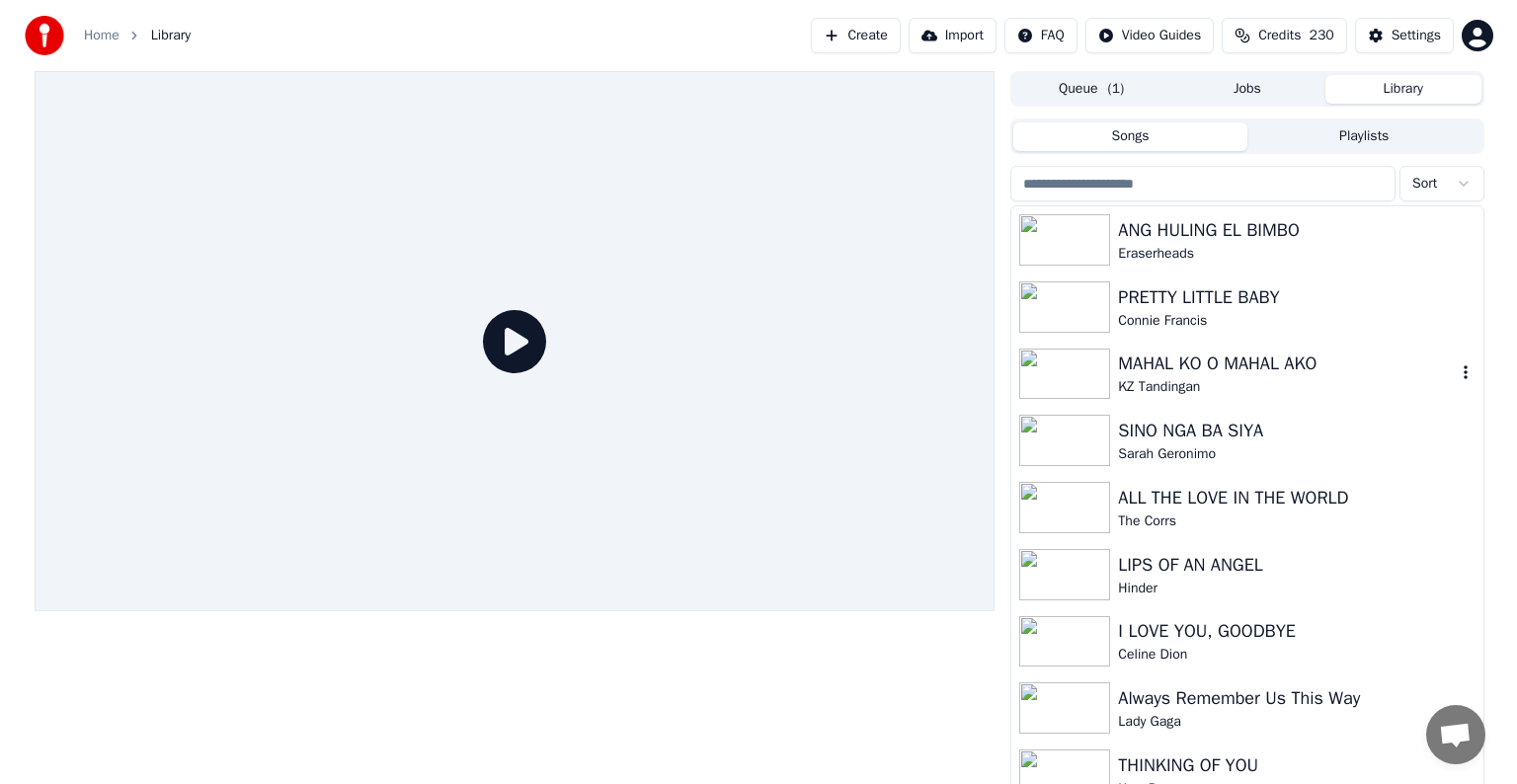 scroll, scrollTop: 0, scrollLeft: 0, axis: both 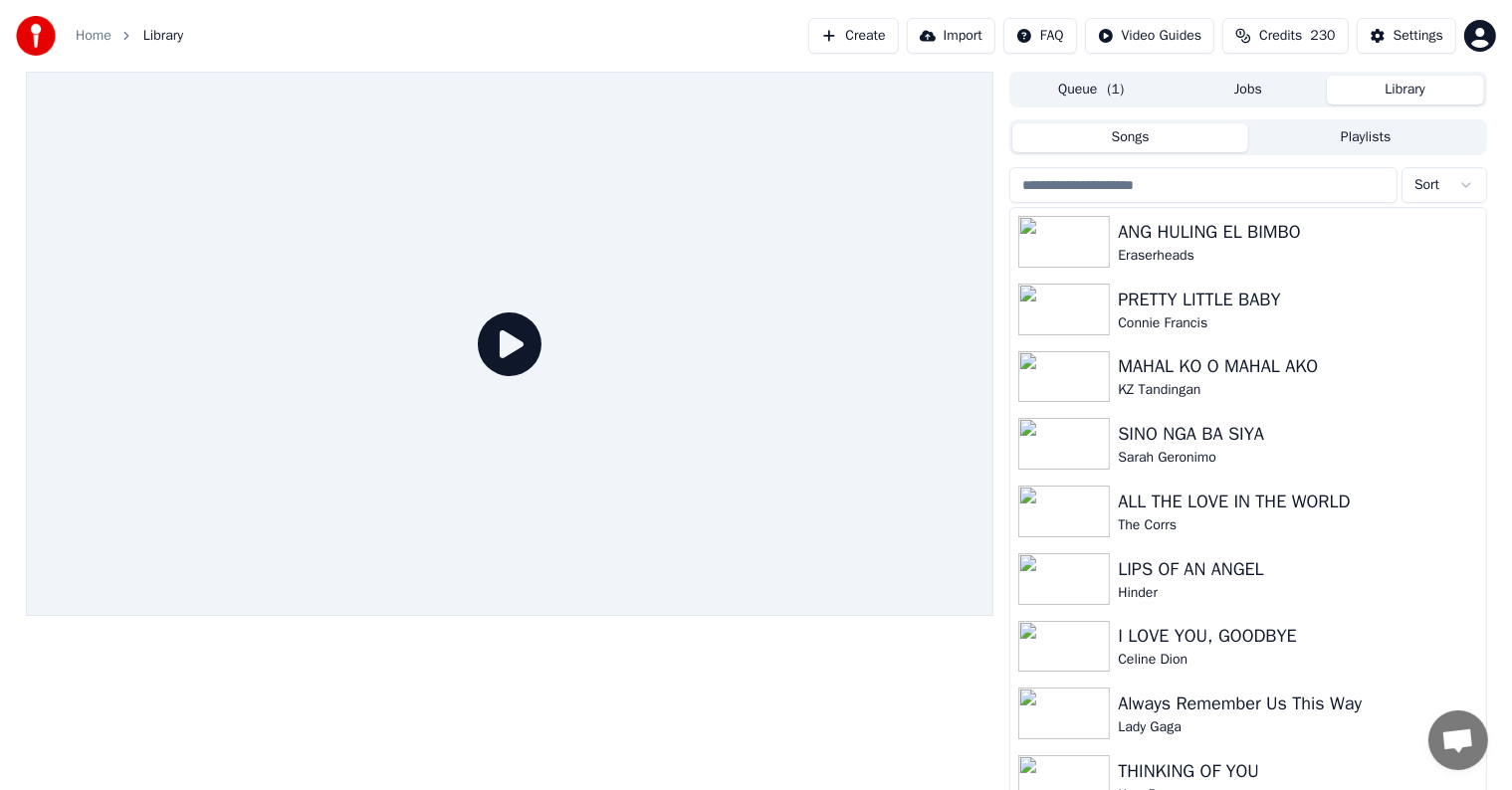click on "Create" at bounding box center [853, 36] 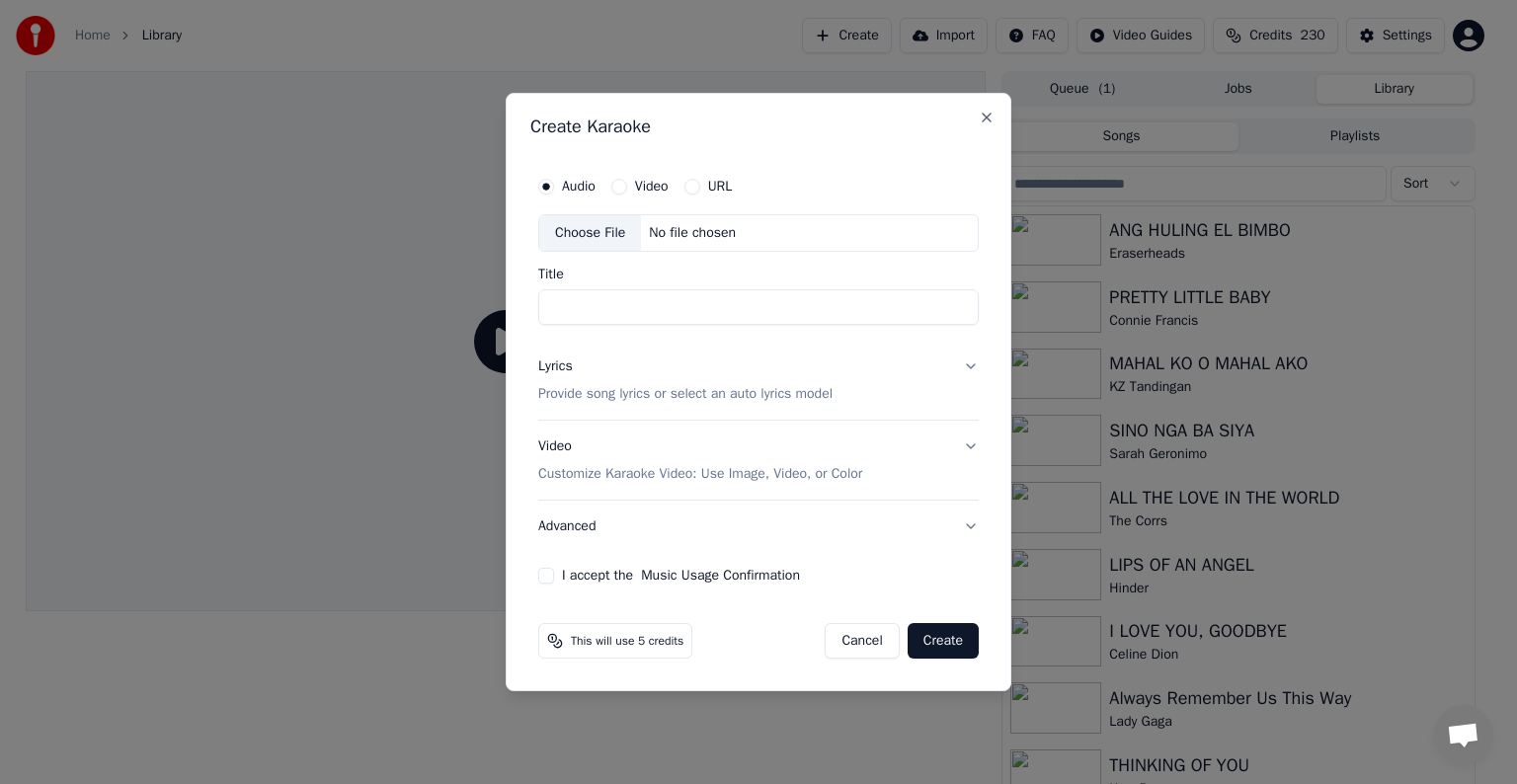 click on "Choose File" at bounding box center (590, 233) 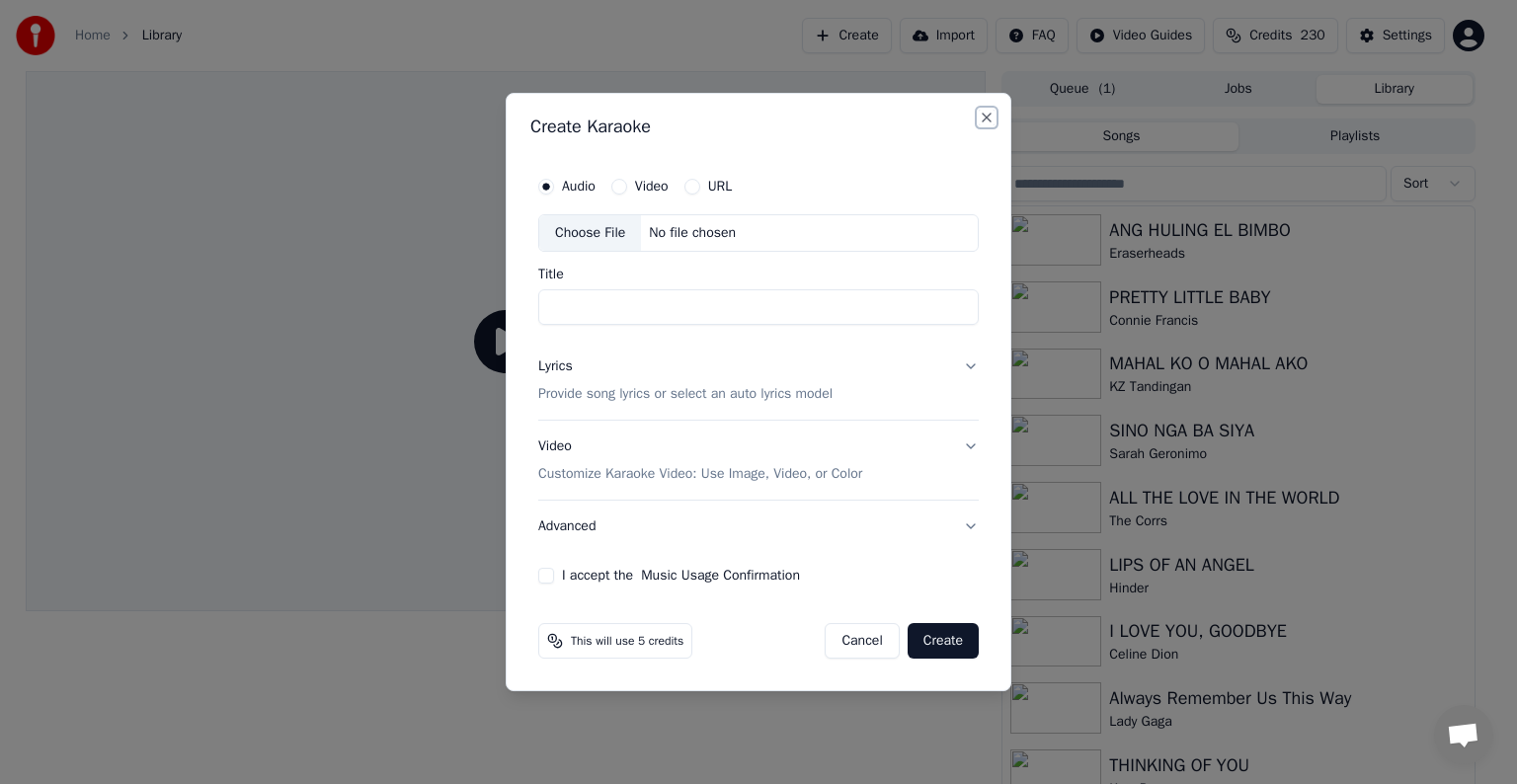 click on "Close" at bounding box center (987, 118) 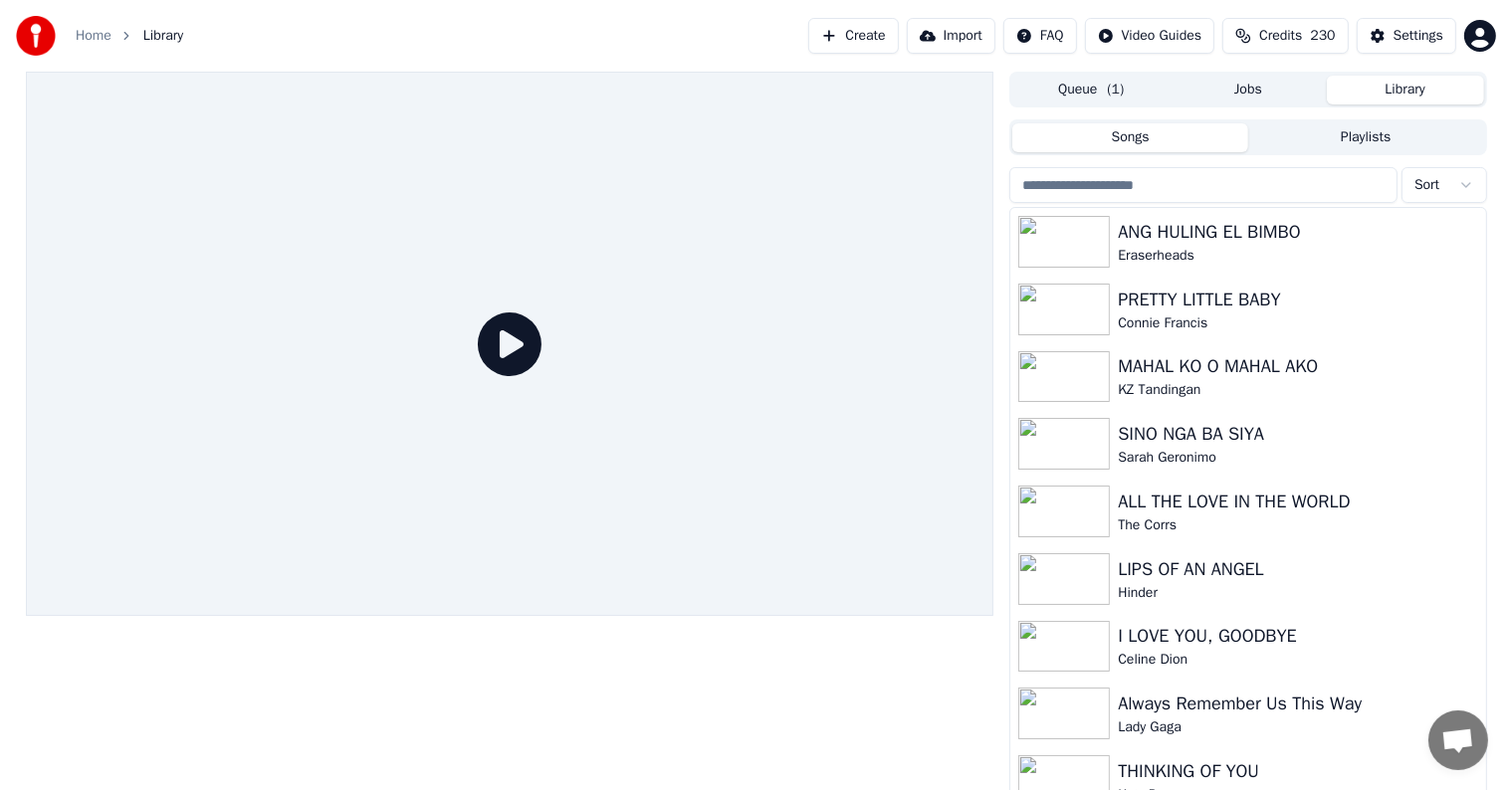 click on "Create" at bounding box center (853, 36) 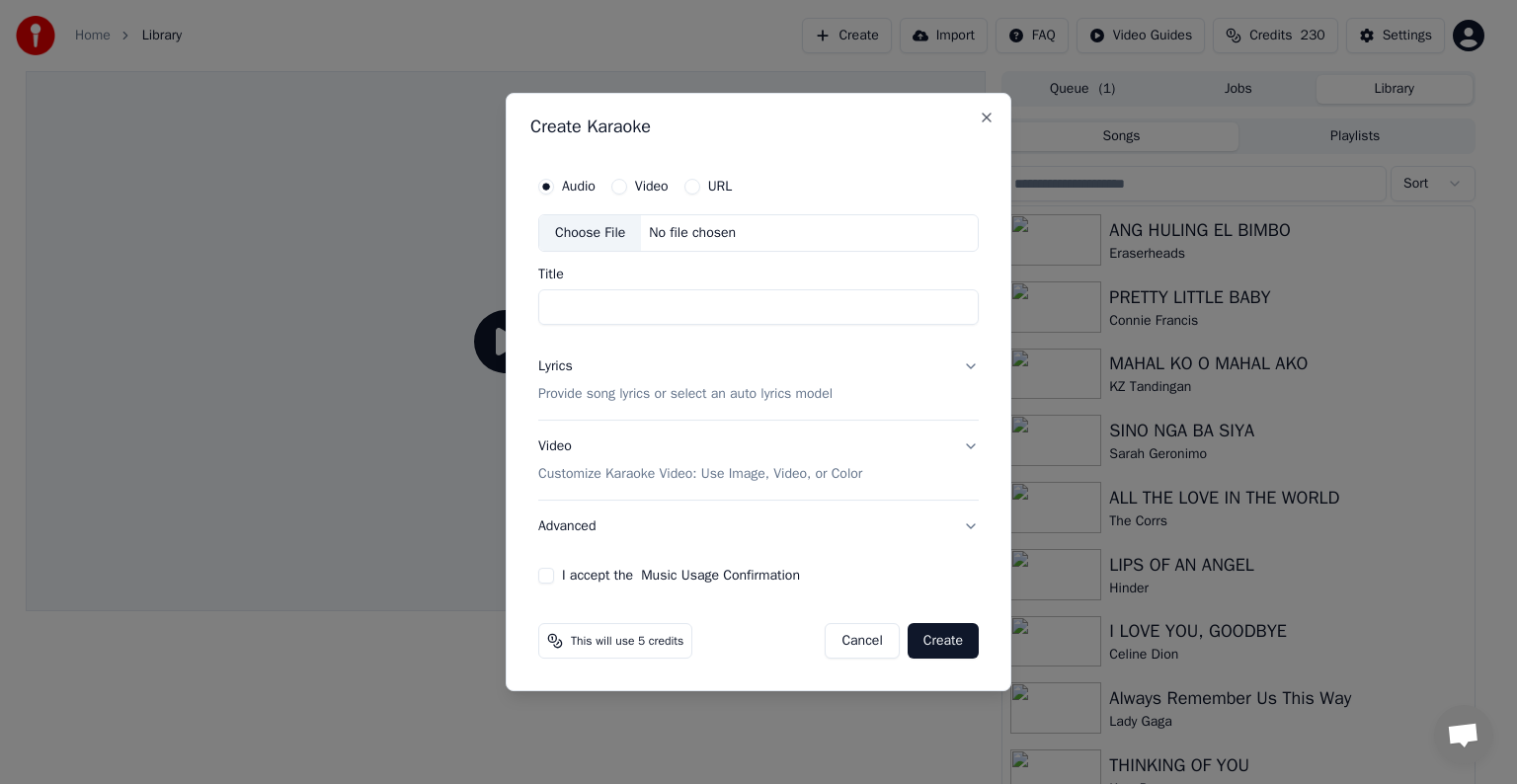 click on "Choose File" at bounding box center [590, 233] 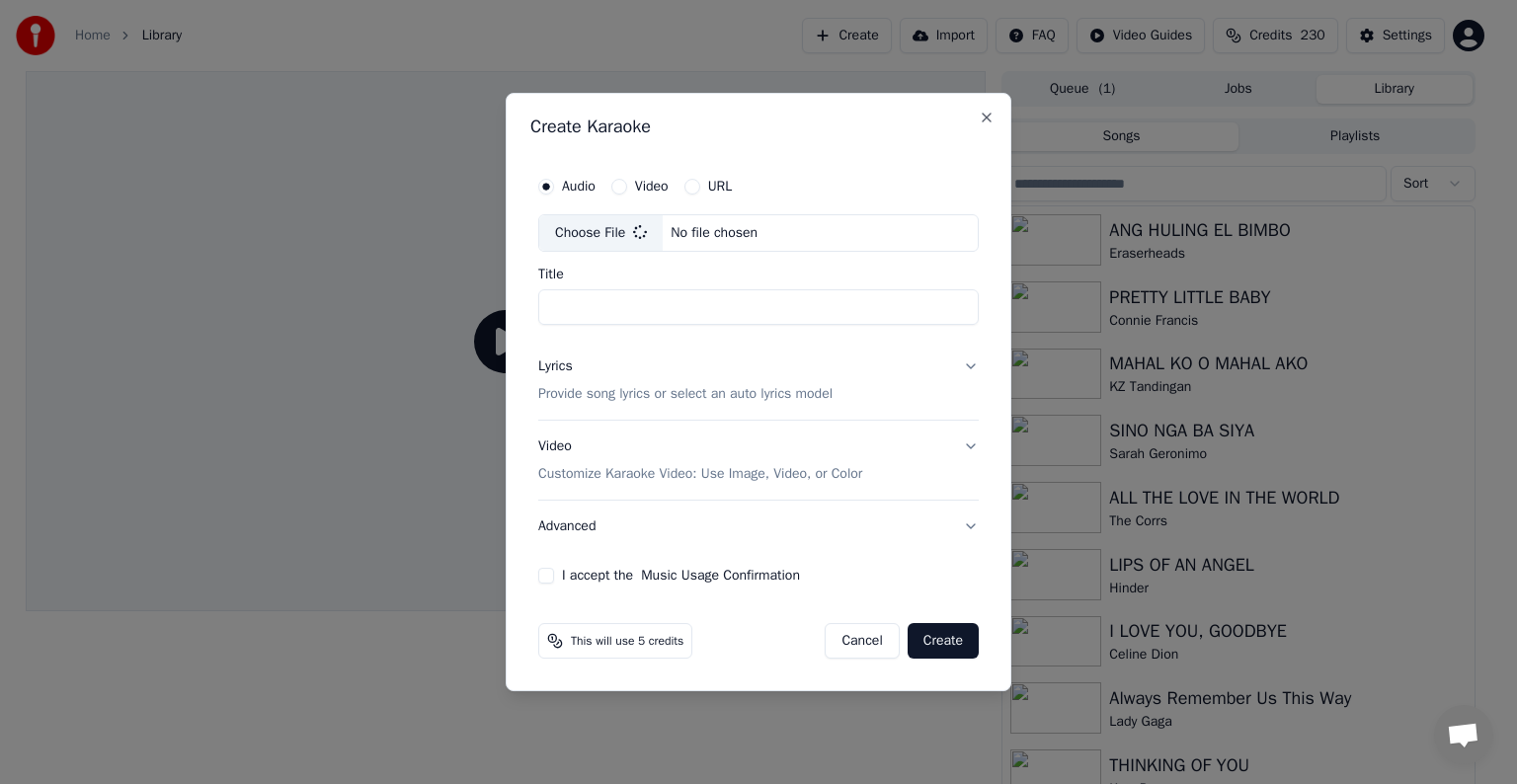 type on "**********" 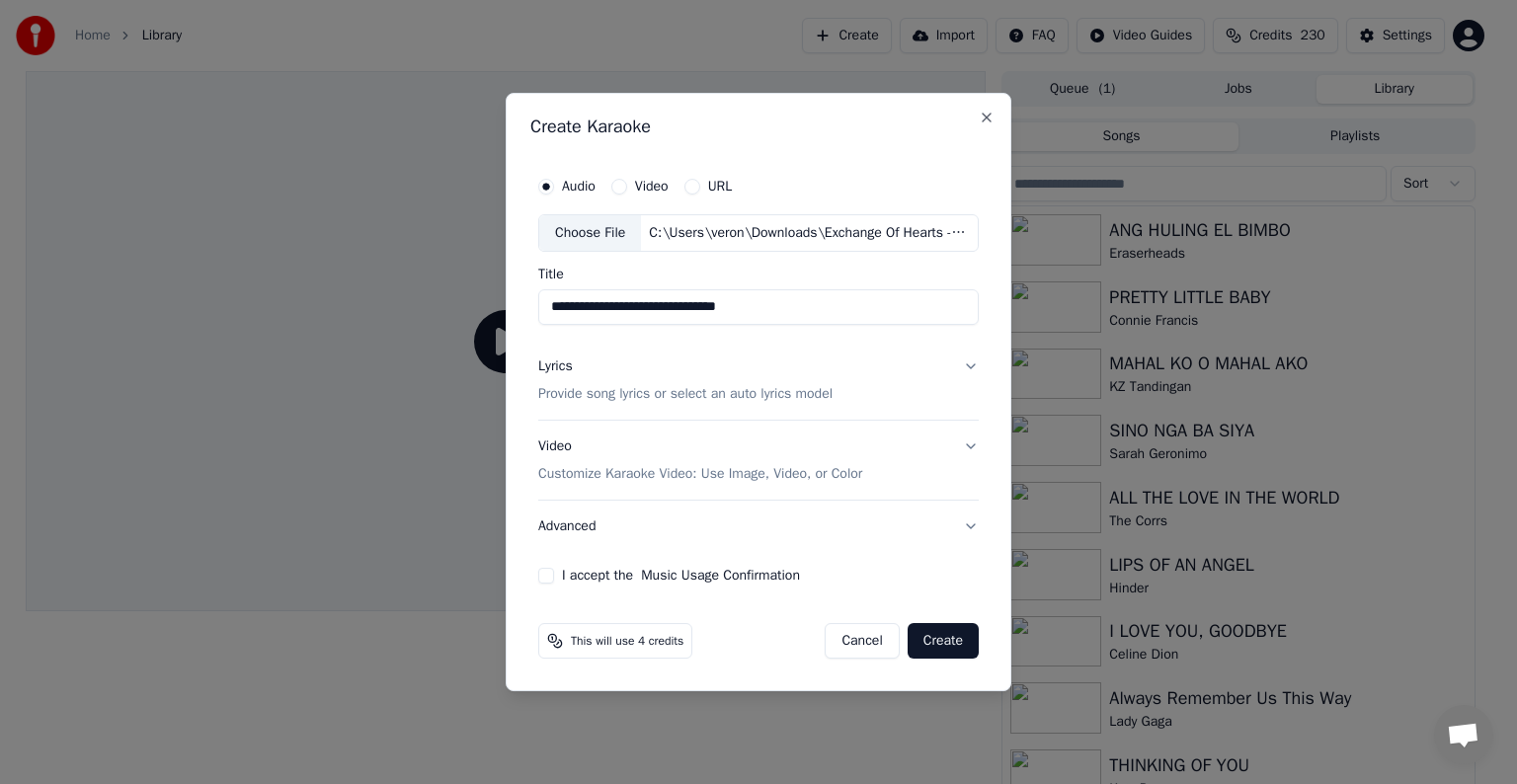 click on "Provide song lyrics or select an auto lyrics model" at bounding box center [685, 394] 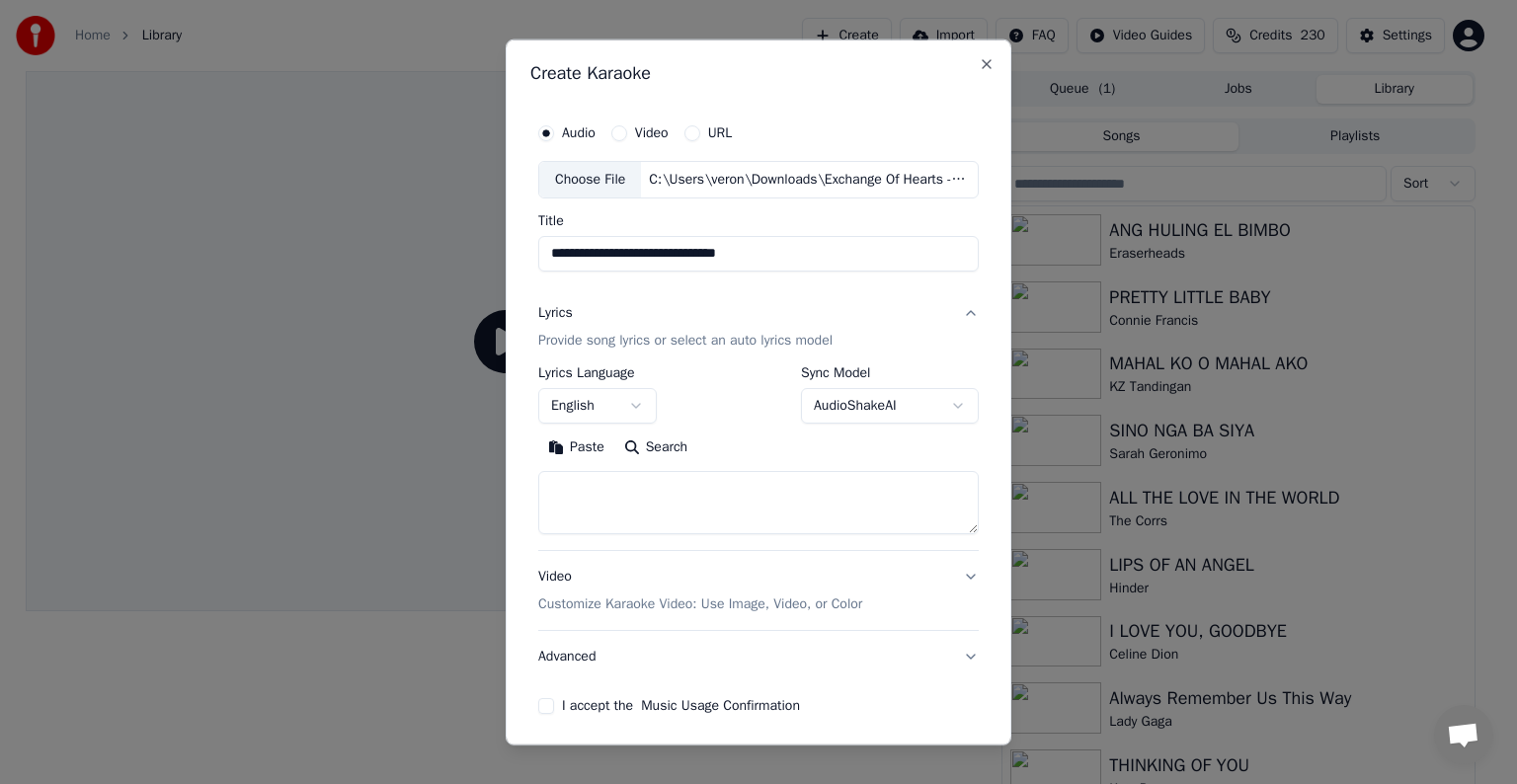 click at bounding box center (758, 503) 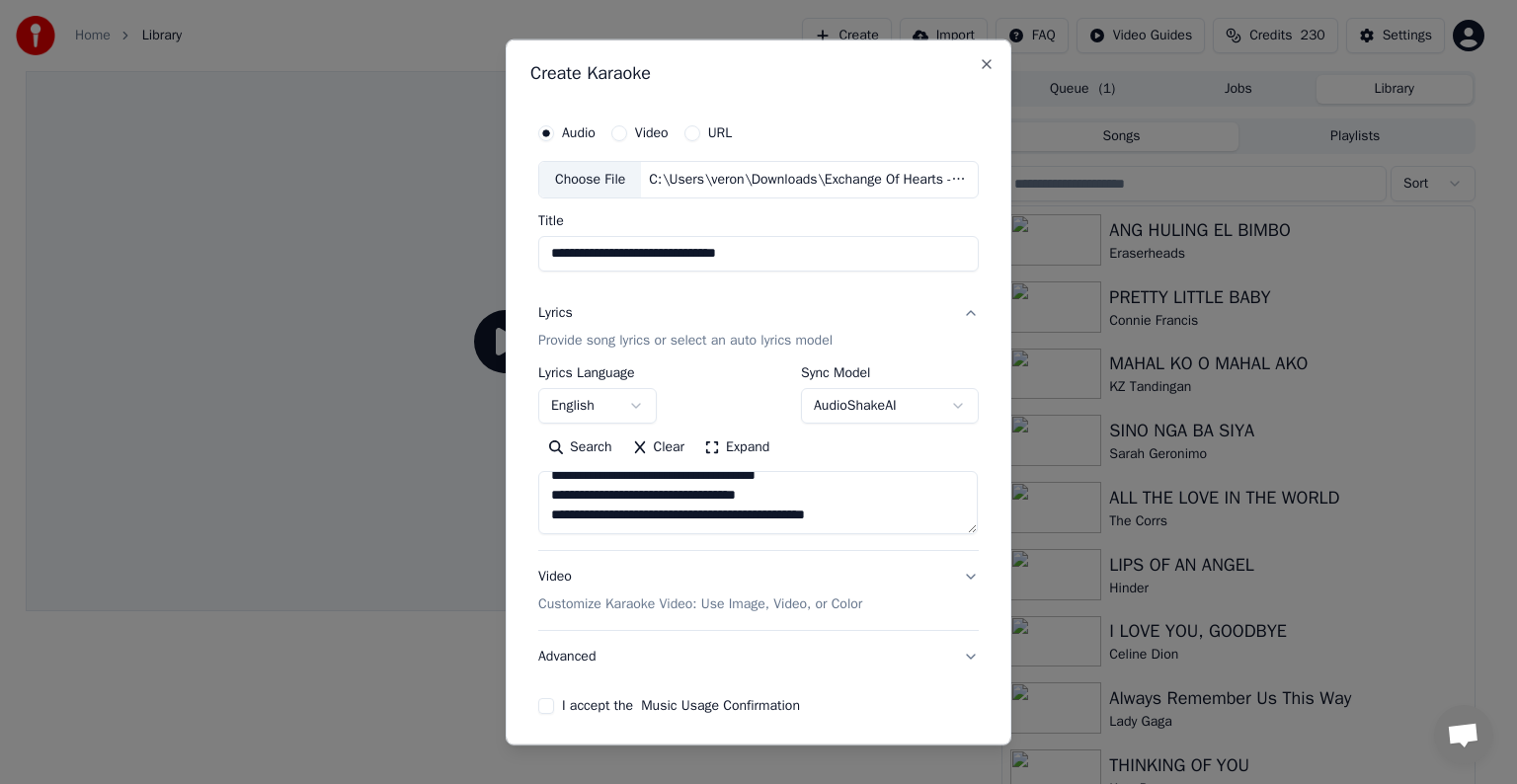scroll, scrollTop: 63, scrollLeft: 0, axis: vertical 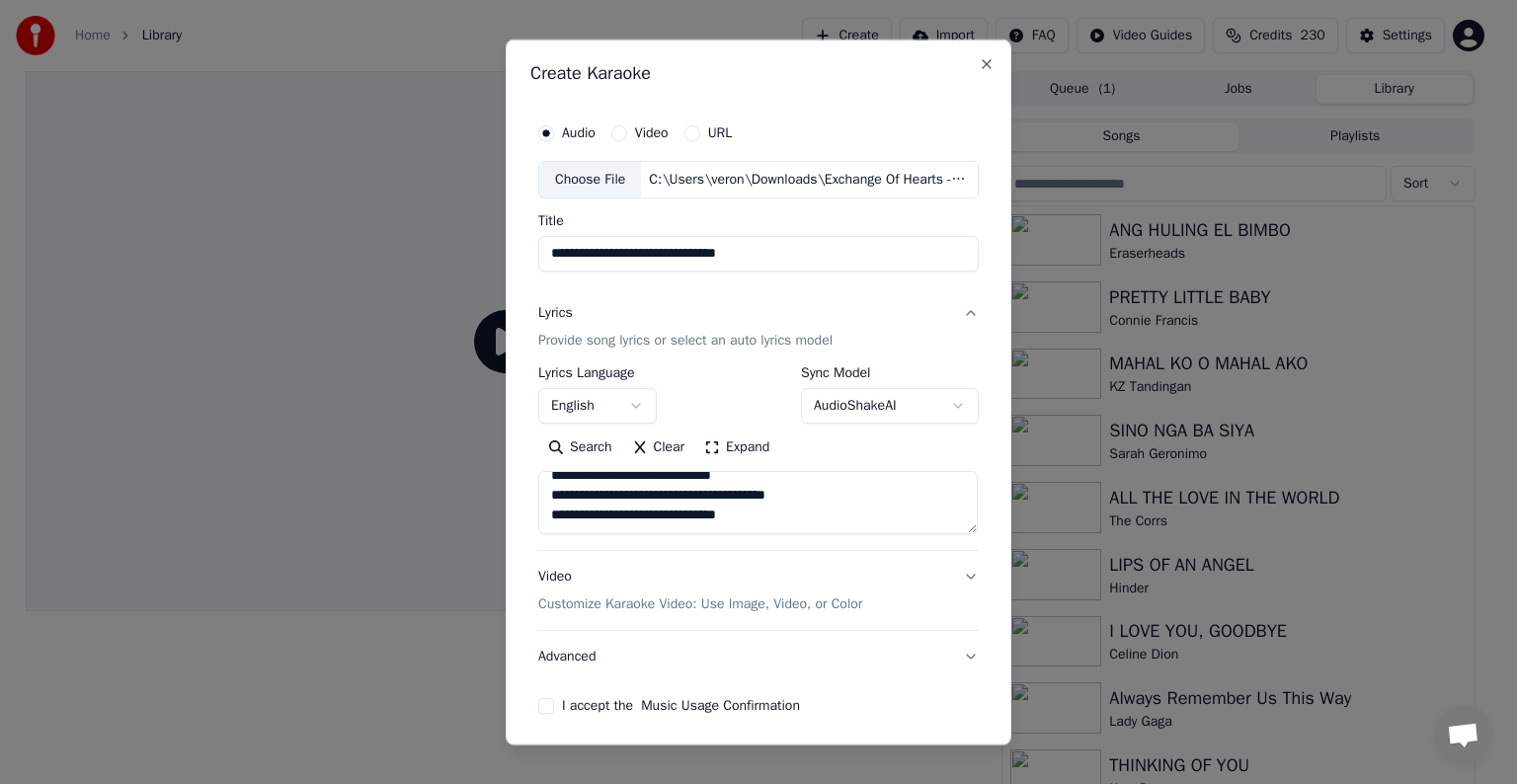 paste on "**********" 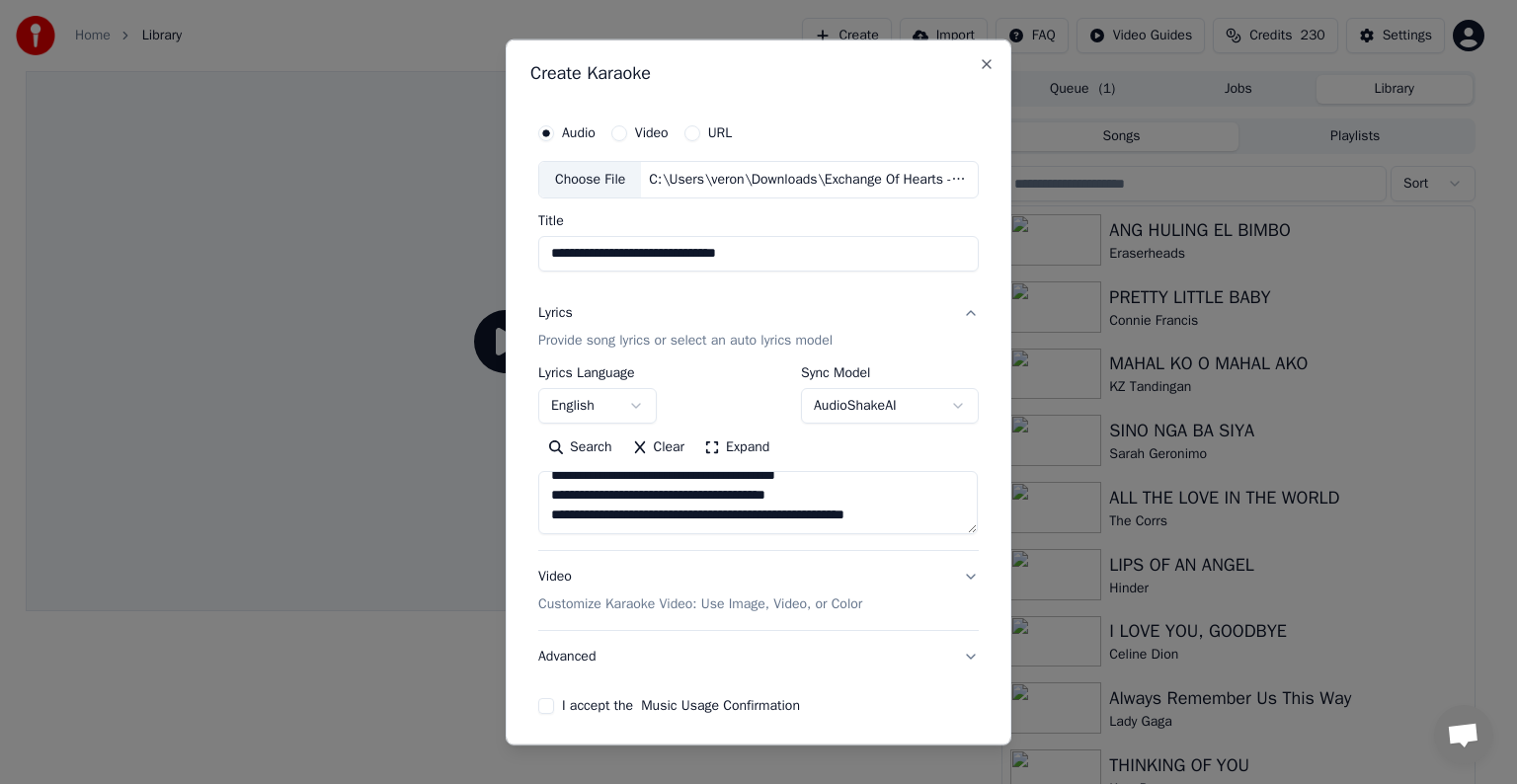 scroll, scrollTop: 261, scrollLeft: 0, axis: vertical 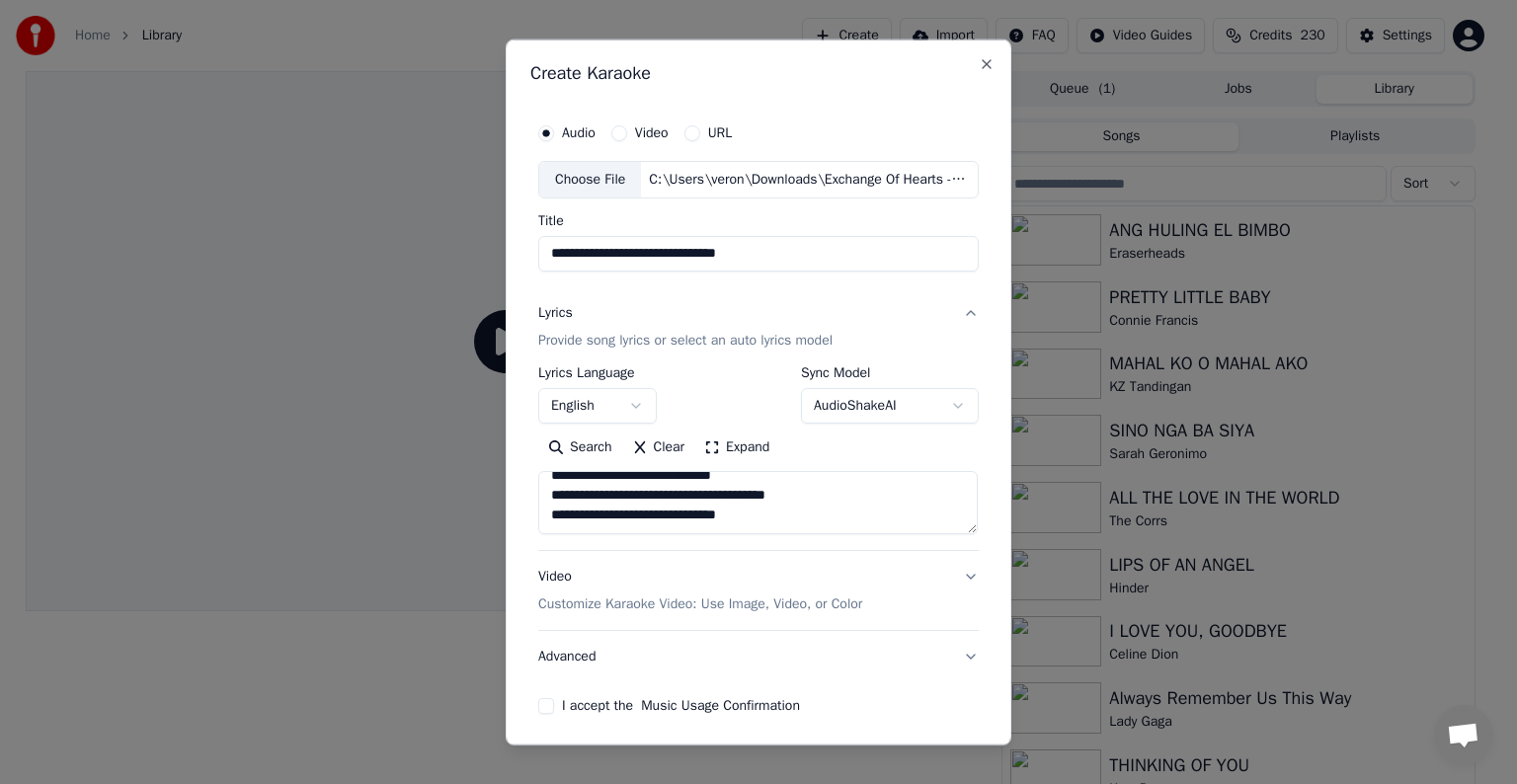 paste on "**********" 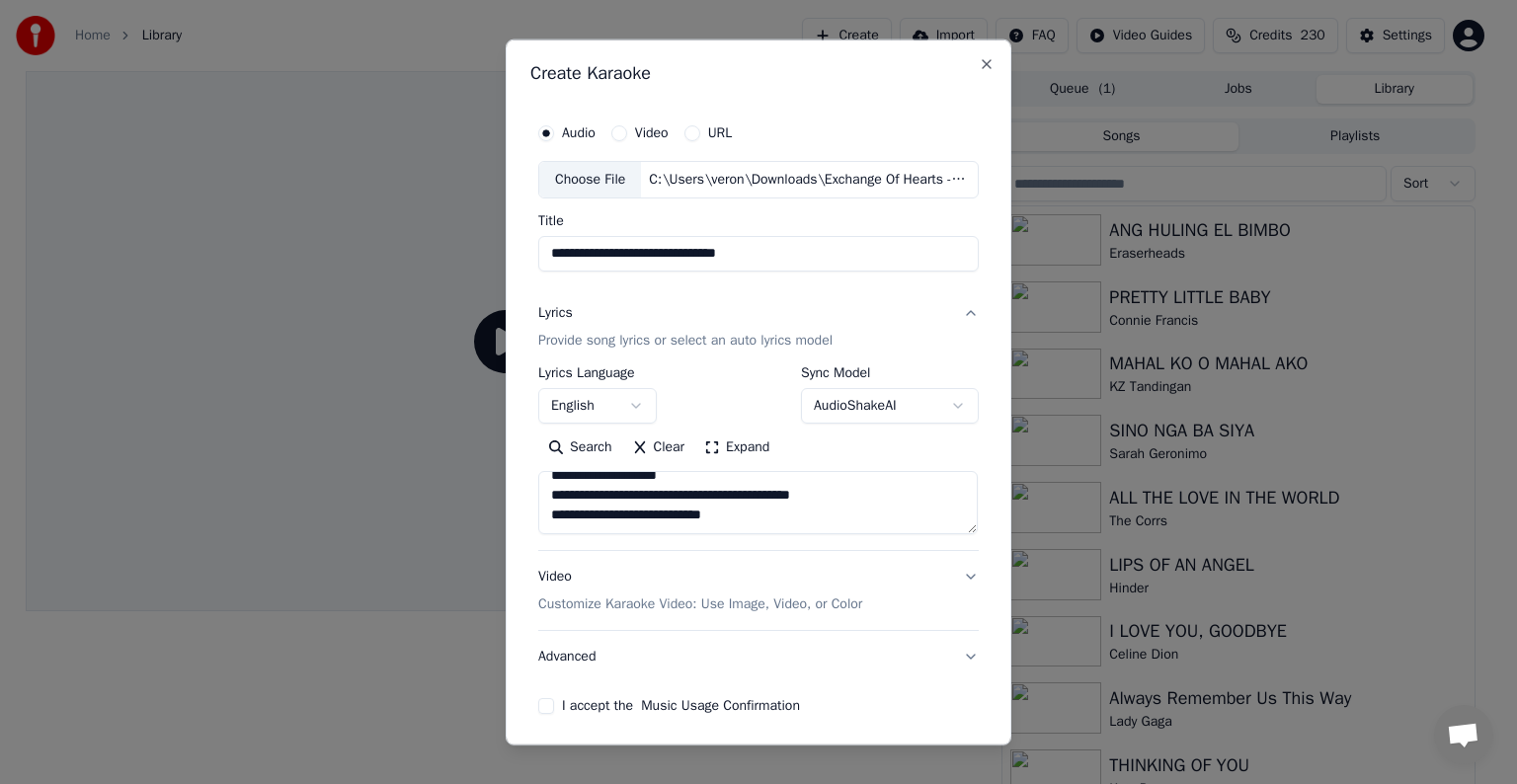 scroll, scrollTop: 458, scrollLeft: 0, axis: vertical 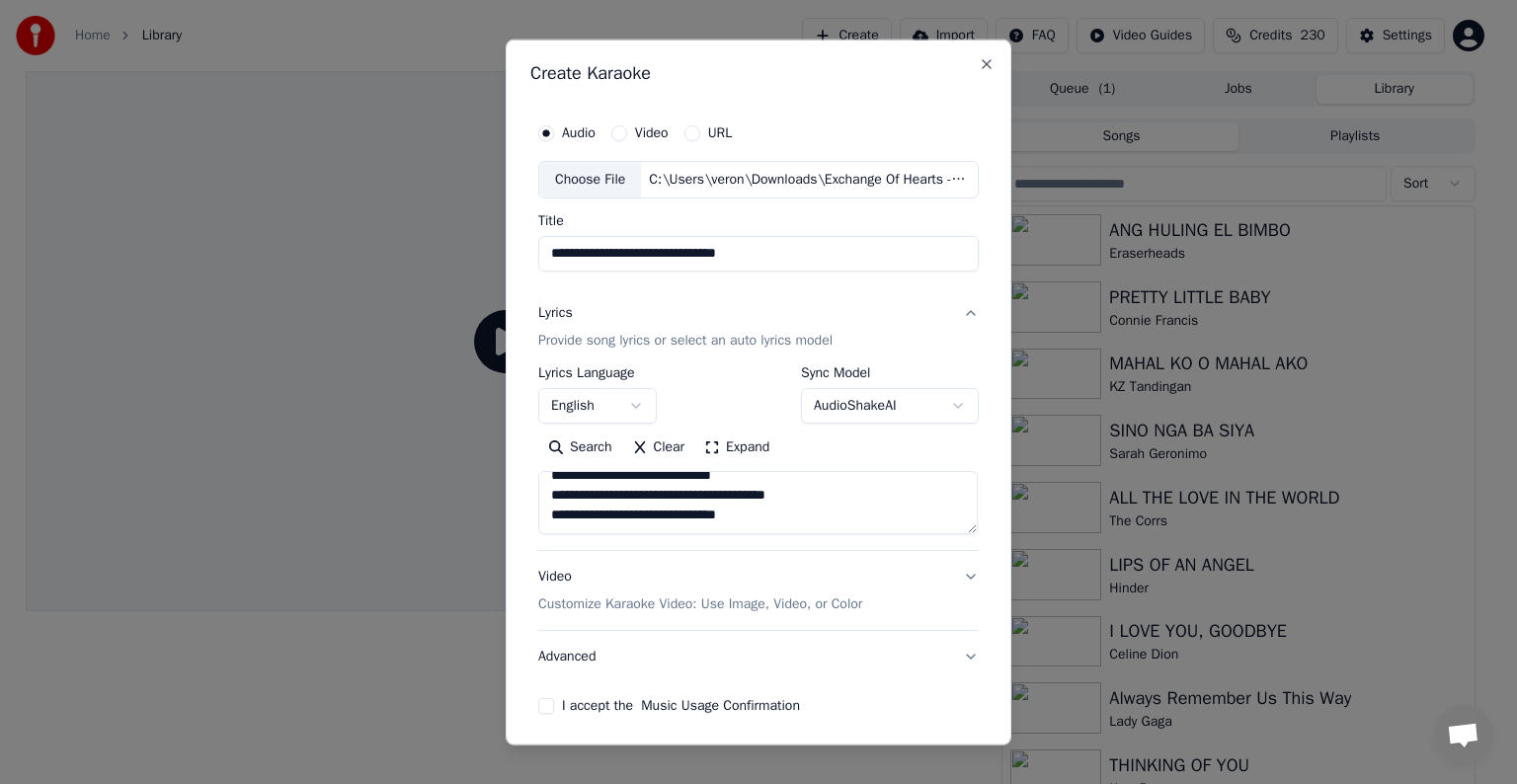 paste on "**********" 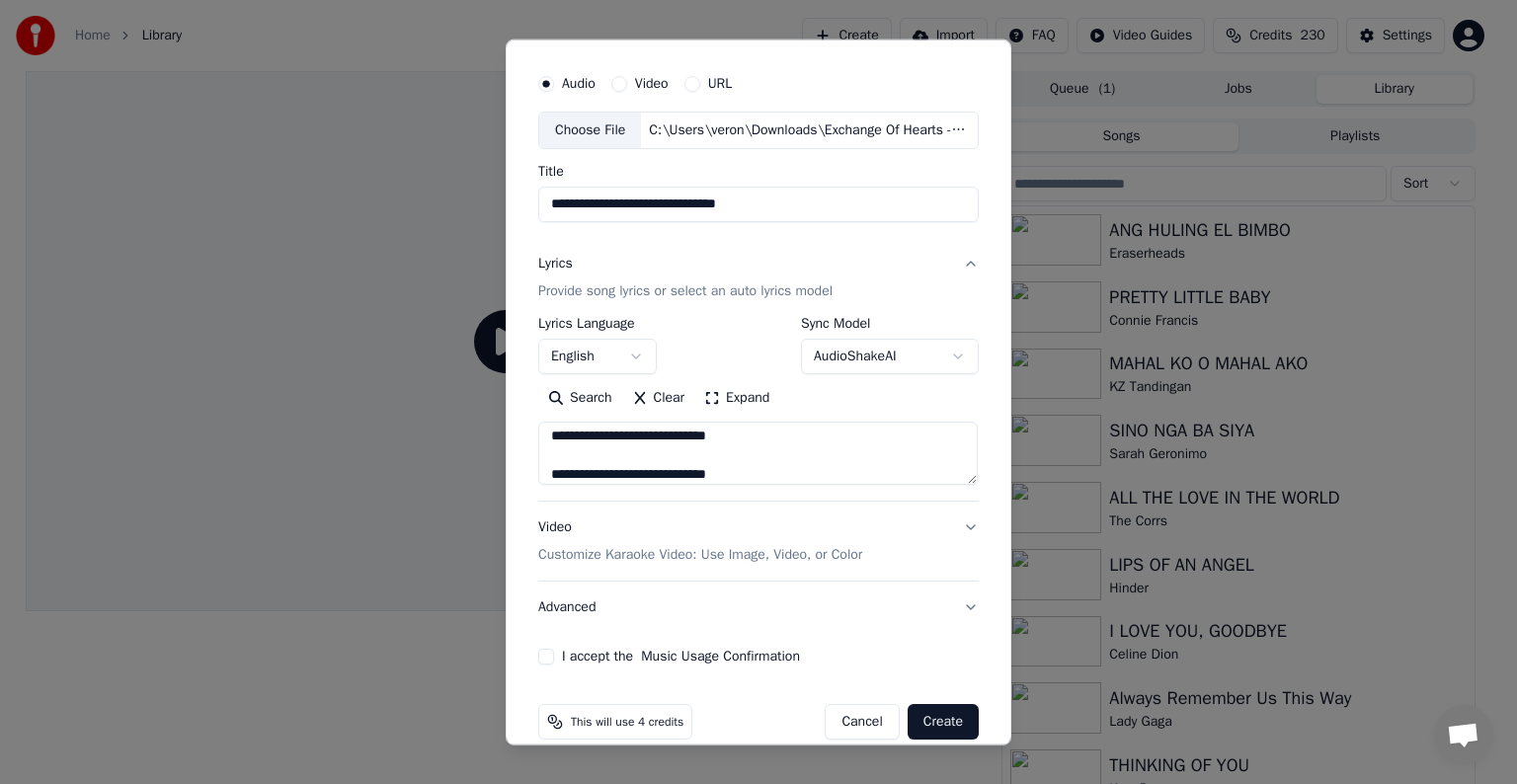 scroll, scrollTop: 75, scrollLeft: 0, axis: vertical 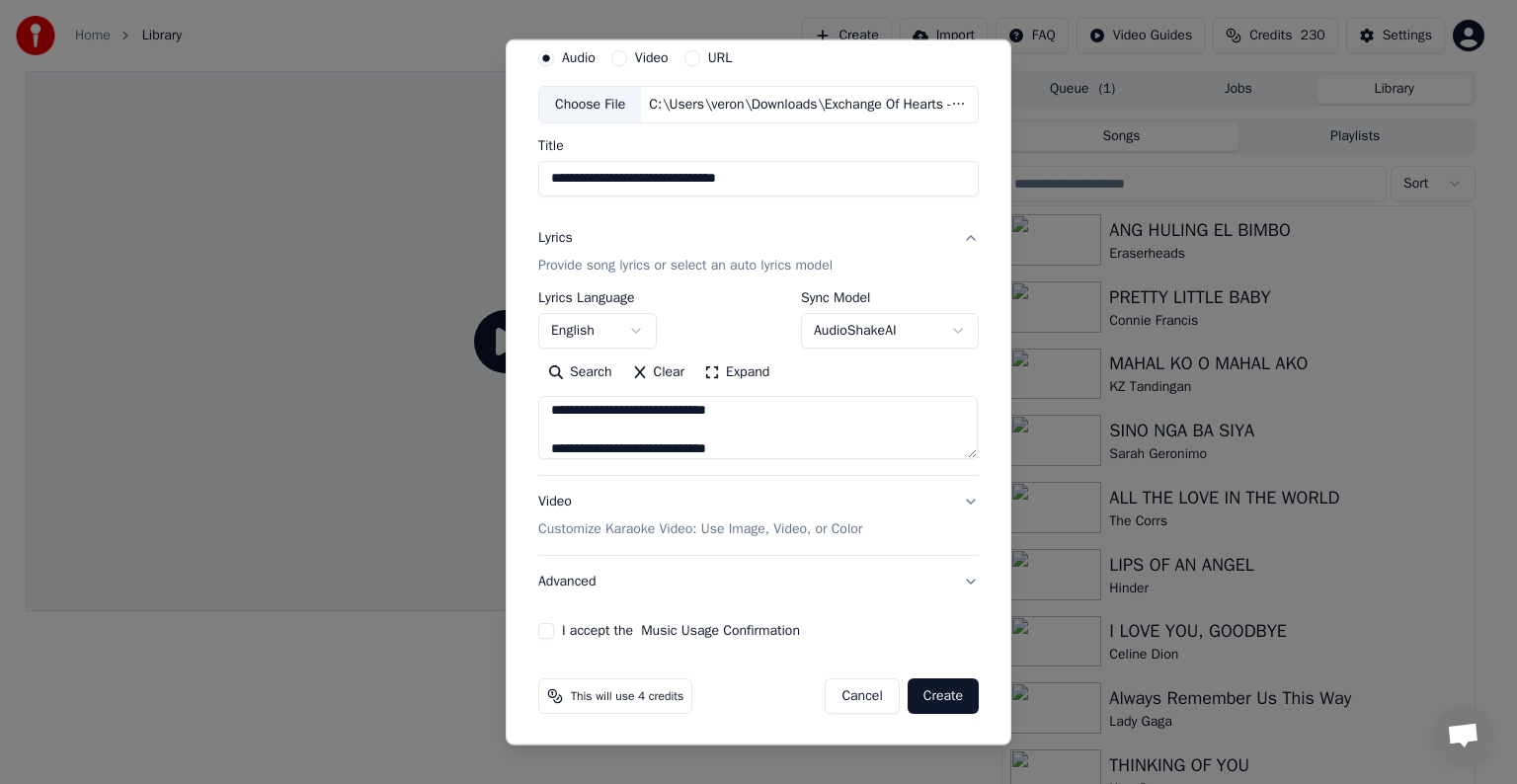 type on "**********" 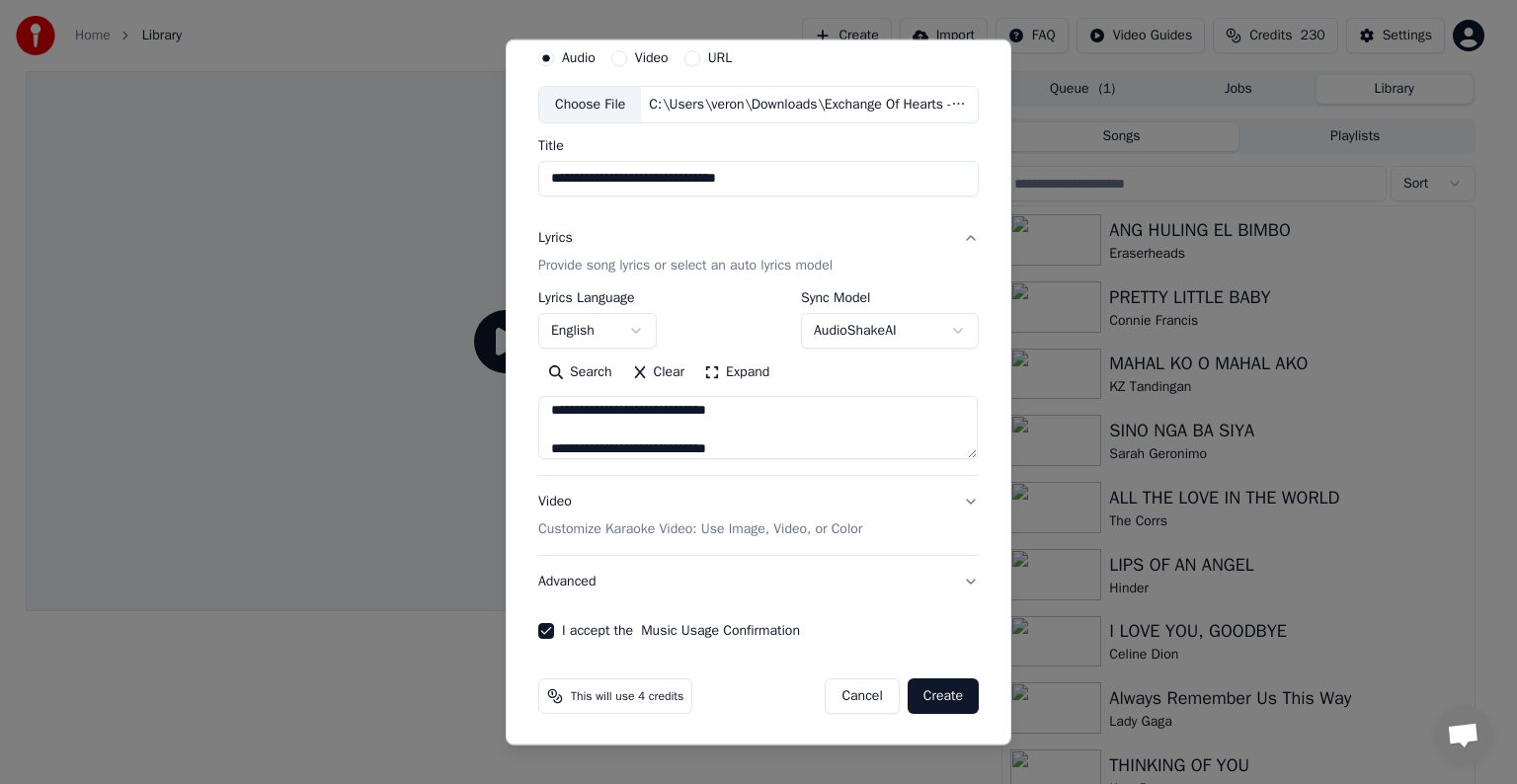 click on "Customize Karaoke Video: Use Image, Video, or Color" at bounding box center [700, 529] 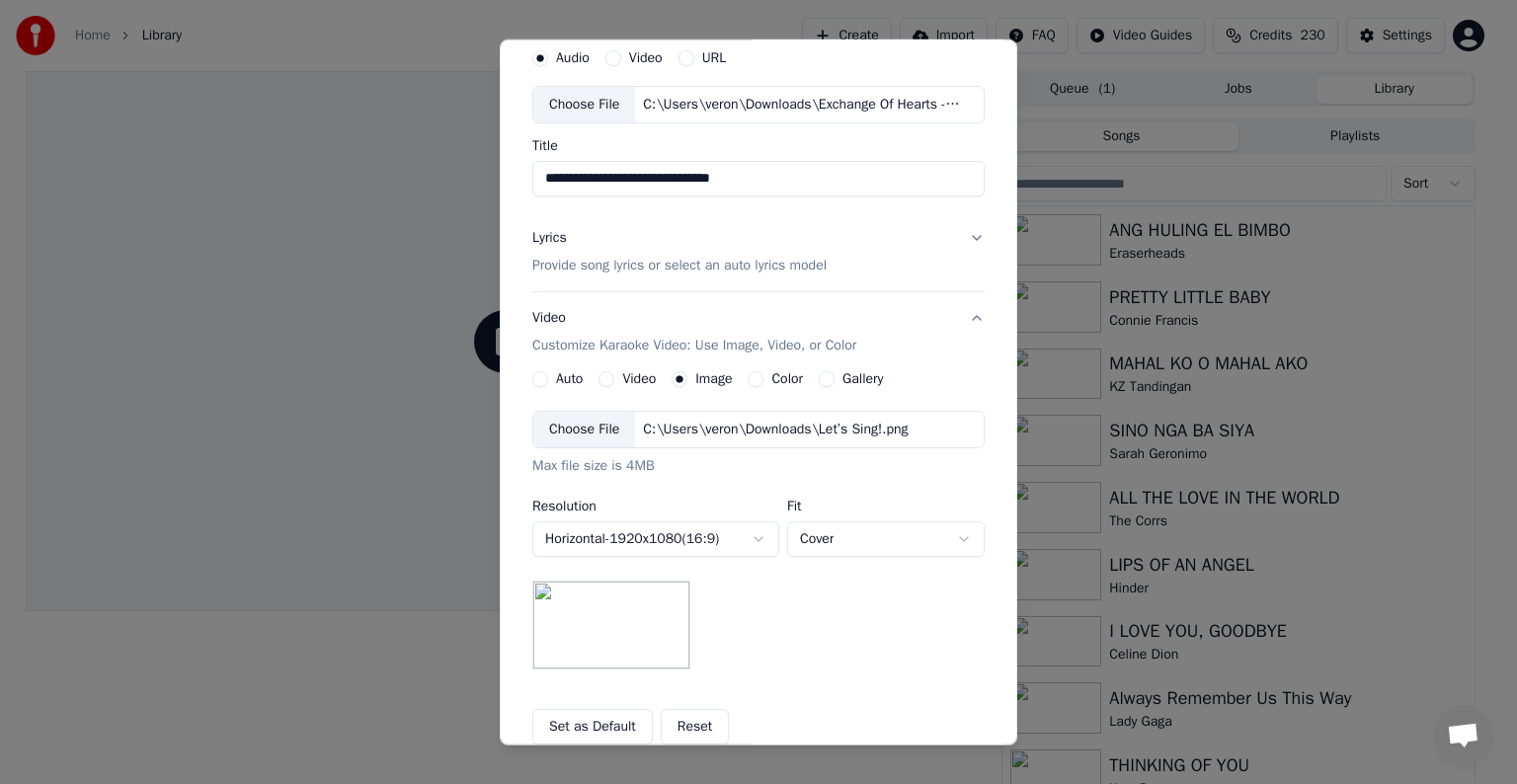scroll, scrollTop: 174, scrollLeft: 0, axis: vertical 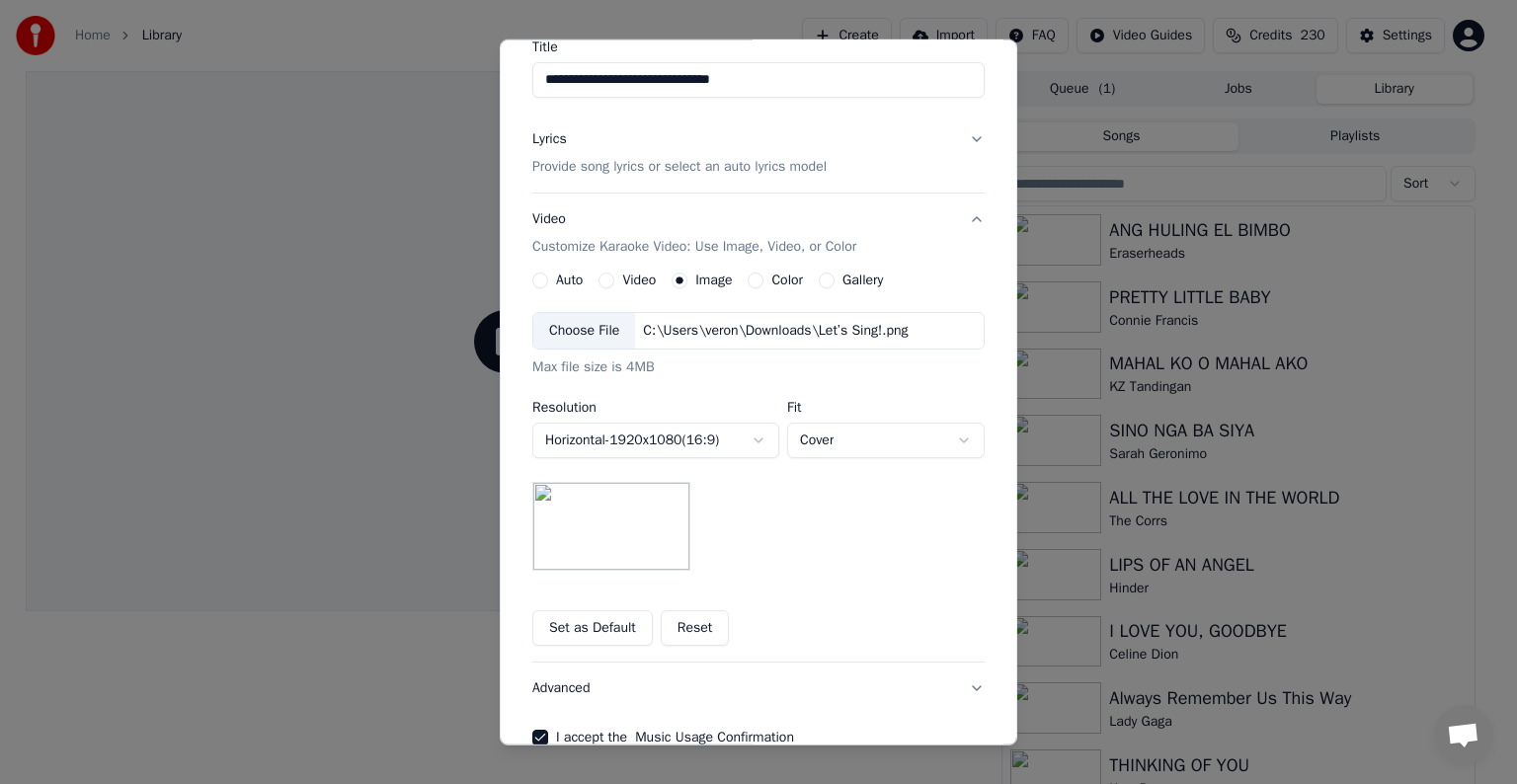 click on "Choose File" at bounding box center (584, 331) 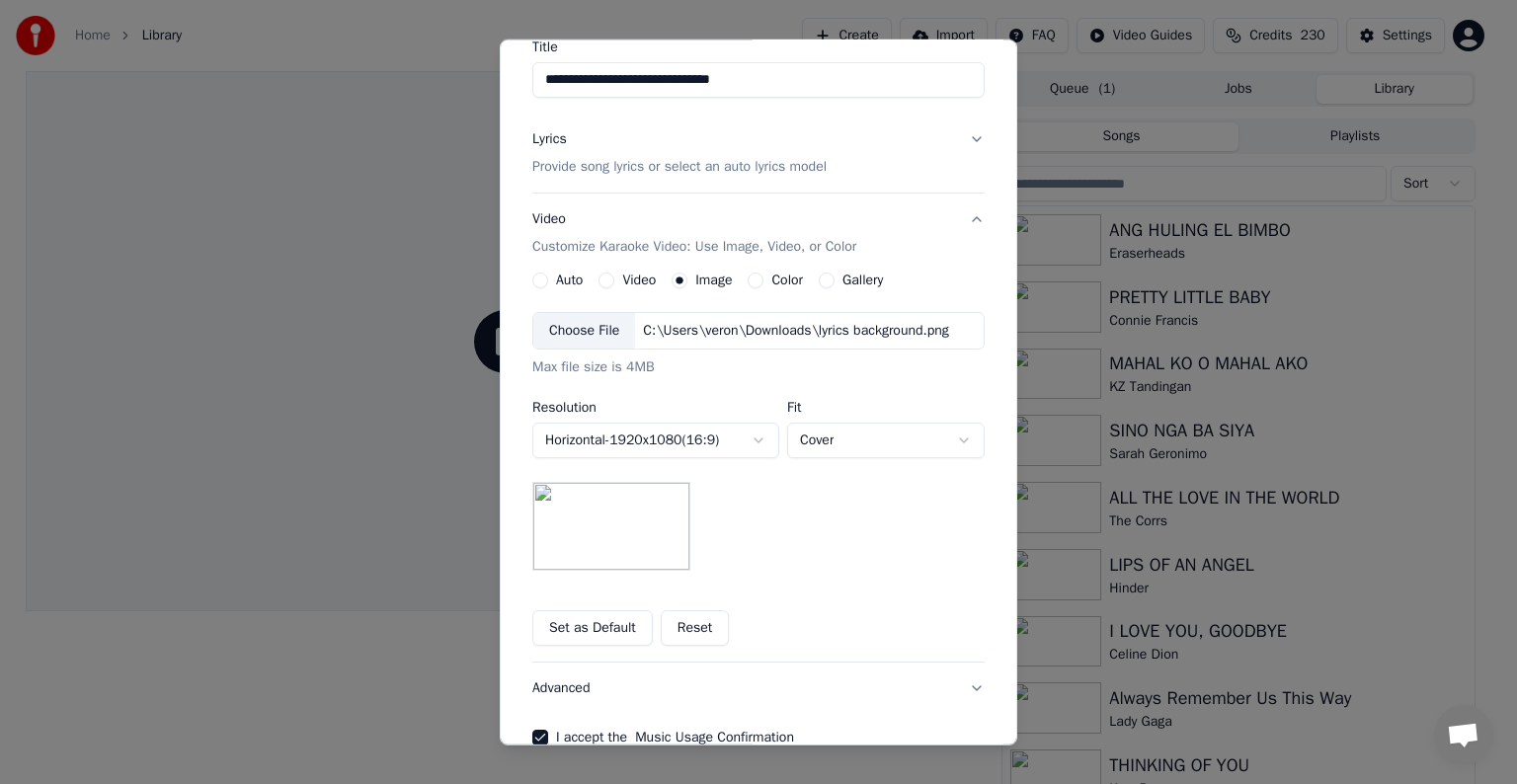 click on "Set as Default" at bounding box center (593, 628) 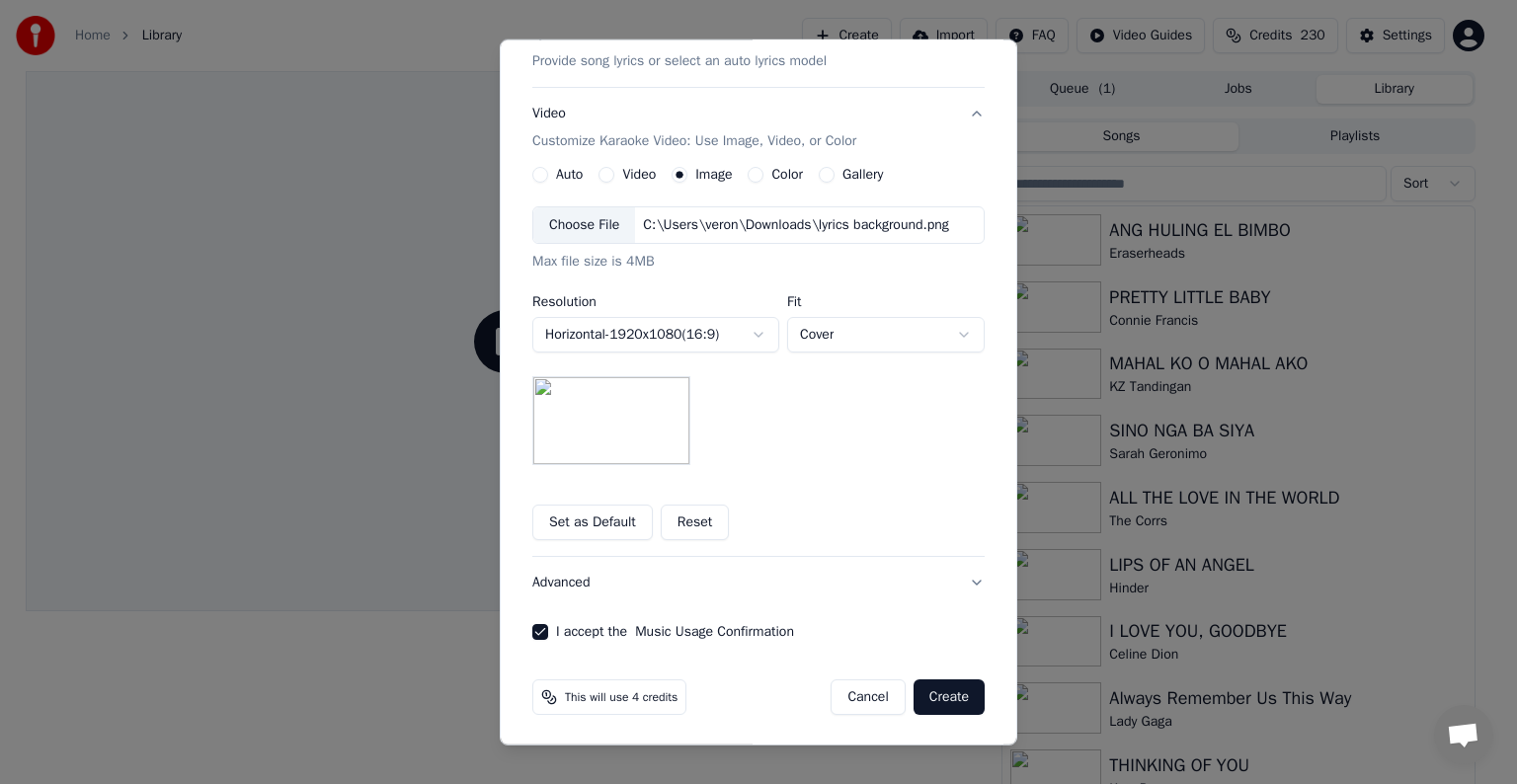 scroll, scrollTop: 280, scrollLeft: 0, axis: vertical 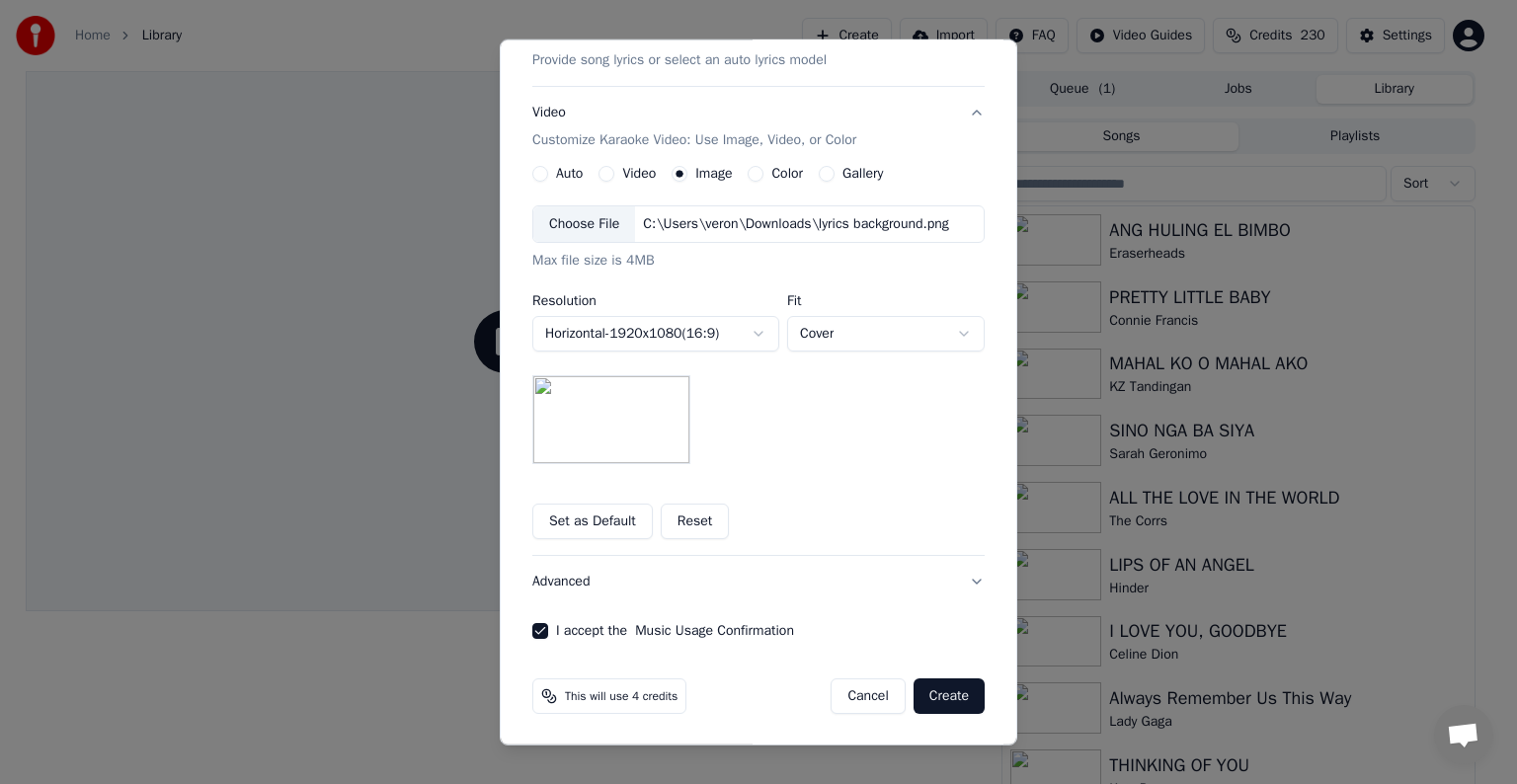 click on "Create" at bounding box center (949, 696) 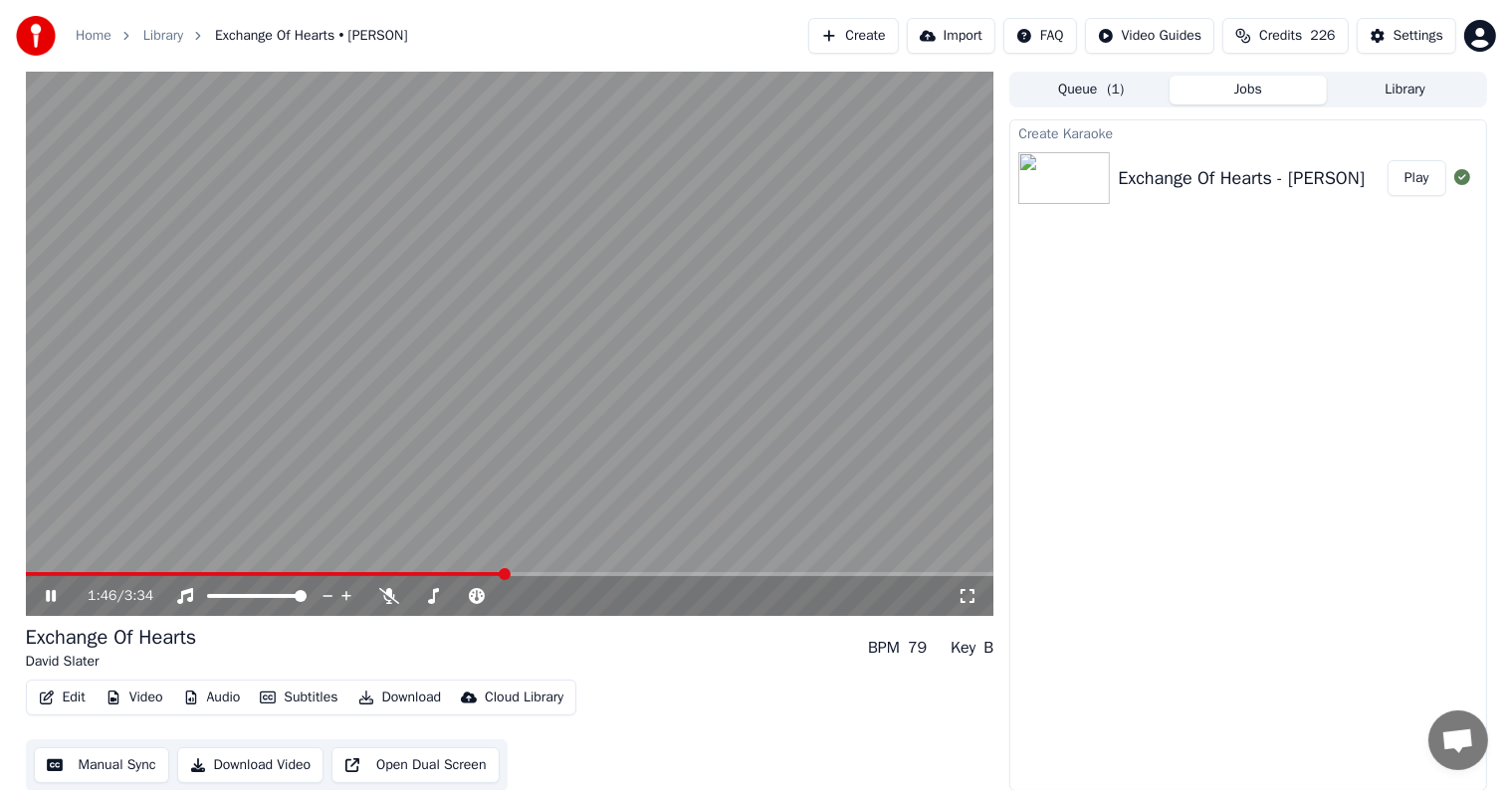 click at bounding box center (510, 343) 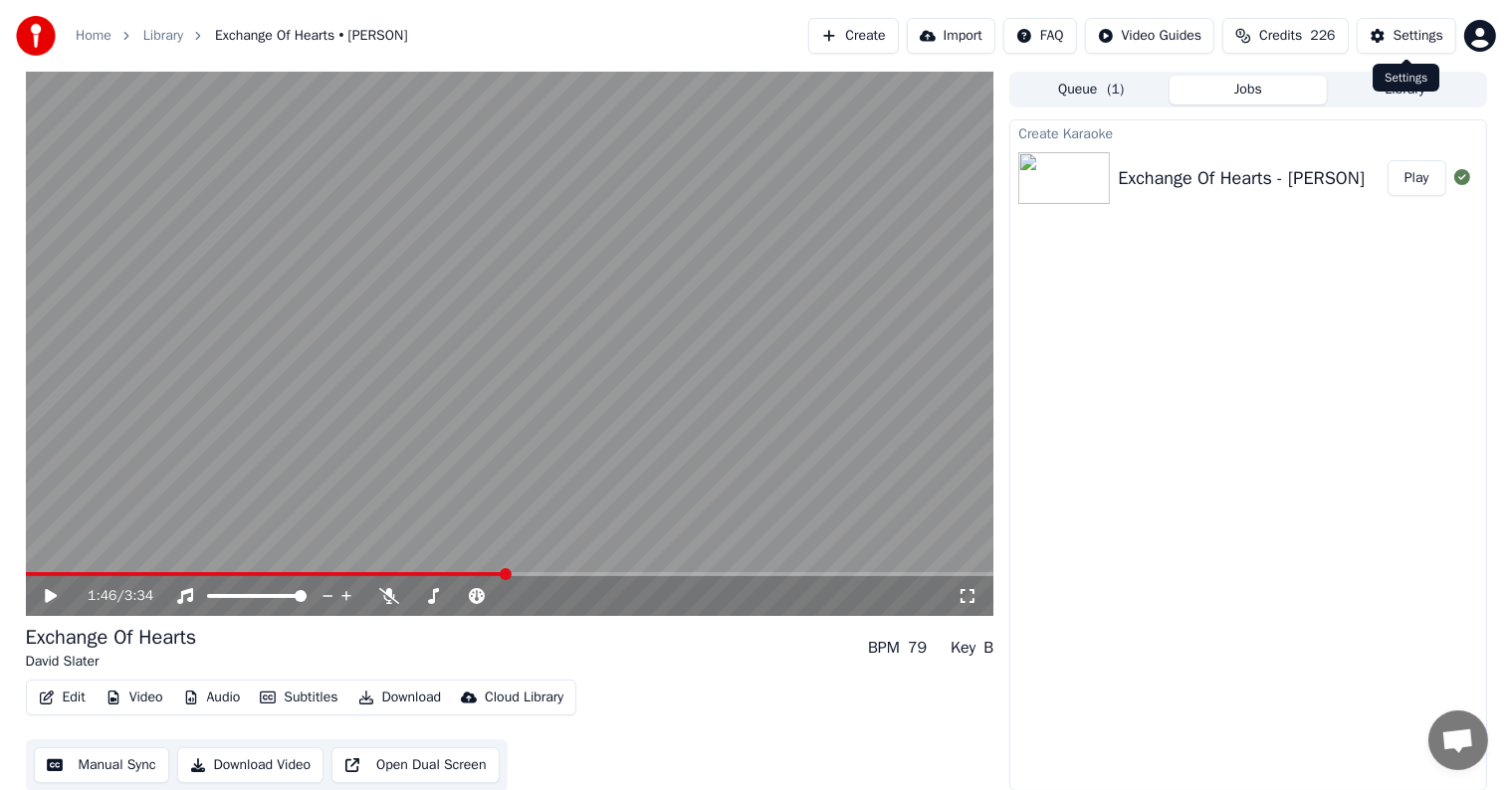 click on "Settings" at bounding box center (1418, 36) 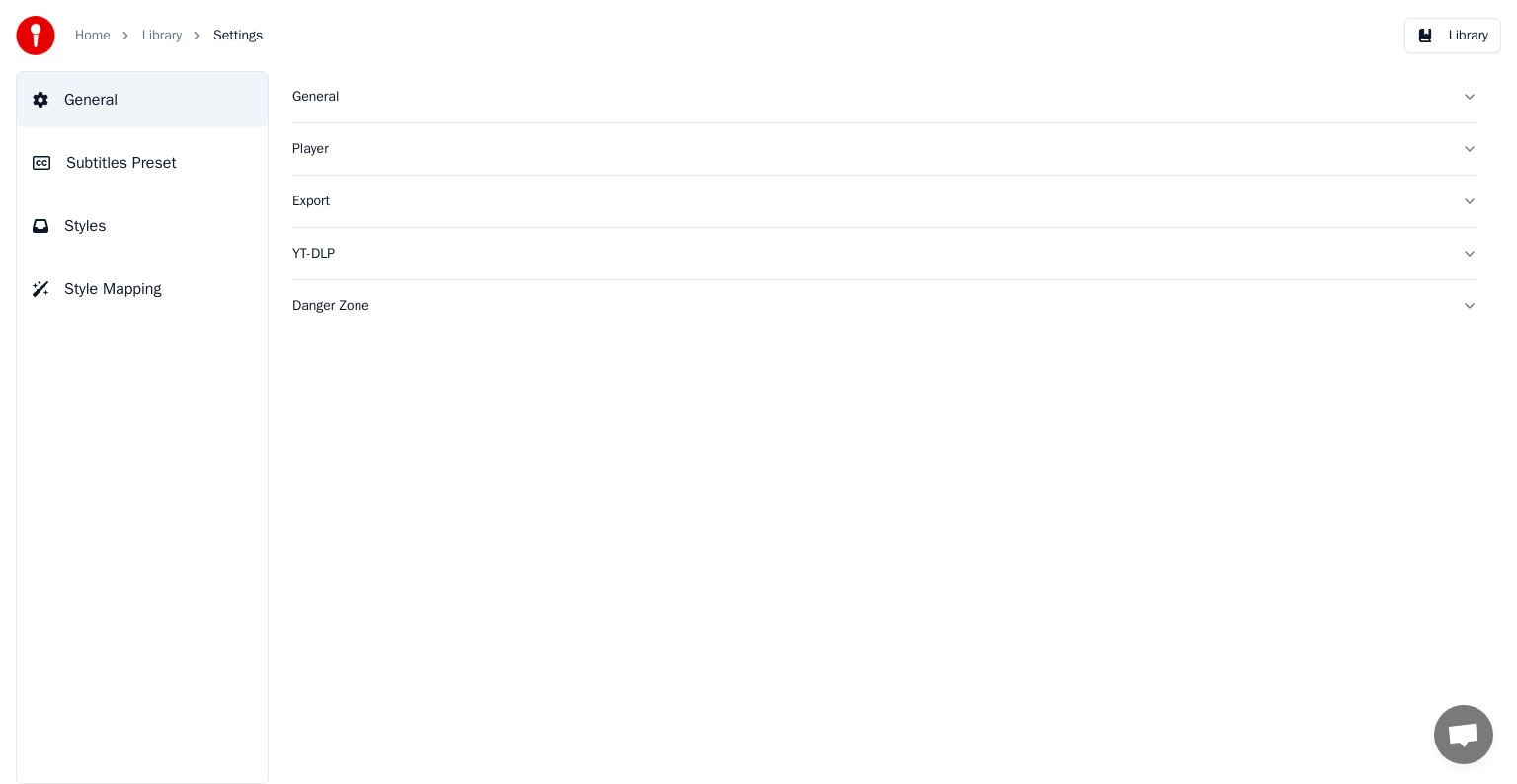 click on "Subtitles Preset" at bounding box center [121, 163] 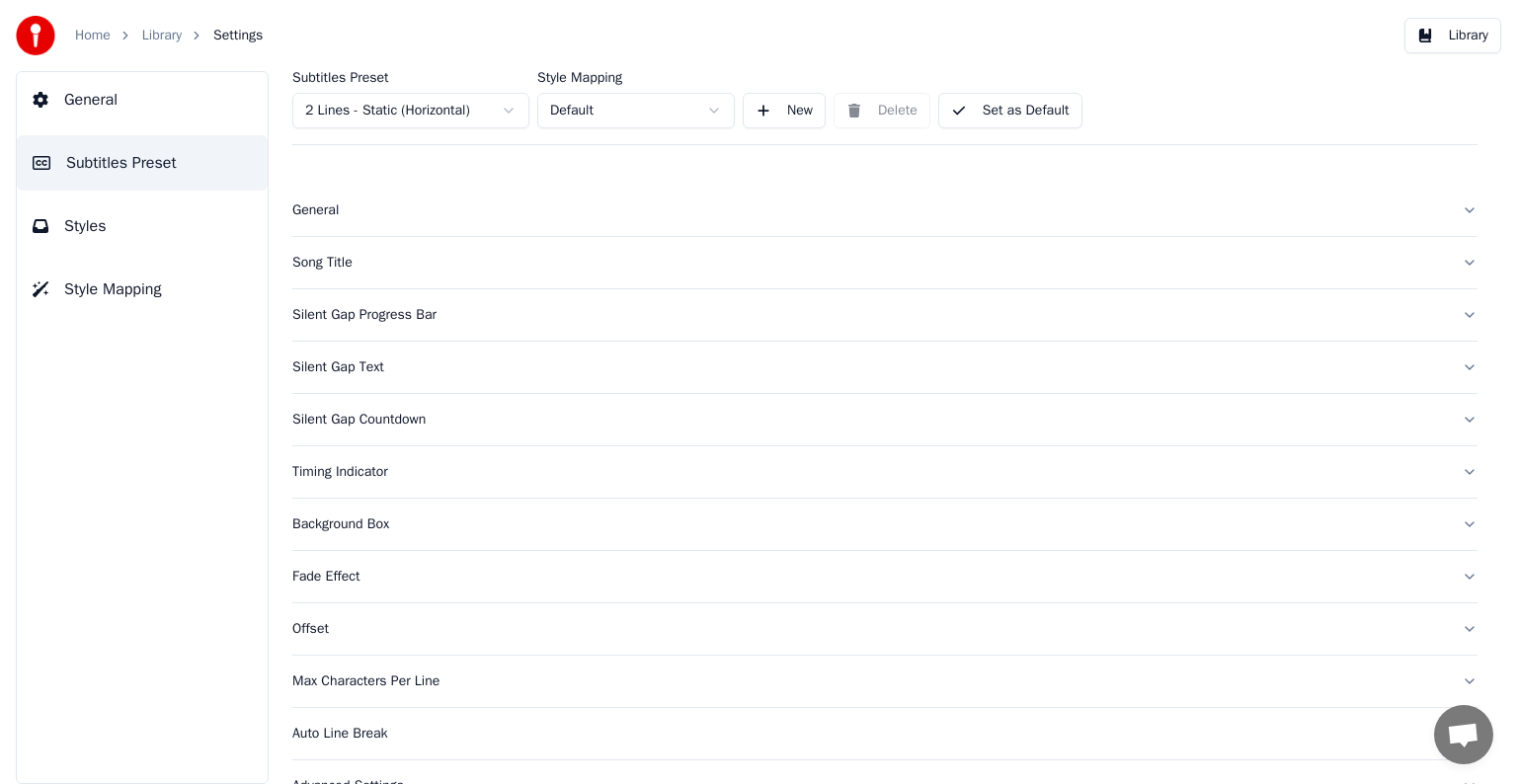 click on "Song Title" at bounding box center [869, 263] 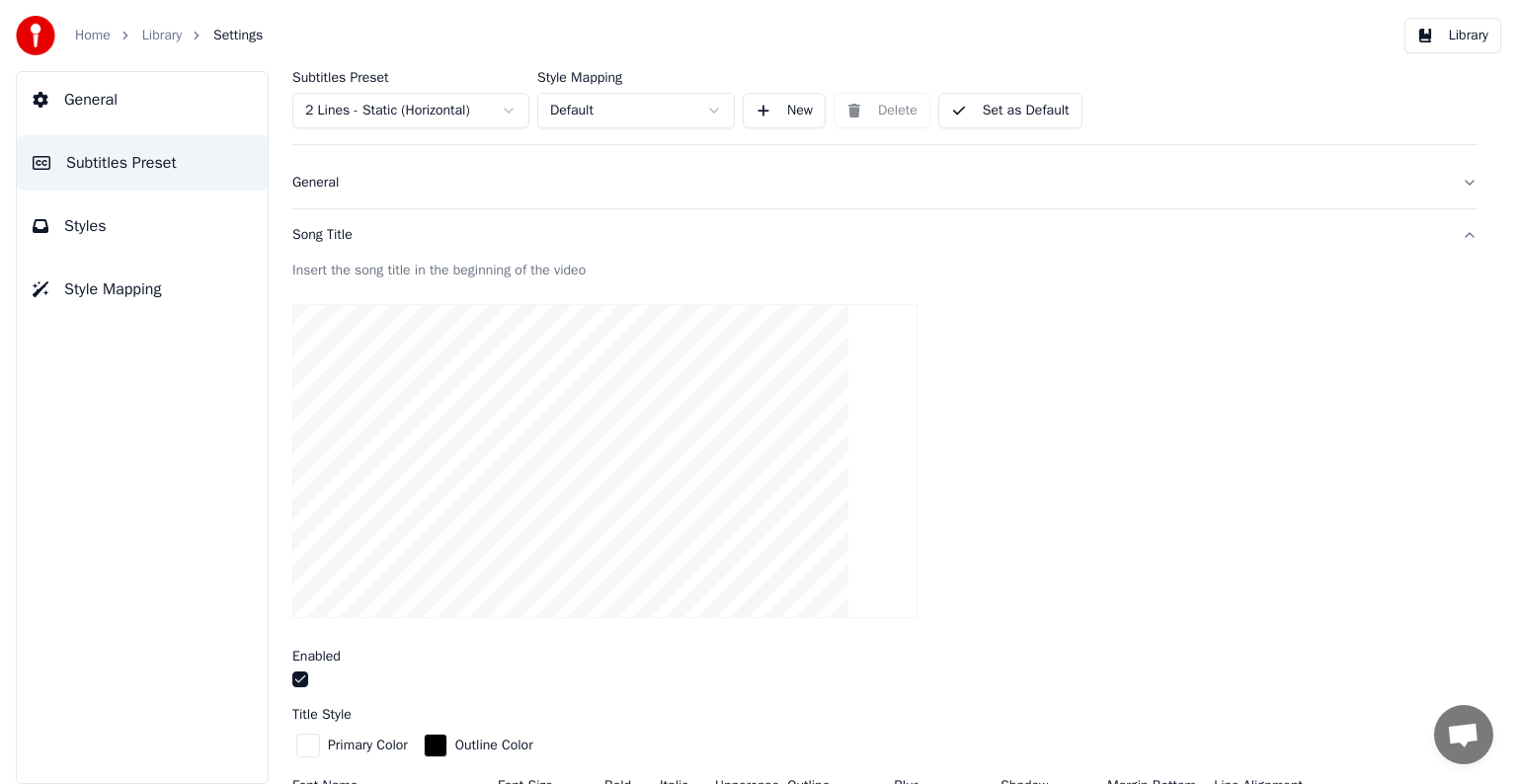 scroll, scrollTop: 0, scrollLeft: 0, axis: both 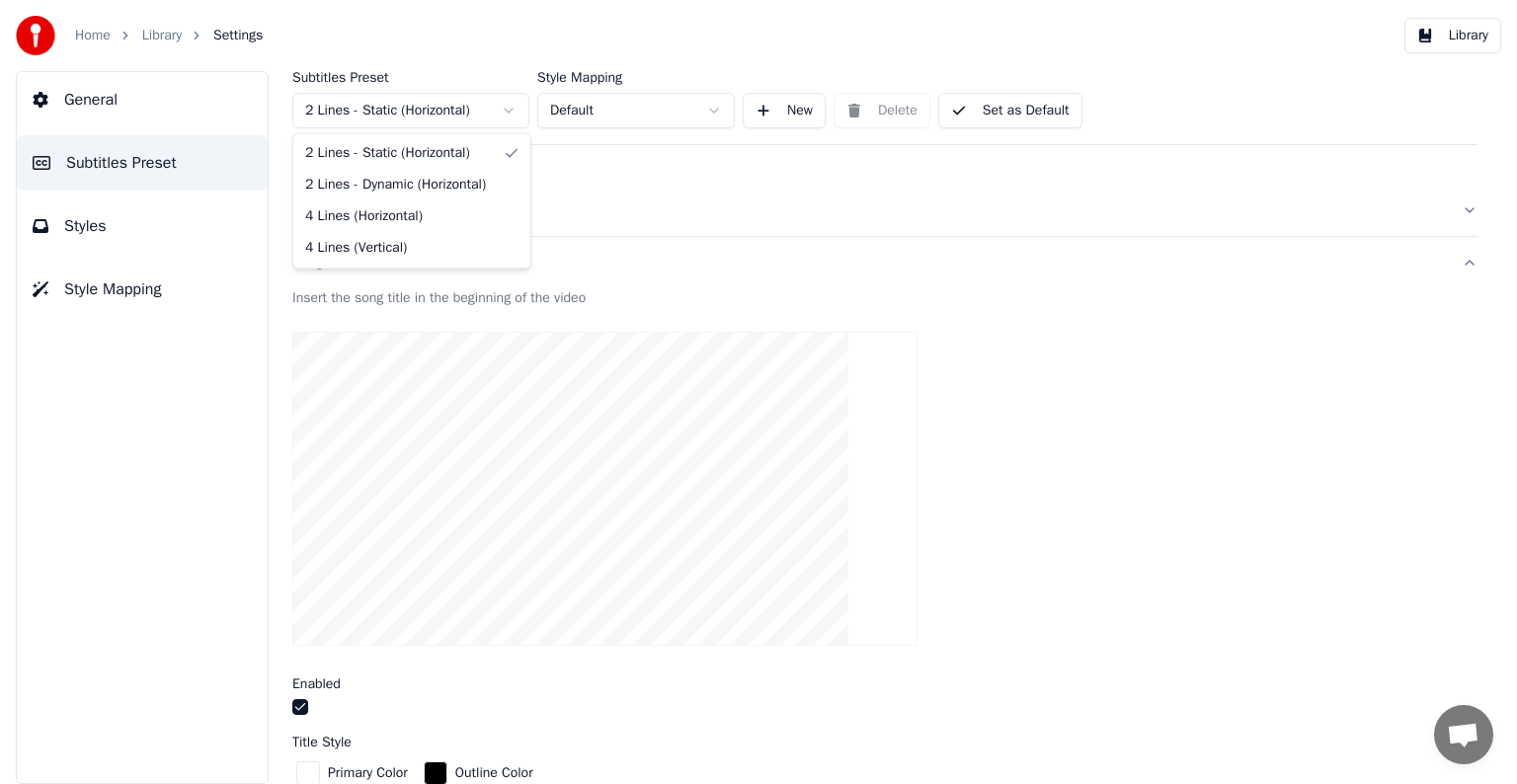 click on "Home Library Settings Library General Subtitles Preset Styles Style Mapping Subtitles Preset 2 Lines - Static (Horizontal) Style Mapping Default New Delete Set as Default General Song Title Insert the song title in the beginning of the video Enabled Title Style Primary Color Outline Color Font Name Nekoneco Display Font Size *** Bold Italic Uppercase Outline * Blur * Shadow * Margin Bottom *** Line Alignment Top Center Artist Style Primary Color Outline Color Font Name Nekoneco Display Font Size *** Bold Italic Uppercase Outline * Blur * Shadow * Margin Bottom *** Line Alignment Top Center Start Seconds * Duration Seconds ** Fade In (Milliseconds) *** Fade Out (Milliseconds) **** Reset Silent Gap Progress Bar Silent Gap Text Silent Gap Countdown Timing Indicator Background Box Fade Effect Offset Max Characters Per Line Auto Line Break Advanced Settings 2 Lines - Static (Horizontal) 2 Lines - Dynamic (Horizontal) 4 Lines (Horizontal) 4 Lines (Vertical)" at bounding box center [758, 392] 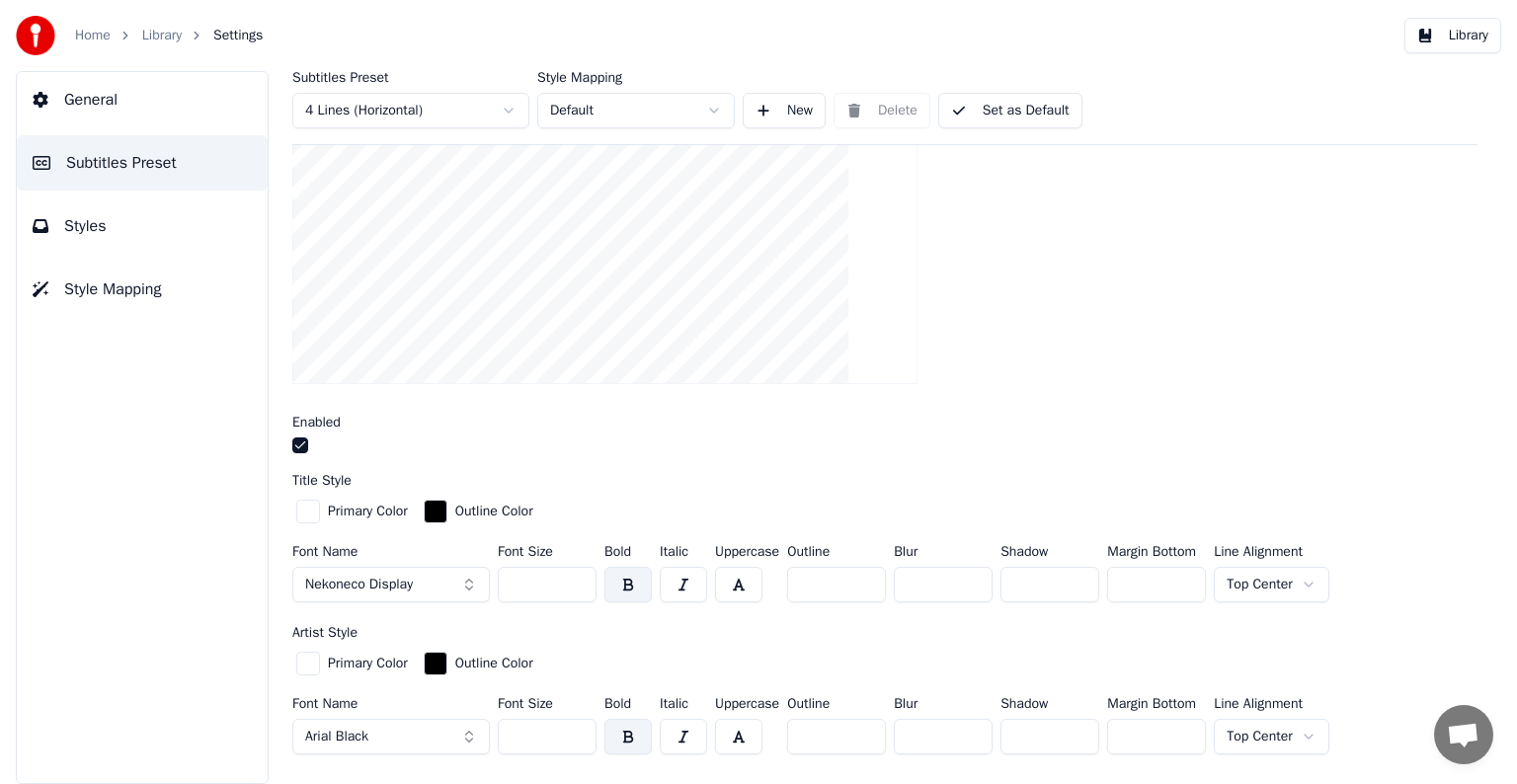 scroll, scrollTop: 296, scrollLeft: 0, axis: vertical 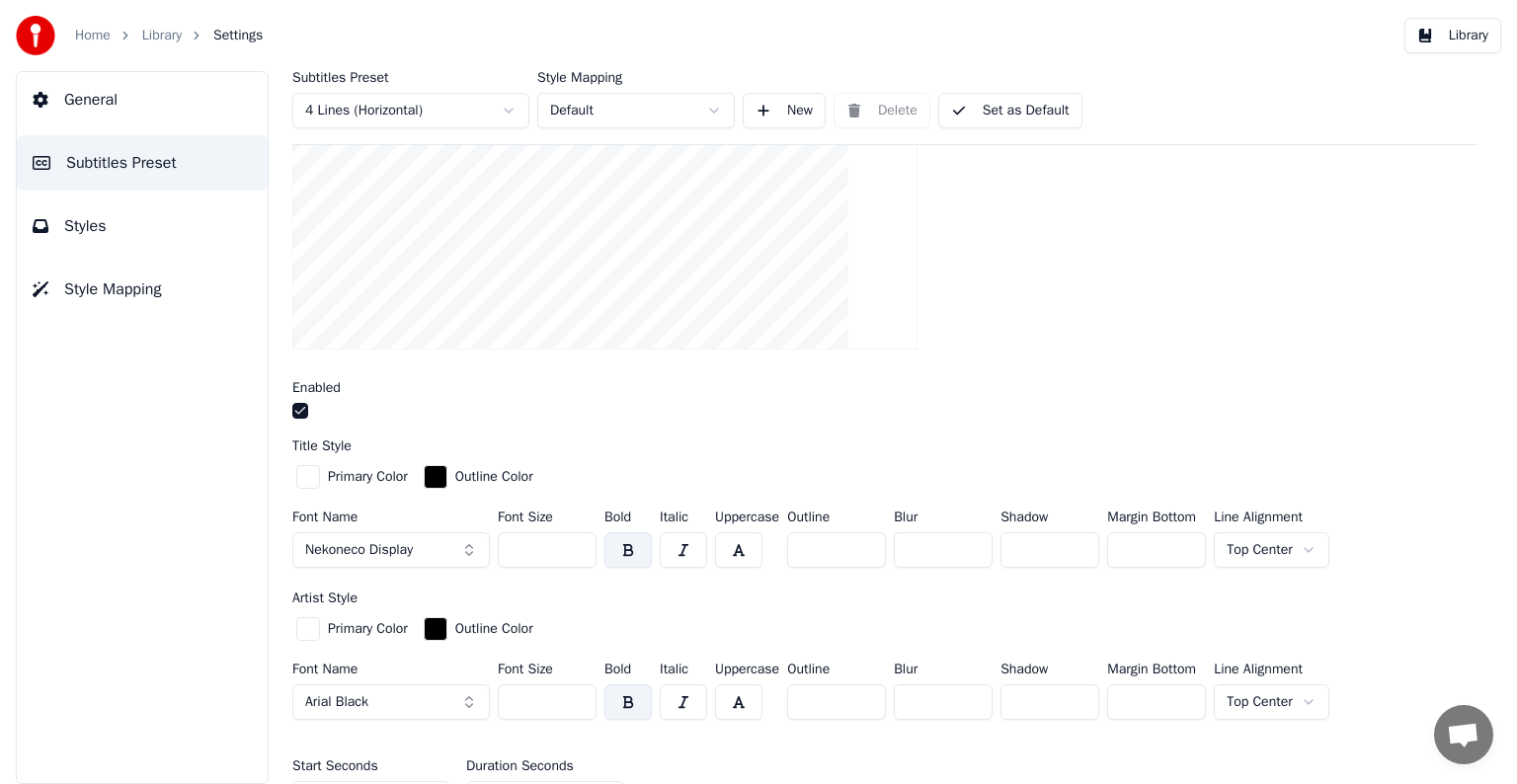 click at bounding box center (308, 477) 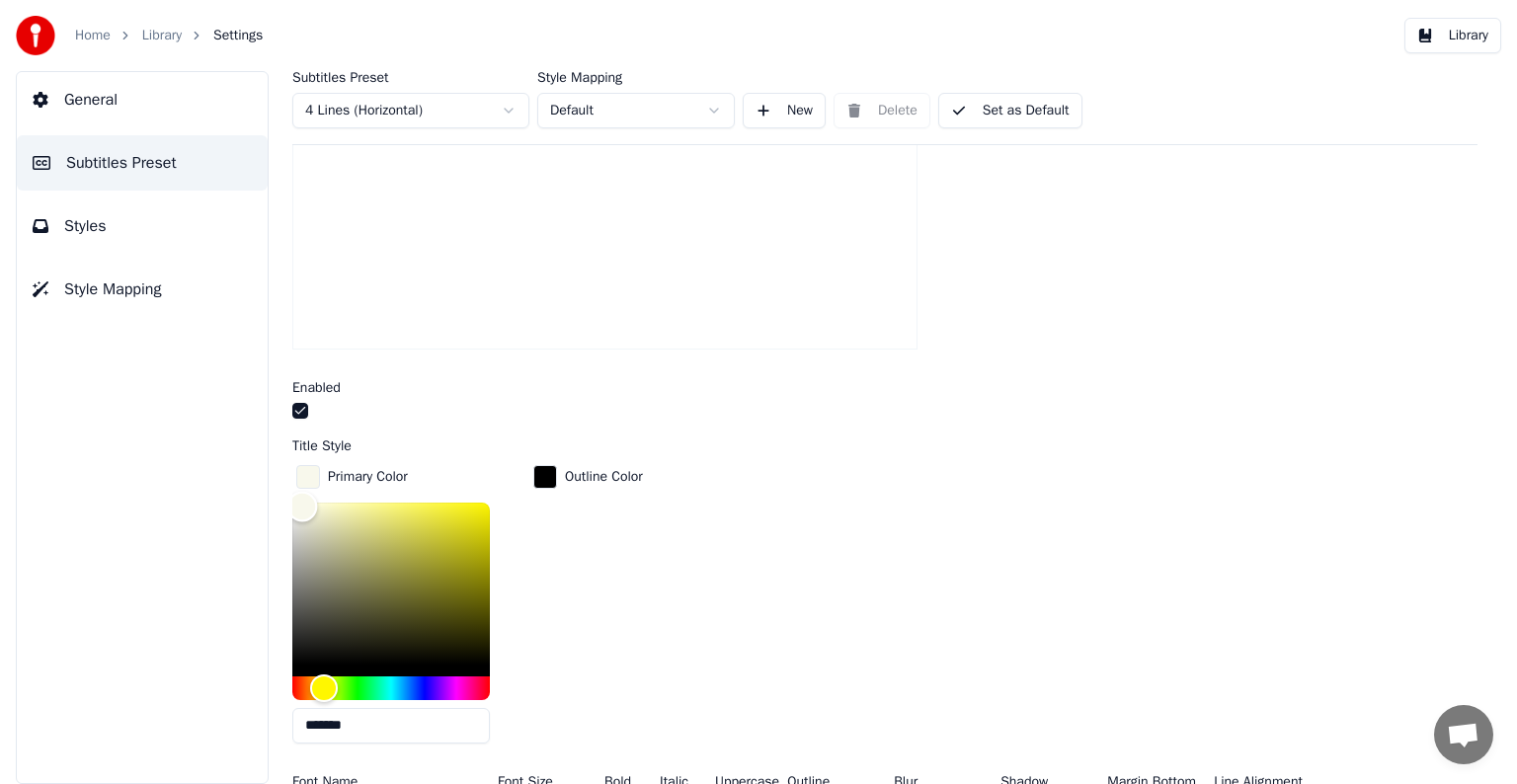 type on "*******" 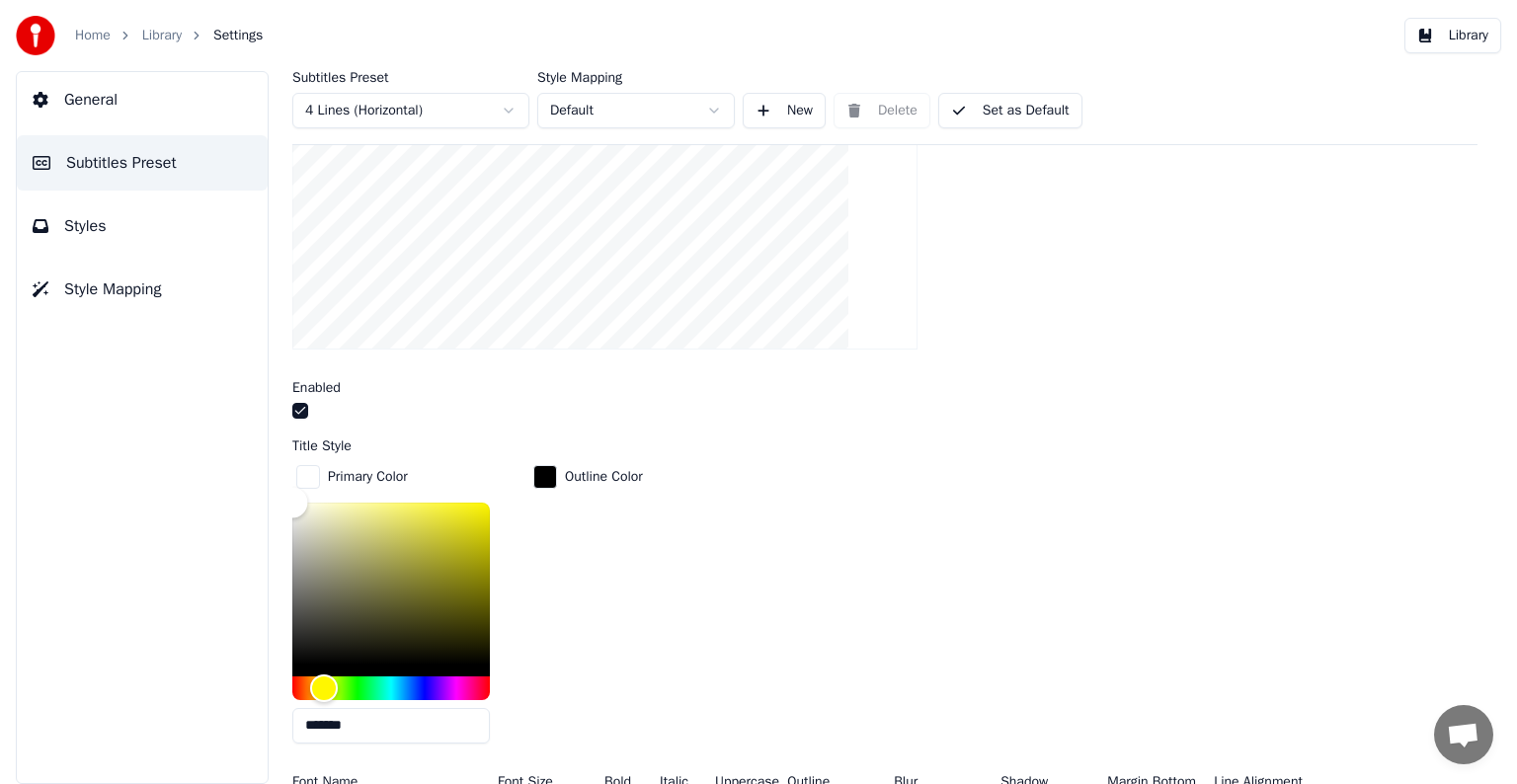 drag, startPoint x: 302, startPoint y: 504, endPoint x: 264, endPoint y: 482, distance: 43.908997 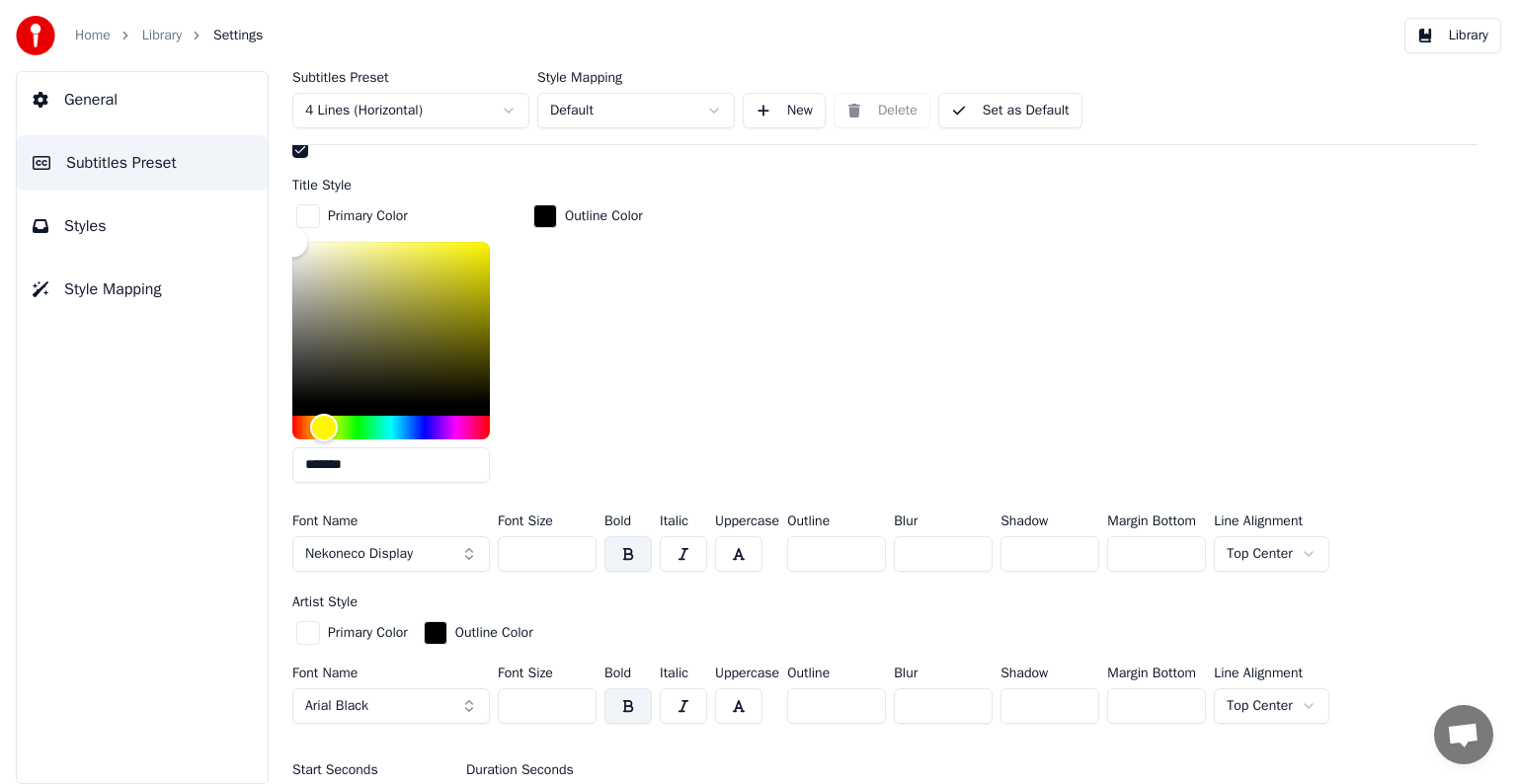scroll, scrollTop: 691, scrollLeft: 0, axis: vertical 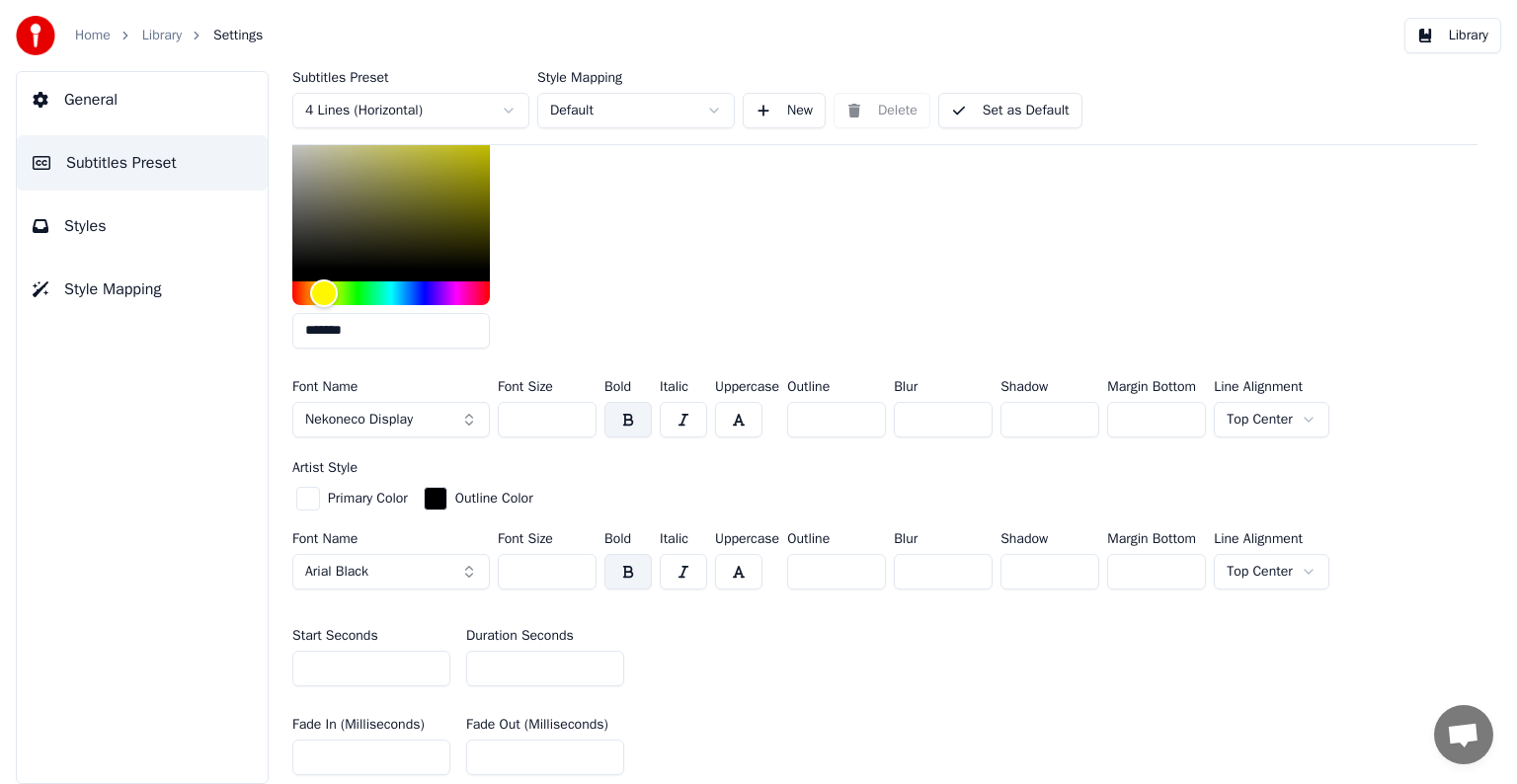 click at bounding box center (308, 499) 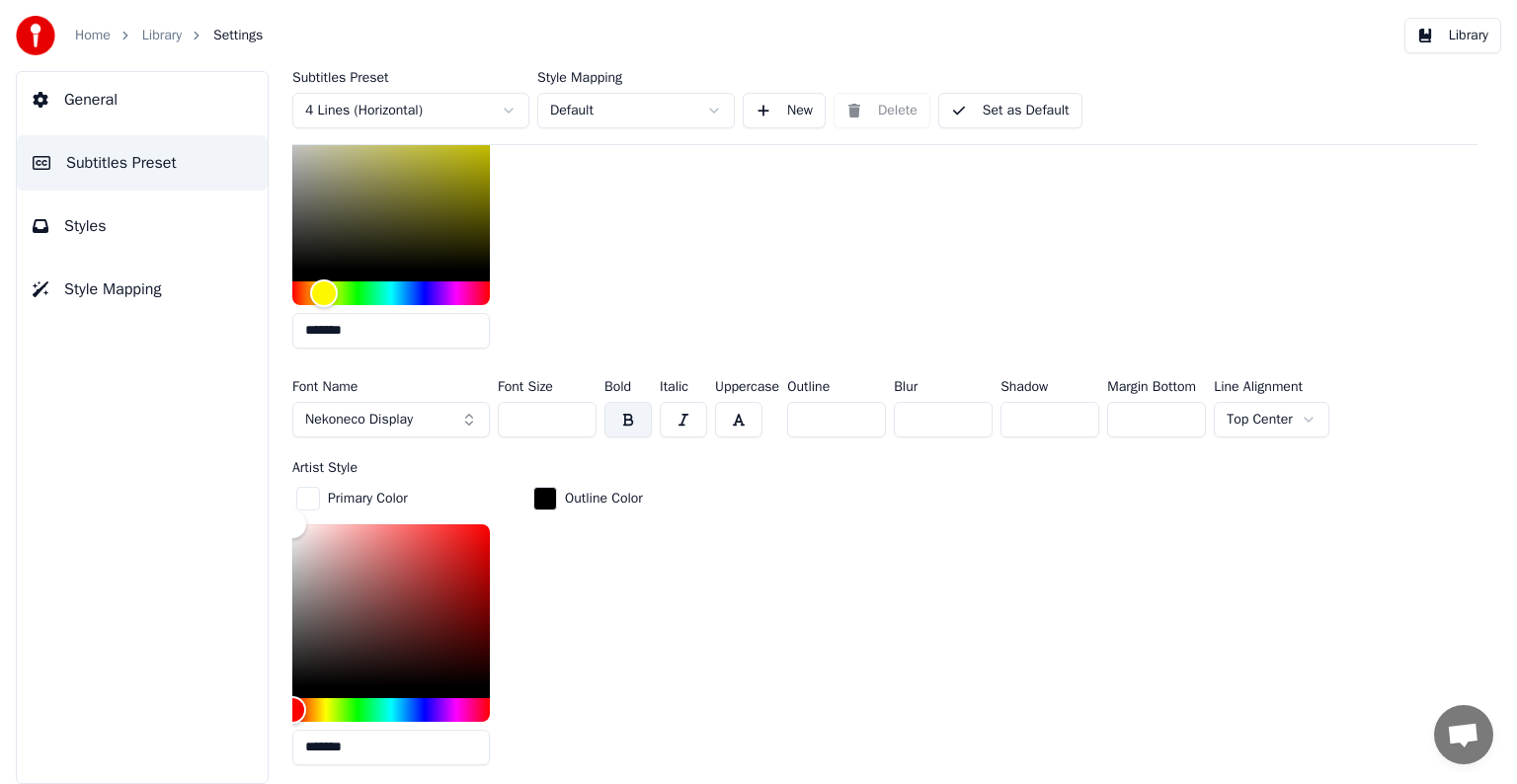 drag, startPoint x: 367, startPoint y: 751, endPoint x: 235, endPoint y: 736, distance: 132.84954 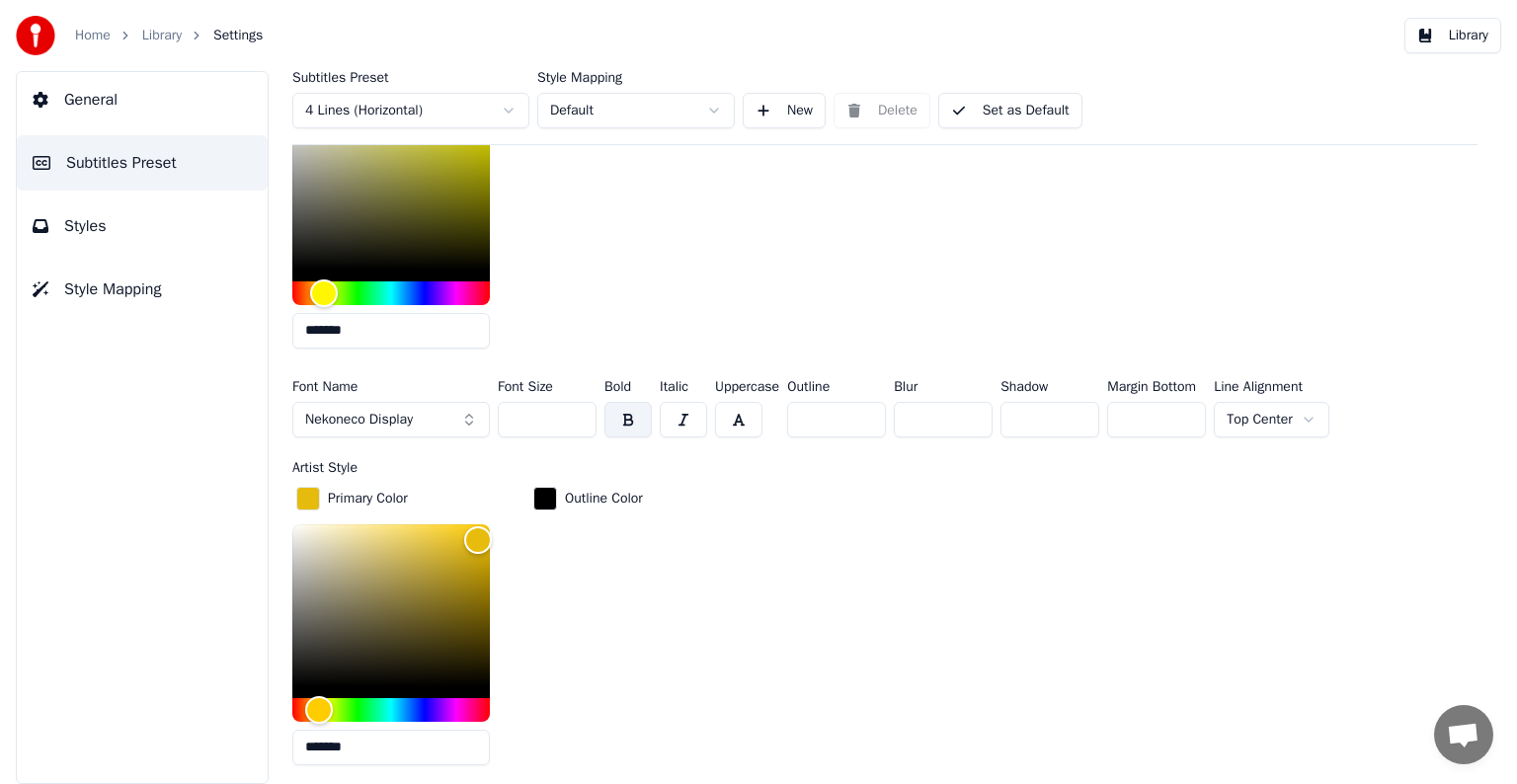type on "*******" 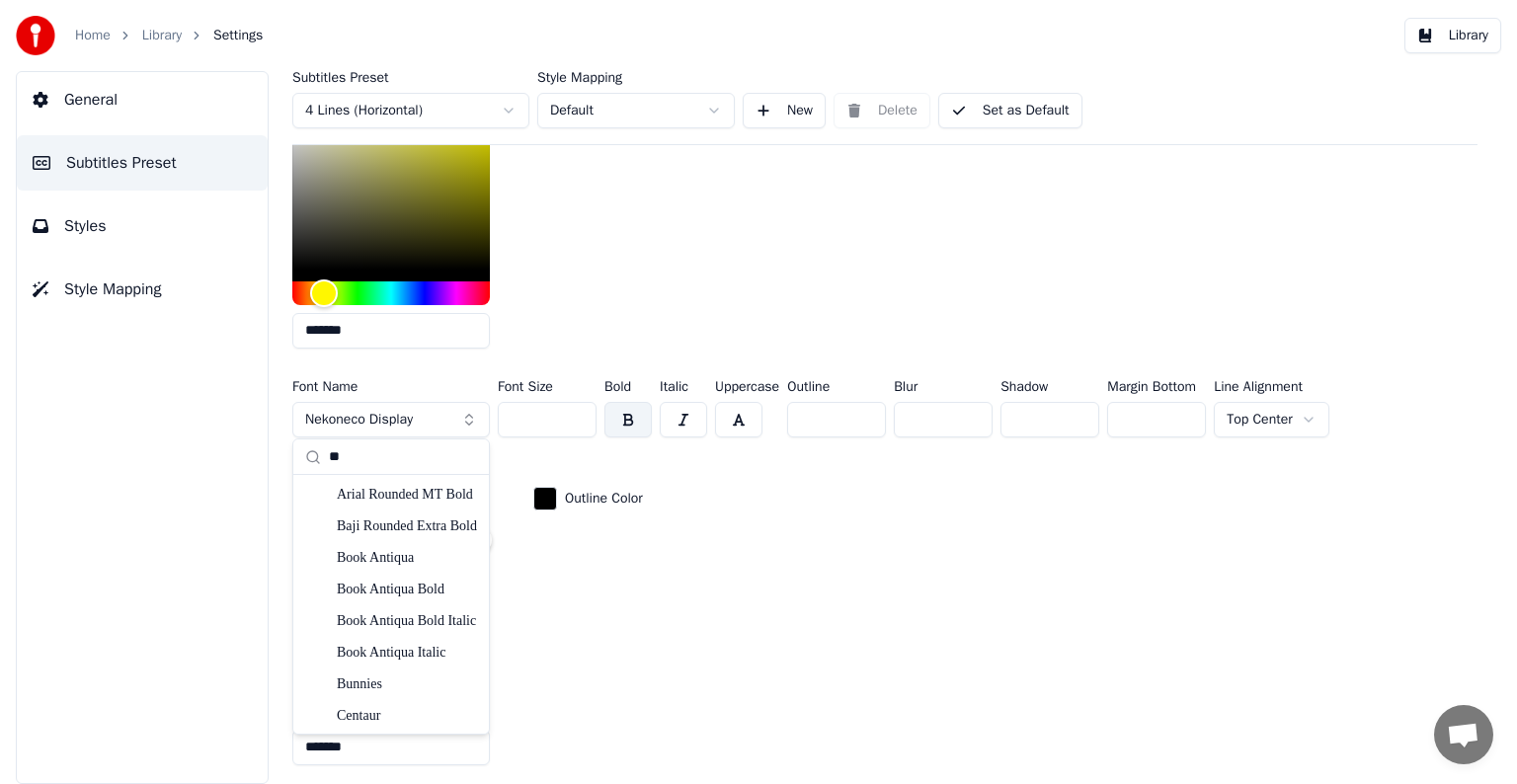 type on "*" 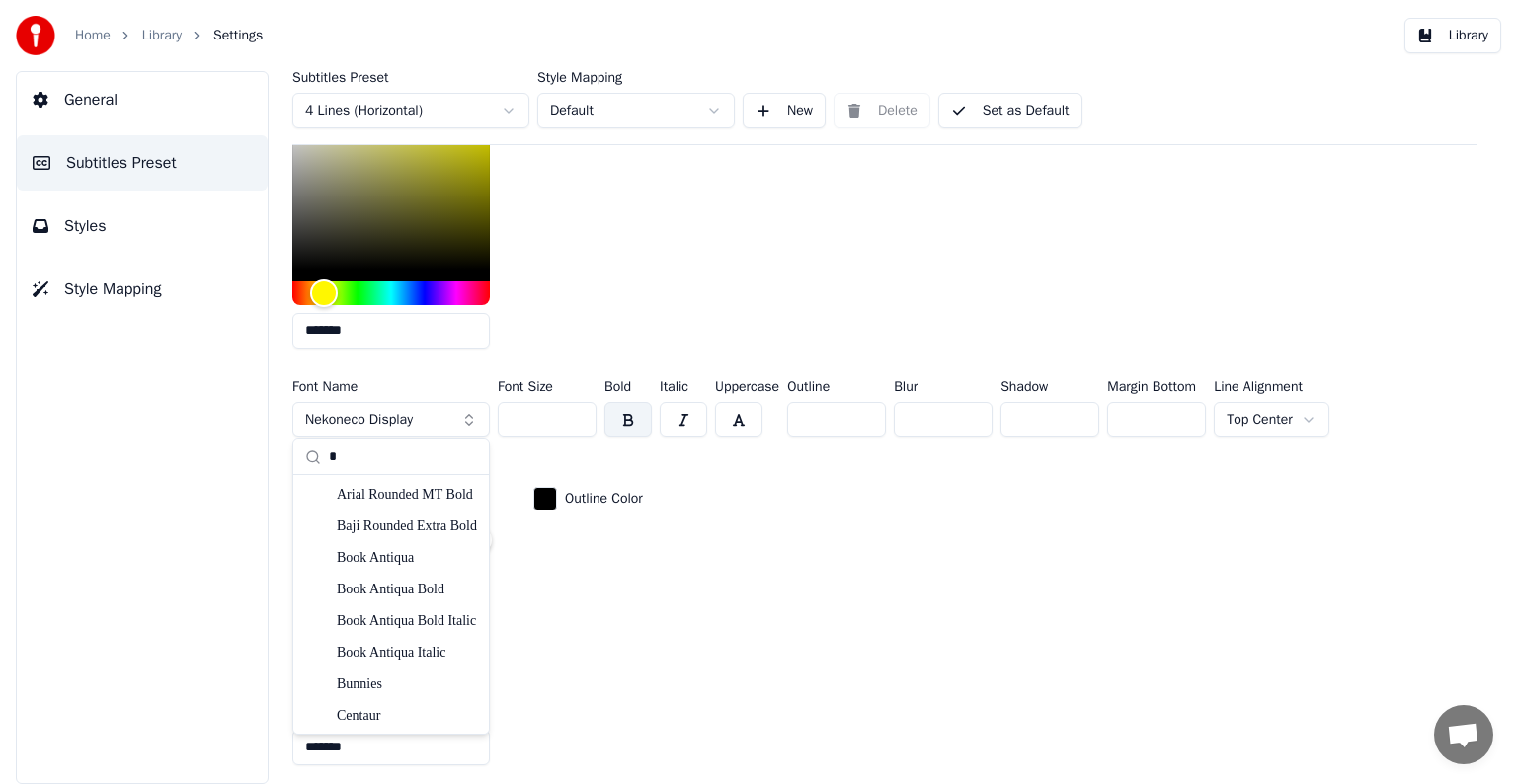 type 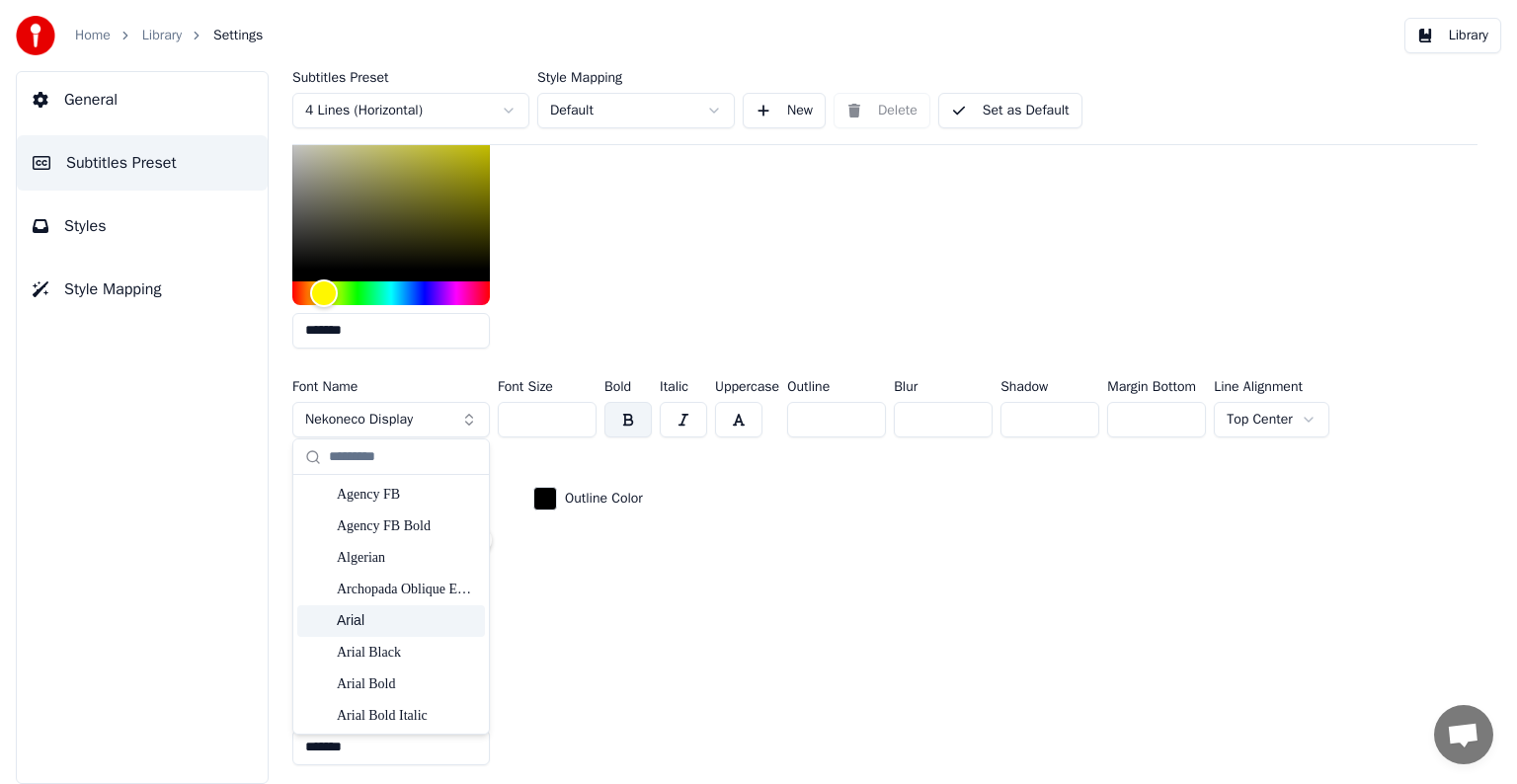 click on "Arial" at bounding box center [407, 621] 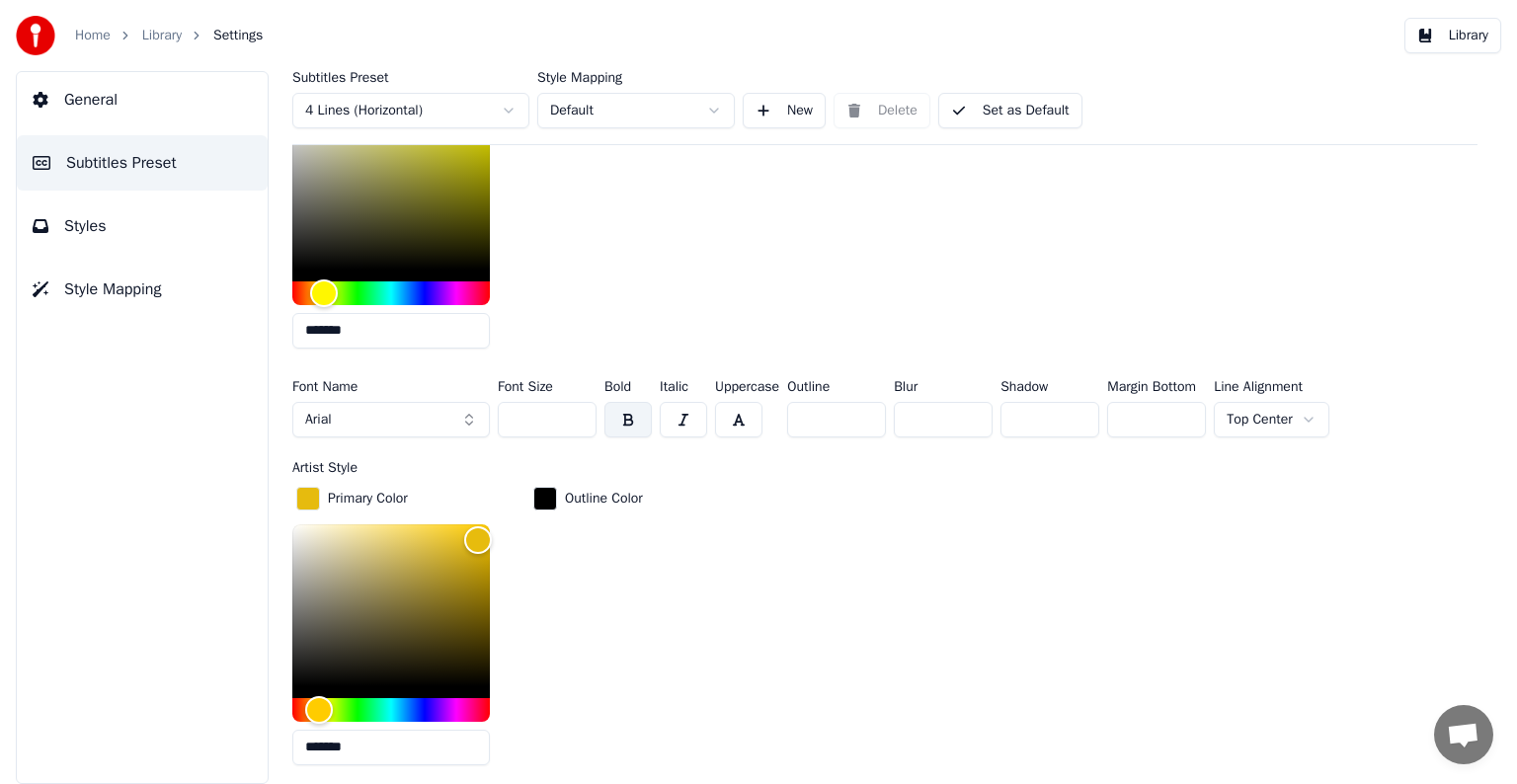 click on "Set as Default" at bounding box center (1010, 111) 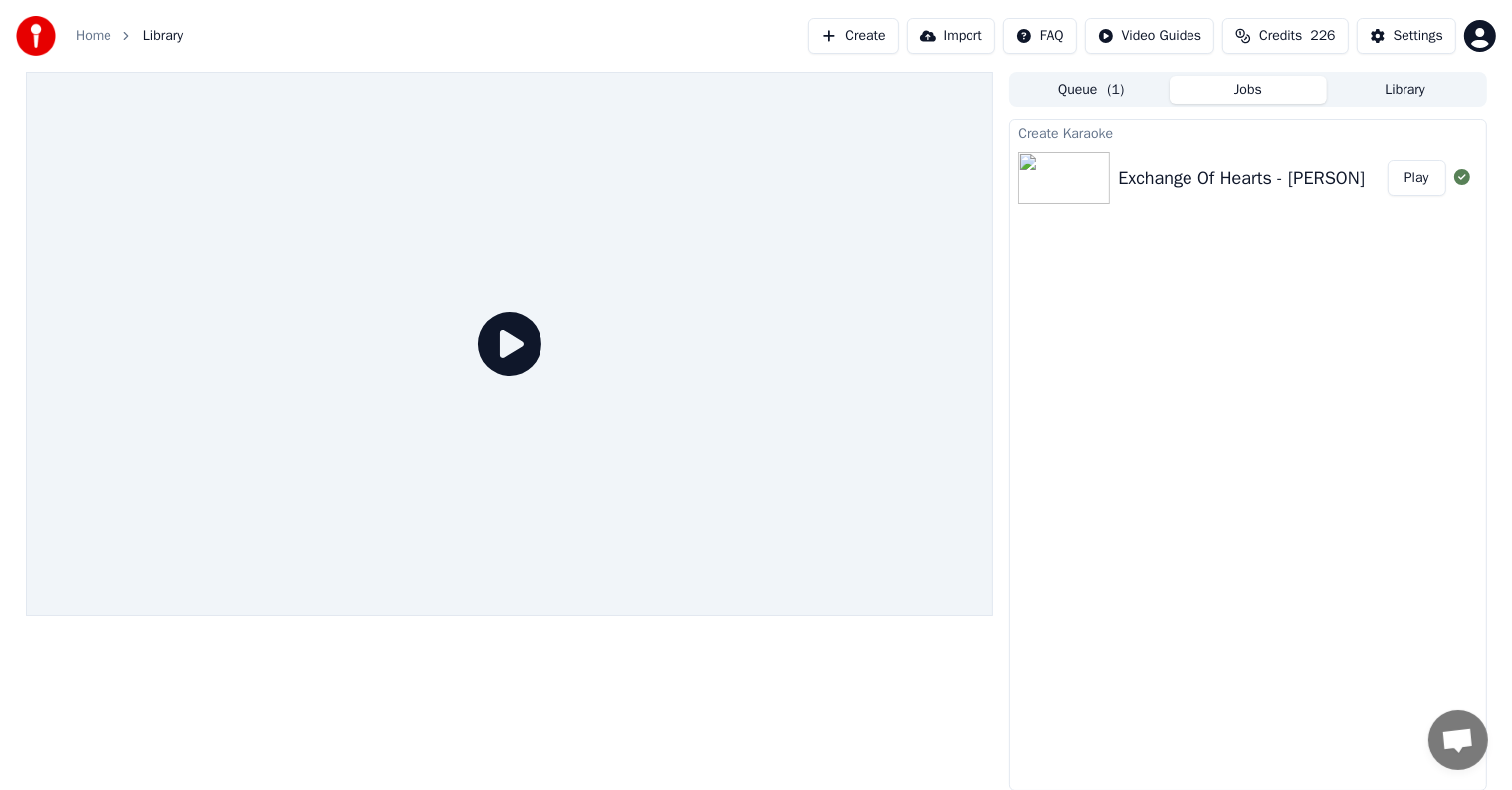 click on "Play" at bounding box center [1416, 178] 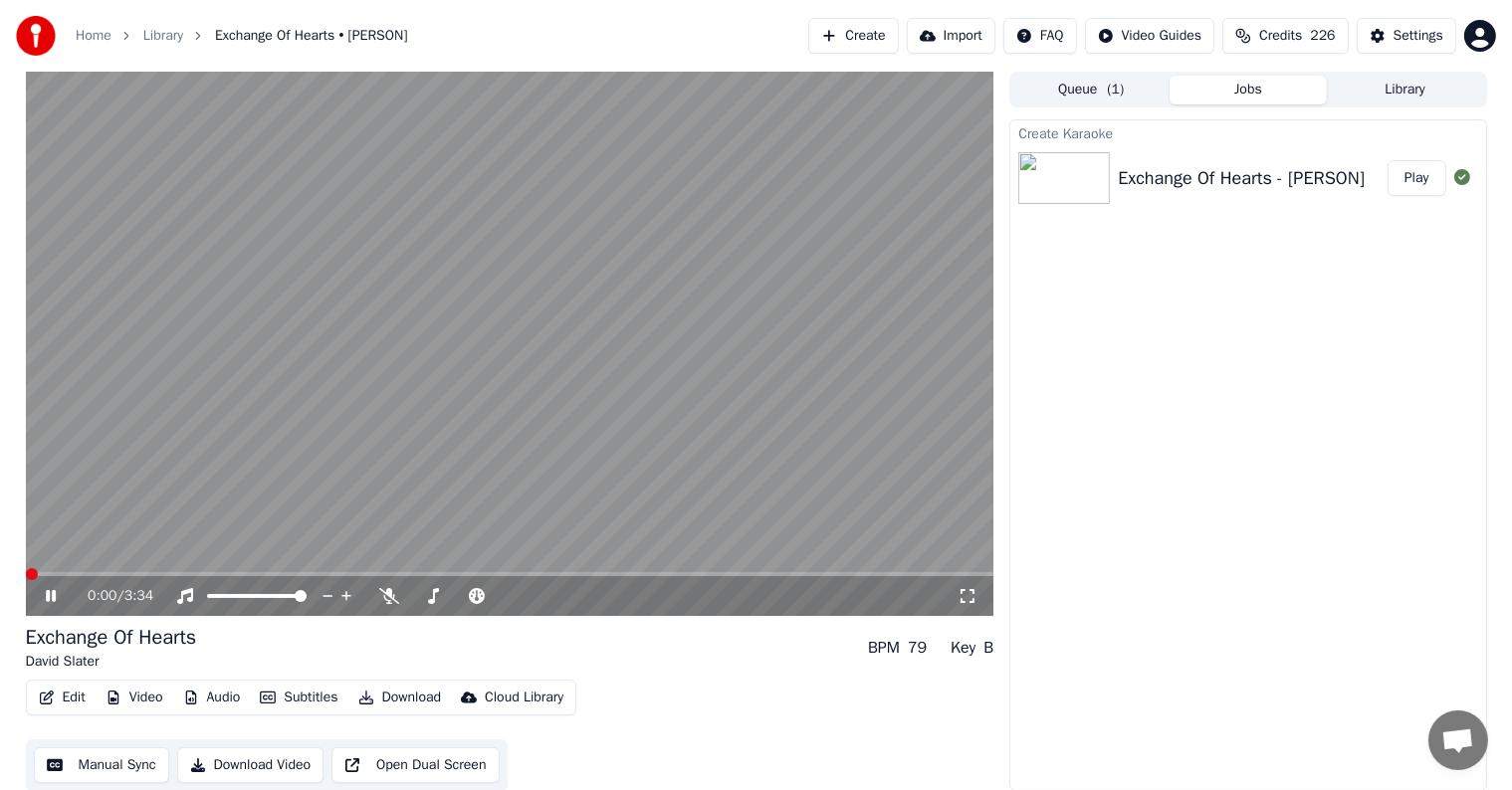 type 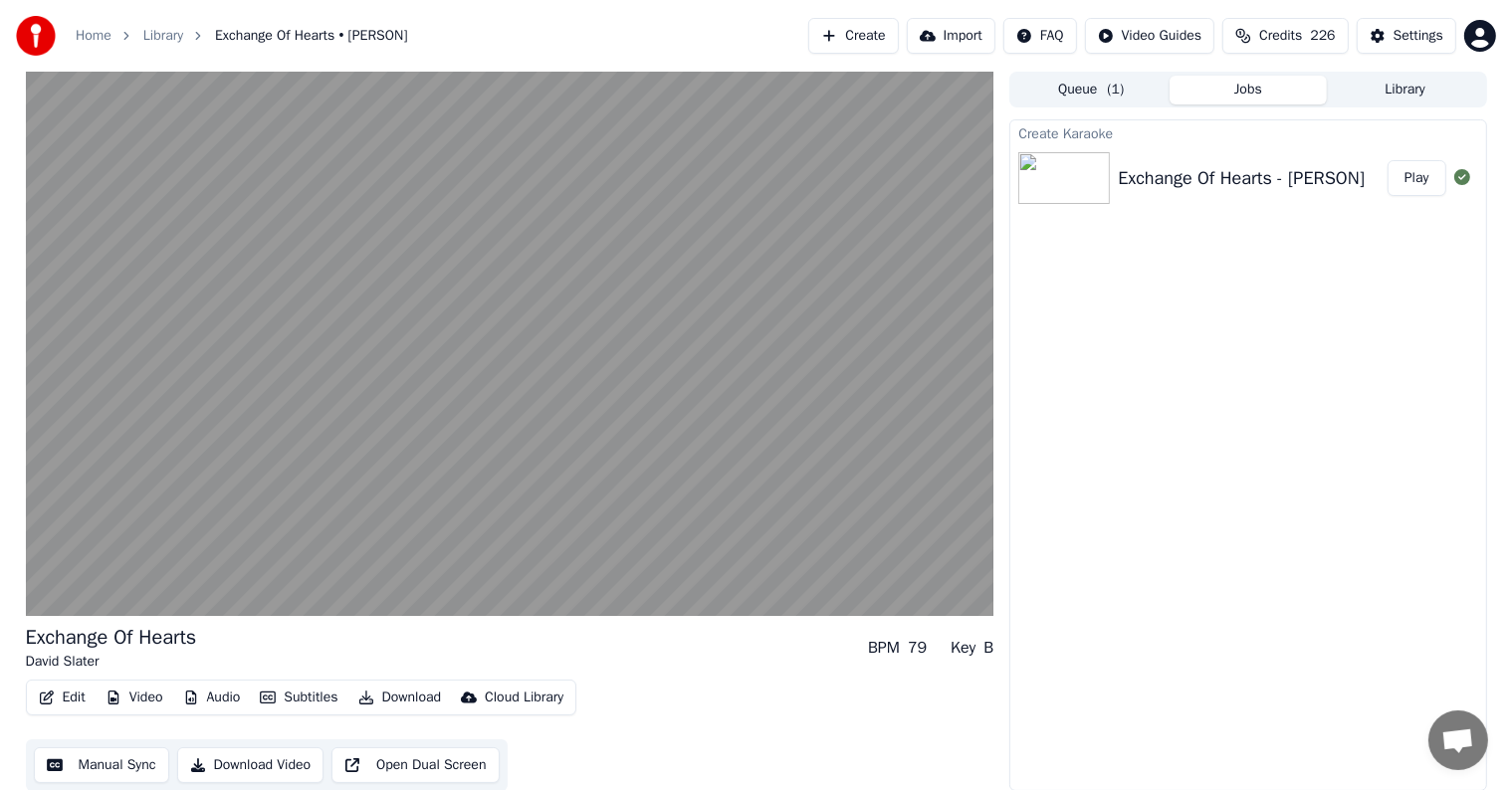 click on "Play" at bounding box center (1416, 178) 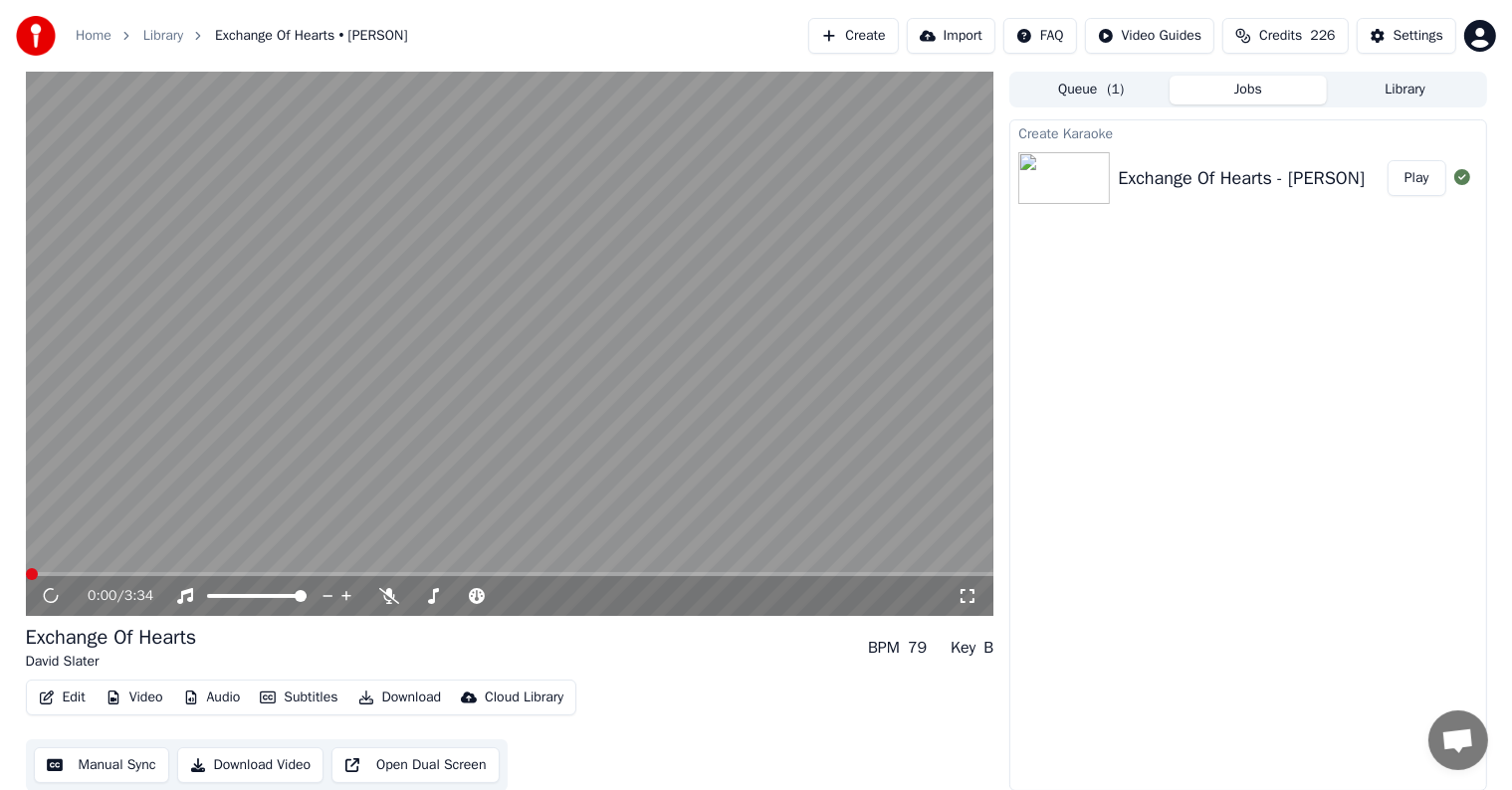 click at bounding box center [510, 343] 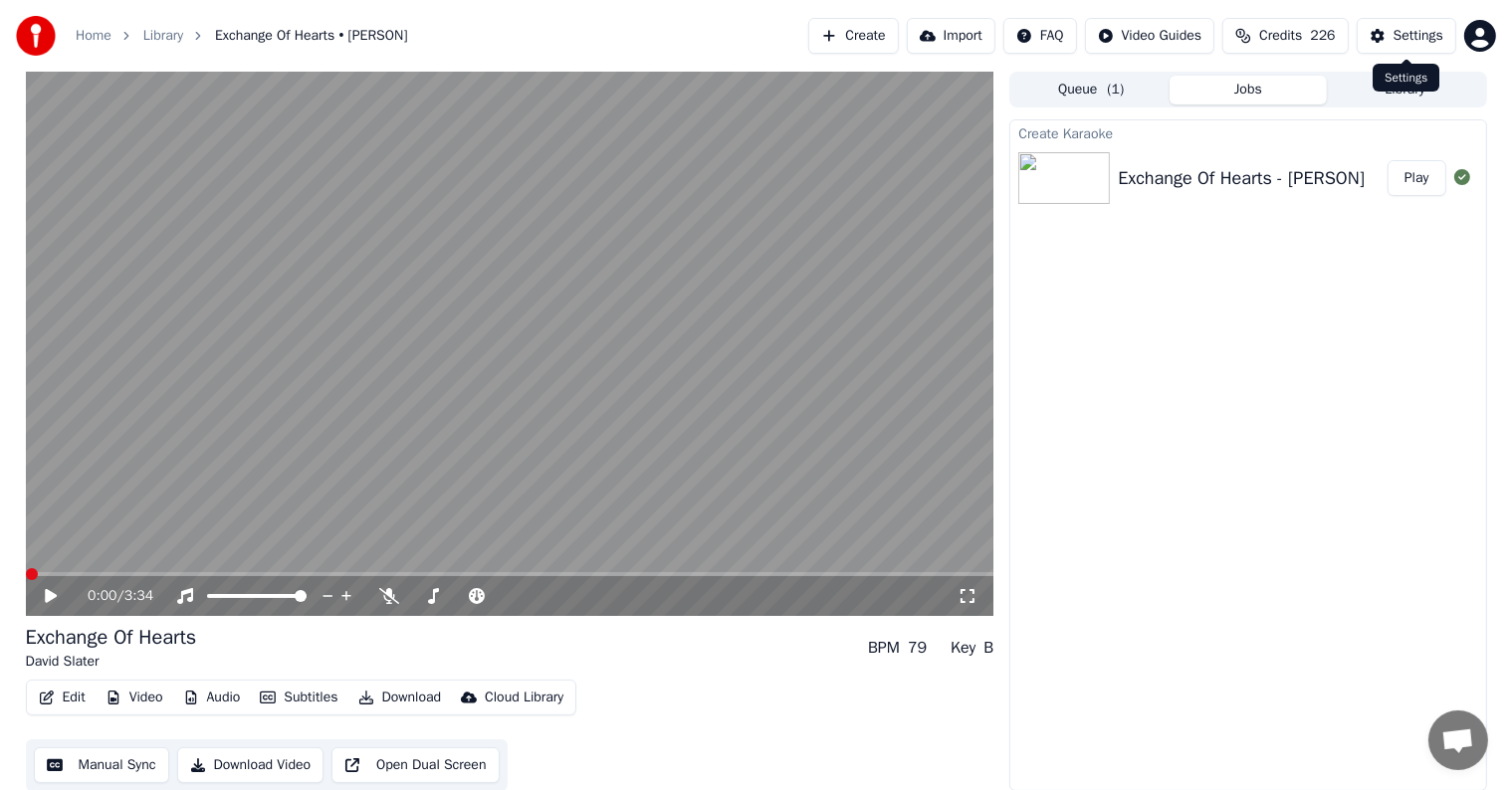 click on "Settings" at bounding box center [1418, 36] 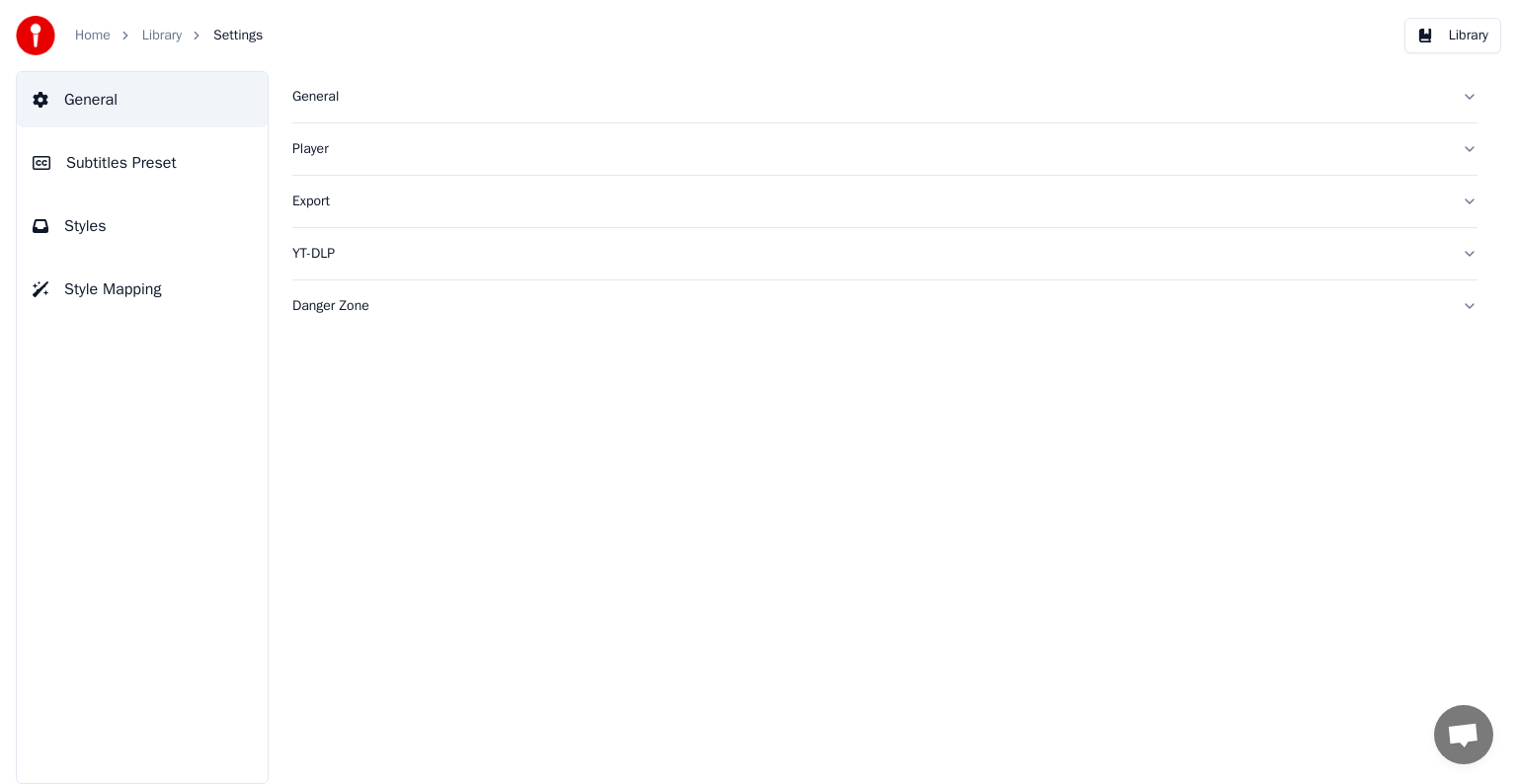 click on "Subtitles Preset" at bounding box center [121, 163] 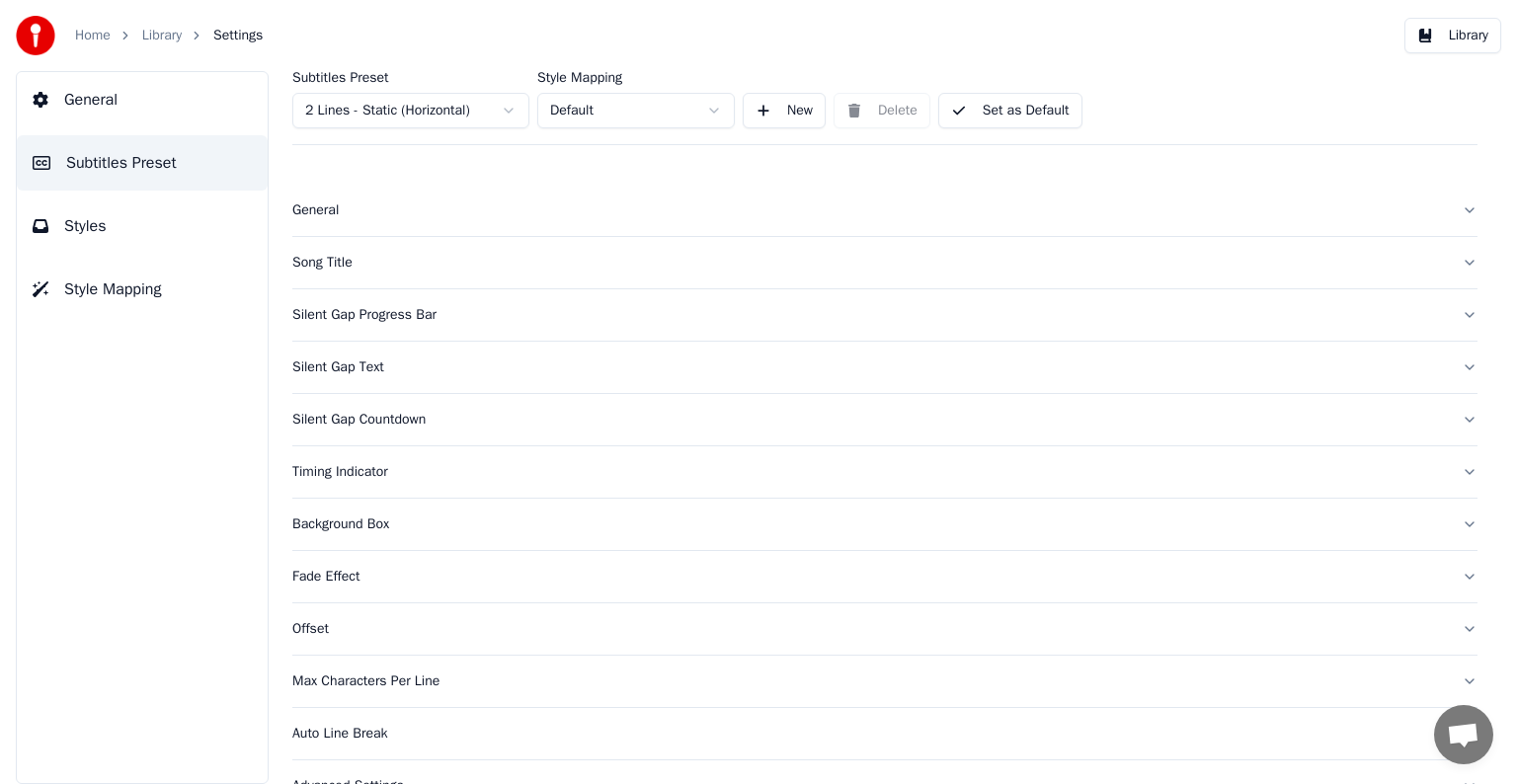 click on "Home Library Settings Library General Subtitles Preset Styles Style Mapping Subtitles Preset 2 Lines - Static (Horizontal) Style Mapping Default New Delete Set as Default General Song Title Silent Gap Progress Bar Silent Gap Text Silent Gap Countdown Timing Indicator Background Box Fade Effect Offset Max Characters Per Line Auto Line Break Advanced Settings" at bounding box center (758, 392) 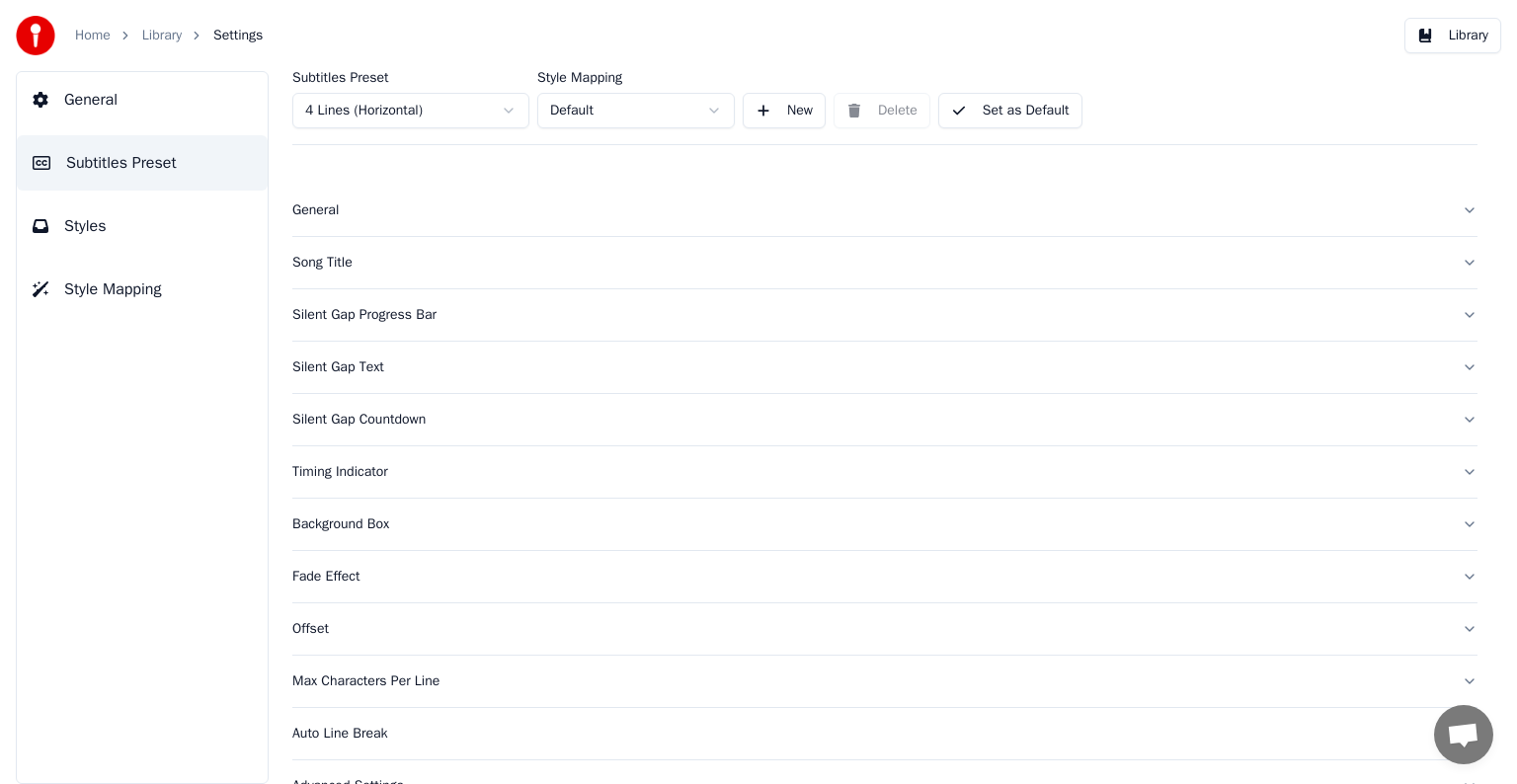 click on "Song Title" at bounding box center (869, 263) 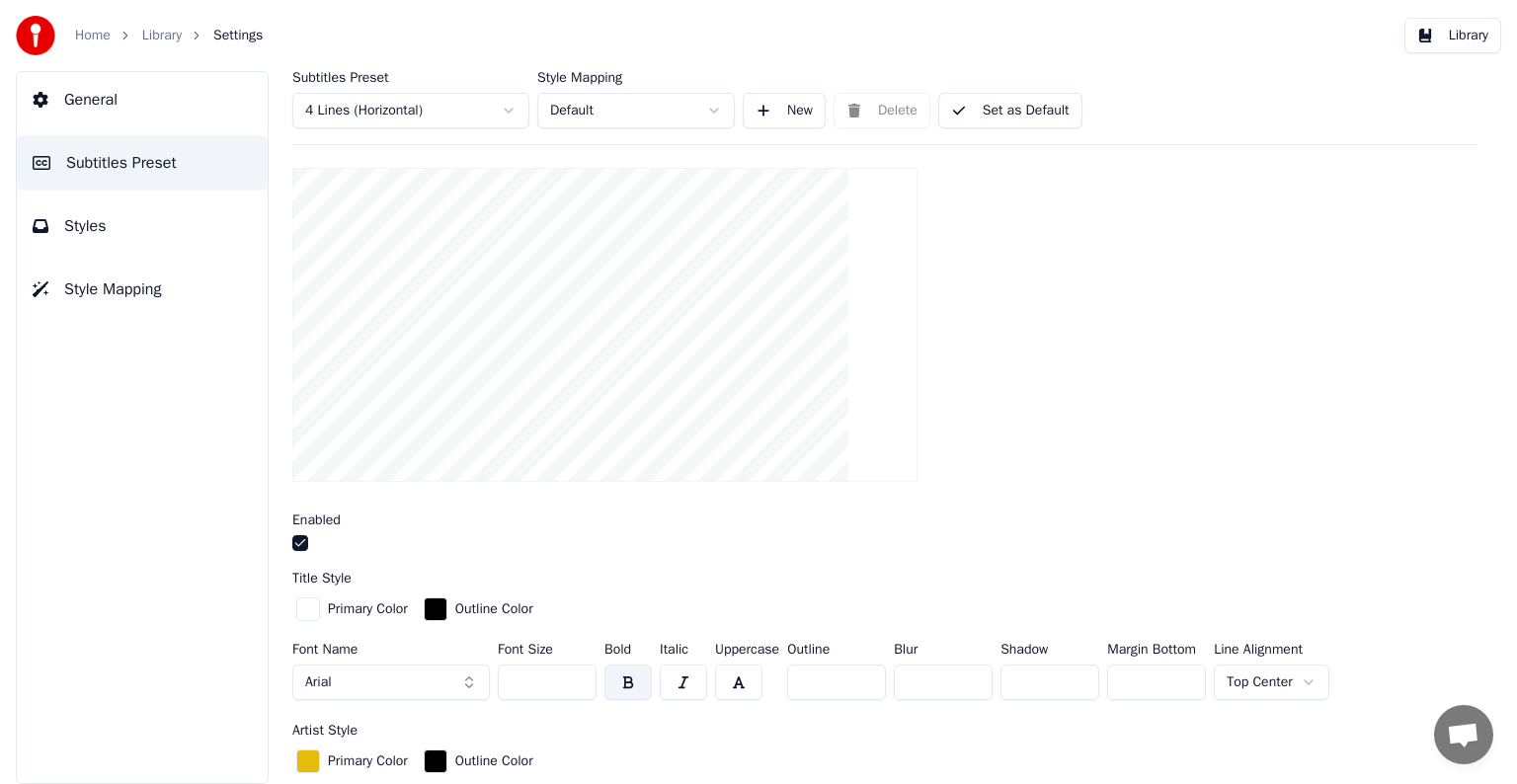 scroll, scrollTop: 296, scrollLeft: 0, axis: vertical 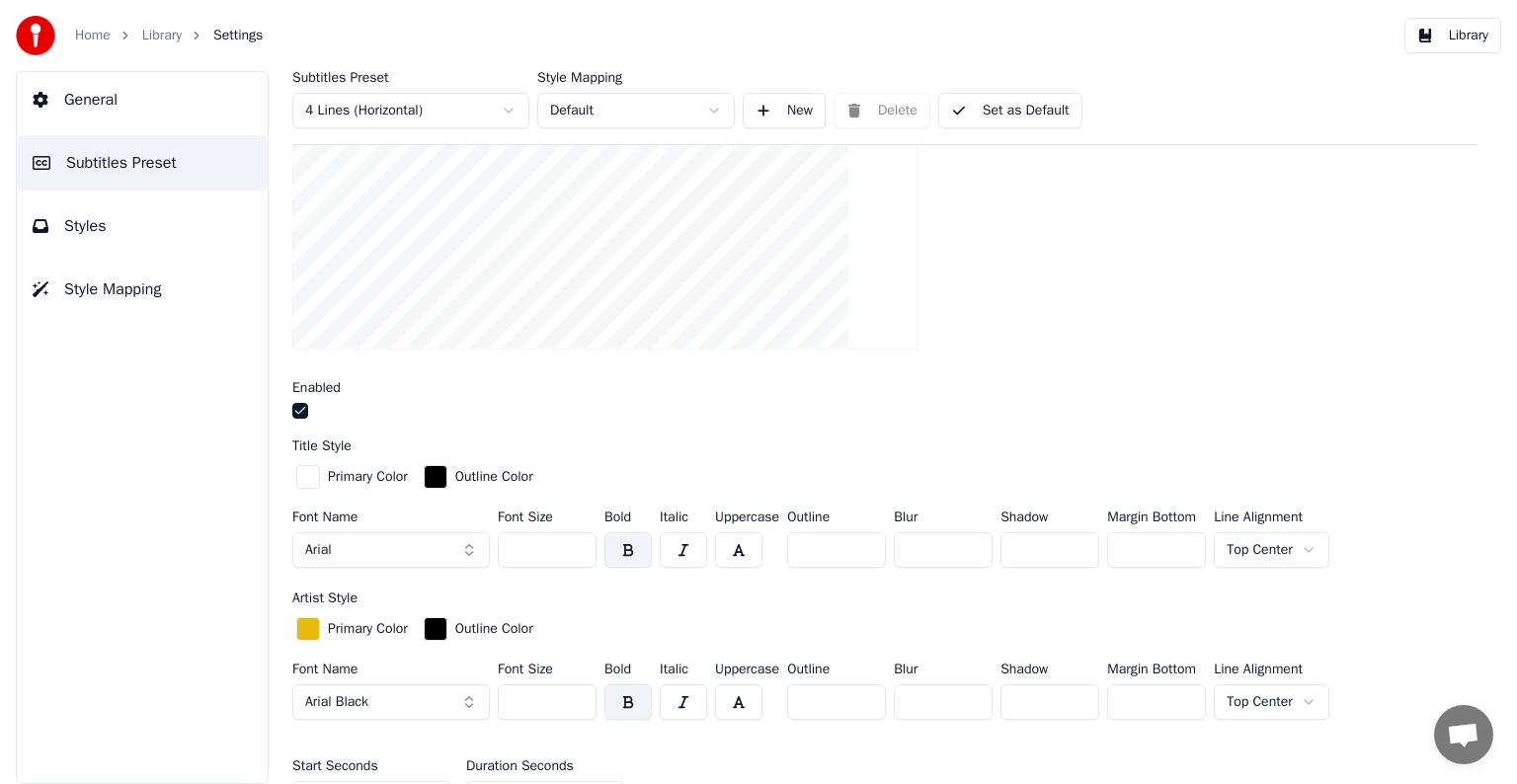 click on "Arial" at bounding box center (391, 550) 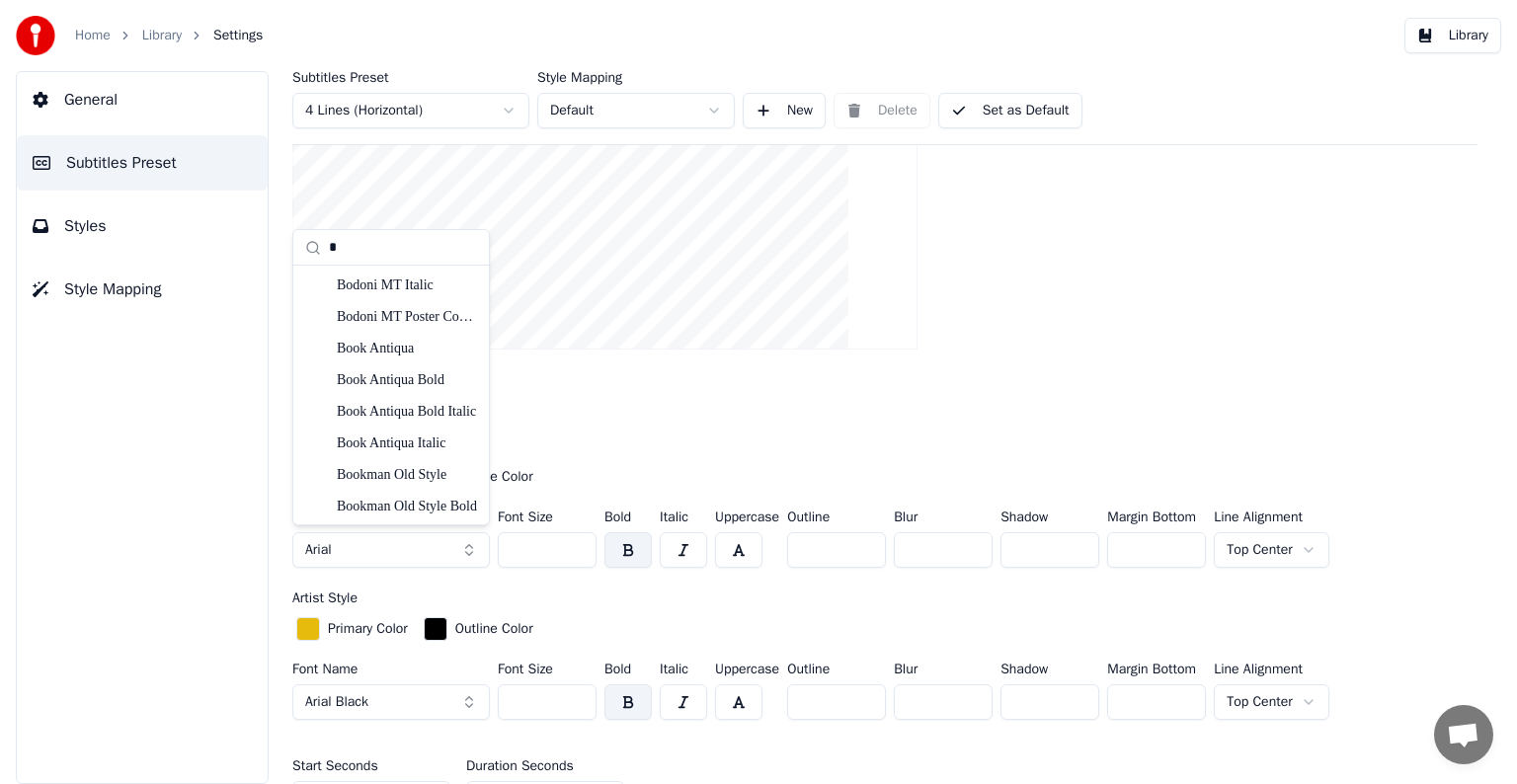 scroll, scrollTop: 1185, scrollLeft: 0, axis: vertical 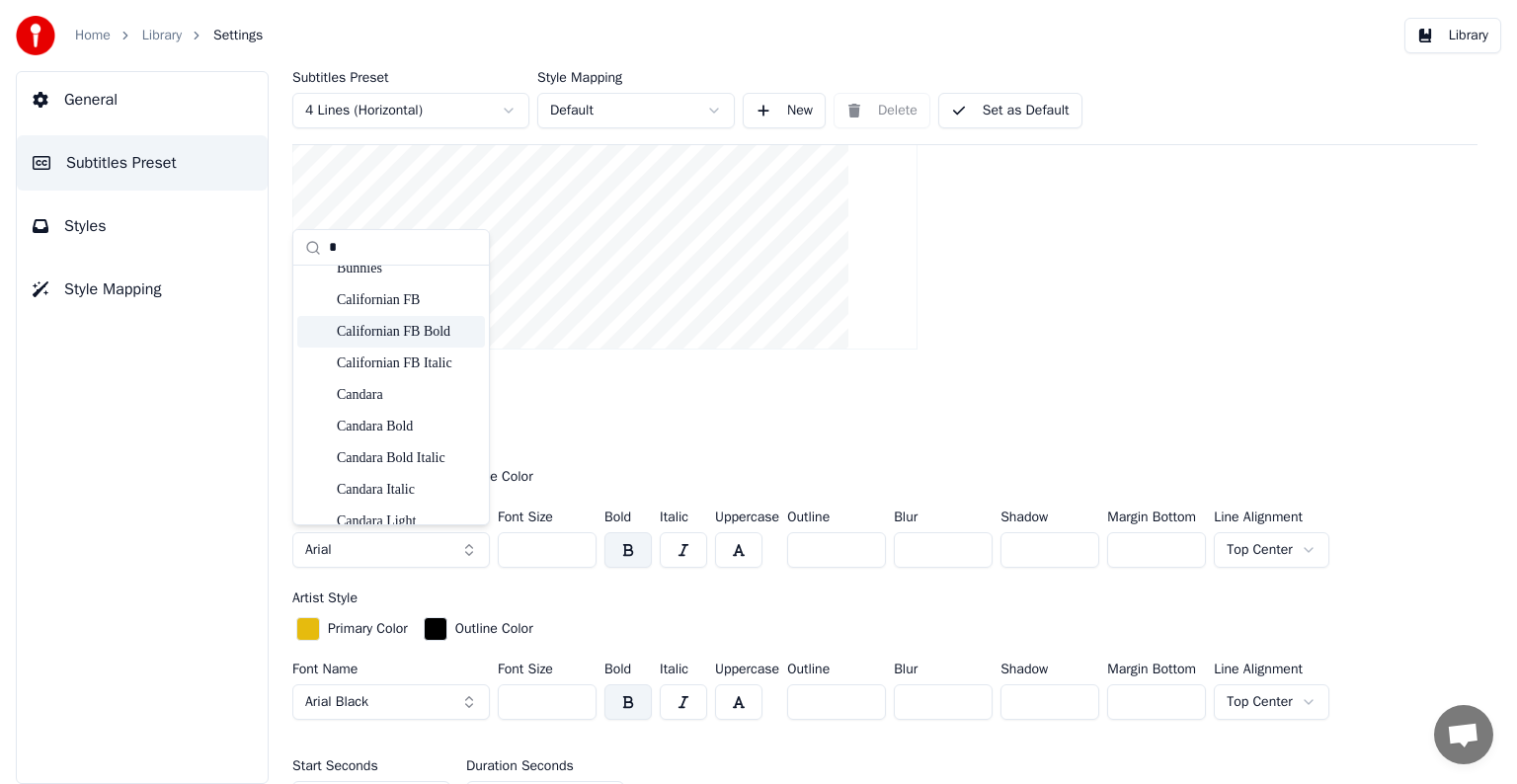 type on "*" 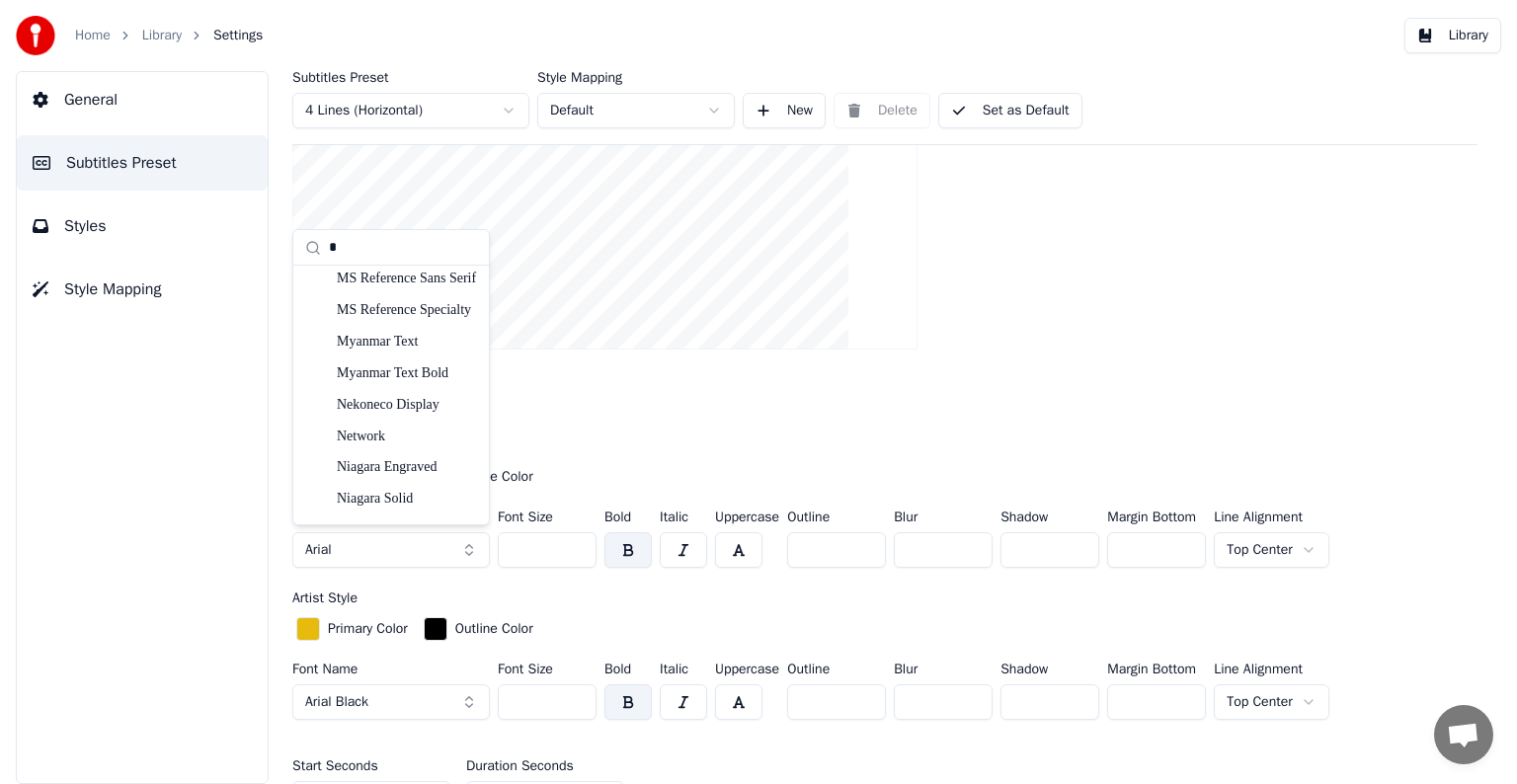 scroll, scrollTop: 4930, scrollLeft: 0, axis: vertical 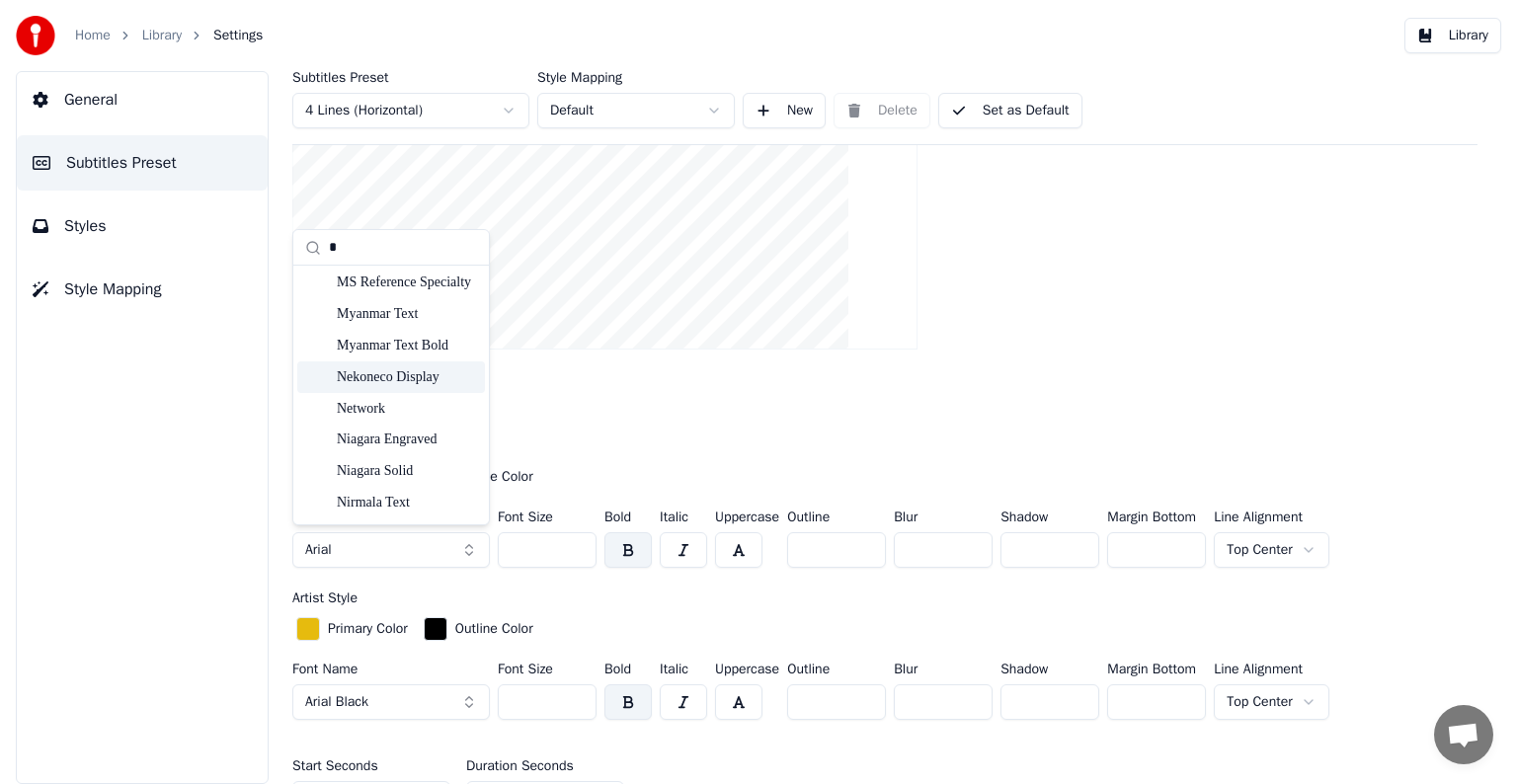 click on "Nekoneco Display" at bounding box center (407, 377) 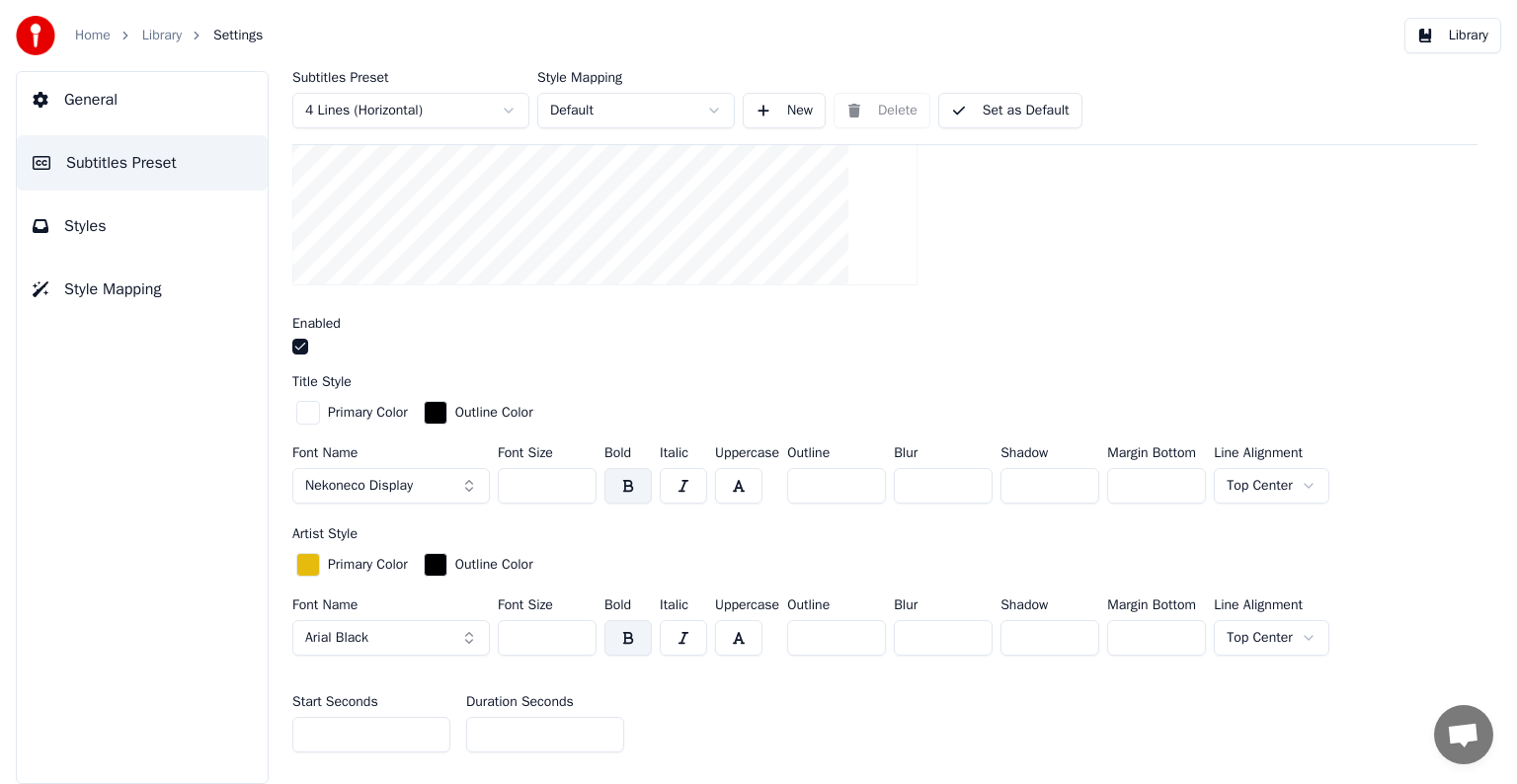 scroll, scrollTop: 395, scrollLeft: 0, axis: vertical 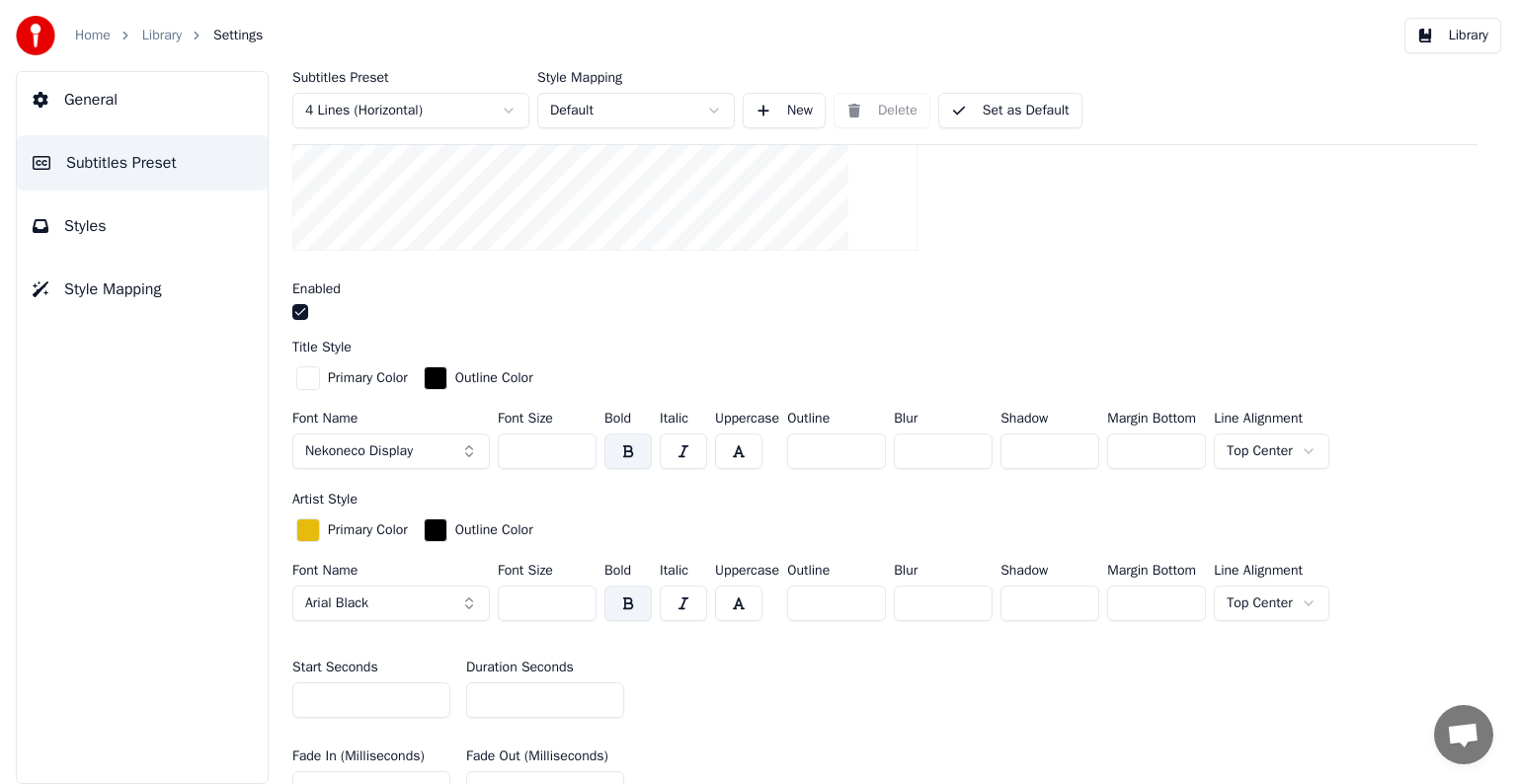 click on "Arial Black" at bounding box center [337, 603] 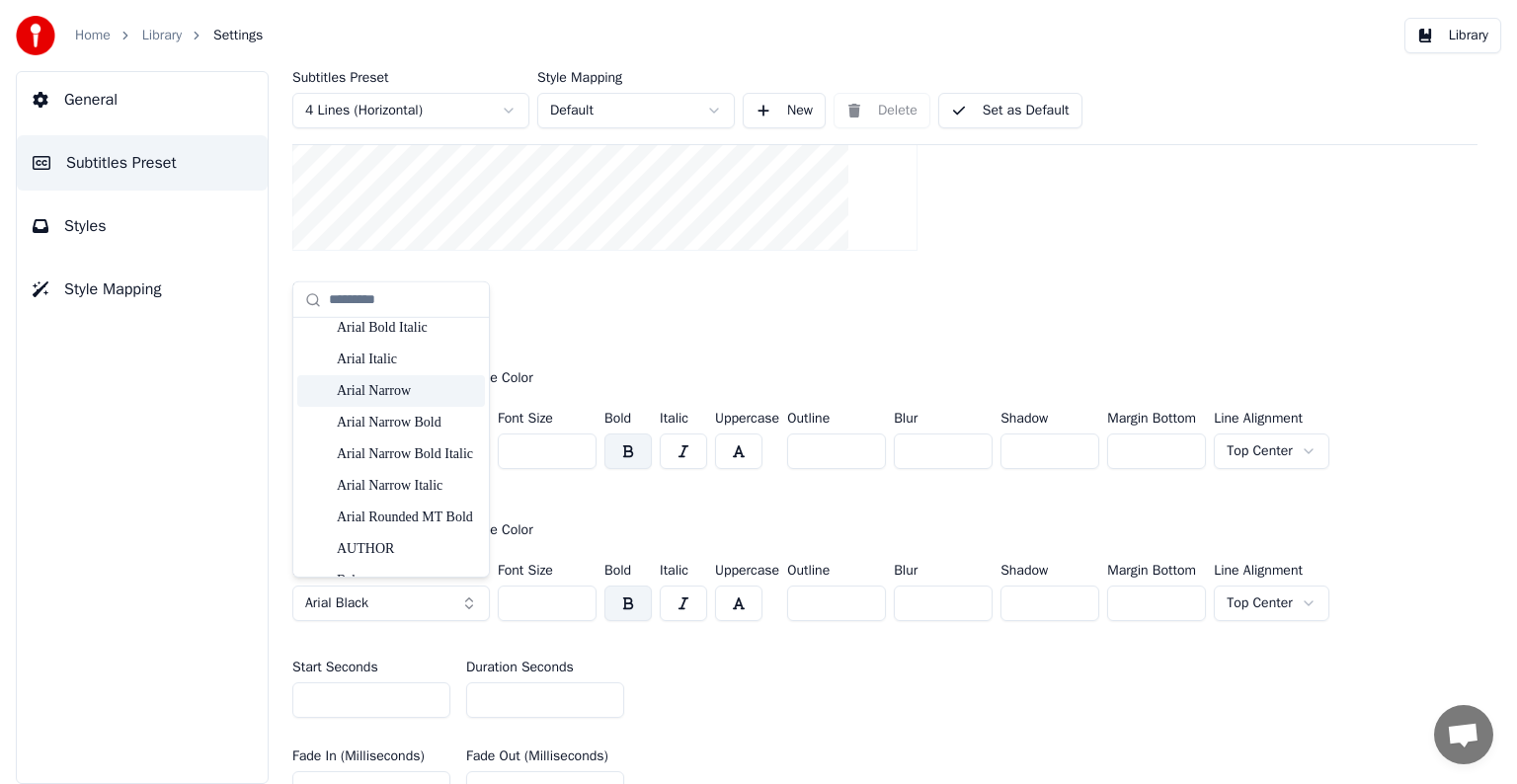 scroll, scrollTop: 197, scrollLeft: 0, axis: vertical 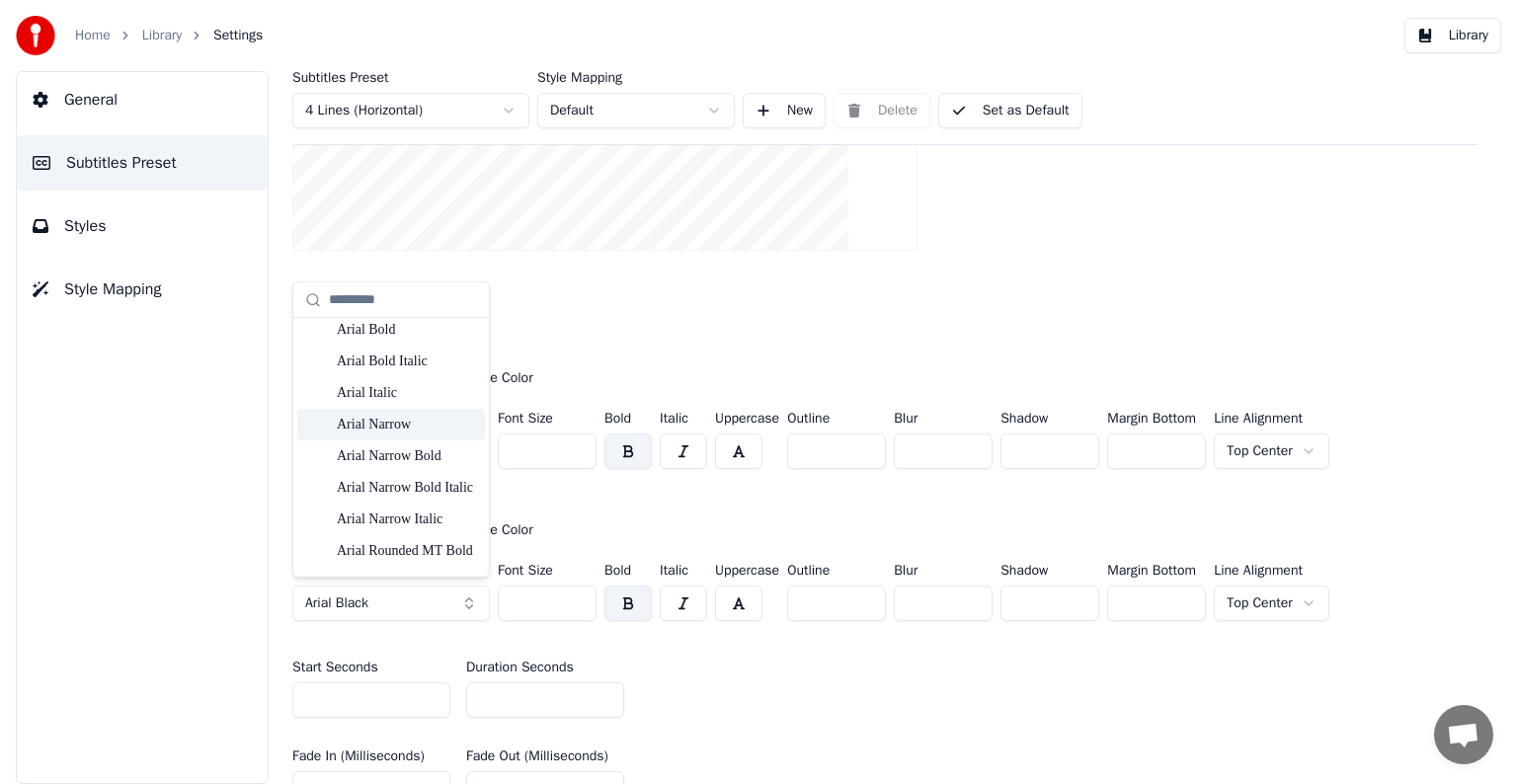 click on "Arial Narrow" at bounding box center (407, 425) 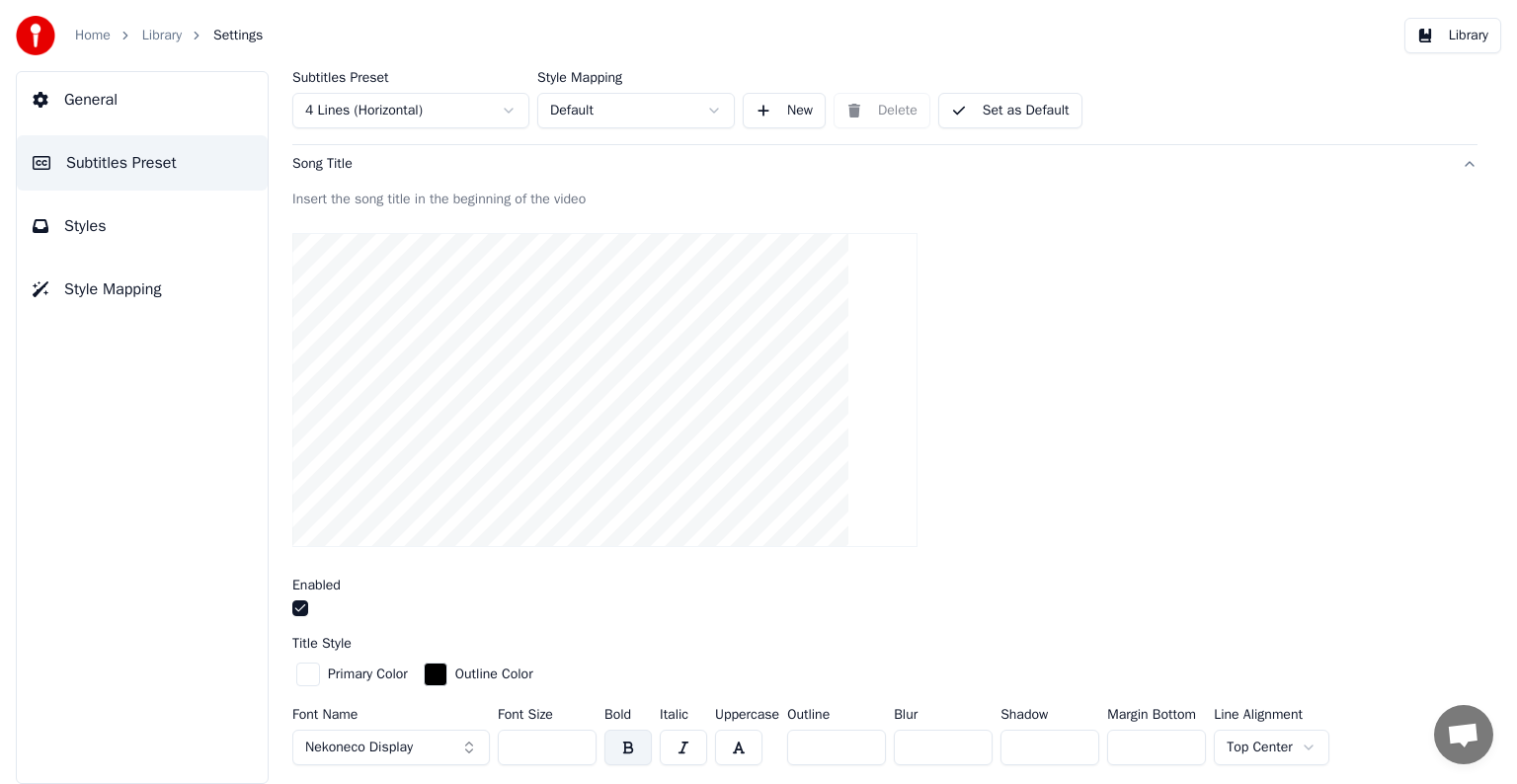 scroll, scrollTop: 494, scrollLeft: 0, axis: vertical 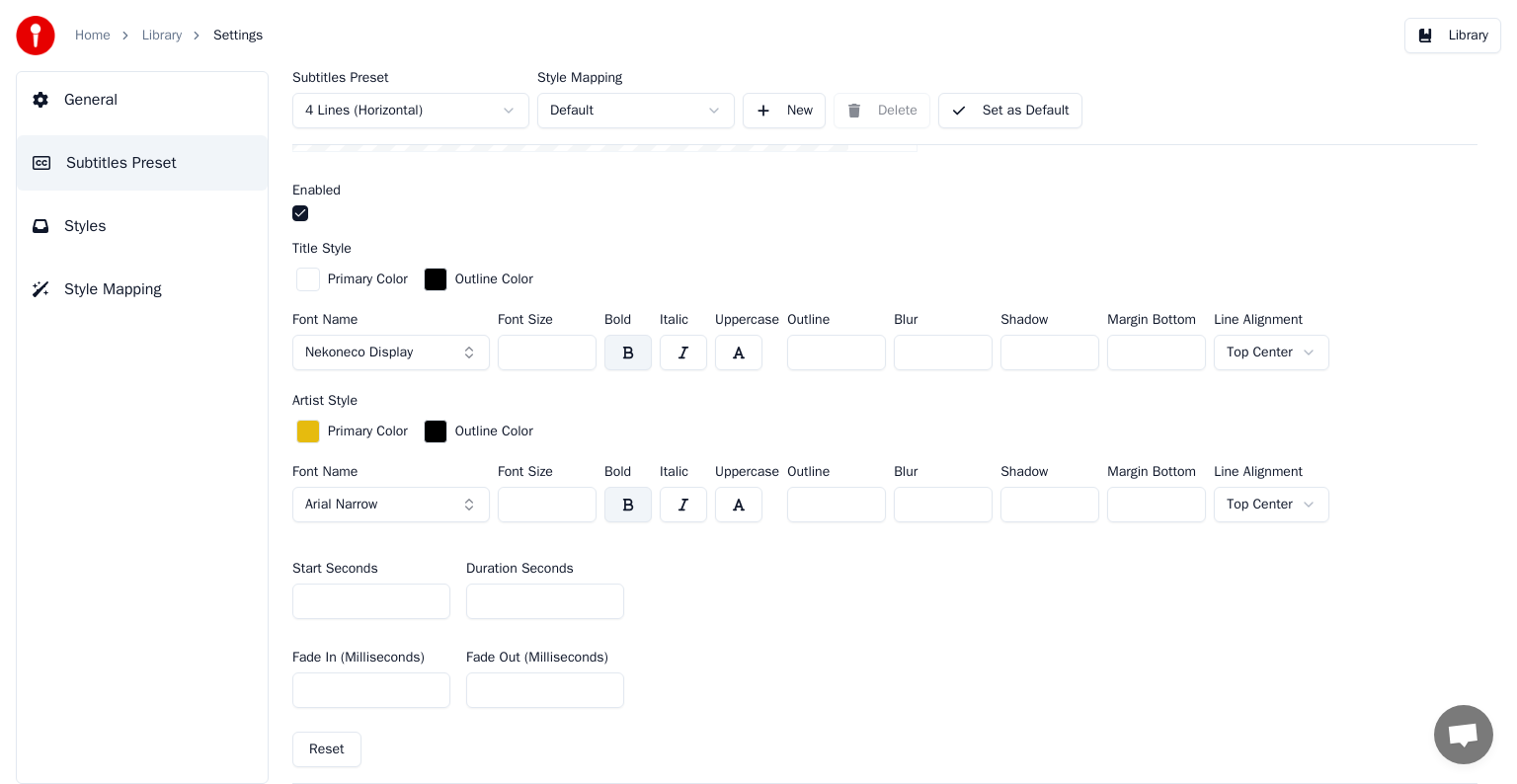 click on "Arial Narrow" at bounding box center (341, 505) 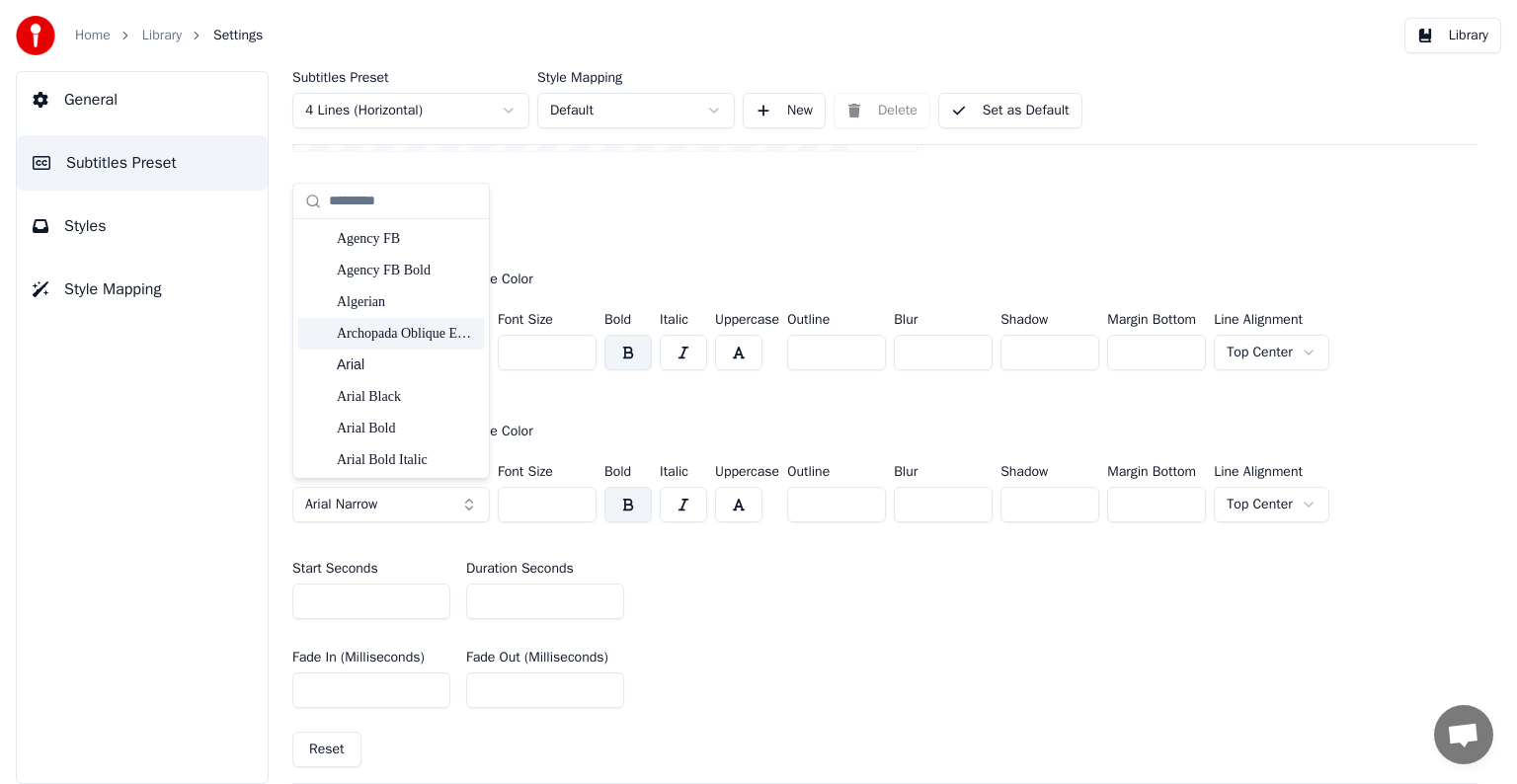 click on "Archopada Oblique Extra Bold" at bounding box center (407, 334) 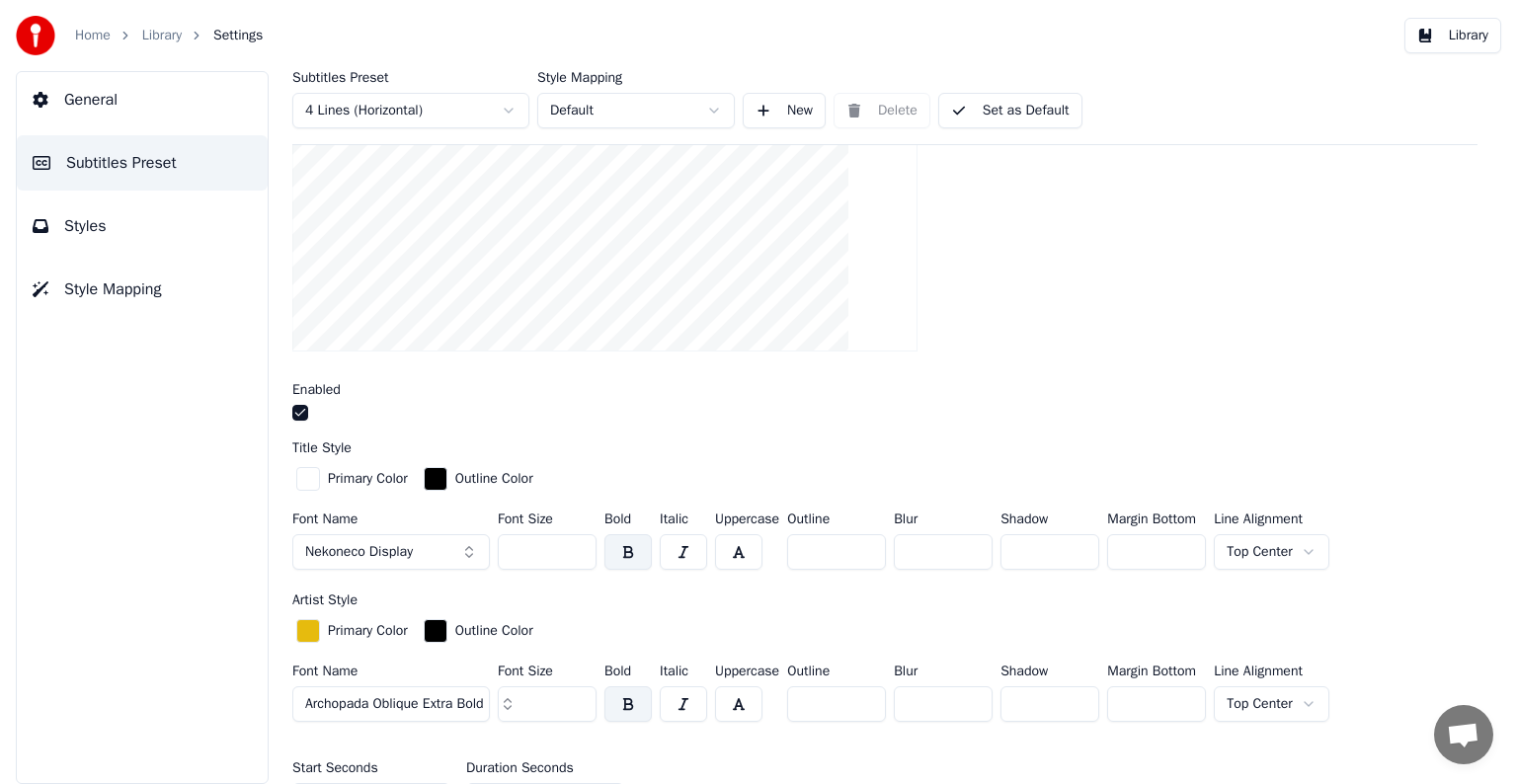 scroll, scrollTop: 395, scrollLeft: 0, axis: vertical 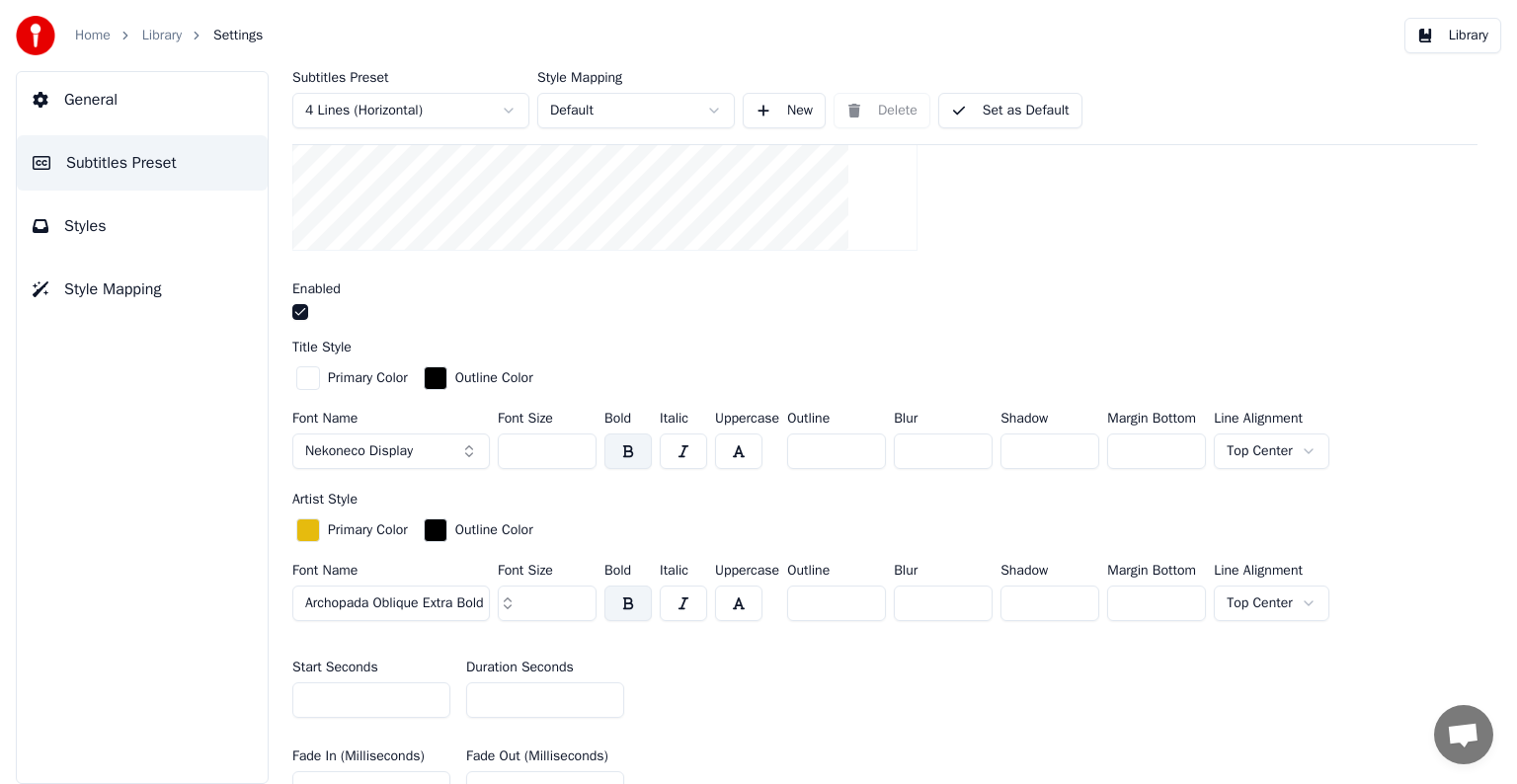 click on "Archopada Oblique Extra Bold" at bounding box center (394, 603) 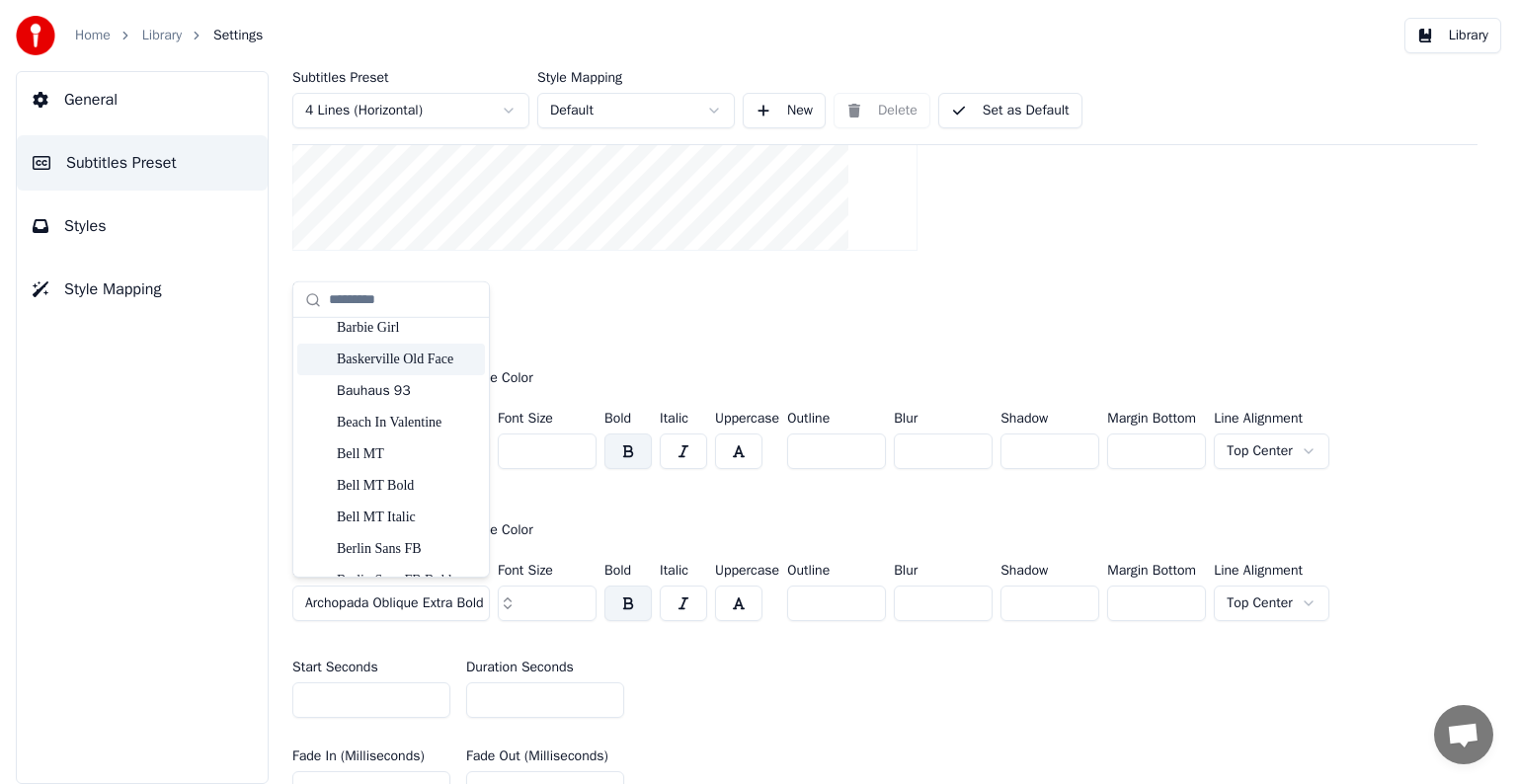 scroll, scrollTop: 592, scrollLeft: 0, axis: vertical 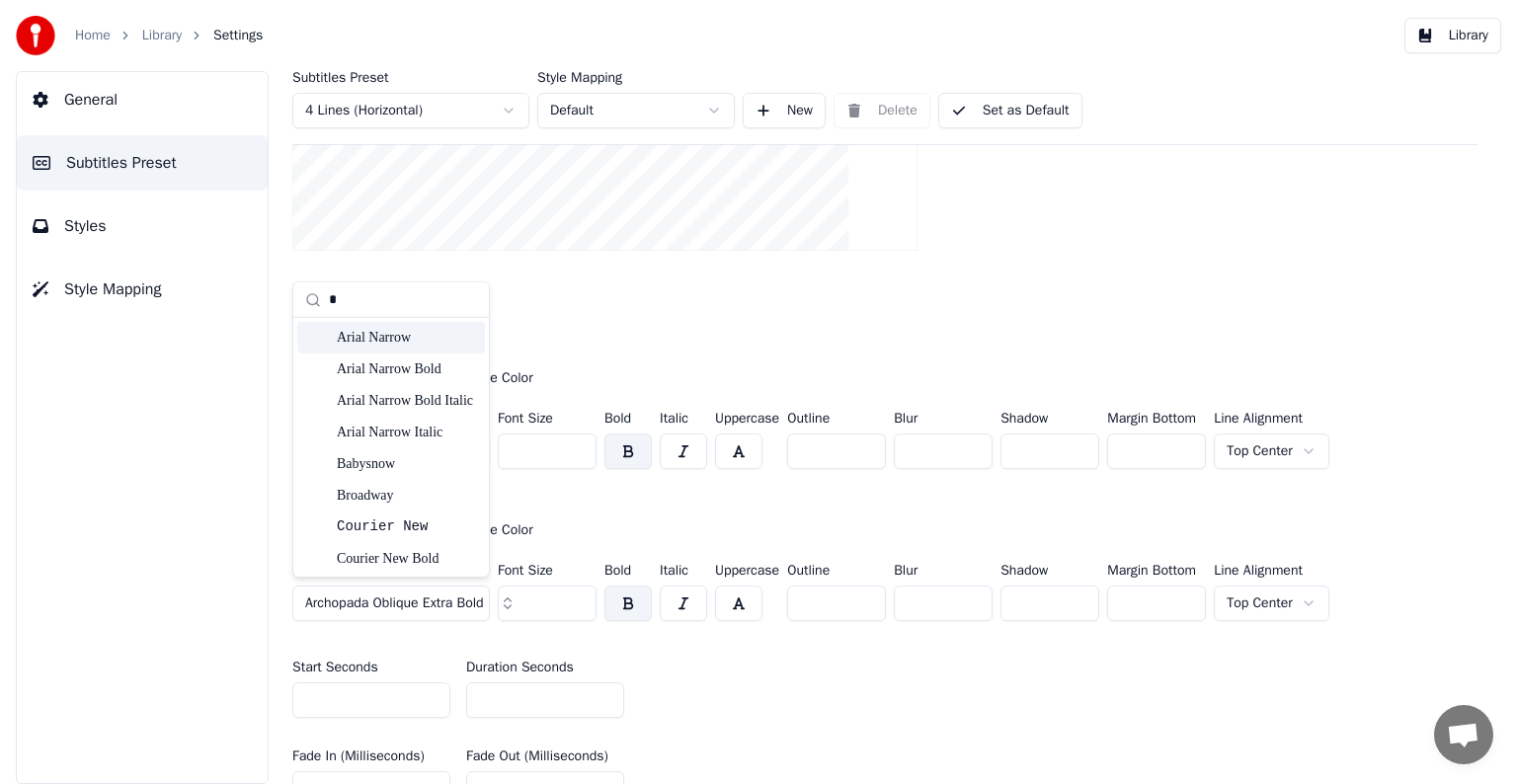 type on "*" 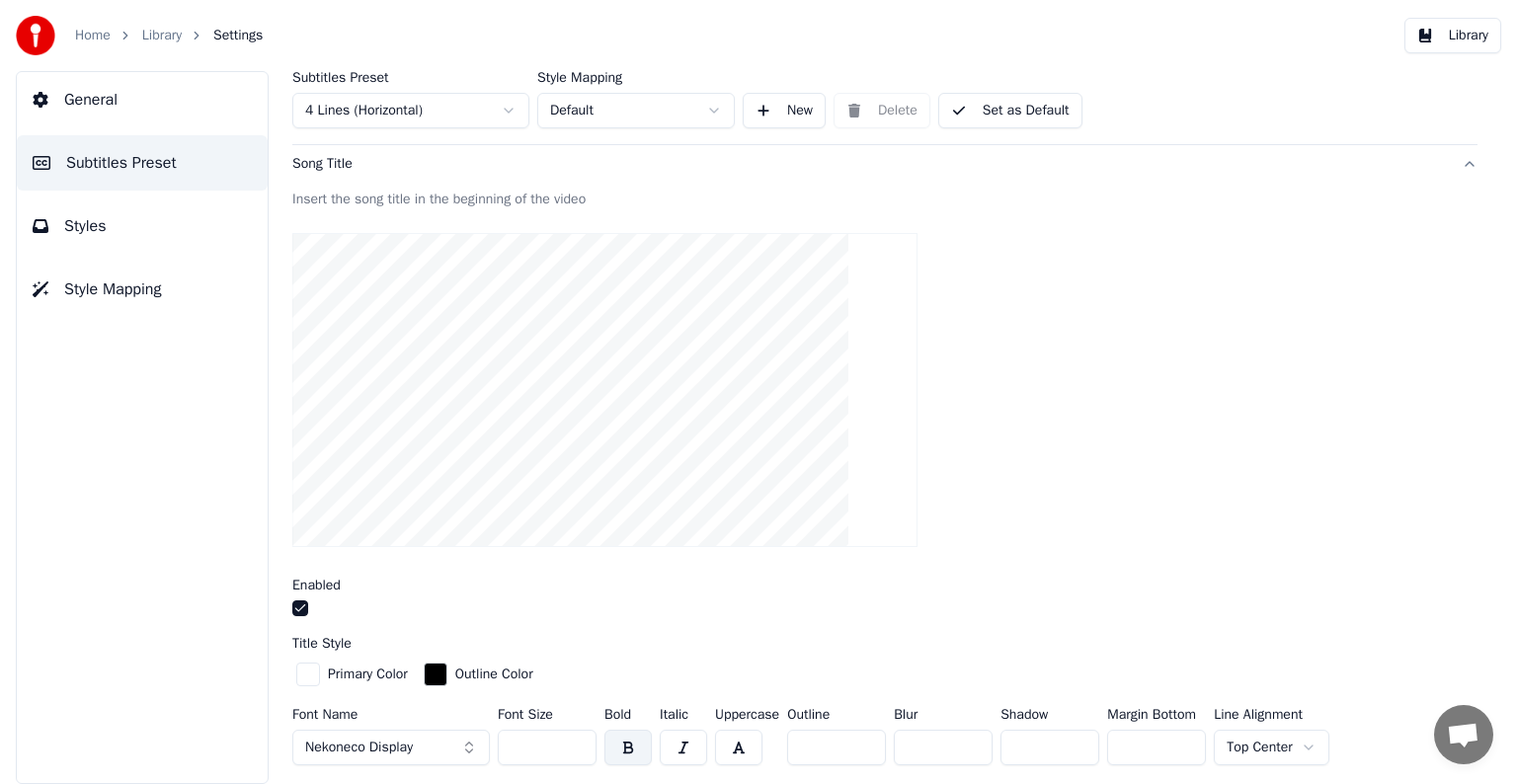 scroll, scrollTop: 296, scrollLeft: 0, axis: vertical 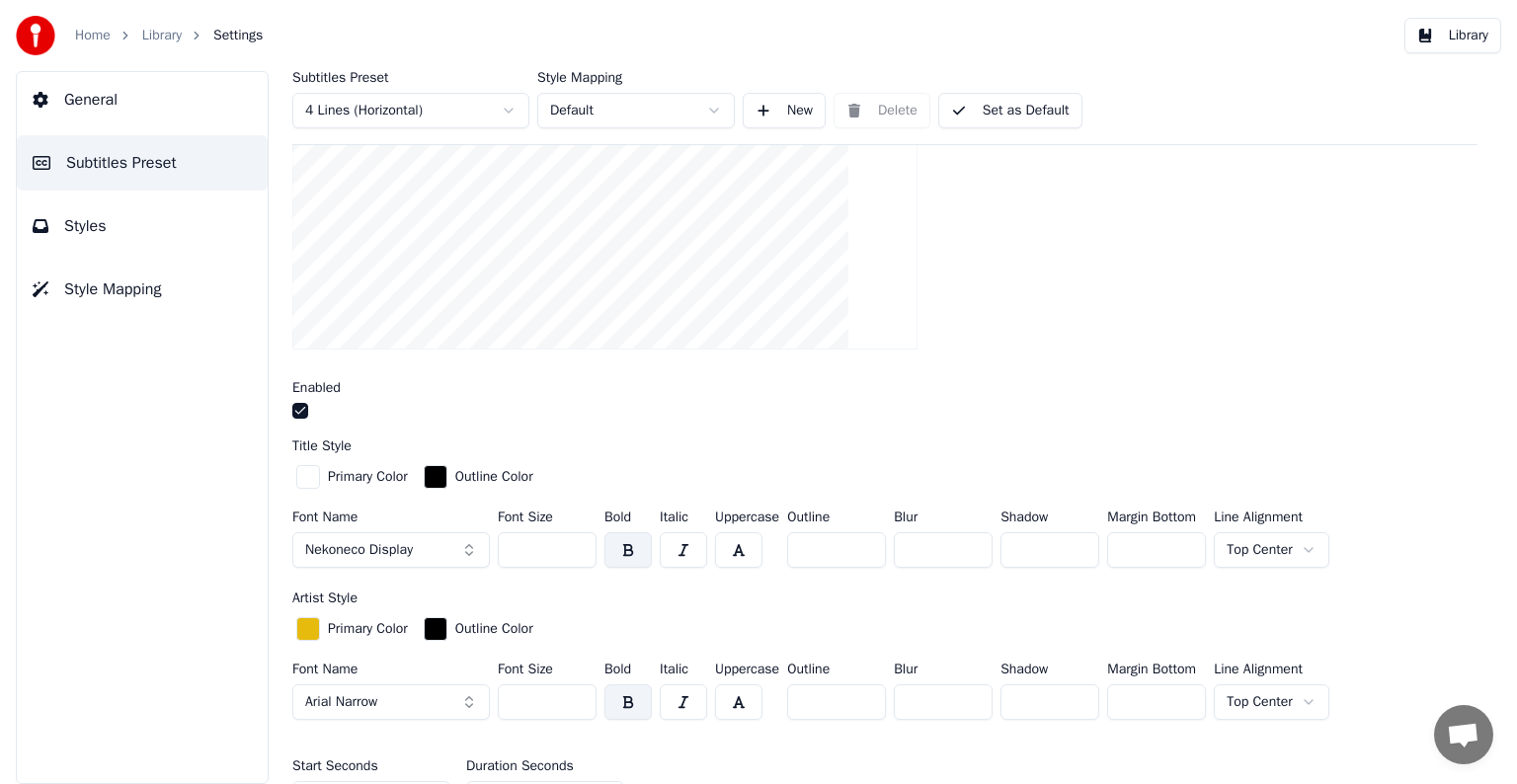 click on "Set as Default" at bounding box center (1010, 111) 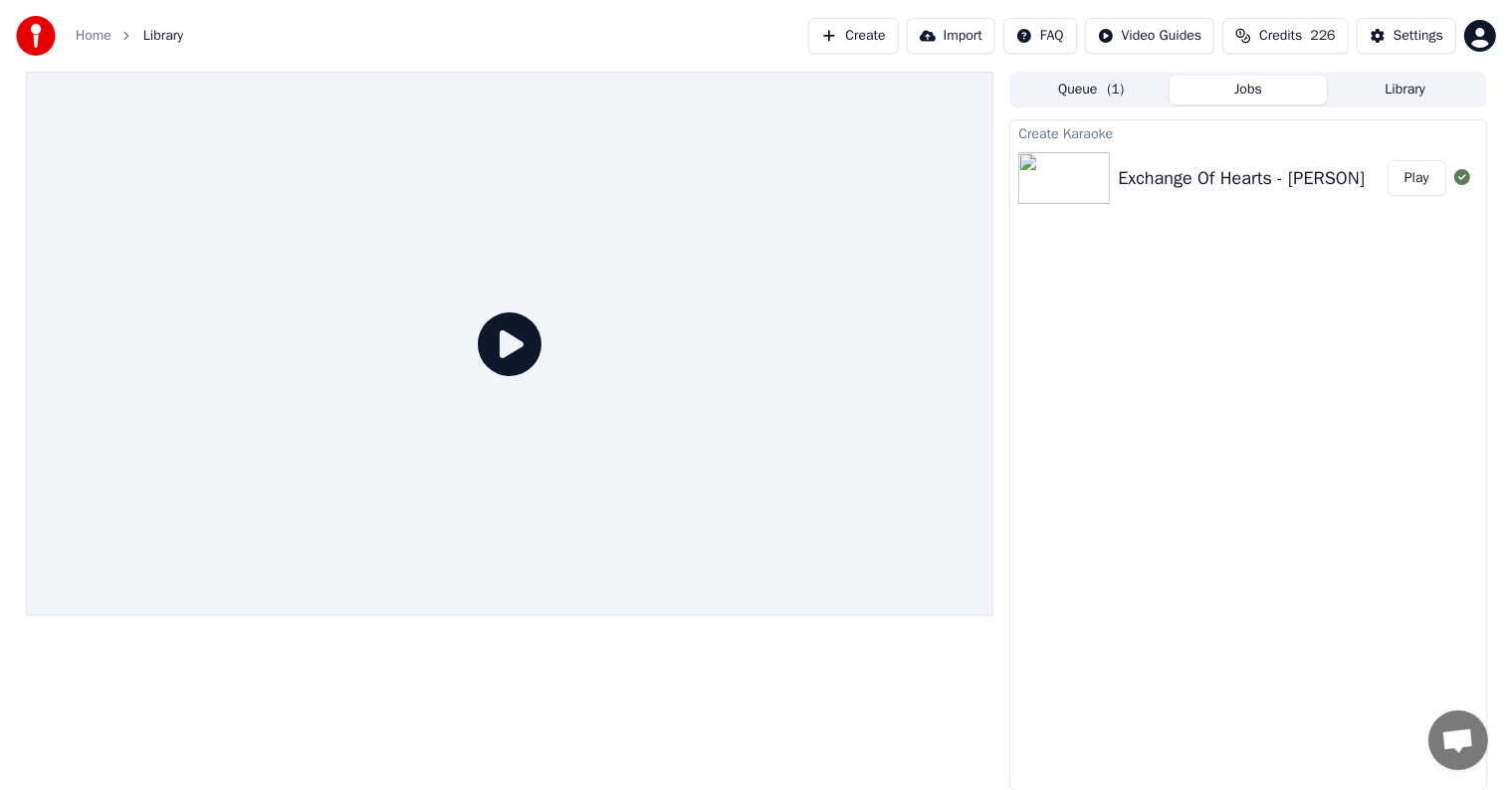 click on "Play" at bounding box center [1416, 178] 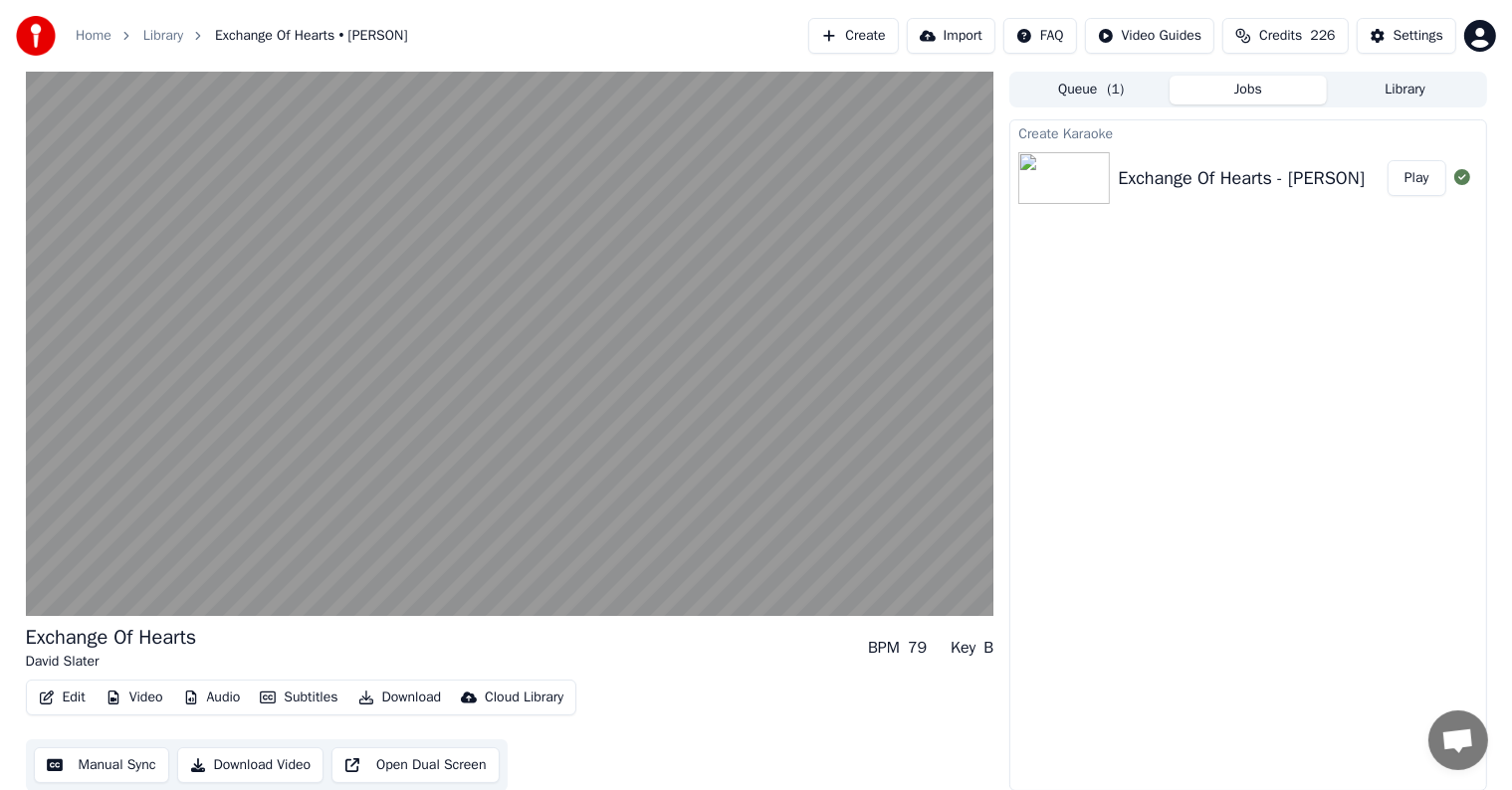 type 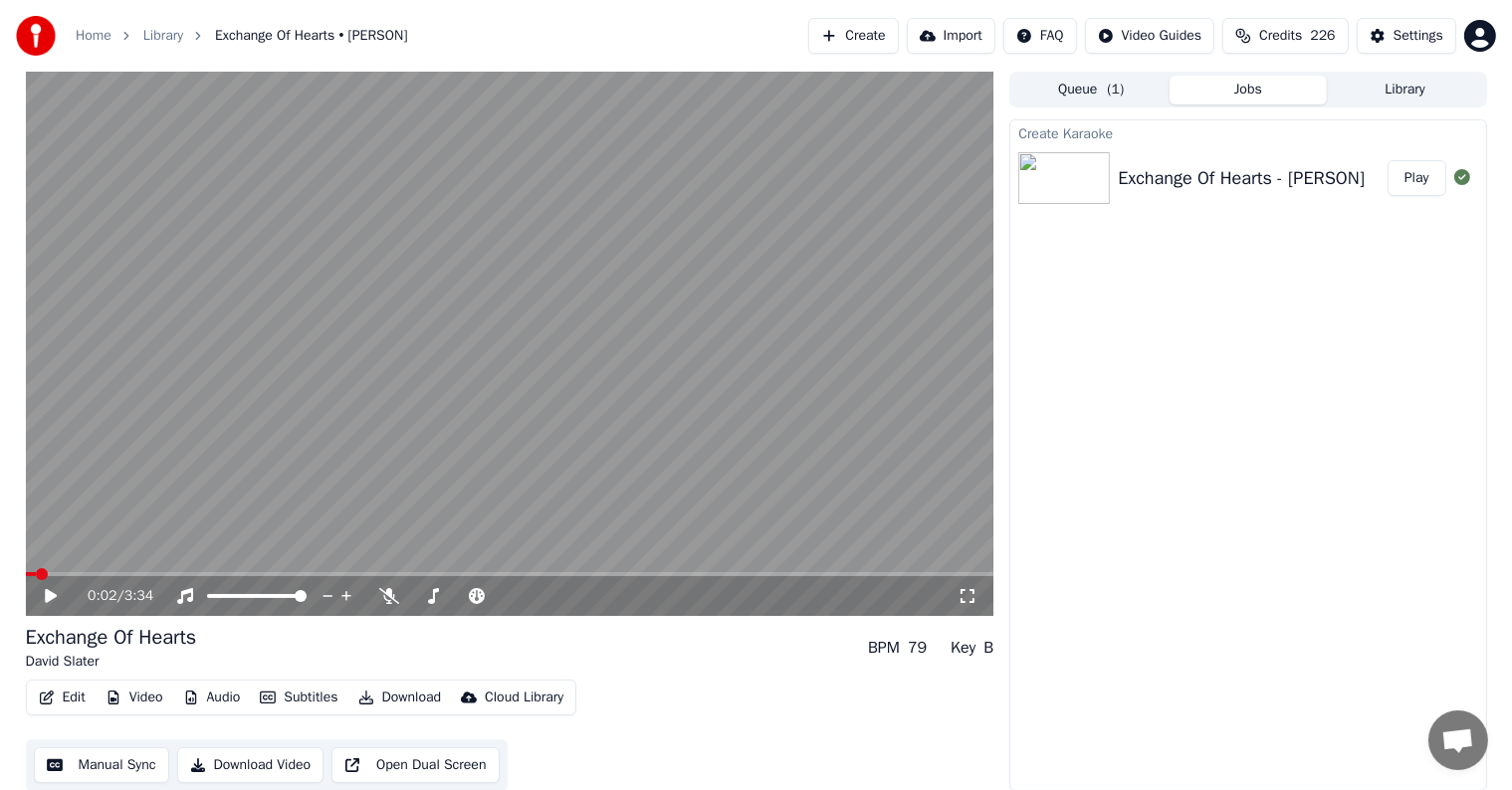 click on "Play" at bounding box center (1416, 178) 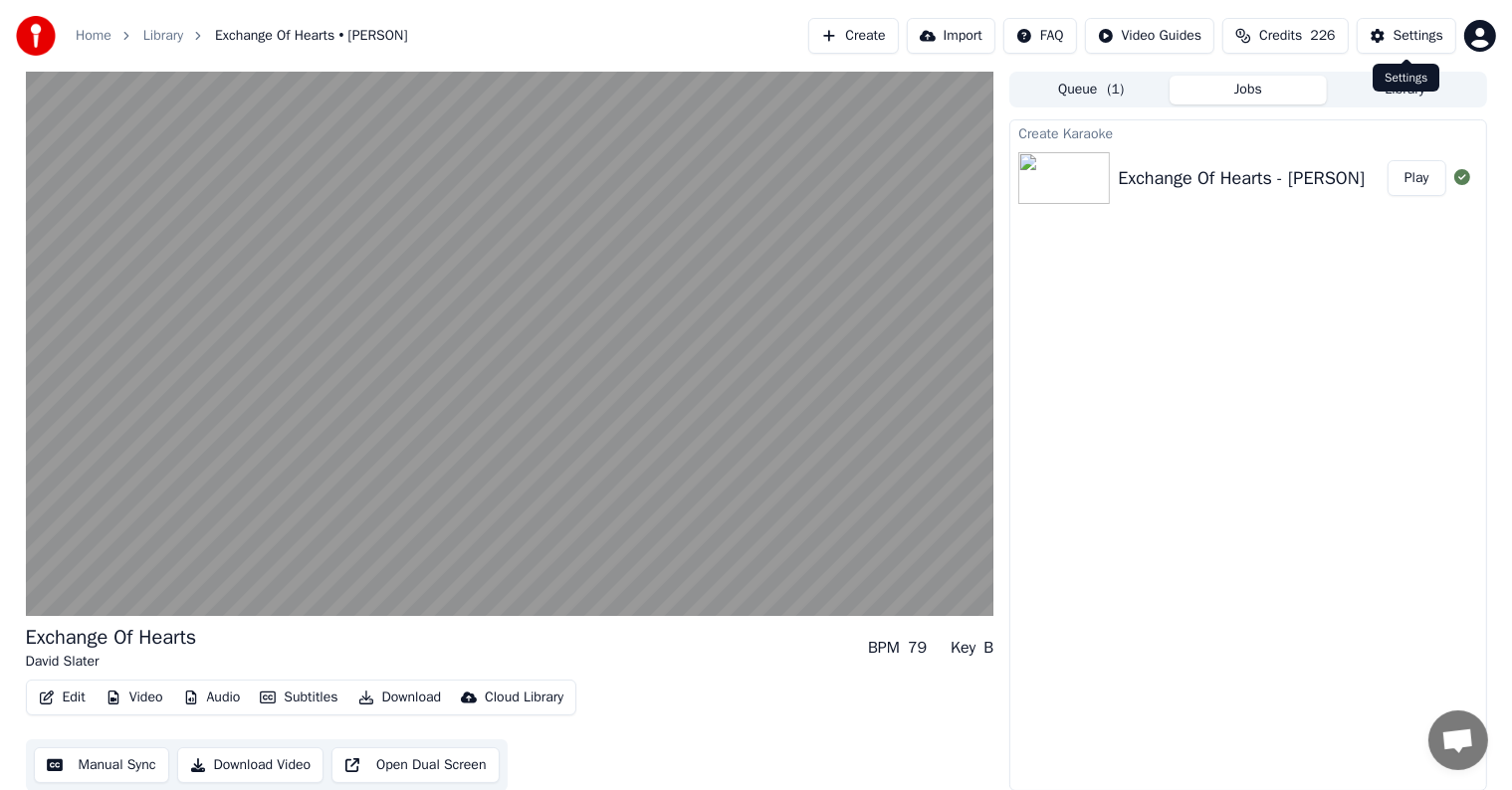 click on "Settings" at bounding box center (1406, 36) 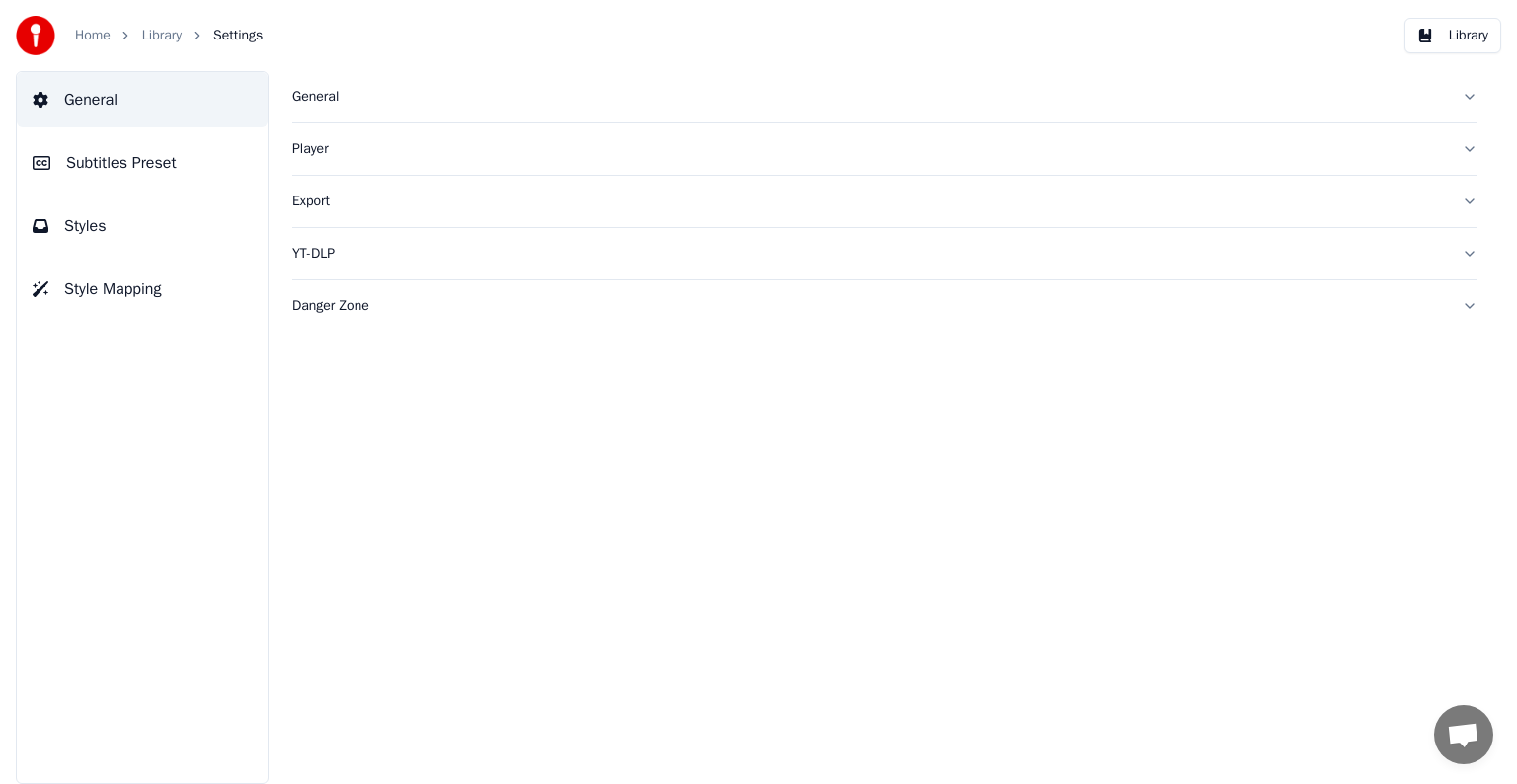 click on "Subtitles Preset" at bounding box center [121, 163] 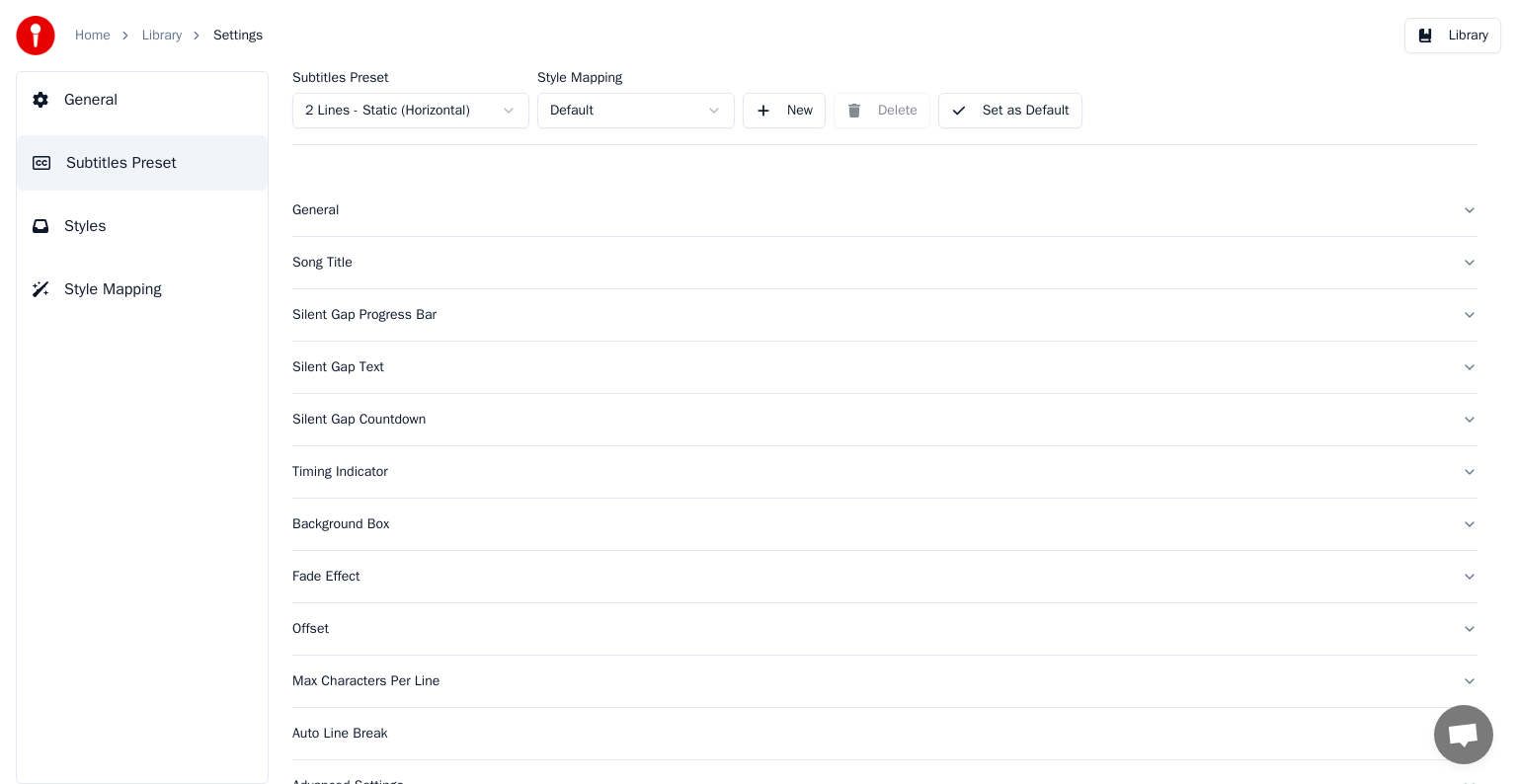 click on "Home Library Settings Library General Subtitles Preset Styles Style Mapping Subtitles Preset 2 Lines - Static (Horizontal) Style Mapping Default New Delete Set as Default General Song Title Silent Gap Progress Bar Silent Gap Text Silent Gap Countdown Timing Indicator Background Box Fade Effect Offset Max Characters Per Line Auto Line Break Advanced Settings" at bounding box center [758, 392] 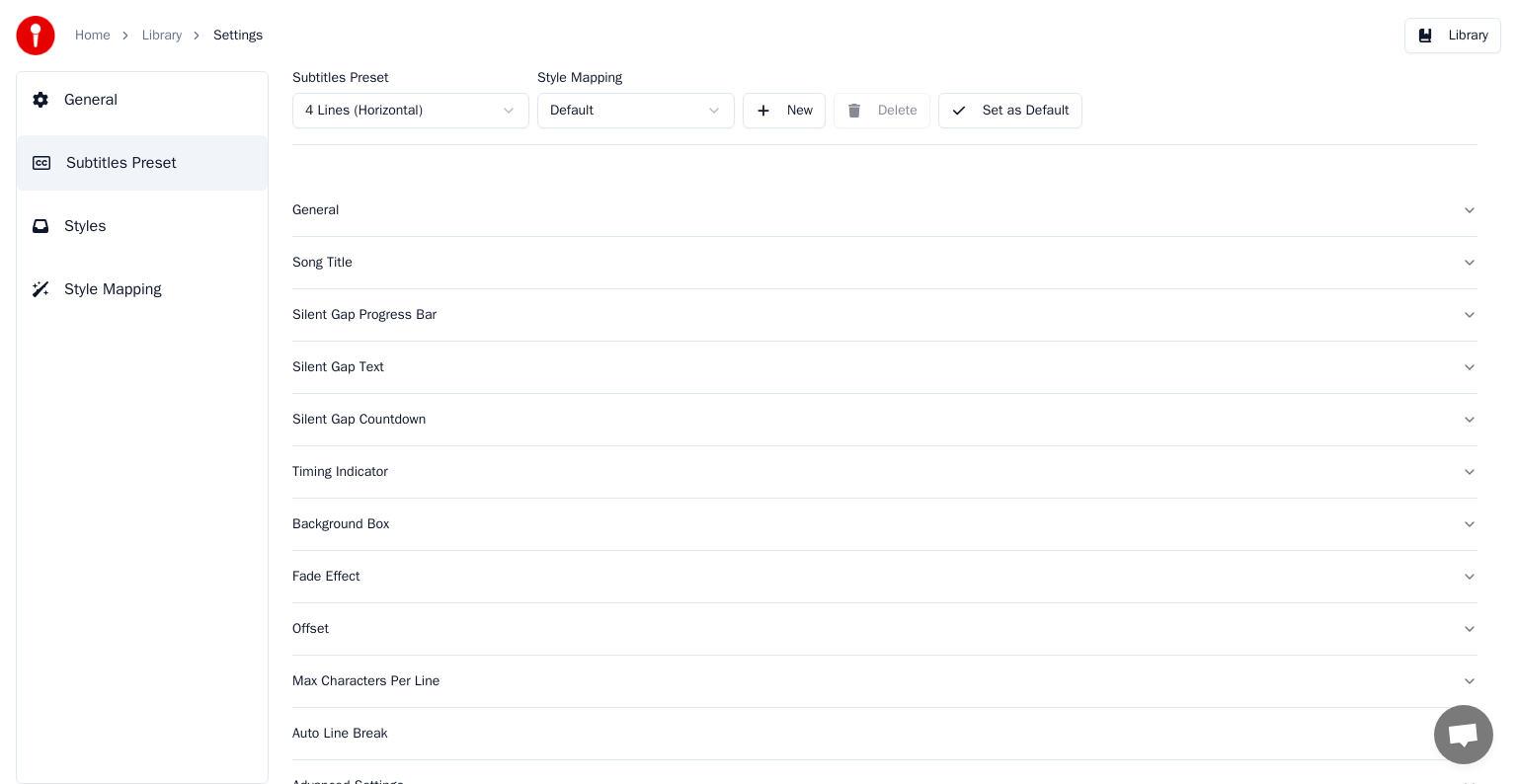 click on "Song Title" at bounding box center [869, 263] 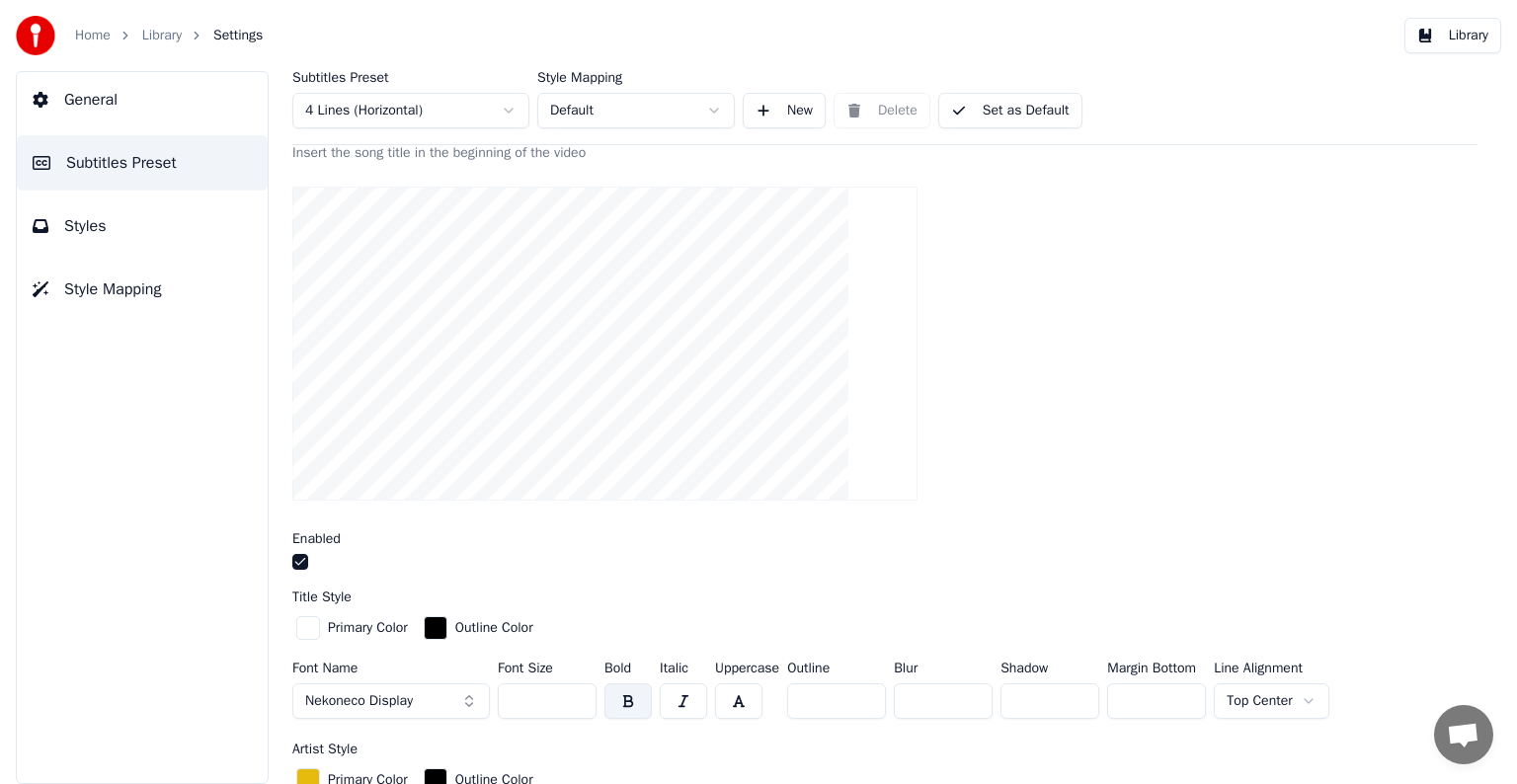 scroll, scrollTop: 296, scrollLeft: 0, axis: vertical 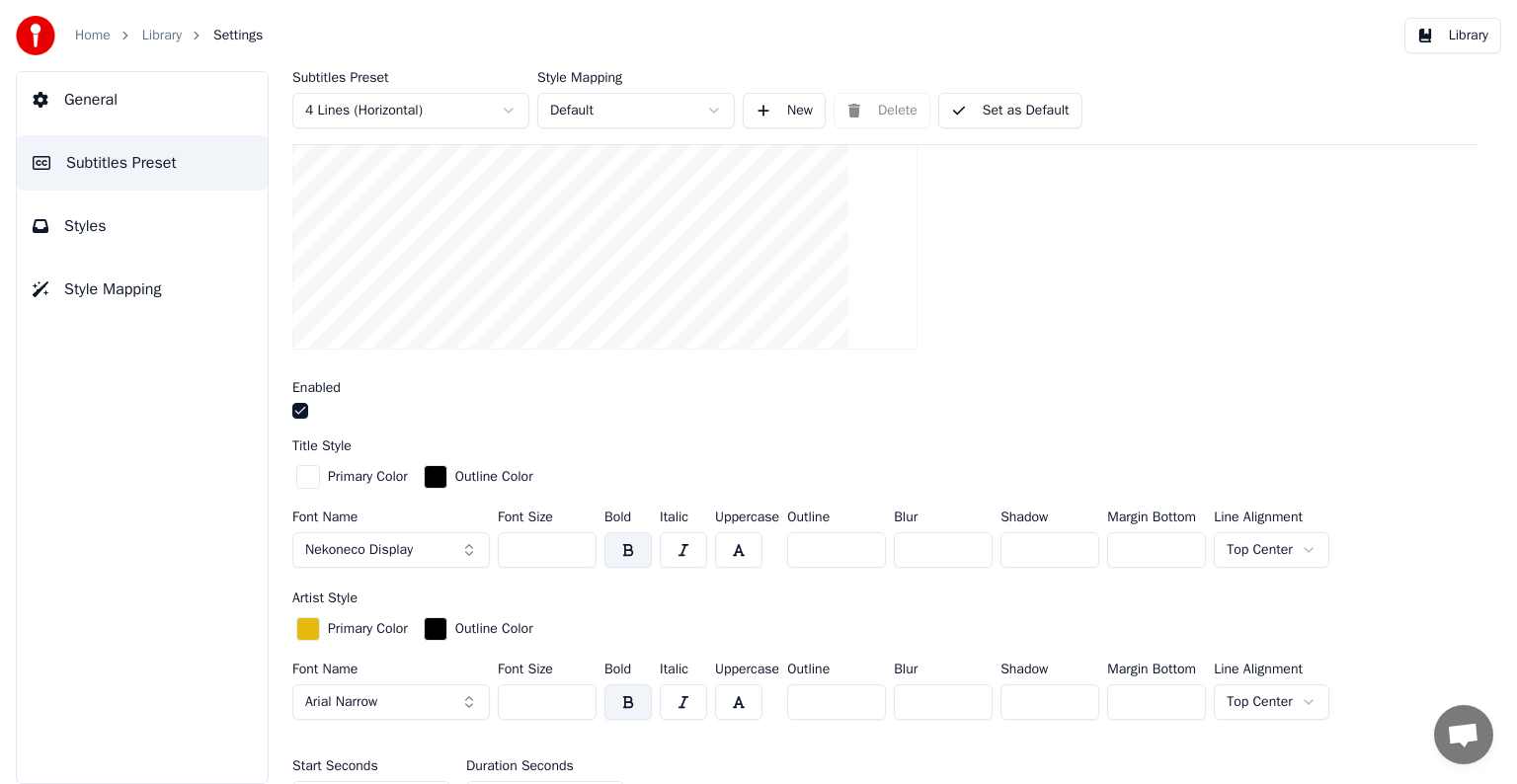 click on "Nekoneco Display" at bounding box center [359, 550] 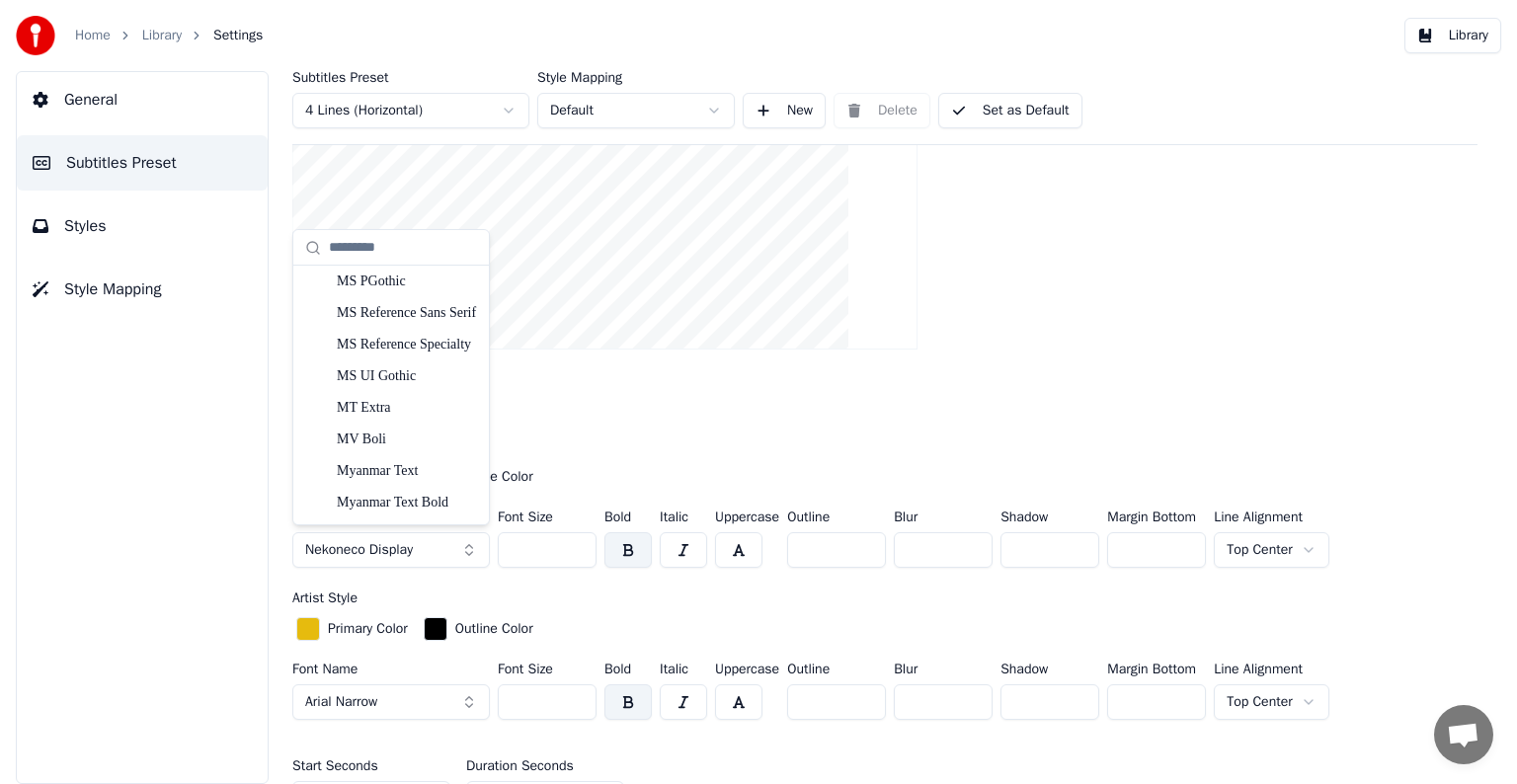 scroll, scrollTop: 8887, scrollLeft: 0, axis: vertical 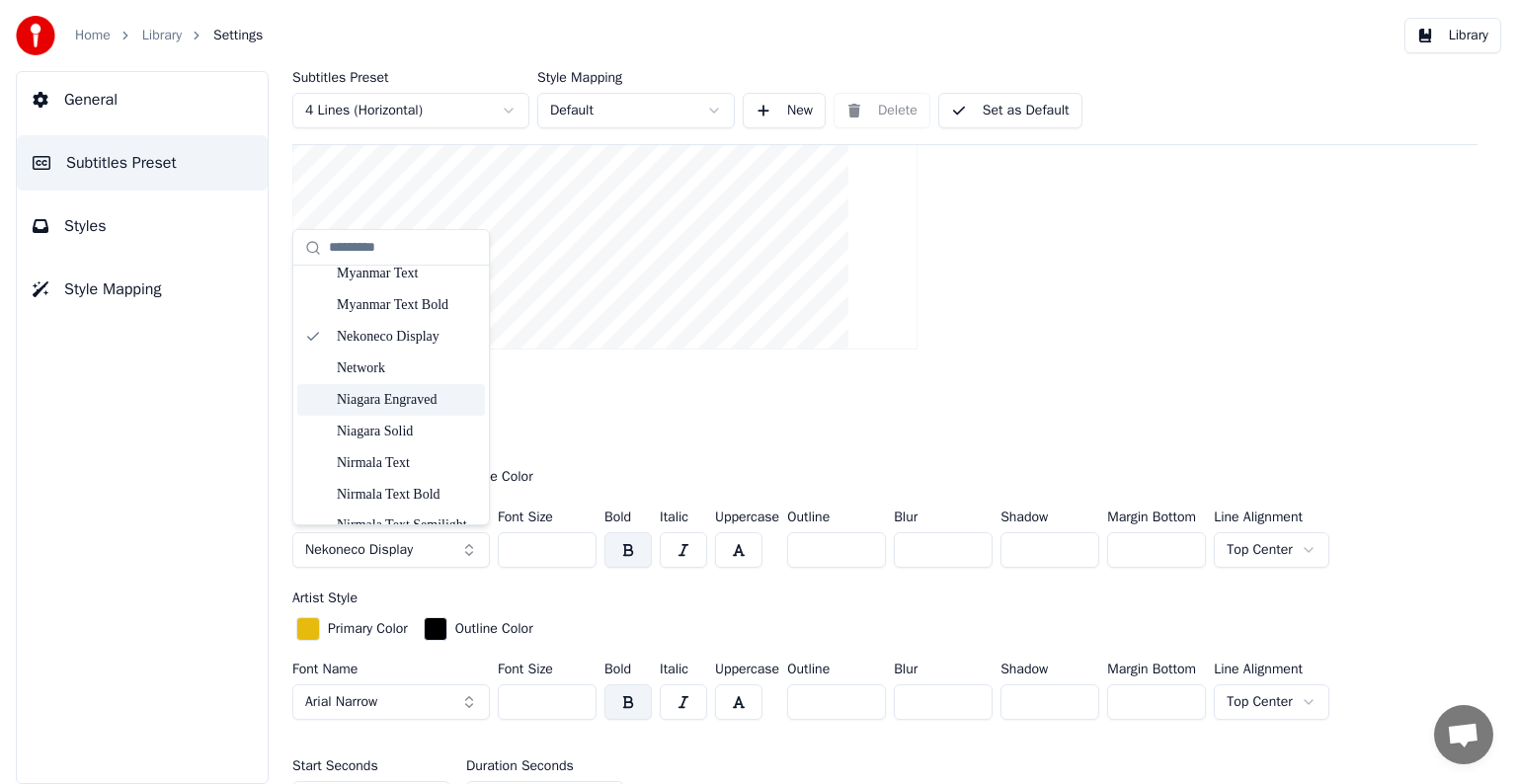 click on "Enabled" at bounding box center [885, 402] 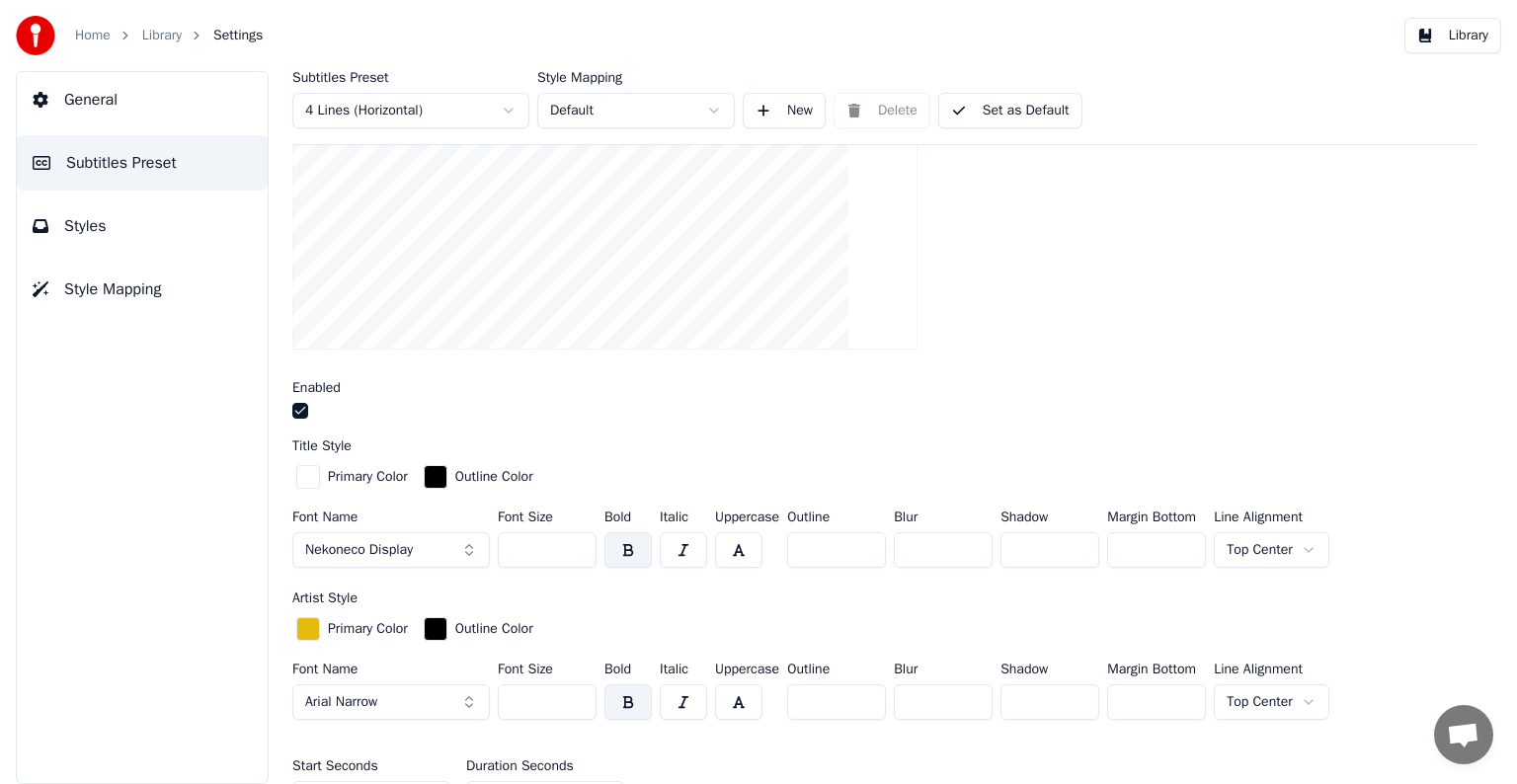 click on "Library" at bounding box center (162, 36) 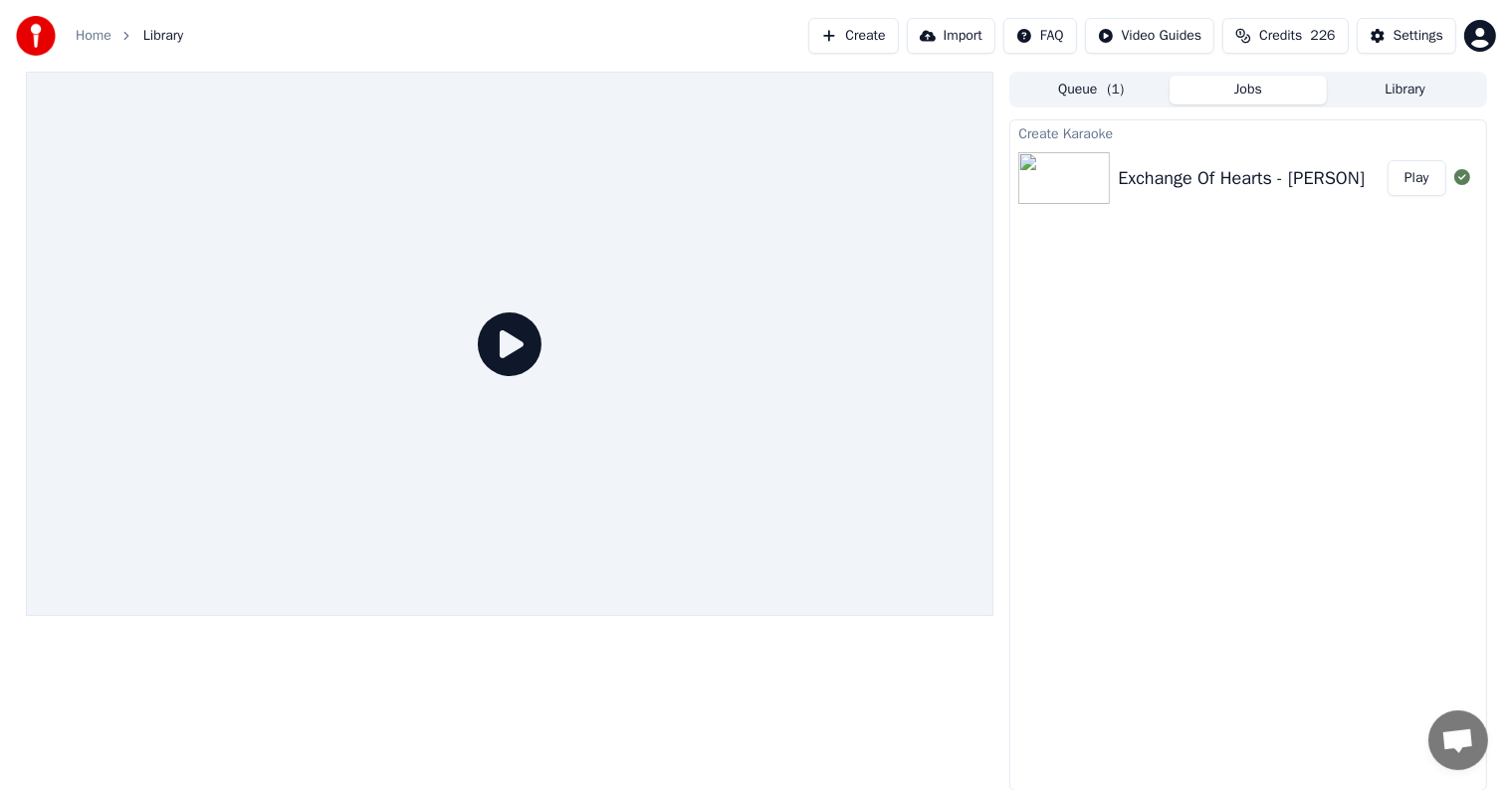 click on "Play" at bounding box center [1416, 178] 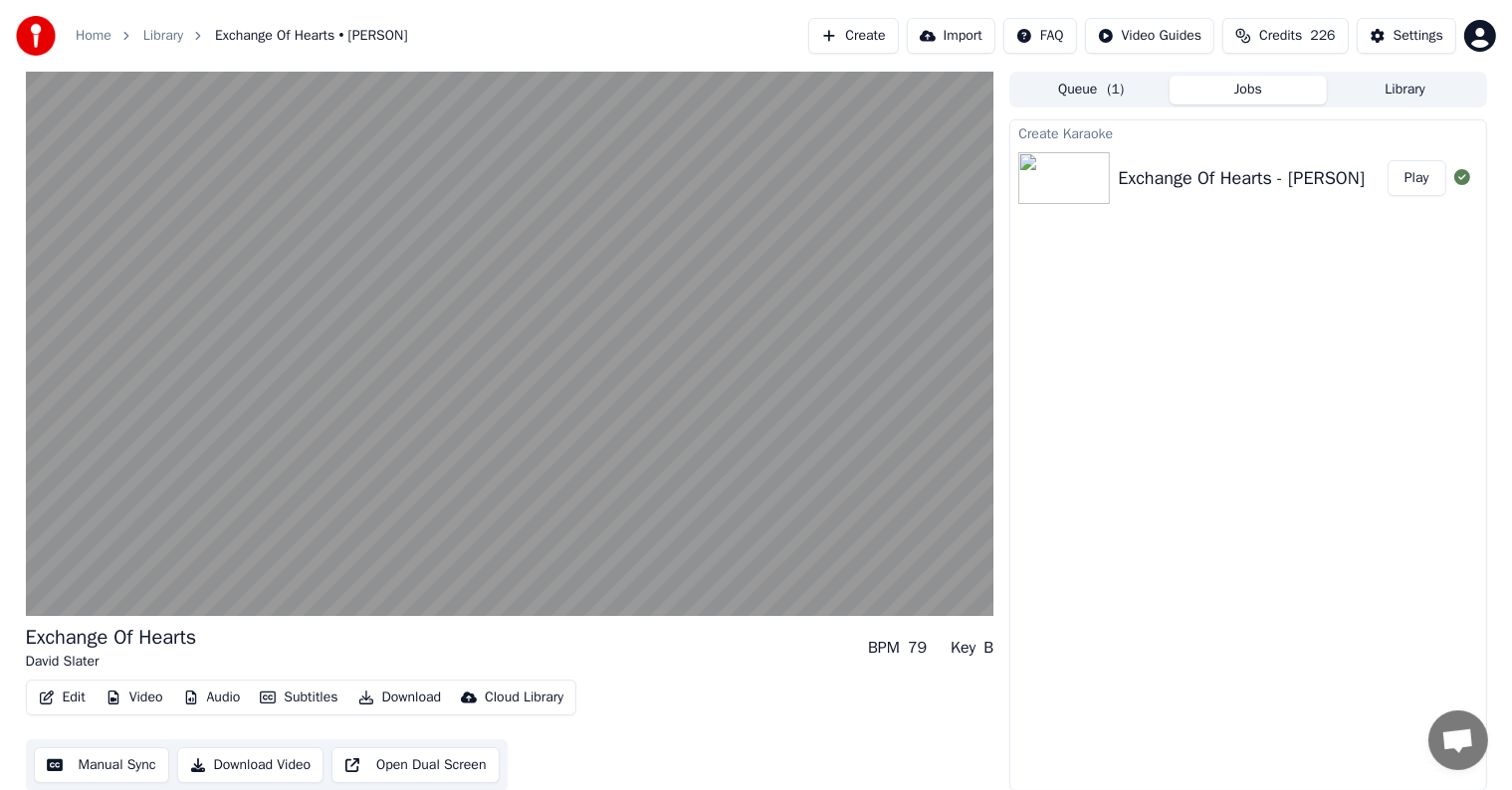 type 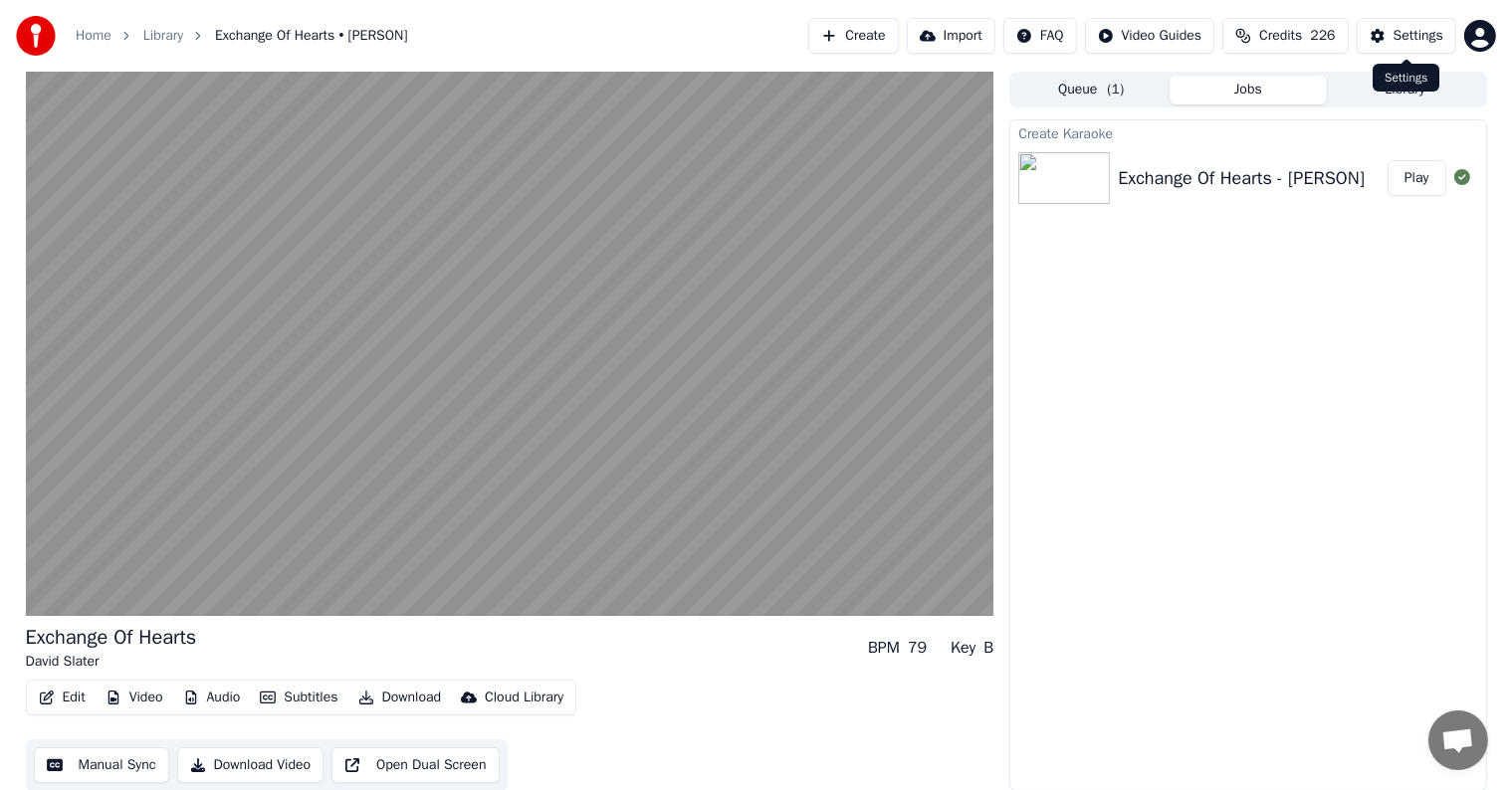 click on "Home Library Exchange Of Hearts • [PERSON] Create Import FAQ Video Guides Credits 226 Settings" at bounding box center [756, 36] 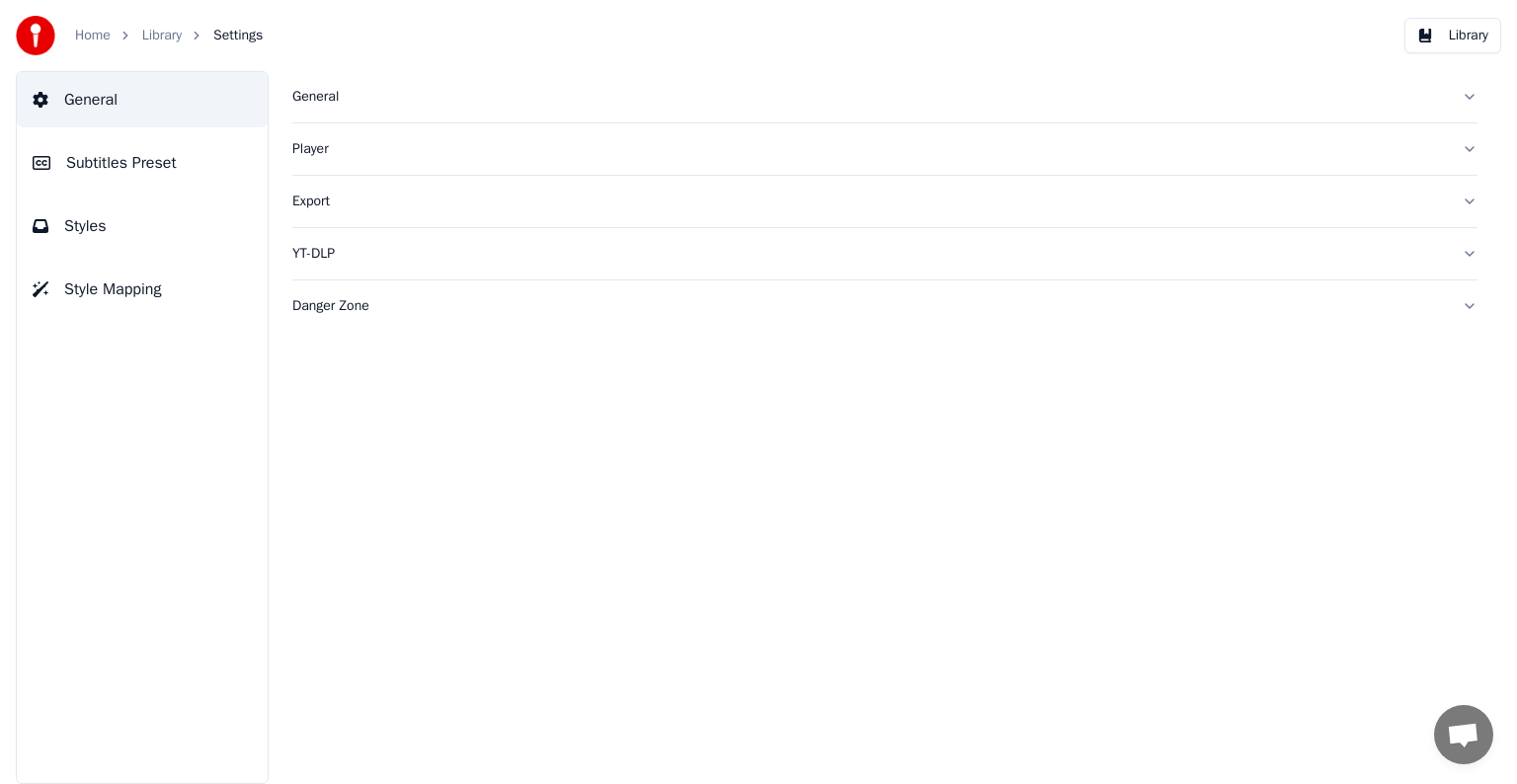 click on "Subtitles Preset" at bounding box center [121, 163] 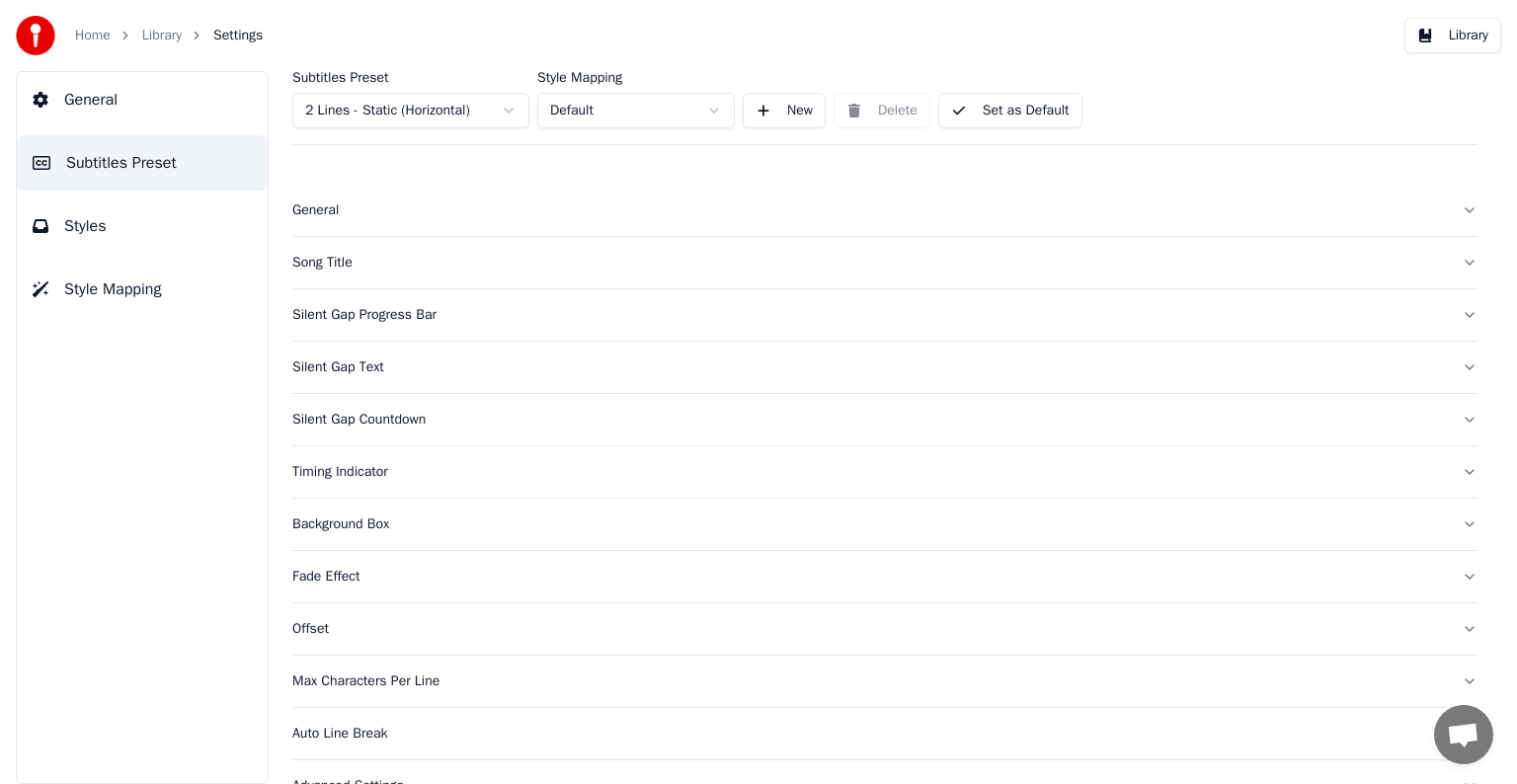 click on "Song Title" at bounding box center (869, 263) 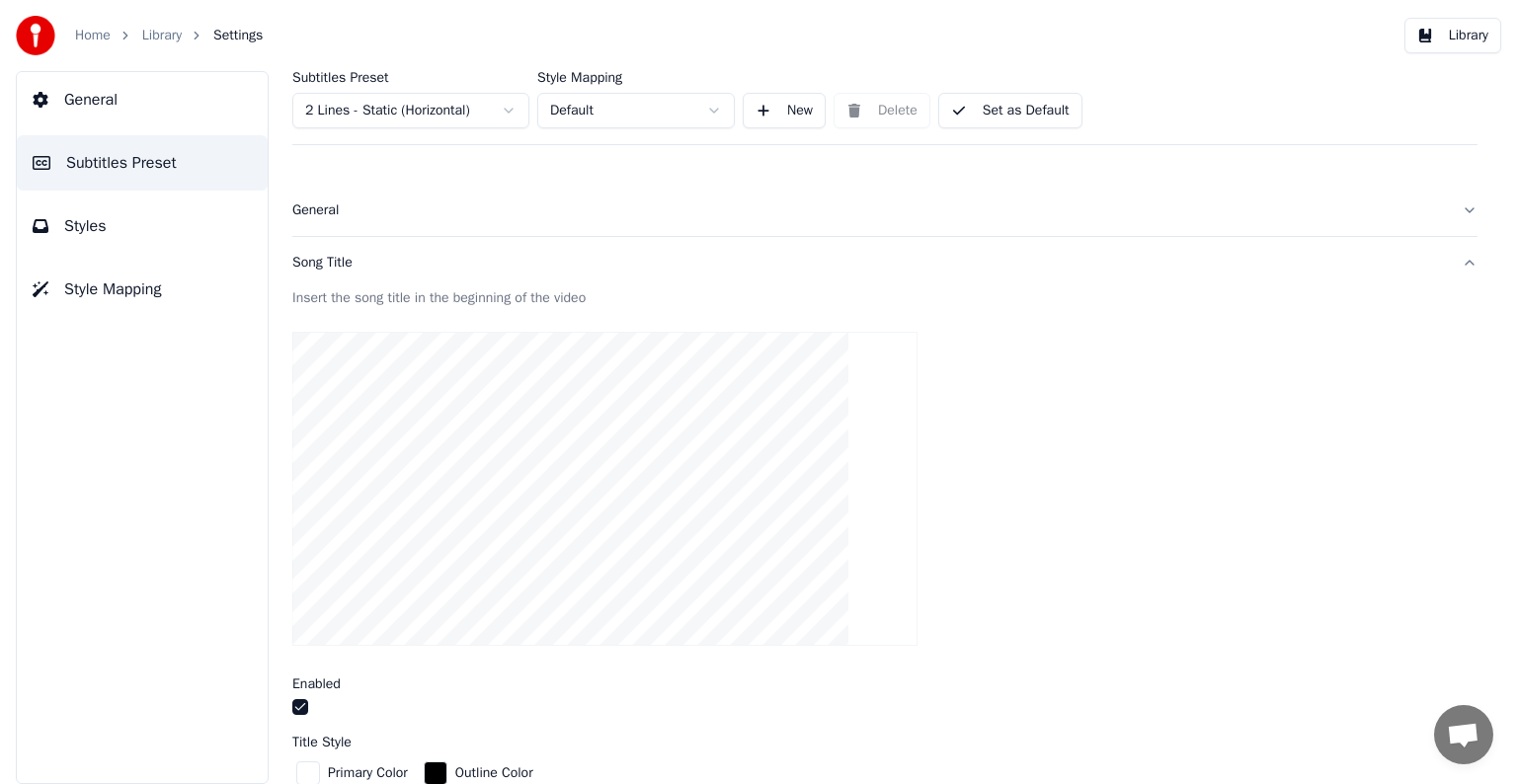 click on "Home Library Settings Library General Subtitles Preset Styles Style Mapping Subtitles Preset 2 Lines - Static (Horizontal) Style Mapping Default New Delete Set as Default General Song Title Insert the song title in the beginning of the video Enabled Title Style Primary Color Outline Color Font Name Nekoneco Display Font Size *** Bold Italic Uppercase Outline * Blur * Shadow * Margin Bottom *** Line Alignment Top Center Artist Style Primary Color Outline Color Font Name Nekoneco Display Font Size *** Bold Italic Uppercase Outline * Blur * Shadow * Margin Bottom *** Line Alignment Top Center Start Seconds * Duration Seconds ** Fade In (Milliseconds) *** Fade Out (Milliseconds) **** Reset Silent Gap Progress Bar Silent Gap Text Silent Gap Countdown Timing Indicator Background Box Fade Effect Offset Max Characters Per Line Auto Line Break Advanced Settings" at bounding box center [758, 392] 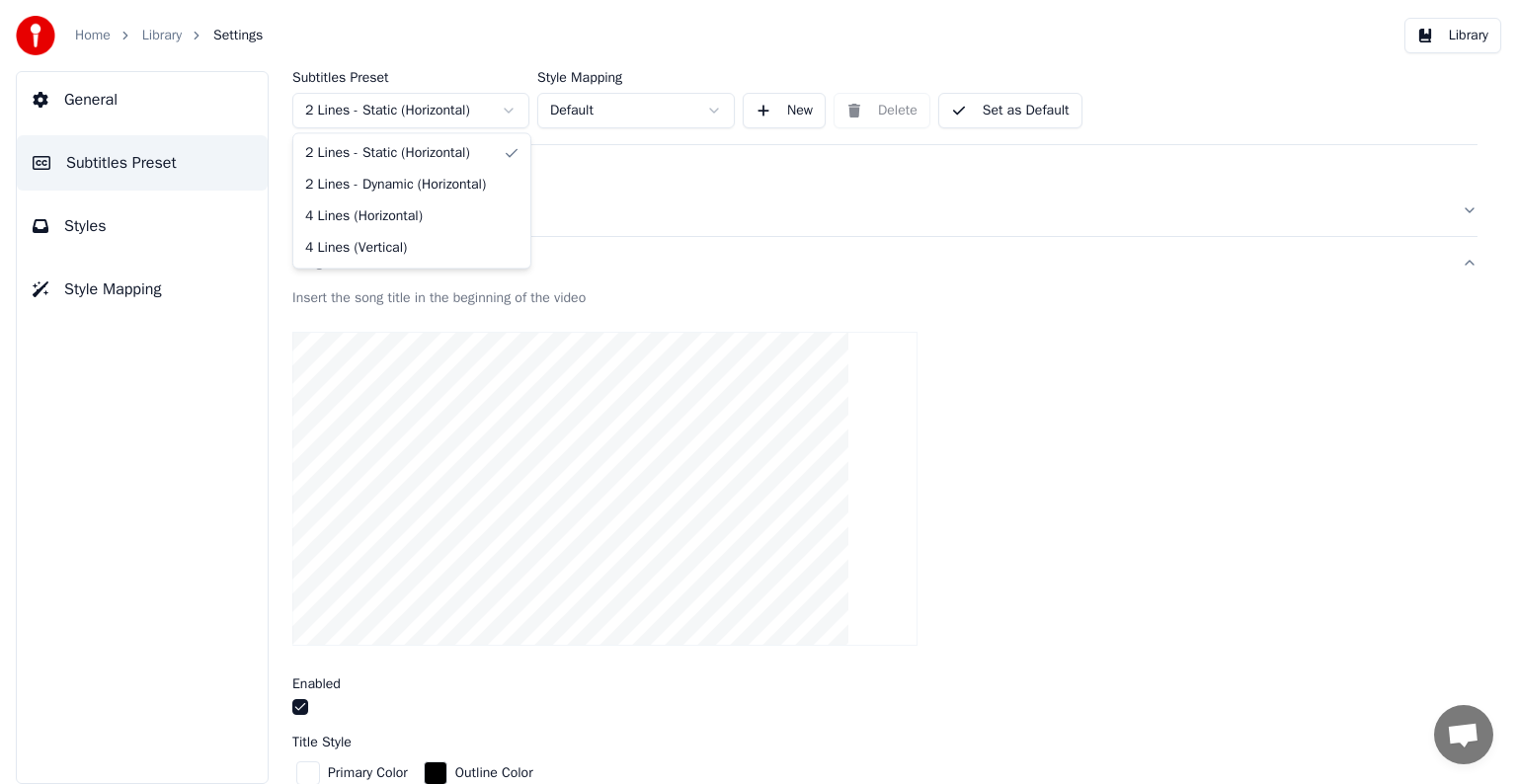 type on "***" 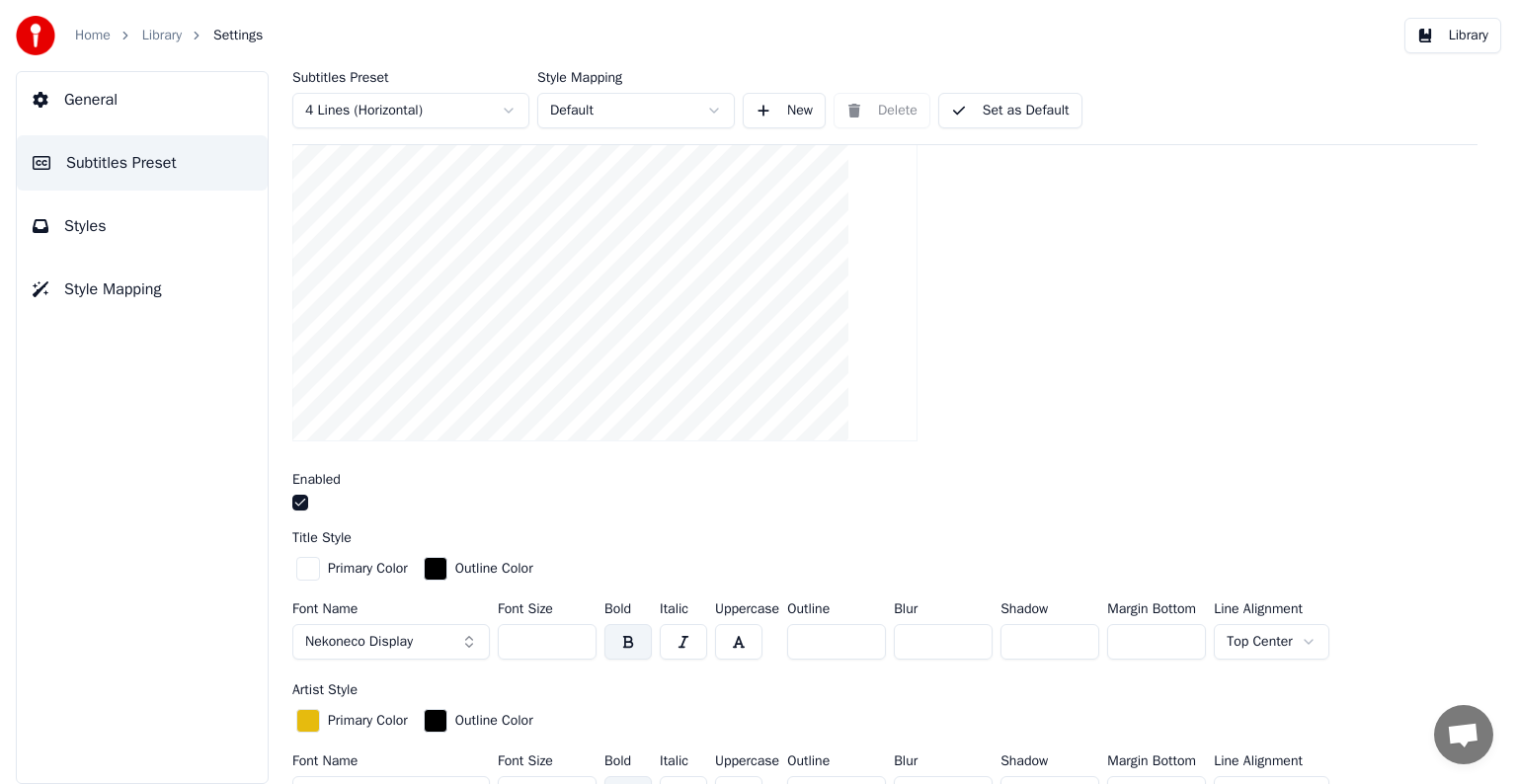 scroll, scrollTop: 296, scrollLeft: 0, axis: vertical 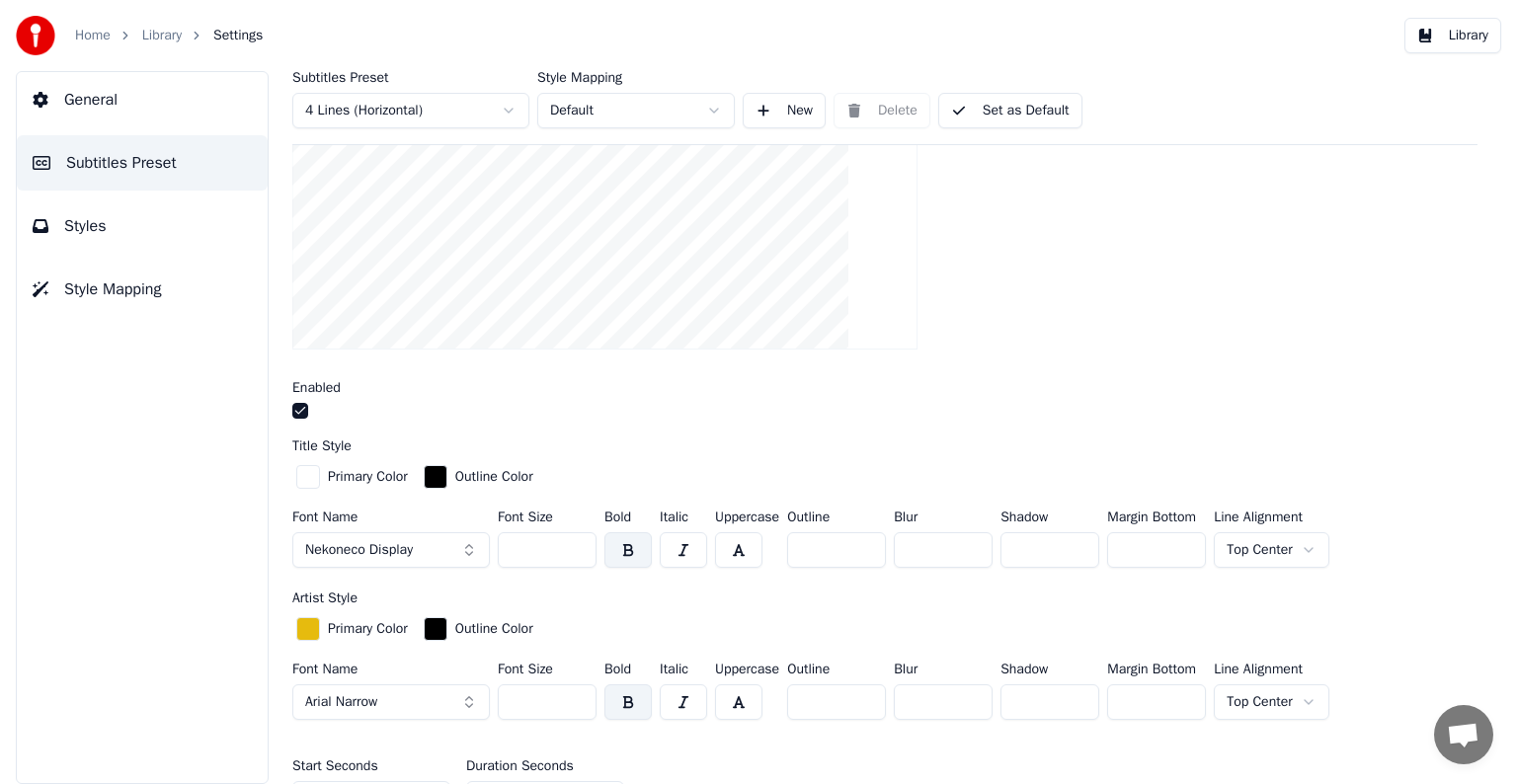 click on "Arial Narrow" at bounding box center [341, 702] 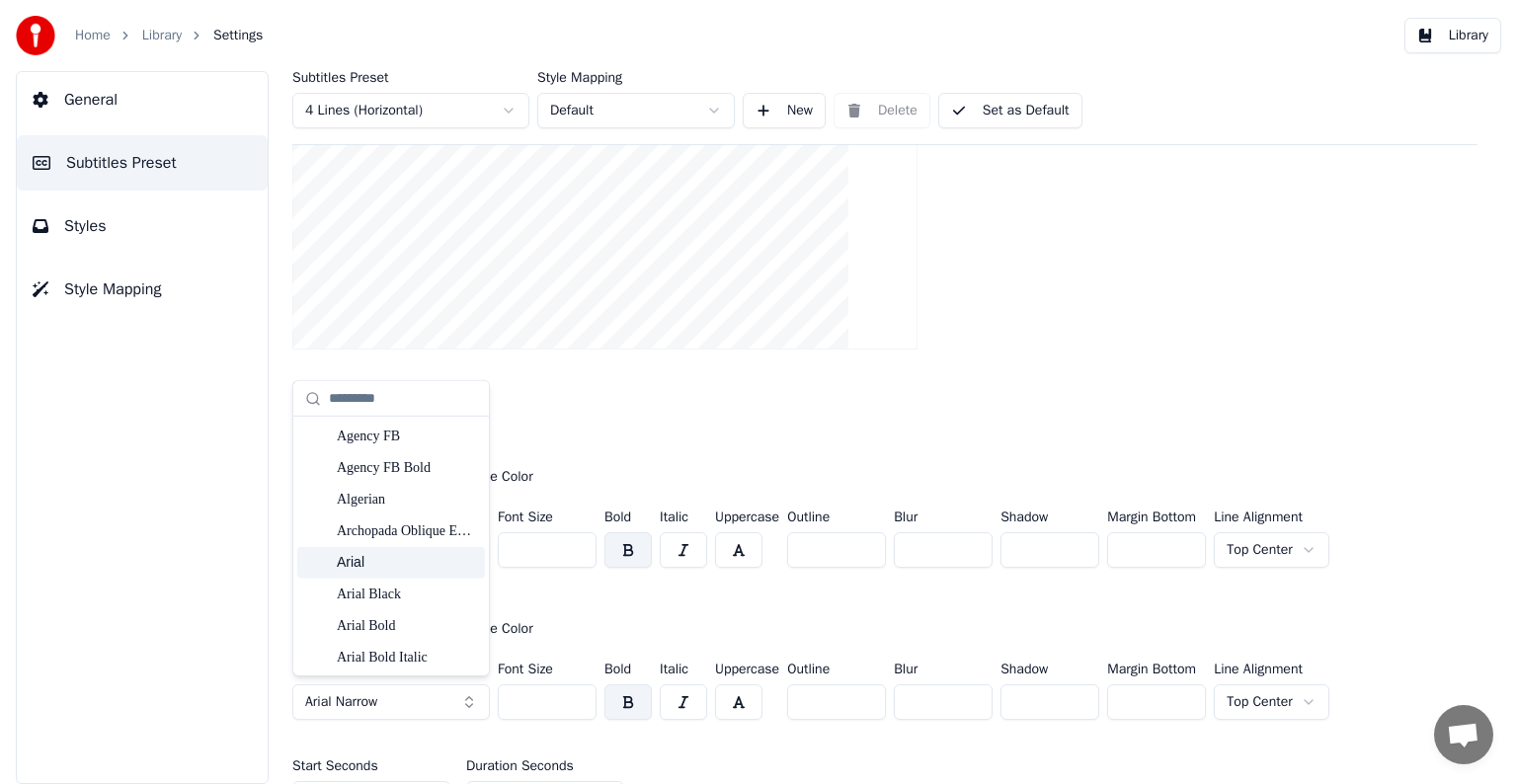 click on "Arial" at bounding box center [407, 563] 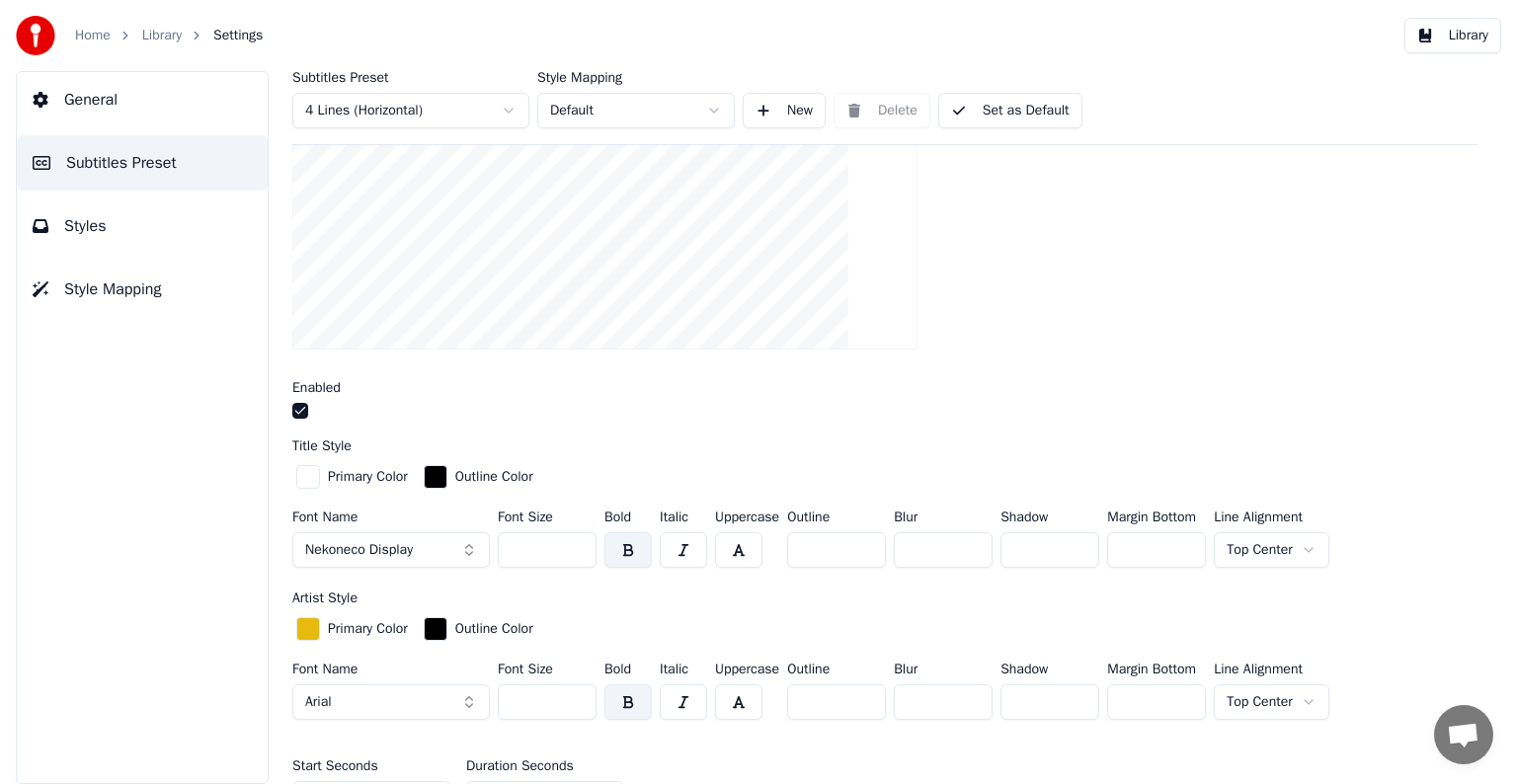 drag, startPoint x: 537, startPoint y: 695, endPoint x: 518, endPoint y: 696, distance: 19.026298 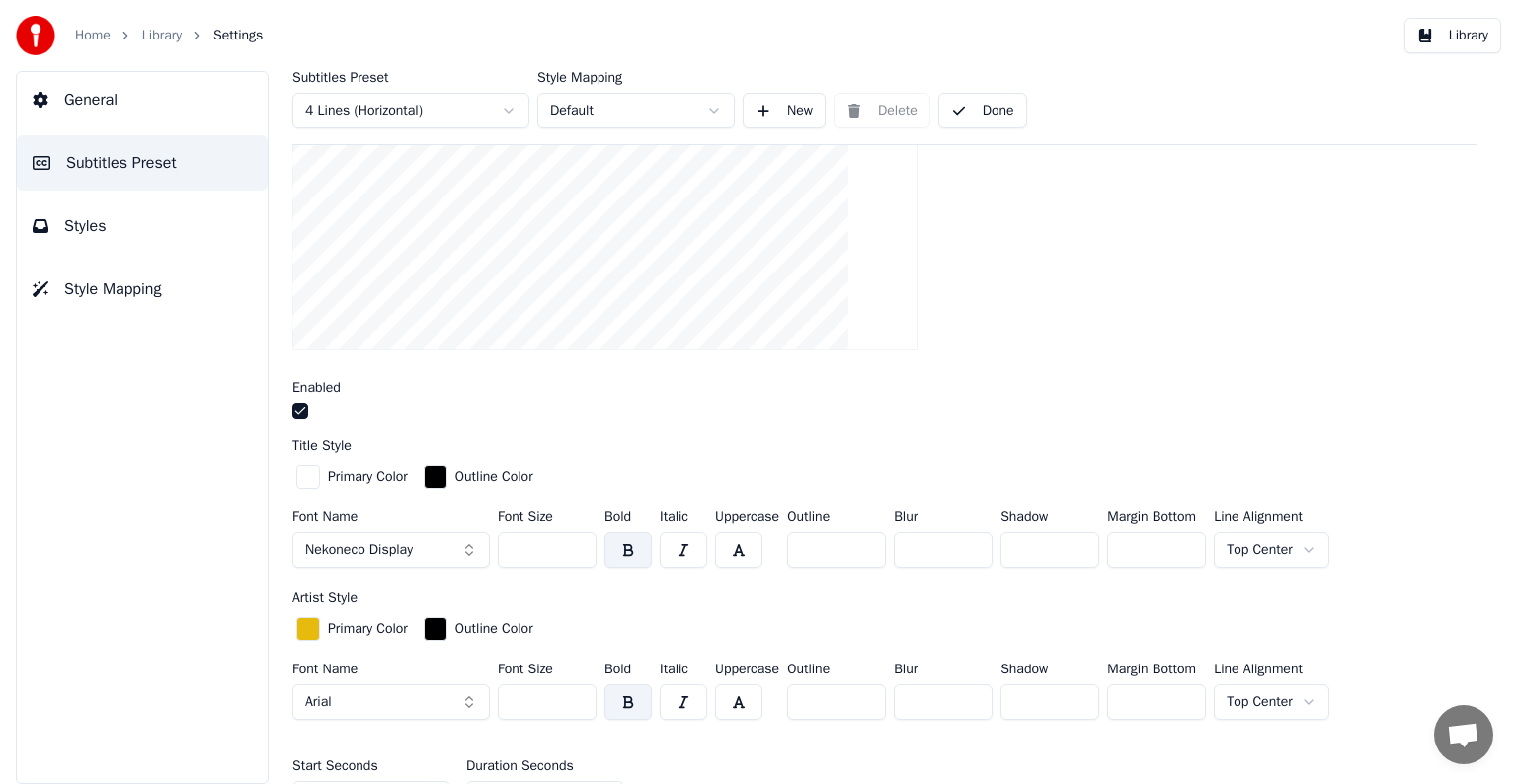 click on "Home Library Settings" at bounding box center [139, 36] 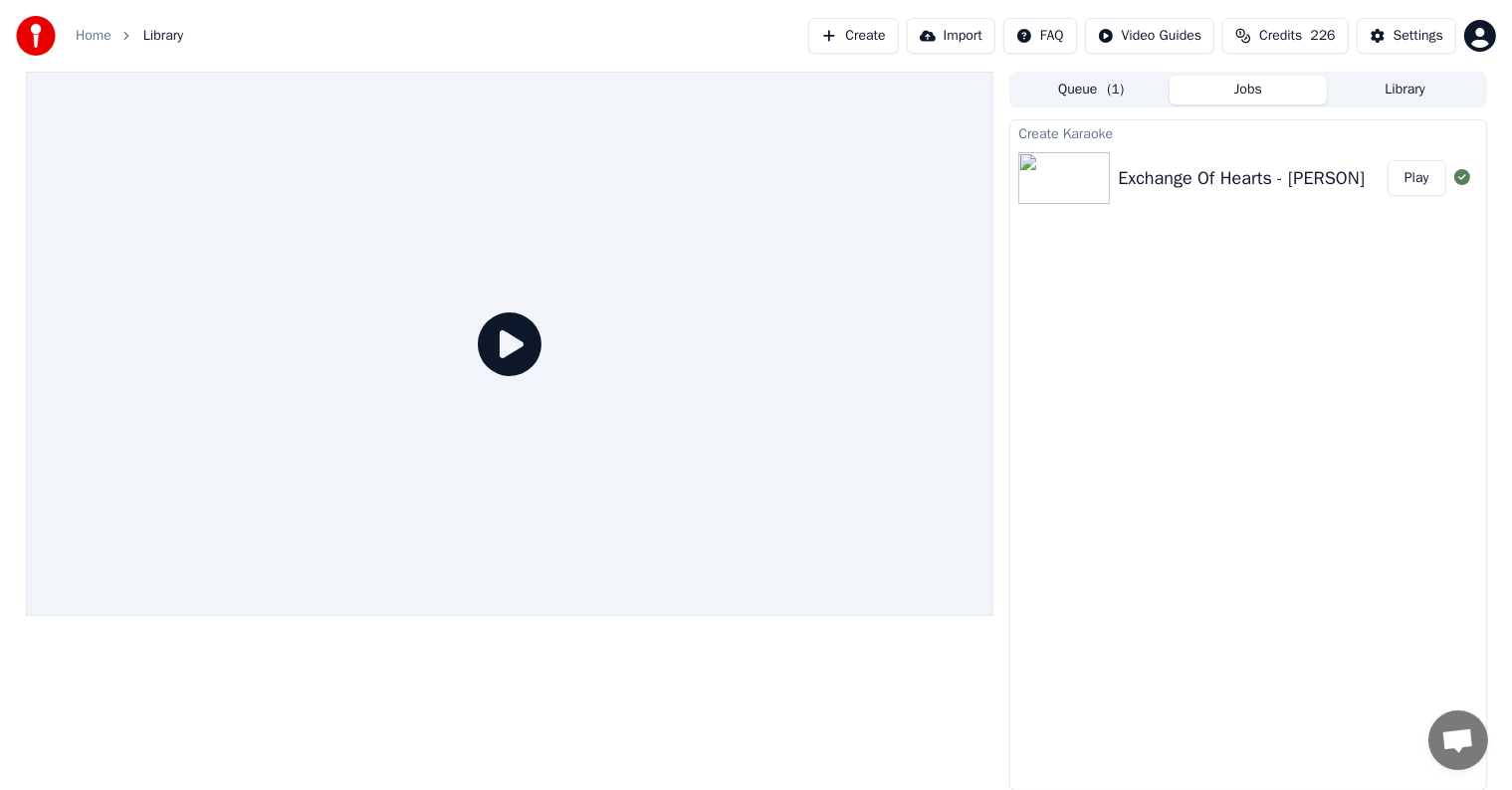 click on "Play" at bounding box center (1416, 178) 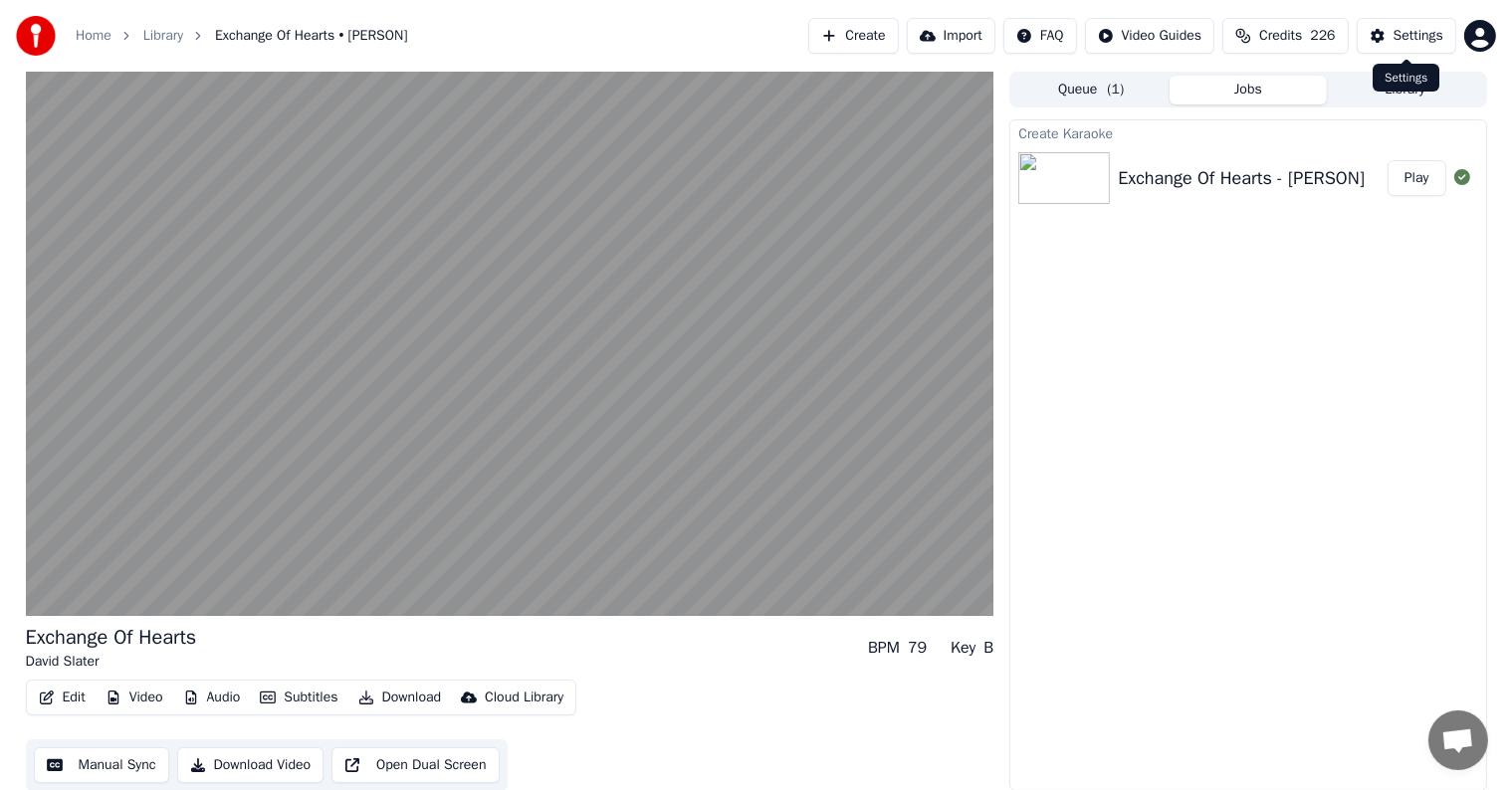 click on "Settings" at bounding box center [1418, 36] 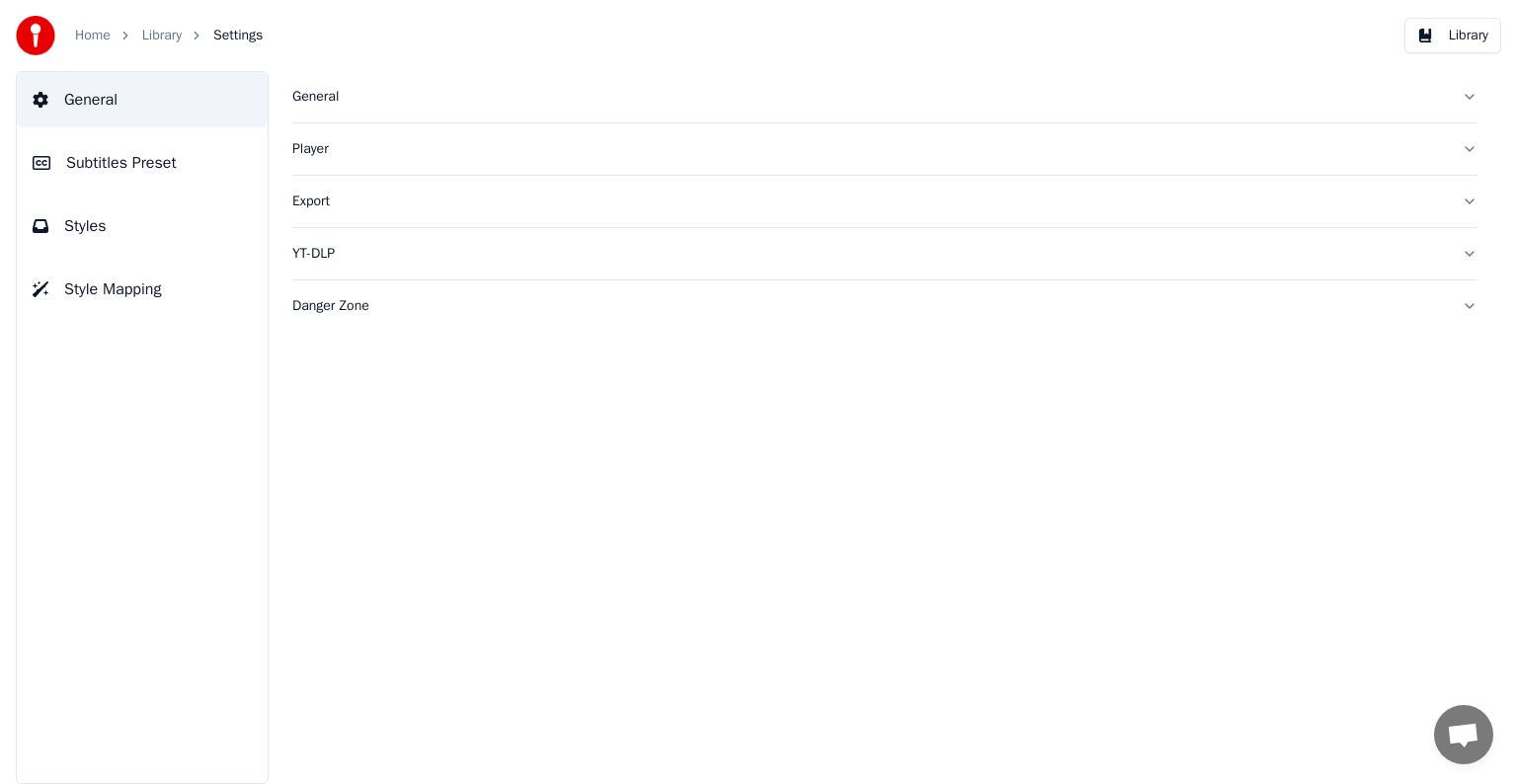 click on "Subtitles Preset" at bounding box center [121, 163] 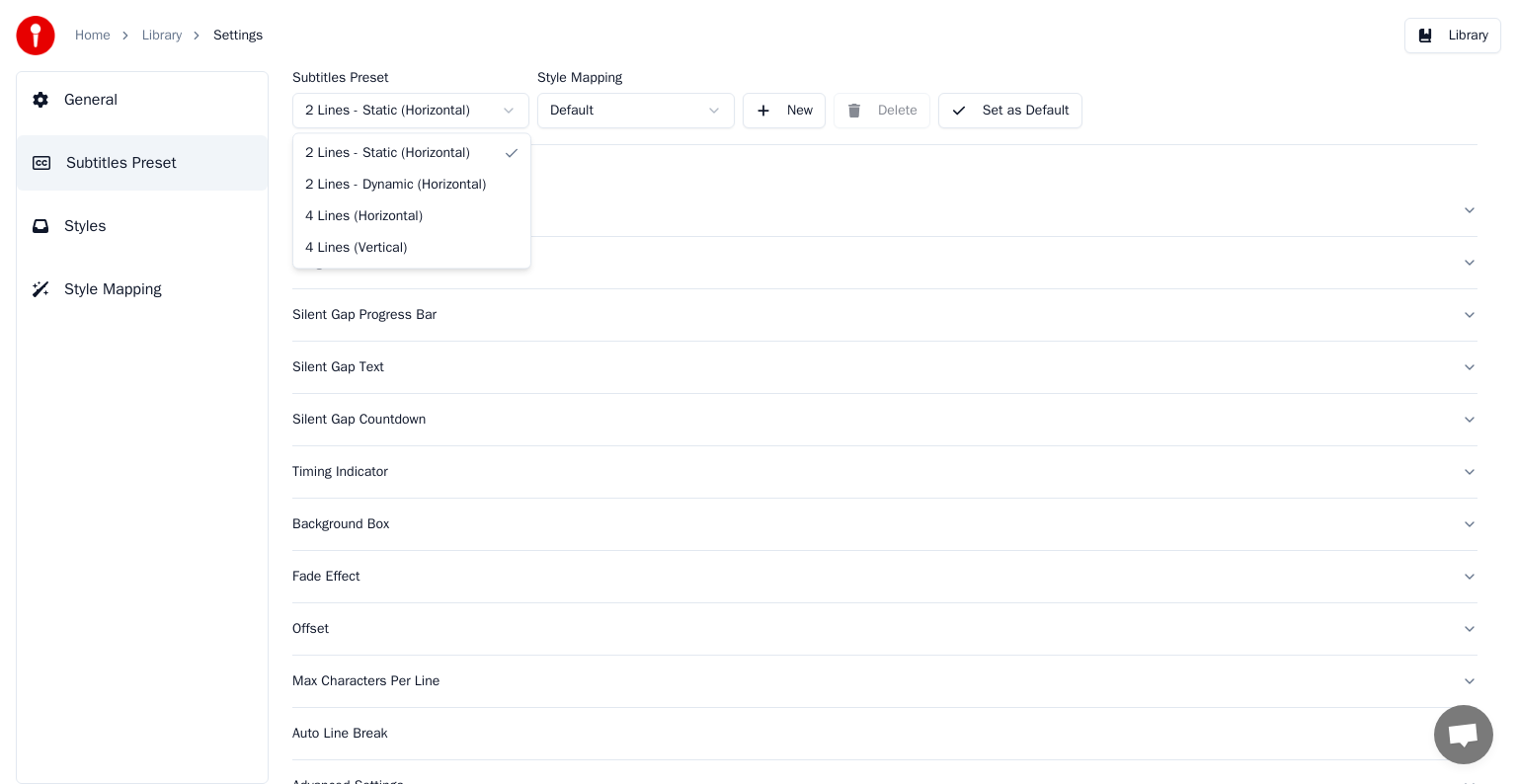 click on "Home Library Settings Library General Subtitles Preset Styles Style Mapping Subtitles Preset 2 Lines - Static (Horizontal) Style Mapping Default New Delete Set as Default General Song Title Silent Gap Progress Bar Silent Gap Text Silent Gap Countdown Timing Indicator Background Box Fade Effect Offset Max Characters Per Line Auto Line Break Advanced Settings 2 Lines - Static (Horizontal) 2 Lines - Dynamic (Horizontal) 4 Lines (Horizontal) 4 Lines (Vertical)" at bounding box center [758, 392] 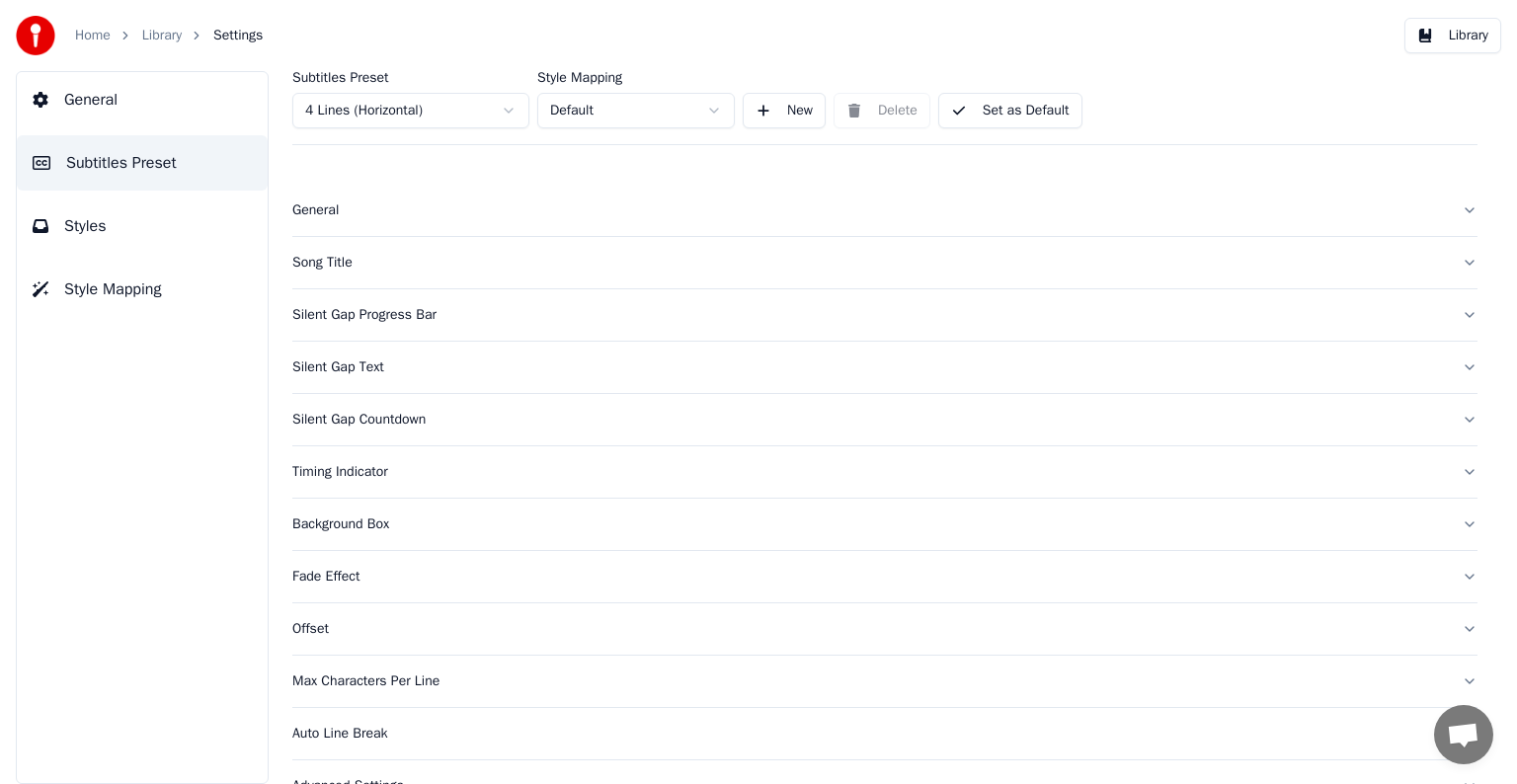 click on "Song Title" at bounding box center (869, 263) 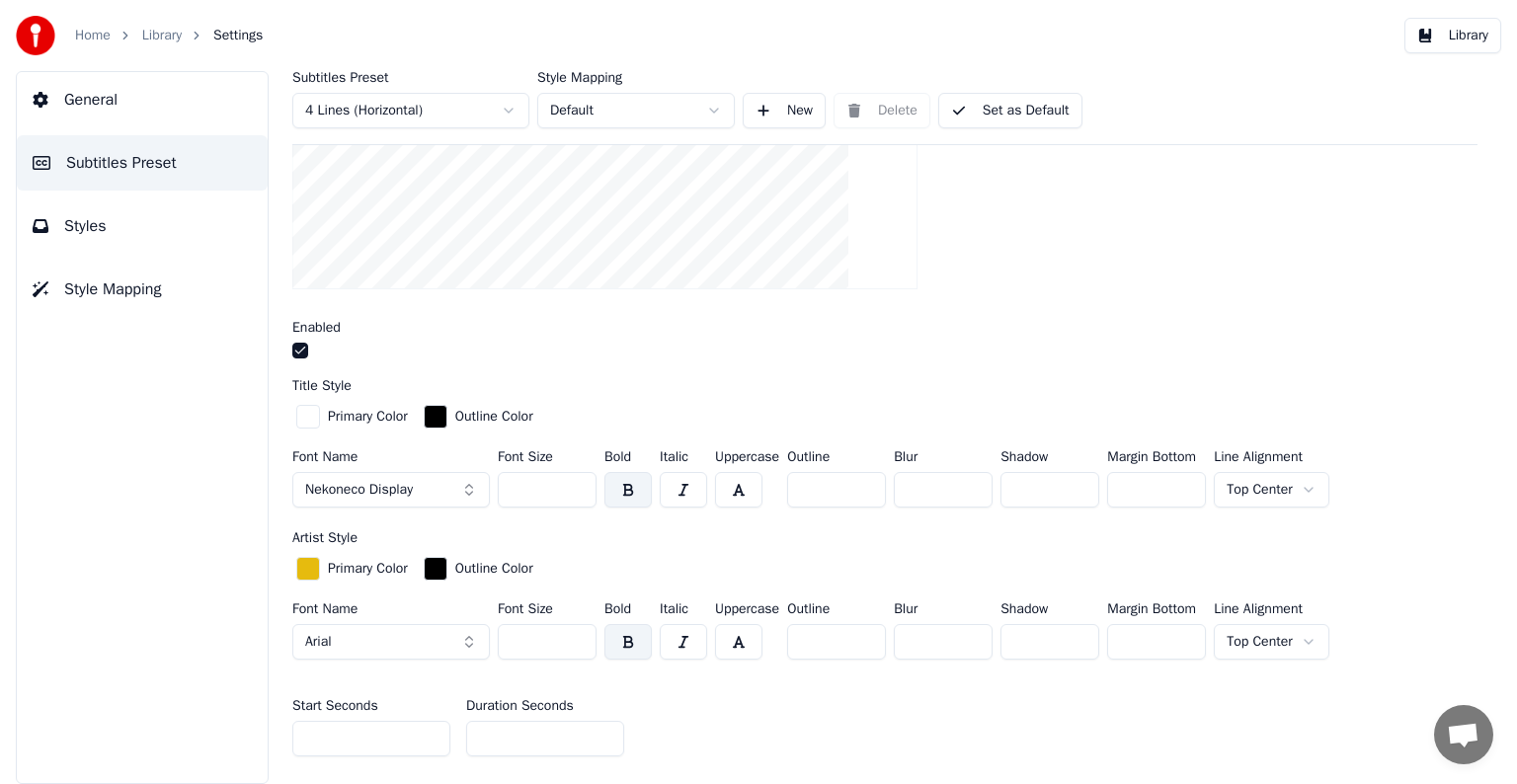 scroll, scrollTop: 395, scrollLeft: 0, axis: vertical 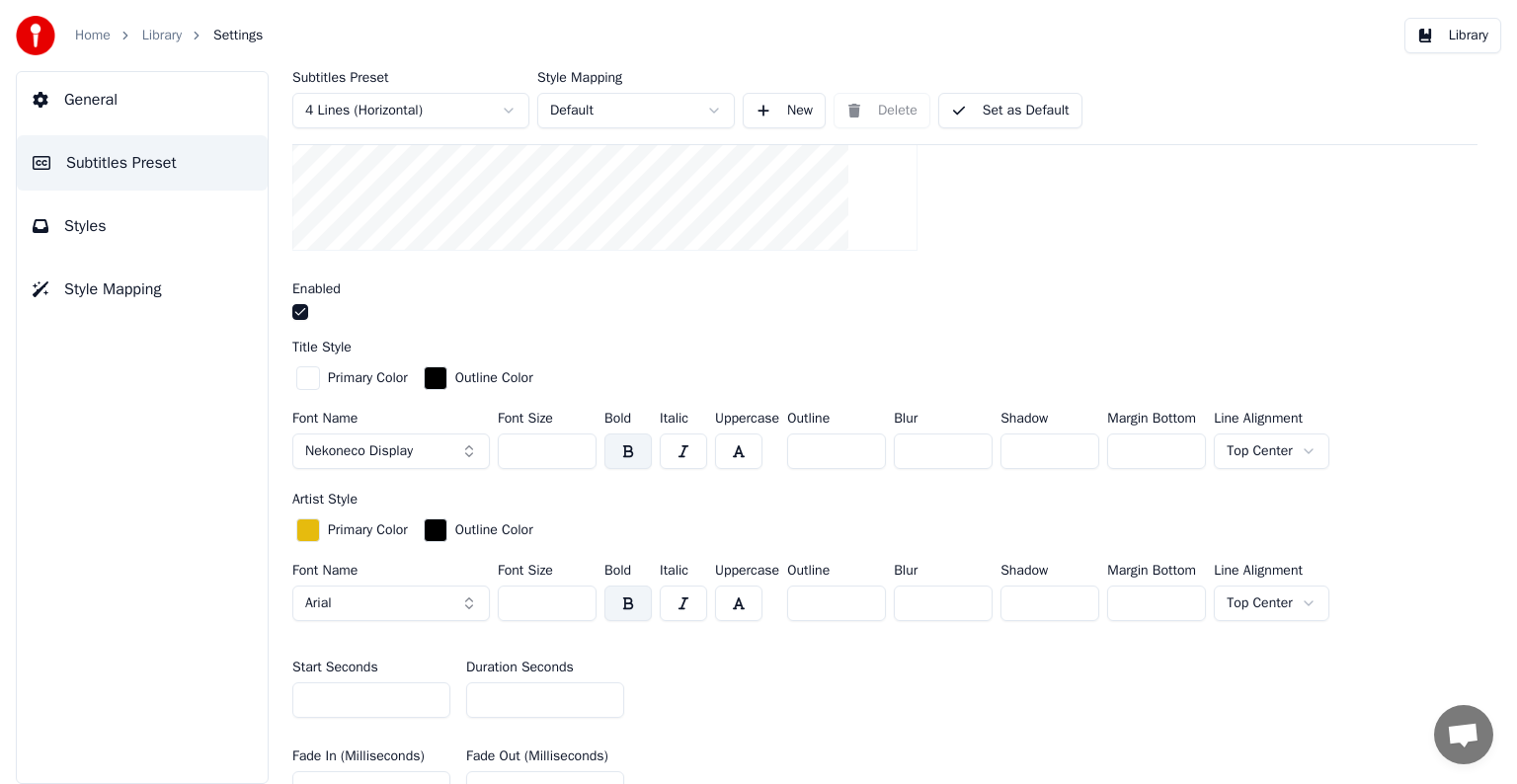 click on "Nekoneco Display" at bounding box center [359, 451] 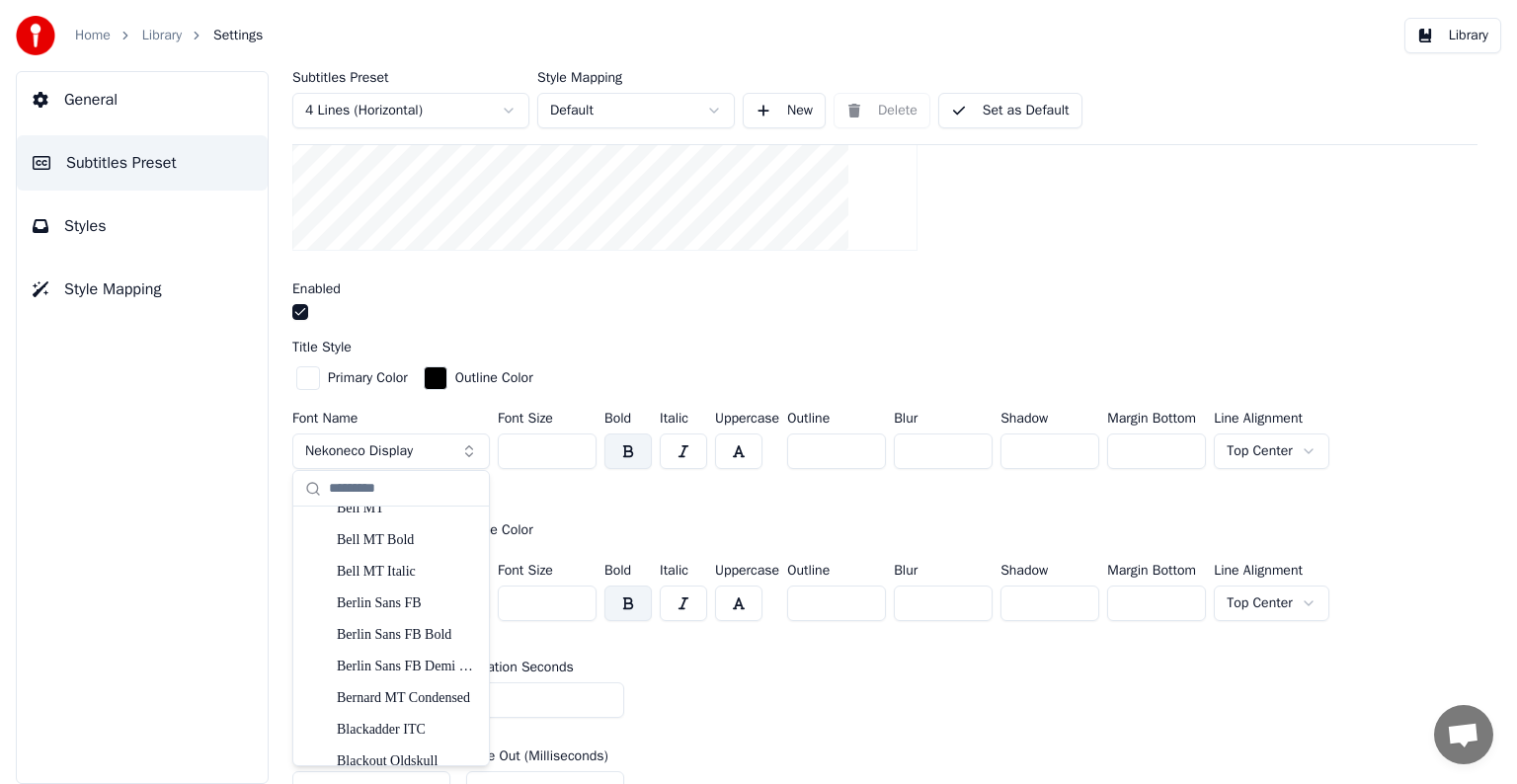 scroll, scrollTop: 592, scrollLeft: 0, axis: vertical 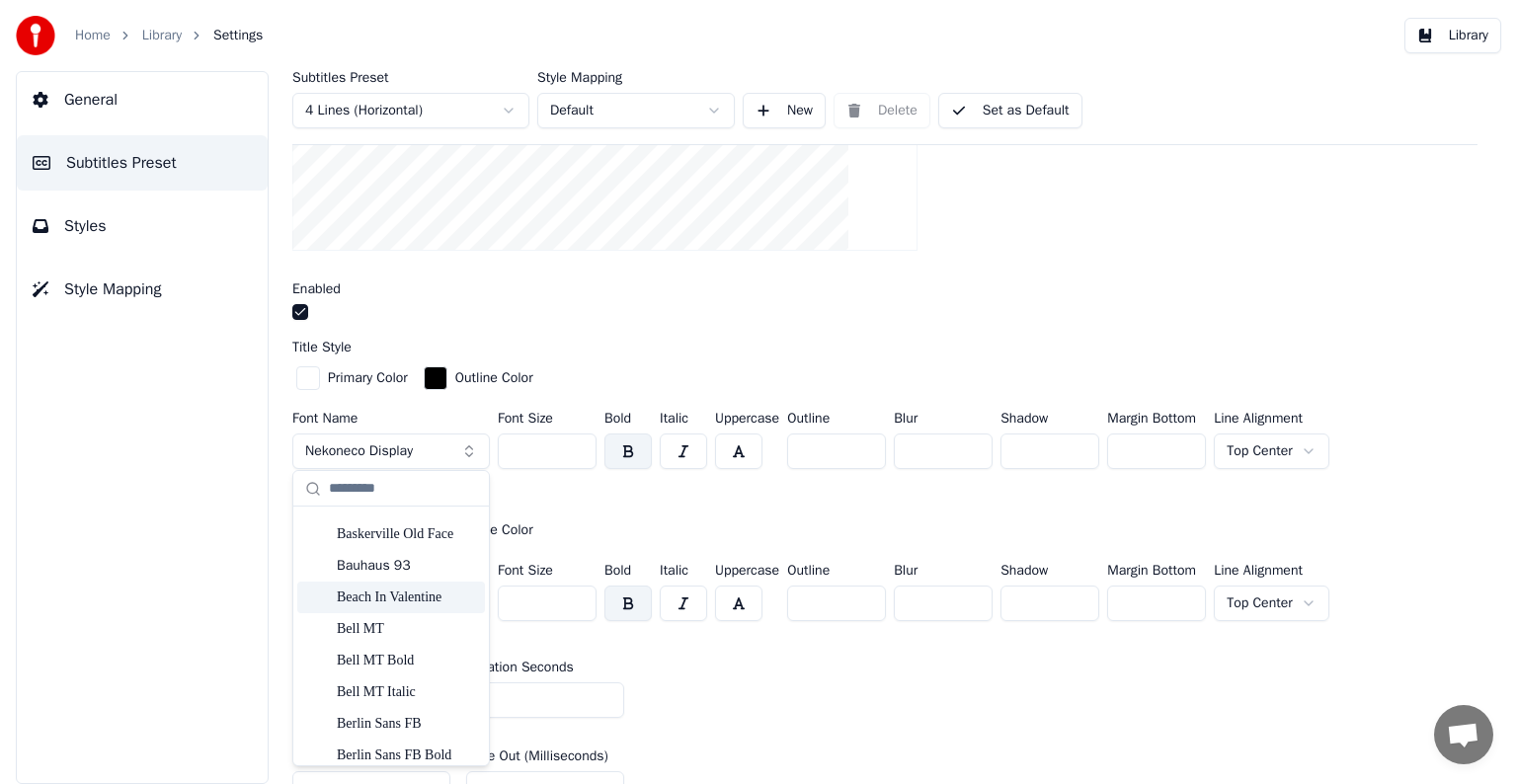 click on "Beach In Valentine" at bounding box center [407, 597] 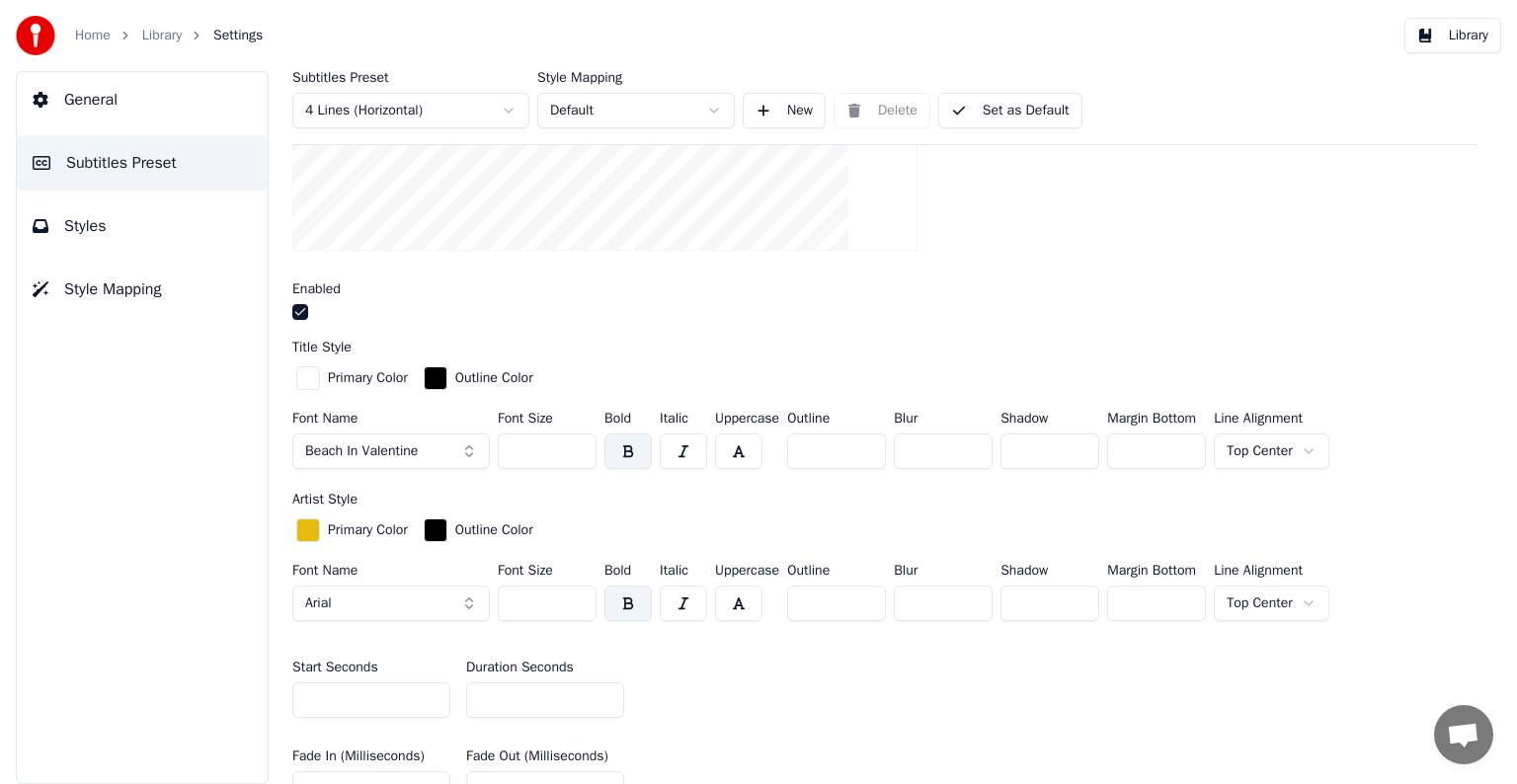 click on "Set as Default" at bounding box center (1010, 111) 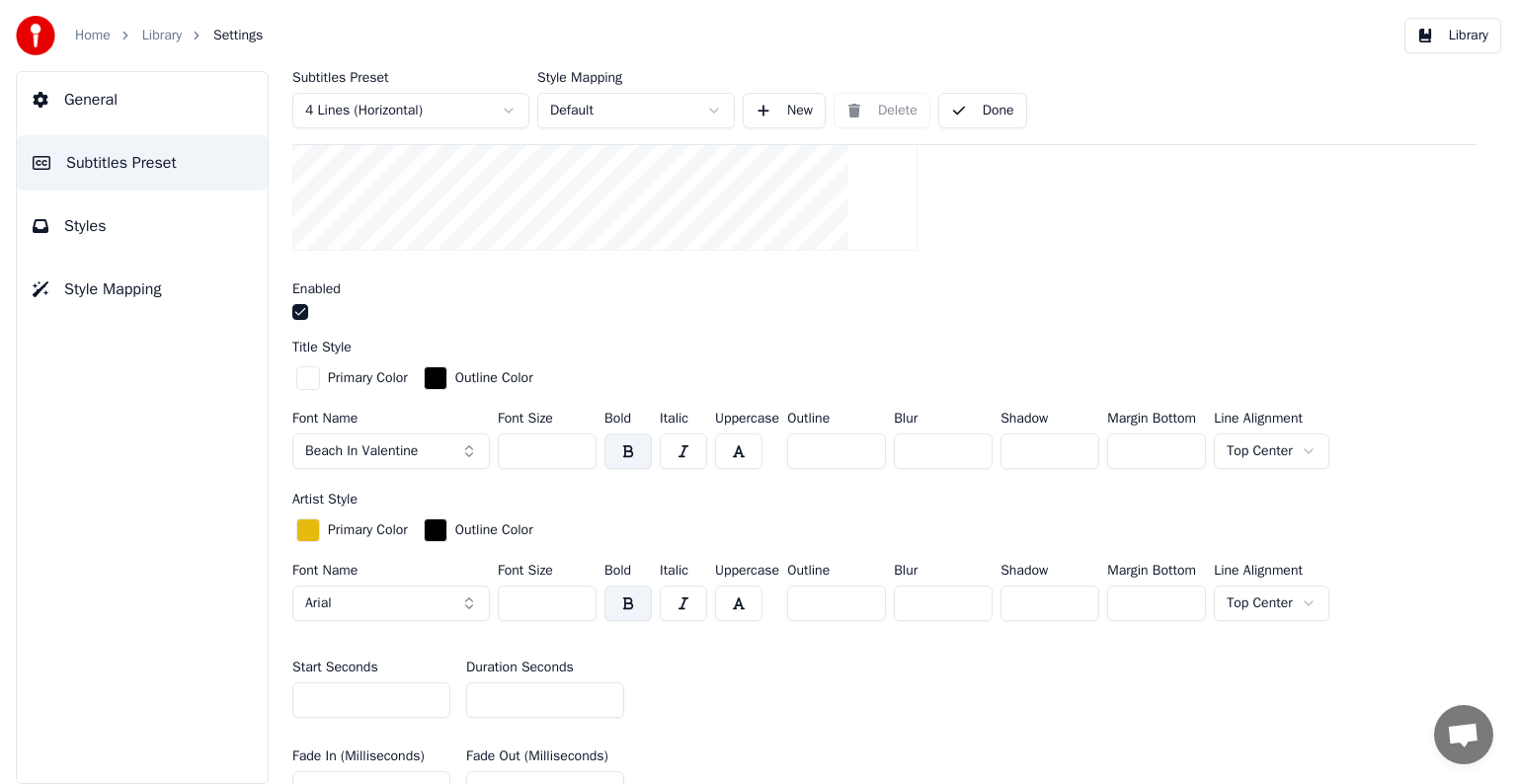 click on "Library" at bounding box center (162, 36) 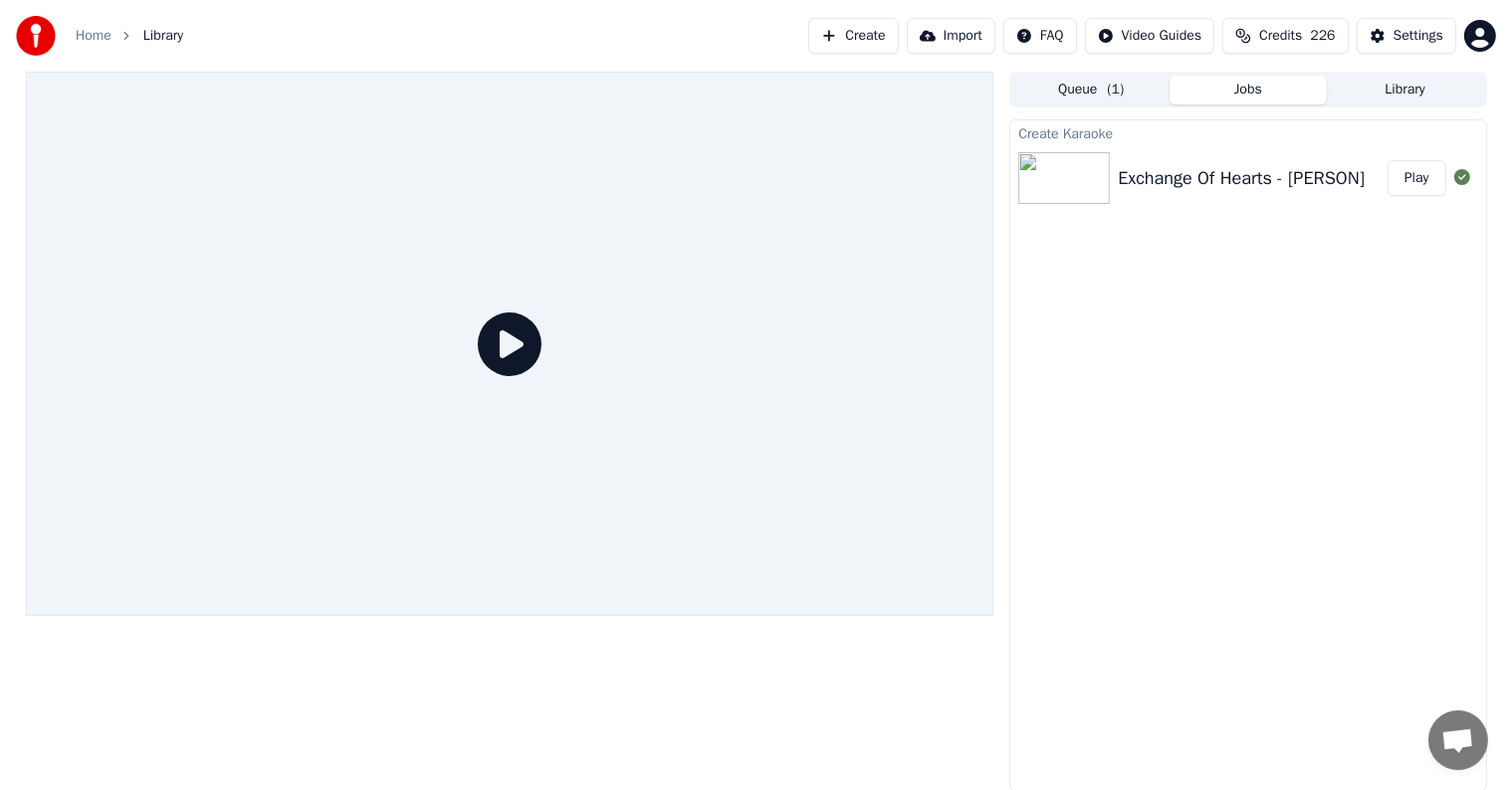 click on "Play" at bounding box center [1416, 178] 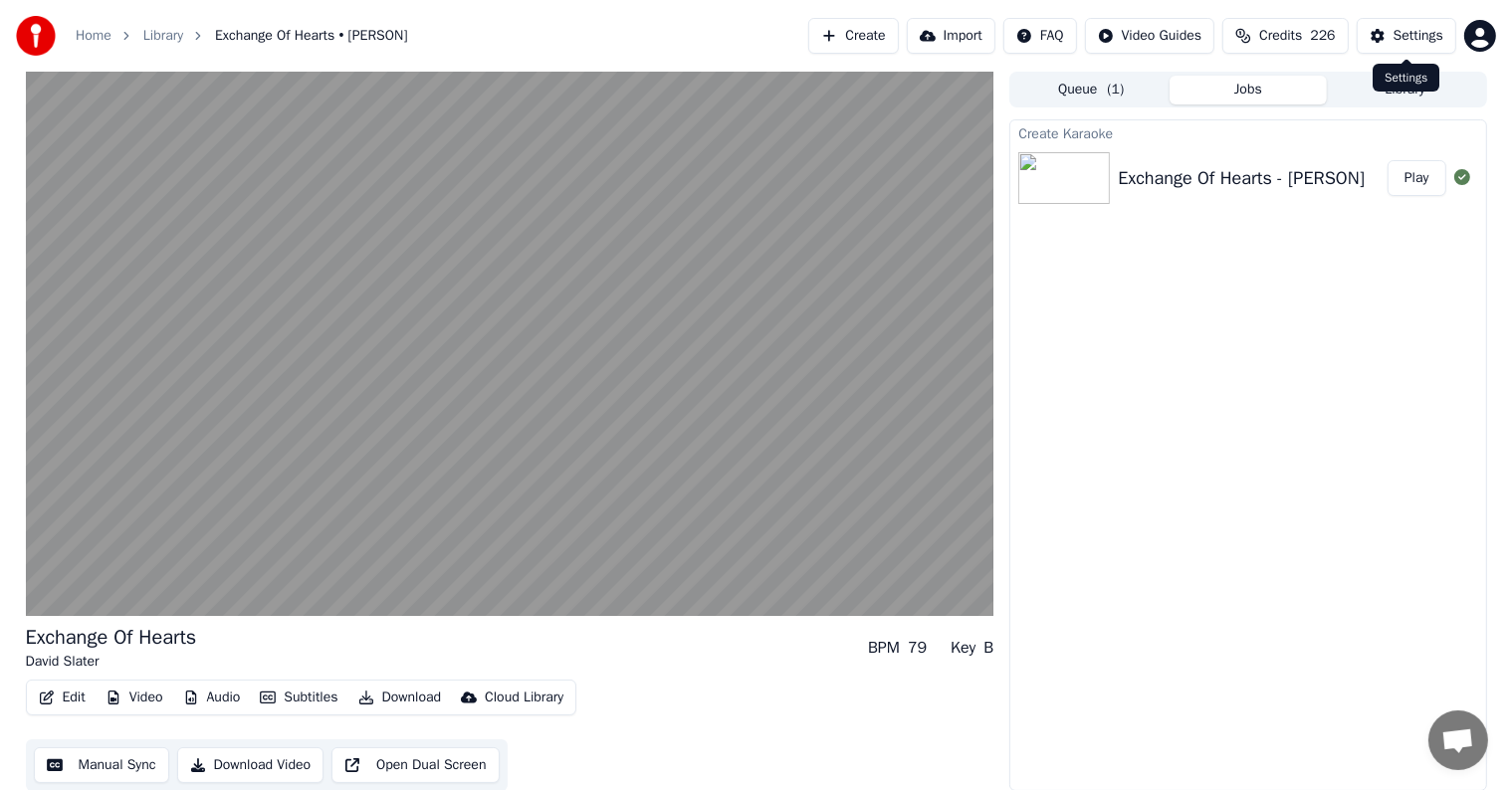 click on "Settings" at bounding box center [1418, 36] 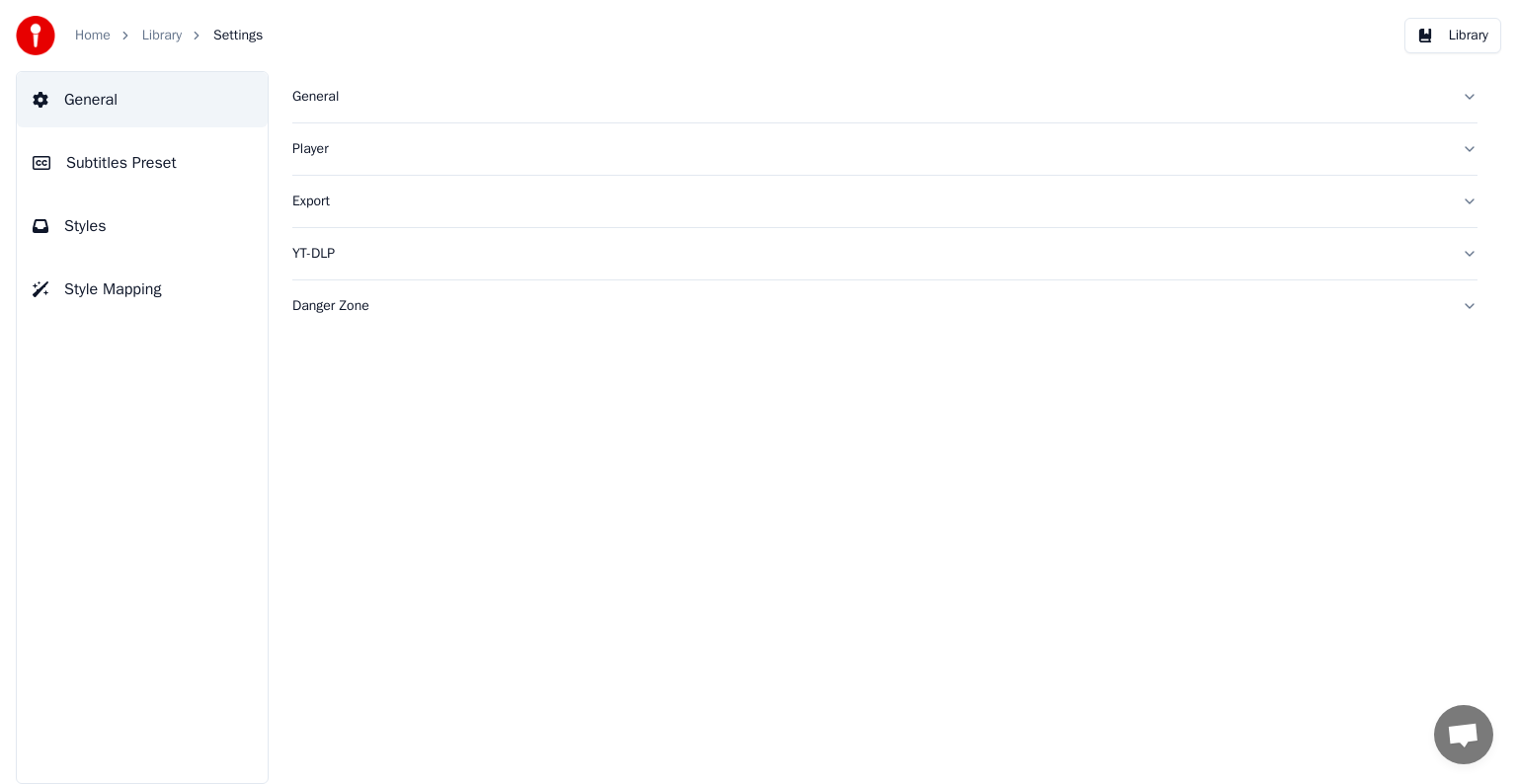 click on "Subtitles Preset" at bounding box center (142, 163) 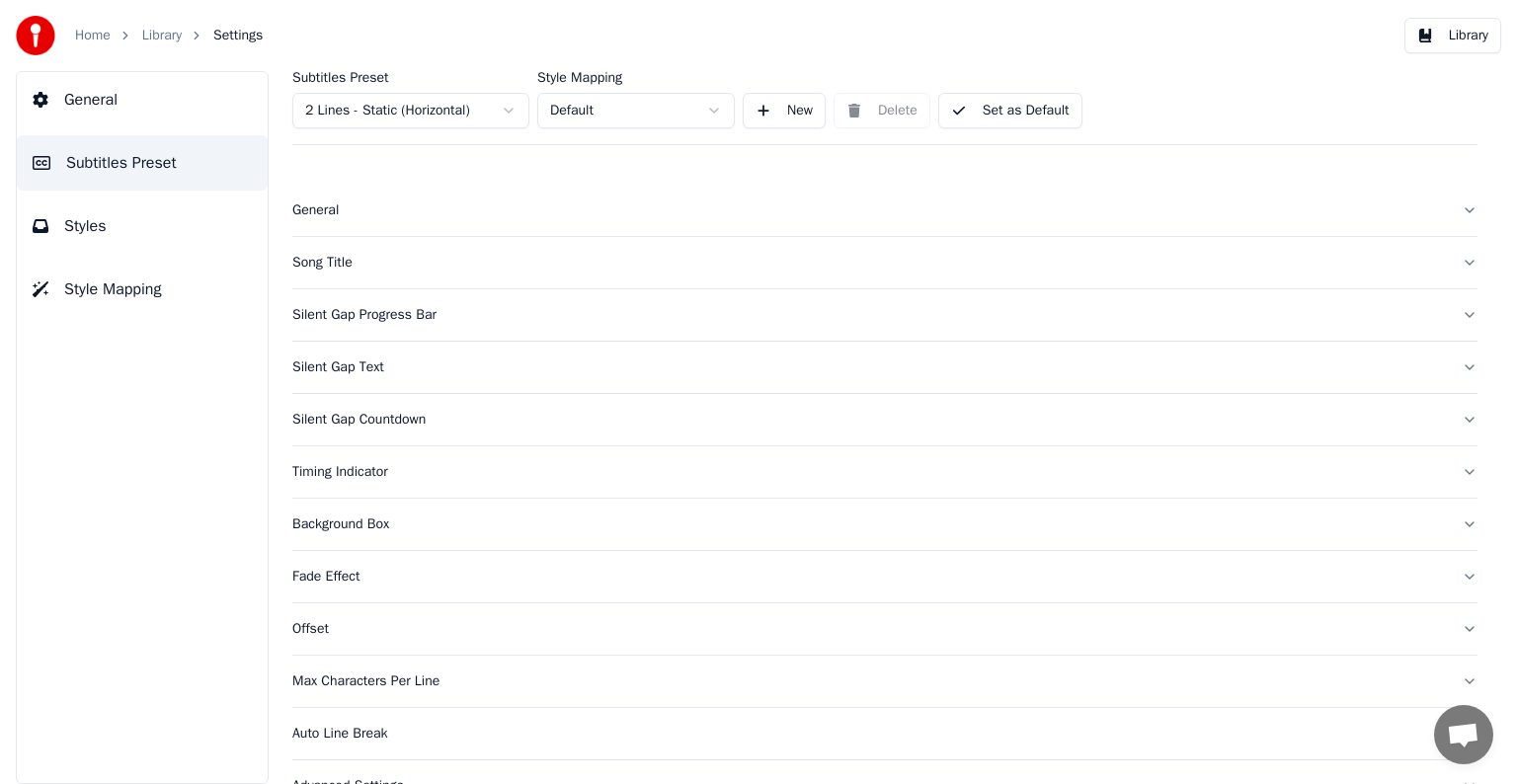 click on "Home Library Settings Library General Subtitles Preset Styles Style Mapping Subtitles Preset 2 Lines - Static (Horizontal) Style Mapping Default New Delete Set as Default General Song Title Silent Gap Progress Bar Silent Gap Text Silent Gap Countdown Timing Indicator Background Box Fade Effect Offset Max Characters Per Line Auto Line Break Advanced Settings" at bounding box center (758, 392) 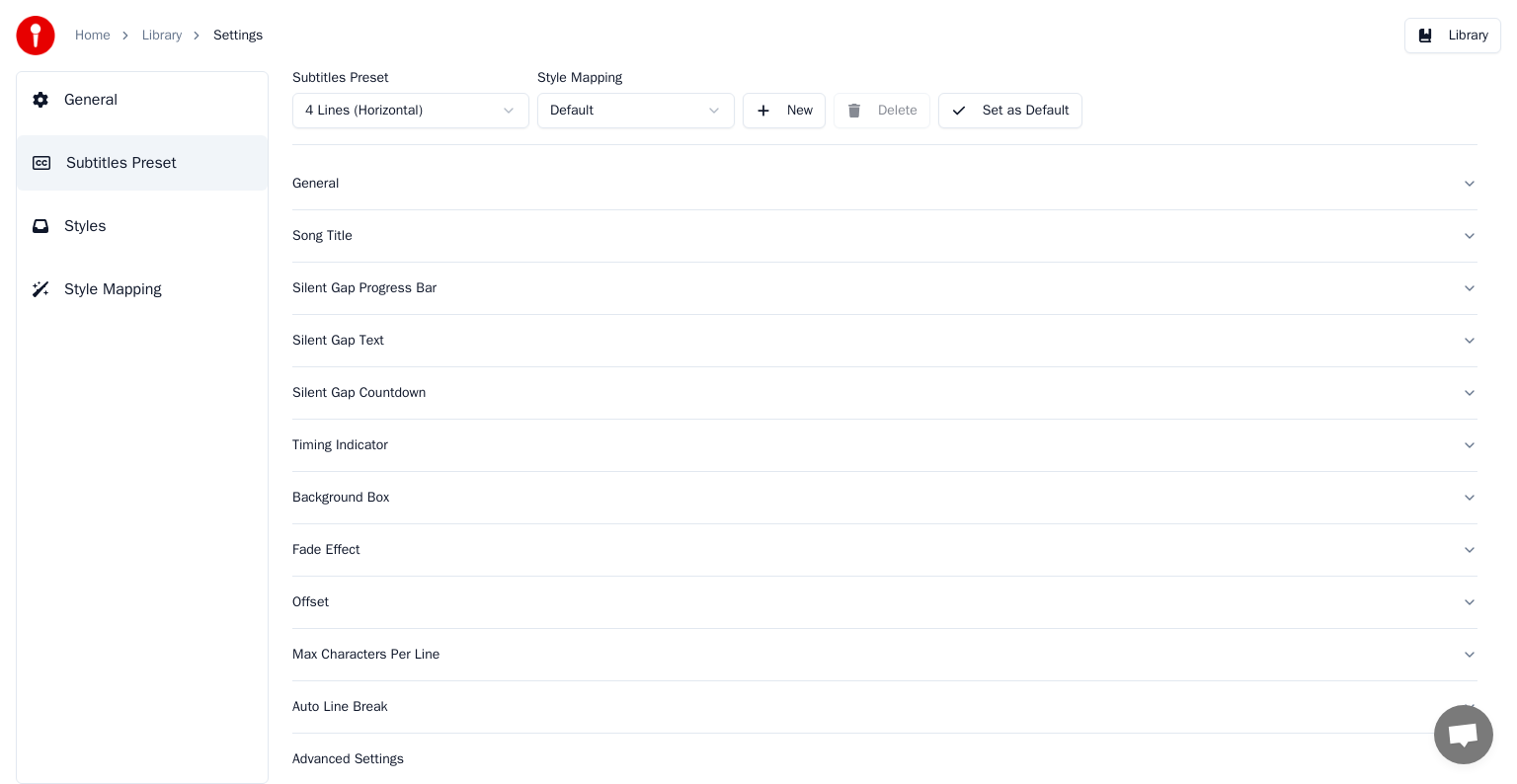 scroll, scrollTop: 40, scrollLeft: 0, axis: vertical 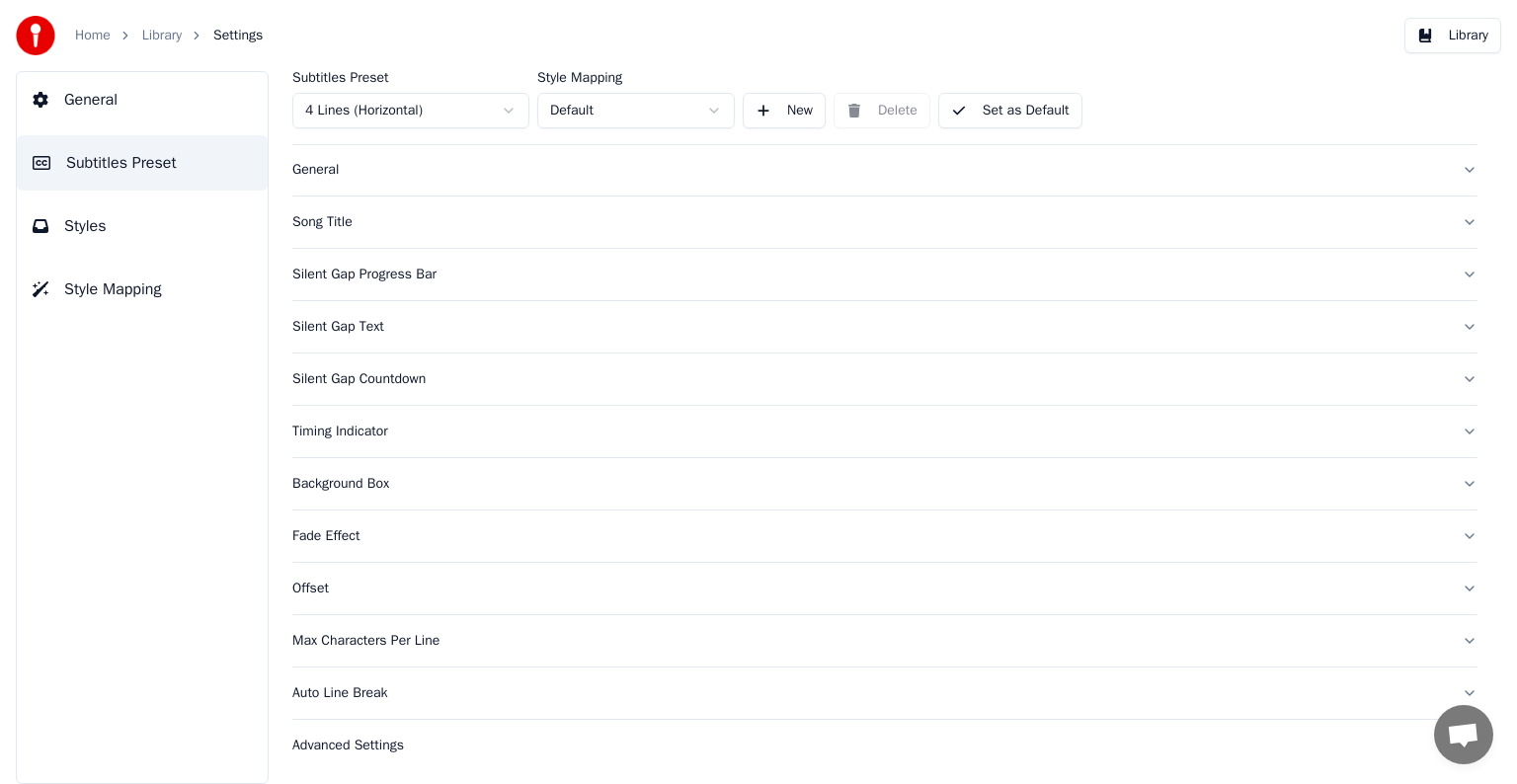 click on "Song Title" at bounding box center (869, 222) 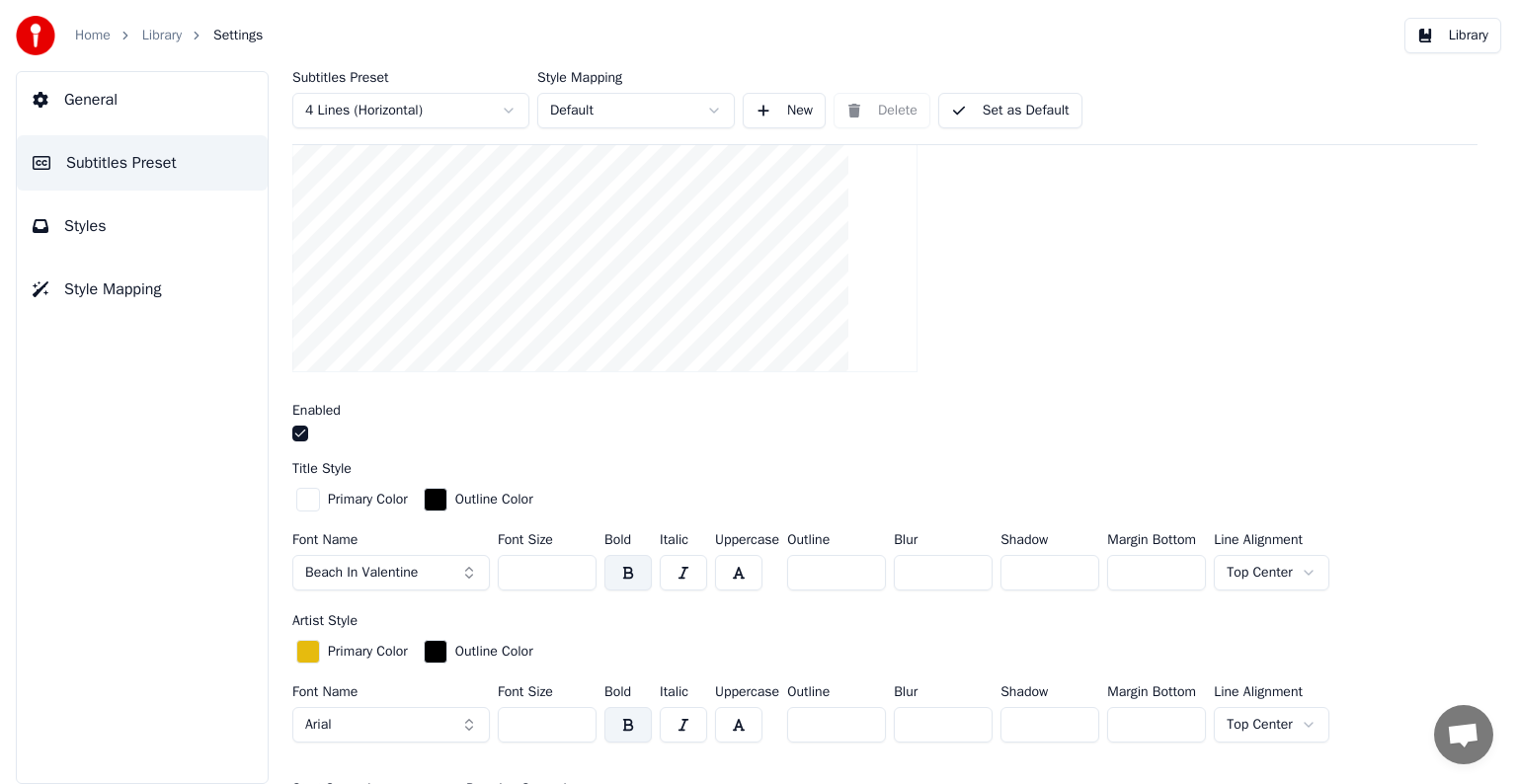 scroll, scrollTop: 337, scrollLeft: 0, axis: vertical 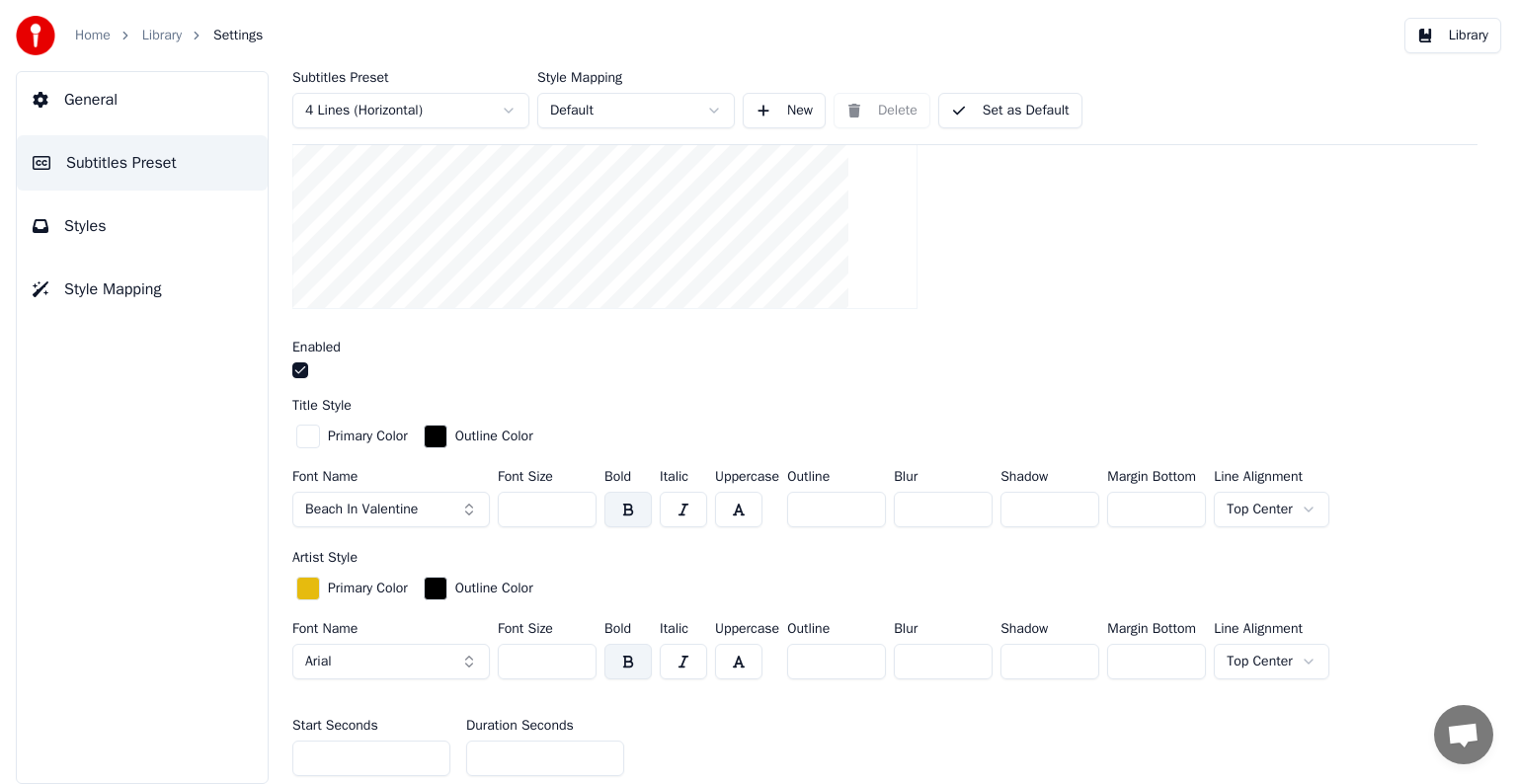 click on "Arial" at bounding box center [391, 662] 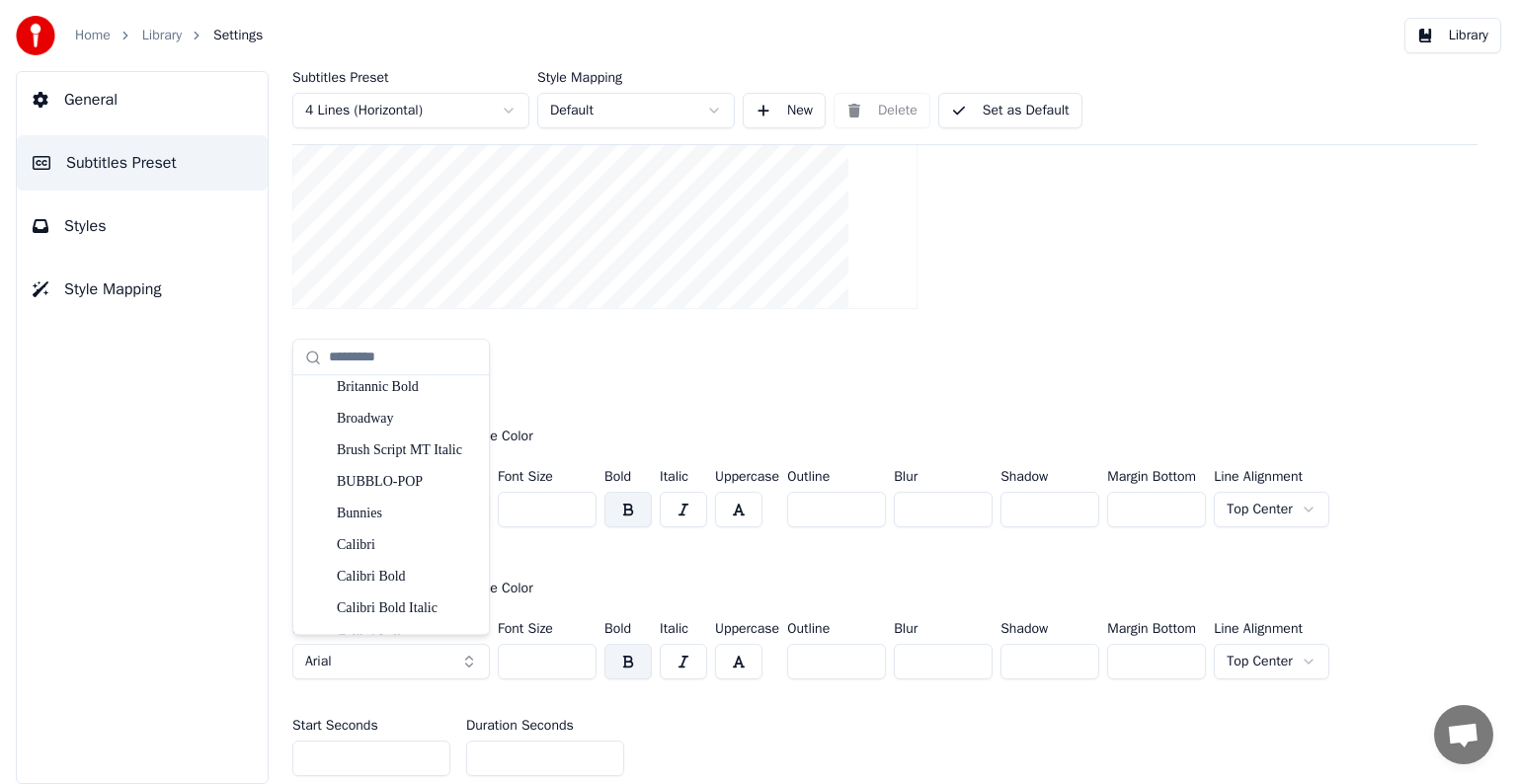 scroll, scrollTop: 1679, scrollLeft: 0, axis: vertical 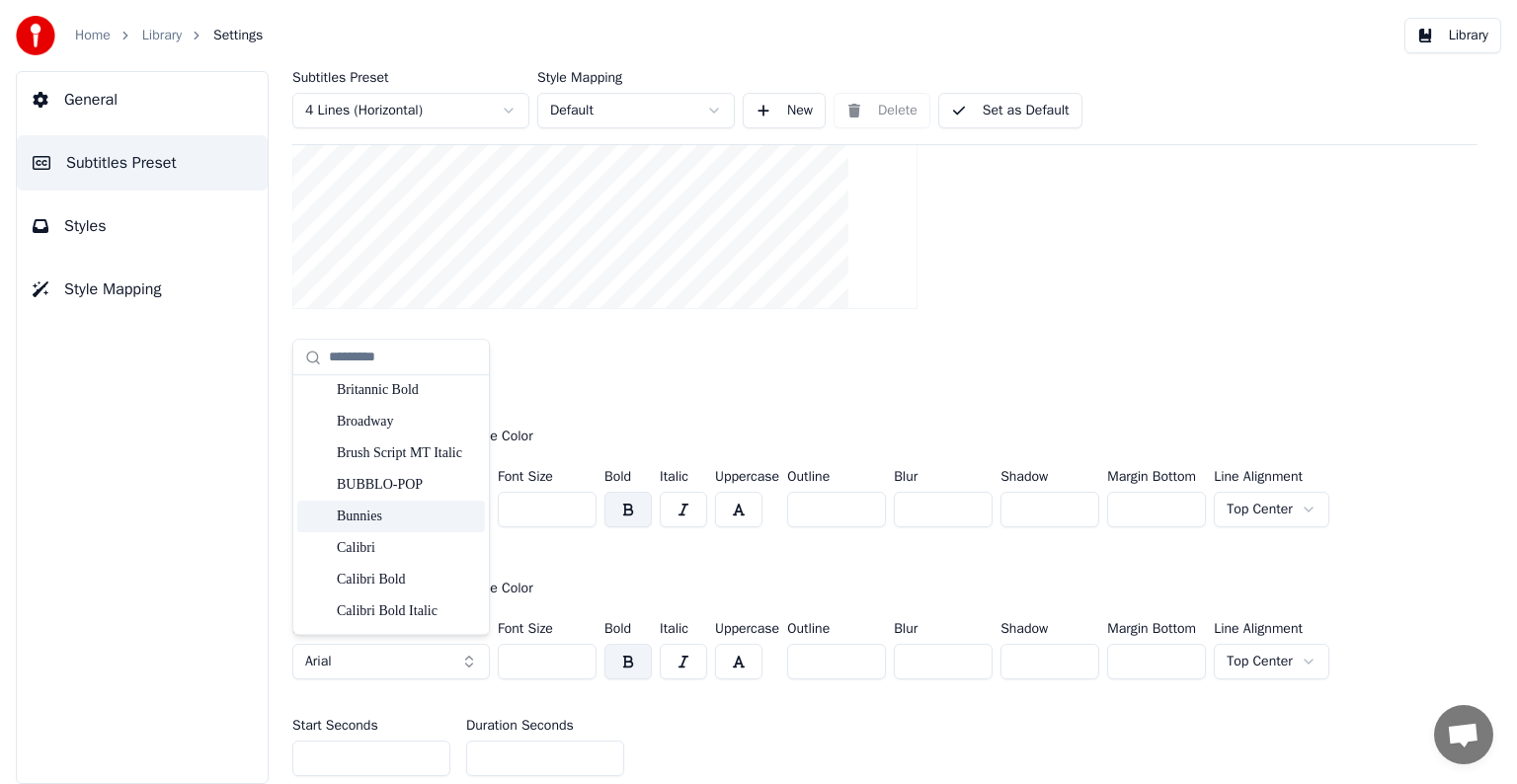 click on "Bunnies" at bounding box center (407, 516) 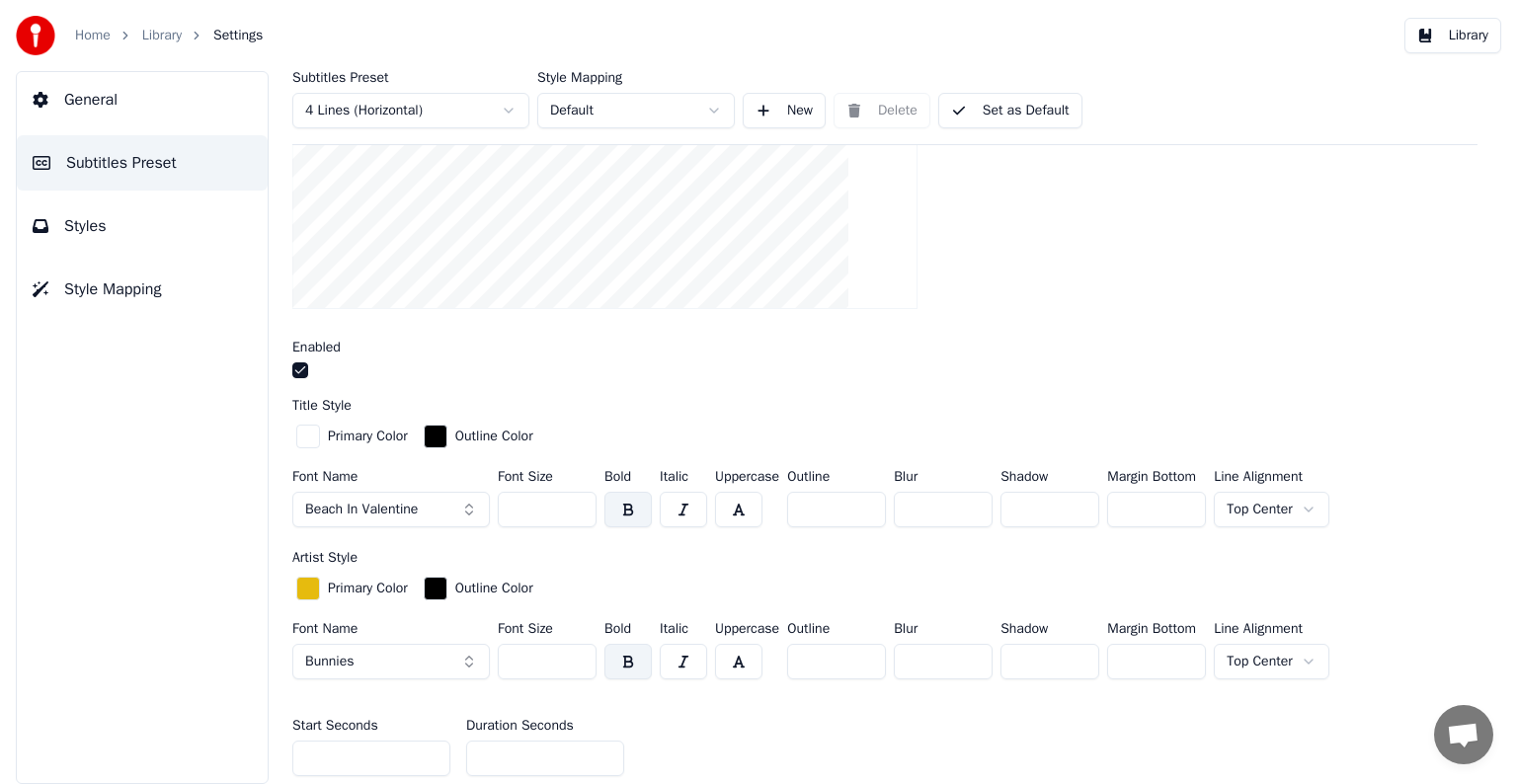 scroll, scrollTop: 238, scrollLeft: 0, axis: vertical 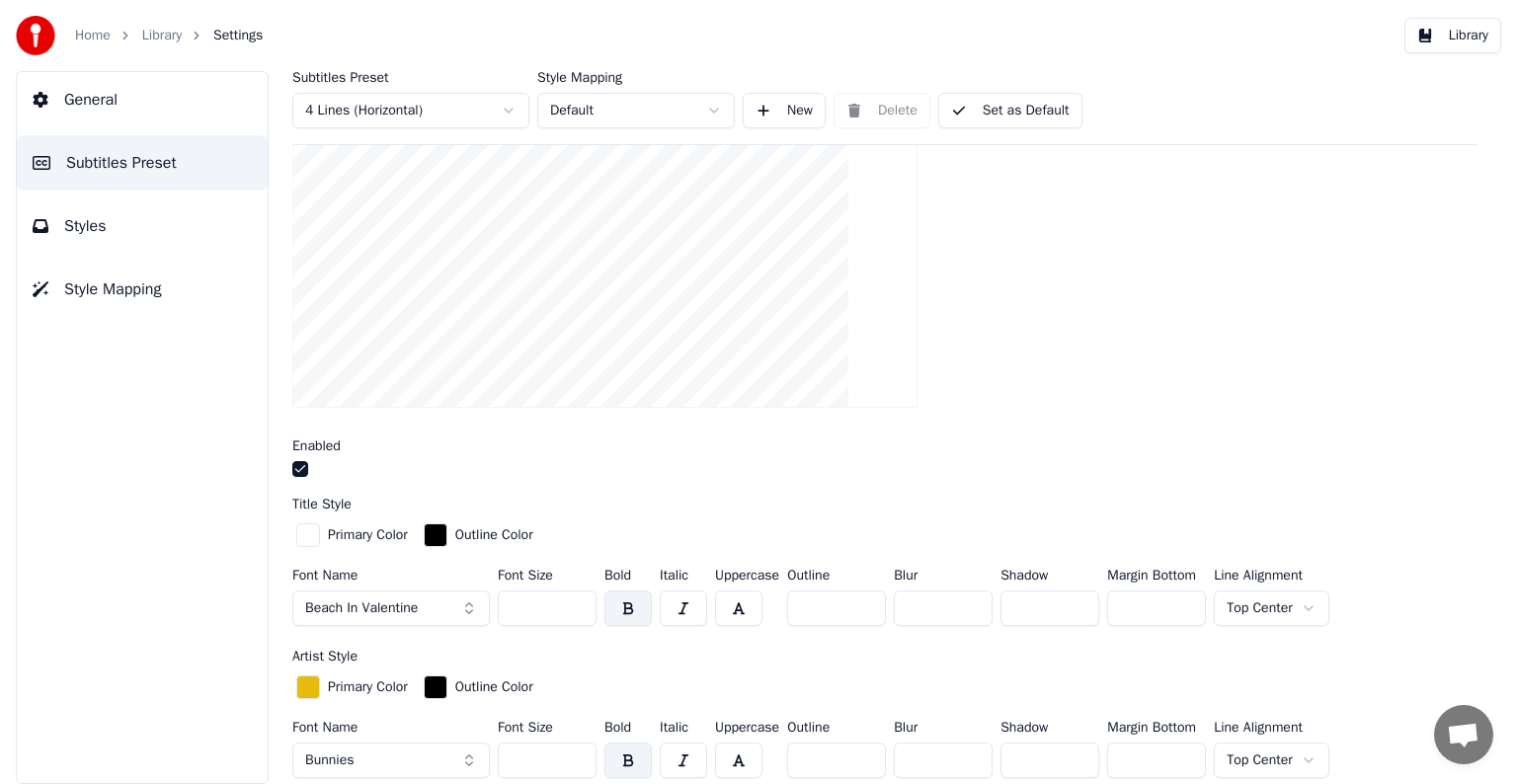 click on "Beach In Valentine" at bounding box center [361, 608] 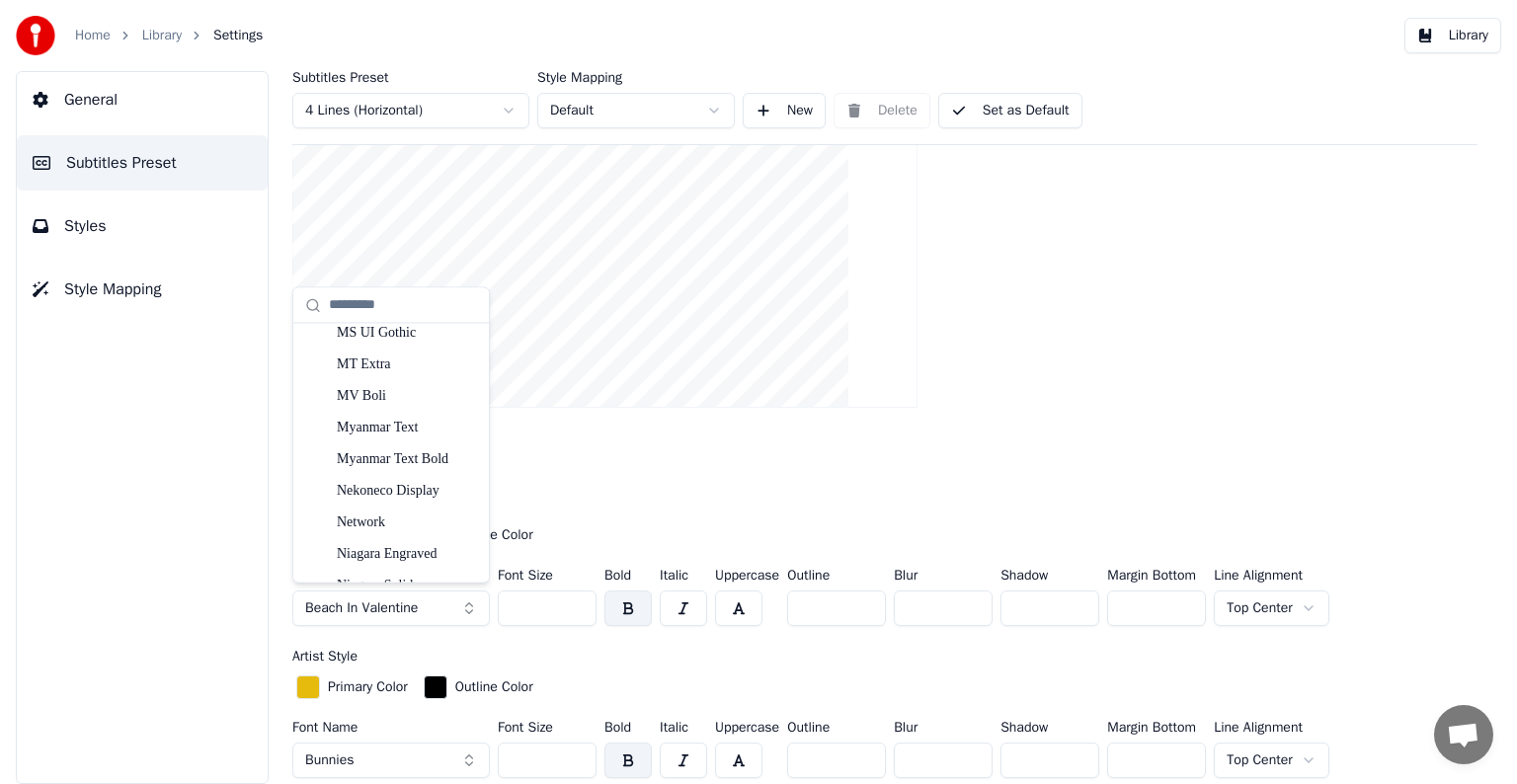 scroll, scrollTop: 8788, scrollLeft: 0, axis: vertical 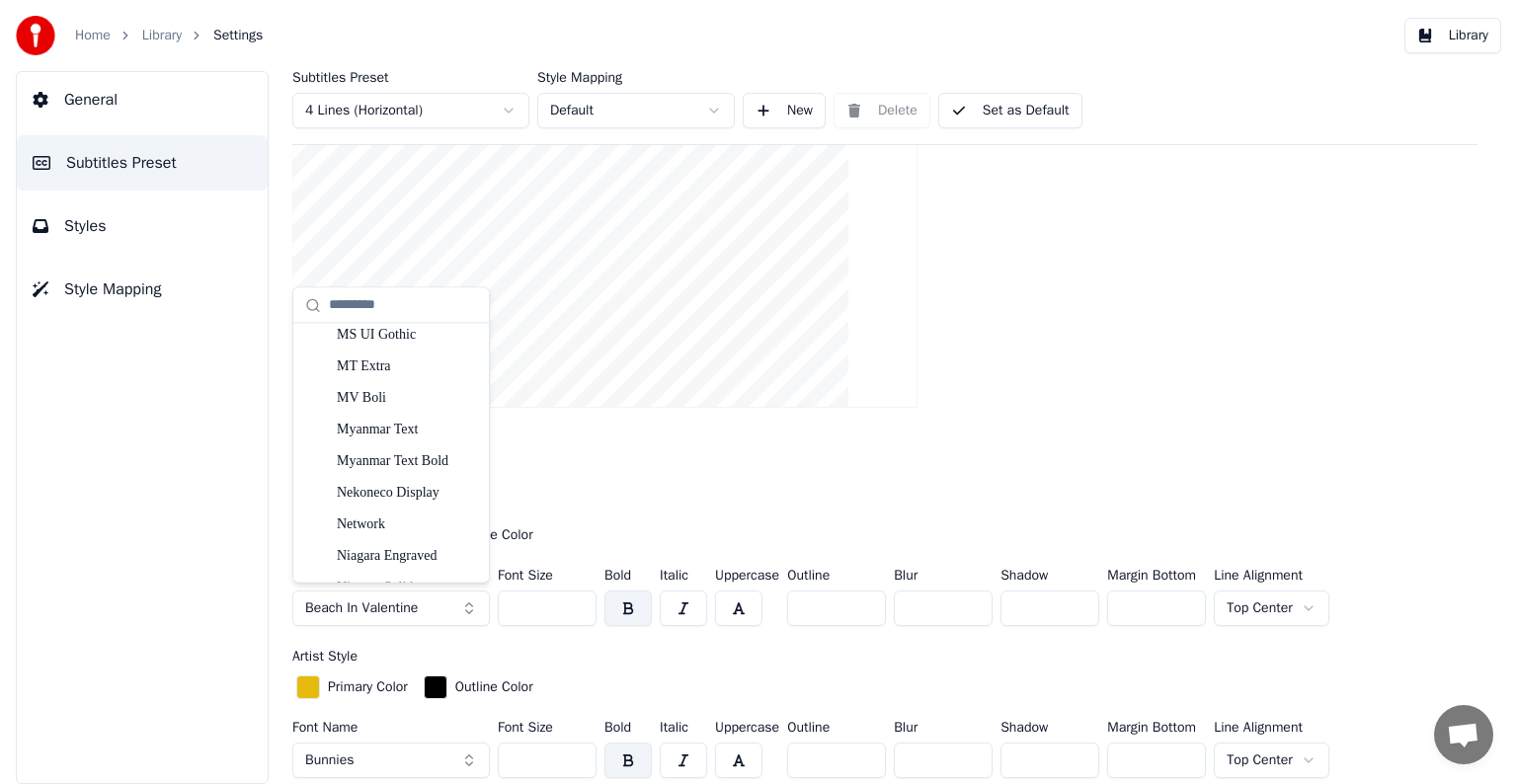 click on "Nekoneco Display" at bounding box center [407, 493] 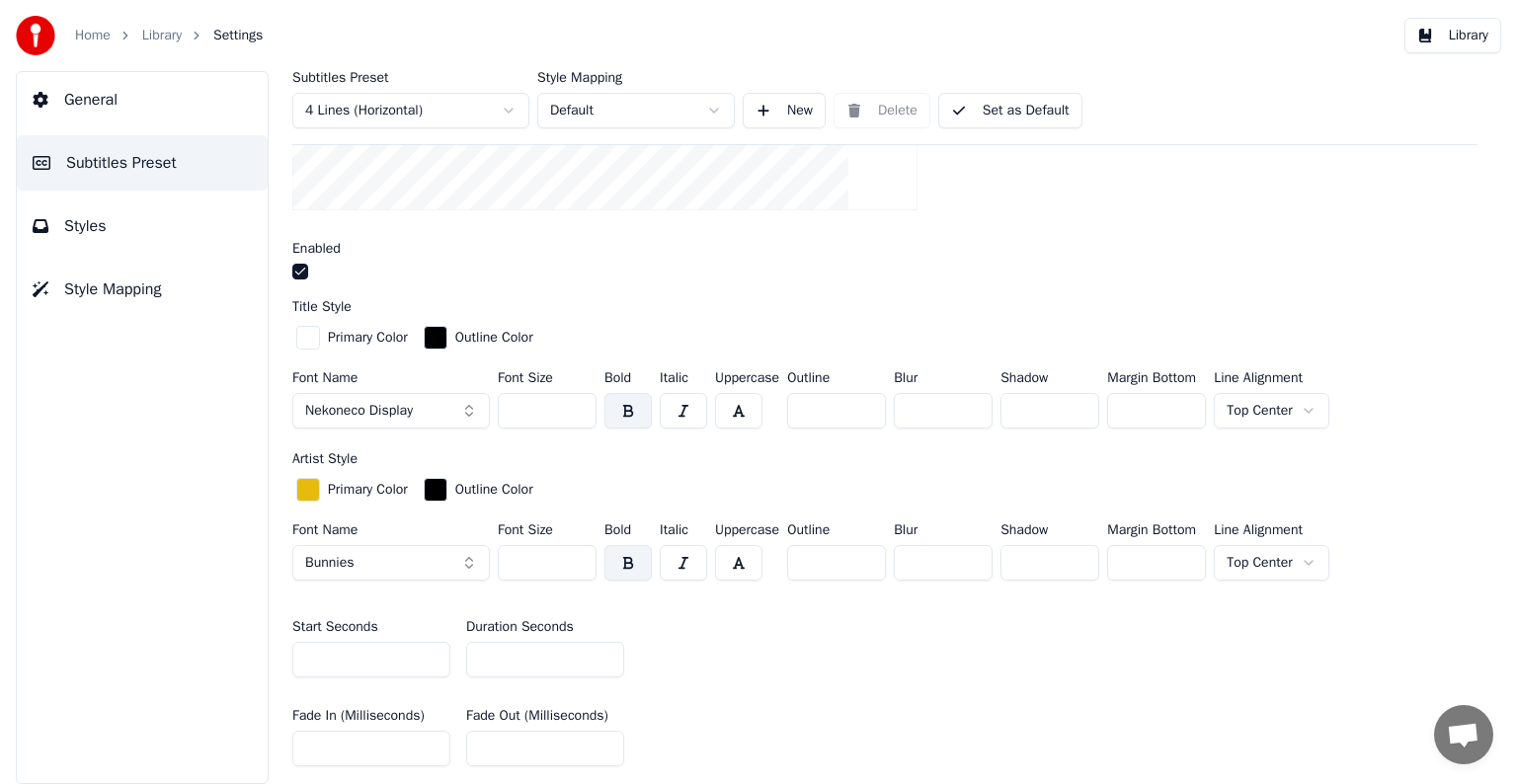 scroll, scrollTop: 633, scrollLeft: 0, axis: vertical 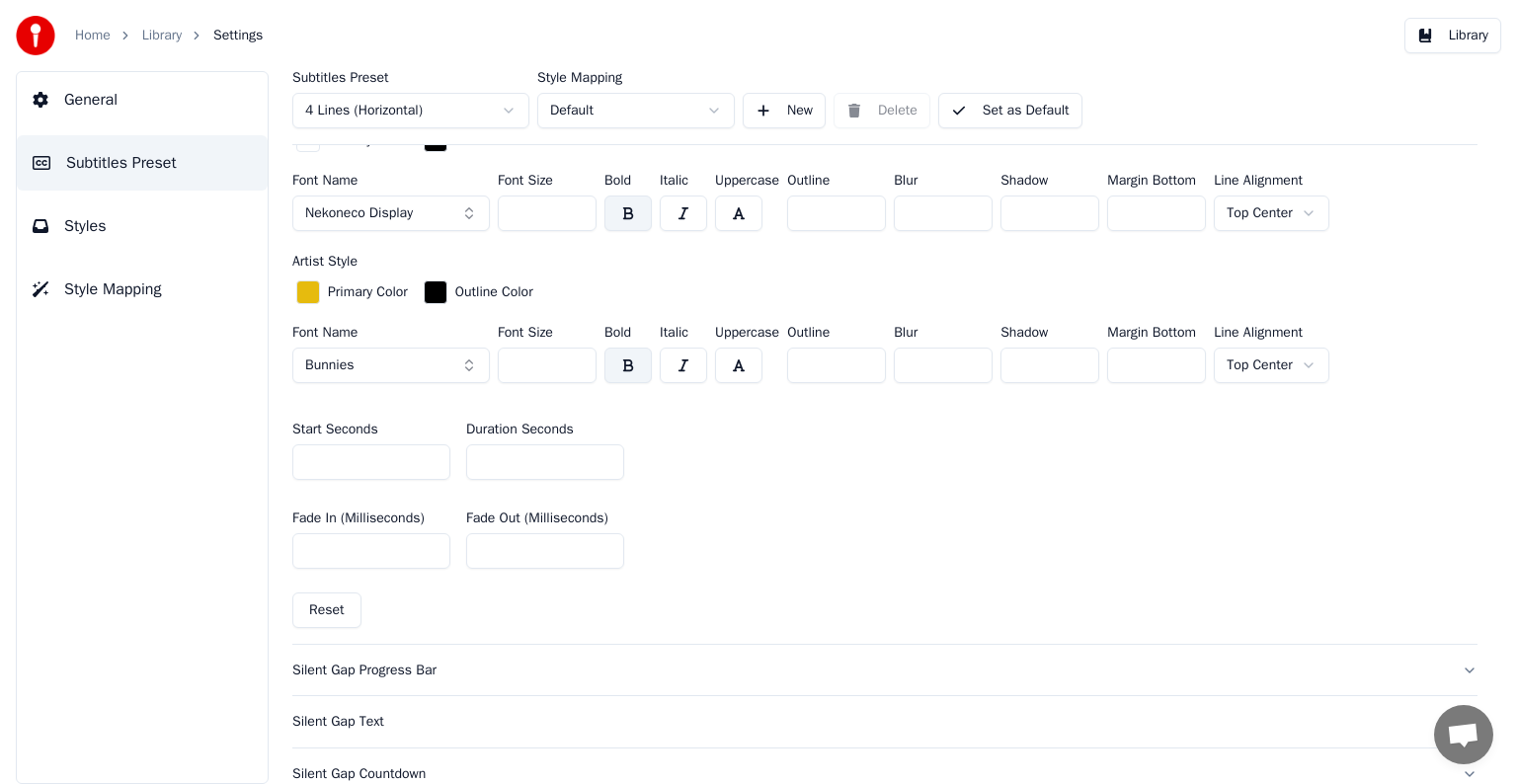 click on "Bunnies" at bounding box center [391, 365] 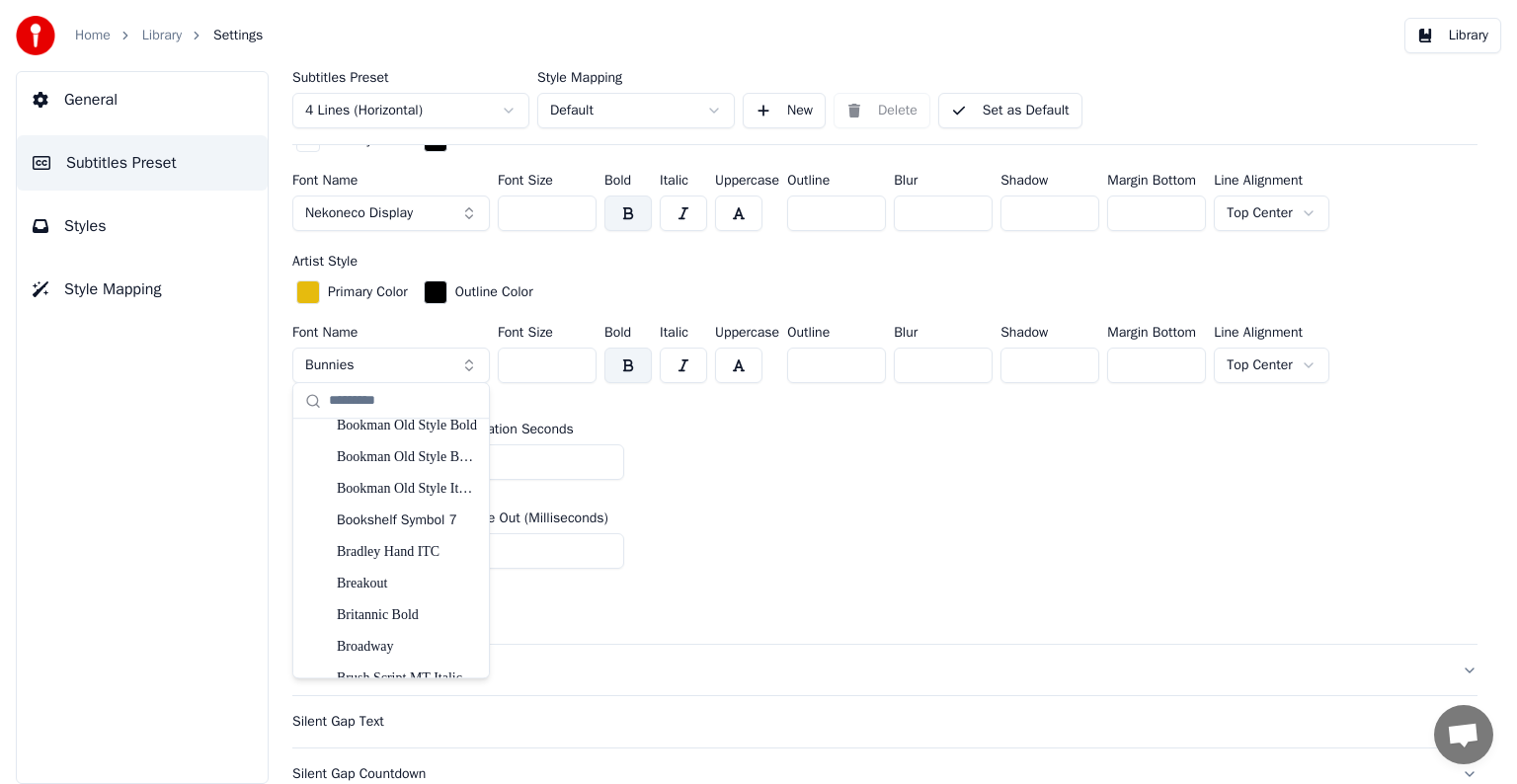 scroll, scrollTop: 1679, scrollLeft: 0, axis: vertical 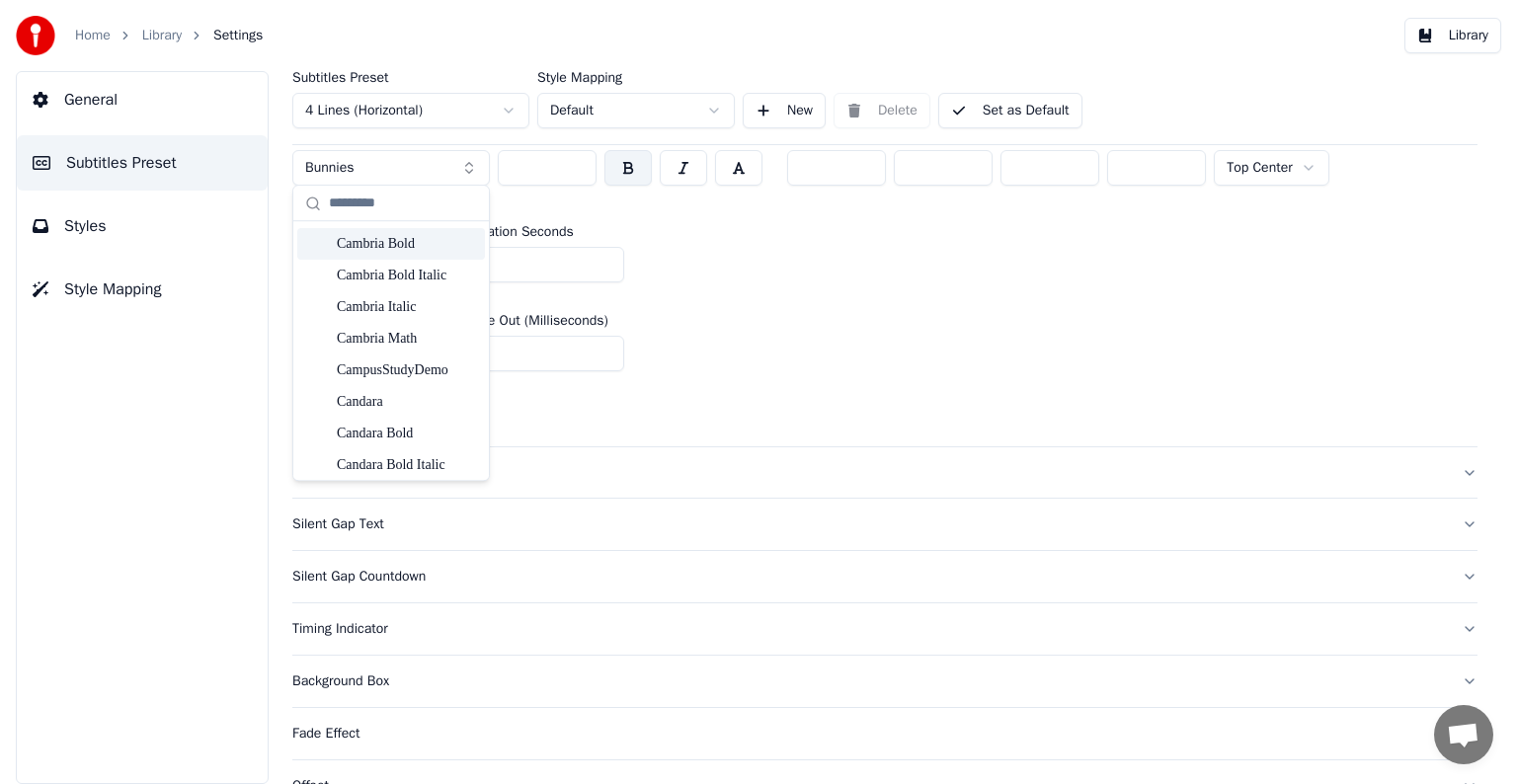 click on "Cambria Bold" at bounding box center (407, 244) 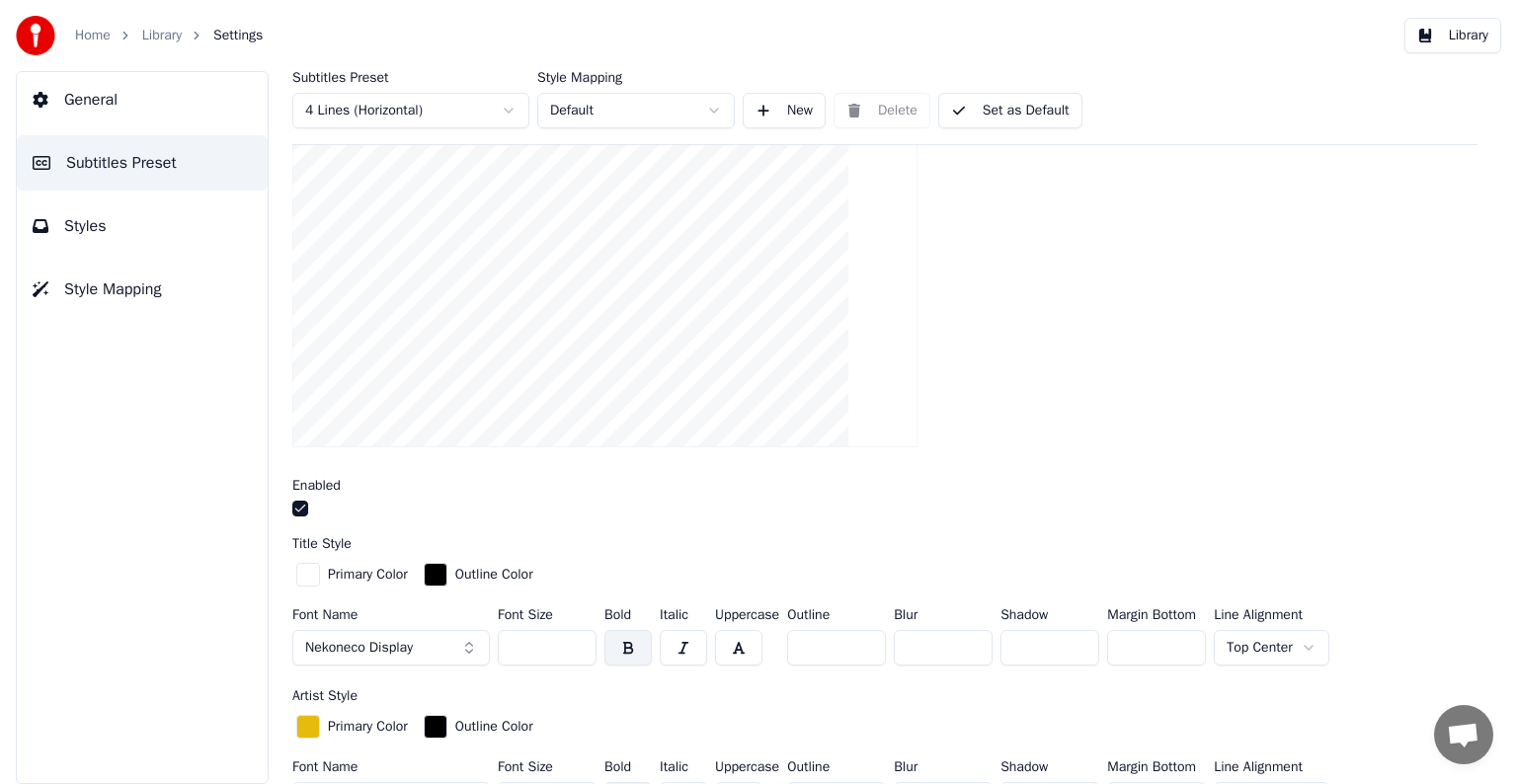 scroll, scrollTop: 139, scrollLeft: 0, axis: vertical 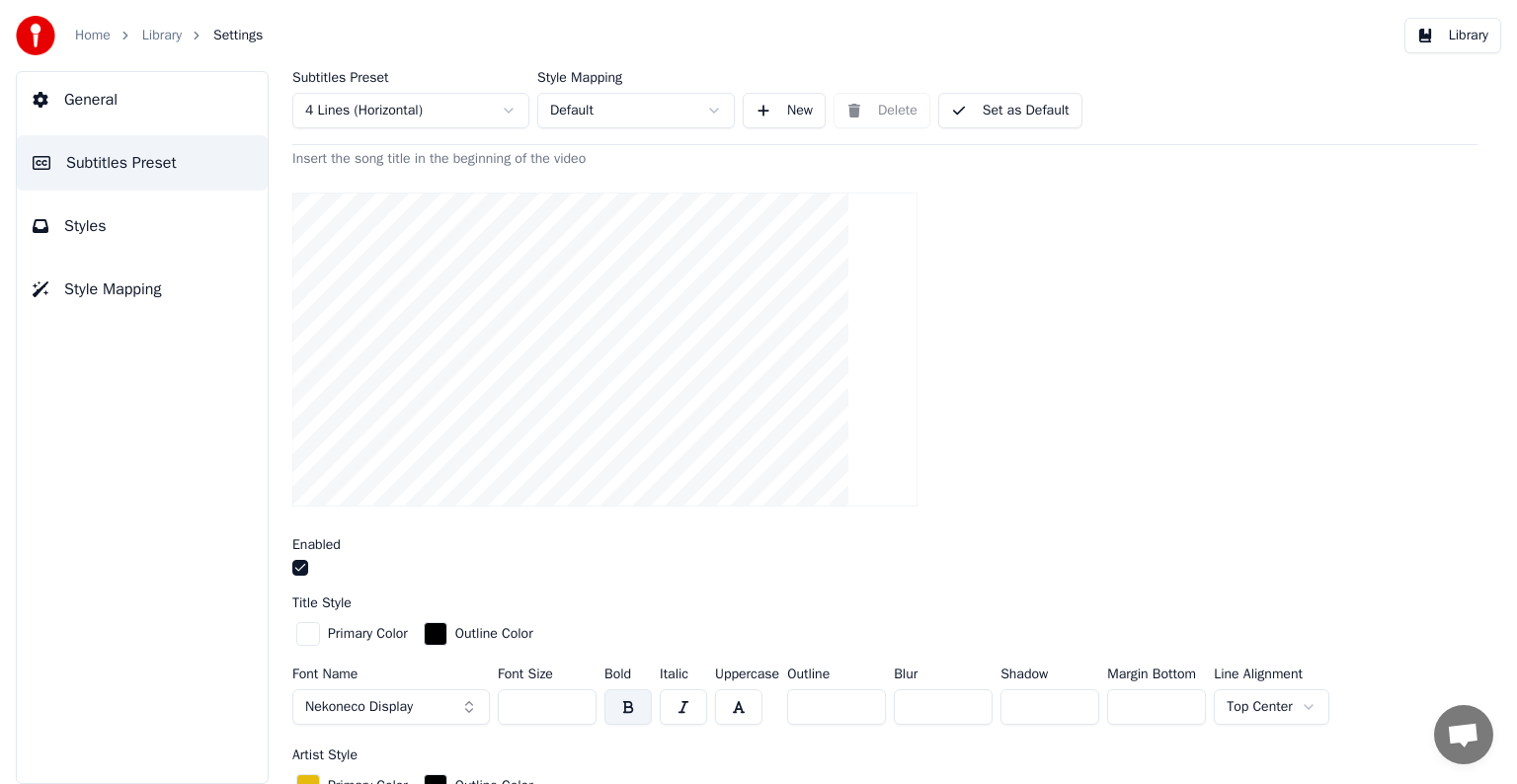 click on "Set as Default" at bounding box center (1010, 111) 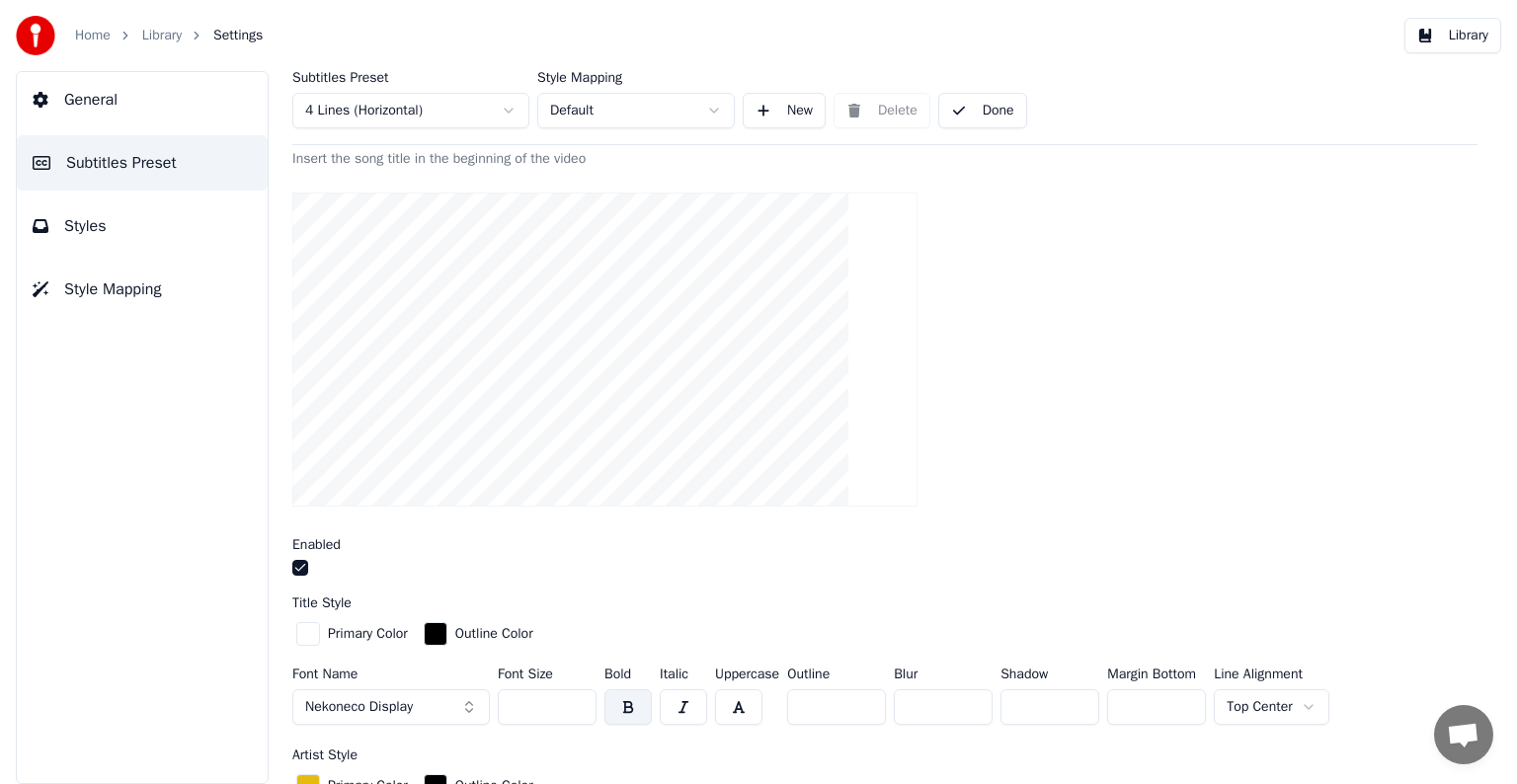 click on "Library" at bounding box center (162, 36) 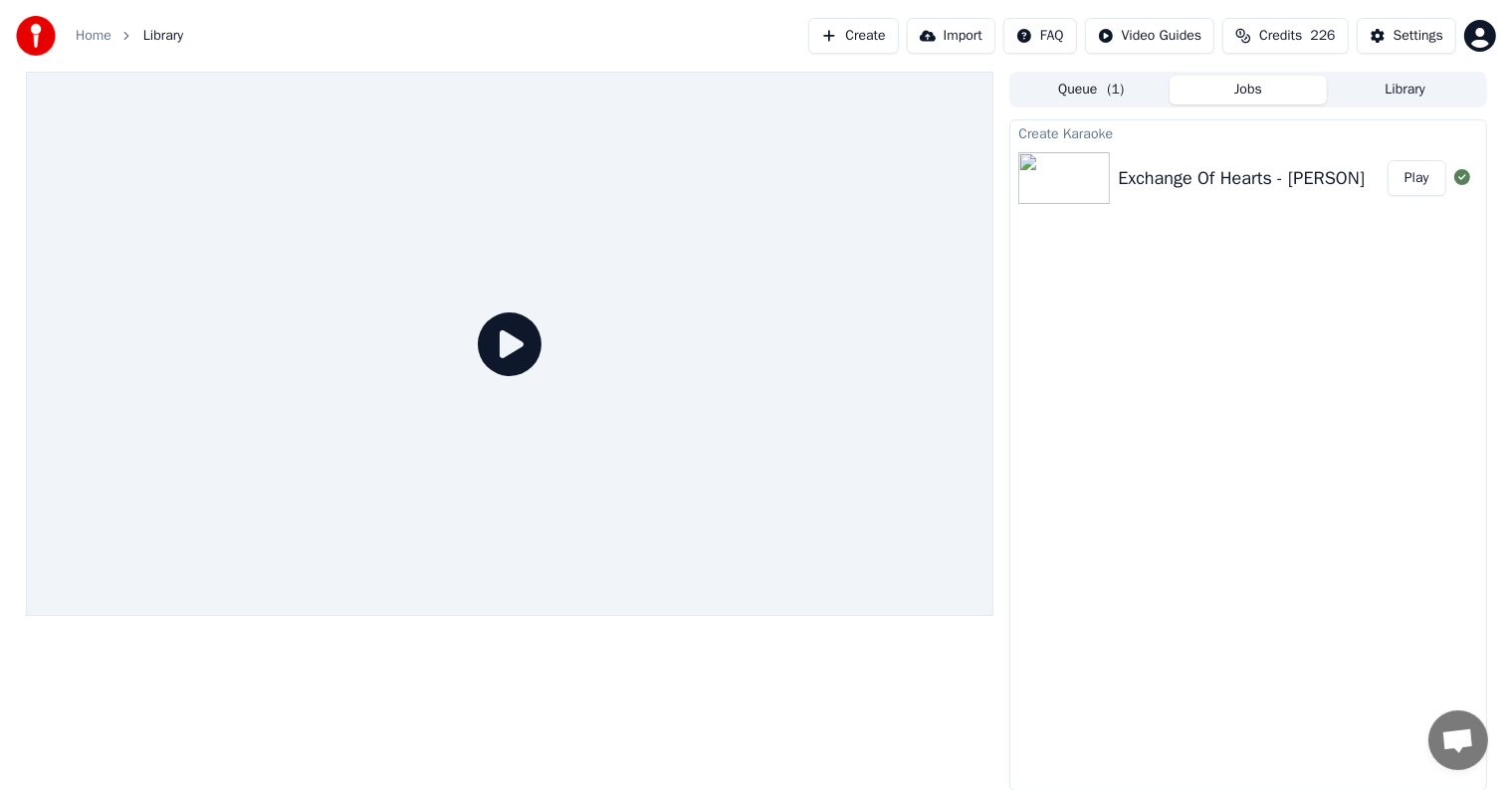 click on "Play" at bounding box center (1416, 178) 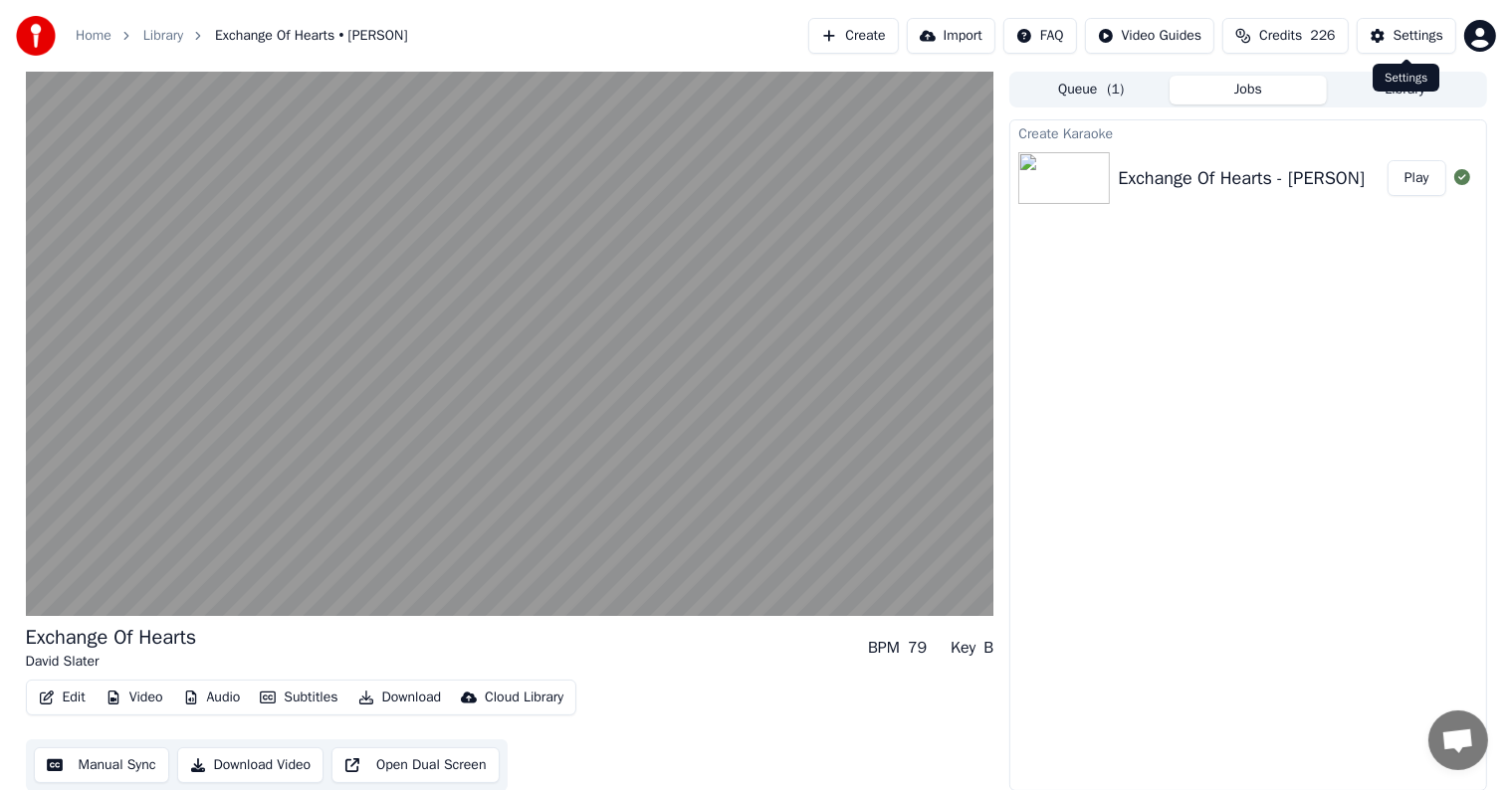 click on "Settings" at bounding box center [1418, 36] 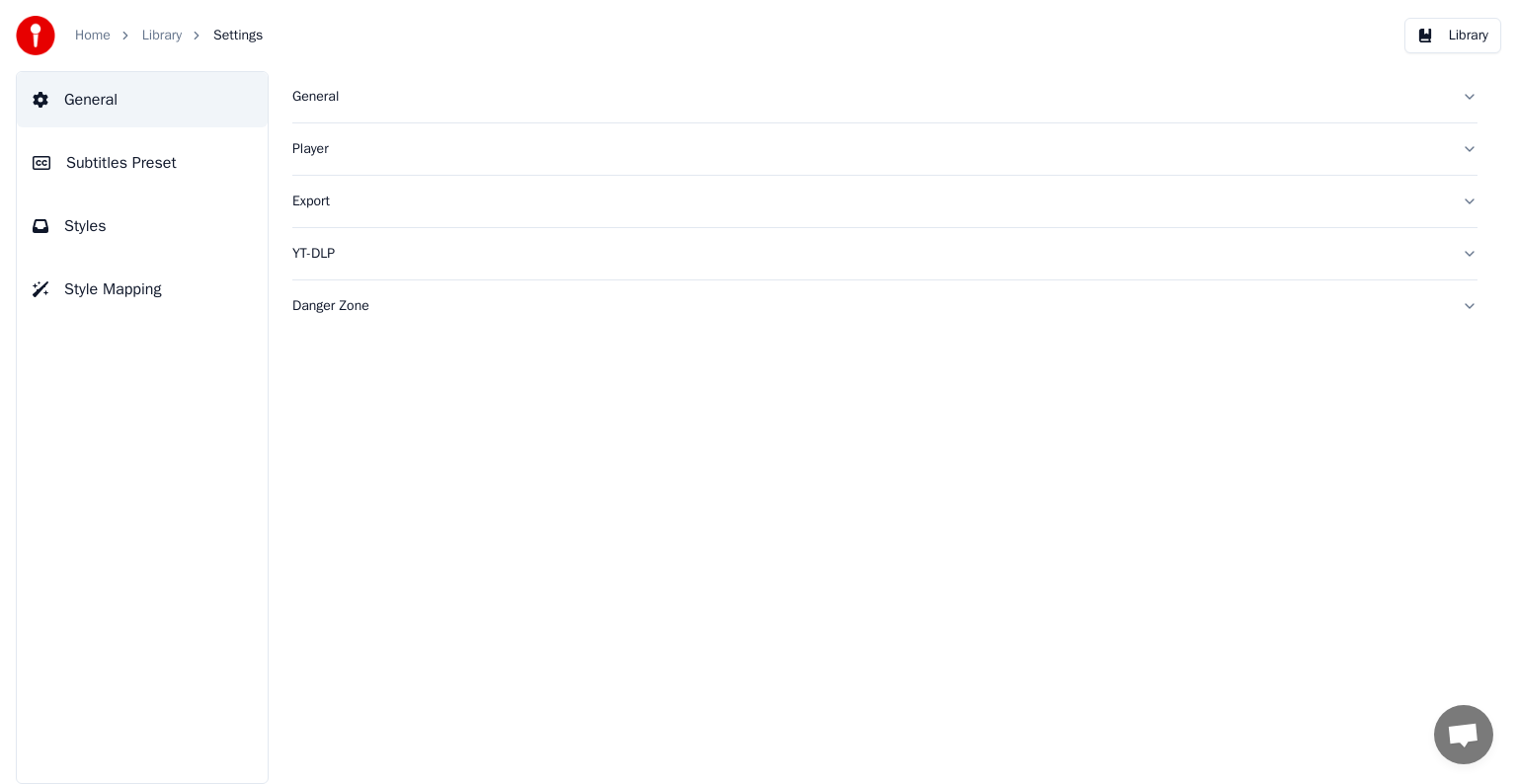 click on "Subtitles Preset" at bounding box center (121, 163) 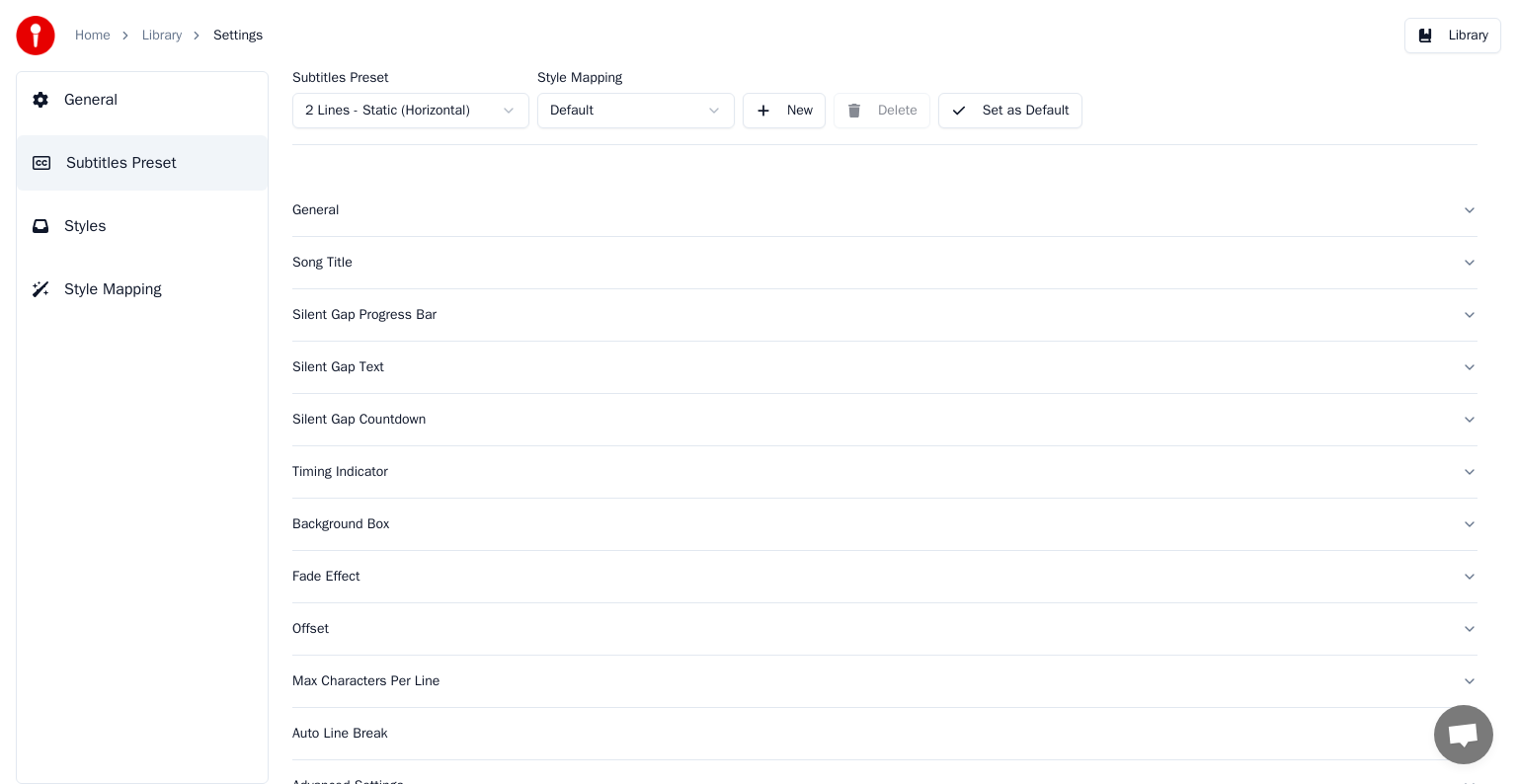 click on "Song Title" at bounding box center [869, 263] 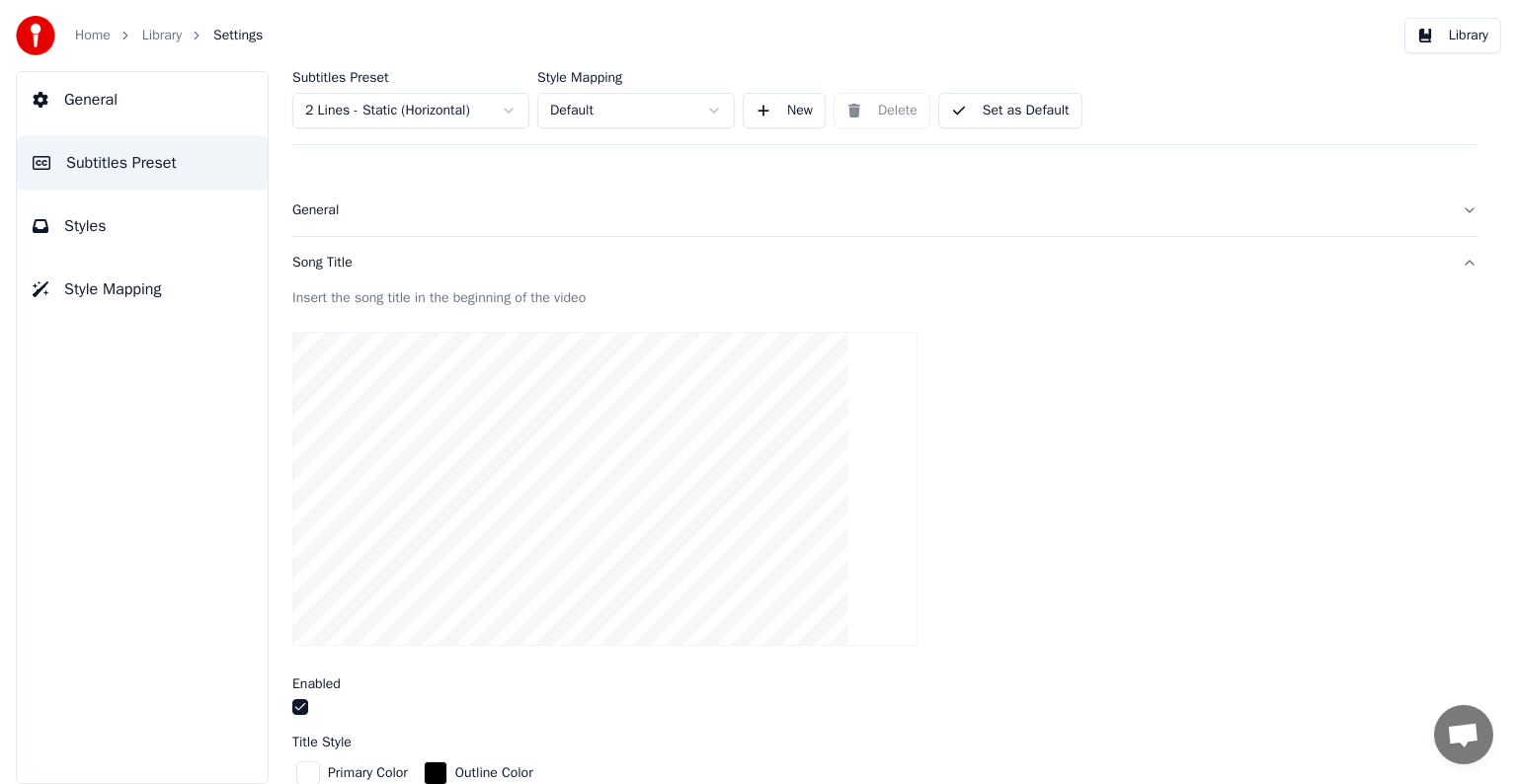 click on "Subtitles Preset 2 Lines - Static (Horizontal)" at bounding box center [411, 100] 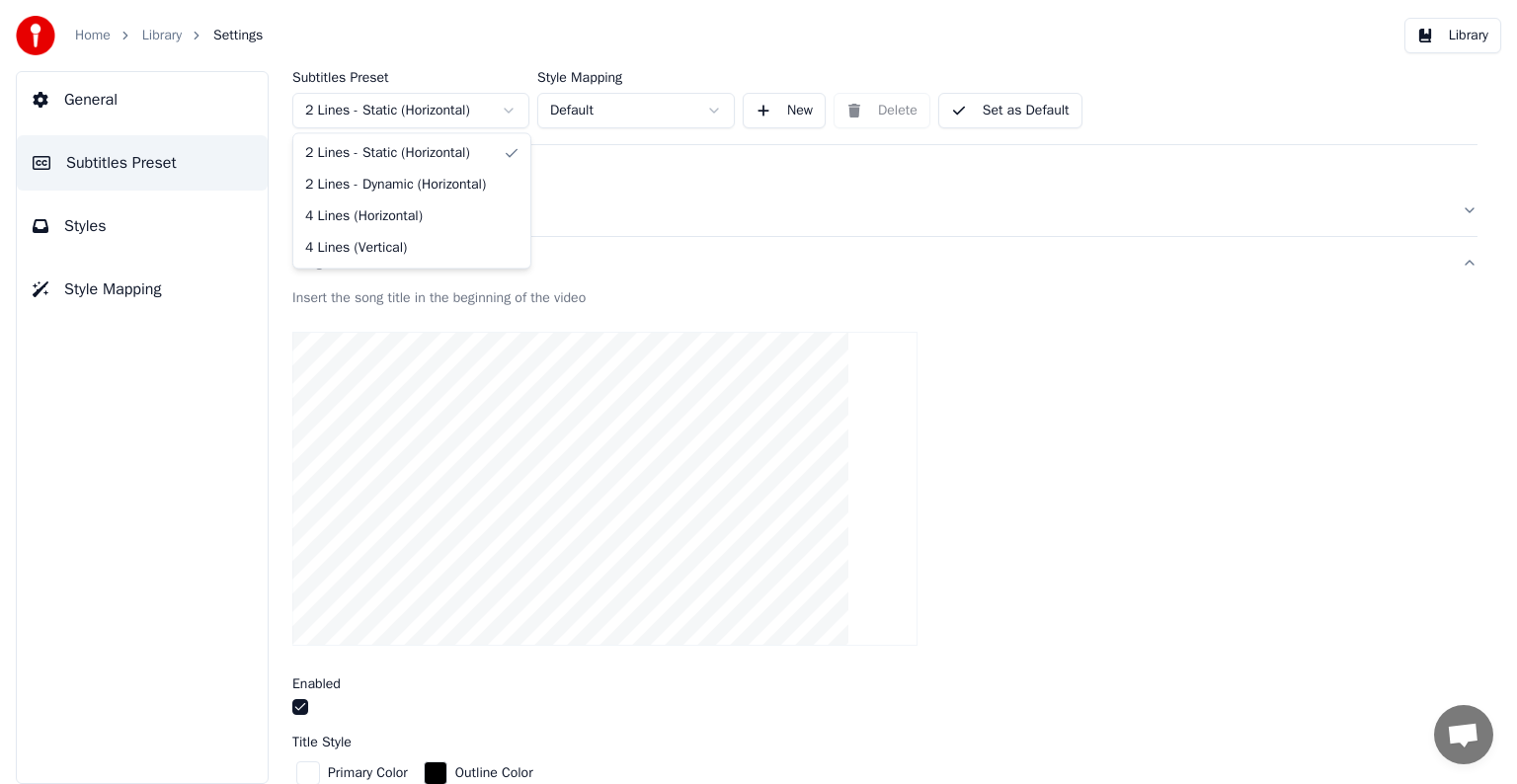 type on "***" 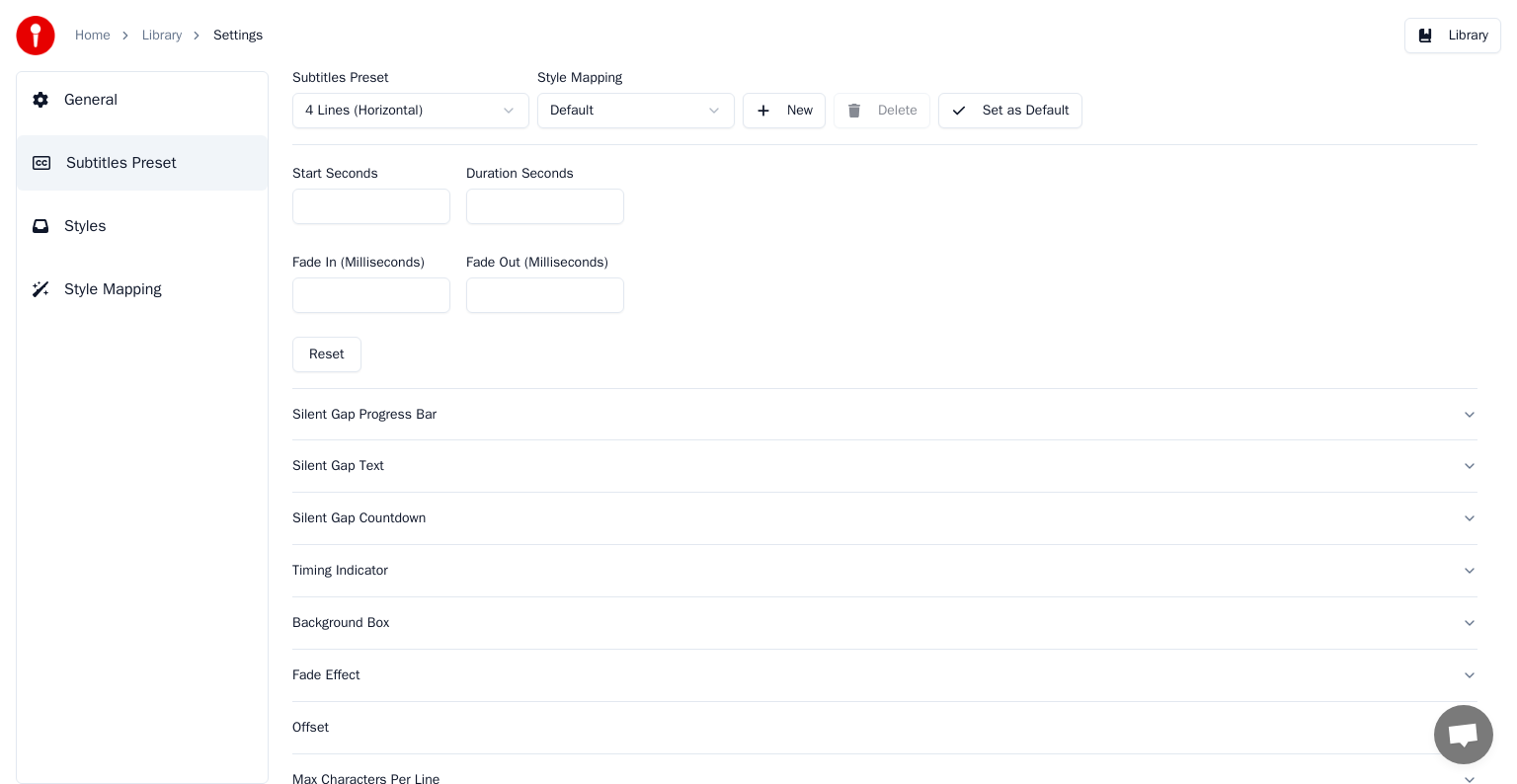scroll, scrollTop: 592, scrollLeft: 0, axis: vertical 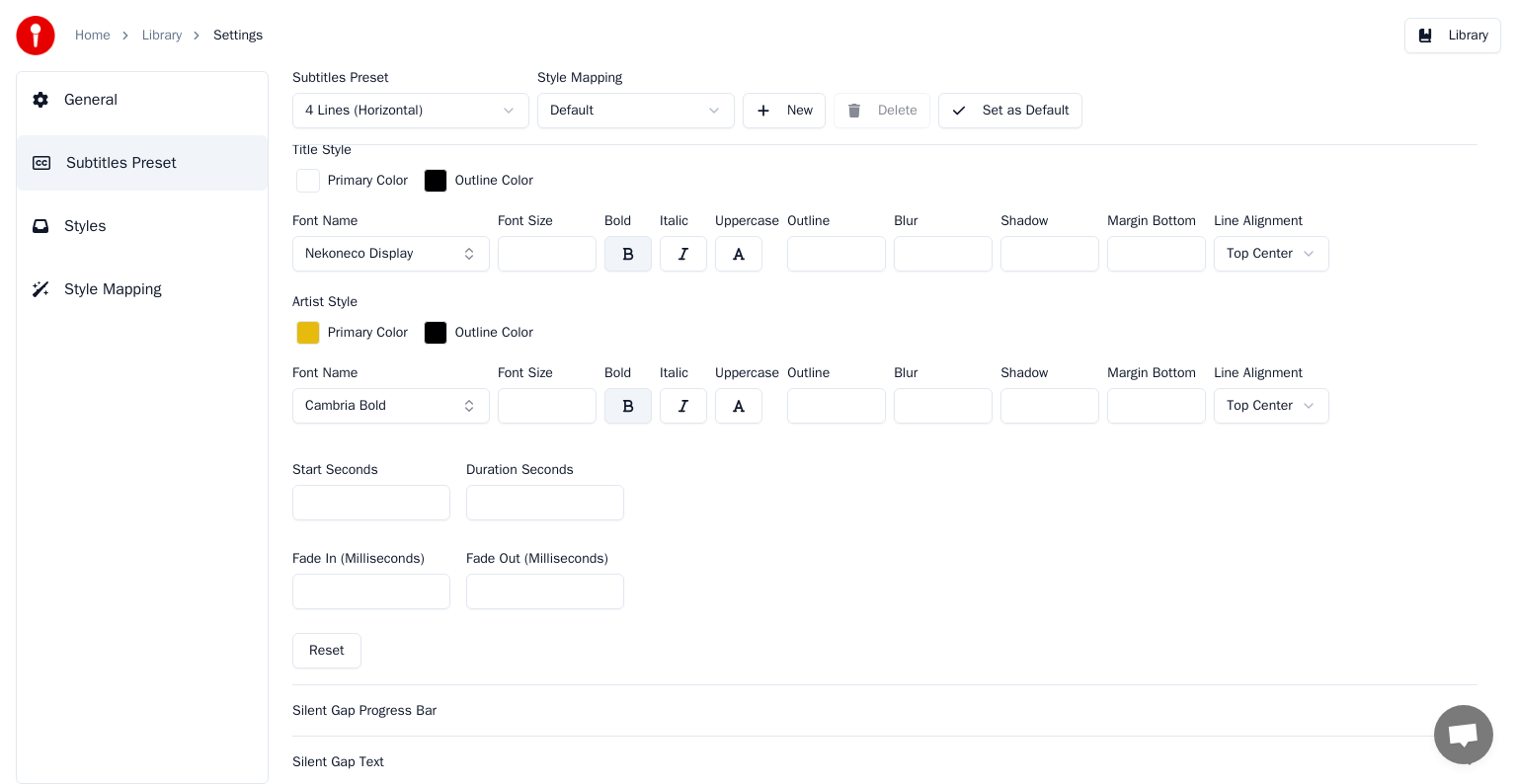 click on "Cambria Bold" at bounding box center [346, 406] 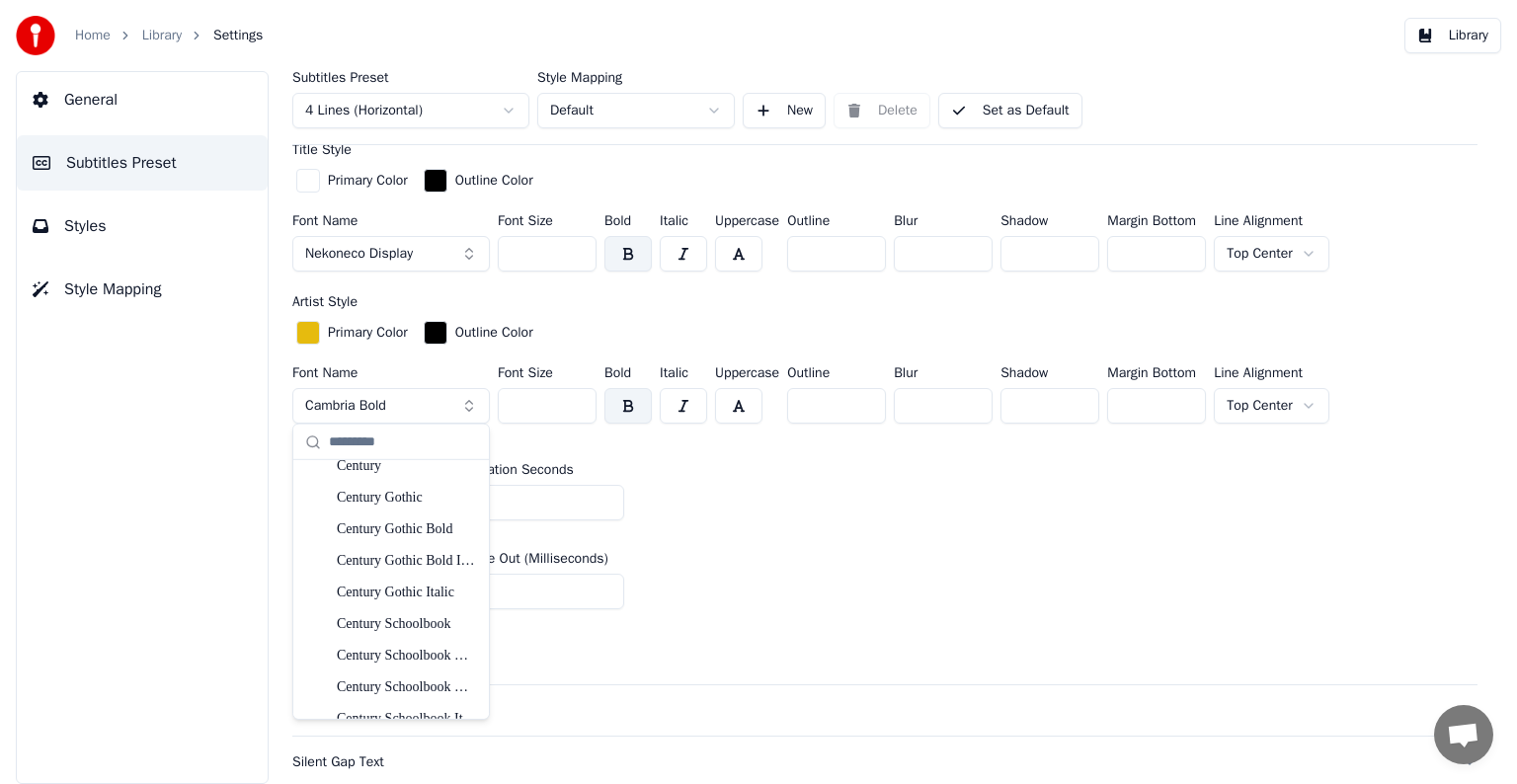 scroll, scrollTop: 2666, scrollLeft: 0, axis: vertical 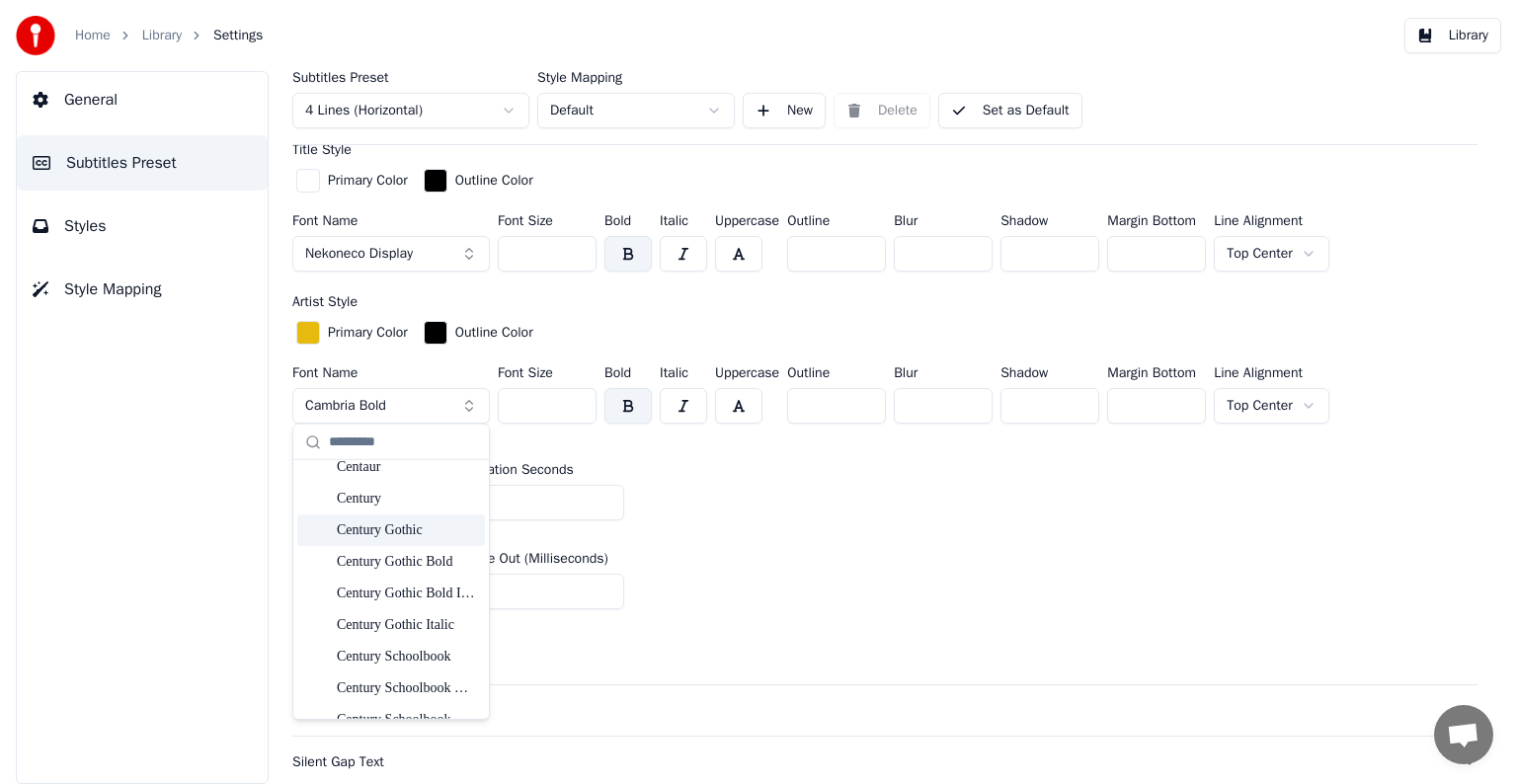 click on "Century Gothic" at bounding box center [407, 529] 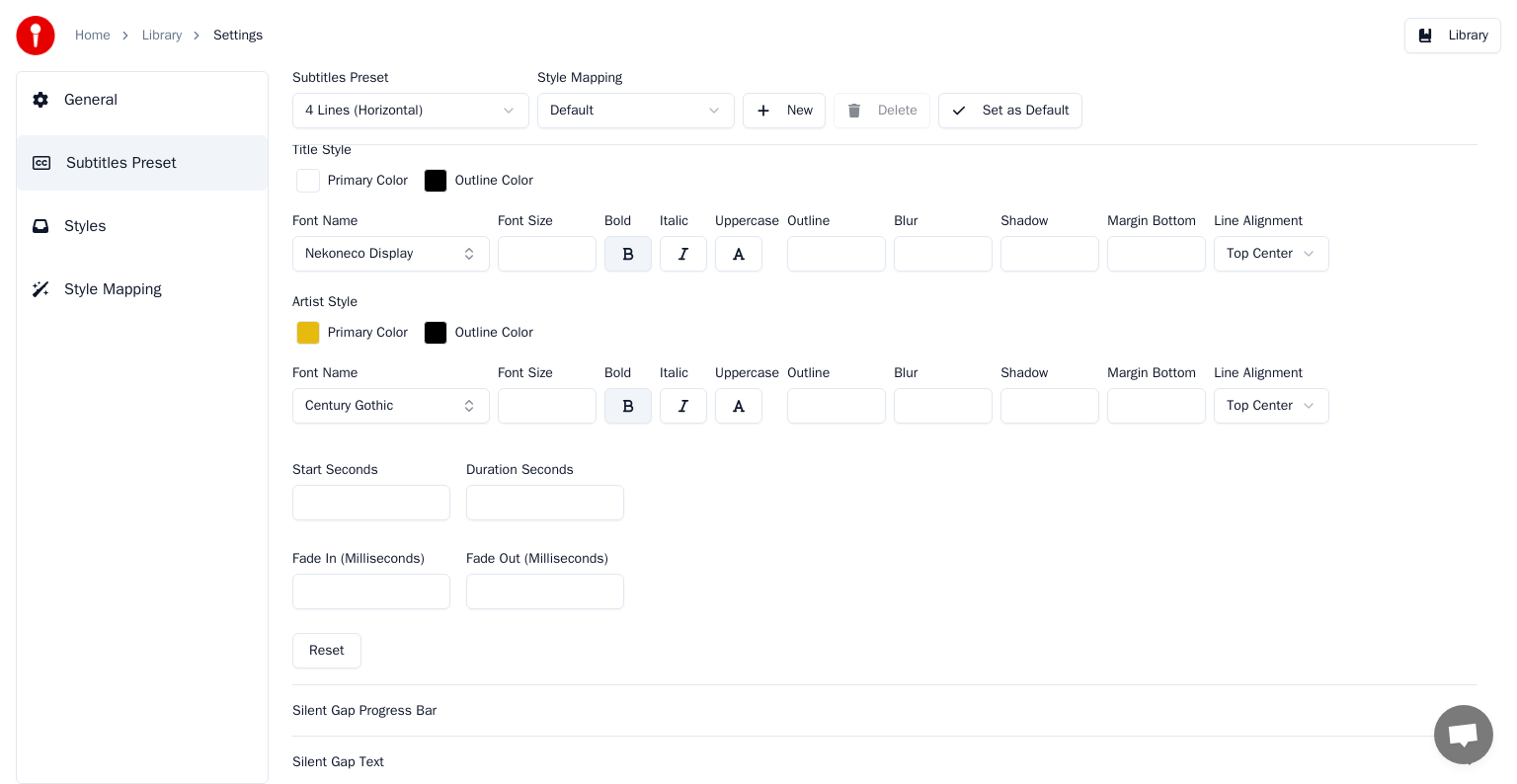 click on "Set as Default" at bounding box center (1010, 111) 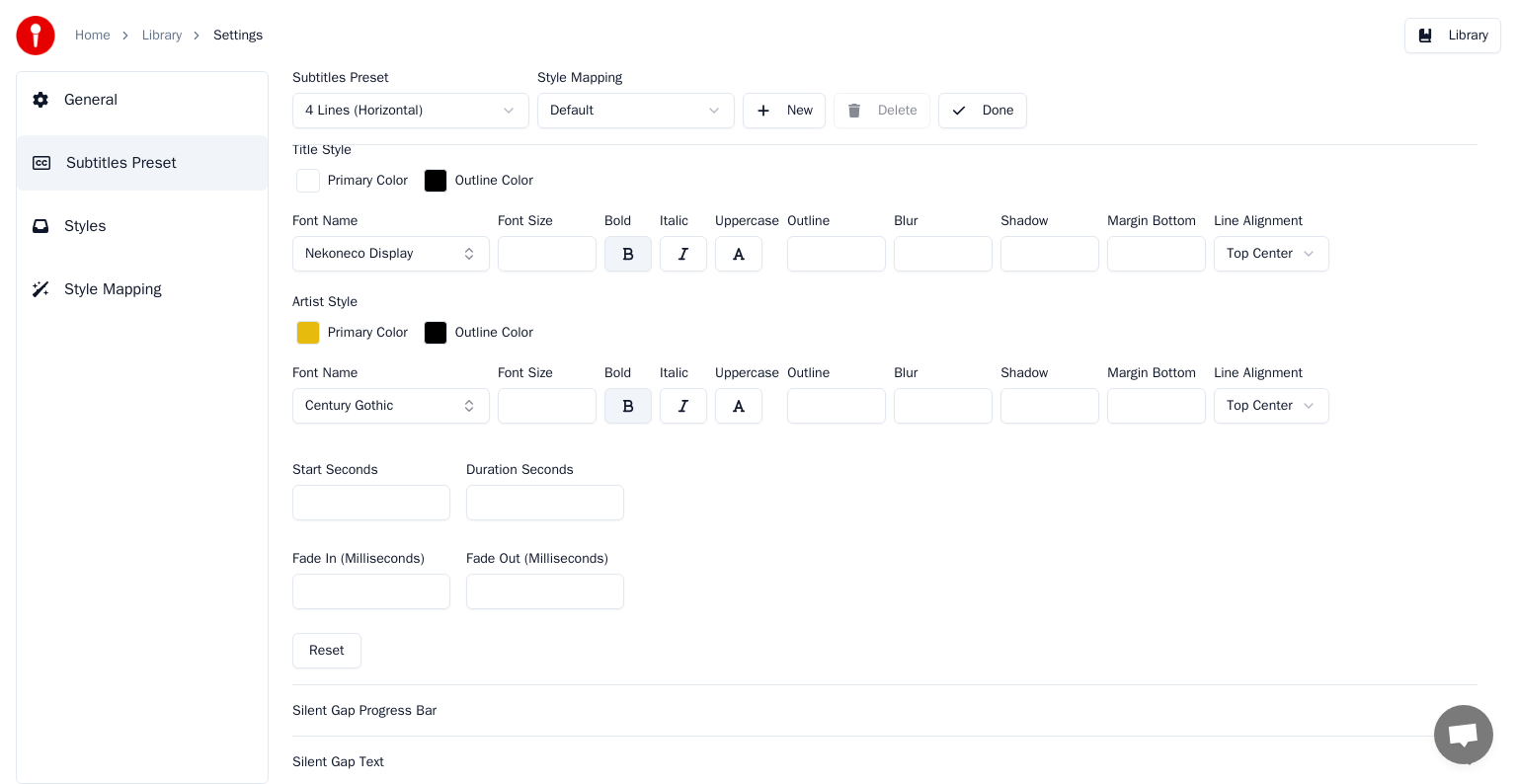 click on "Library" at bounding box center (162, 36) 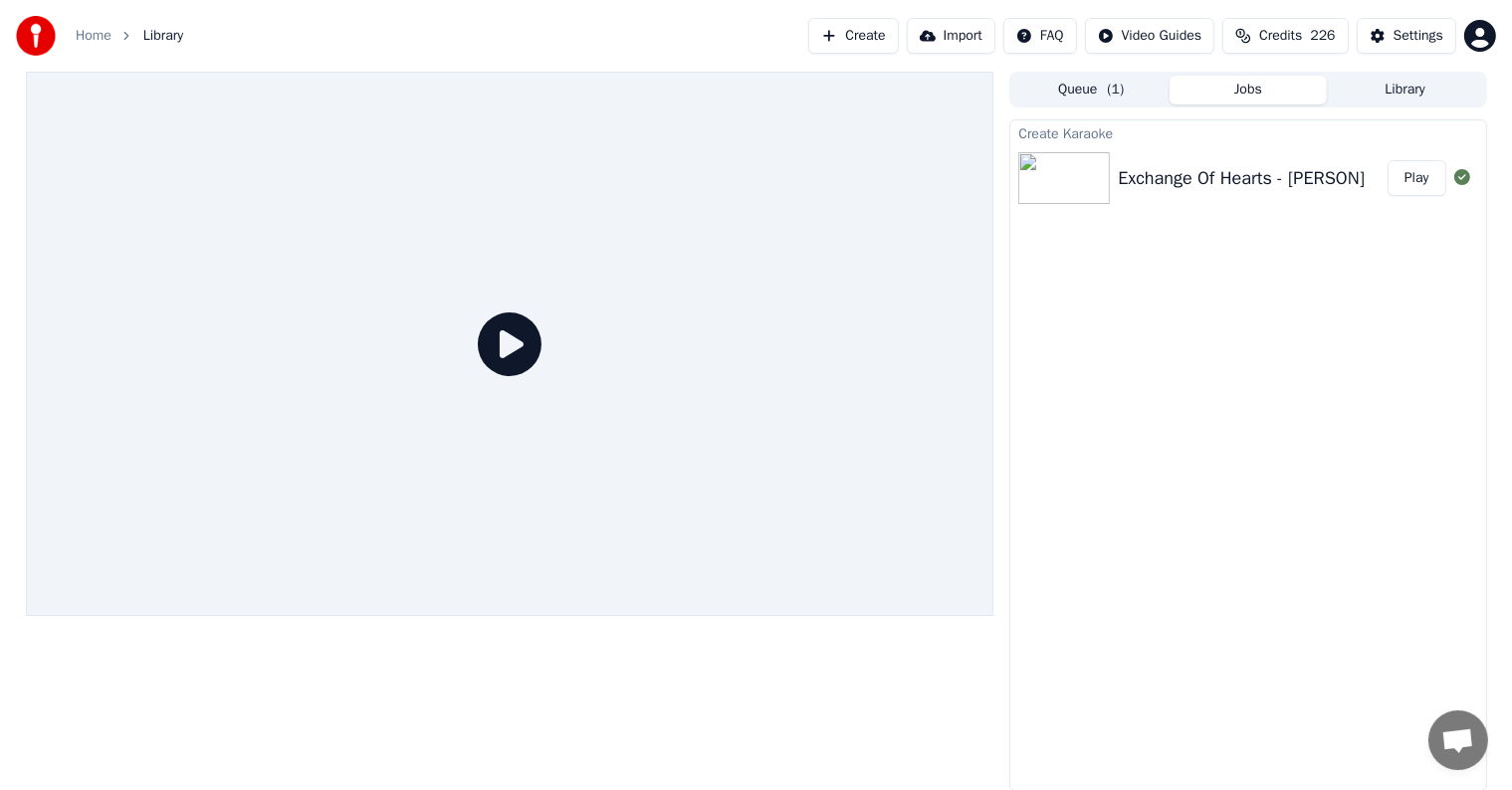 click on "Play" at bounding box center [1416, 178] 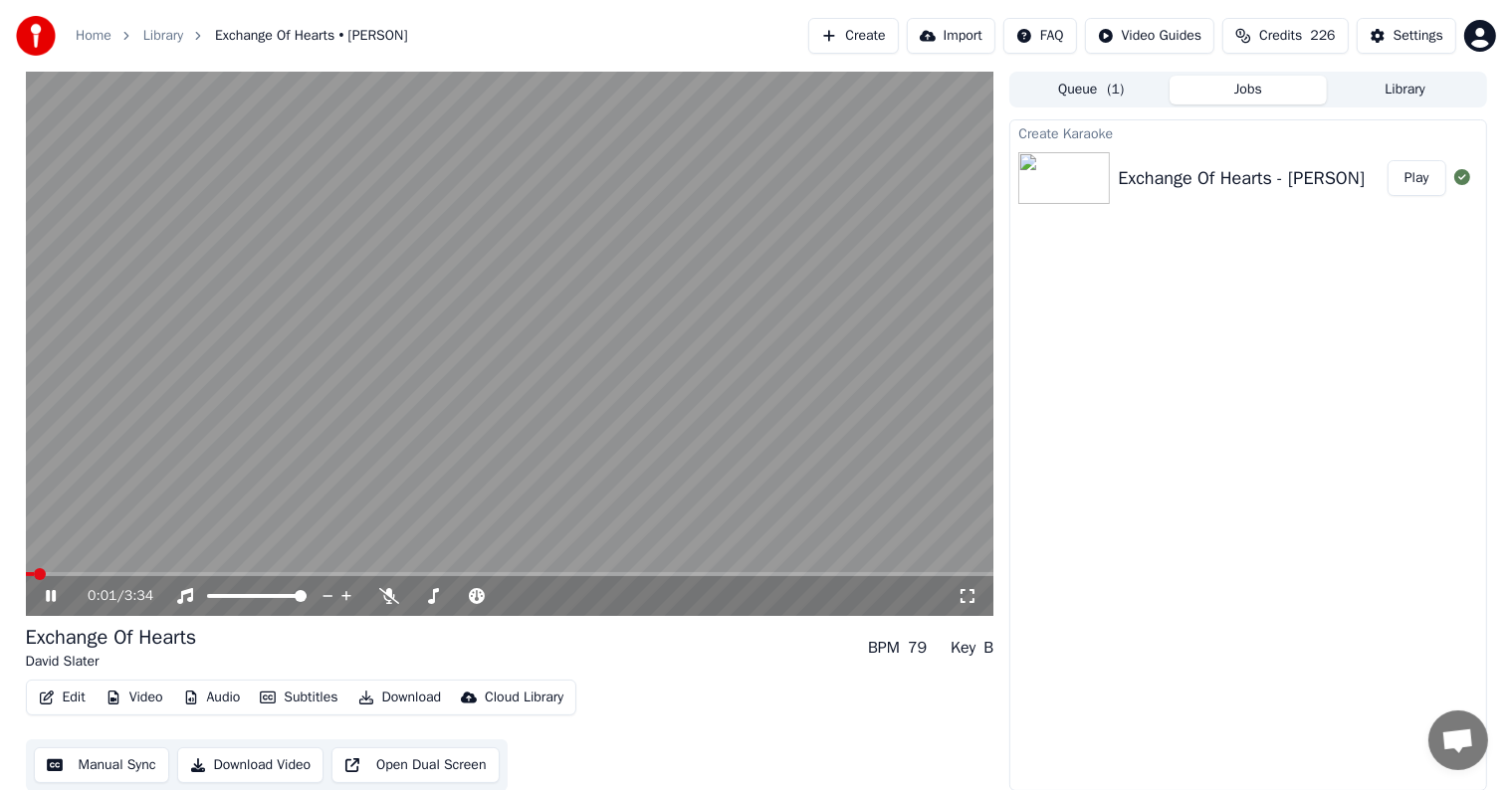 type 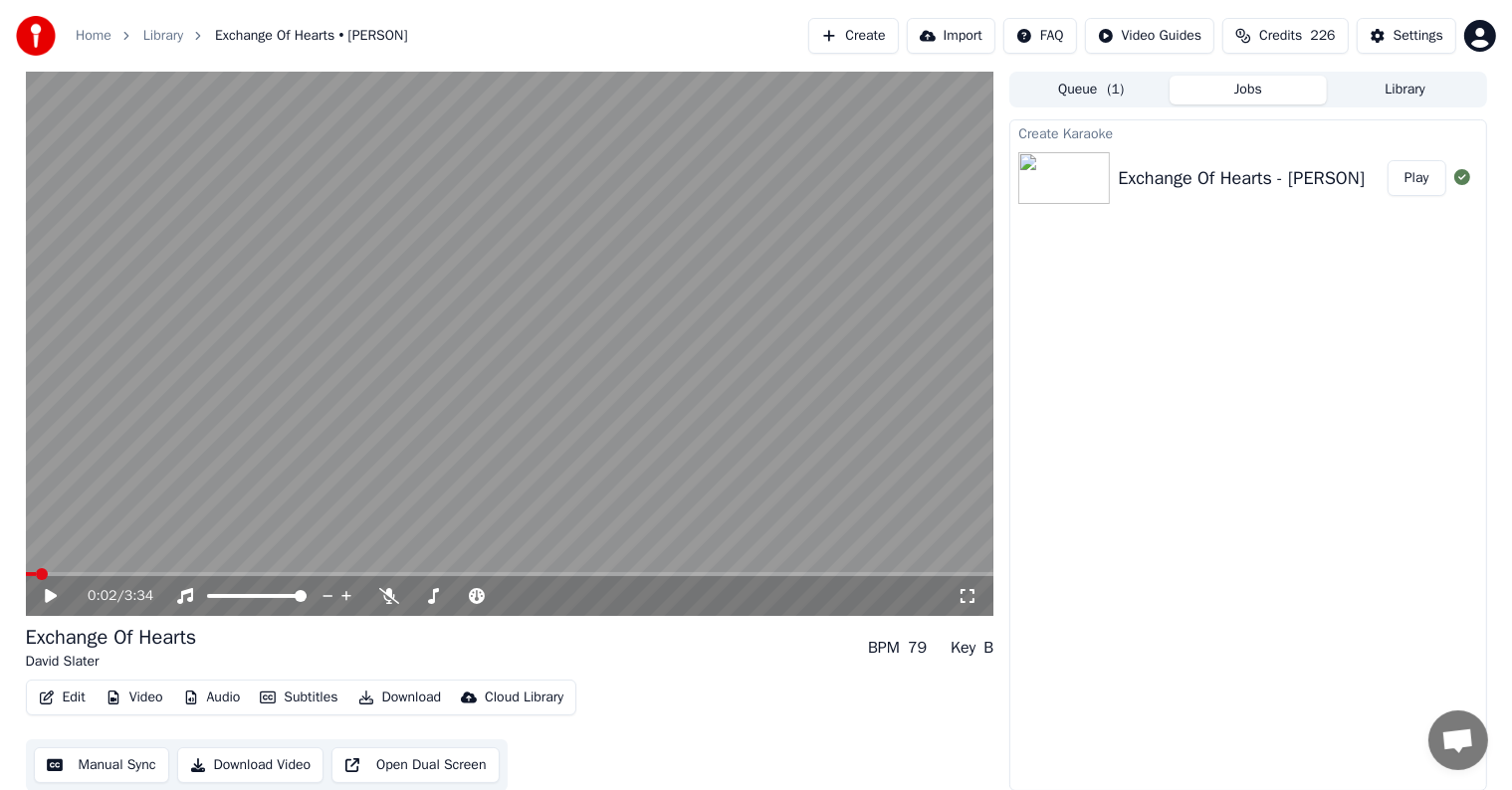click on "Play" at bounding box center (1416, 178) 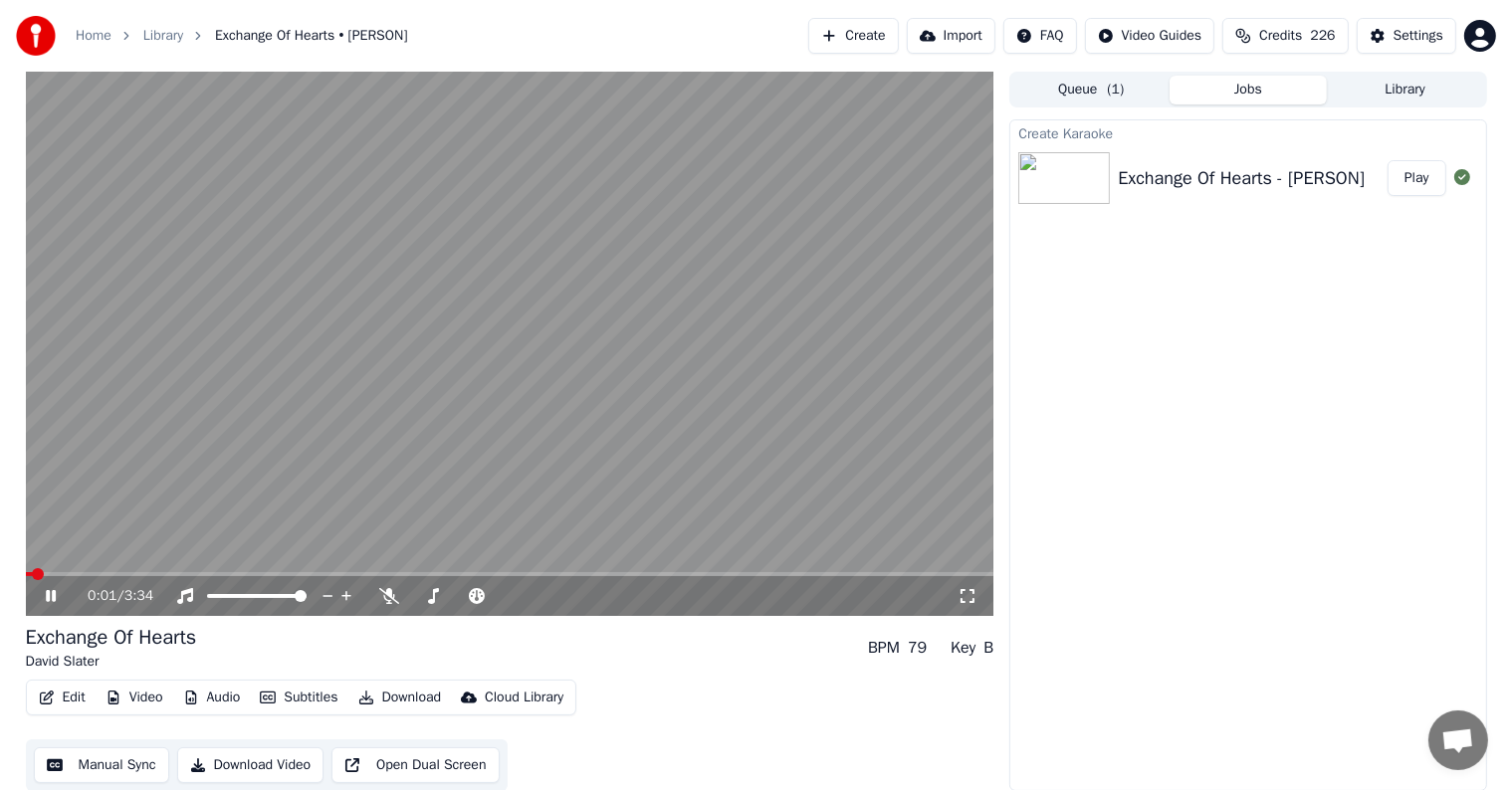 click 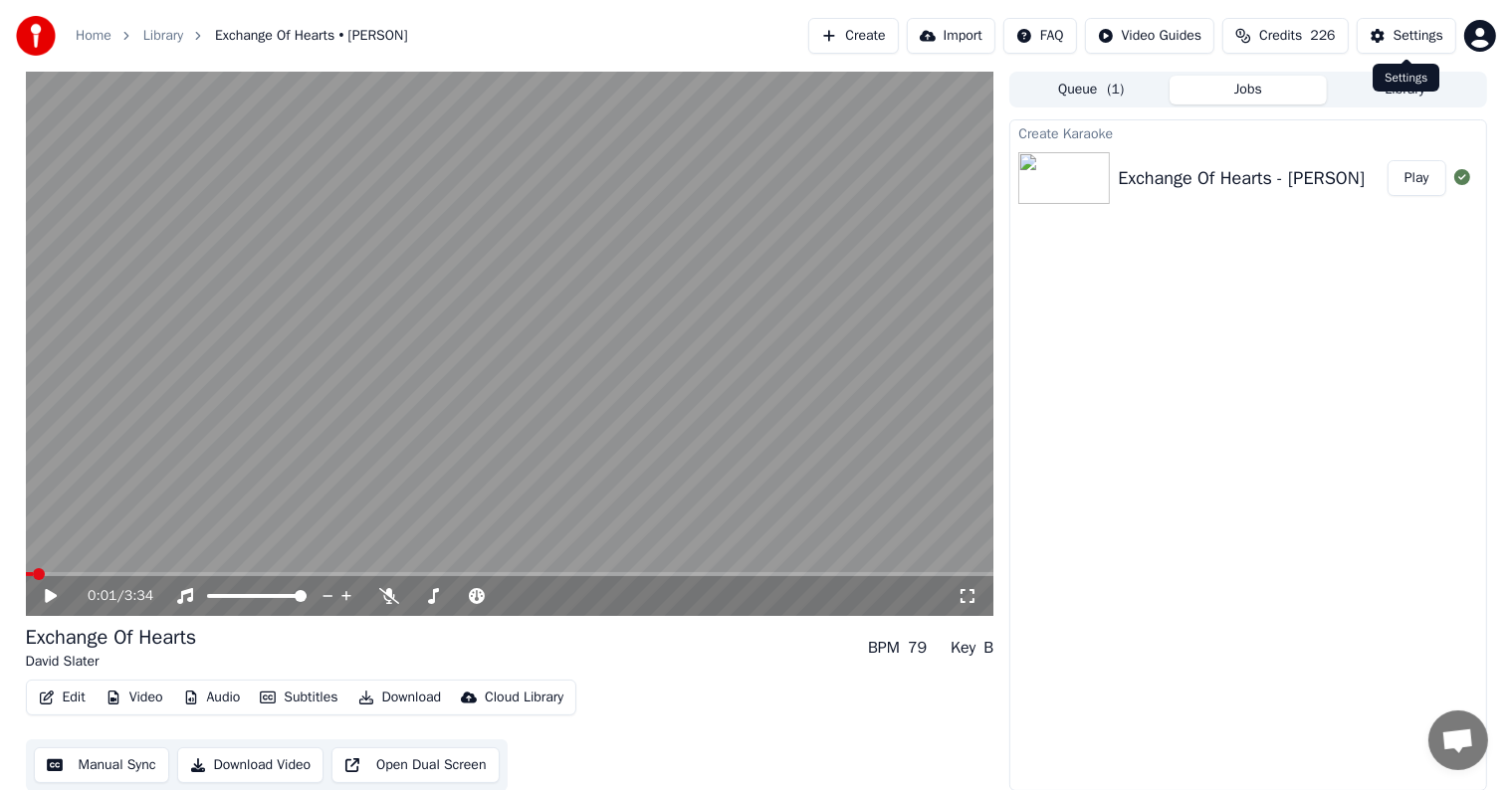 click on "Settings" at bounding box center (1418, 36) 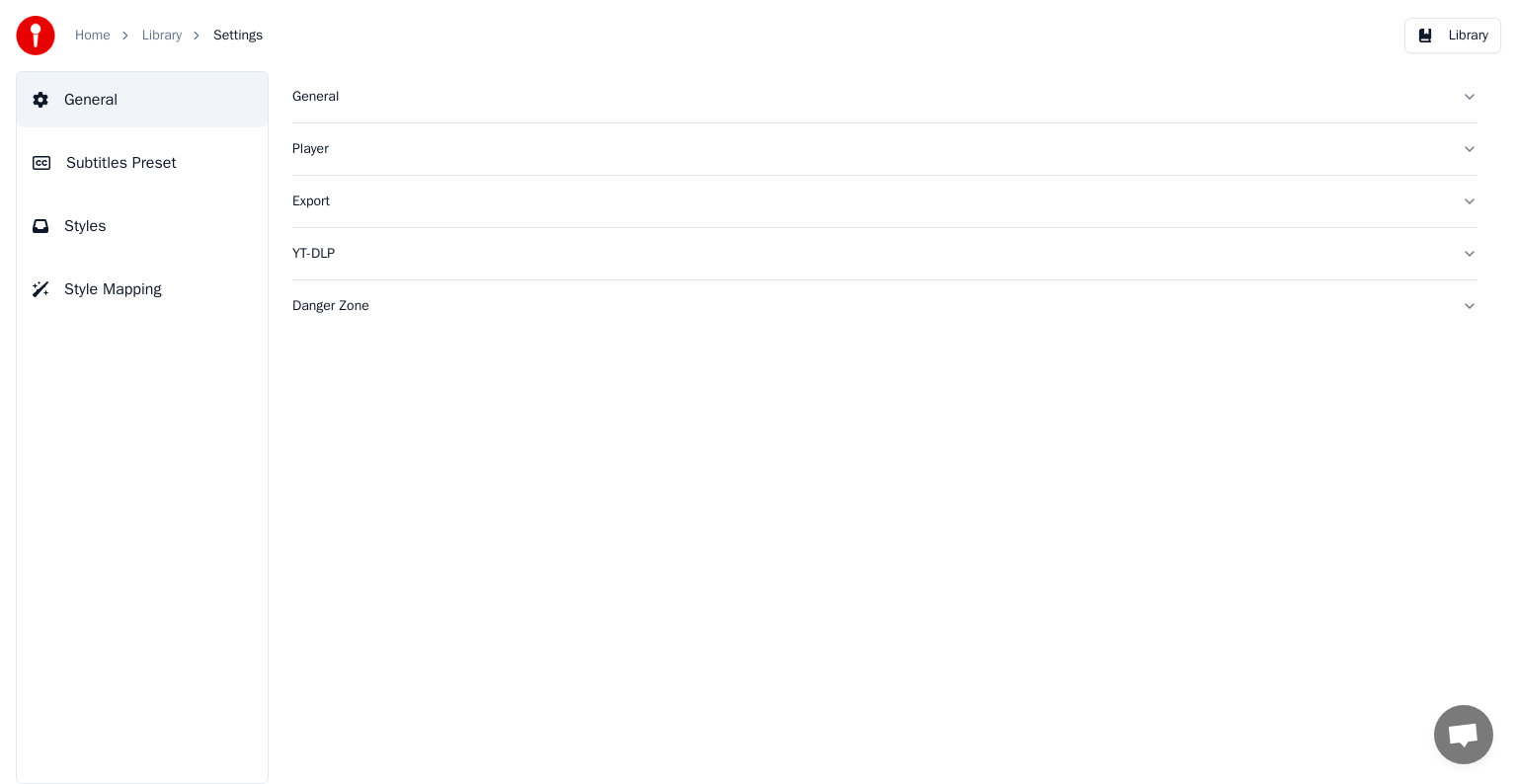 click on "Subtitles Preset" at bounding box center [121, 163] 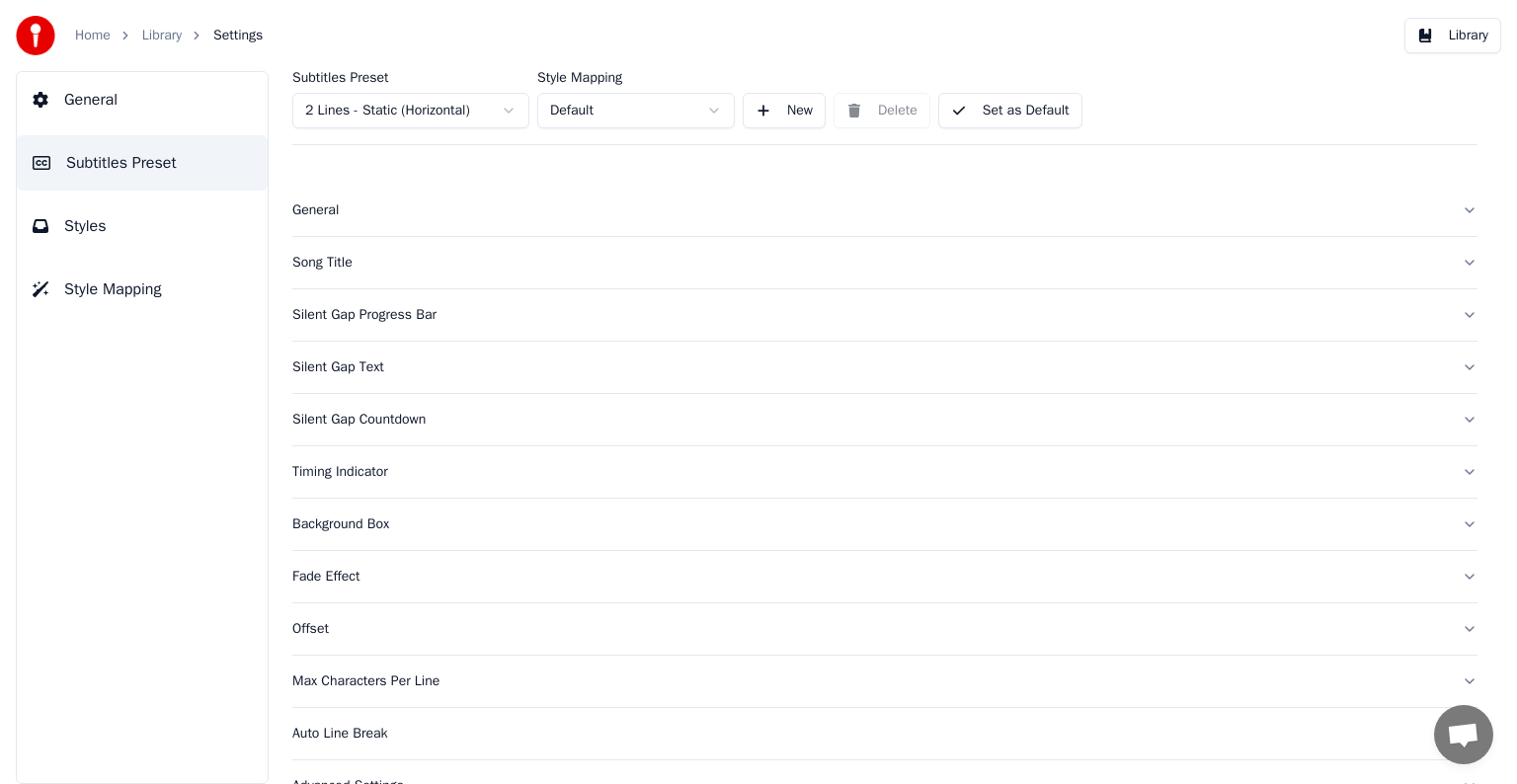 click on "Subtitles Preset" at bounding box center [411, 78] 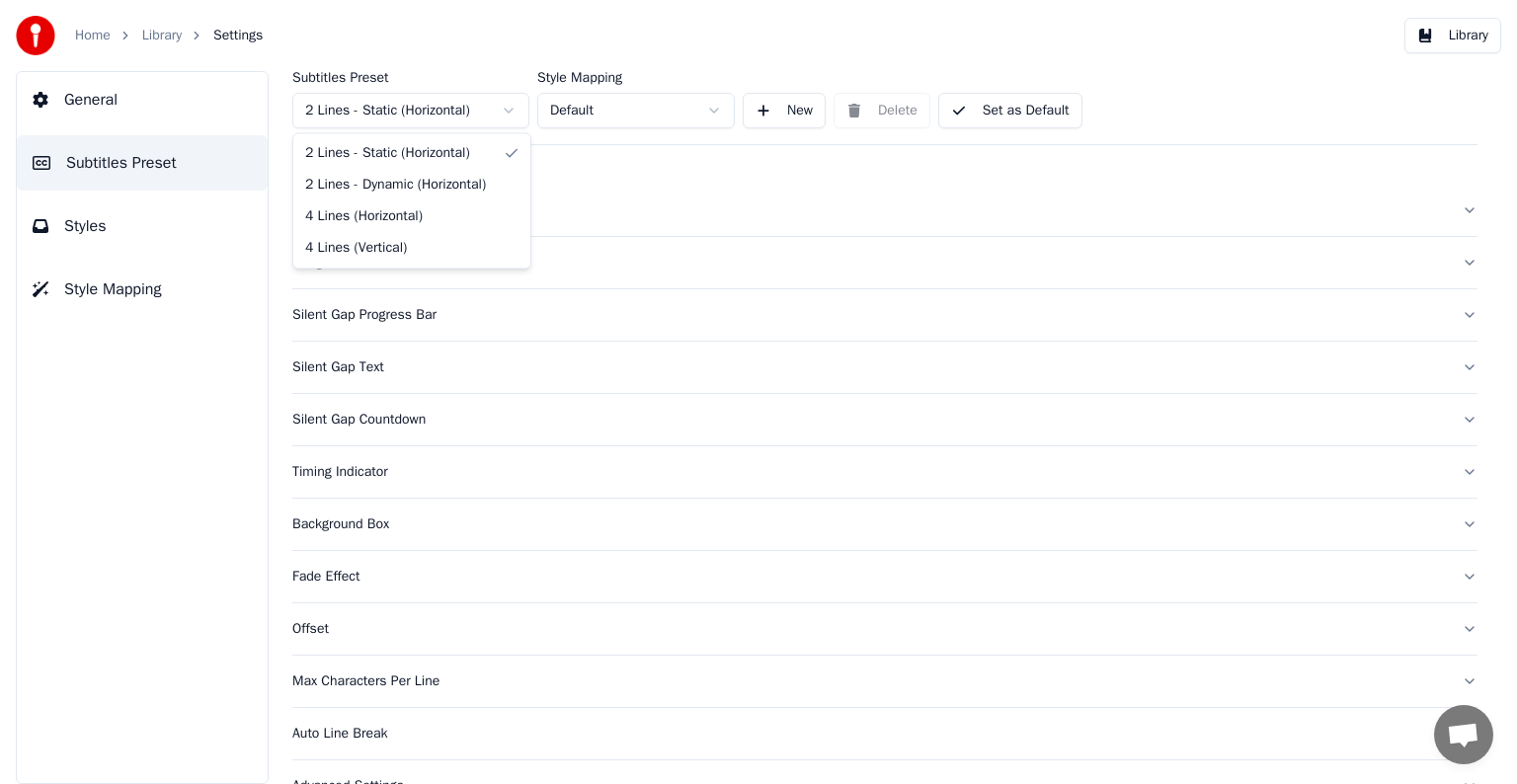 click on "Home Library Settings Library General Subtitles Preset Styles Style Mapping Subtitles Preset 2 Lines - Static (Horizontal) Style Mapping Default New Delete Set as Default General Song Title Silent Gap Progress Bar Silent Gap Text Silent Gap Countdown Timing Indicator Background Box Fade Effect Offset Max Characters Per Line Auto Line Break Advanced Settings 2 Lines - Static (Horizontal) 2 Lines - Dynamic (Horizontal) 4 Lines (Horizontal) 4 Lines (Vertical)" at bounding box center [758, 392] 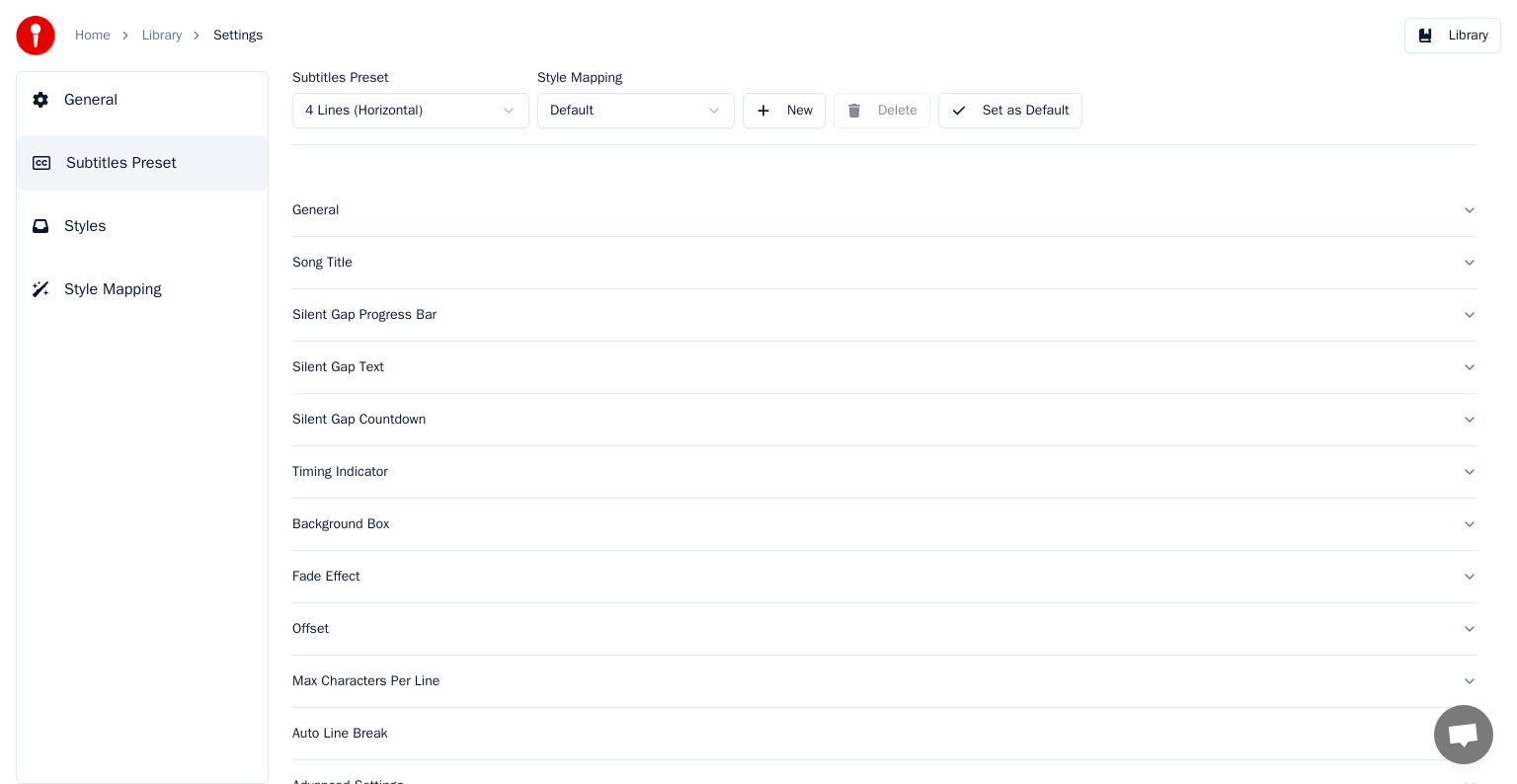 click on "Song Title" at bounding box center [869, 263] 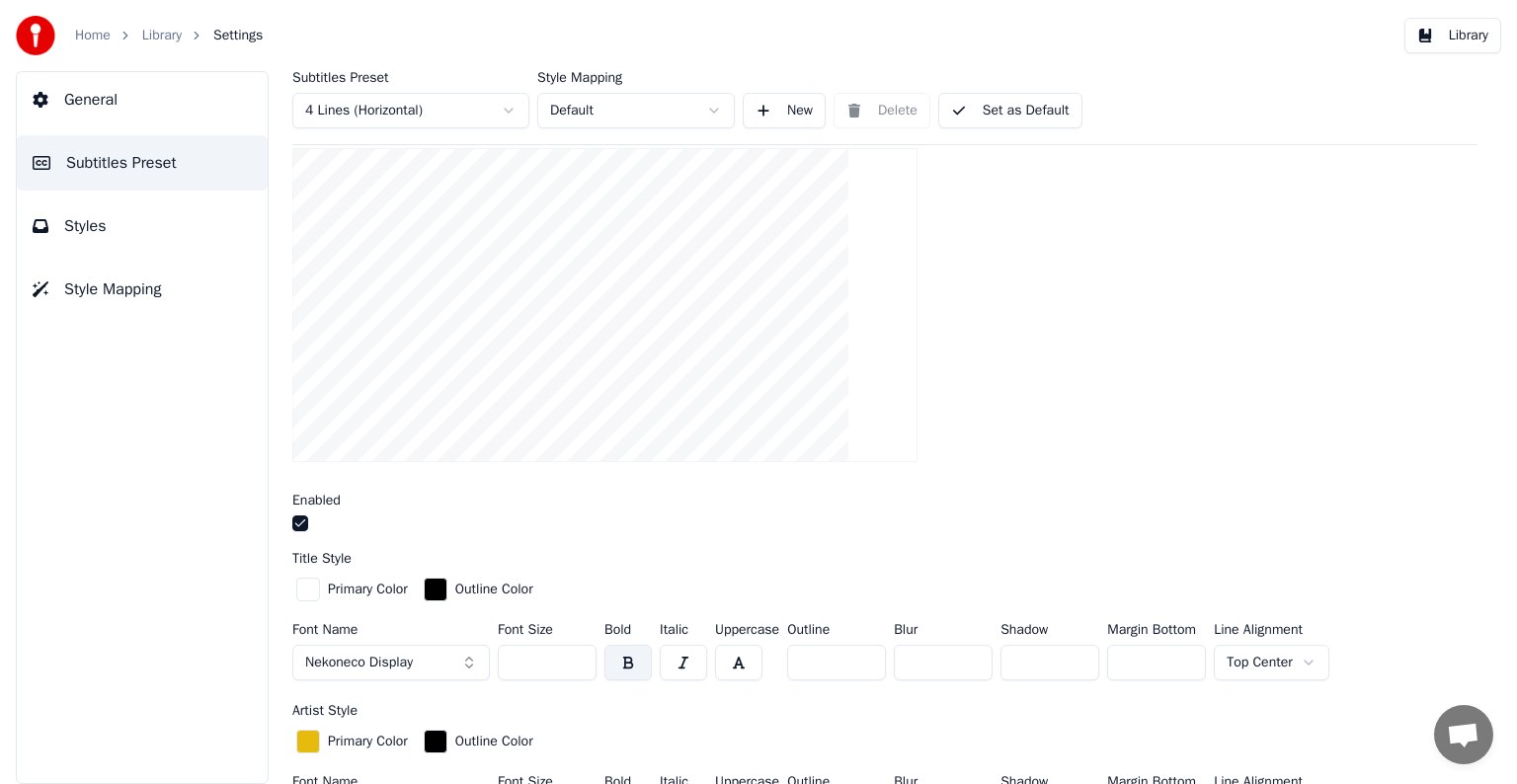 scroll, scrollTop: 197, scrollLeft: 0, axis: vertical 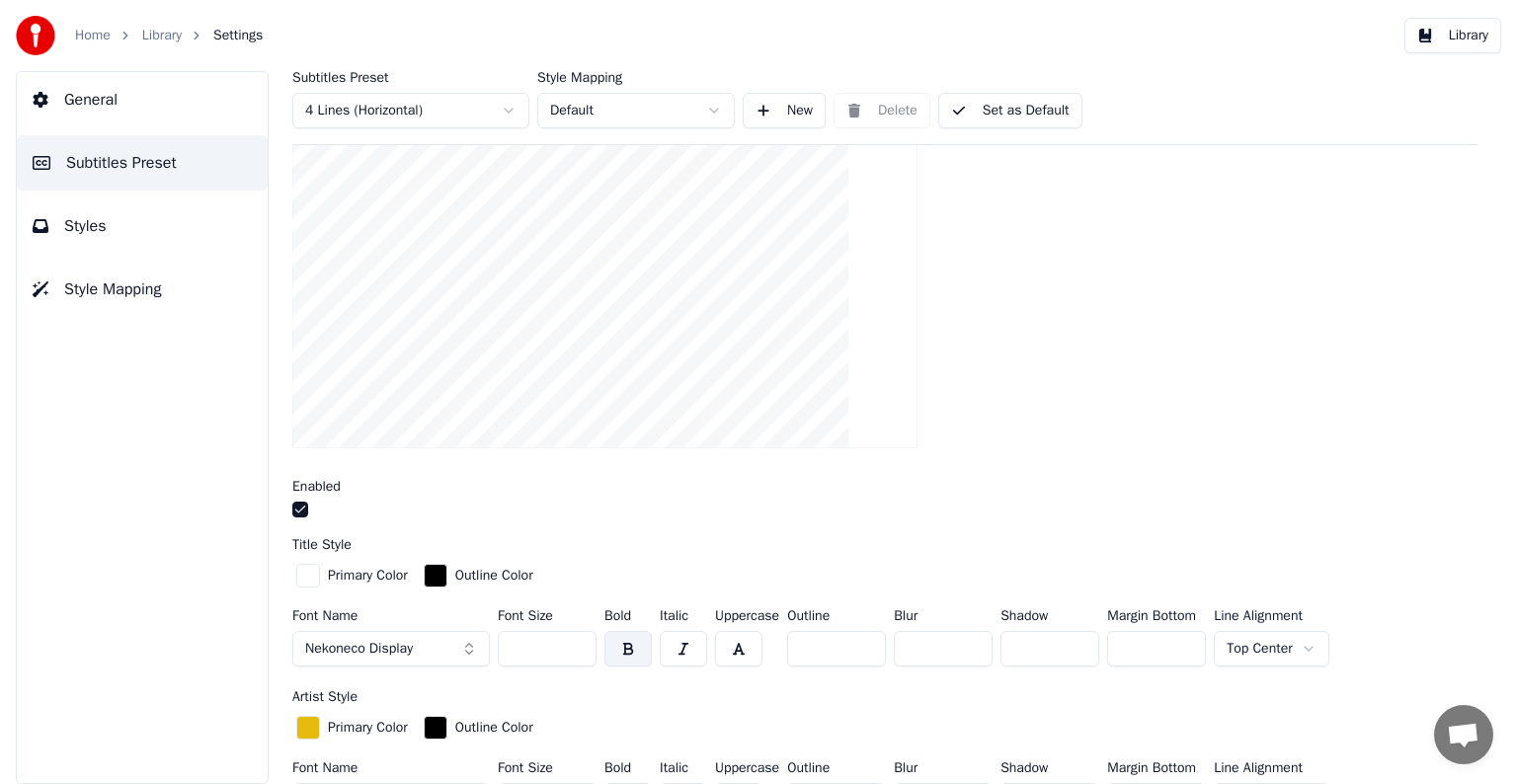 click on "Nekoneco Display" at bounding box center [359, 649] 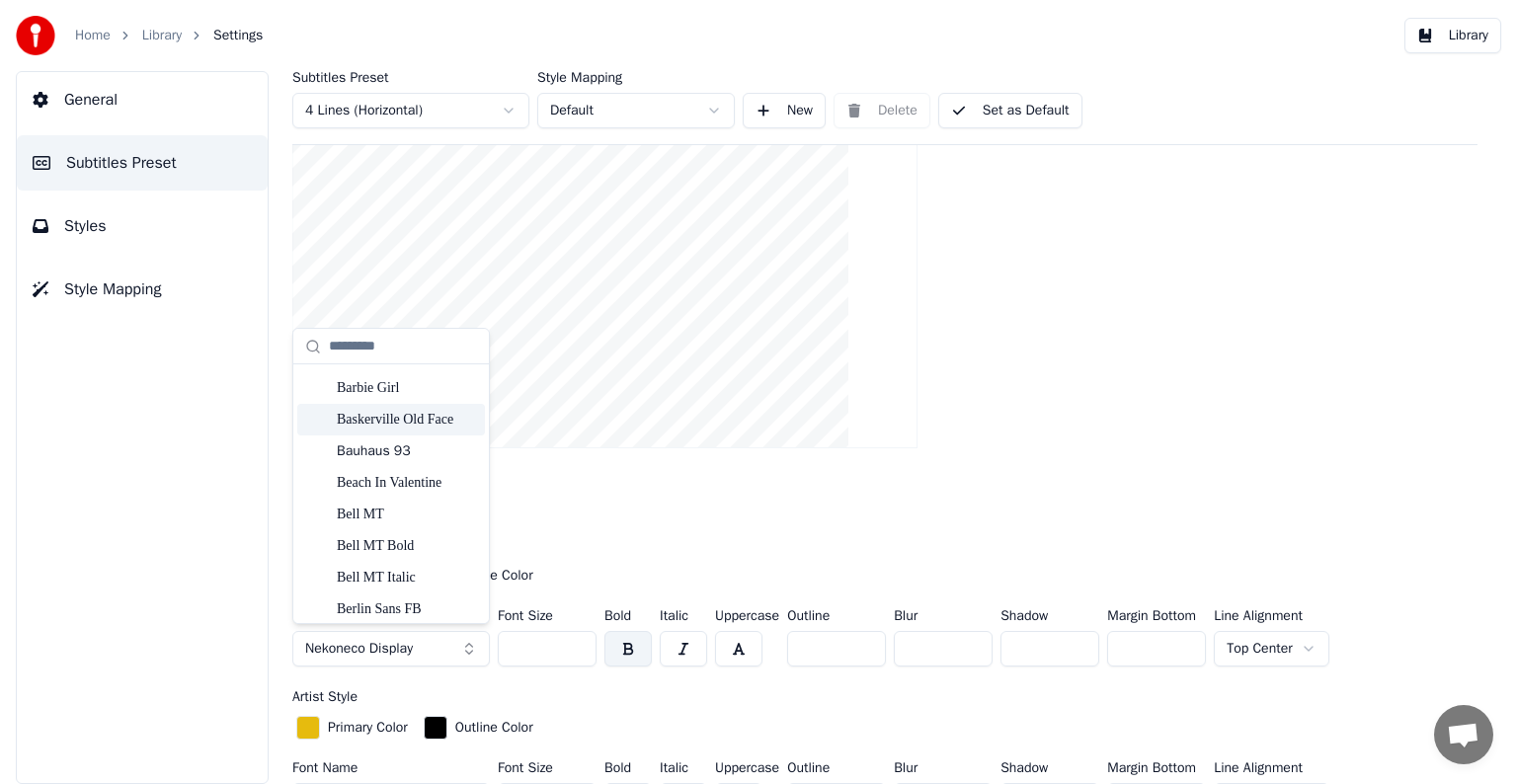 scroll, scrollTop: 395, scrollLeft: 0, axis: vertical 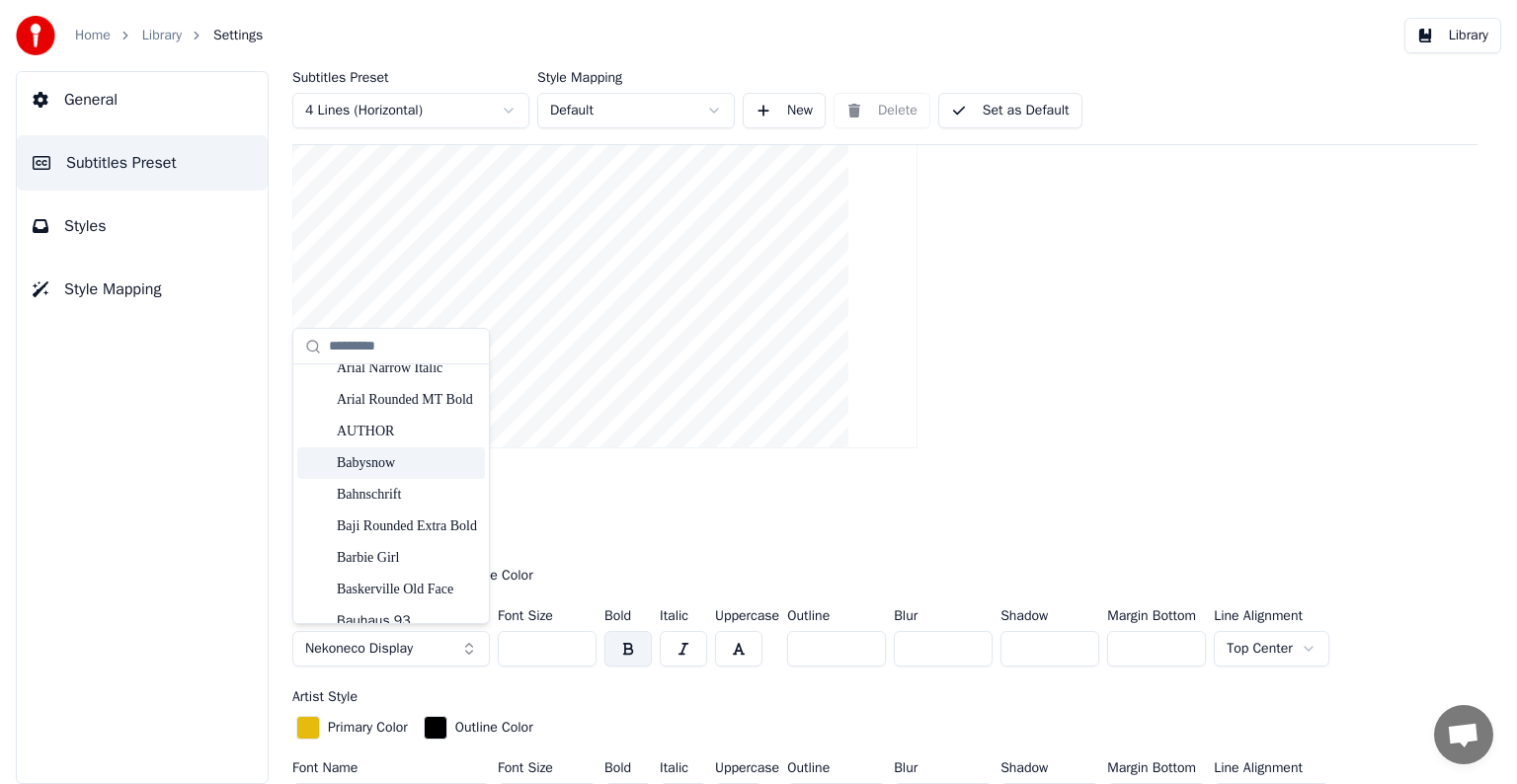 click on "Babysnow" at bounding box center [407, 463] 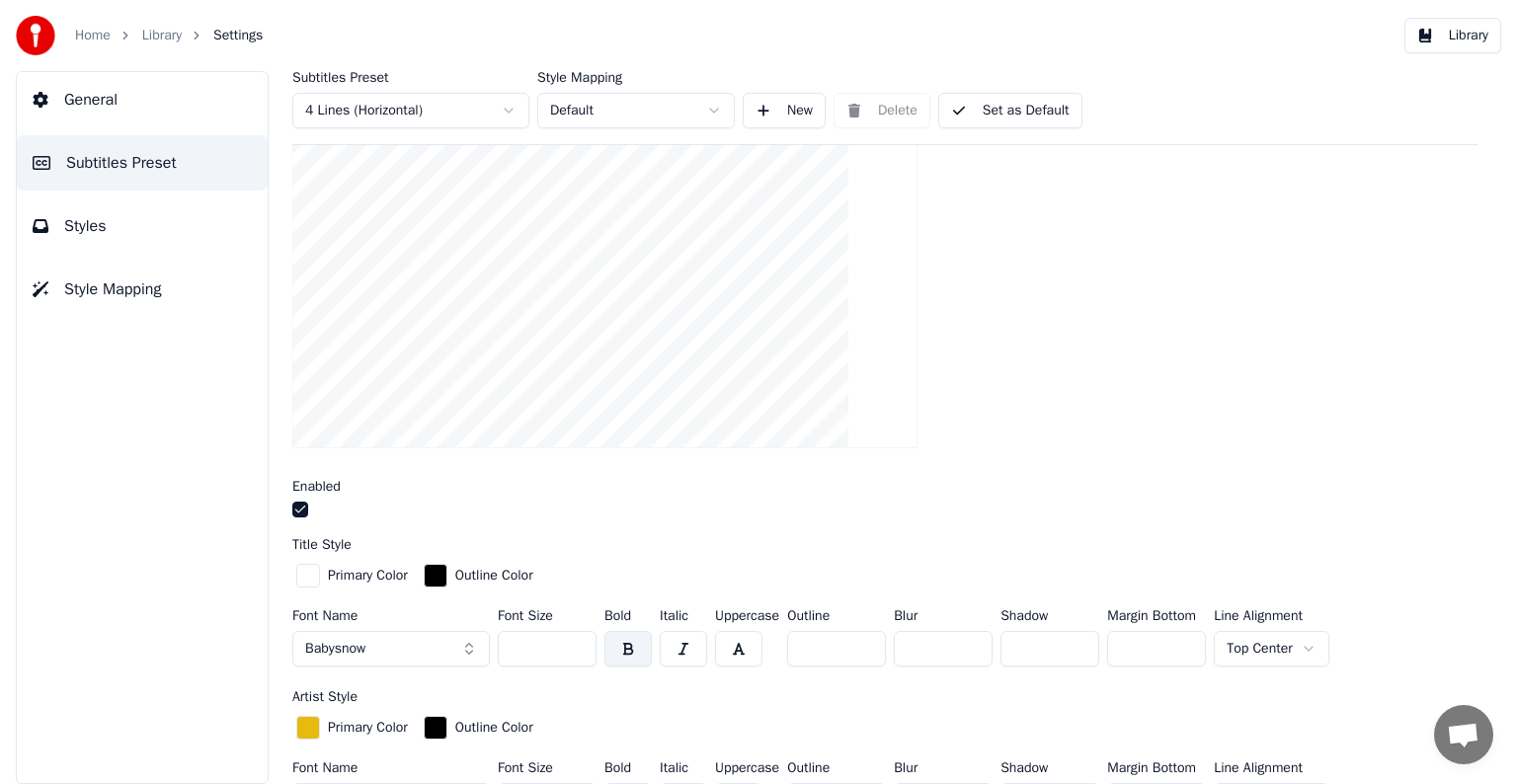click on "Babysnow" at bounding box center (391, 649) 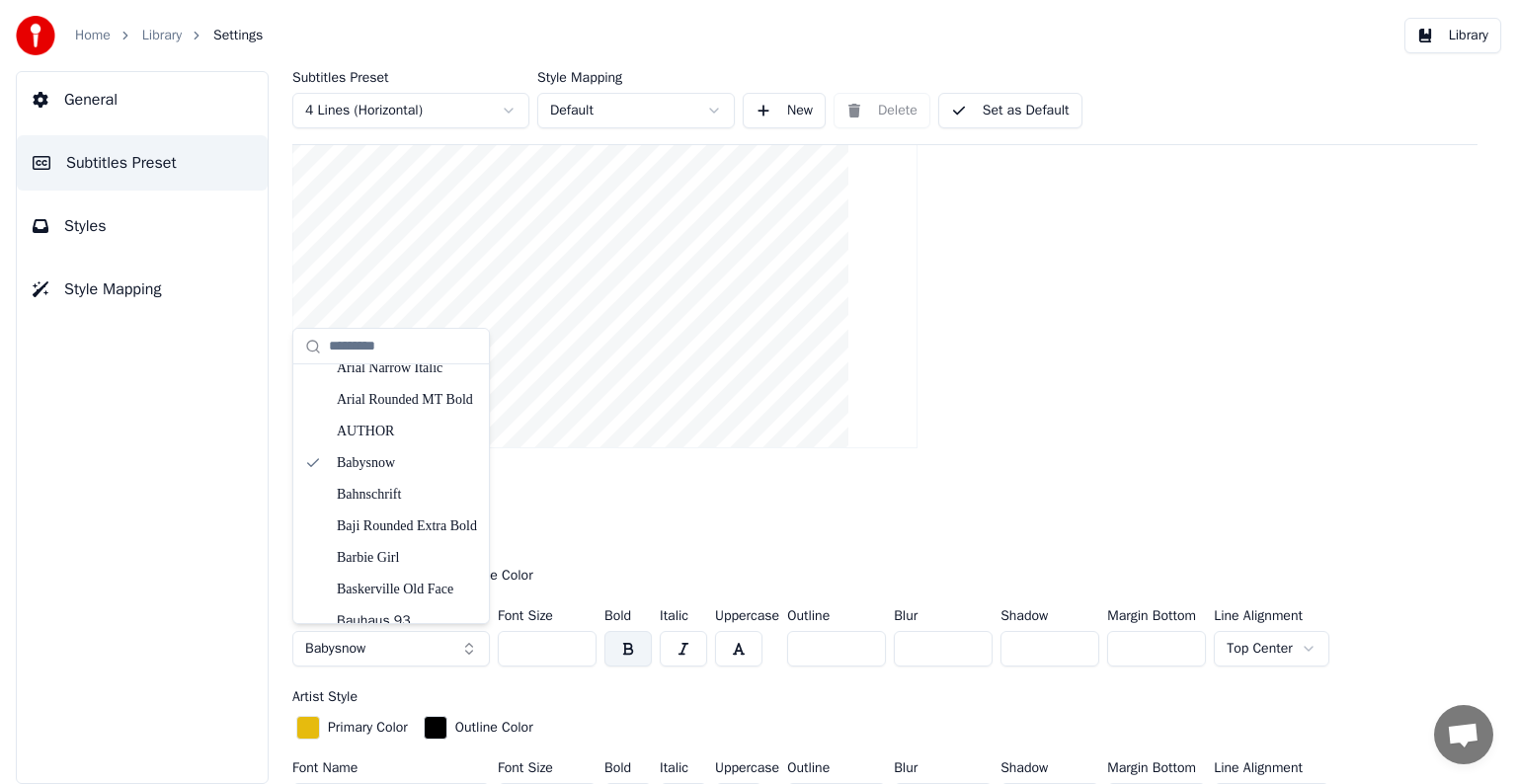 scroll, scrollTop: 494, scrollLeft: 0, axis: vertical 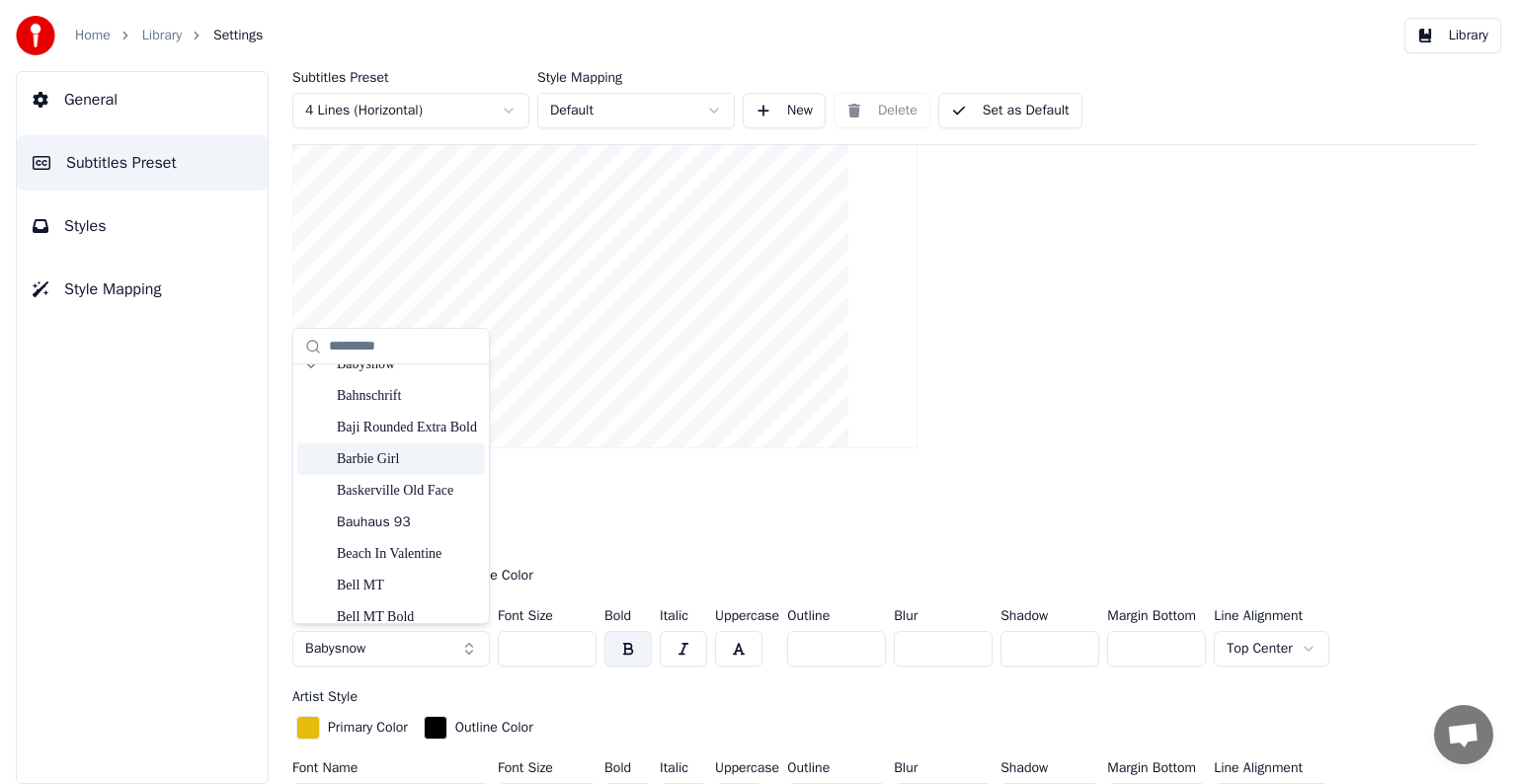 click on "Barbie Girl" at bounding box center (407, 459) 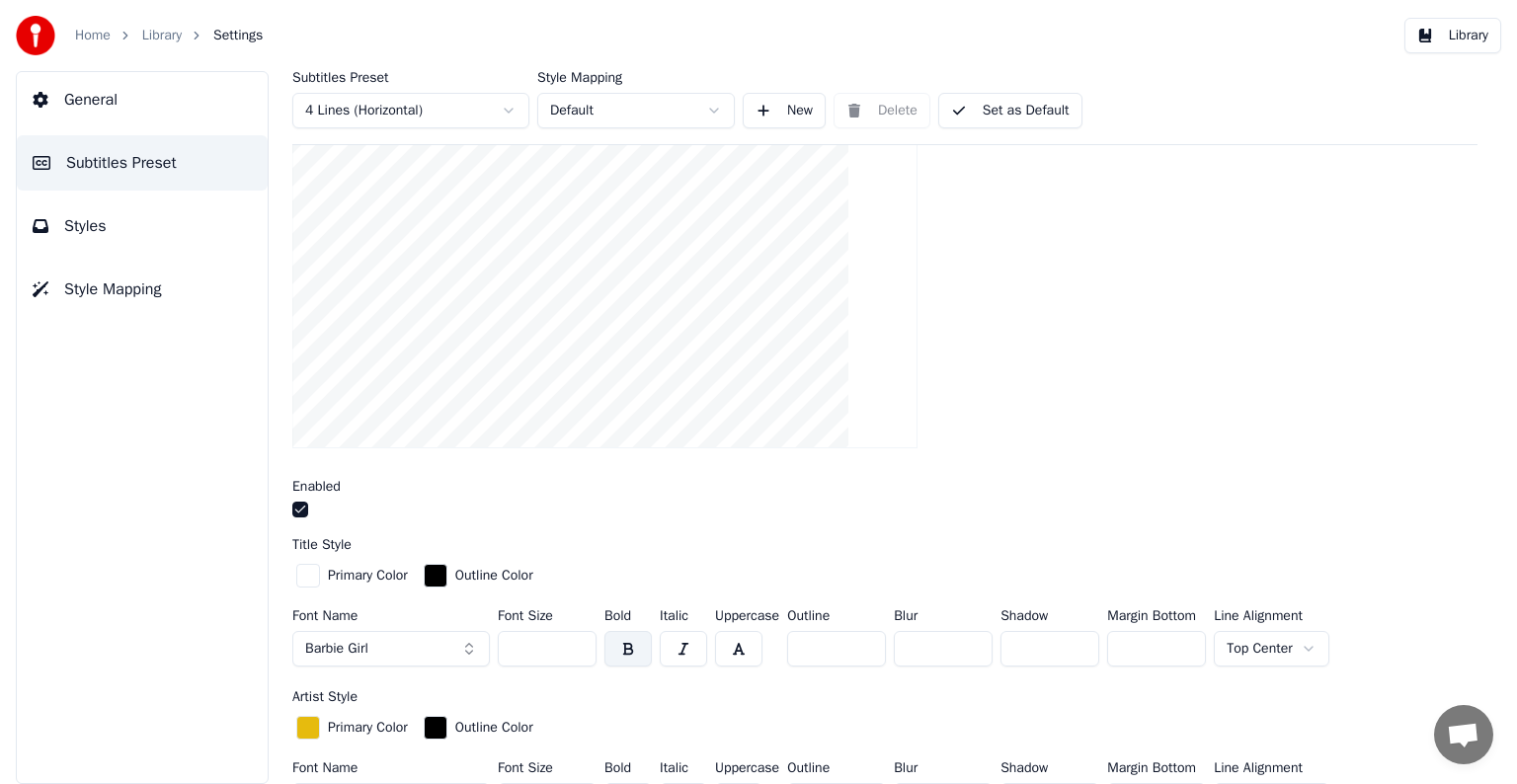 click on "Barbie Girl" at bounding box center (391, 649) 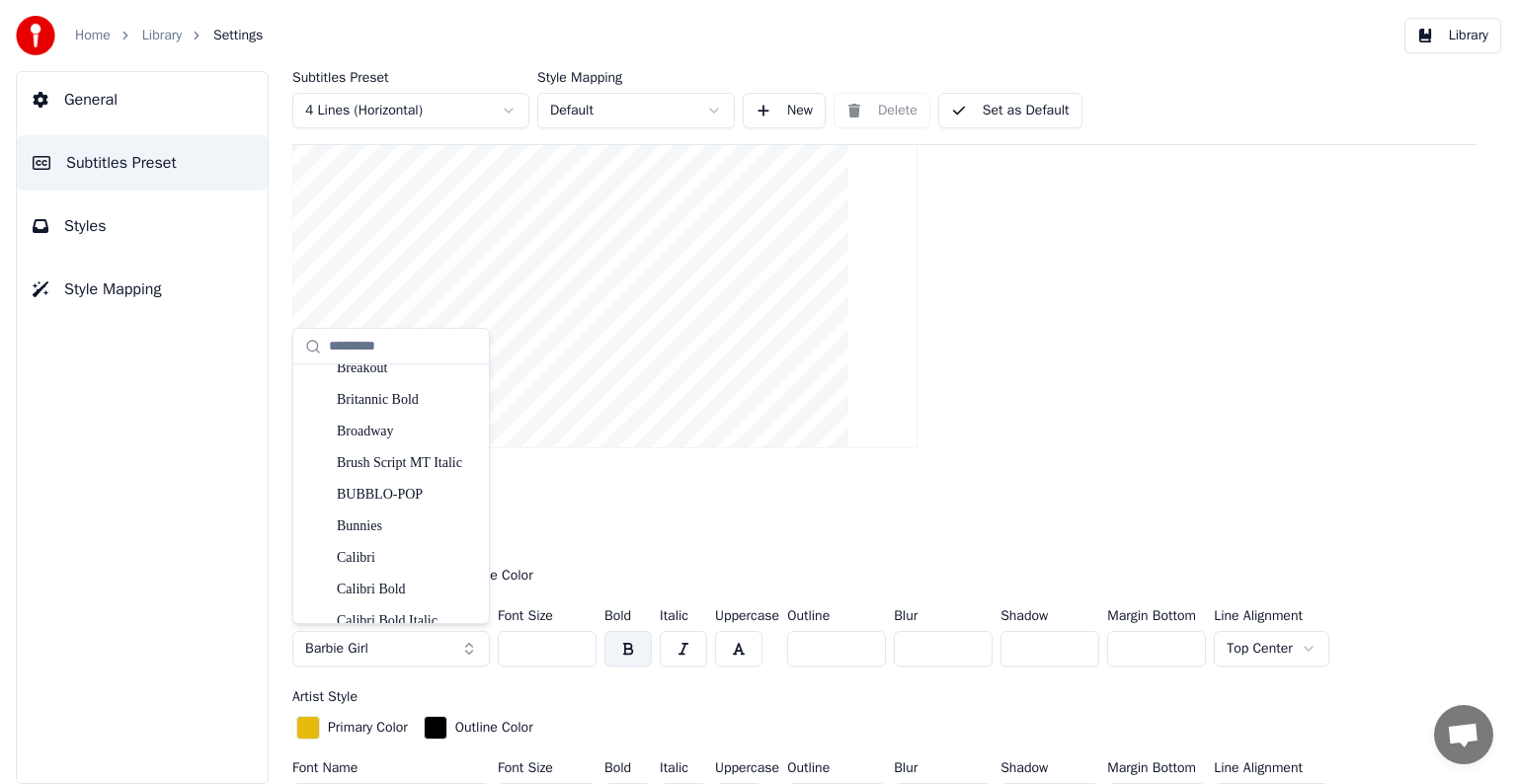 scroll, scrollTop: 1679, scrollLeft: 0, axis: vertical 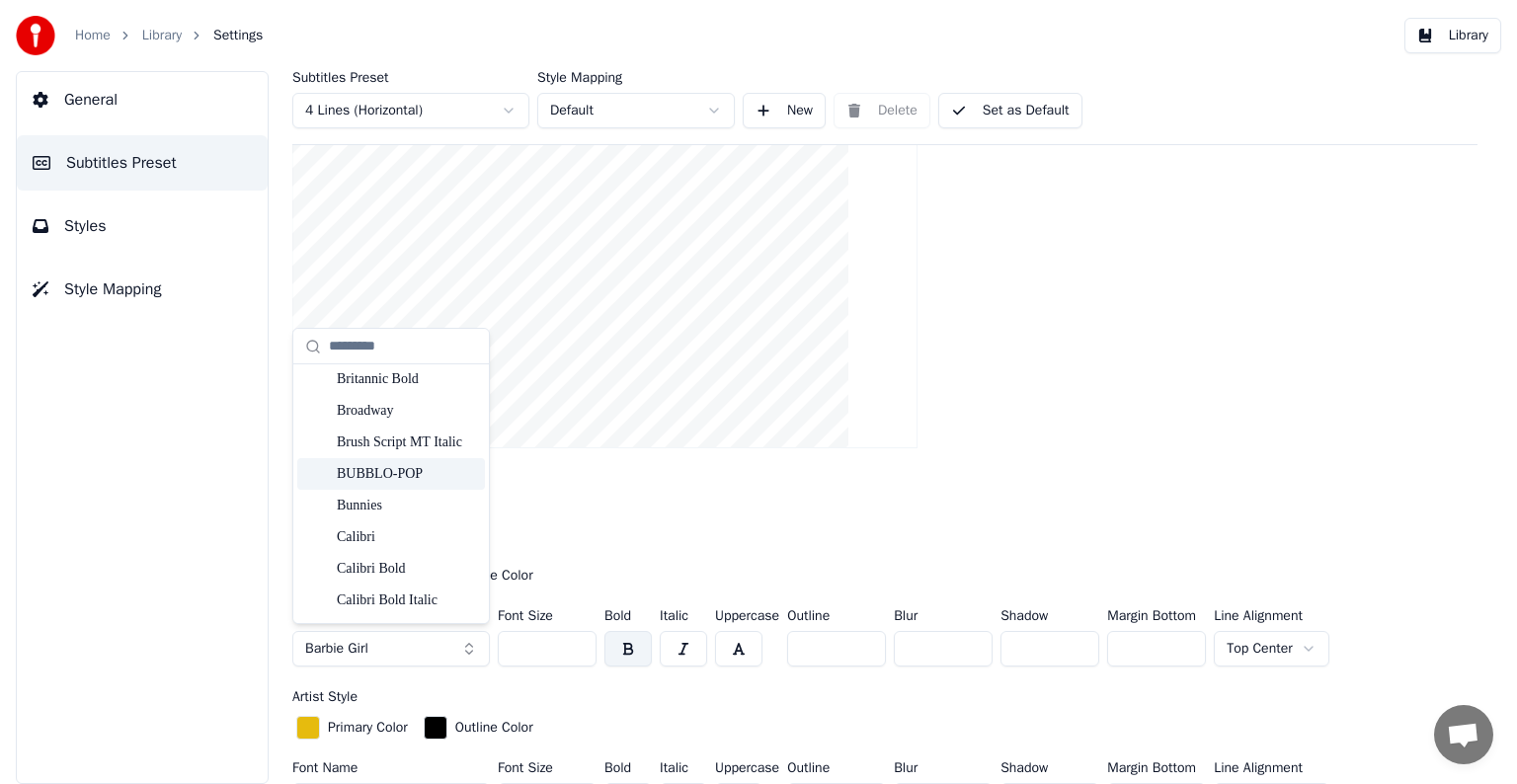 click on "BUBBLO-POP" at bounding box center (407, 474) 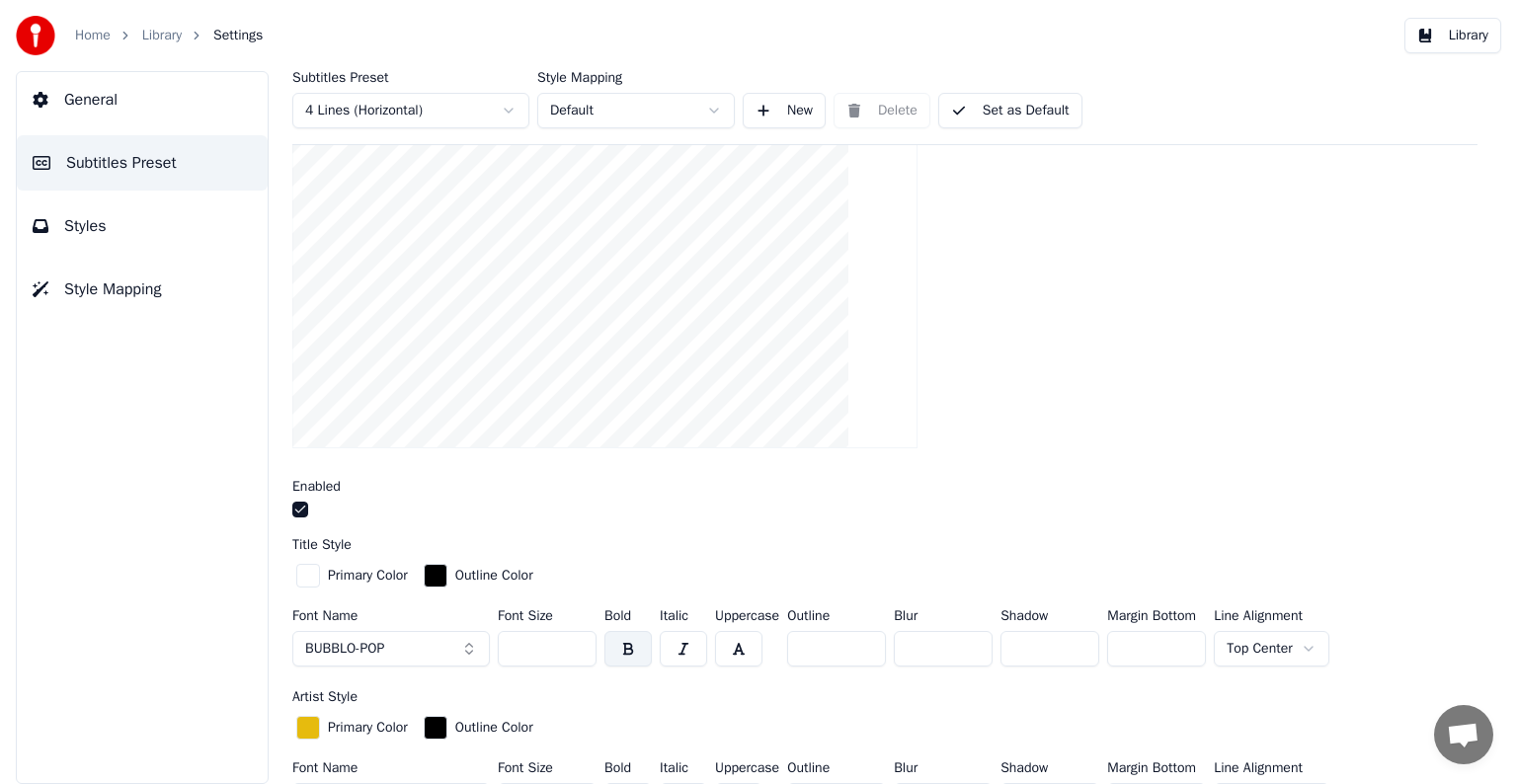 click on "BUBBLO-POP" at bounding box center (345, 649) 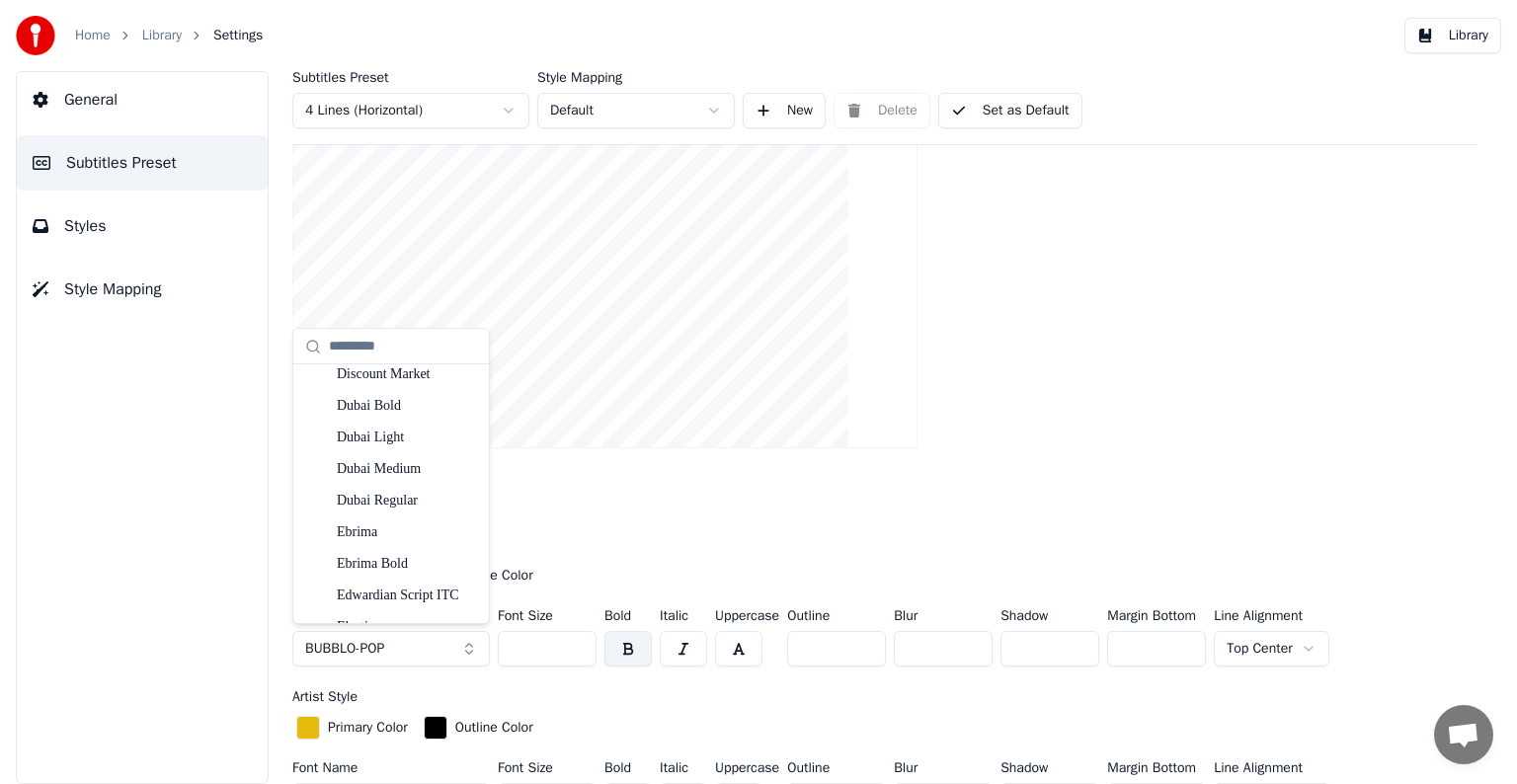 scroll, scrollTop: 4048, scrollLeft: 0, axis: vertical 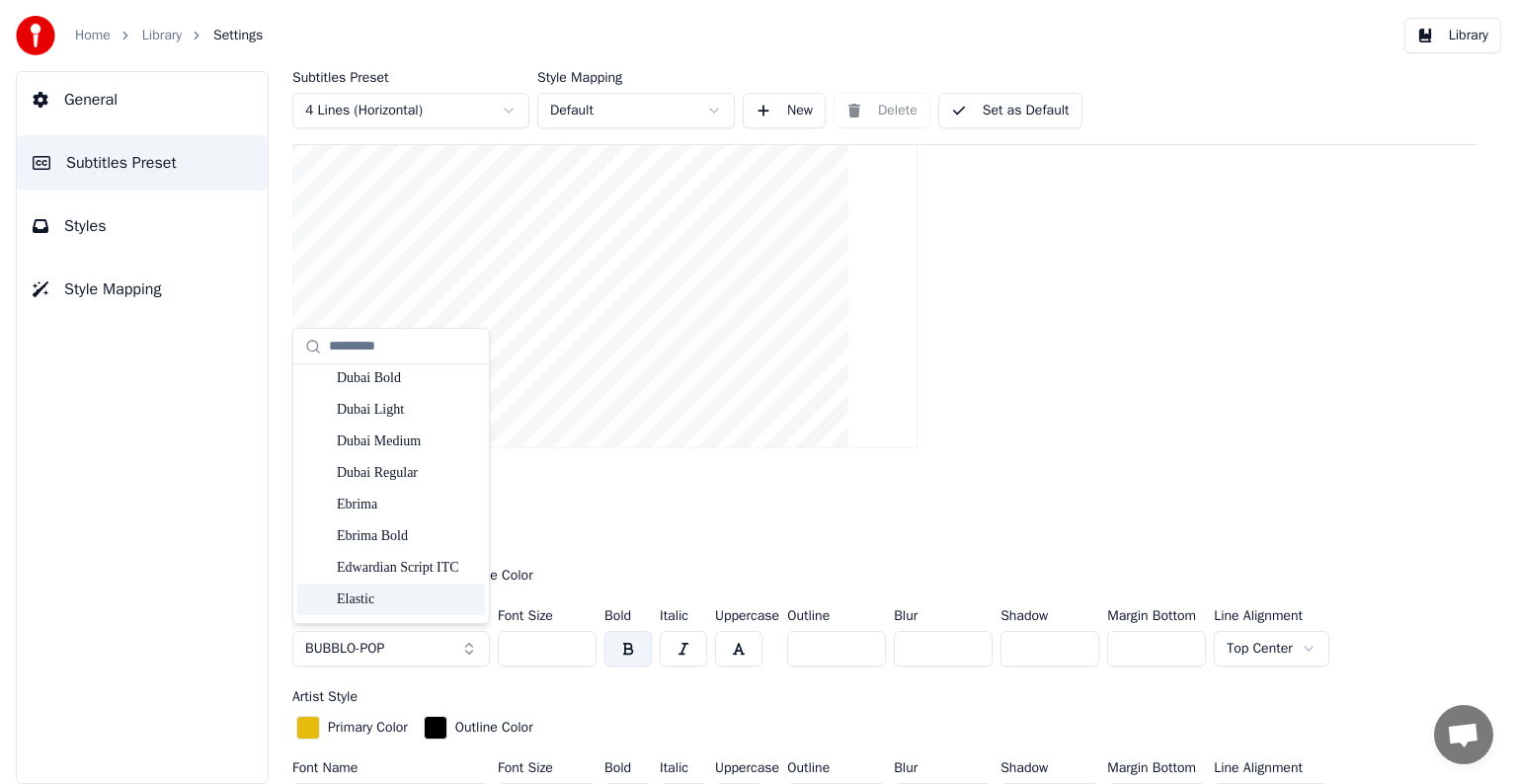 click on "Elastic" at bounding box center [407, 599] 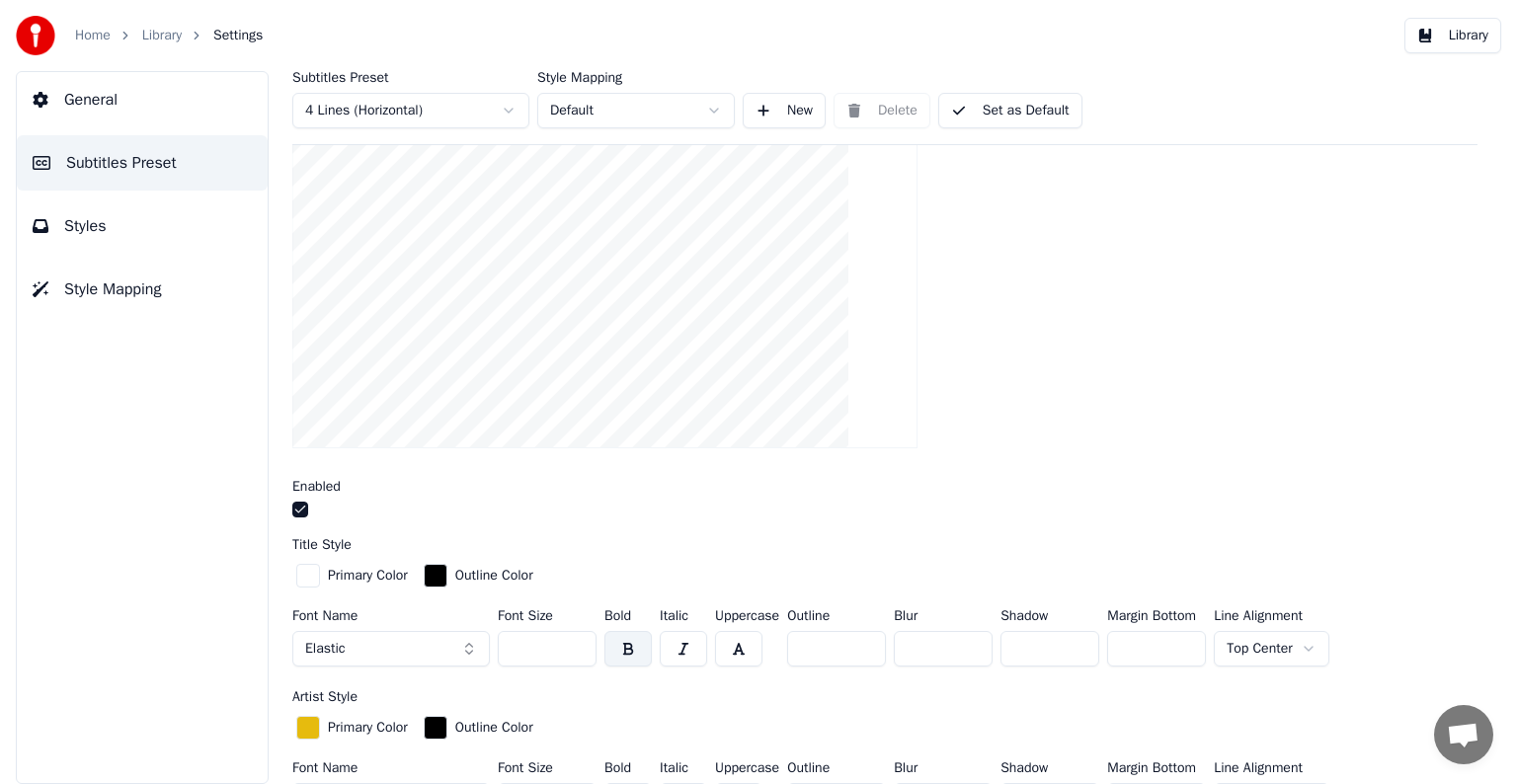 click on "Elastic" at bounding box center [391, 649] 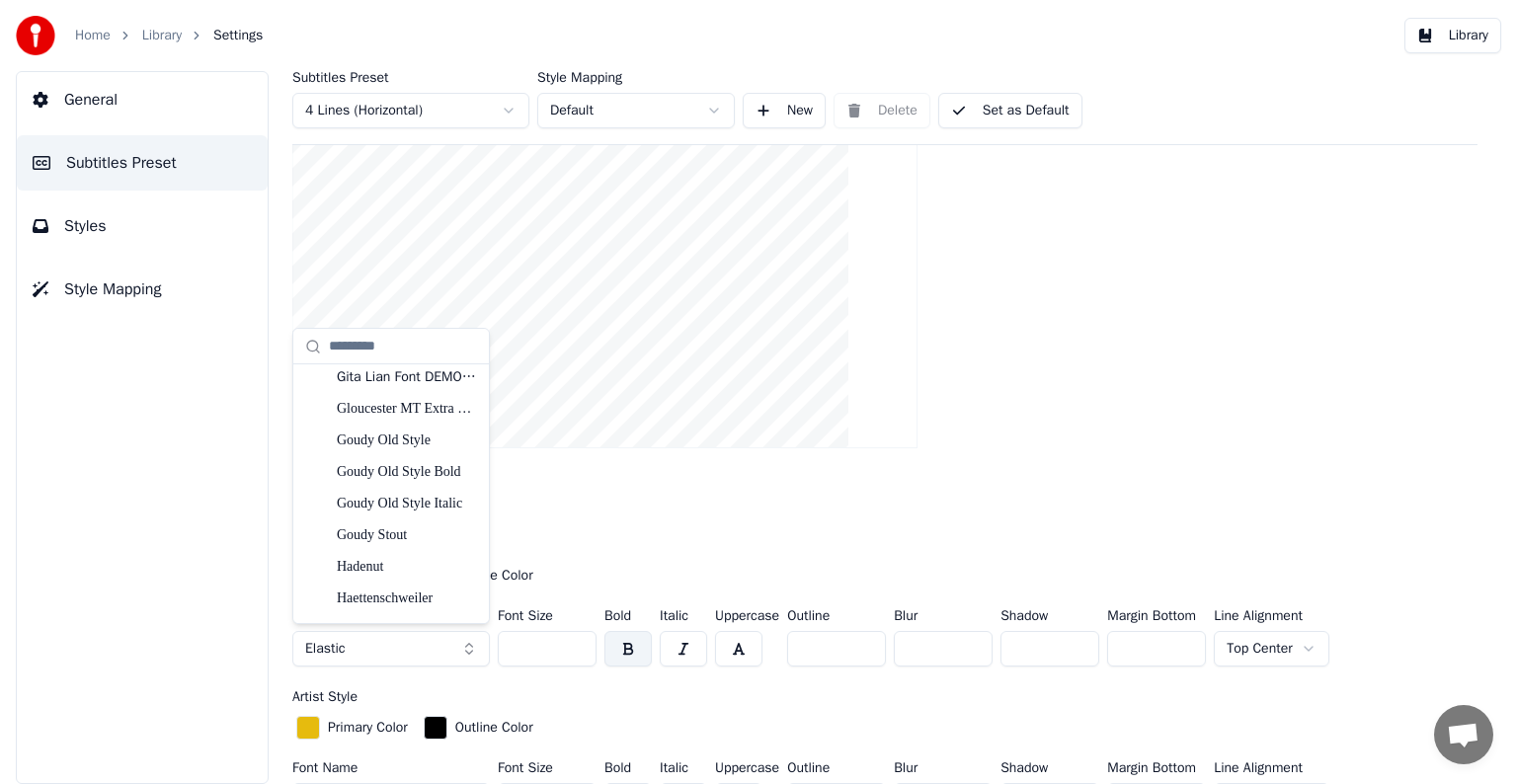 scroll, scrollTop: 5826, scrollLeft: 0, axis: vertical 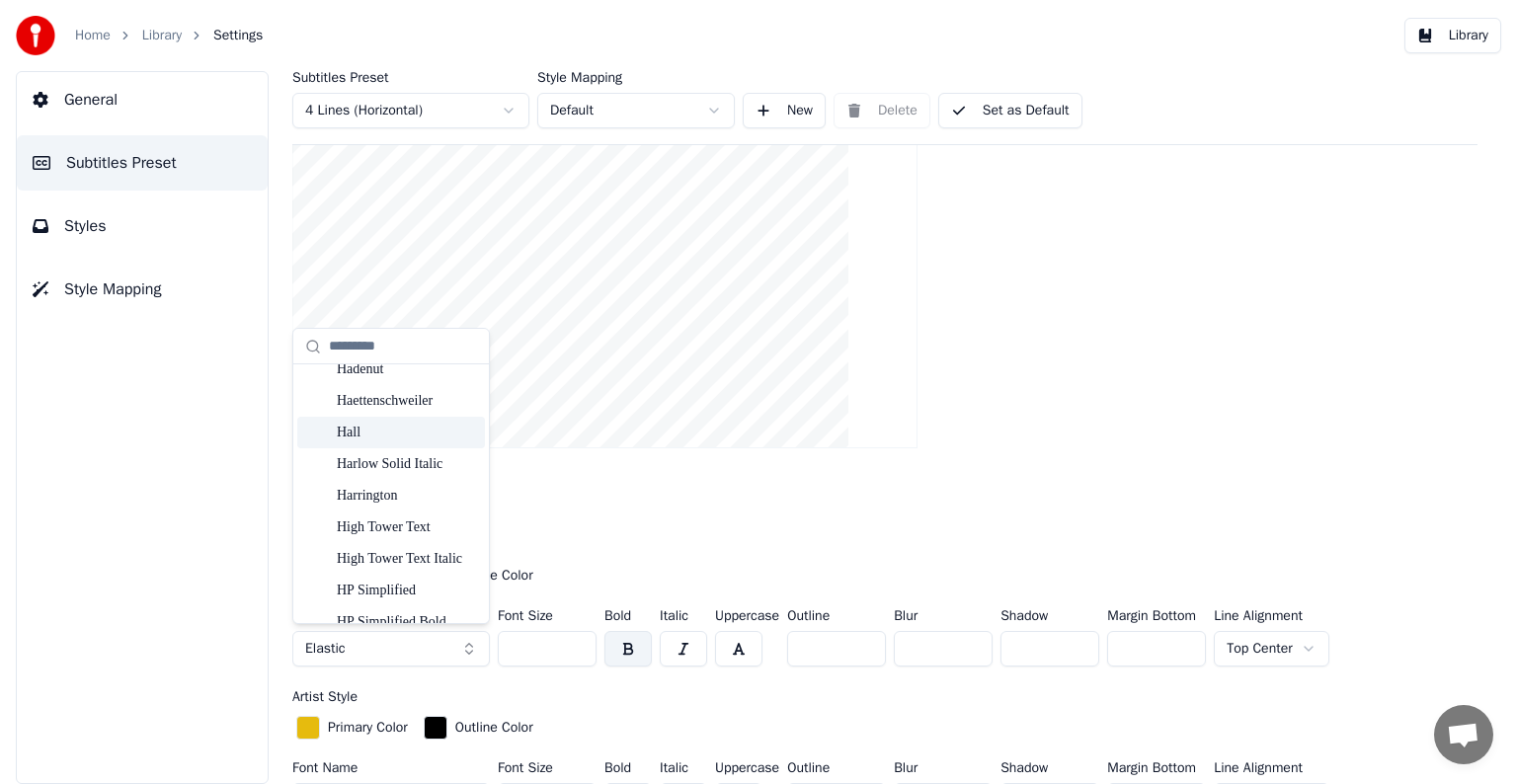 click on "Hall" at bounding box center [407, 432] 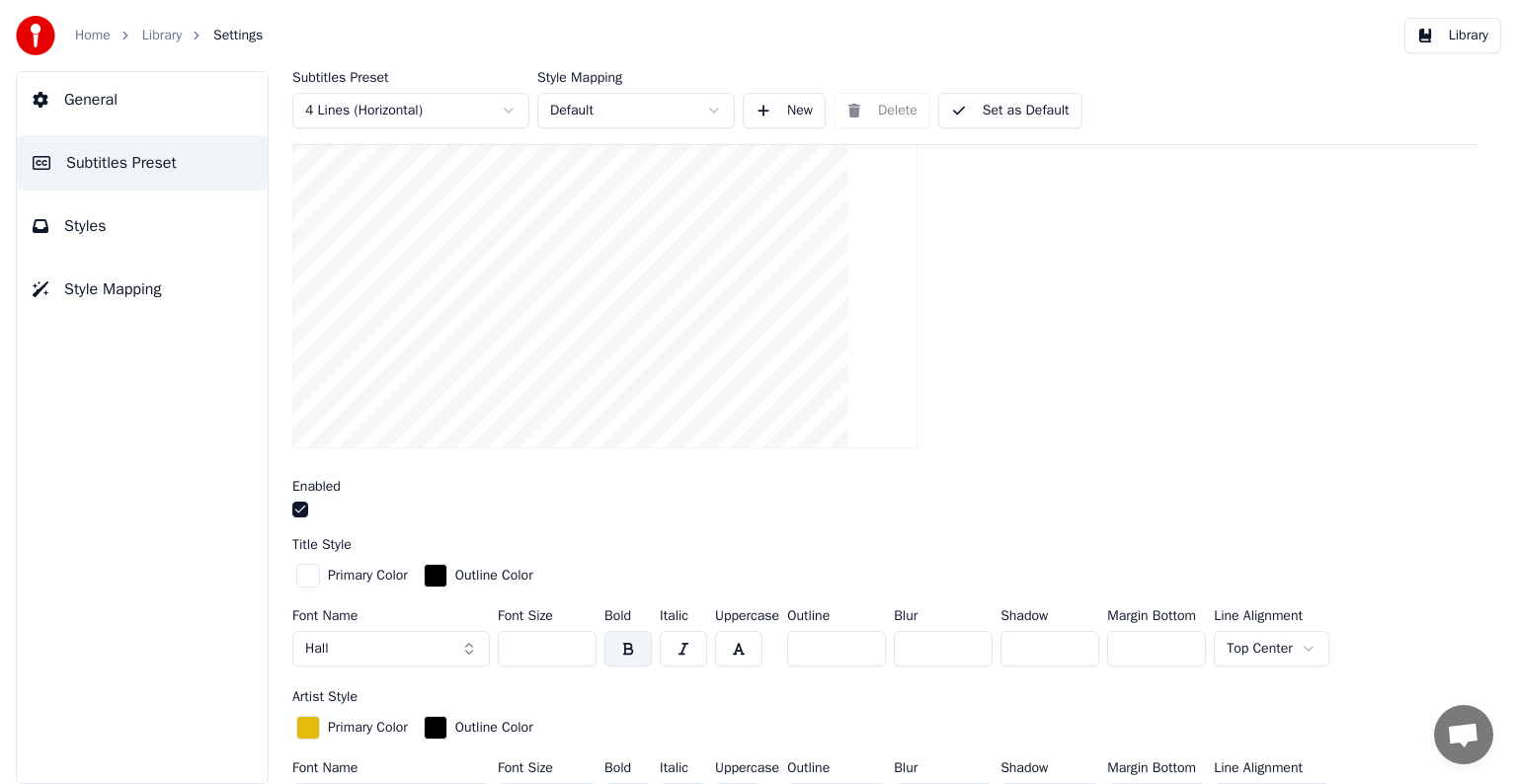 click on "Hall" at bounding box center (391, 649) 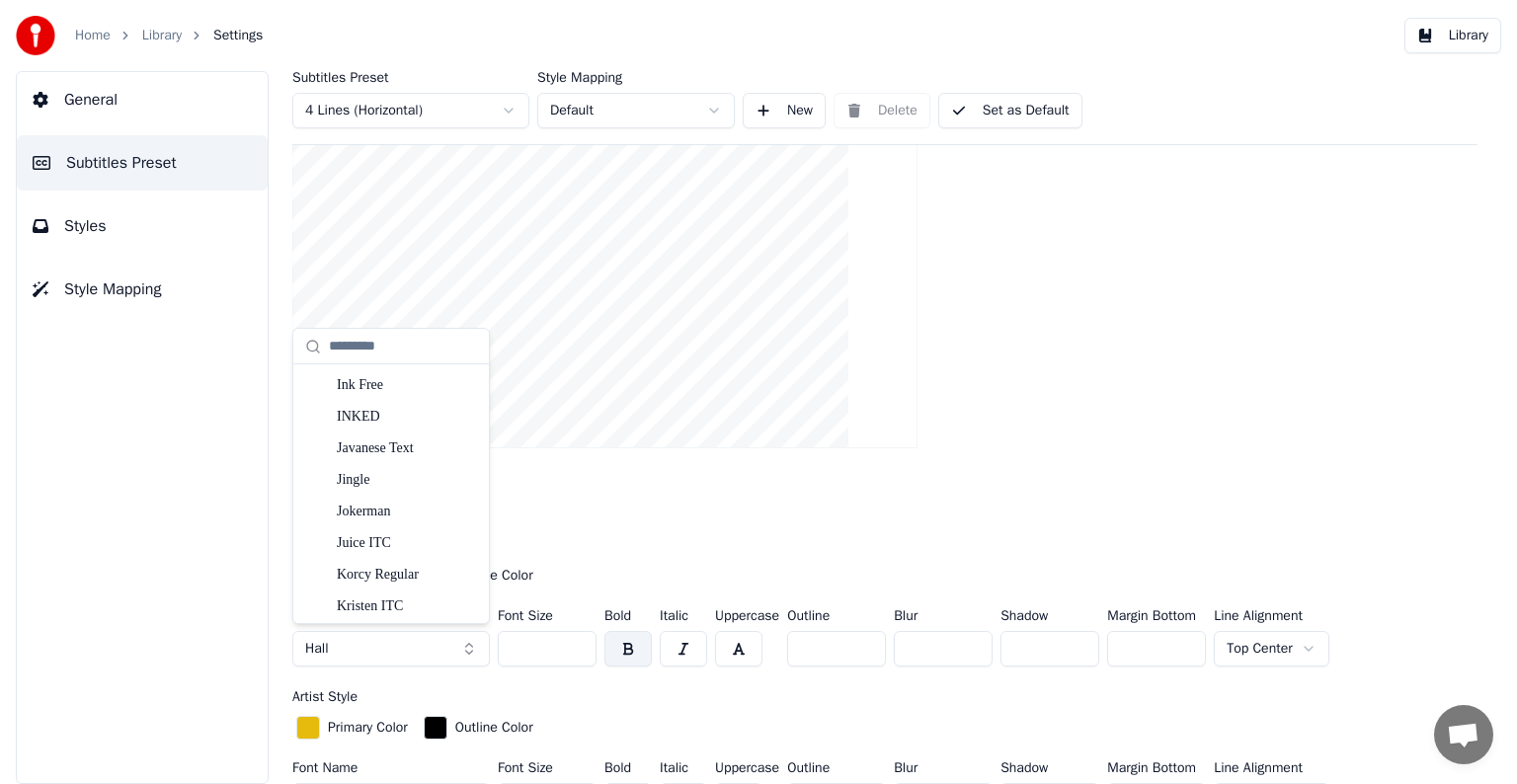 scroll, scrollTop: 6418, scrollLeft: 0, axis: vertical 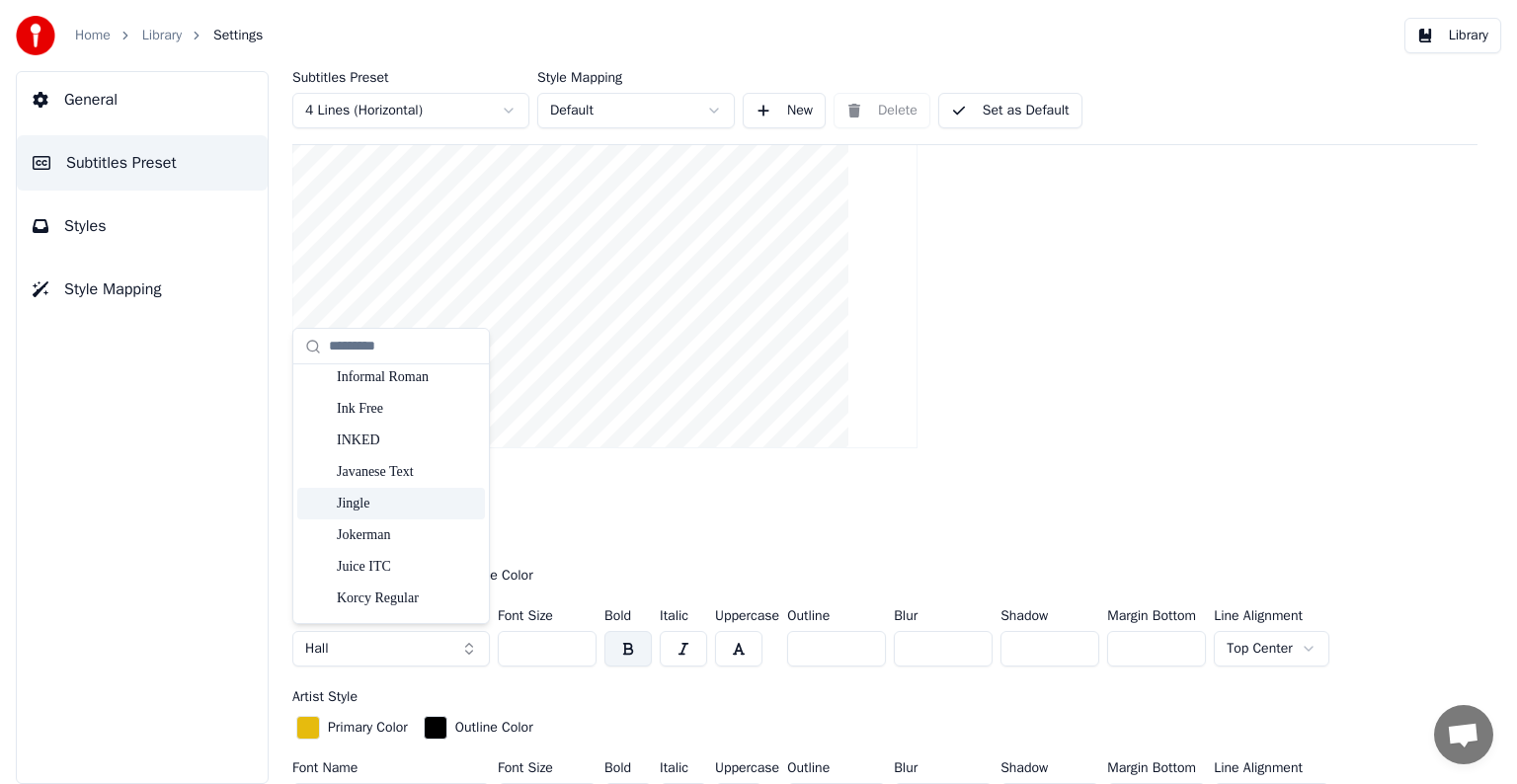 click on "Jingle" at bounding box center (407, 504) 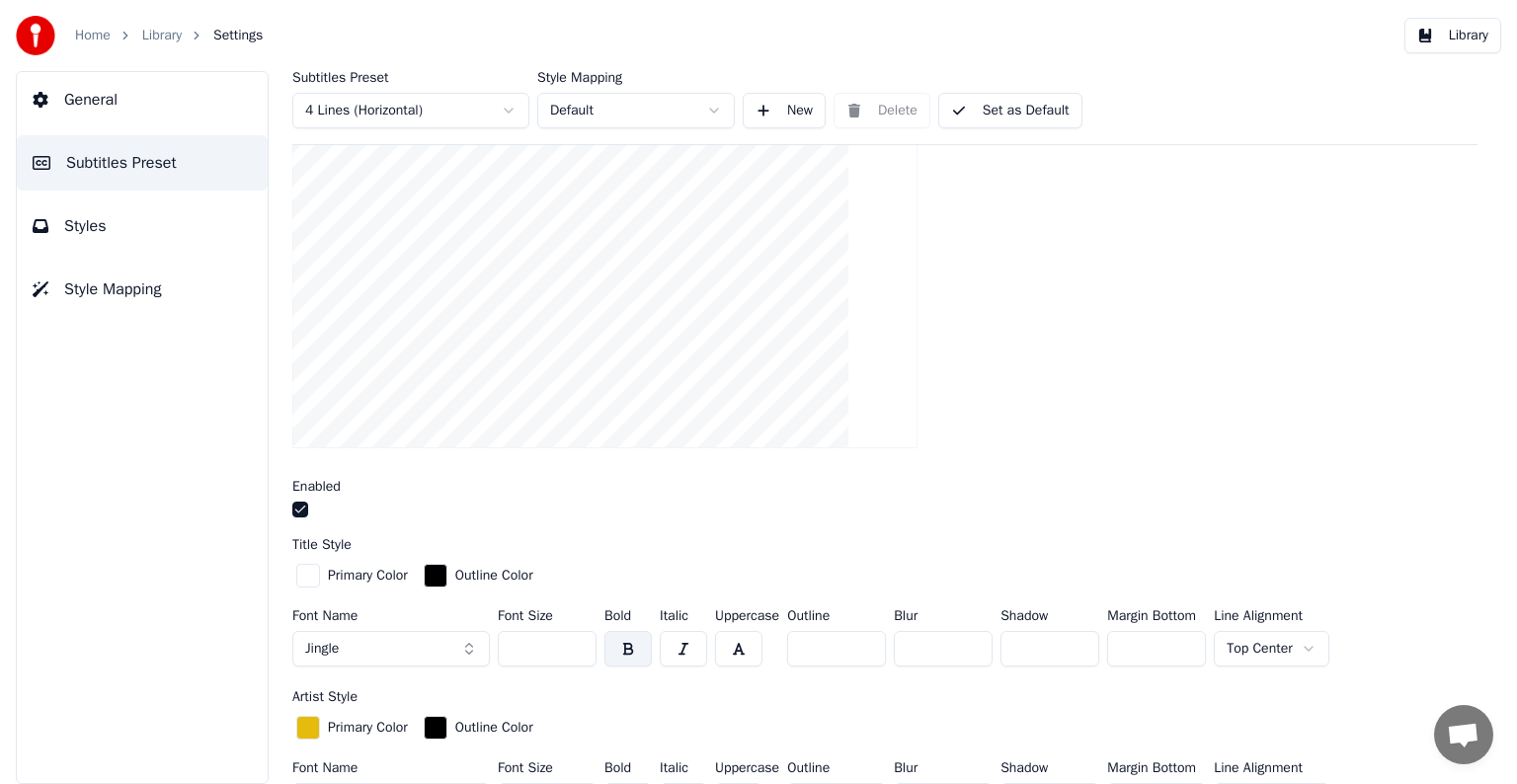 click on "Jingle" at bounding box center [391, 649] 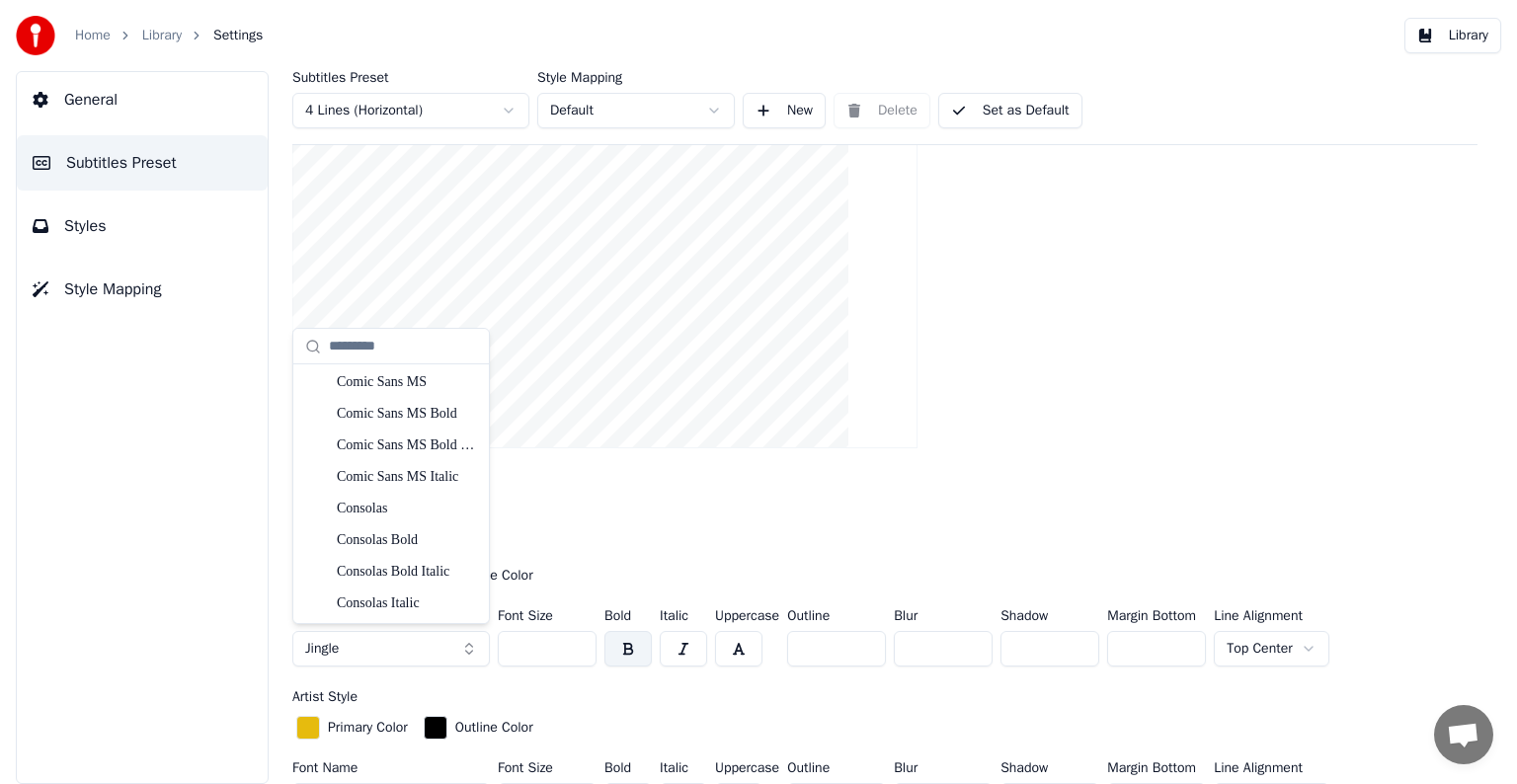 scroll, scrollTop: 2863, scrollLeft: 0, axis: vertical 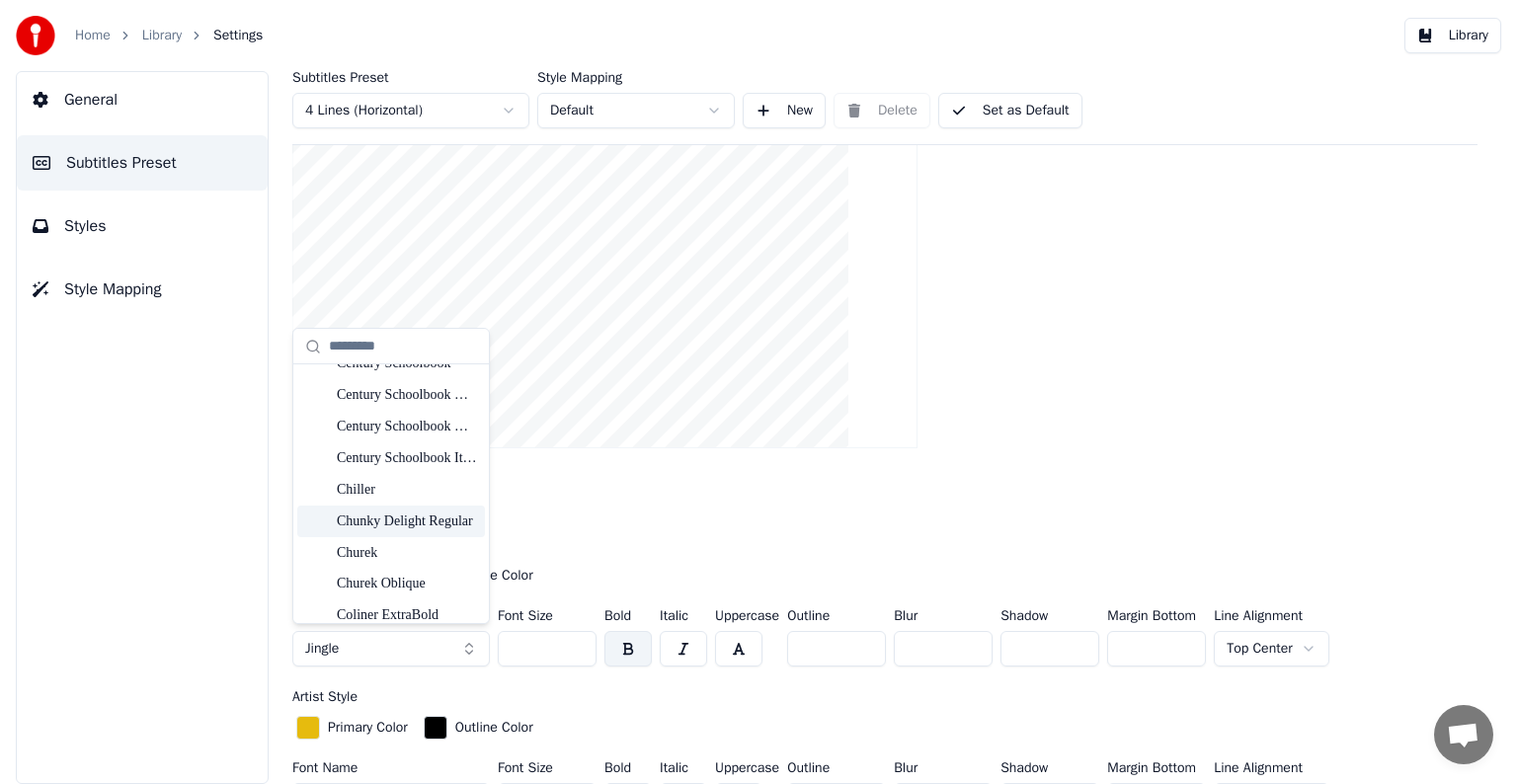 click on "Chunky Delight Regular" at bounding box center [407, 521] 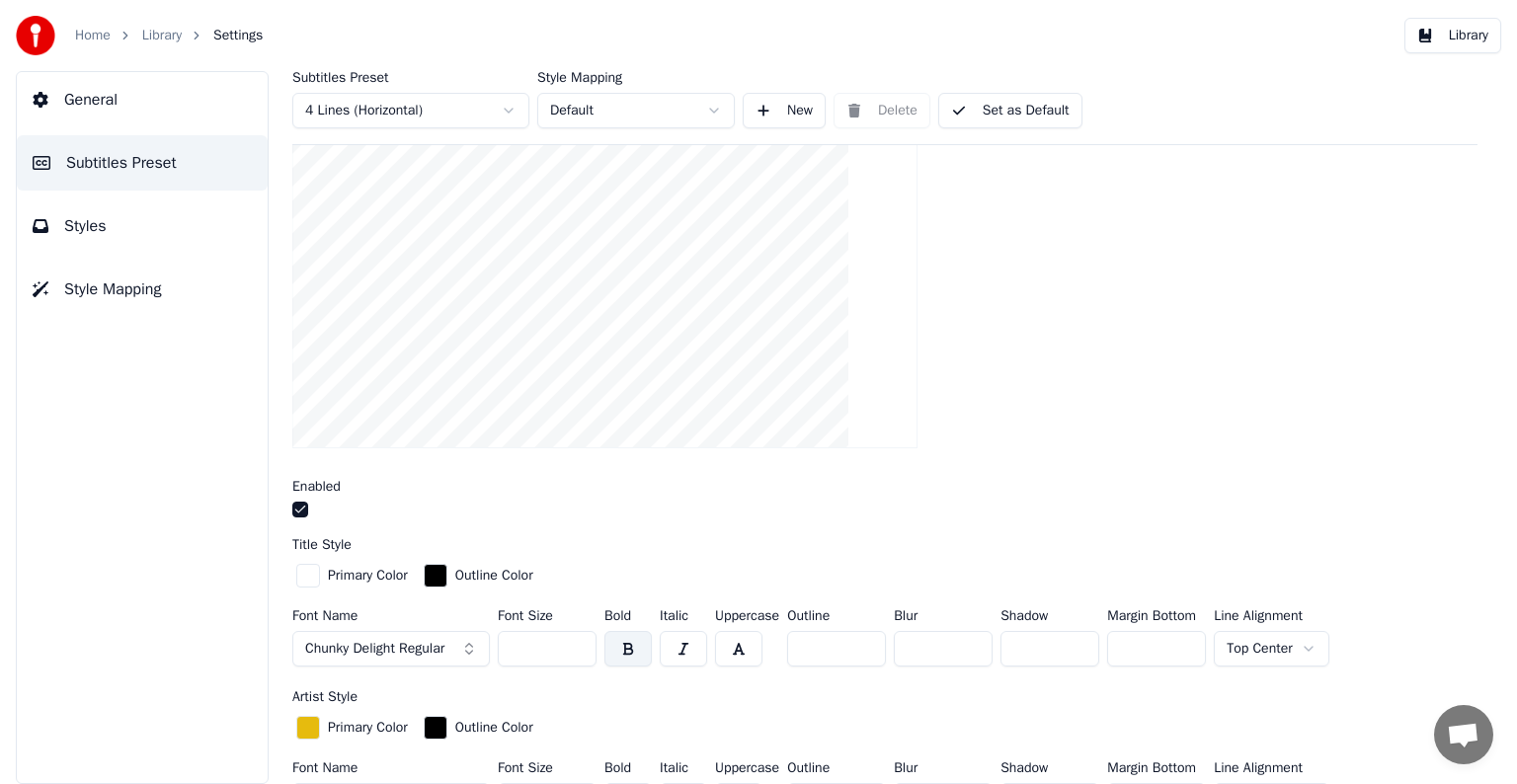 click on "Chunky Delight Regular" at bounding box center [374, 649] 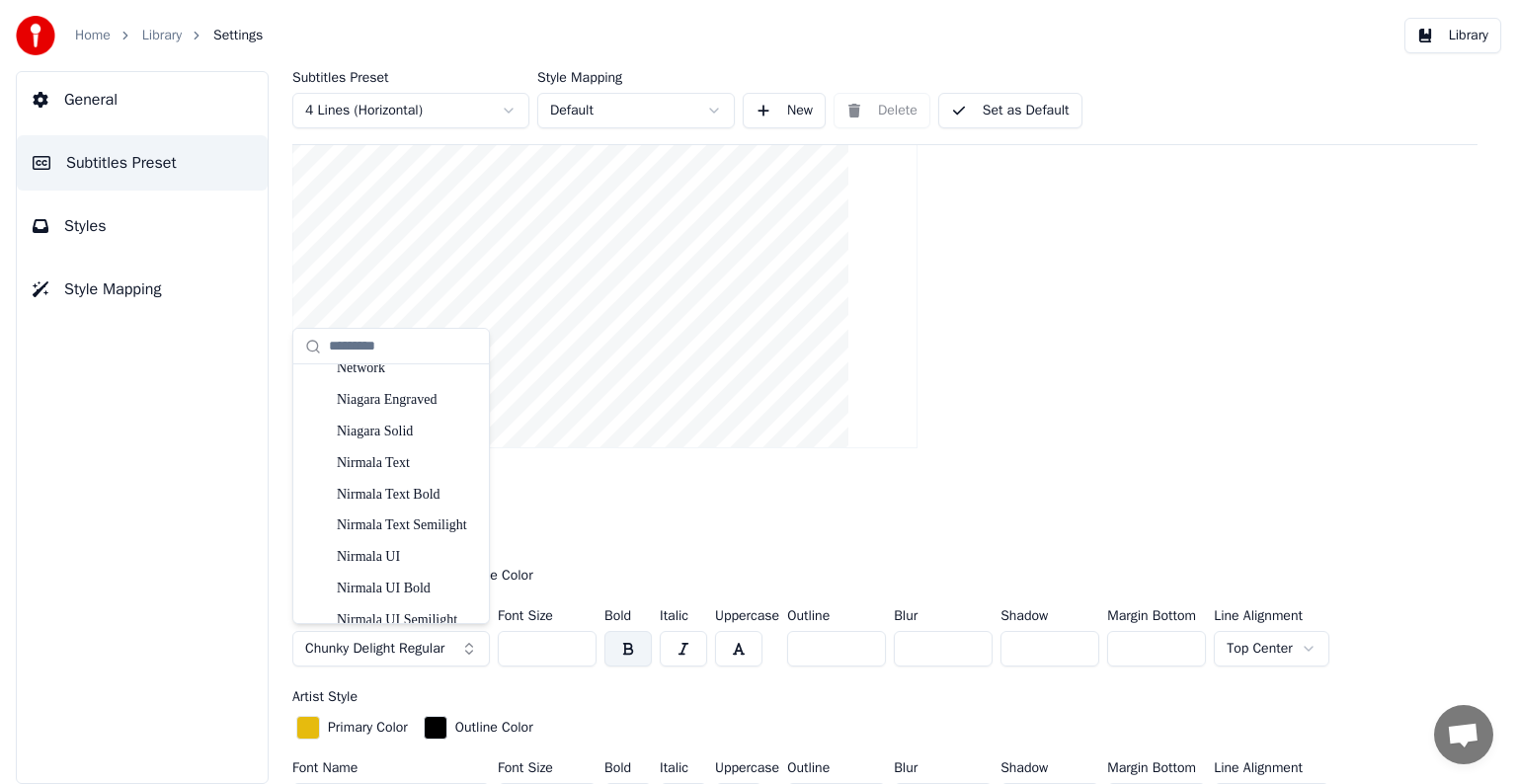scroll, scrollTop: 8788, scrollLeft: 0, axis: vertical 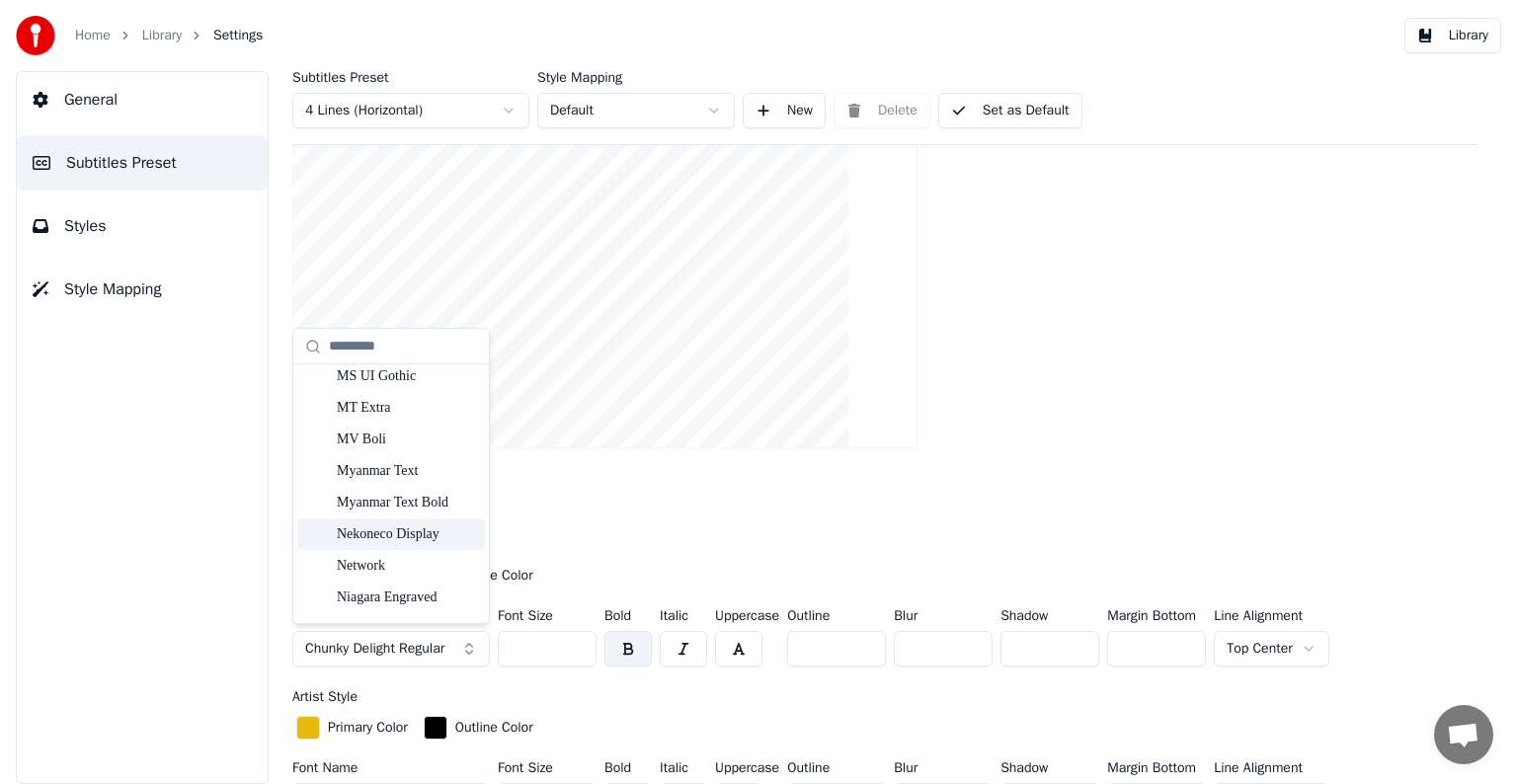 click on "Nekoneco Display" at bounding box center (407, 534) 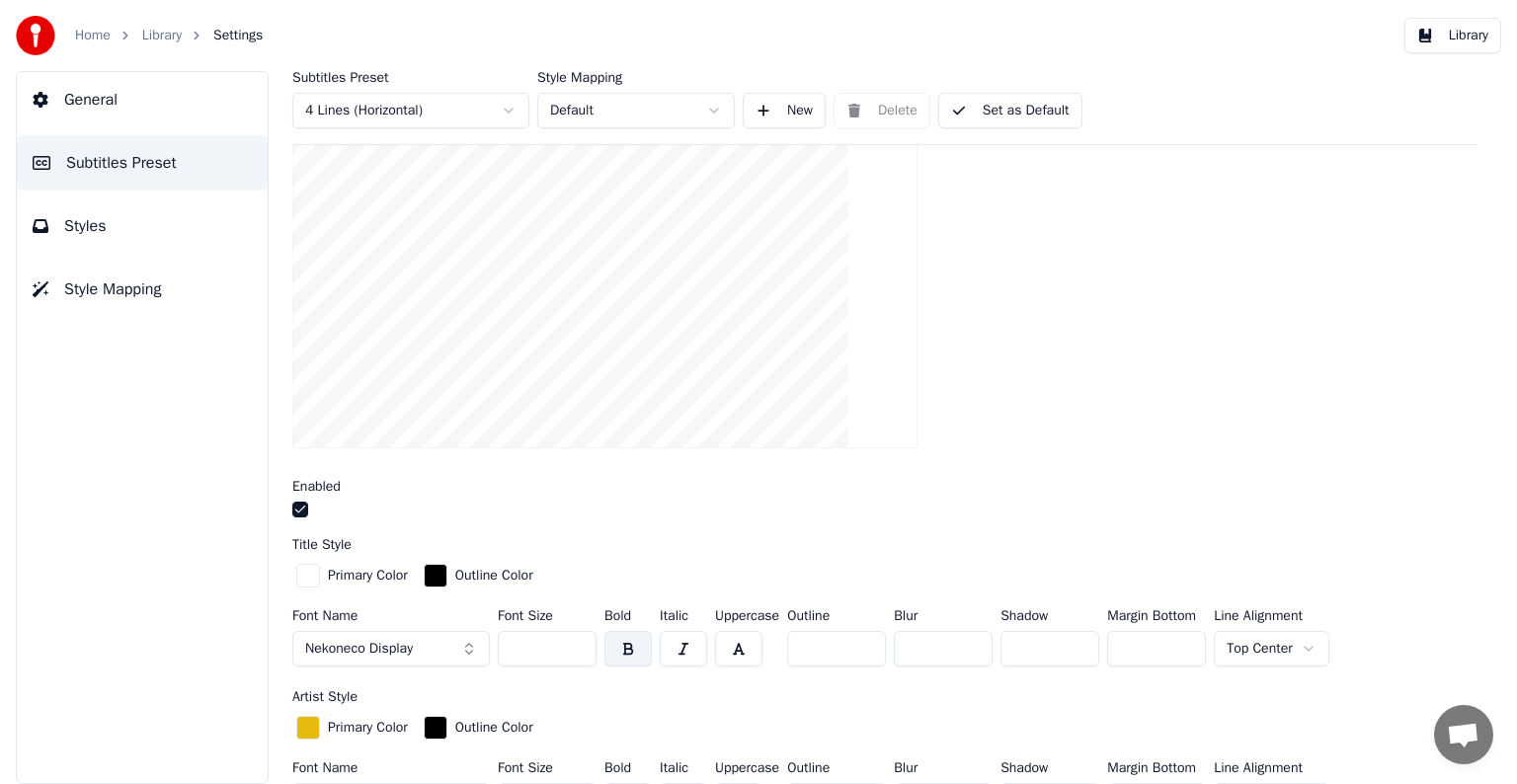 click on "**" at bounding box center [837, 649] 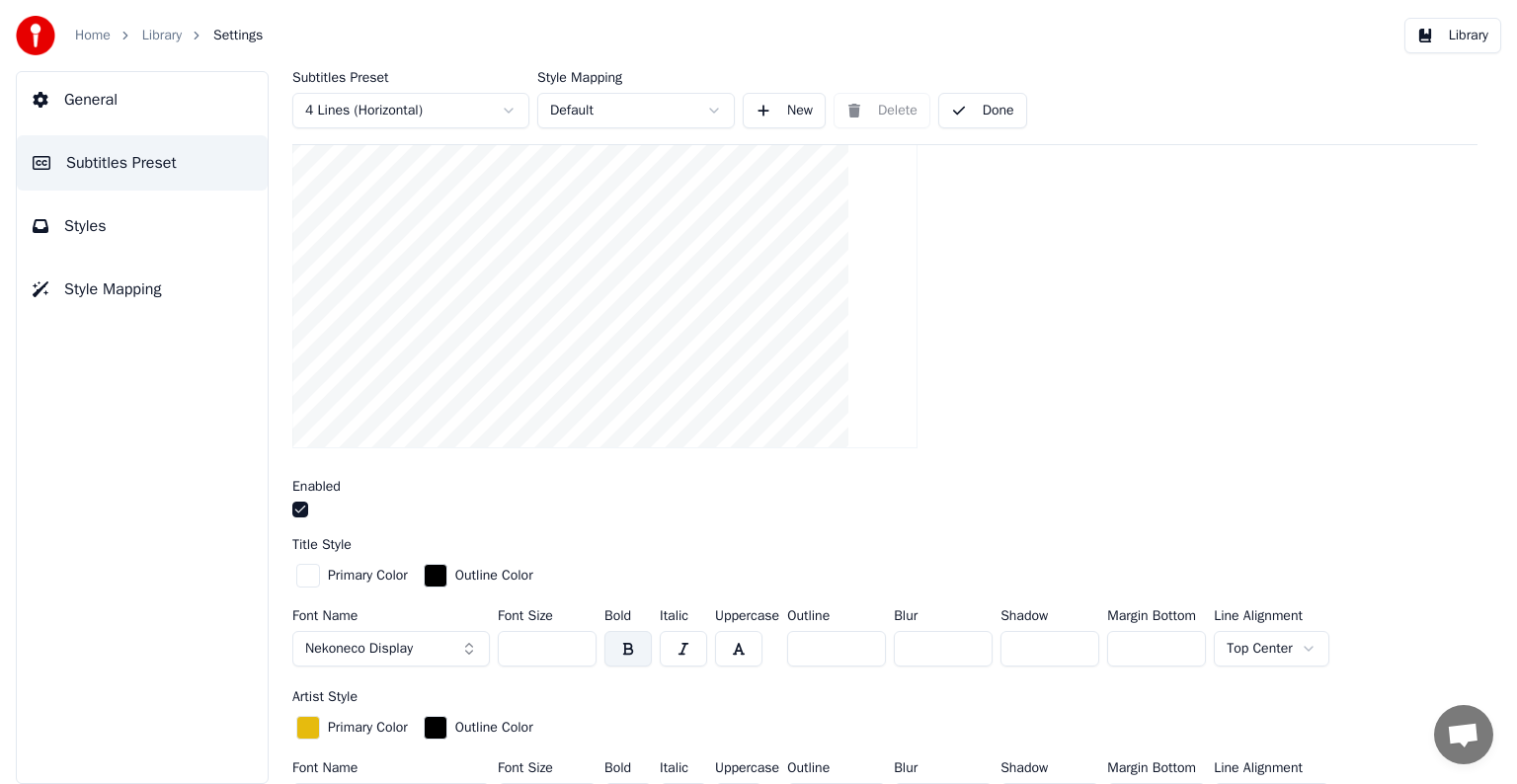 click on "Library" at bounding box center (162, 36) 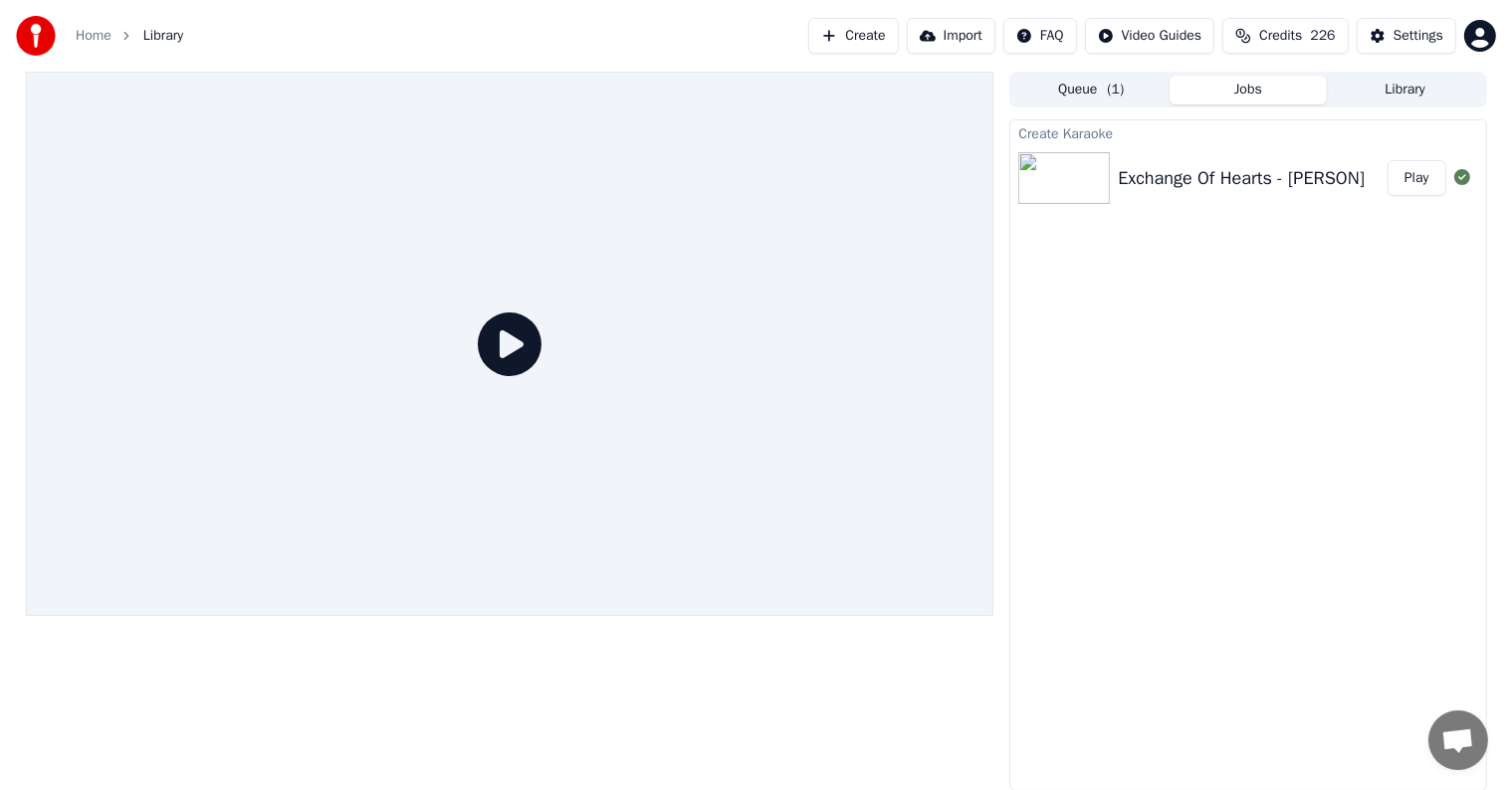 click on "Play" at bounding box center [1416, 178] 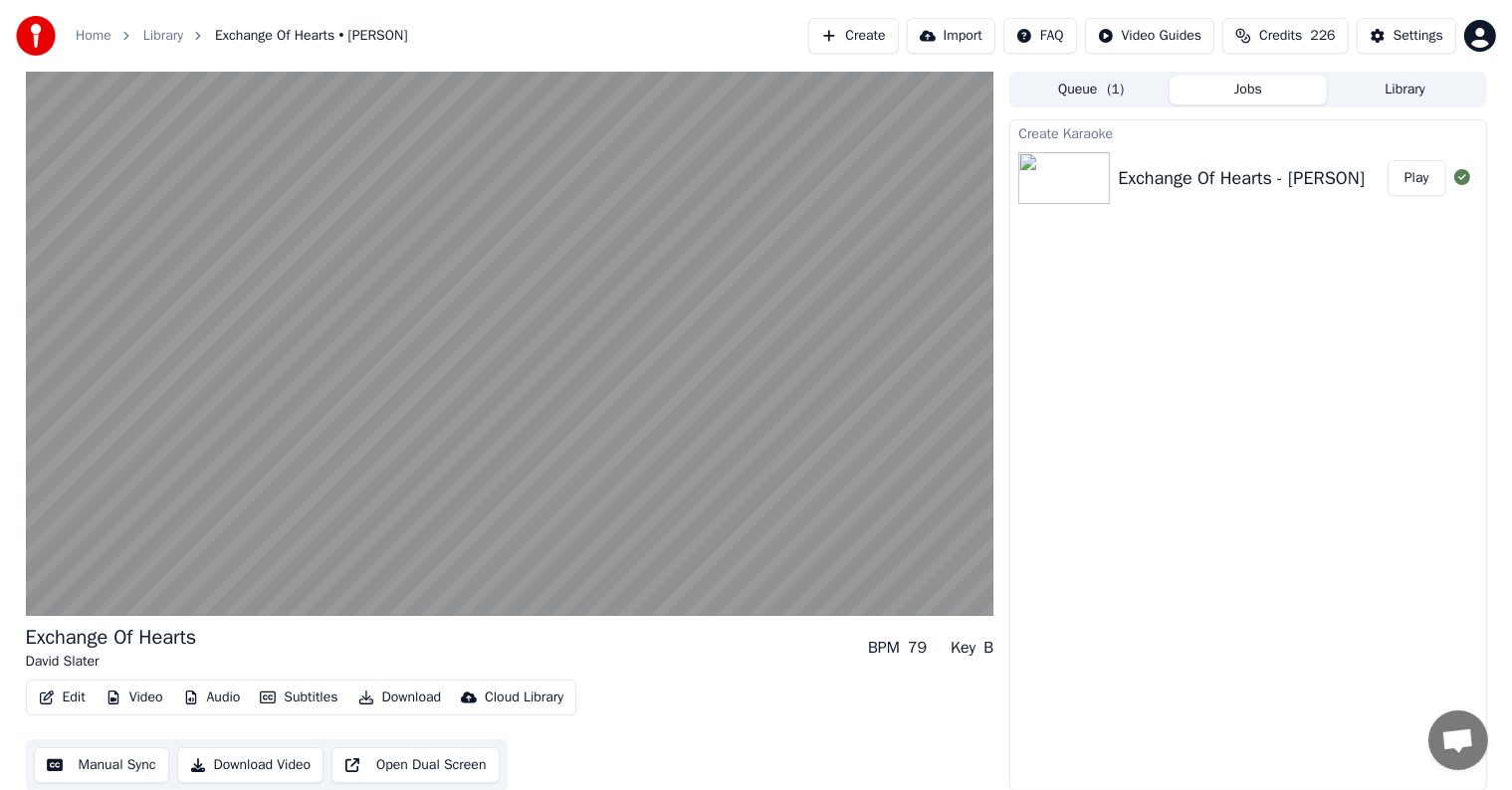 type 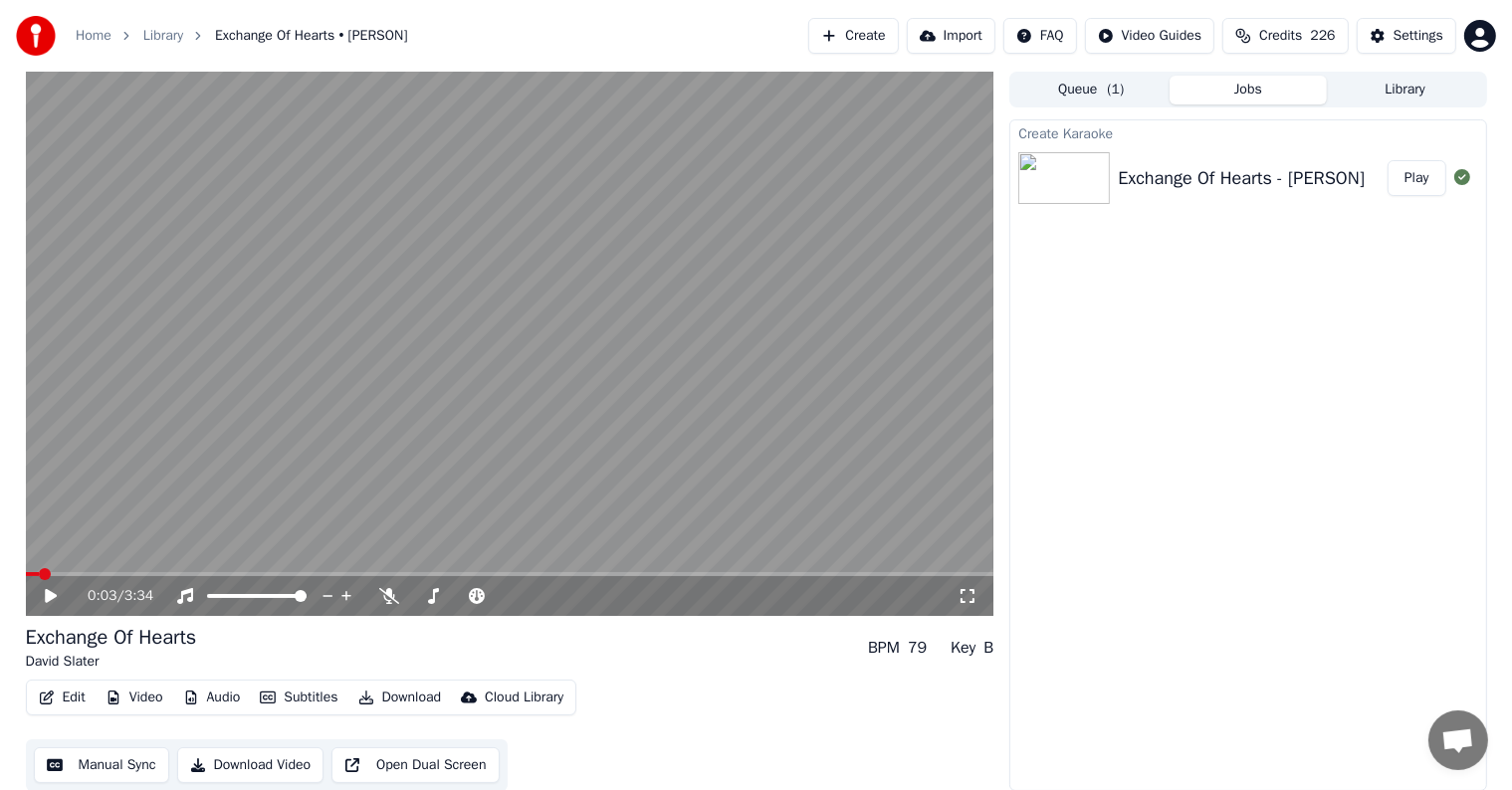 click on "Play" at bounding box center [1416, 178] 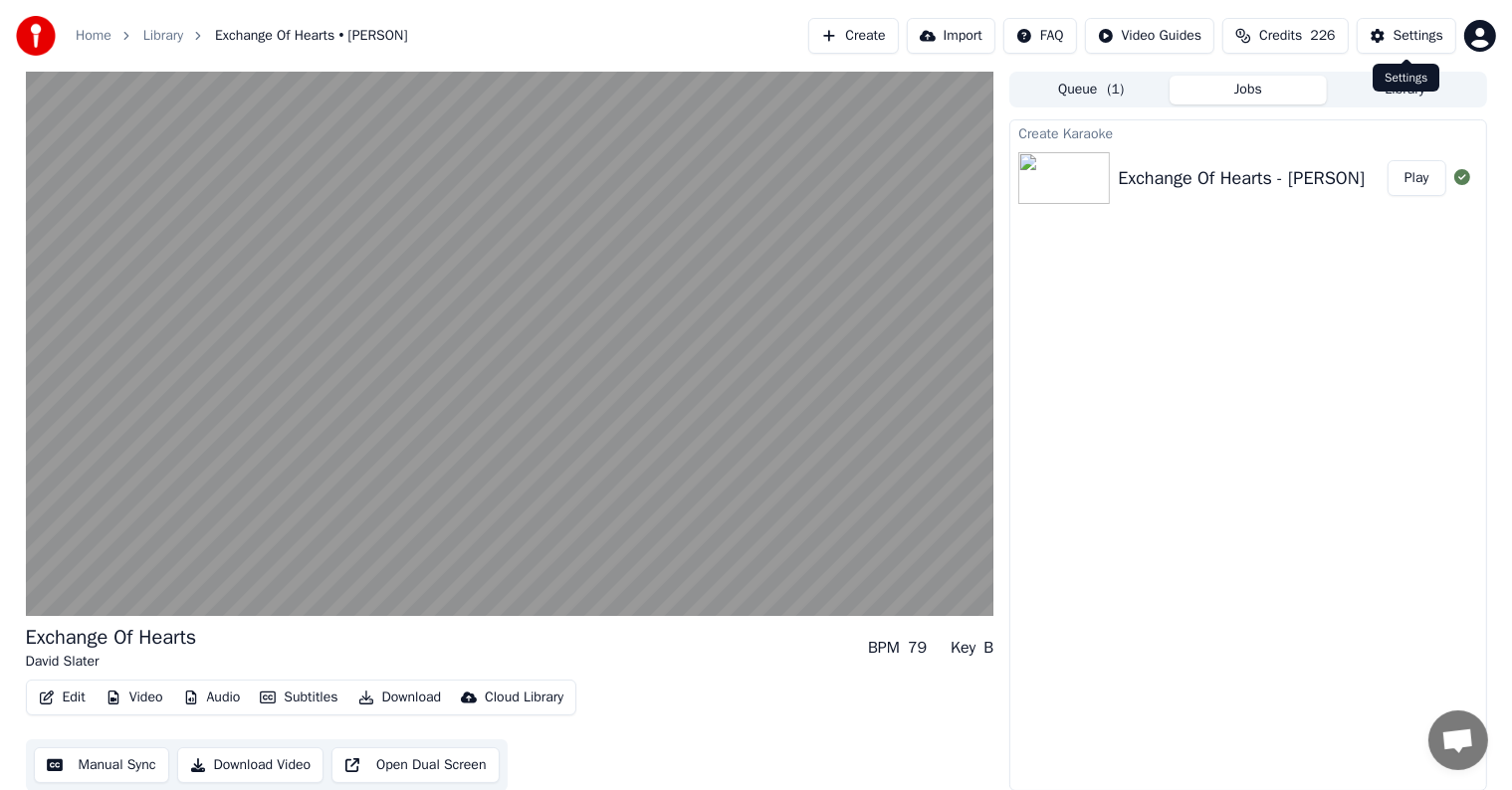 click on "Settings" at bounding box center (1418, 36) 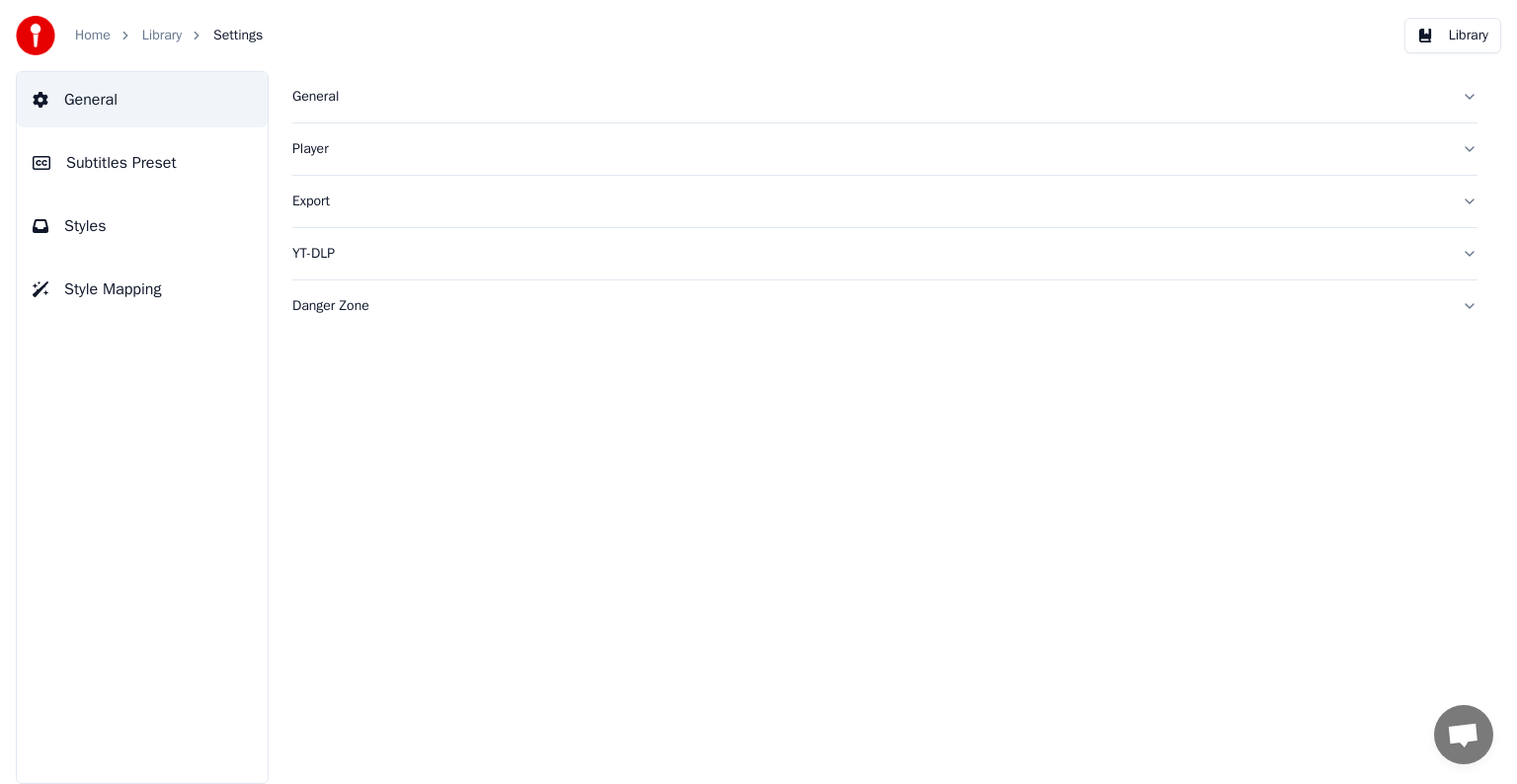 click on "Subtitles Preset" at bounding box center (121, 163) 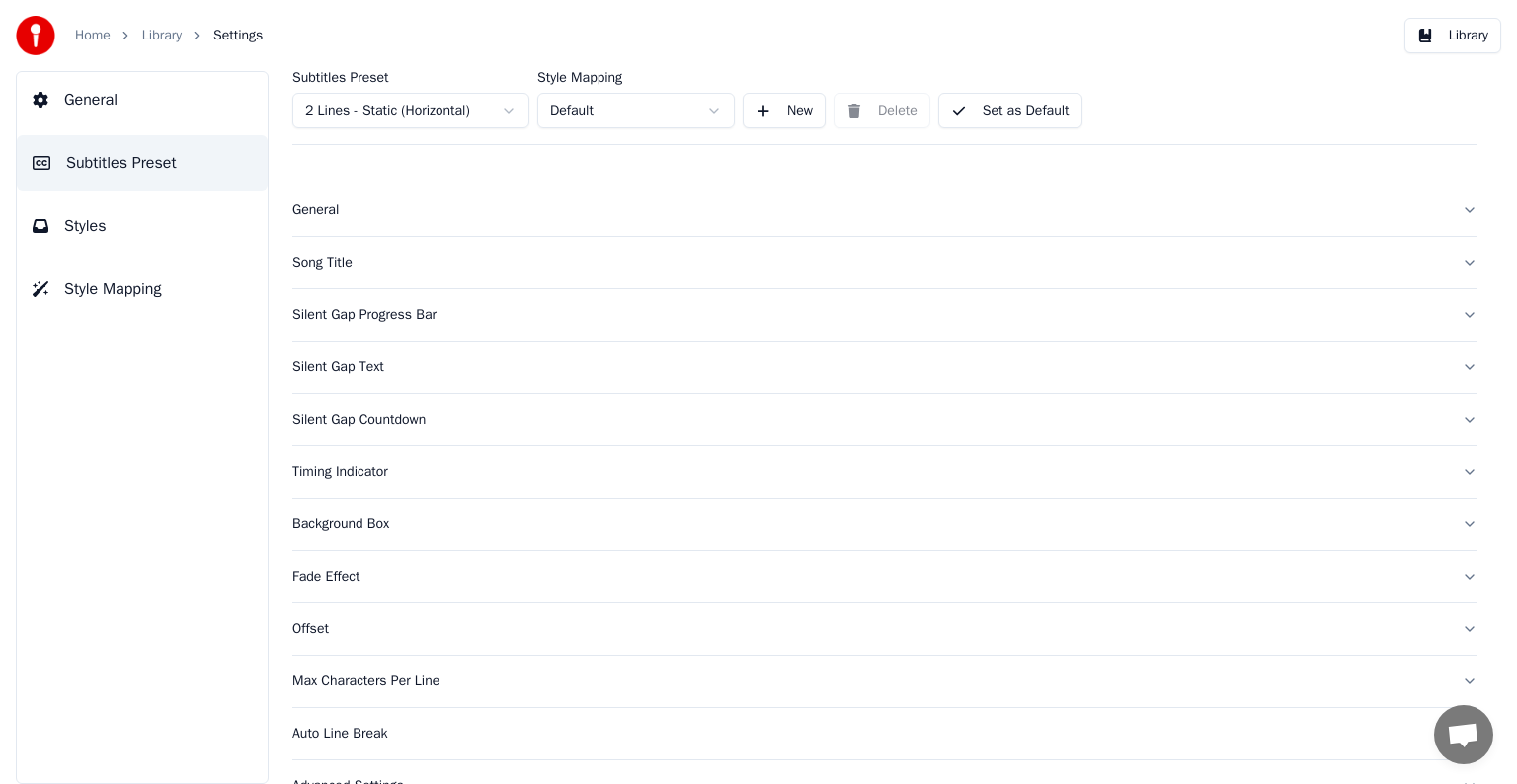 click on "Song Title" at bounding box center (869, 263) 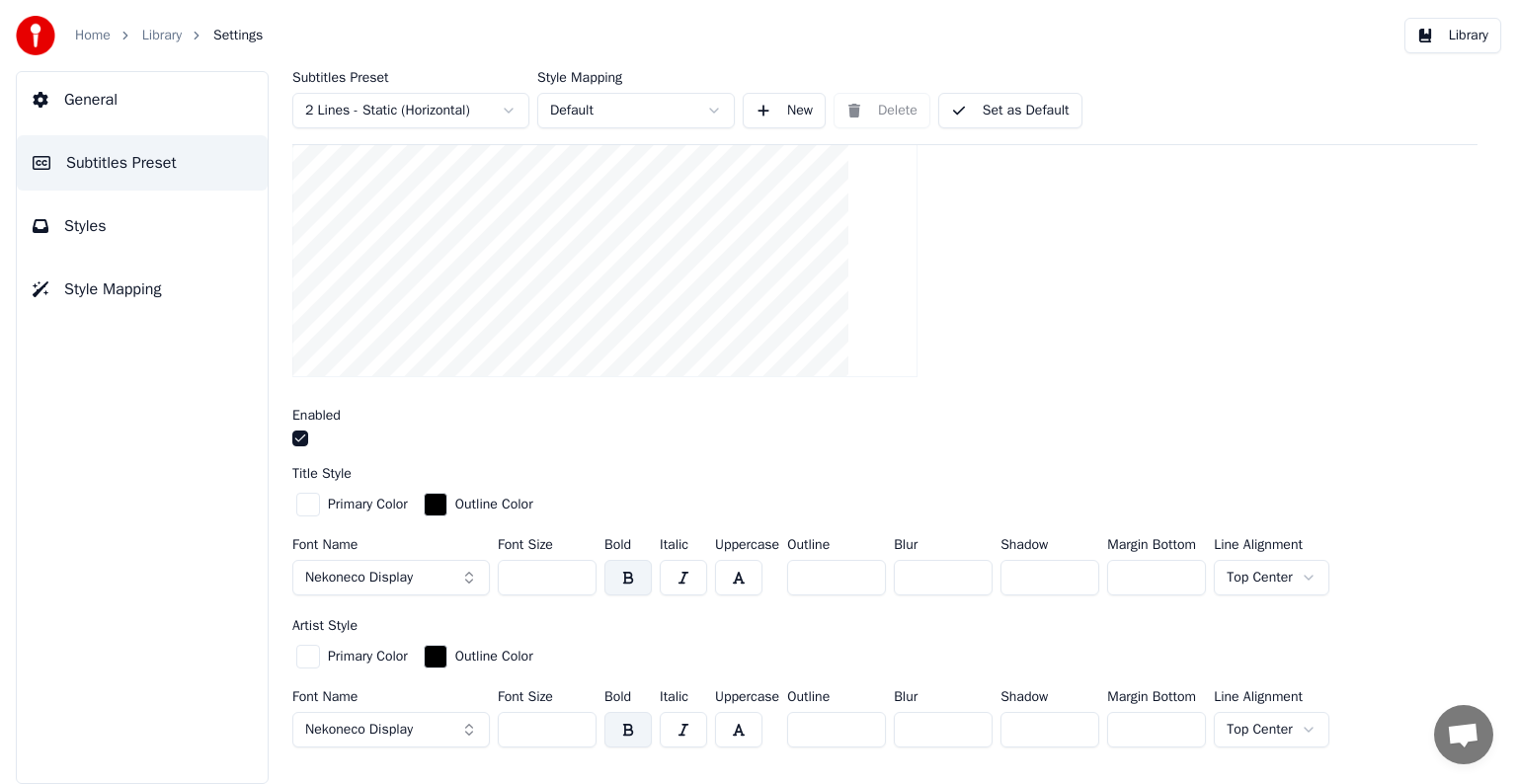 scroll, scrollTop: 395, scrollLeft: 0, axis: vertical 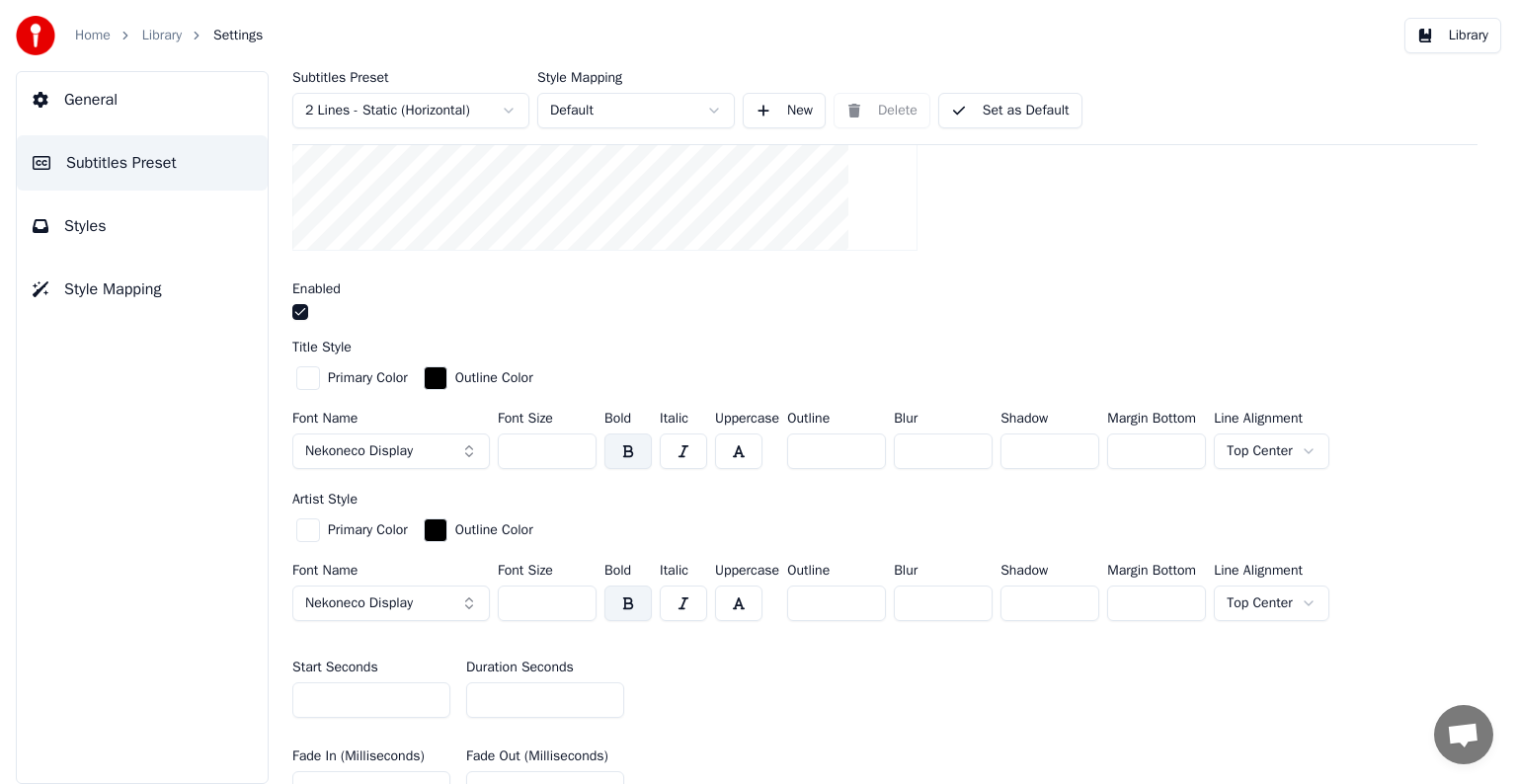 click at bounding box center [436, 378] 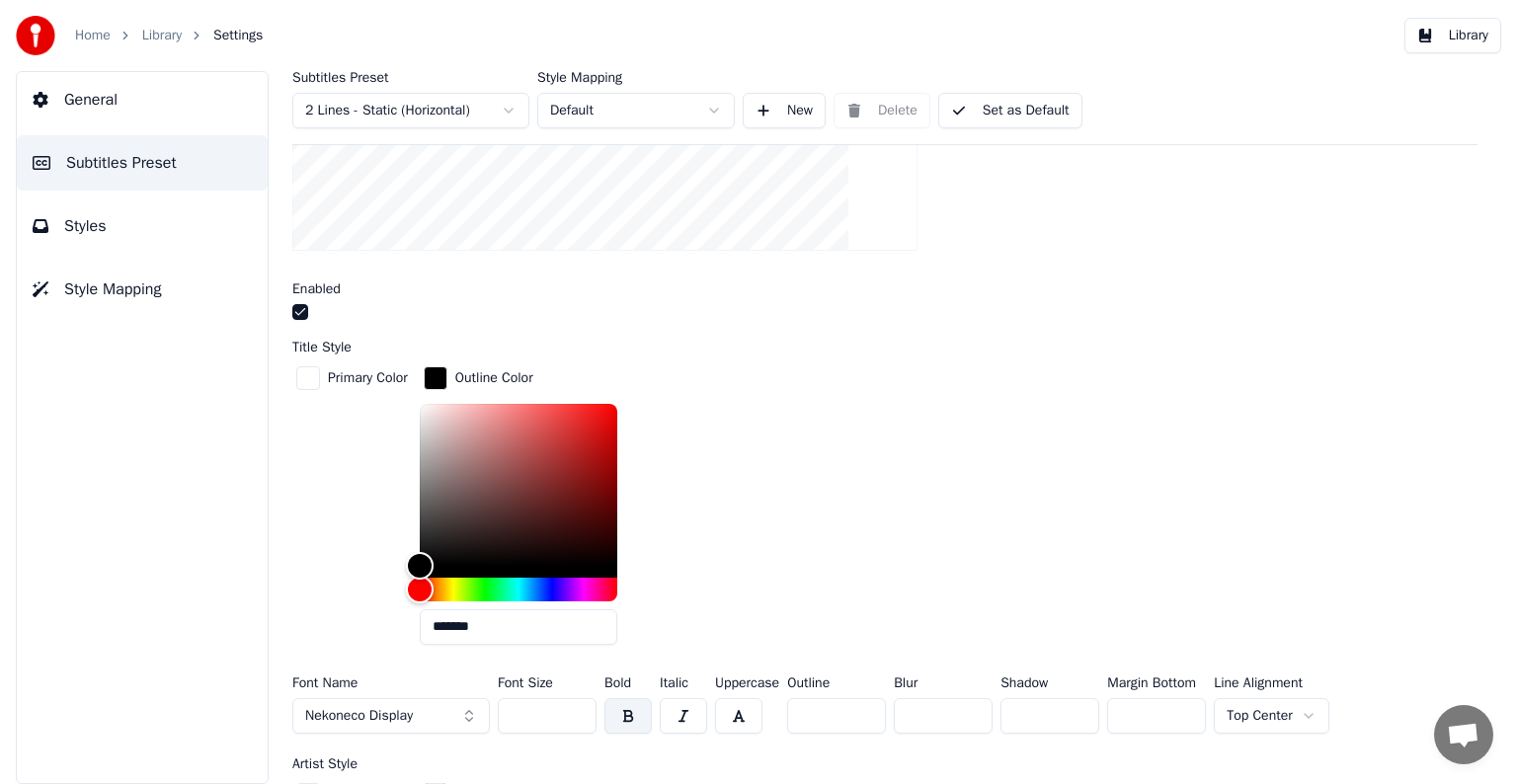 drag, startPoint x: 519, startPoint y: 620, endPoint x: 382, endPoint y: 599, distance: 138.60014 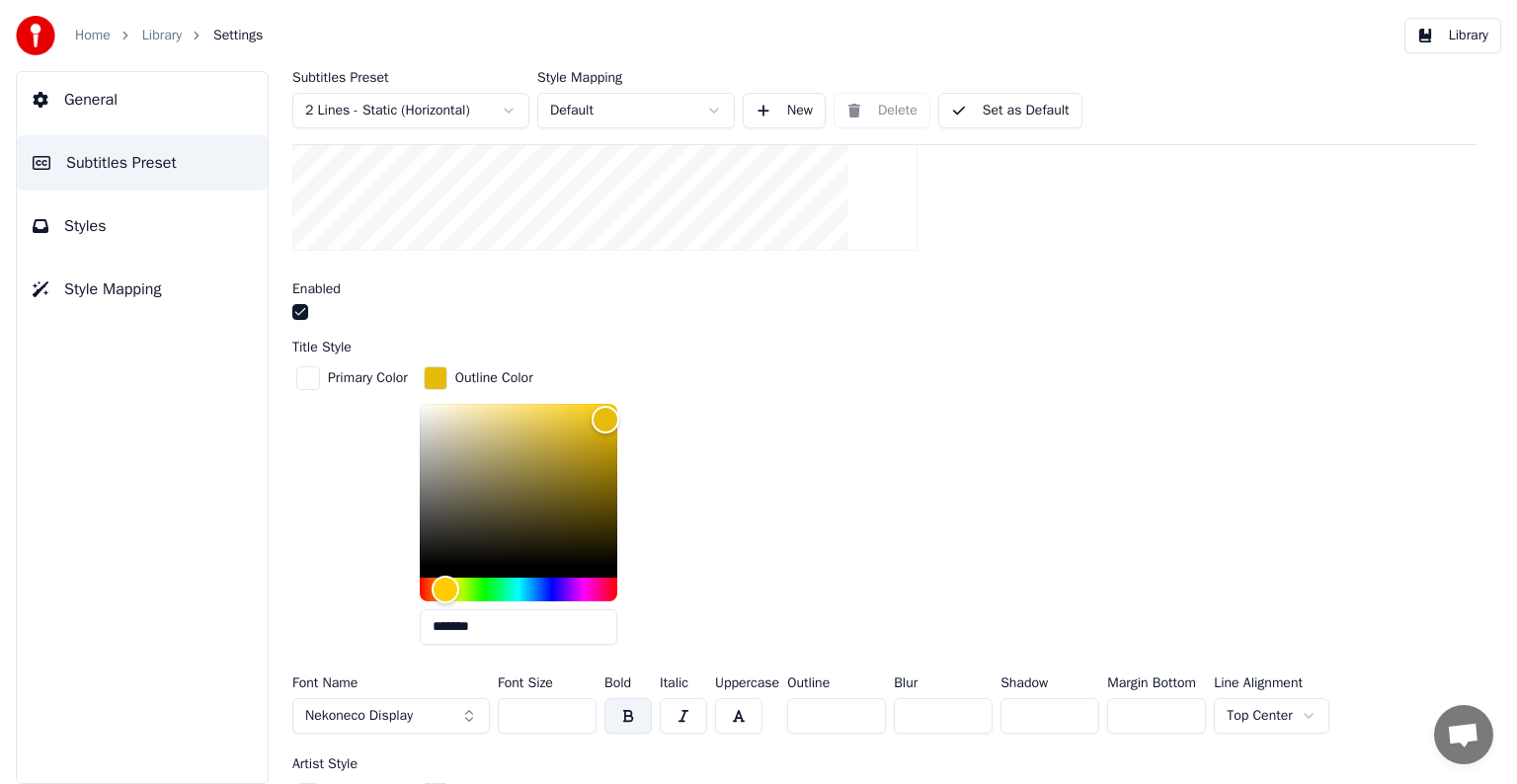 type on "*******" 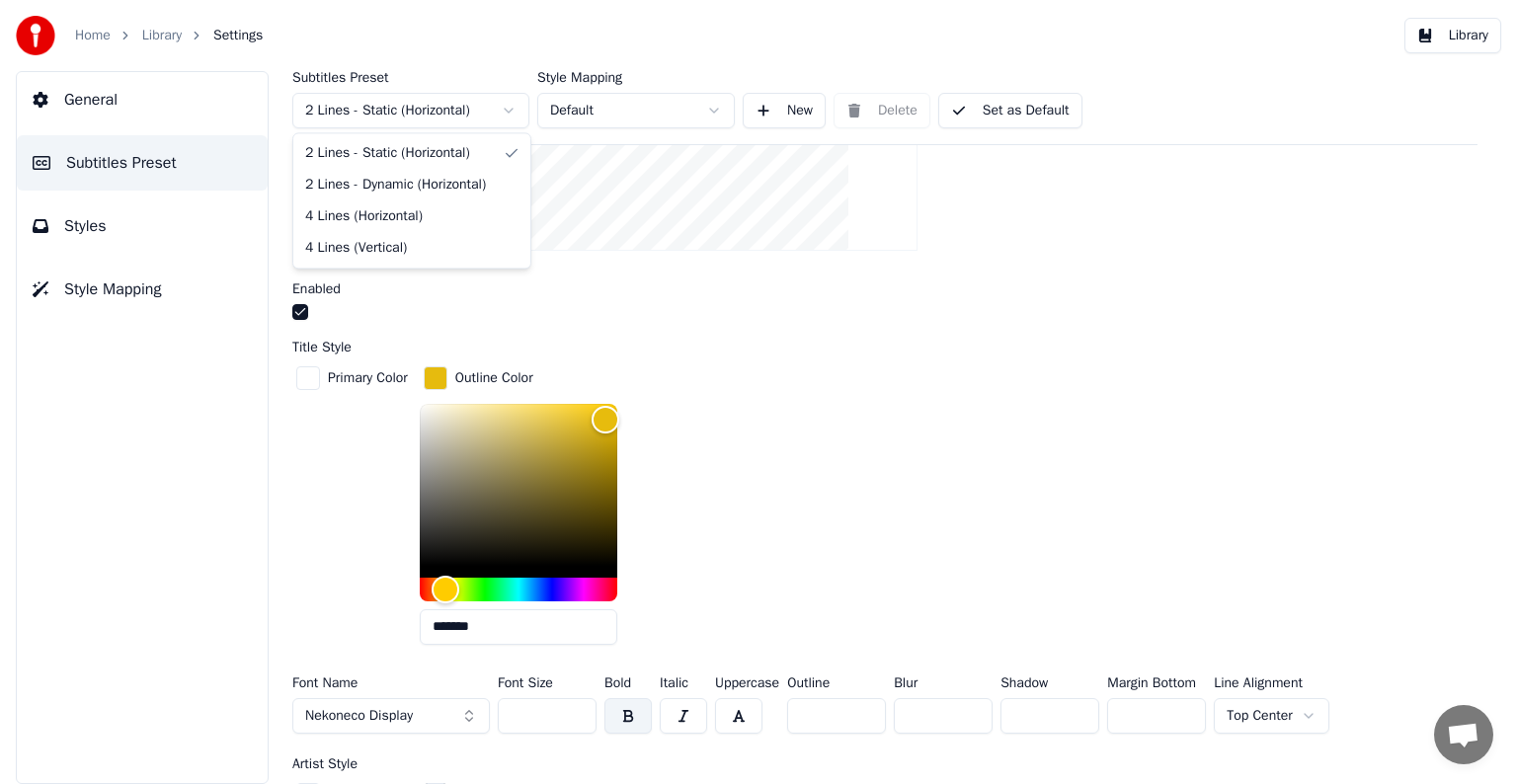 click on "Home Library Settings Library General Subtitles Preset Styles Style Mapping Subtitles Preset 2 Lines - Static (Horizontal) Style Mapping Default New Delete Set as Default General Song Title Insert the song title in the beginning of the video Enabled Title Style Primary Color Outline Color ******* Font Name Nekoneco Display Font Size *** Bold Italic Uppercase Outline * Blur * Shadow * Margin Bottom *** Line Alignment Top Center Artist Style Primary Color Outline Color Font Name Nekoneco Display Font Size *** Bold Italic Uppercase Outline * Blur * Shadow * Margin Bottom *** Line Alignment Top Center Start Seconds * Duration Seconds ** Fade In (Milliseconds) *** Fade Out (Milliseconds) **** Reset Silent Gap Progress Bar Silent Gap Text Silent Gap Countdown Timing Indicator Background Box Fade Effect Offset Max Characters Per Line Auto Line Break Advanced Settings 2 Lines - Static (Horizontal) 2 Lines - Dynamic (Horizontal) 4 Lines (Horizontal) 4 Lines (Vertical)" at bounding box center (758, 392) 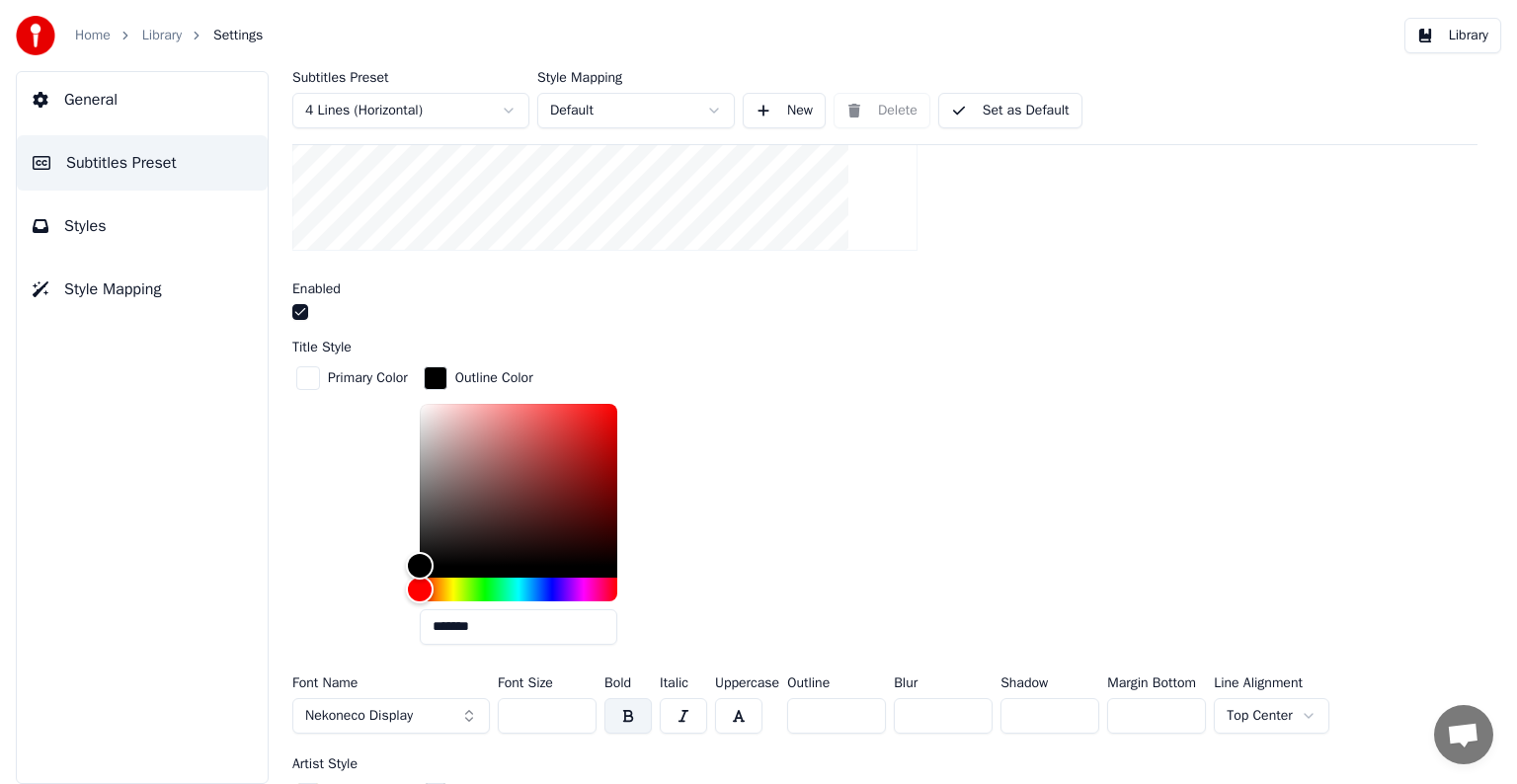 drag, startPoint x: 506, startPoint y: 623, endPoint x: 354, endPoint y: 610, distance: 152.55491 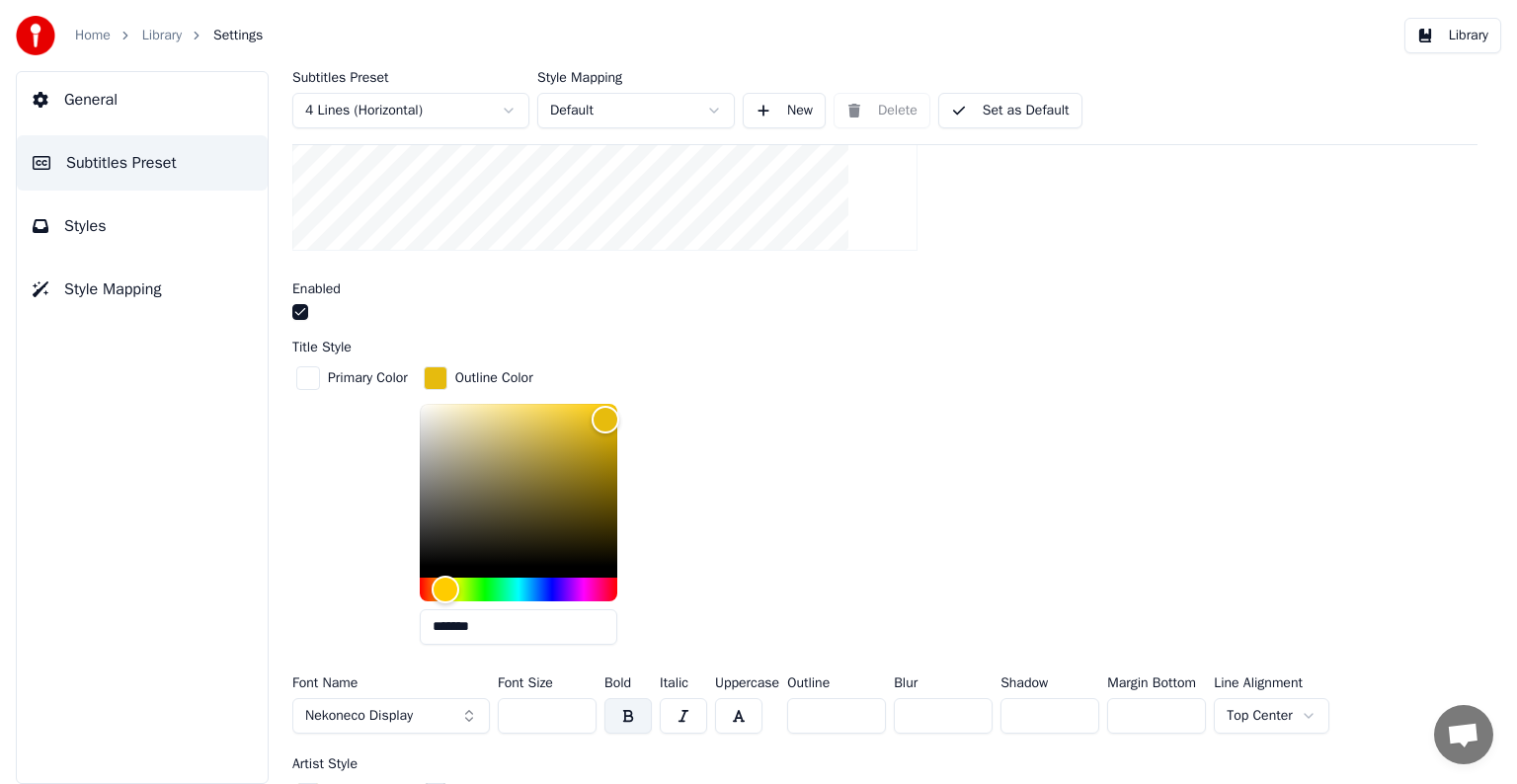type on "*******" 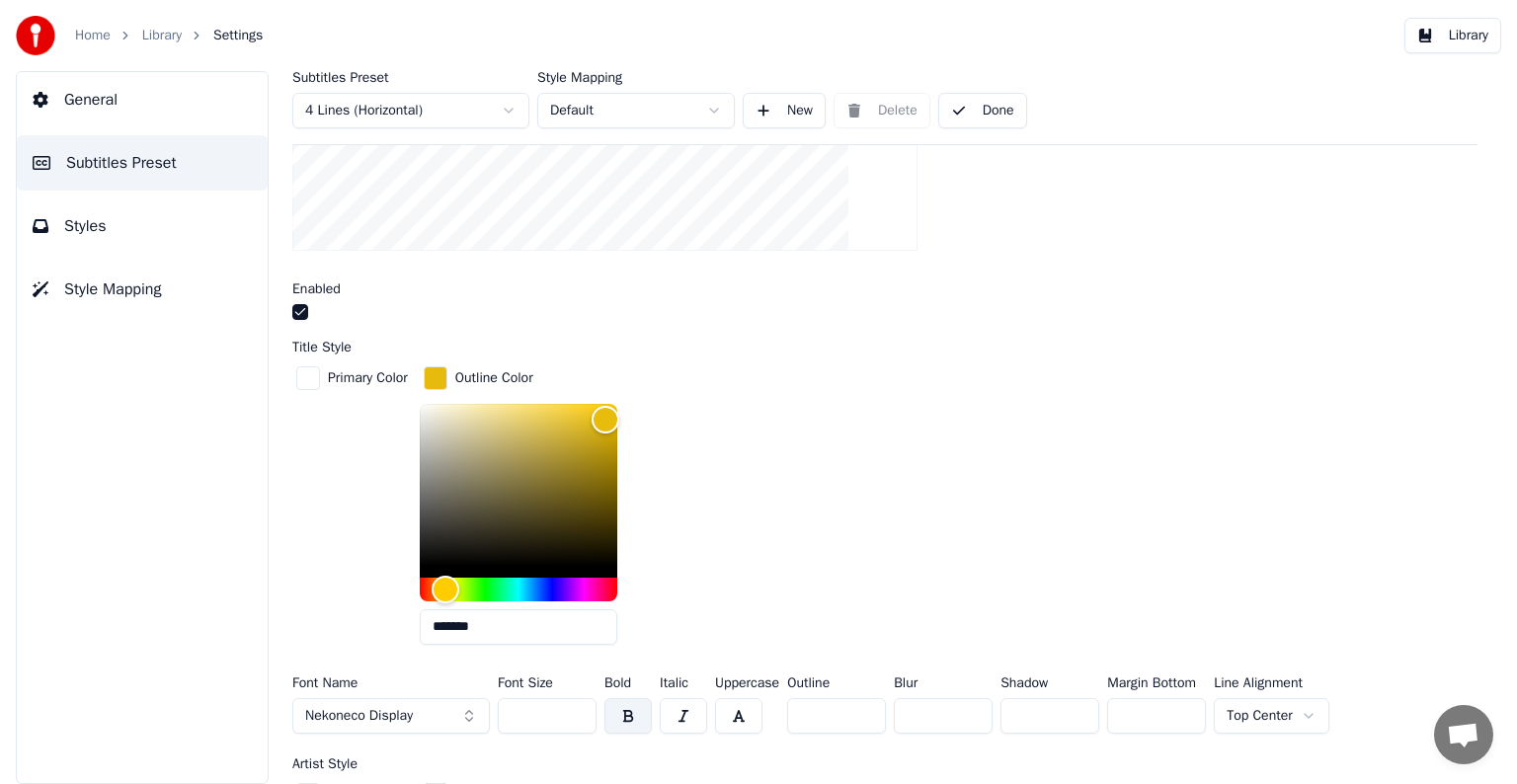 click on "Library" at bounding box center [162, 36] 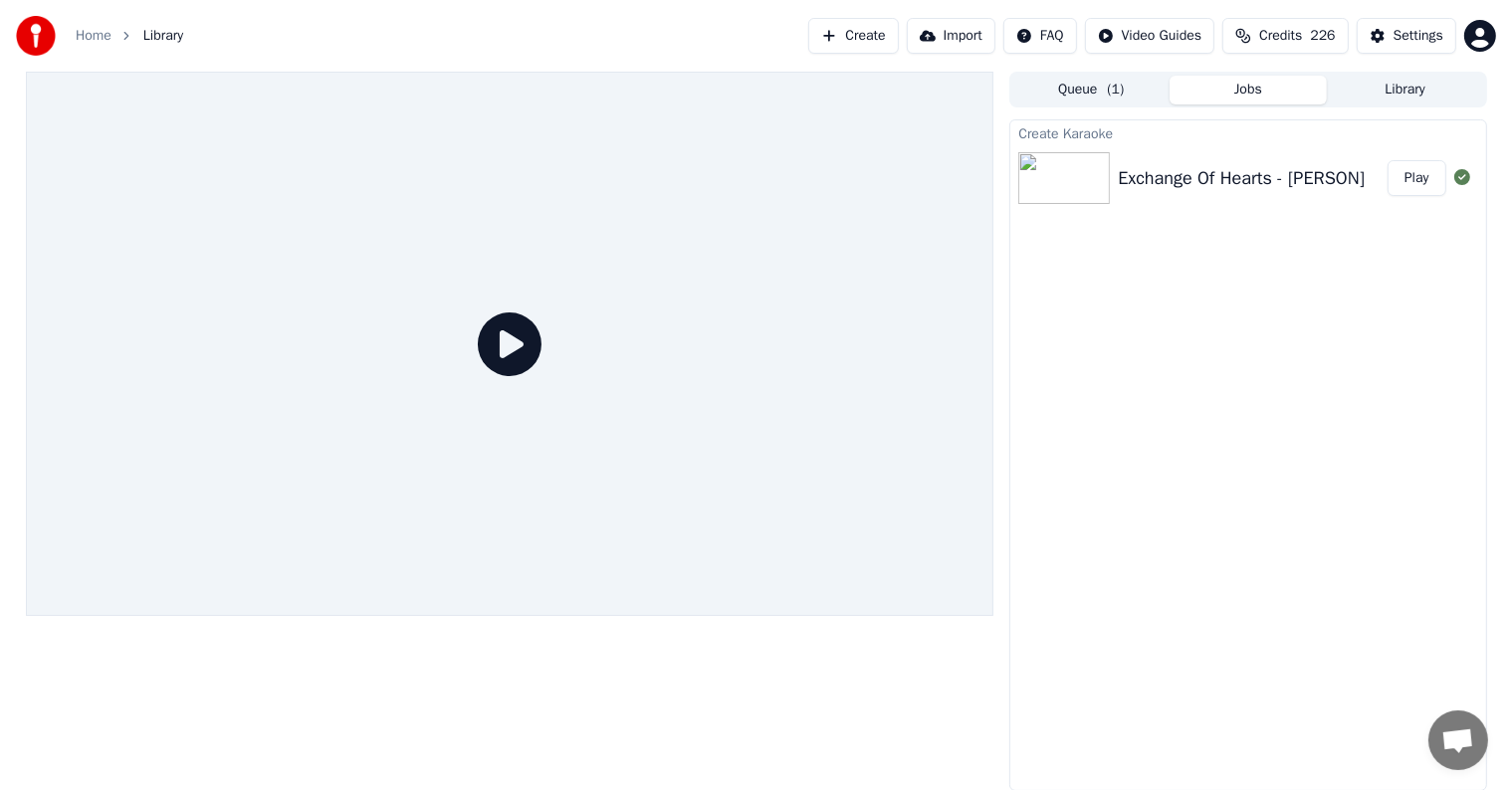 click on "Play" at bounding box center (1416, 178) 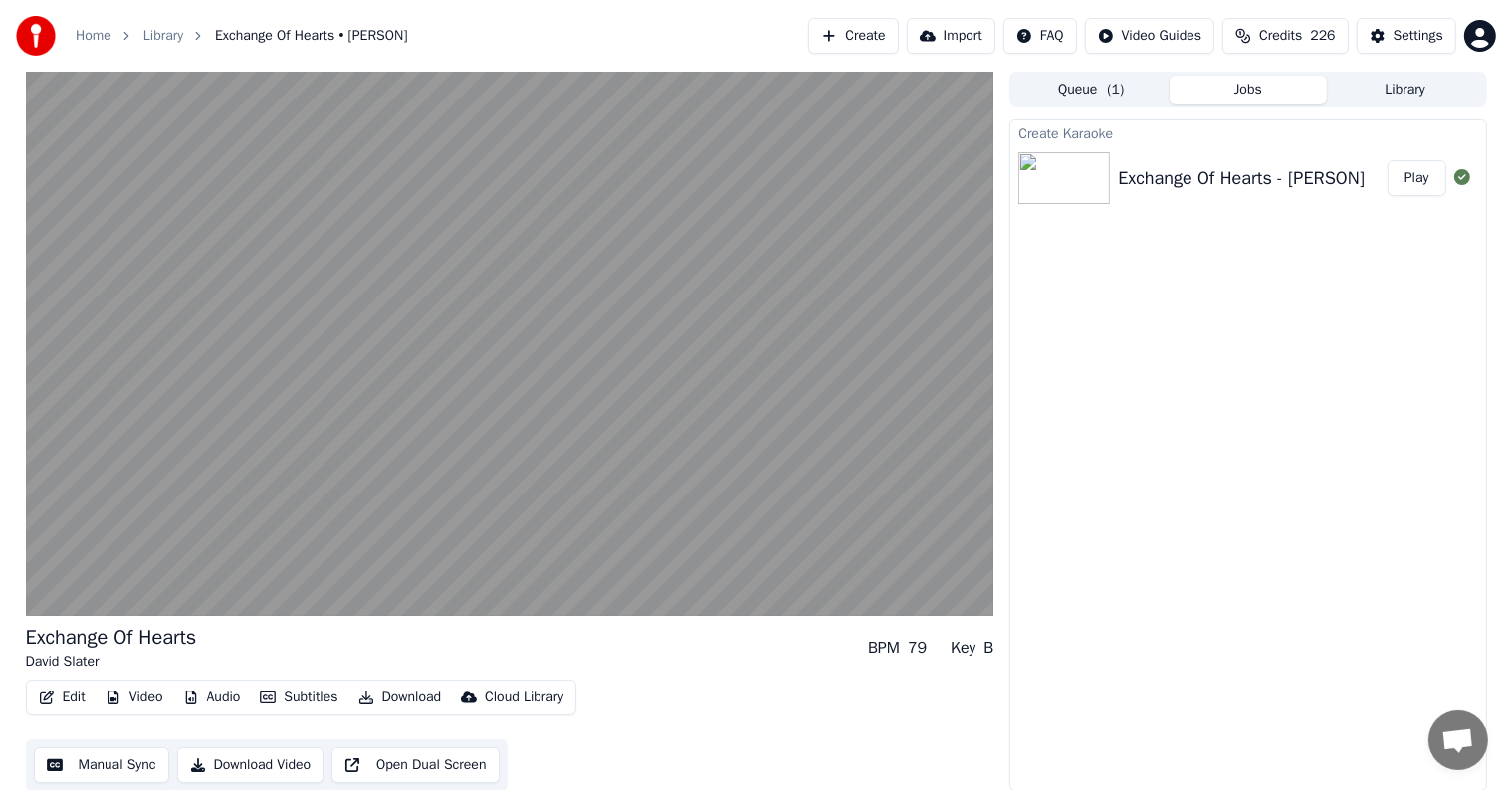 type 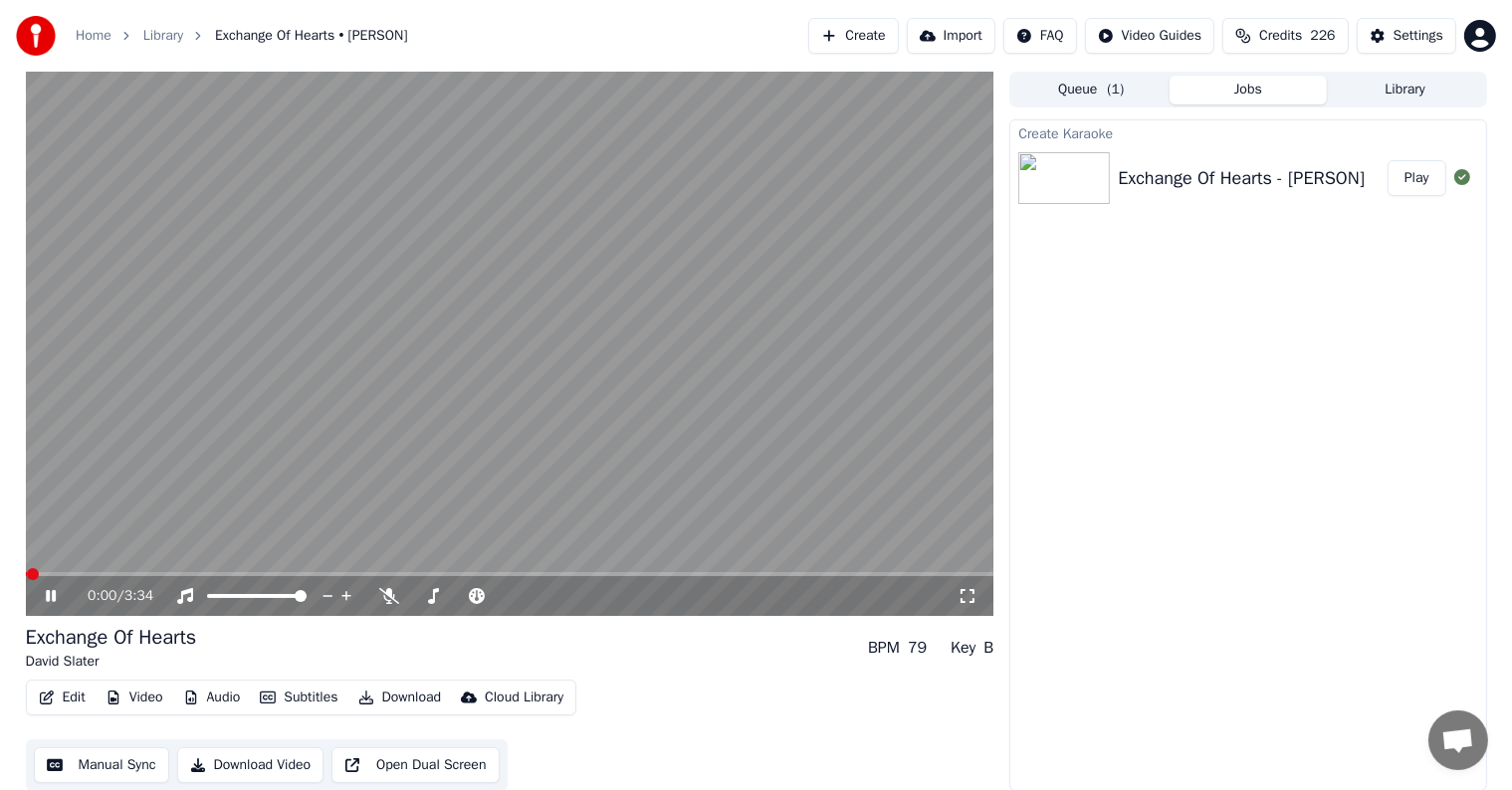 click at bounding box center (510, 343) 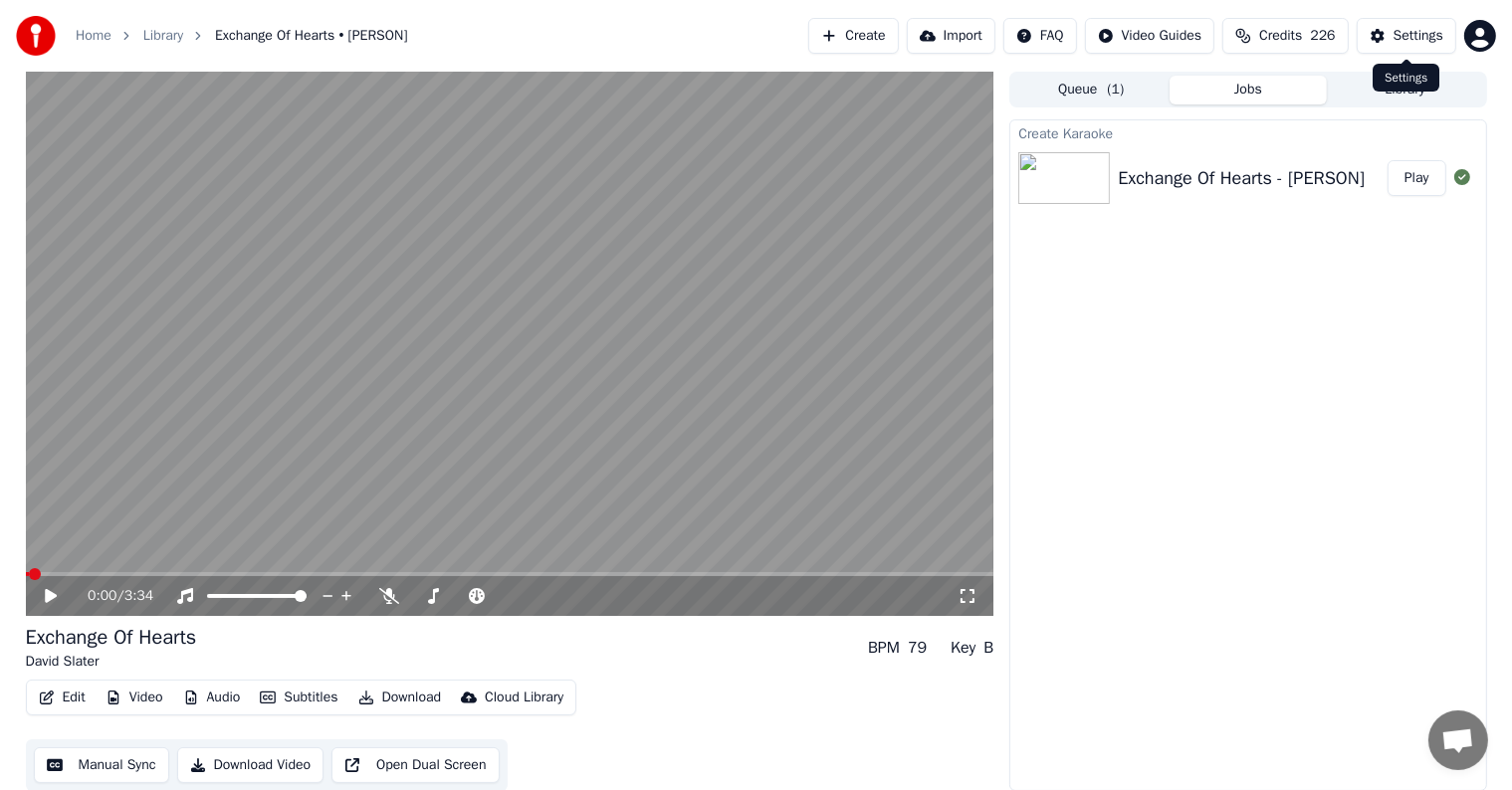 click on "Settings" at bounding box center [1418, 36] 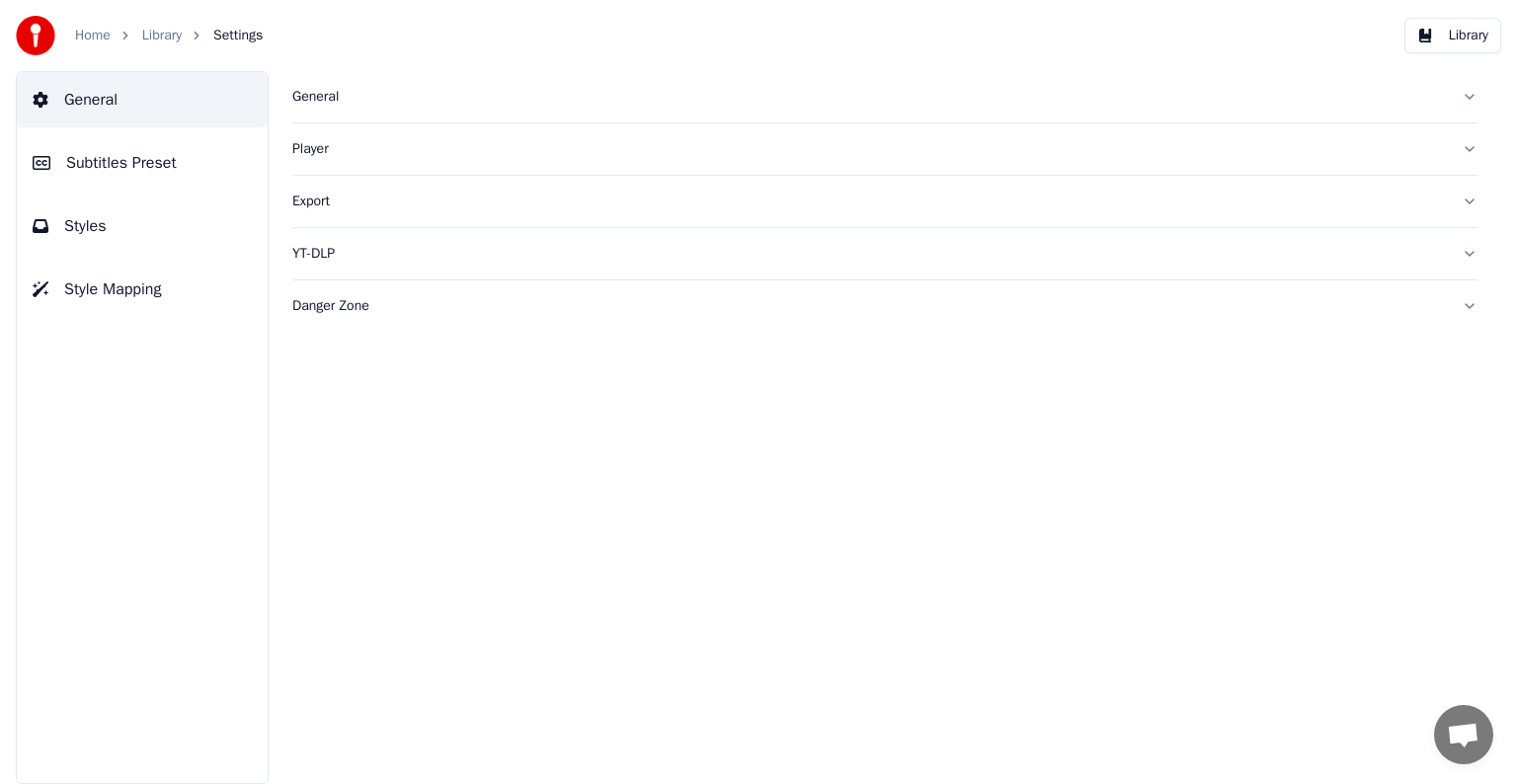 click on "Subtitles Preset" at bounding box center (121, 163) 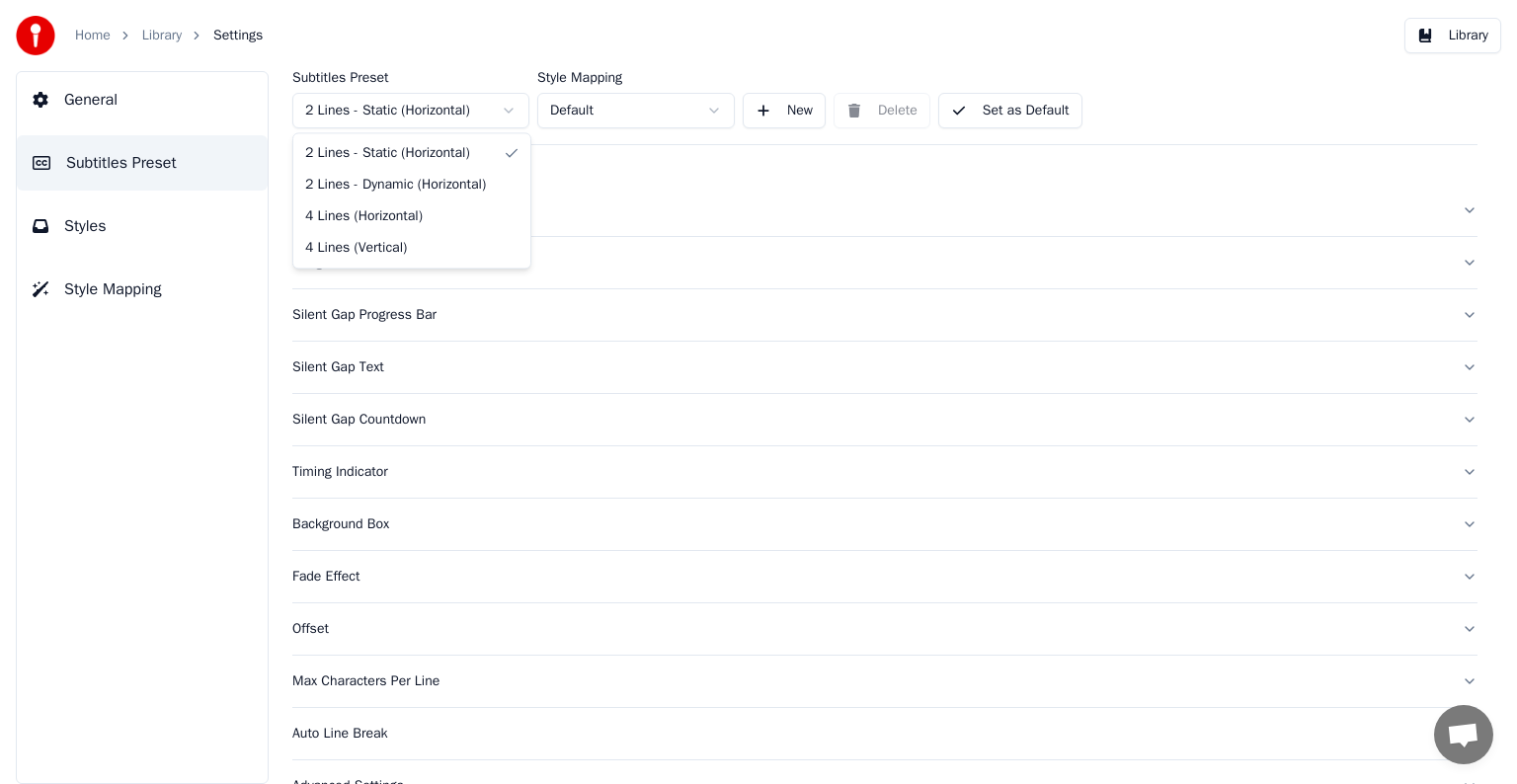 click on "Home Library Settings Library General Subtitles Preset Styles Style Mapping Subtitles Preset 2 Lines - Static (Horizontal) Style Mapping Default New Delete Set as Default General Song Title Silent Gap Progress Bar Silent Gap Text Silent Gap Countdown Timing Indicator Background Box Fade Effect Offset Max Characters Per Line Auto Line Break Advanced Settings 2 Lines - Static (Horizontal) 2 Lines - Dynamic (Horizontal) 4 Lines (Horizontal) 4 Lines (Vertical)" at bounding box center (758, 392) 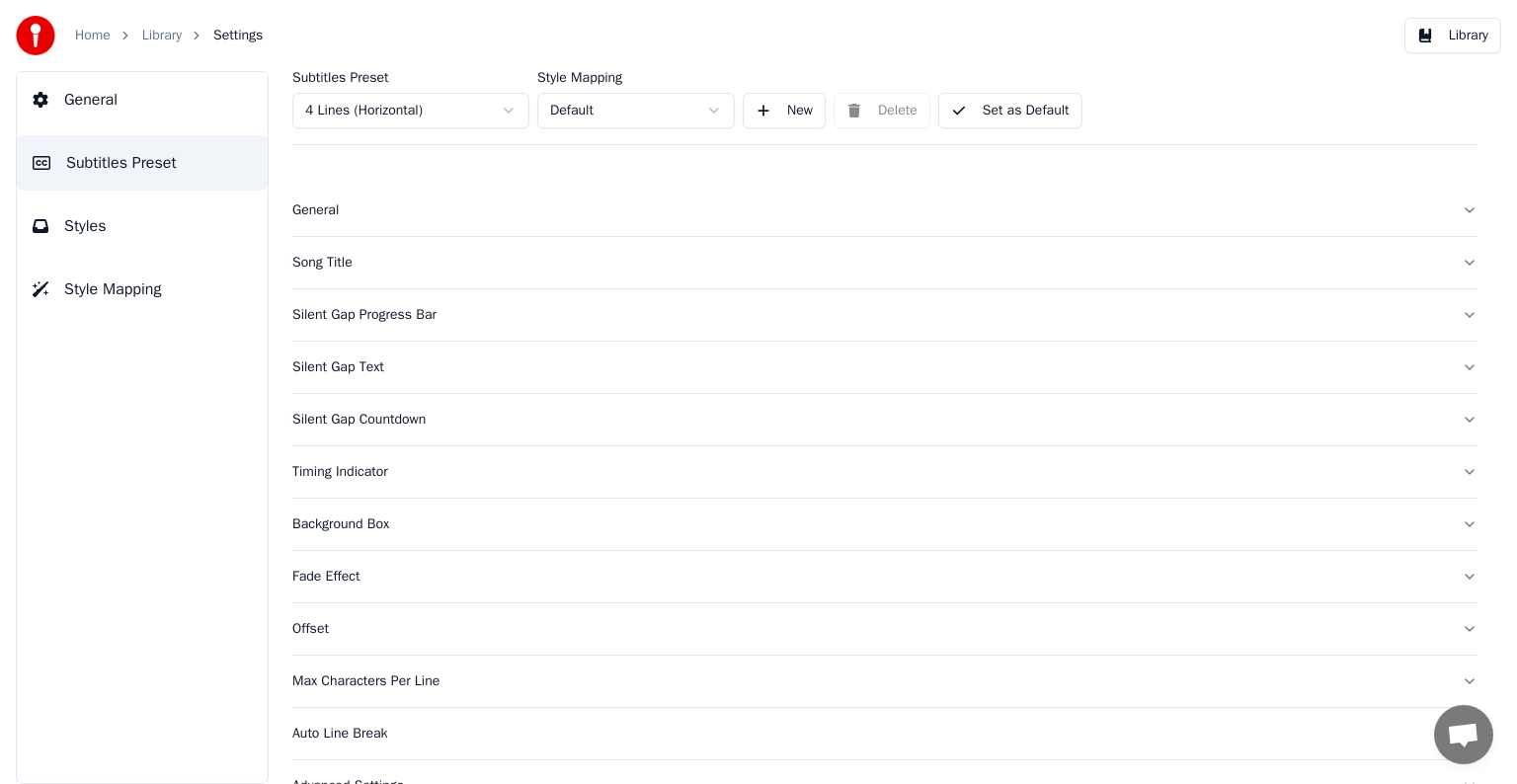 click on "Song Title" at bounding box center (869, 263) 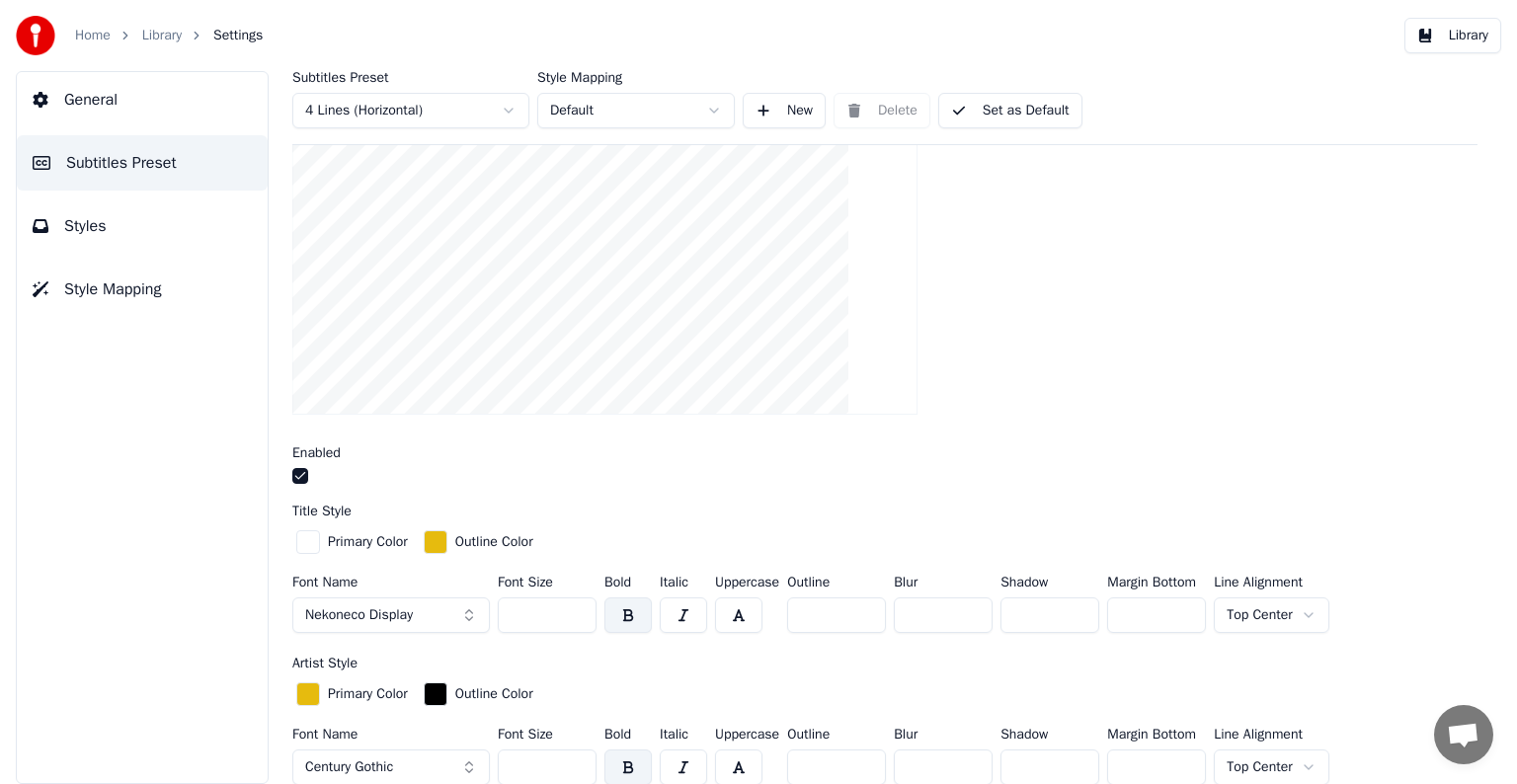 scroll, scrollTop: 197, scrollLeft: 0, axis: vertical 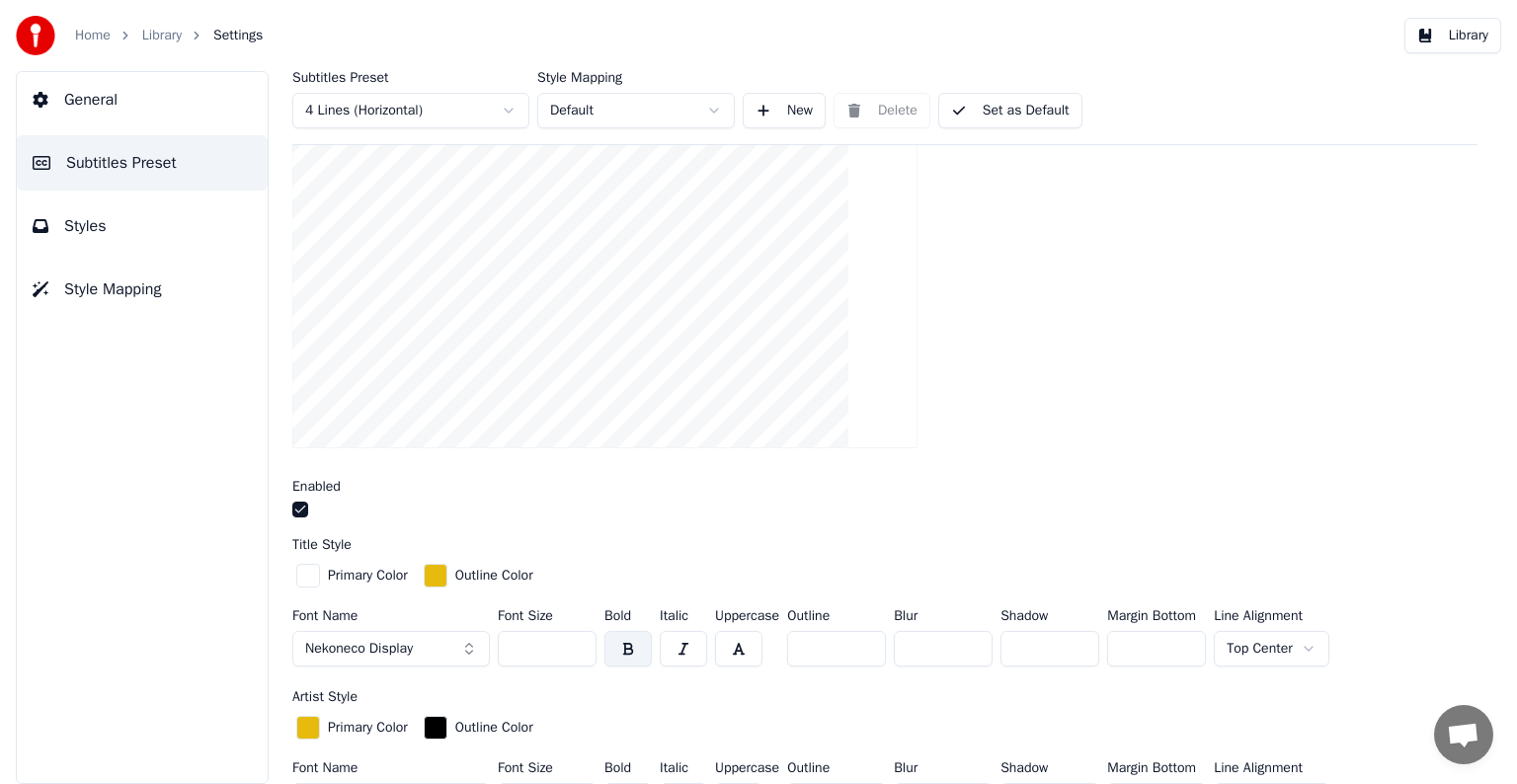 click on "*" at bounding box center (943, 649) 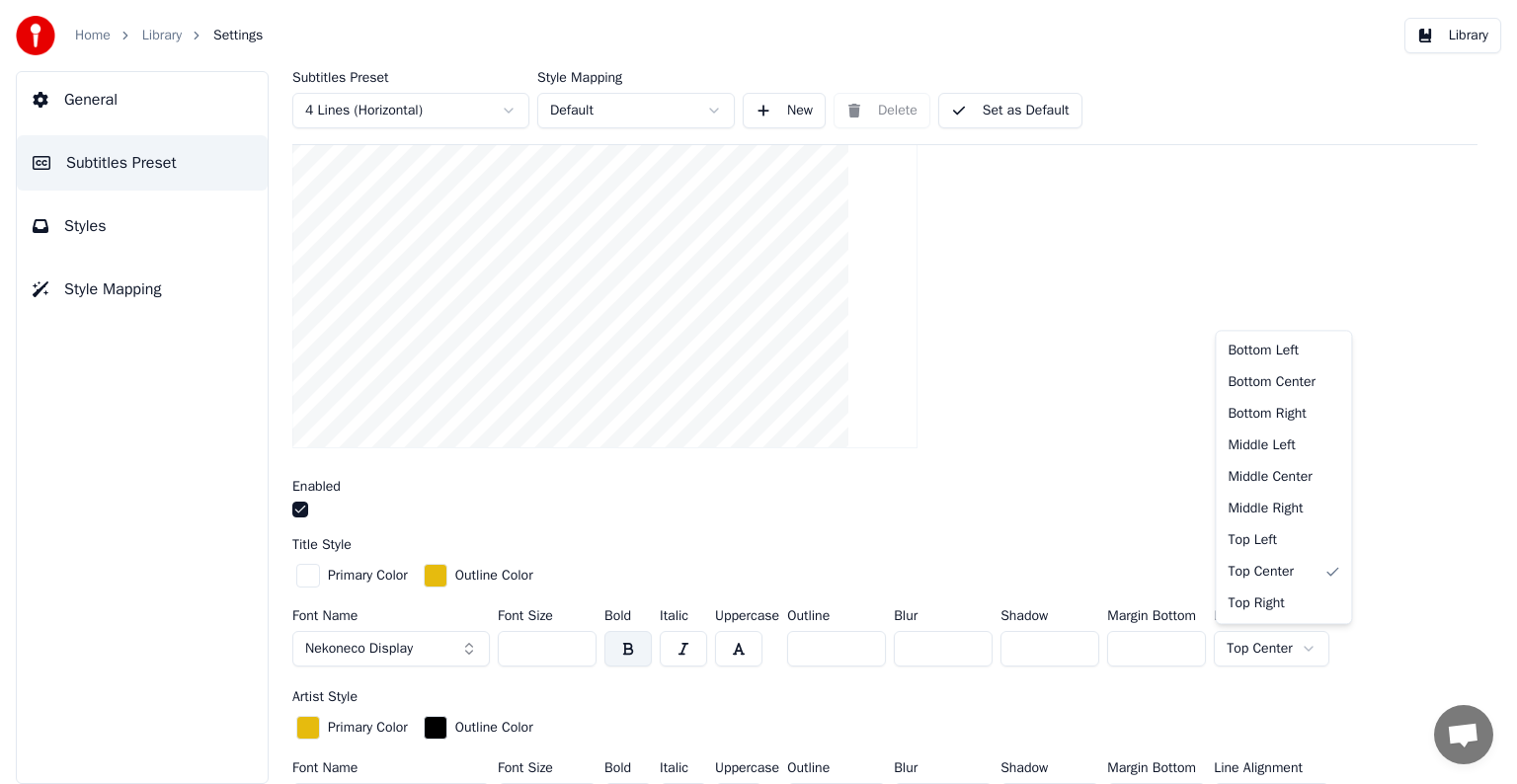 click on "Home Library Settings Library General Subtitles Preset Styles Style Mapping Subtitles Preset 4 Lines (Horizontal) Style Mapping Default New Delete Set as Default General Song Title Insert the song title in the beginning of the video Enabled Title Style Primary Color Outline Color Font Name Nekoneco Display Font Size *** Bold Italic Uppercase Outline ** Blur * Shadow * Margin Bottom *** Line Alignment Top Center Artist Style Primary Color Outline Color Font Name Century Gothic Font Size *** Bold Italic Uppercase Outline * Blur * Shadow * Margin Bottom *** Line Alignment Top Center Start Seconds * Duration Seconds ** Fade In (Milliseconds) *** Fade Out (Milliseconds) *** Reset Silent Gap Progress Bar Silent Gap Text Silent Gap Countdown Timing Indicator Background Box Fade Effect Offset Max Characters Per Line Auto Line Break Advanced Settings Bottom Left Bottom Center Bottom Right Middle Left Middle Center Middle Right Top Left Top Center Top Right" at bounding box center (758, 392) 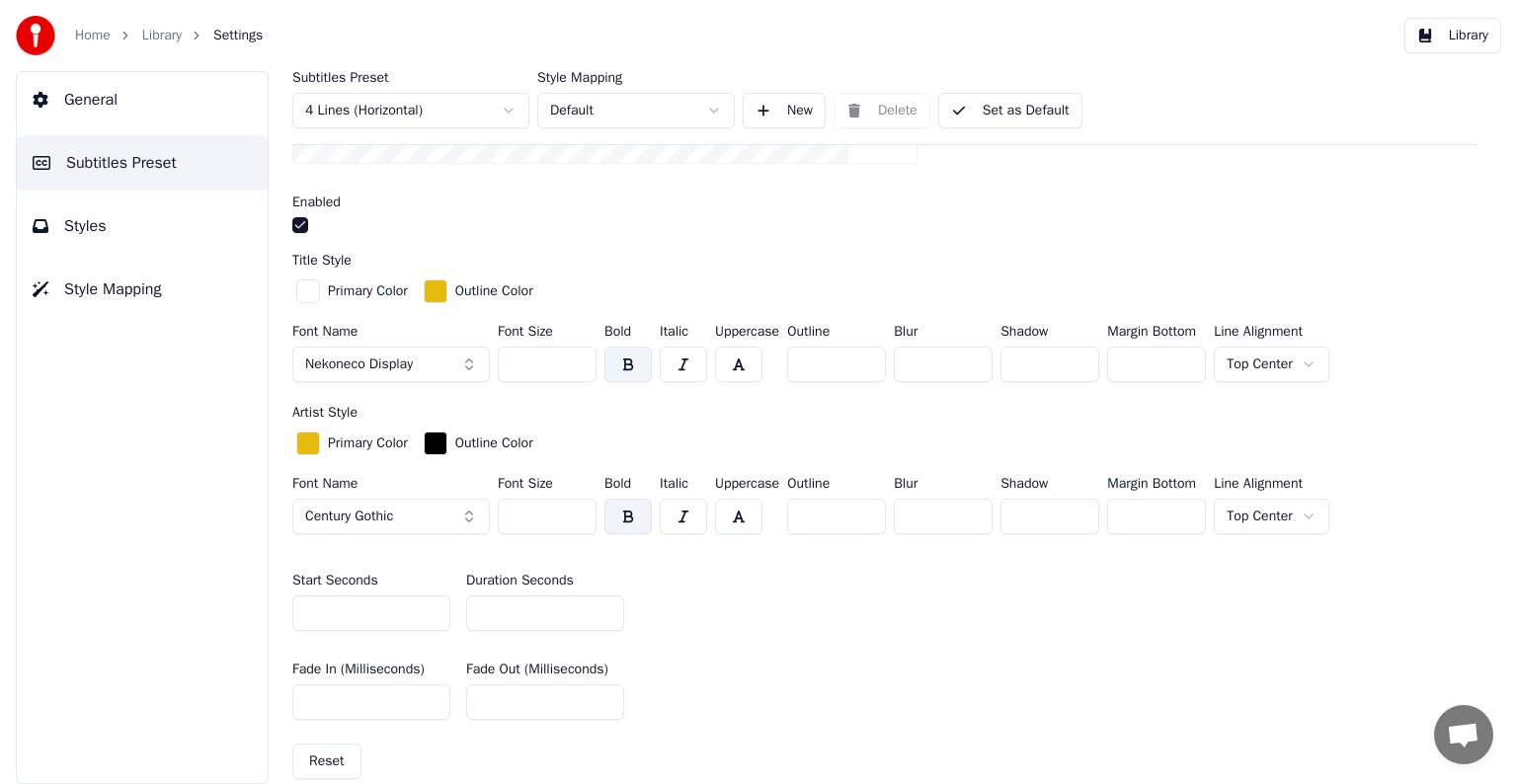 scroll, scrollTop: 494, scrollLeft: 0, axis: vertical 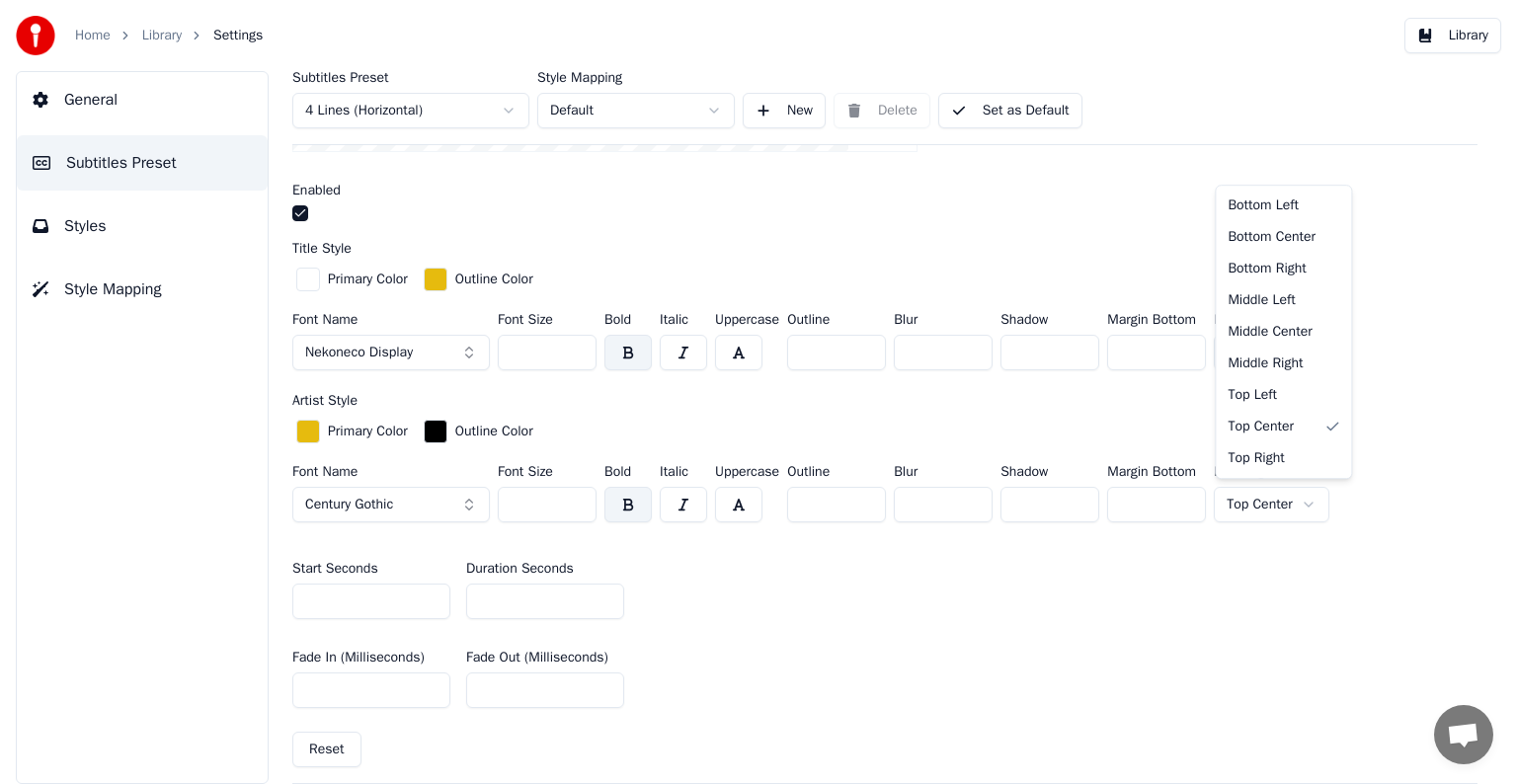 click on "Home Library Settings Library General Subtitles Preset Styles Style Mapping Subtitles Preset 4 Lines (Horizontal) Style Mapping Default New Delete Set as Default General Song Title Insert the song title in the beginning of the video Enabled Title Style Primary Color Outline Color Font Name Nekoneco Display Font Size *** Bold Italic Uppercase Outline ** Blur * Shadow * Margin Bottom *** Line Alignment Top Center Artist Style Primary Color Outline Color Font Name Century Gothic Font Size *** Bold Italic Uppercase Outline * Blur * Shadow * Margin Bottom *** Line Alignment Top Center Start Seconds * Duration Seconds ** Fade In (Milliseconds) *** Fade Out (Milliseconds) *** Reset Silent Gap Progress Bar Silent Gap Text Silent Gap Countdown Timing Indicator Background Box Fade Effect Offset Max Characters Per Line Auto Line Break Advanced Settings Bottom Left Bottom Center Bottom Right Middle Left Middle Center Middle Right Top Left Top Center Top Right" at bounding box center [758, 392] 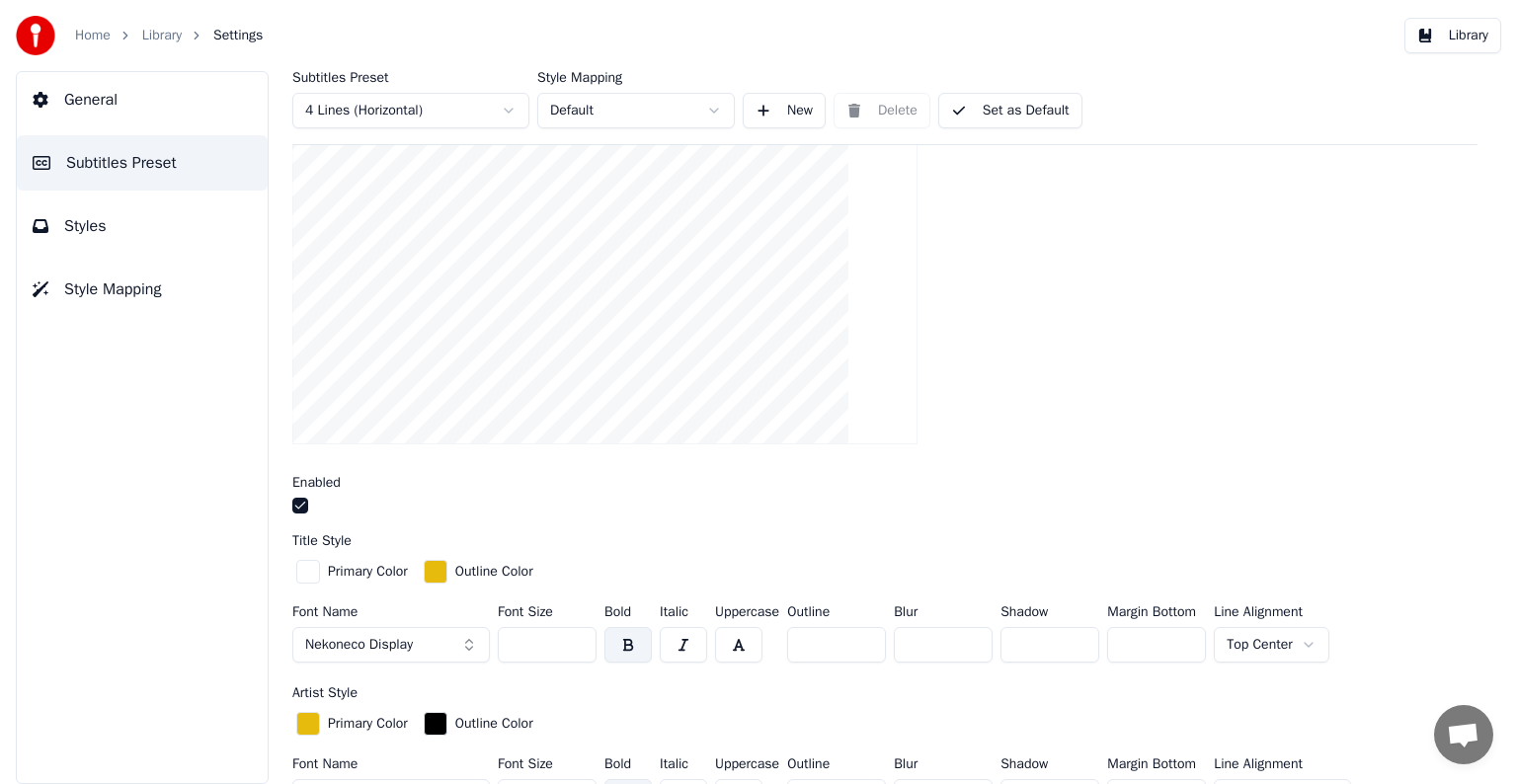 scroll, scrollTop: 197, scrollLeft: 0, axis: vertical 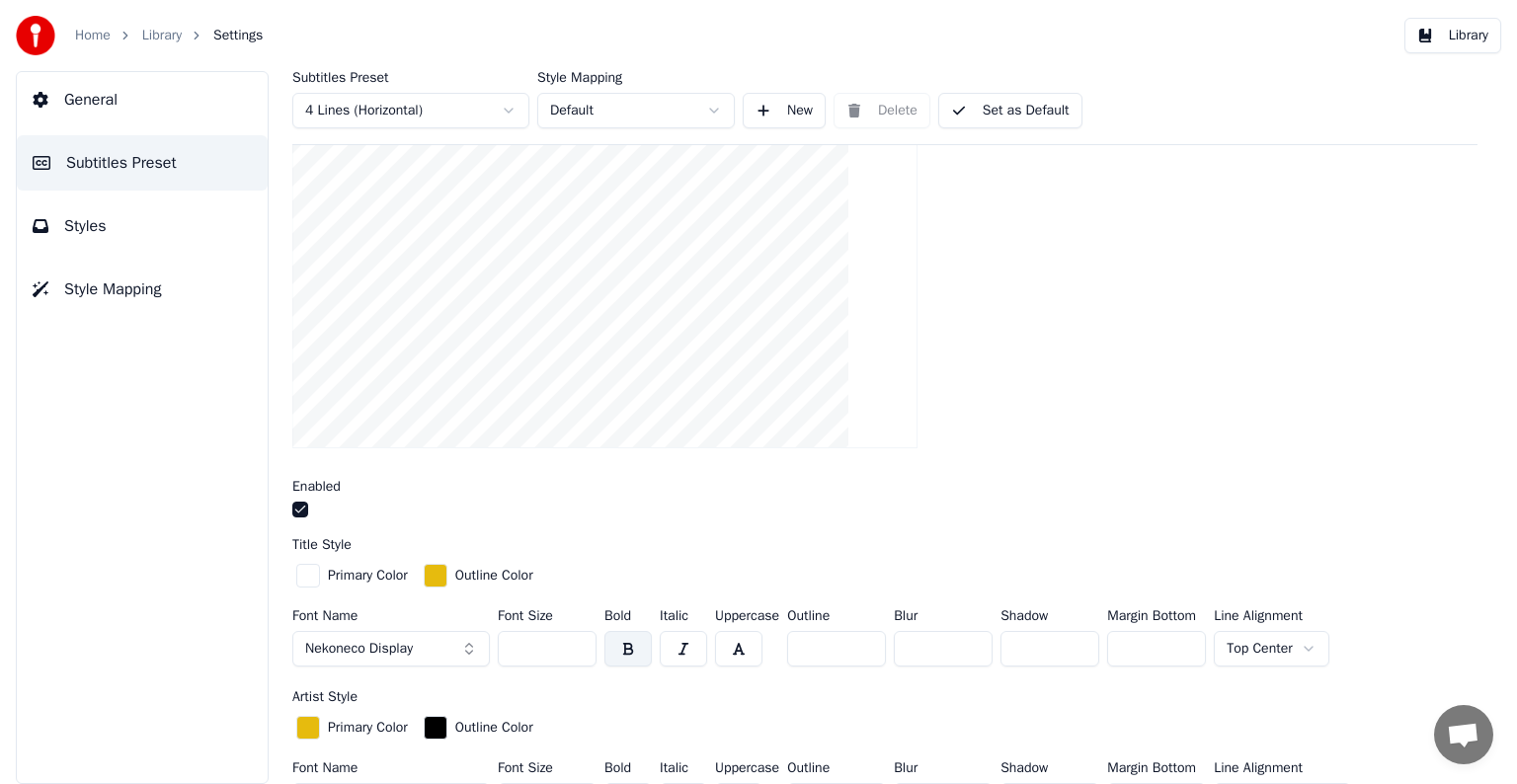click on "Set as Default" at bounding box center (1010, 111) 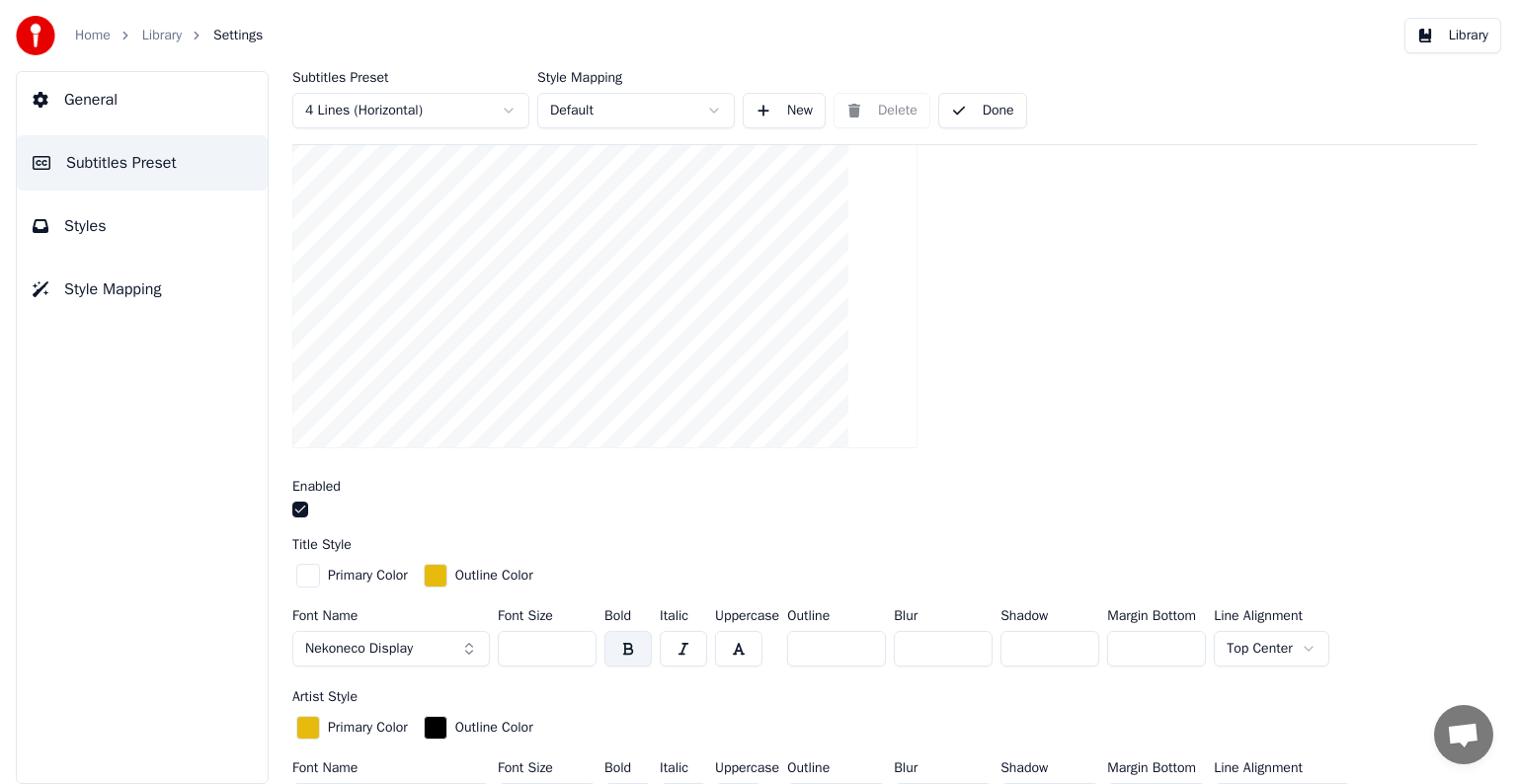 click on "Library" at bounding box center (162, 36) 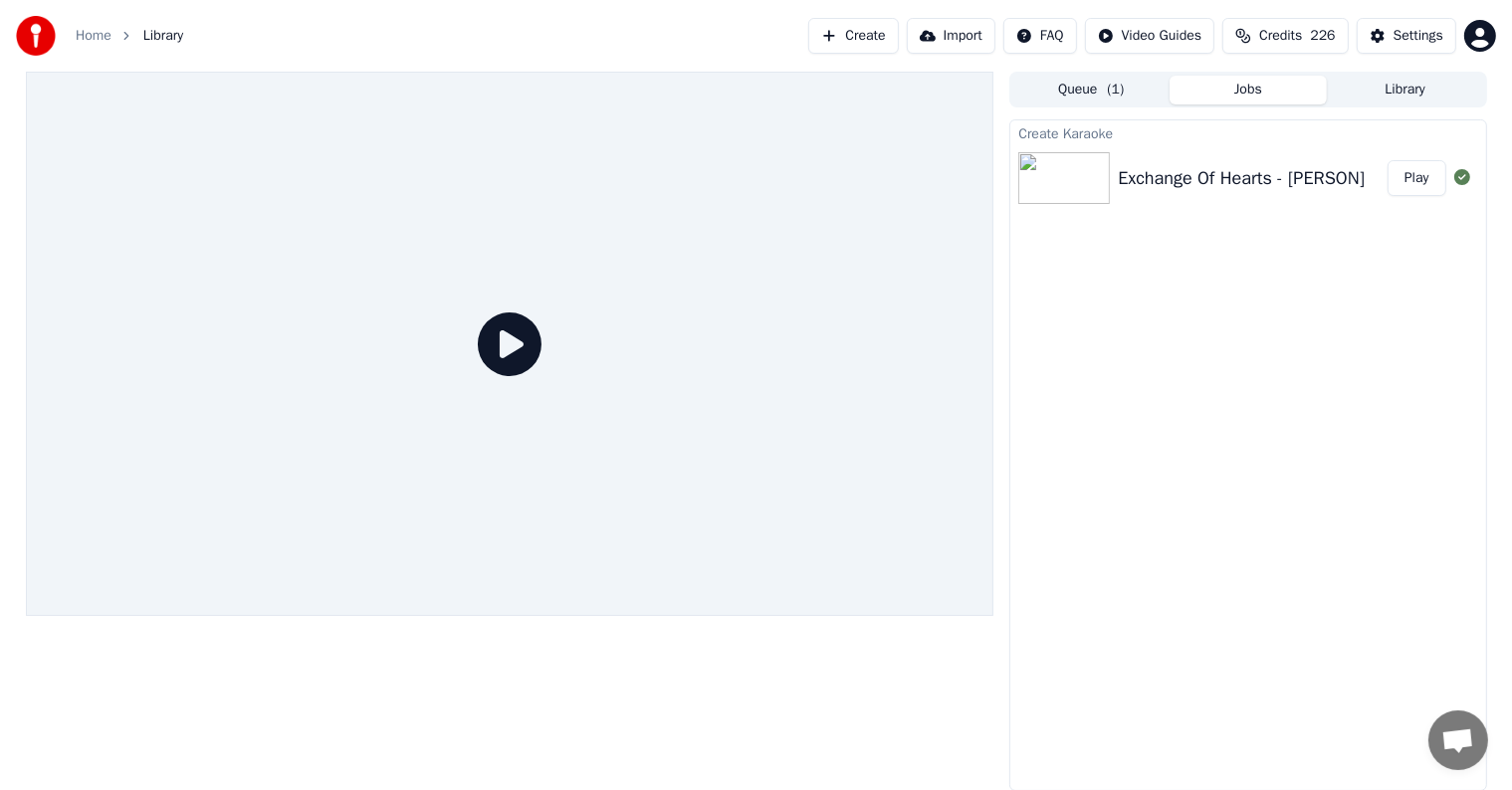 click on "Play" at bounding box center [1416, 178] 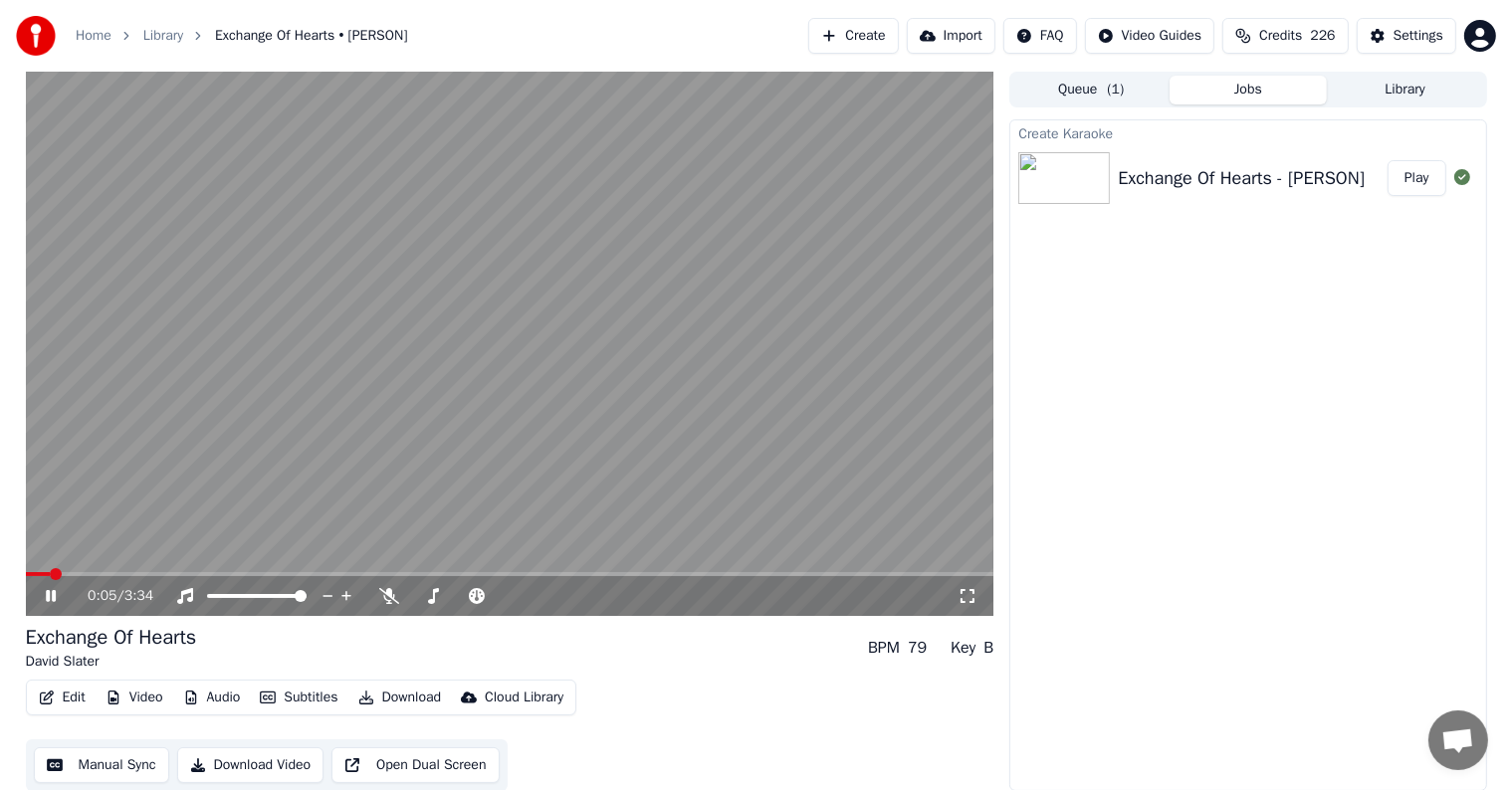 type 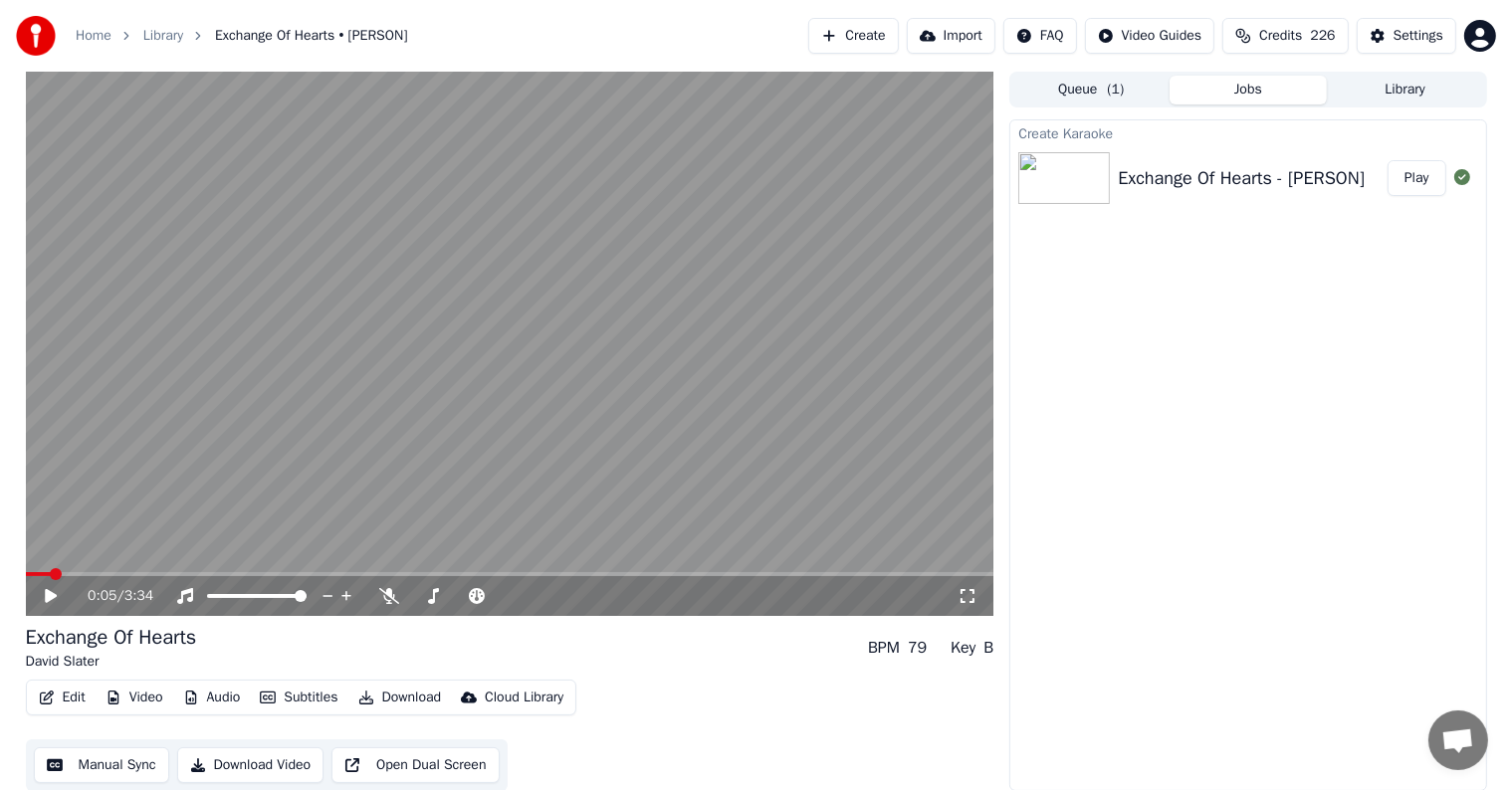 click on "Play" at bounding box center [1416, 178] 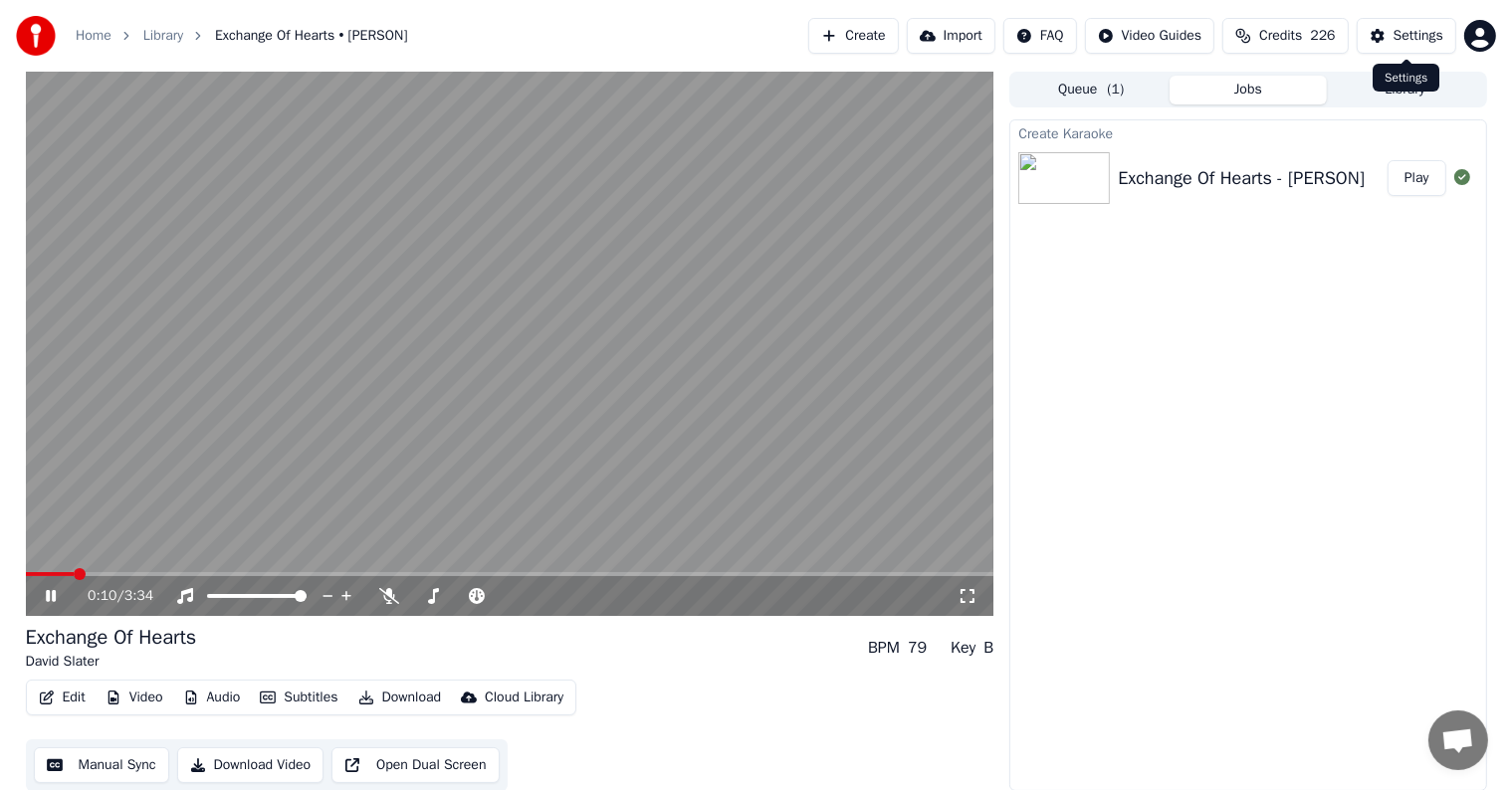 click on "Home Library Exchange Of Hearts • [PERSON] Create Import FAQ Video Guides Credits 226 Settings" at bounding box center (756, 36) 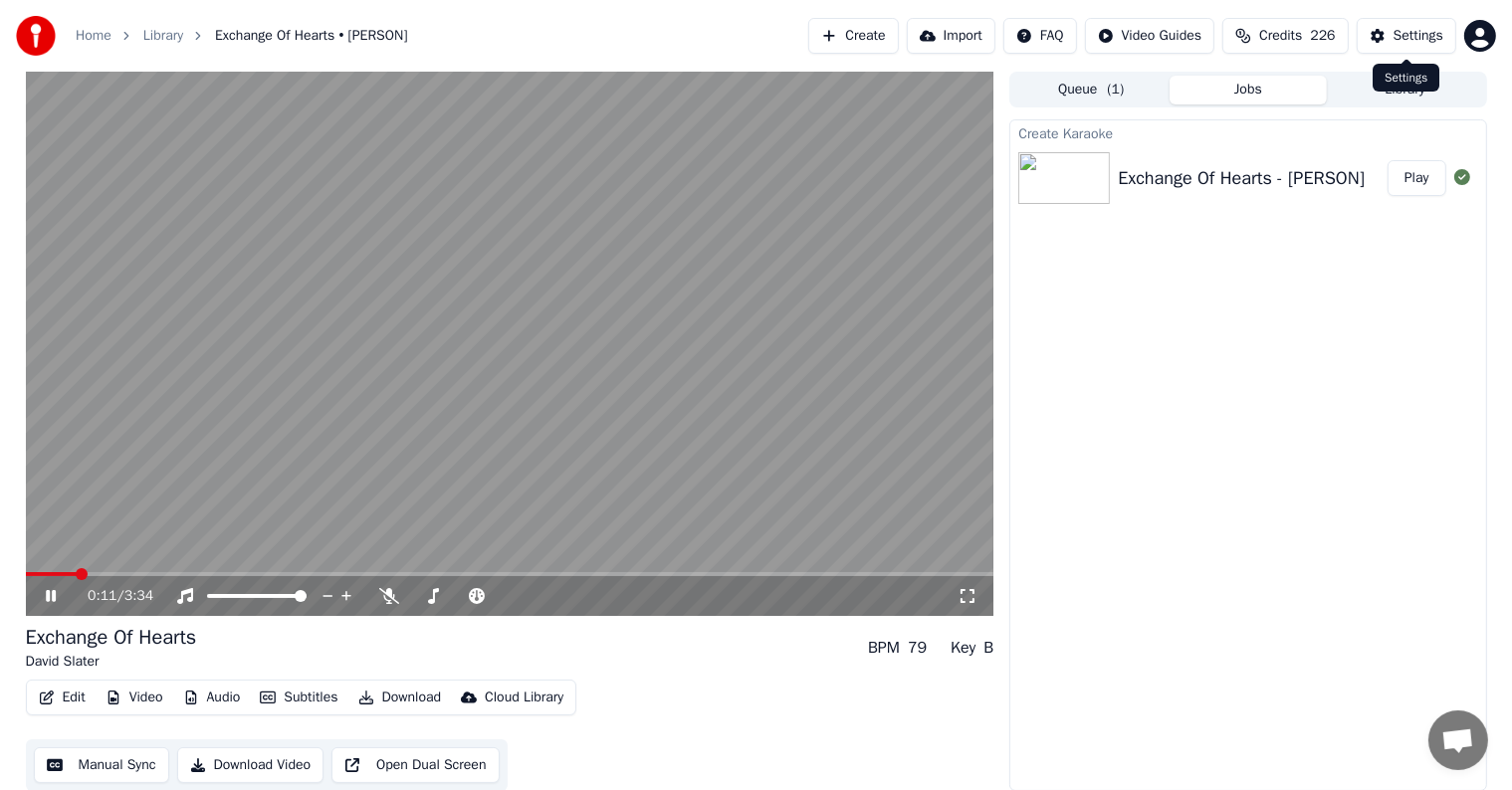 click on "Settings" at bounding box center [1418, 36] 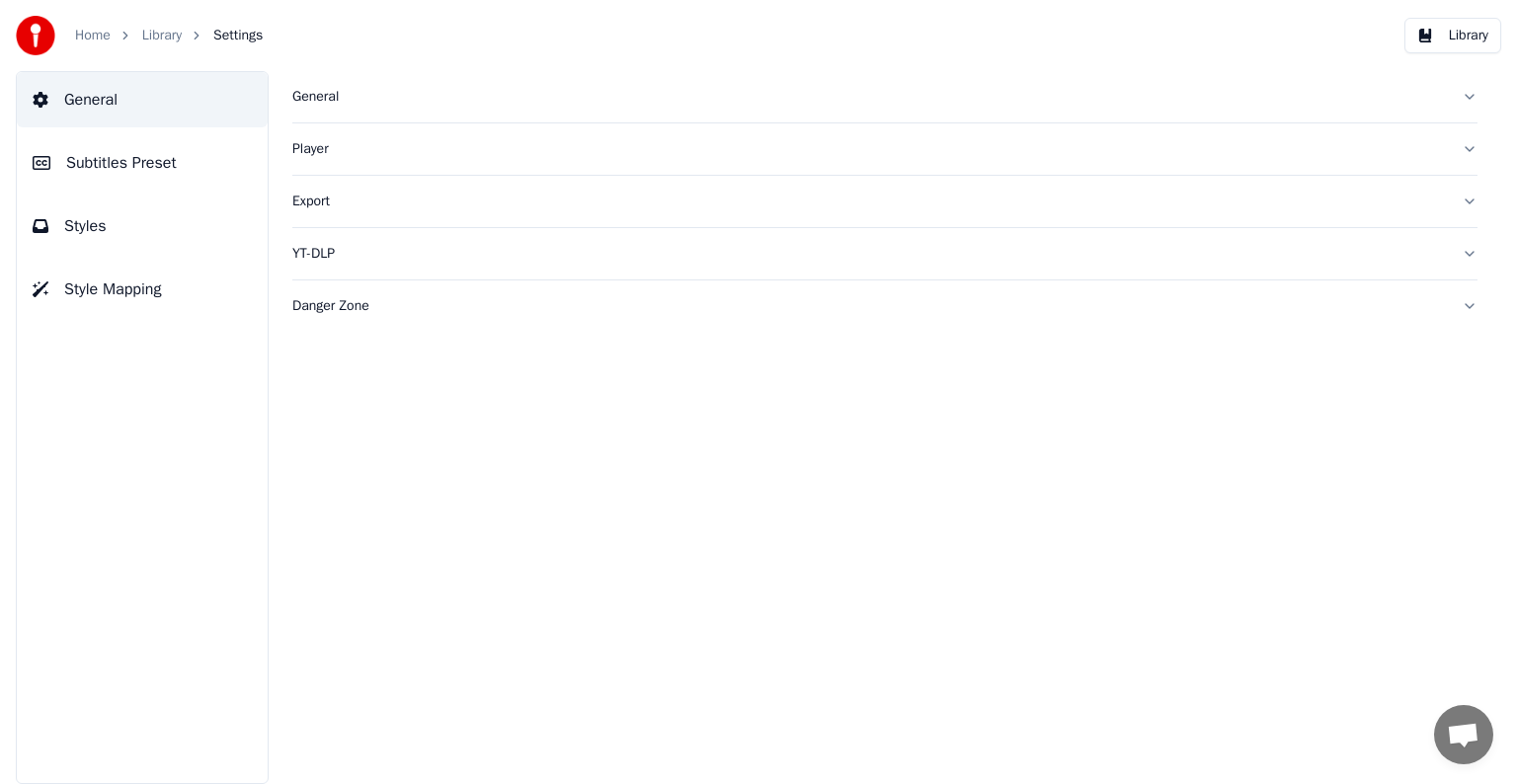 click on "Subtitles Preset" at bounding box center (121, 163) 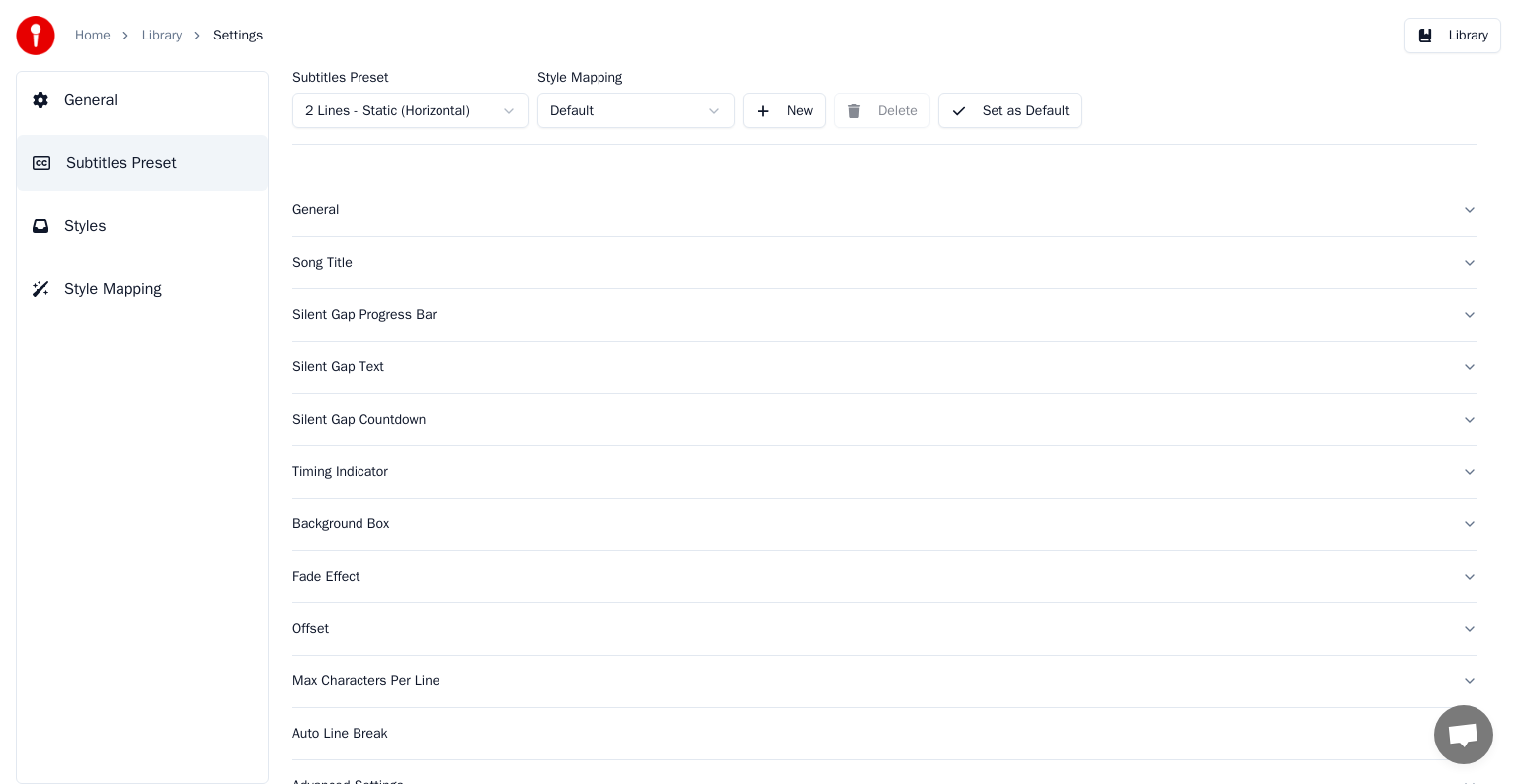 click on "Song Title" at bounding box center (869, 263) 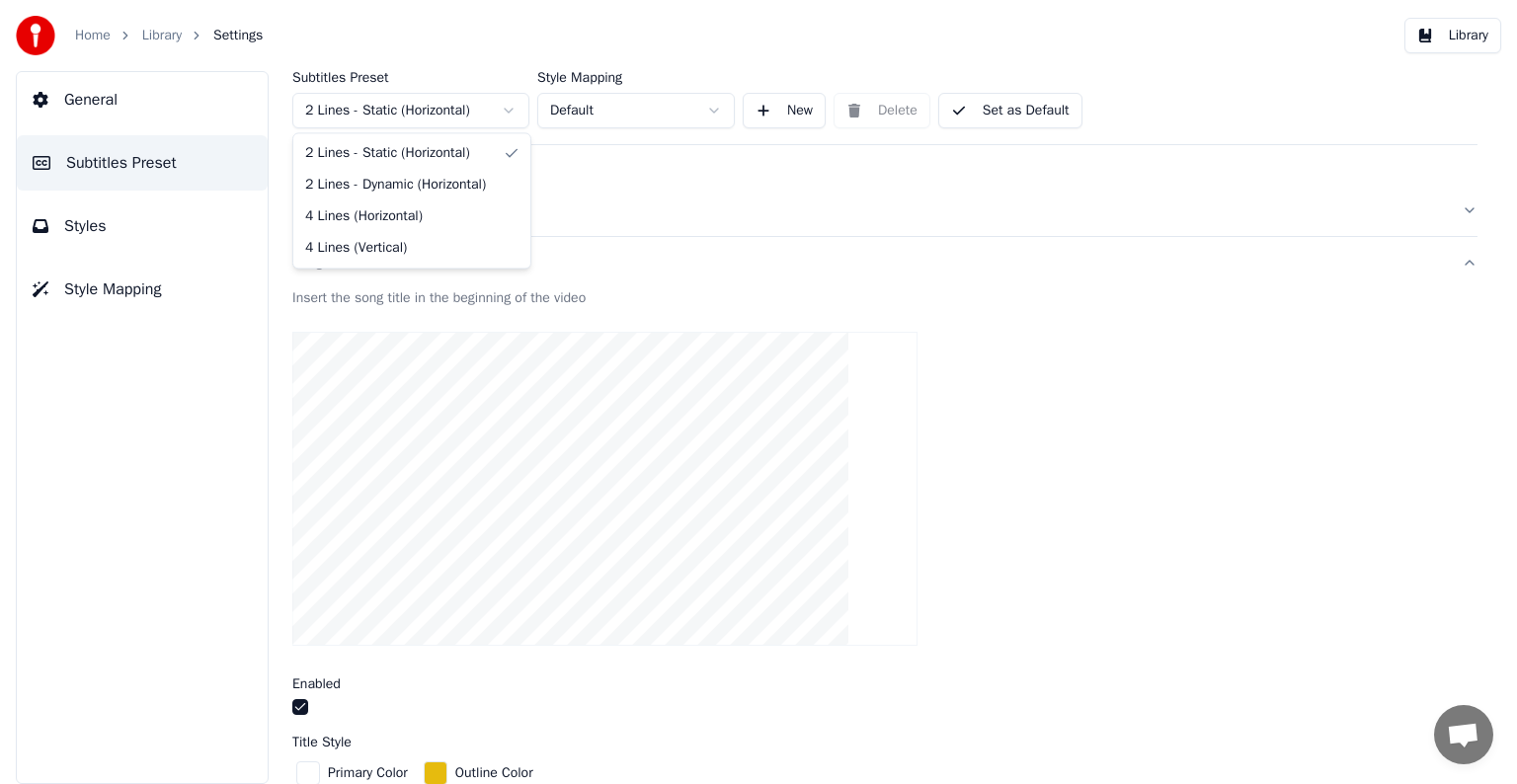 click on "Home Library Settings Library General Subtitles Preset Styles Style Mapping Subtitles Preset 2 Lines - Static (Horizontal) Style Mapping Default New Delete Set as Default General Song Title Insert the song title in the beginning of the video Enabled Title Style Primary Color Outline Color Font Name Nekoneco Display Font Size *** Bold Italic Uppercase Outline * Blur * Shadow * Margin Bottom *** Line Alignment Top Center Artist Style Primary Color Outline Color Font Name Nekoneco Display Font Size *** Bold Italic Uppercase Outline * Blur * Shadow * Margin Bottom *** Line Alignment Top Center Start Seconds * Duration Seconds ** Fade In (Milliseconds) *** Fade Out (Milliseconds) **** Reset Silent Gap Progress Bar Silent Gap Text Silent Gap Countdown Timing Indicator Background Box Fade Effect Offset Max Characters Per Line Auto Line Break Advanced Settings 2 Lines - Static (Horizontal) 2 Lines - Dynamic (Horizontal) 4 Lines (Horizontal) 4 Lines (Vertical)" at bounding box center (758, 392) 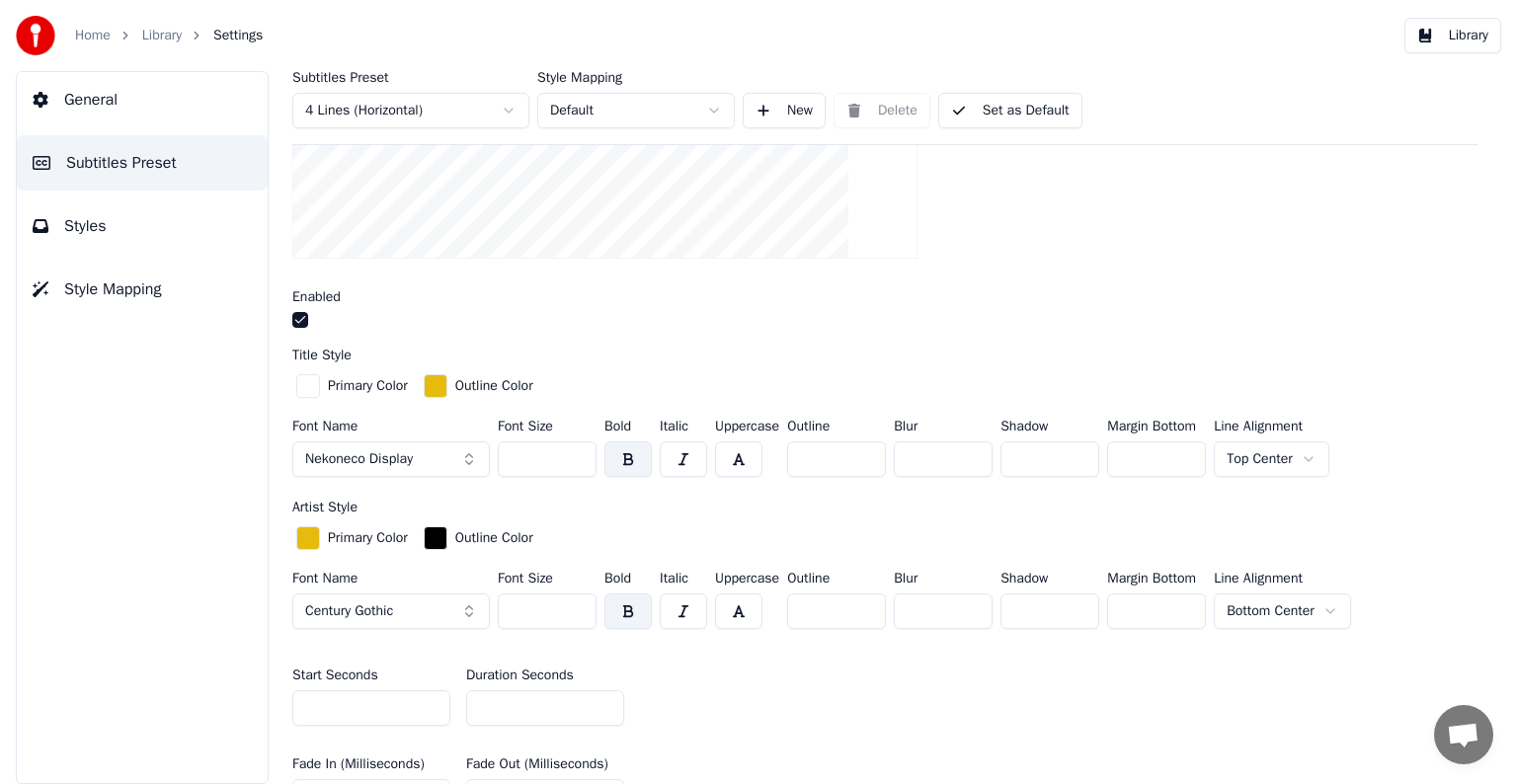 scroll, scrollTop: 395, scrollLeft: 0, axis: vertical 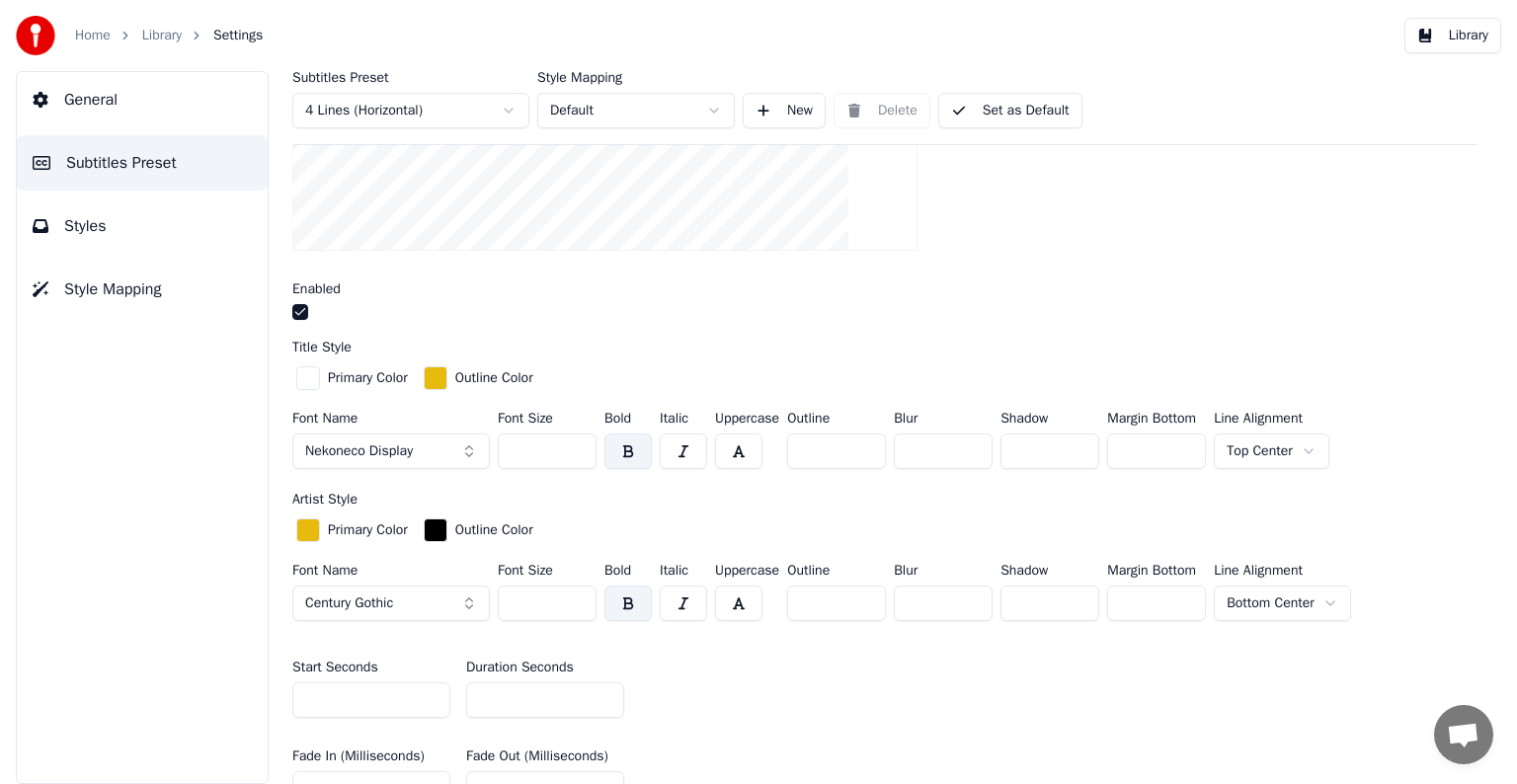 click on "*" at bounding box center (943, 603) 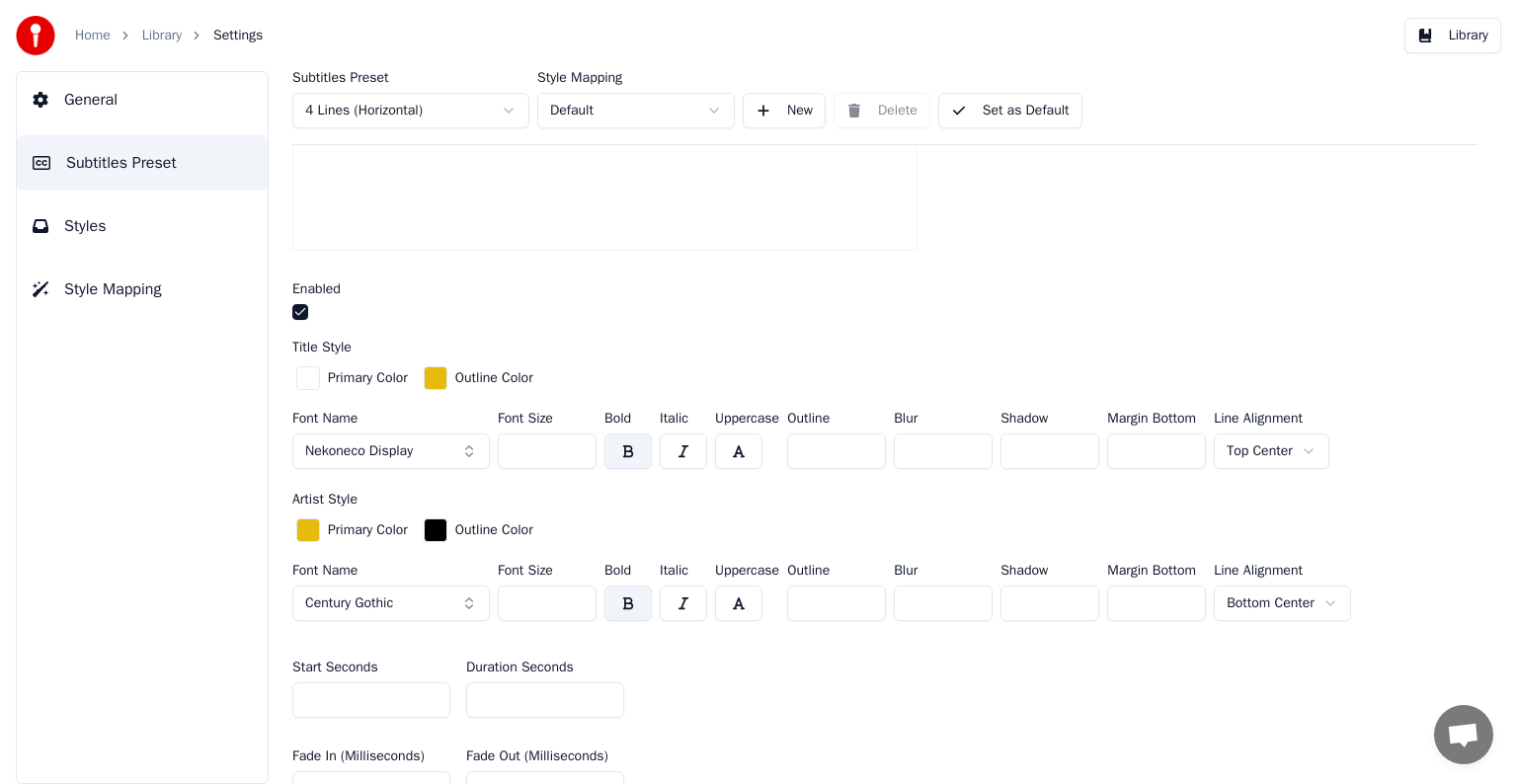 click on "*" at bounding box center (943, 603) 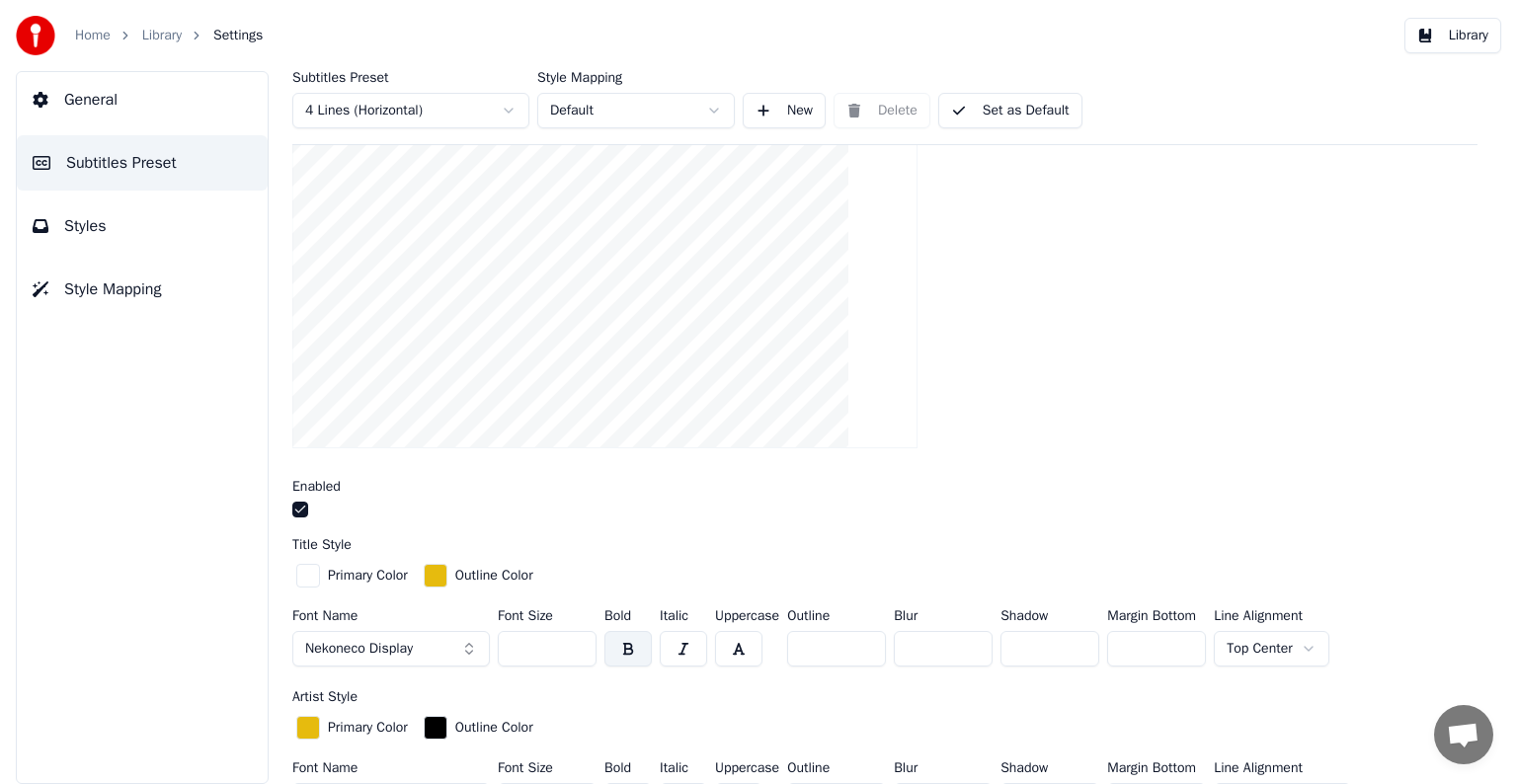 scroll, scrollTop: 296, scrollLeft: 0, axis: vertical 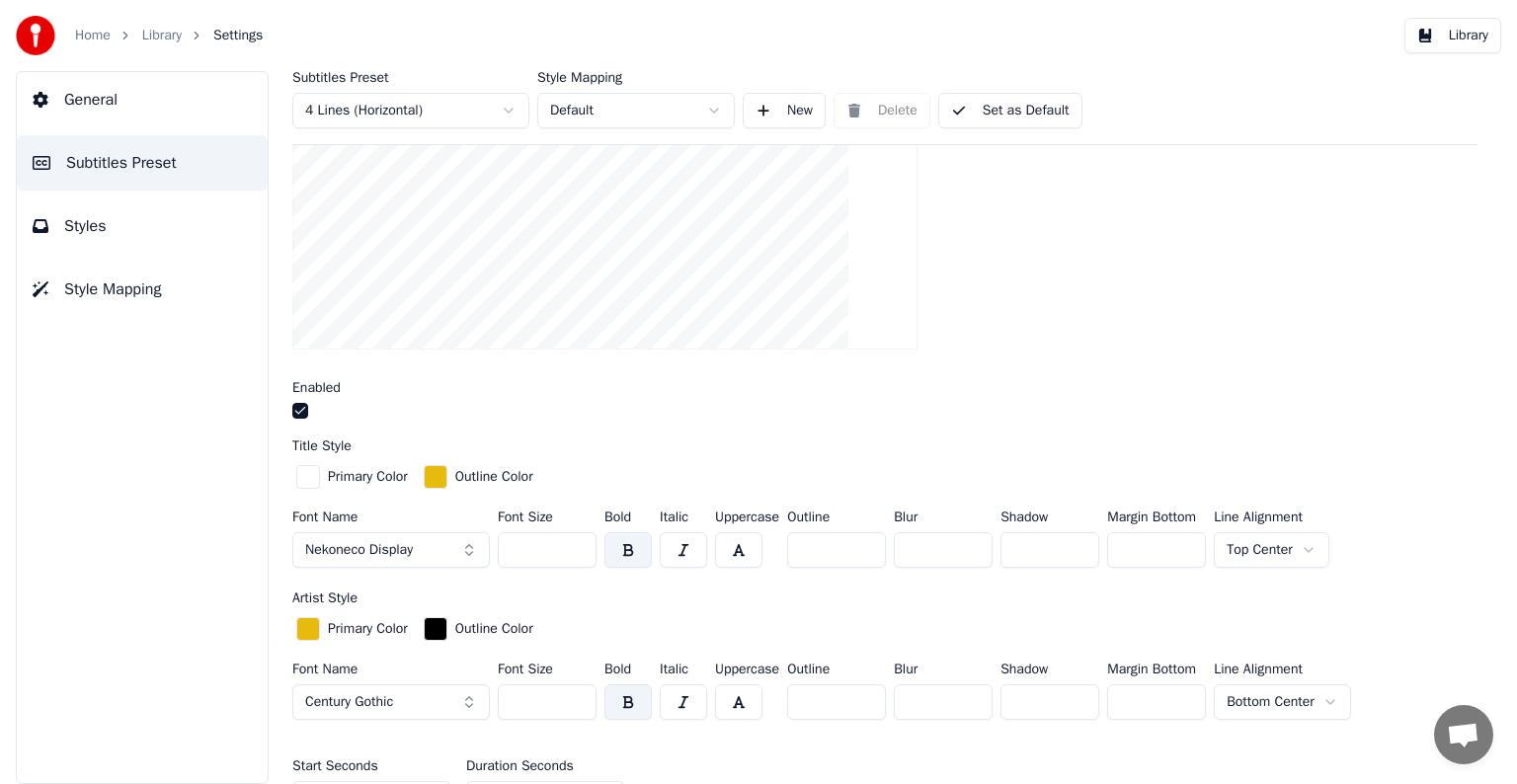 drag, startPoint x: 1137, startPoint y: 696, endPoint x: 1071, endPoint y: 691, distance: 66.18912 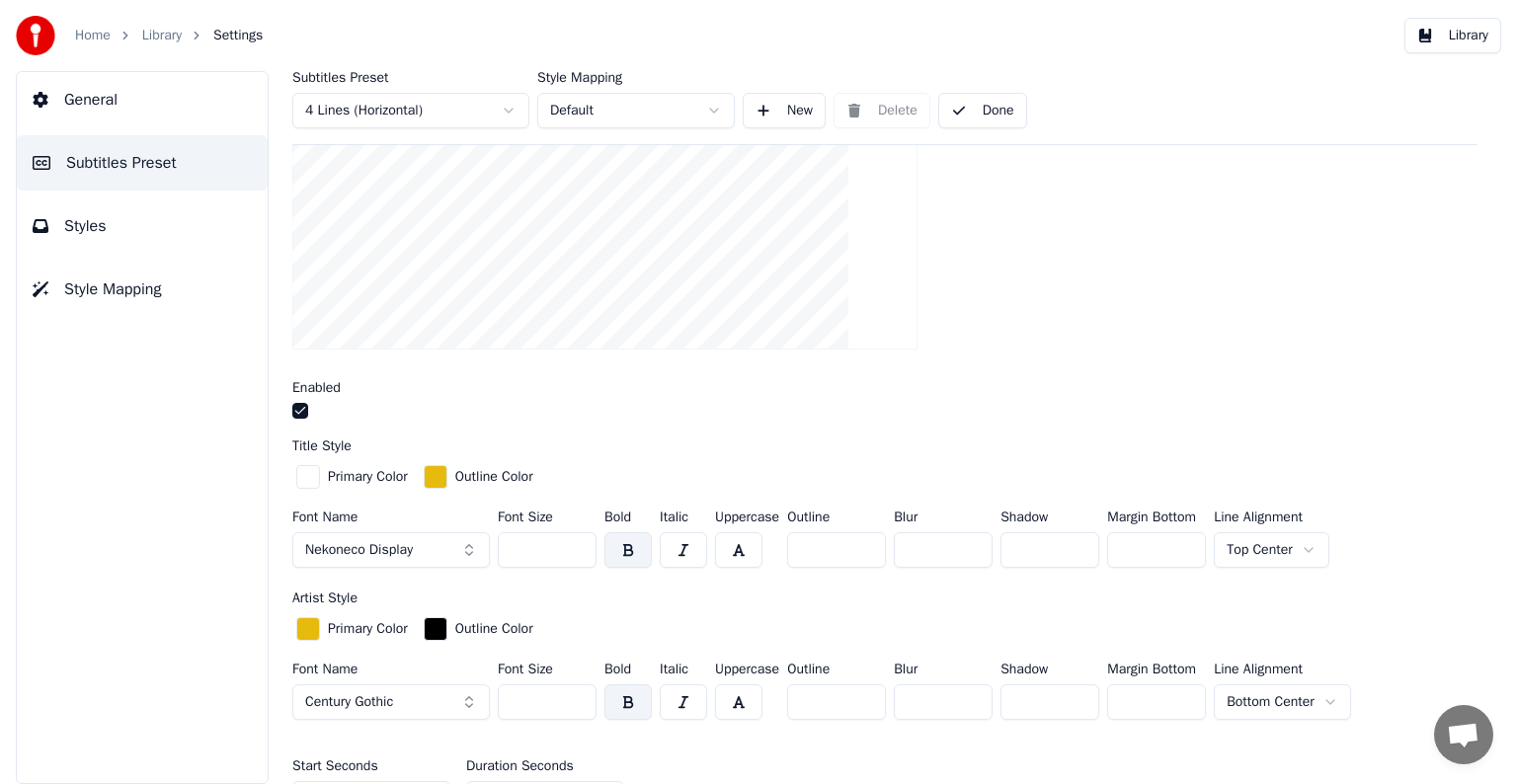 click on "Library" at bounding box center (162, 36) 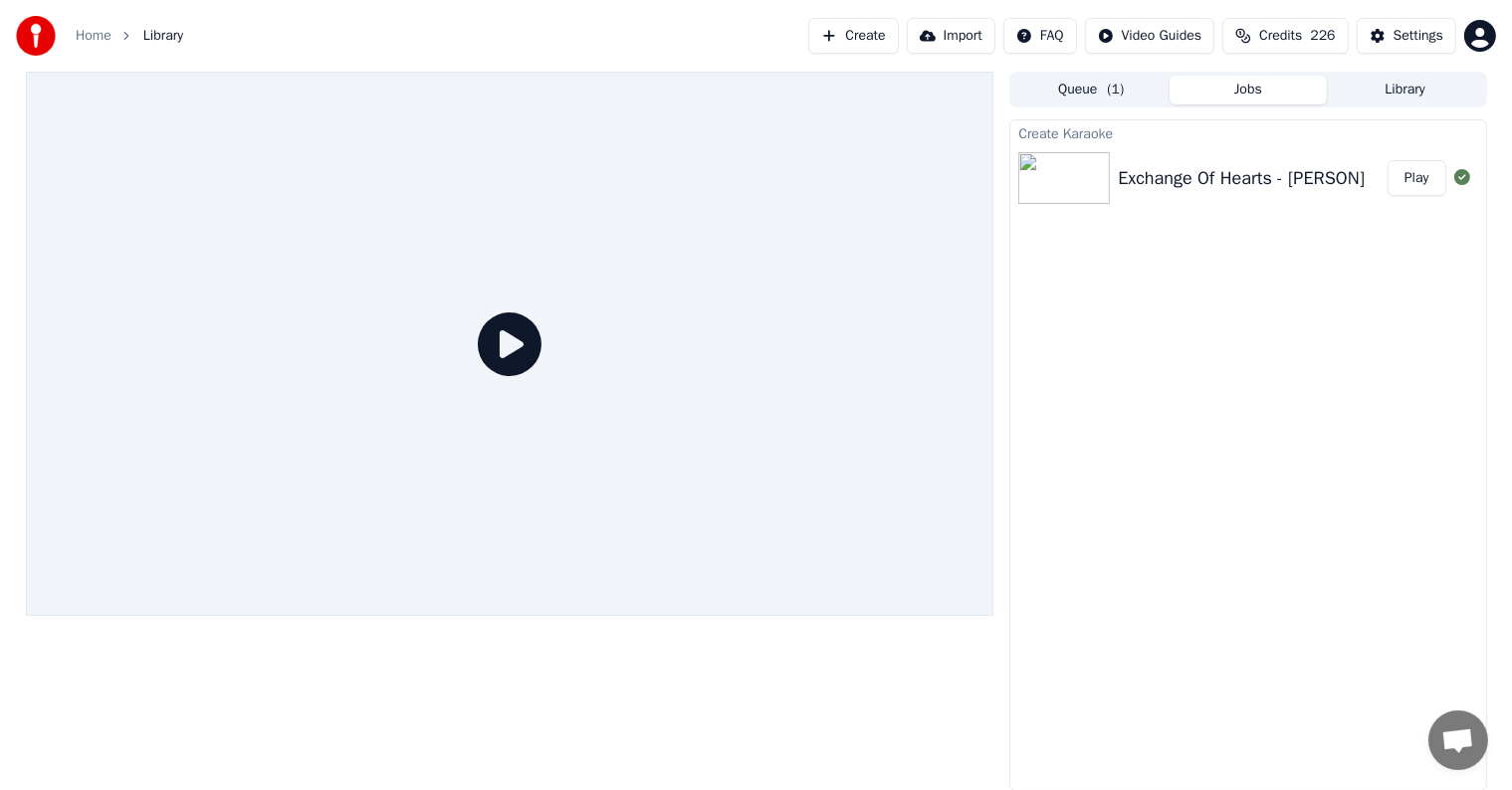 click on "Play" at bounding box center [1416, 178] 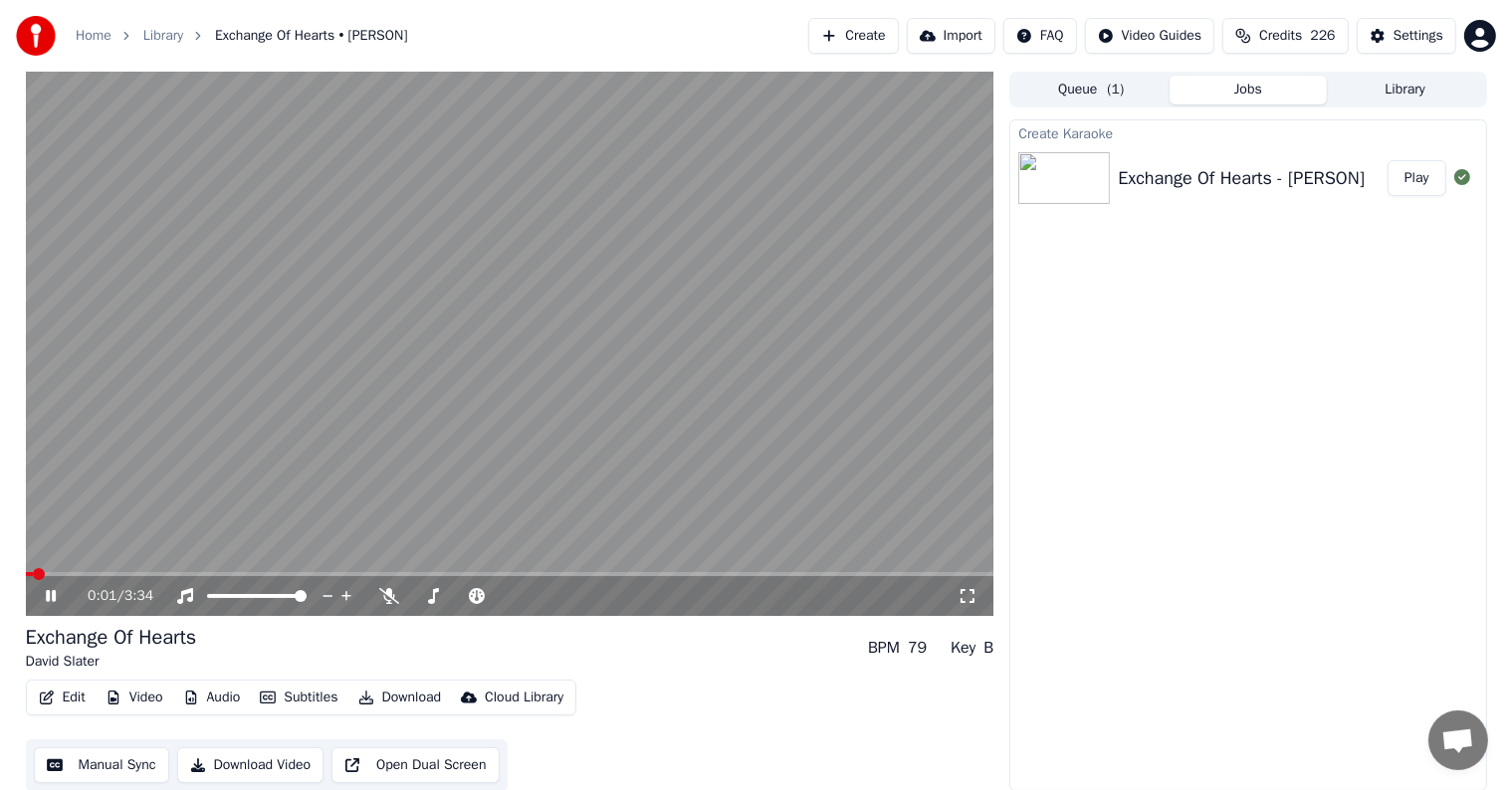 type 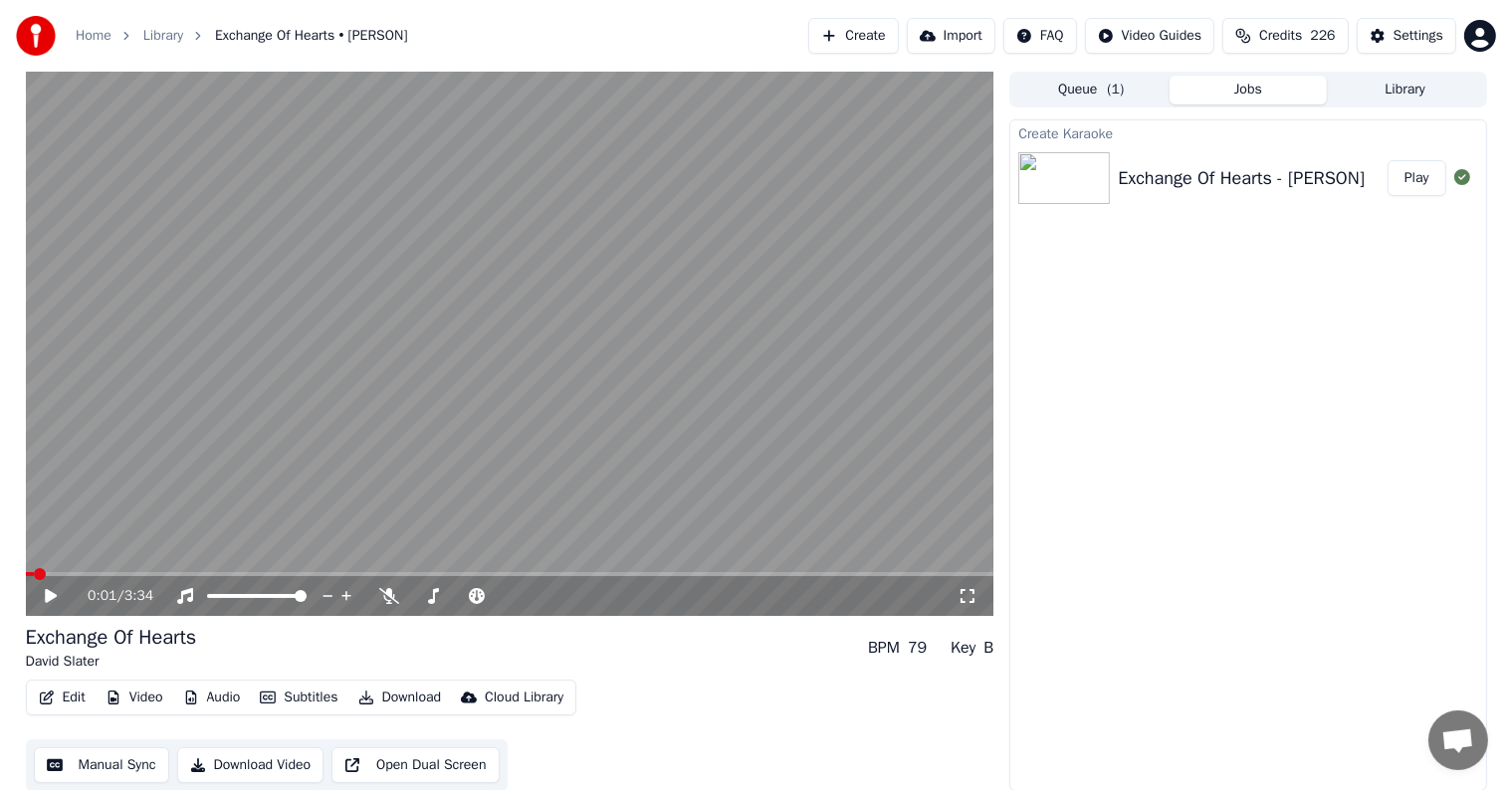 click on "Play" at bounding box center [1416, 178] 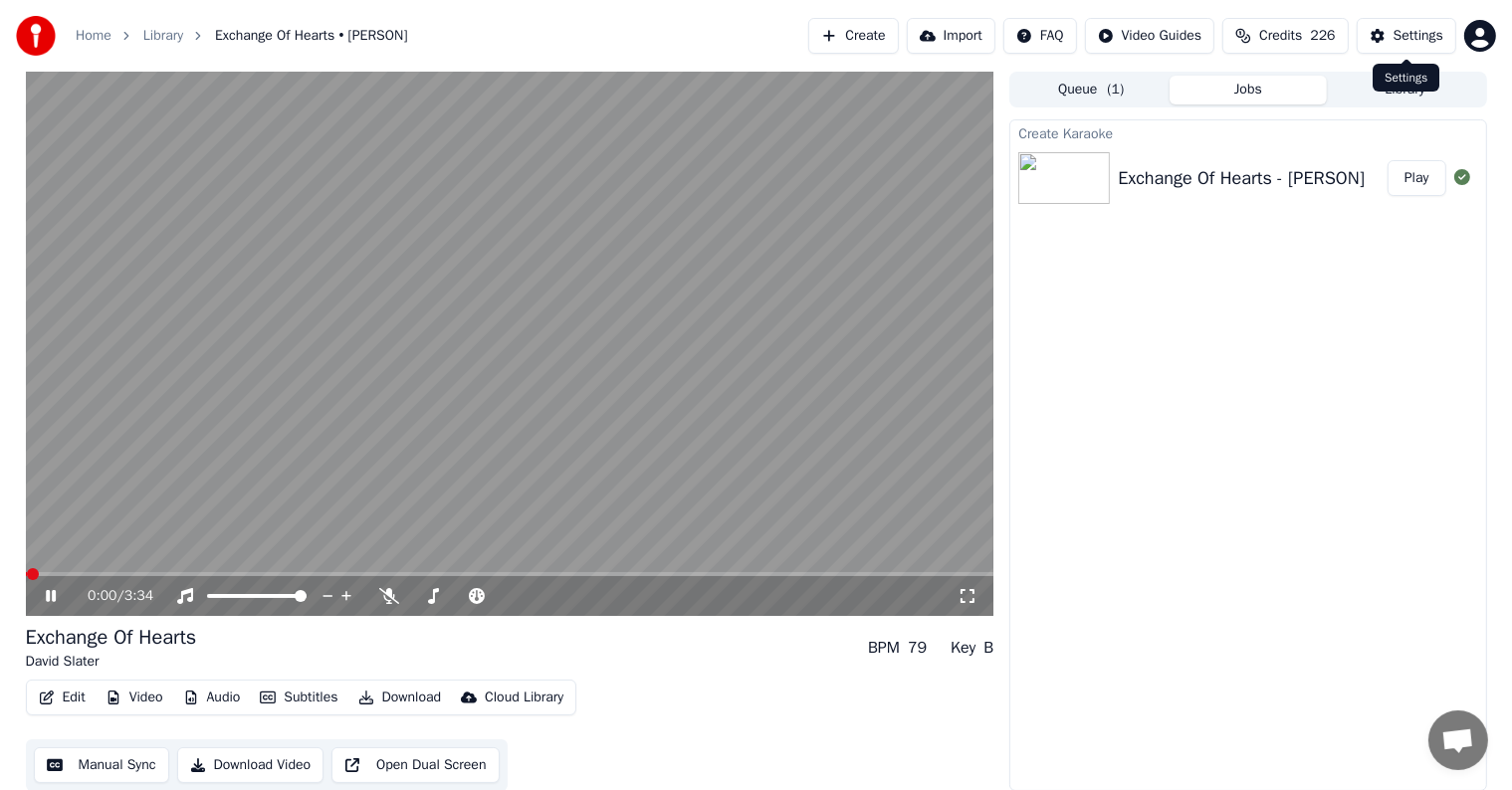 click on "Settings" at bounding box center [1406, 36] 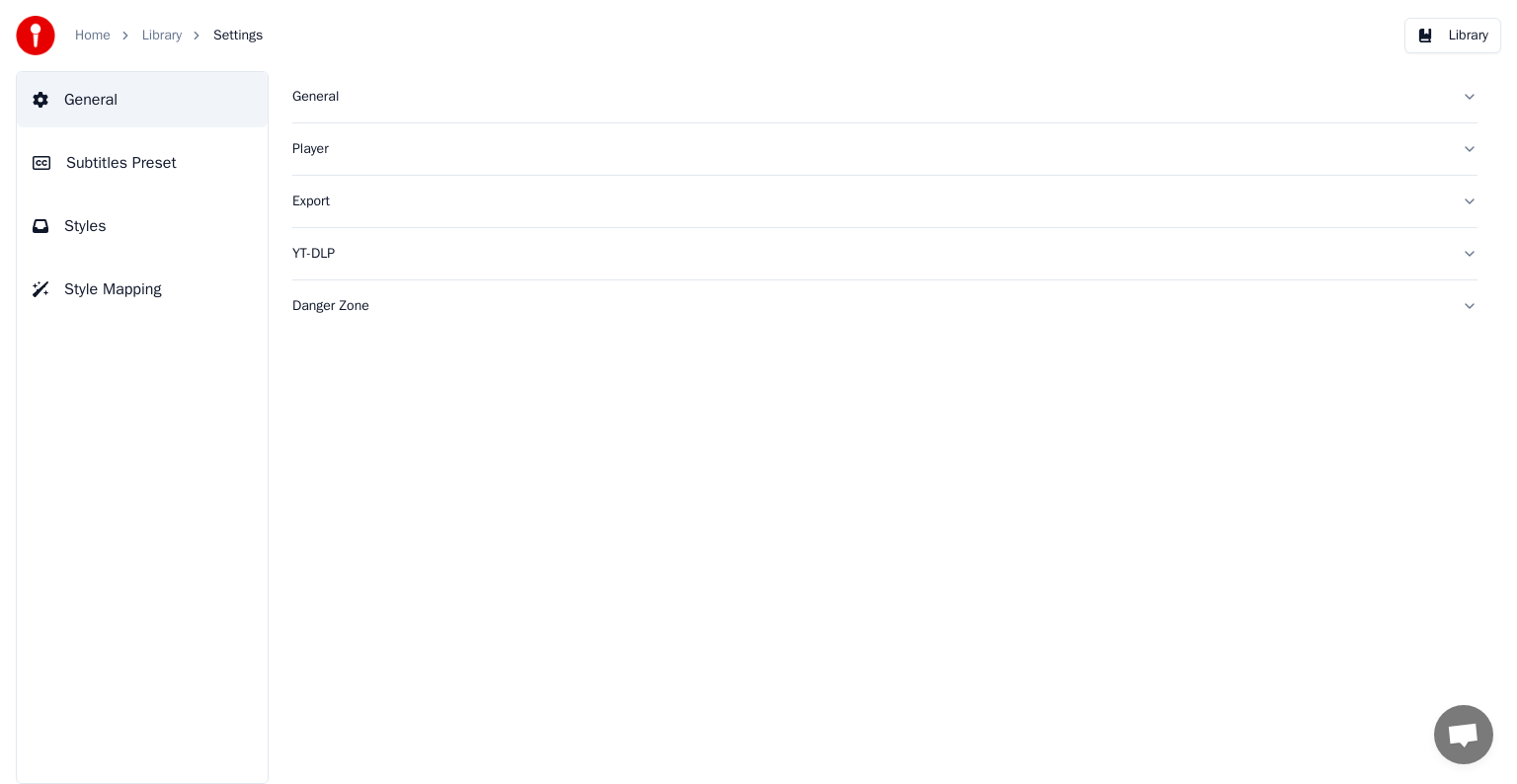 click on "Subtitles Preset" at bounding box center (121, 163) 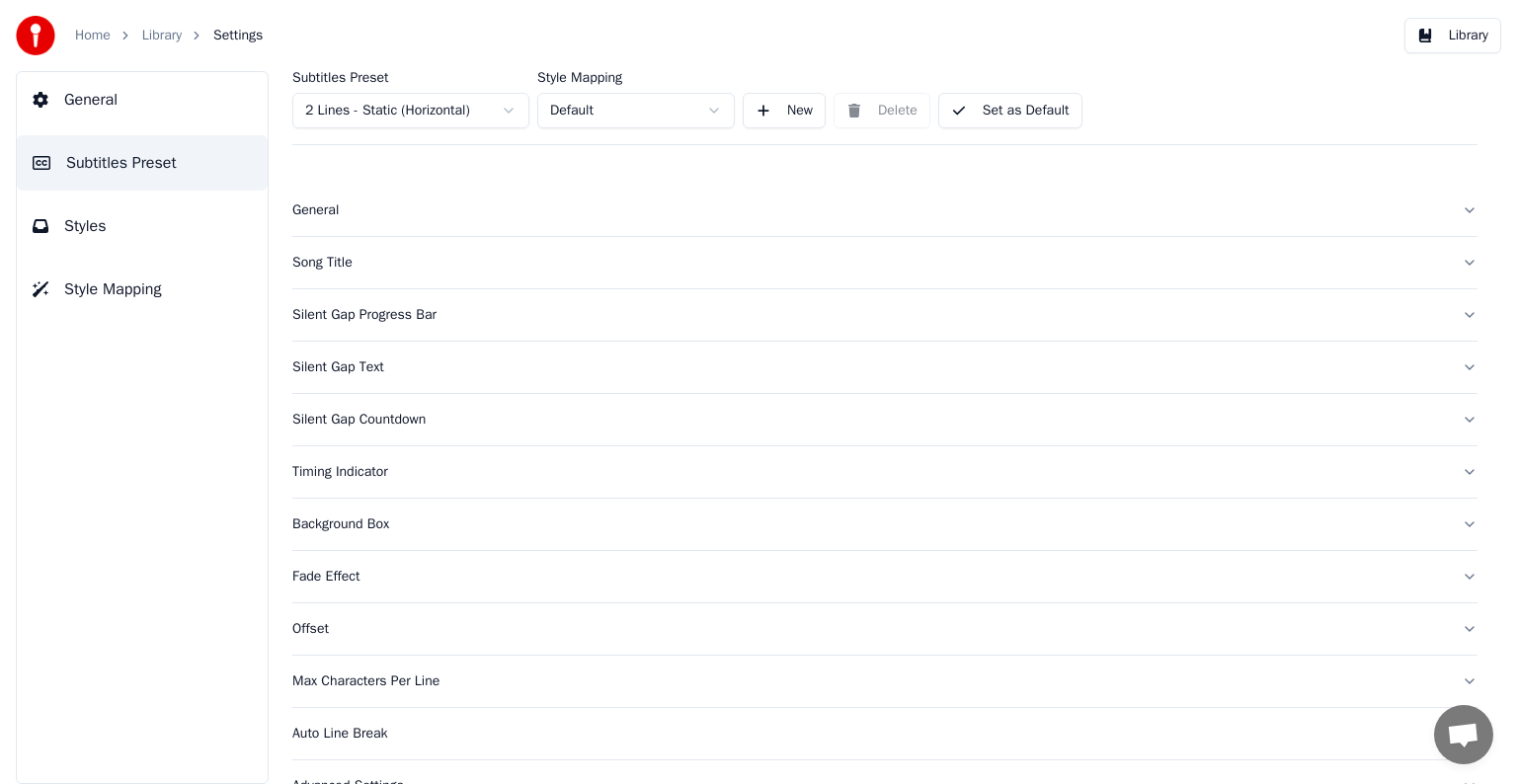 click on "Home Library Settings Library General Subtitles Preset Styles Style Mapping Subtitles Preset 2 Lines - Static (Horizontal) Style Mapping Default New Delete Set as Default General Song Title Silent Gap Progress Bar Silent Gap Text Silent Gap Countdown Timing Indicator Background Box Fade Effect Offset Max Characters Per Line Auto Line Break Advanced Settings" at bounding box center [758, 392] 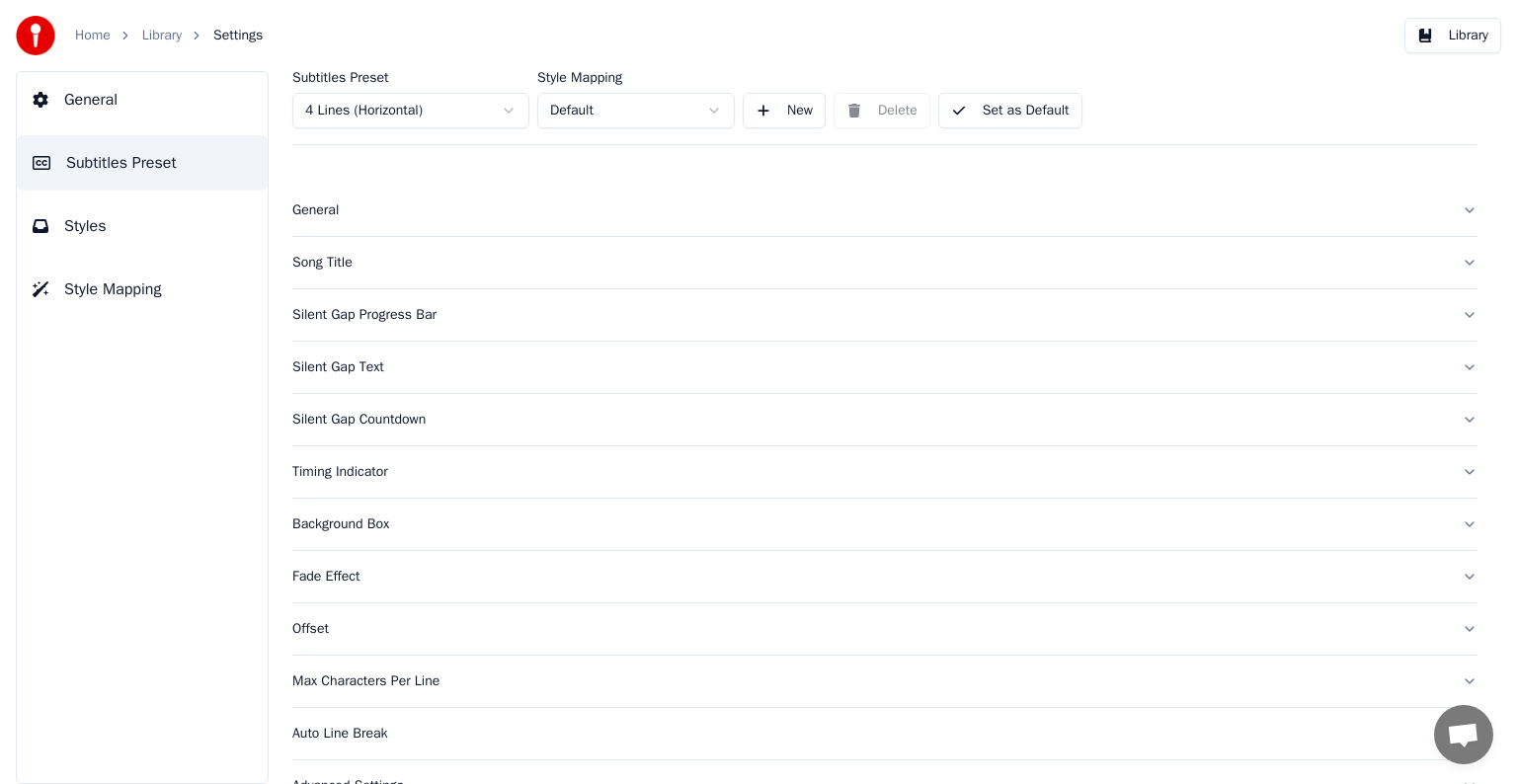 click on "Song Title" at bounding box center (869, 263) 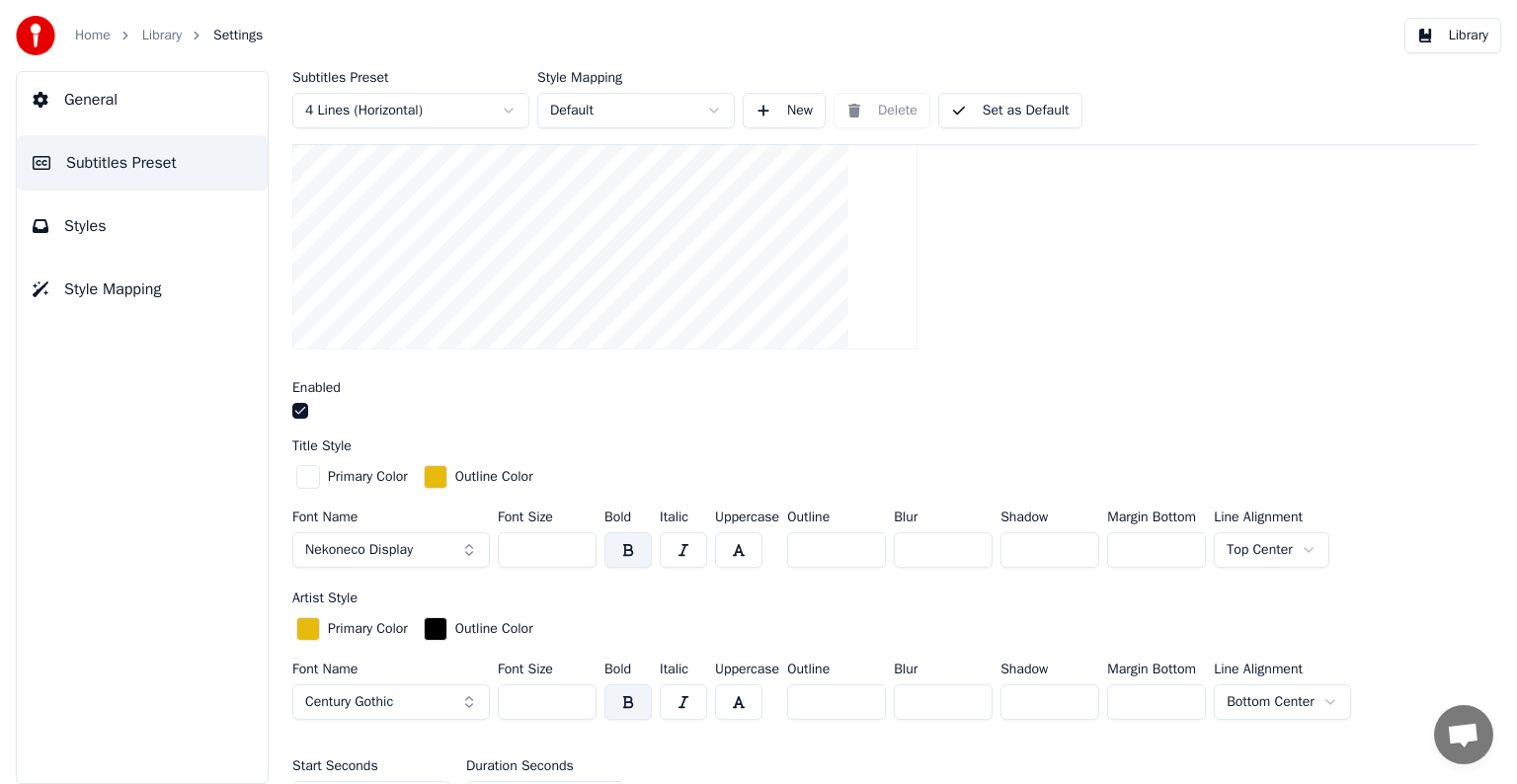 scroll, scrollTop: 0, scrollLeft: 0, axis: both 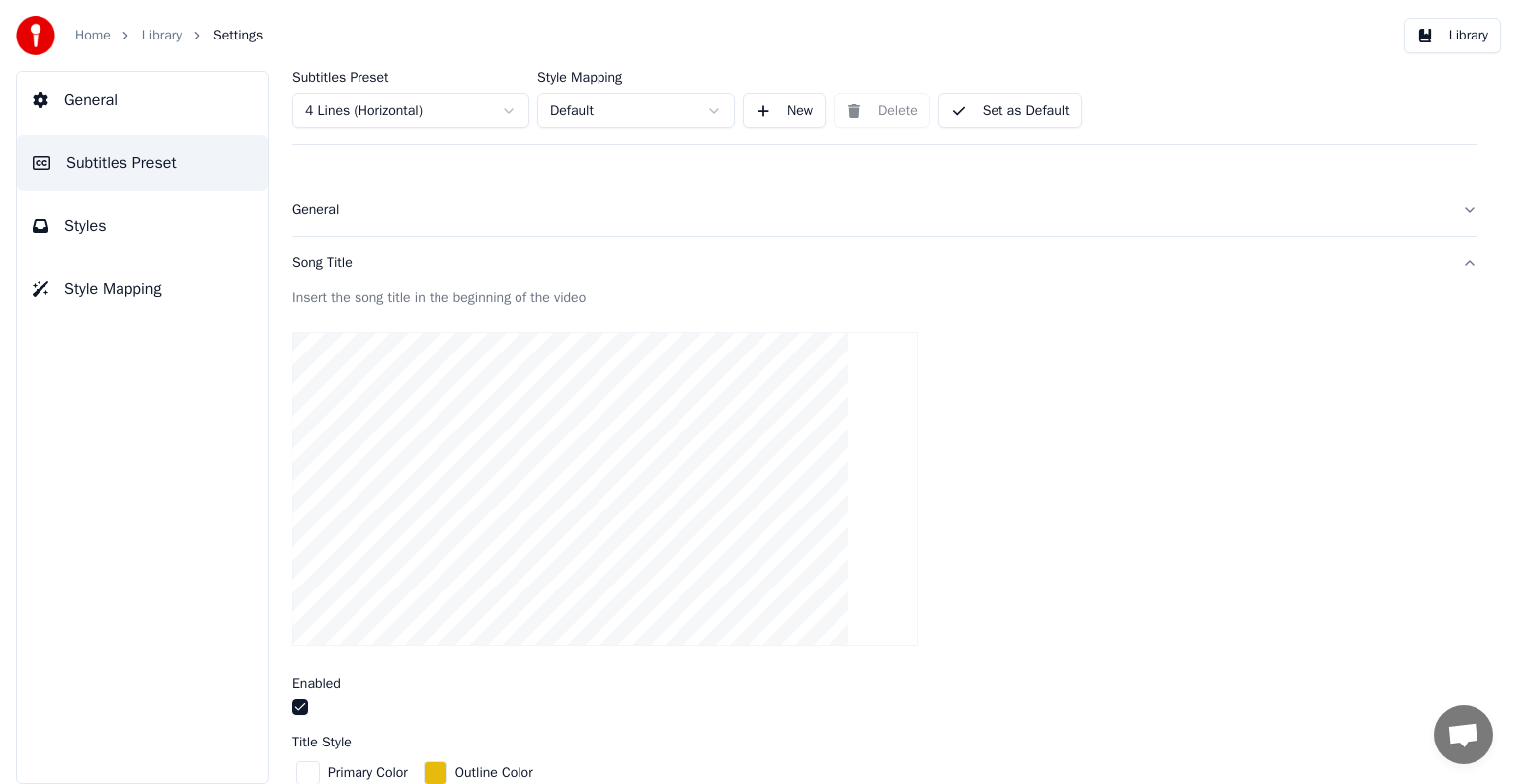 click at bounding box center [604, 489] 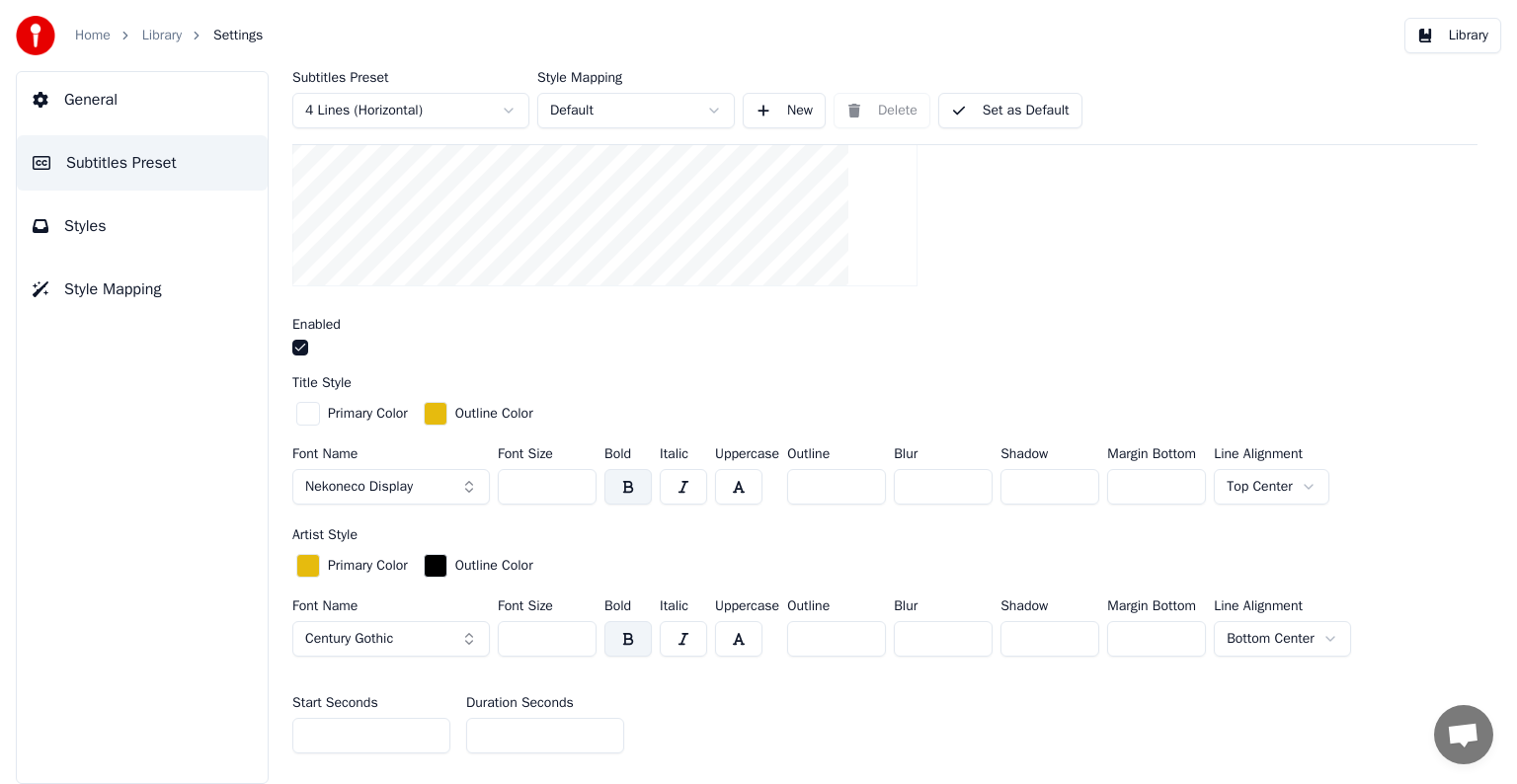 scroll, scrollTop: 494, scrollLeft: 0, axis: vertical 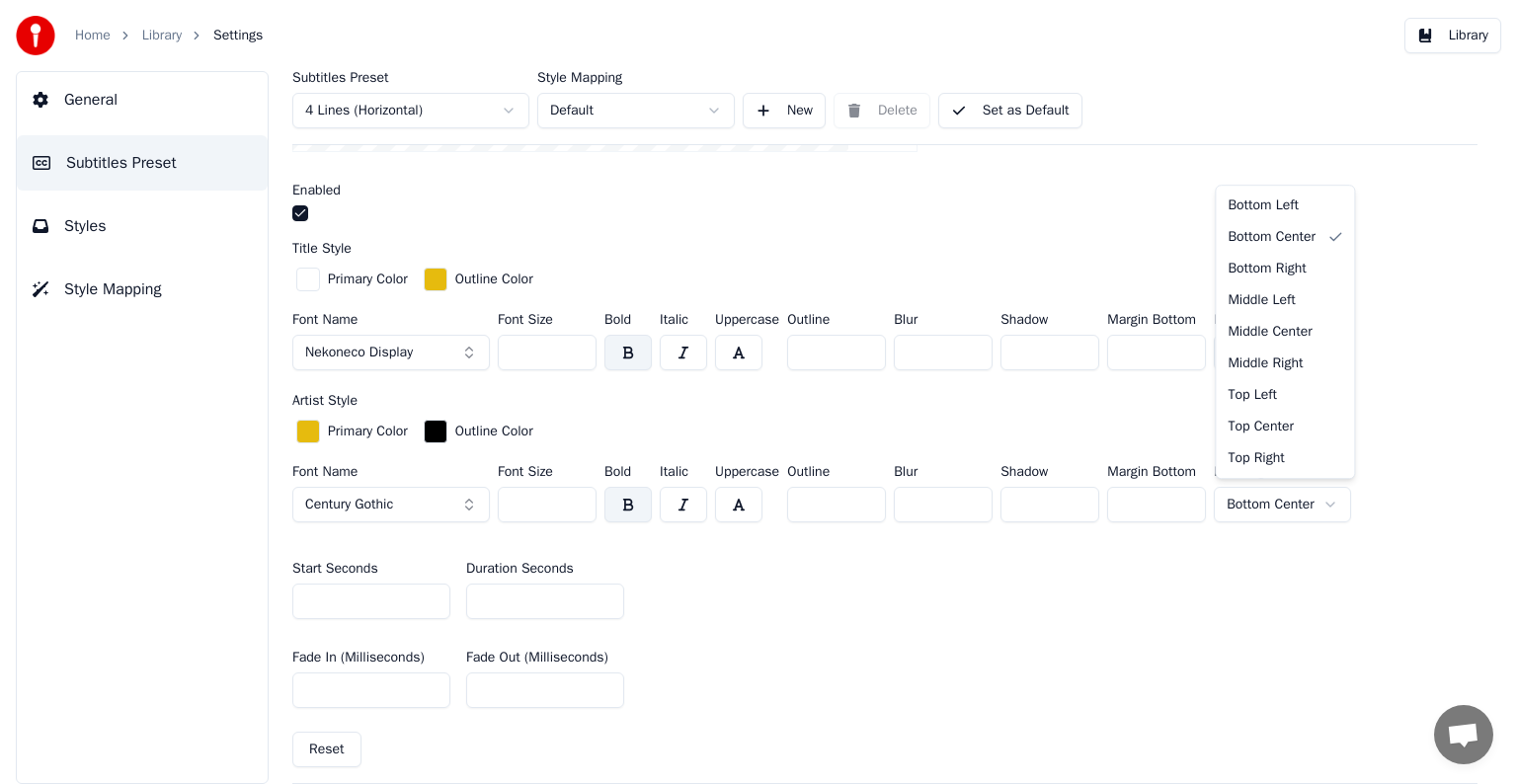 click on "Home Library Settings Library General Subtitles Preset Styles Style Mapping Subtitles Preset 4 Lines (Horizontal) Style Mapping Default New Delete Set as Default General Song Title Insert the song title in the beginning of the video Enabled Title Style Primary Color Outline Color Font Name Nekoneco Display Font Size *** Bold Italic Uppercase Outline ** Blur * Shadow * Margin Bottom *** Line Alignment Top Center Artist Style Primary Color Outline Color Font Name Century Gothic Font Size *** Bold Italic Uppercase Outline * Blur * Shadow * Margin Bottom ** Line Alignment Bottom Center Start Seconds * Duration Seconds ** Fade In (Milliseconds) *** Fade Out (Milliseconds) *** Reset Silent Gap Progress Bar Silent Gap Text Silent Gap Countdown Timing Indicator Background Box Fade Effect Offset Max Characters Per Line Auto Line Break Advanced Settings Bottom Left Bottom Center Bottom Right Middle Left Middle Center Middle Right Top Left Top Center Top Right" at bounding box center (758, 392) 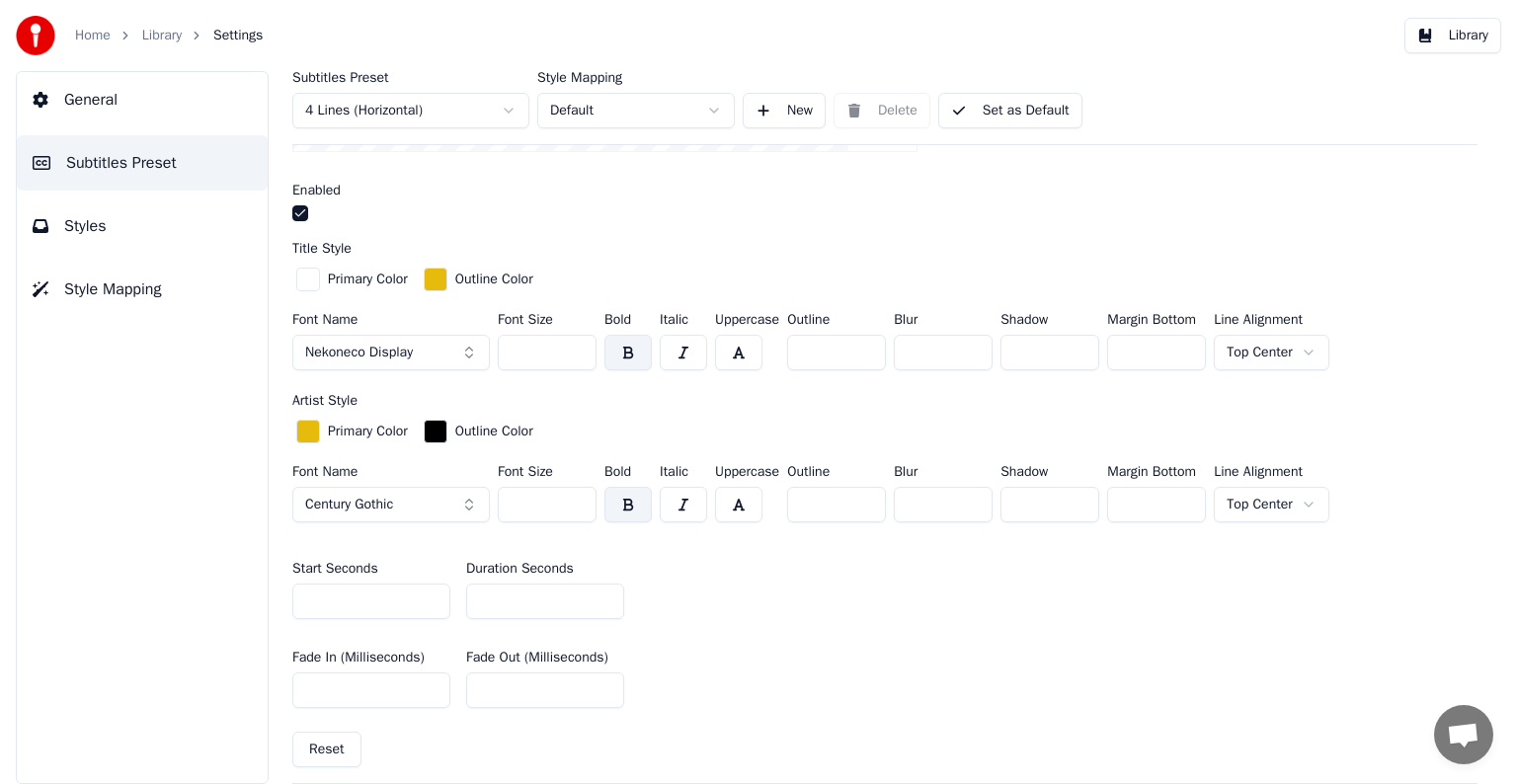 scroll, scrollTop: 197, scrollLeft: 0, axis: vertical 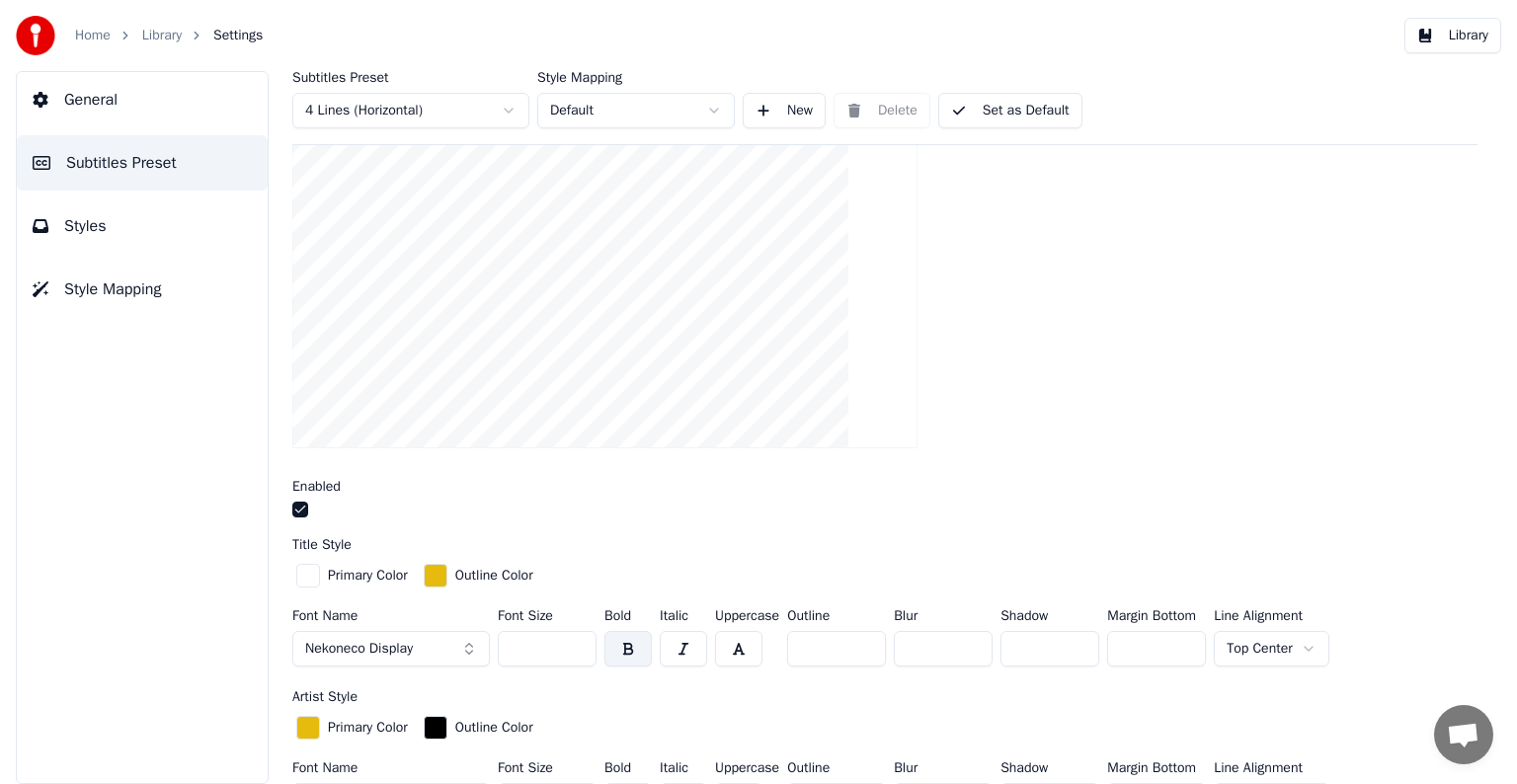 click on "Set as Default" at bounding box center [1010, 111] 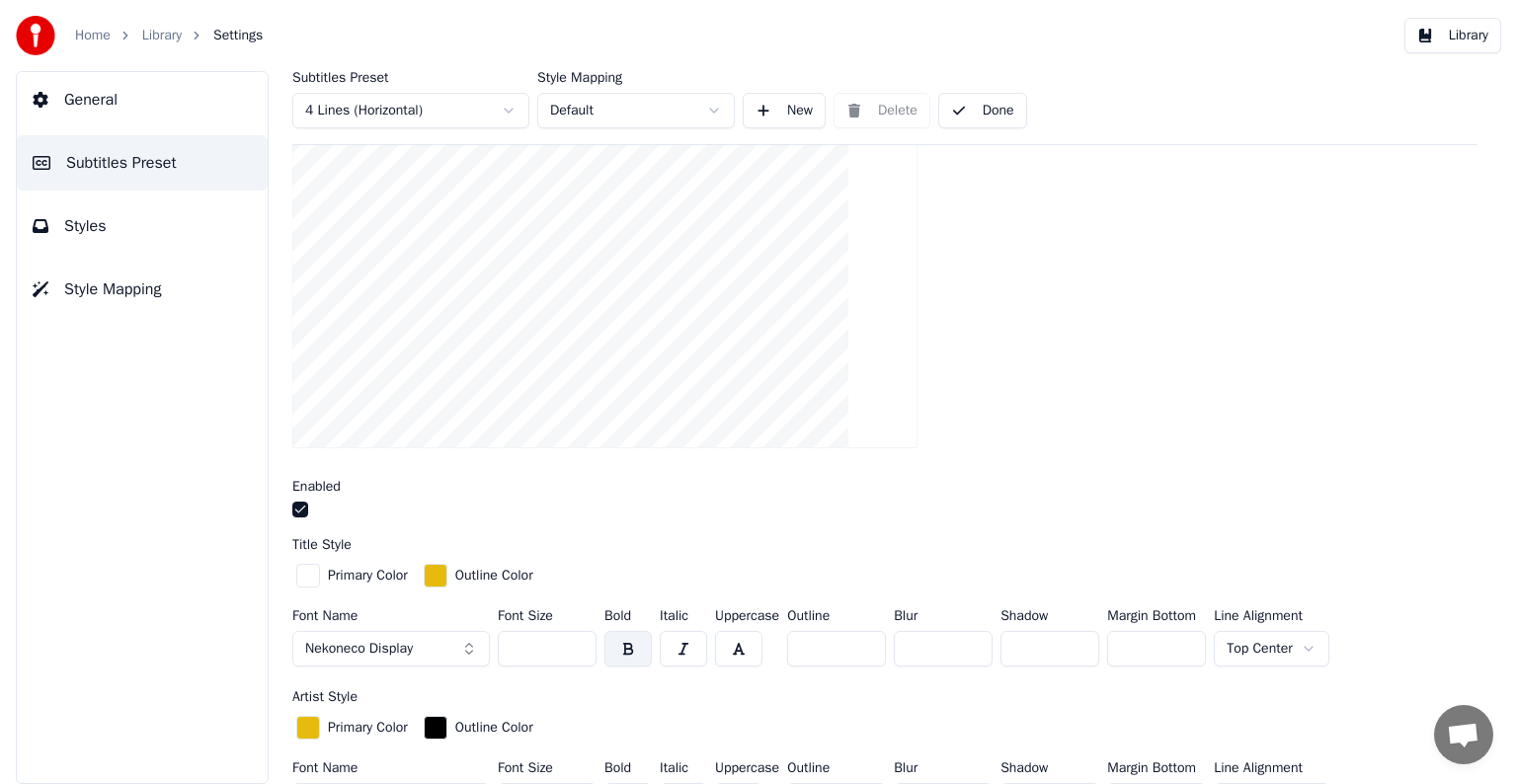 click on "Library" at bounding box center (162, 36) 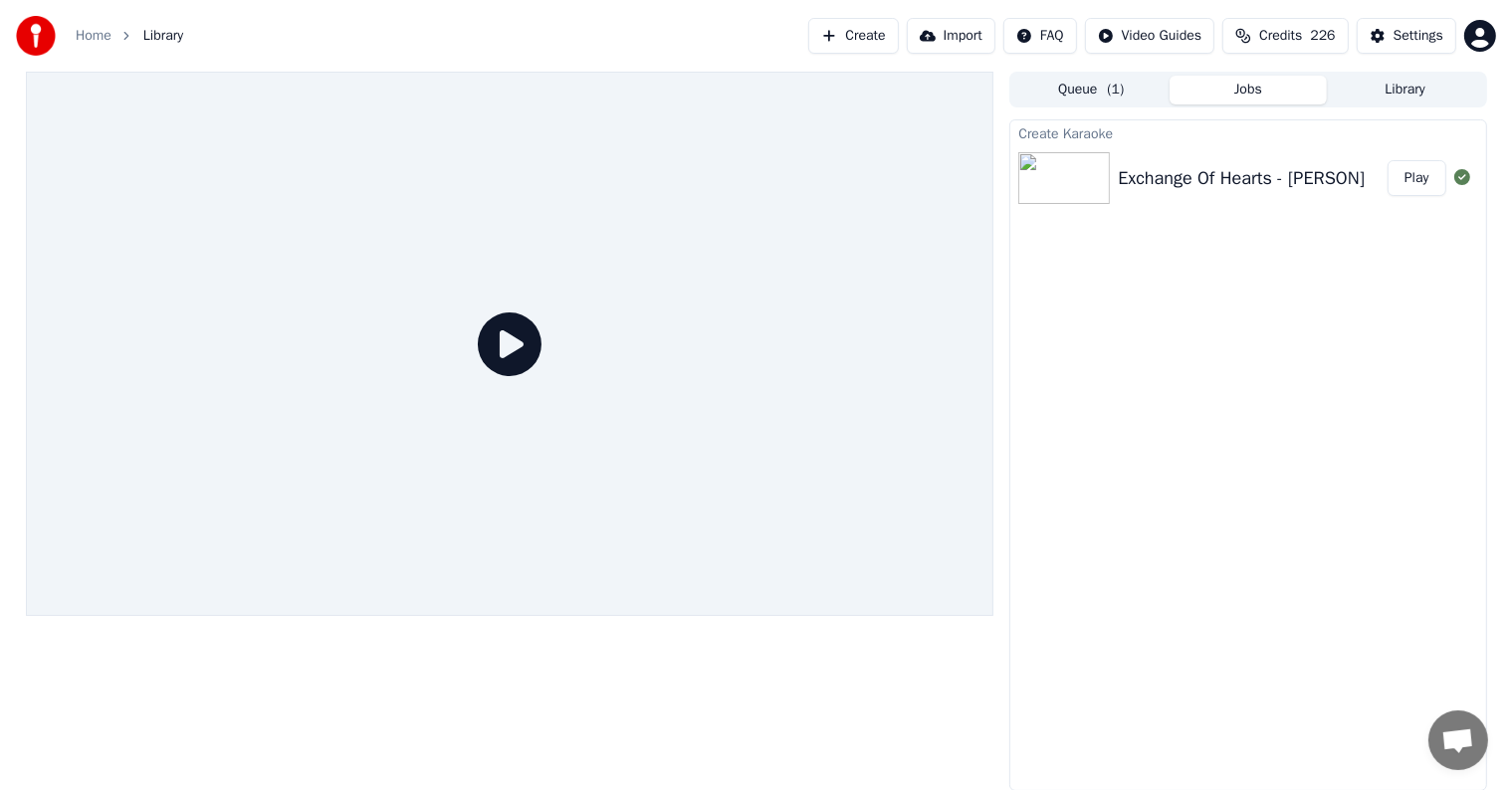 click on "Play" at bounding box center (1416, 178) 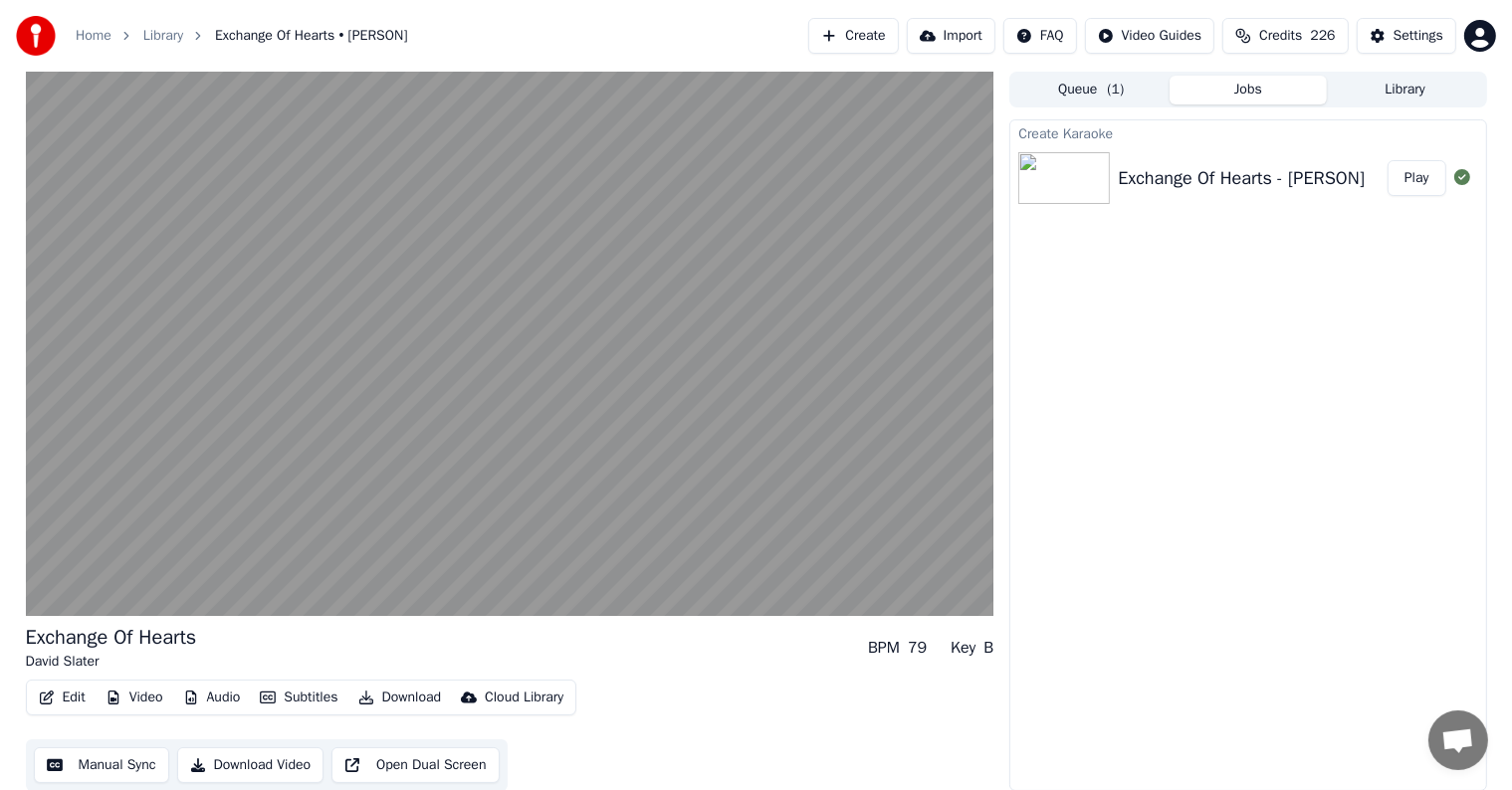 type 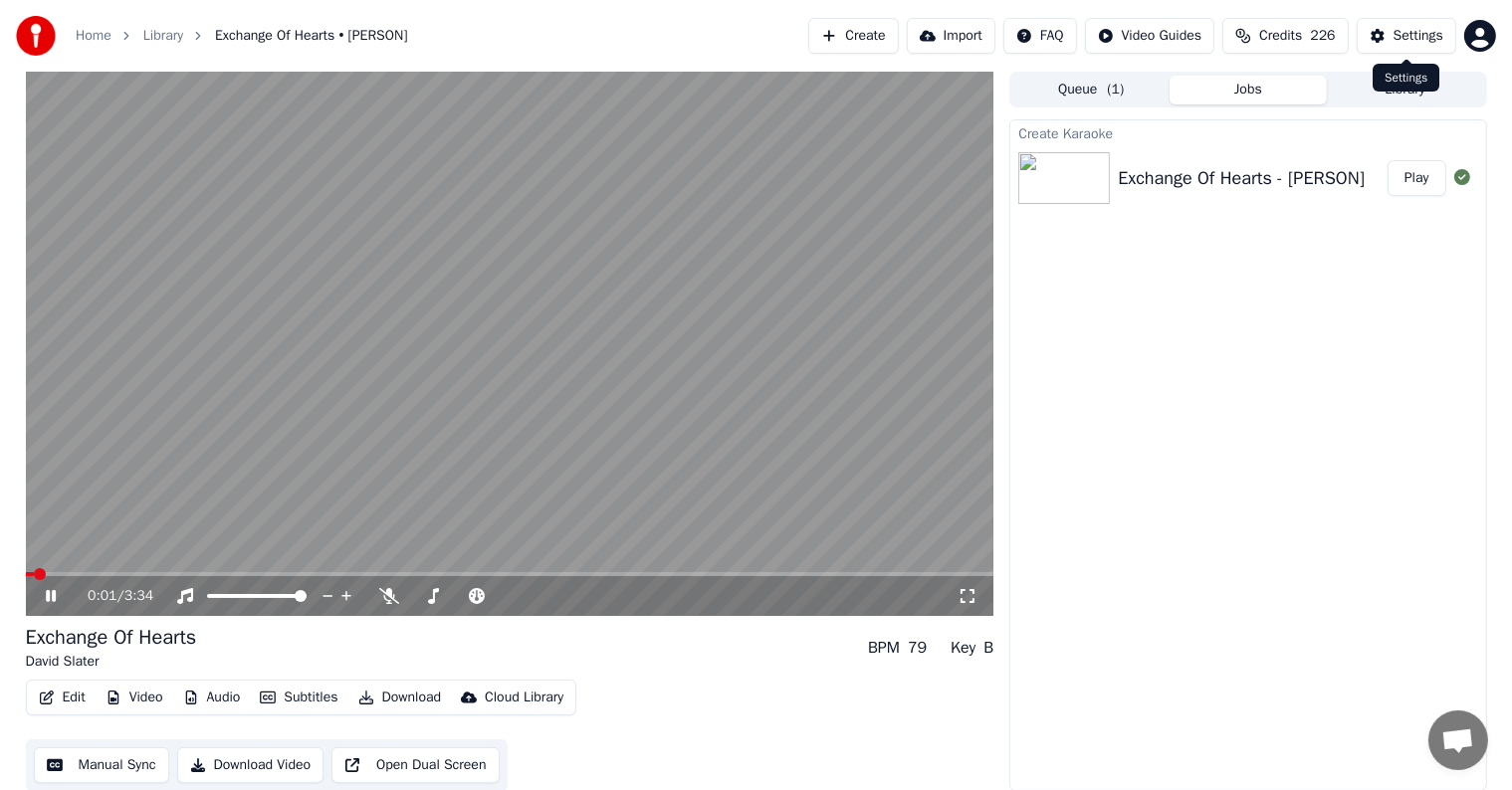 click on "Settings" at bounding box center [1418, 36] 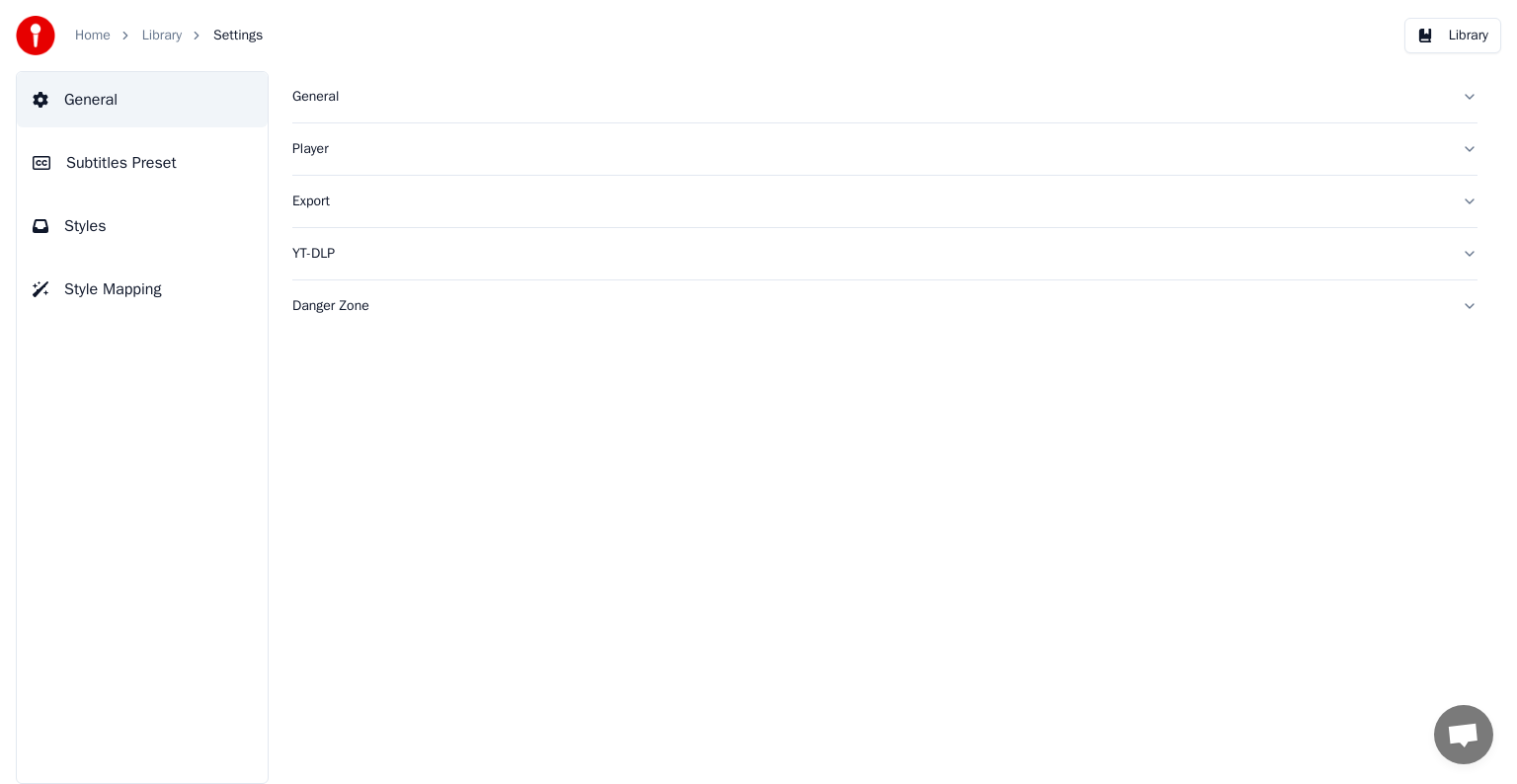 click on "Subtitles Preset" at bounding box center [121, 163] 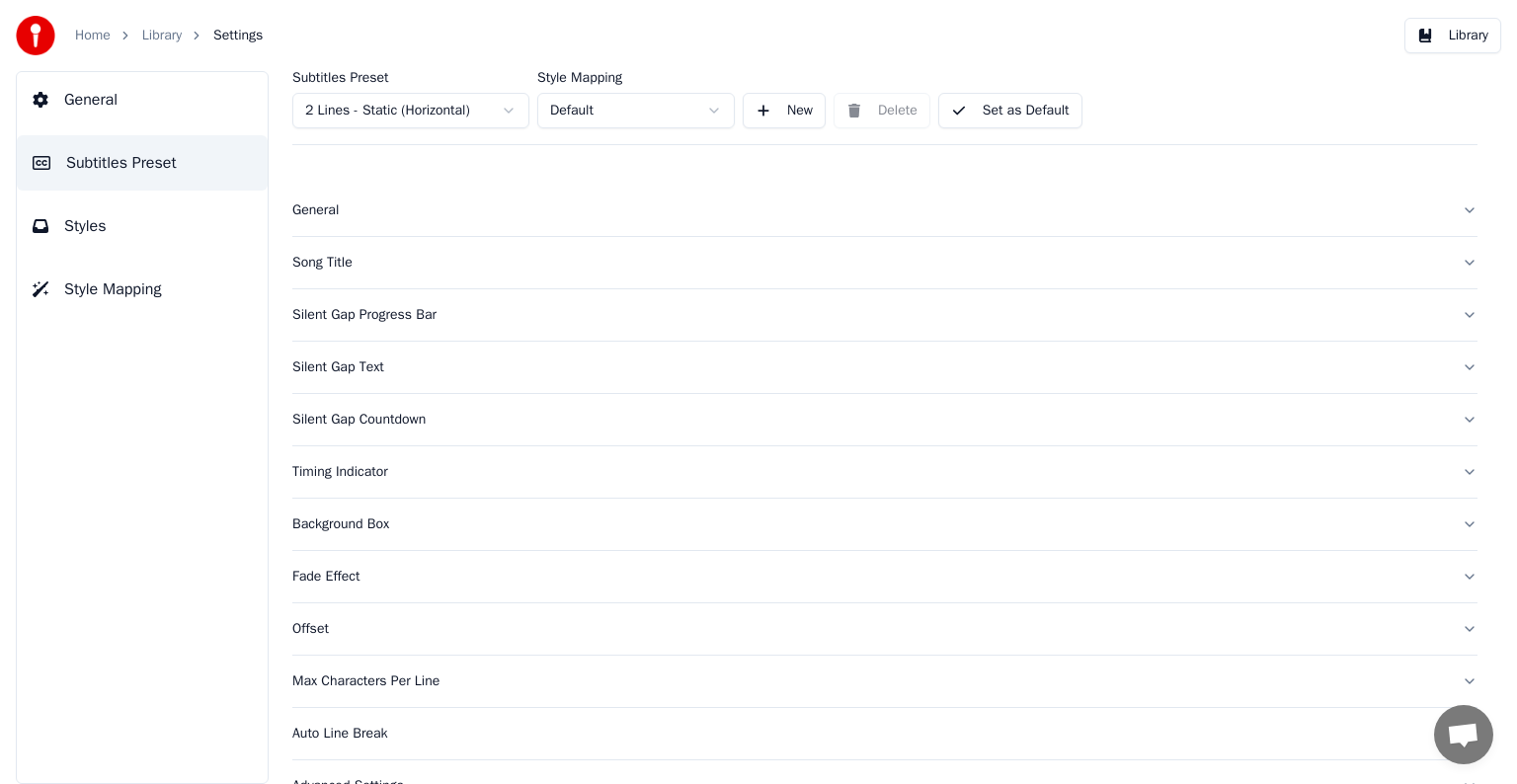 click on "Home Library Settings Library General Subtitles Preset Styles Style Mapping Subtitles Preset 2 Lines - Static (Horizontal) Style Mapping Default New Delete Set as Default General Song Title Silent Gap Progress Bar Silent Gap Text Silent Gap Countdown Timing Indicator Background Box Fade Effect Offset Max Characters Per Line Auto Line Break Advanced Settings" at bounding box center [758, 392] 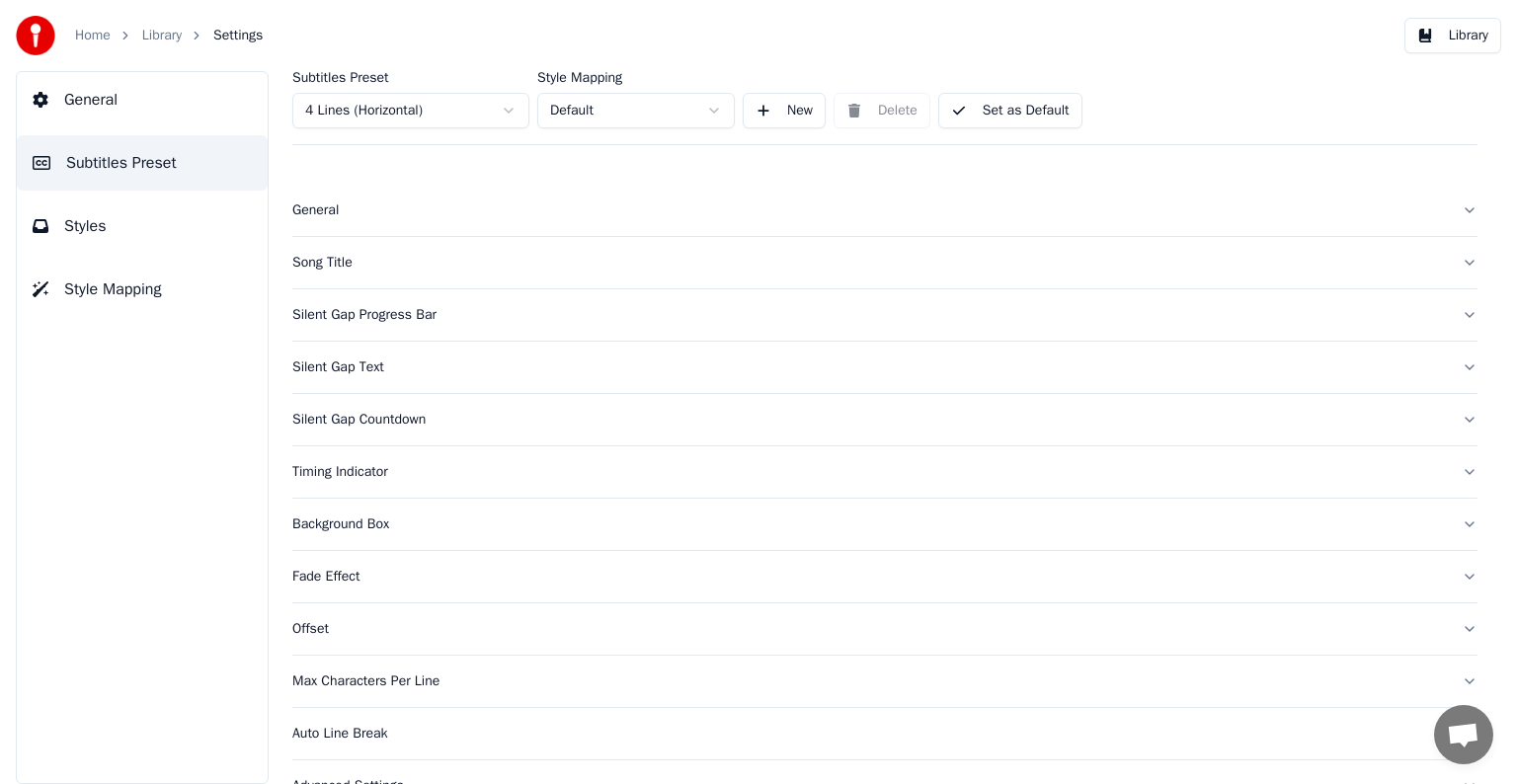 click on "Song Title" at bounding box center (885, 263) 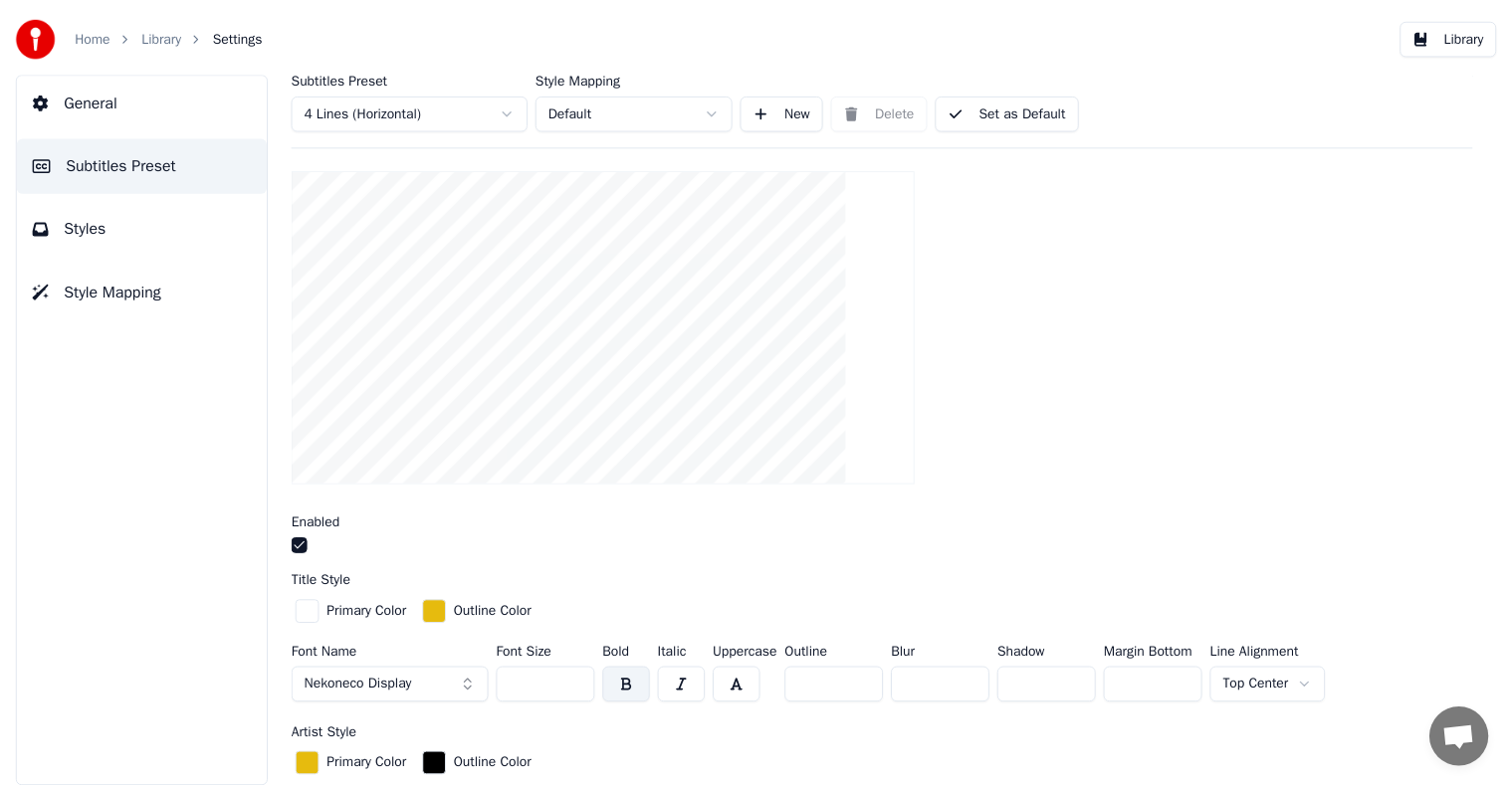 scroll, scrollTop: 298, scrollLeft: 0, axis: vertical 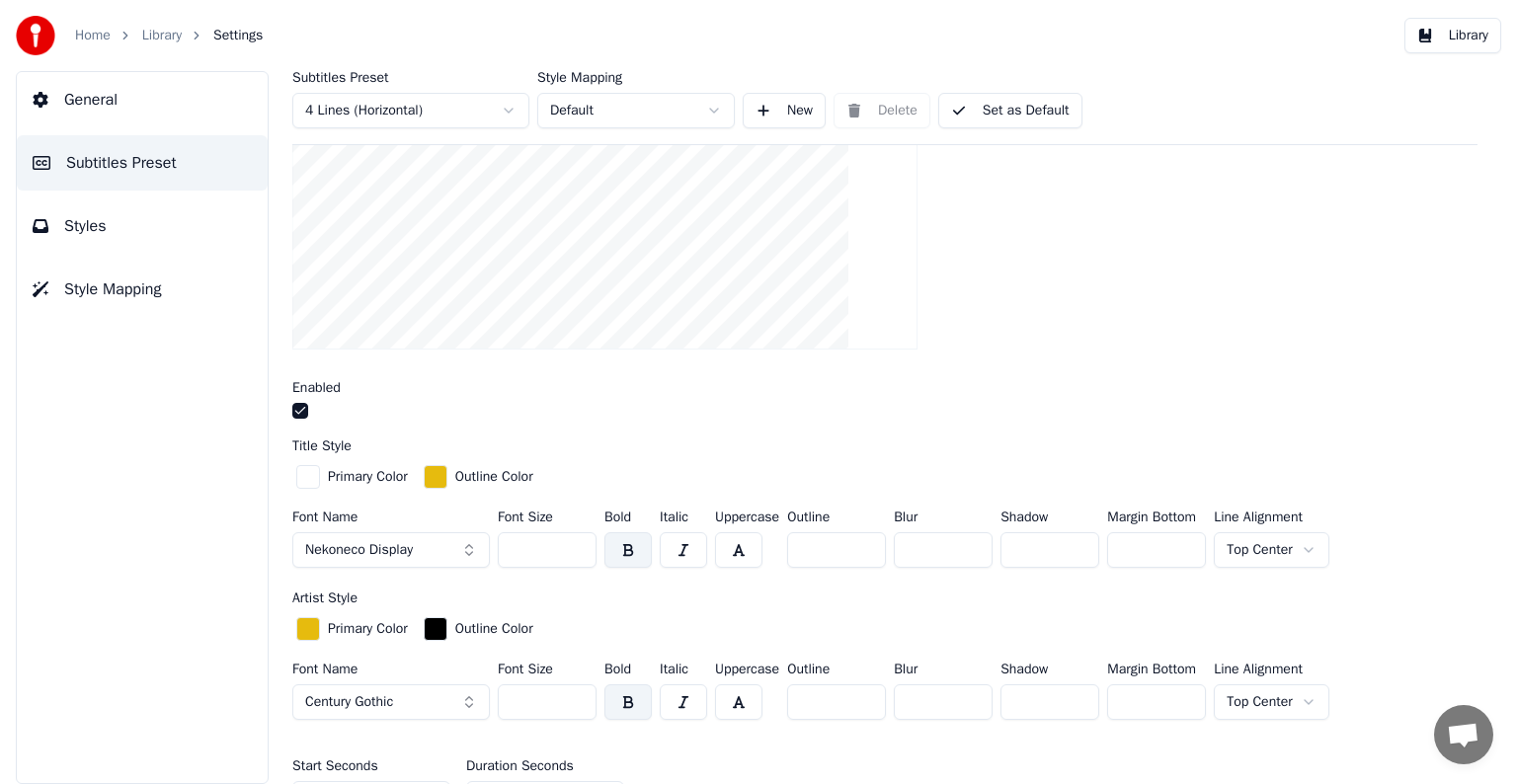 click on "*" at bounding box center [837, 702] 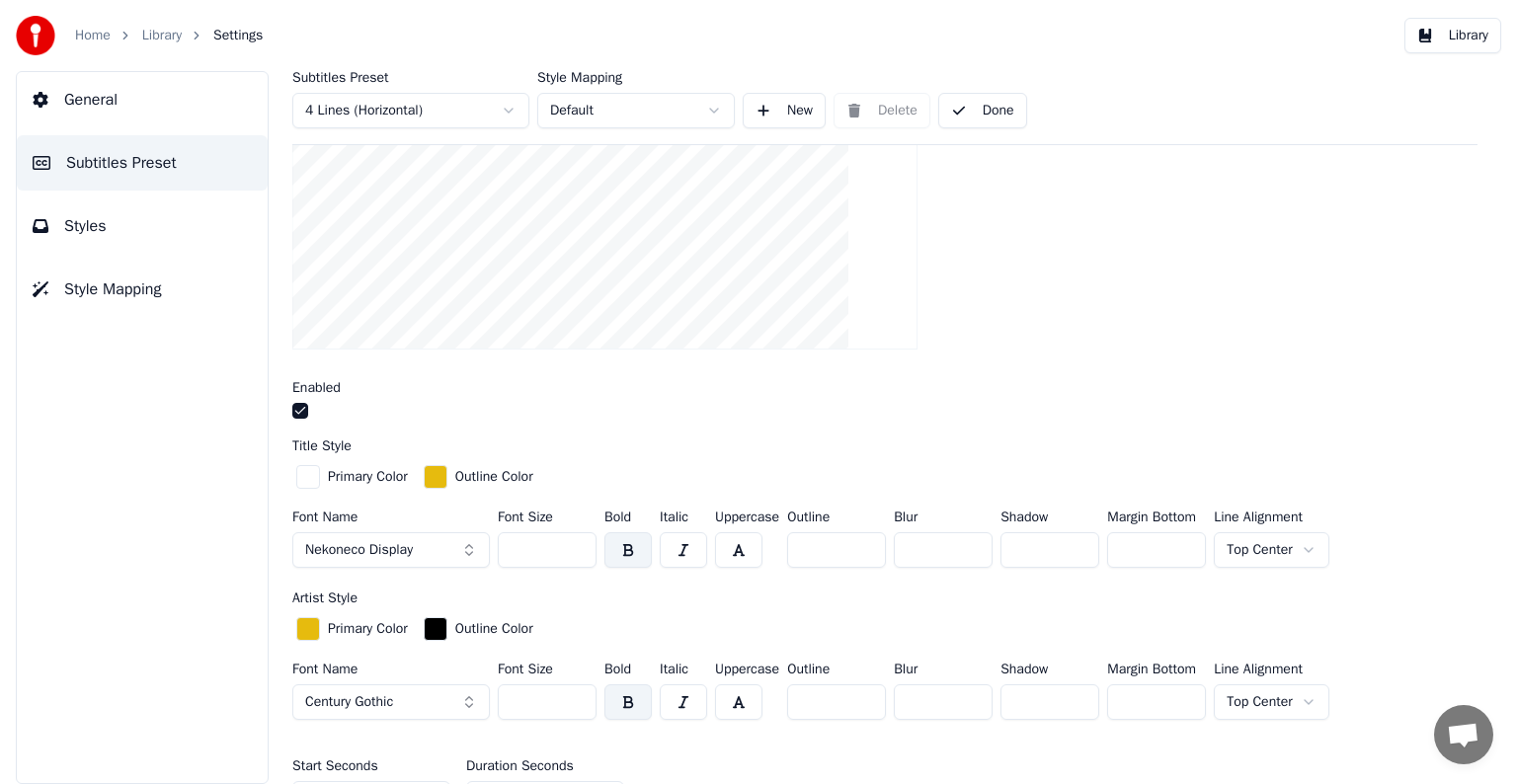 click on "Library" at bounding box center [162, 36] 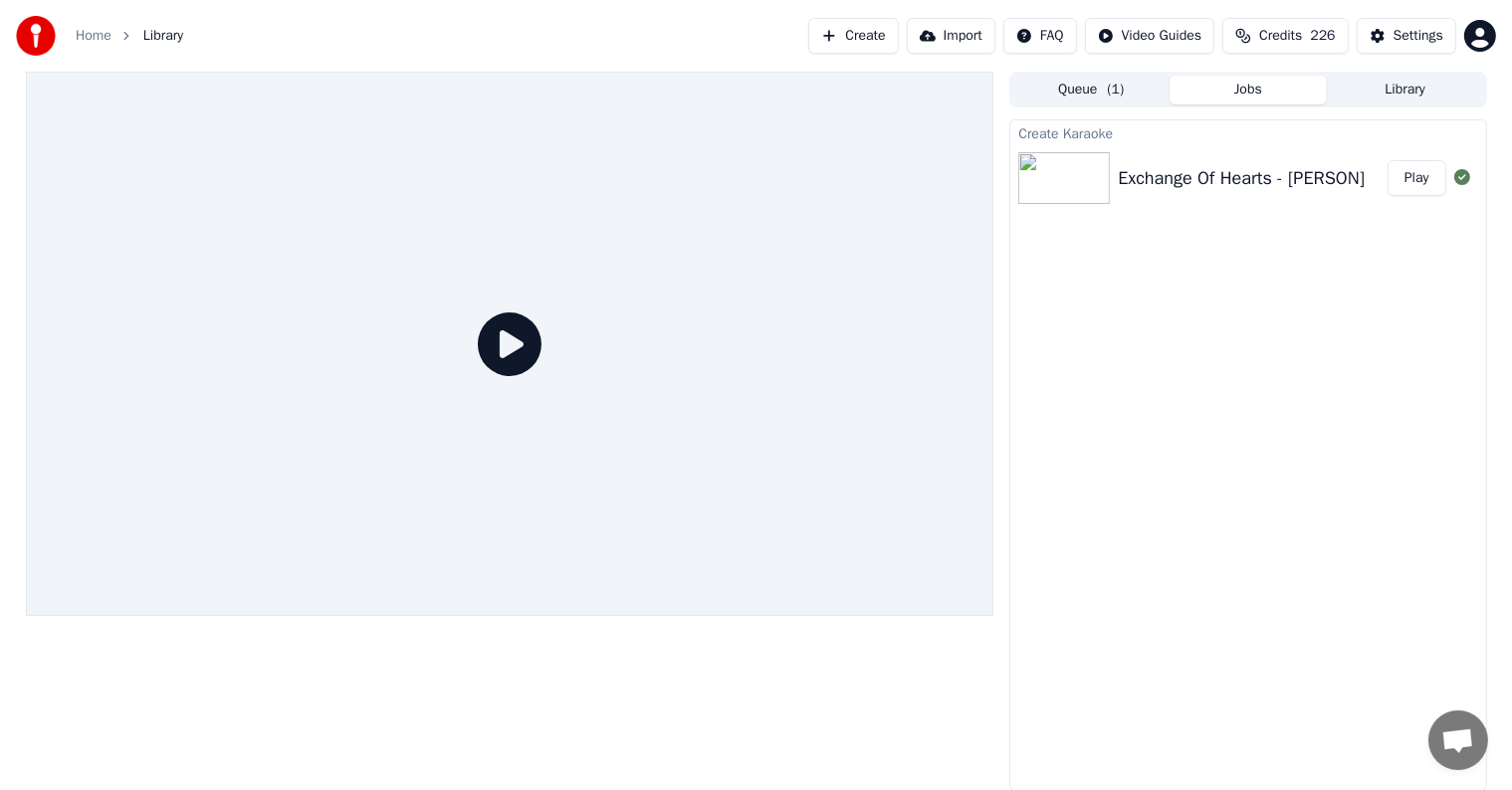 click on "Play" at bounding box center [1416, 178] 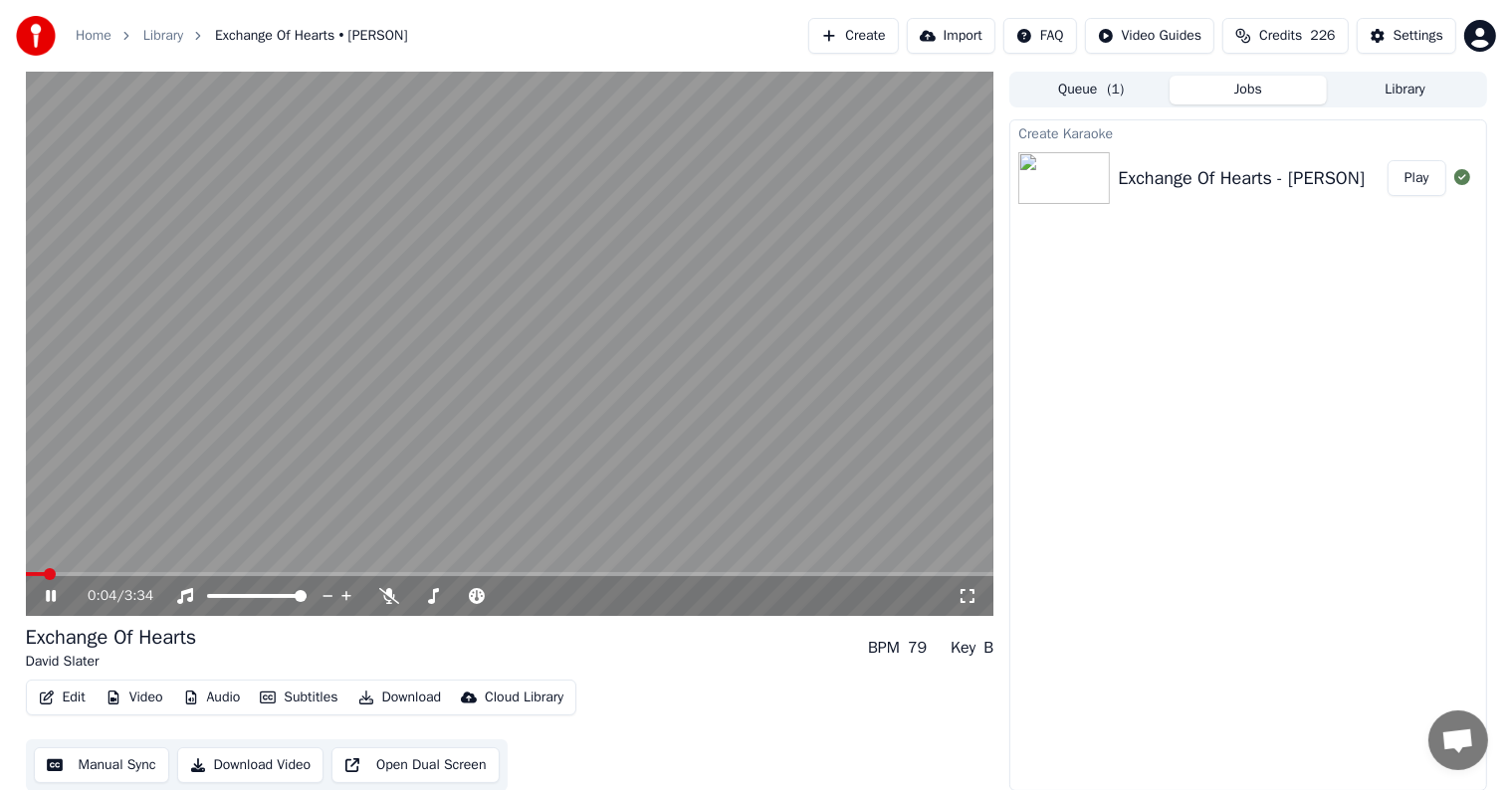 click at bounding box center (510, 343) 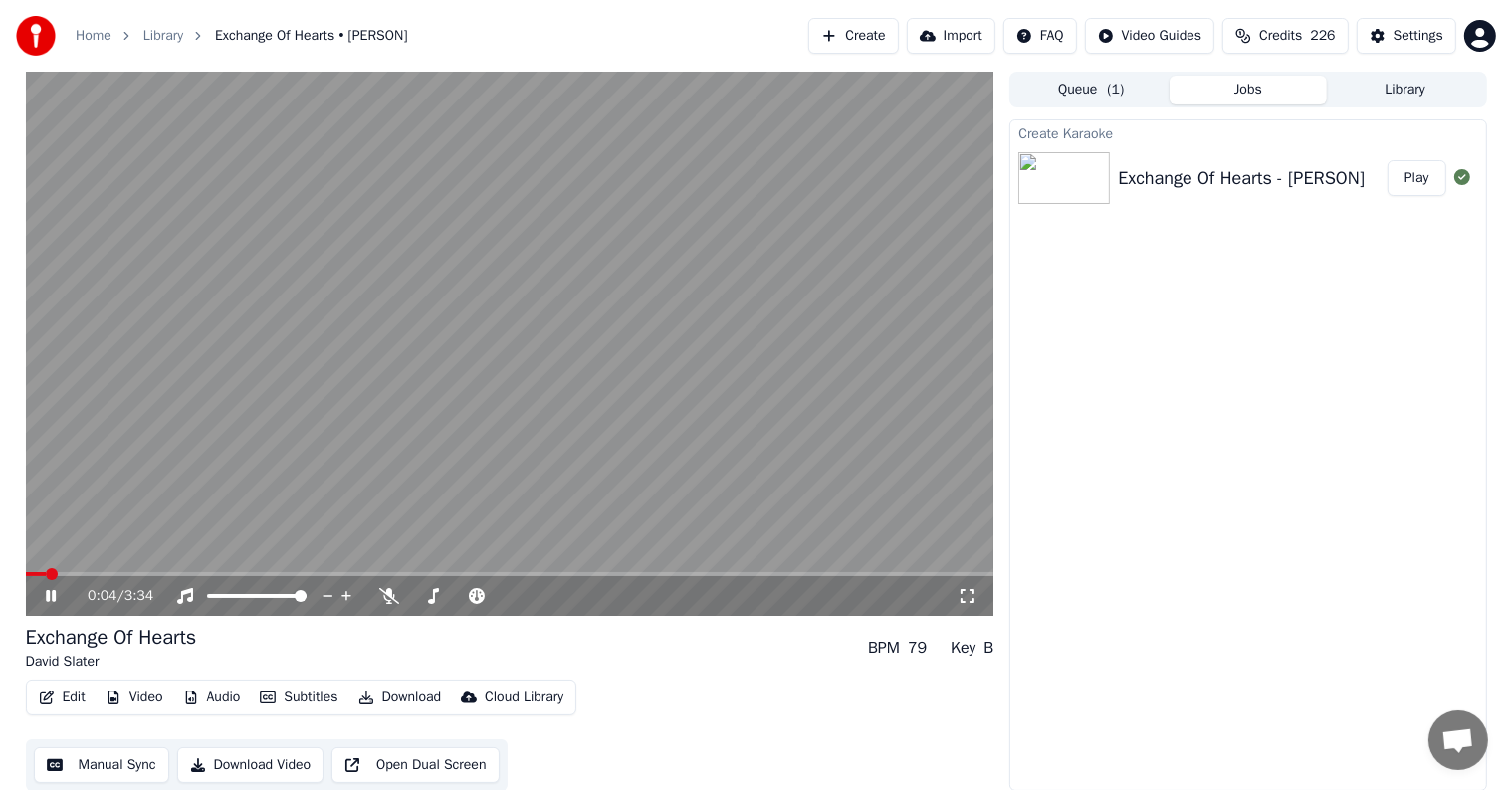 scroll, scrollTop: 1, scrollLeft: 0, axis: vertical 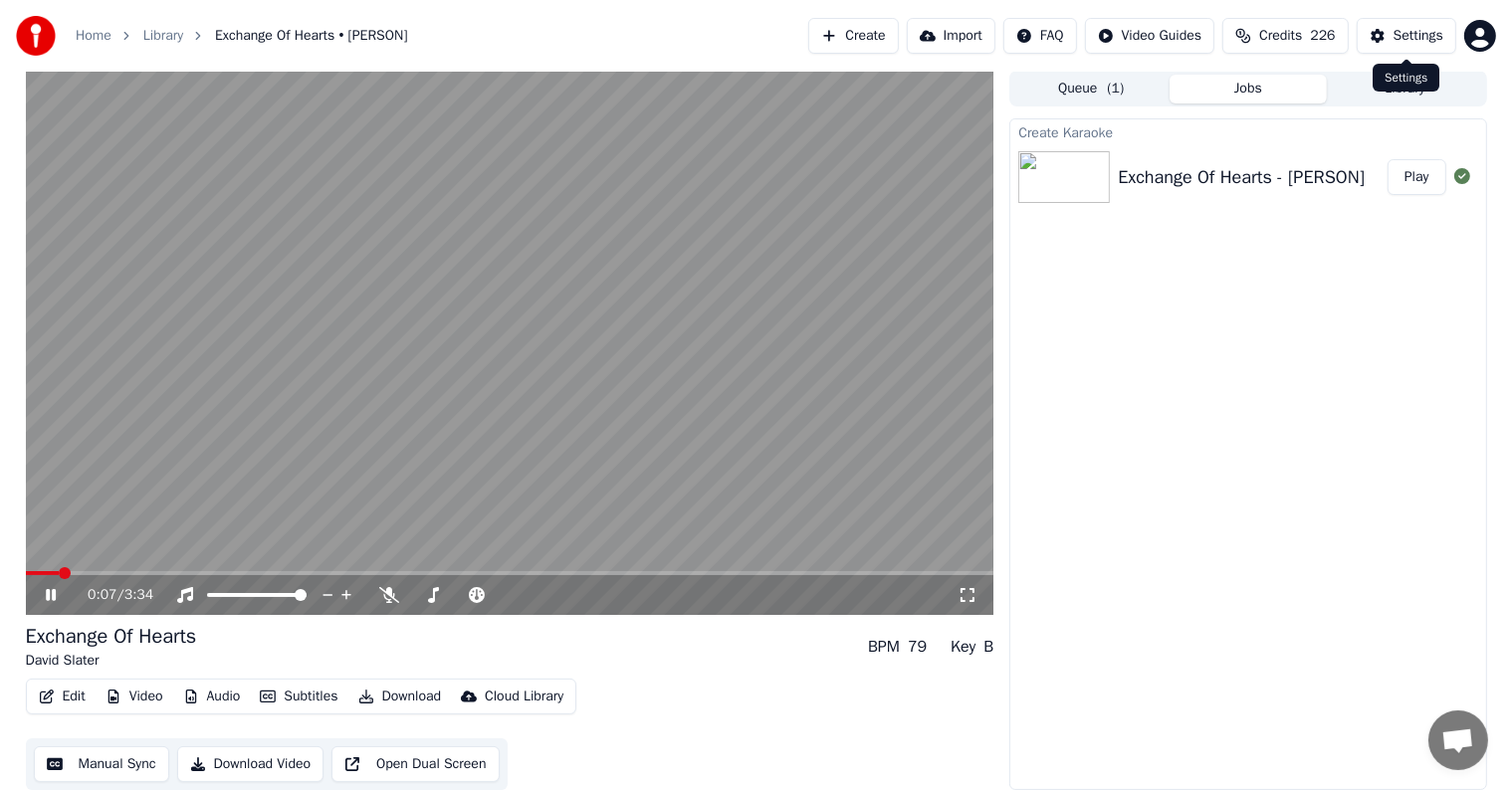 click on "Settings" at bounding box center [1418, 36] 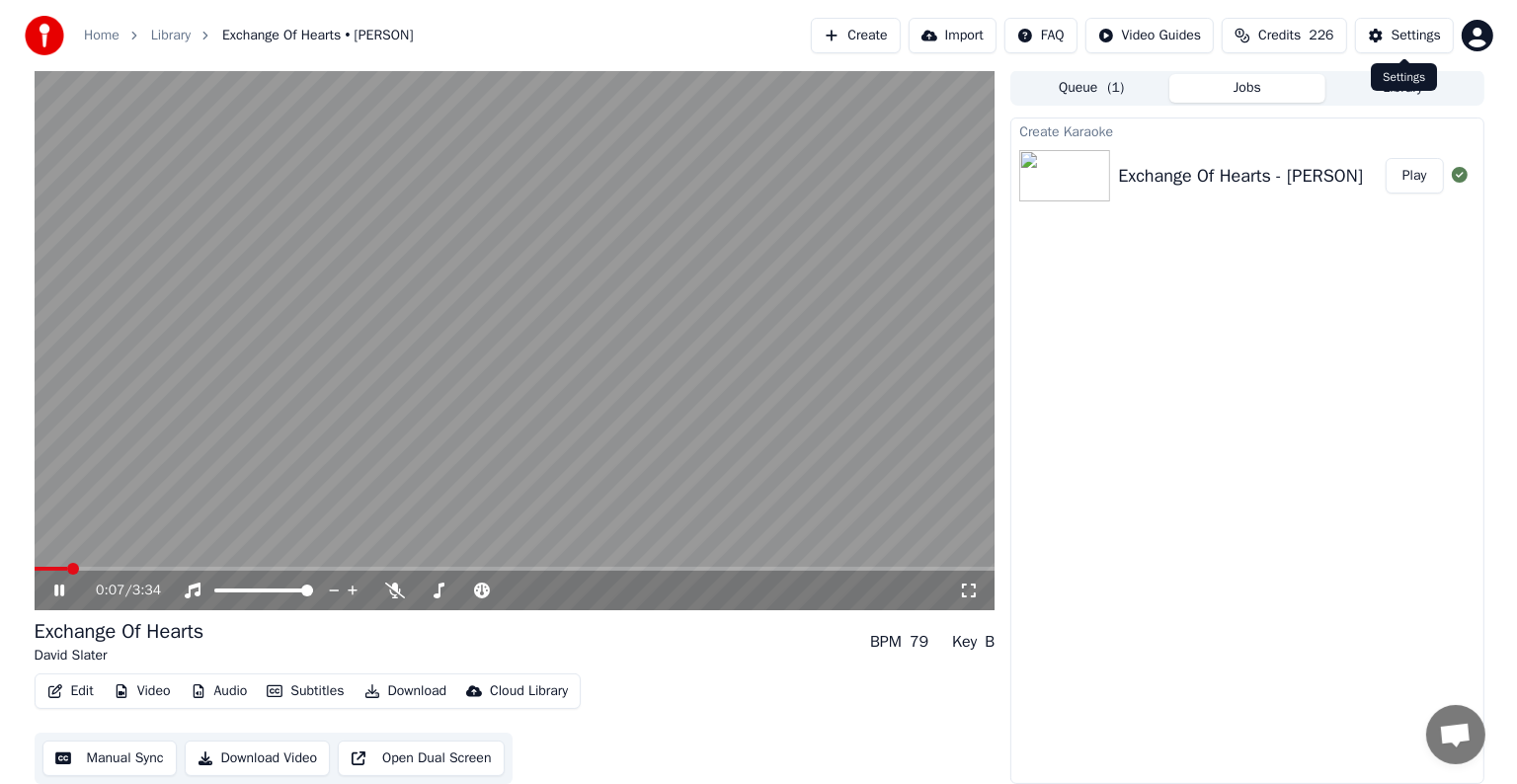 scroll, scrollTop: 0, scrollLeft: 0, axis: both 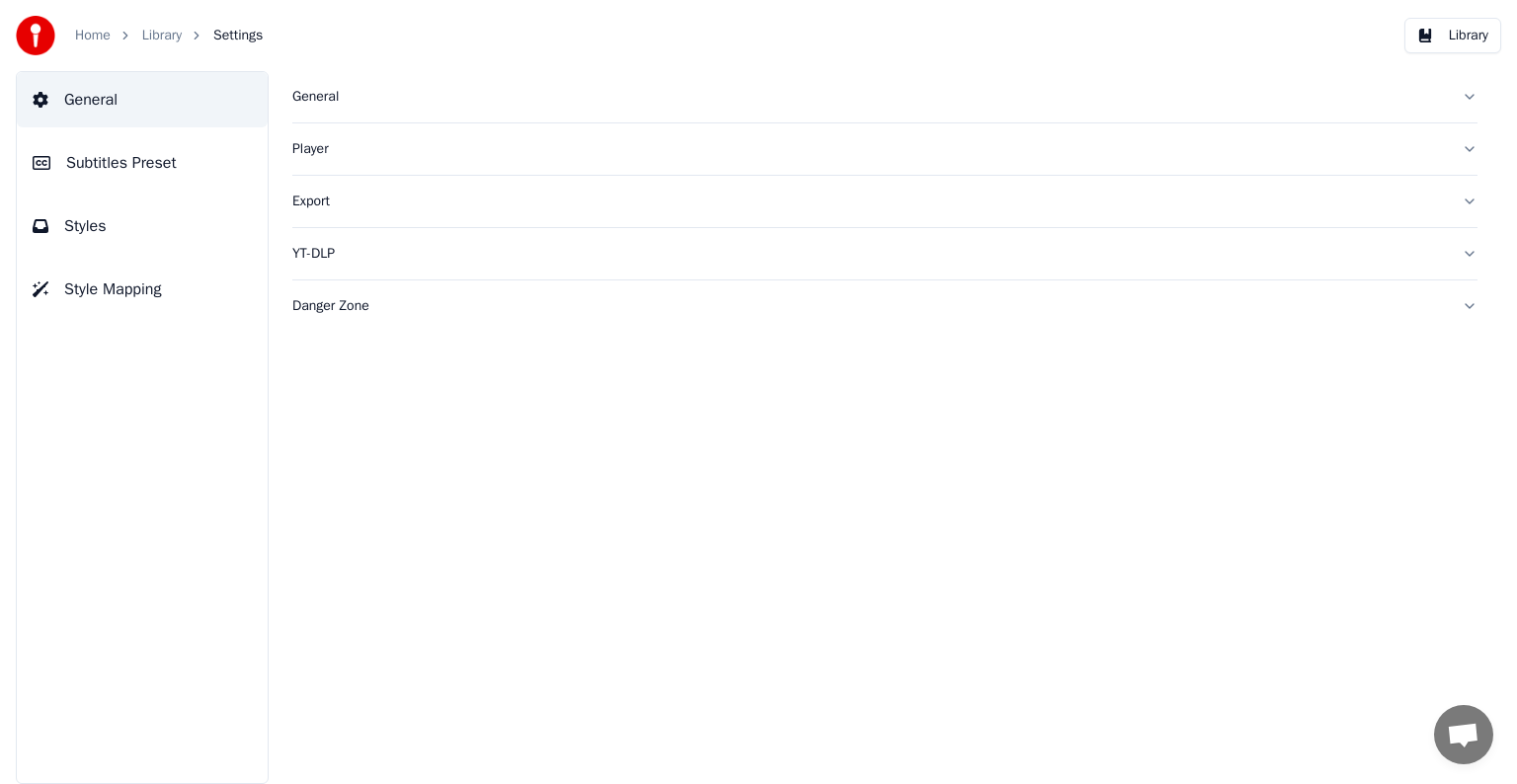 click on "Subtitles Preset" at bounding box center (121, 163) 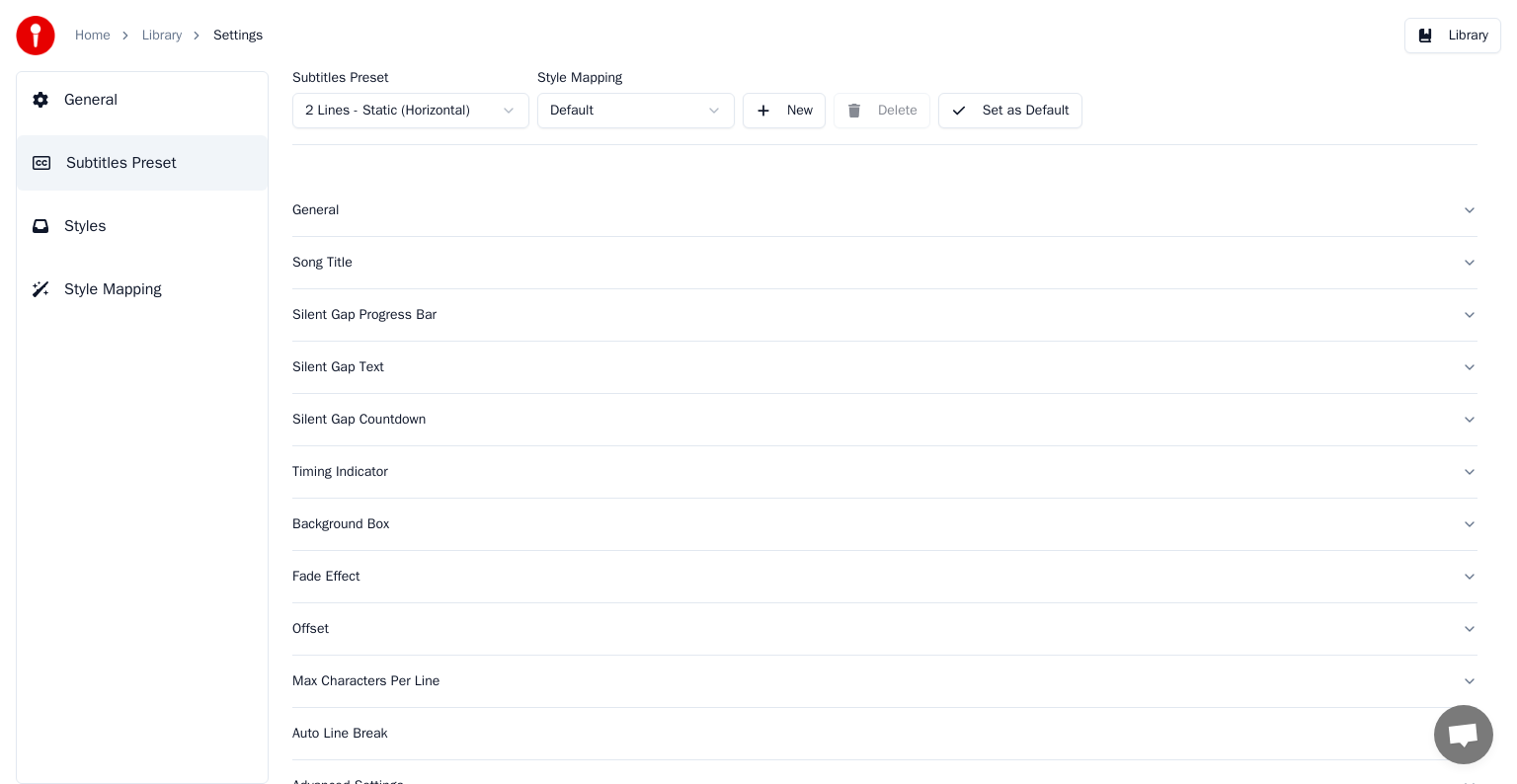 click on "Song Title" at bounding box center (869, 263) 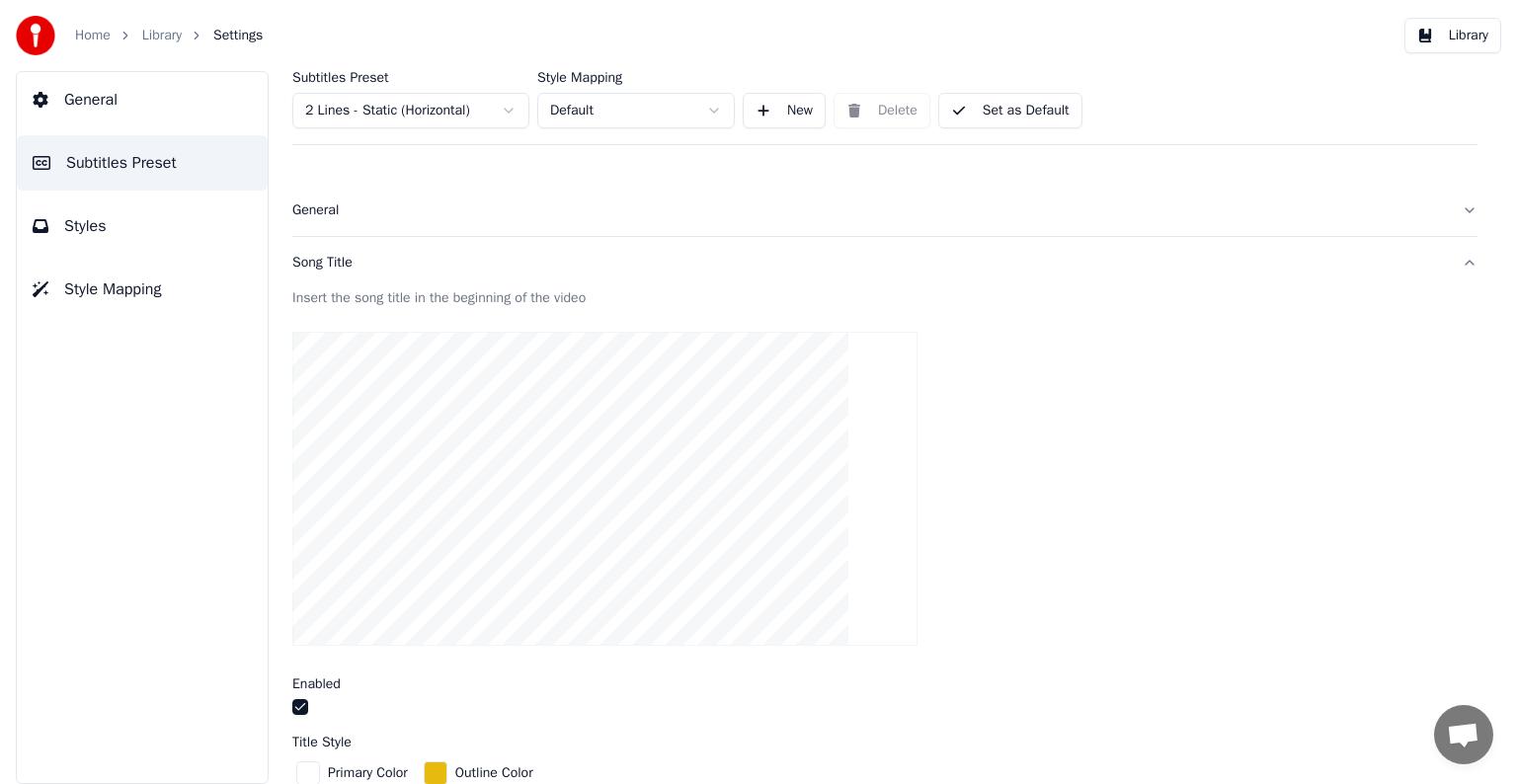 scroll, scrollTop: 296, scrollLeft: 0, axis: vertical 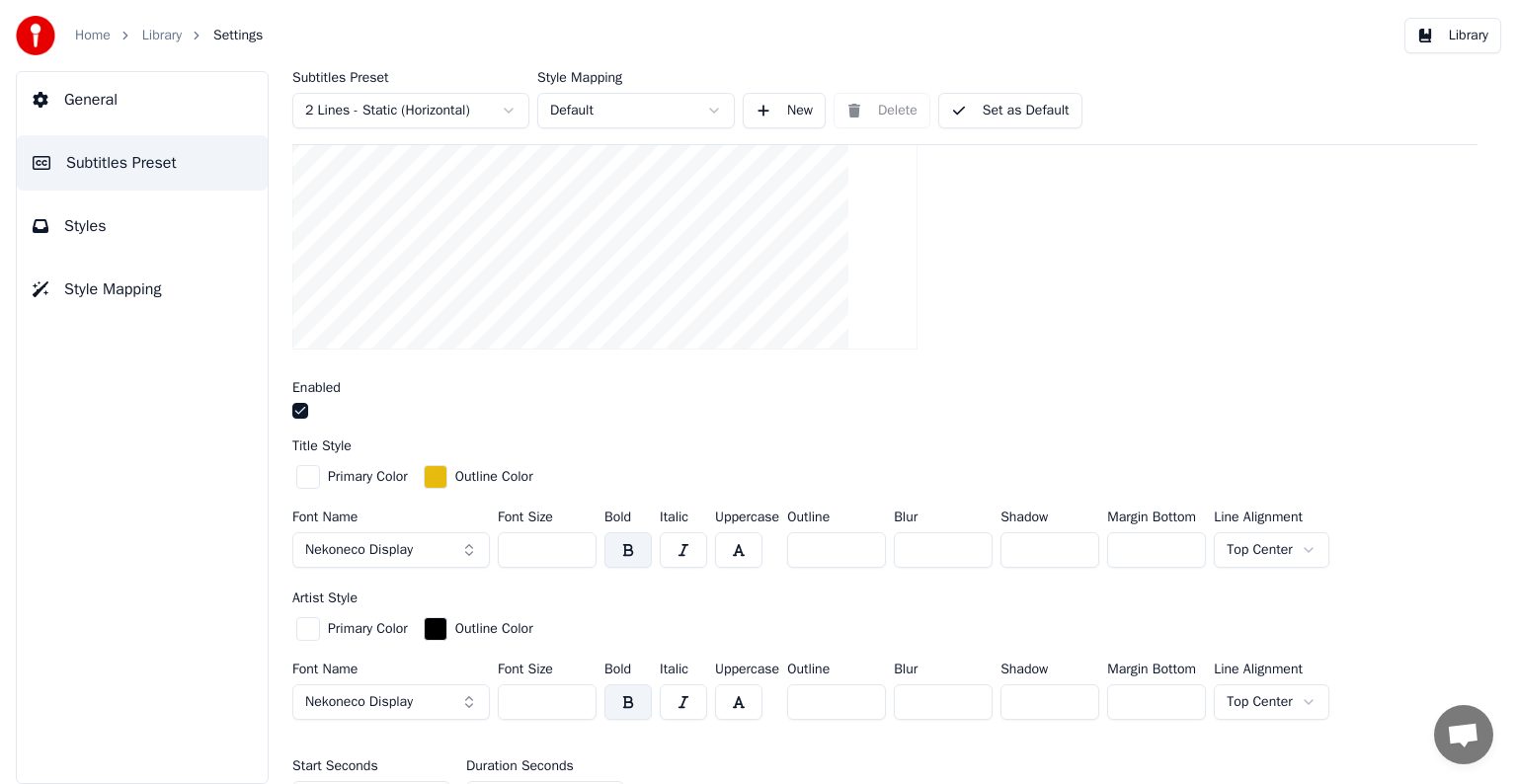 click at bounding box center (436, 477) 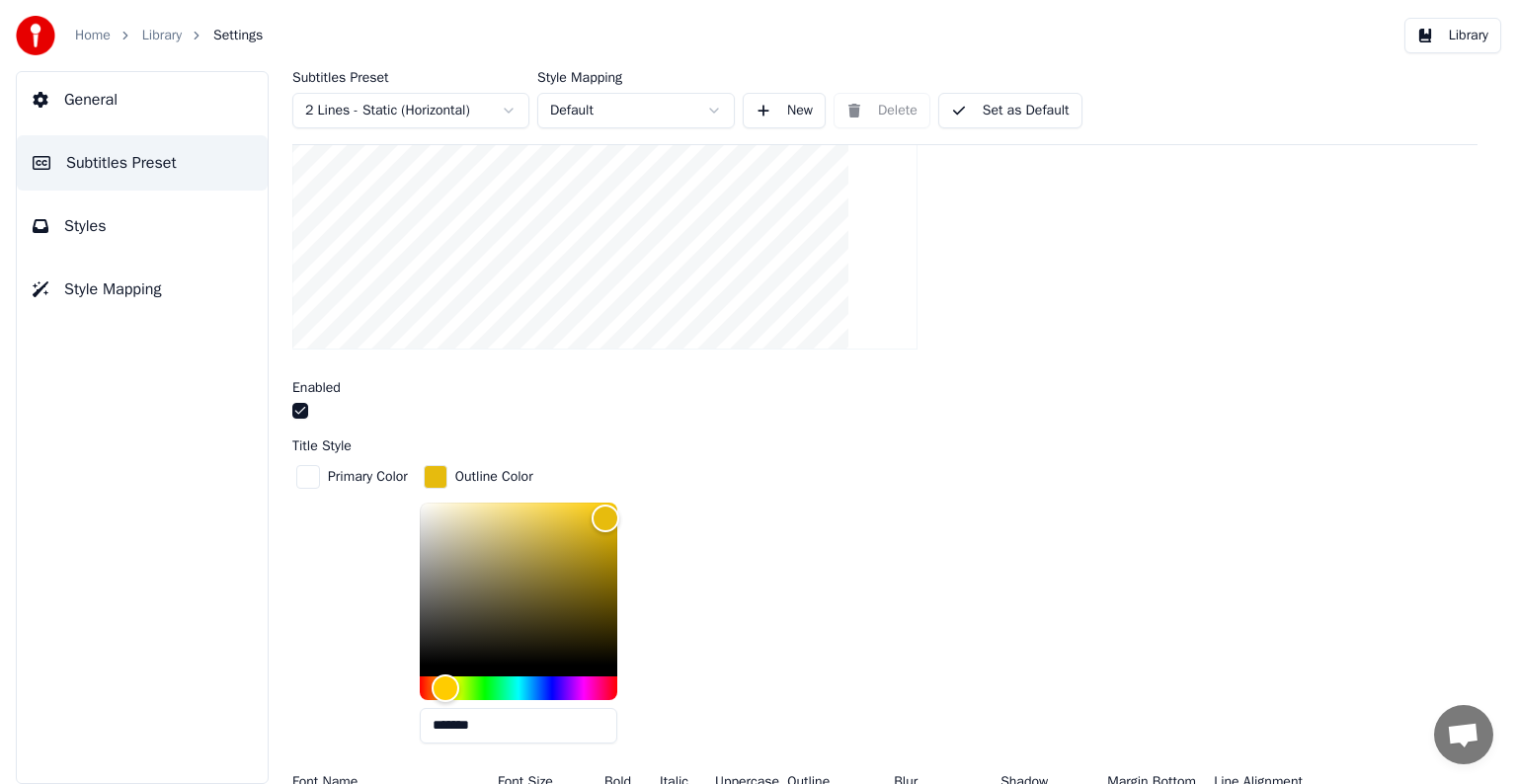 drag, startPoint x: 432, startPoint y: 668, endPoint x: 403, endPoint y: 665, distance: 29.154759 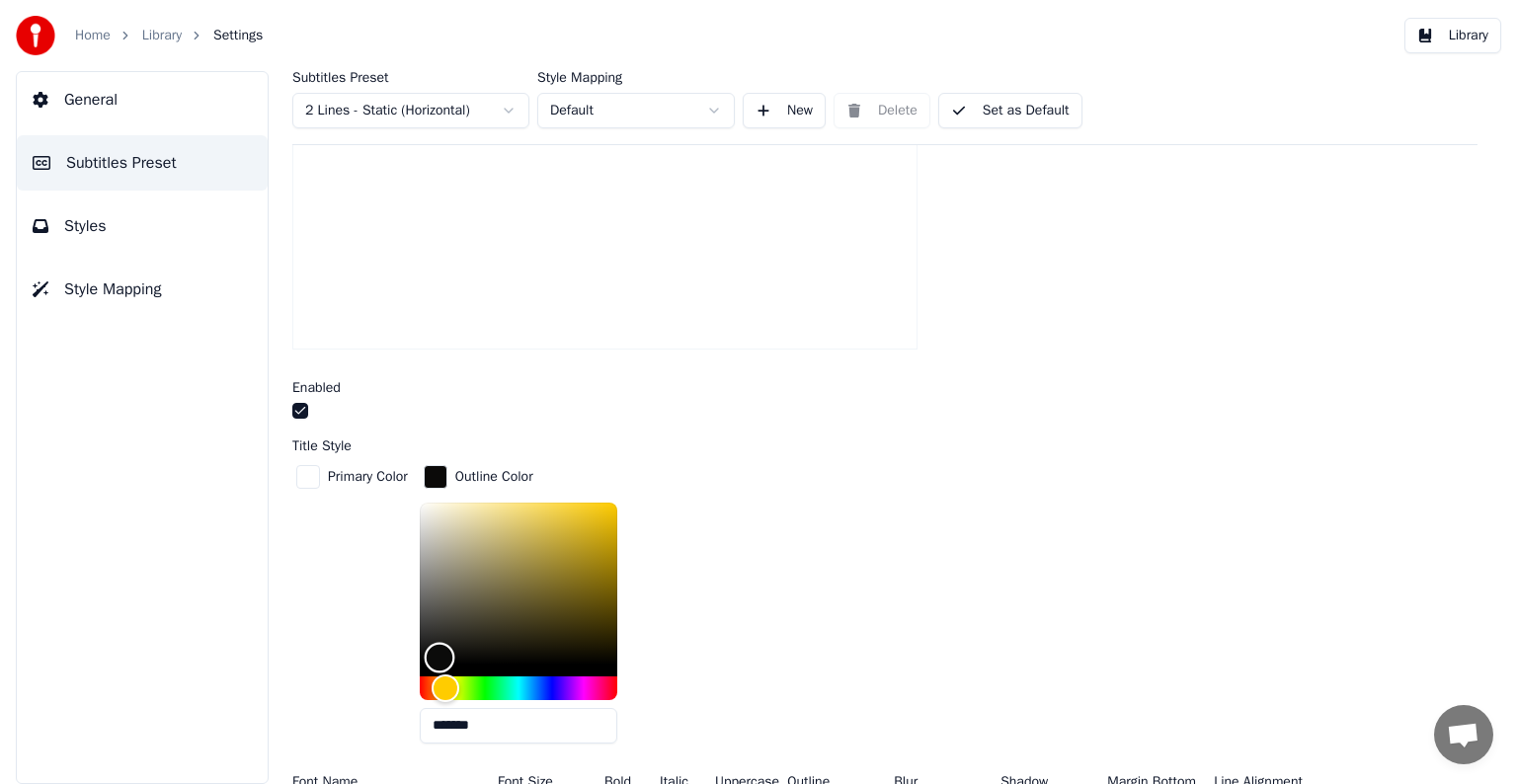 type on "*******" 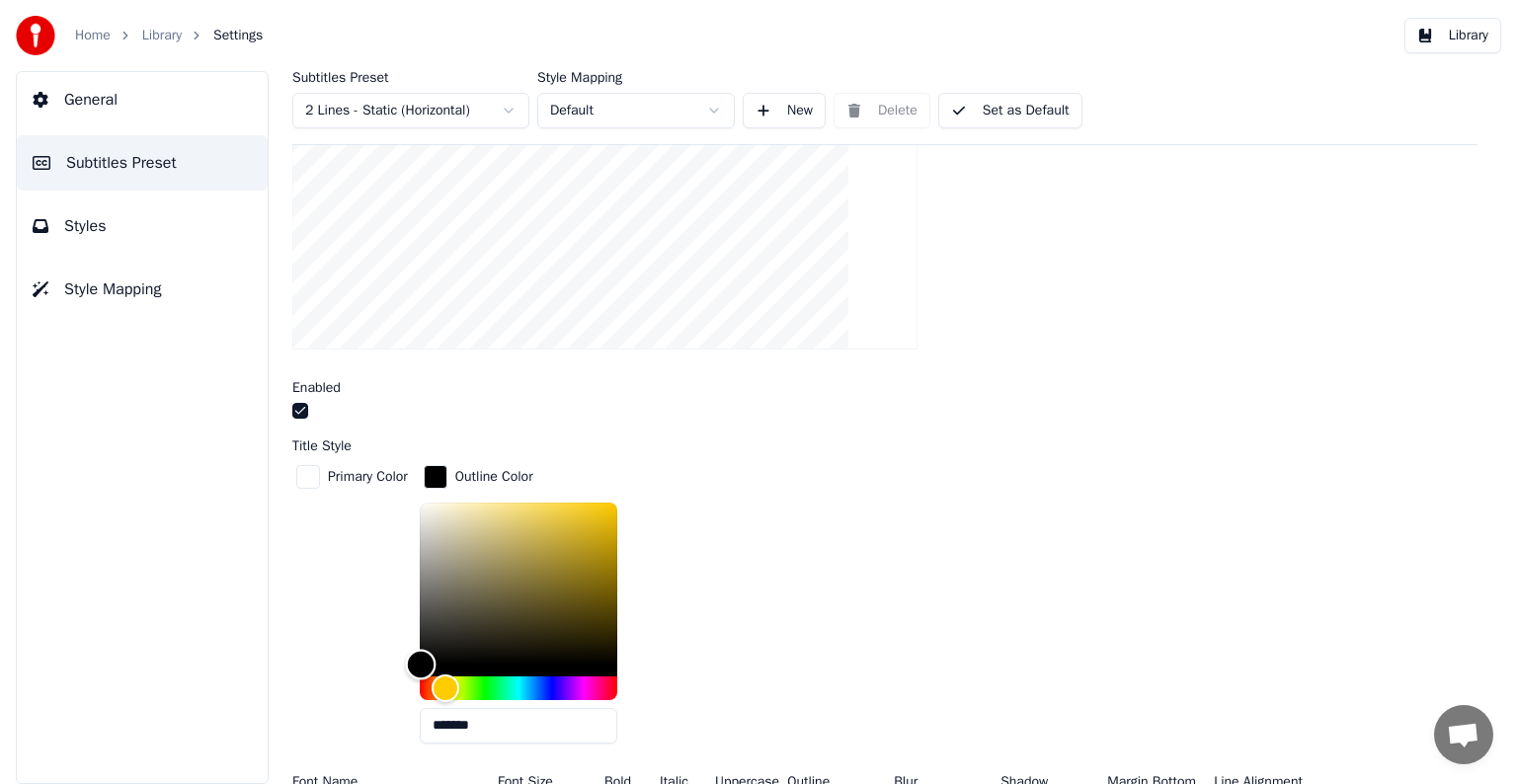 drag, startPoint x: 600, startPoint y: 525, endPoint x: 424, endPoint y: 667, distance: 226.14155 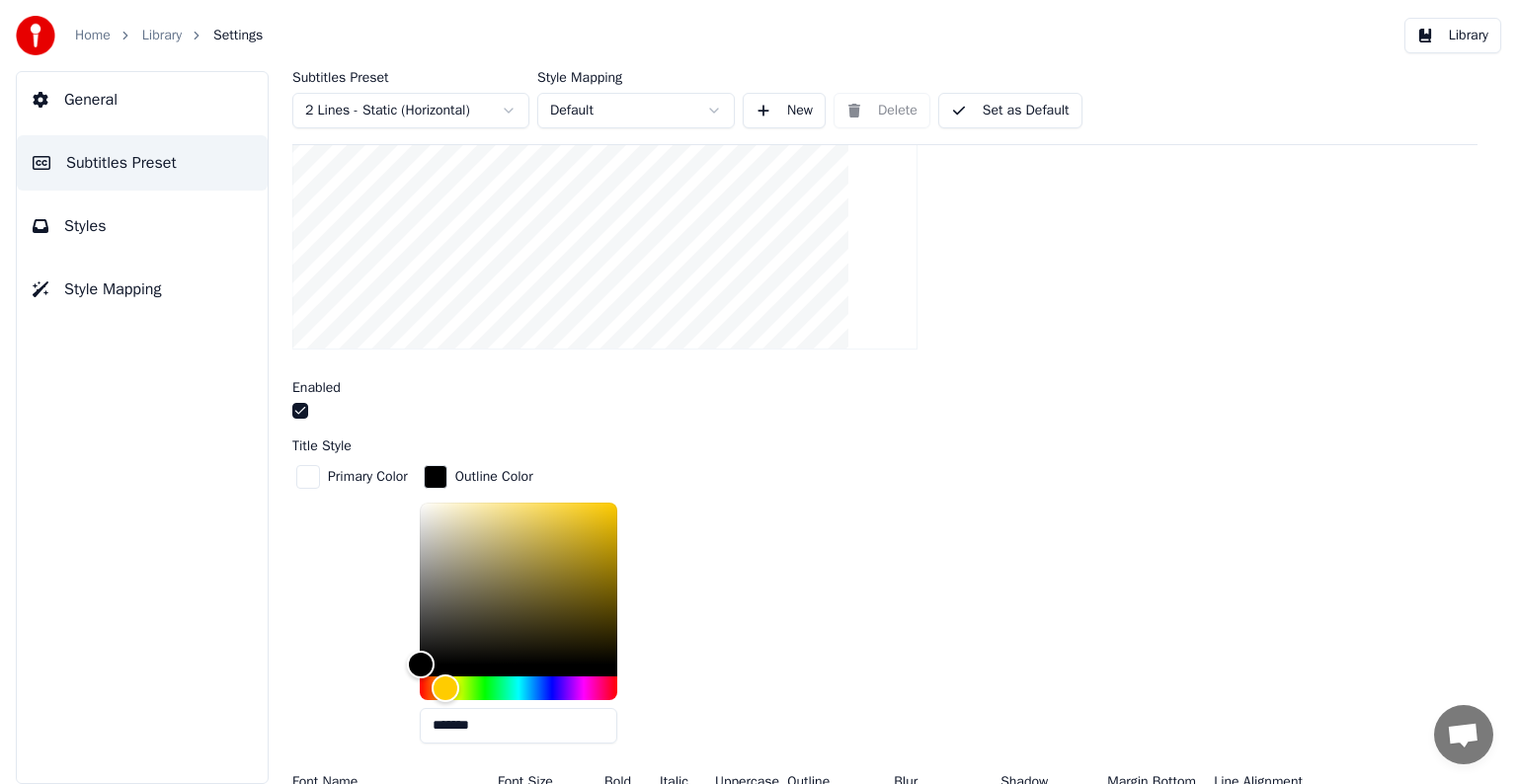 click on "Set as Default" at bounding box center [1010, 111] 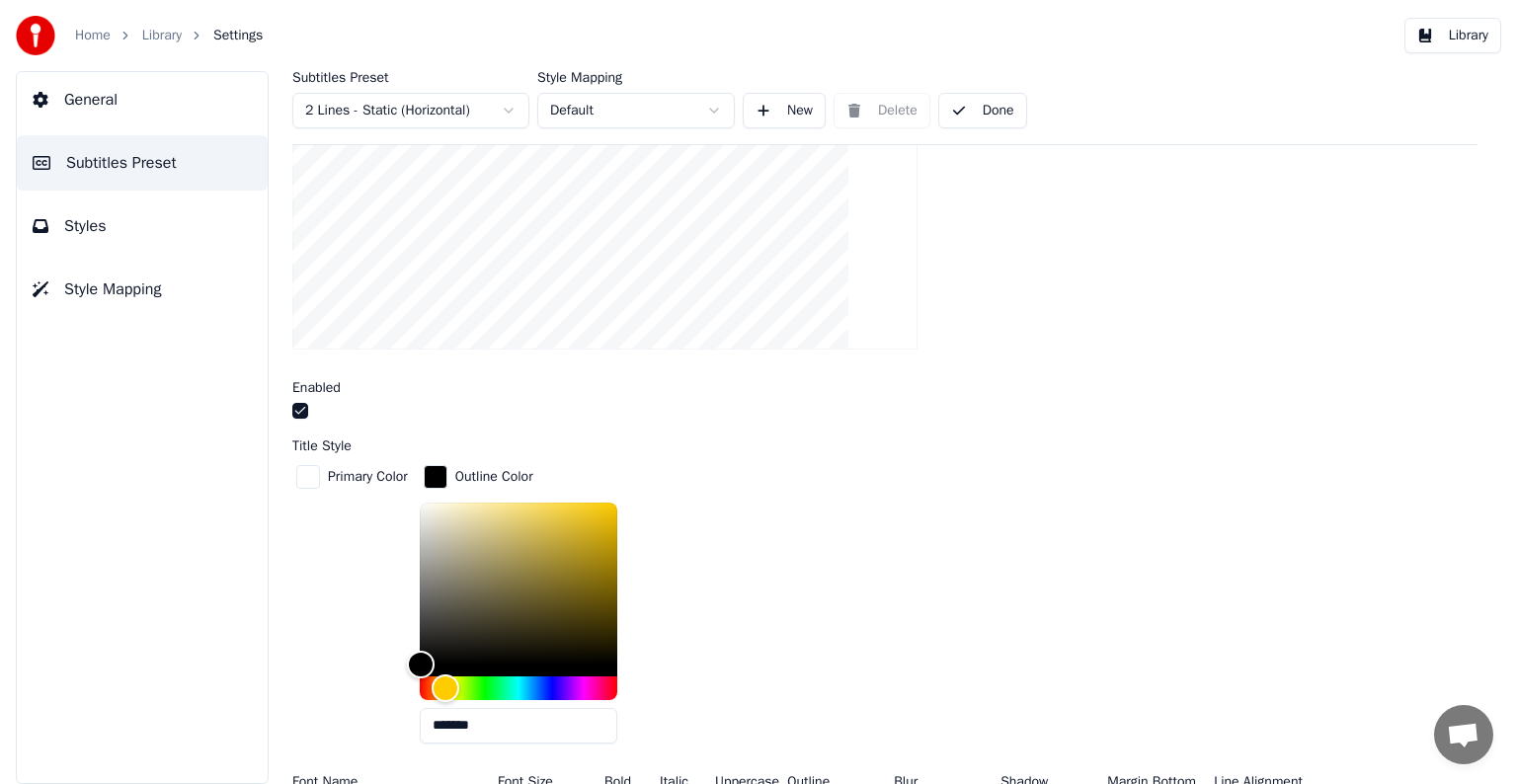 click on "Library" at bounding box center [162, 36] 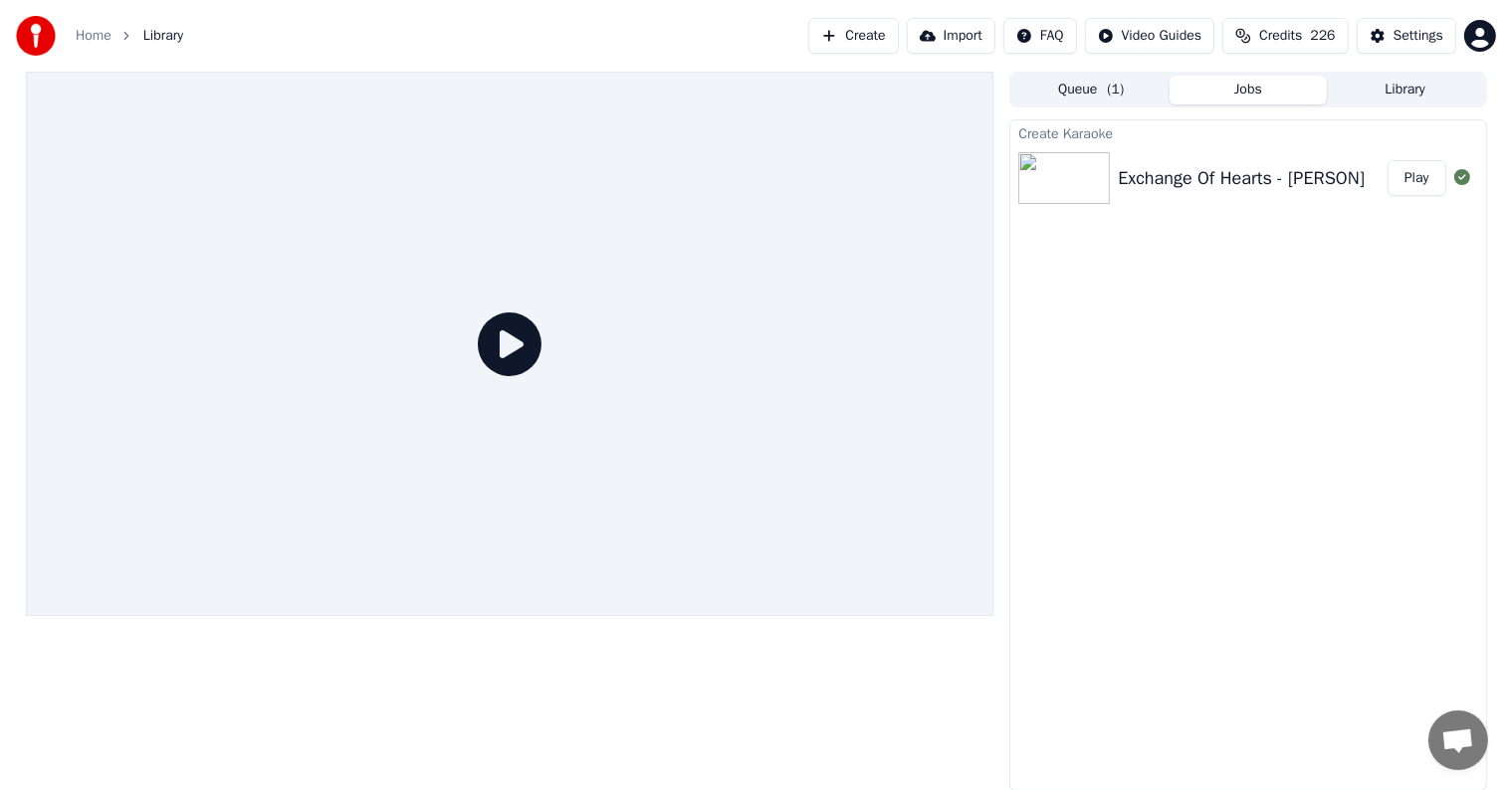 click on "Play" at bounding box center [1416, 178] 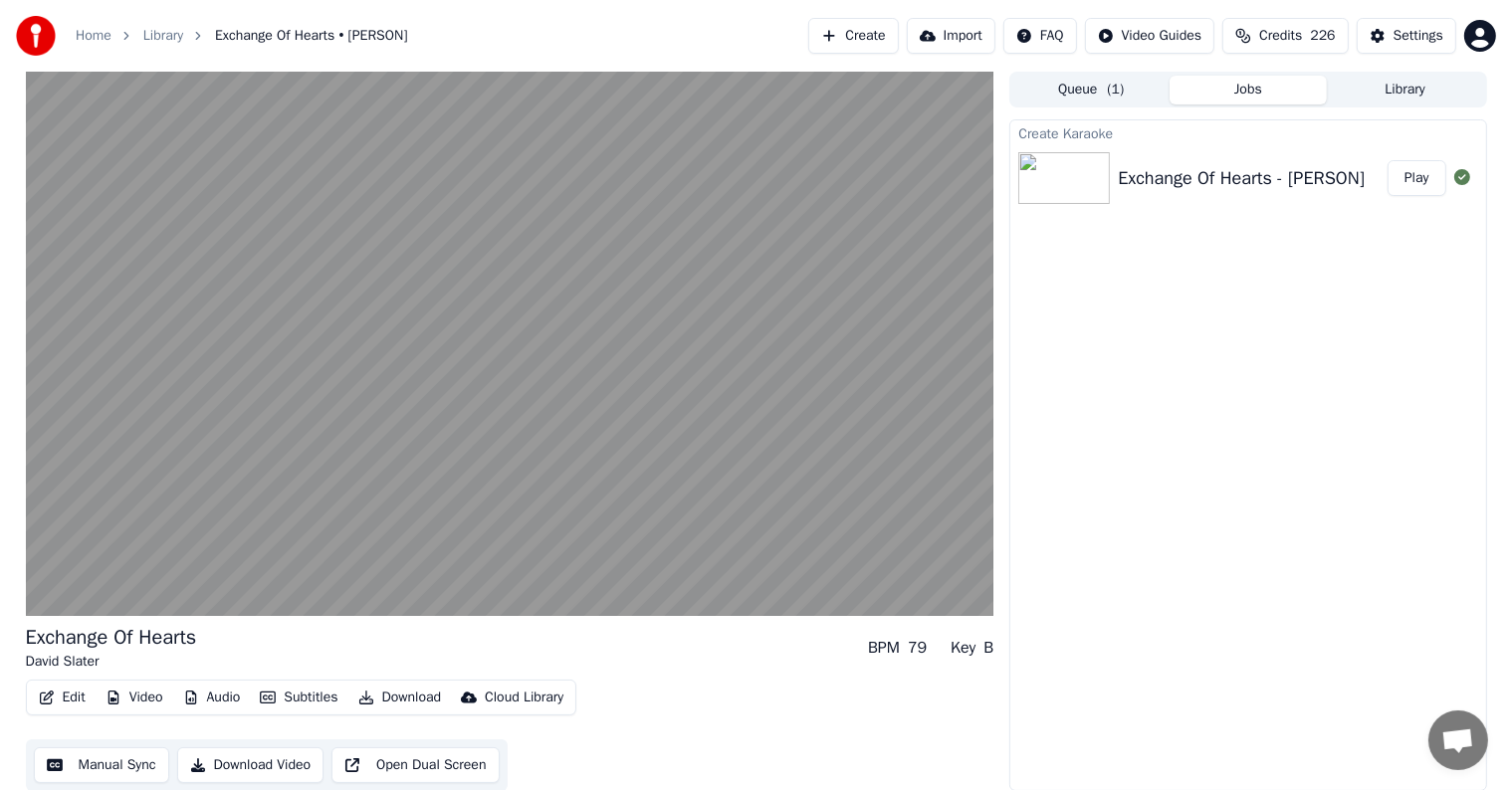 click on "Settings" at bounding box center [1418, 36] 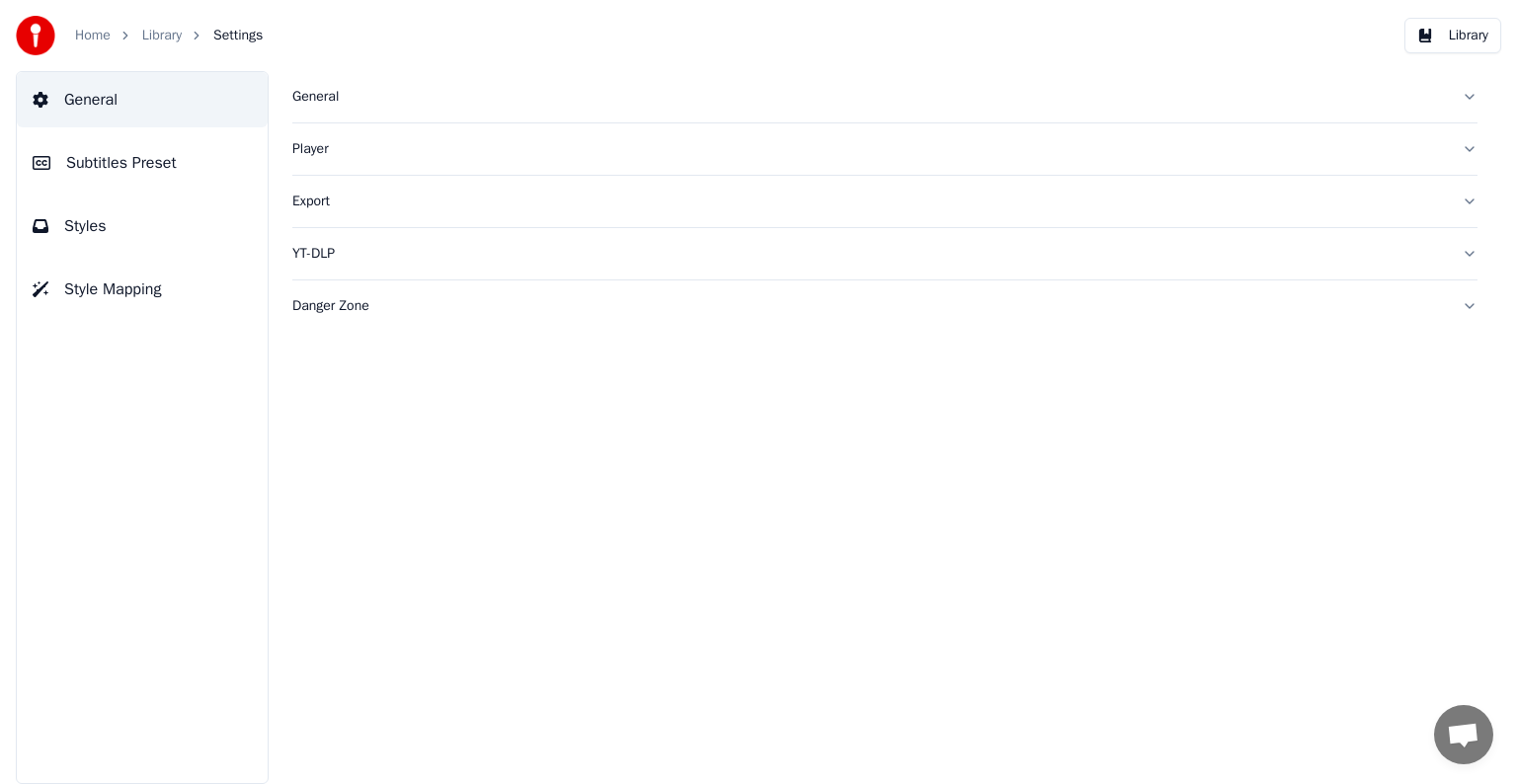 click on "Subtitles Preset" at bounding box center (121, 163) 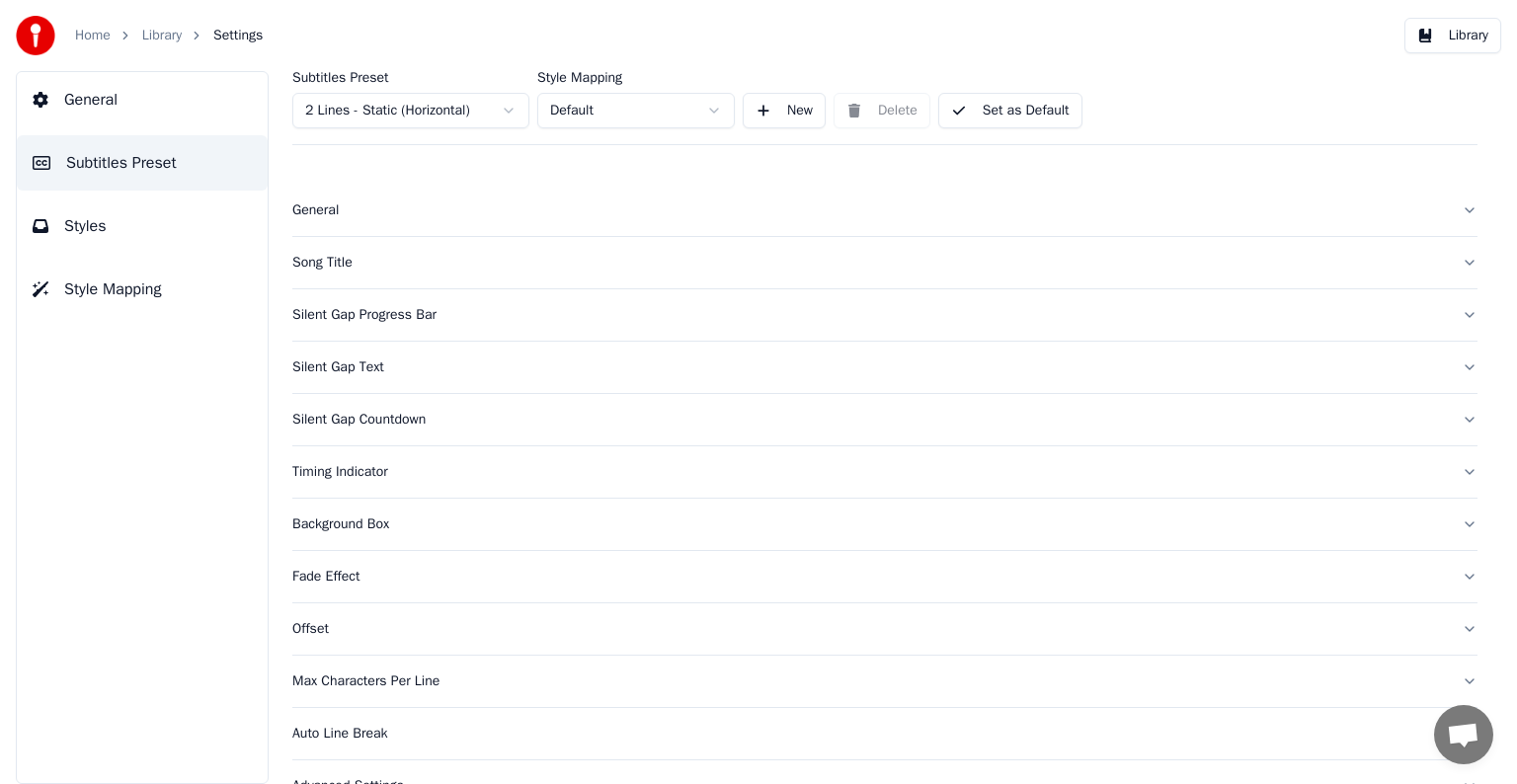 click on "Home Library Settings Library General Subtitles Preset Styles Style Mapping Subtitles Preset 2 Lines - Static (Horizontal) Style Mapping Default New Delete Set as Default General Song Title Silent Gap Progress Bar Silent Gap Text Silent Gap Countdown Timing Indicator Background Box Fade Effect Offset Max Characters Per Line Auto Line Break Advanced Settings" at bounding box center (758, 392) 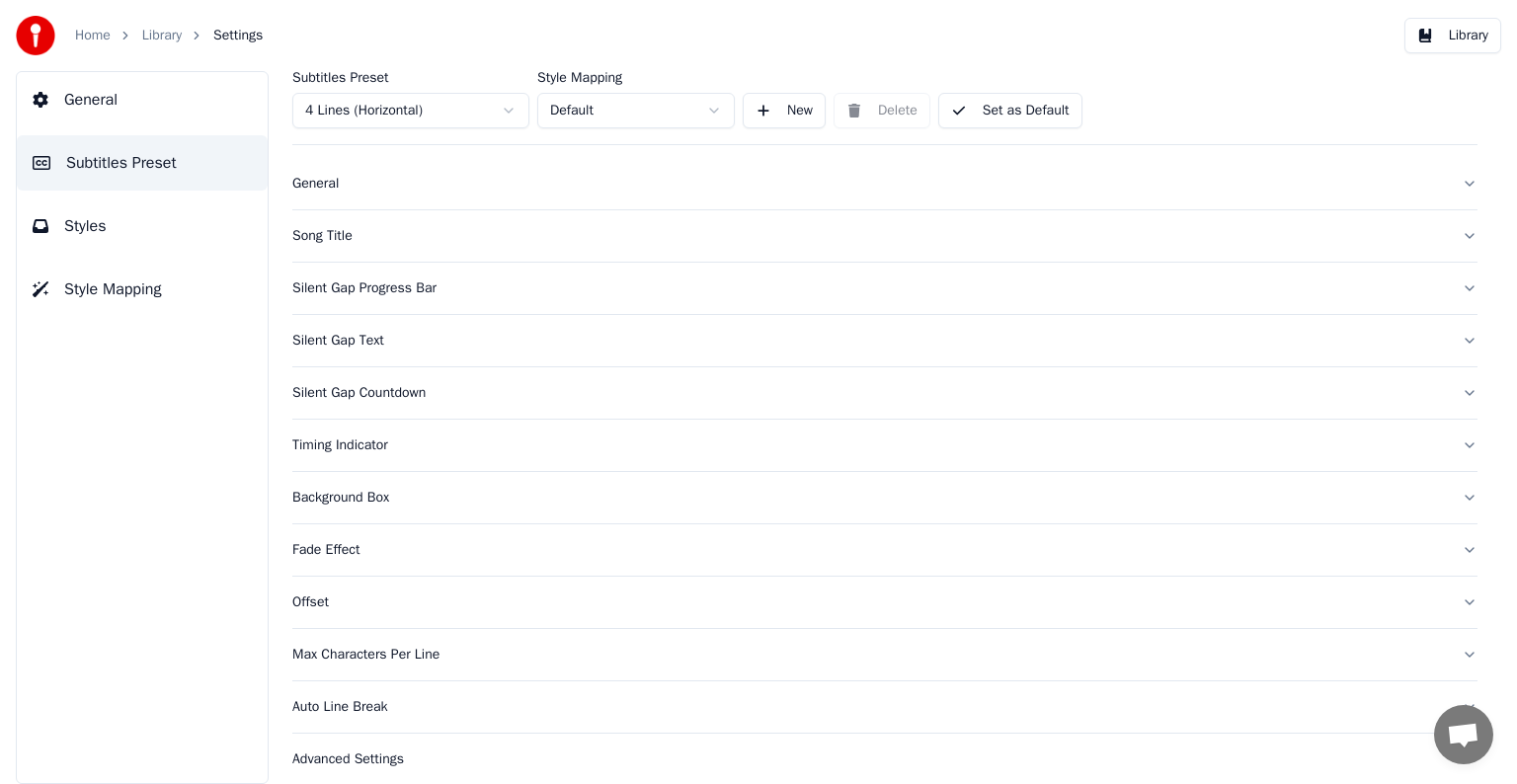 scroll, scrollTop: 40, scrollLeft: 0, axis: vertical 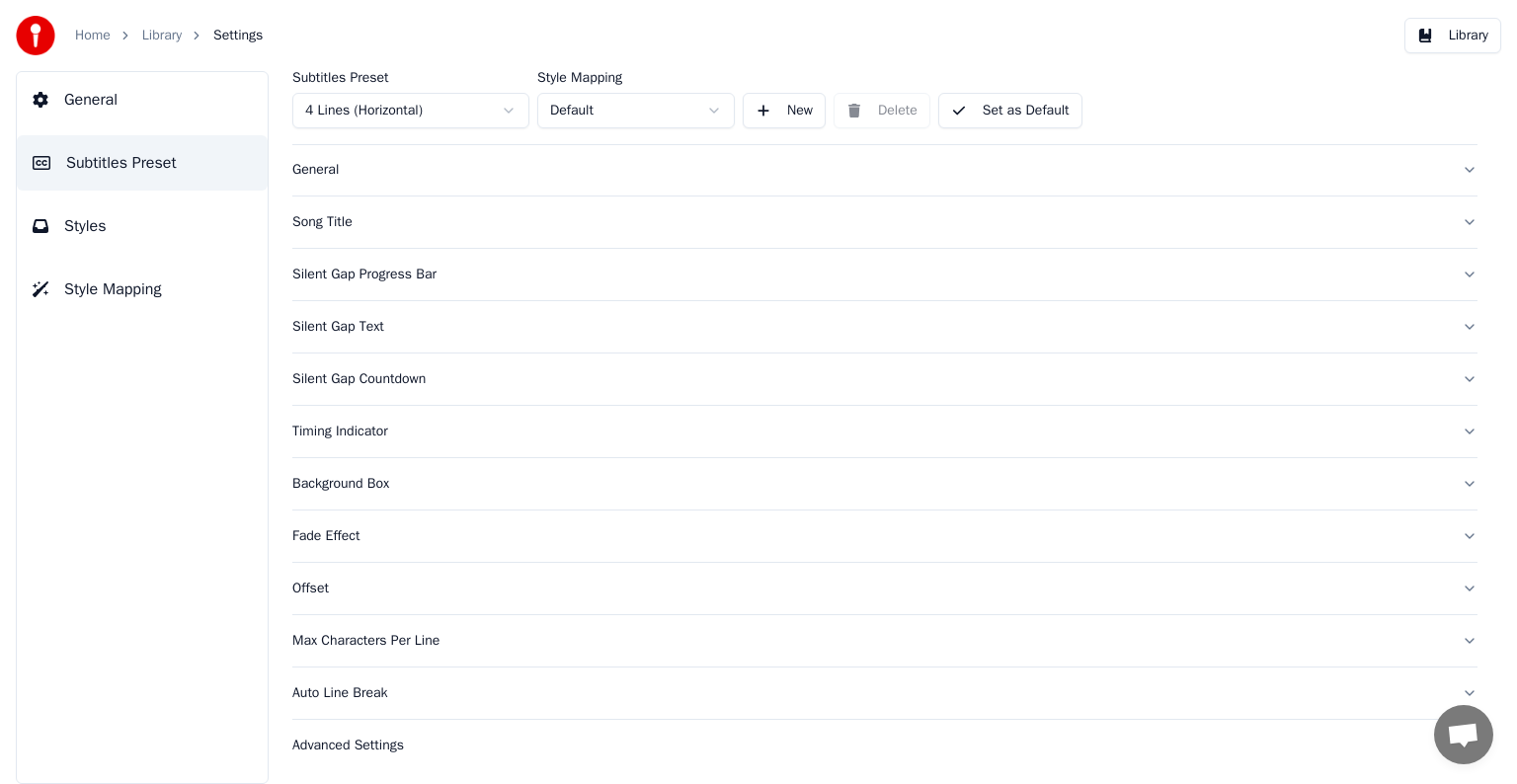 click on "Song Title" at bounding box center [869, 222] 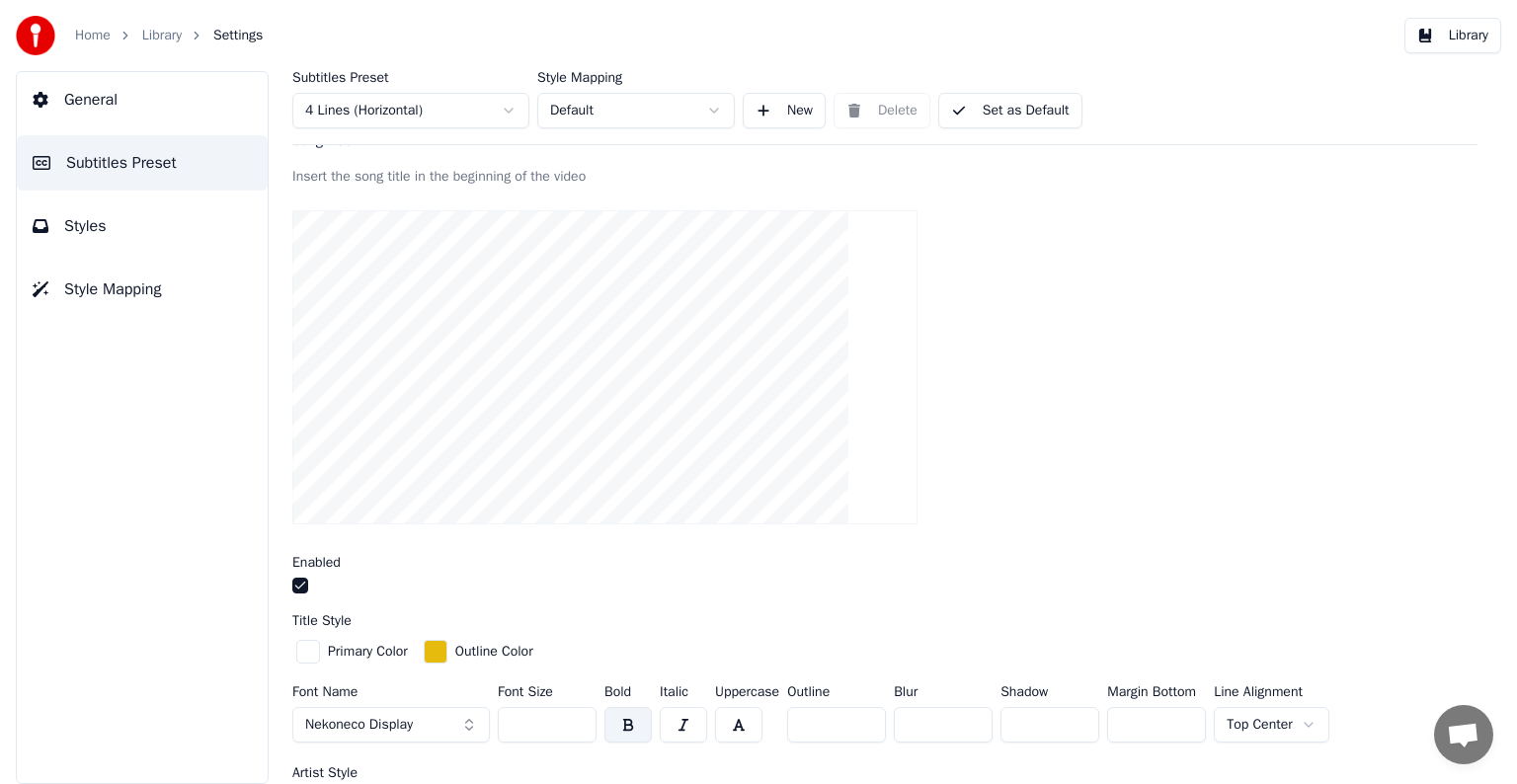 scroll, scrollTop: 238, scrollLeft: 0, axis: vertical 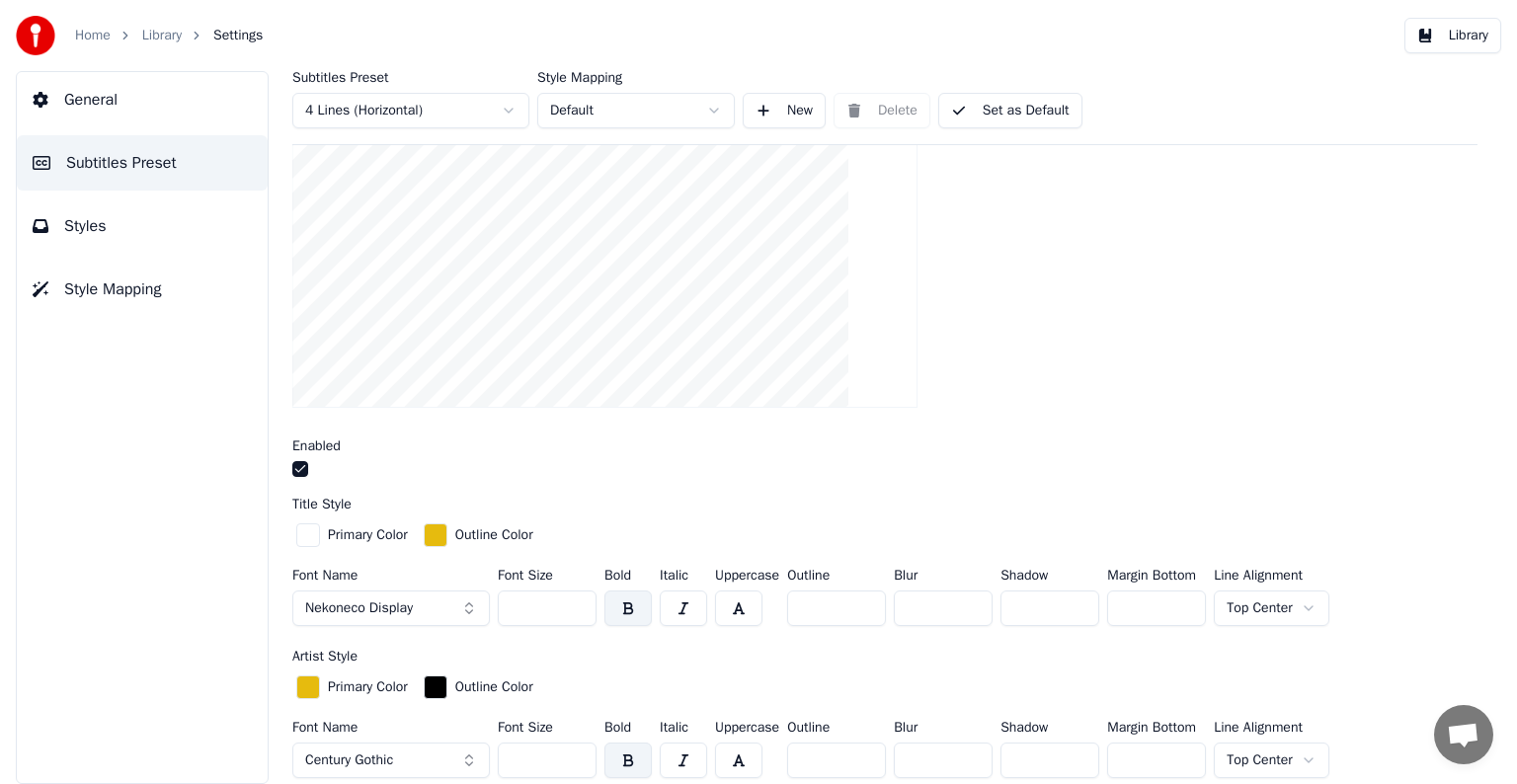 click at bounding box center (436, 535) 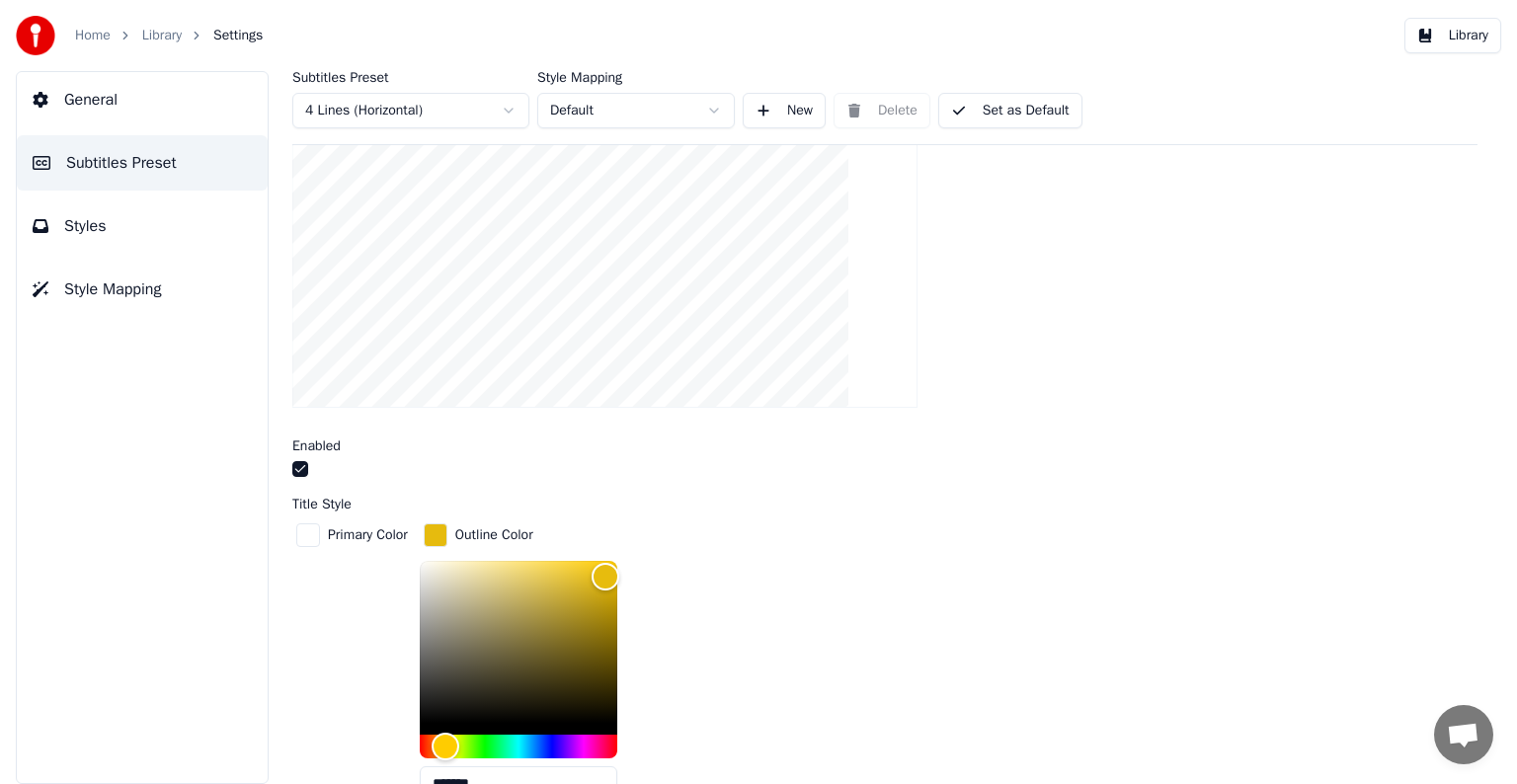 click at bounding box center [519, 648] 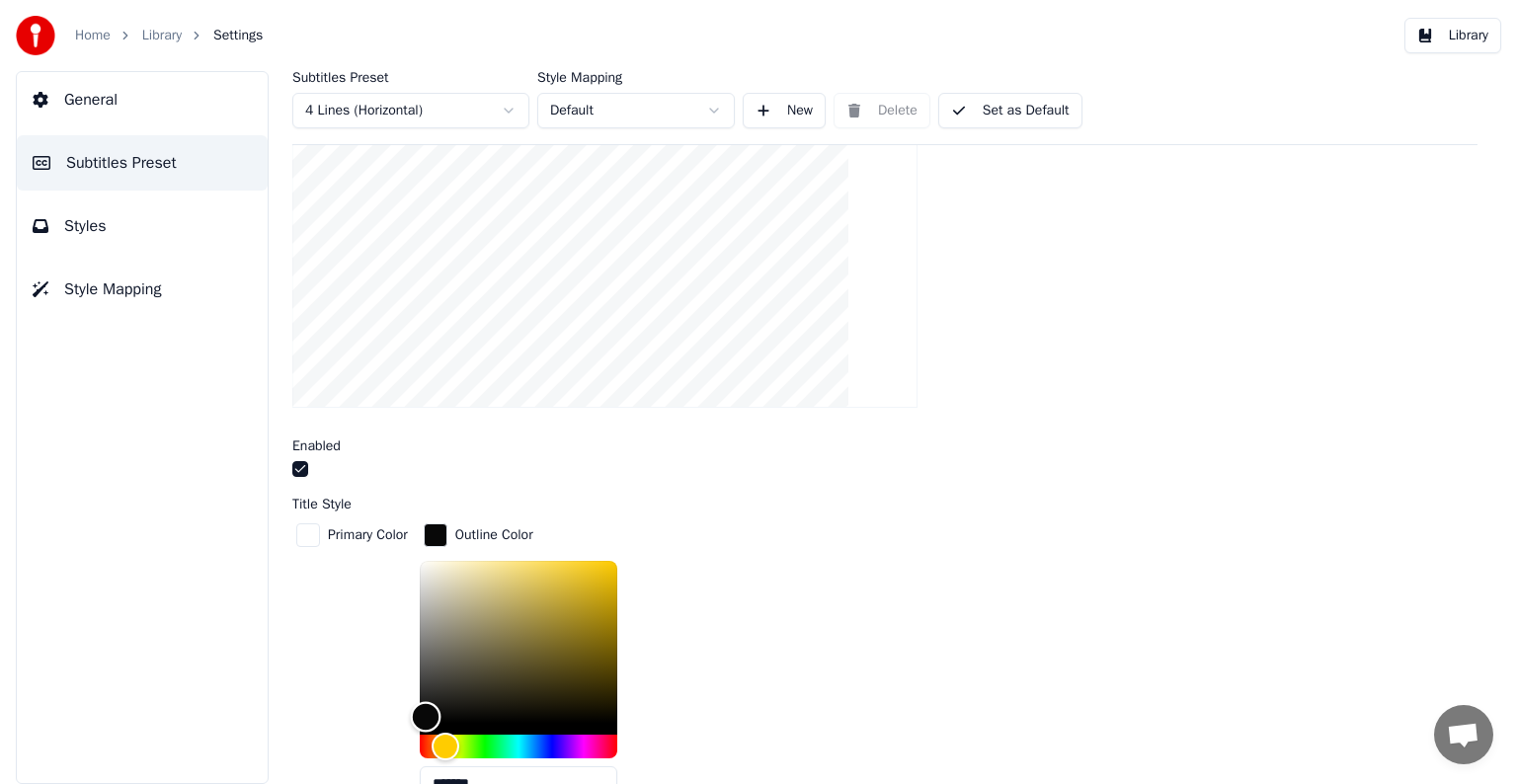 type on "*******" 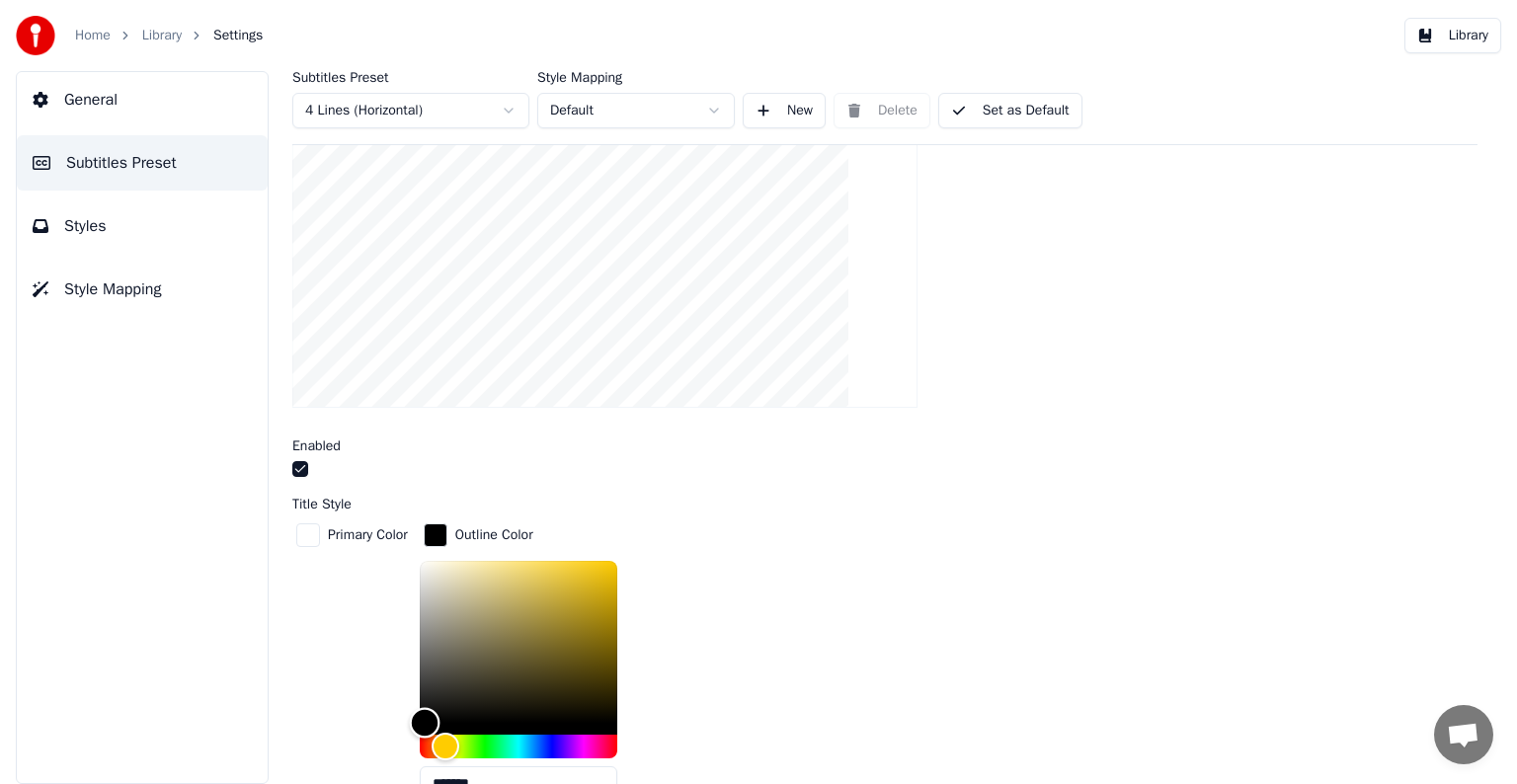 drag, startPoint x: 577, startPoint y: 602, endPoint x: 428, endPoint y: 721, distance: 190.68823 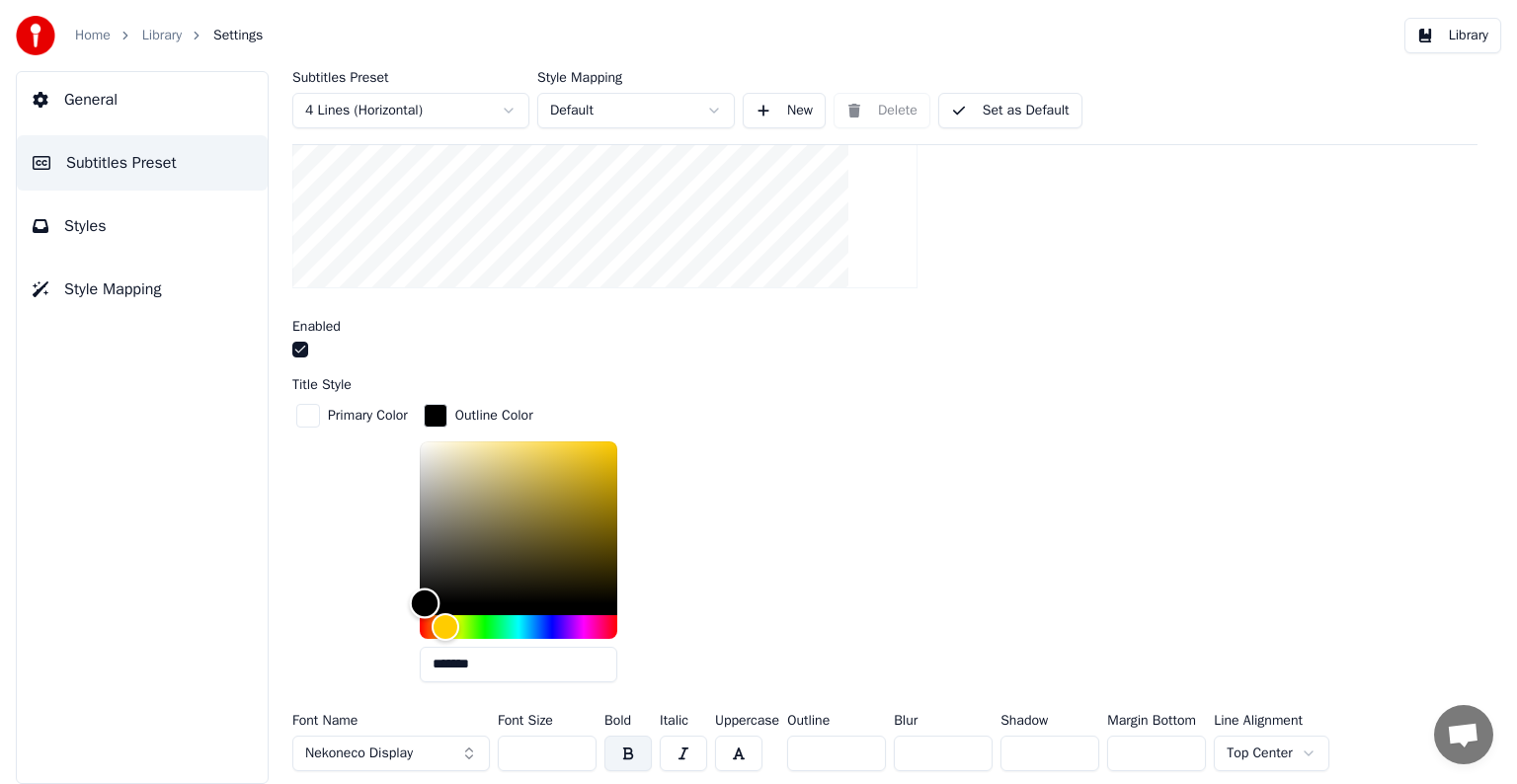 scroll, scrollTop: 534, scrollLeft: 0, axis: vertical 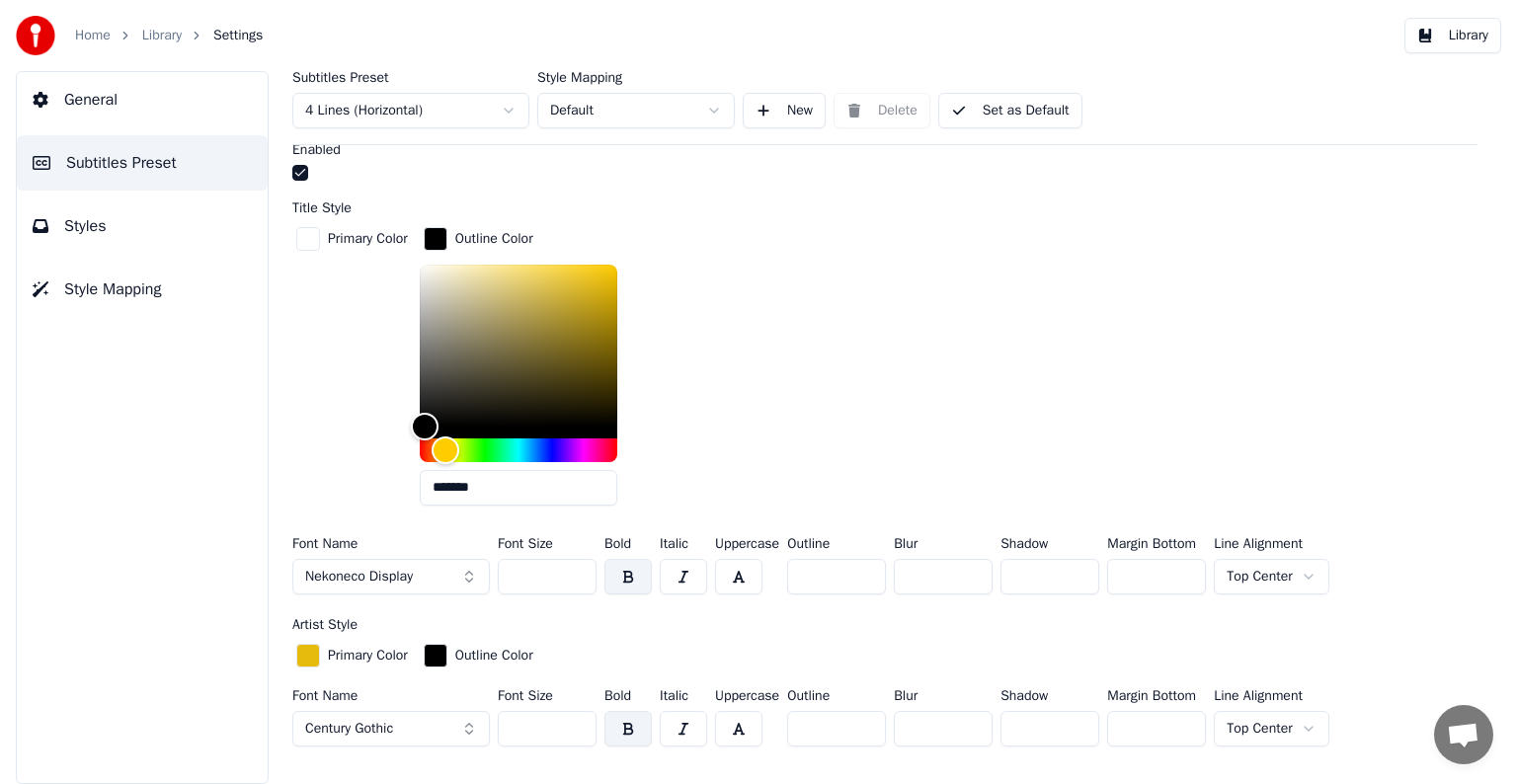 click on "**" at bounding box center [837, 577] 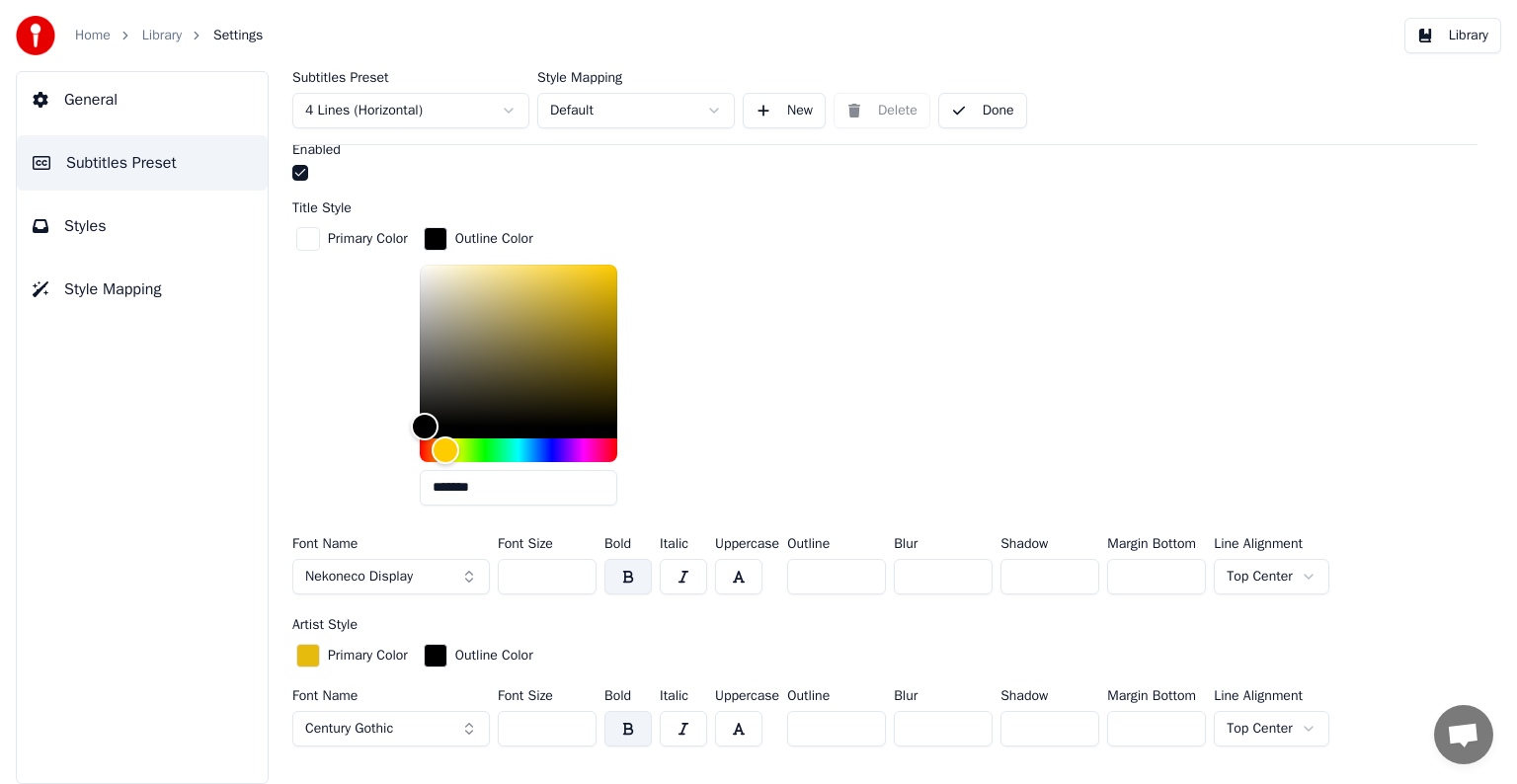 click on "Library" at bounding box center (162, 36) 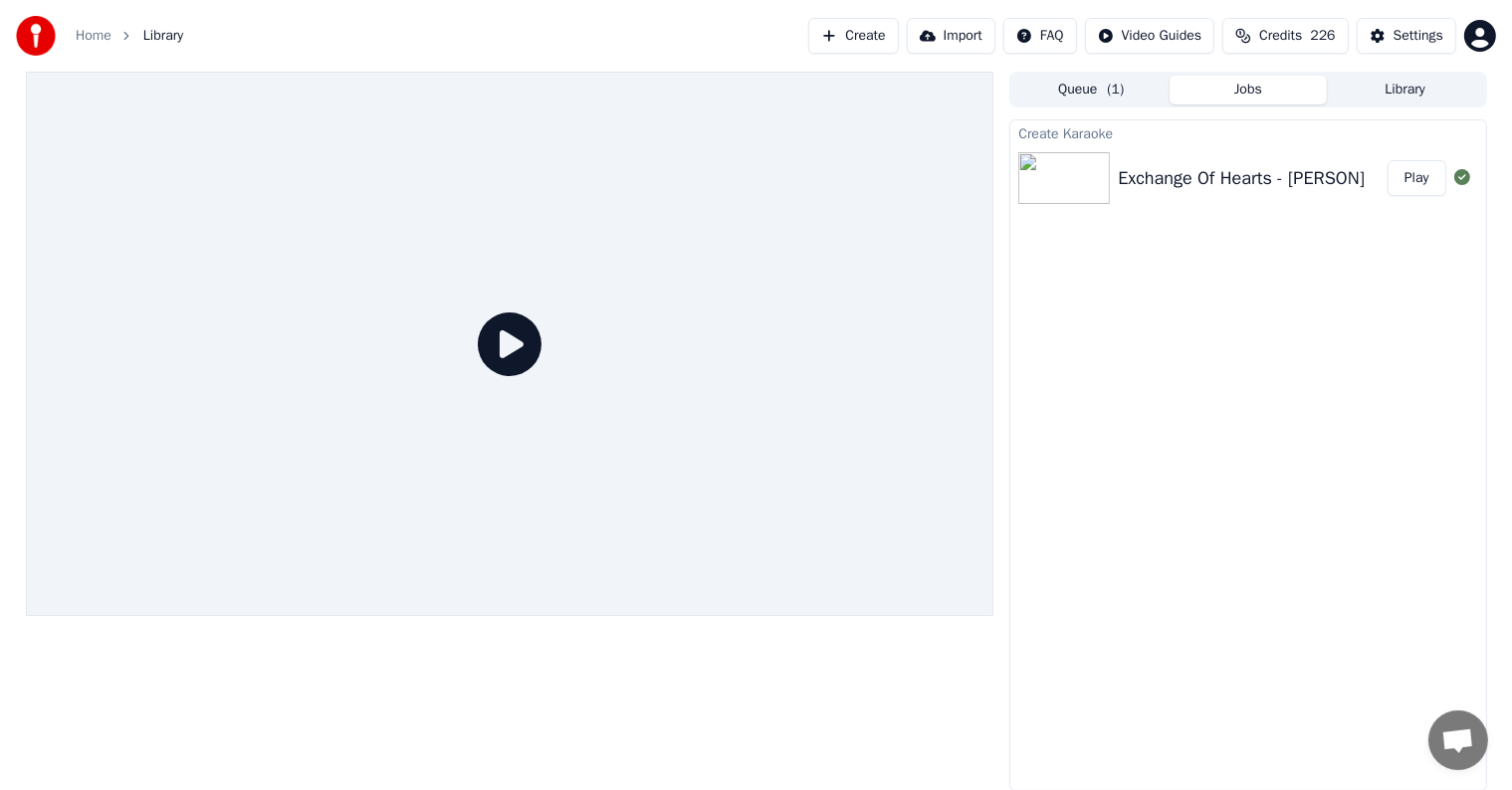 click on "Play" at bounding box center [1416, 178] 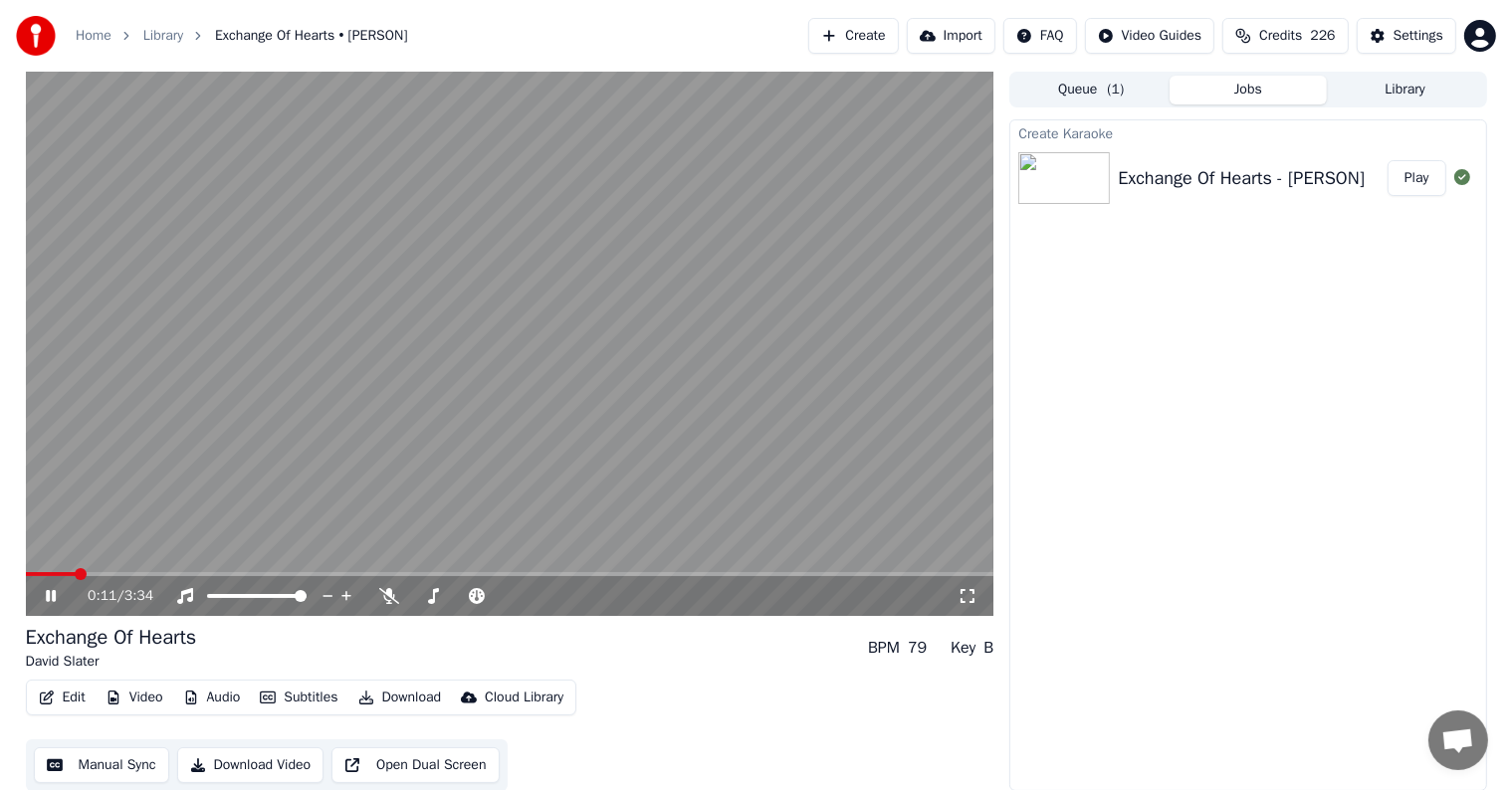 type 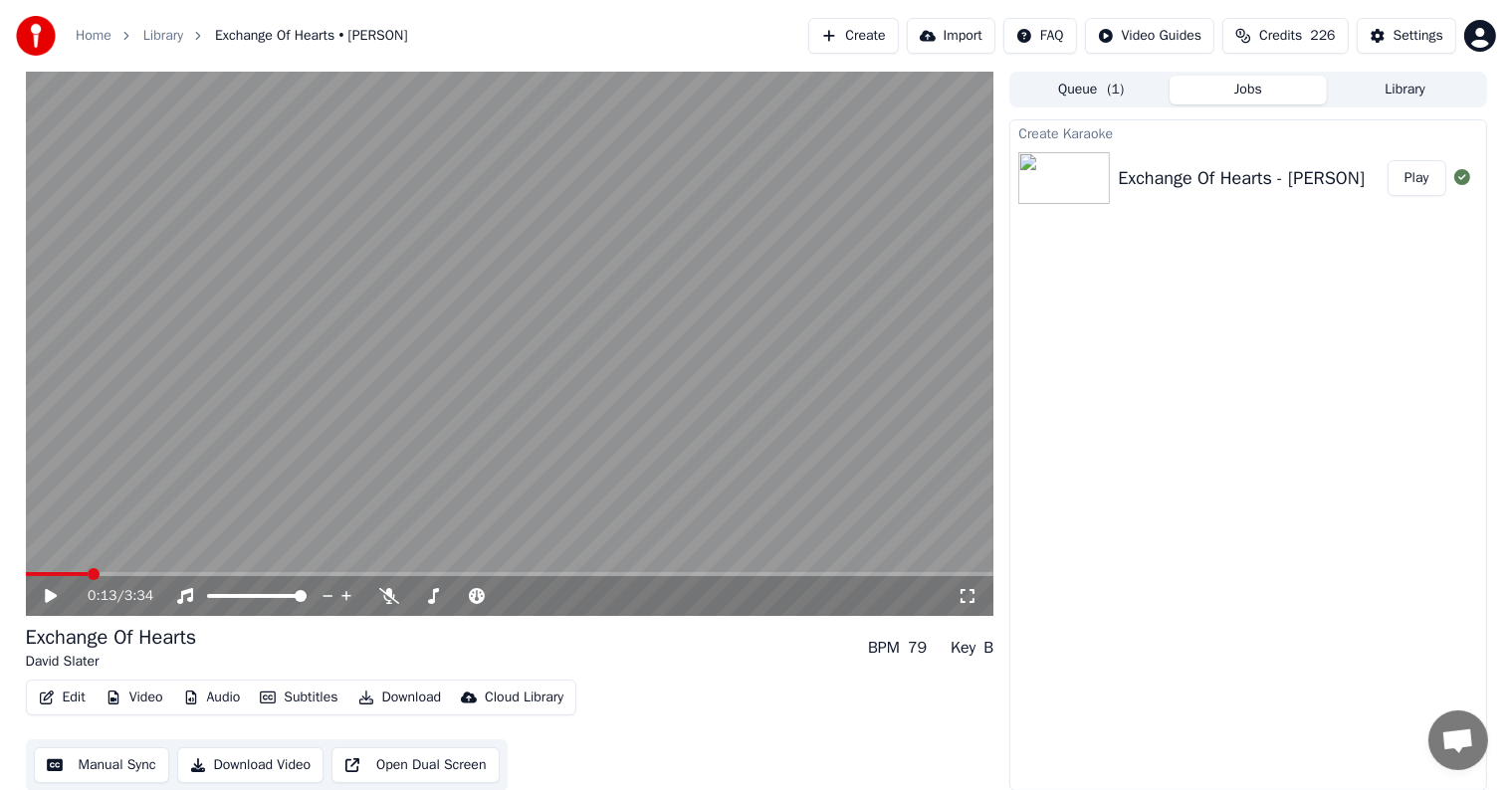 click on "Play" at bounding box center (1416, 178) 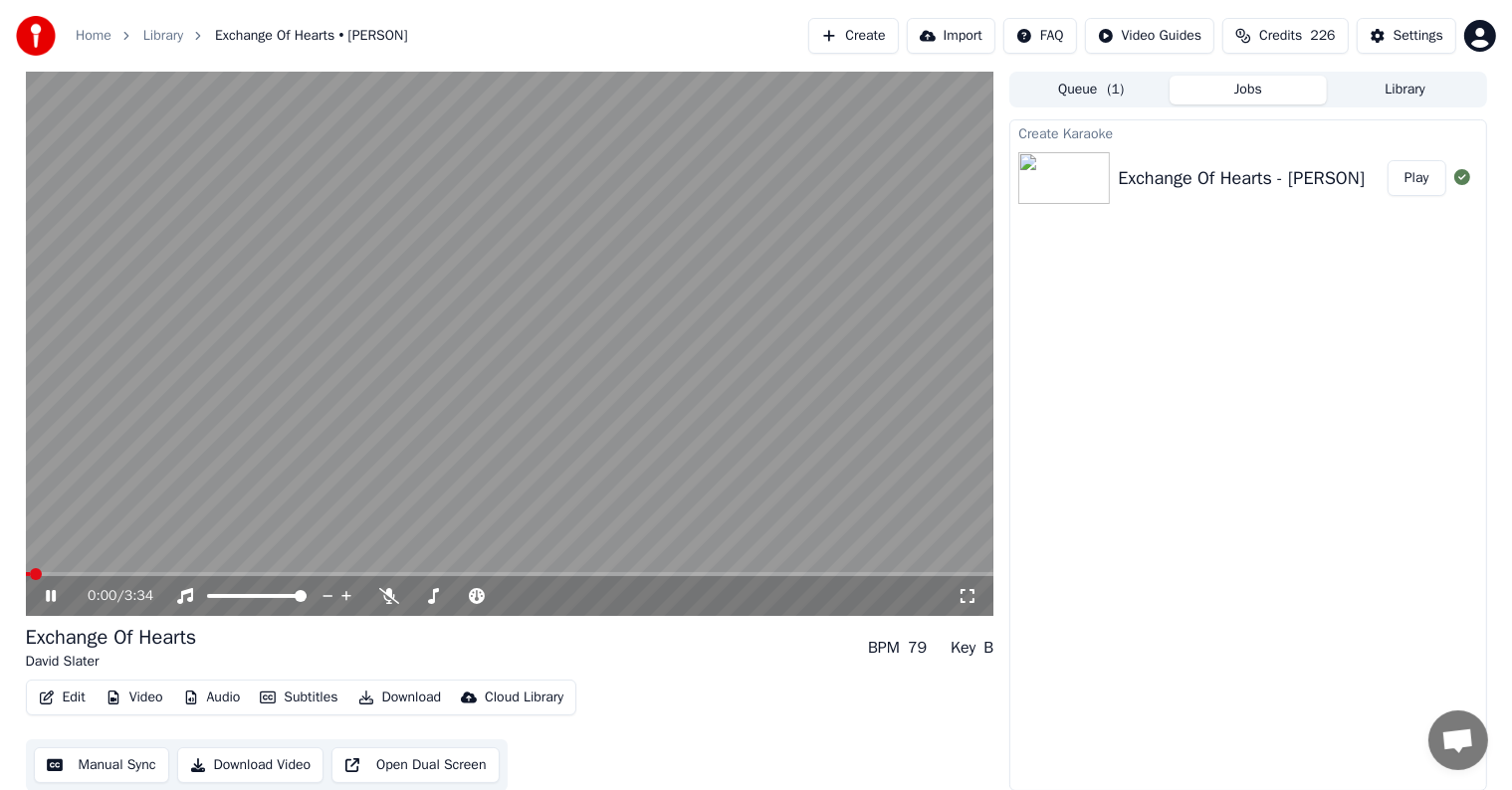 click 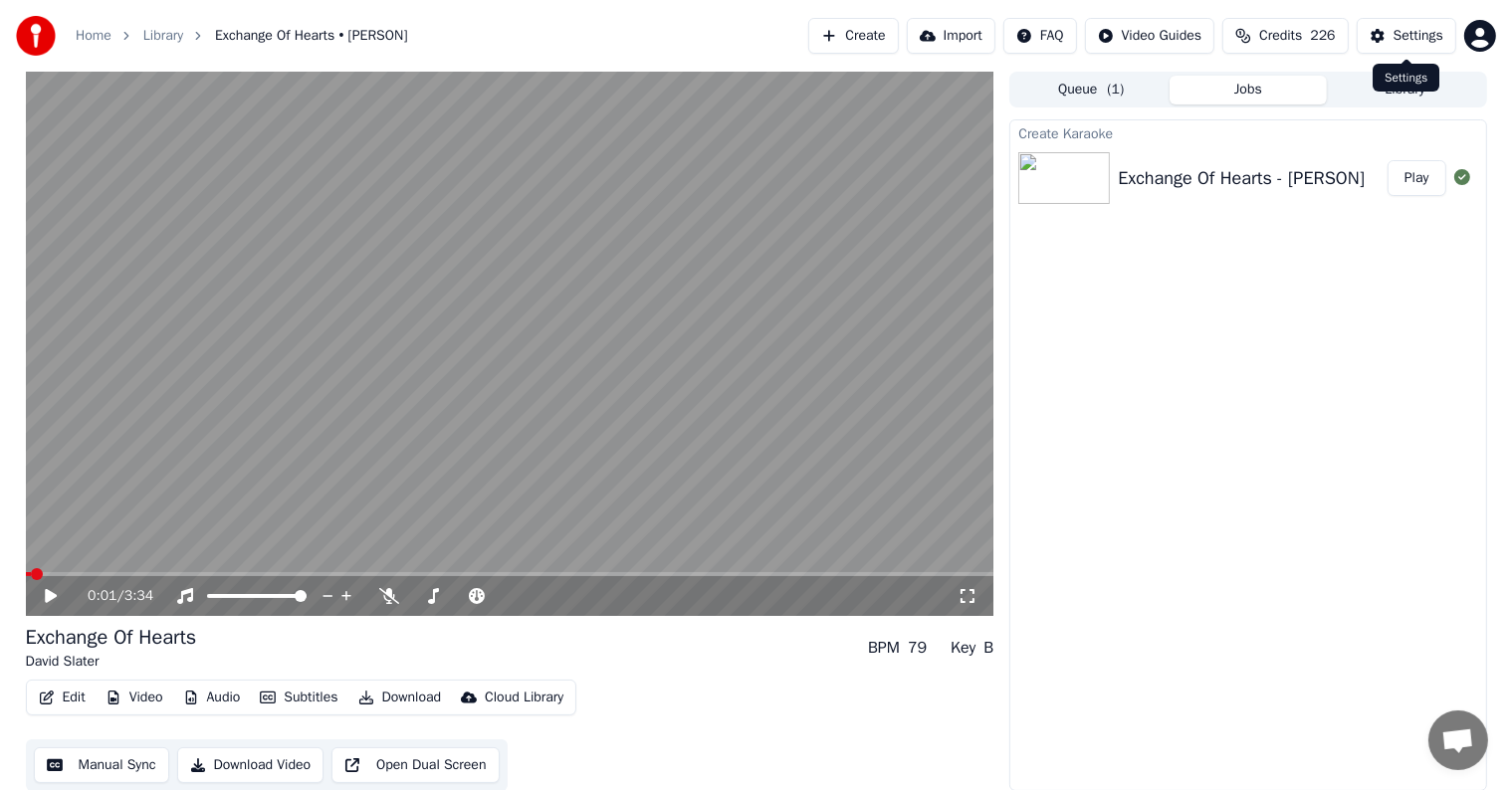click on "Settings" at bounding box center (1418, 36) 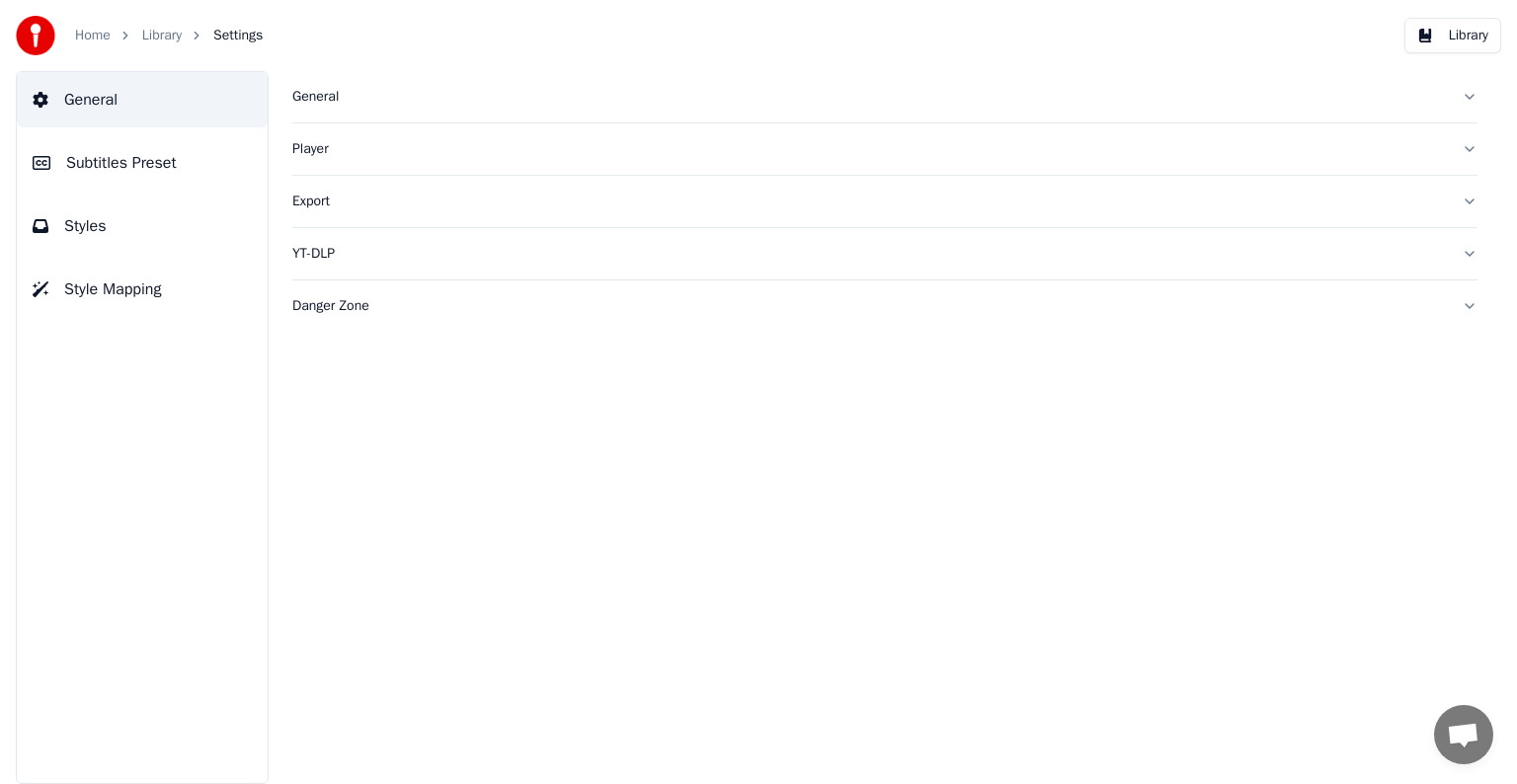 click on "Subtitles Preset" at bounding box center [121, 163] 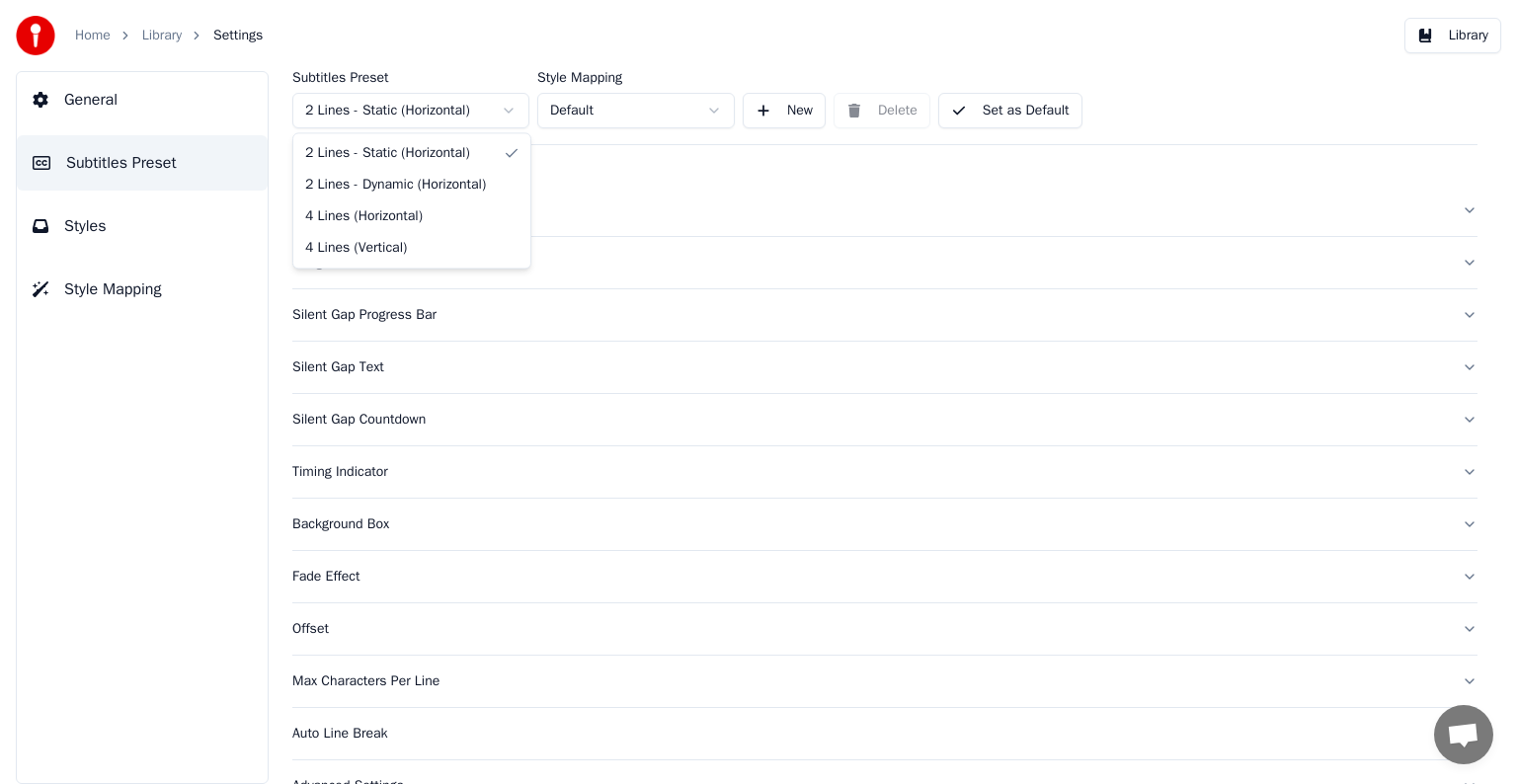 click on "Home Library Settings Library General Subtitles Preset Styles Style Mapping Subtitles Preset 2 Lines - Static (Horizontal) Style Mapping Default New Delete Set as Default General Song Title Silent Gap Progress Bar Silent Gap Text Silent Gap Countdown Timing Indicator Background Box Fade Effect Offset Max Characters Per Line Auto Line Break Advanced Settings 2 Lines - Static (Horizontal) 2 Lines - Dynamic (Horizontal) 4 Lines (Horizontal) 4 Lines (Vertical)" at bounding box center (758, 392) 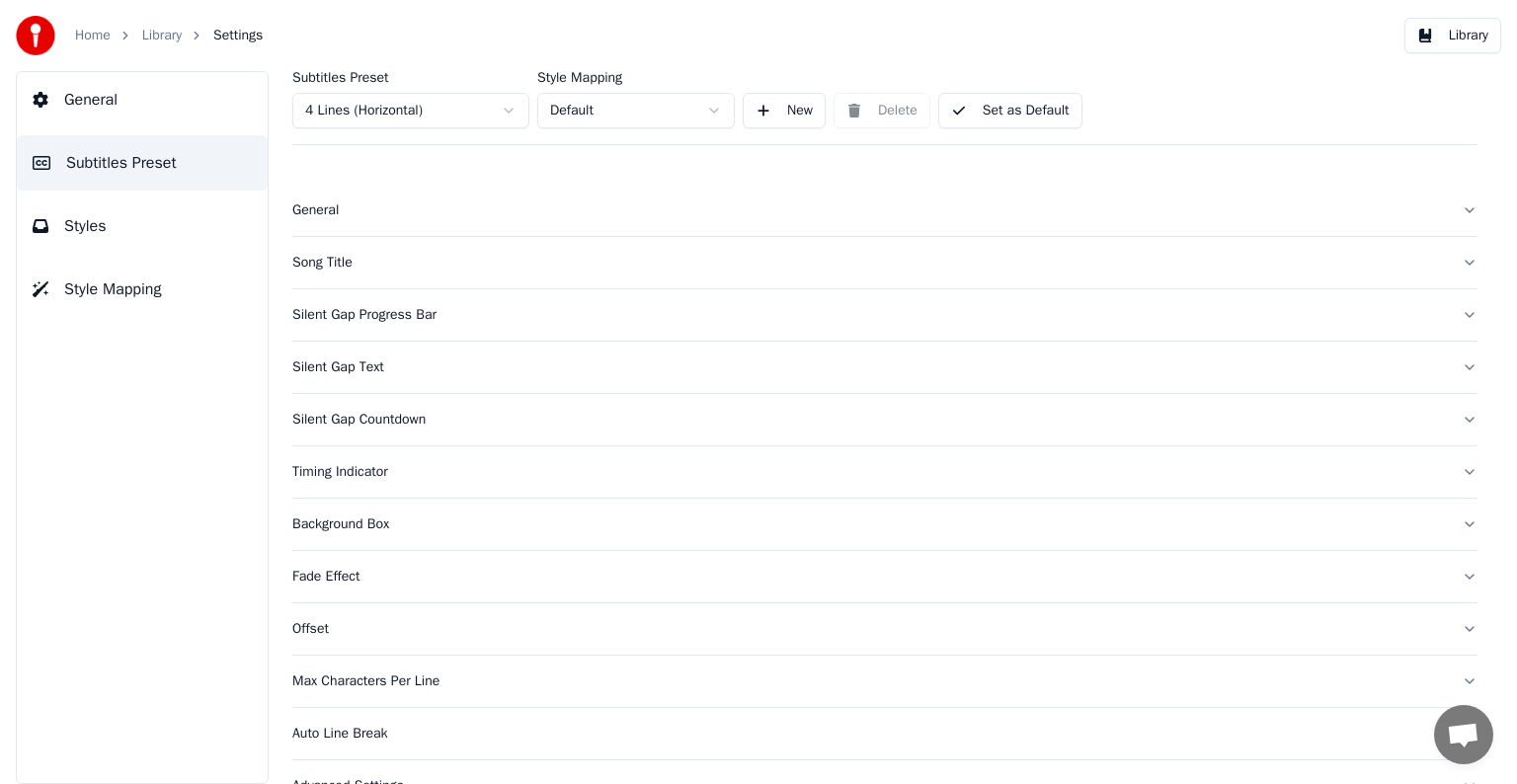 click on "Song Title" at bounding box center (869, 263) 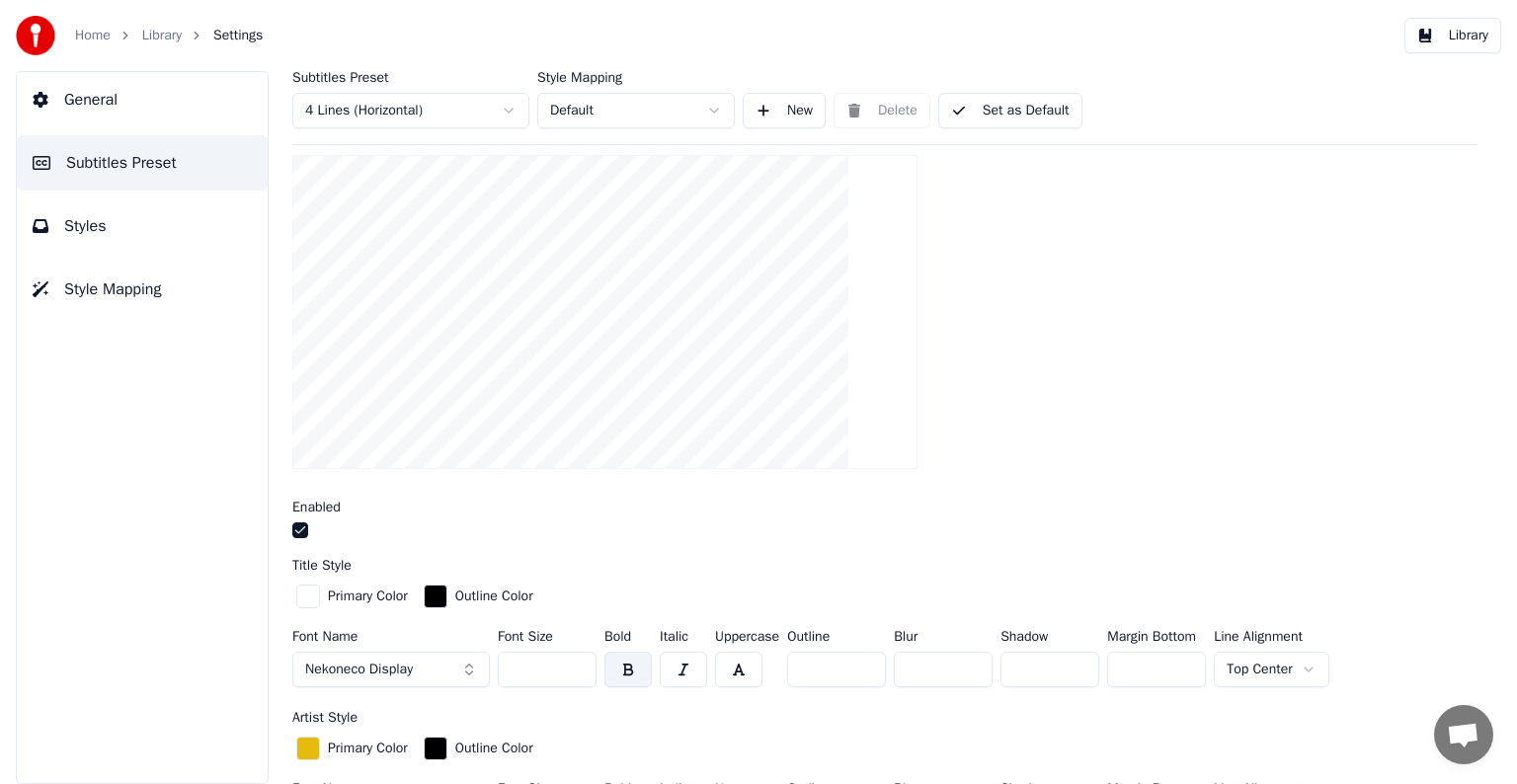 scroll, scrollTop: 99, scrollLeft: 0, axis: vertical 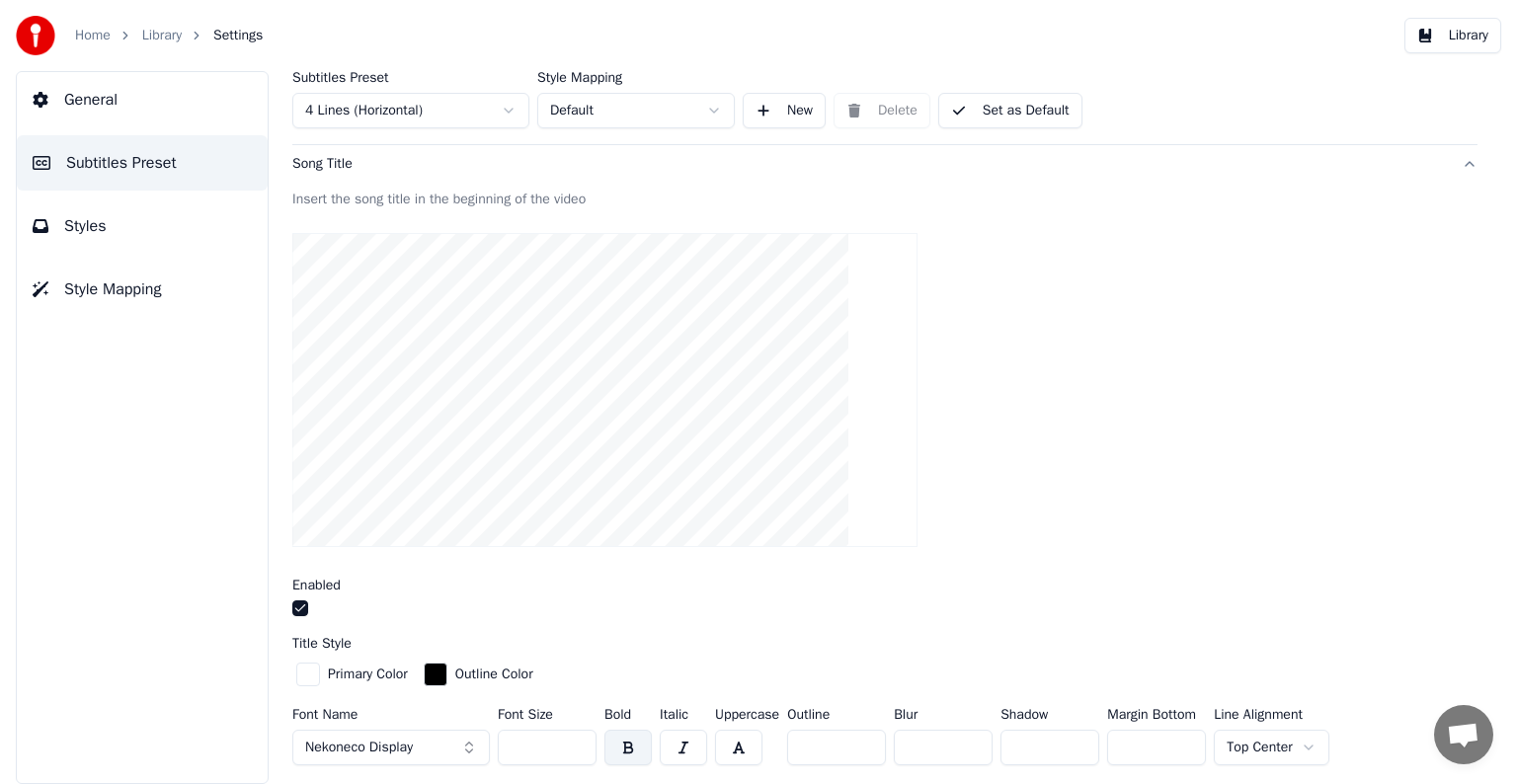 click on "Styles" at bounding box center (142, 226) 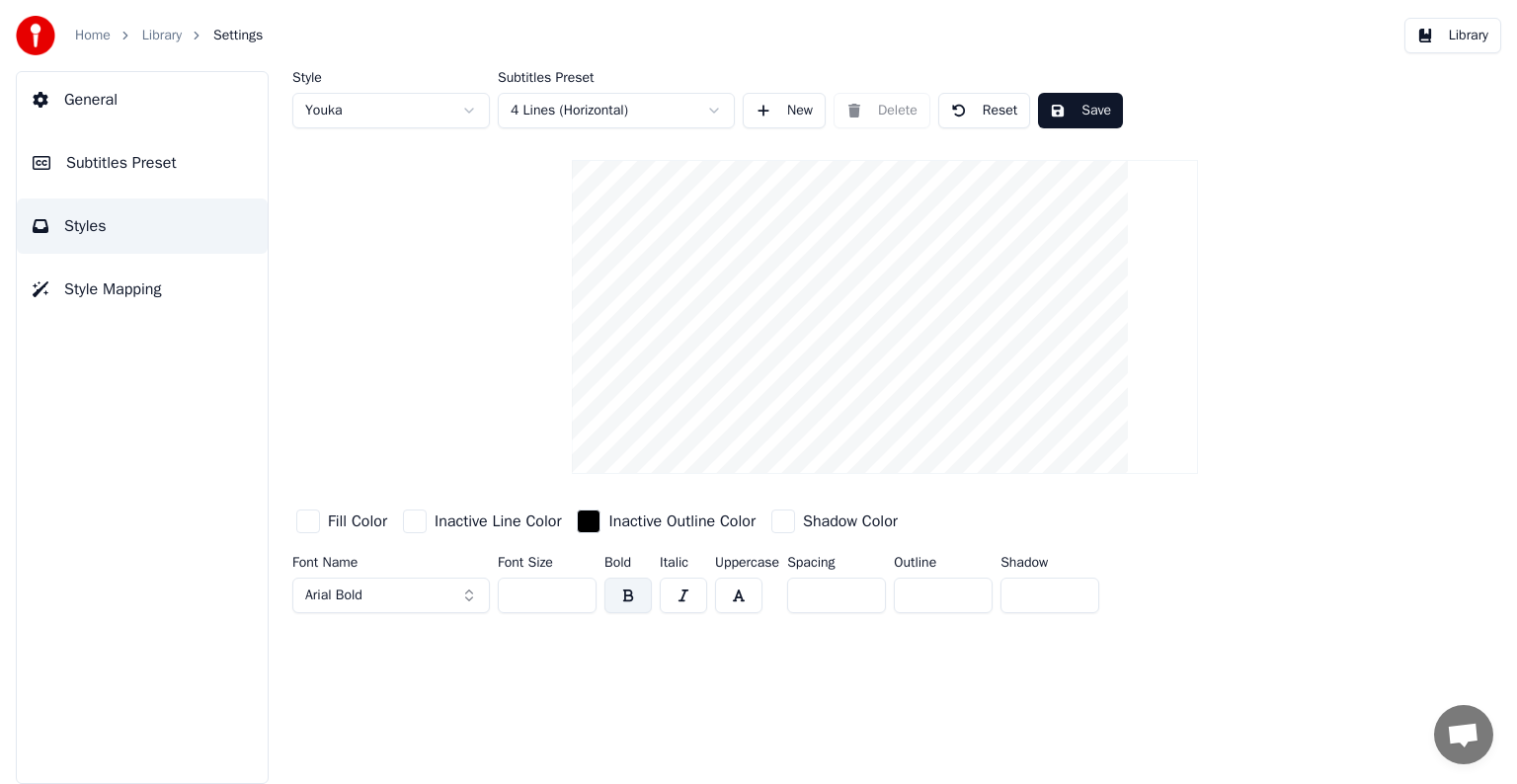 scroll, scrollTop: 0, scrollLeft: 0, axis: both 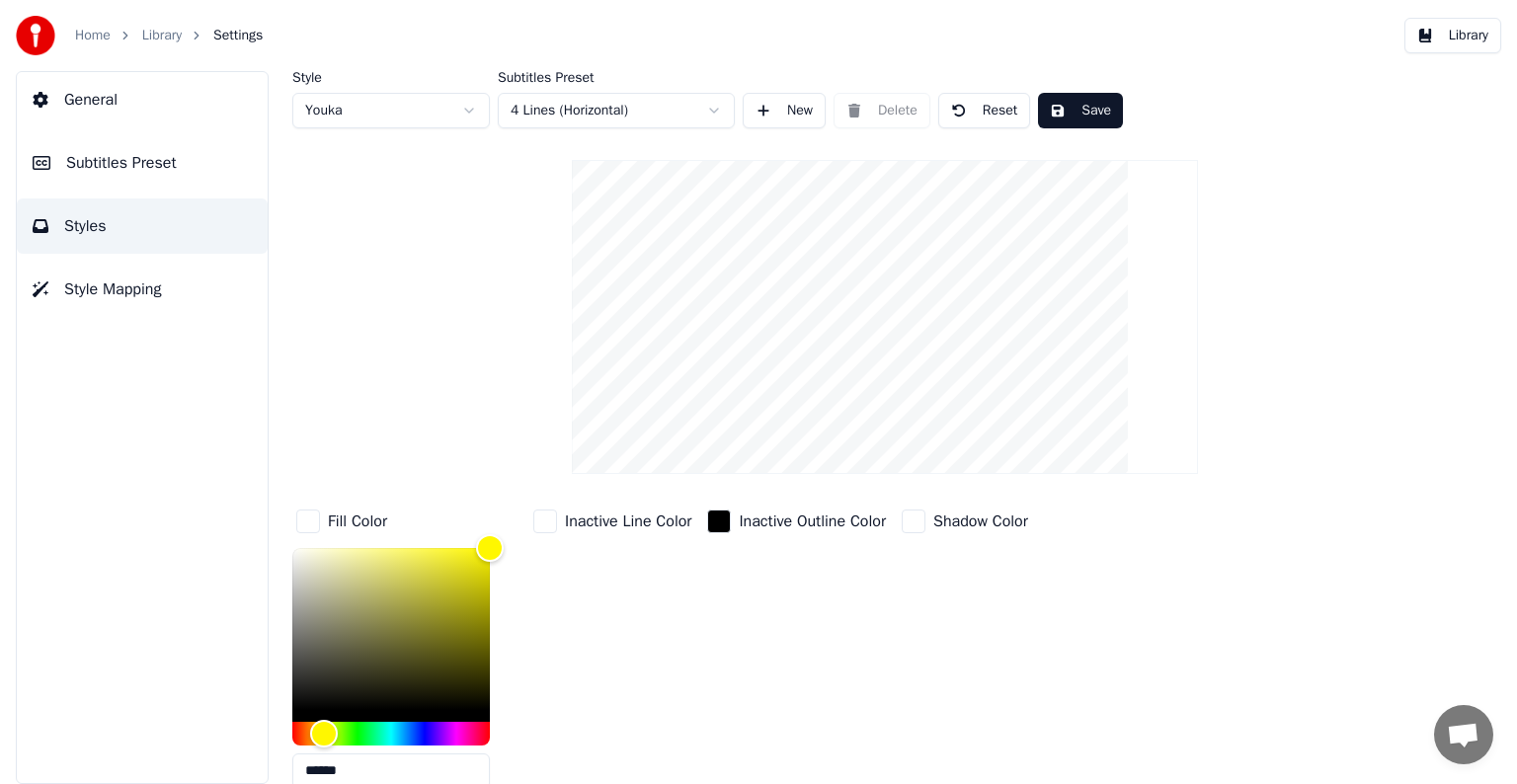 click on "Inactive Line Color" at bounding box center (612, 655) 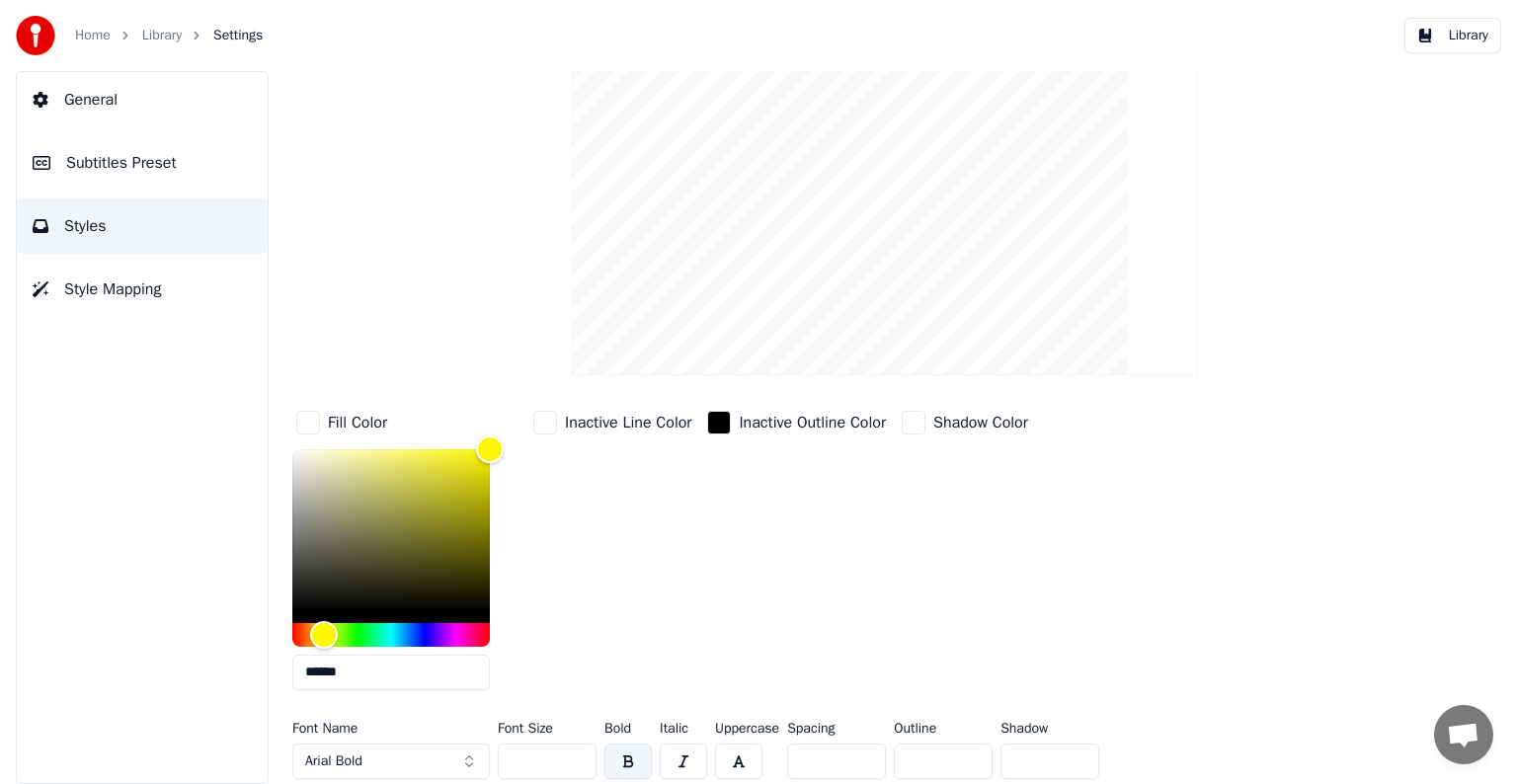scroll, scrollTop: 100, scrollLeft: 0, axis: vertical 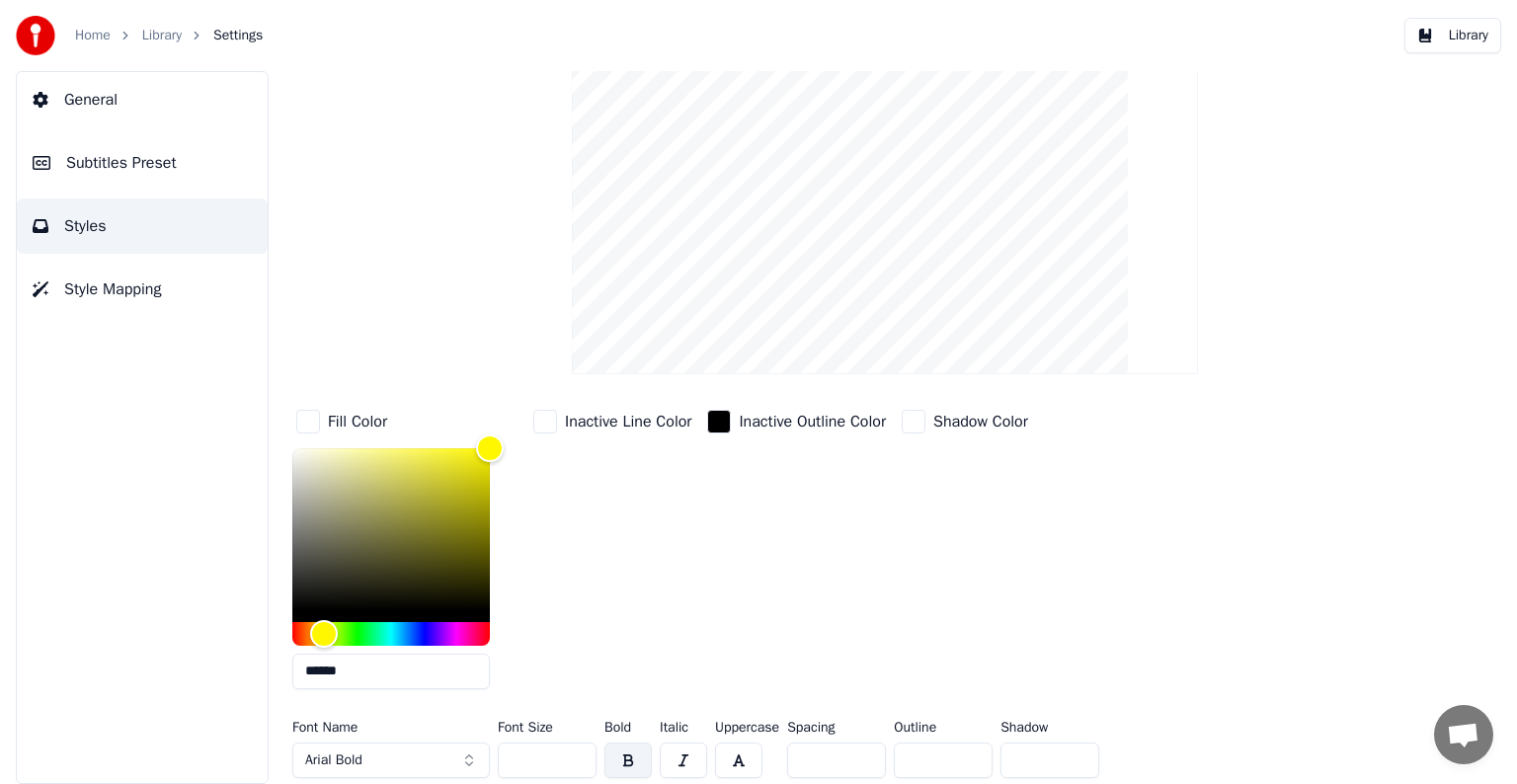 click on "Arial Bold" at bounding box center [391, 760] 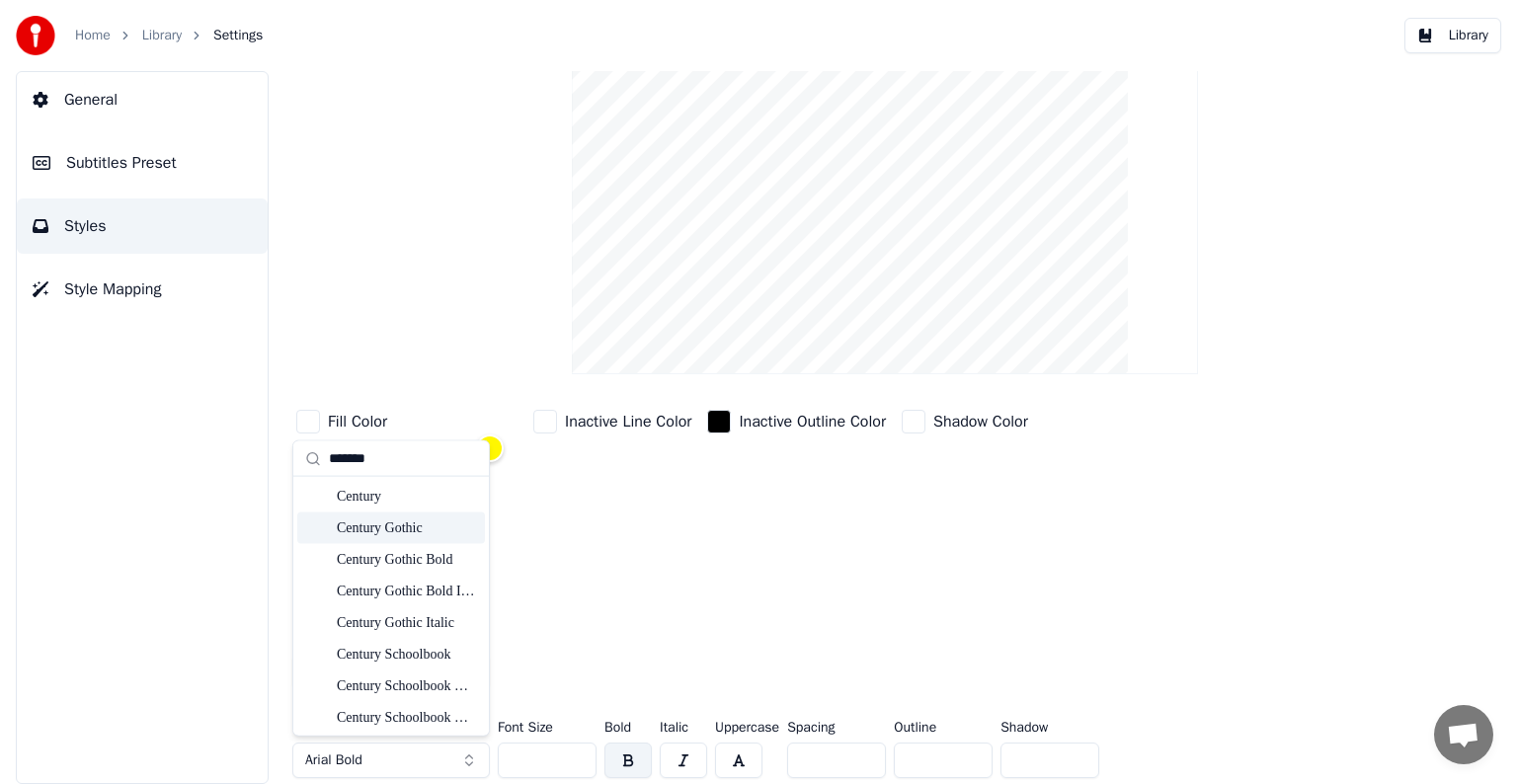type on "*******" 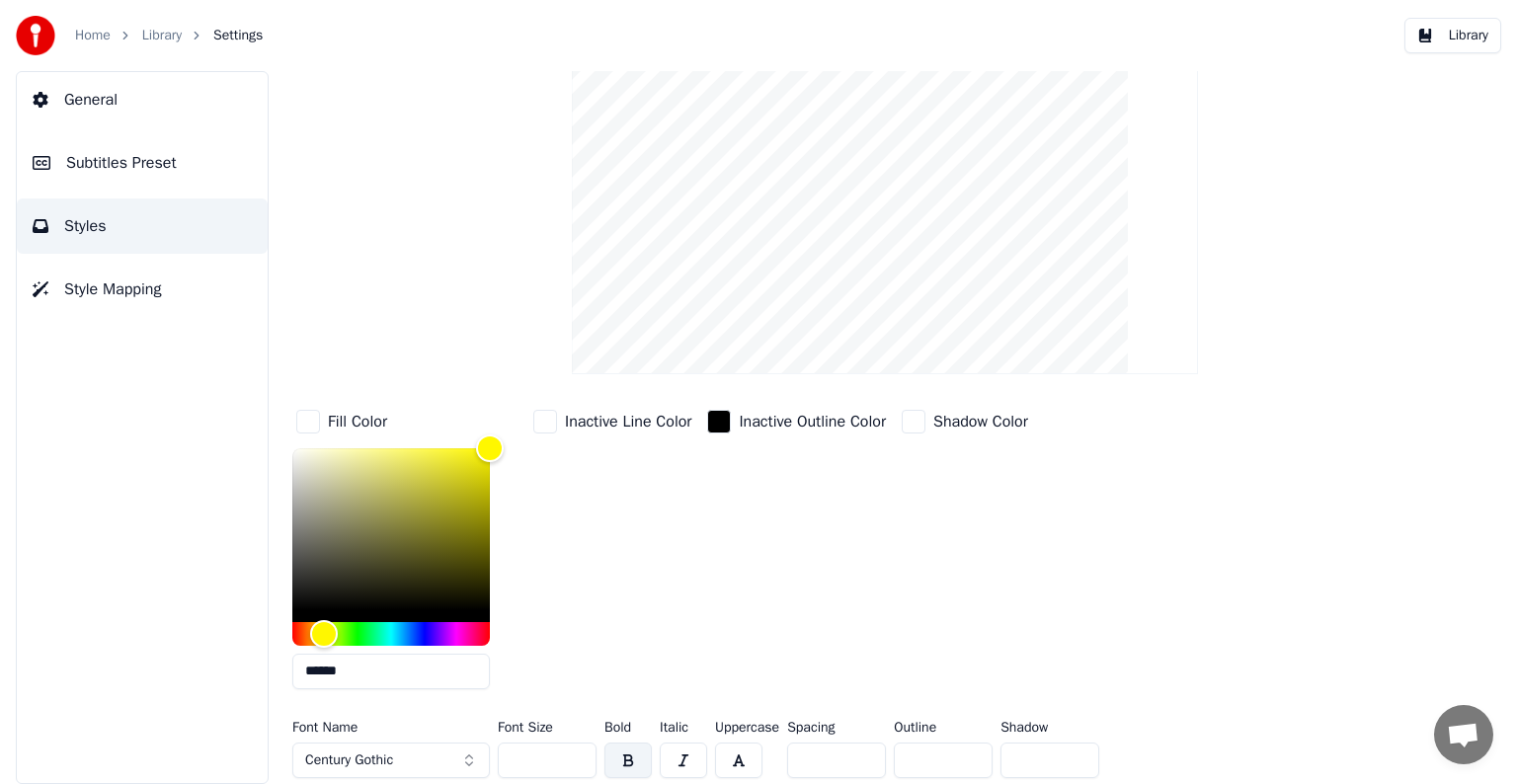 click on "******" at bounding box center [391, 671] 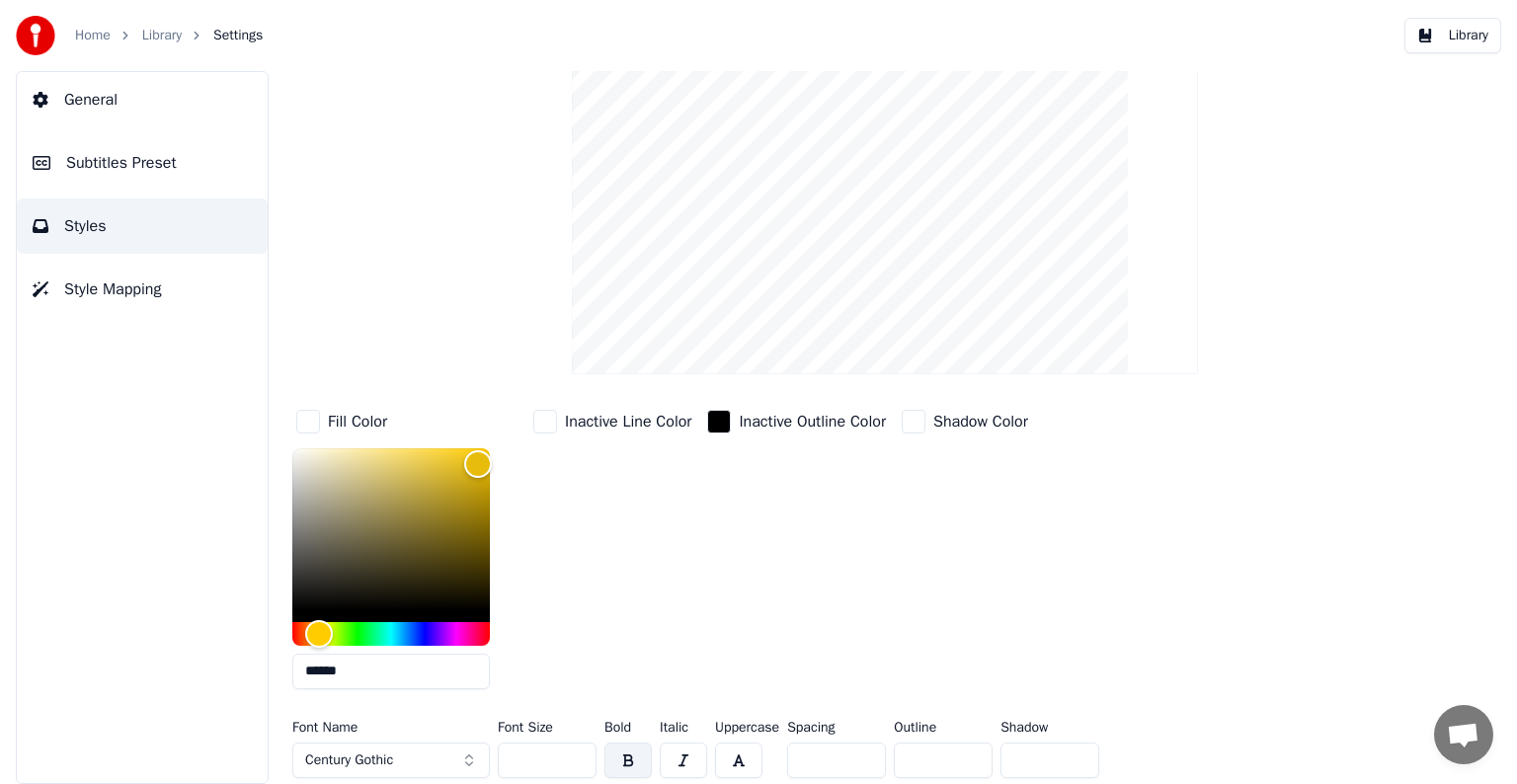 type on "******" 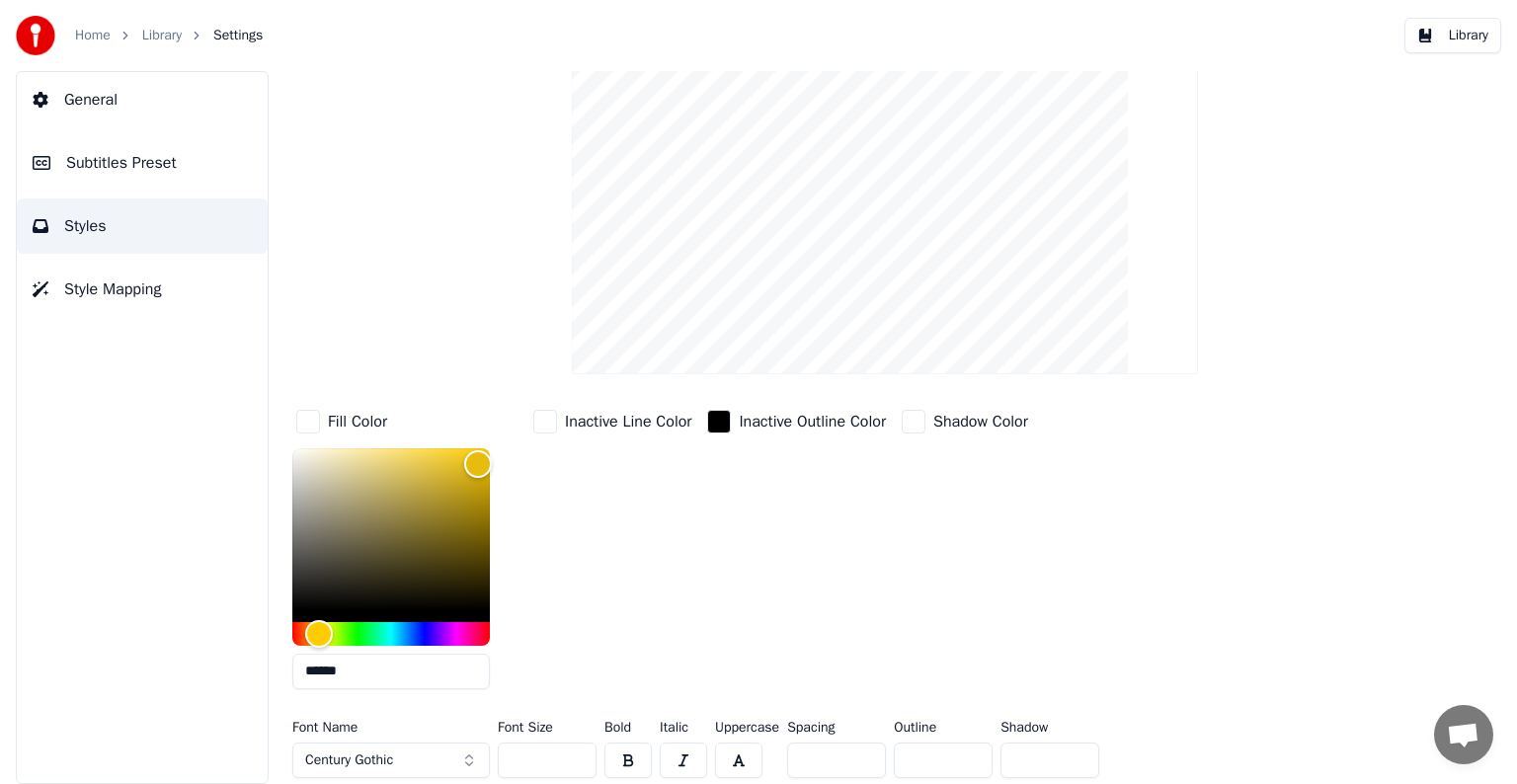 click at bounding box center [628, 760] 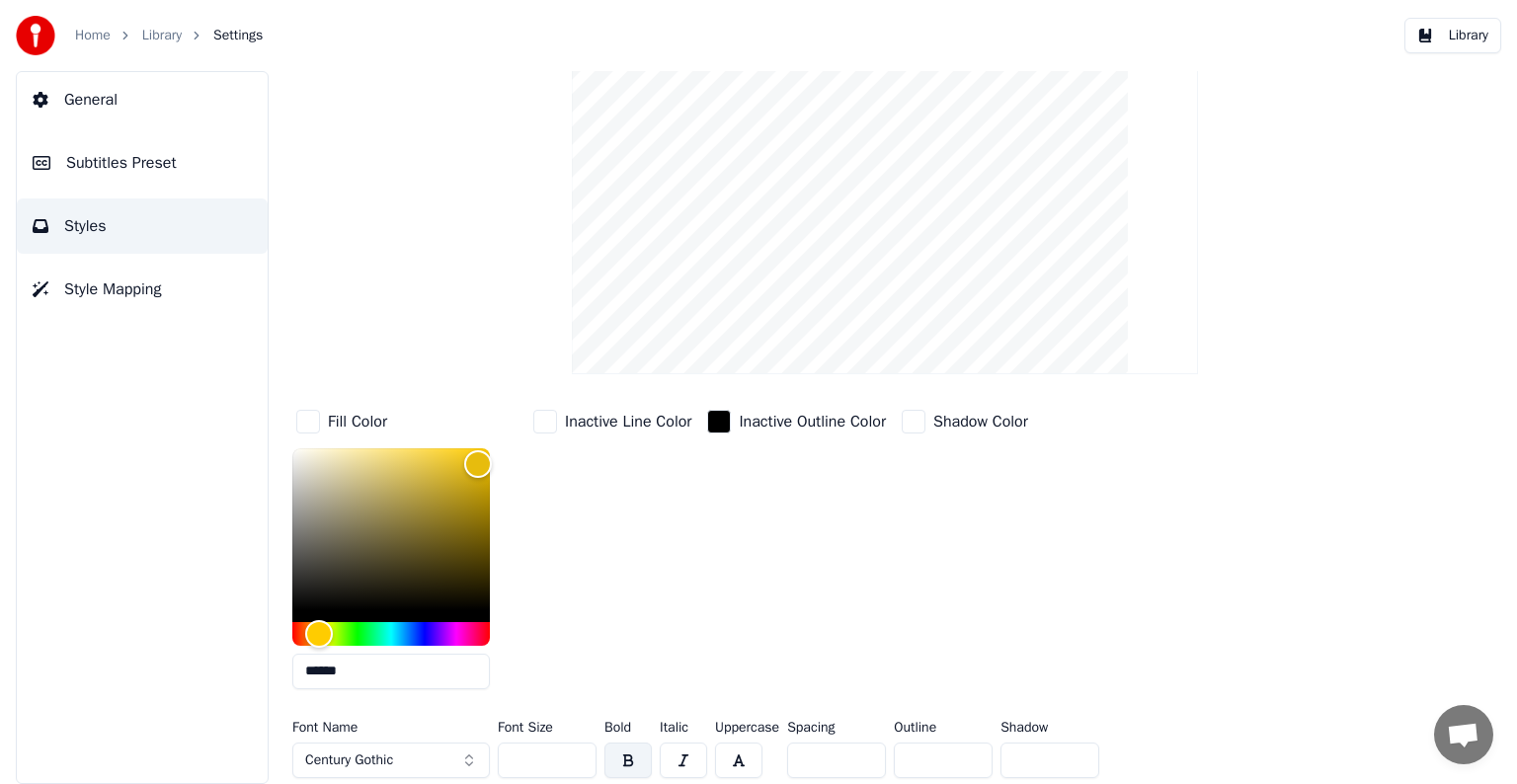click on "*" at bounding box center [943, 760] 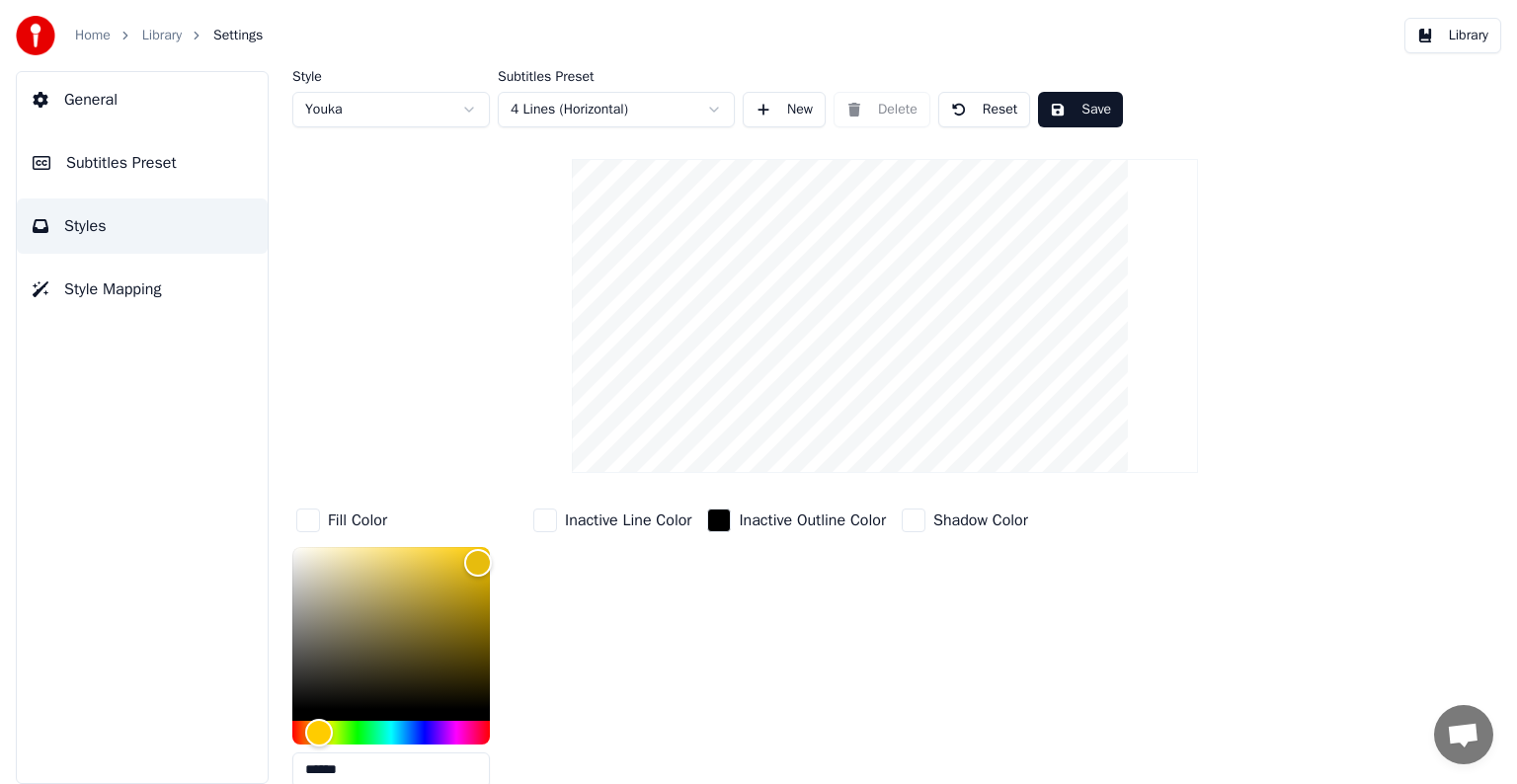 scroll, scrollTop: 0, scrollLeft: 0, axis: both 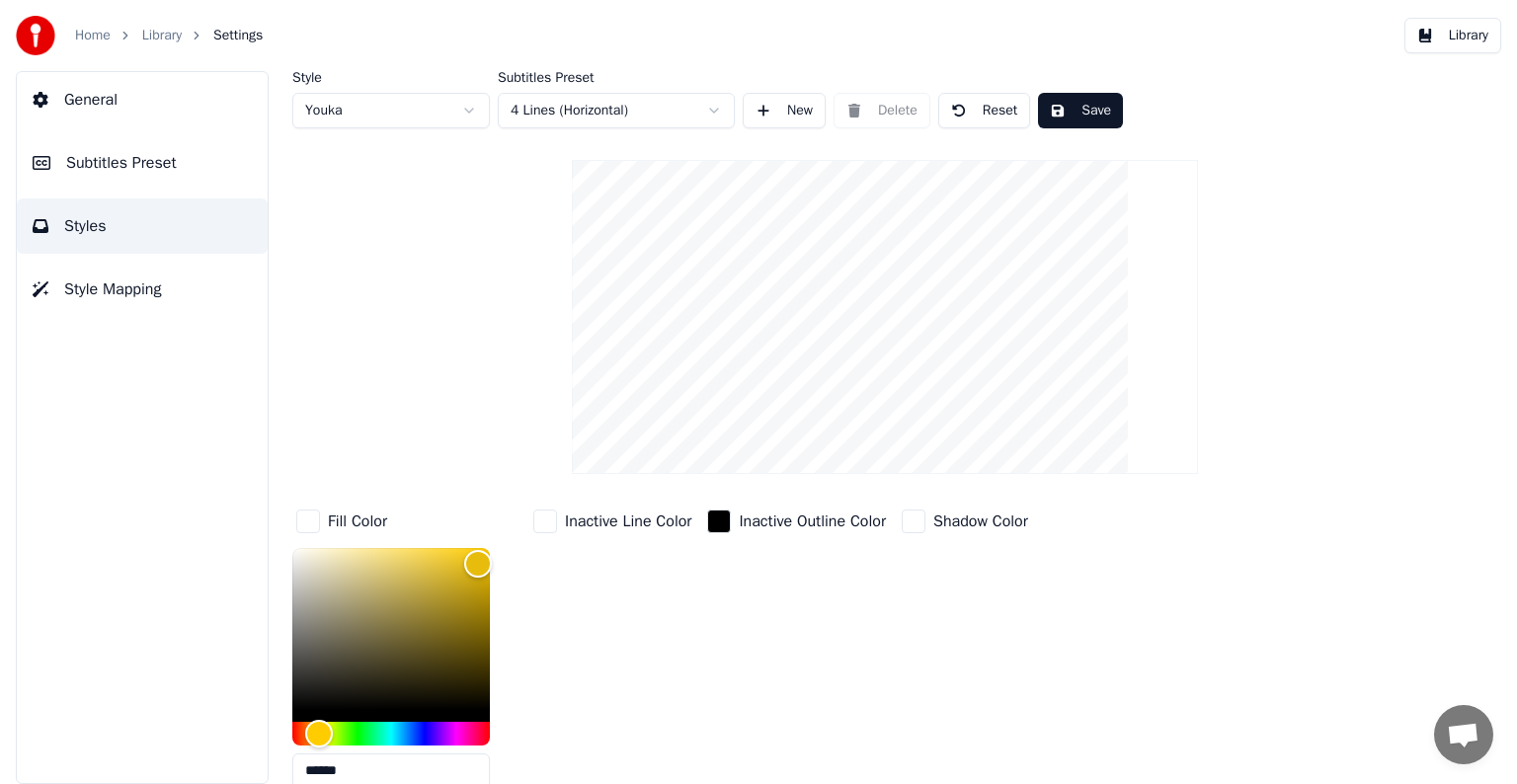 click on "Save" at bounding box center [1080, 111] 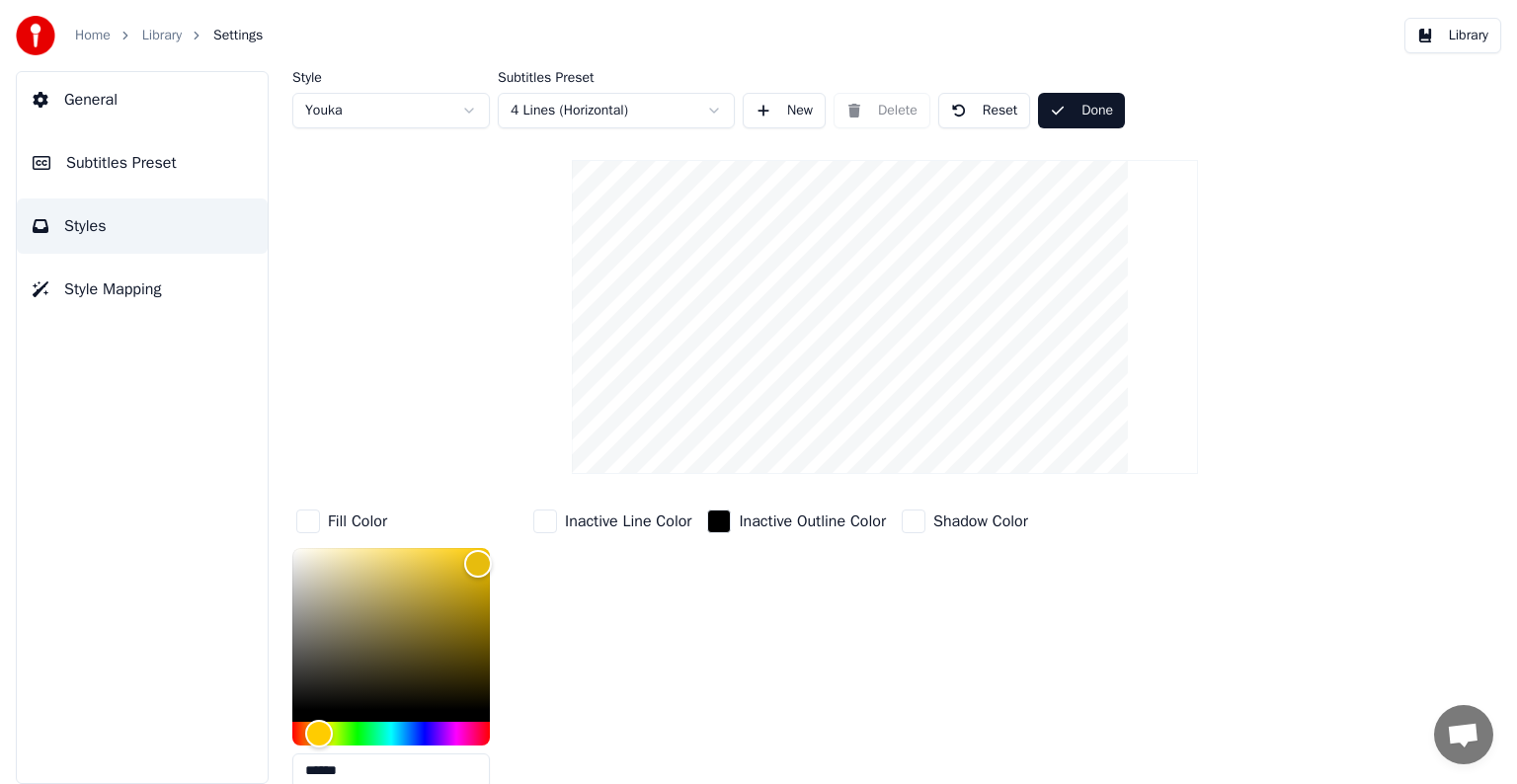 click on "Library" at bounding box center [162, 36] 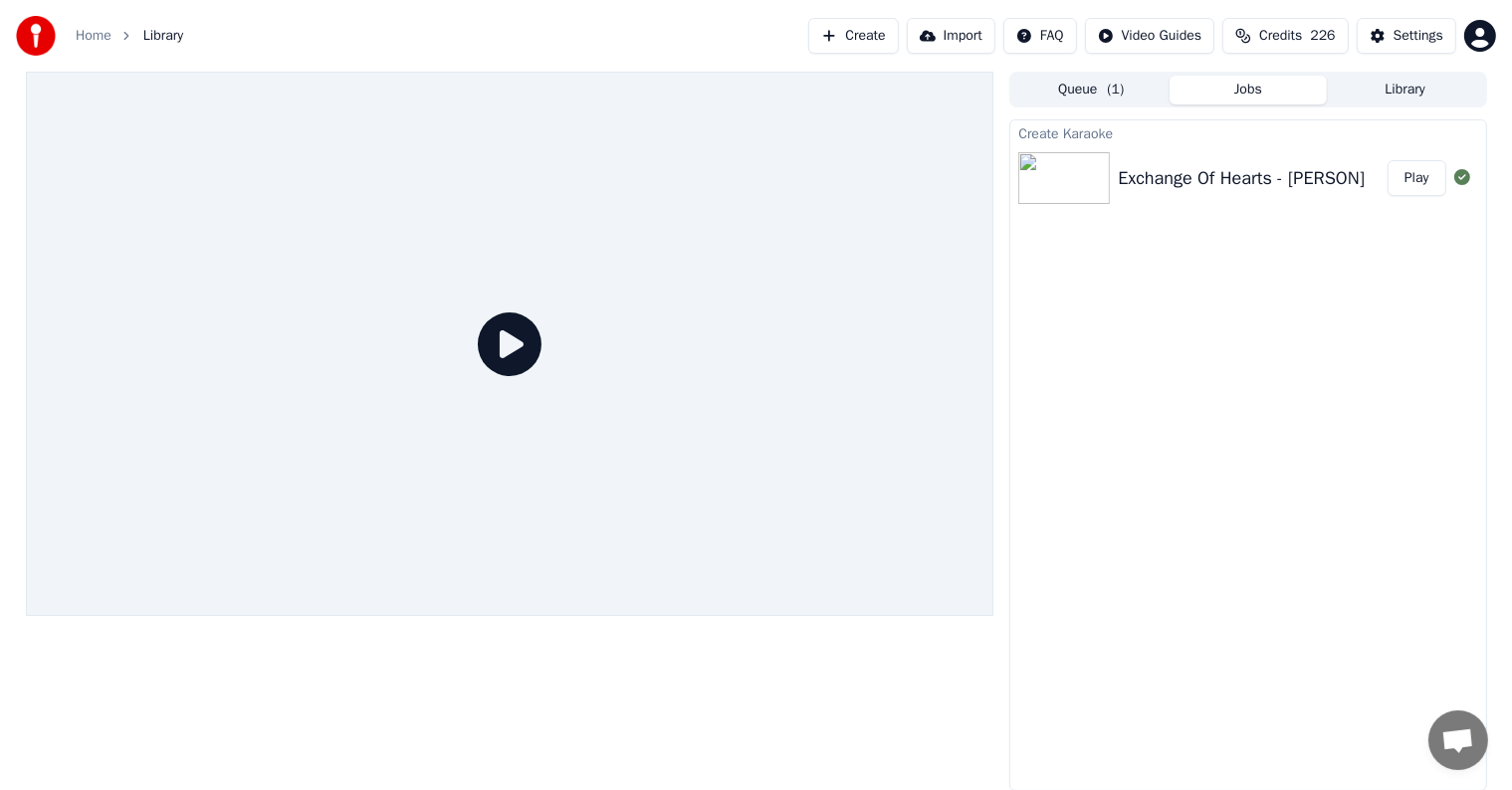 click on "Play" at bounding box center (1416, 178) 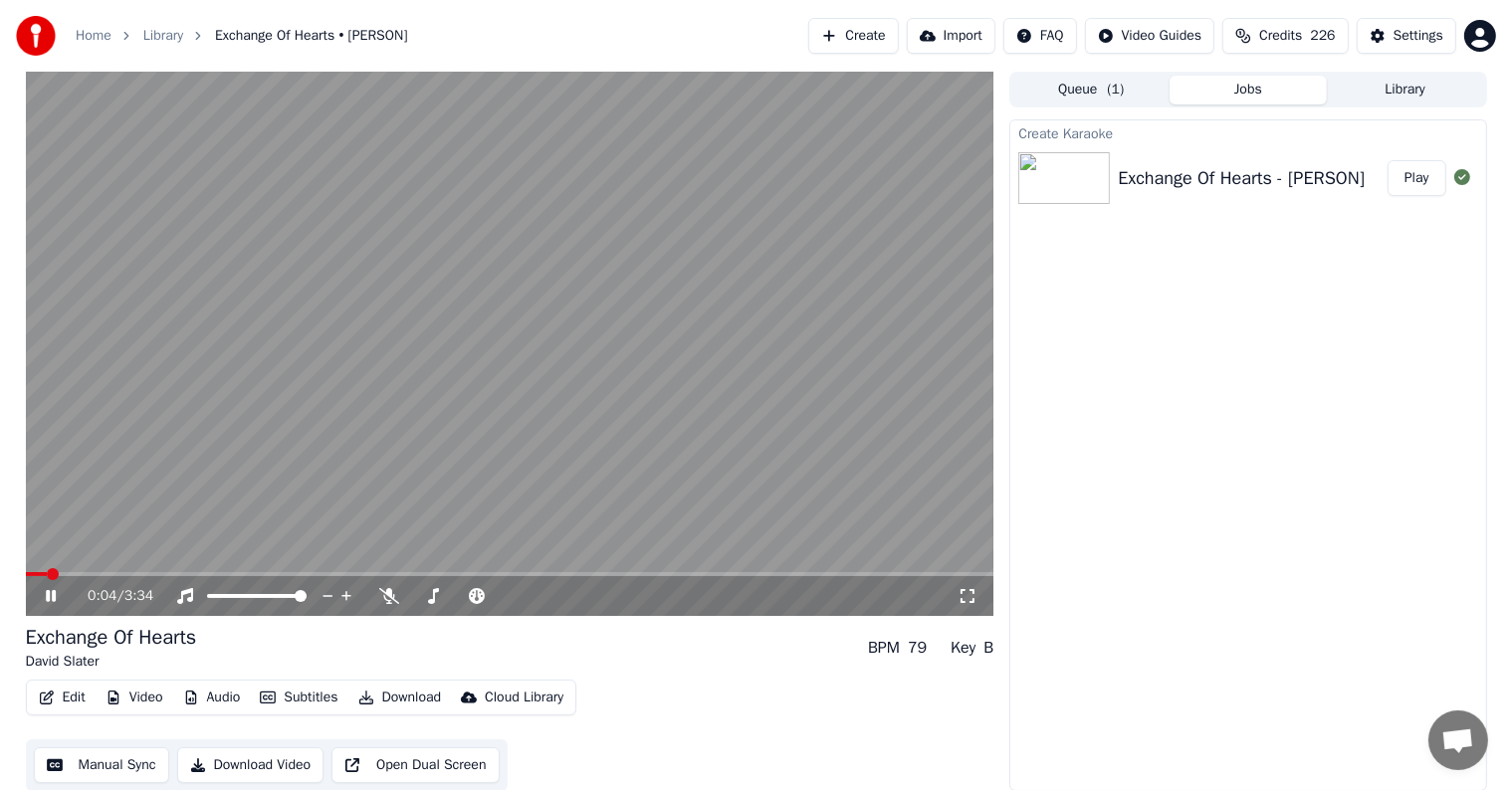 type 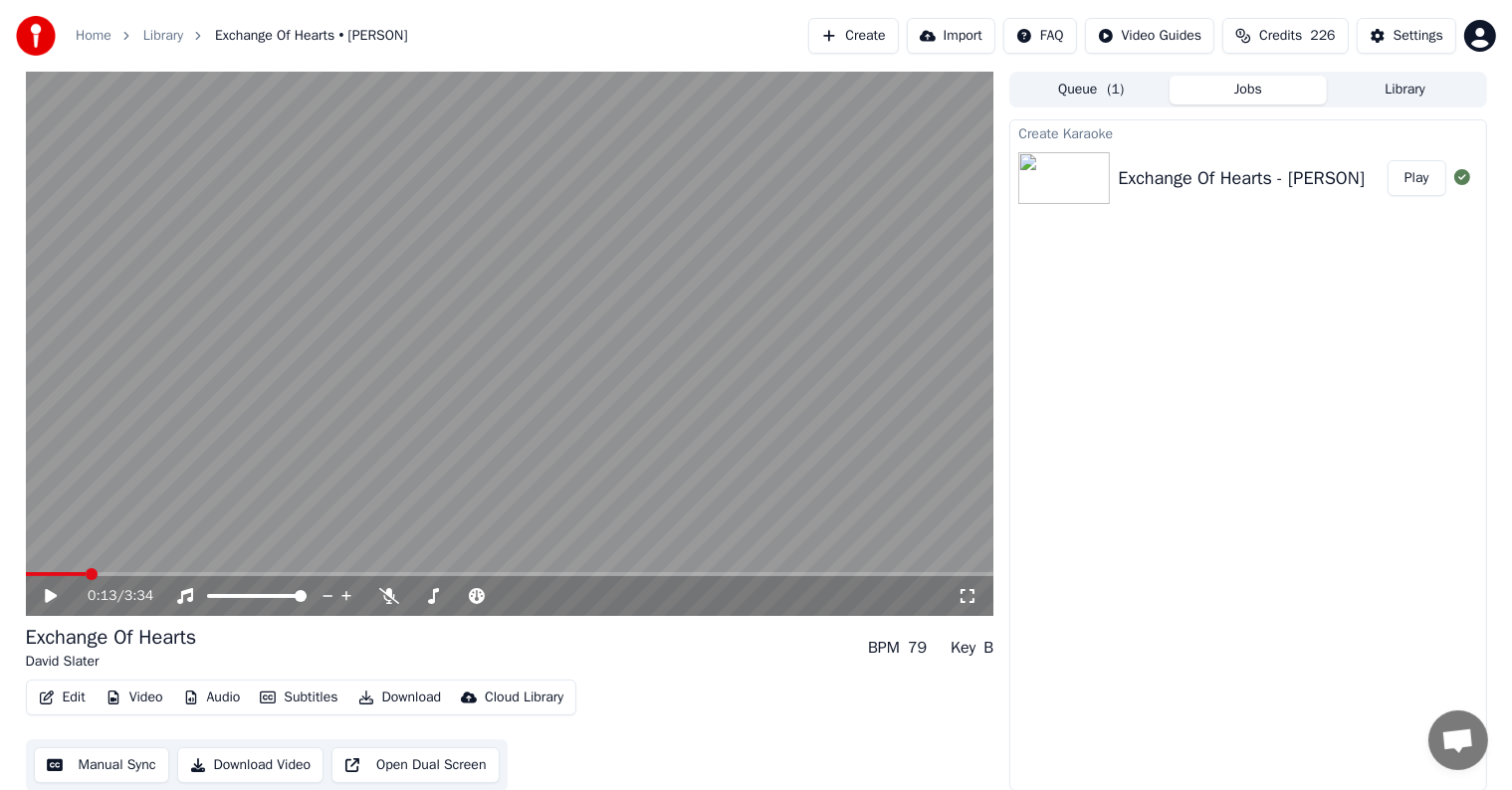 click on "Play" at bounding box center [1416, 178] 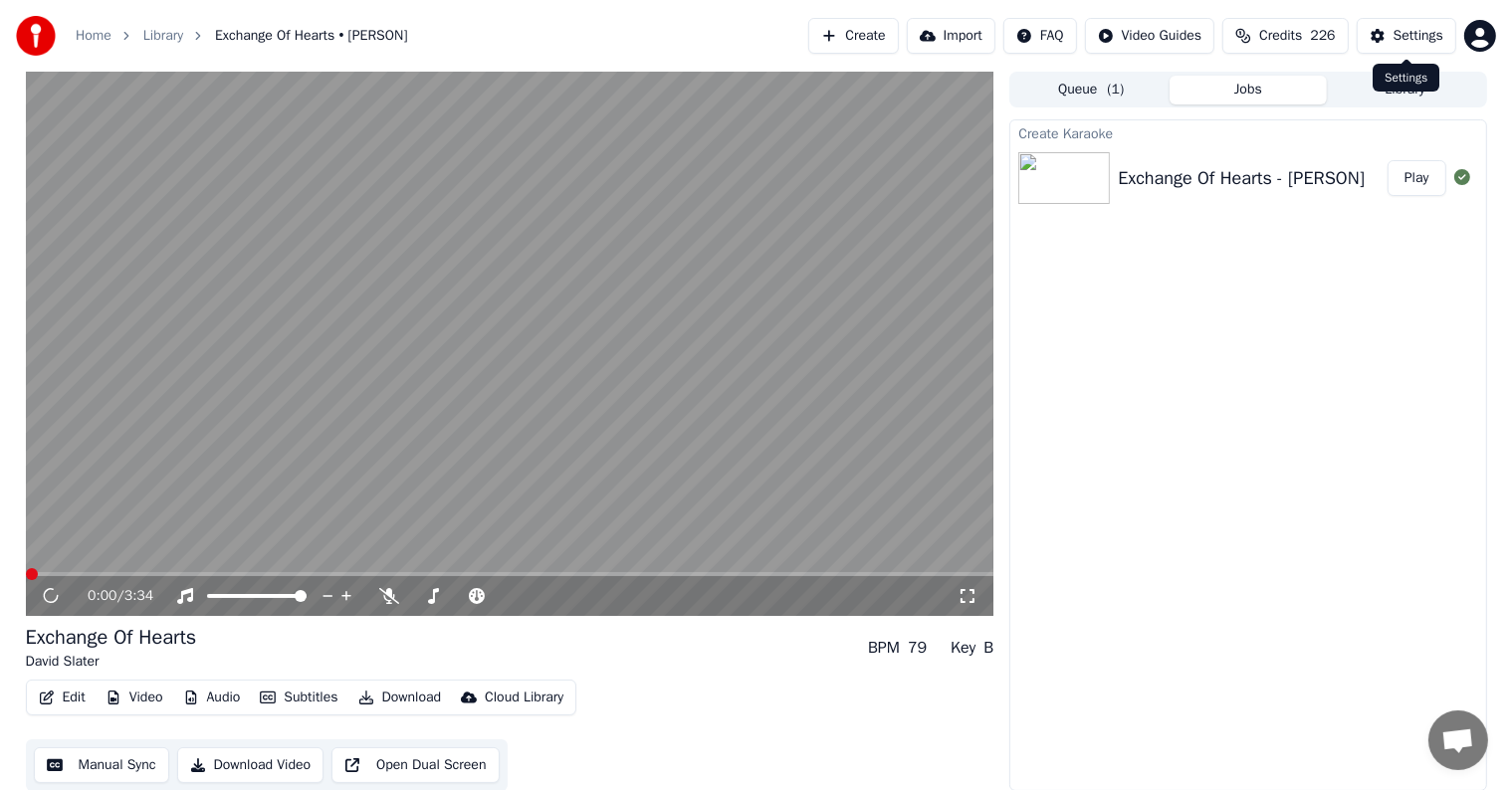 click on "Settings" at bounding box center (1418, 36) 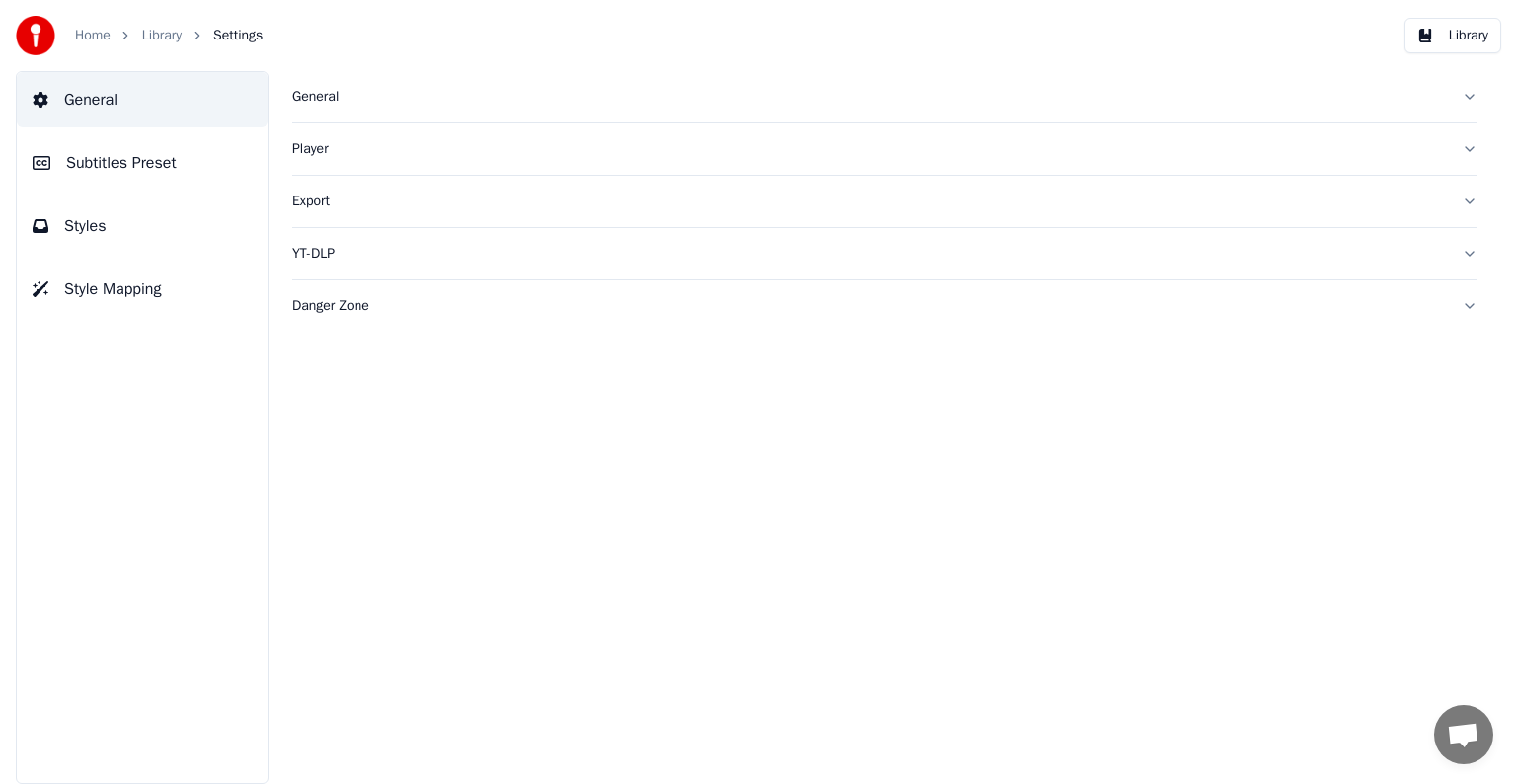 click on "Subtitles Preset" at bounding box center (121, 163) 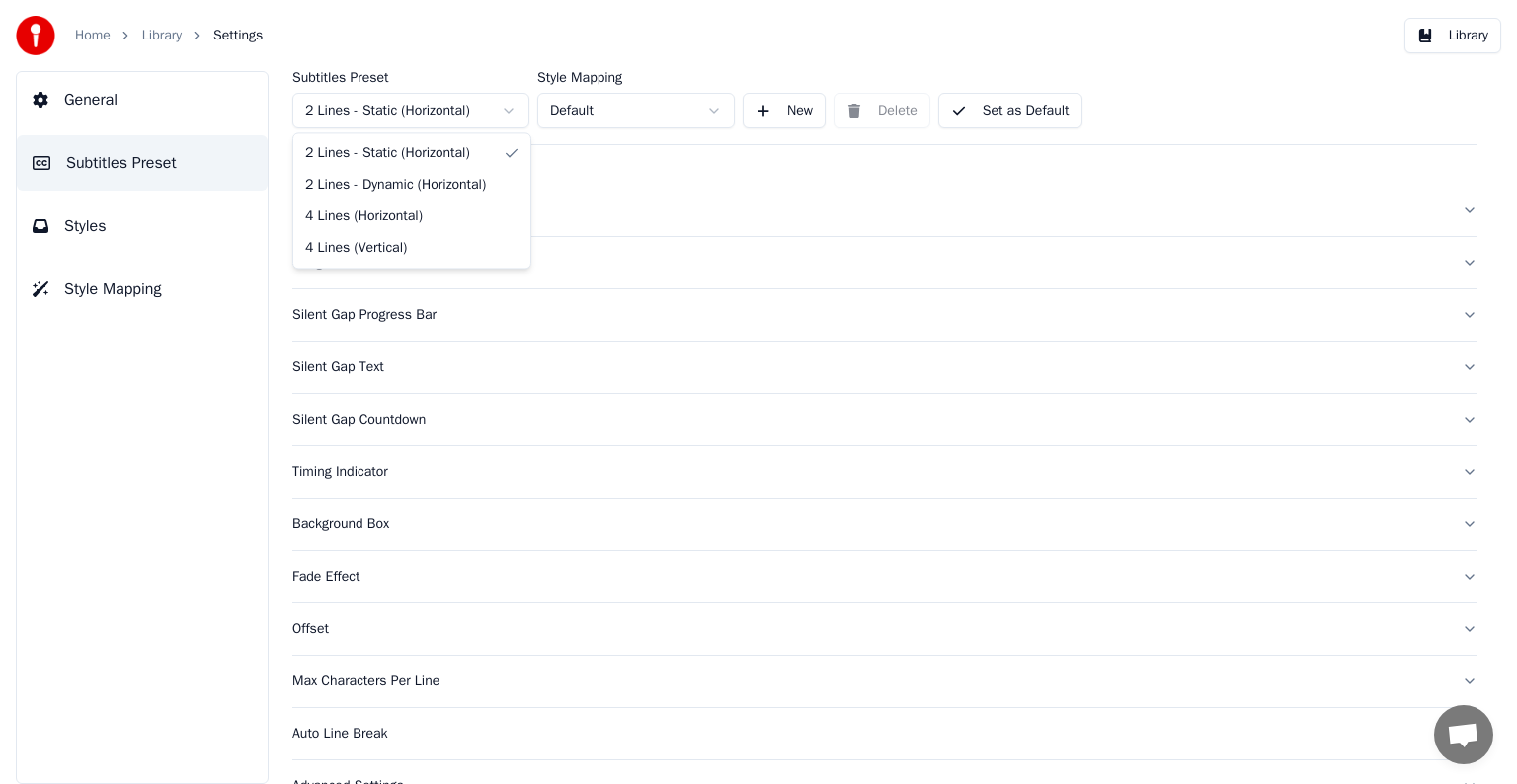 click on "Home Library Settings Library General Subtitles Preset Styles Style Mapping Subtitles Preset 2 Lines - Static (Horizontal) Style Mapping Default New Delete Set as Default General Song Title Silent Gap Progress Bar Silent Gap Text Silent Gap Countdown Timing Indicator Background Box Fade Effect Offset Max Characters Per Line Auto Line Break Advanced Settings 2 Lines - Static (Horizontal) 2 Lines - Dynamic (Horizontal) 4 Lines (Horizontal) 4 Lines (Vertical)" at bounding box center [758, 392] 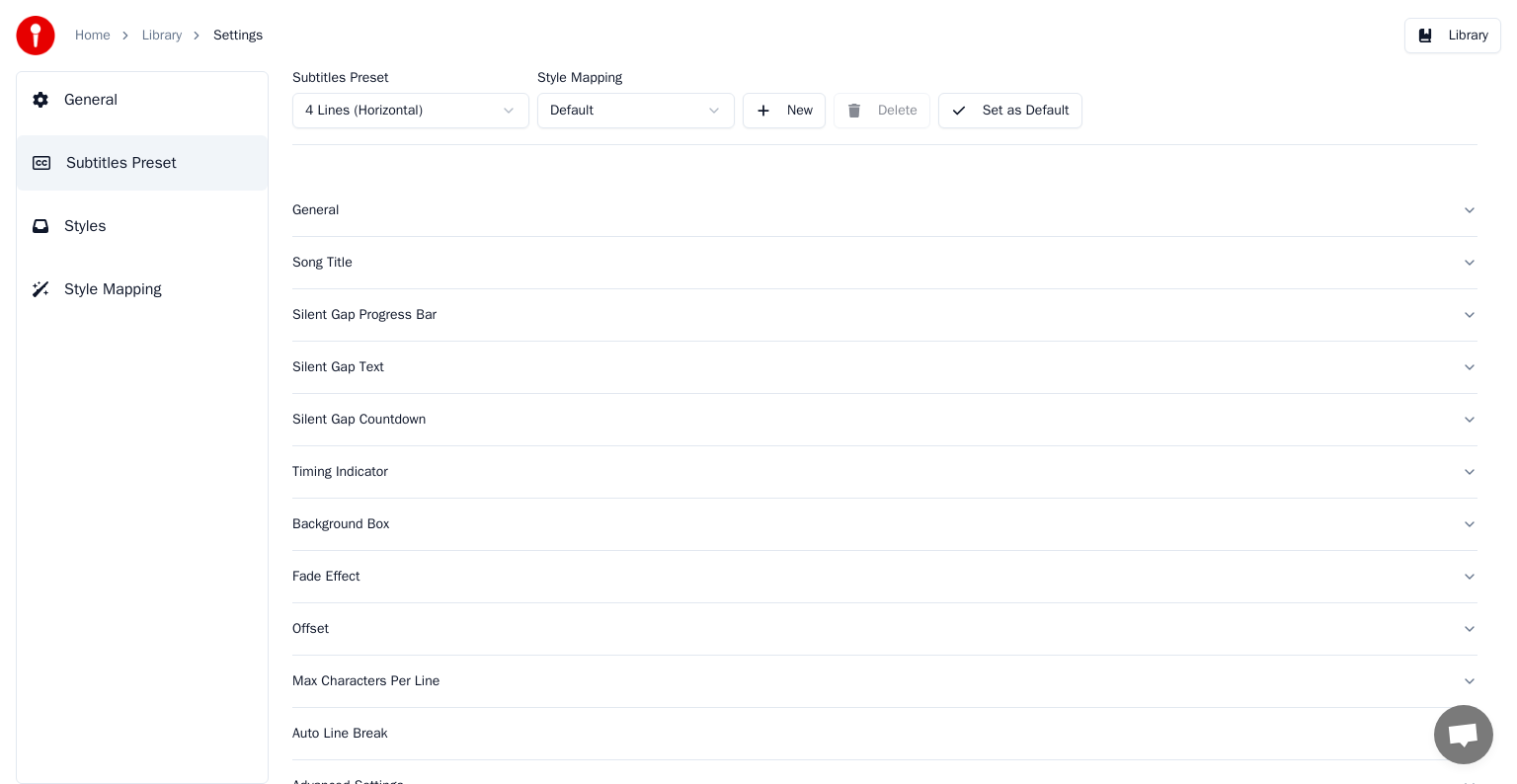 click on "Song Title" at bounding box center (869, 263) 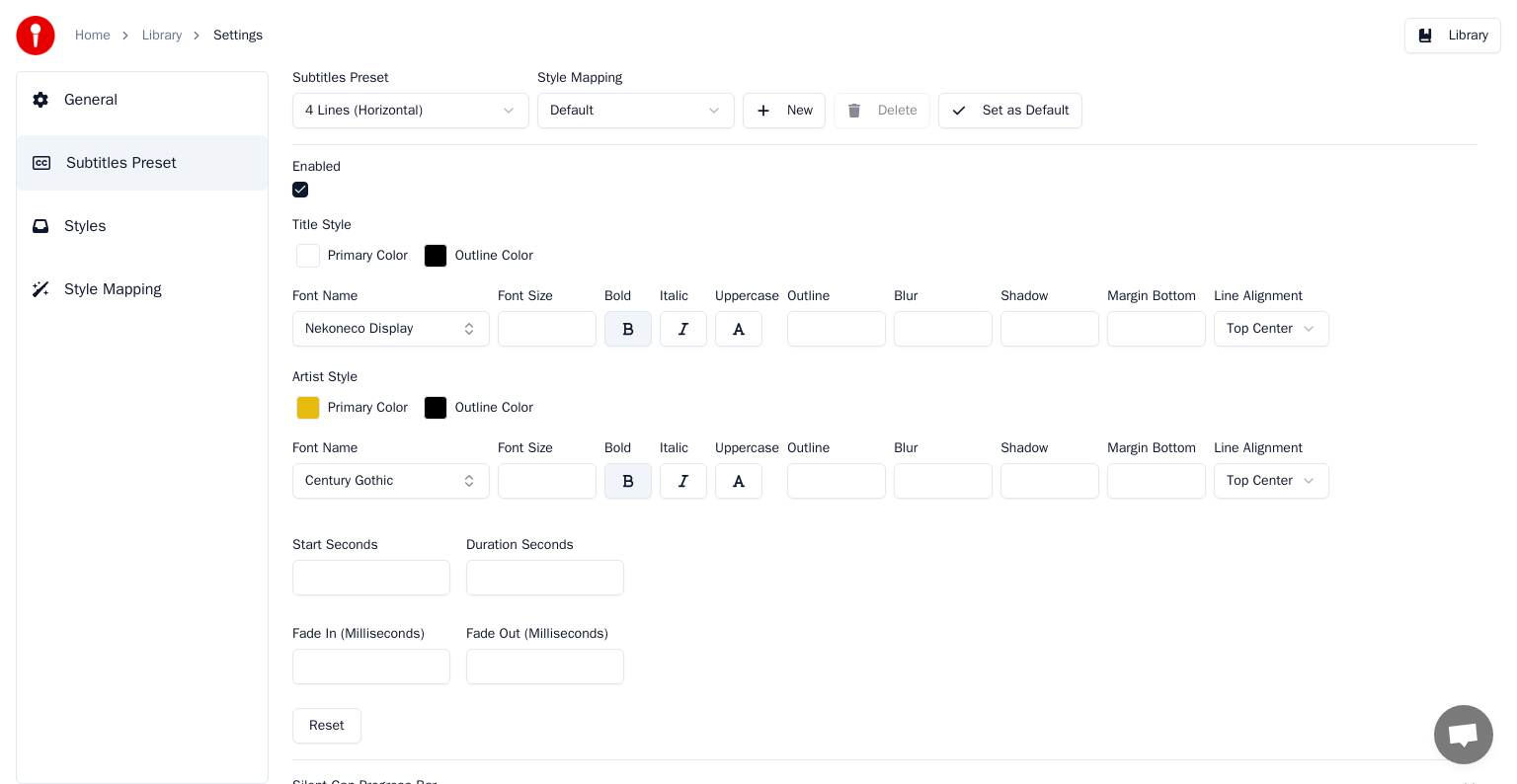 scroll, scrollTop: 592, scrollLeft: 0, axis: vertical 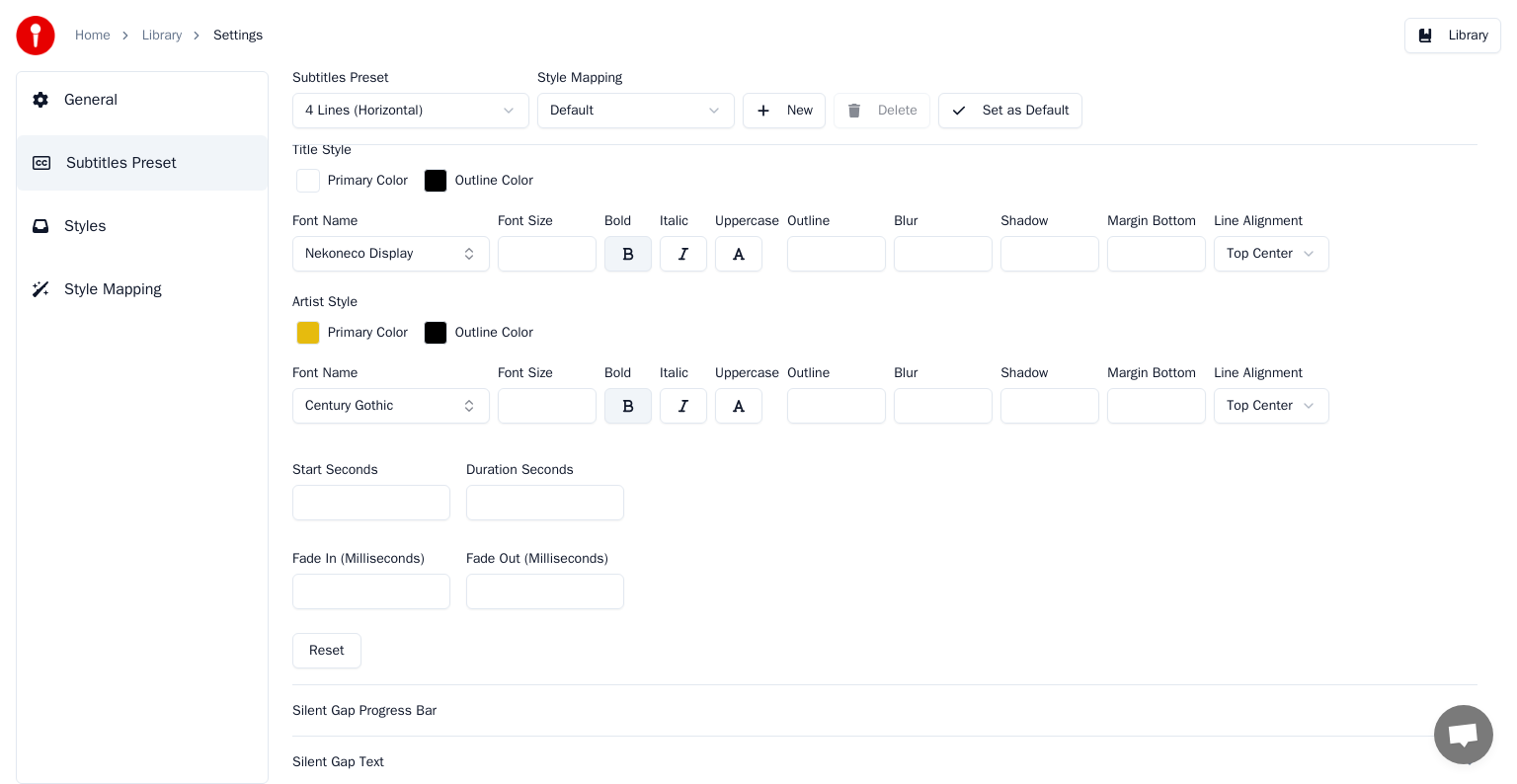 click on "**" at bounding box center [545, 503] 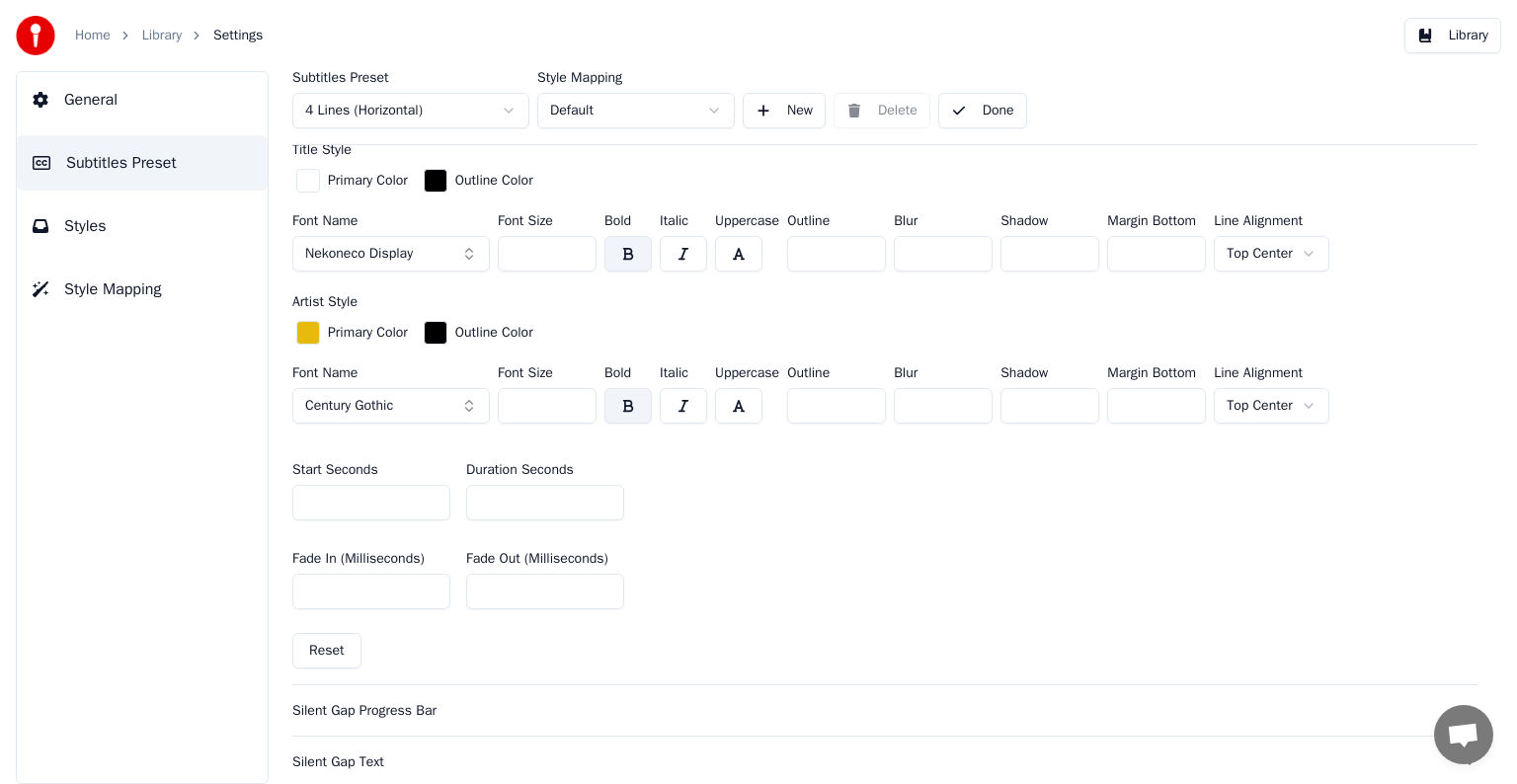 click on "Library" at bounding box center (162, 36) 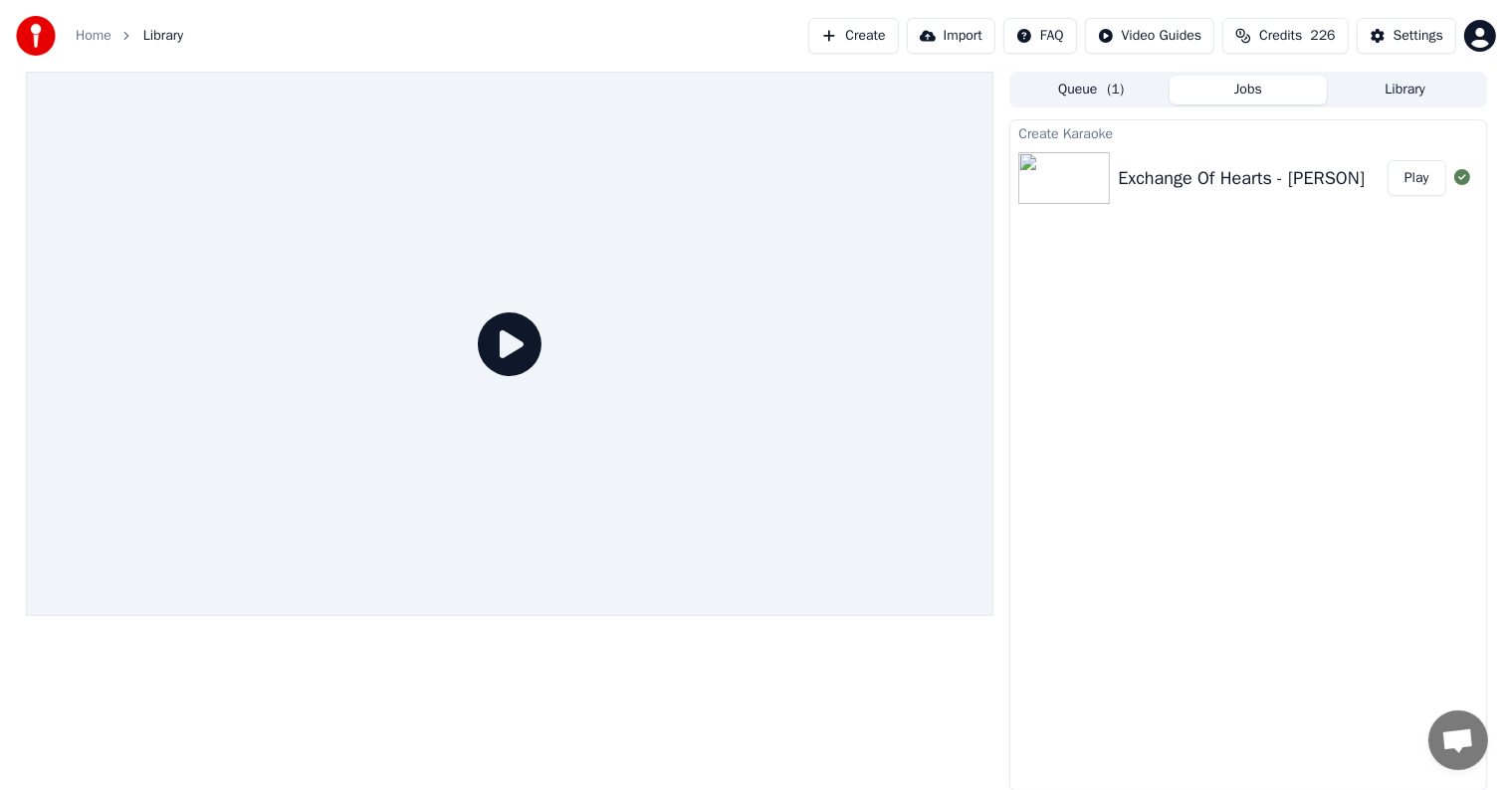 click on "Play" at bounding box center (1416, 178) 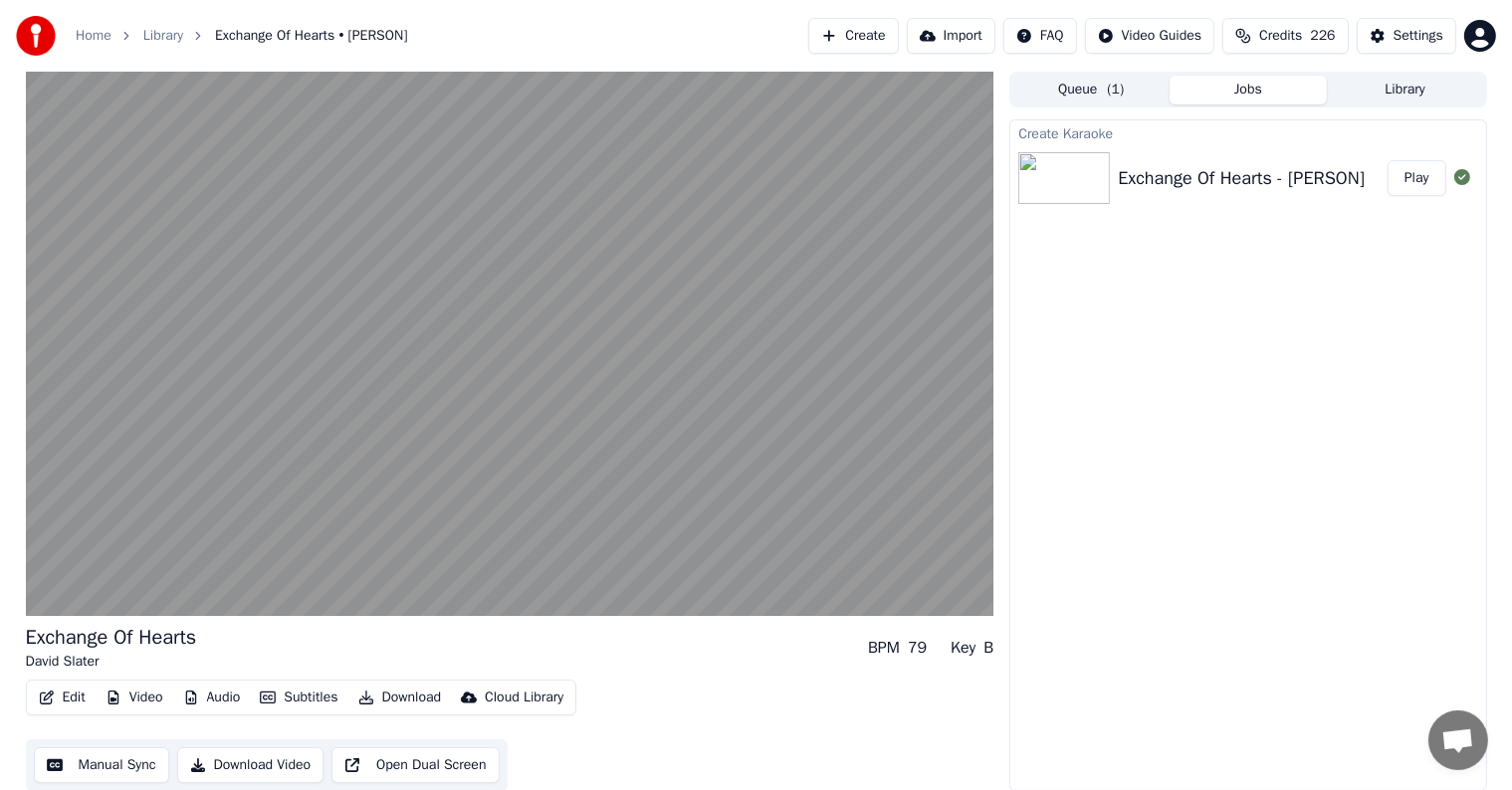 type 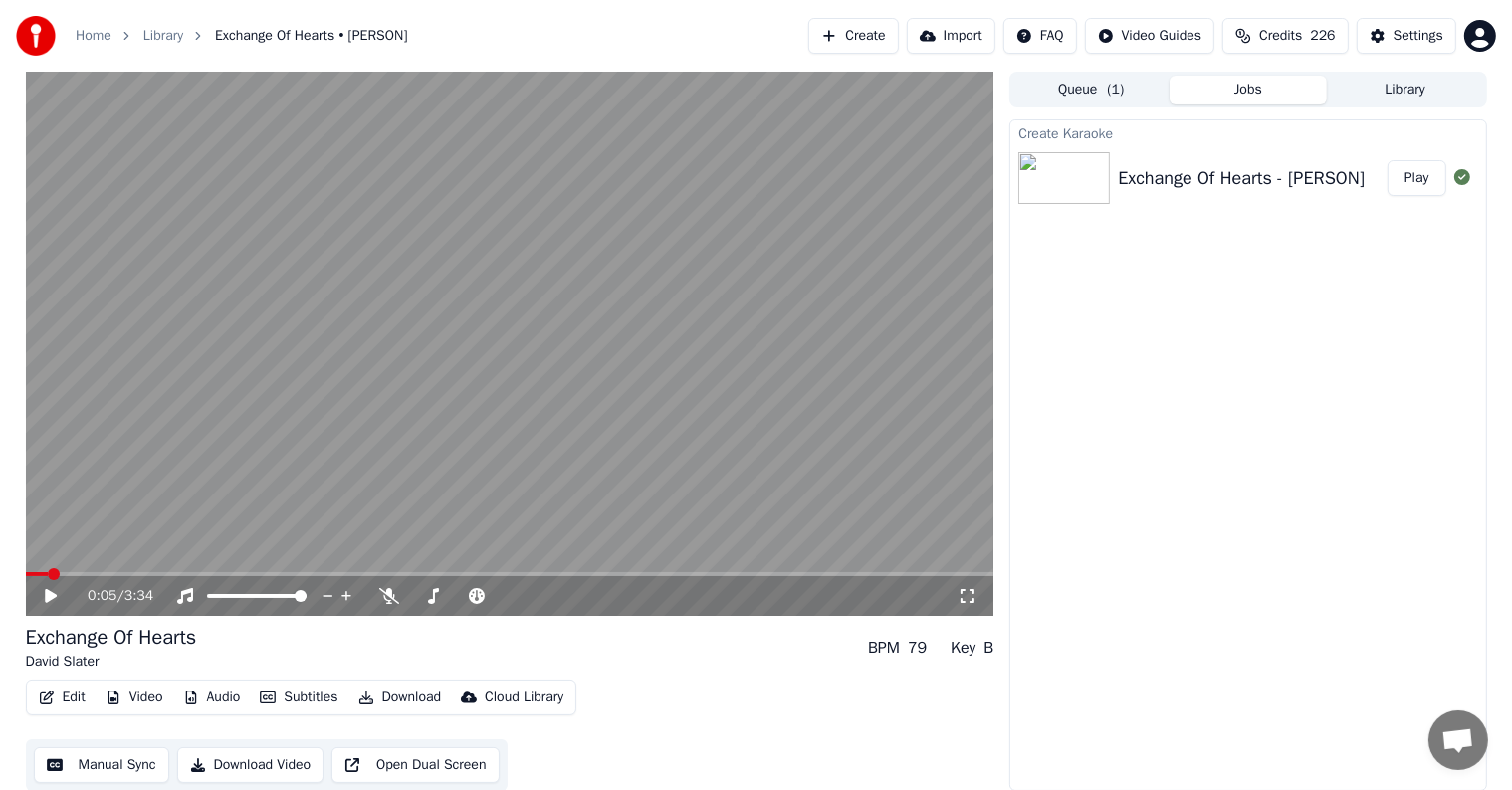 click on "Play" at bounding box center (1416, 178) 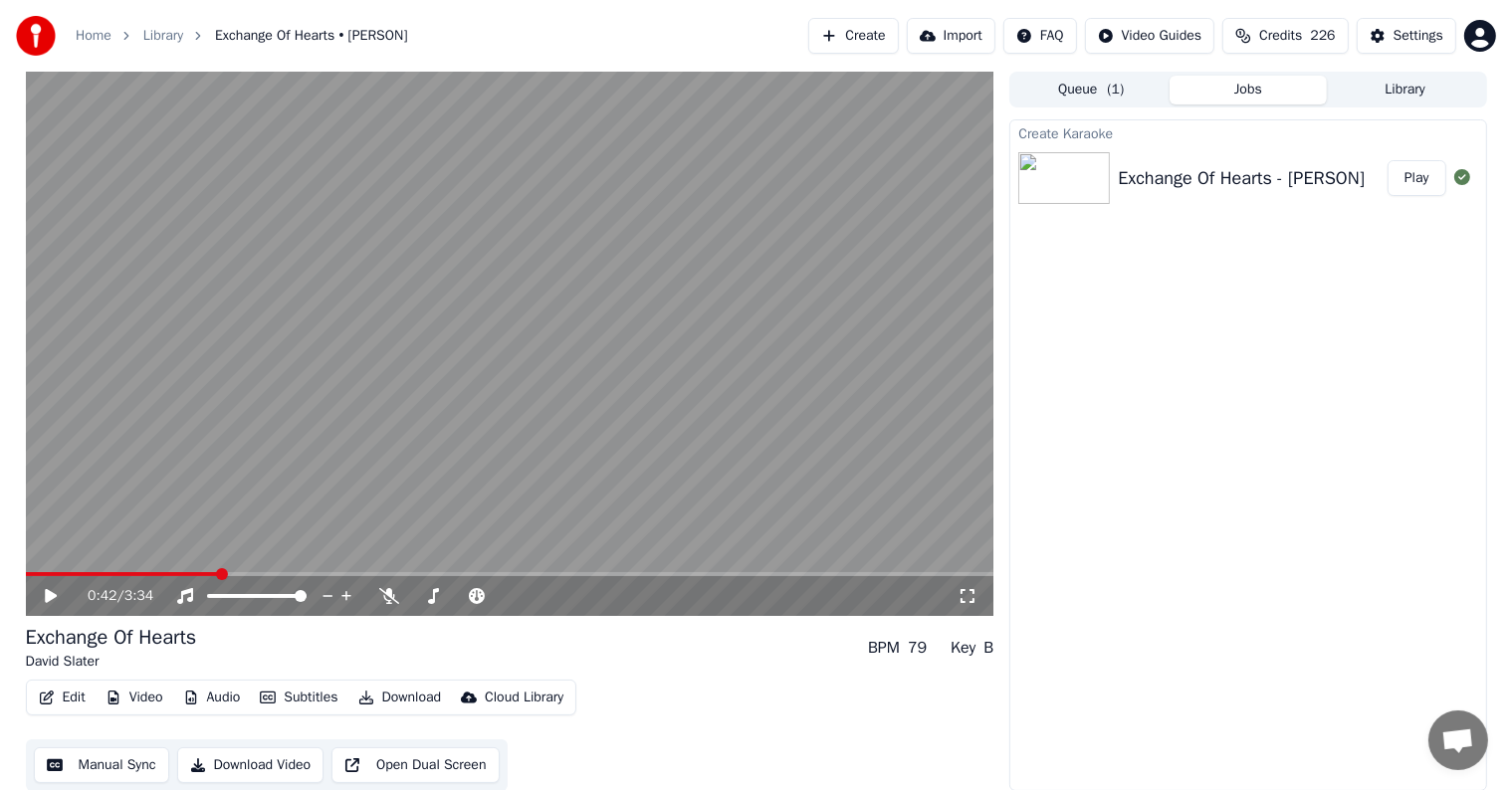click on "Play" at bounding box center (1416, 178) 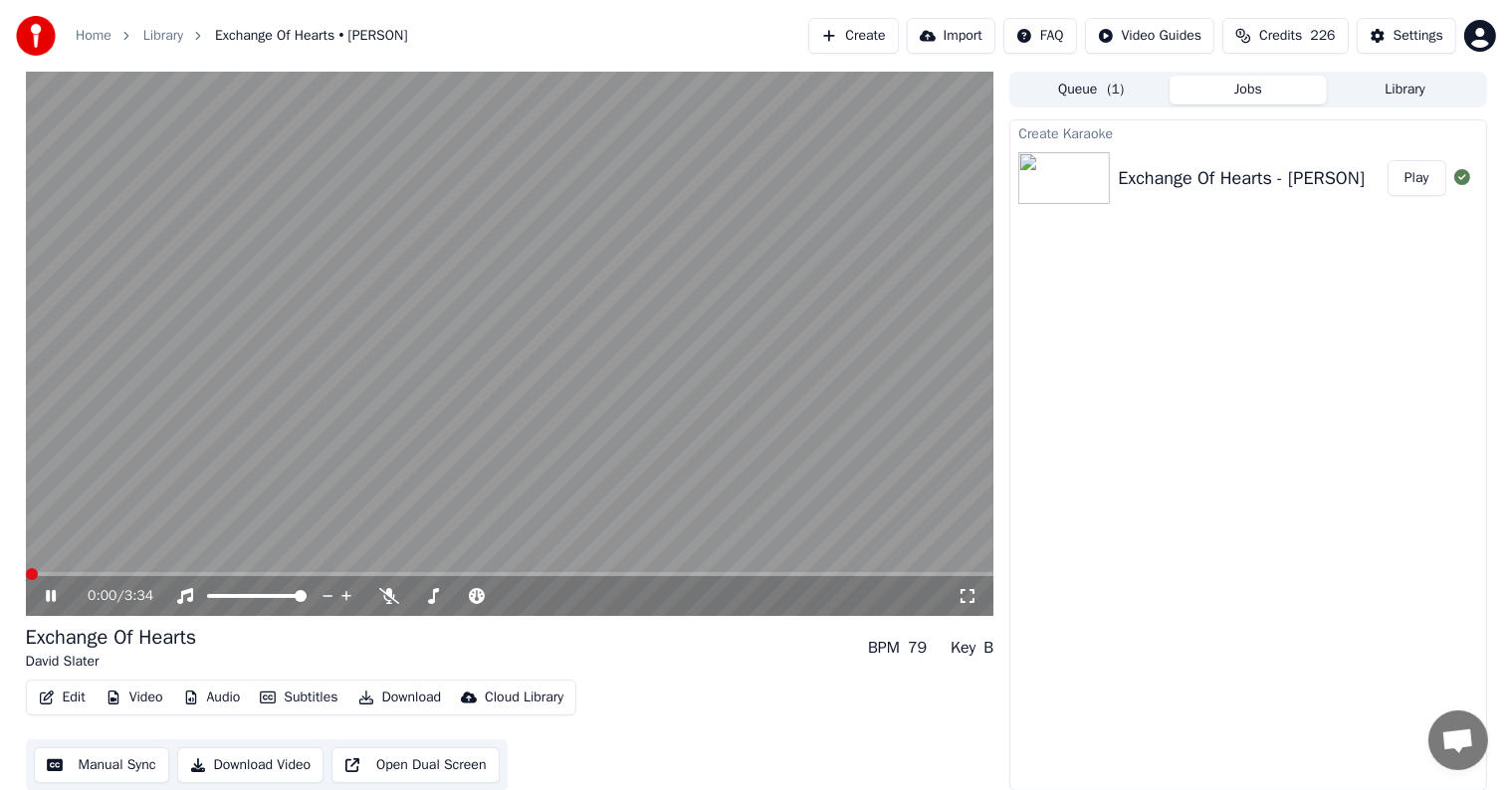 click on "Play" at bounding box center (1416, 178) 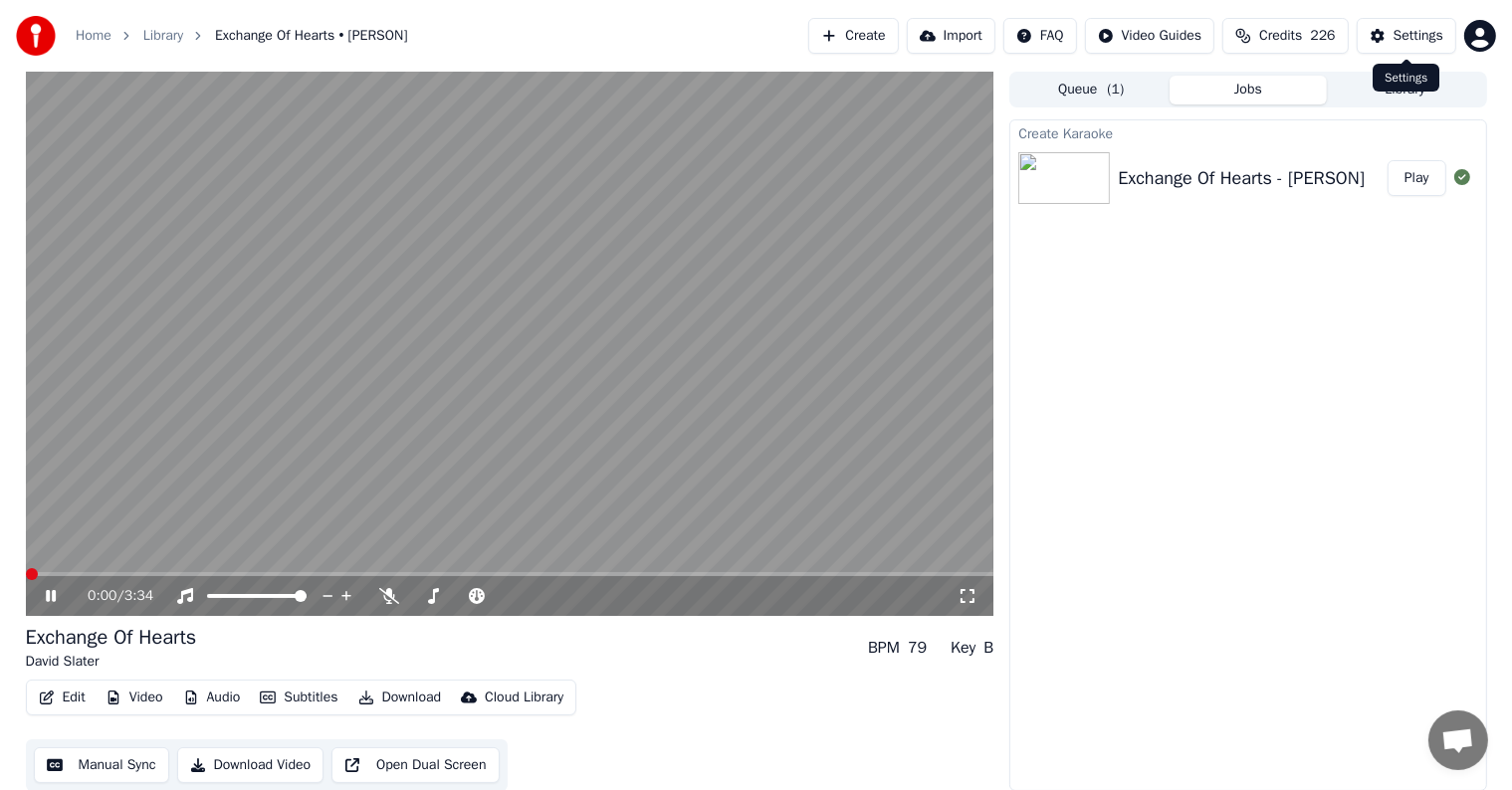 click on "Settings" at bounding box center [1406, 36] 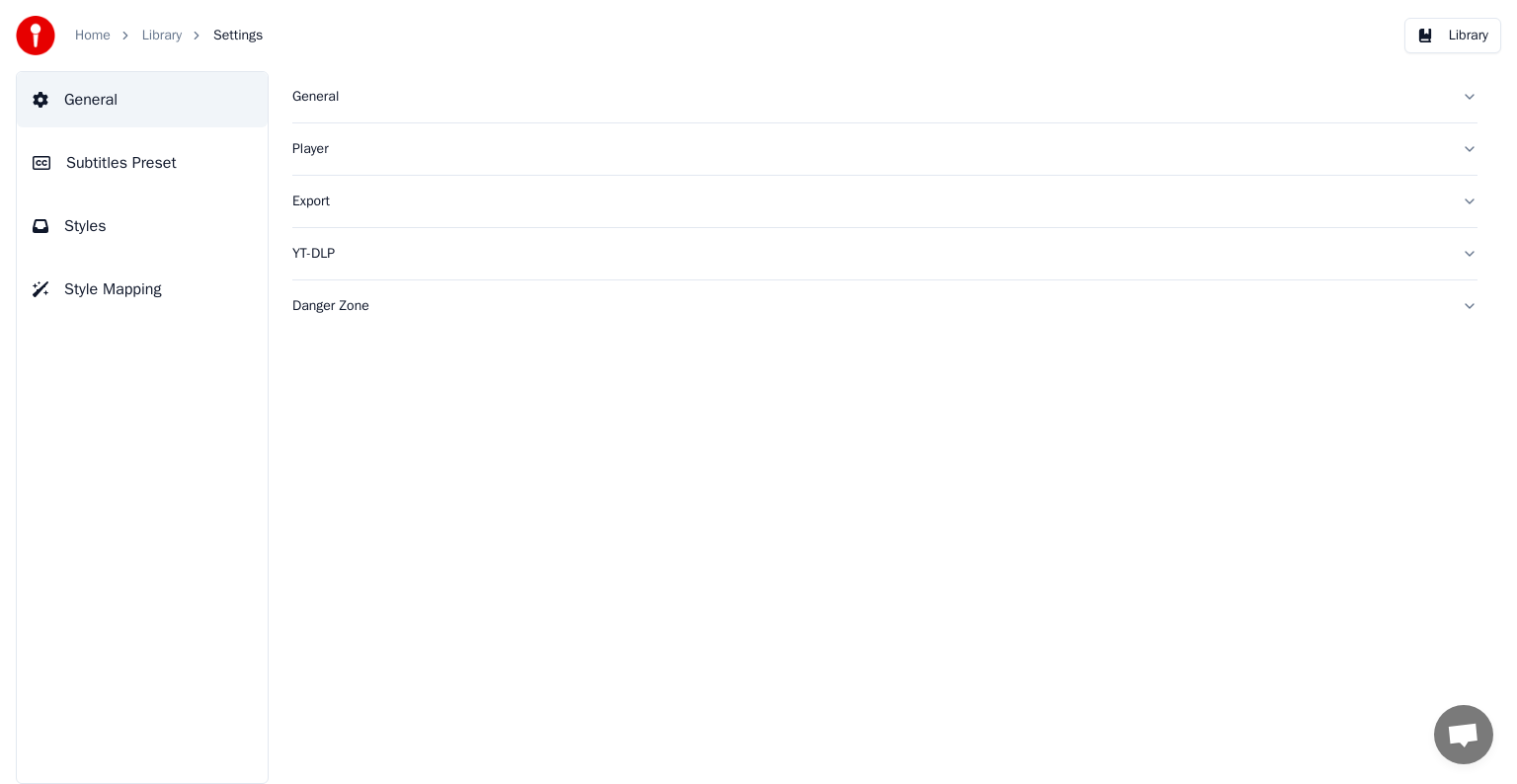 click on "Subtitles Preset" at bounding box center (121, 163) 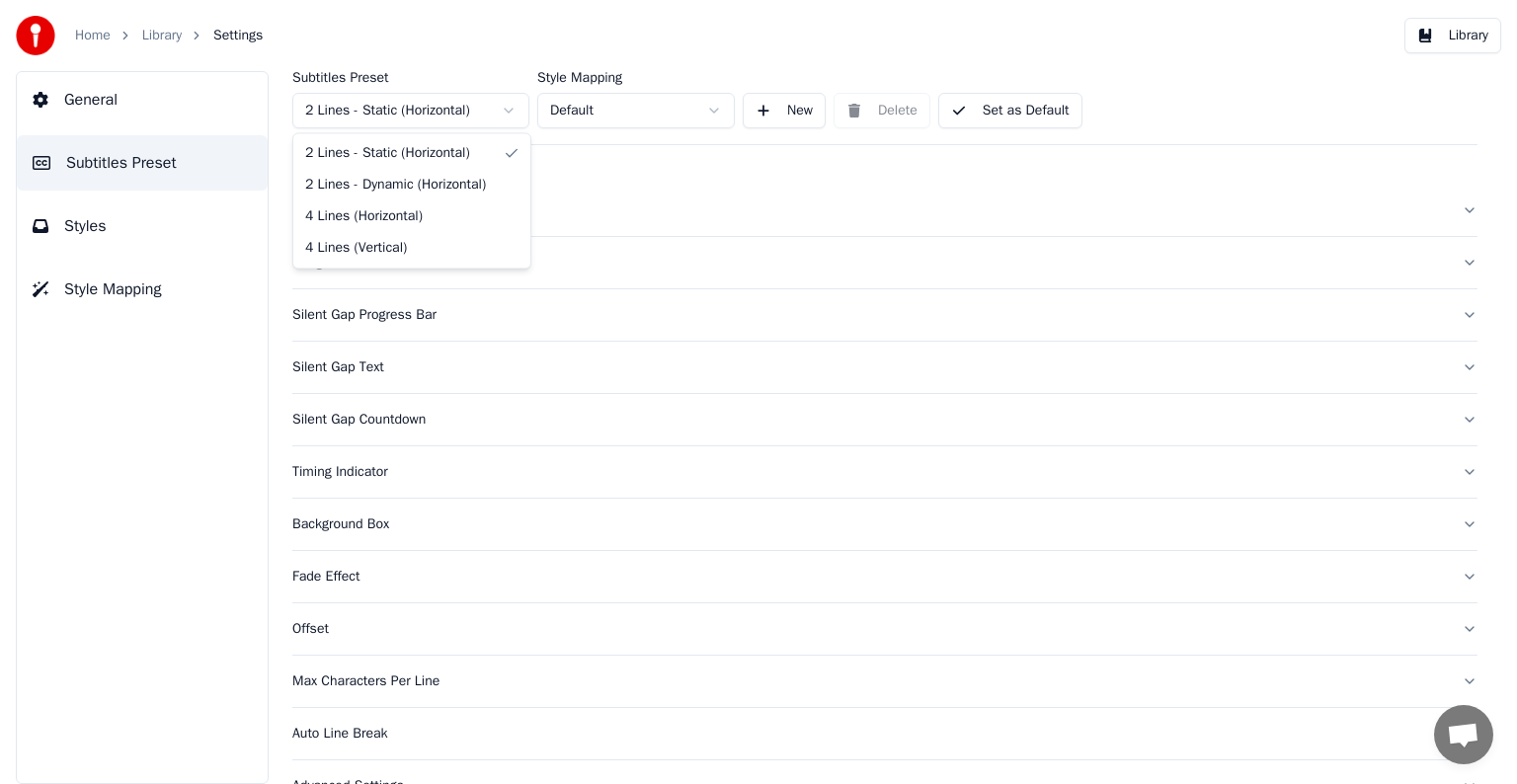 click on "Home Library Settings Library General Subtitles Preset Styles Style Mapping Subtitles Preset 2 Lines - Static (Horizontal) Style Mapping Default New Delete Set as Default General Song Title Silent Gap Progress Bar Silent Gap Text Silent Gap Countdown Timing Indicator Background Box Fade Effect Offset Max Characters Per Line Auto Line Break Advanced Settings 2 Lines - Static (Horizontal) 2 Lines - Dynamic (Horizontal) 4 Lines (Horizontal) 4 Lines (Vertical)" at bounding box center [758, 392] 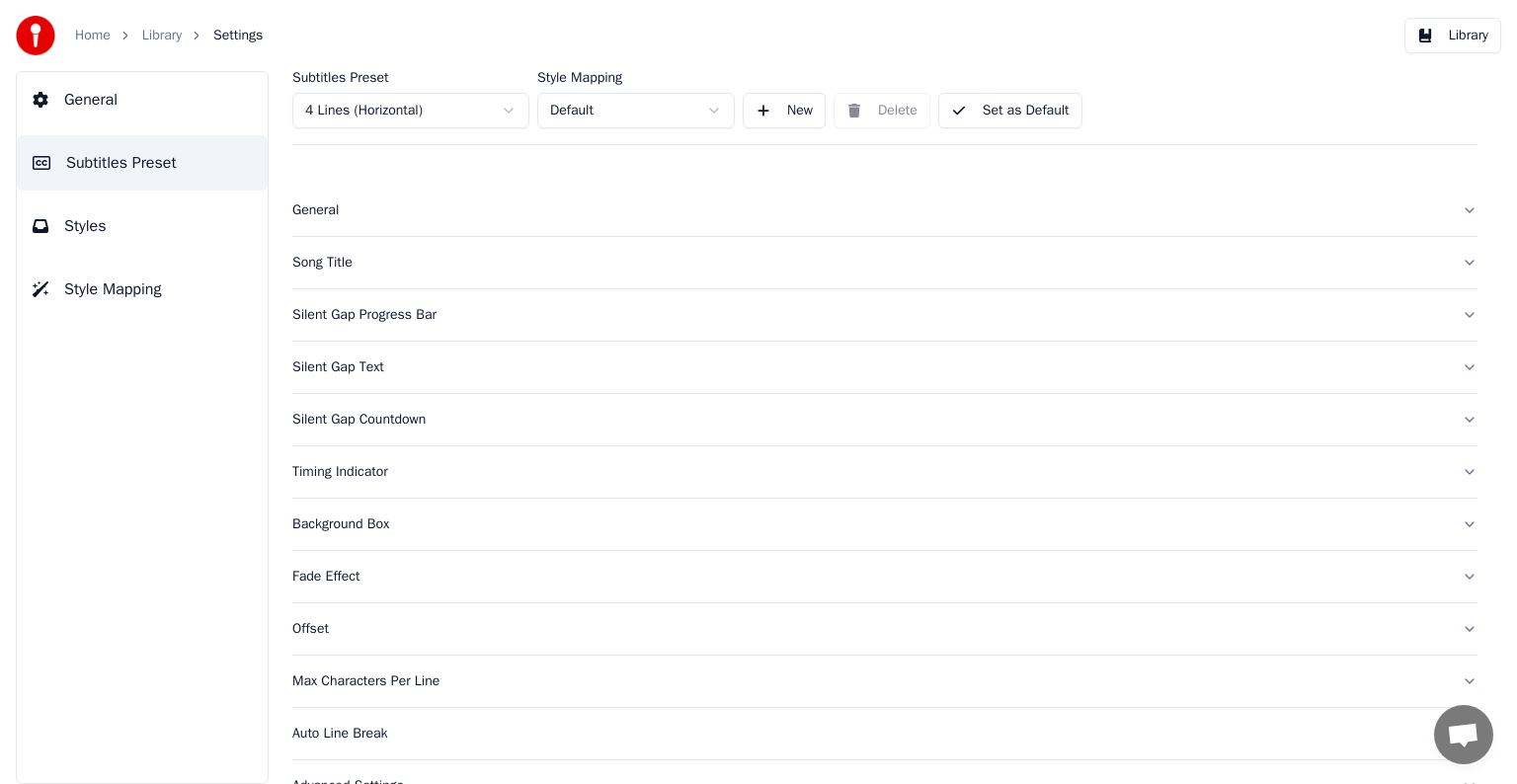 click on "Song Title" at bounding box center [869, 263] 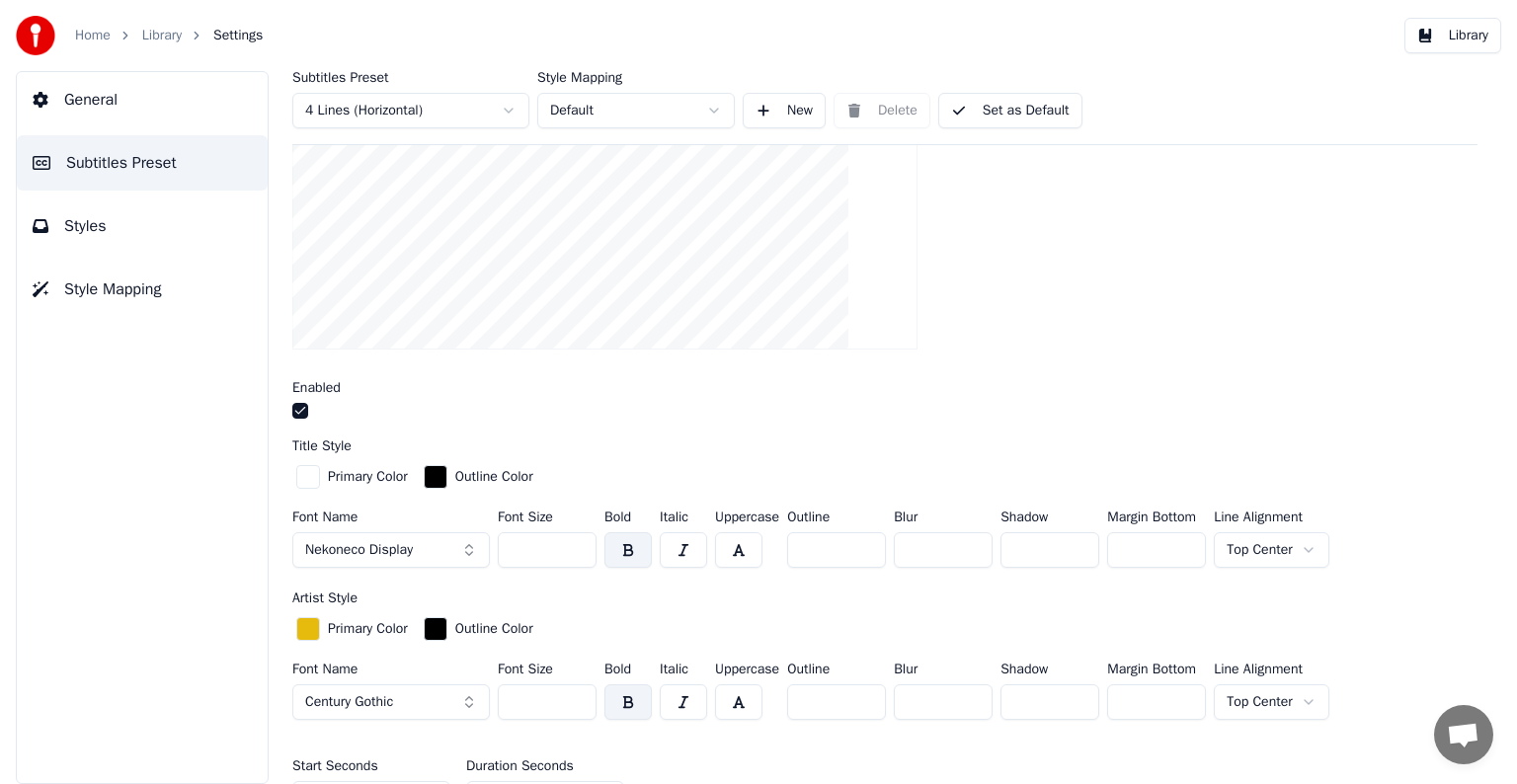 scroll, scrollTop: 592, scrollLeft: 0, axis: vertical 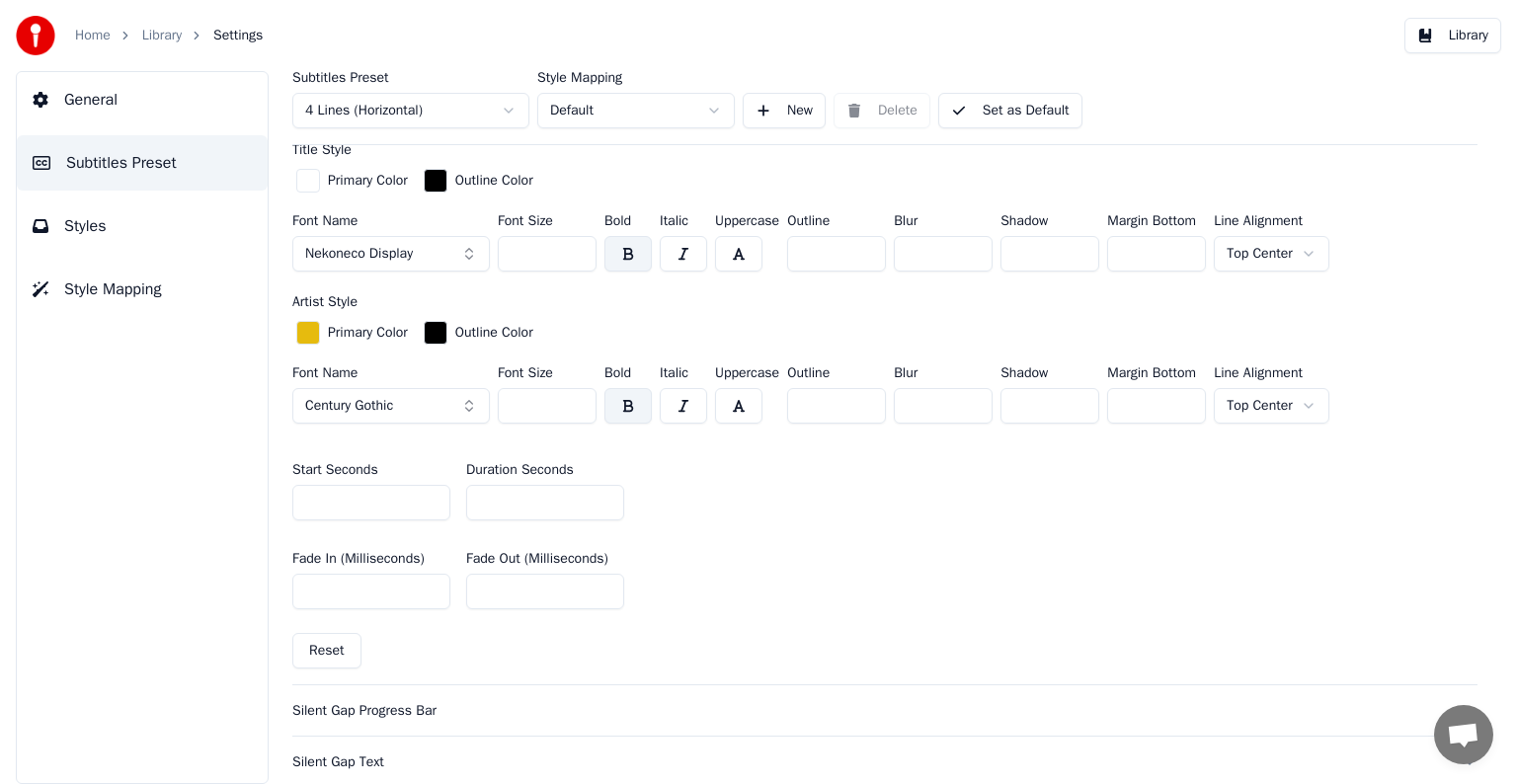 click on "**" at bounding box center (545, 503) 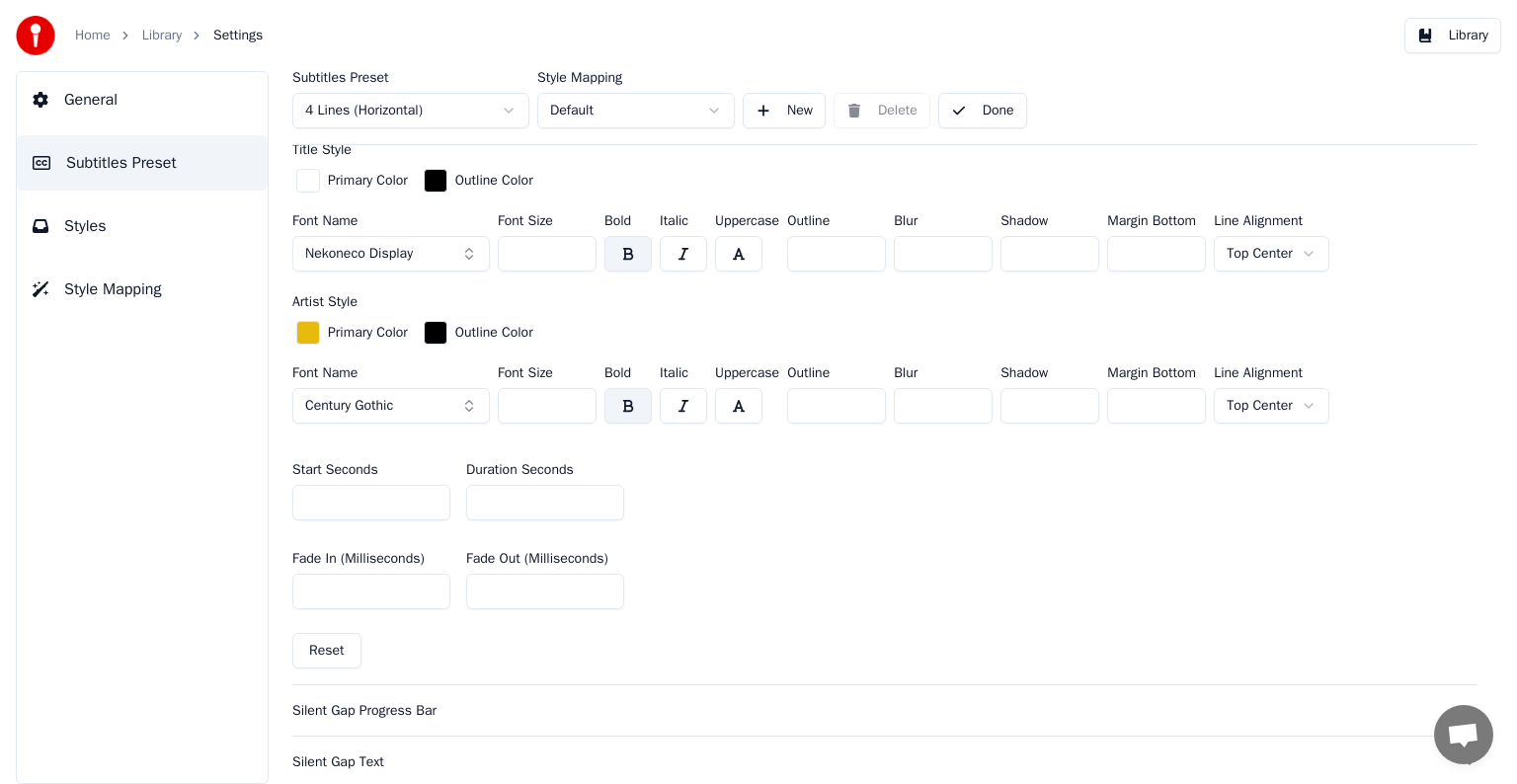 click on "Library" at bounding box center (162, 36) 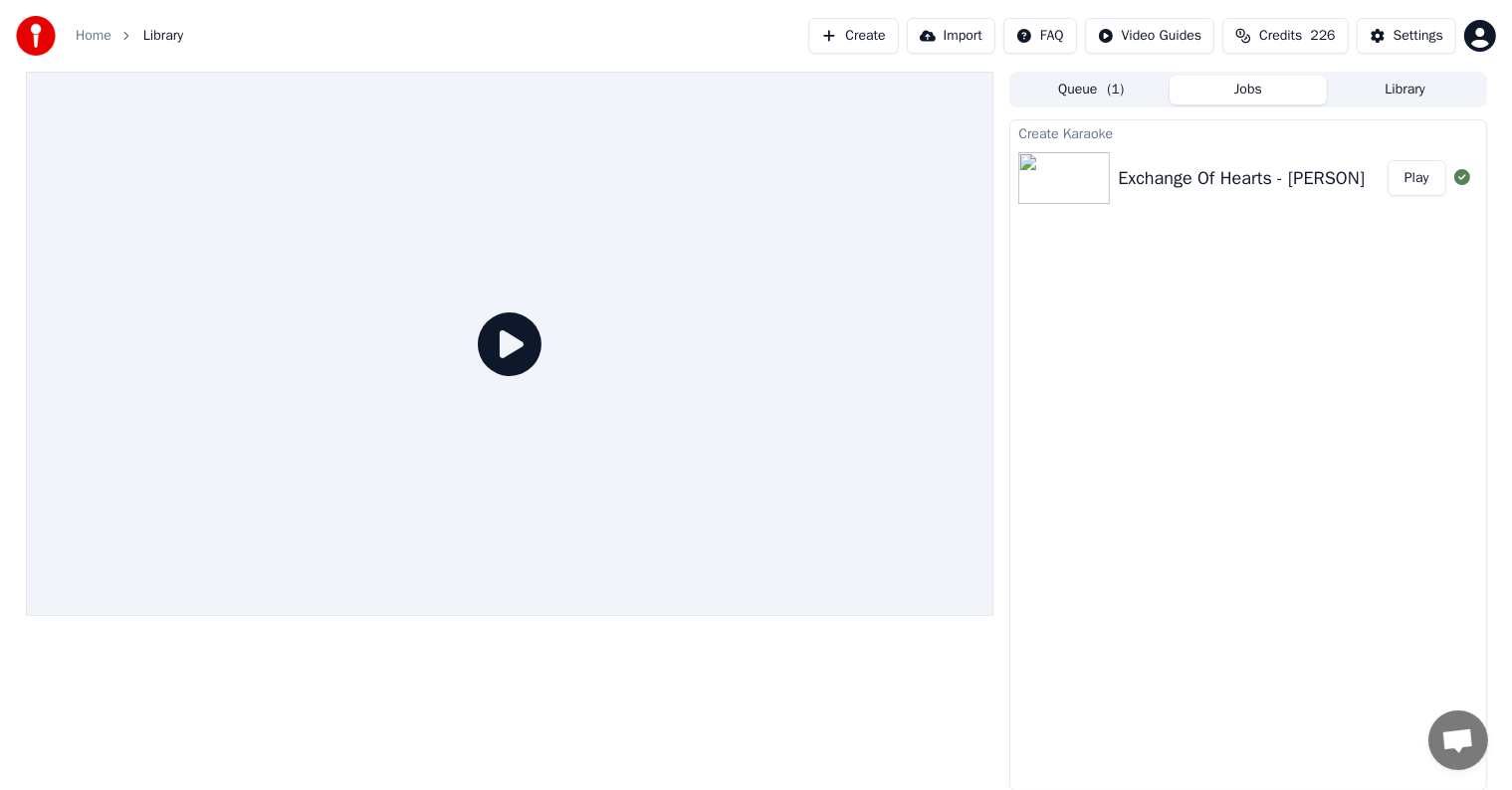 click on "Play" at bounding box center (1416, 178) 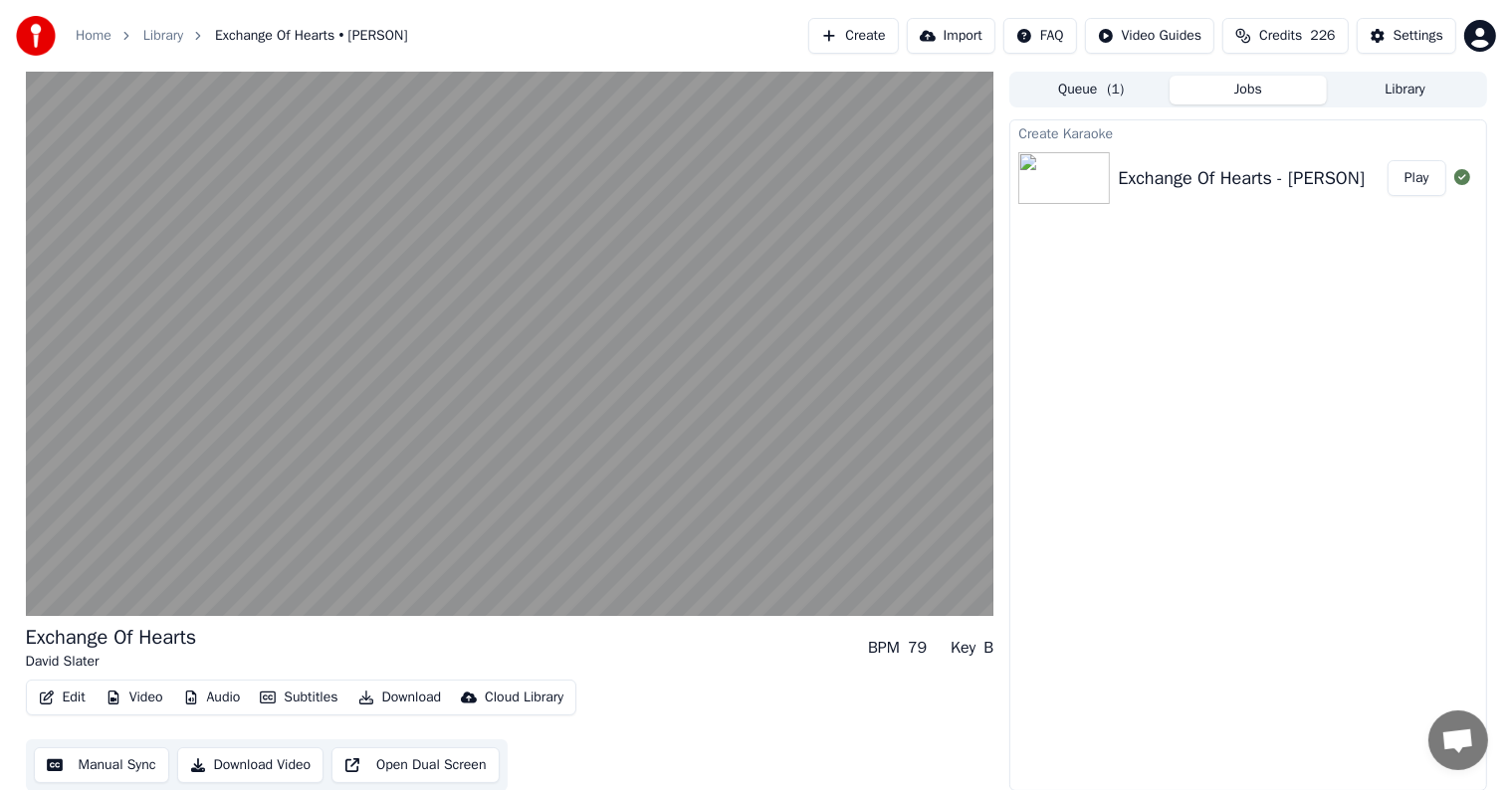 type 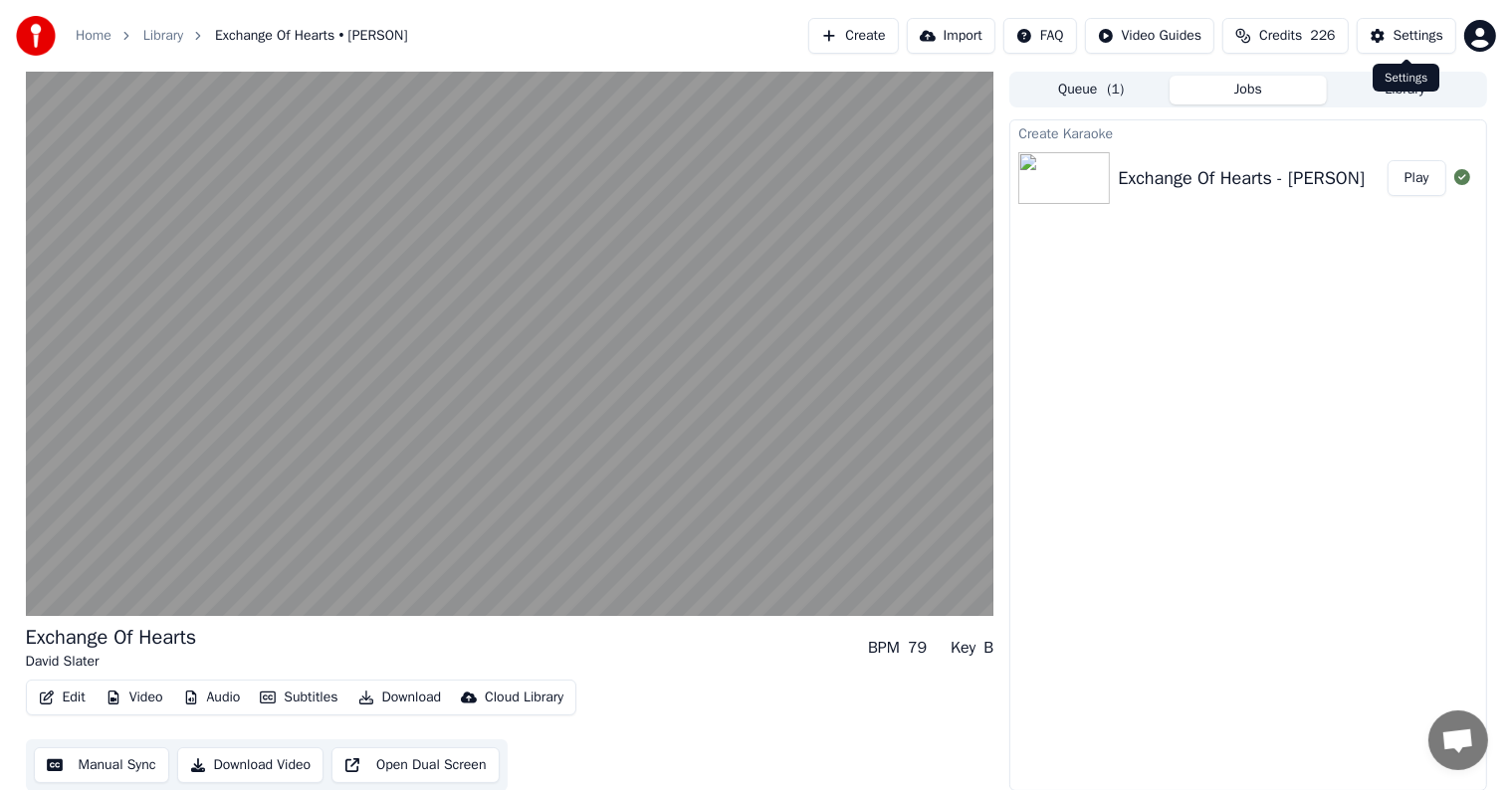 click on "Settings" at bounding box center (1418, 36) 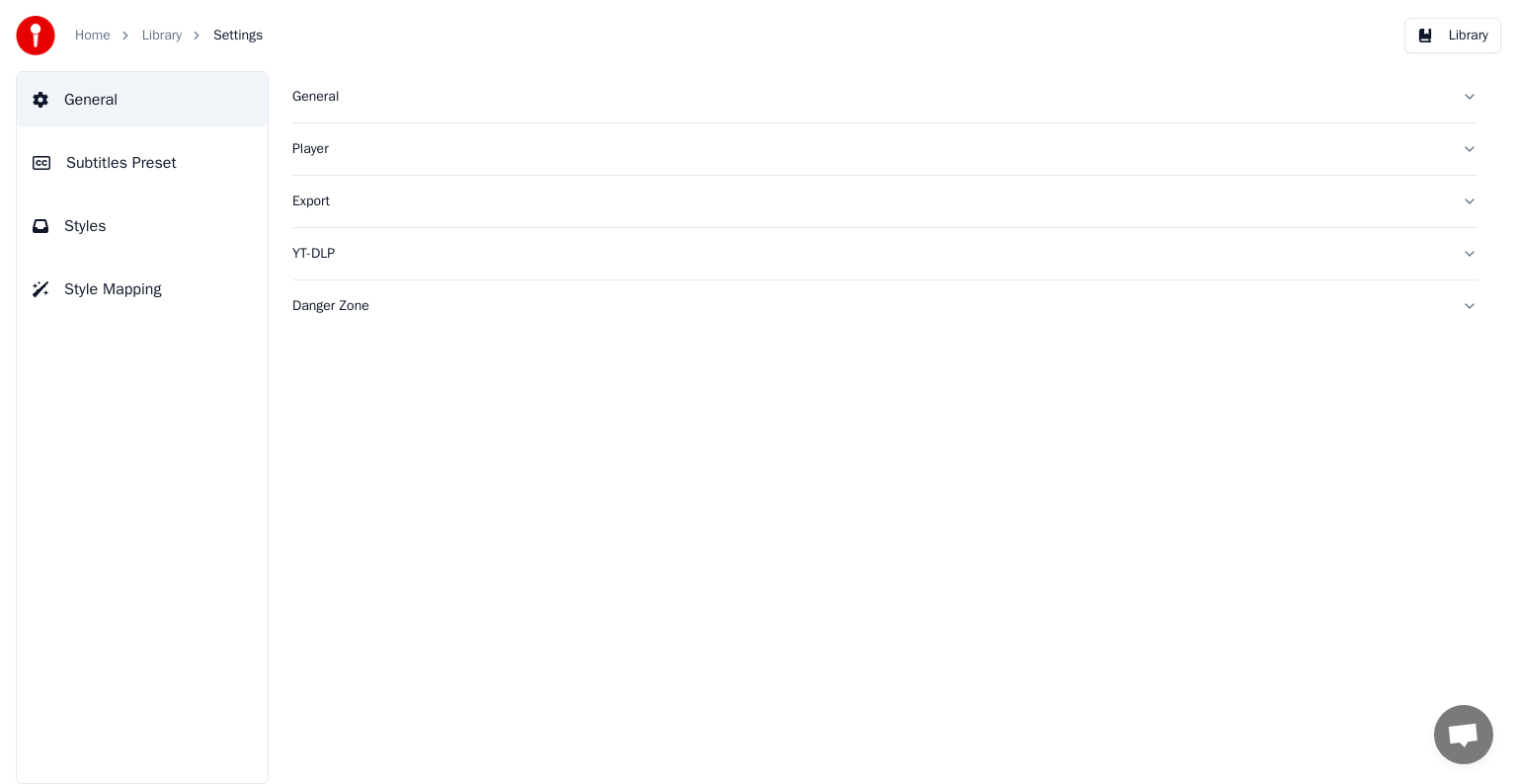 click on "Library" at bounding box center (162, 36) 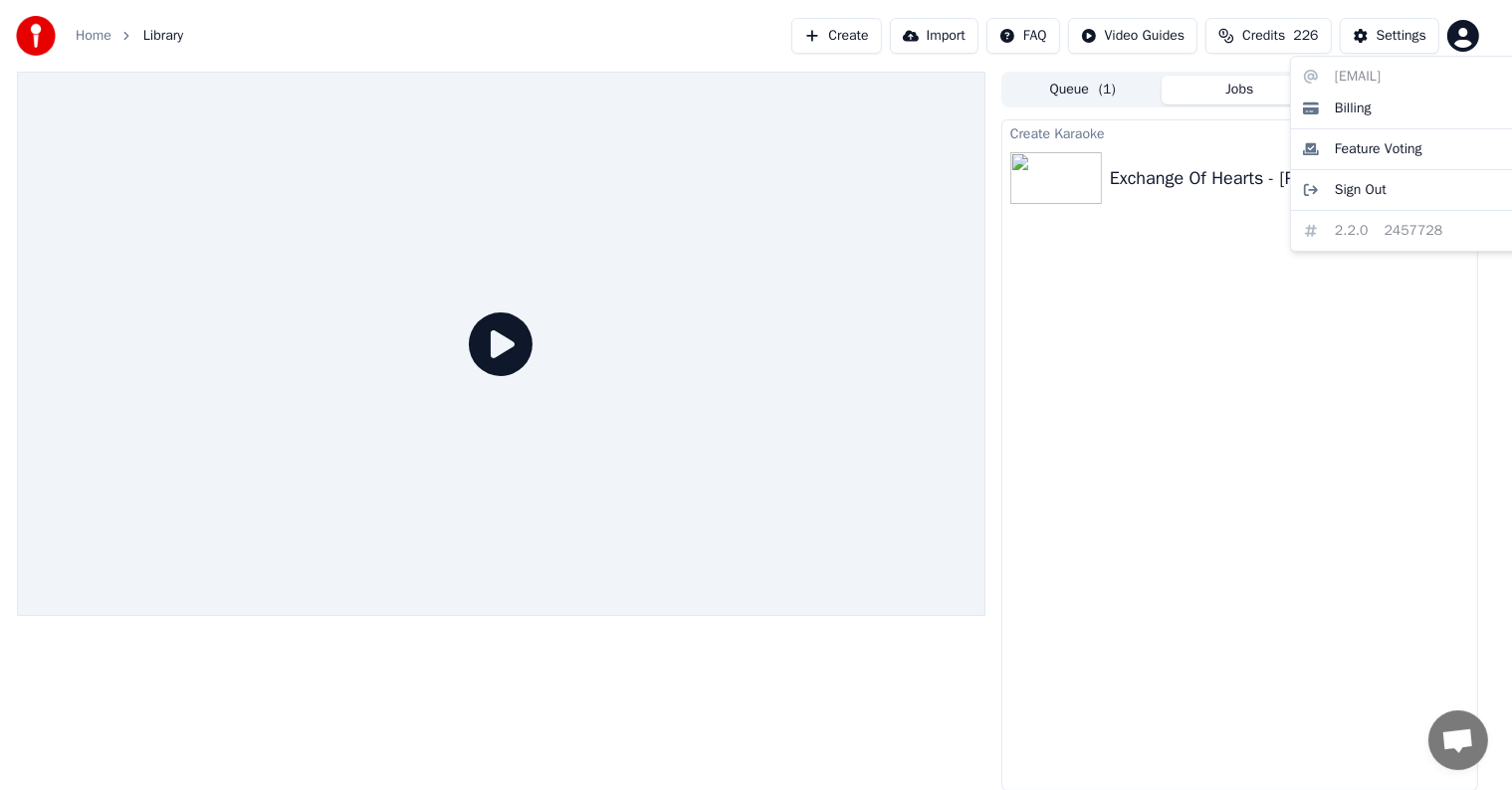 click on "Home Library Create Import FAQ Video Guides Credits 226 Settings Queue ( 1 ) Jobs Library Create Karaoke Exchange Of Hearts - David Slater Play veronicadorado7194@gmail.com Billing Feature Voting Sign Out 2.2.0 2457728" at bounding box center (756, 395) 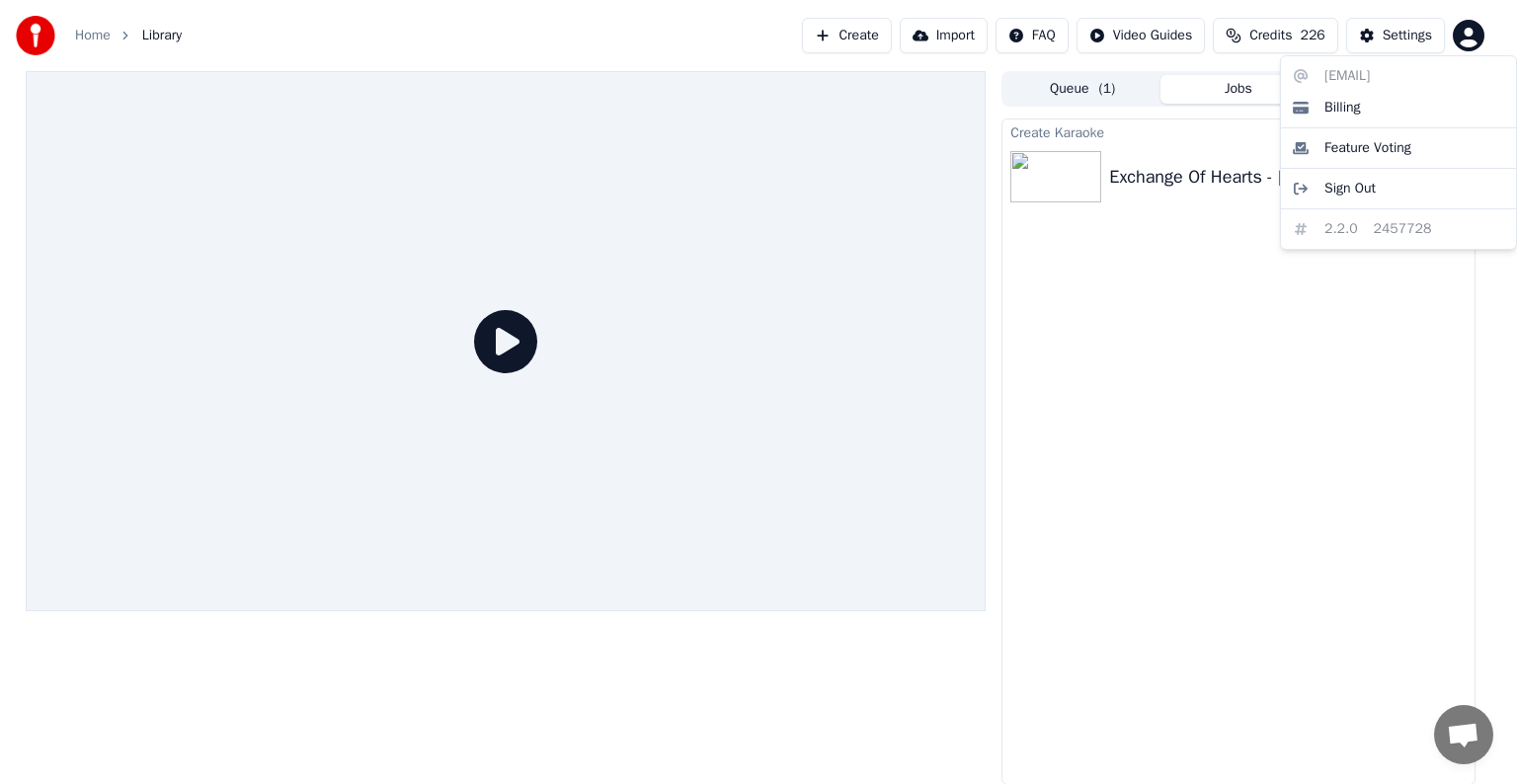 click on "Home Library Create Import FAQ Video Guides Credits 226 Settings Queue ( 1 ) Jobs Library Create Karaoke Exchange Of Hearts - David Slater Play veronicadorado7194@gmail.com Billing Feature Voting Sign Out 2.2.0 2457728" at bounding box center [758, 392] 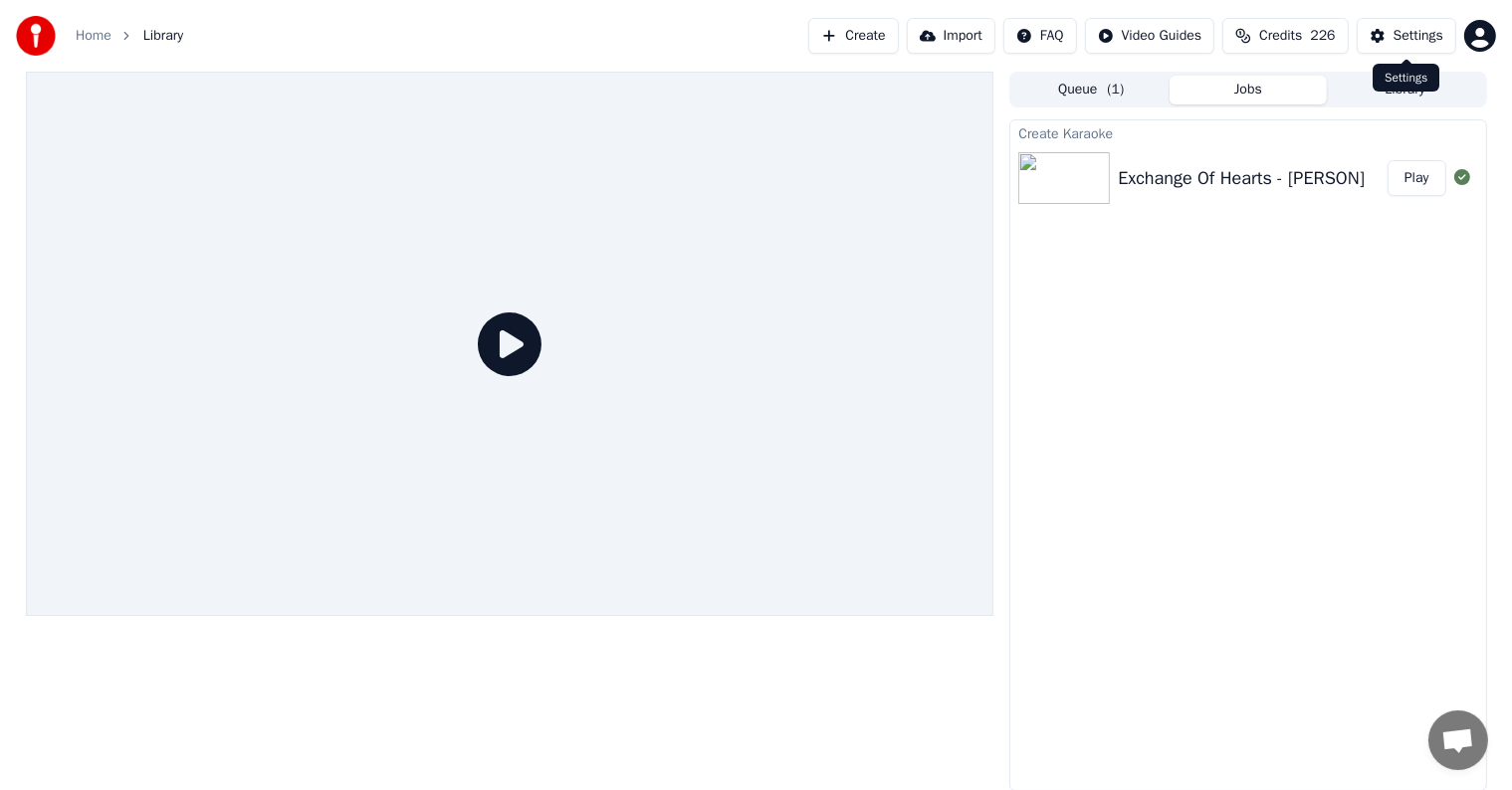 click on "Settings" at bounding box center [1418, 36] 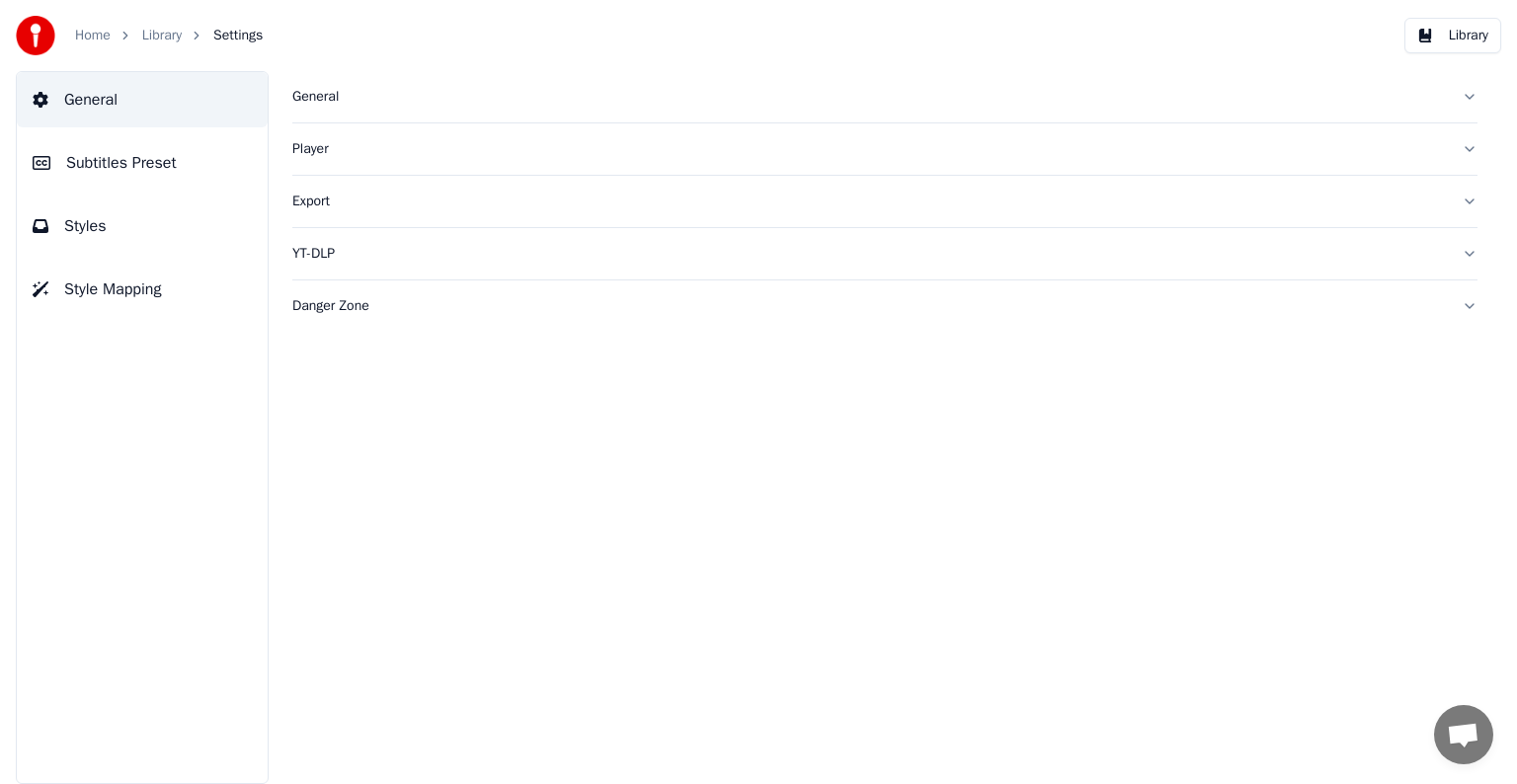 click on "Subtitles Preset" at bounding box center (121, 163) 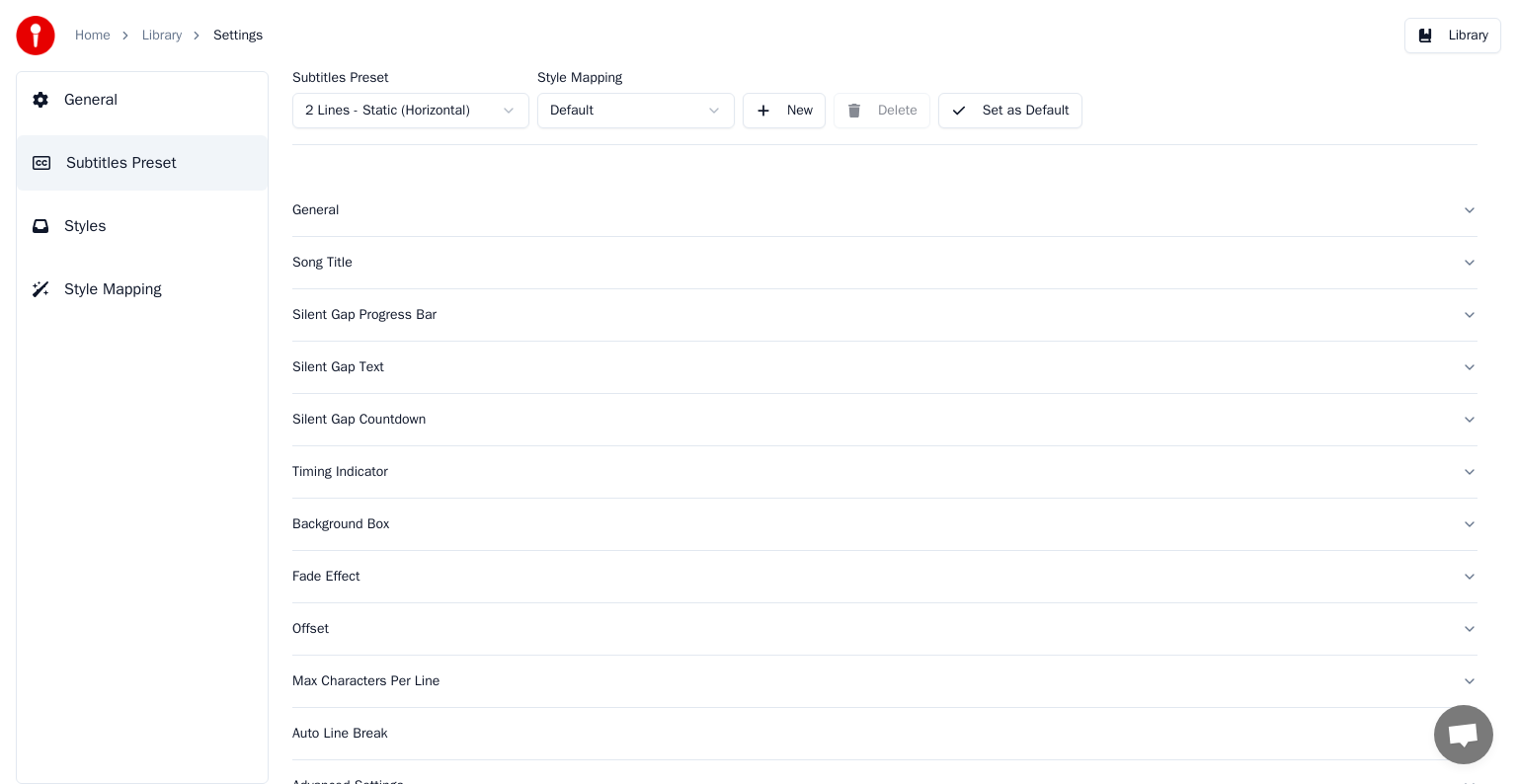 click on "Silent Gap Countdown" at bounding box center [869, 420] 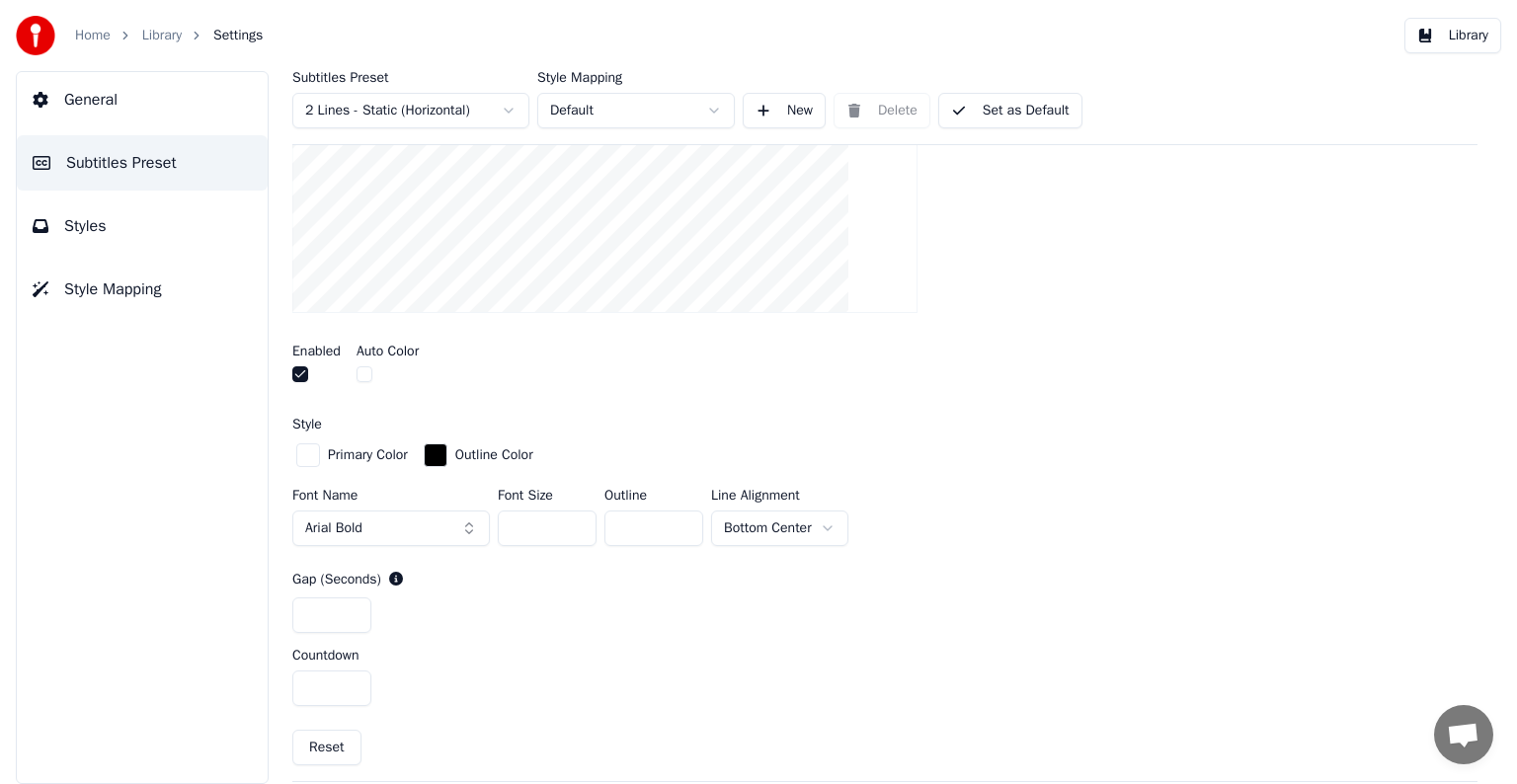scroll, scrollTop: 494, scrollLeft: 0, axis: vertical 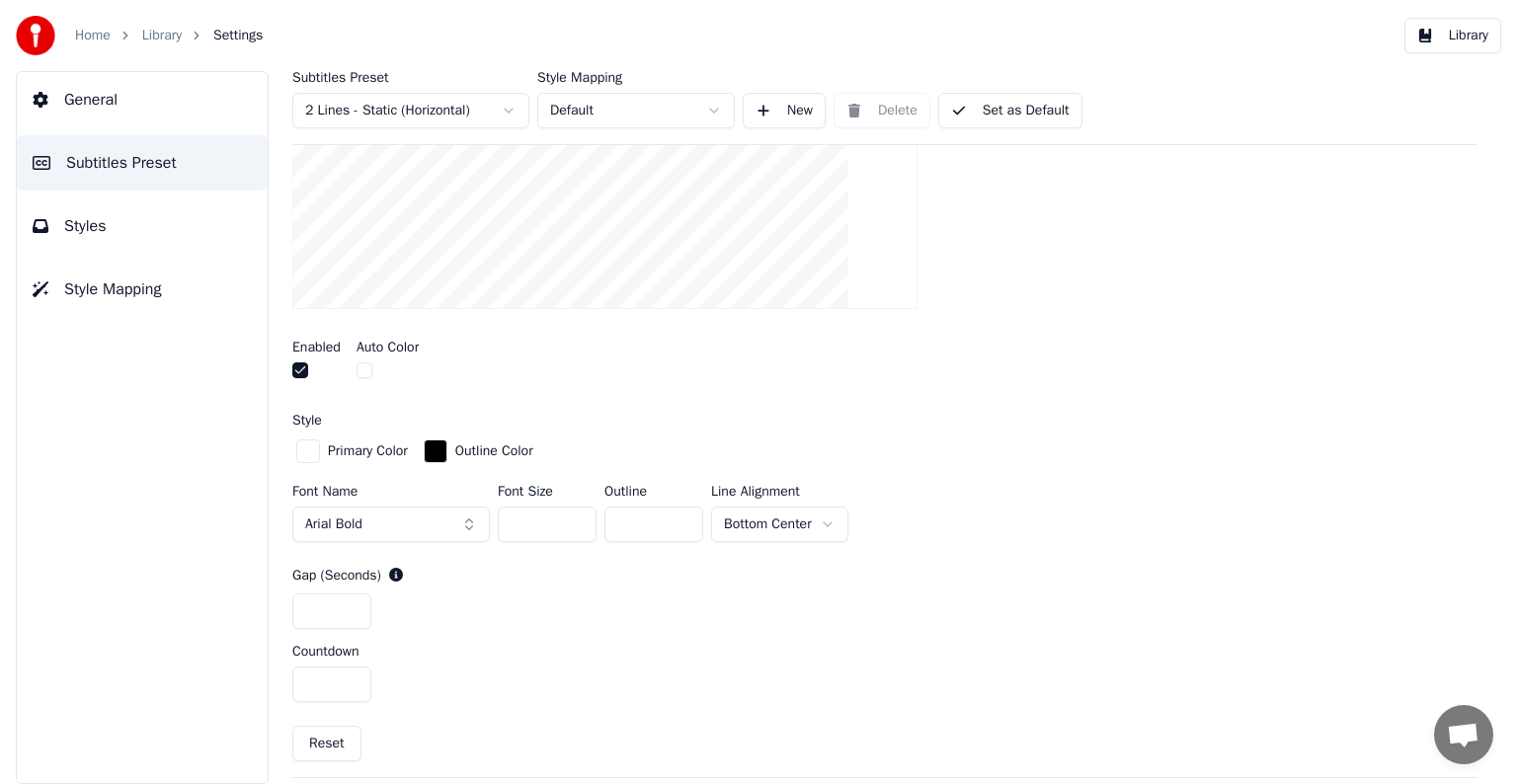 click at bounding box center (308, 451) 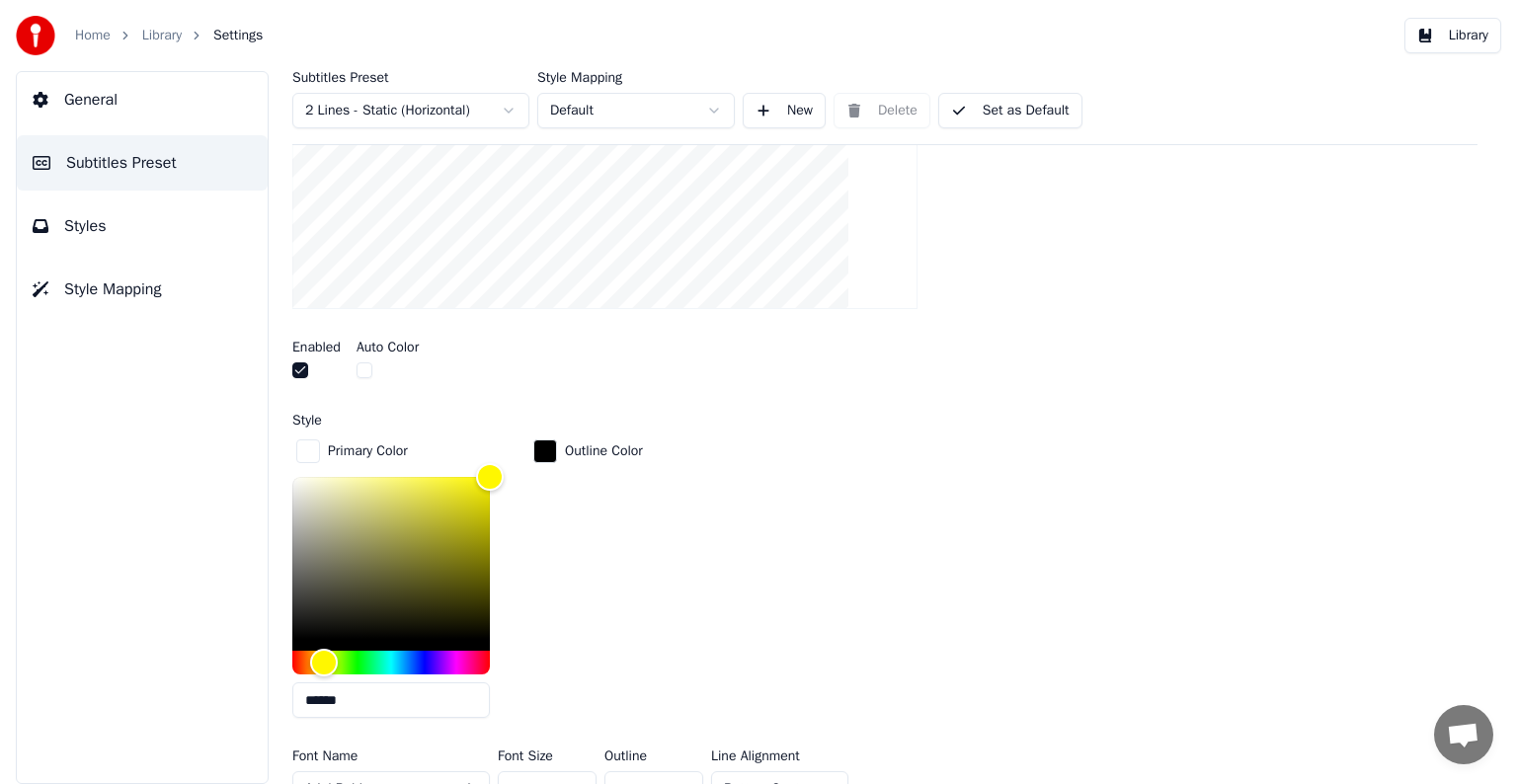 type 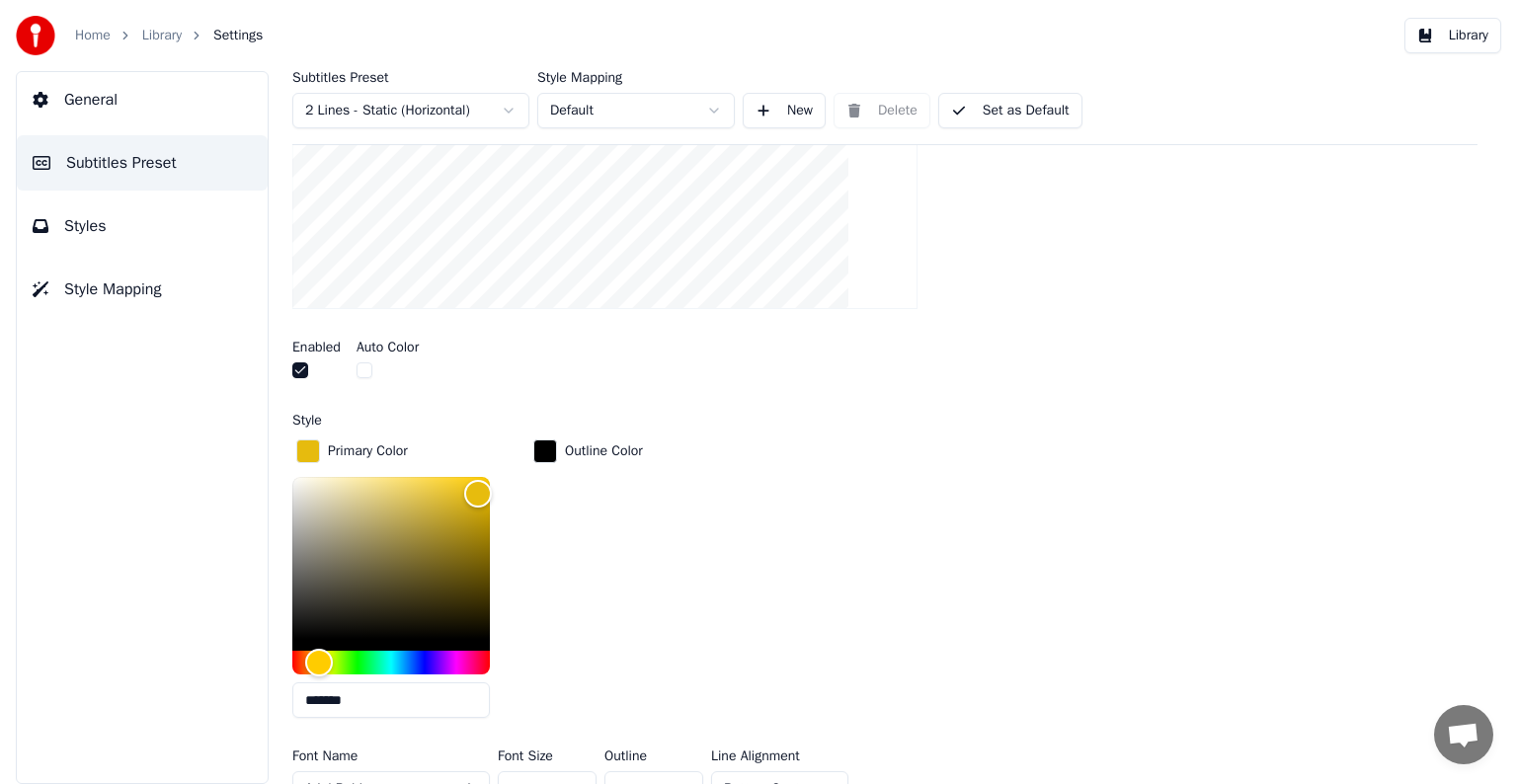 type on "*******" 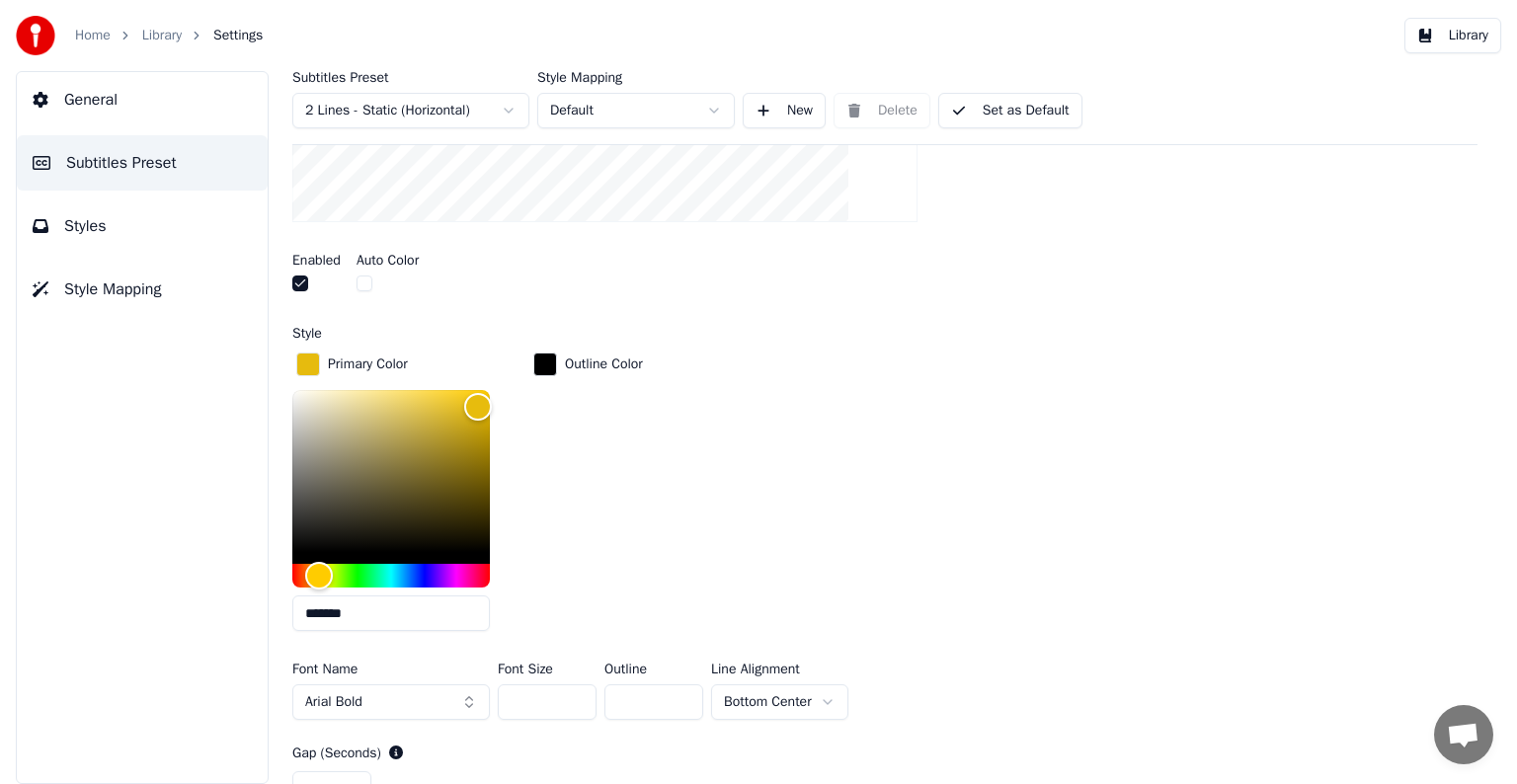 scroll, scrollTop: 691, scrollLeft: 0, axis: vertical 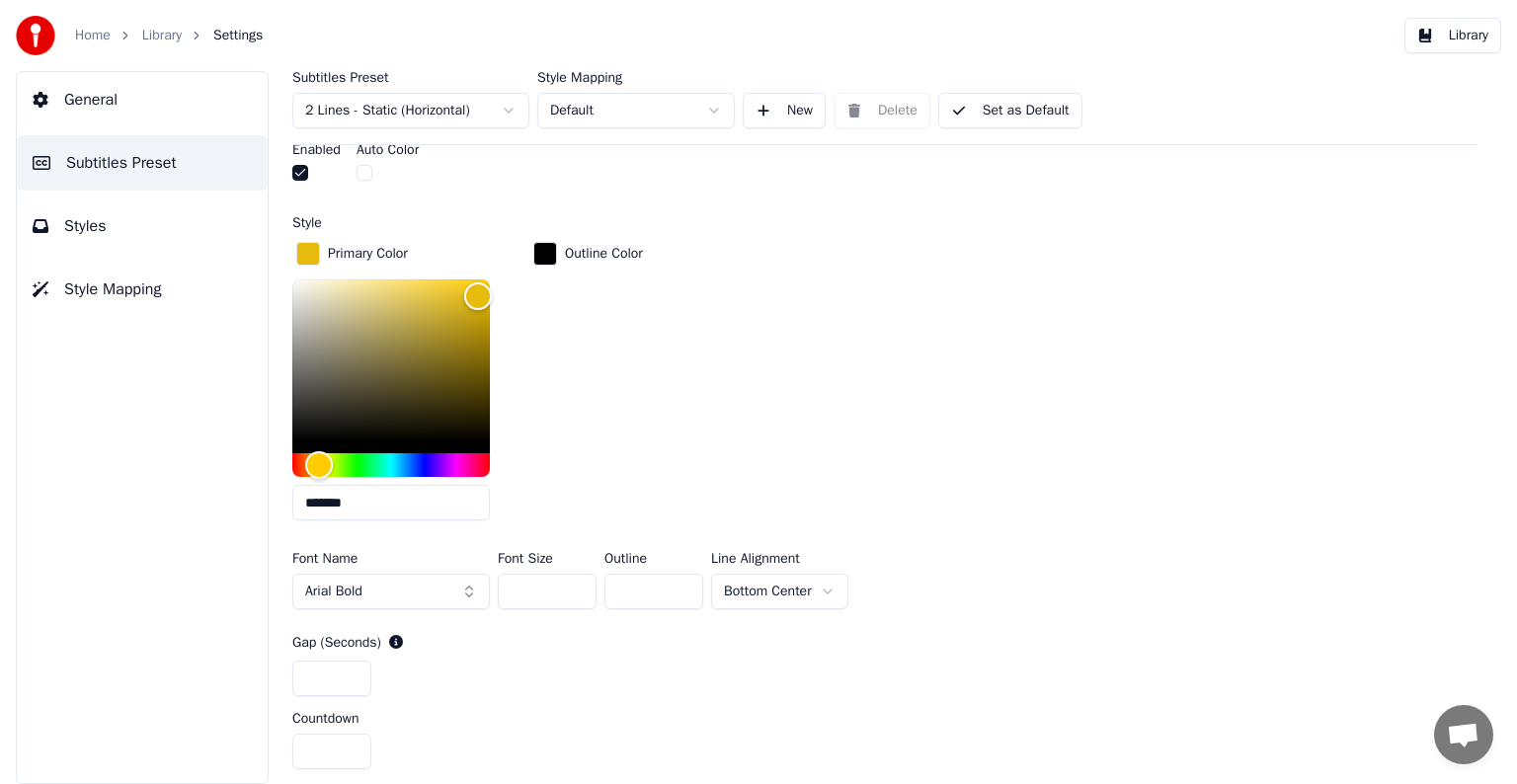 click on "Arial Bold" at bounding box center (391, 591) 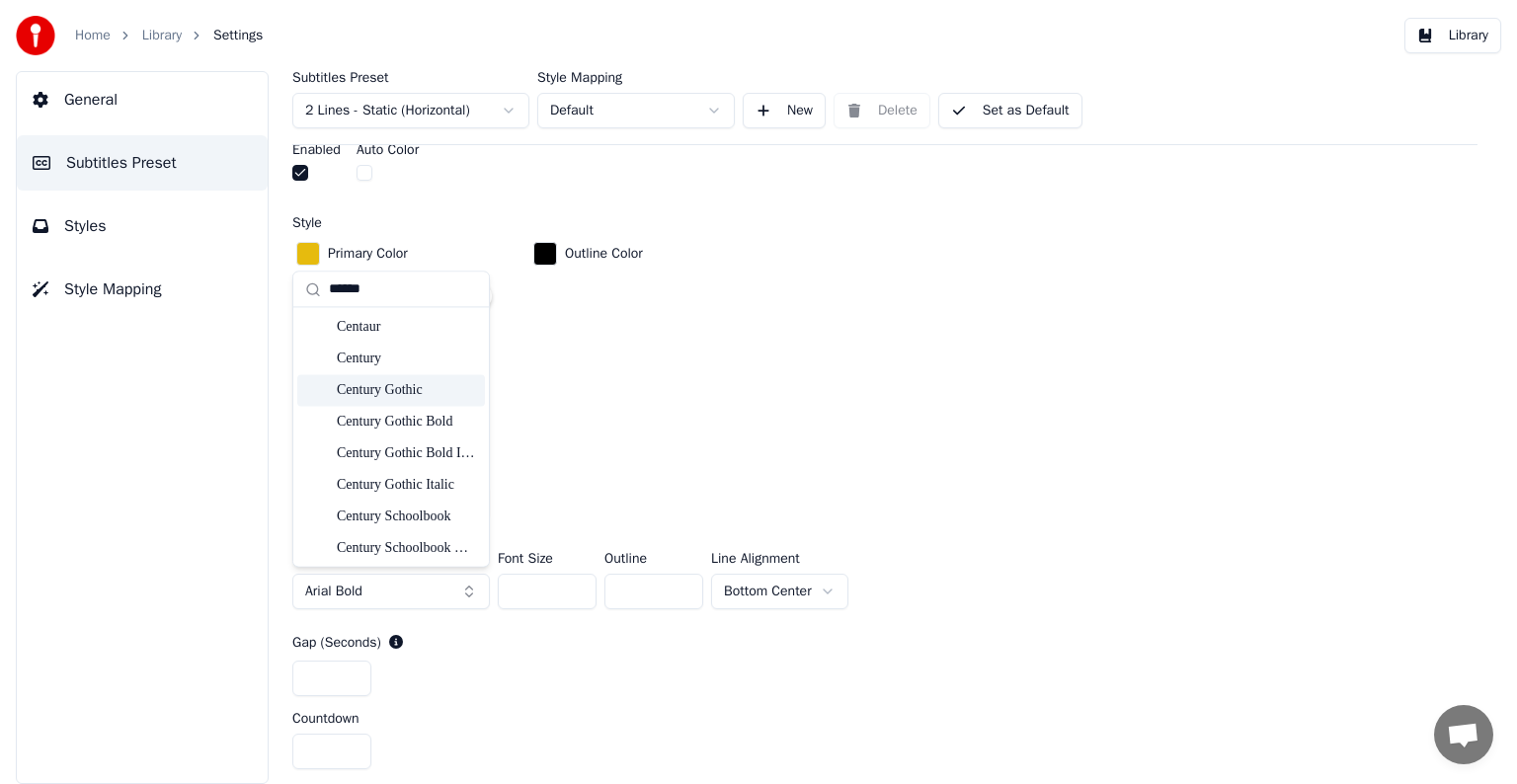 type on "******" 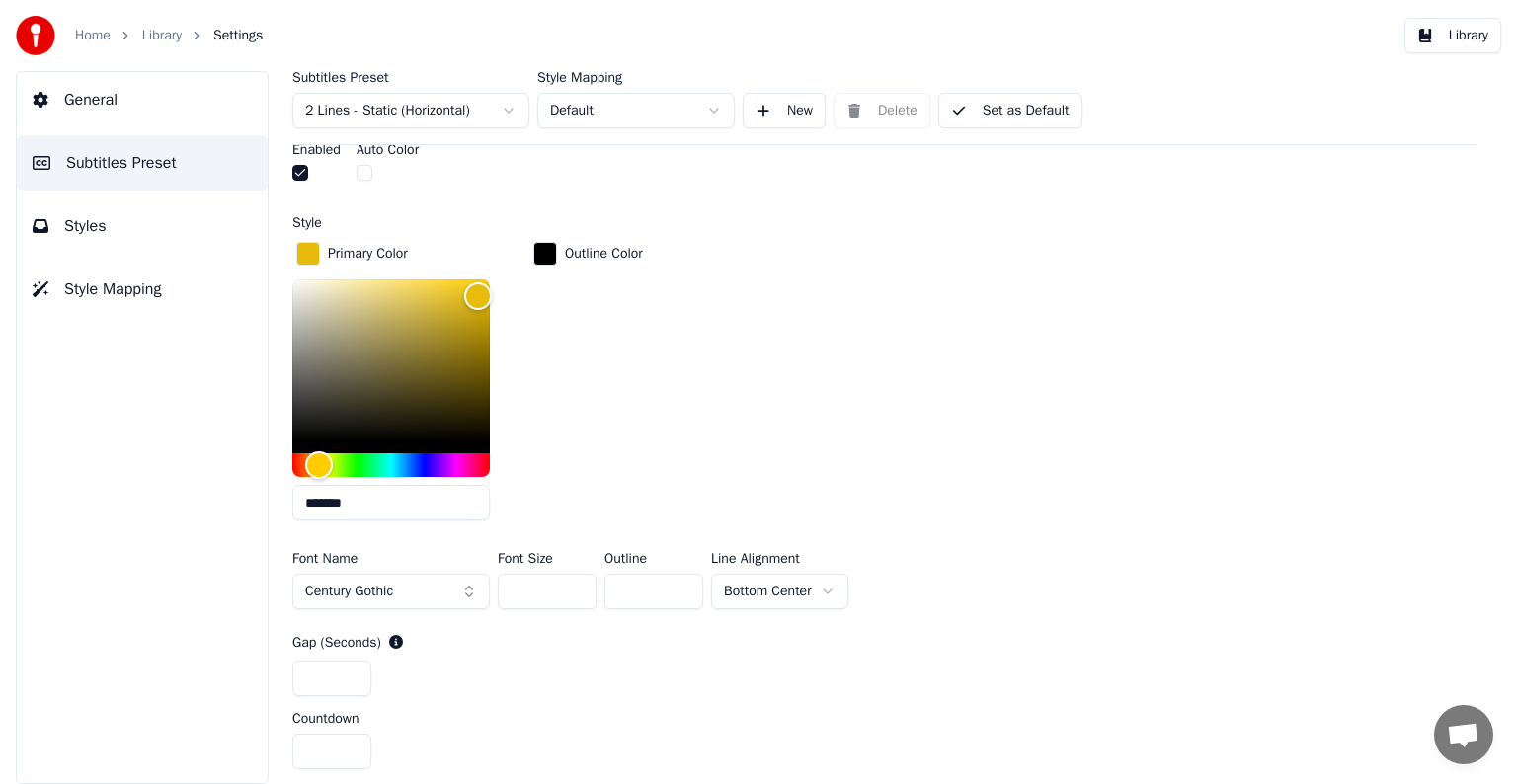 click on "Set as Default" at bounding box center (1010, 111) 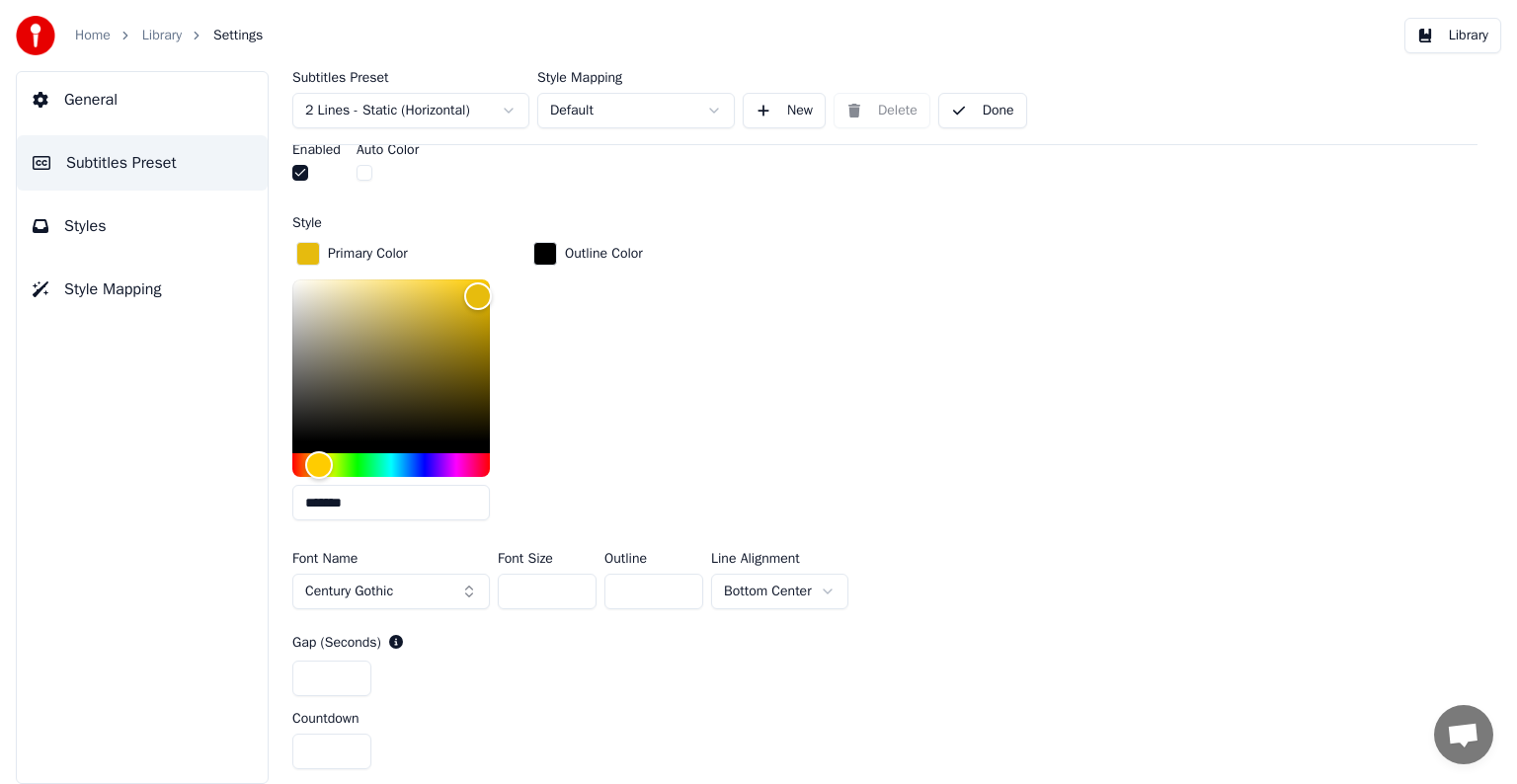 click on "Library" at bounding box center (162, 36) 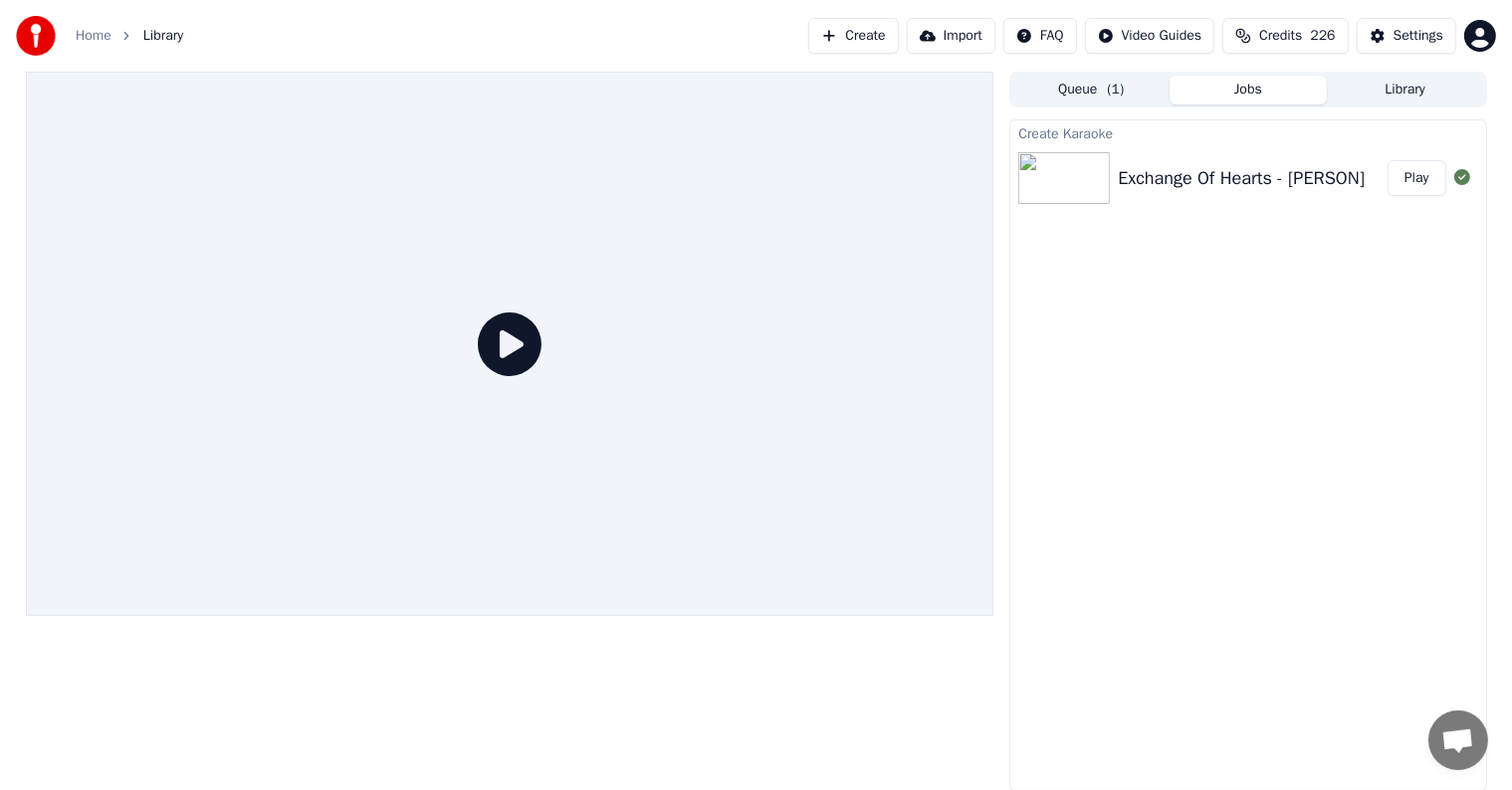 click on "Play" at bounding box center [1416, 178] 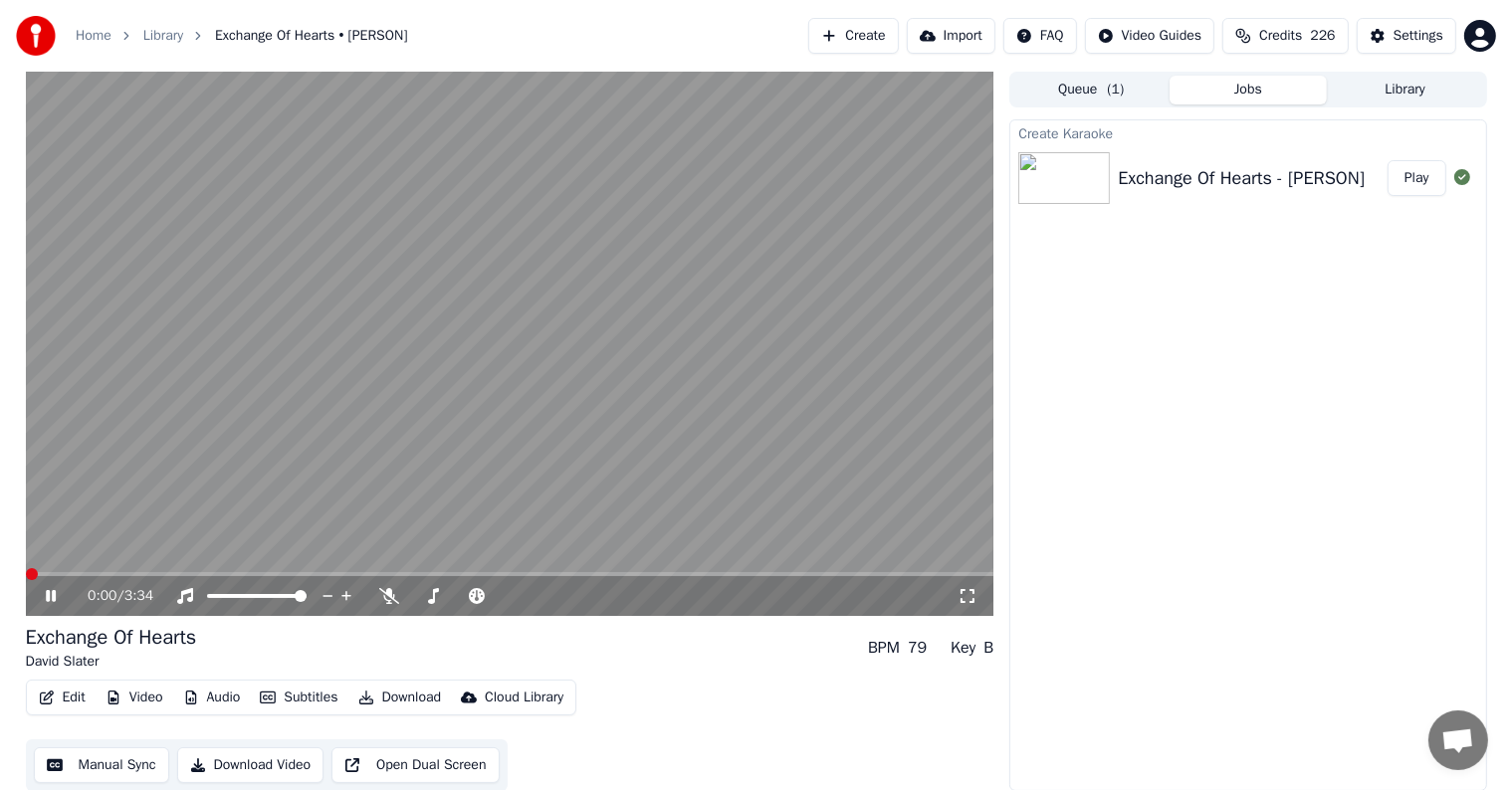 type 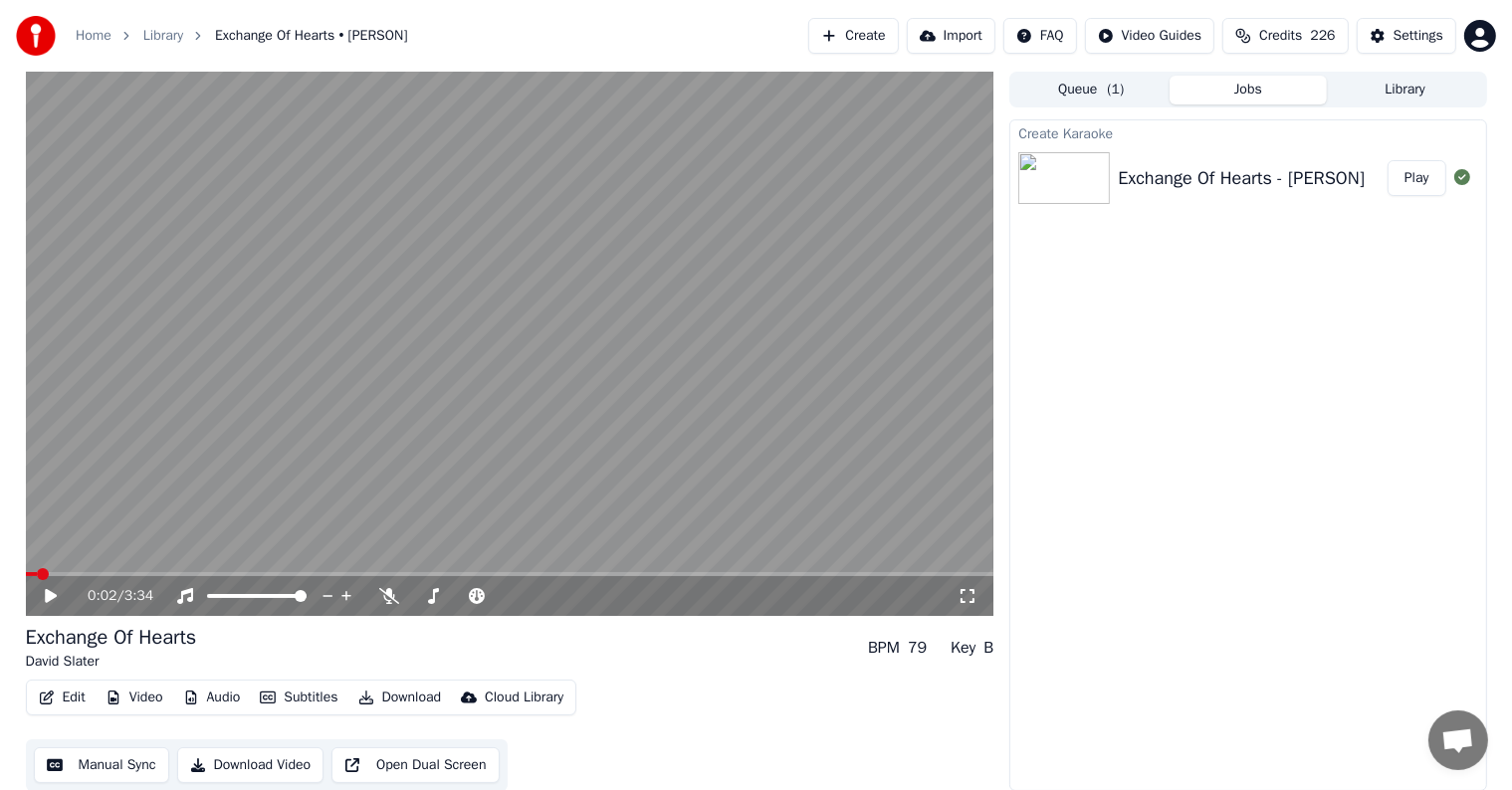 click on "Play" at bounding box center (1416, 178) 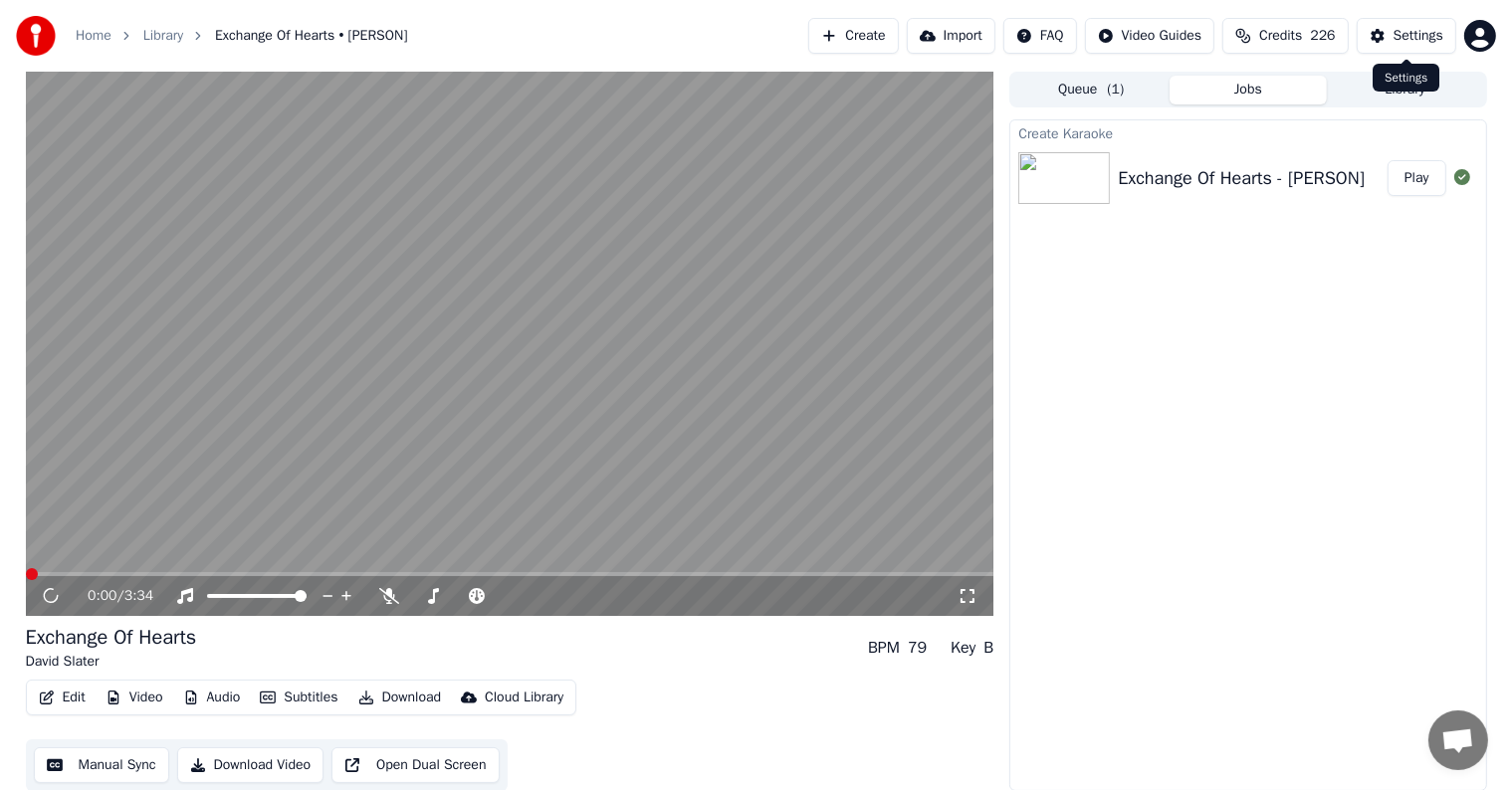 click on "Settings" at bounding box center [1418, 36] 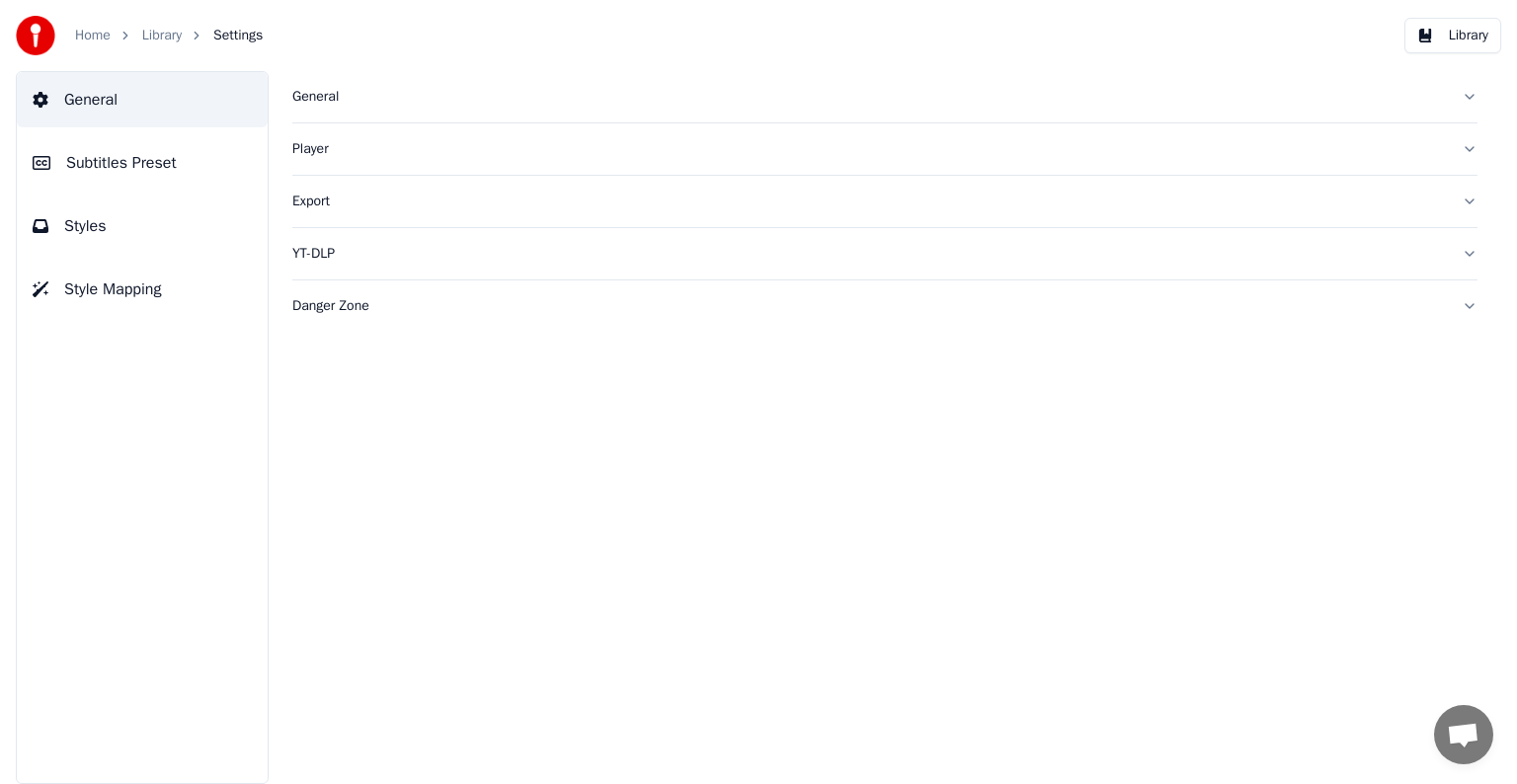 click on "Subtitles Preset" at bounding box center [121, 163] 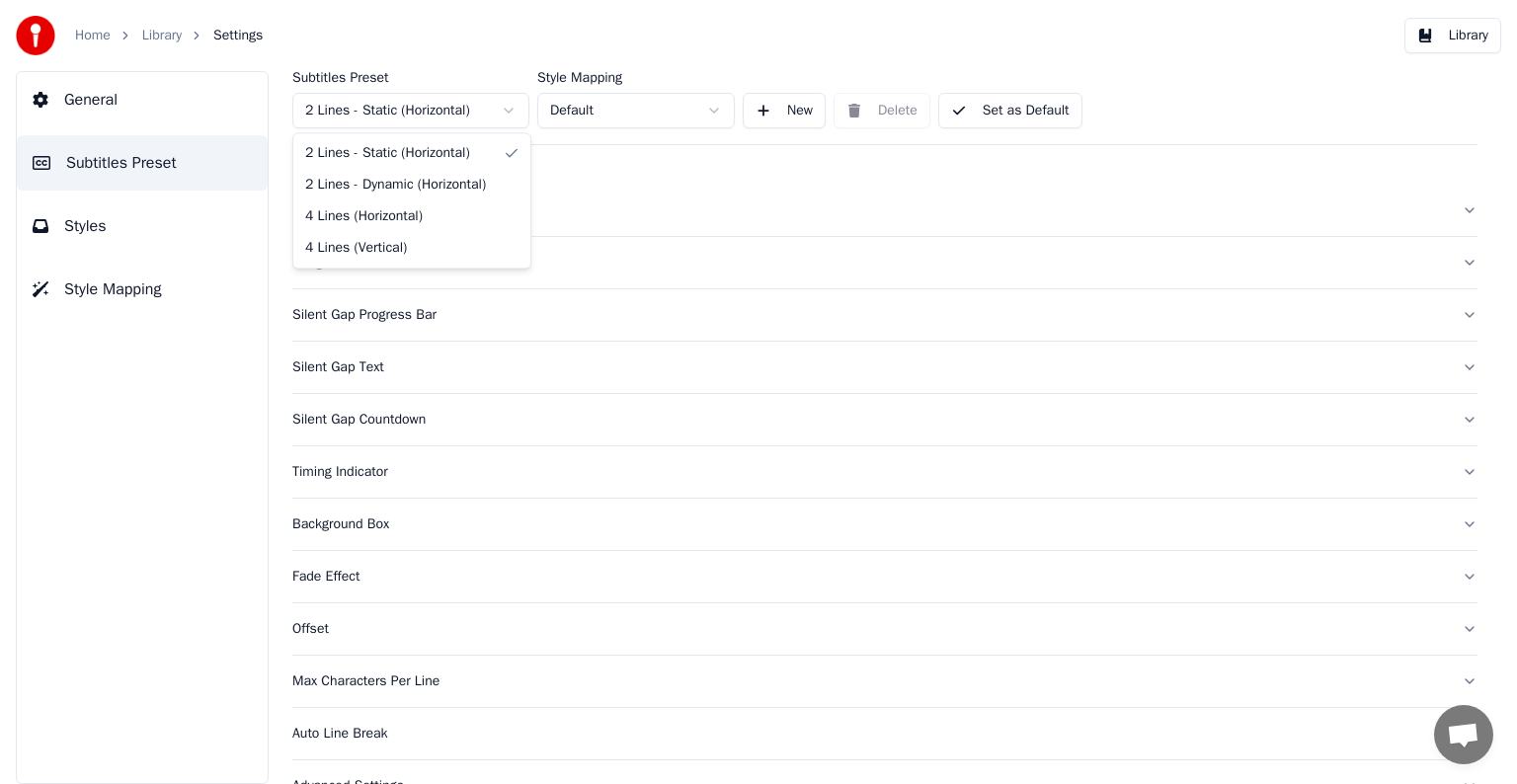 click on "Home Library Settings Library General Subtitles Preset Styles Style Mapping Subtitles Preset 2 Lines - Static (Horizontal) Style Mapping Default New Delete Set as Default General Song Title Silent Gap Progress Bar Silent Gap Text Silent Gap Countdown Timing Indicator Background Box Fade Effect Offset Max Characters Per Line Auto Line Break Advanced Settings 2 Lines - Static (Horizontal) 2 Lines - Dynamic (Horizontal) 4 Lines (Horizontal) 4 Lines (Vertical)" at bounding box center (758, 392) 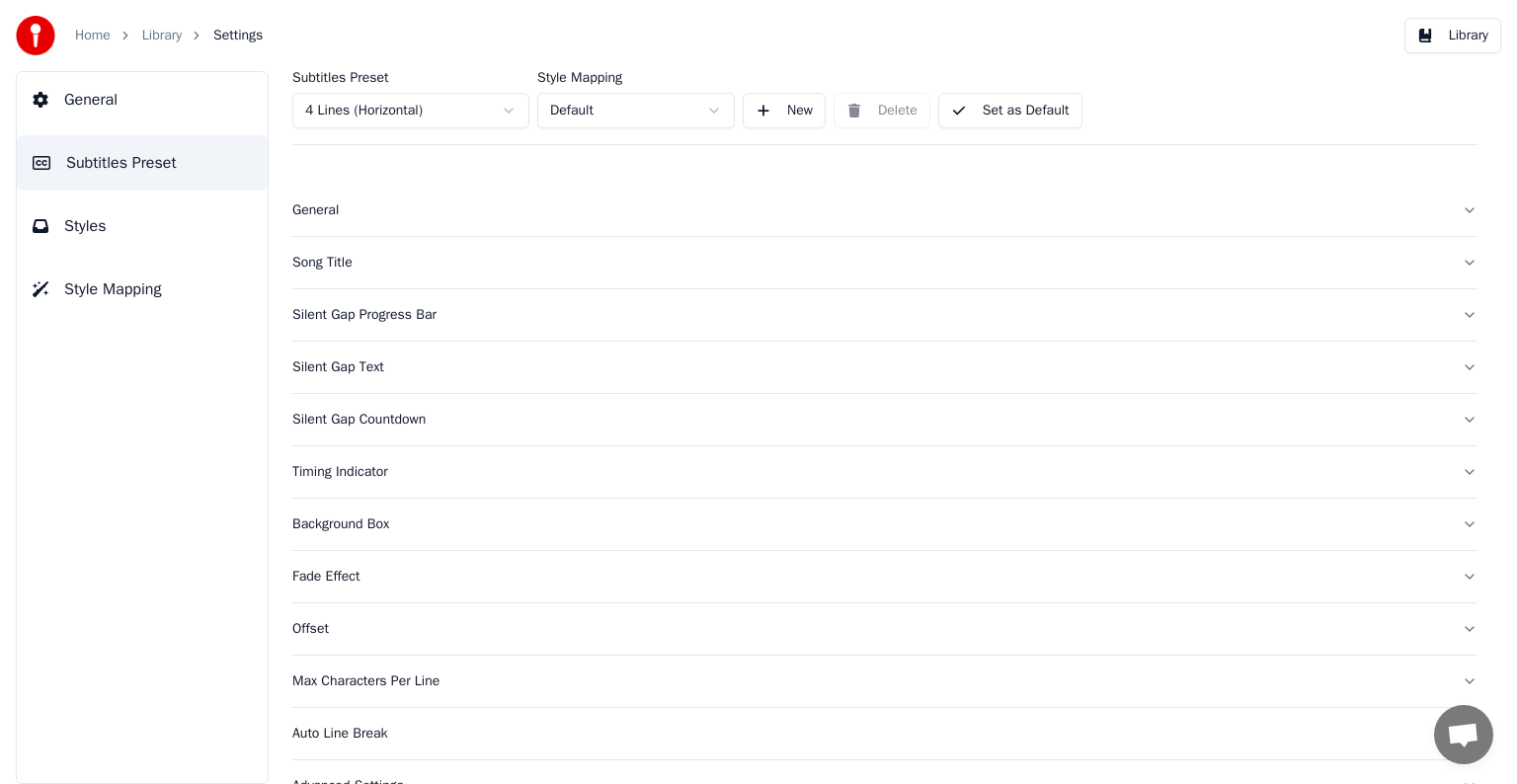 click on "Silent Gap Countdown" at bounding box center [869, 420] 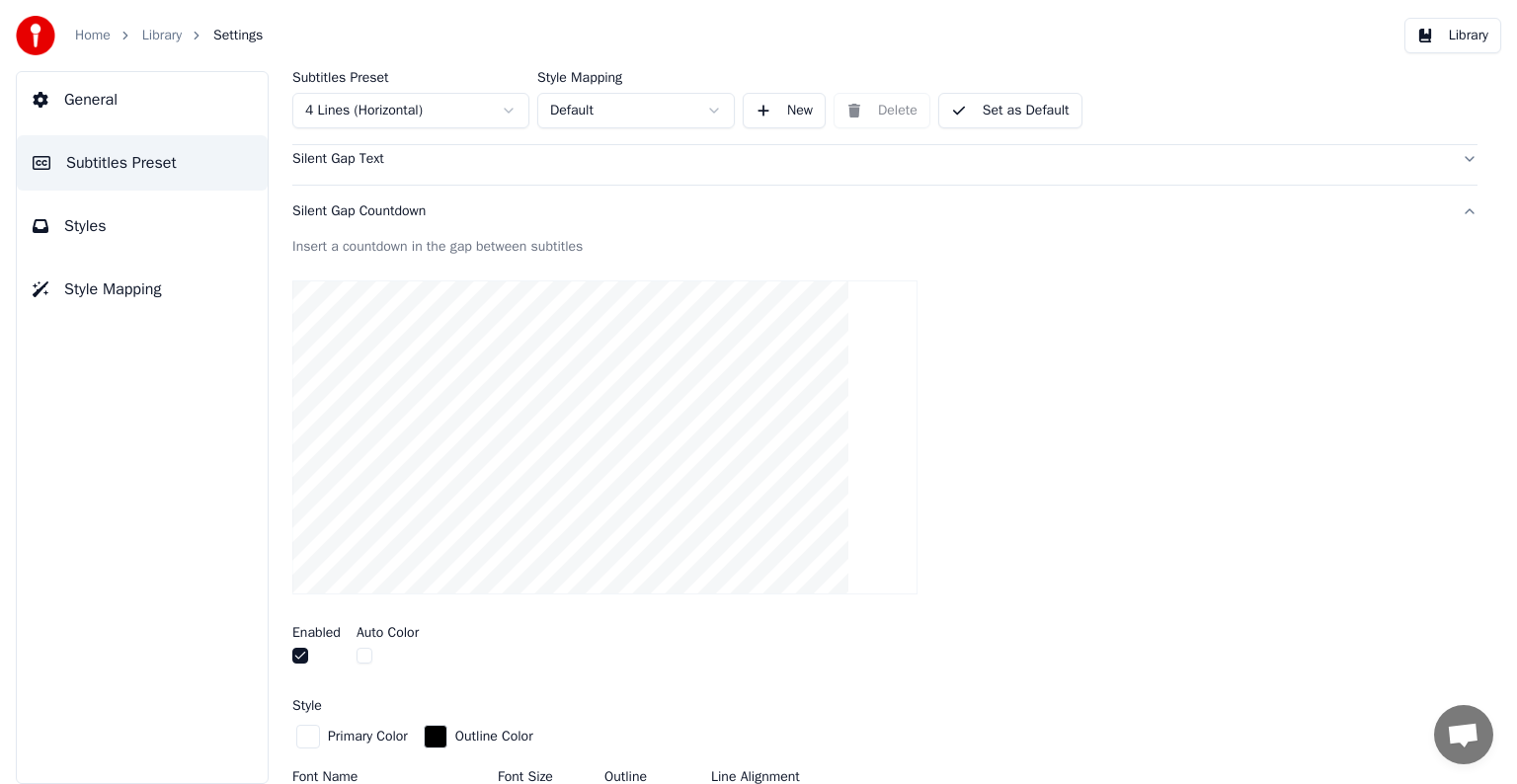 scroll, scrollTop: 395, scrollLeft: 0, axis: vertical 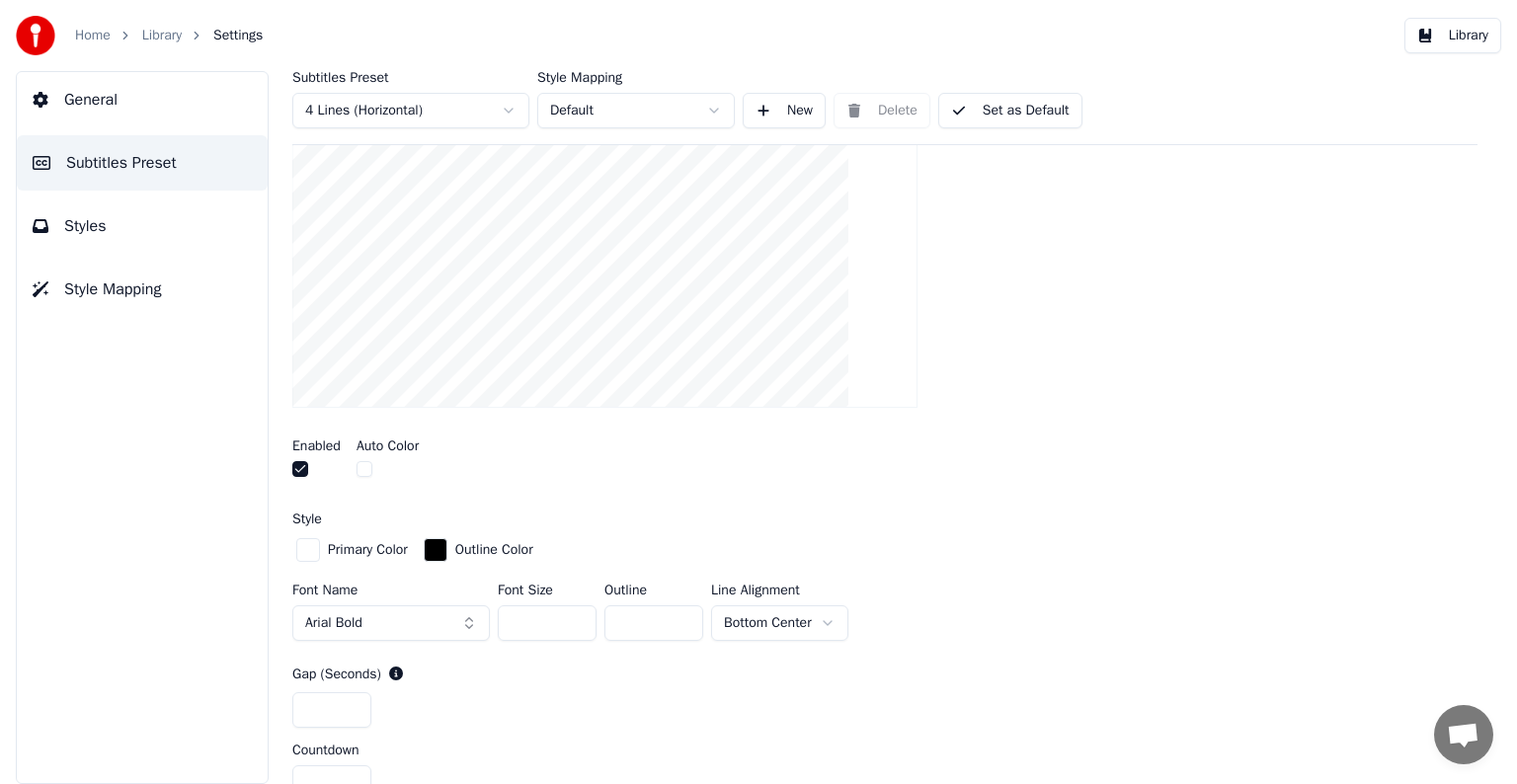 click at bounding box center [308, 550] 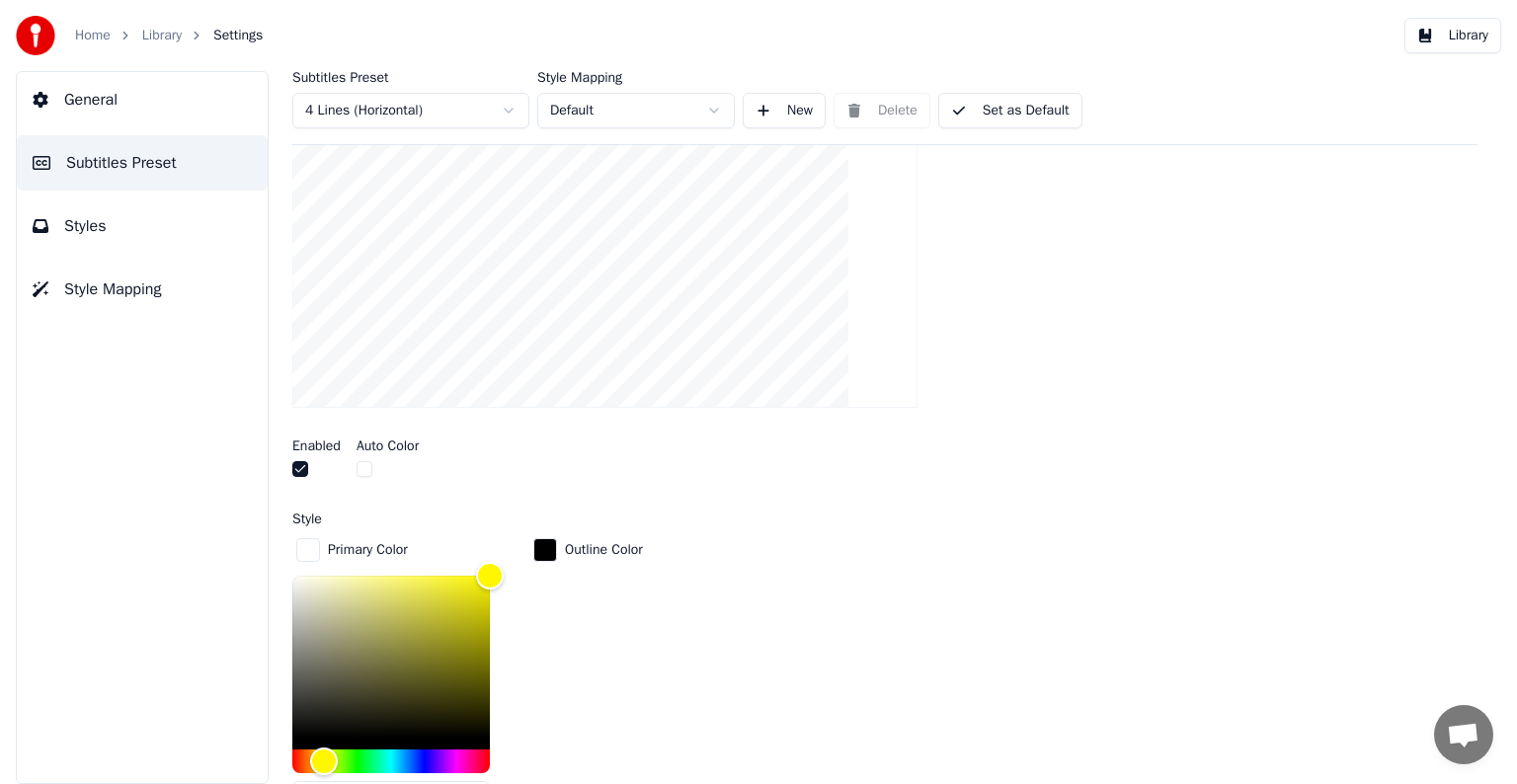 scroll, scrollTop: 691, scrollLeft: 0, axis: vertical 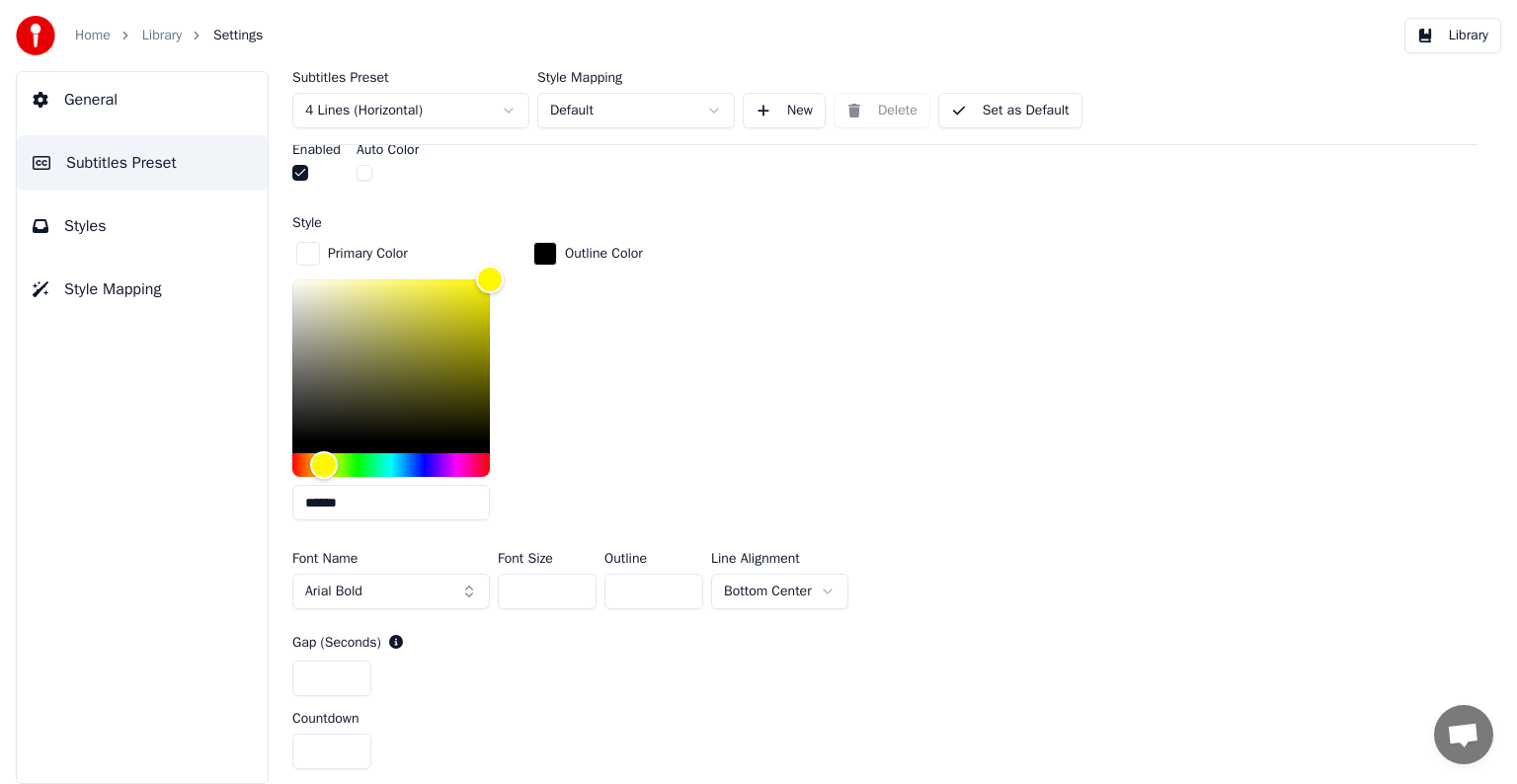 drag, startPoint x: 371, startPoint y: 496, endPoint x: 202, endPoint y: 489, distance: 169.14491 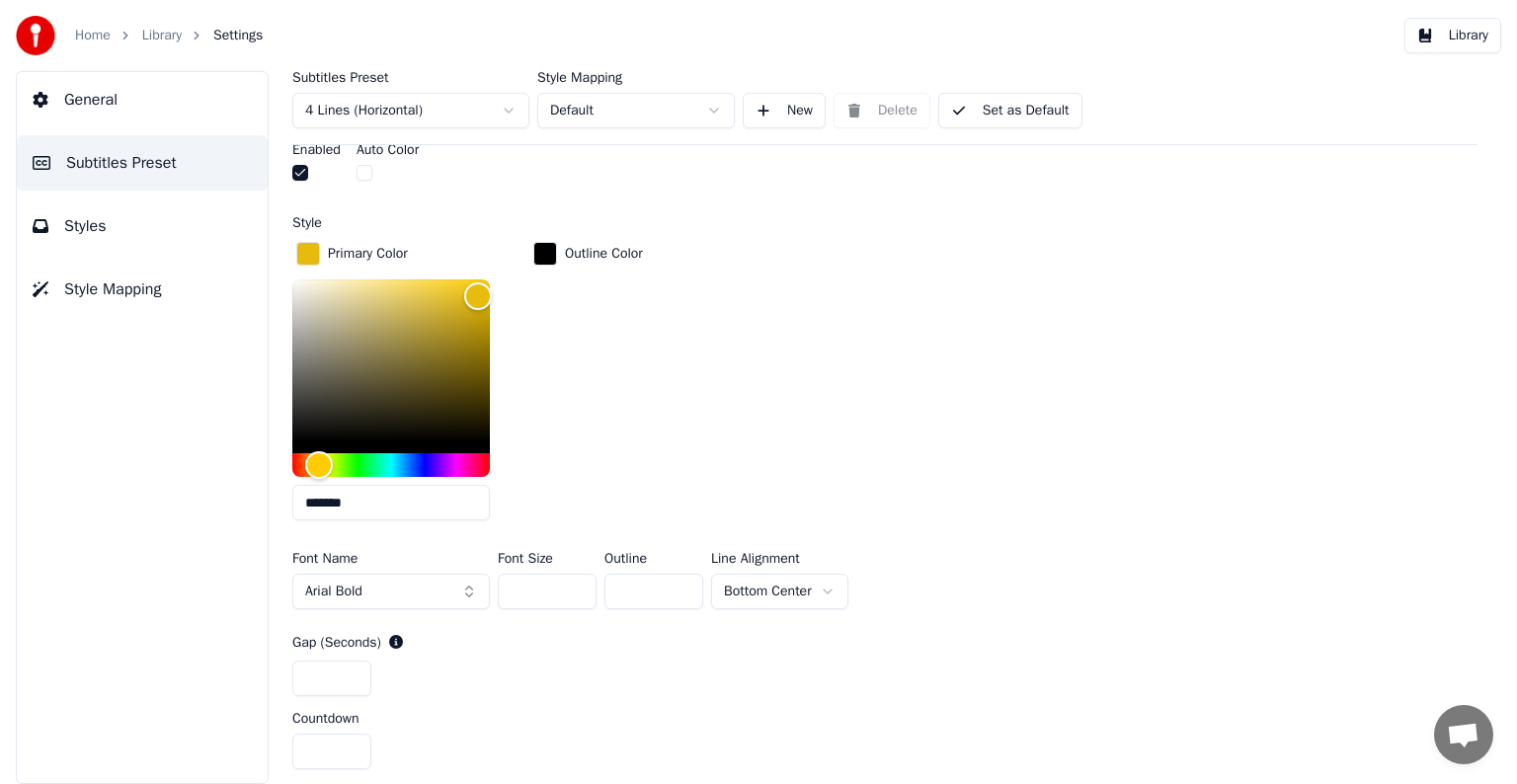 type on "*******" 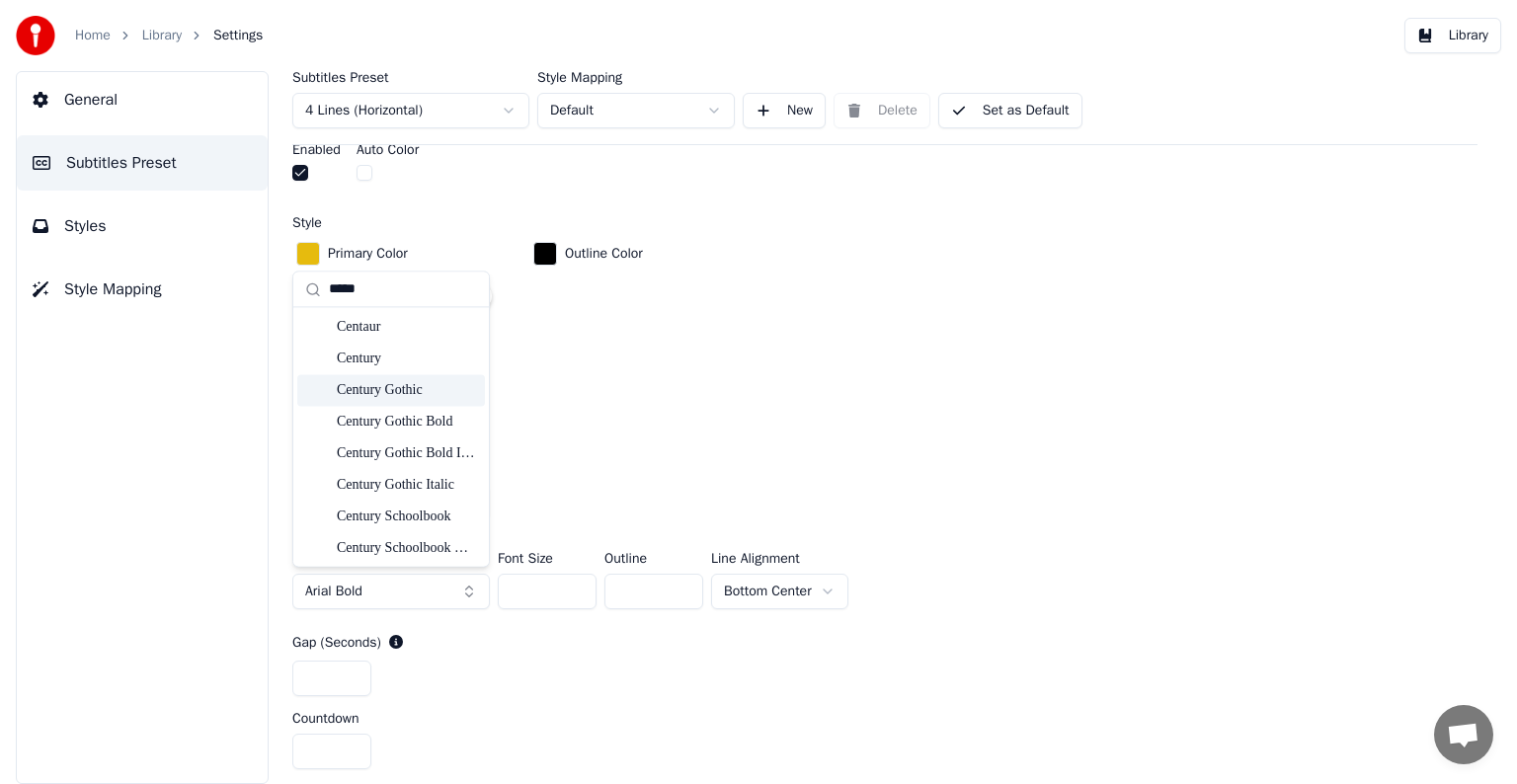 type on "*****" 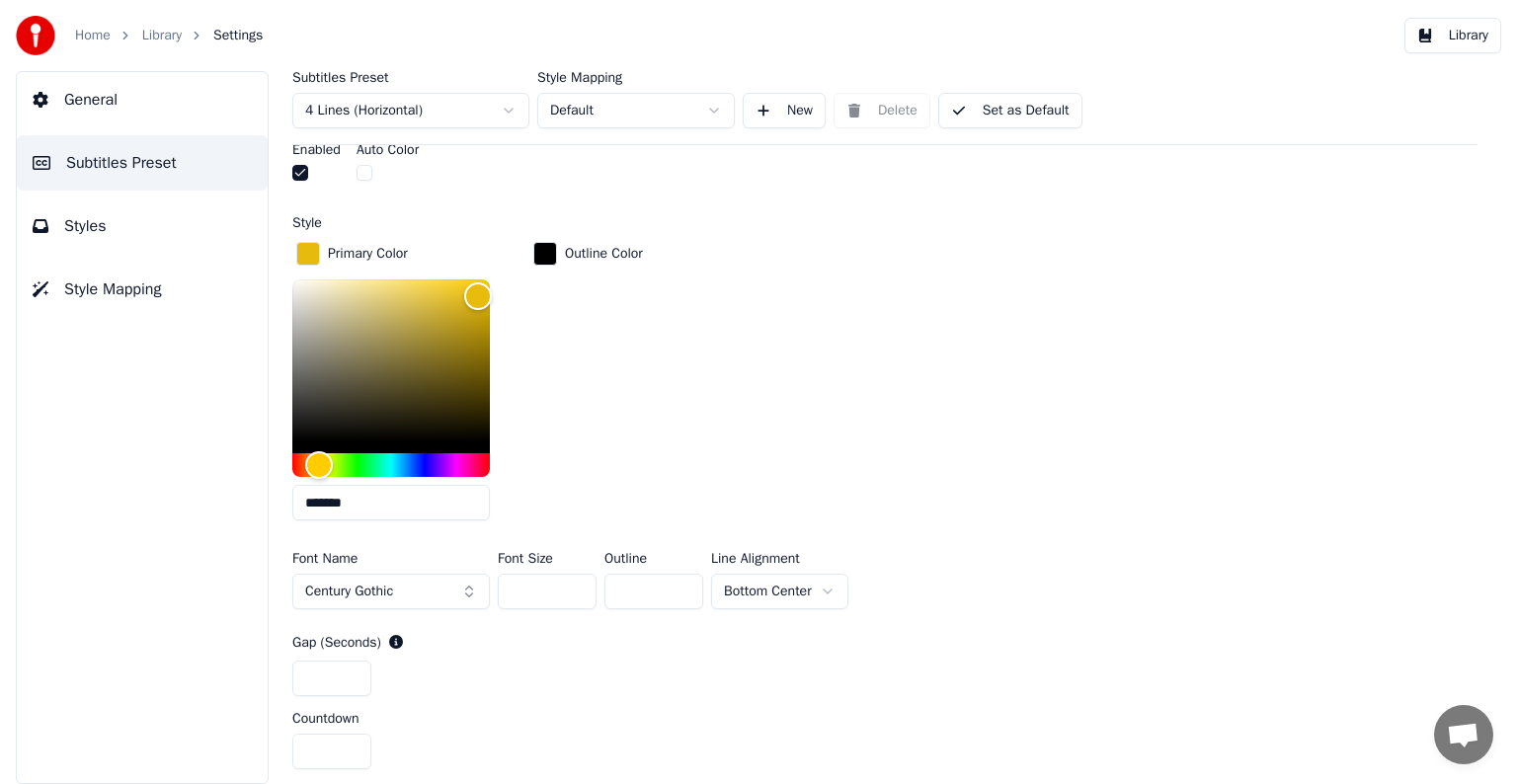 click on "*" at bounding box center (654, 591) 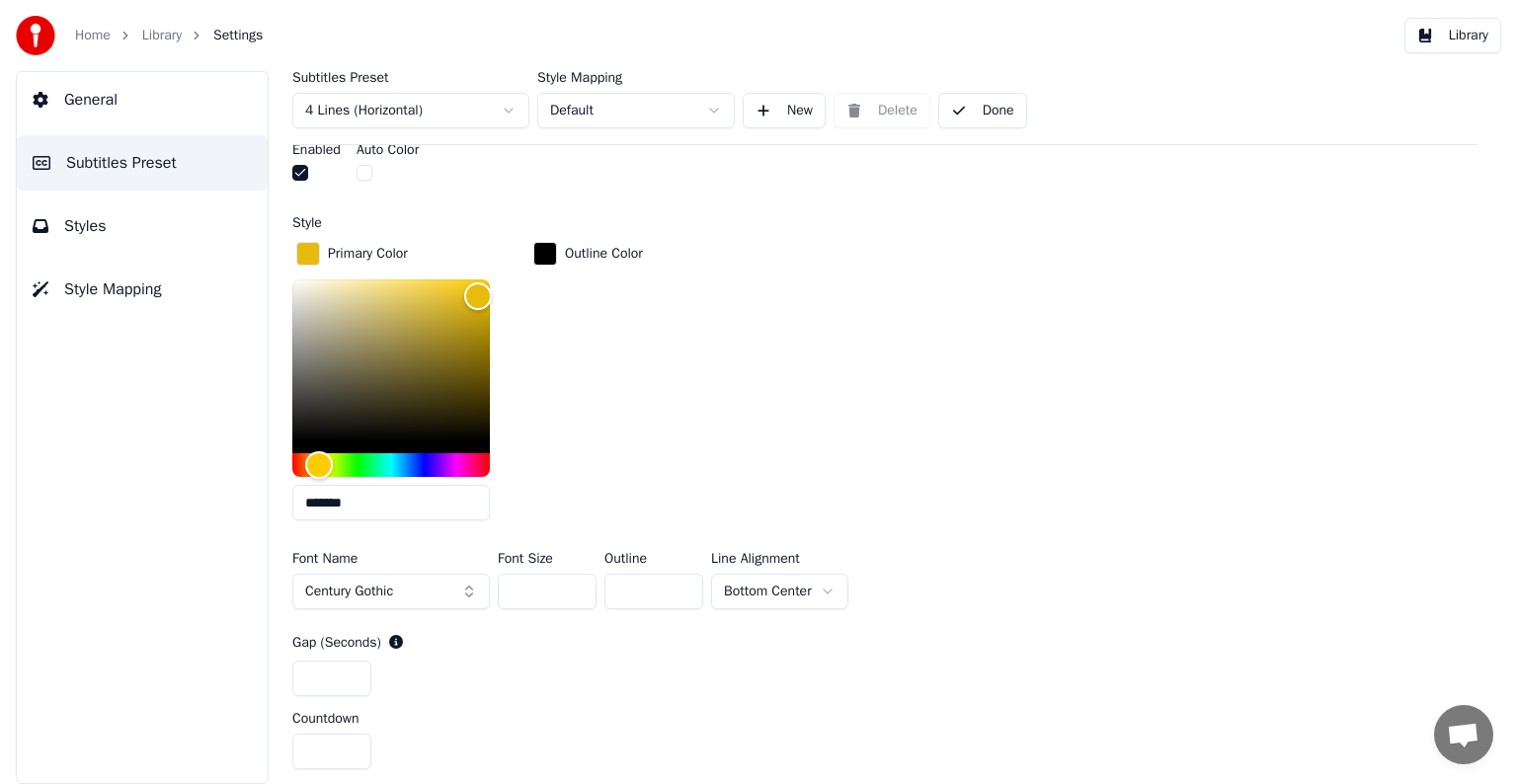 click on "Library" at bounding box center (162, 36) 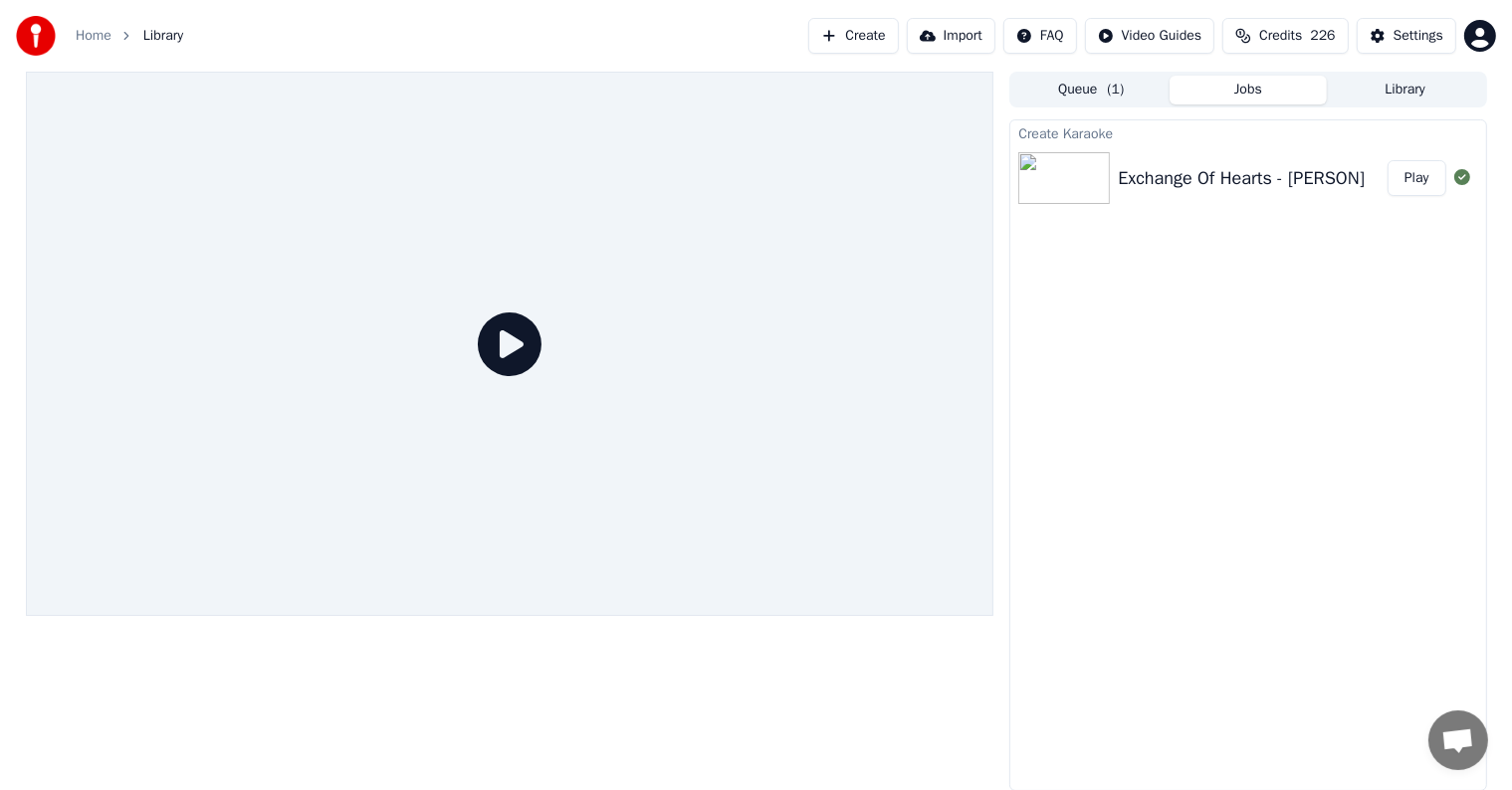 click on "Play" at bounding box center (1416, 178) 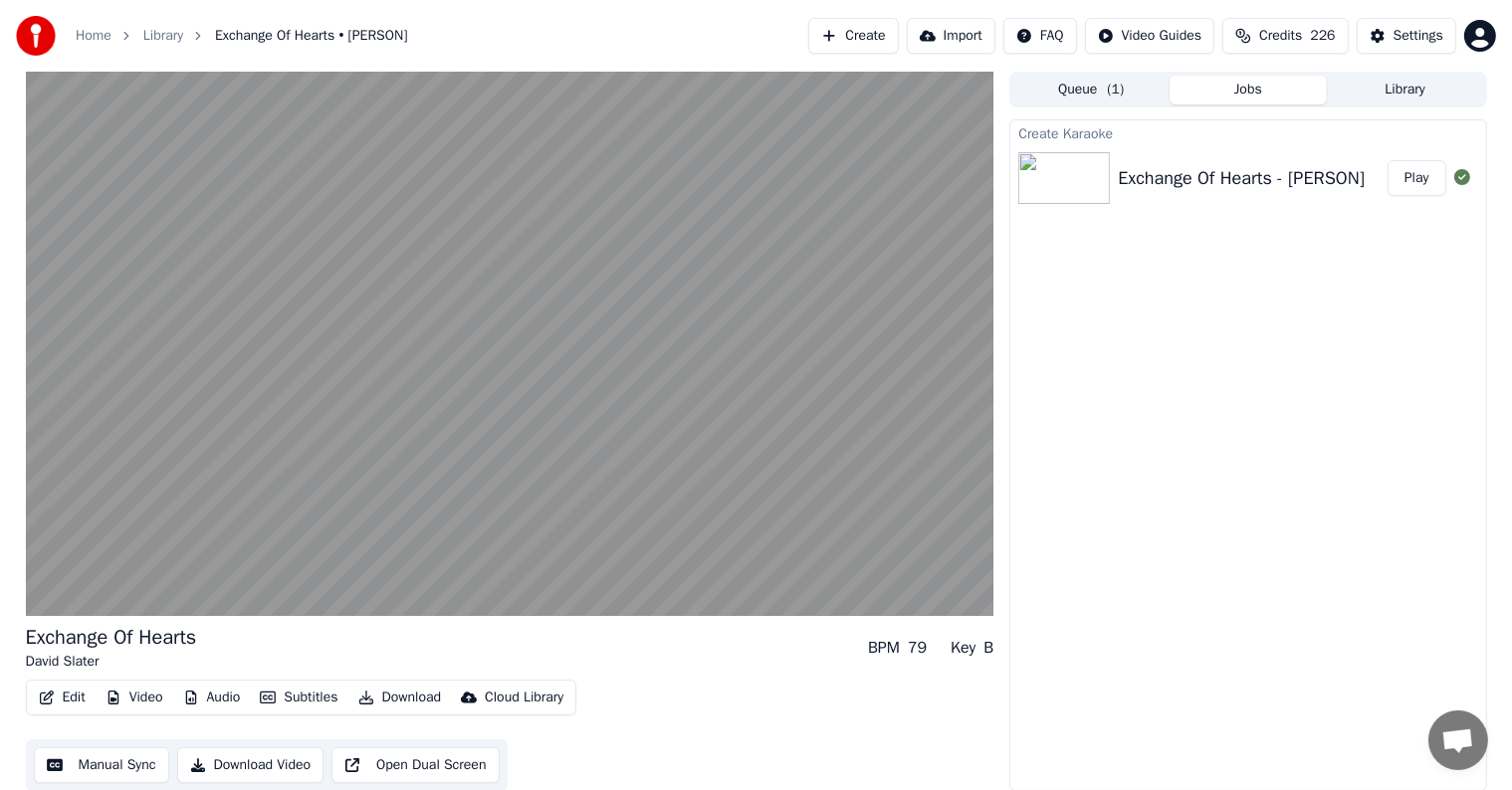 type 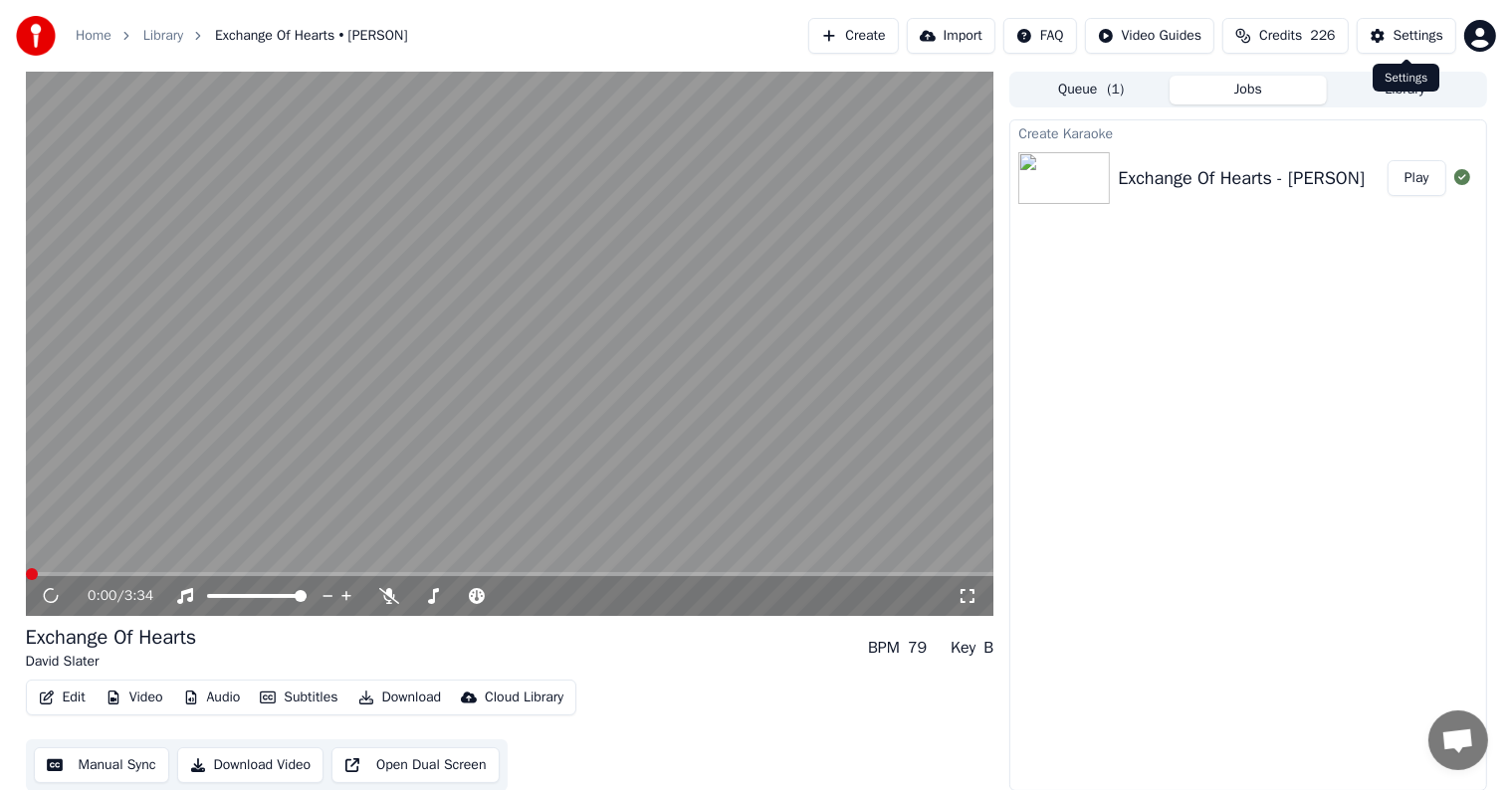 click on "Settings" at bounding box center (1418, 36) 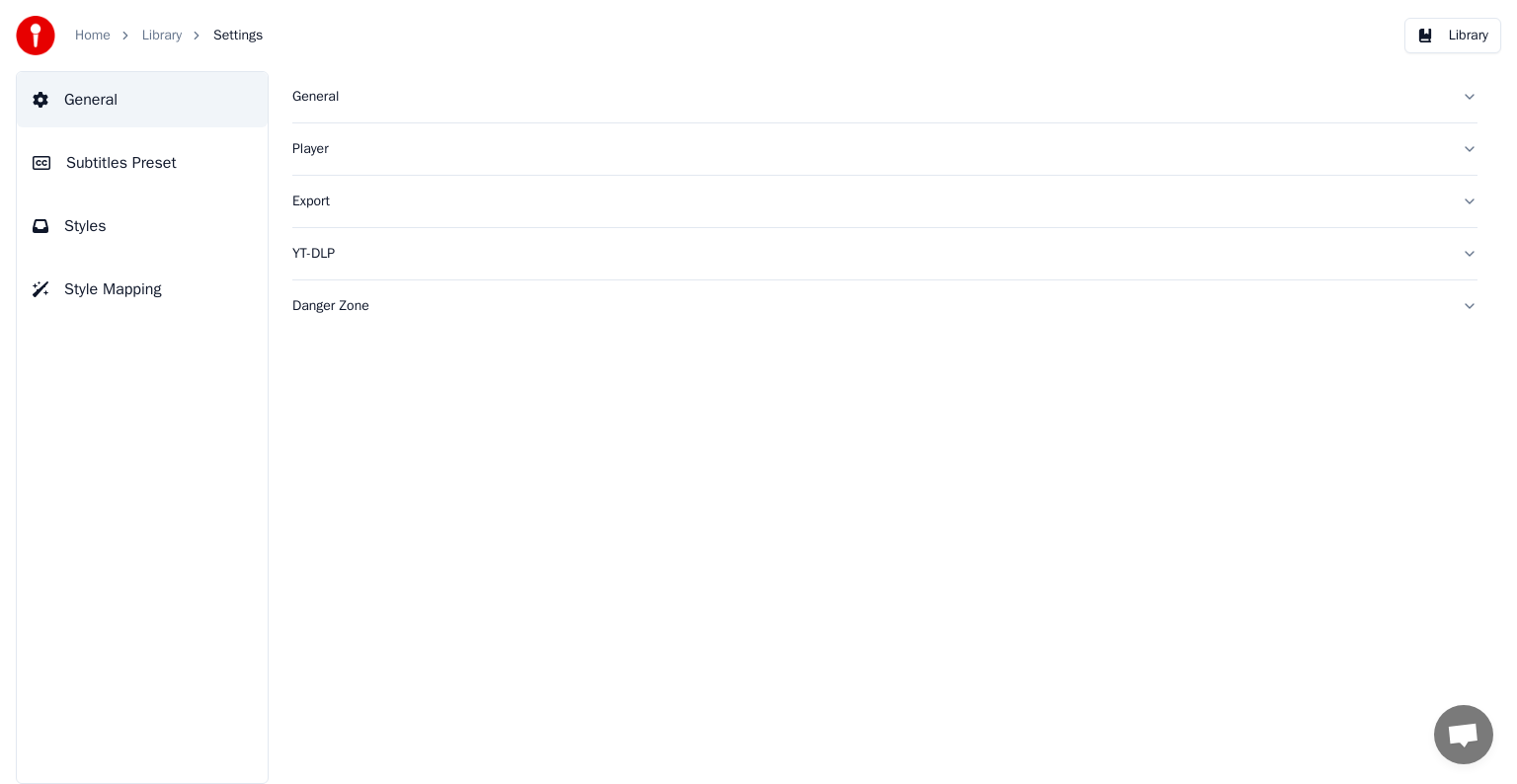 click on "Subtitles Preset" at bounding box center (121, 163) 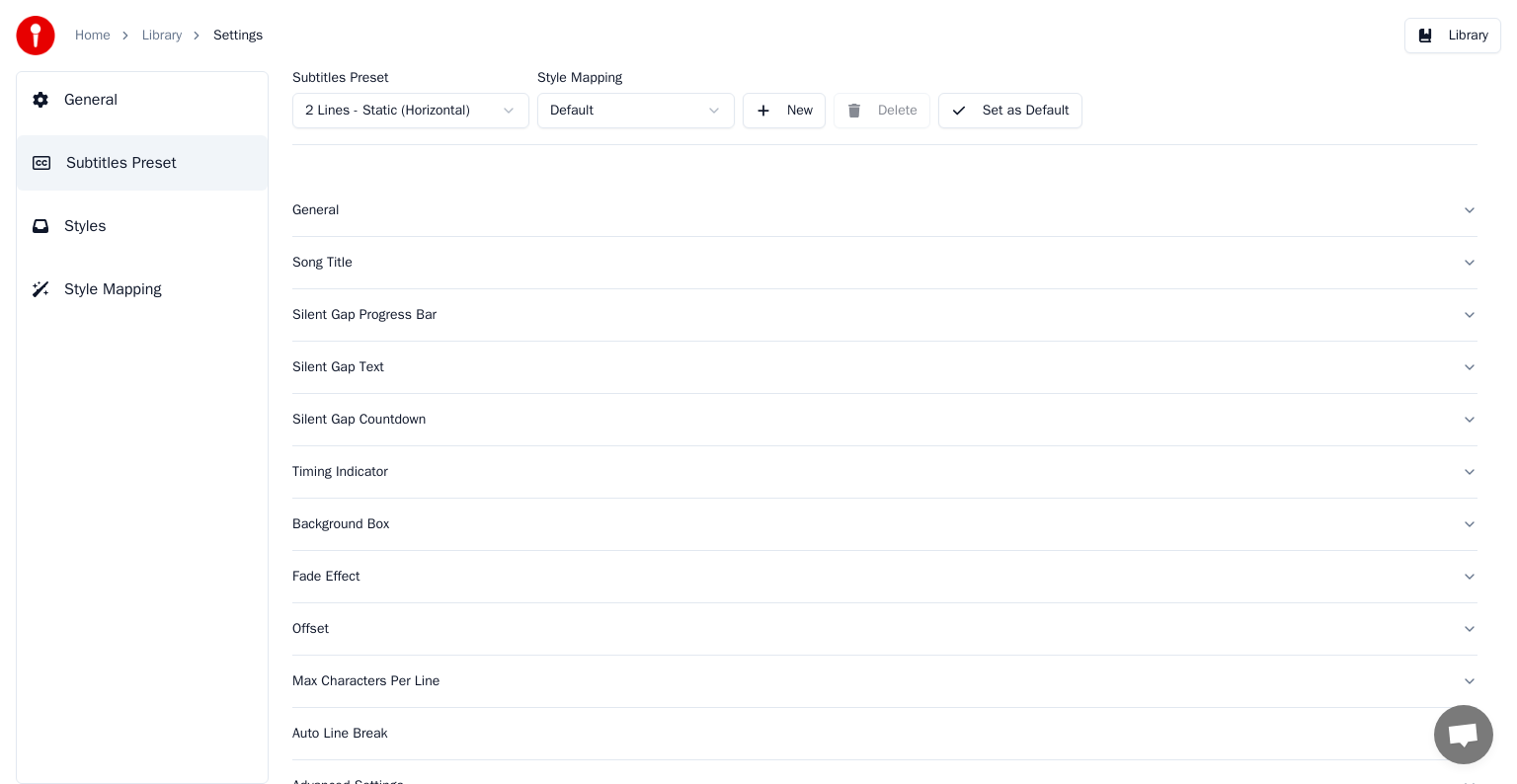 click on "Home Library Settings Library General Subtitles Preset Styles Style Mapping Subtitles Preset 2 Lines - Static (Horizontal) Style Mapping Default New Delete Set as Default General Song Title Silent Gap Progress Bar Silent Gap Text Silent Gap Countdown Timing Indicator Background Box Fade Effect Offset Max Characters Per Line Auto Line Break Advanced Settings" at bounding box center [758, 392] 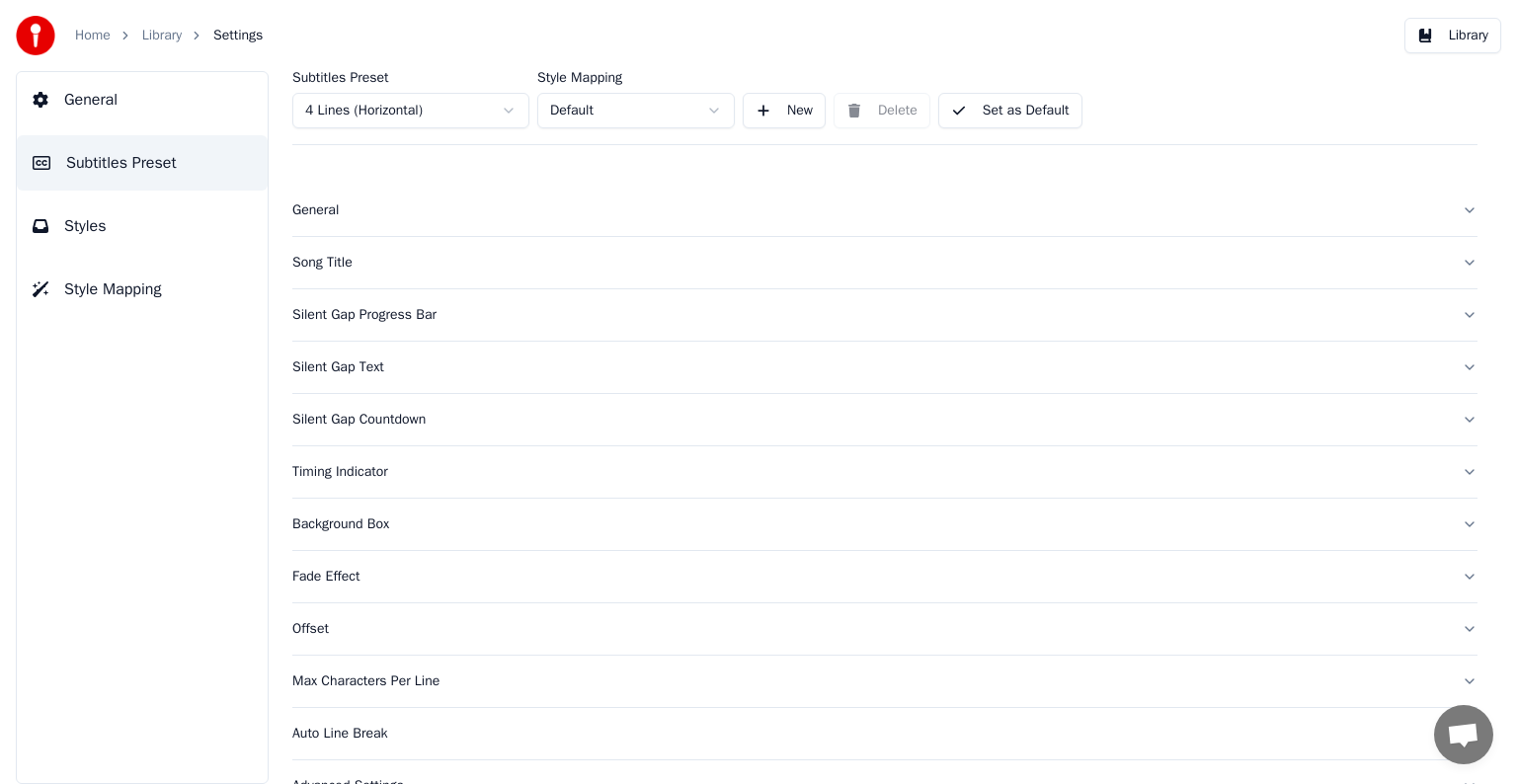 click on "Song Title" at bounding box center [869, 263] 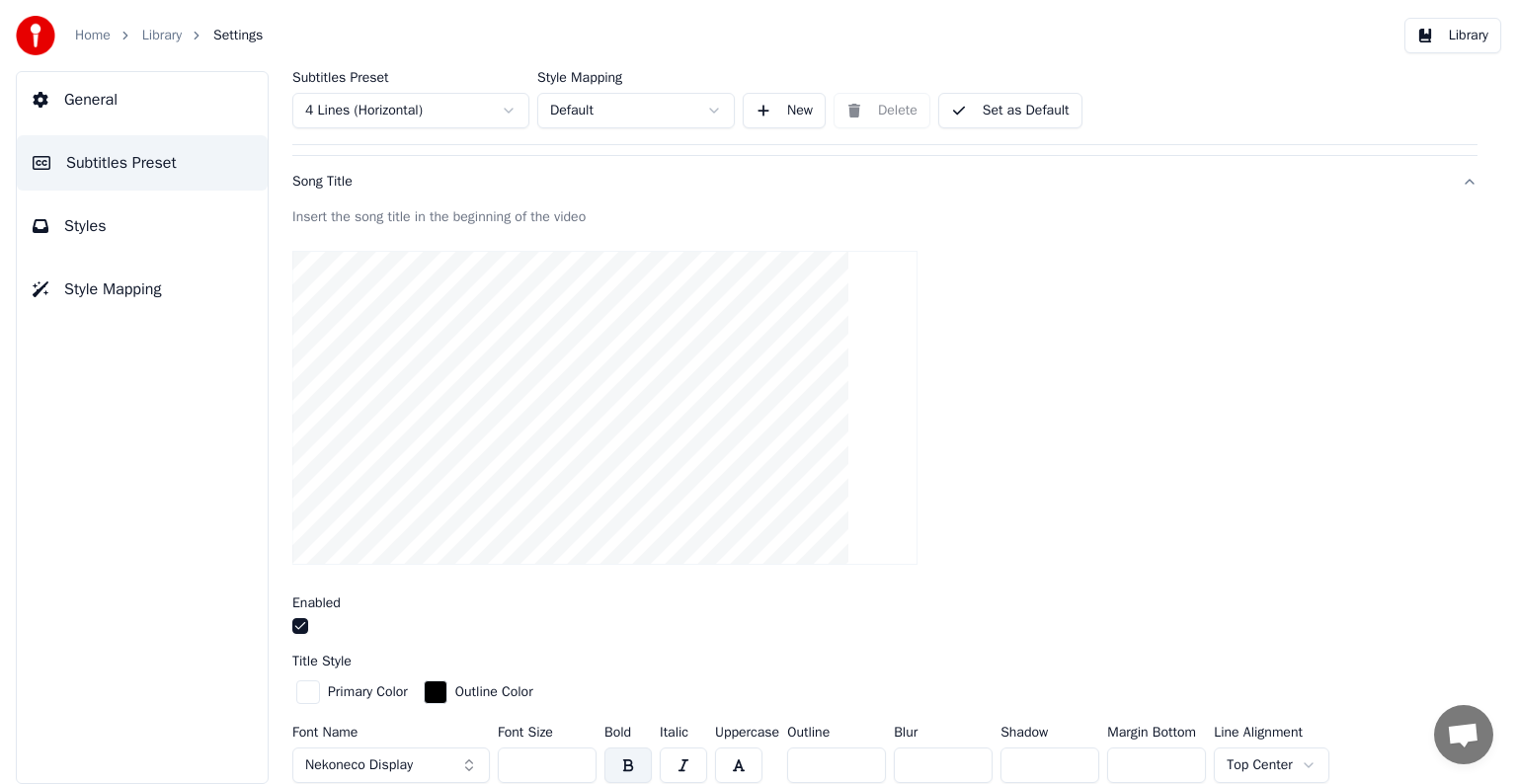 scroll, scrollTop: 296, scrollLeft: 0, axis: vertical 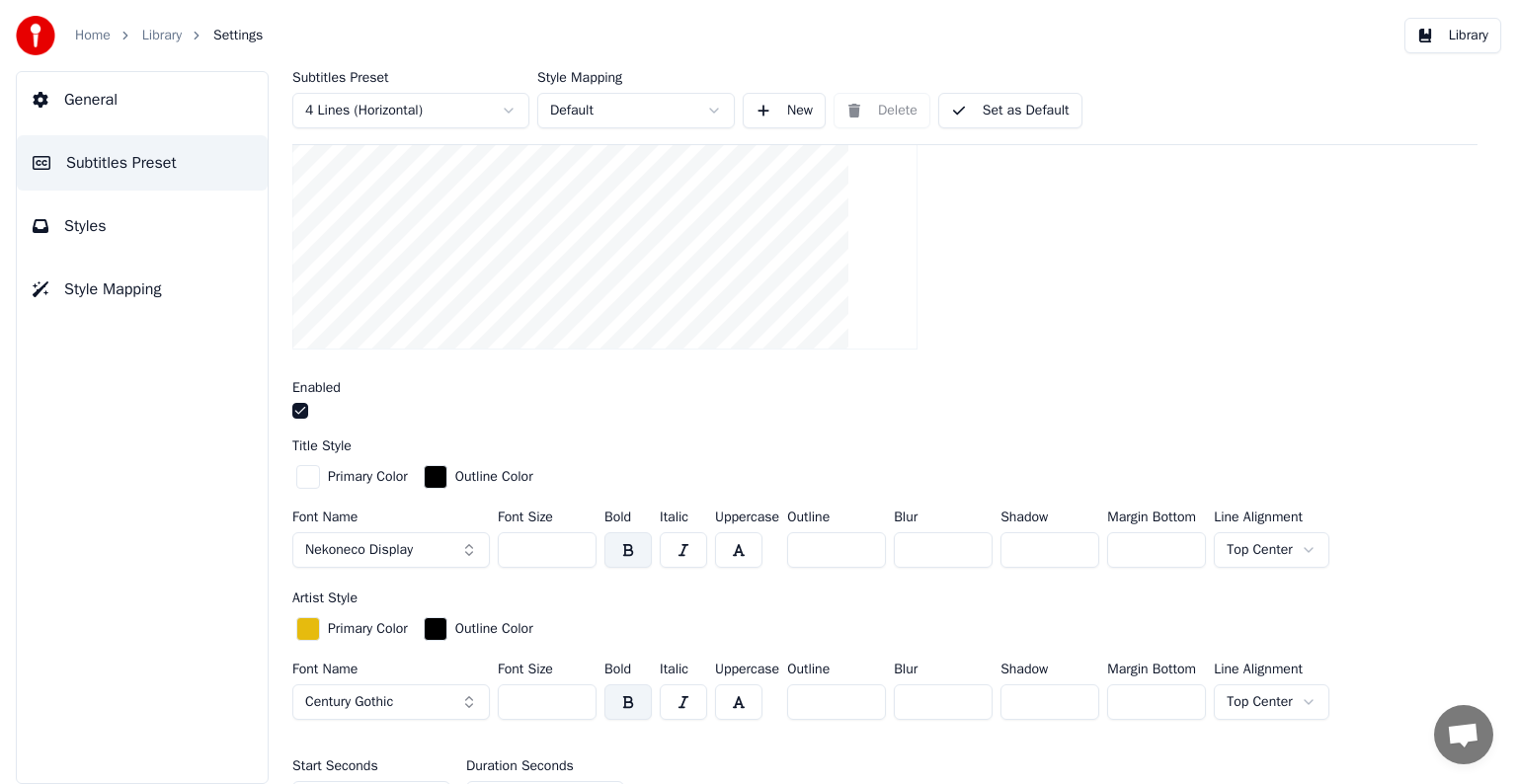 drag, startPoint x: 519, startPoint y: 553, endPoint x: 543, endPoint y: 553, distance: 24 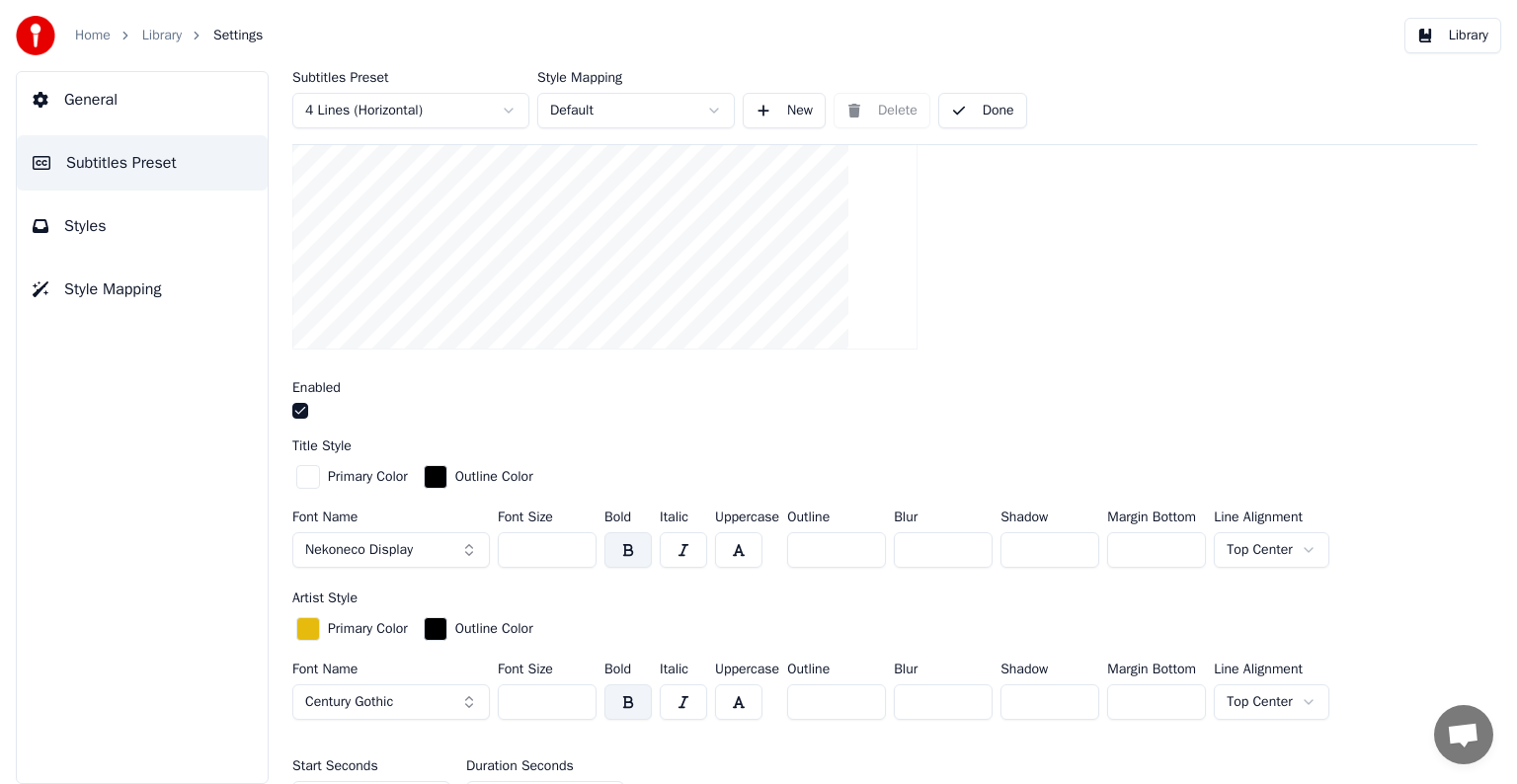 click on "Library" at bounding box center (173, 36) 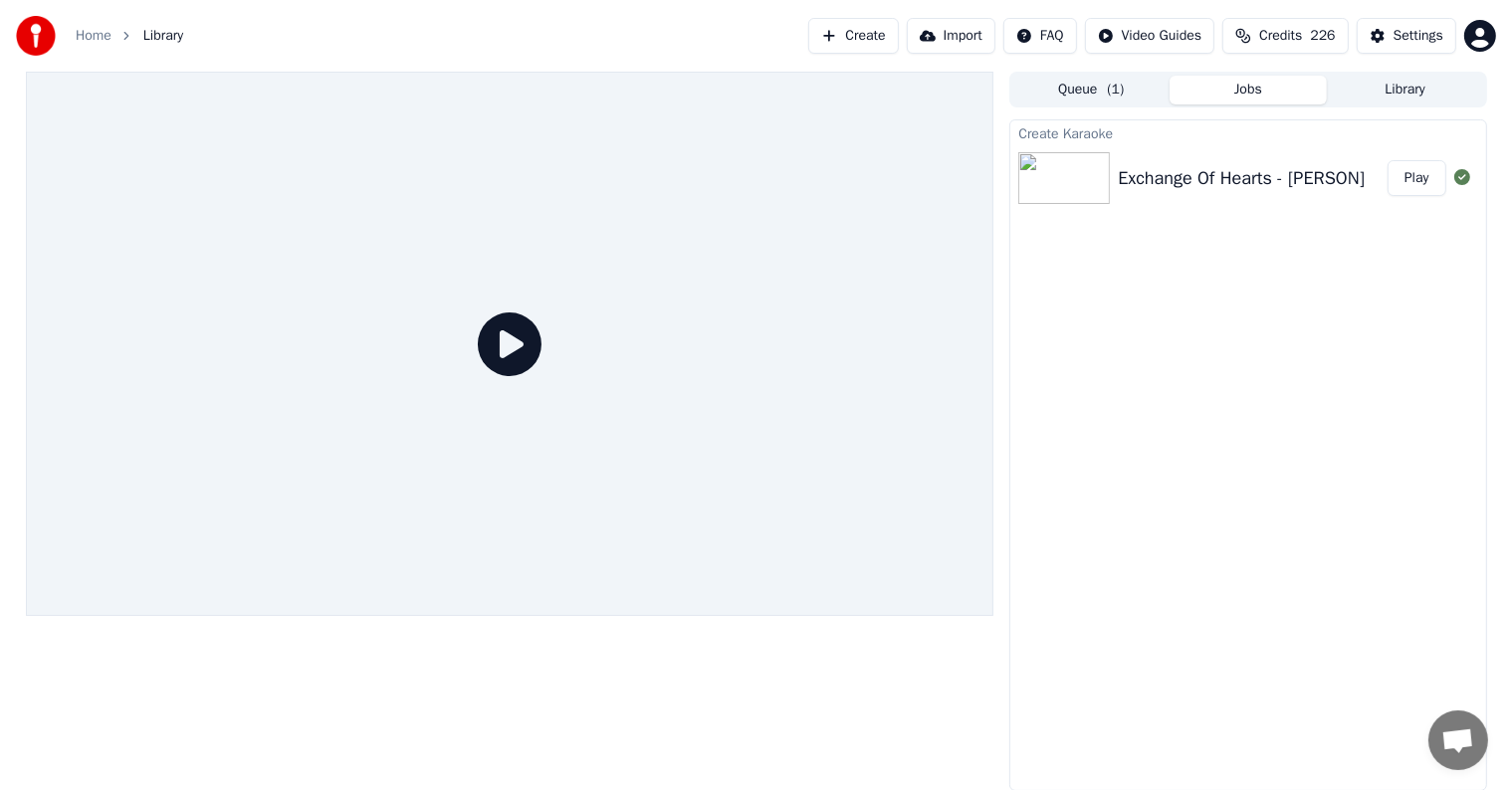 click on "Play" at bounding box center [1416, 178] 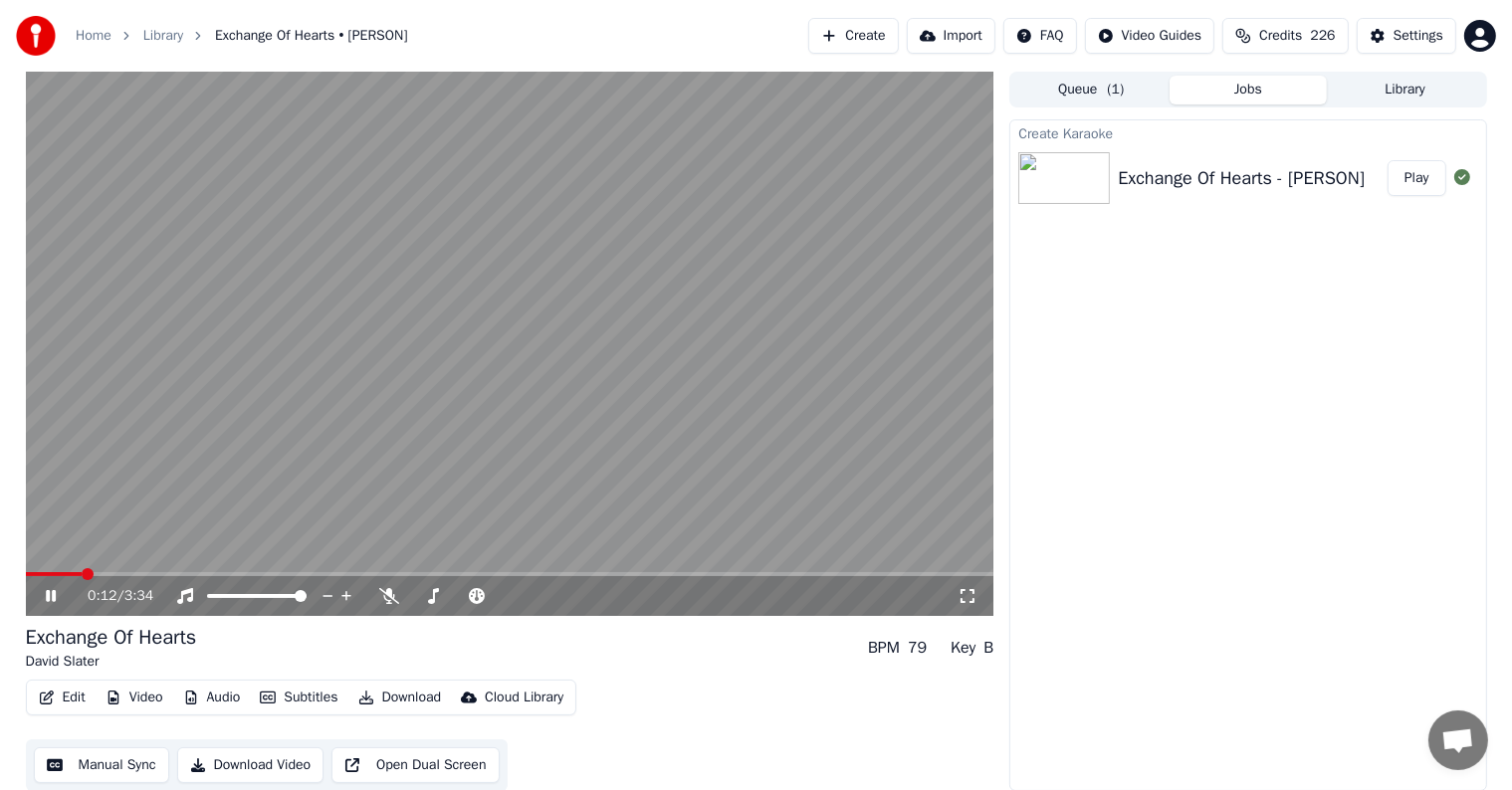 type 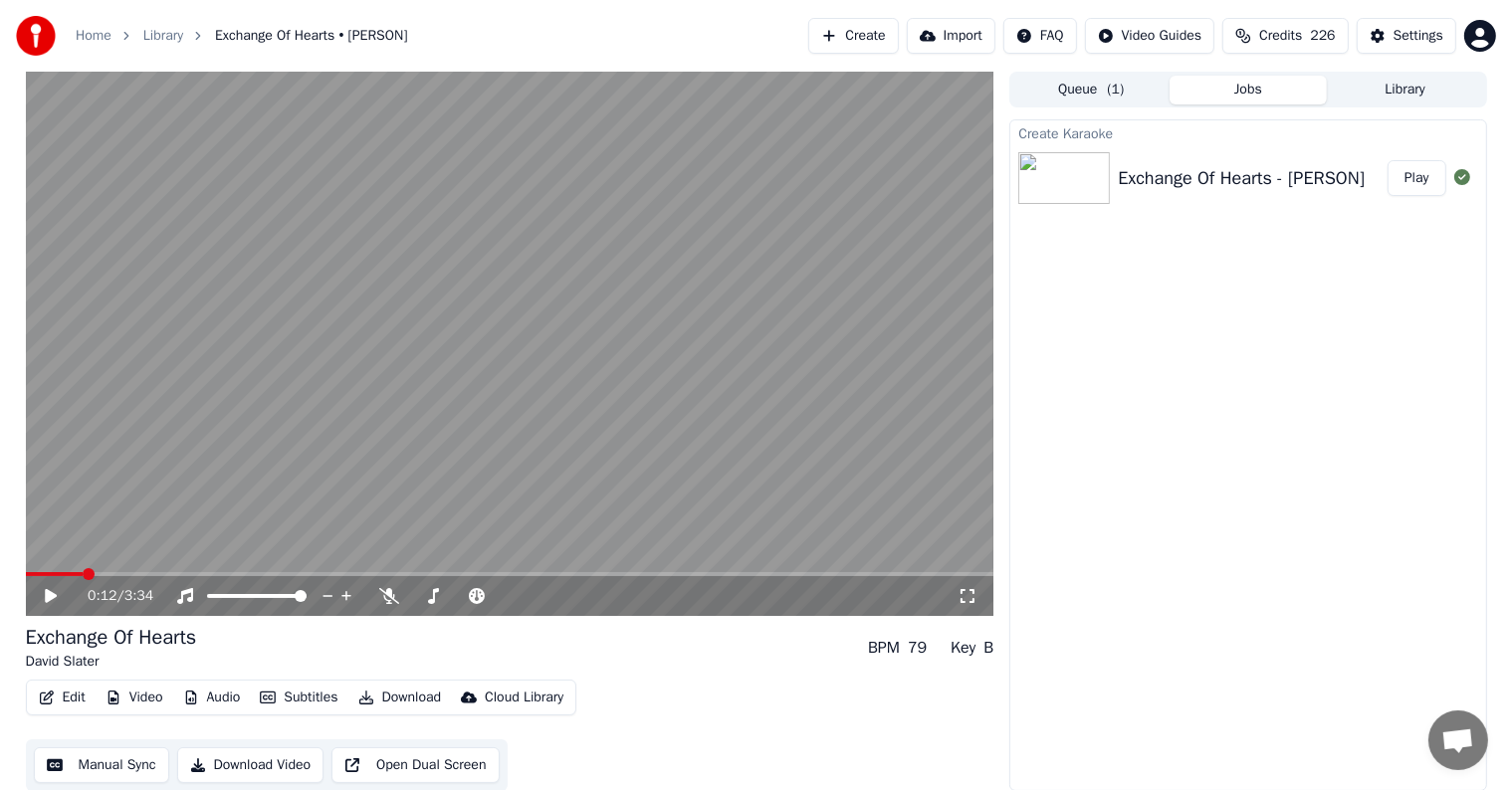 click on "Play" at bounding box center [1416, 178] 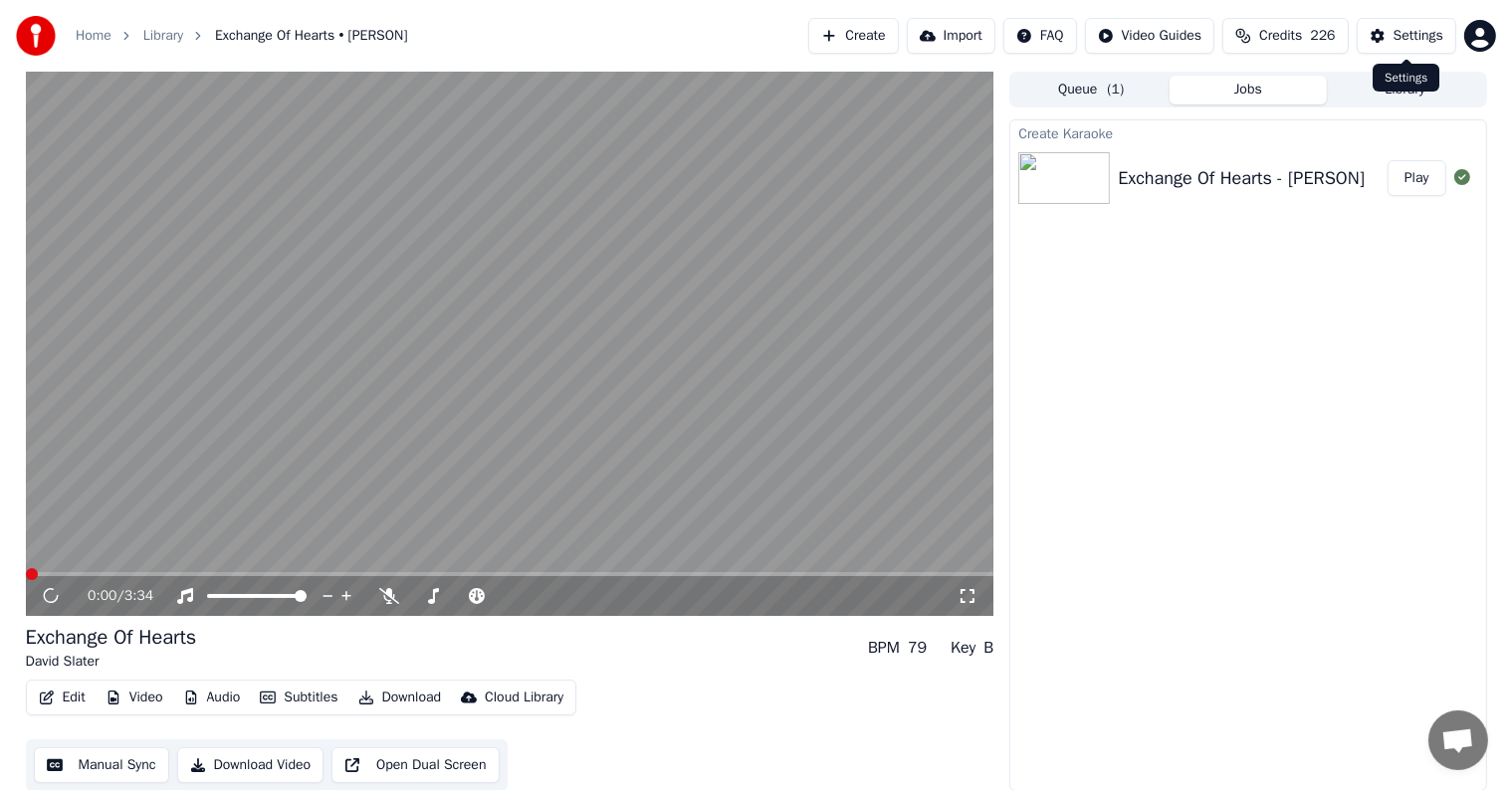 click on "Settings" at bounding box center (1418, 36) 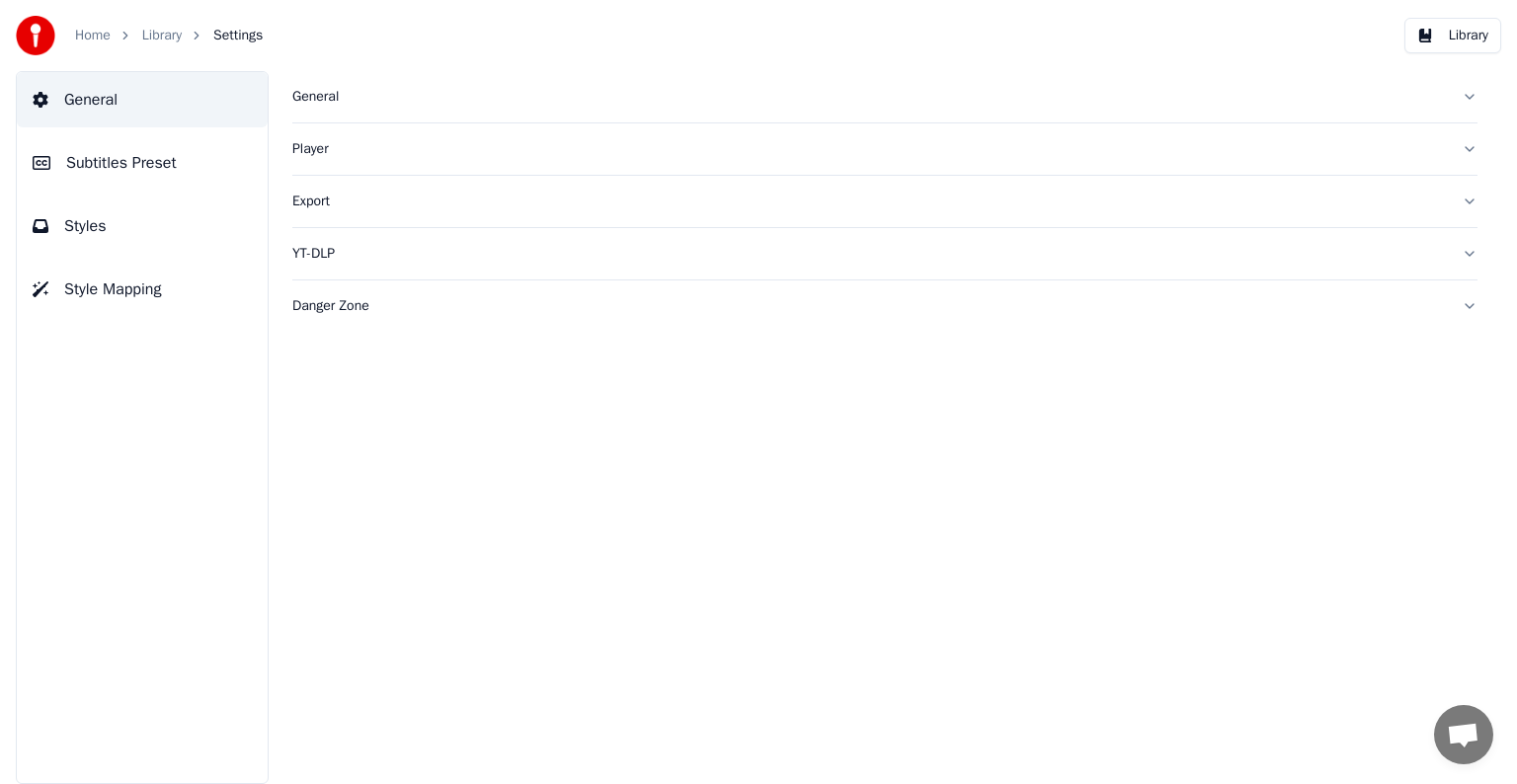 click on "Subtitles Preset" at bounding box center [121, 163] 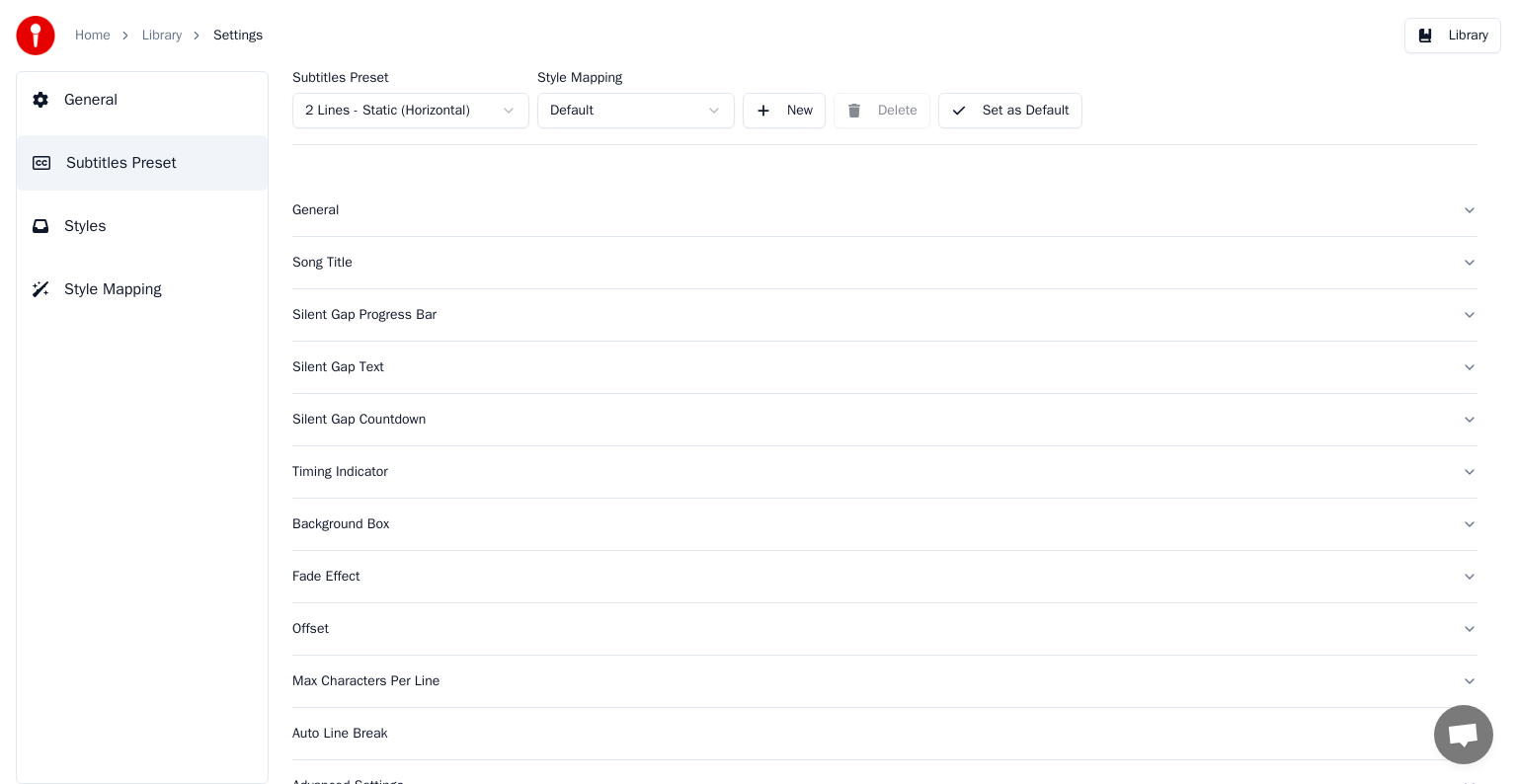 click on "Home Library Settings Library General Subtitles Preset Styles Style Mapping Subtitles Preset 2 Lines - Static (Horizontal) Style Mapping Default New Delete Set as Default General Song Title Silent Gap Progress Bar Silent Gap Text Silent Gap Countdown Timing Indicator Background Box Fade Effect Offset Max Characters Per Line Auto Line Break Advanced Settings" at bounding box center [758, 392] 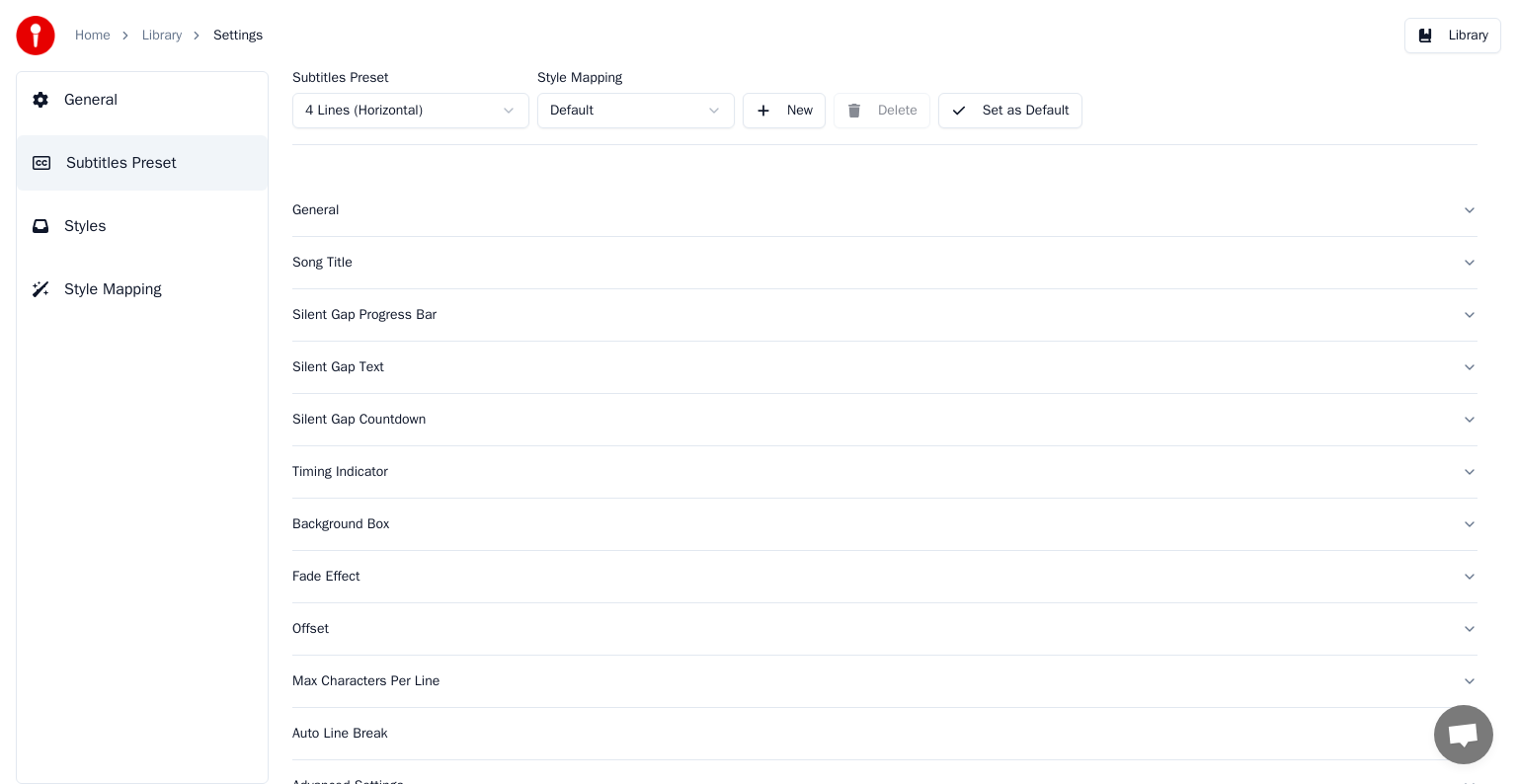 click on "Silent Gap Countdown" at bounding box center [869, 420] 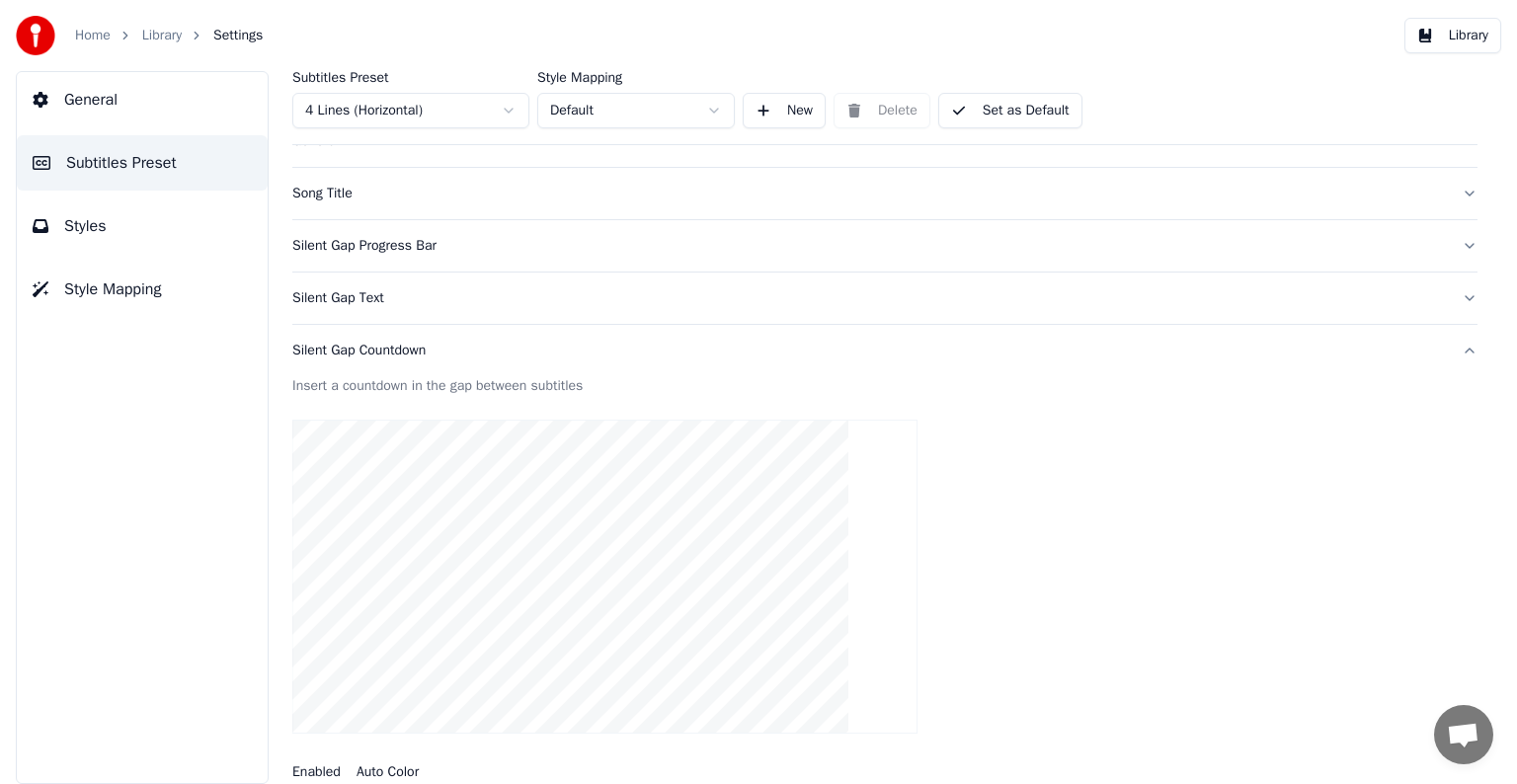 scroll, scrollTop: 0, scrollLeft: 0, axis: both 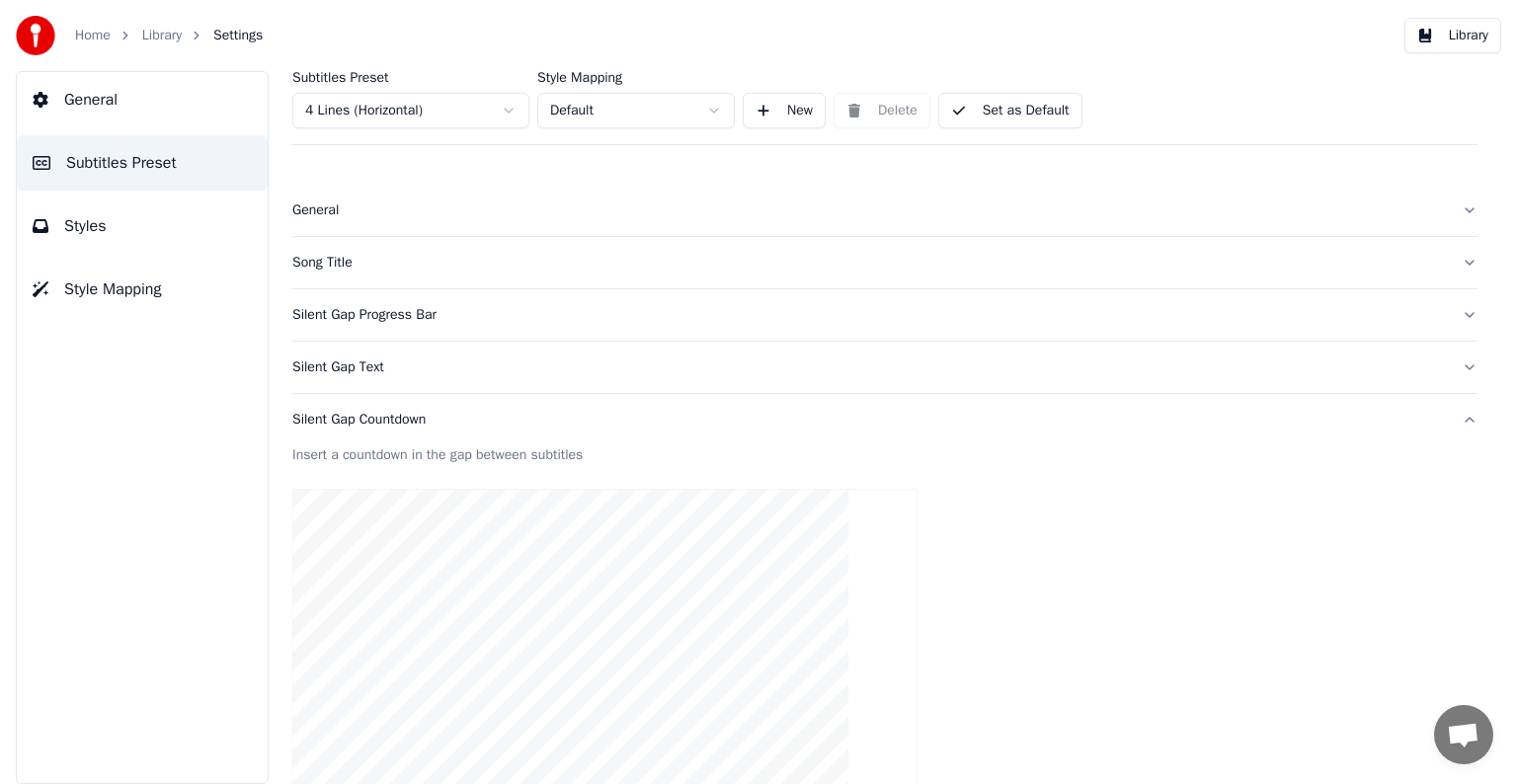 click on "Song Title" at bounding box center (869, 263) 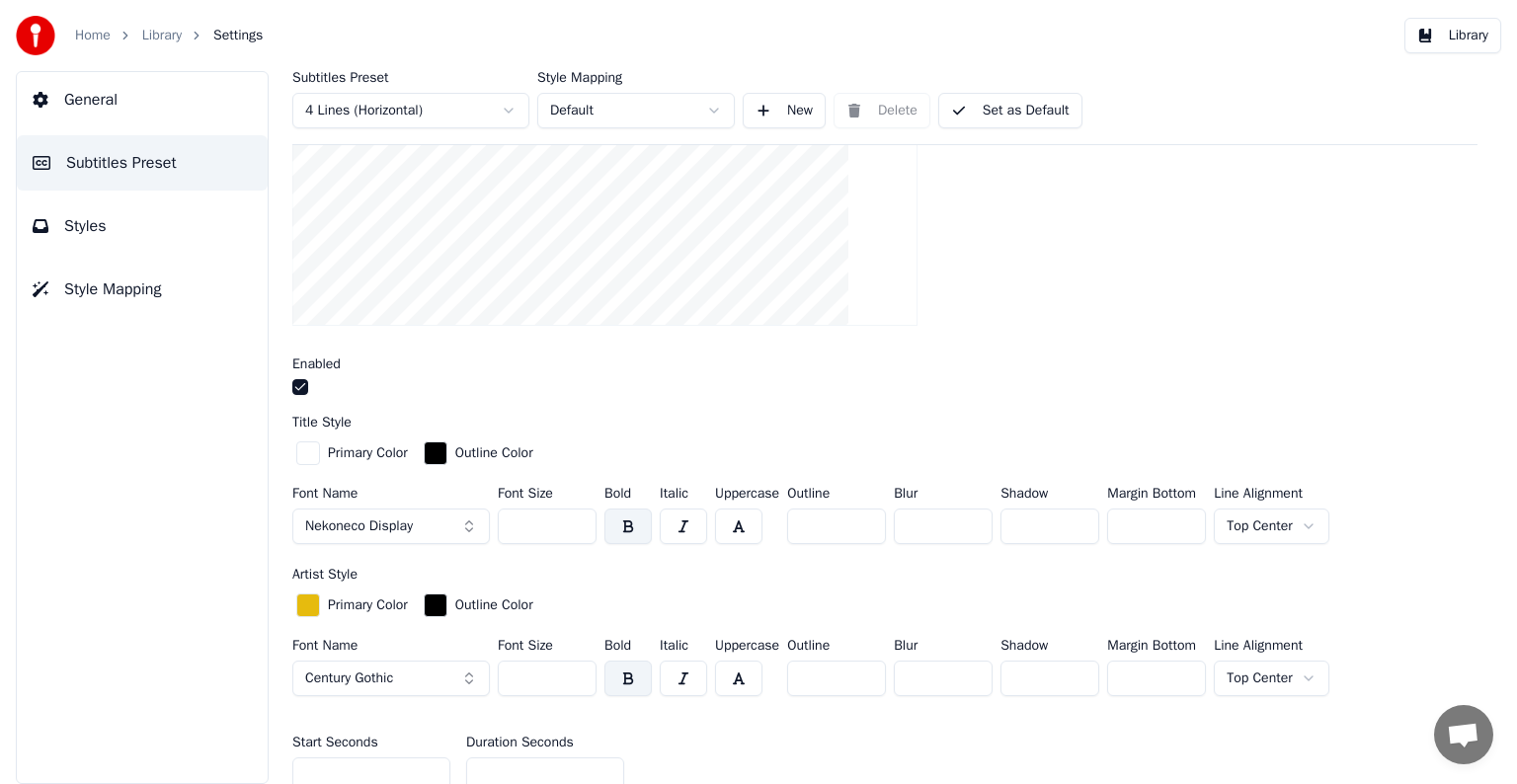 scroll, scrollTop: 395, scrollLeft: 0, axis: vertical 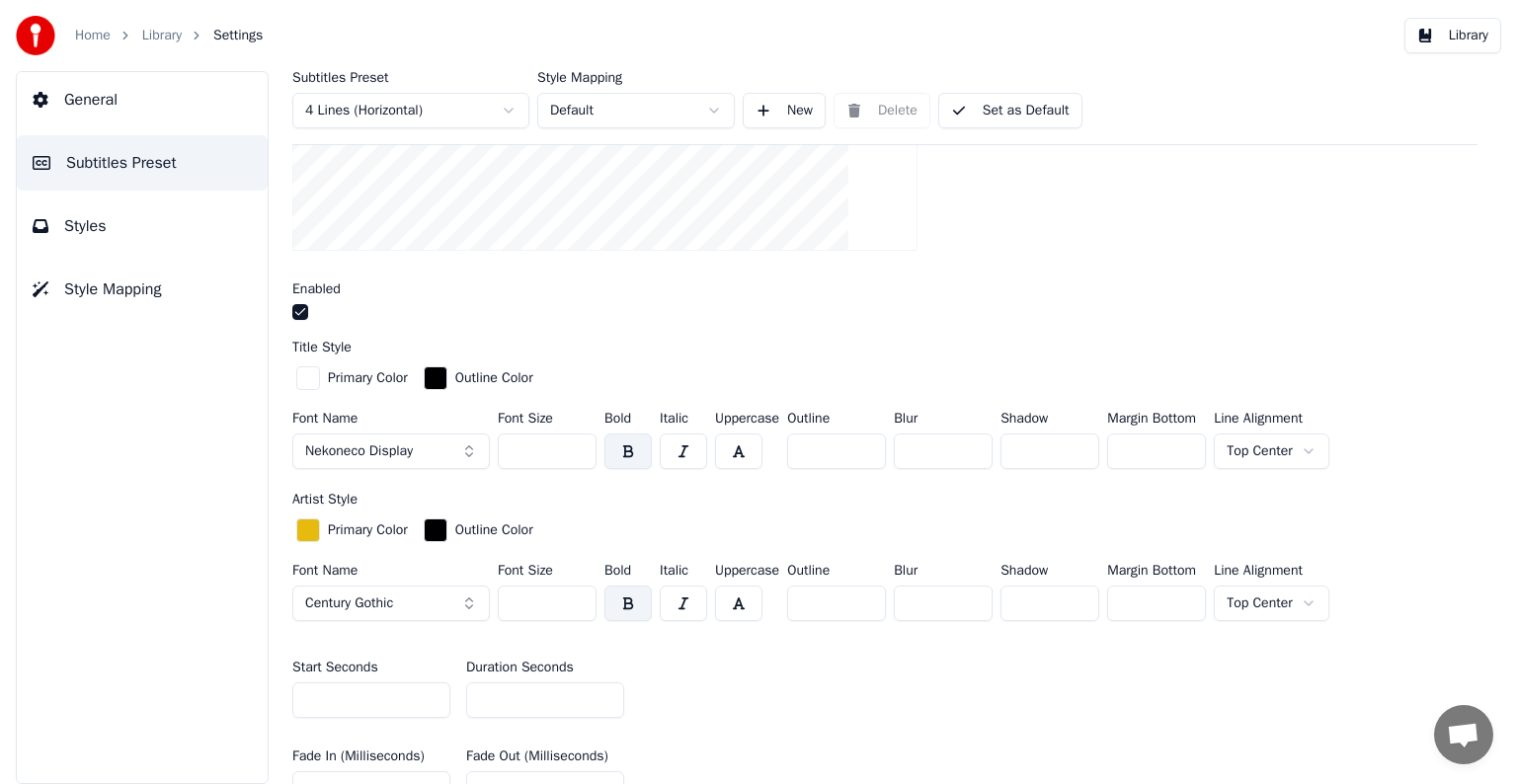 click on "**" at bounding box center (545, 700) 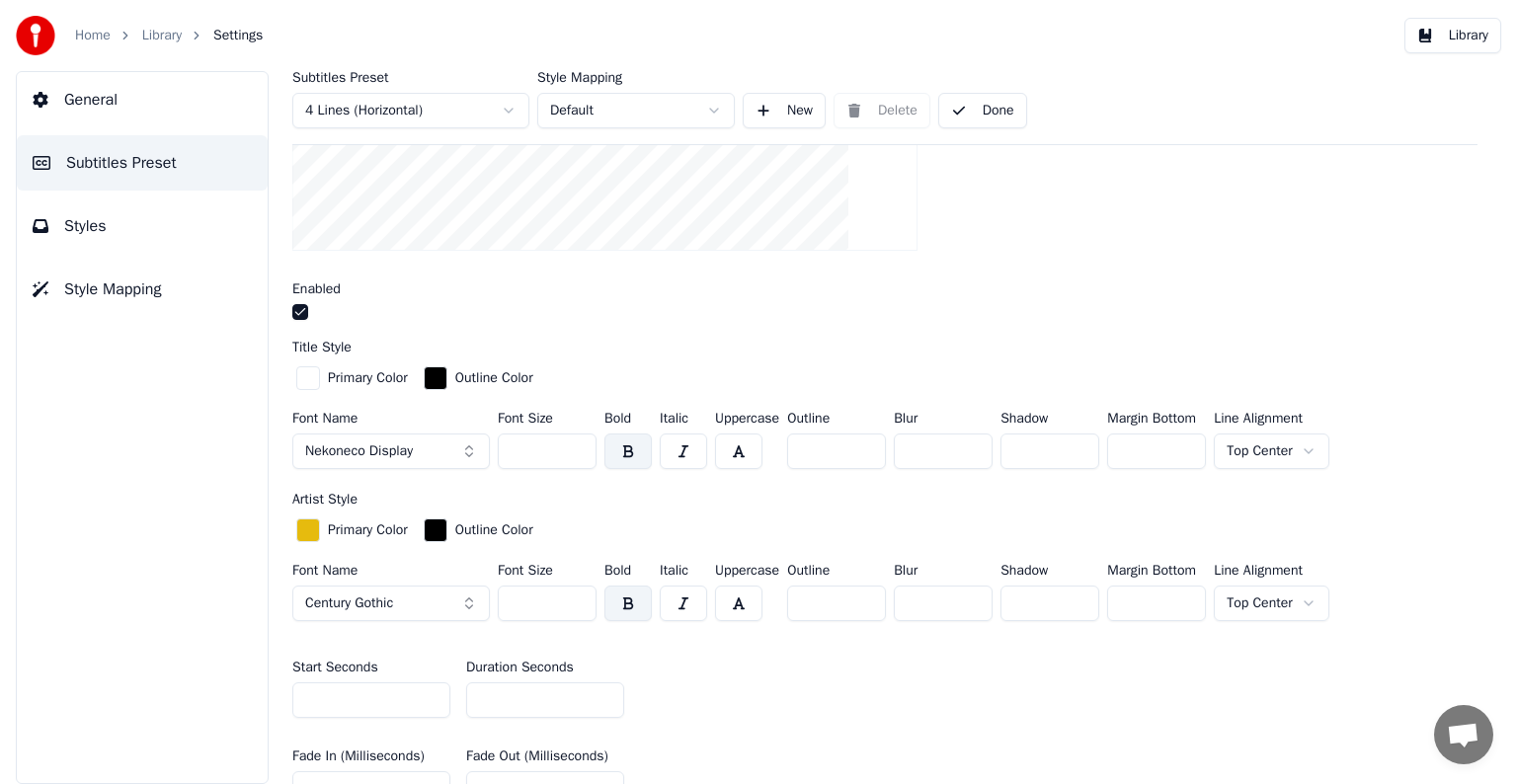 click on "Library" at bounding box center (162, 36) 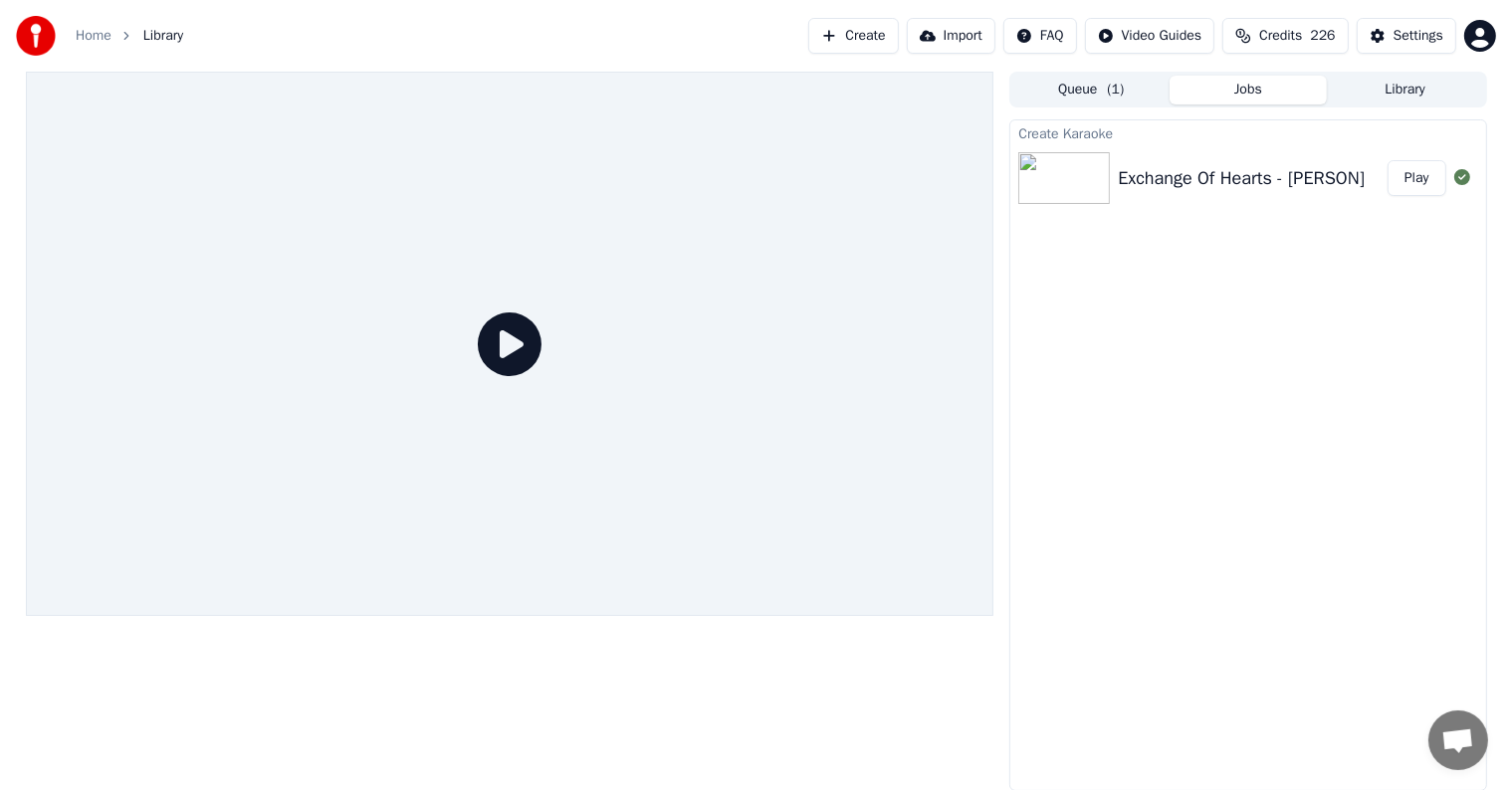 click on "Play" at bounding box center (1416, 178) 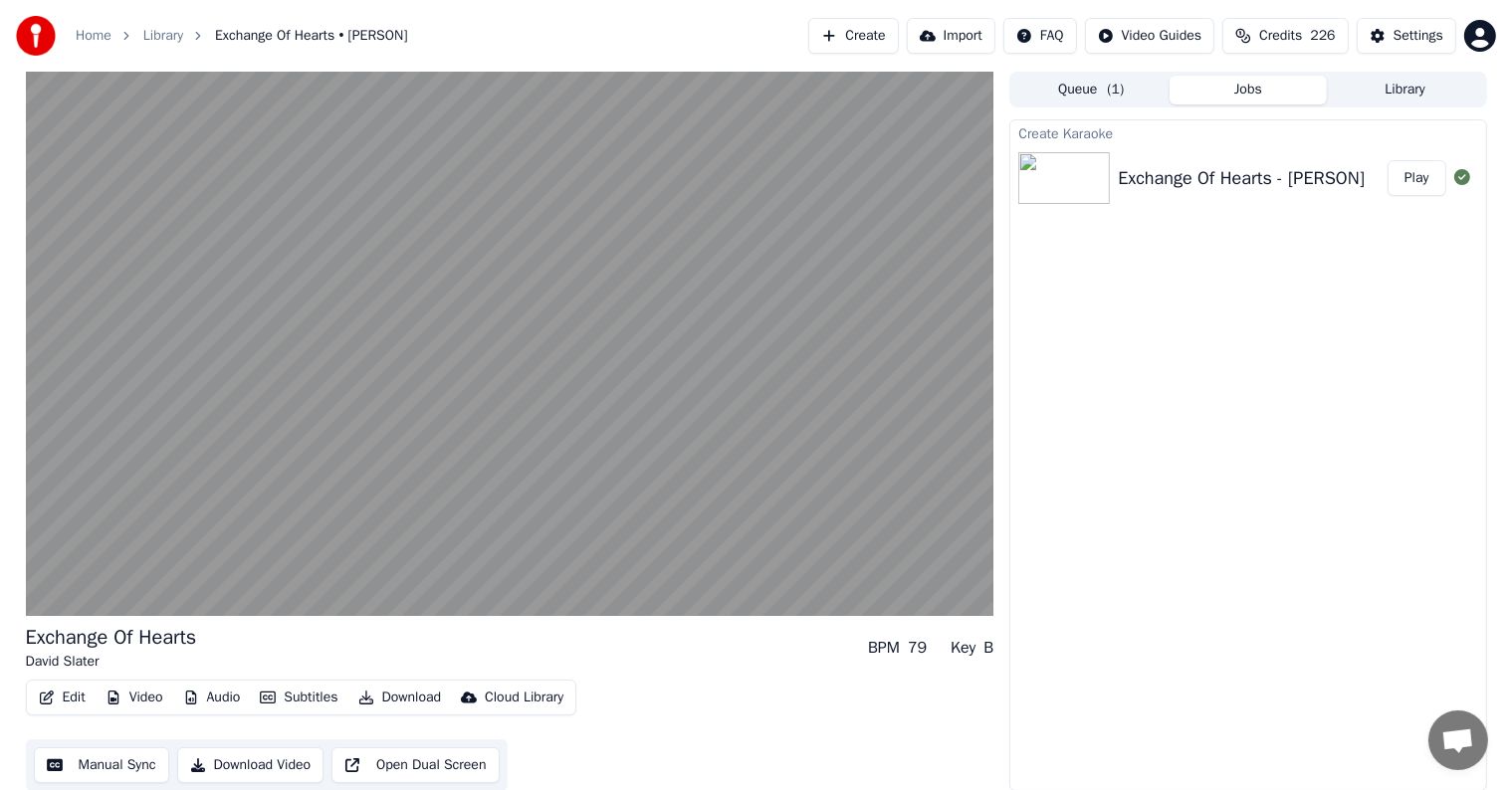 type 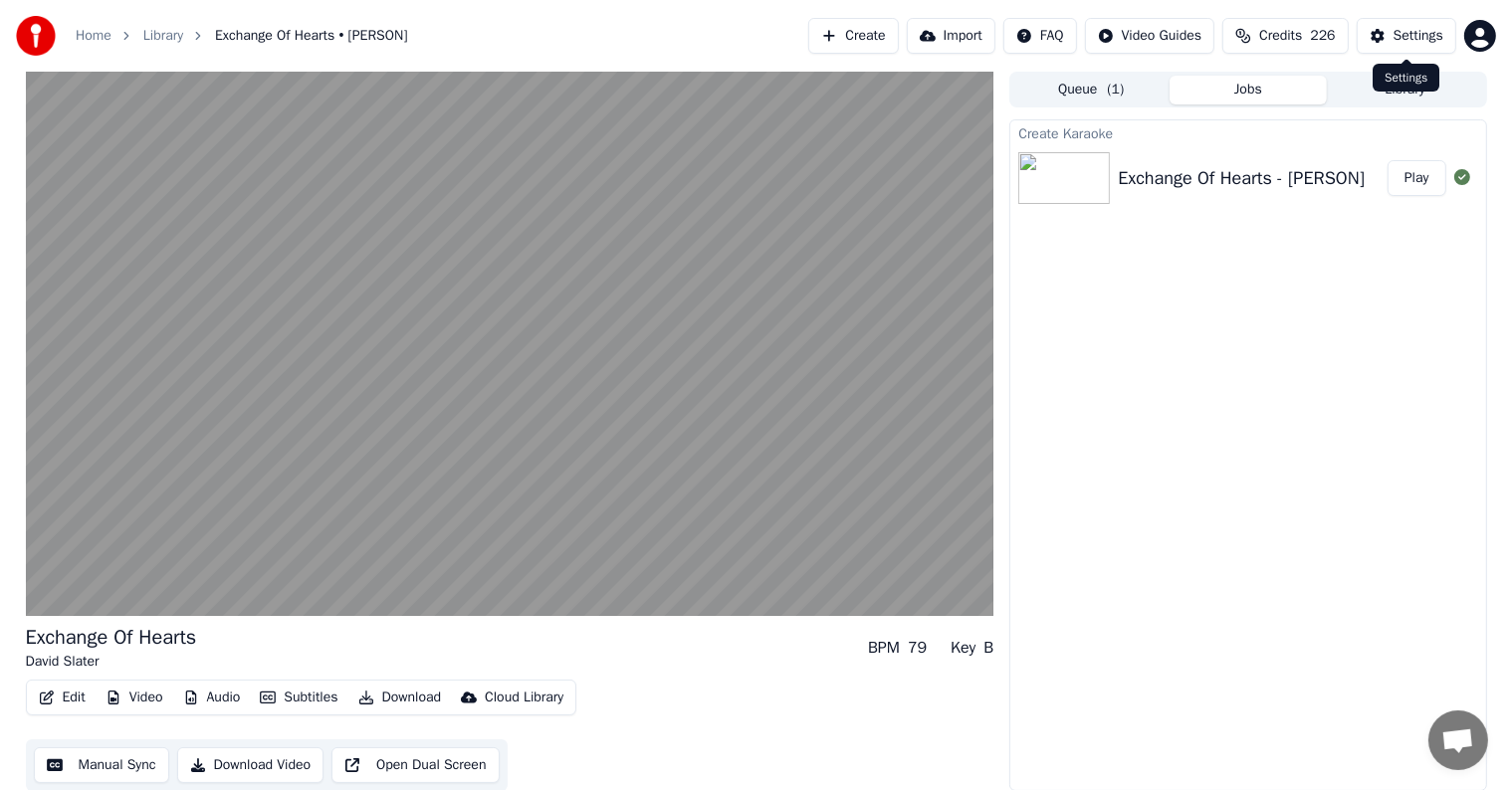 click on "Settings" at bounding box center [1418, 36] 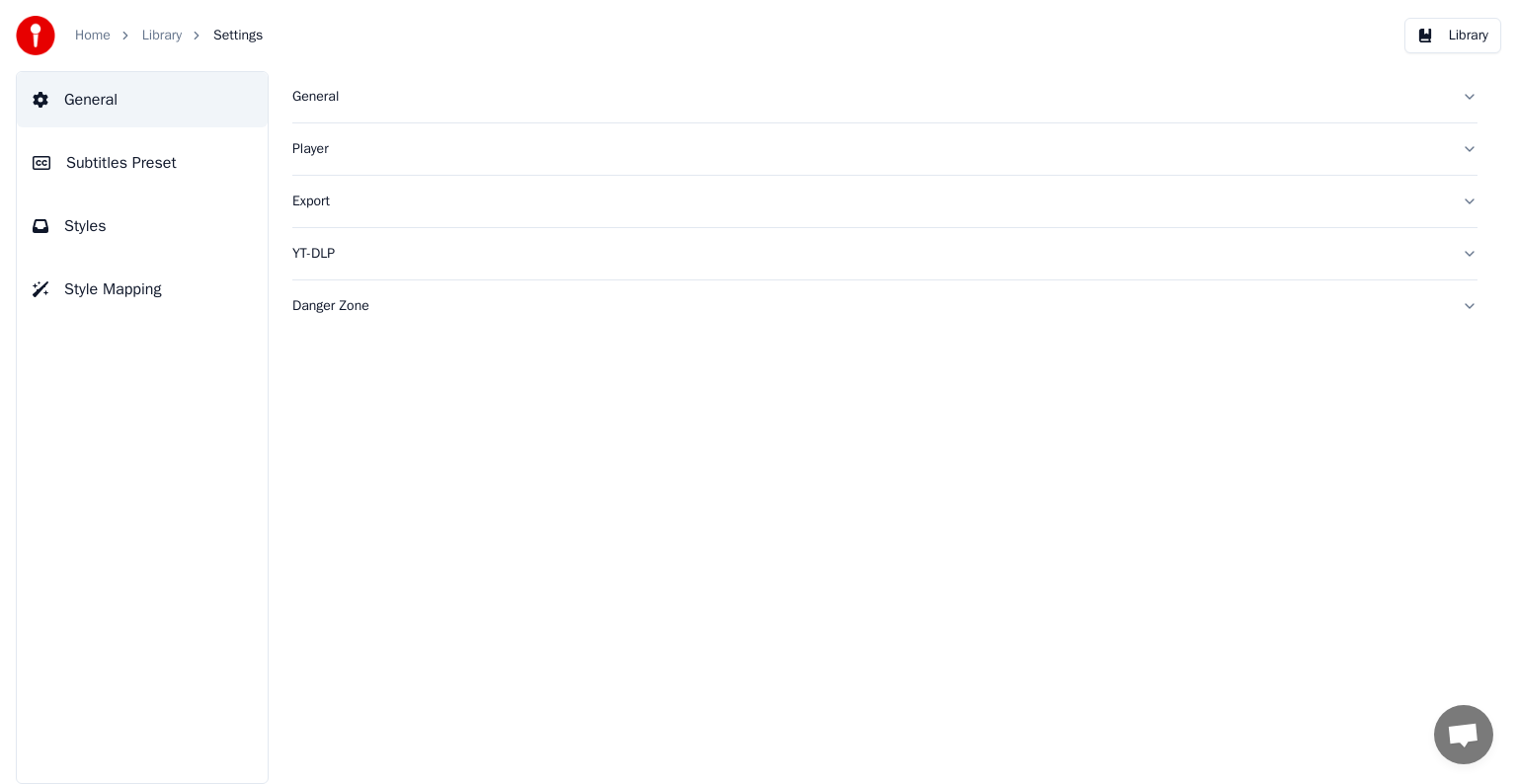 click on "Home Library Settings" at bounding box center (169, 36) 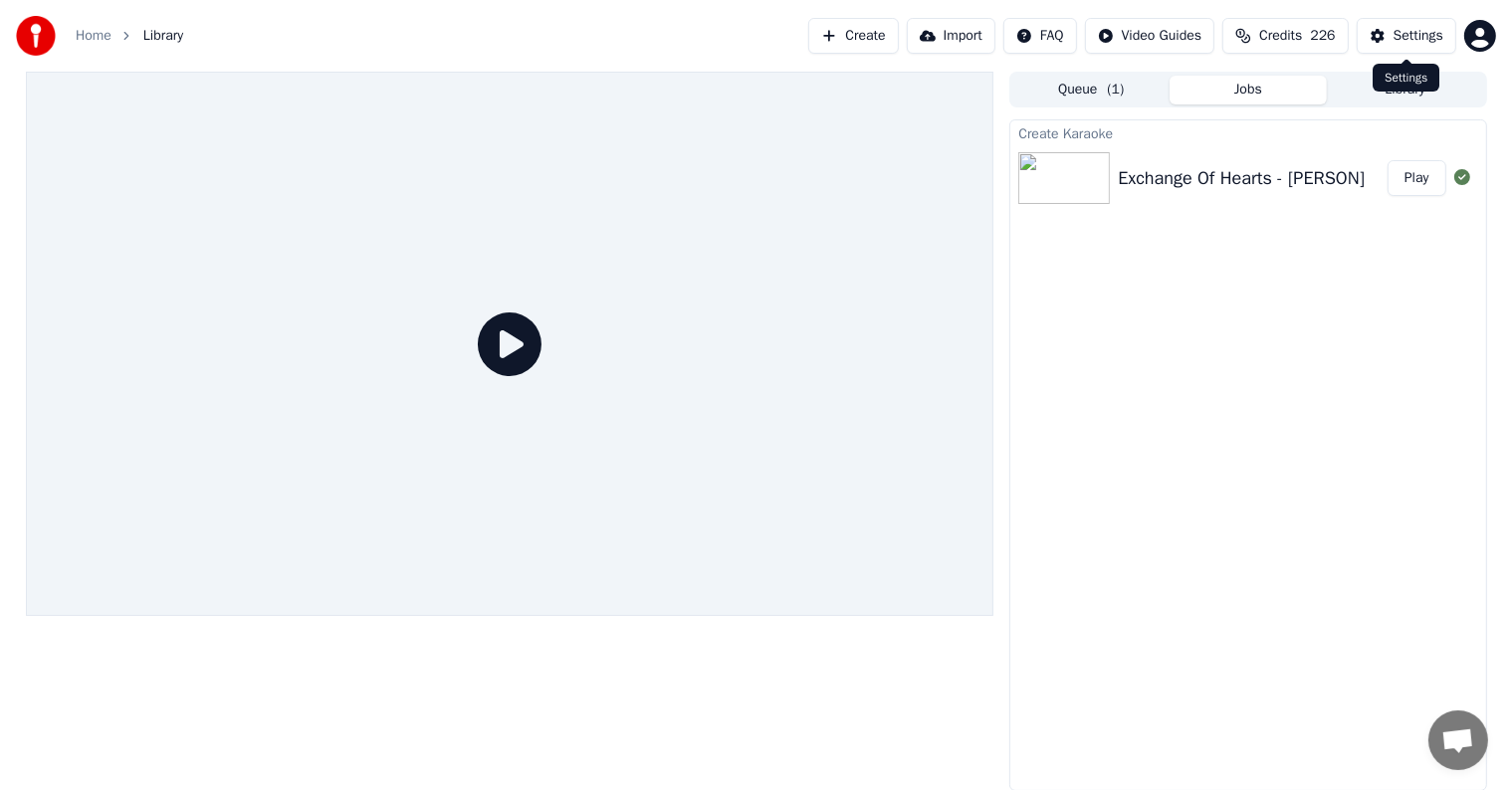 click on "Settings" at bounding box center (1406, 36) 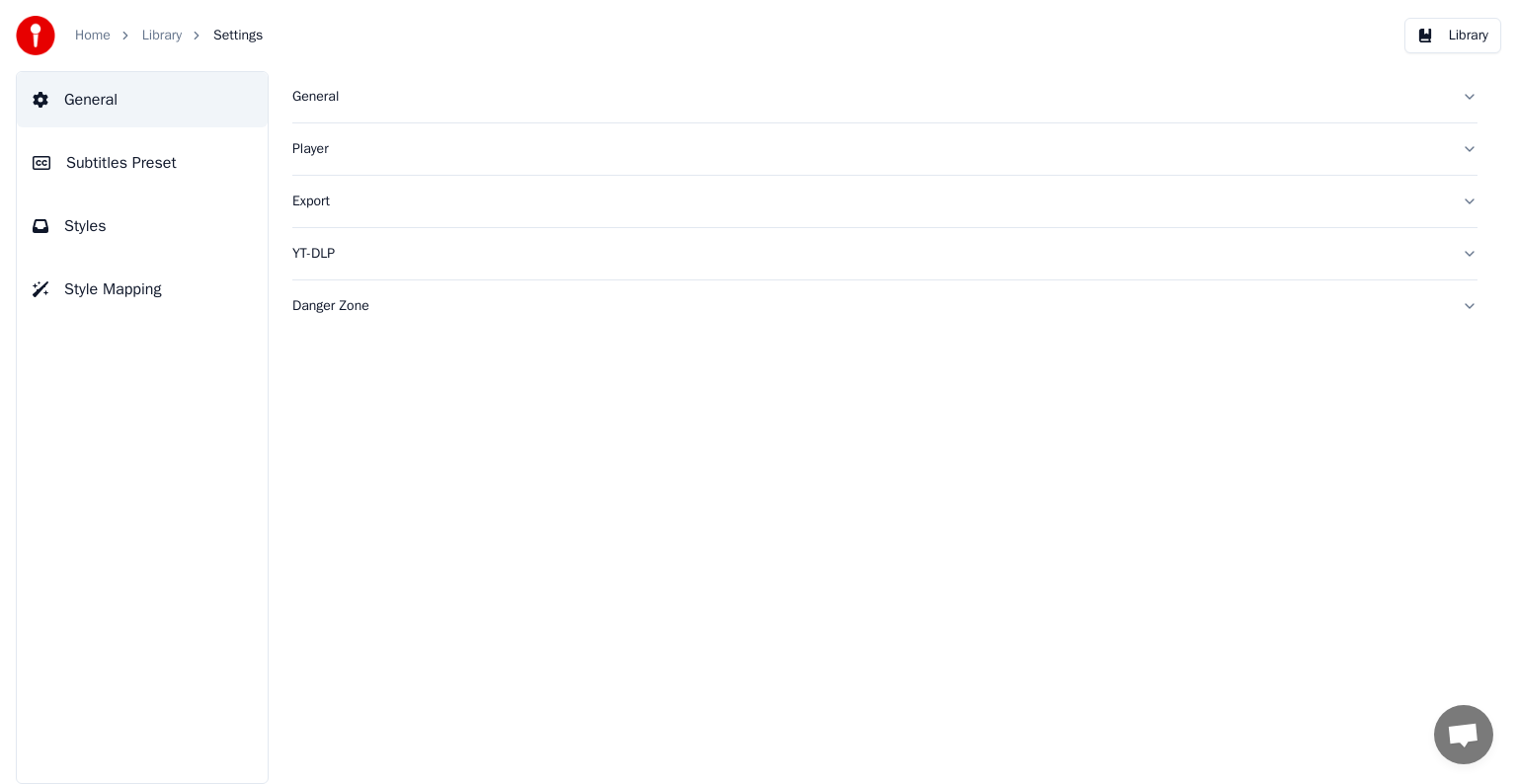 click on "Subtitles Preset" at bounding box center [121, 163] 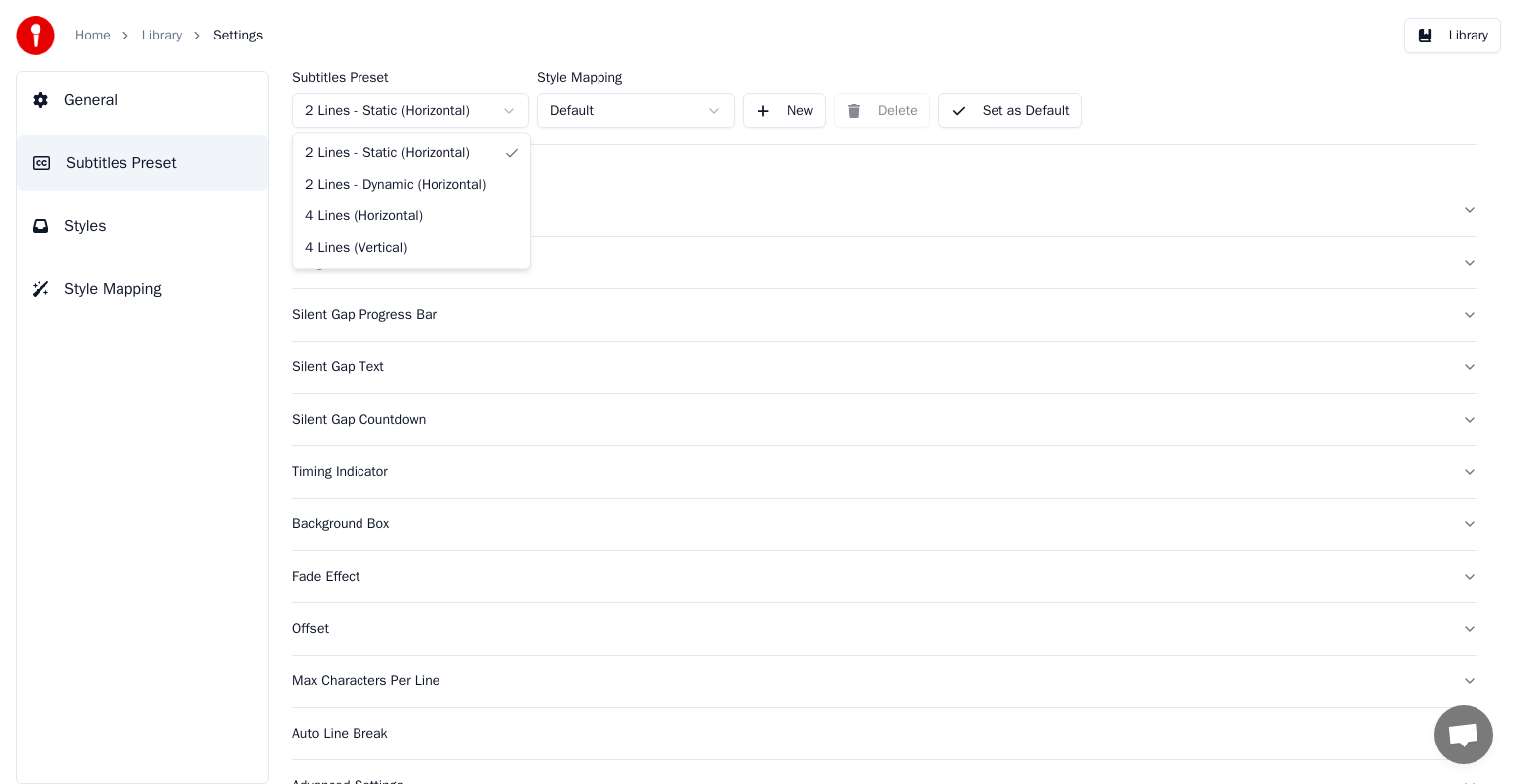 click on "Home Library Settings Library General Subtitles Preset Styles Style Mapping Subtitles Preset 2 Lines - Static (Horizontal) Style Mapping Default New Delete Set as Default General Song Title Silent Gap Progress Bar Silent Gap Text Silent Gap Countdown Timing Indicator Background Box Fade Effect Offset Max Characters Per Line Auto Line Break Advanced Settings 2 Lines - Static (Horizontal) 2 Lines - Dynamic (Horizontal) 4 Lines (Horizontal) 4 Lines (Vertical)" at bounding box center [758, 392] 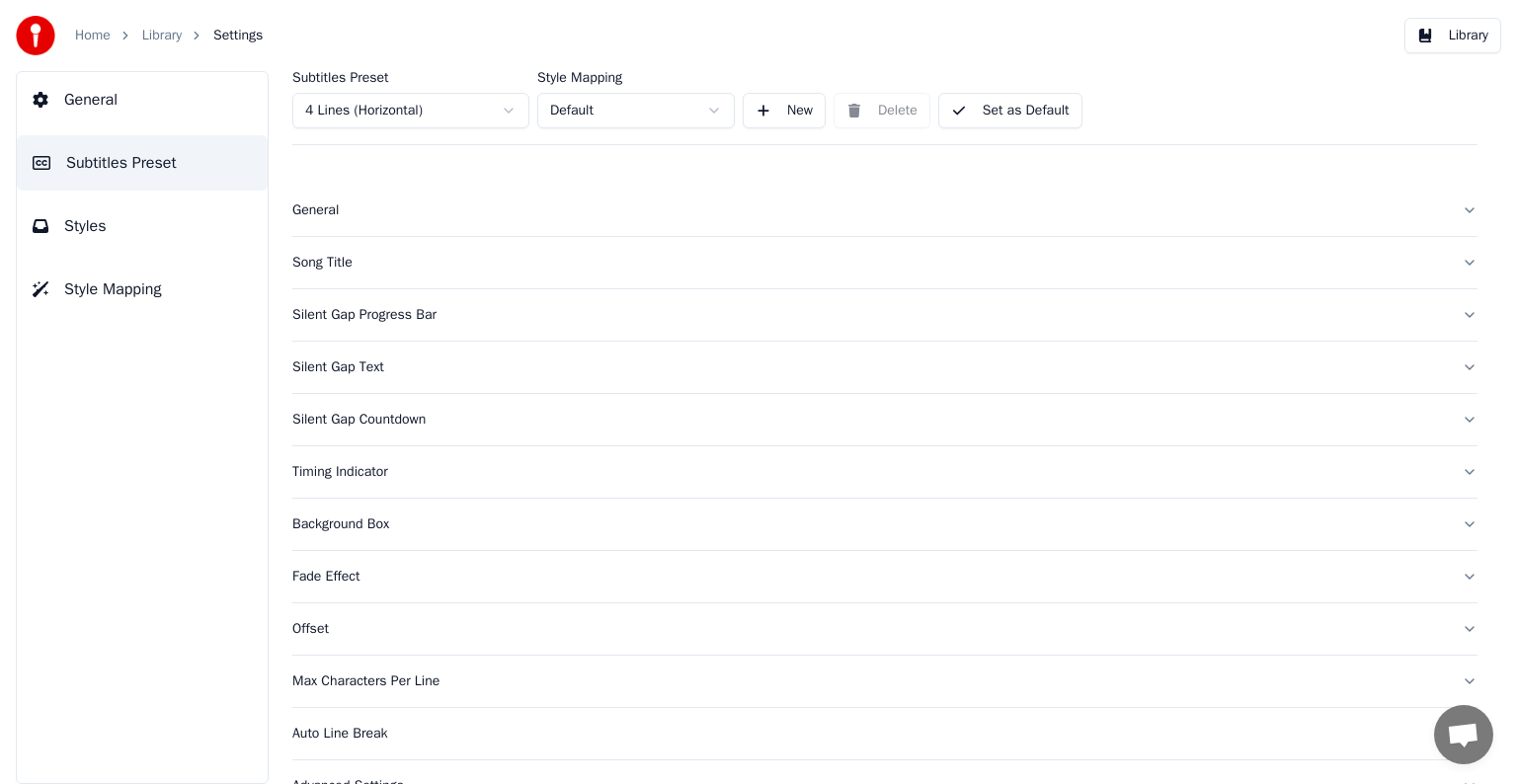 click on "Styles" at bounding box center [142, 226] 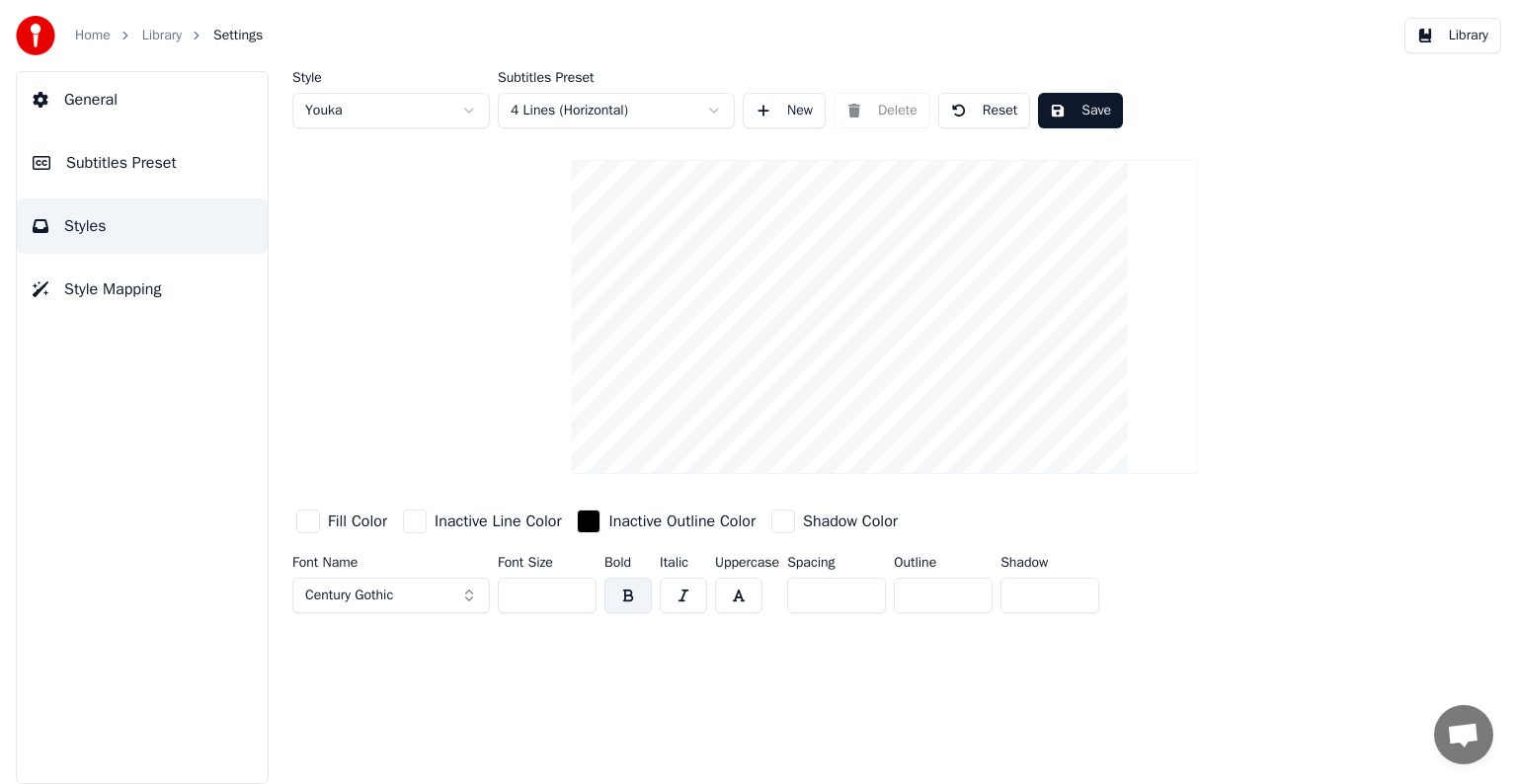 drag, startPoint x: 549, startPoint y: 593, endPoint x: 486, endPoint y: 588, distance: 63.198101 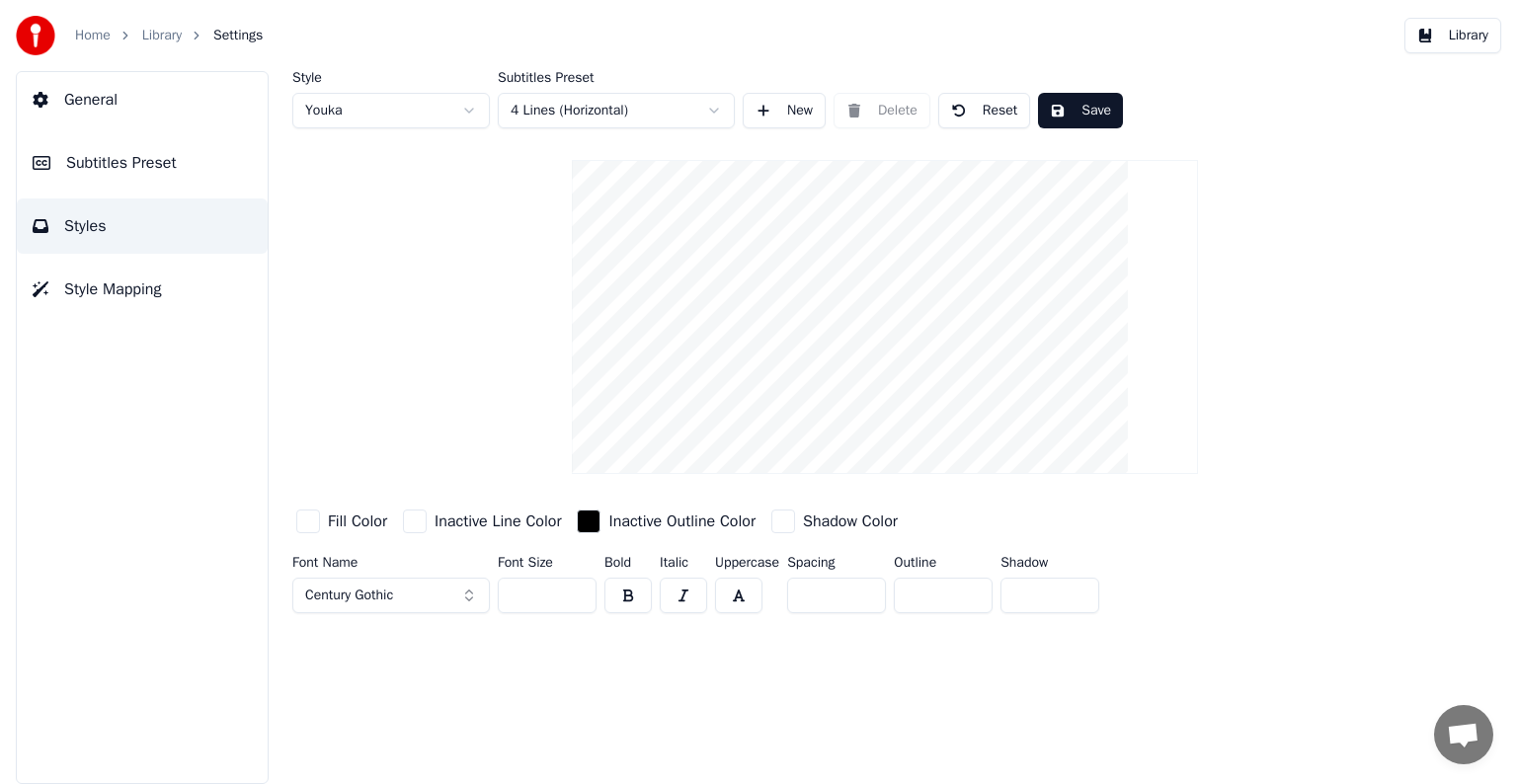 drag, startPoint x: 507, startPoint y: 594, endPoint x: 556, endPoint y: 592, distance: 49.040799 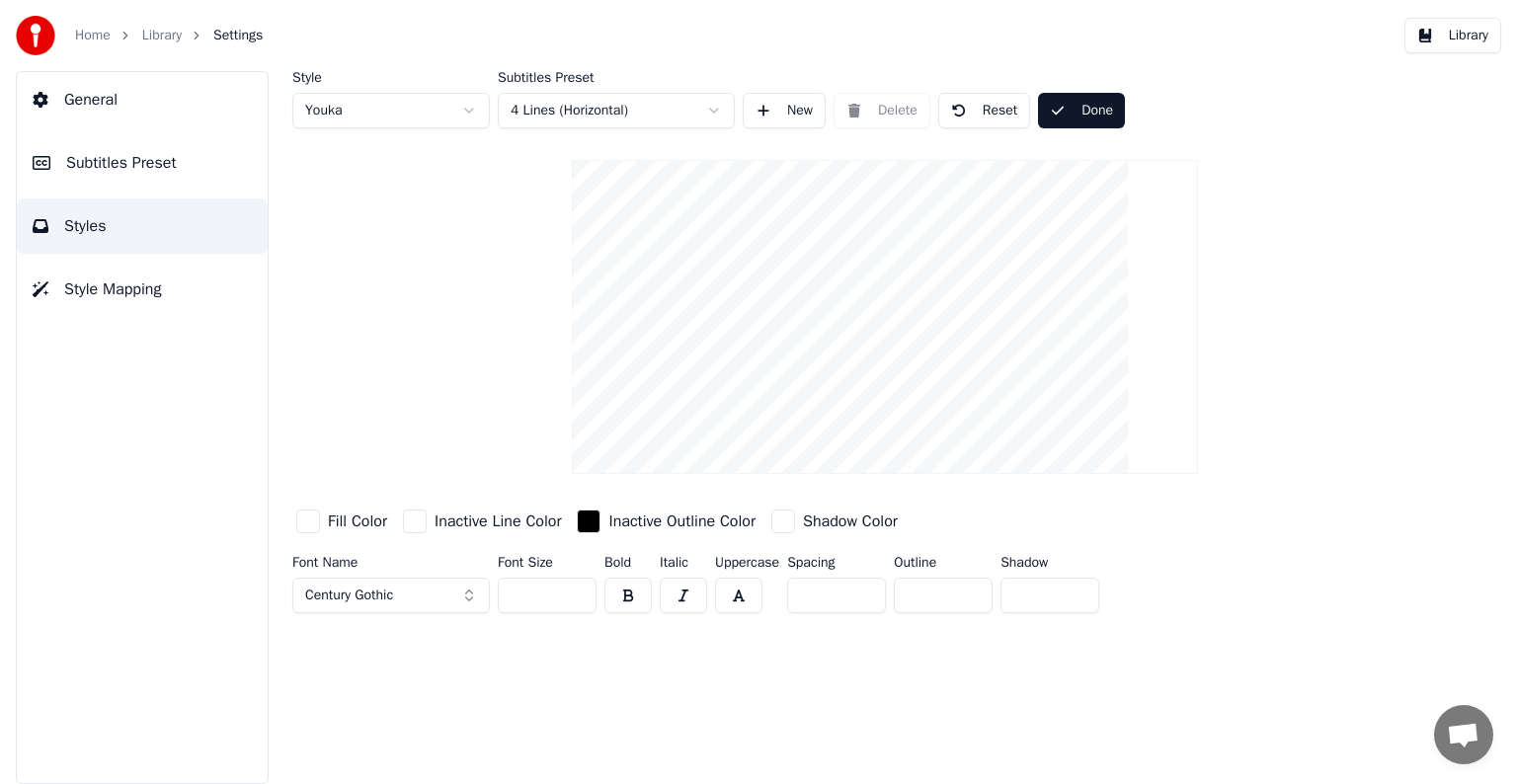 click on "Library" at bounding box center (162, 36) 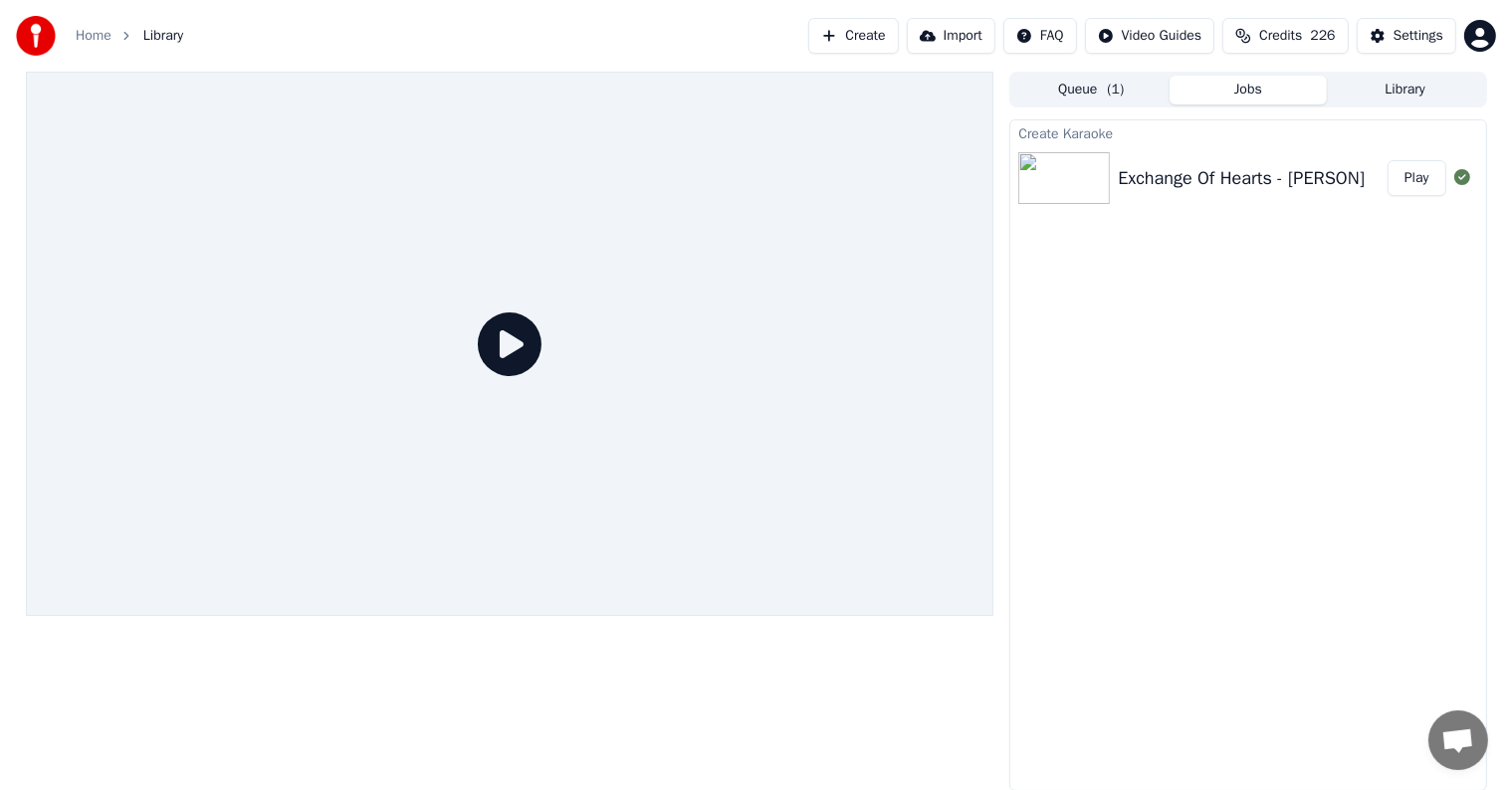click on "Play" at bounding box center [1416, 178] 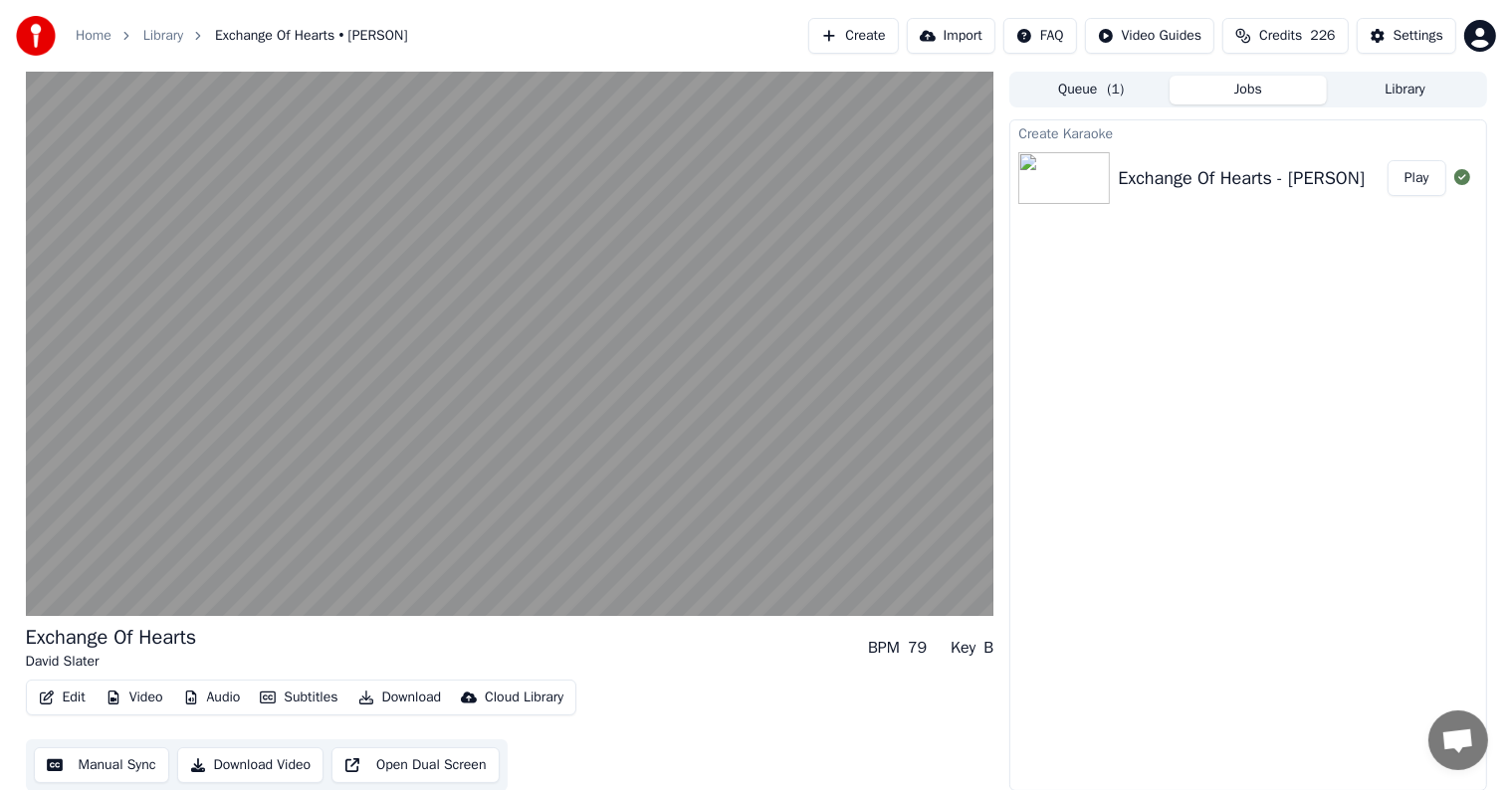 type 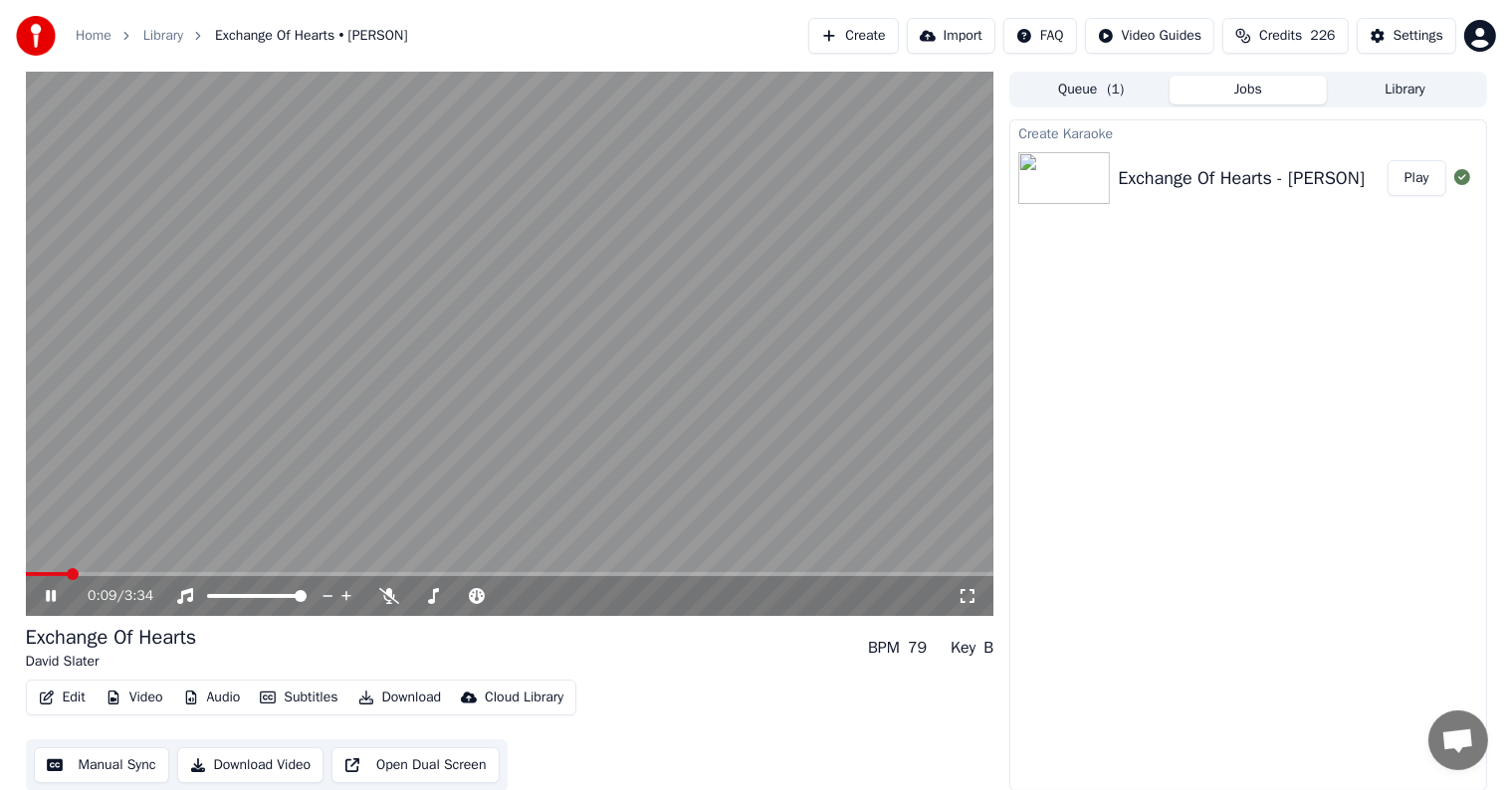 click 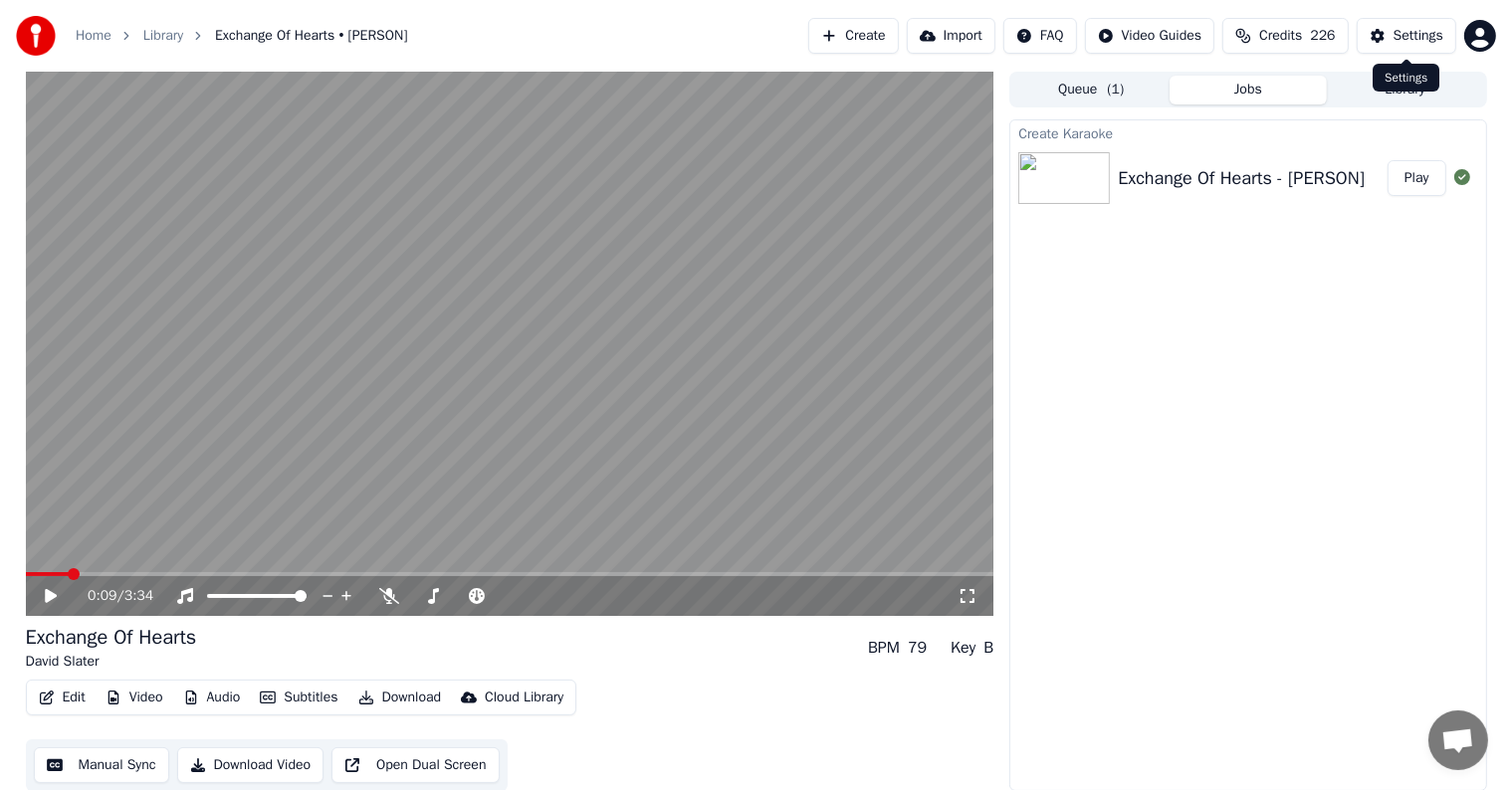click on "Settings" at bounding box center [1418, 36] 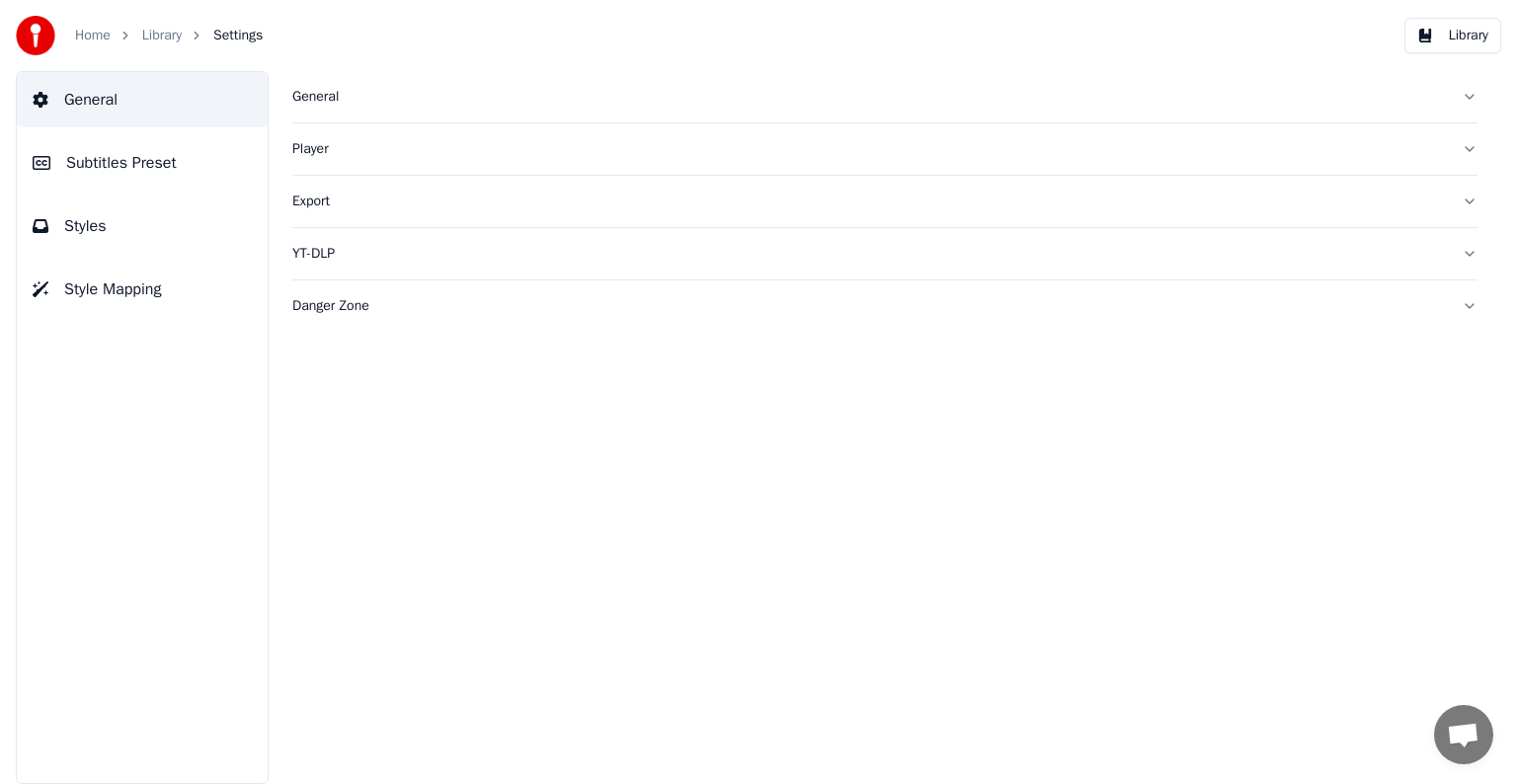 click on "Subtitles Preset" at bounding box center [121, 163] 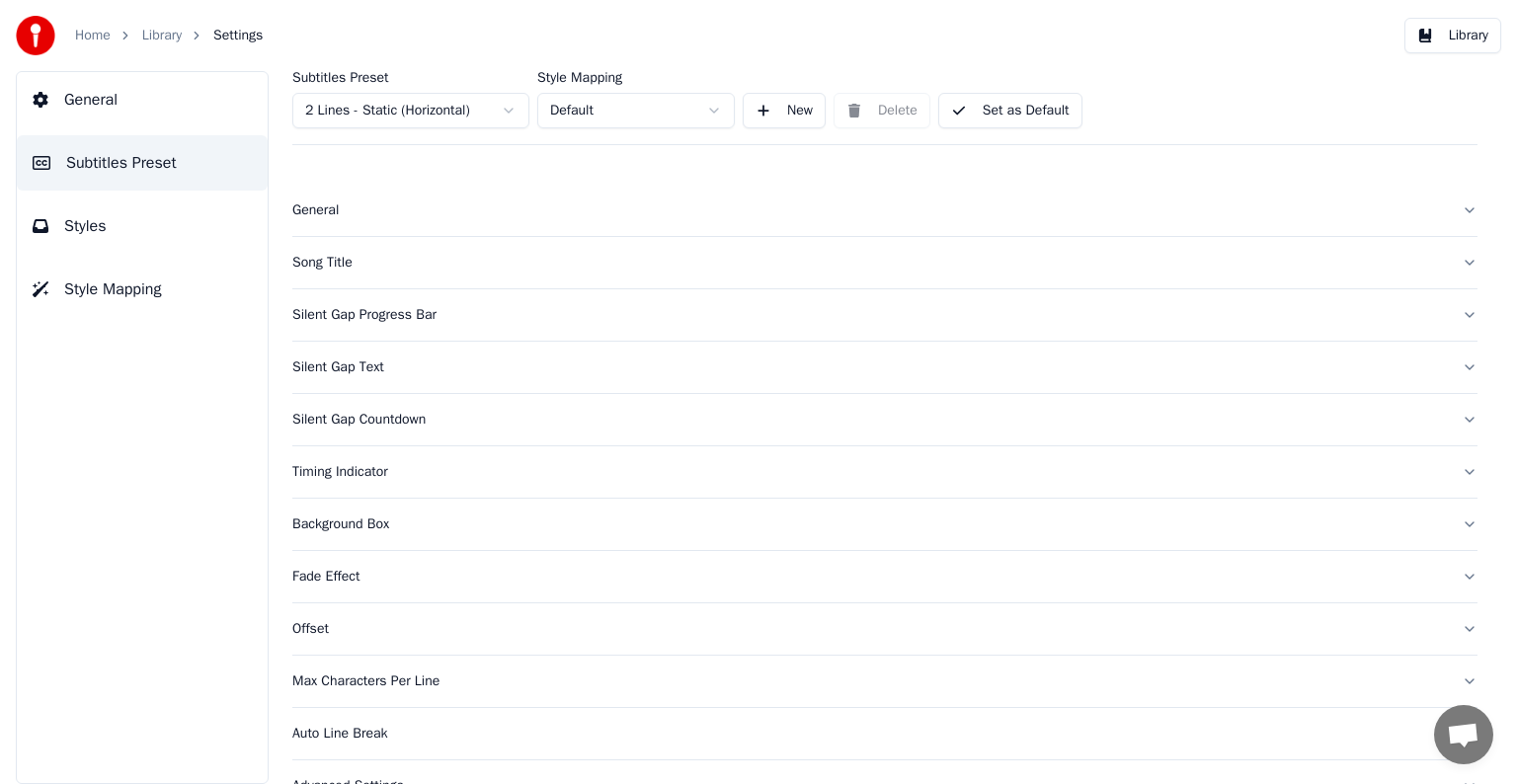 click on "Home Library Settings Library General Subtitles Preset Styles Style Mapping Subtitles Preset 2 Lines - Static (Horizontal) Style Mapping Default New Delete Set as Default General Song Title Silent Gap Progress Bar Silent Gap Text Silent Gap Countdown Timing Indicator Background Box Fade Effect Offset Max Characters Per Line Auto Line Break Advanced Settings" at bounding box center (758, 392) 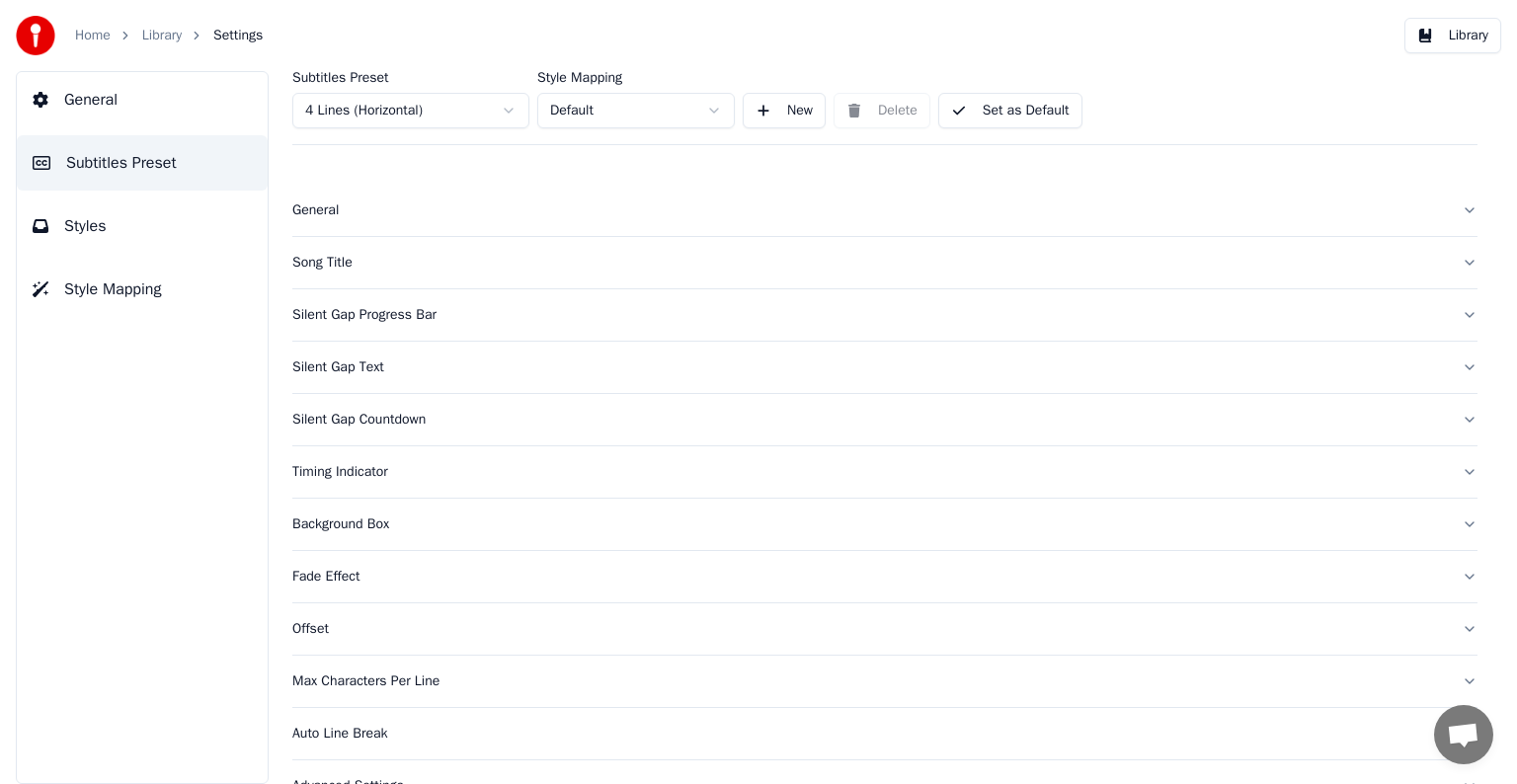 click on "Song Title" at bounding box center (869, 263) 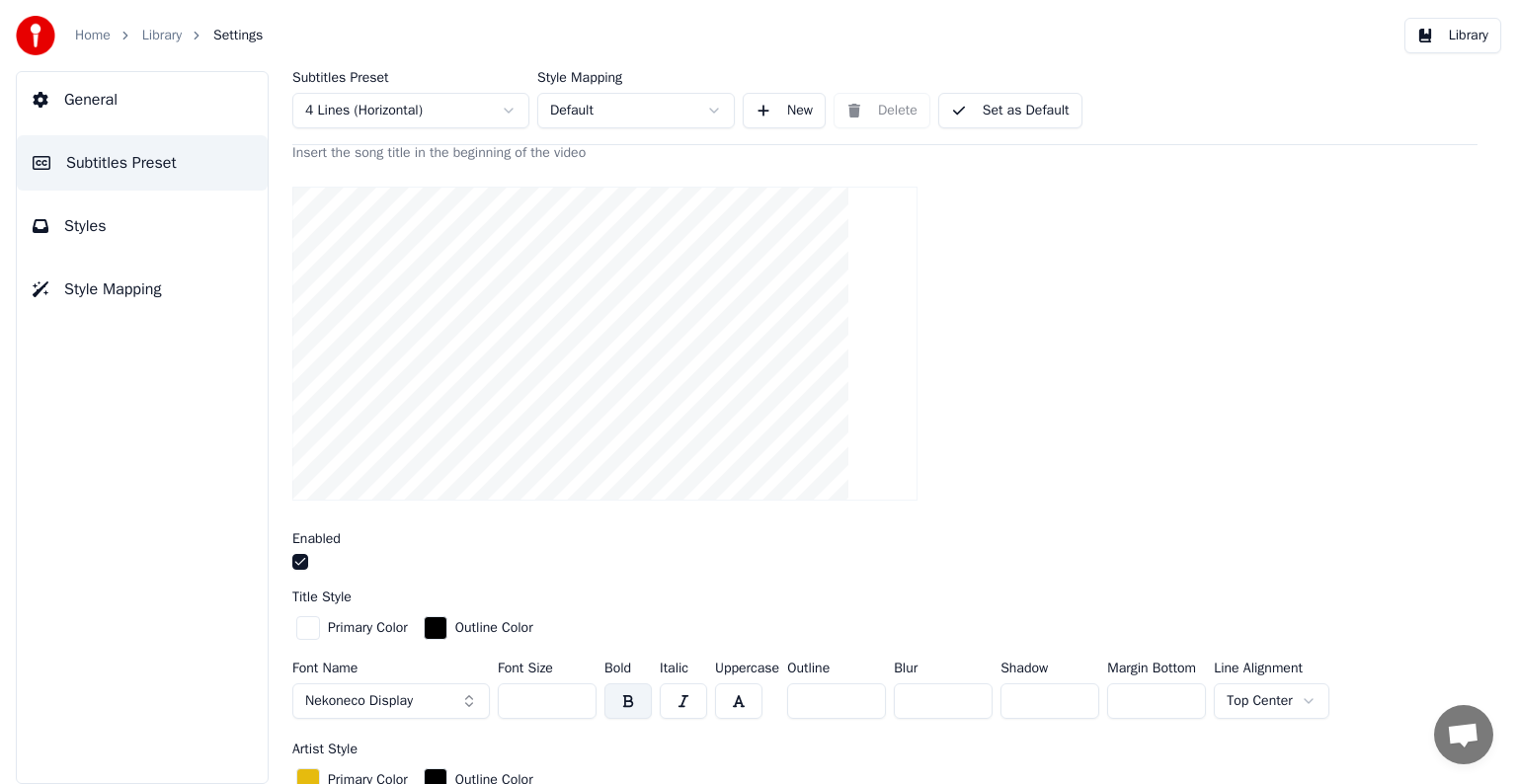 scroll, scrollTop: 395, scrollLeft: 0, axis: vertical 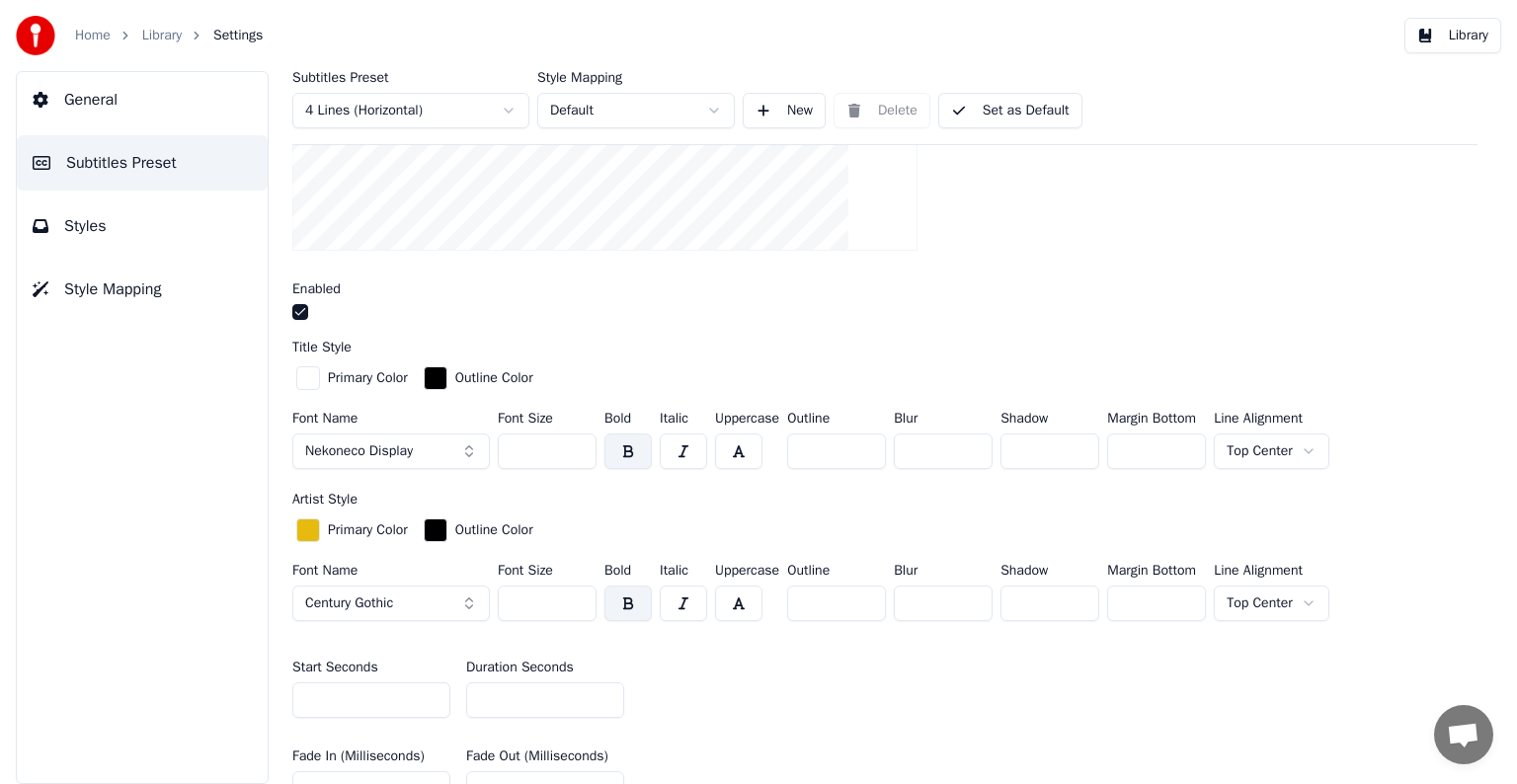 click on "*" at bounding box center (837, 603) 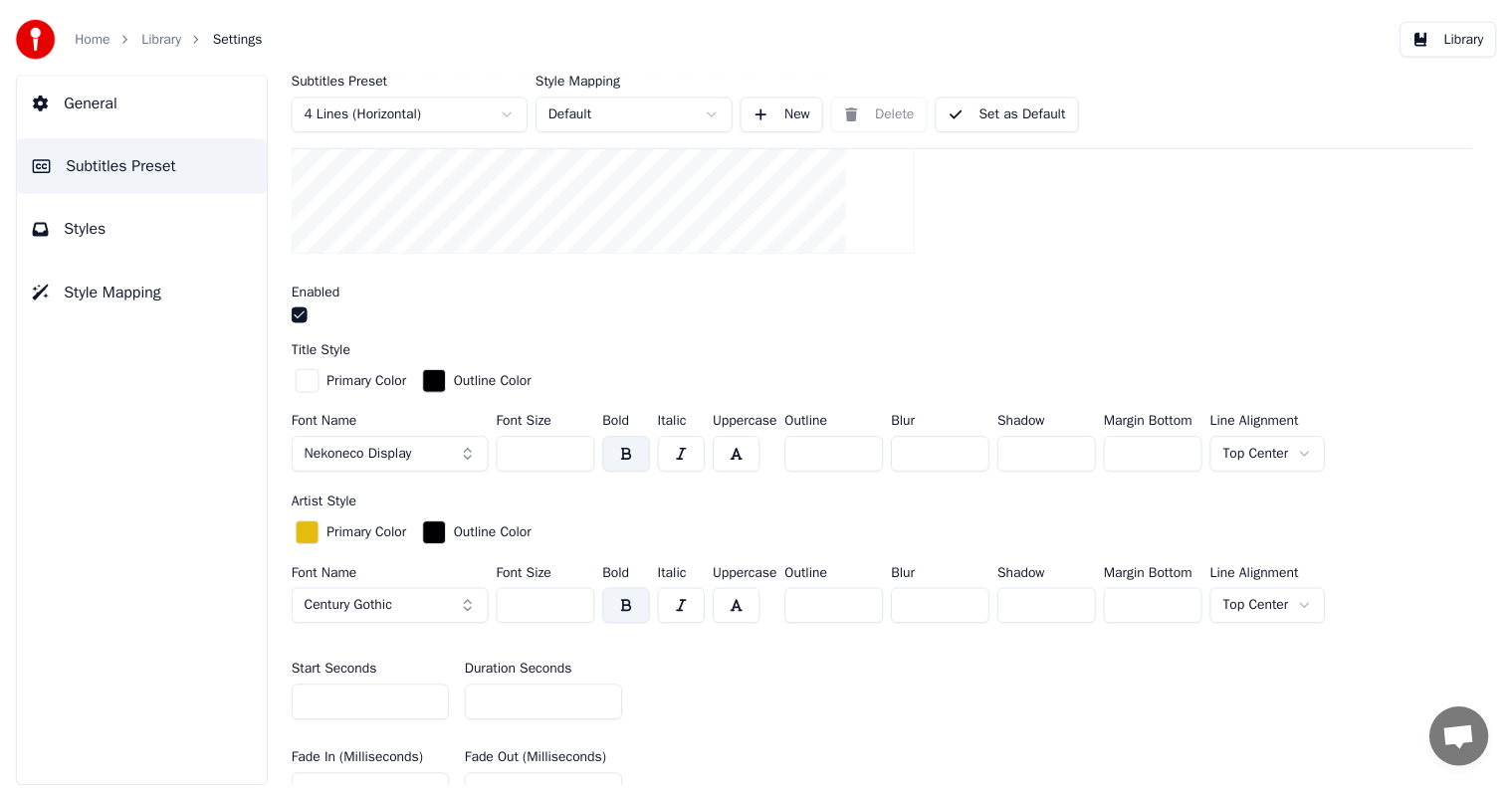 scroll, scrollTop: 0, scrollLeft: 0, axis: both 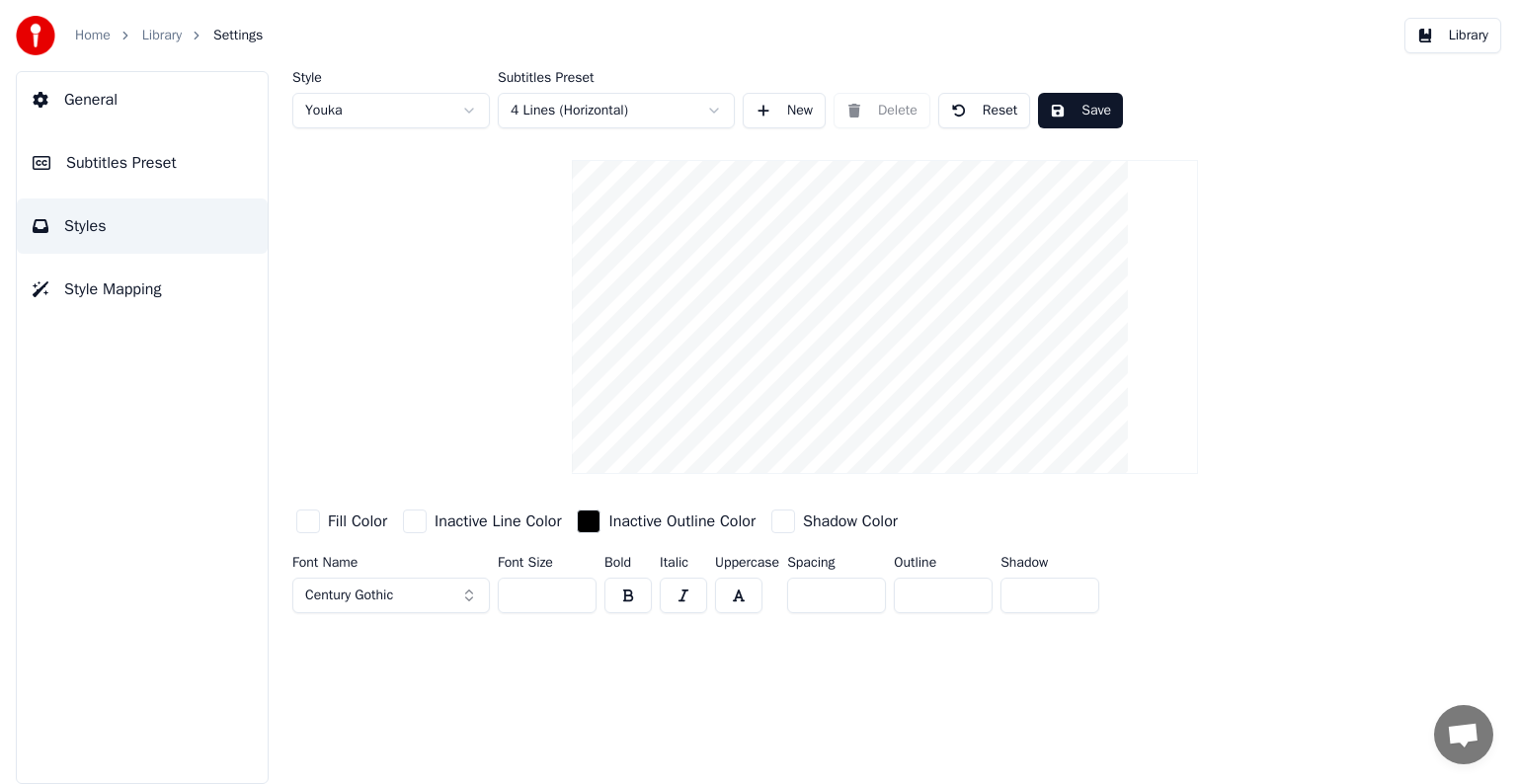 click on "*" at bounding box center [943, 595] 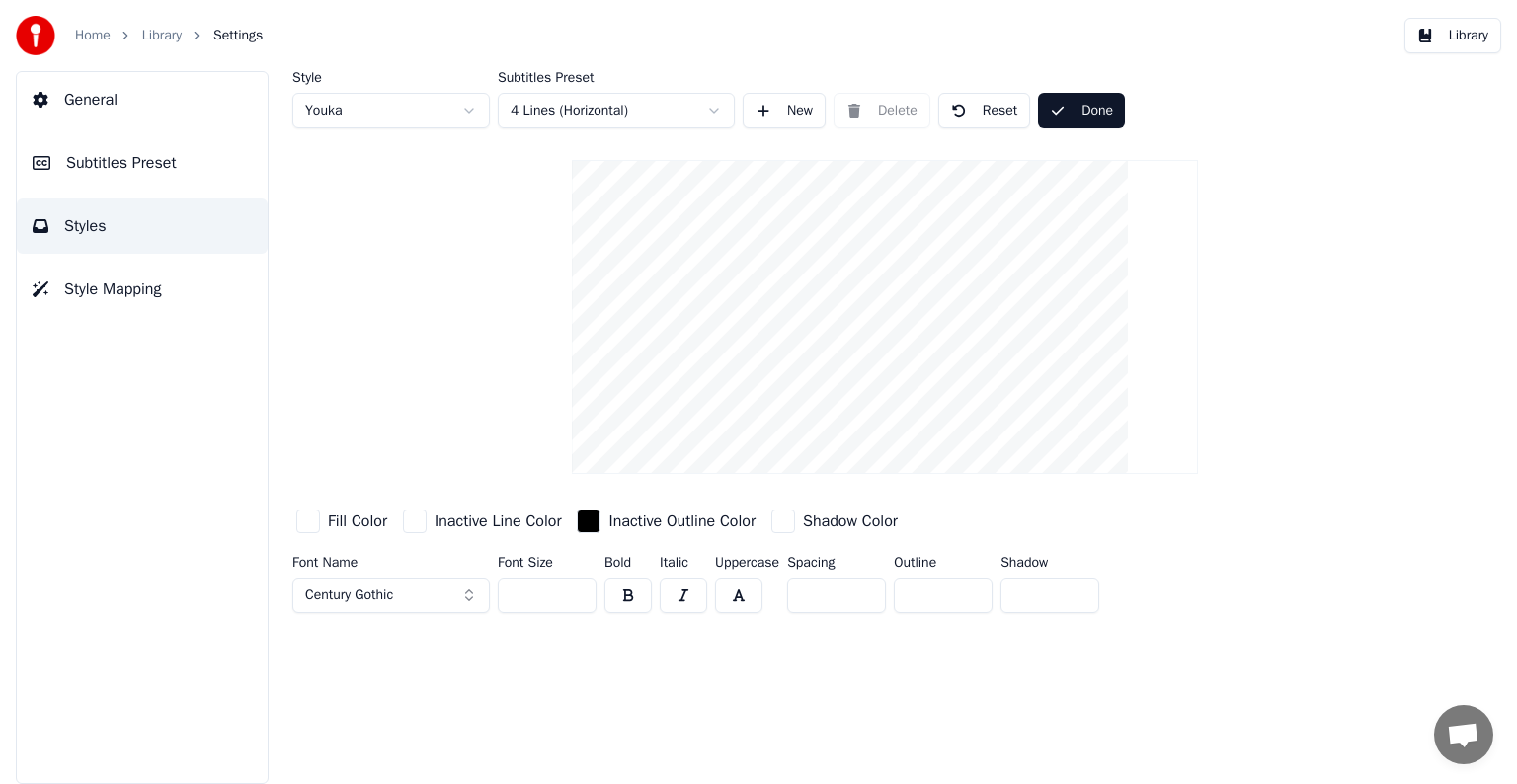 click on "Library" at bounding box center [162, 36] 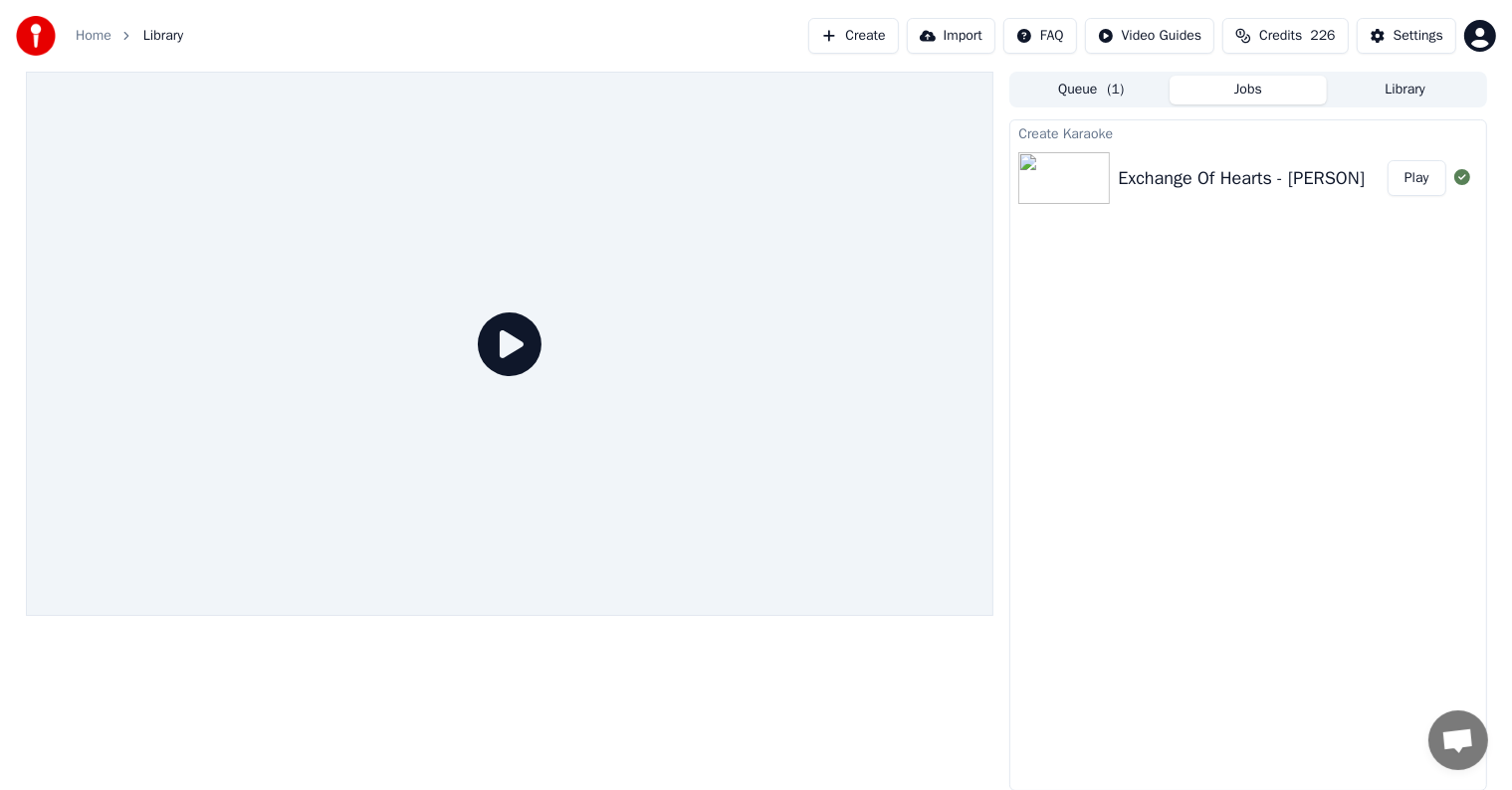 click on "Play" at bounding box center [1416, 178] 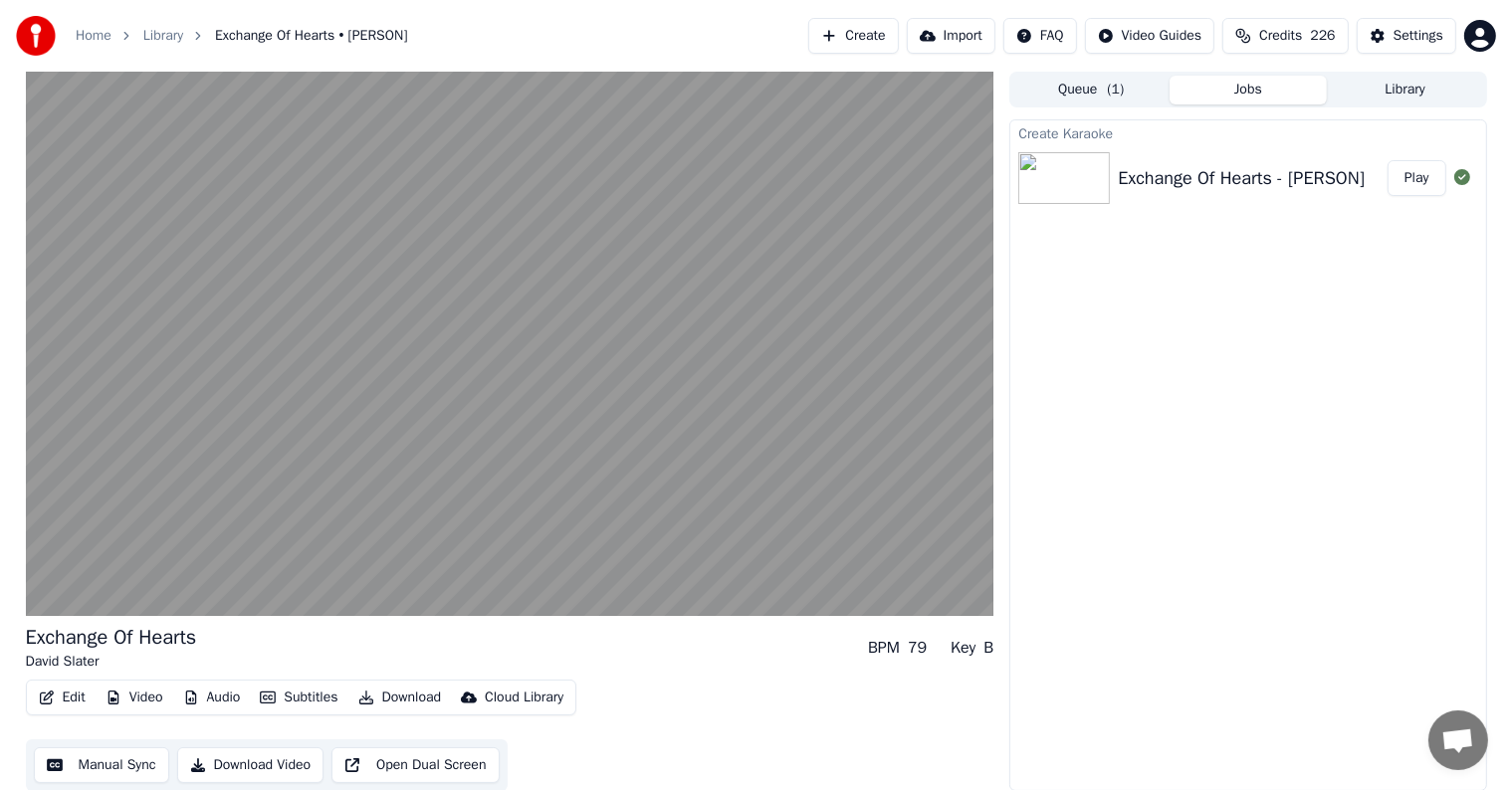 type 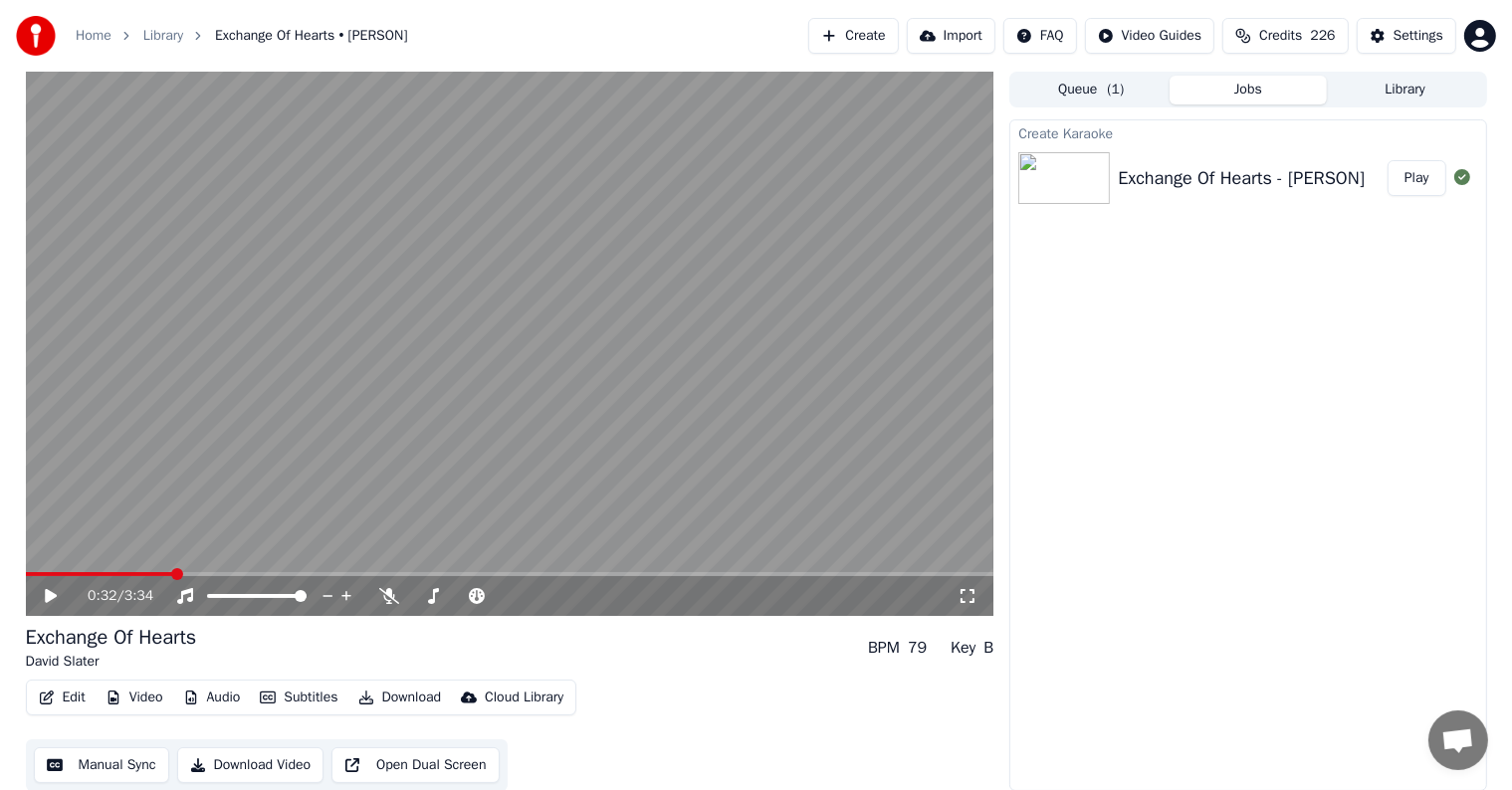 click on "Play" at bounding box center (1416, 178) 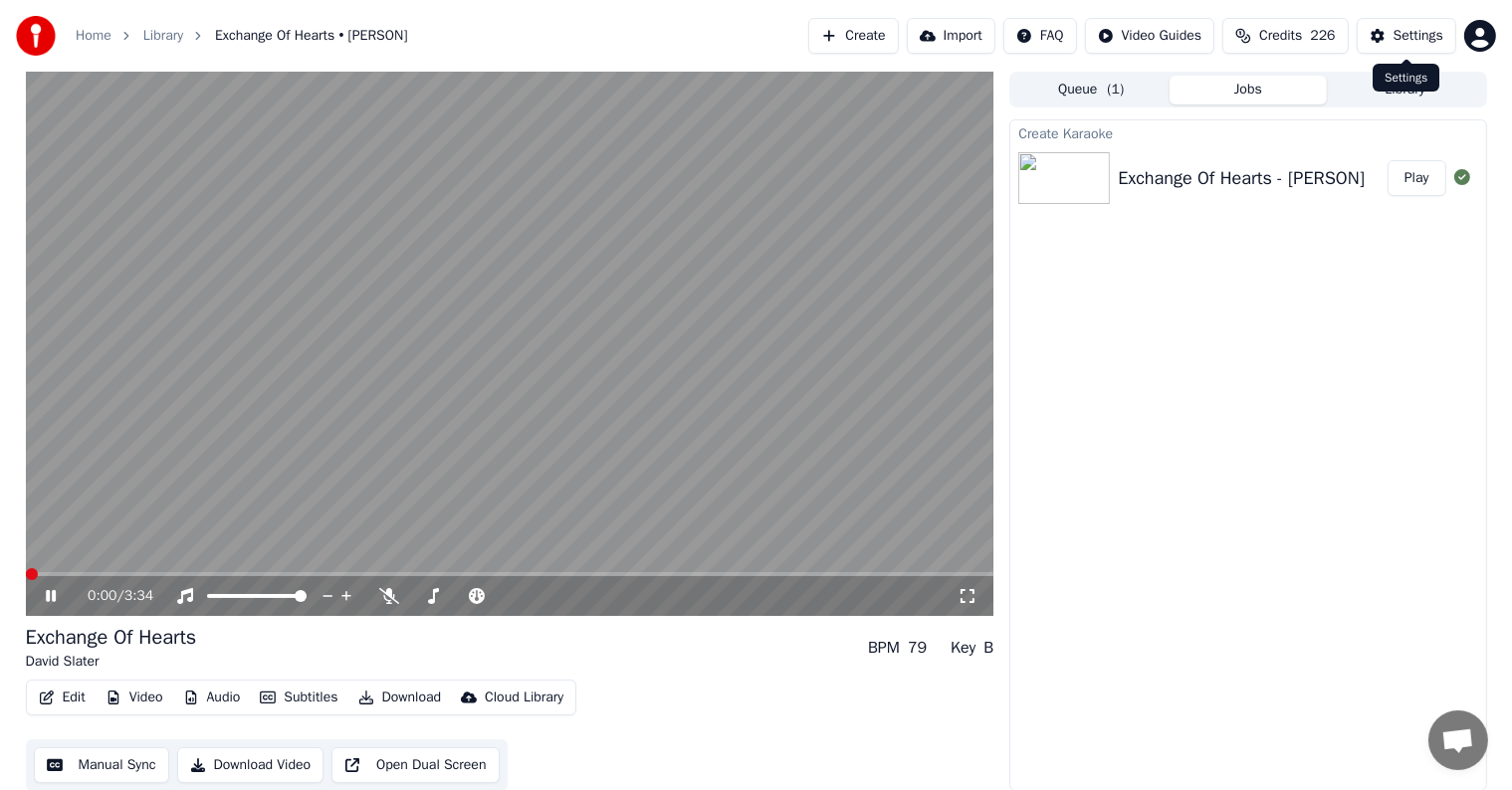 click on "Settings" at bounding box center (1418, 36) 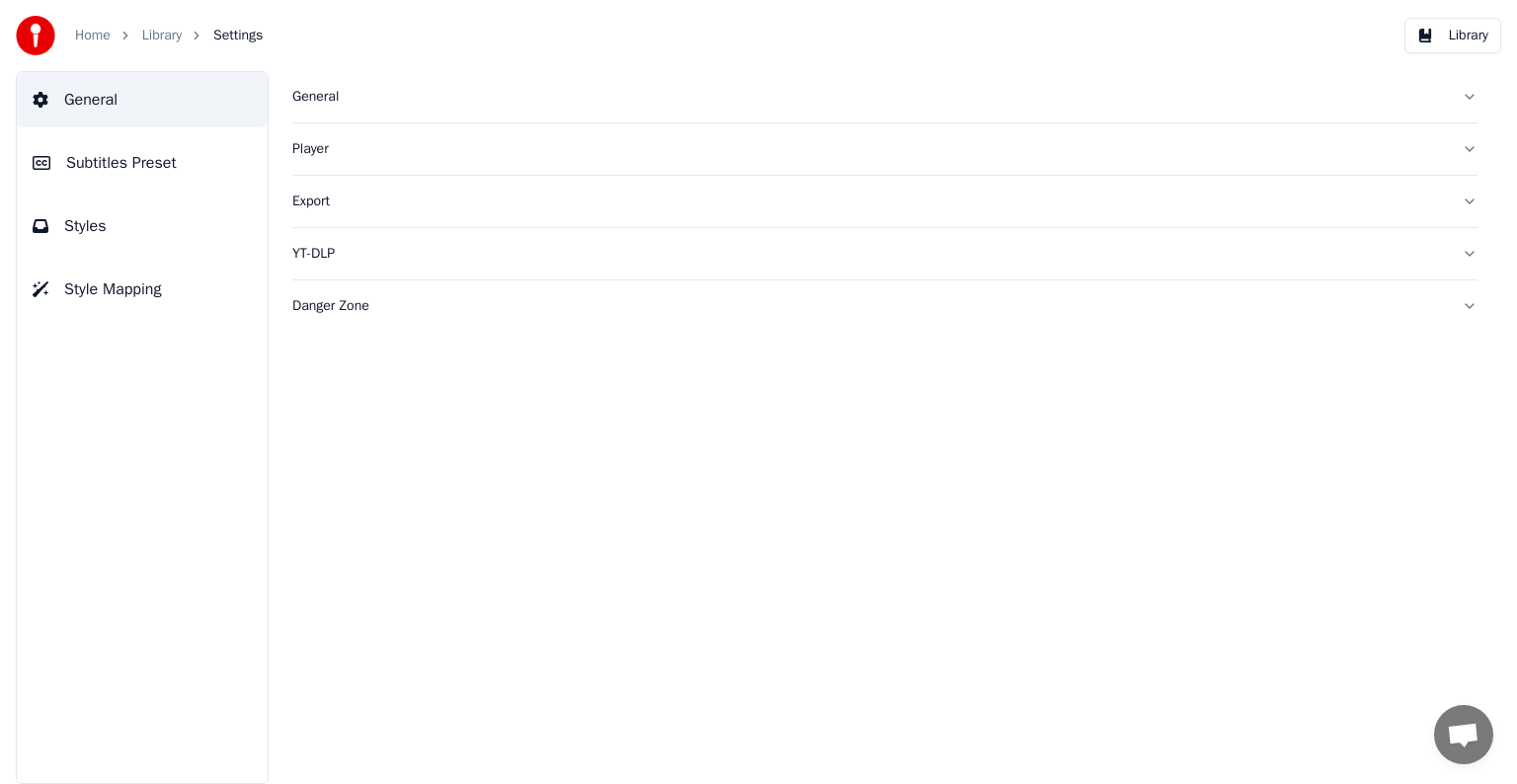 click on "Subtitles Preset" at bounding box center (121, 163) 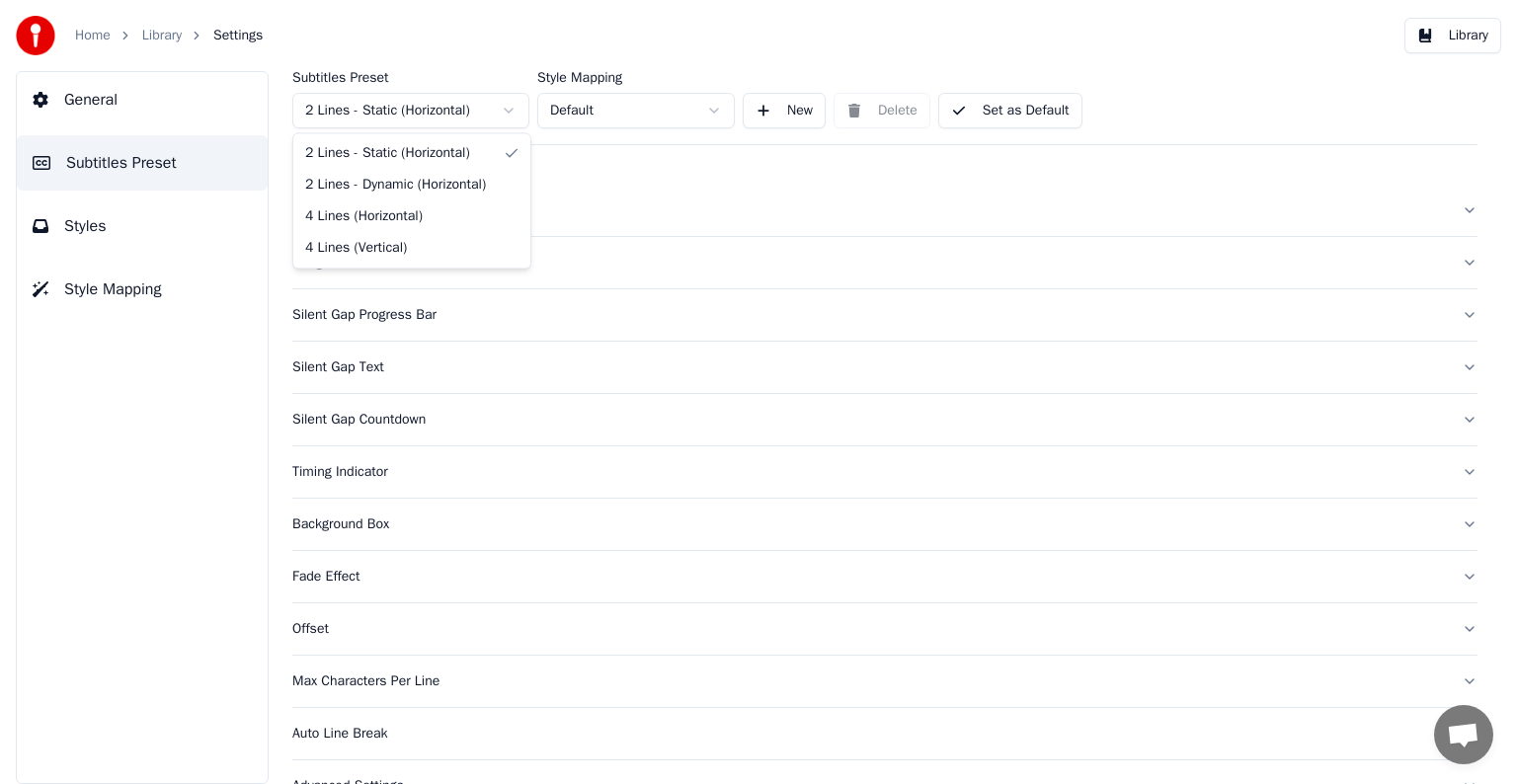 click on "Home Library Settings Library General Subtitles Preset Styles Style Mapping Subtitles Preset 2 Lines - Static (Horizontal) Style Mapping Default New Delete Set as Default General Song Title Silent Gap Progress Bar Silent Gap Text Silent Gap Countdown Timing Indicator Background Box Fade Effect Offset Max Characters Per Line Auto Line Break Advanced Settings 2 Lines - Static (Horizontal) 2 Lines - Dynamic (Horizontal) 4 Lines (Horizontal) 4 Lines (Vertical)" at bounding box center [758, 392] 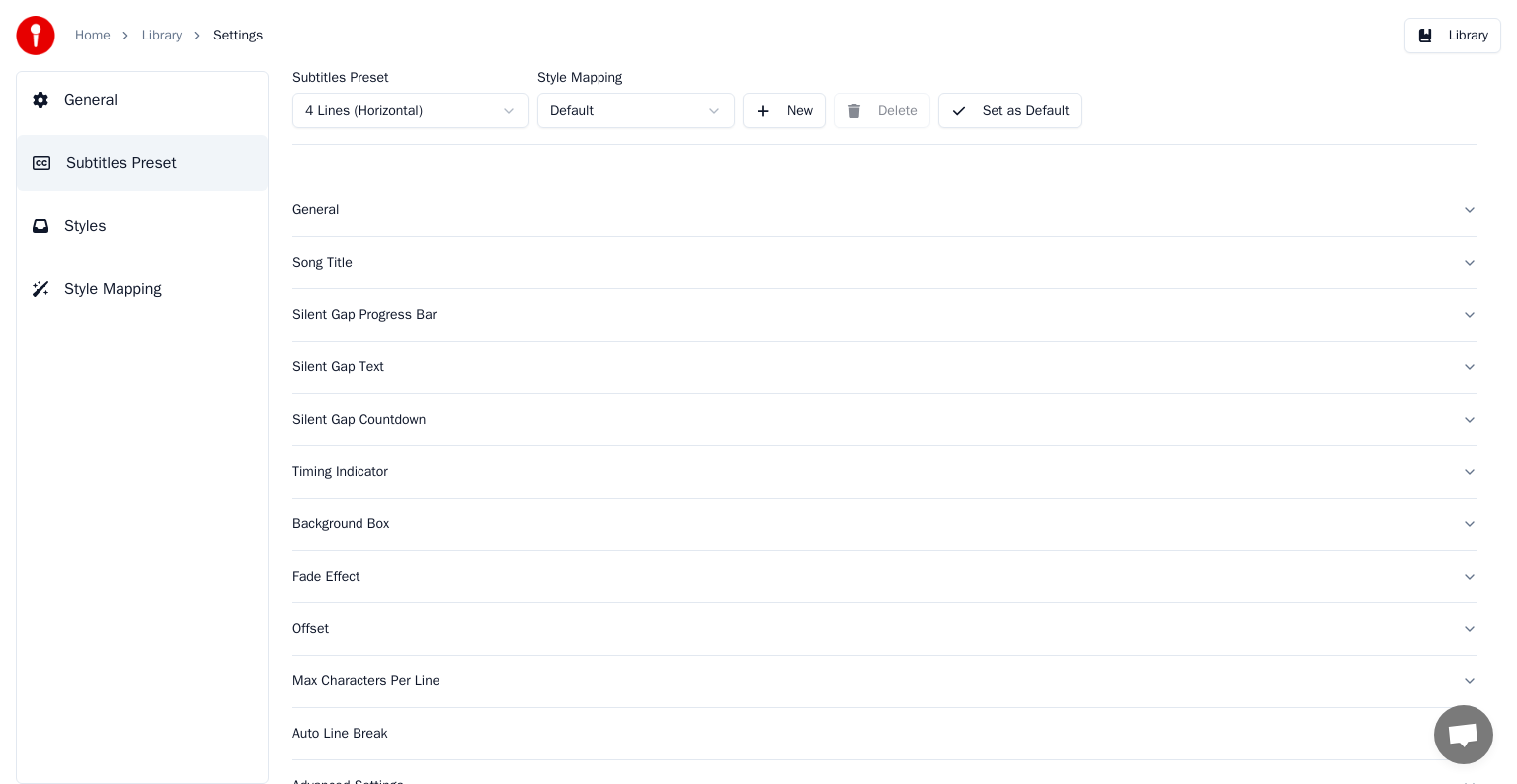 click on "Styles" at bounding box center (85, 226) 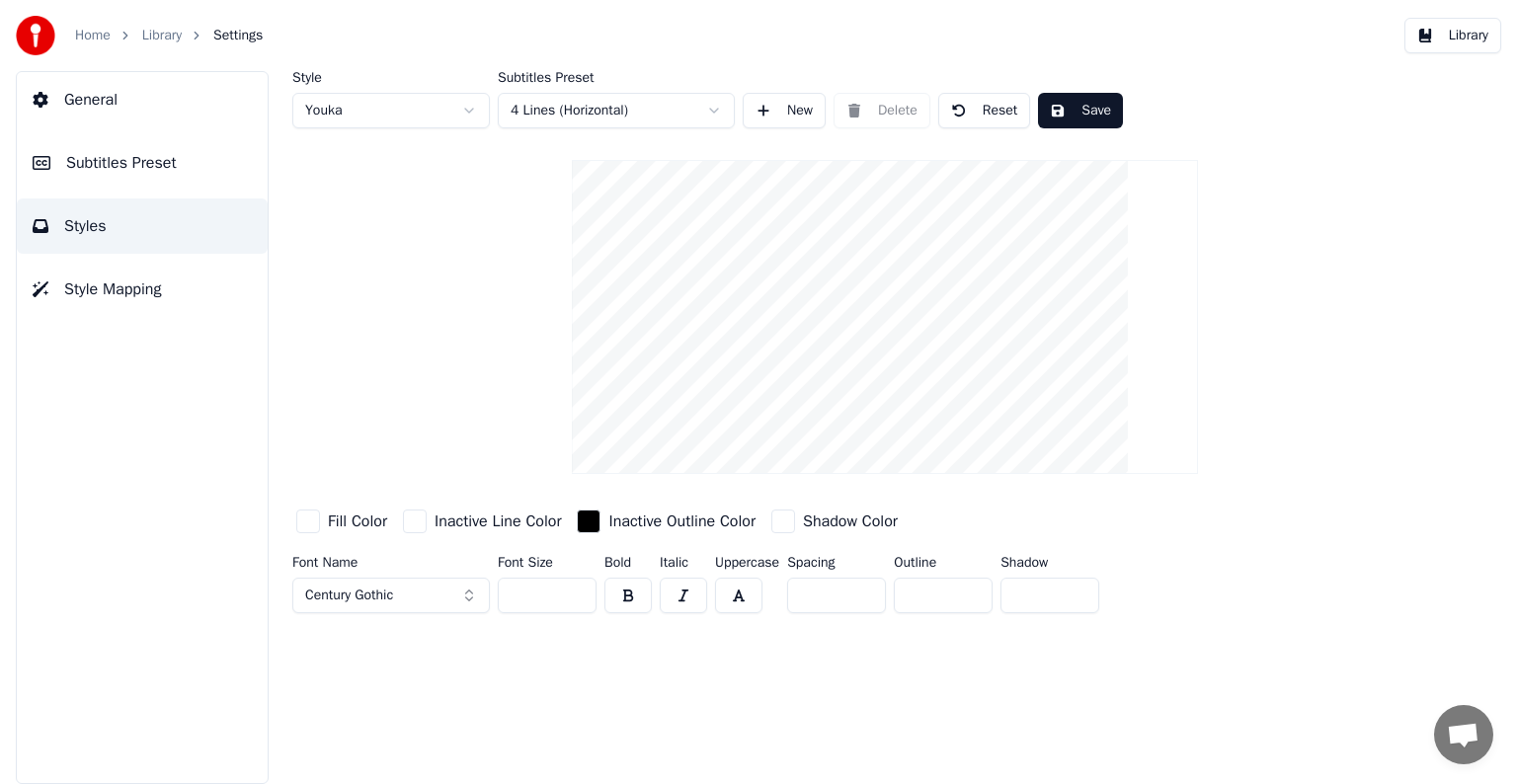 click on "*" at bounding box center [837, 595] 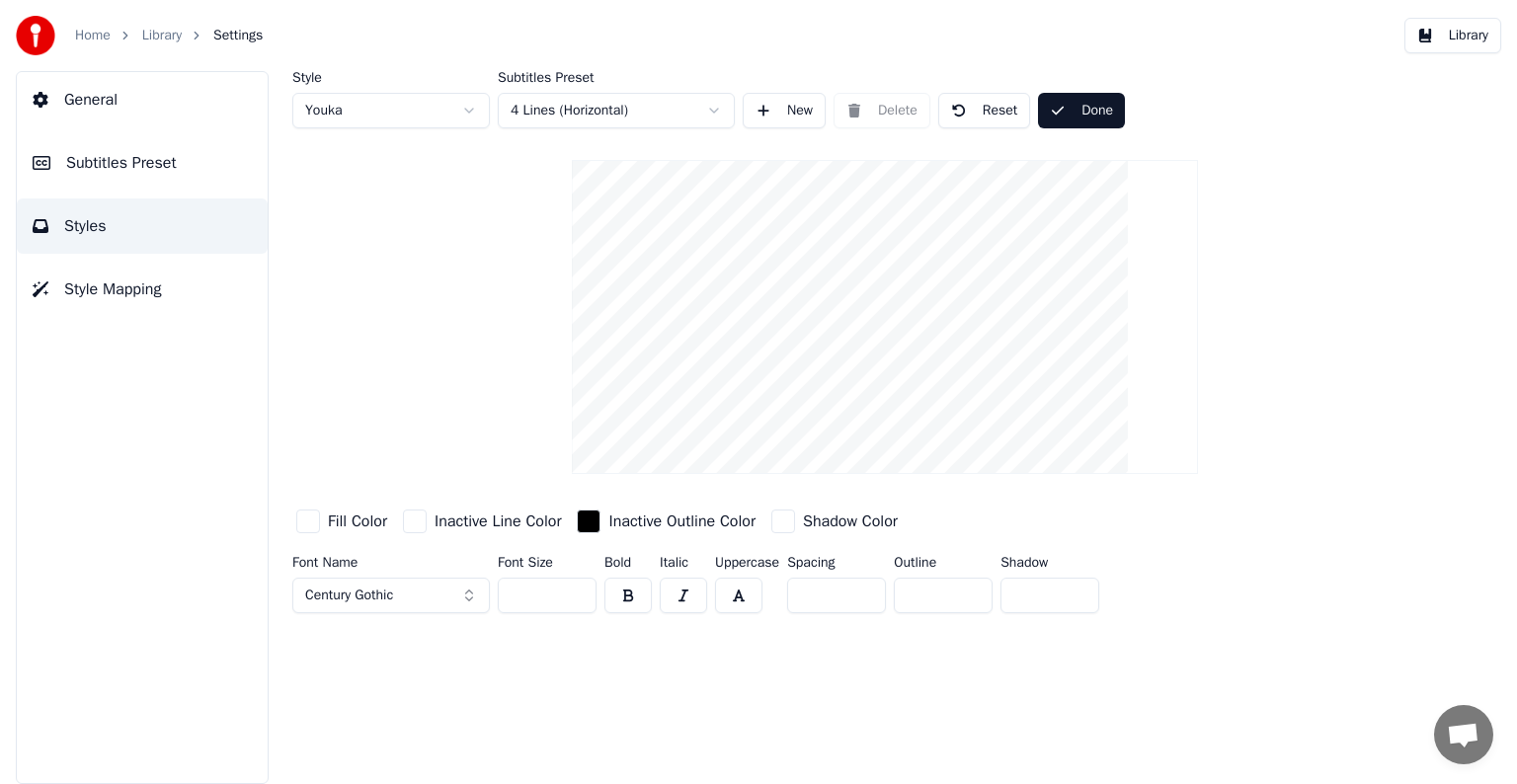 click on "Library" at bounding box center [162, 36] 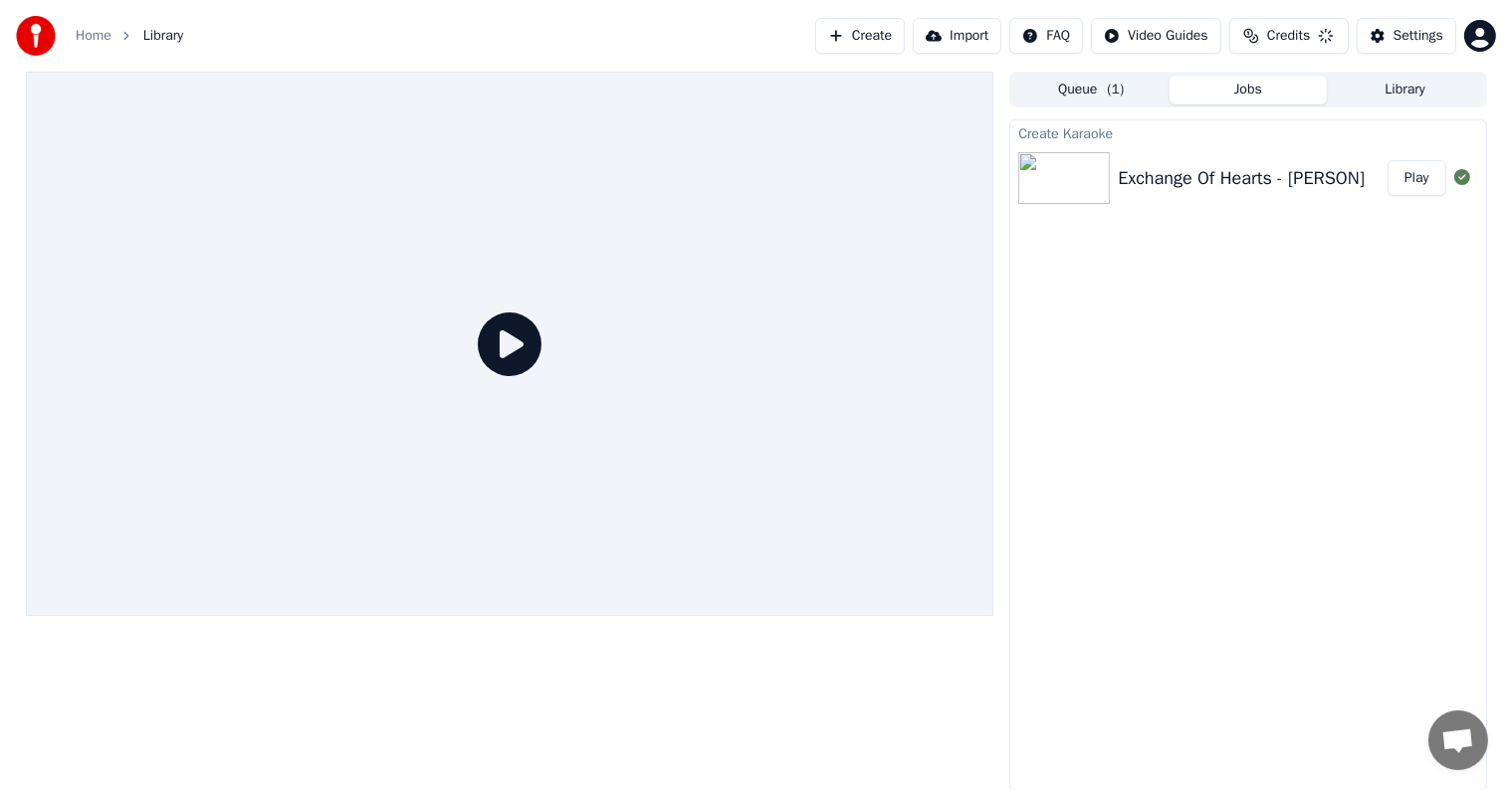 click on "Play" at bounding box center (1416, 178) 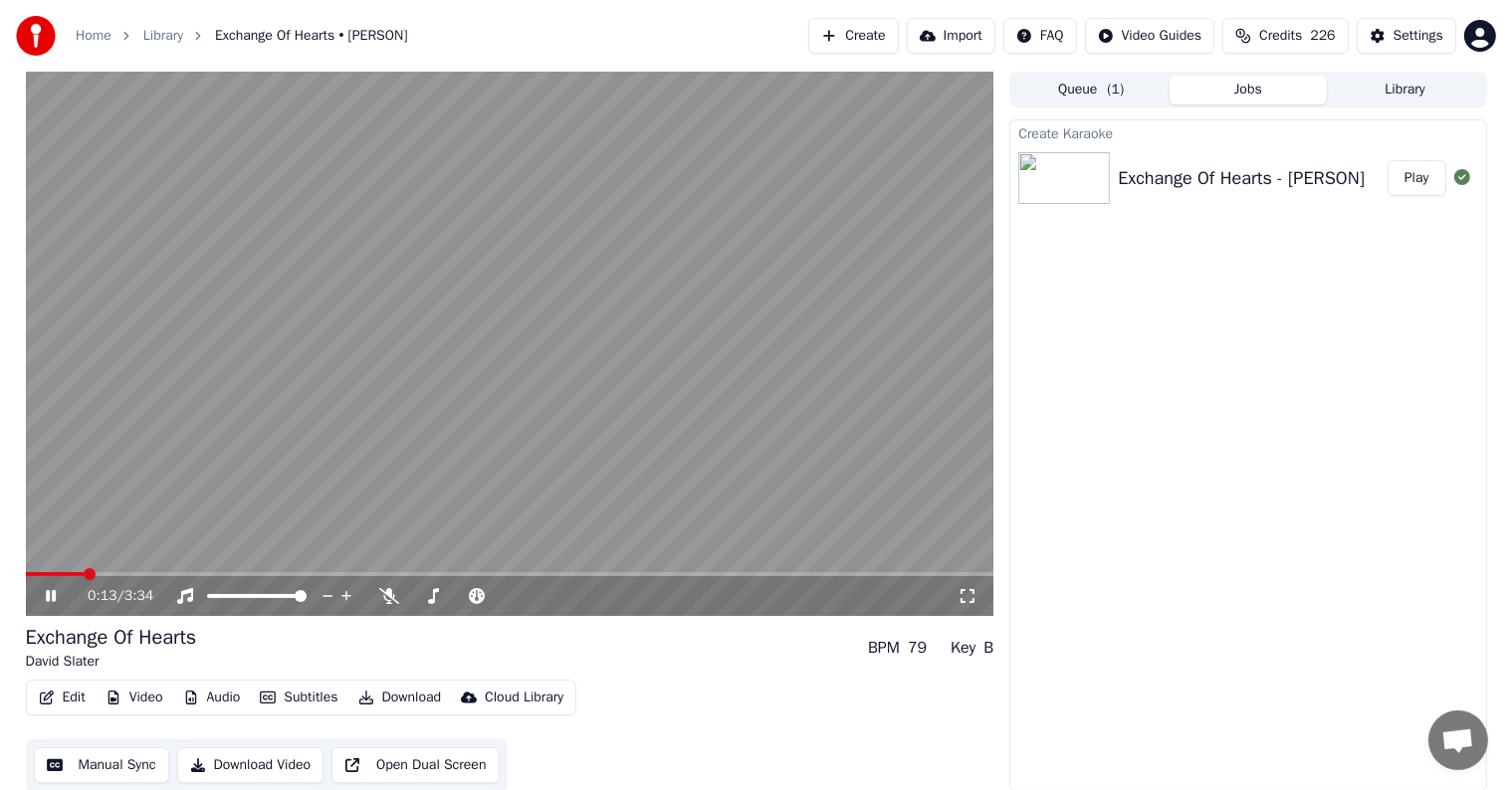 click at bounding box center (510, 574) 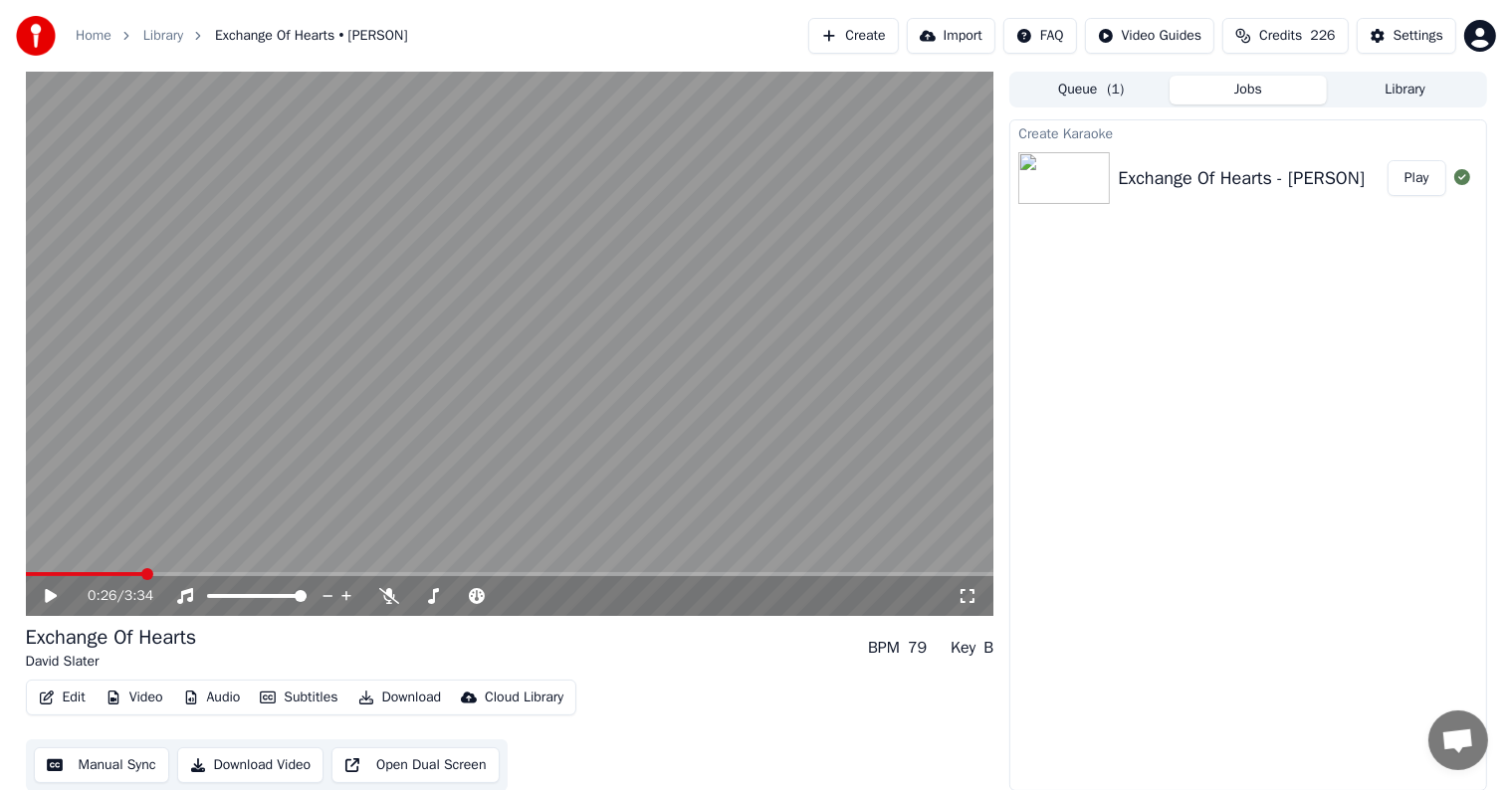 scroll, scrollTop: 1, scrollLeft: 0, axis: vertical 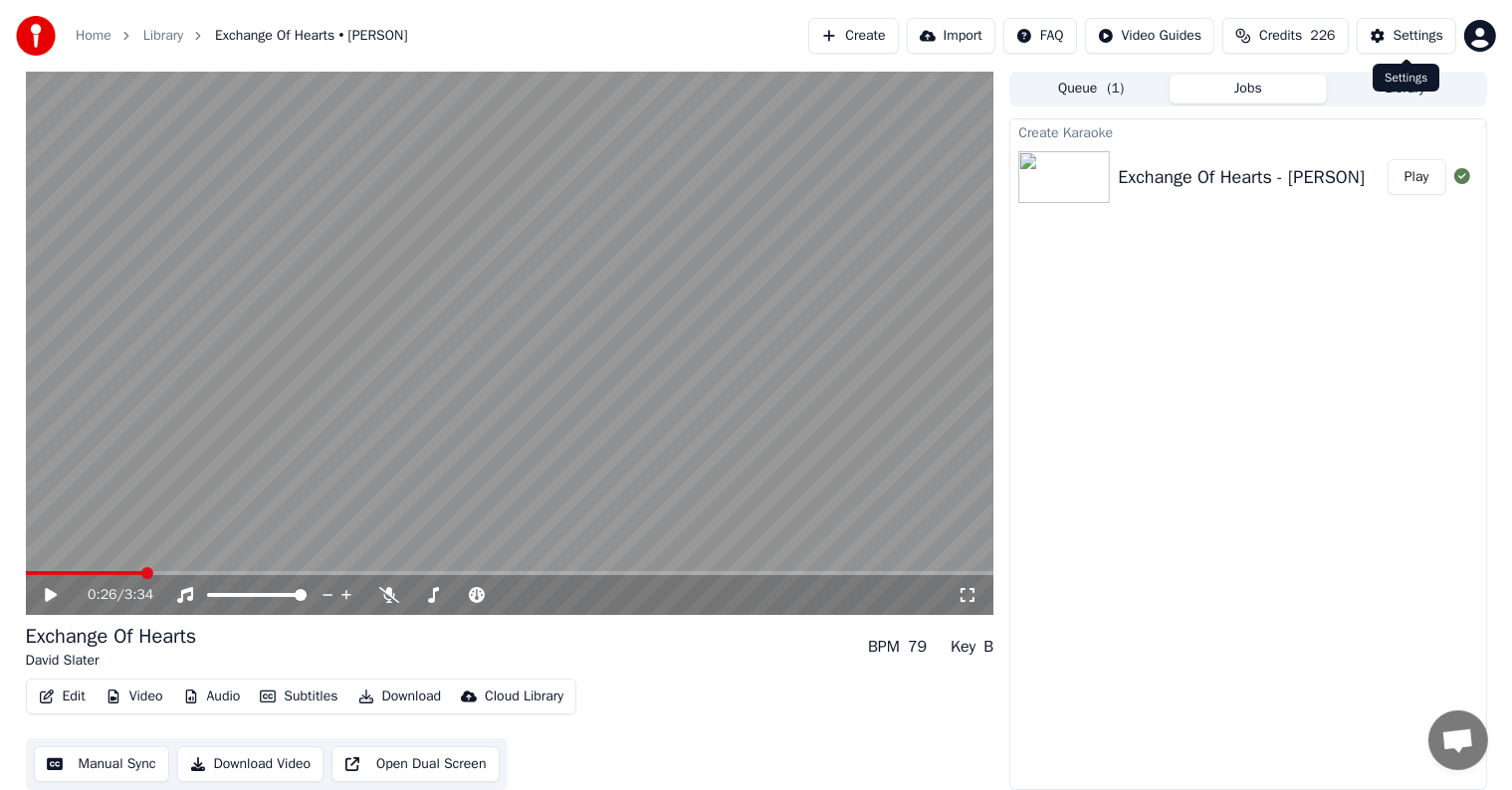 click on "Settings" at bounding box center [1418, 36] 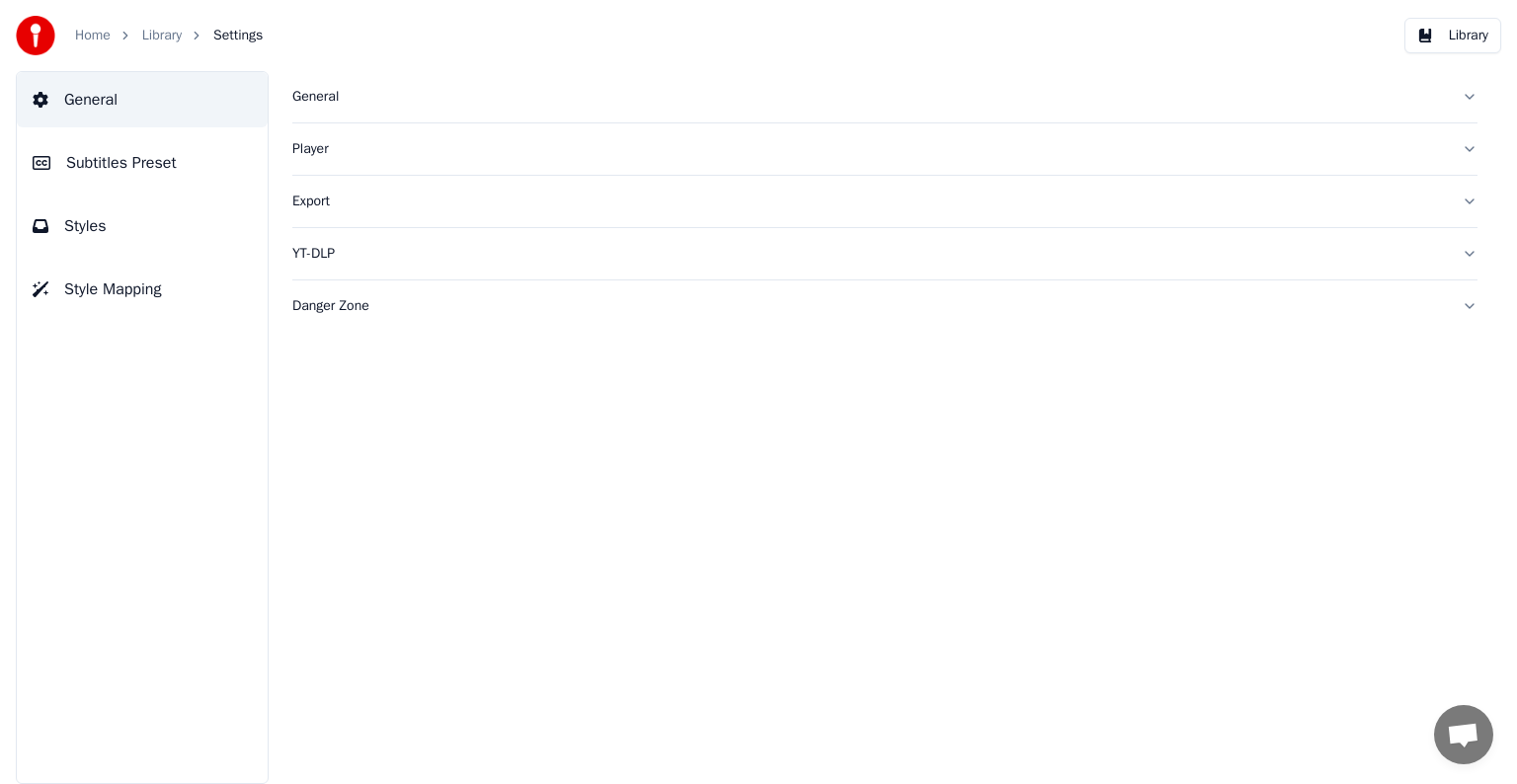 click on "Subtitles Preset" at bounding box center (121, 163) 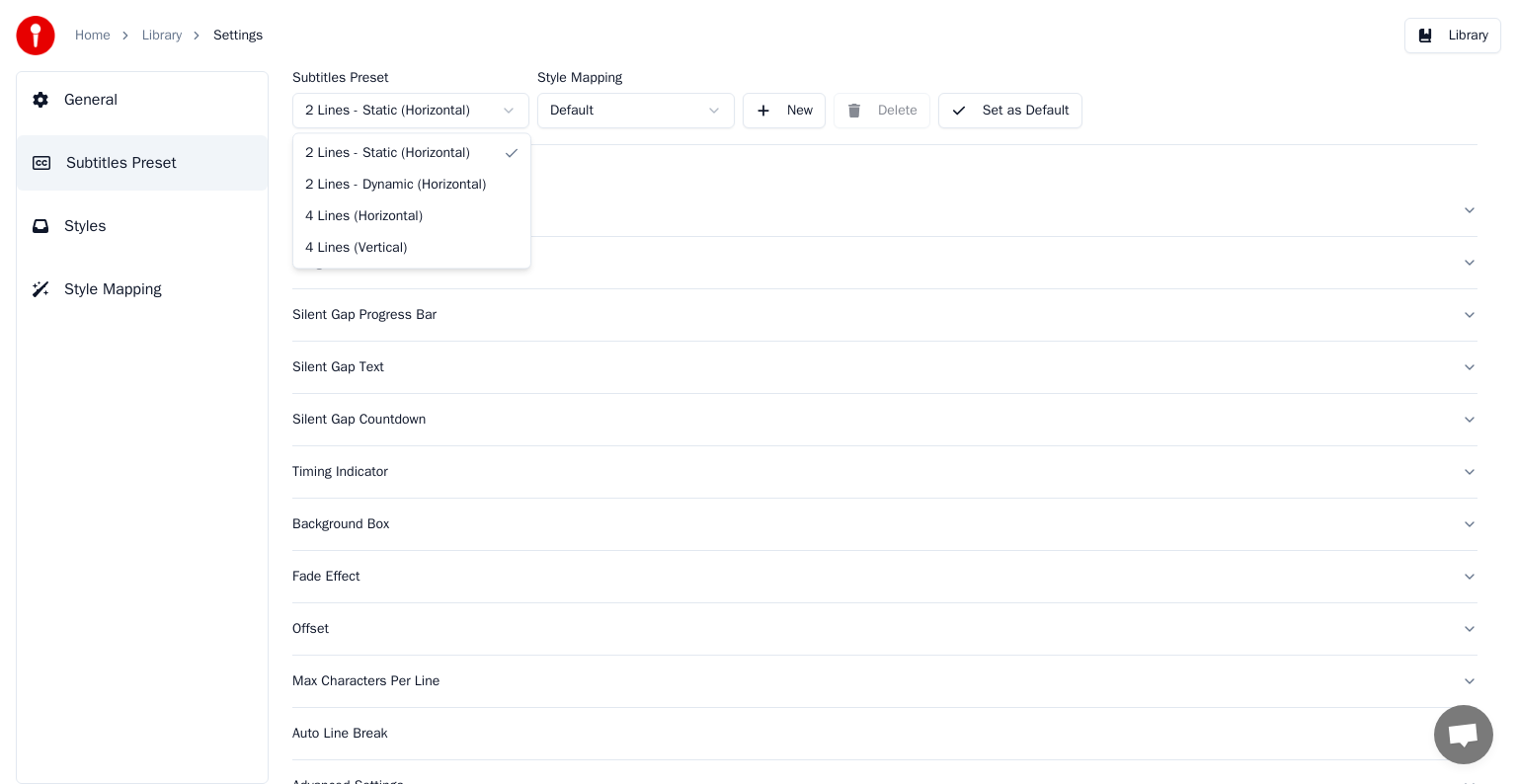 click on "Home Library Settings Library General Subtitles Preset Styles Style Mapping Subtitles Preset 2 Lines - Static (Horizontal) Style Mapping Default New Delete Set as Default General Song Title Silent Gap Progress Bar Silent Gap Text Silent Gap Countdown Timing Indicator Background Box Fade Effect Offset Max Characters Per Line Auto Line Break Advanced Settings 2 Lines - Static (Horizontal) 2 Lines - Dynamic (Horizontal) 4 Lines (Horizontal) 4 Lines (Vertical)" at bounding box center (758, 392) 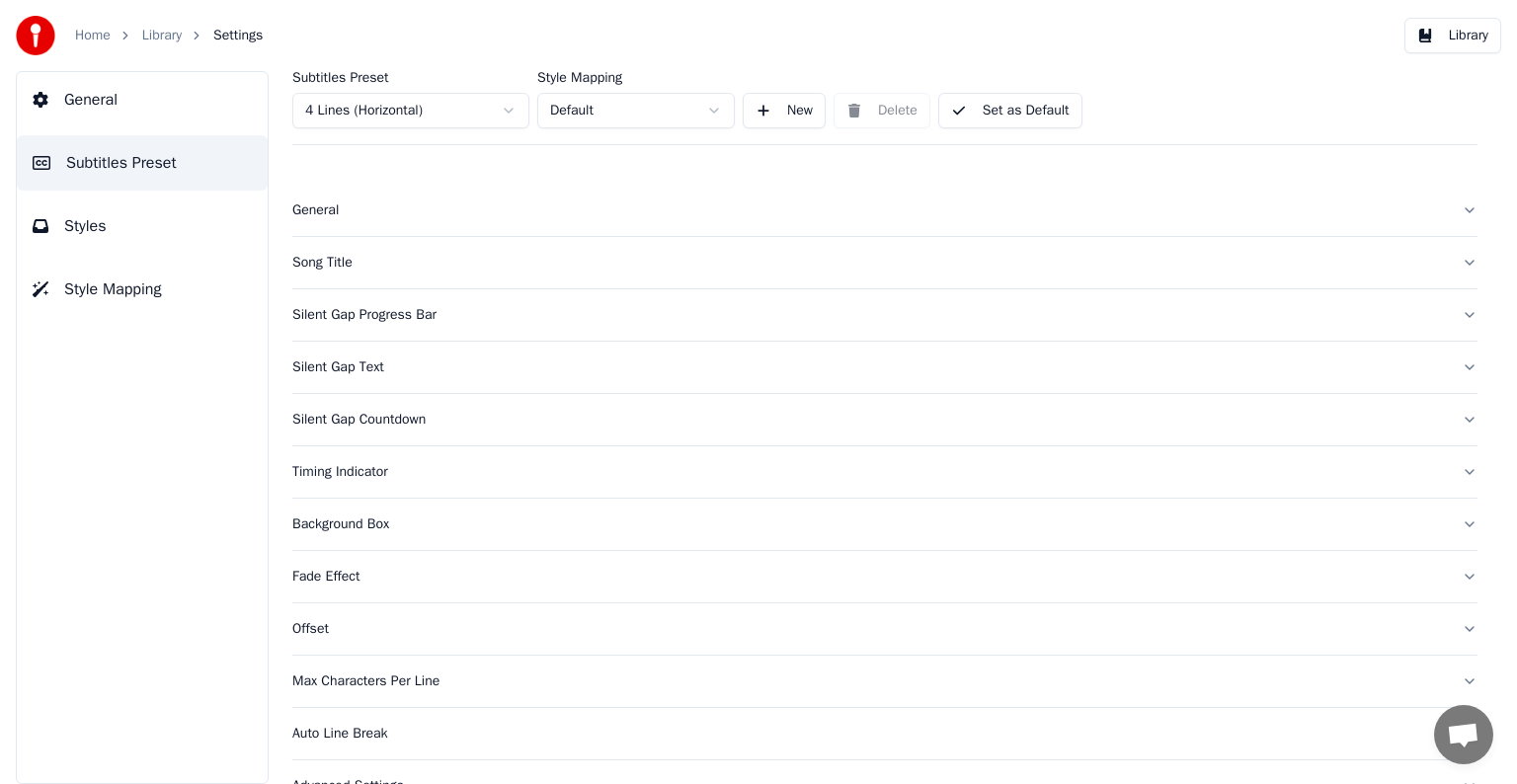 click on "Song Title" at bounding box center [869, 263] 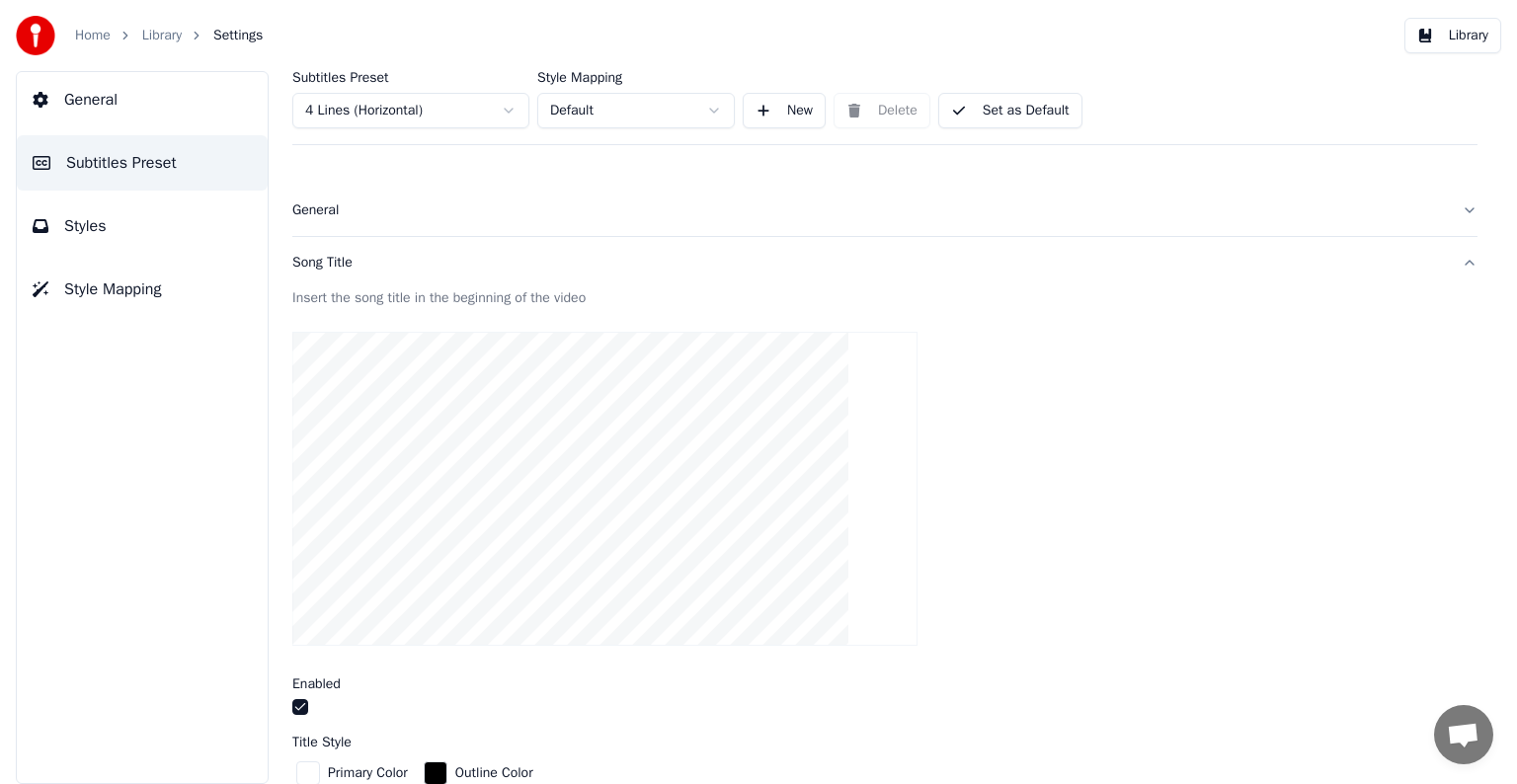 click on "Styles" at bounding box center [142, 226] 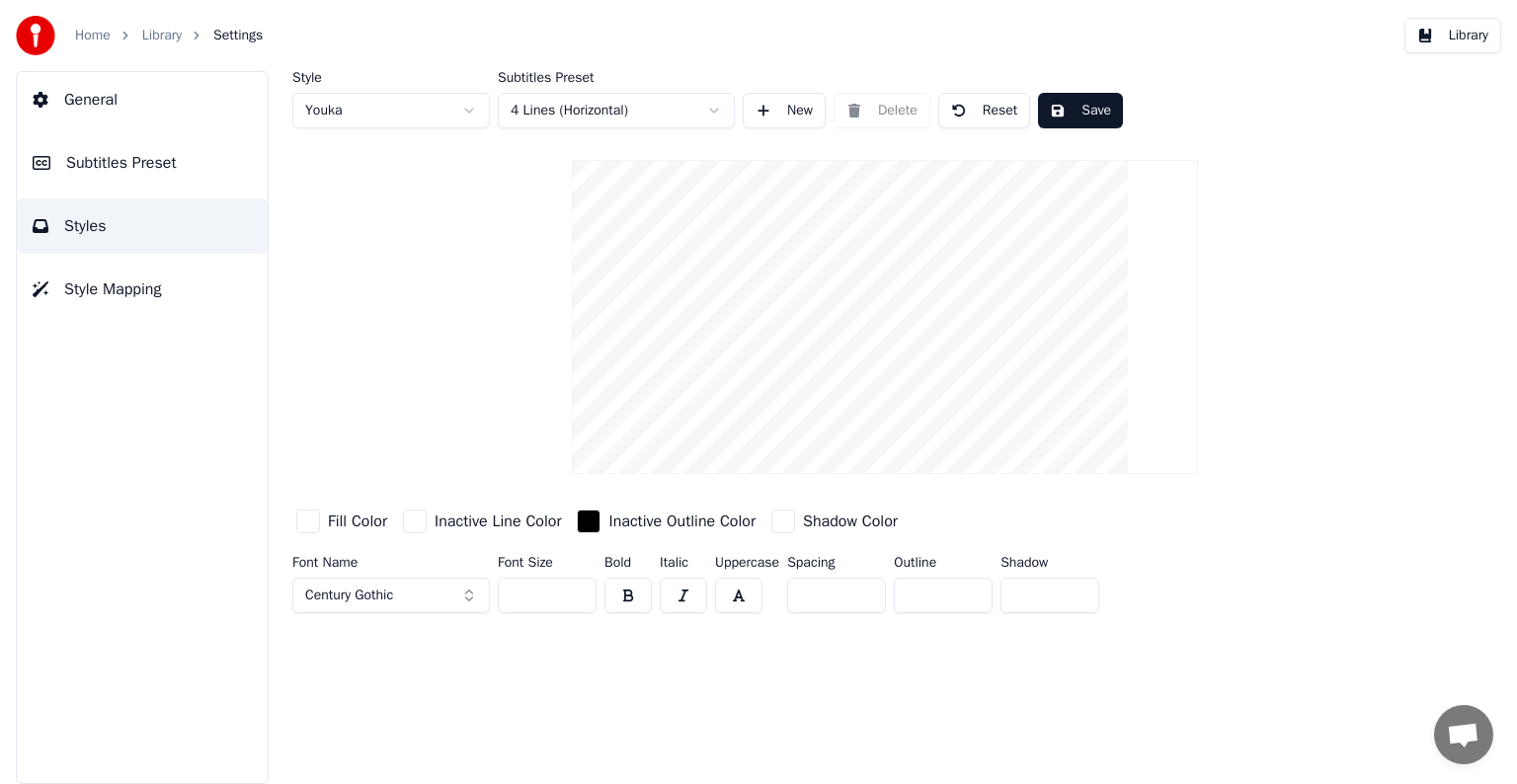click on "**" at bounding box center (837, 595) 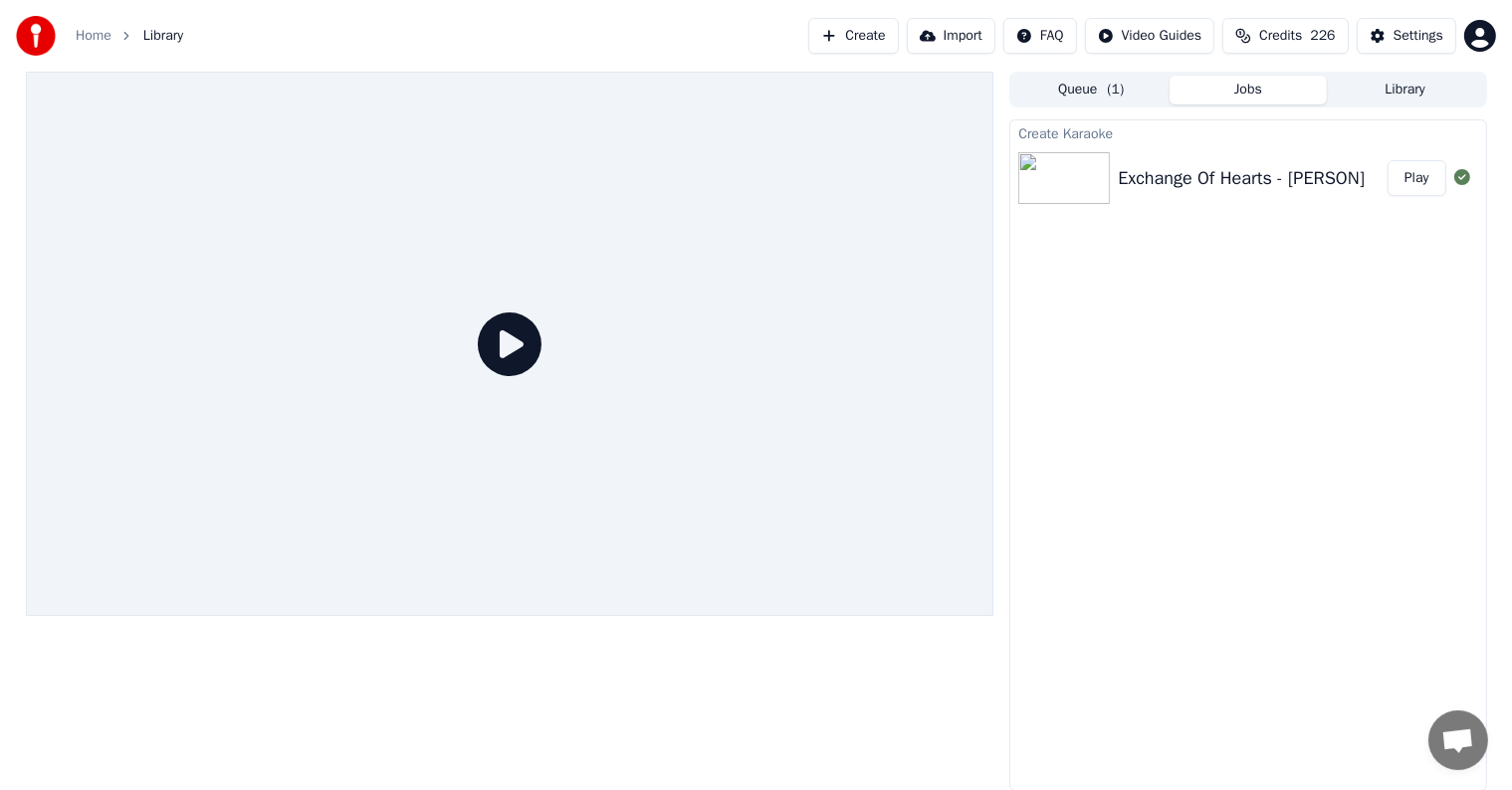 click on "Play" at bounding box center [1416, 178] 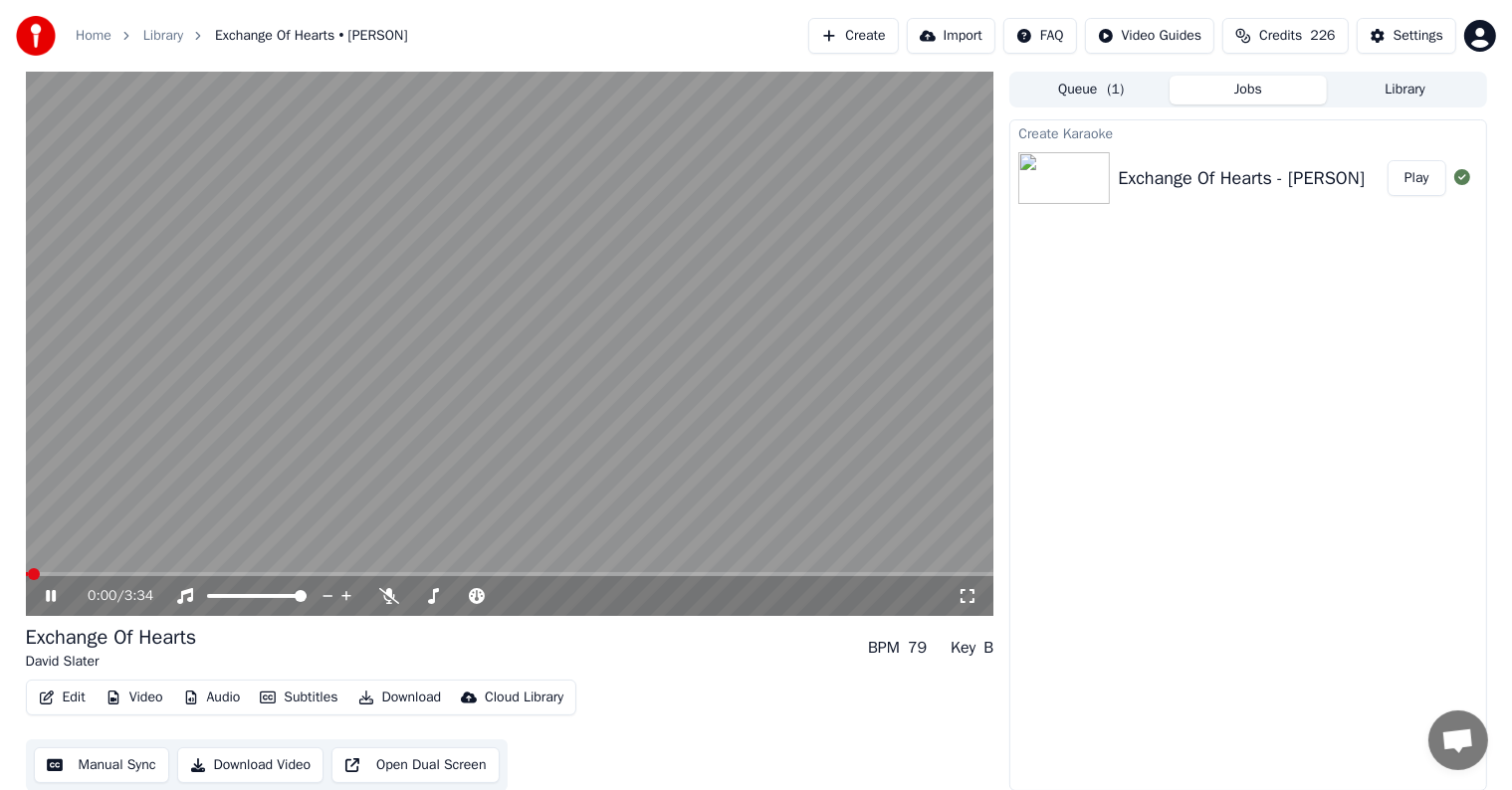 click at bounding box center (510, 574) 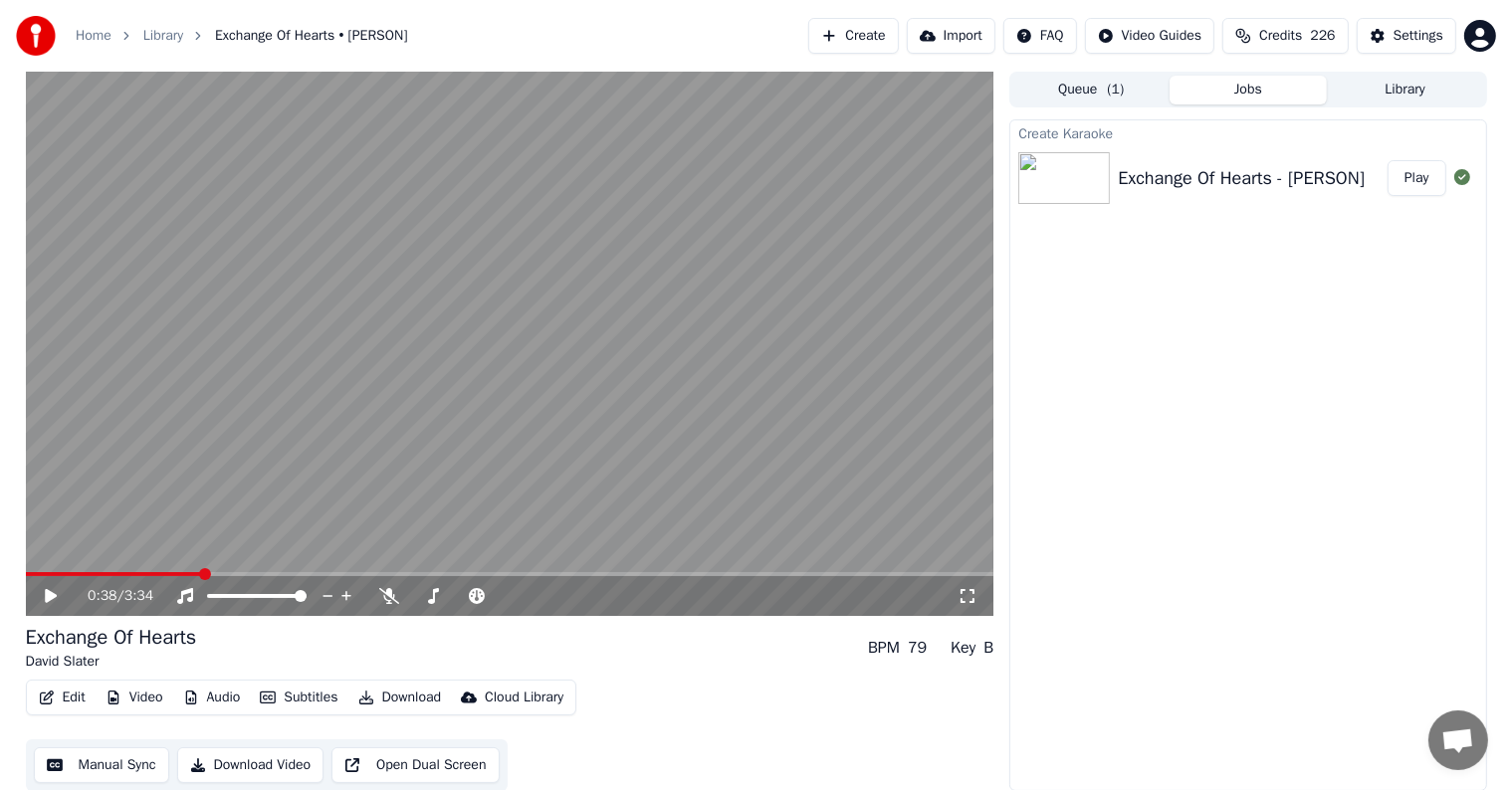 scroll, scrollTop: 1, scrollLeft: 0, axis: vertical 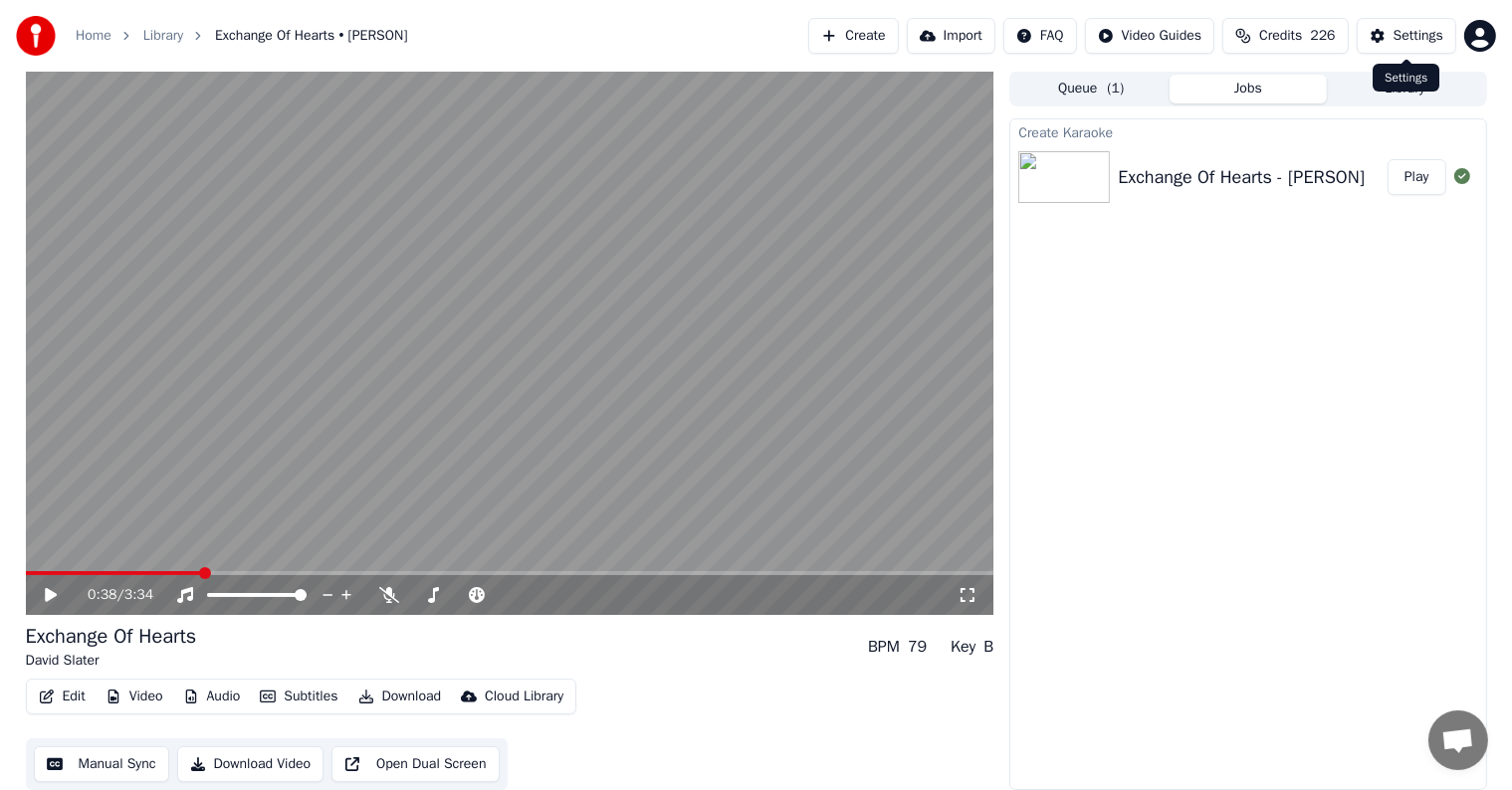 click on "Settings" at bounding box center (1418, 36) 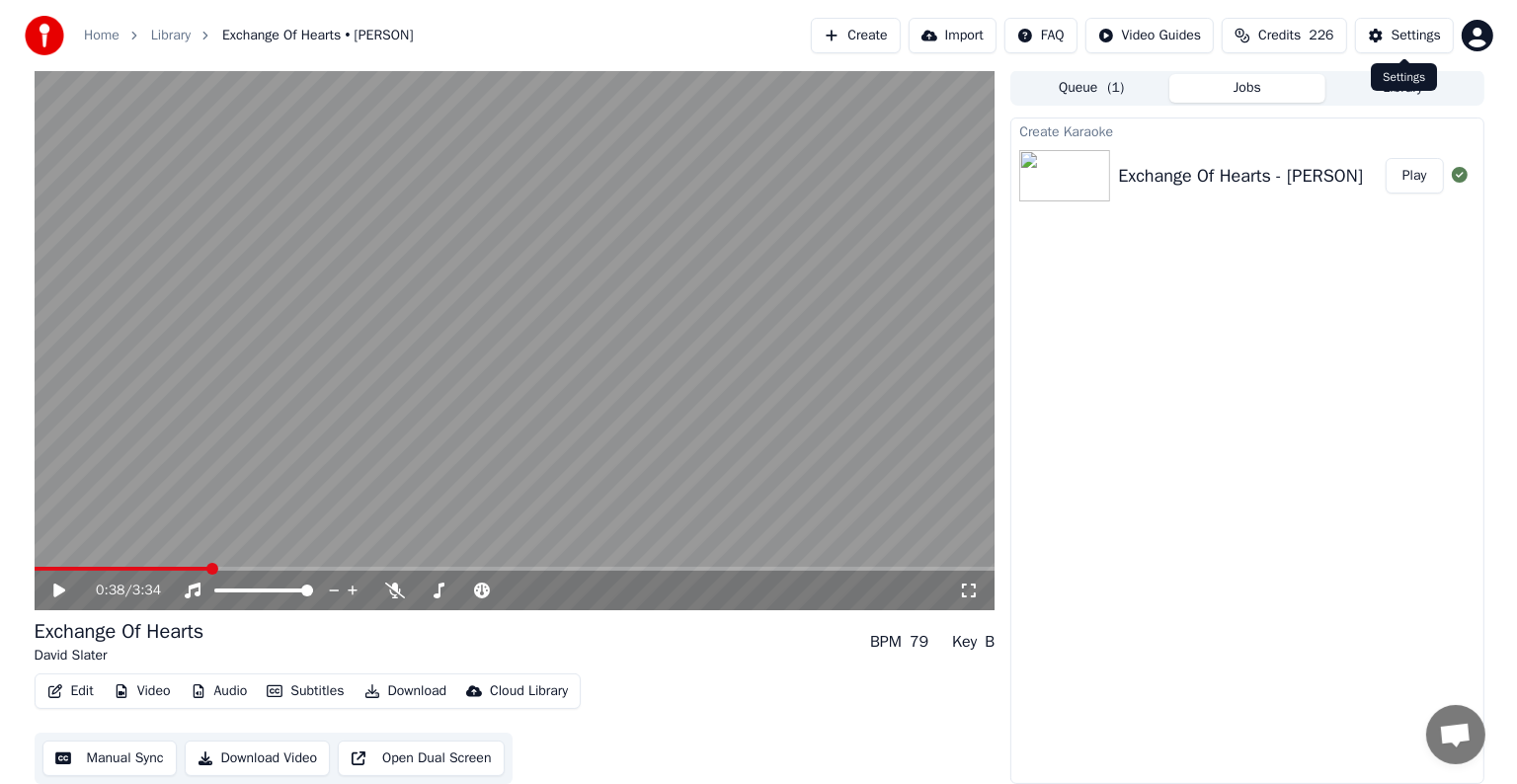 scroll, scrollTop: 0, scrollLeft: 0, axis: both 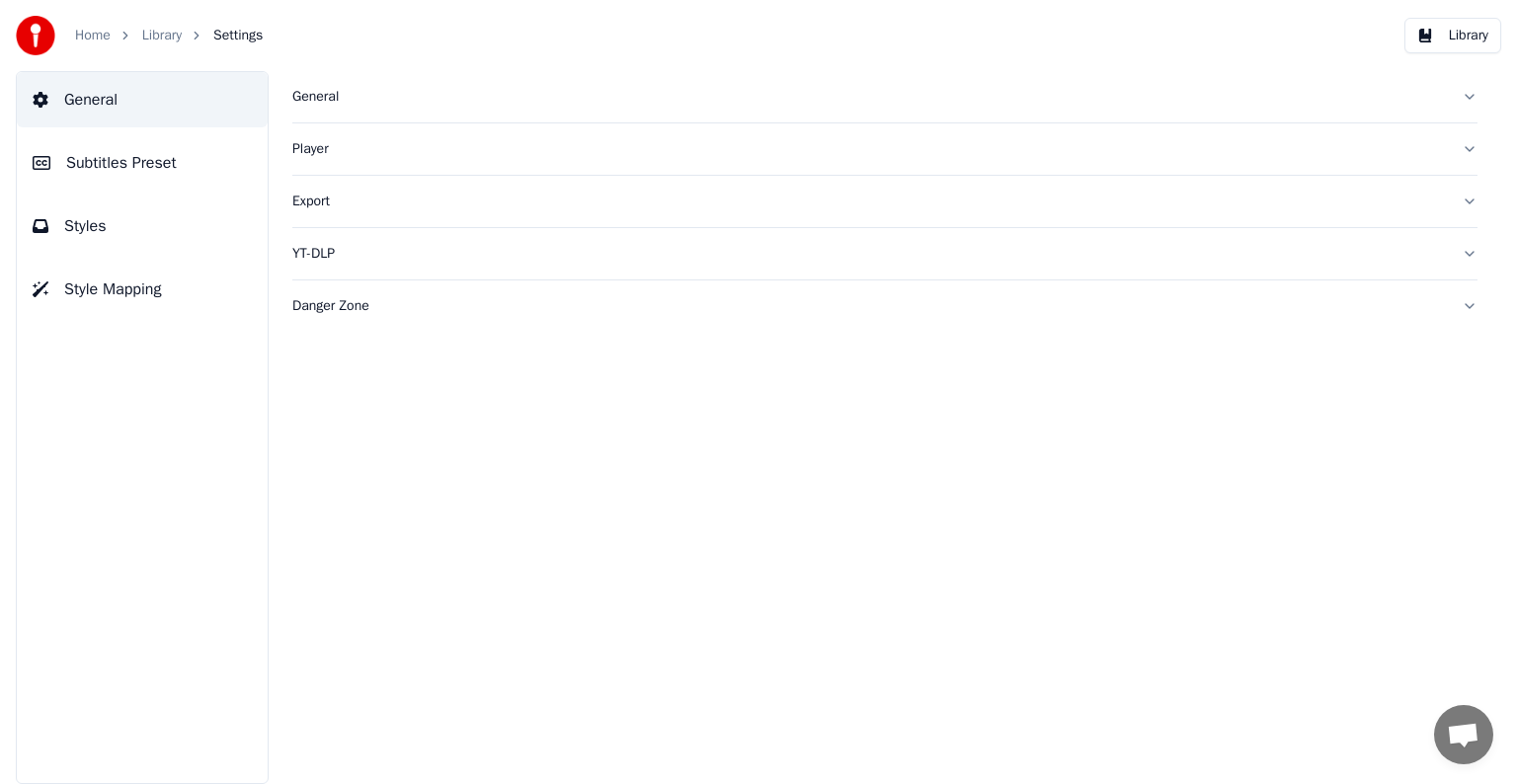 click on "Subtitles Preset" at bounding box center (121, 163) 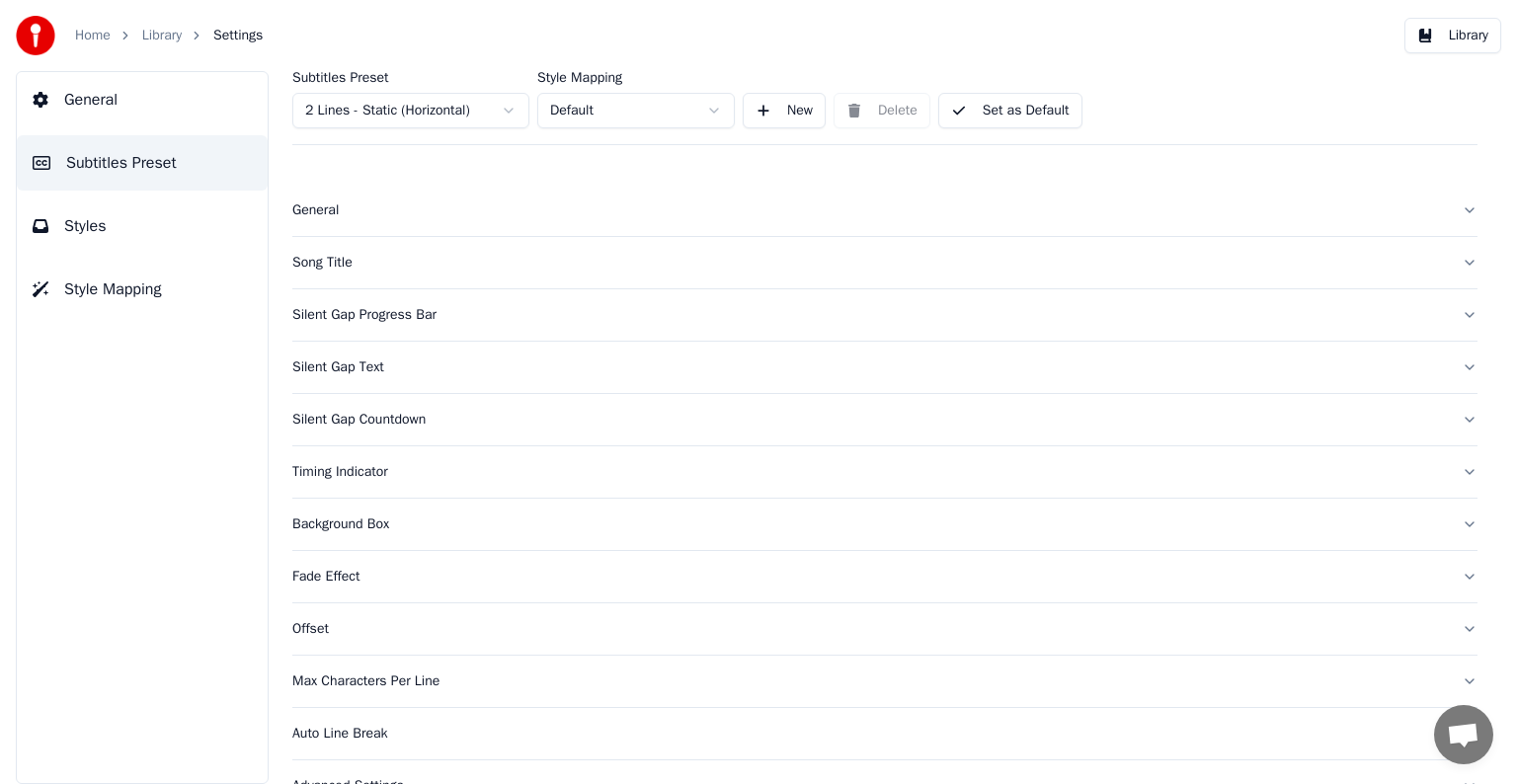 click on "Background Box" at bounding box center (869, 524) 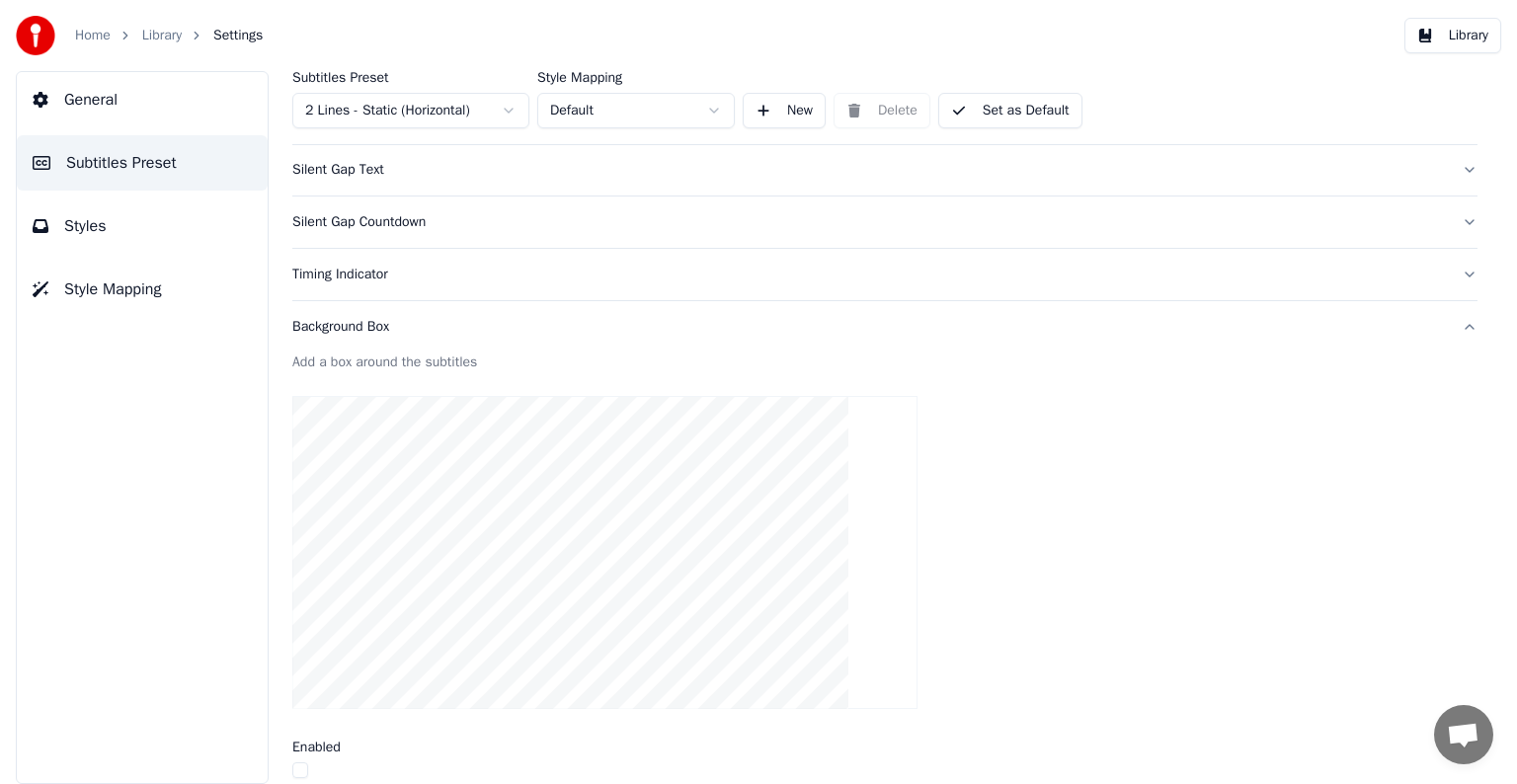 scroll, scrollTop: 0, scrollLeft: 0, axis: both 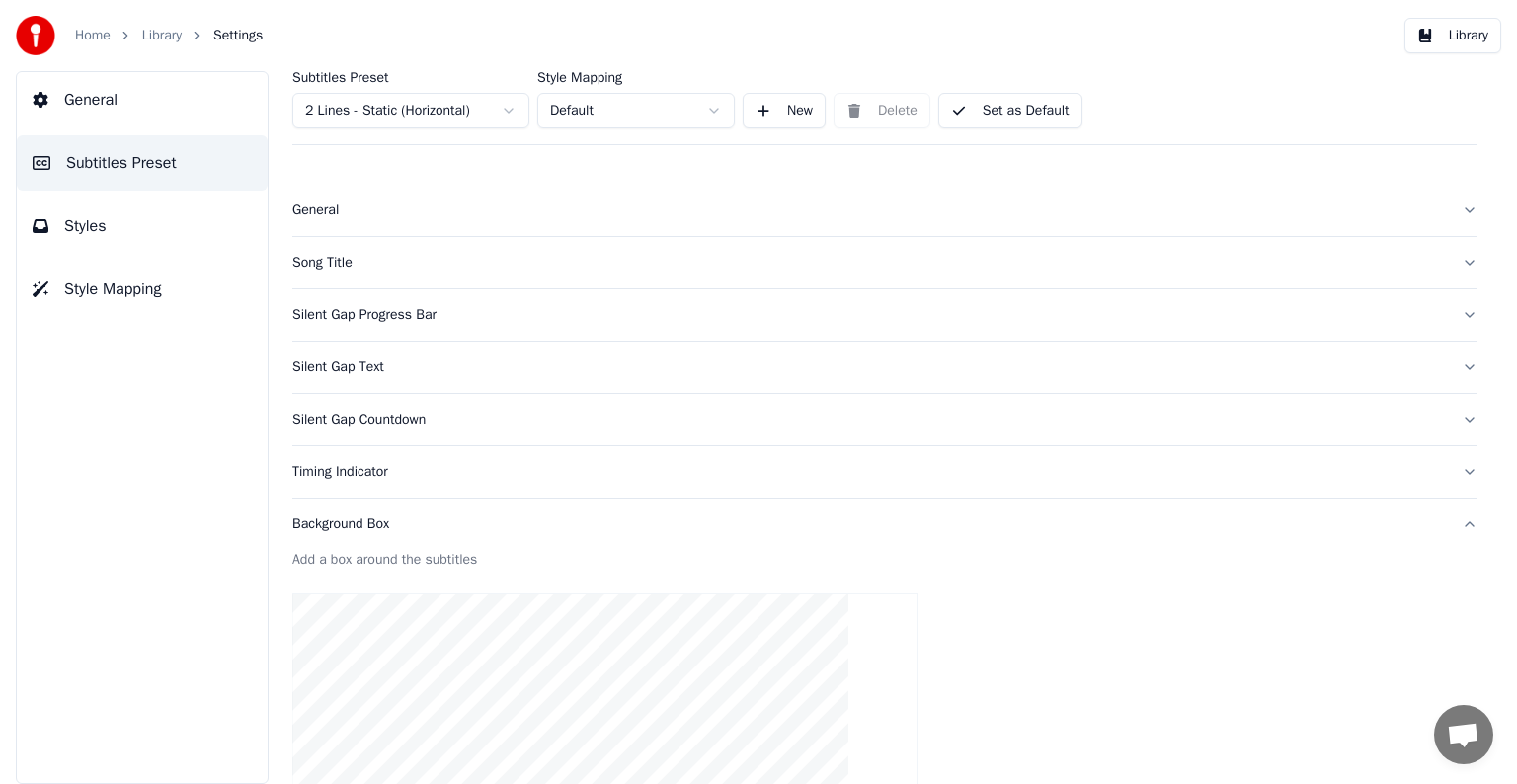 click on "Subtitles Preset 2 Lines - Static (Horizontal)" at bounding box center [411, 100] 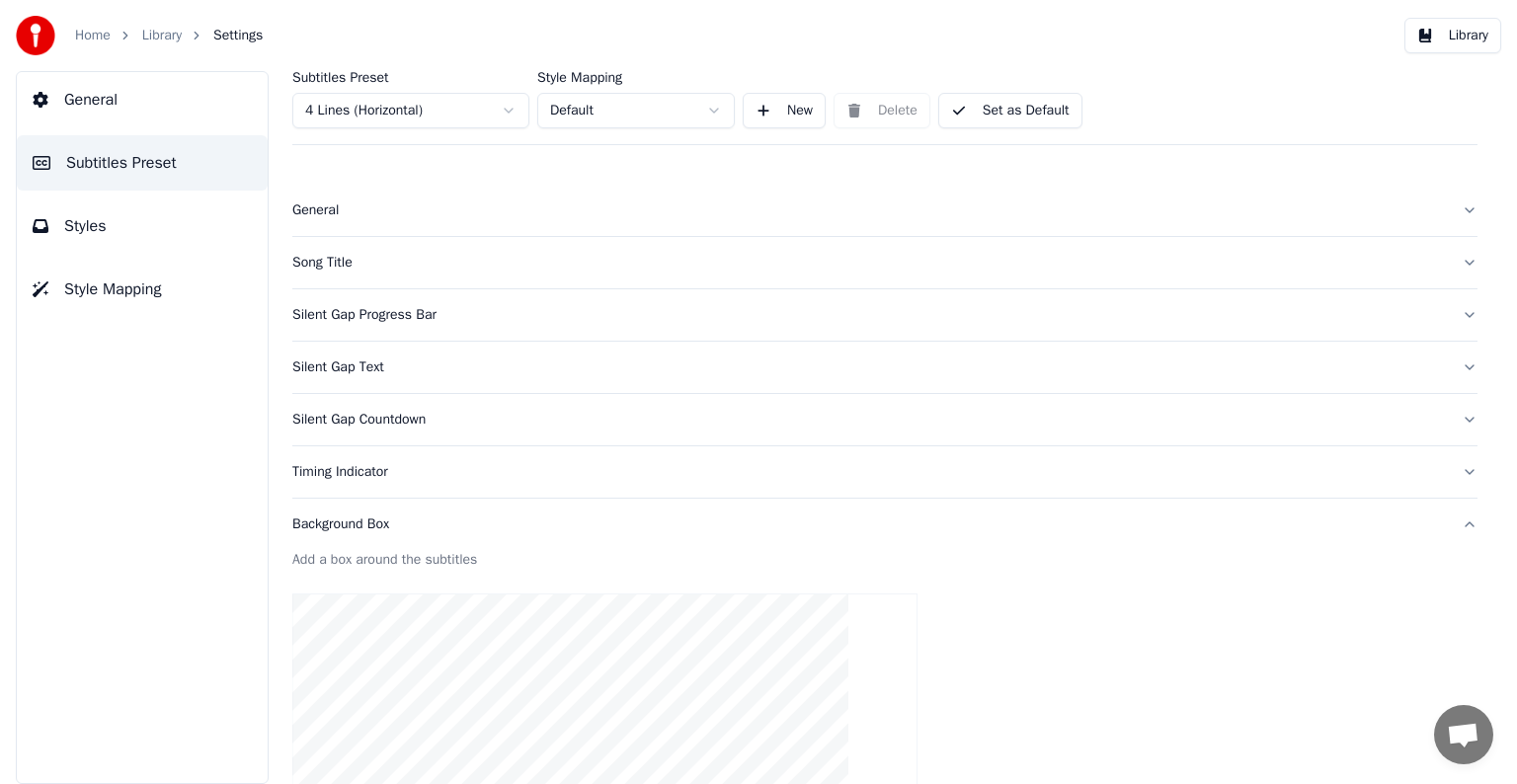 click on "Styles" at bounding box center [142, 226] 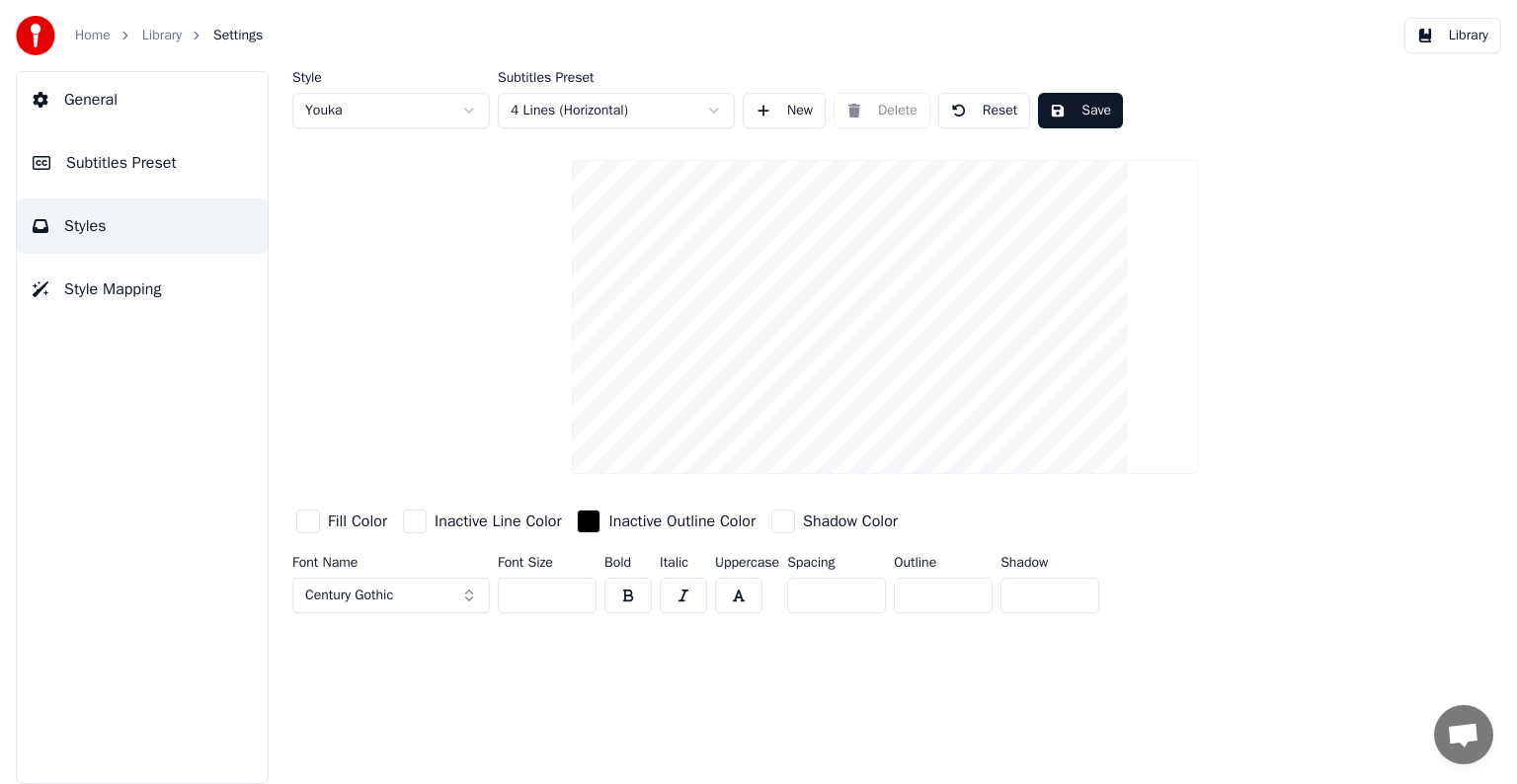 click at bounding box center [783, 521] 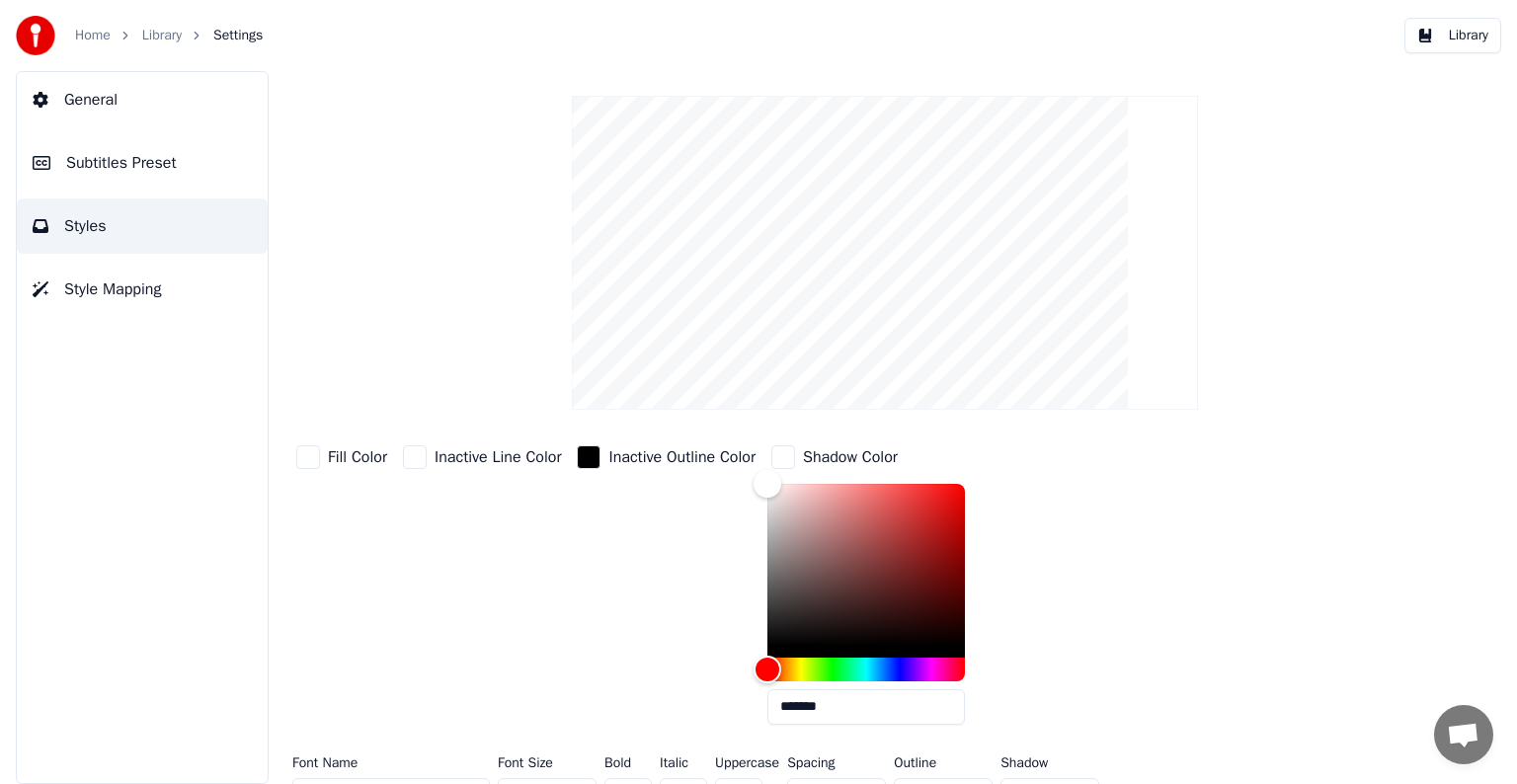 scroll, scrollTop: 99, scrollLeft: 0, axis: vertical 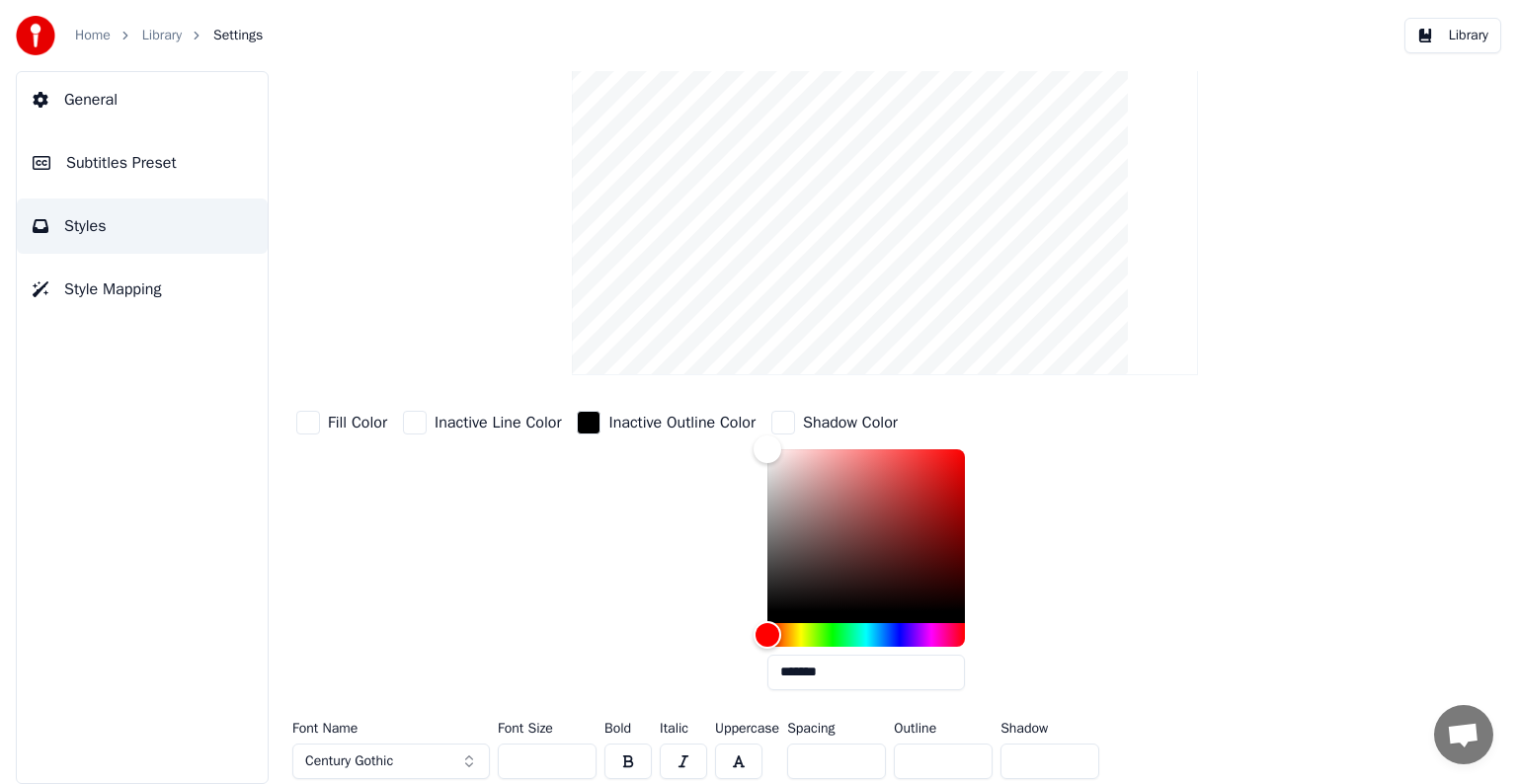 type 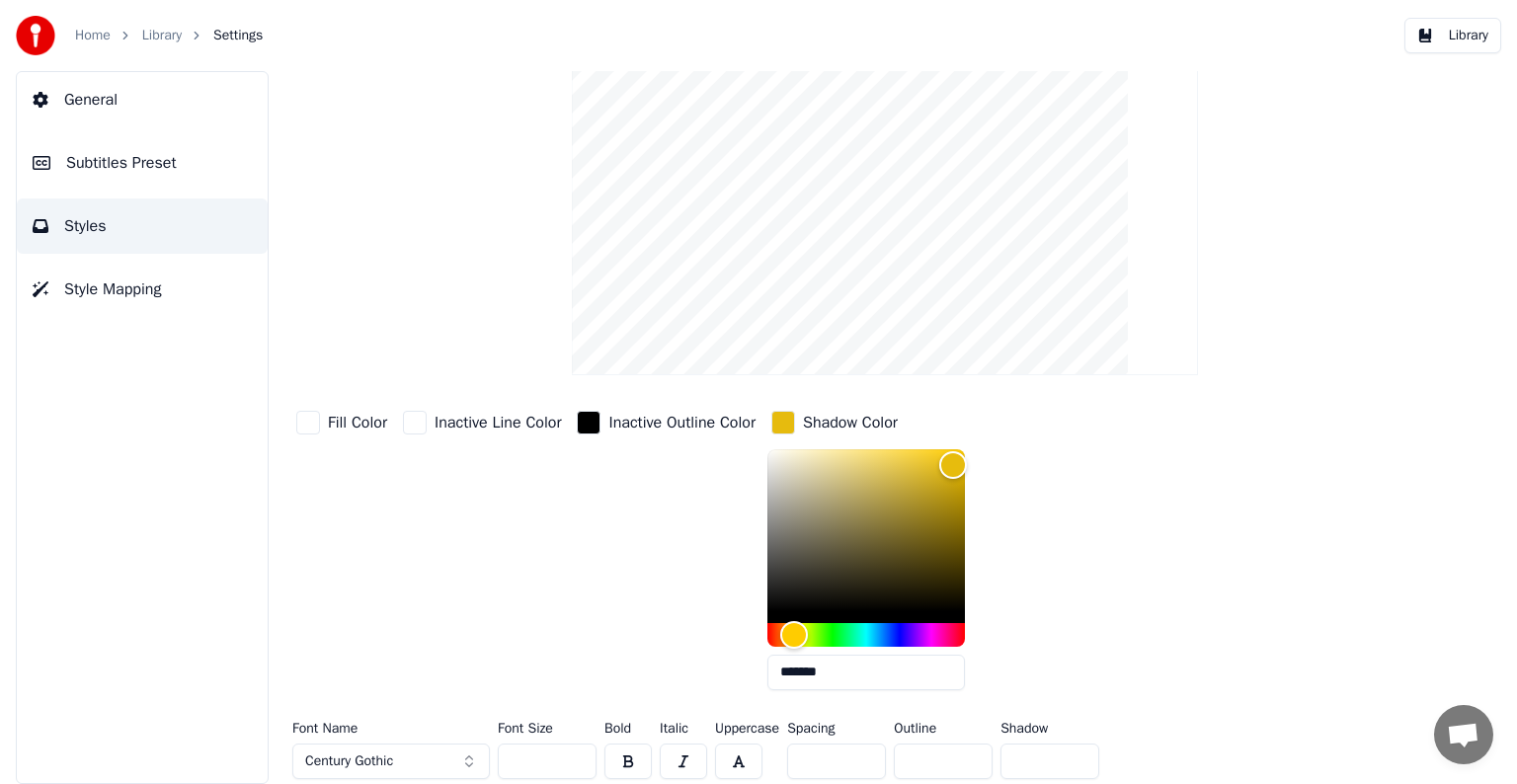 type on "*******" 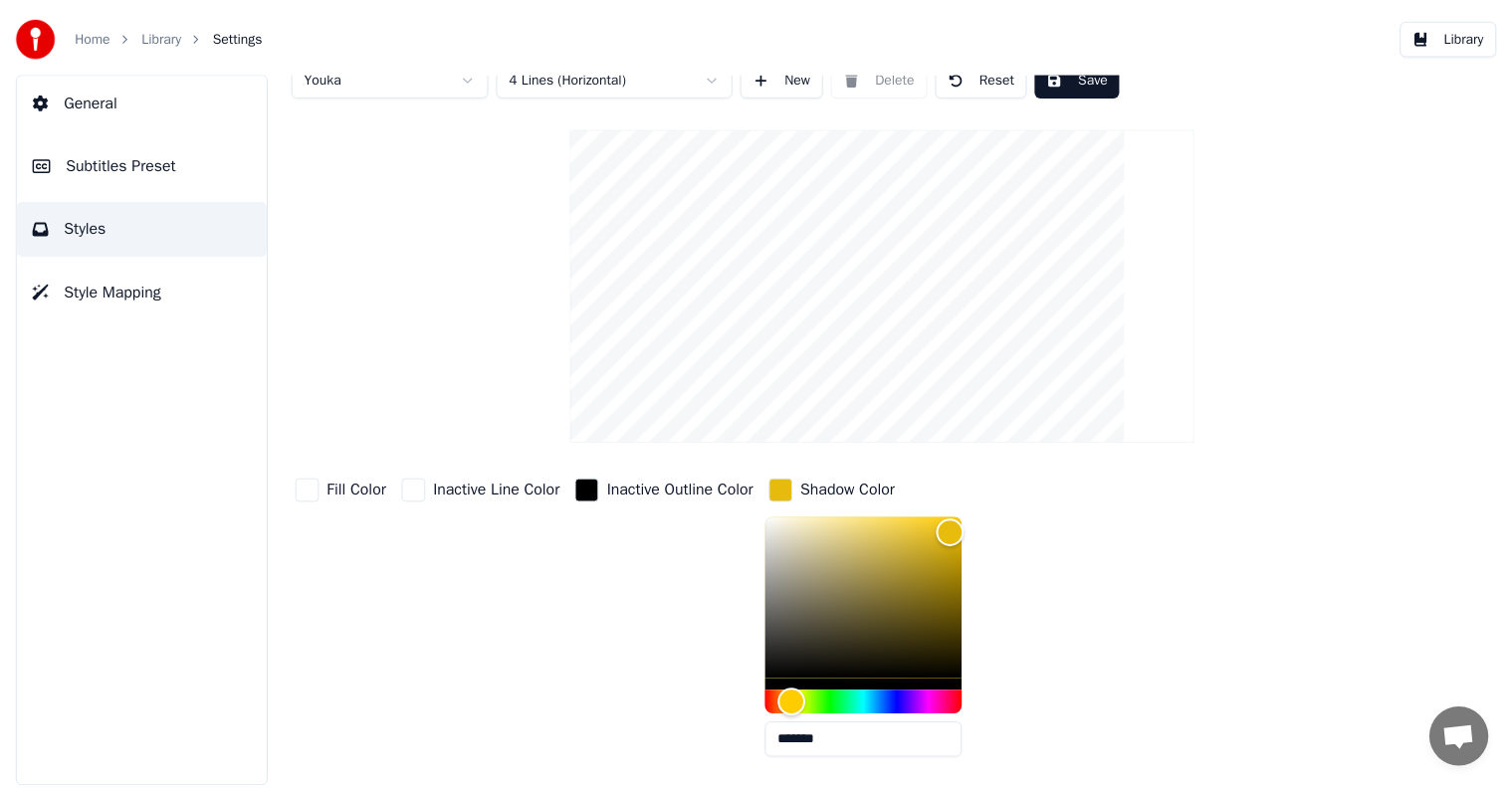scroll, scrollTop: 0, scrollLeft: 0, axis: both 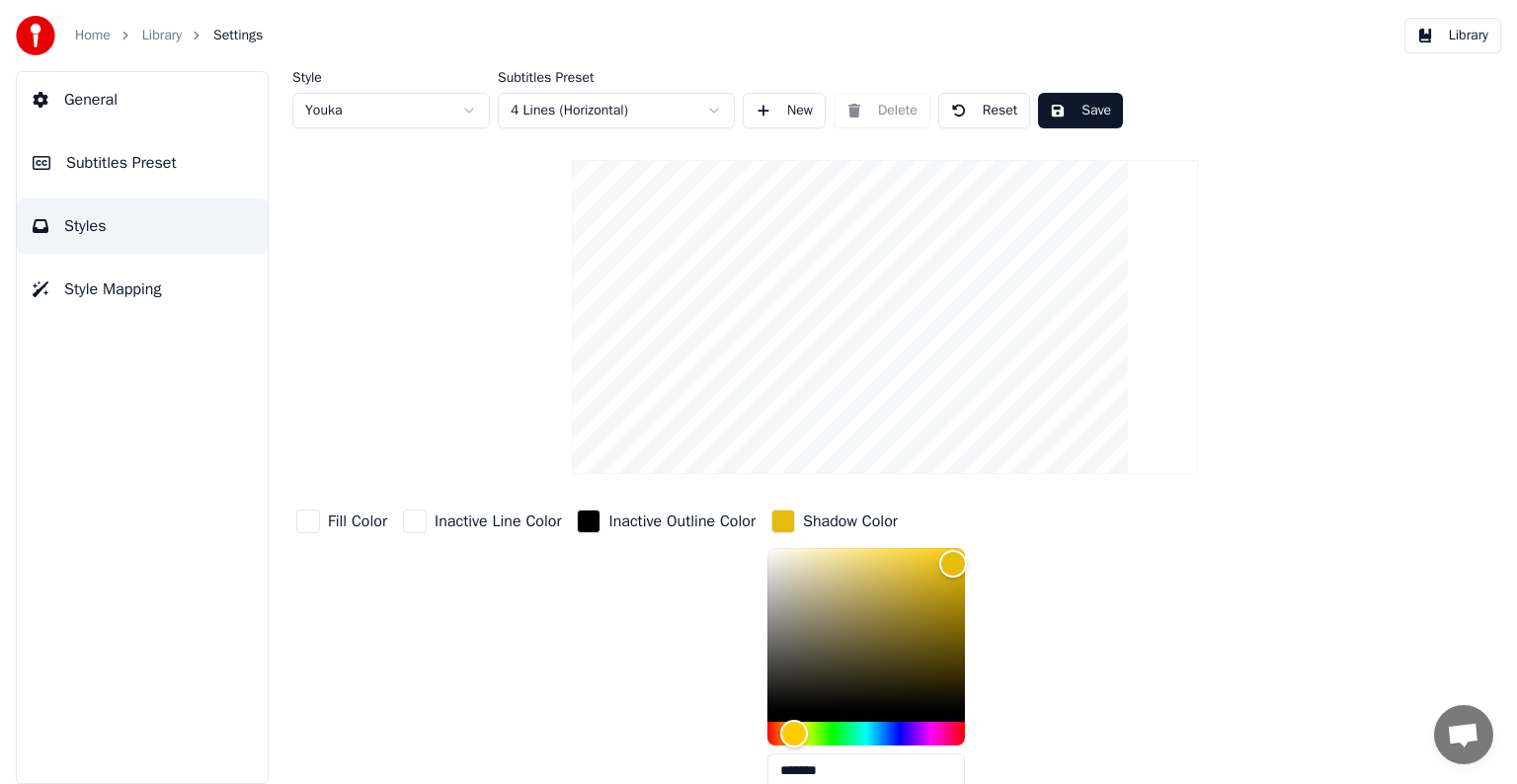 click on "Style Youka Subtitles Preset 4 Lines (Horizontal) New Delete Reset Save Fill Color Inactive Line Color Inactive Outline Color Shadow Color ******* Font Name Century Gothic Font Size *** Bold Italic Uppercase Spacing ** Outline * Shadow *" at bounding box center (885, 478) 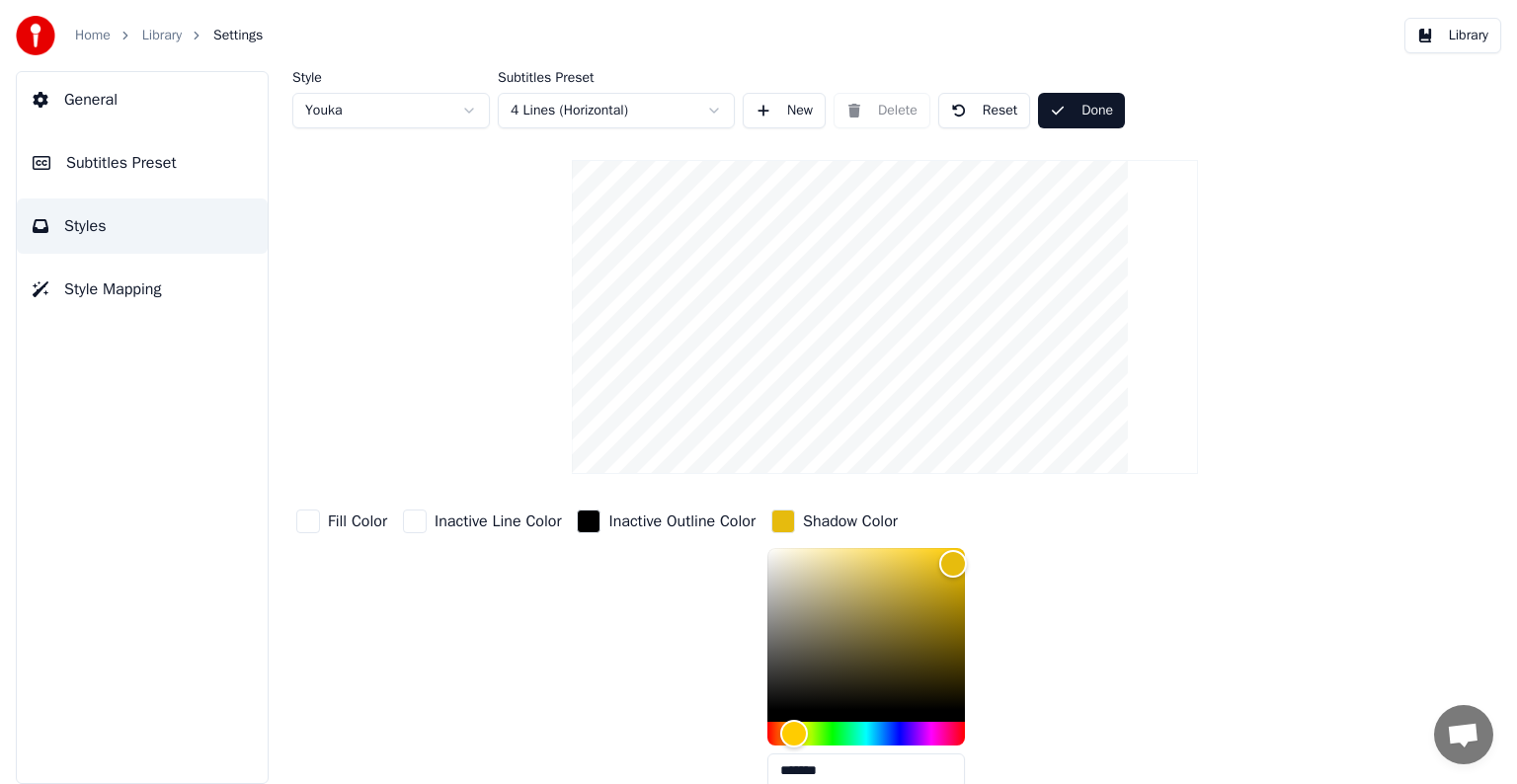 click on "Library" at bounding box center [162, 36] 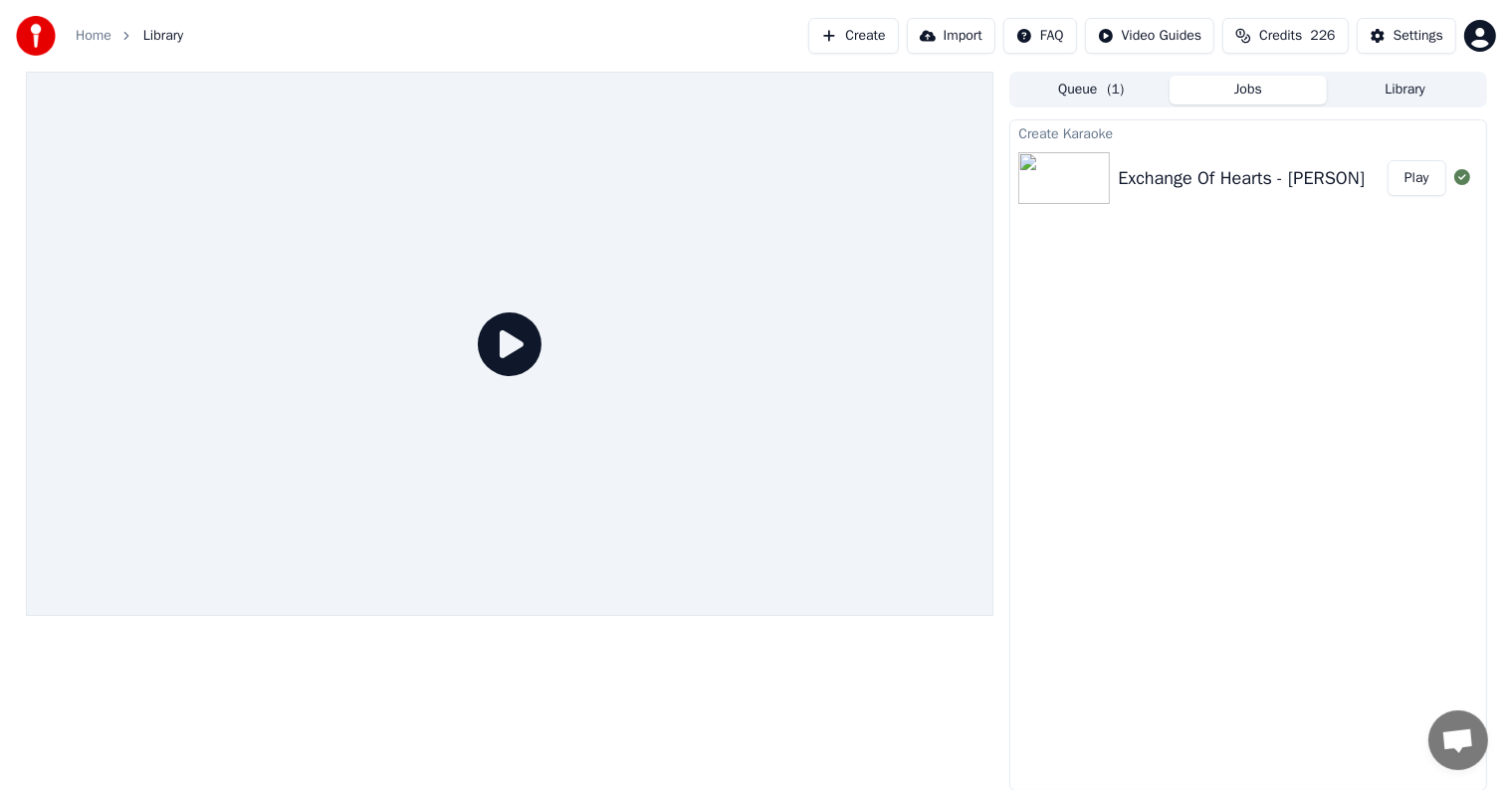 click on "Play" at bounding box center [1416, 178] 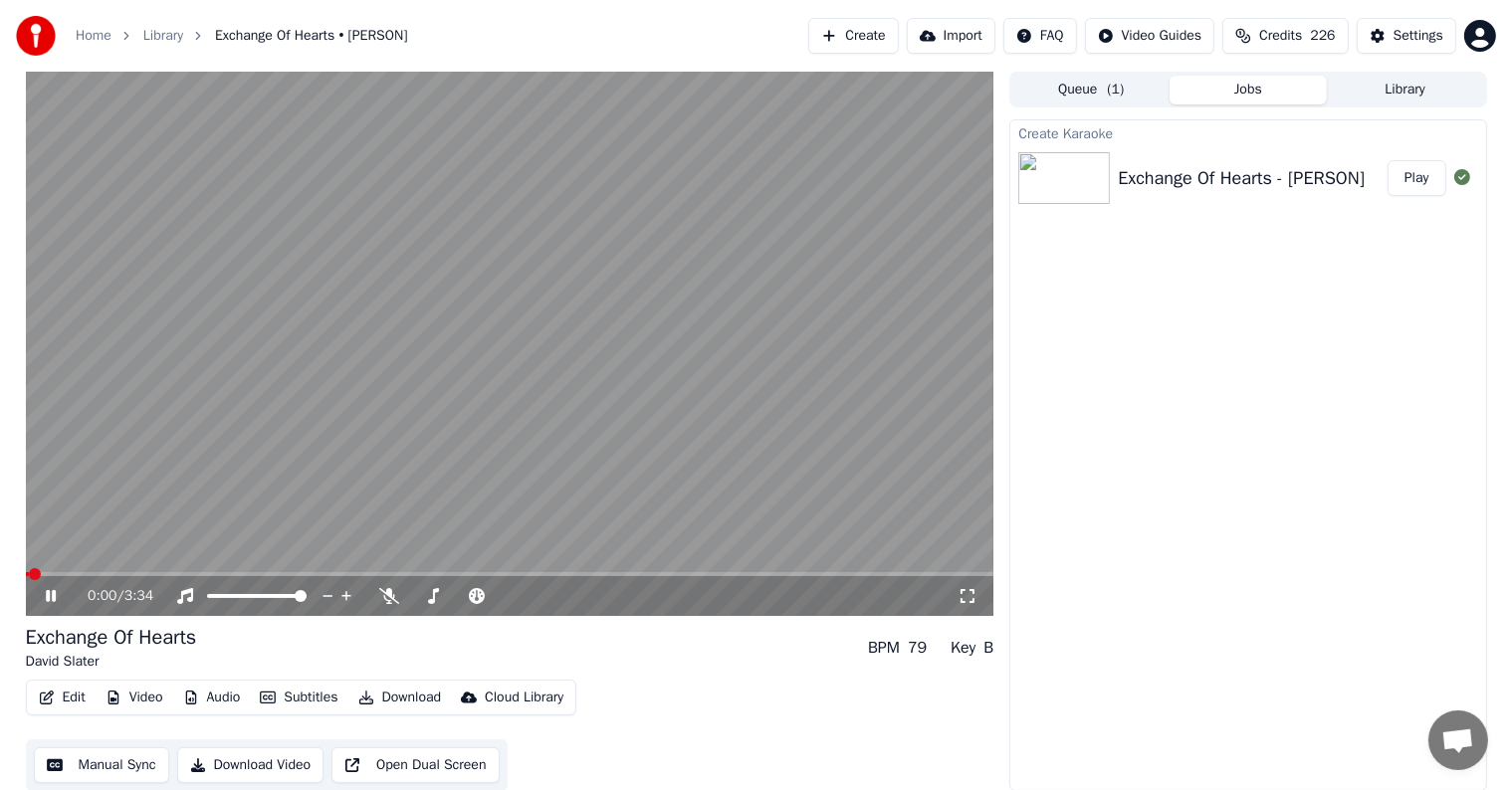 click at bounding box center [510, 343] 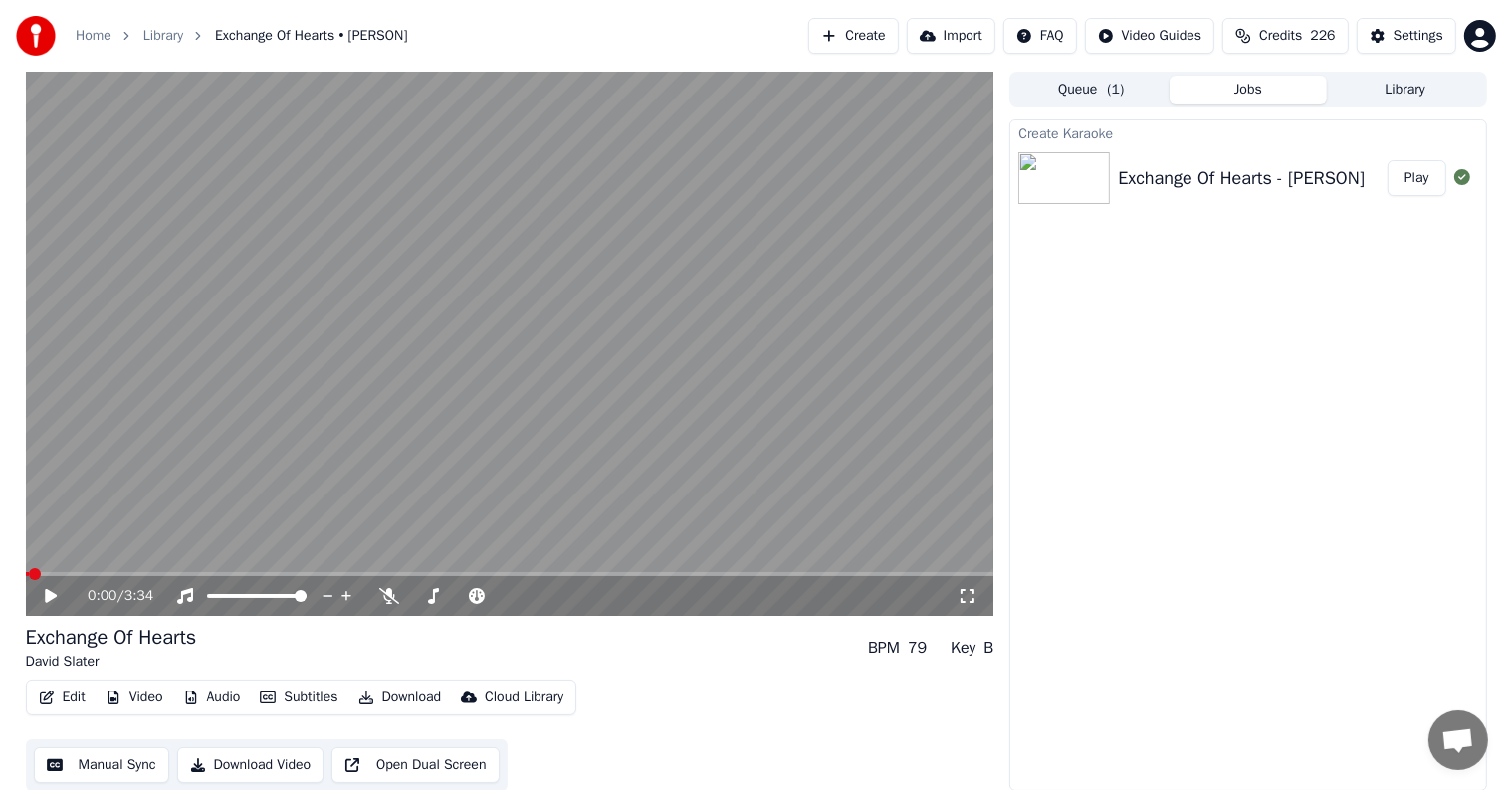 click at bounding box center [510, 574] 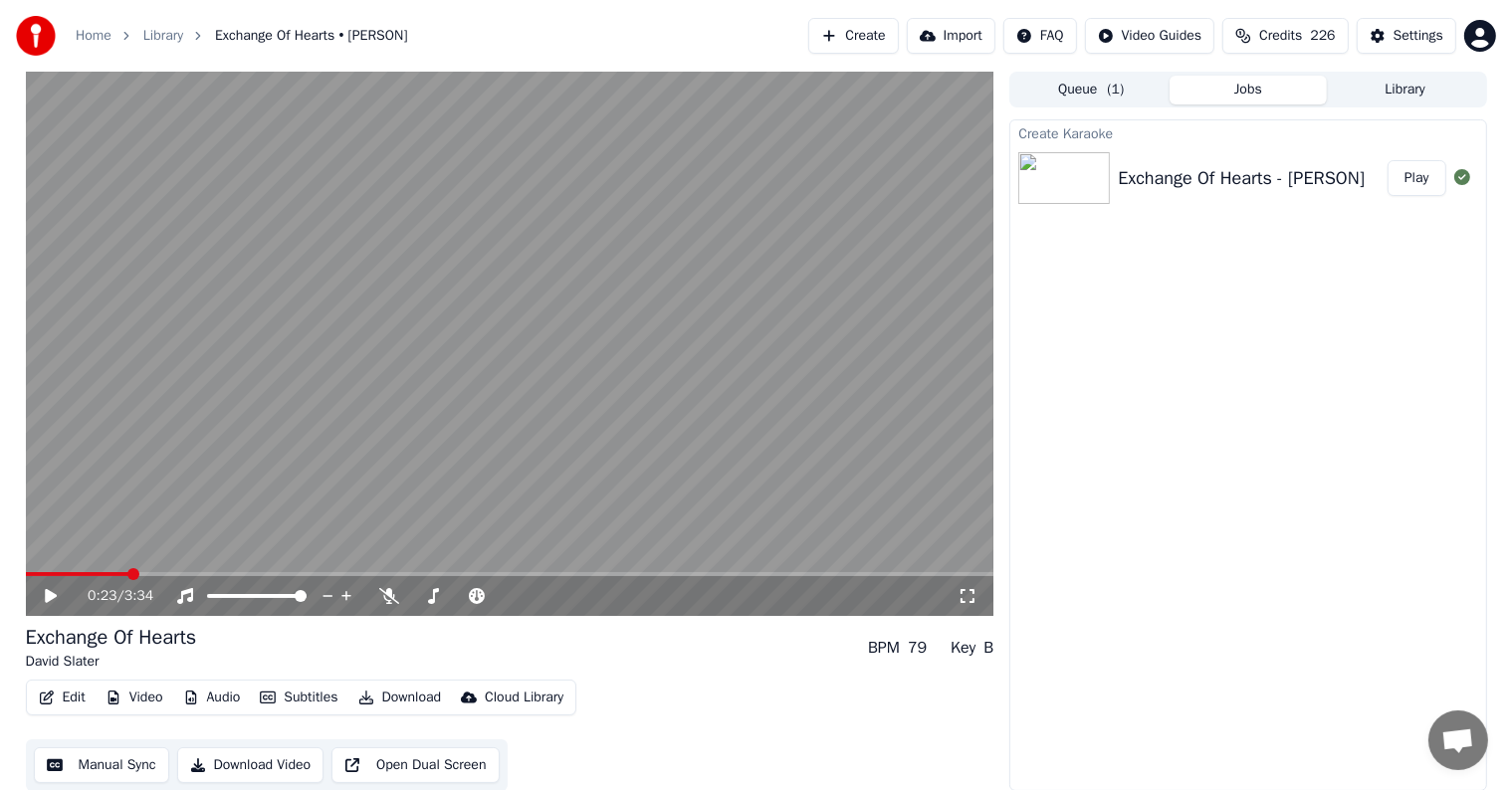 scroll, scrollTop: 1, scrollLeft: 0, axis: vertical 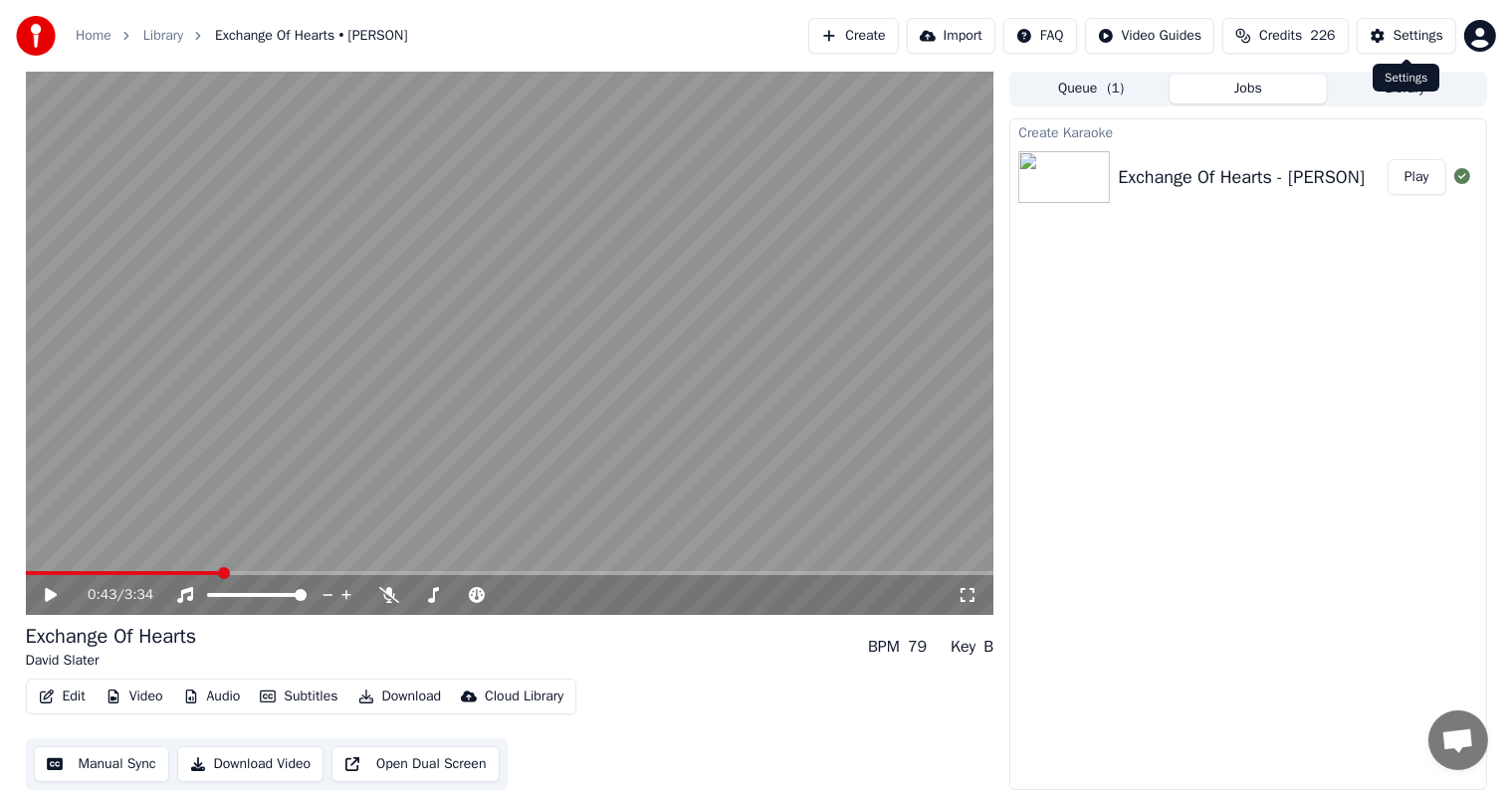 click on "Settings" at bounding box center (1418, 36) 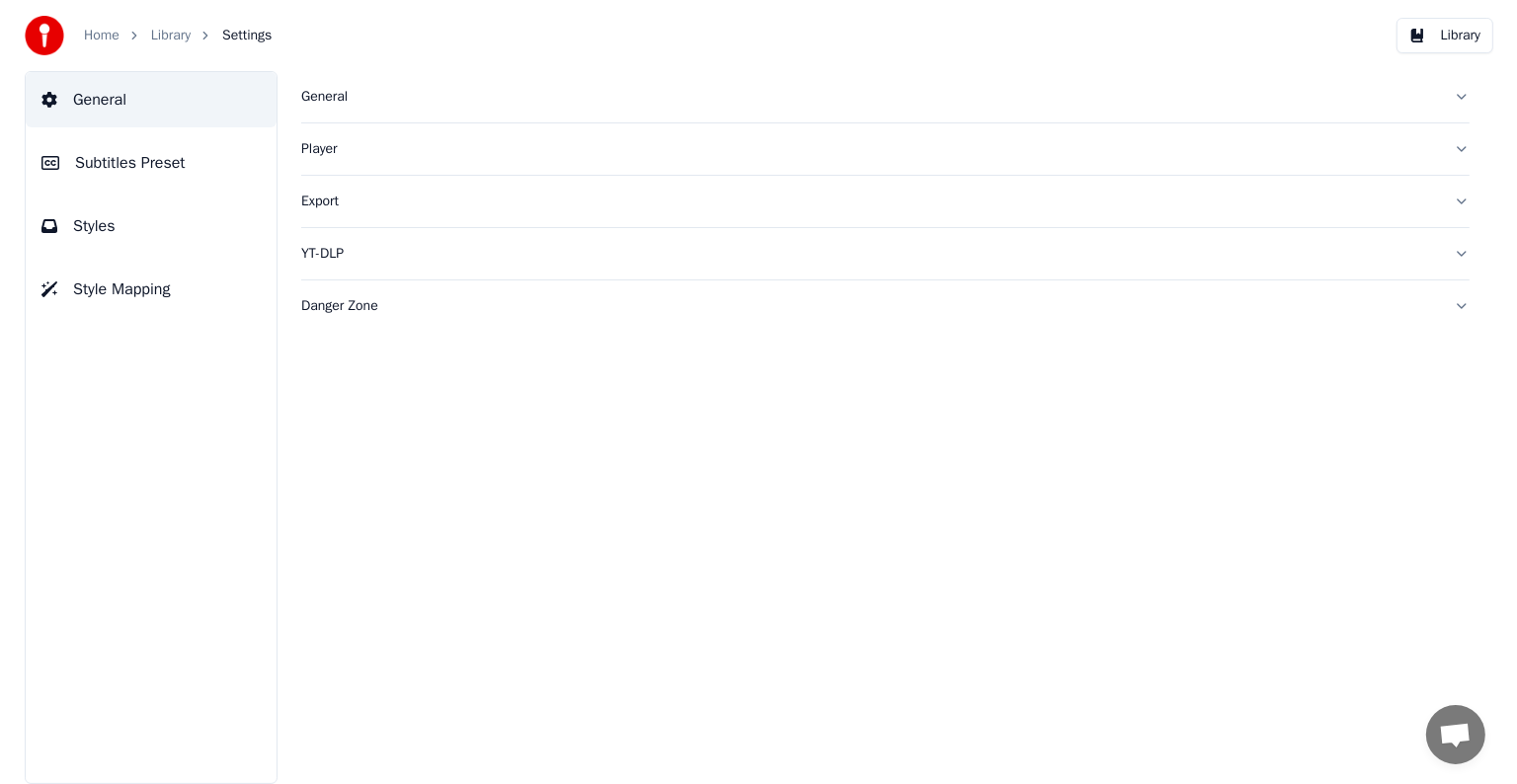 scroll, scrollTop: 0, scrollLeft: 0, axis: both 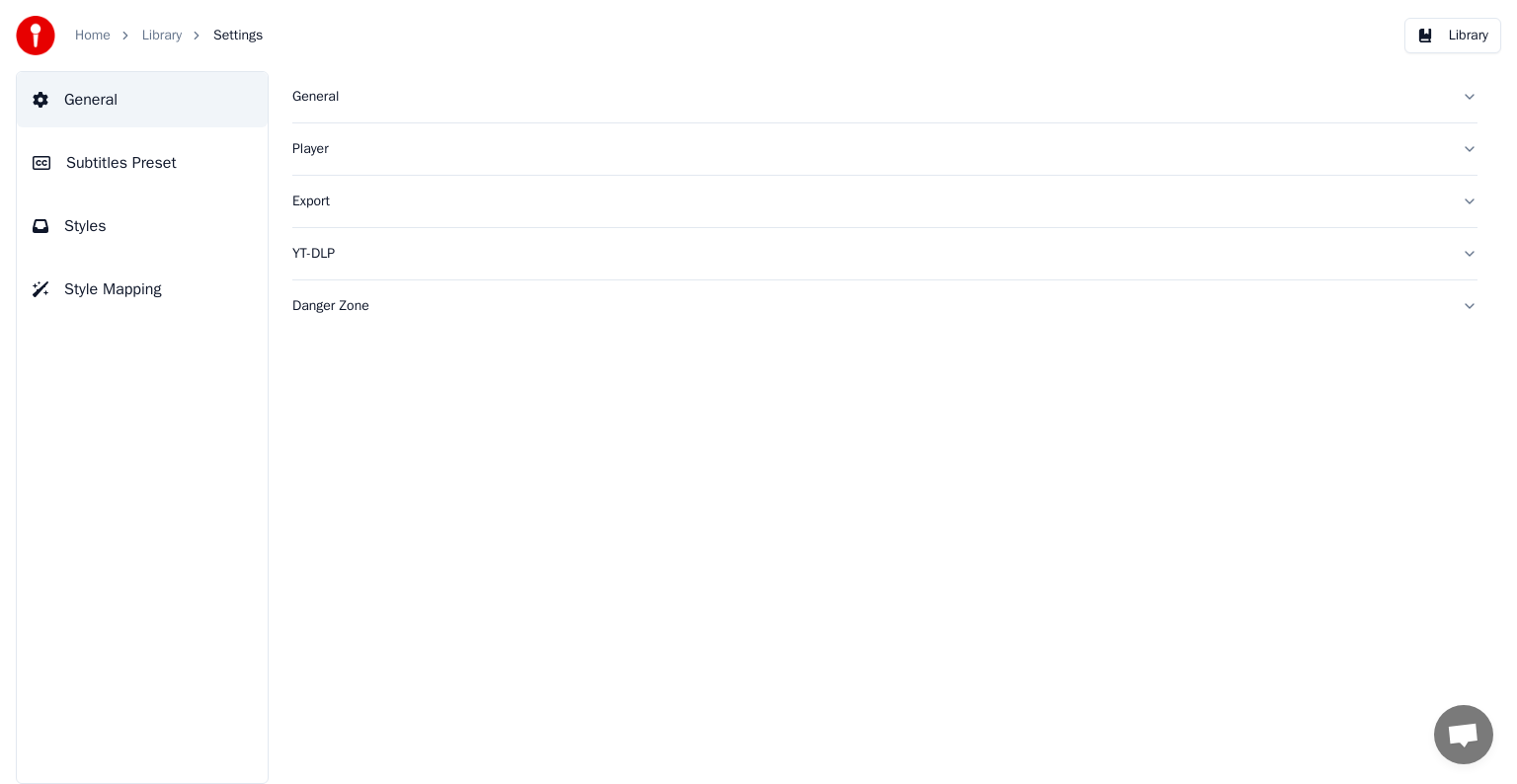 click on "Subtitles Preset" at bounding box center [121, 163] 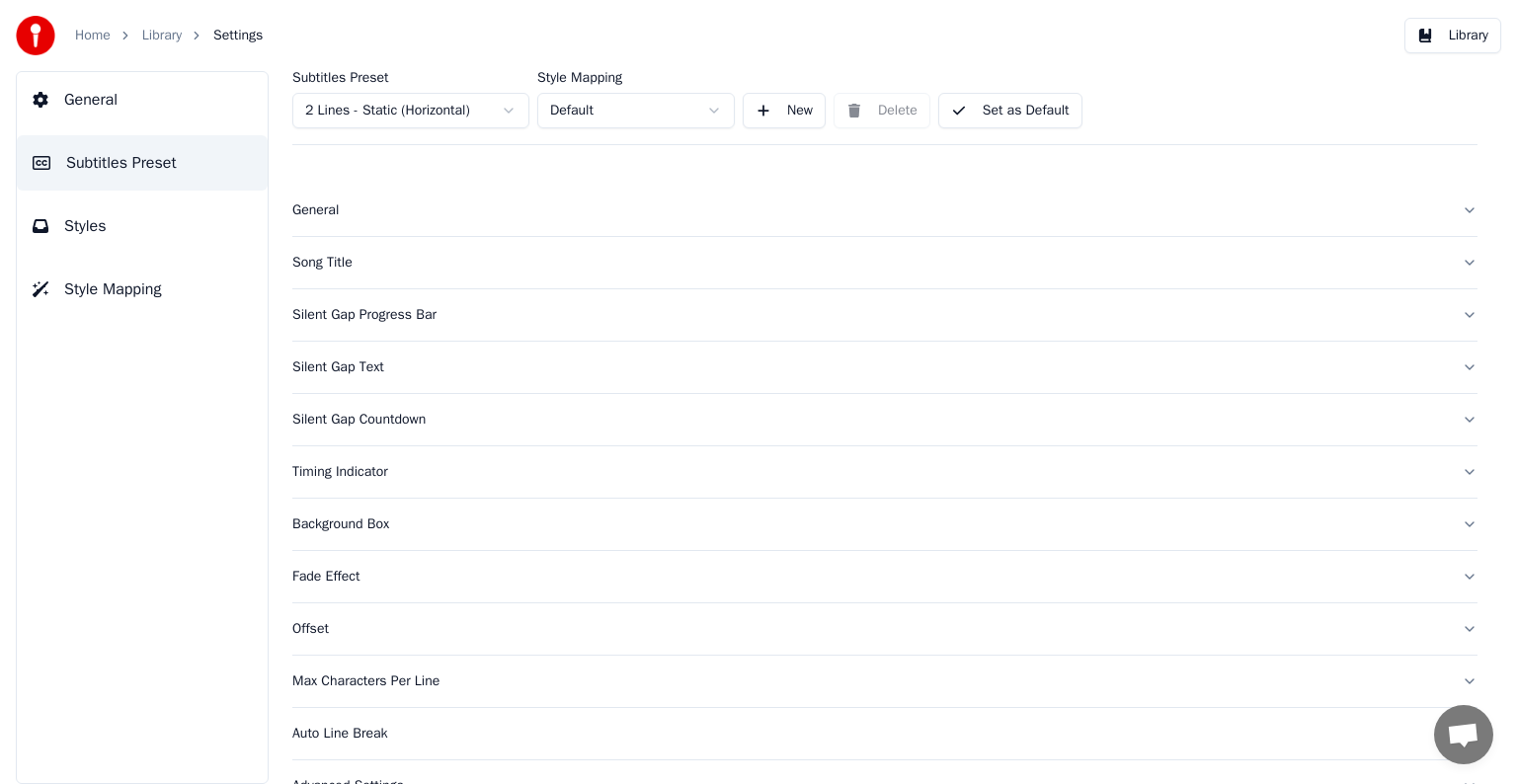 click on "Home Library Settings Library General Subtitles Preset Styles Style Mapping Subtitles Preset 2 Lines - Static (Horizontal) Style Mapping Default New Delete Set as Default General Song Title Silent Gap Progress Bar Silent Gap Text Silent Gap Countdown Timing Indicator Background Box Fade Effect Offset Max Characters Per Line Auto Line Break Advanced Settings" at bounding box center (758, 392) 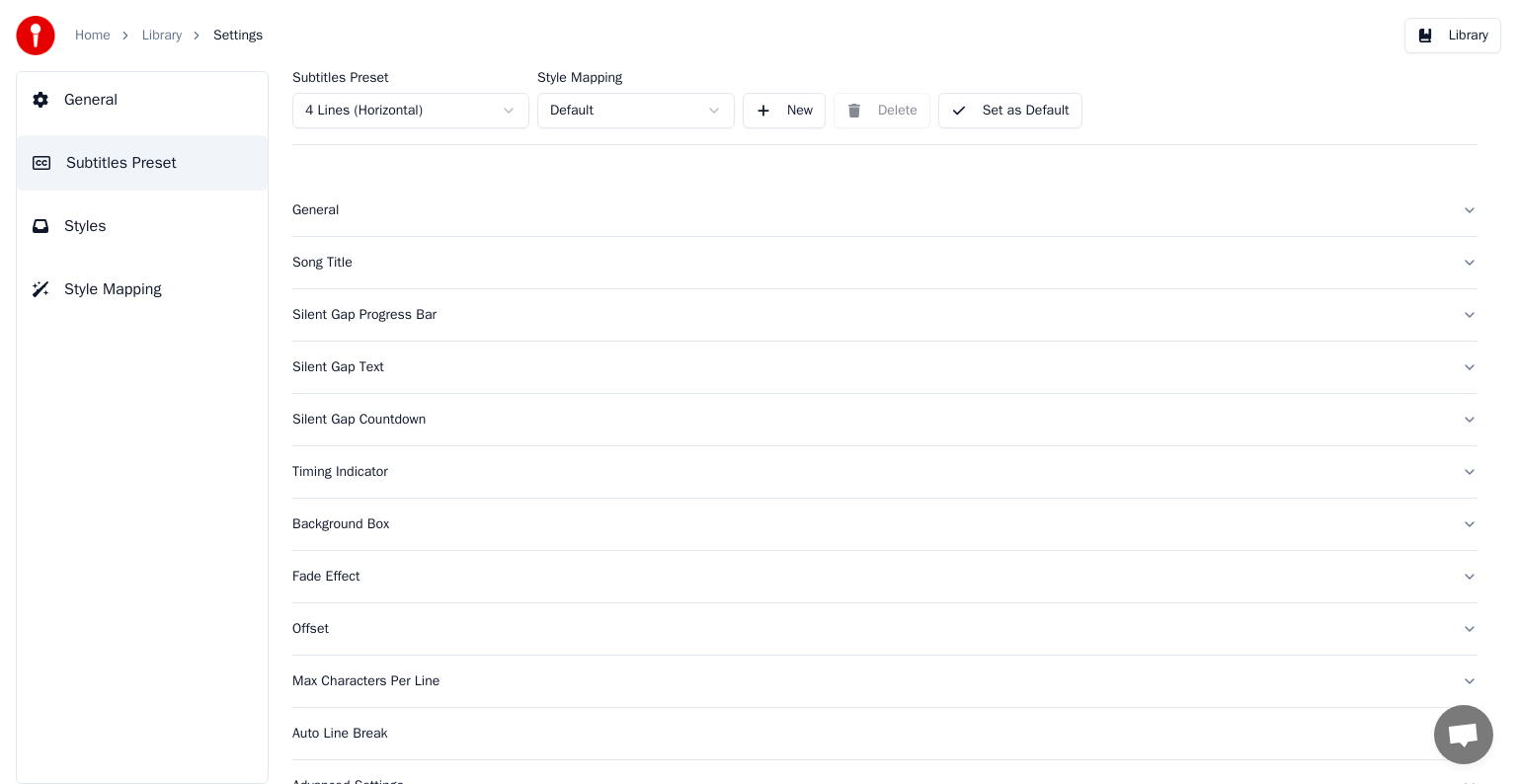 click on "Silent Gap Text" at bounding box center (869, 367) 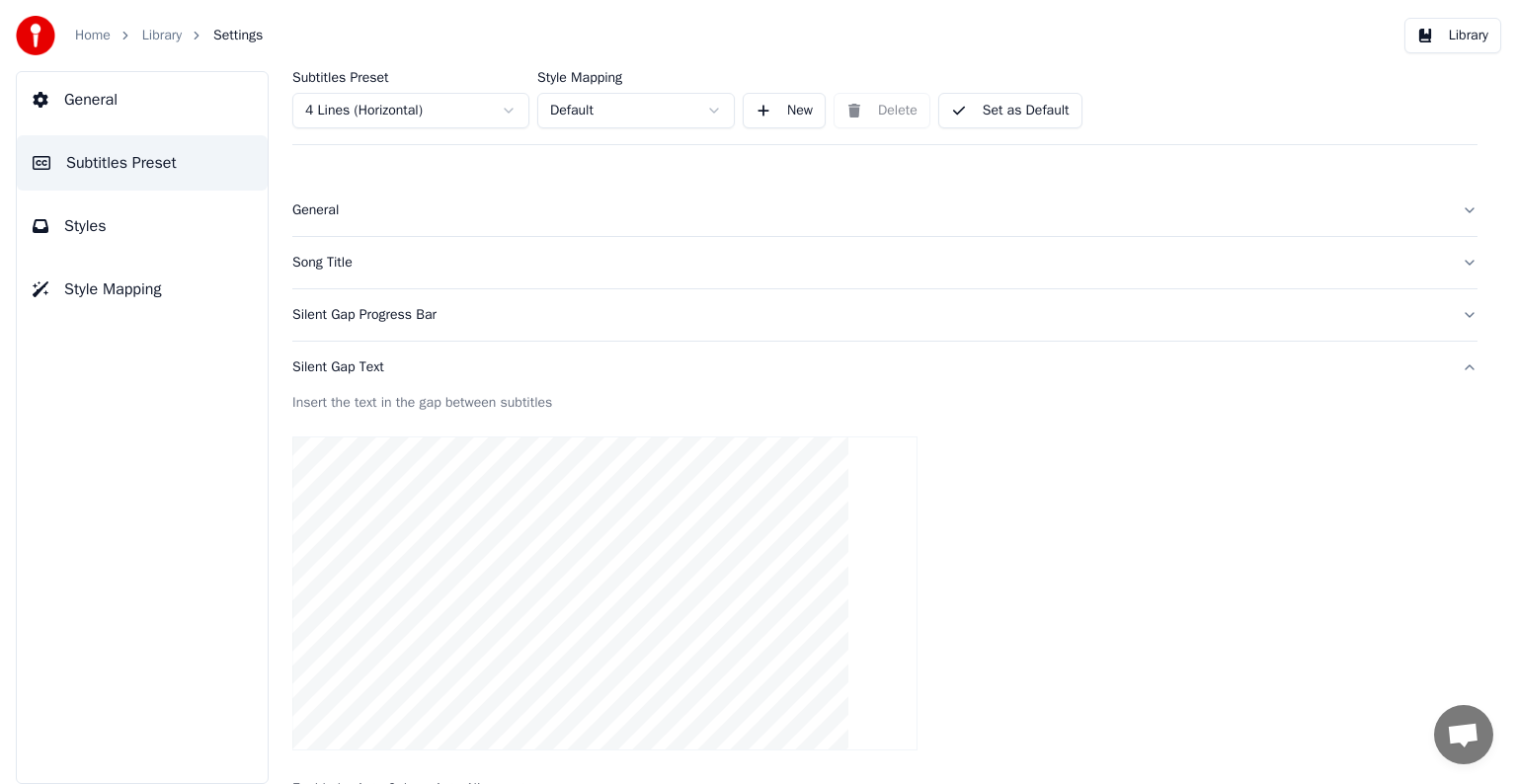 click on "Styles" at bounding box center (85, 226) 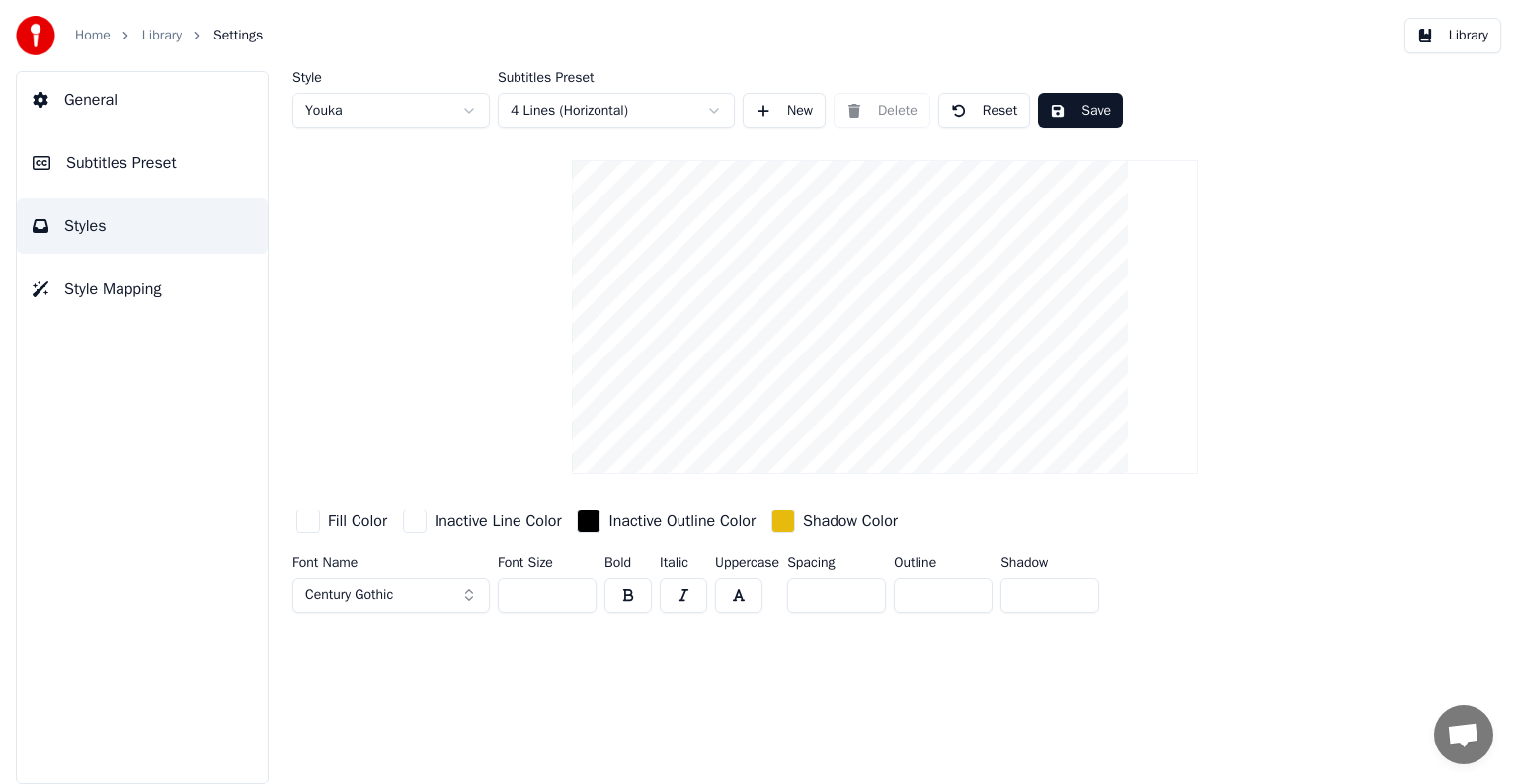 click at bounding box center (308, 521) 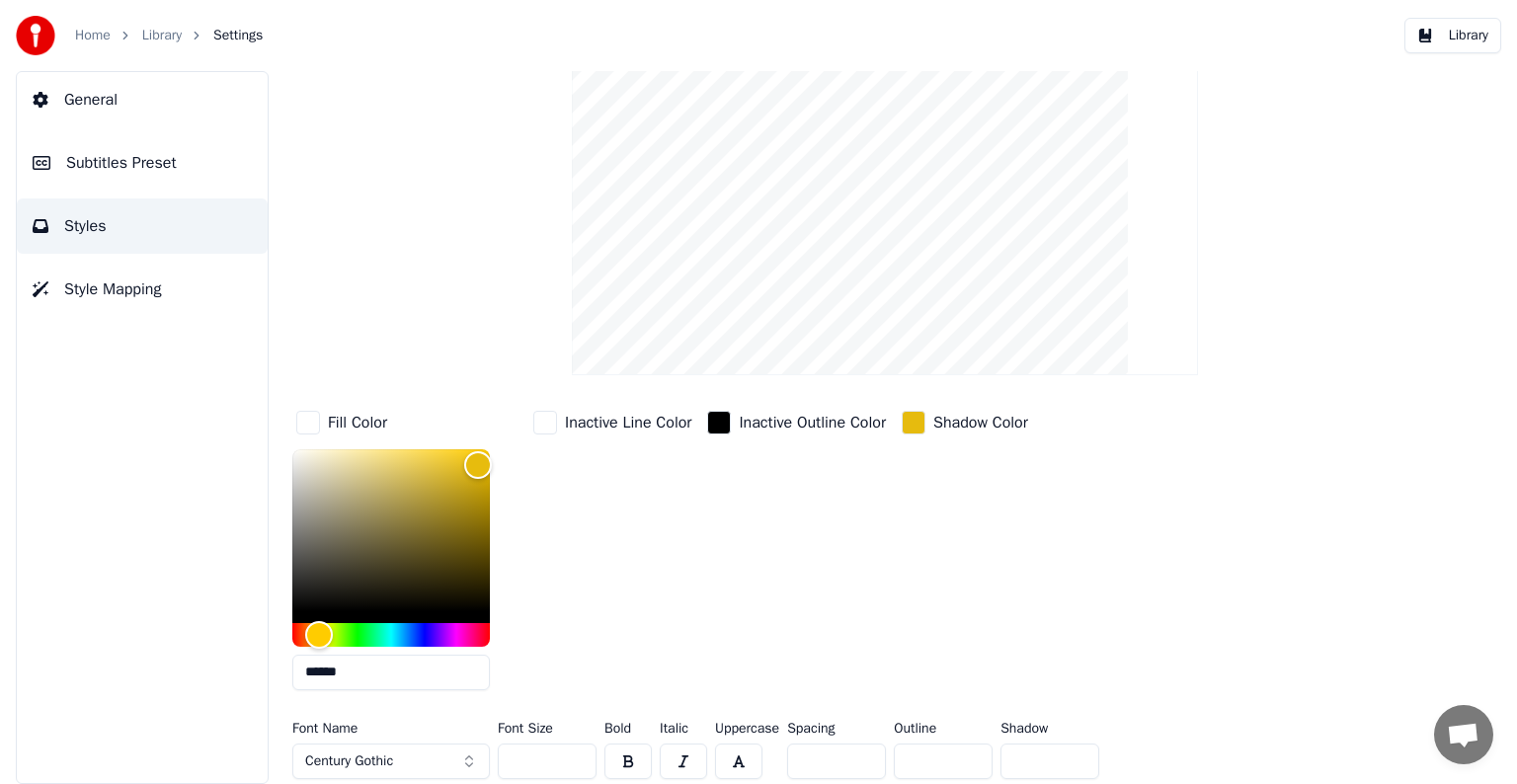 scroll, scrollTop: 100, scrollLeft: 0, axis: vertical 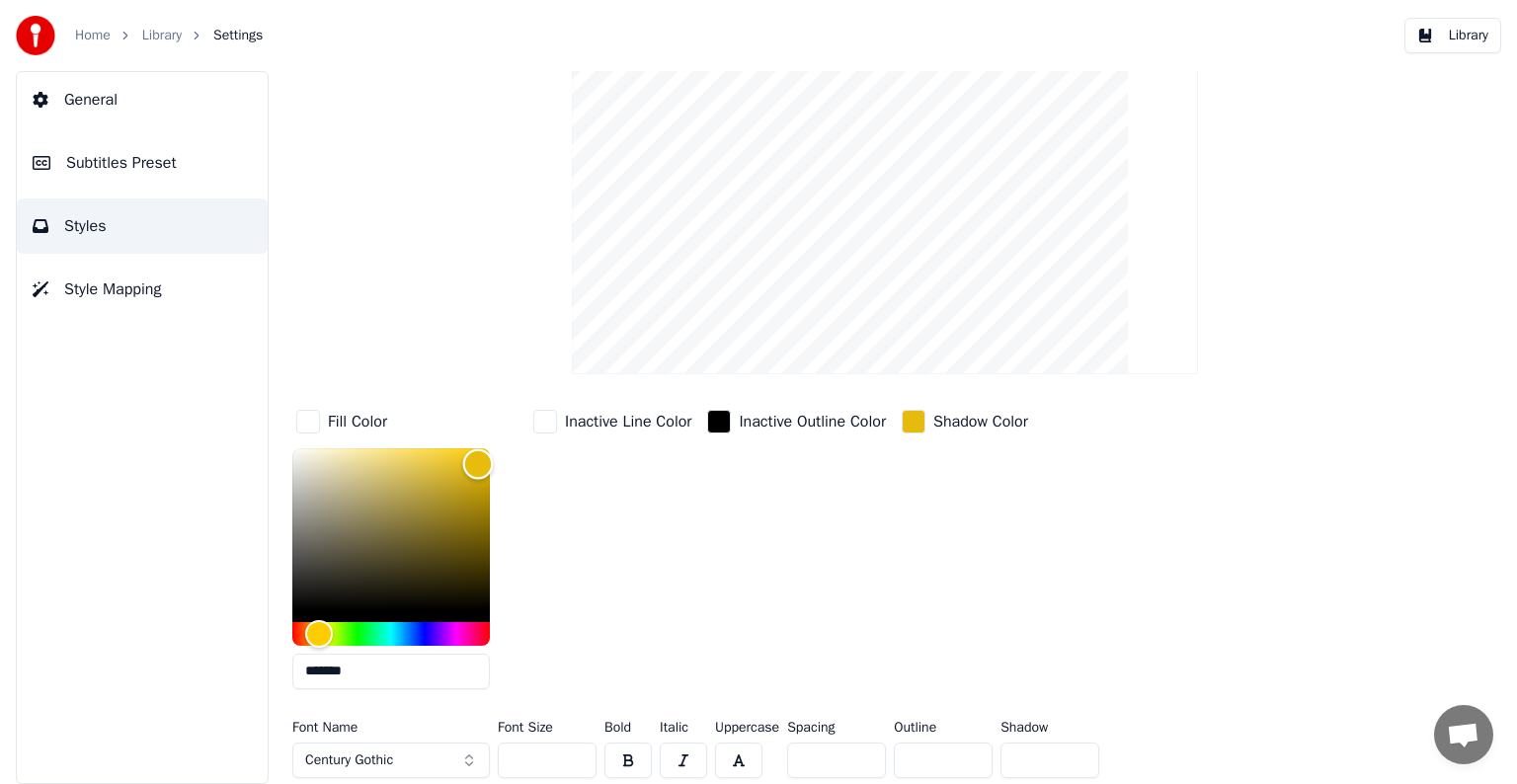 type on "*******" 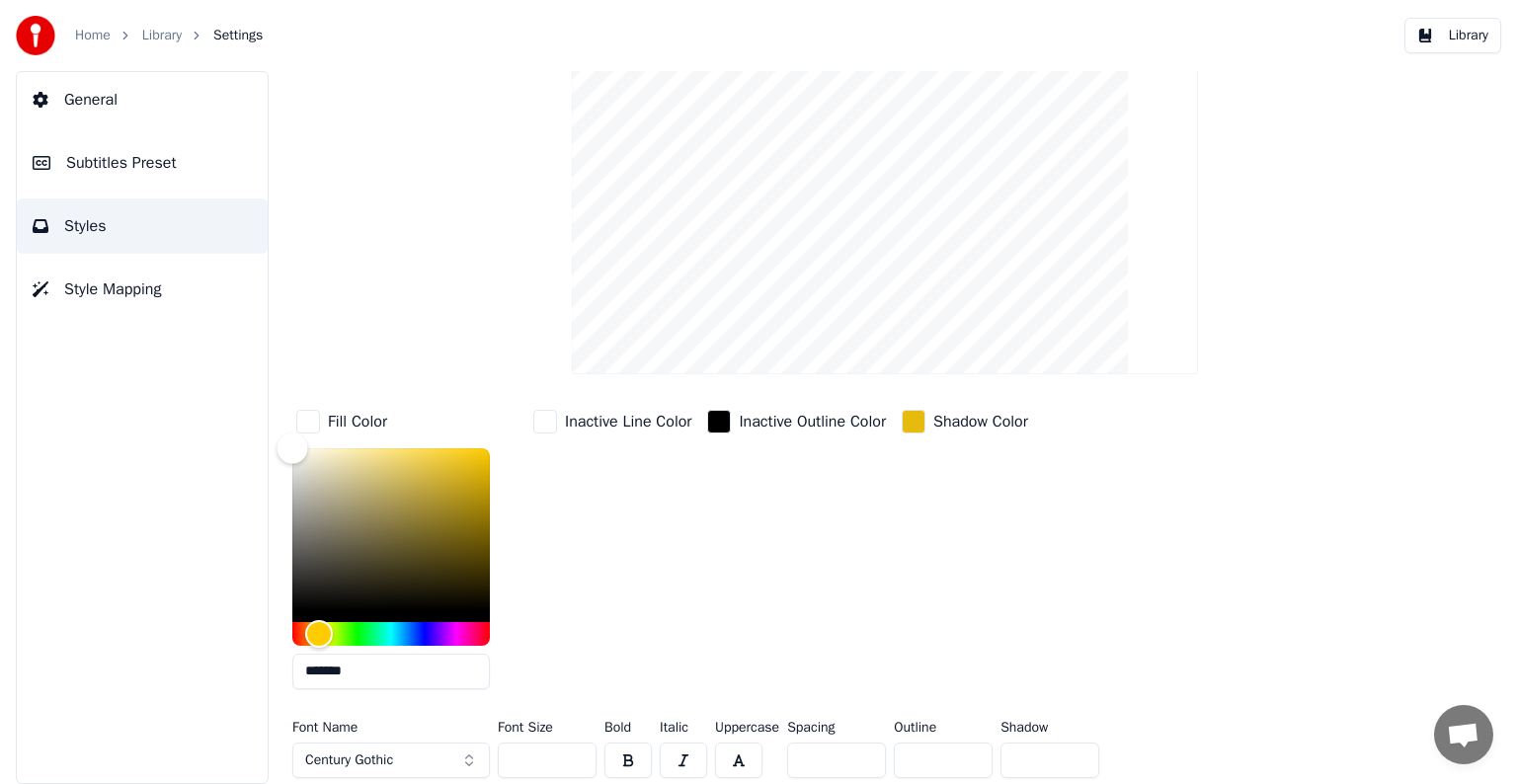 drag, startPoint x: 304, startPoint y: 451, endPoint x: 261, endPoint y: 408, distance: 60.811183 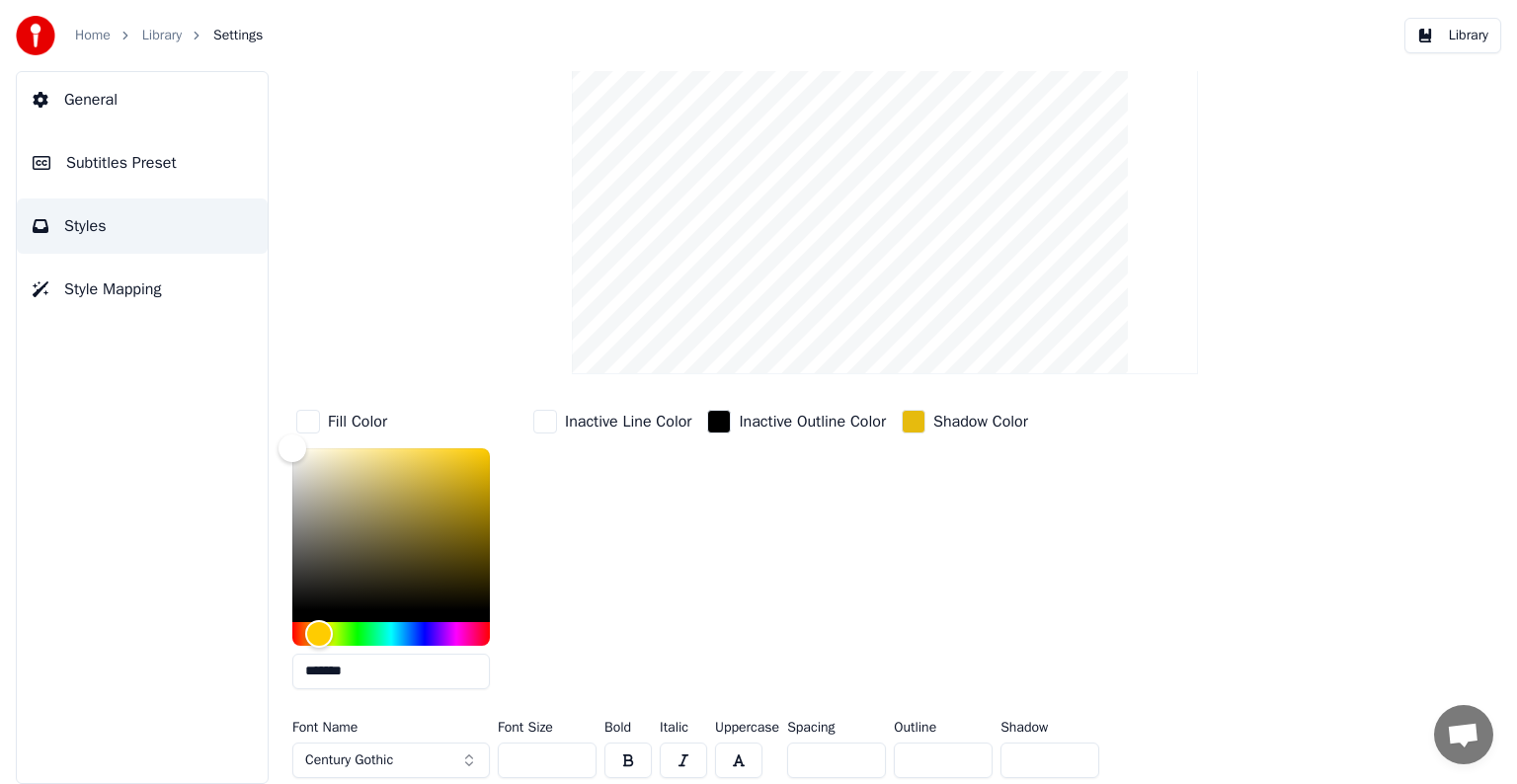 click at bounding box center (545, 422) 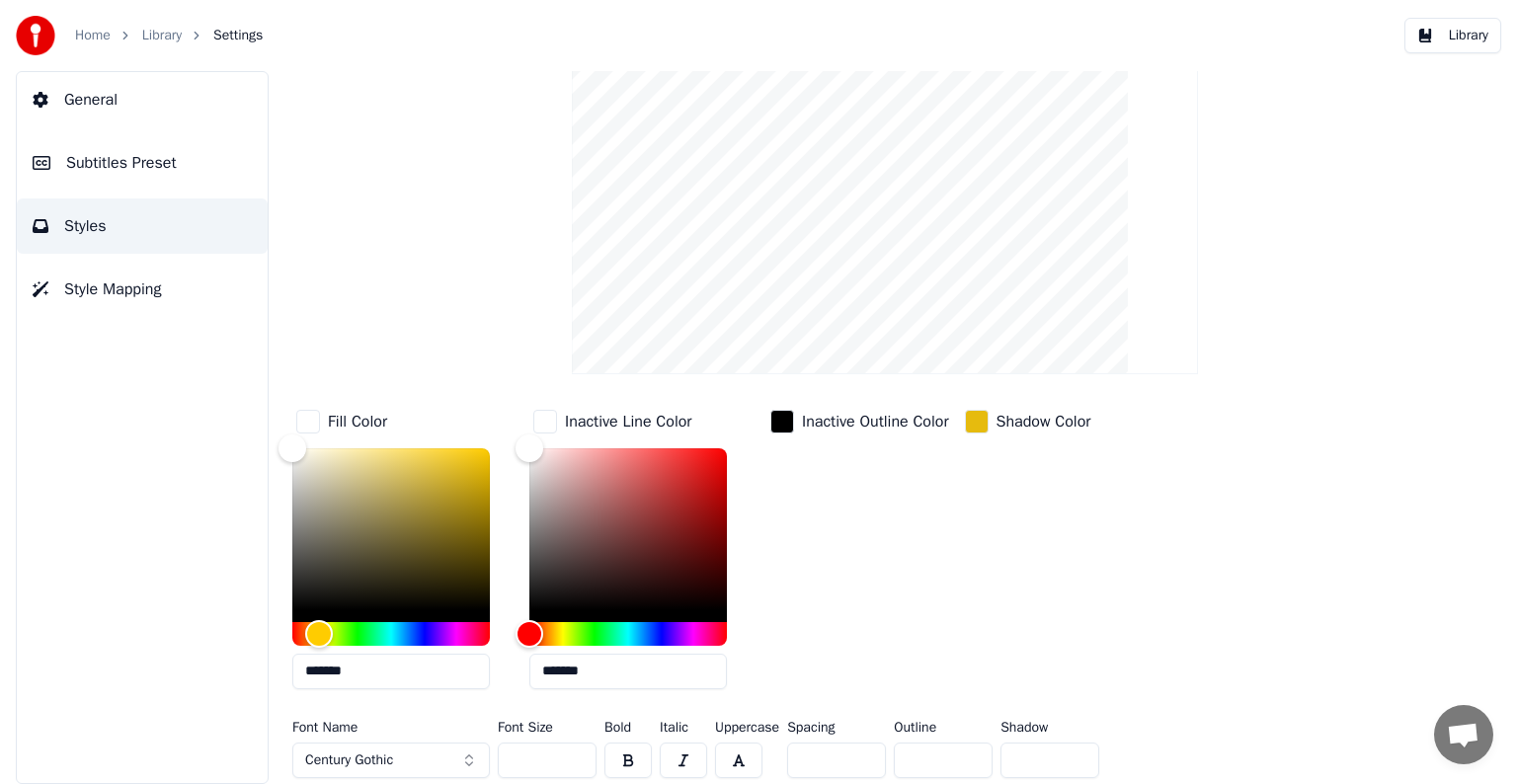 click at bounding box center [628, 535] 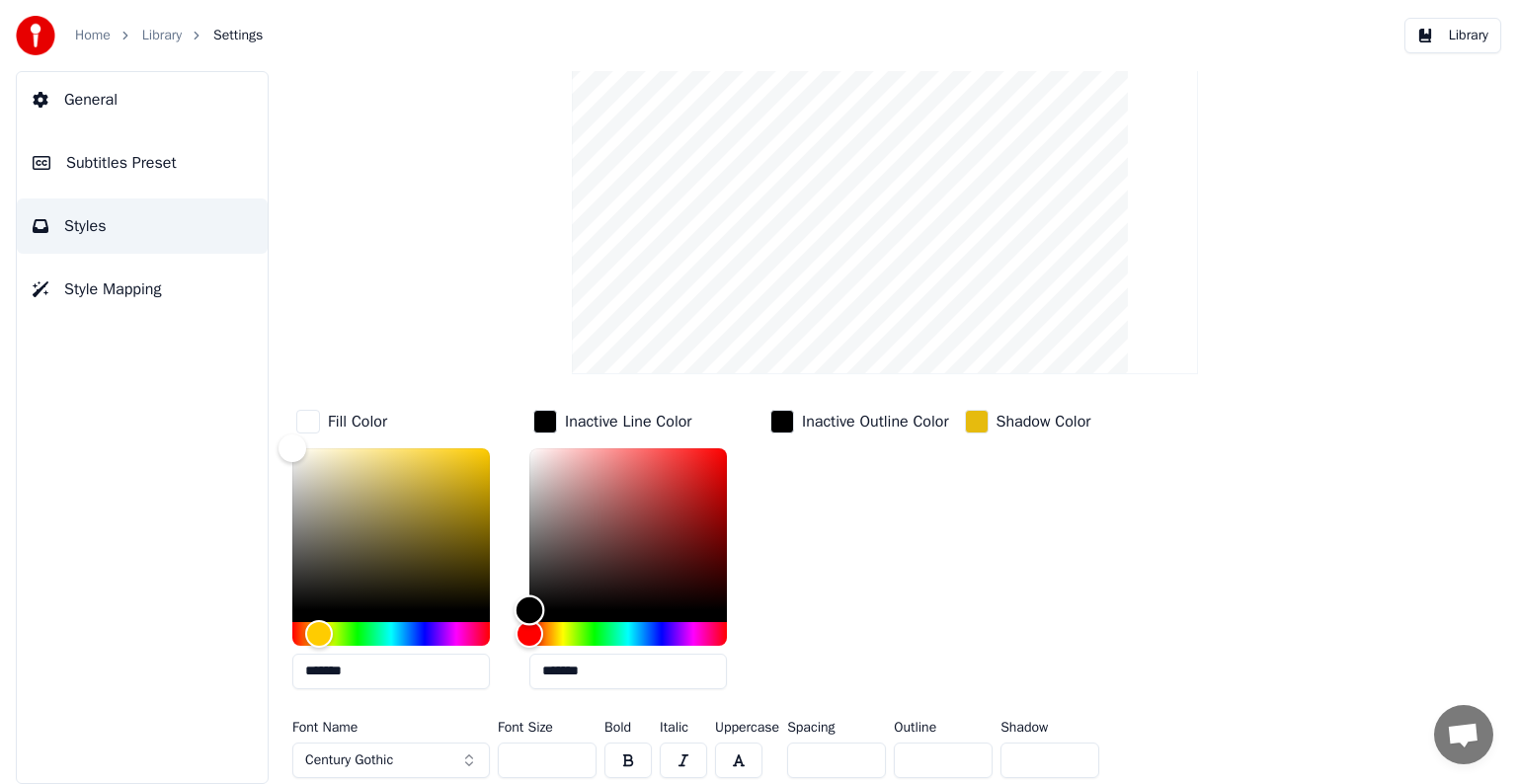 drag, startPoint x: 535, startPoint y: 498, endPoint x: 525, endPoint y: 627, distance: 129.38702 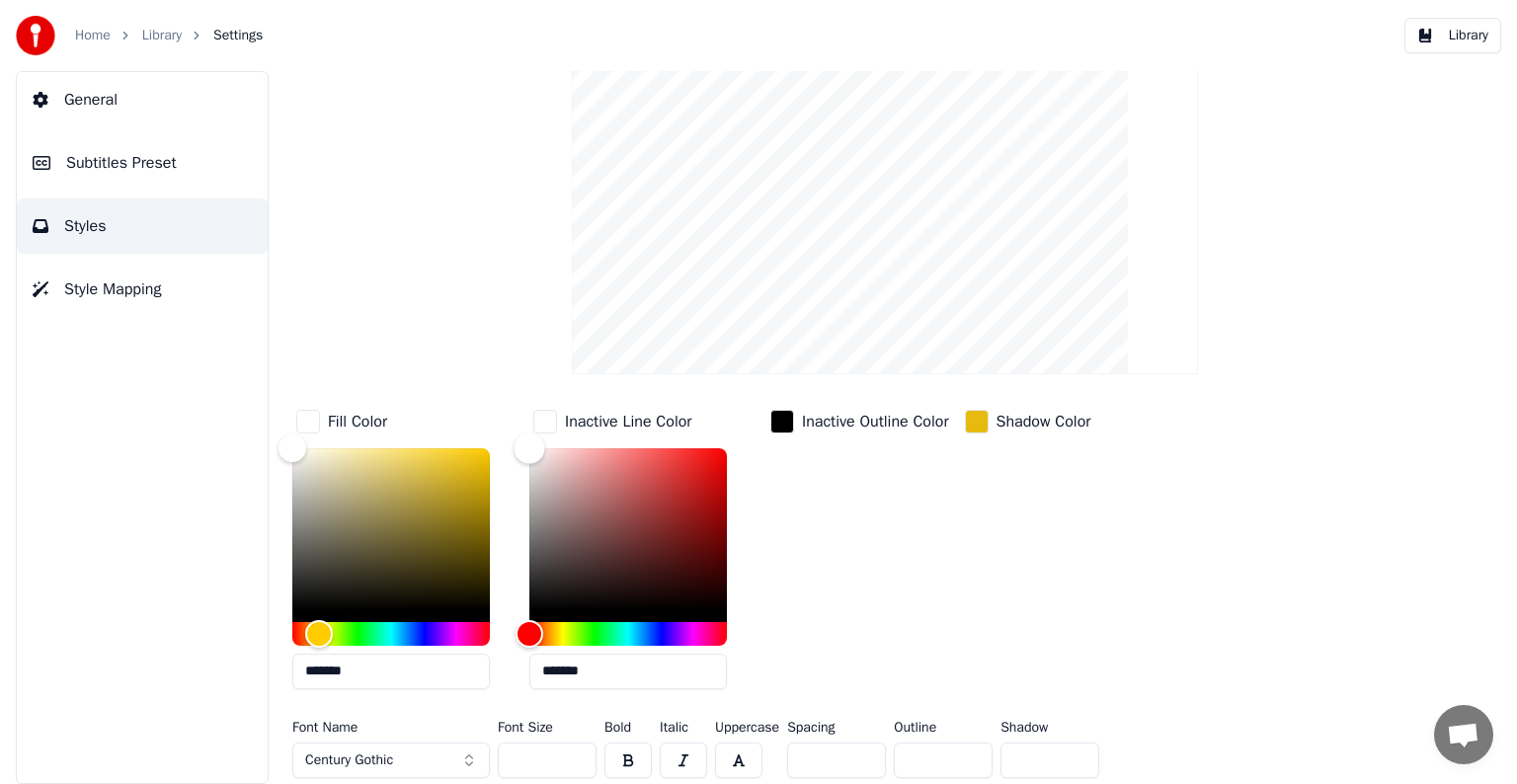 drag, startPoint x: 529, startPoint y: 590, endPoint x: 523, endPoint y: 422, distance: 168.10711 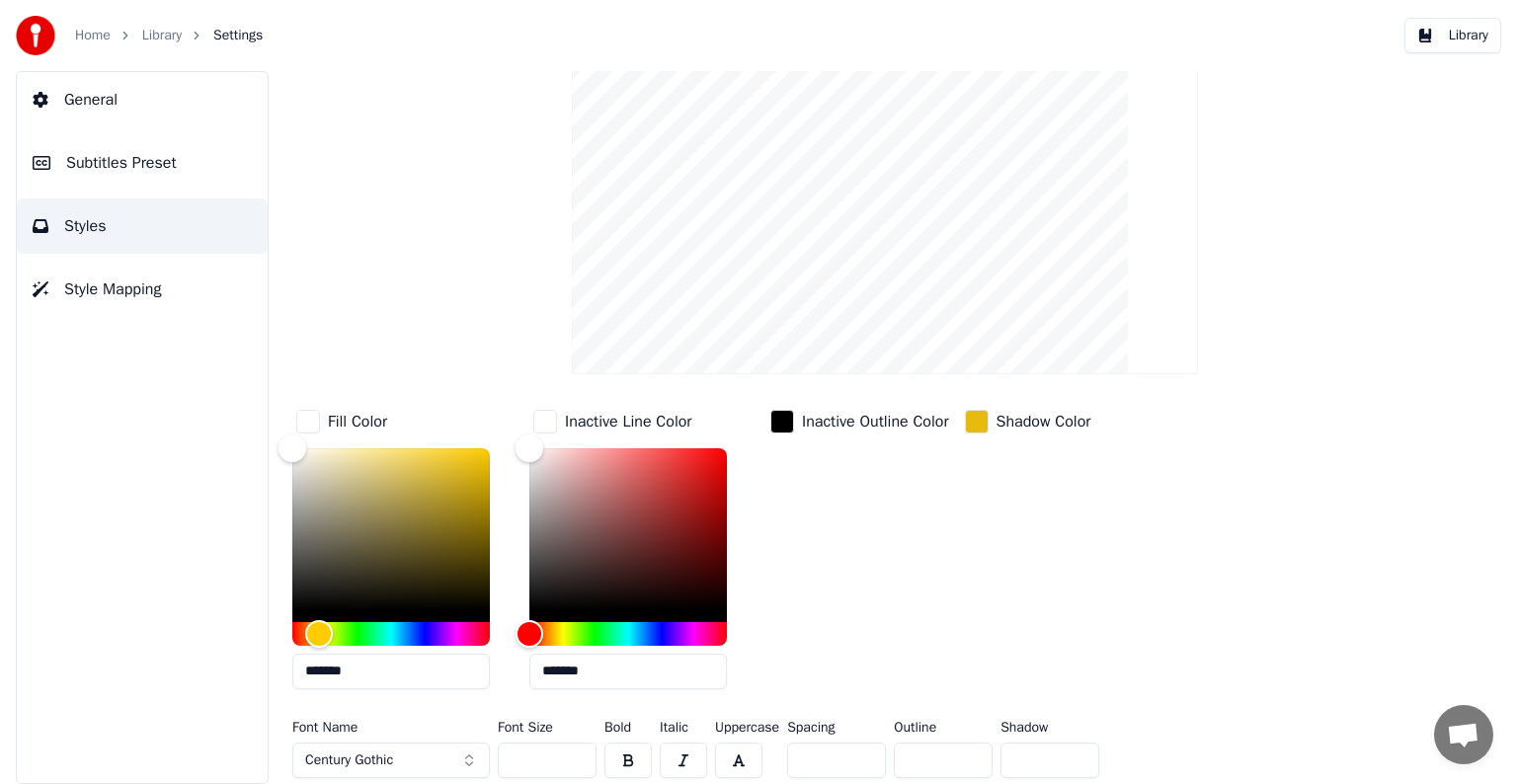drag, startPoint x: 601, startPoint y: 671, endPoint x: 493, endPoint y: 656, distance: 109.03669 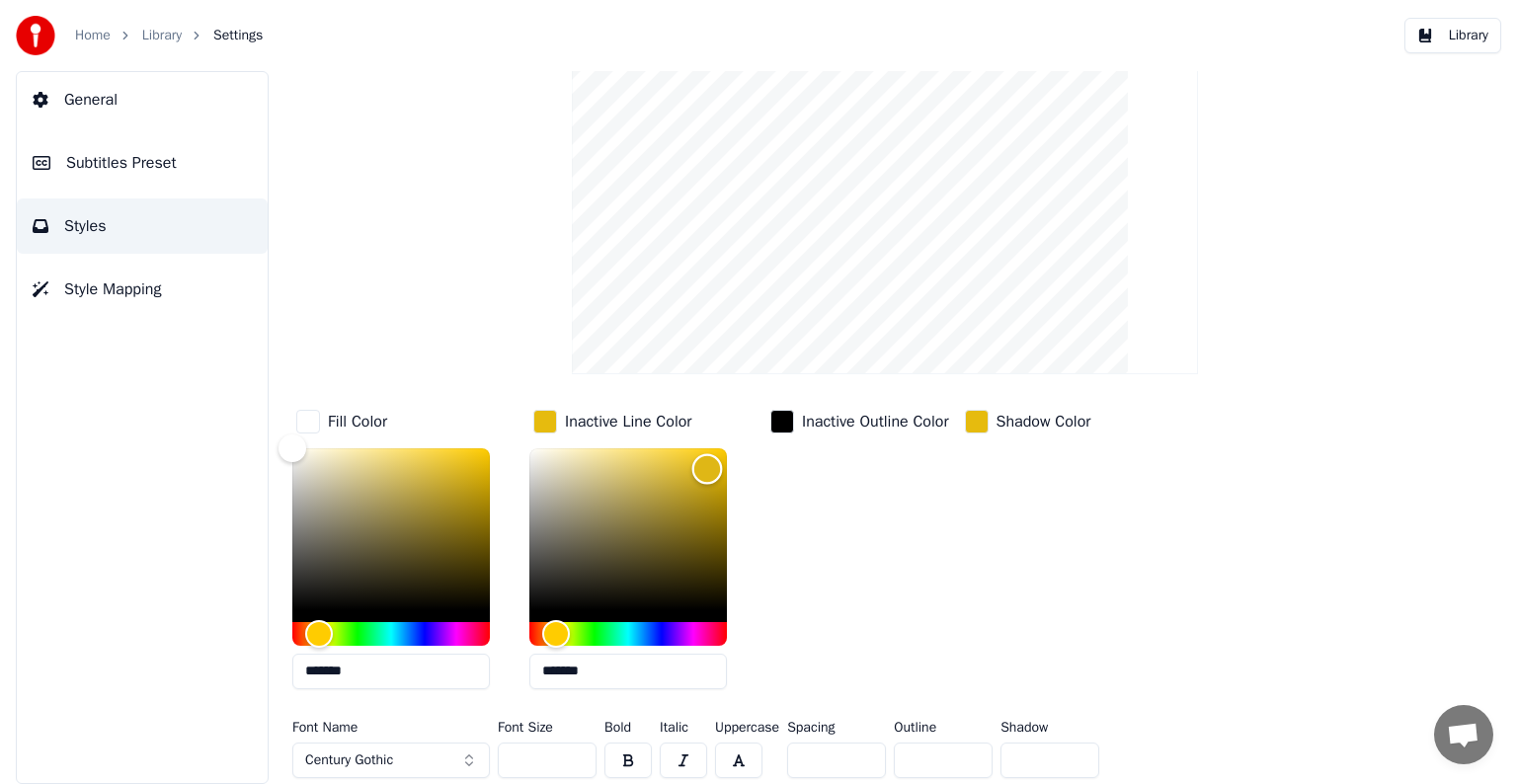 type on "*******" 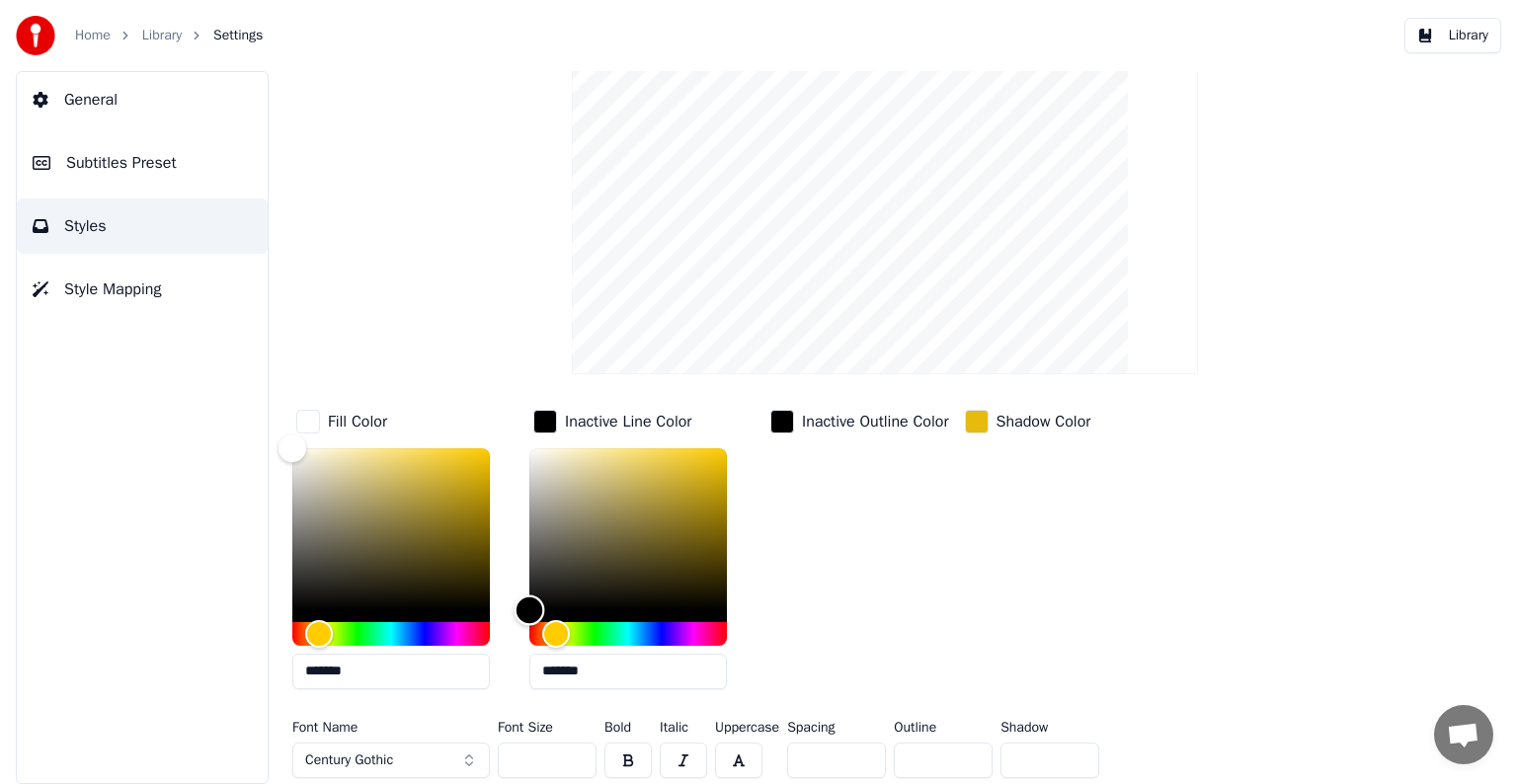 drag, startPoint x: 707, startPoint y: 467, endPoint x: 474, endPoint y: 644, distance: 292.6055 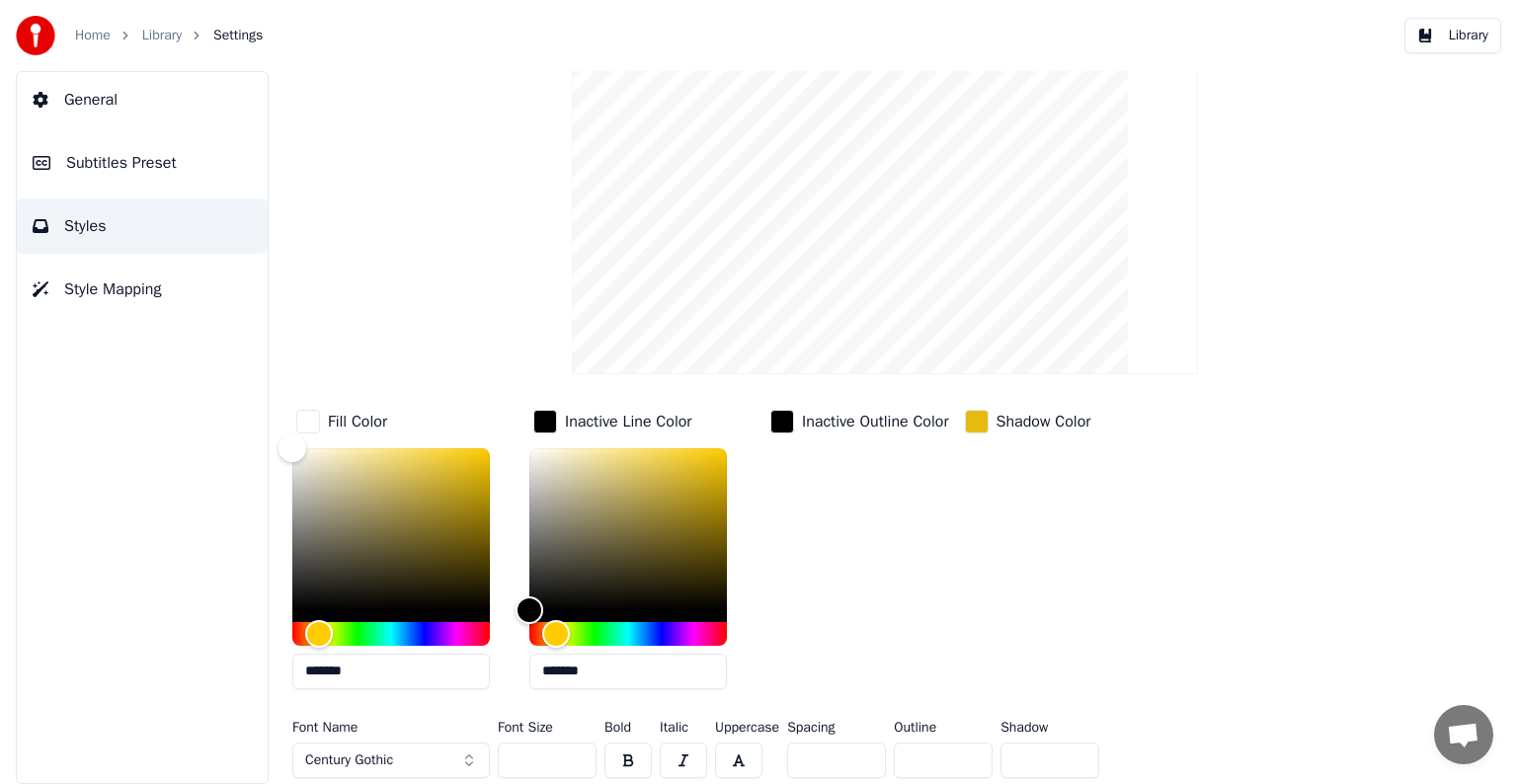 click at bounding box center [782, 422] 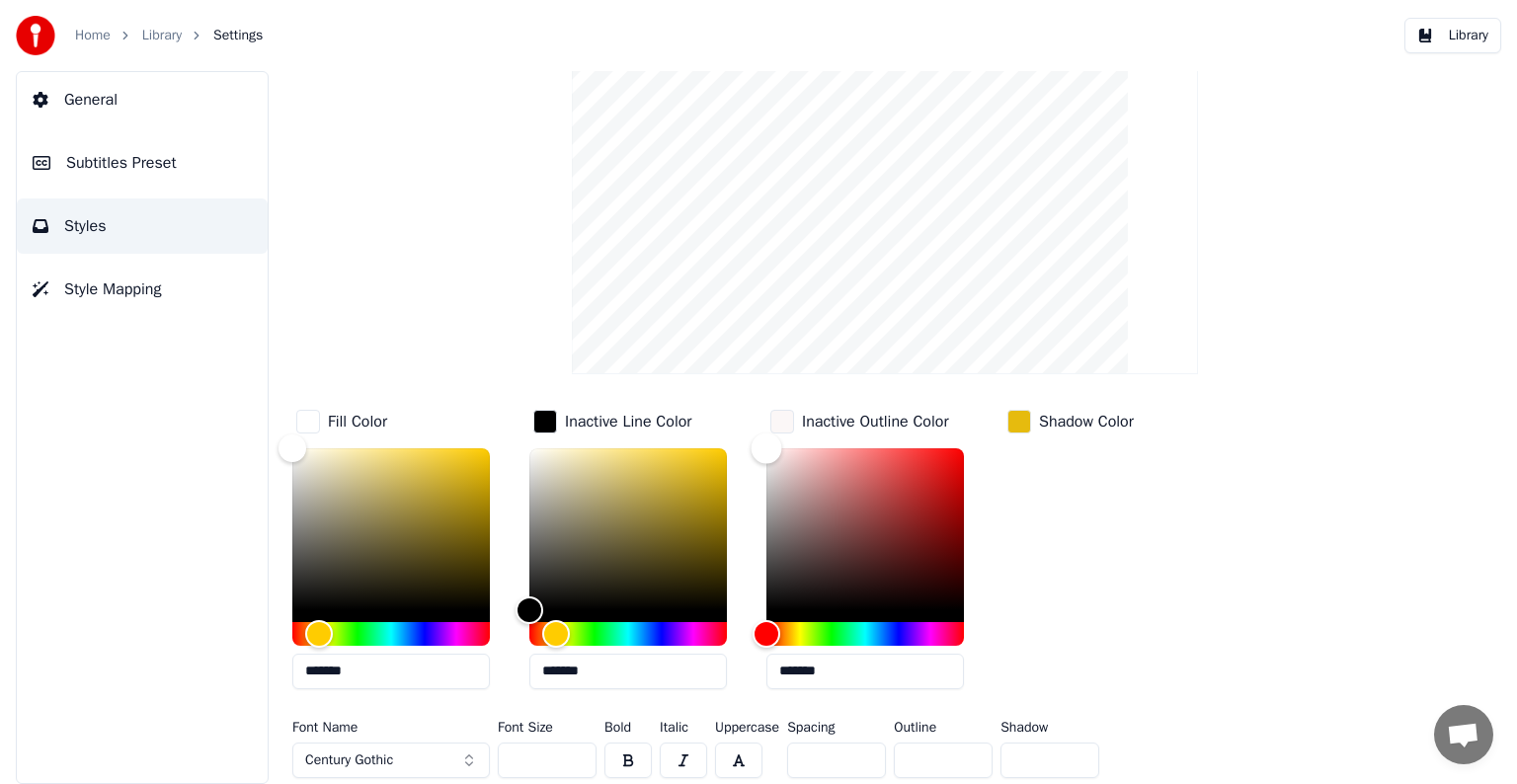 type on "*******" 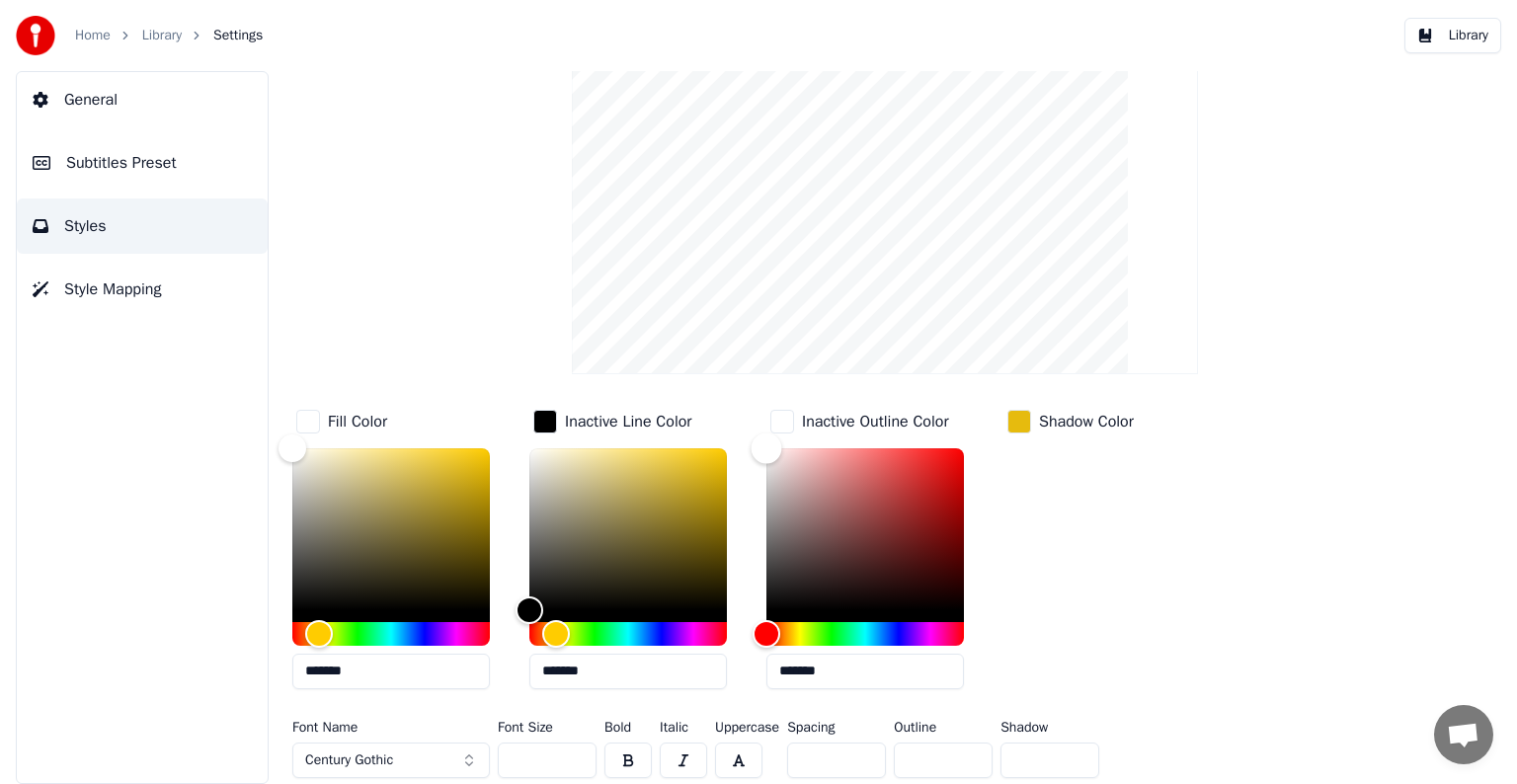 drag, startPoint x: 764, startPoint y: 438, endPoint x: 737, endPoint y: 403, distance: 44.204072 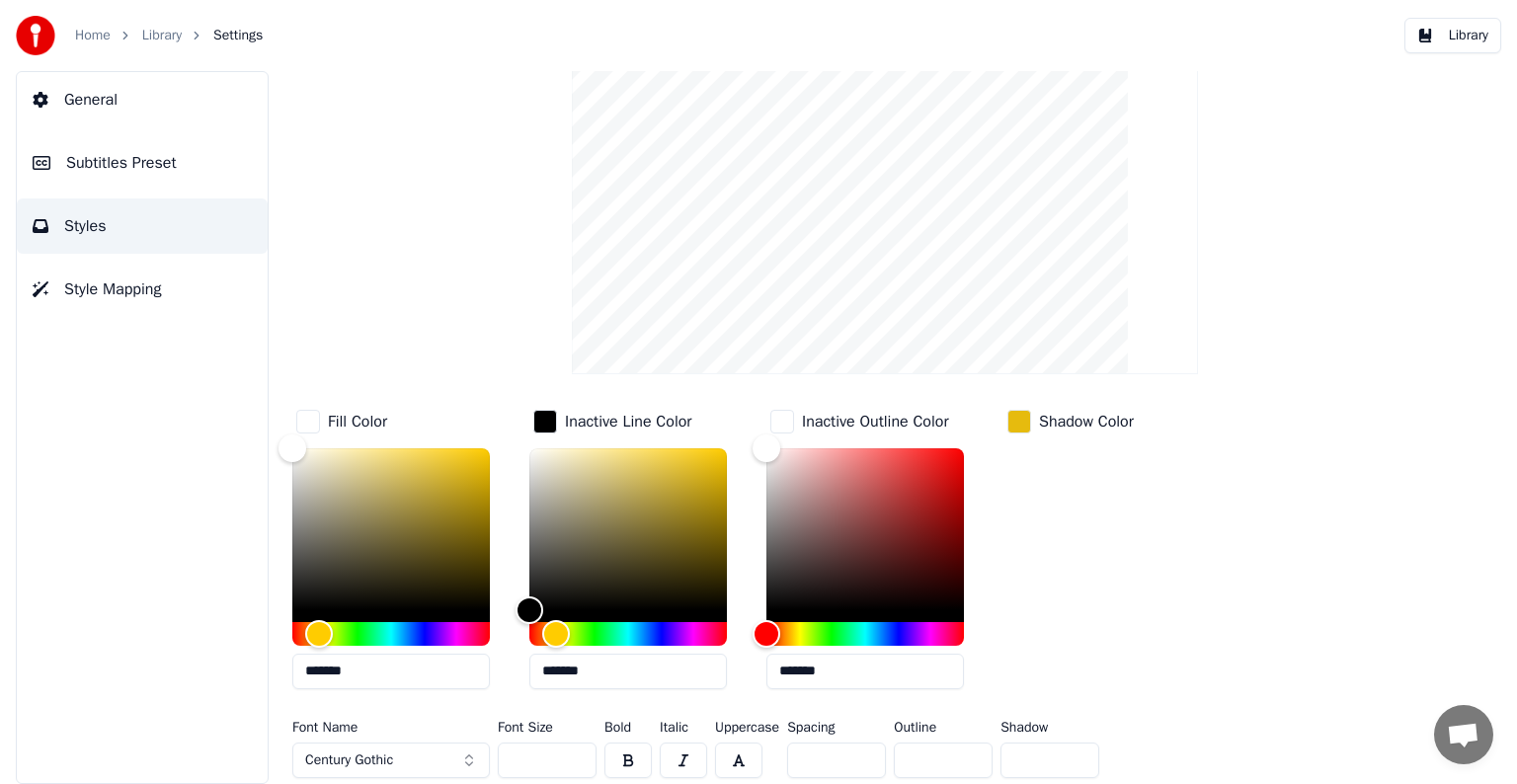 drag, startPoint x: 328, startPoint y: 659, endPoint x: 155, endPoint y: 645, distance: 173.56555 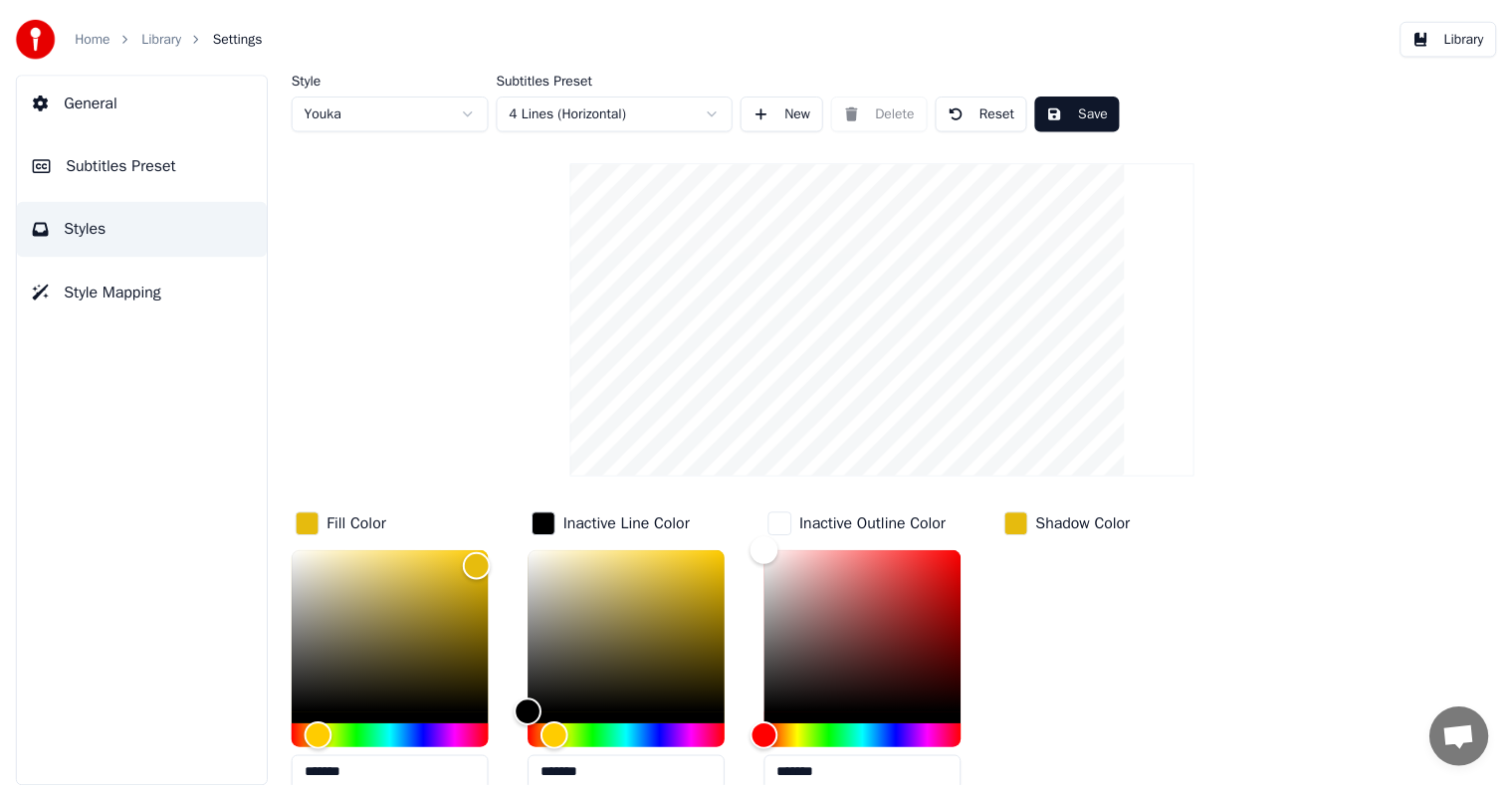 scroll, scrollTop: 0, scrollLeft: 0, axis: both 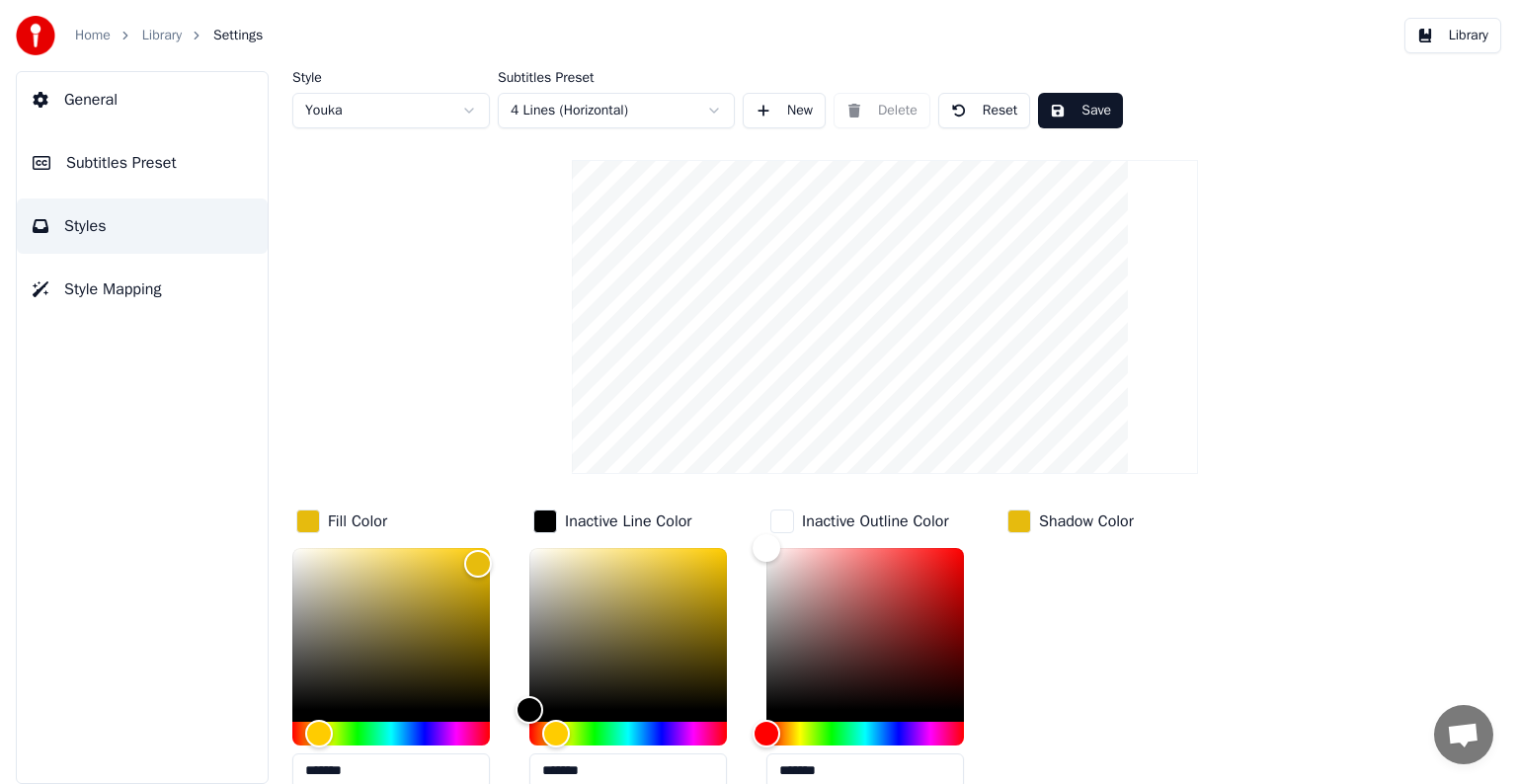 type on "*******" 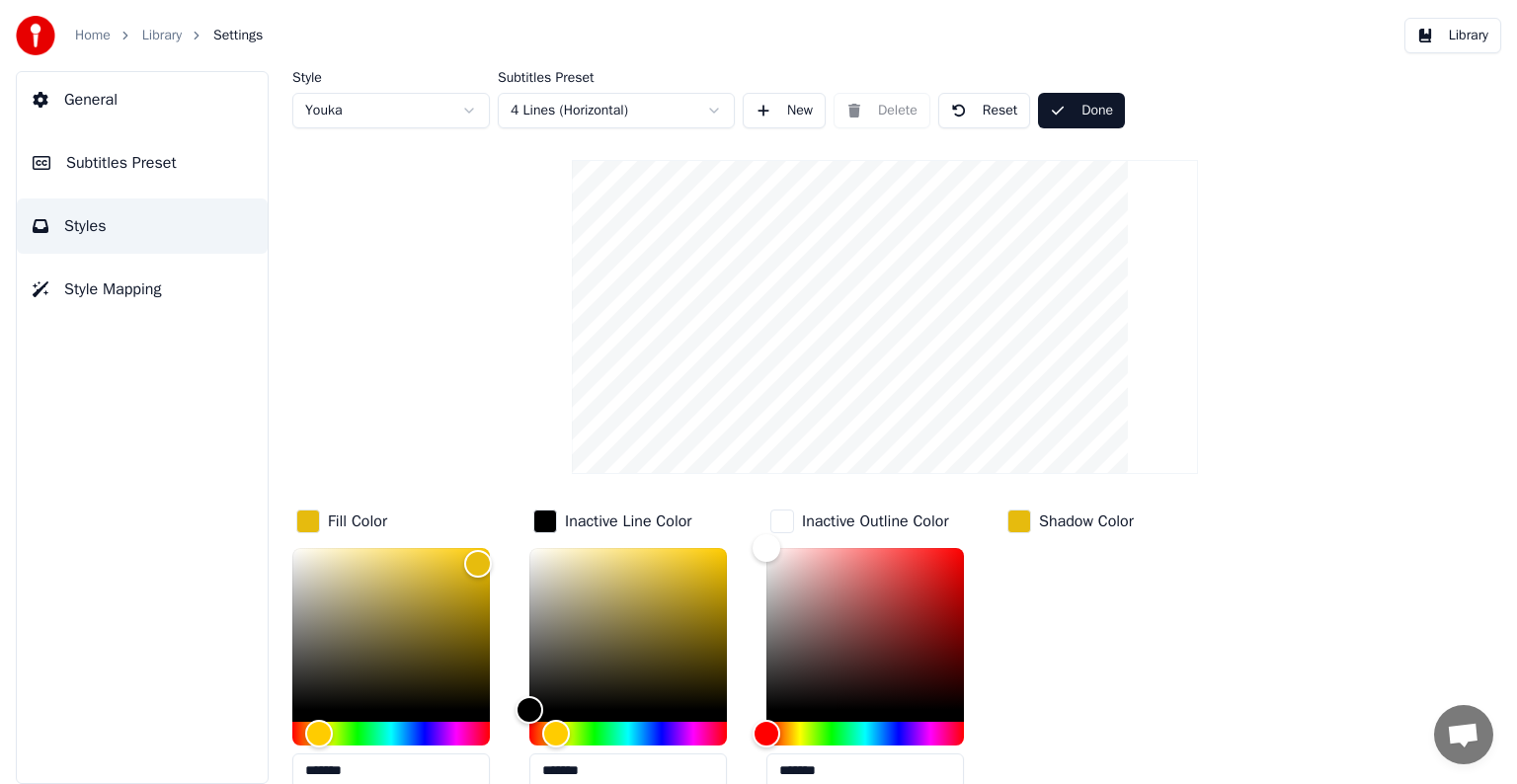 click on "Library" at bounding box center (162, 36) 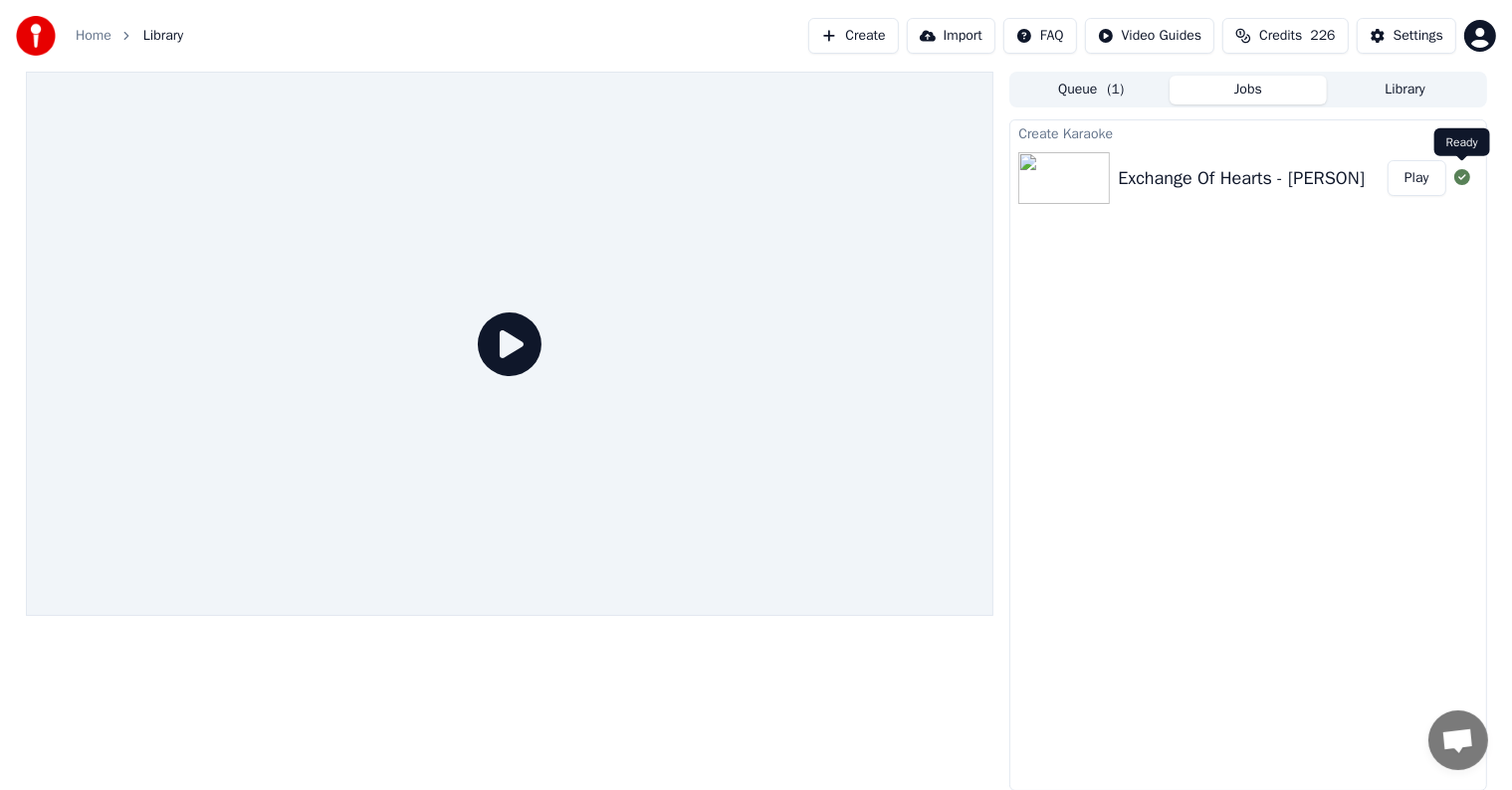 click on "Play" at bounding box center [1416, 178] 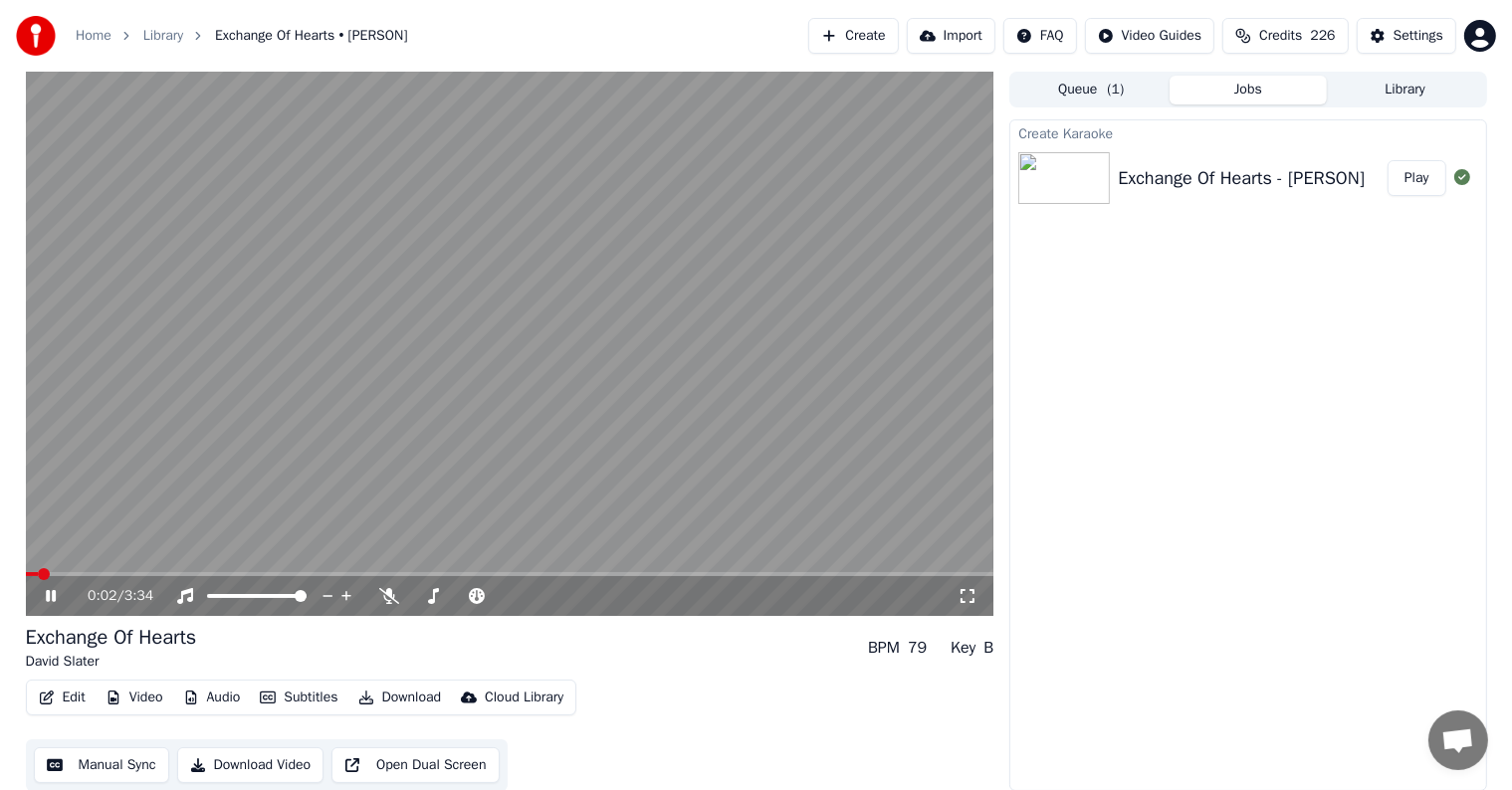 click at bounding box center [510, 574] 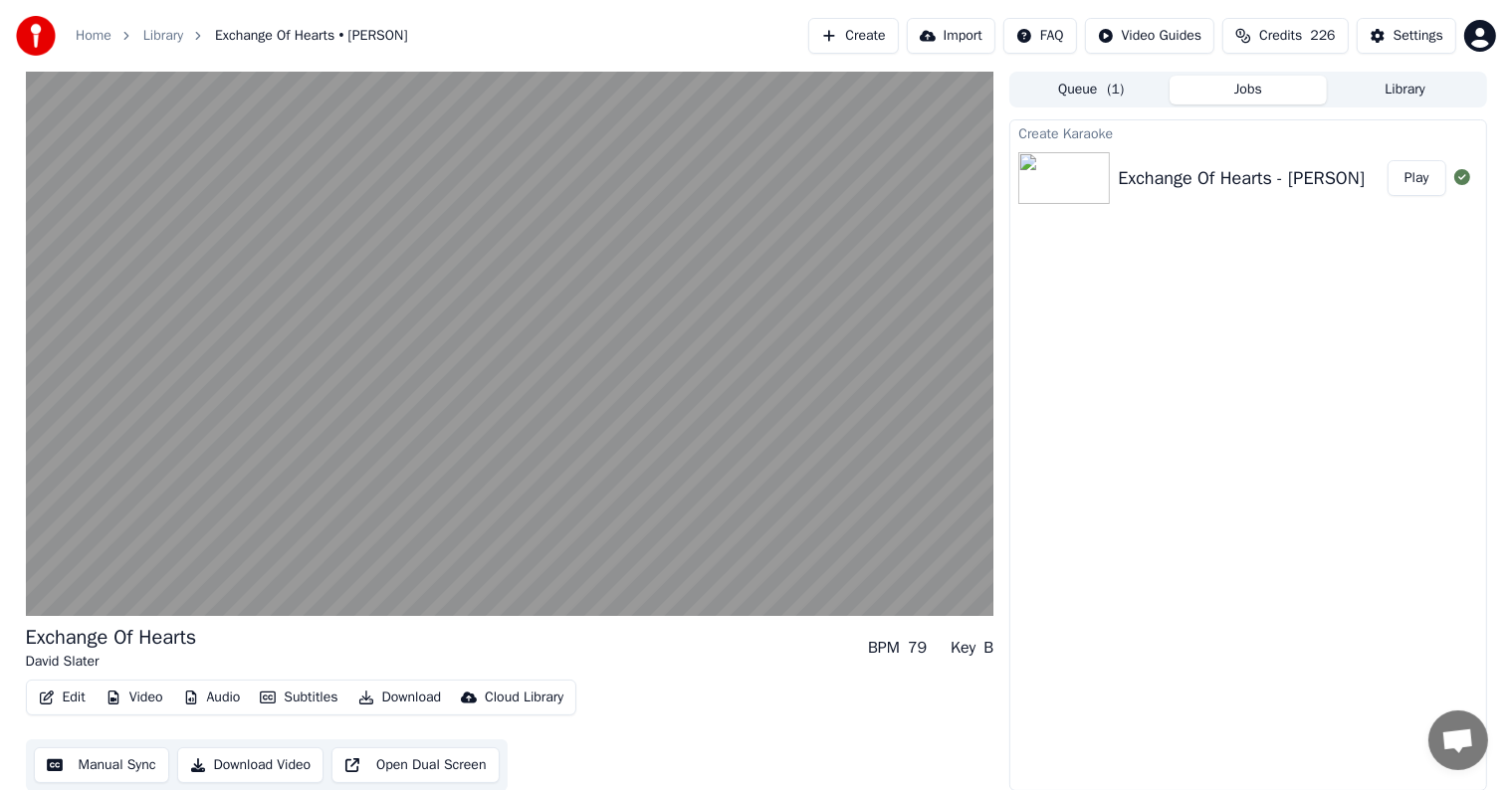 scroll, scrollTop: 1, scrollLeft: 0, axis: vertical 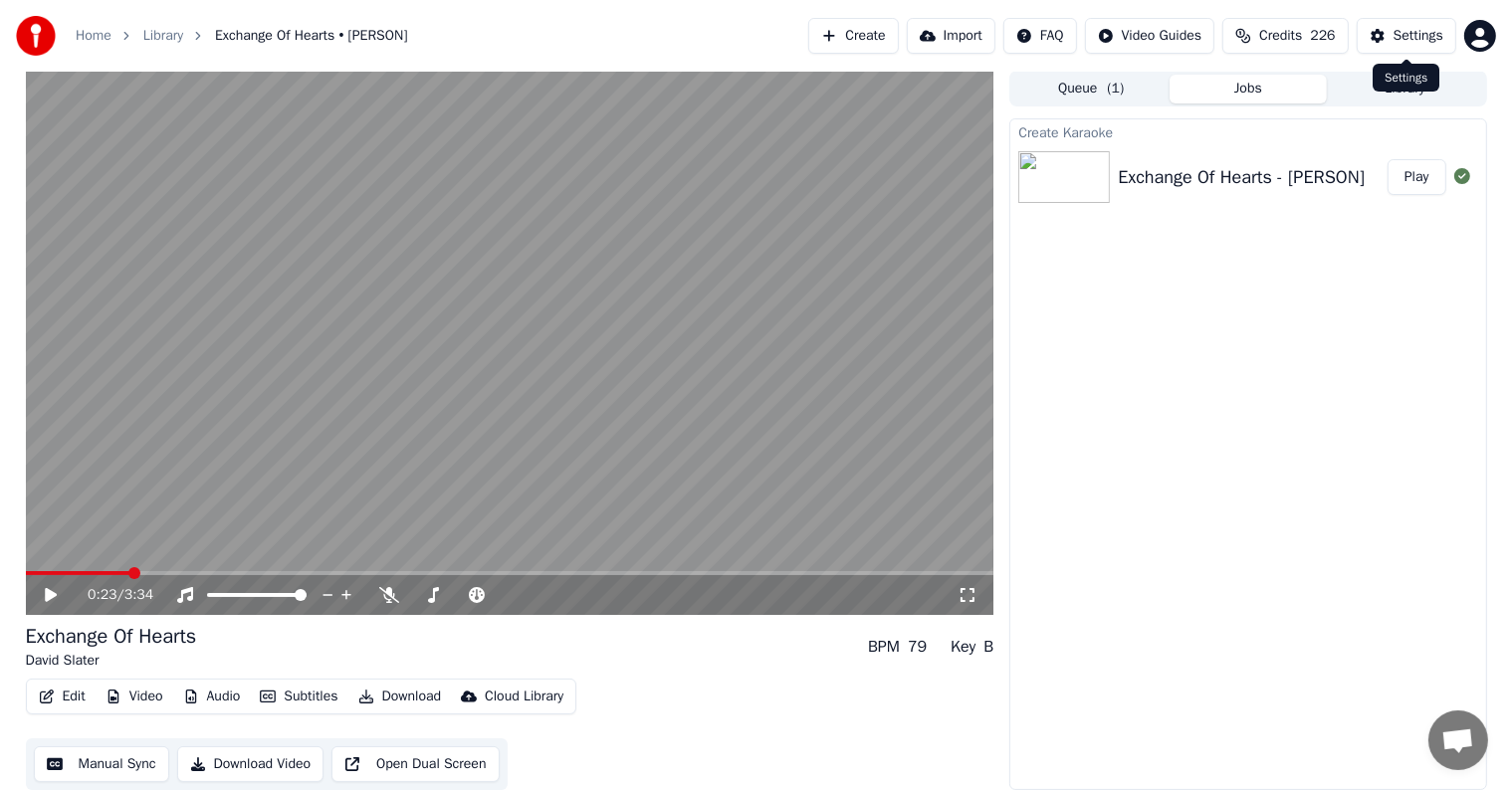 click on "Settings" at bounding box center (1406, 36) 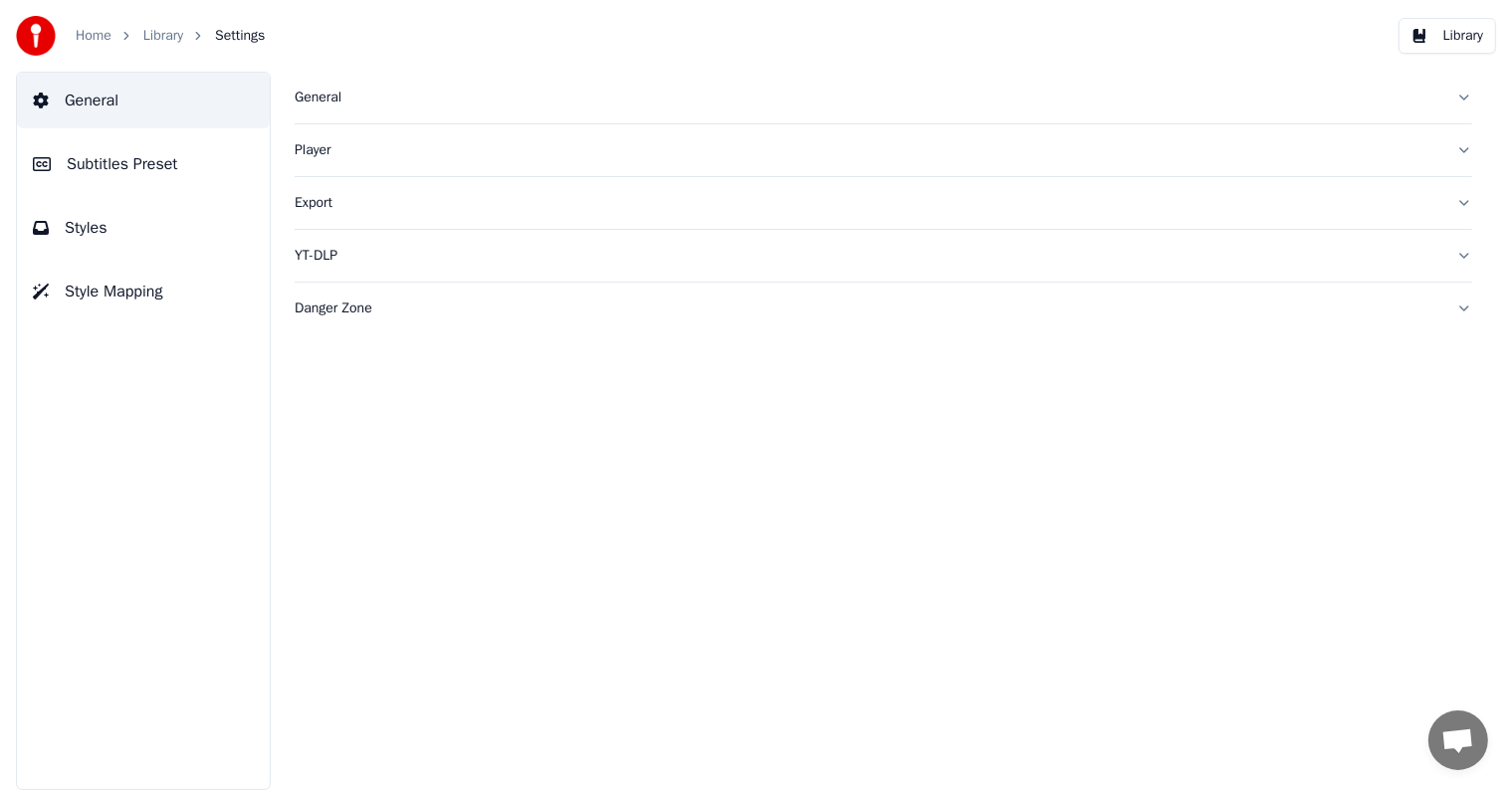 scroll, scrollTop: 0, scrollLeft: 0, axis: both 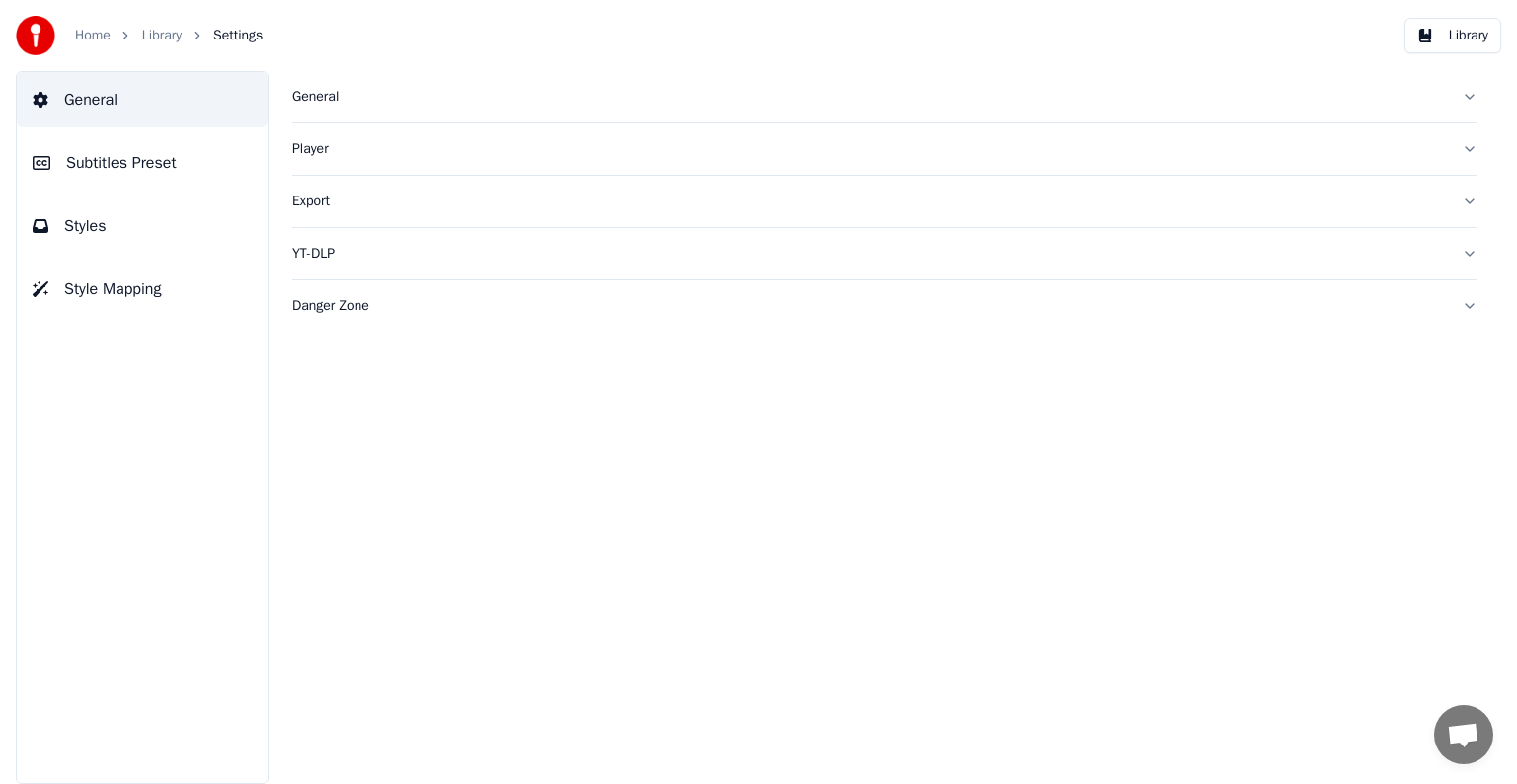 click on "Subtitles Preset" at bounding box center (121, 163) 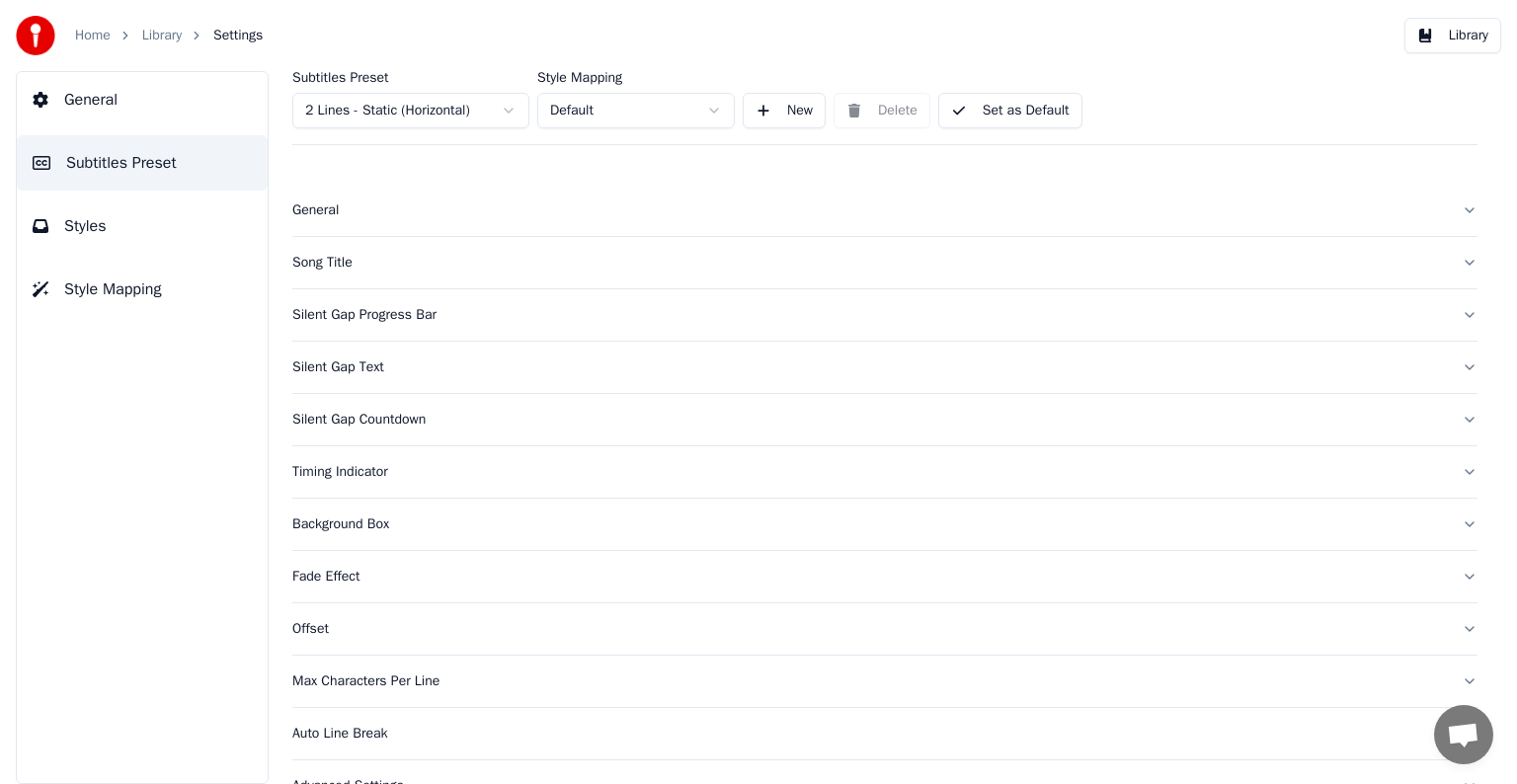 click on "Styles" at bounding box center [142, 226] 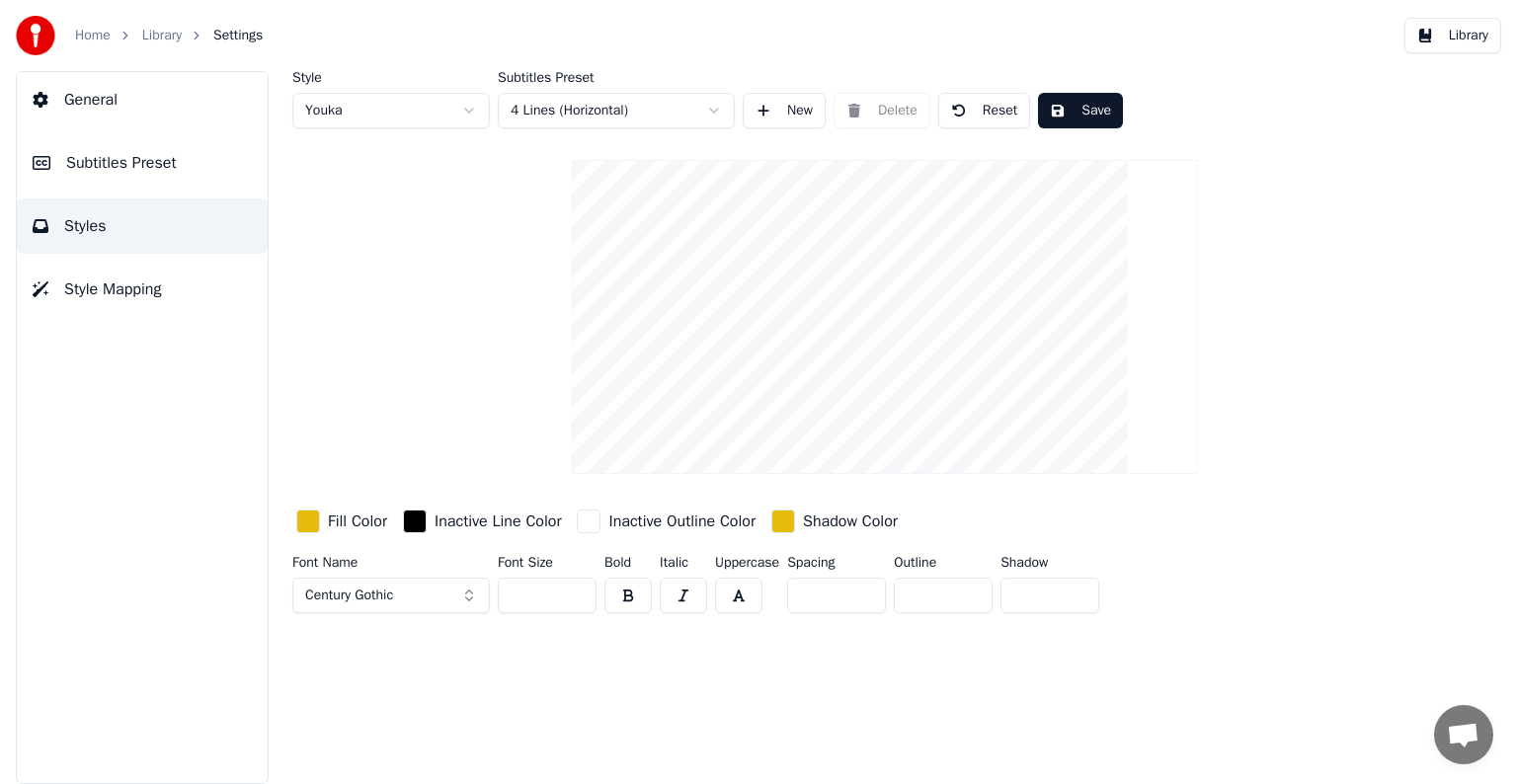click on "Subtitles Preset" at bounding box center (142, 163) 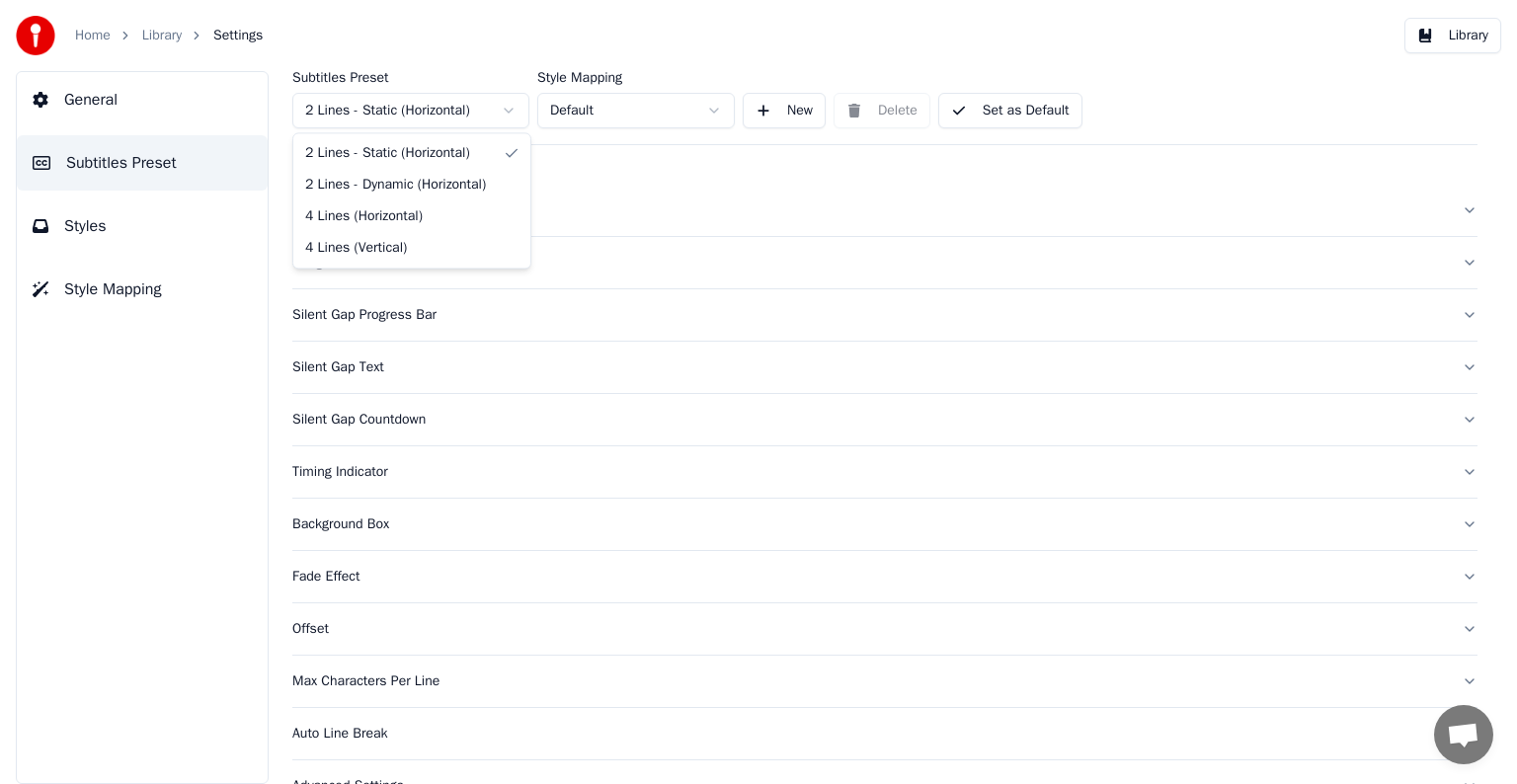 click on "Home Library Settings Library General Subtitles Preset Styles Style Mapping Subtitles Preset 2 Lines - Static (Horizontal) Style Mapping Default New Delete Set as Default General Song Title Silent Gap Progress Bar Silent Gap Text Silent Gap Countdown Timing Indicator Background Box Fade Effect Offset Max Characters Per Line Auto Line Break Advanced Settings 2 Lines - Static (Horizontal) 2 Lines - Dynamic (Horizontal) 4 Lines (Horizontal) 4 Lines (Vertical)" at bounding box center [758, 392] 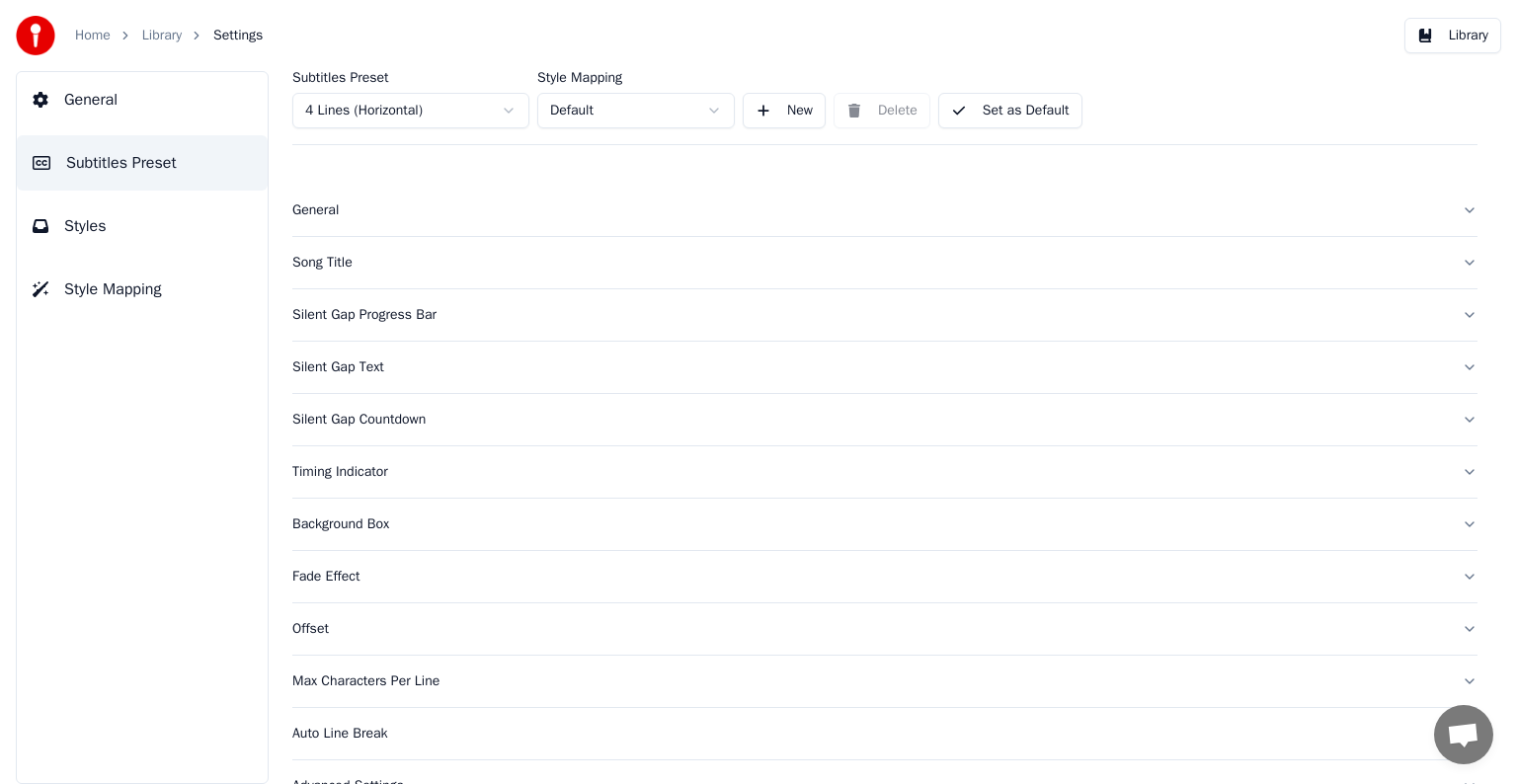 click on "Styles" at bounding box center (142, 226) 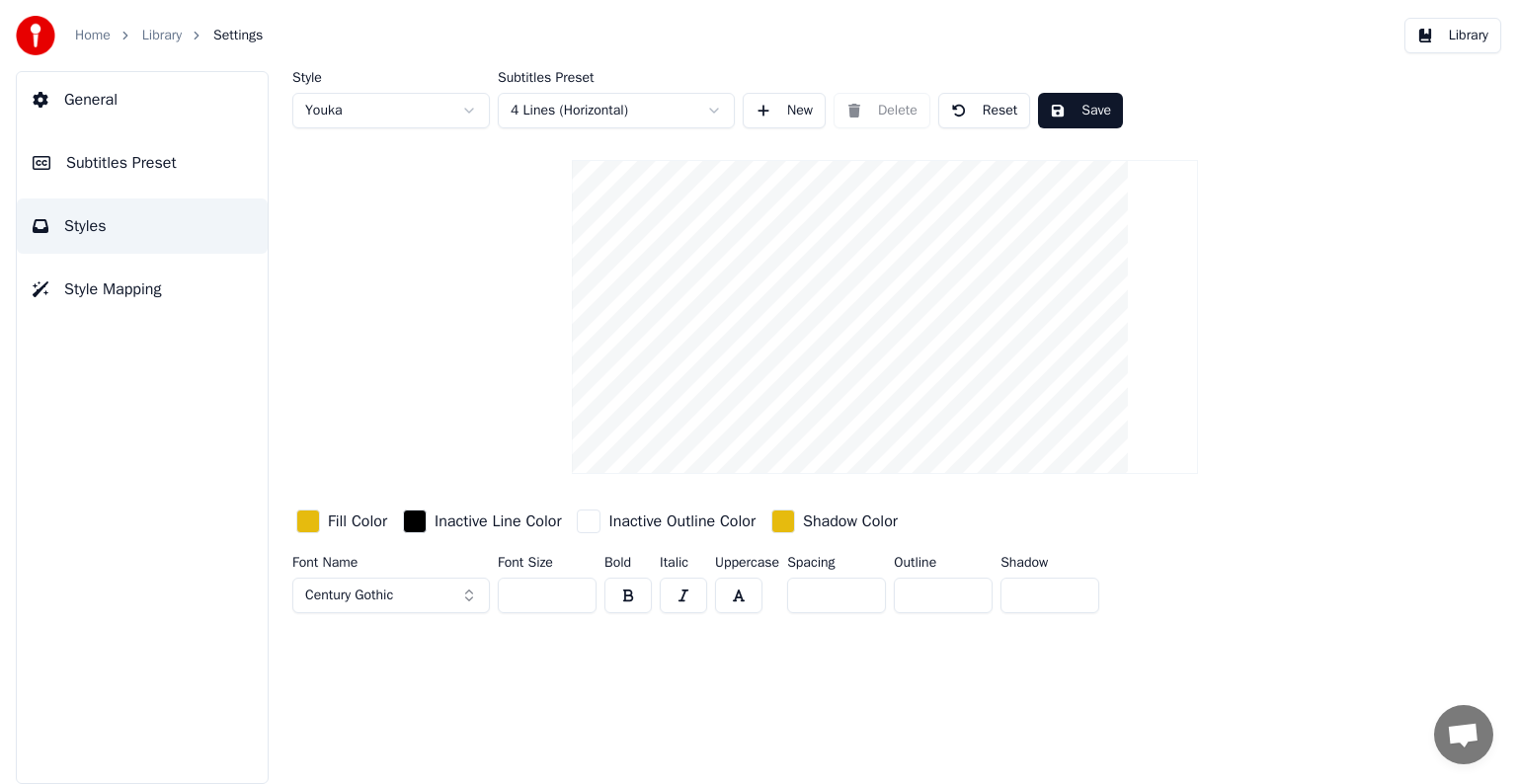click at bounding box center (589, 521) 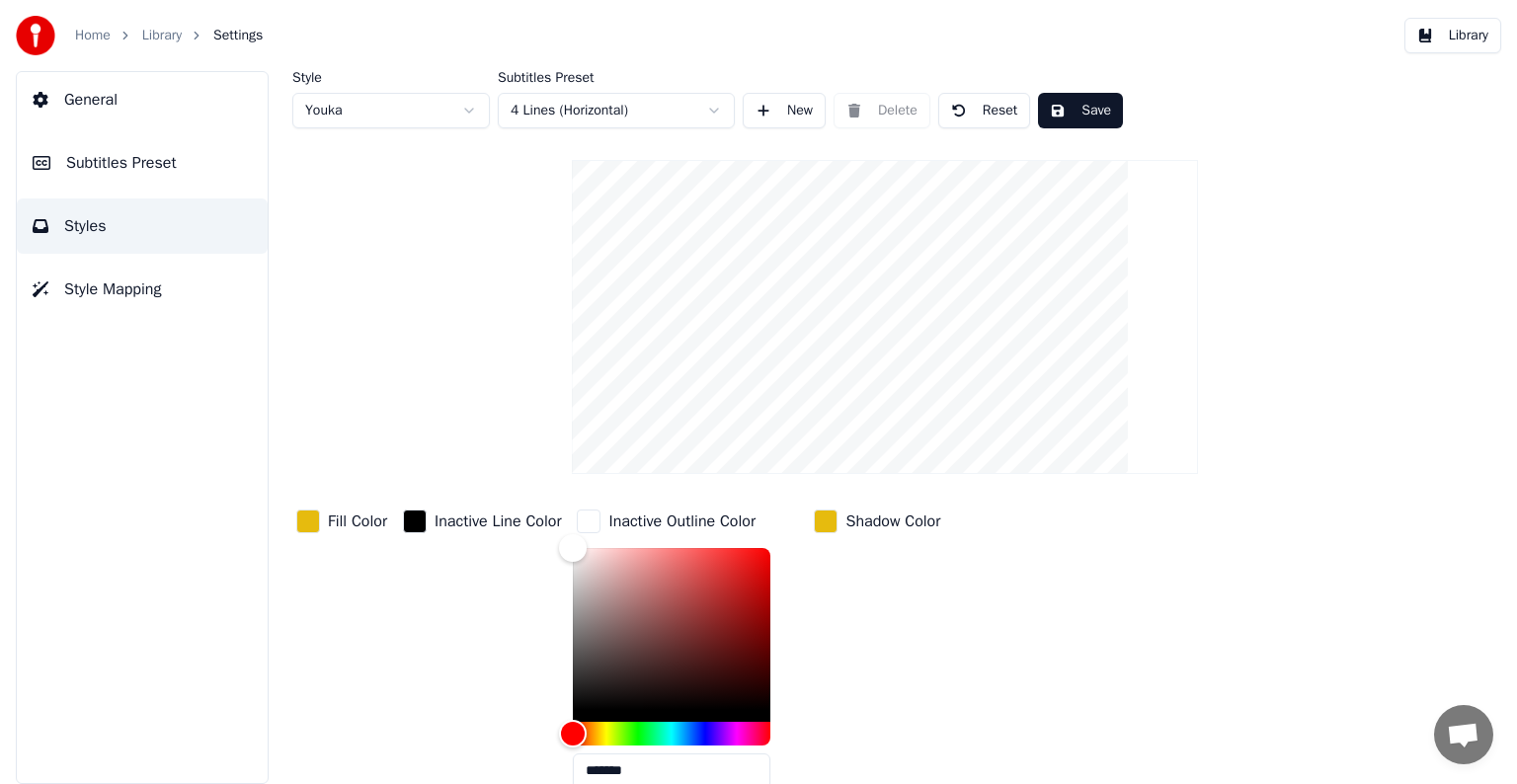 drag, startPoint x: 577, startPoint y: 711, endPoint x: 565, endPoint y: 727, distance: 20 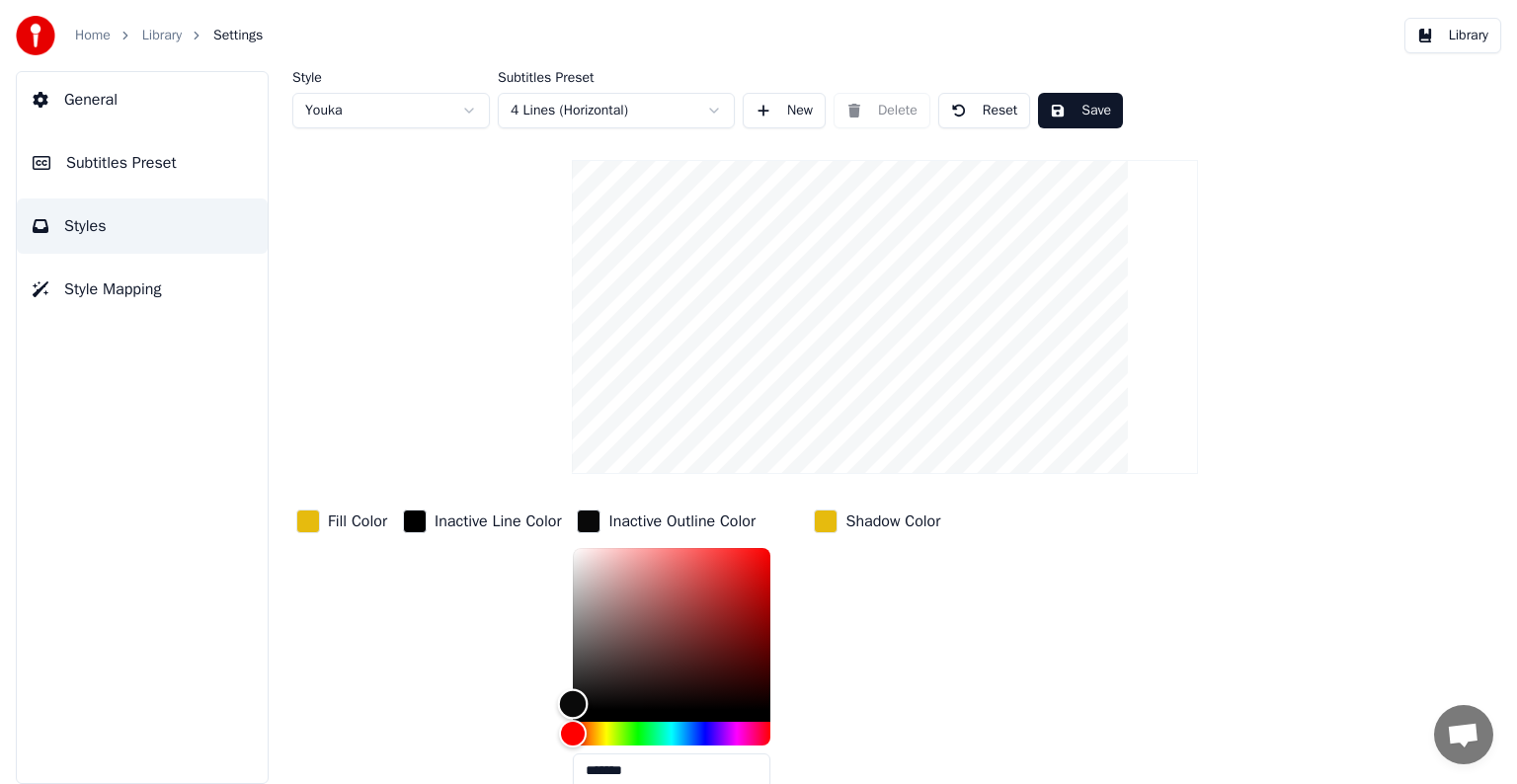 type on "*******" 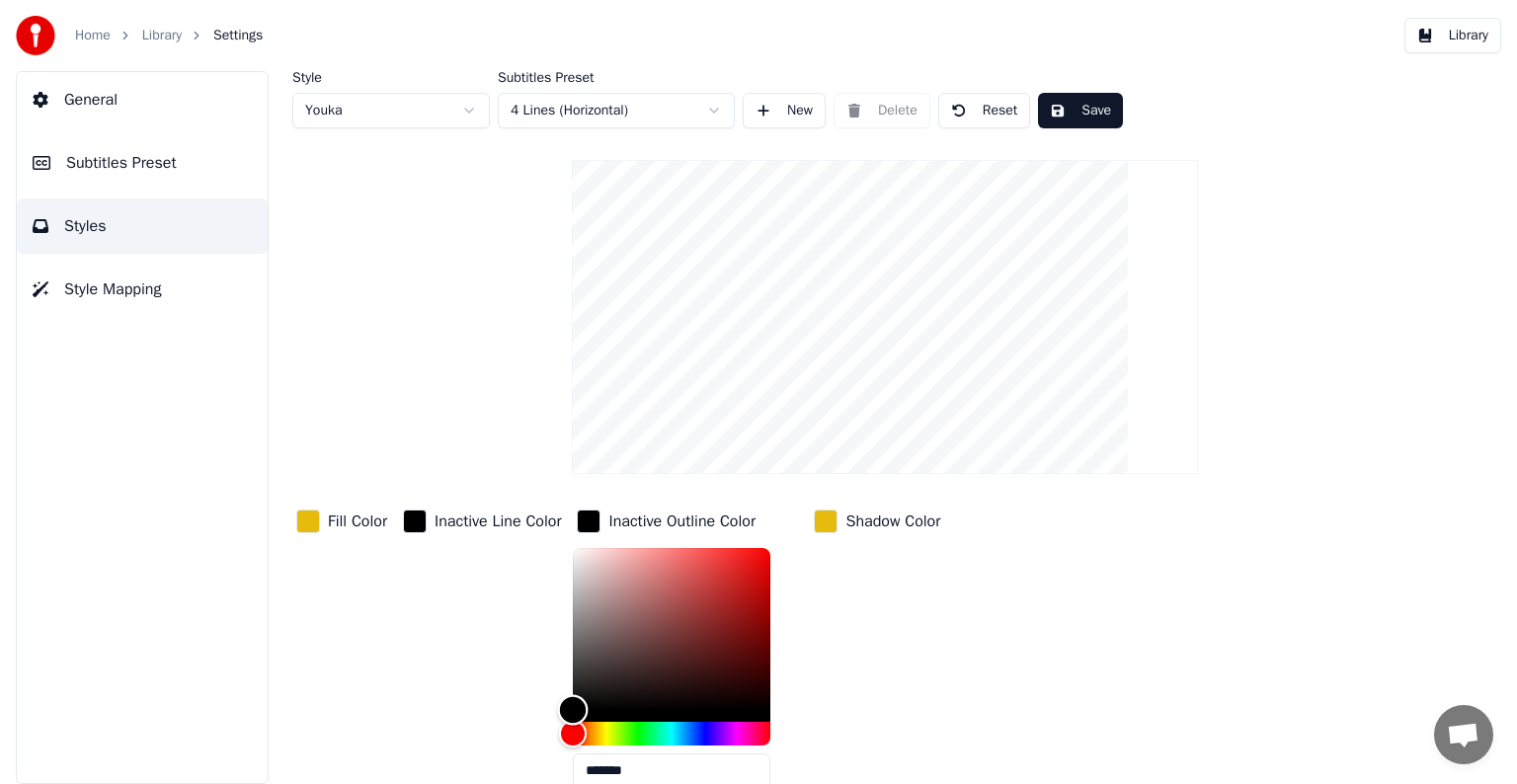 drag, startPoint x: 574, startPoint y: 552, endPoint x: 573, endPoint y: 719, distance: 167.00299 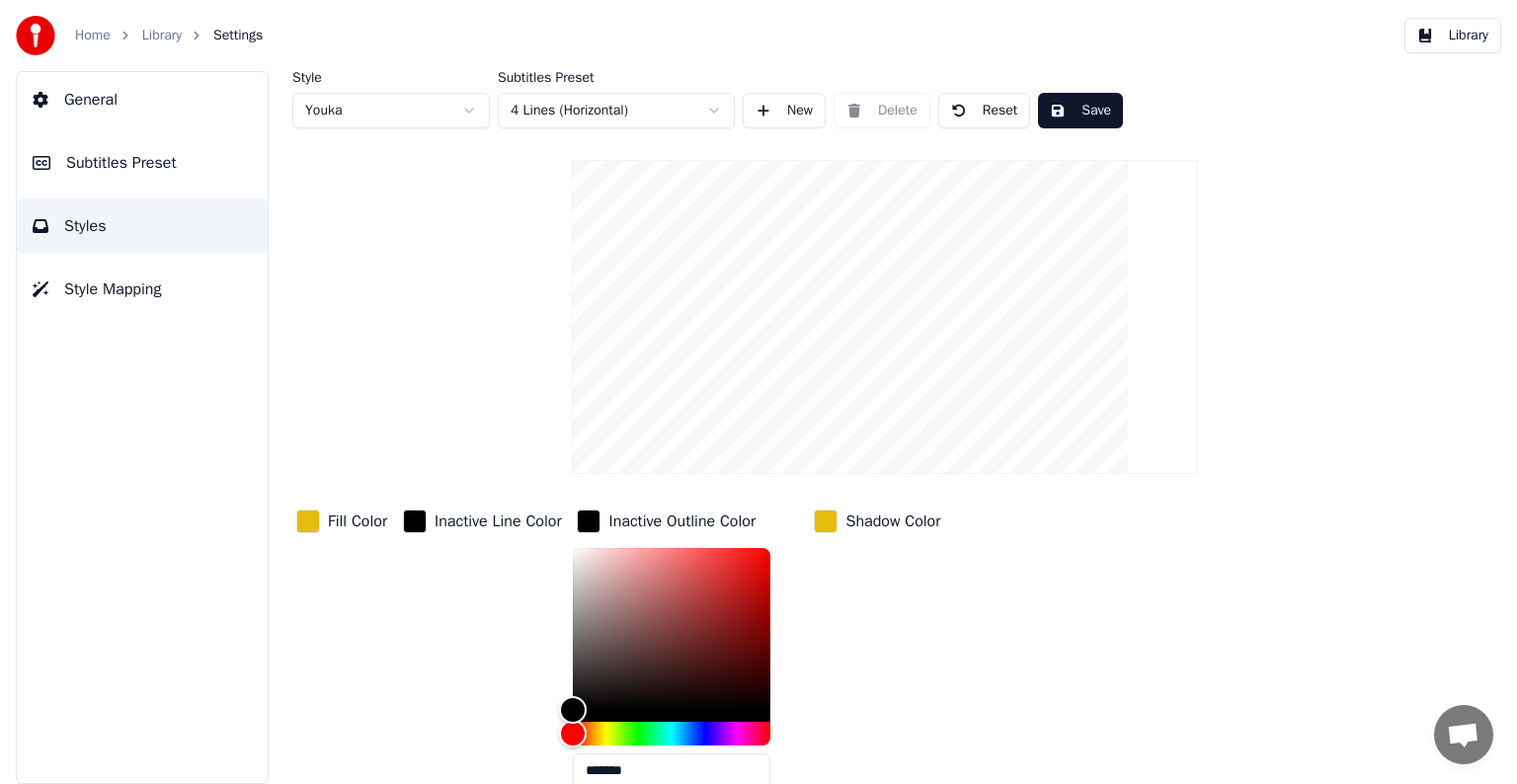 click on "Save" at bounding box center (1080, 111) 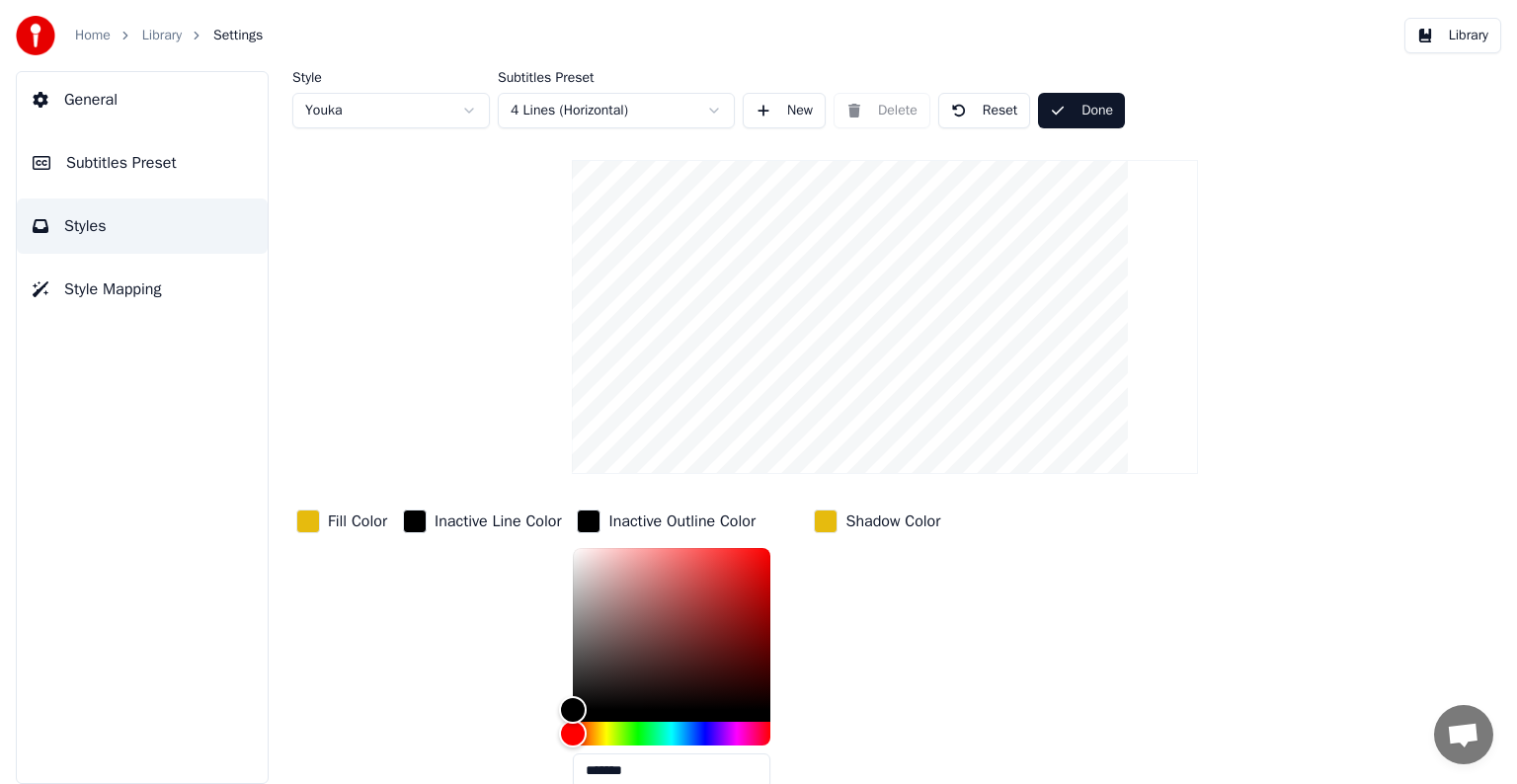 click on "Library" at bounding box center (162, 36) 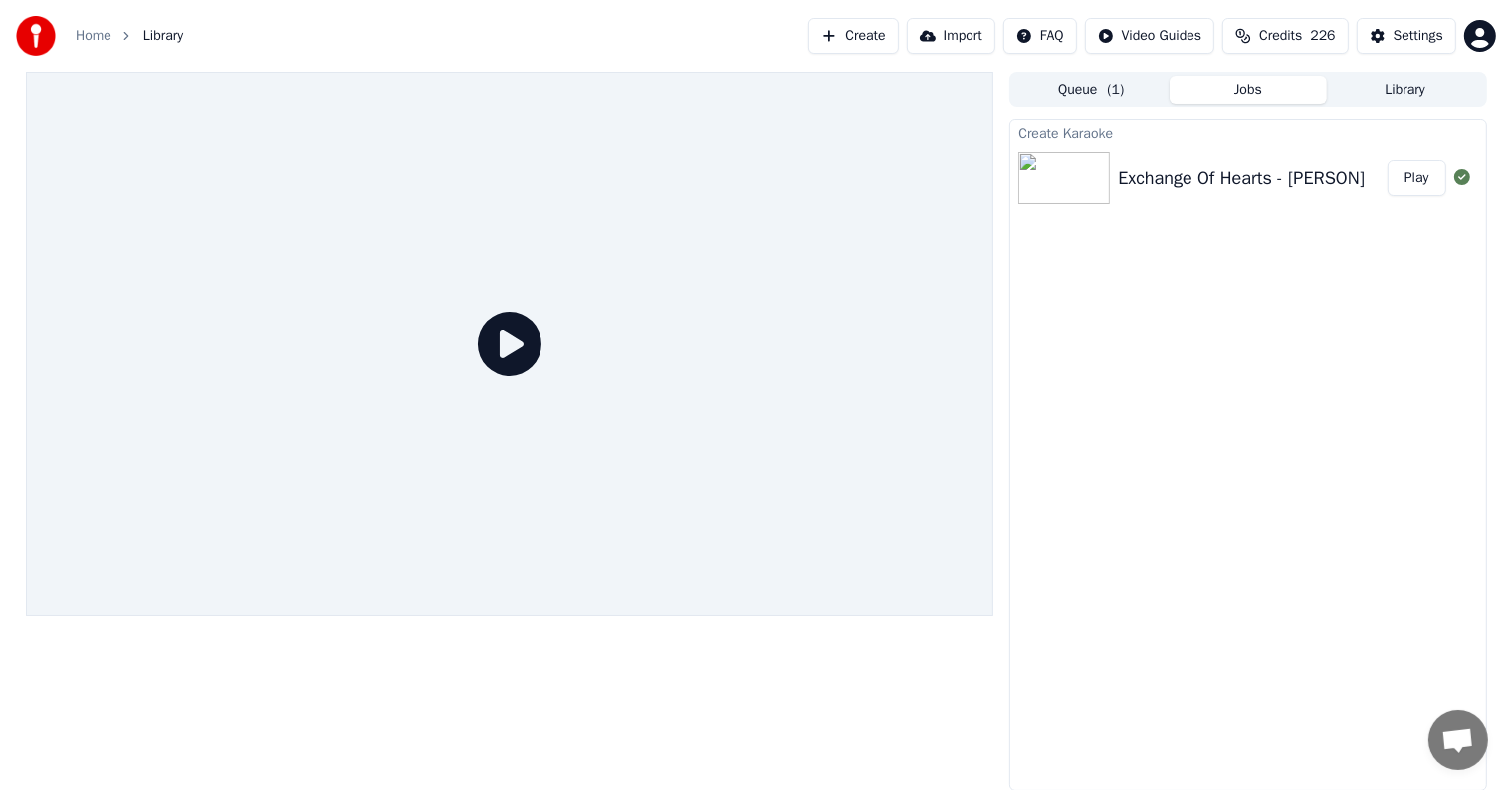 click on "Play" at bounding box center (1416, 178) 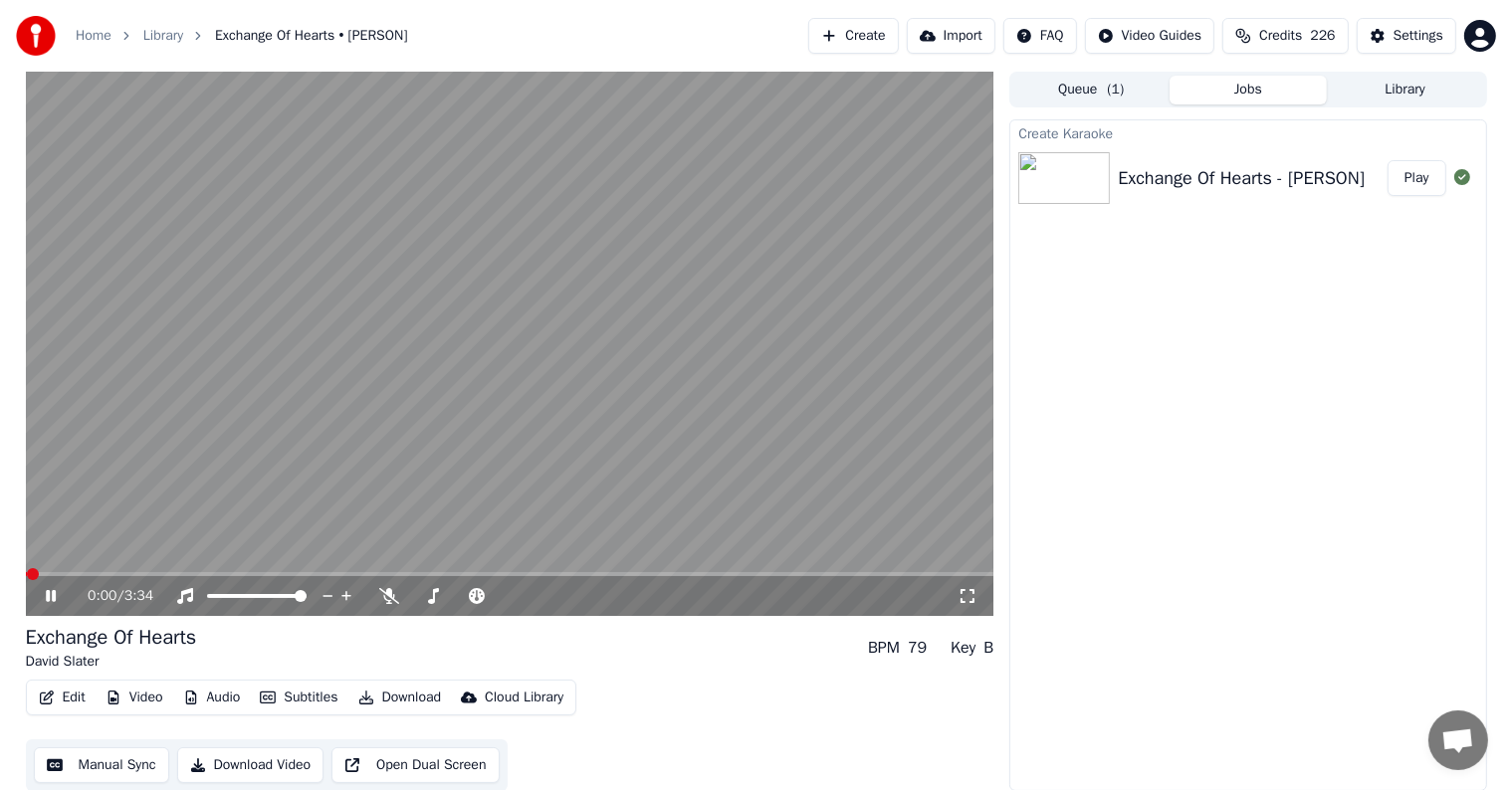 click at bounding box center [510, 574] 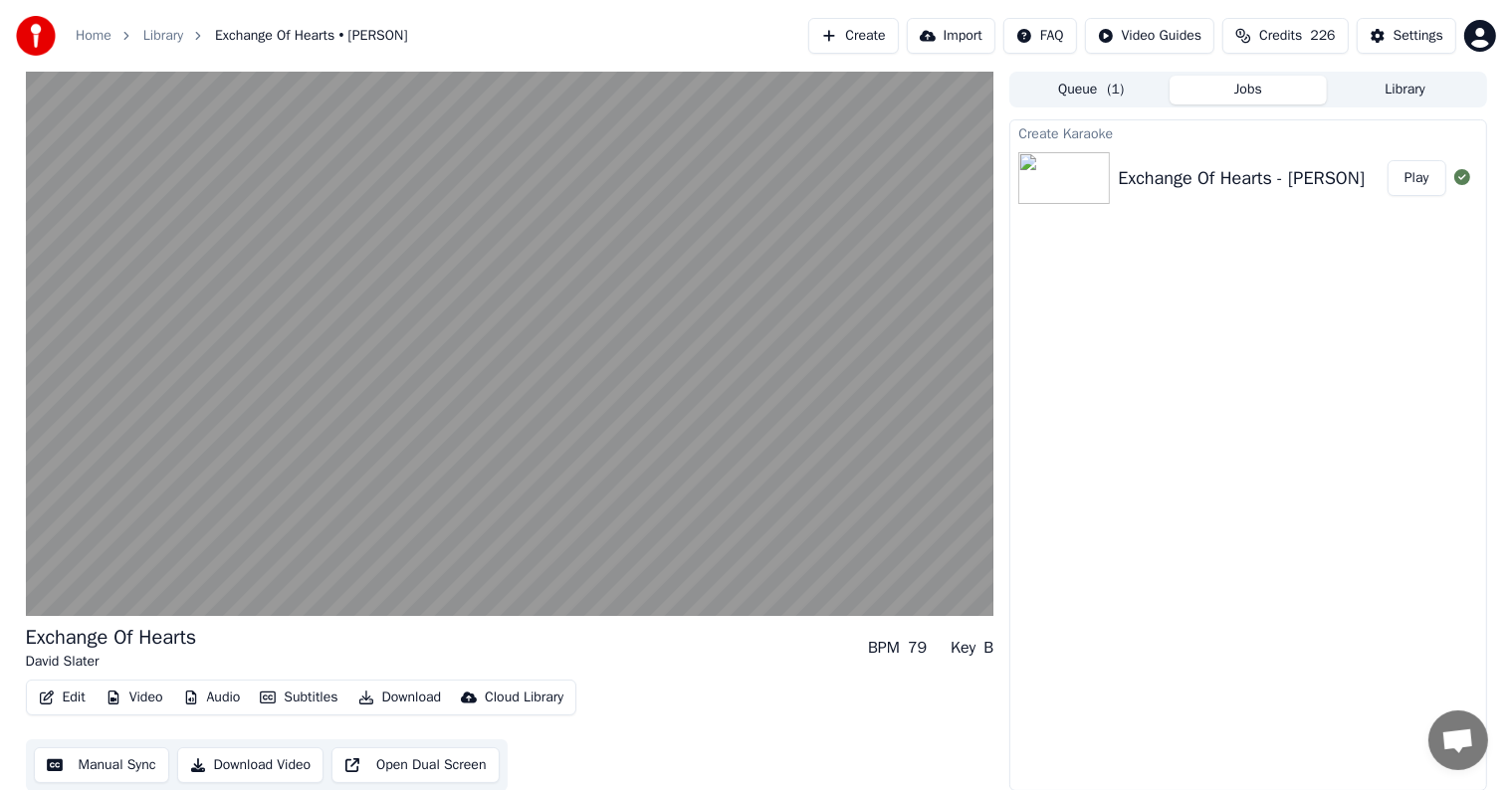 scroll, scrollTop: 1, scrollLeft: 0, axis: vertical 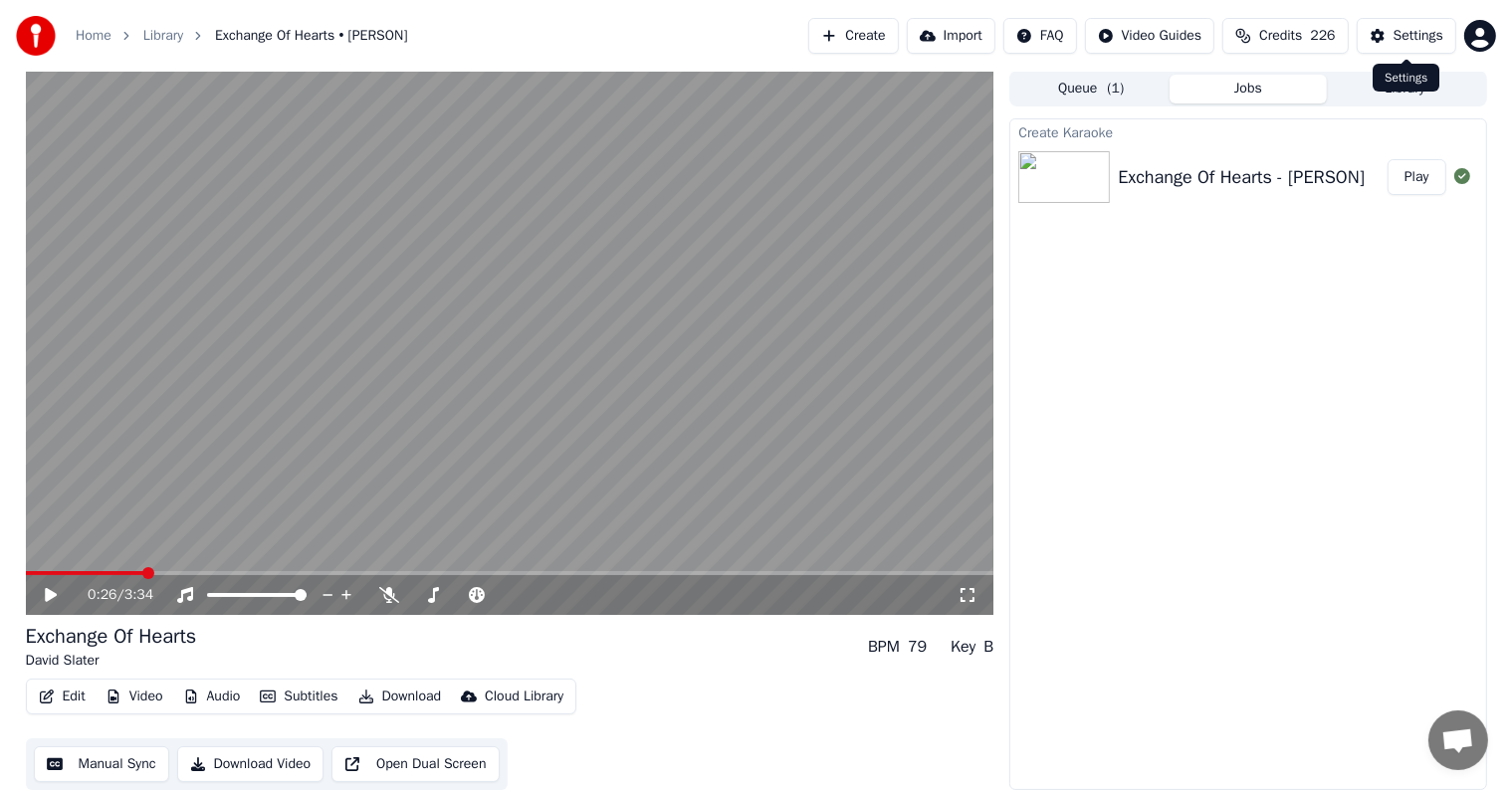 click on "Settings" at bounding box center [1418, 36] 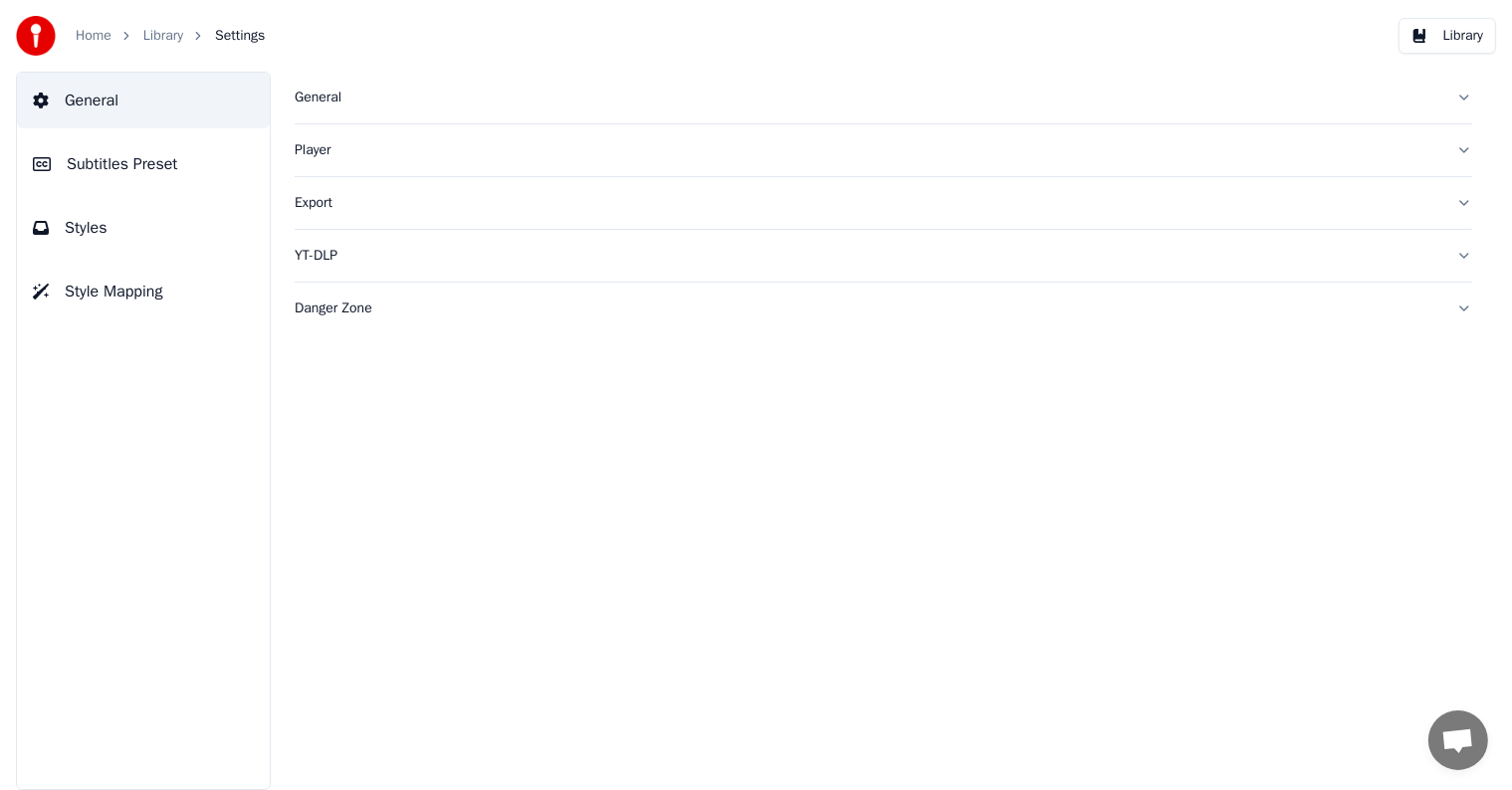 scroll, scrollTop: 0, scrollLeft: 0, axis: both 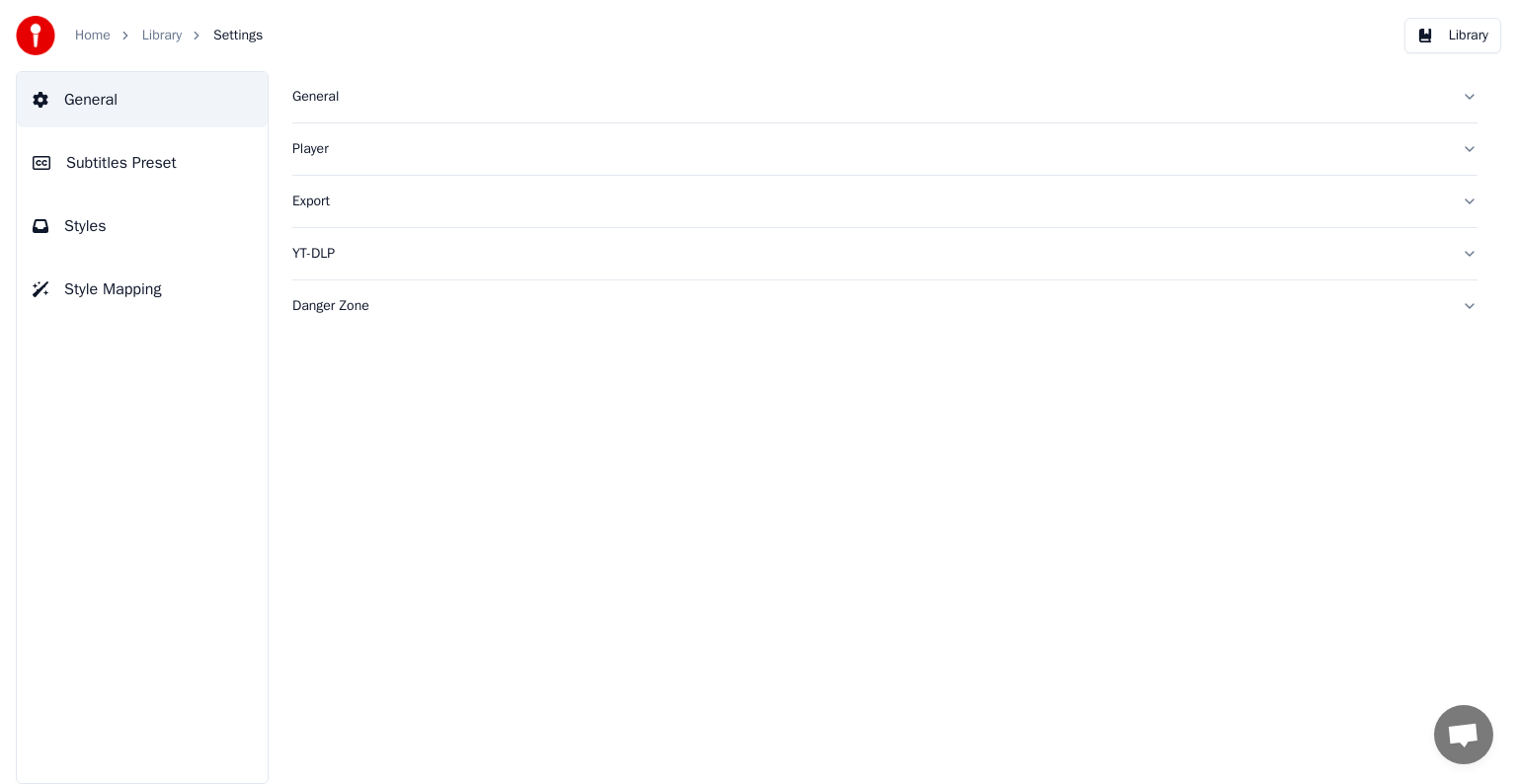 click on "Subtitles Preset" at bounding box center (121, 163) 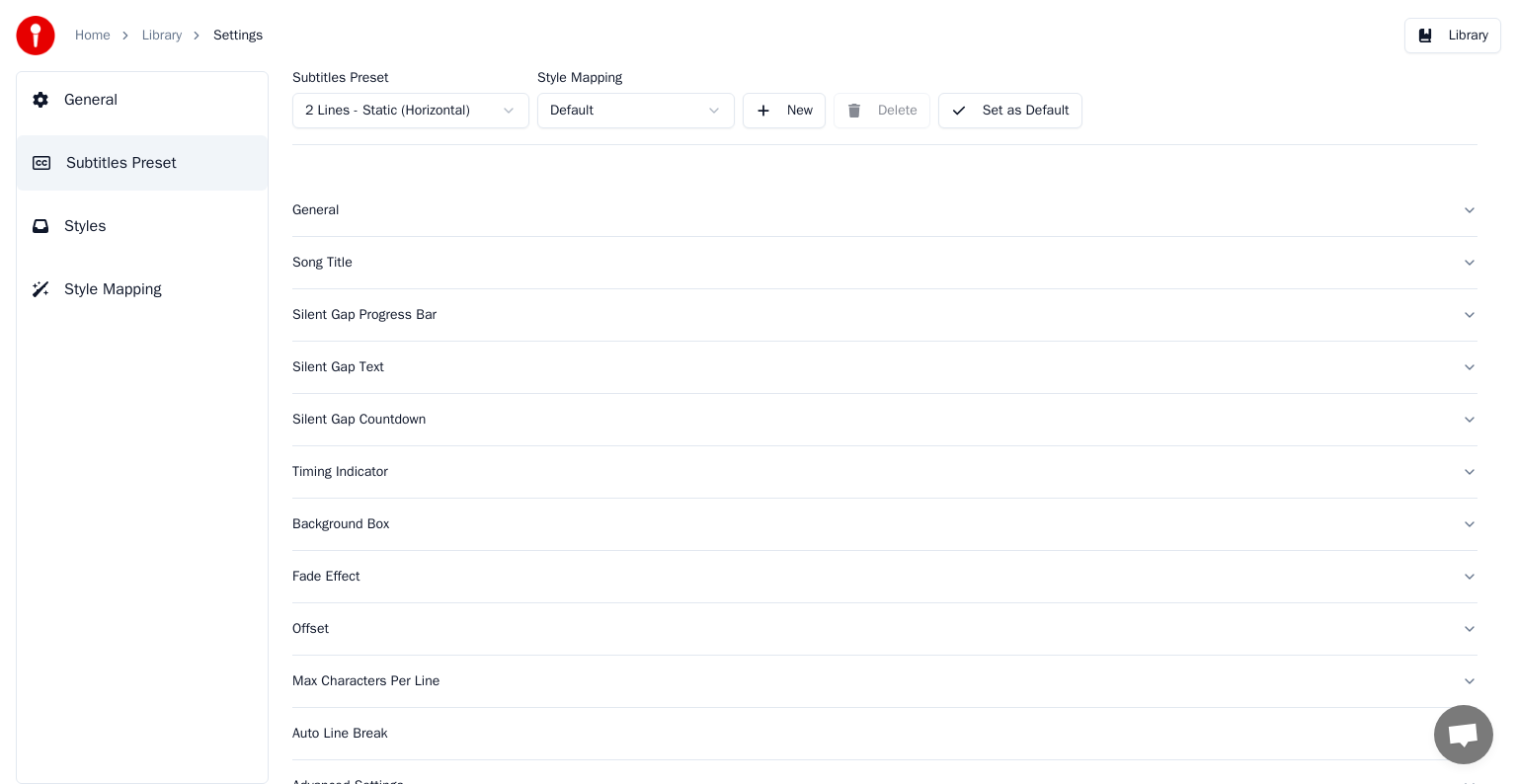 click on "Home Library Settings Library General Subtitles Preset Styles Style Mapping Subtitles Preset 2 Lines - Static (Horizontal) Style Mapping Default New Delete Set as Default General Song Title Silent Gap Progress Bar Silent Gap Text Silent Gap Countdown Timing Indicator Background Box Fade Effect Offset Max Characters Per Line Auto Line Break Advanced Settings" at bounding box center (758, 392) 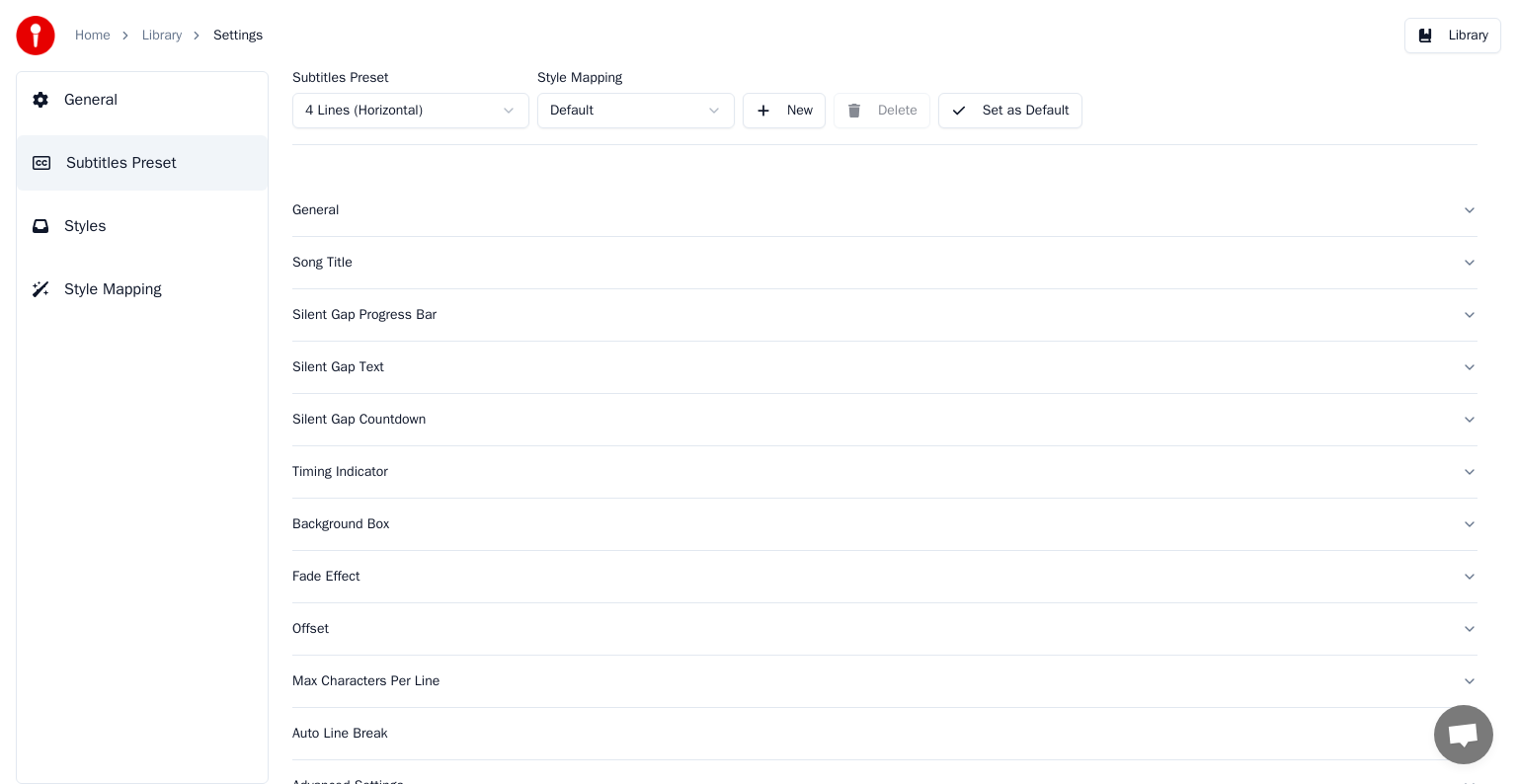 click on "Styles" at bounding box center [85, 226] 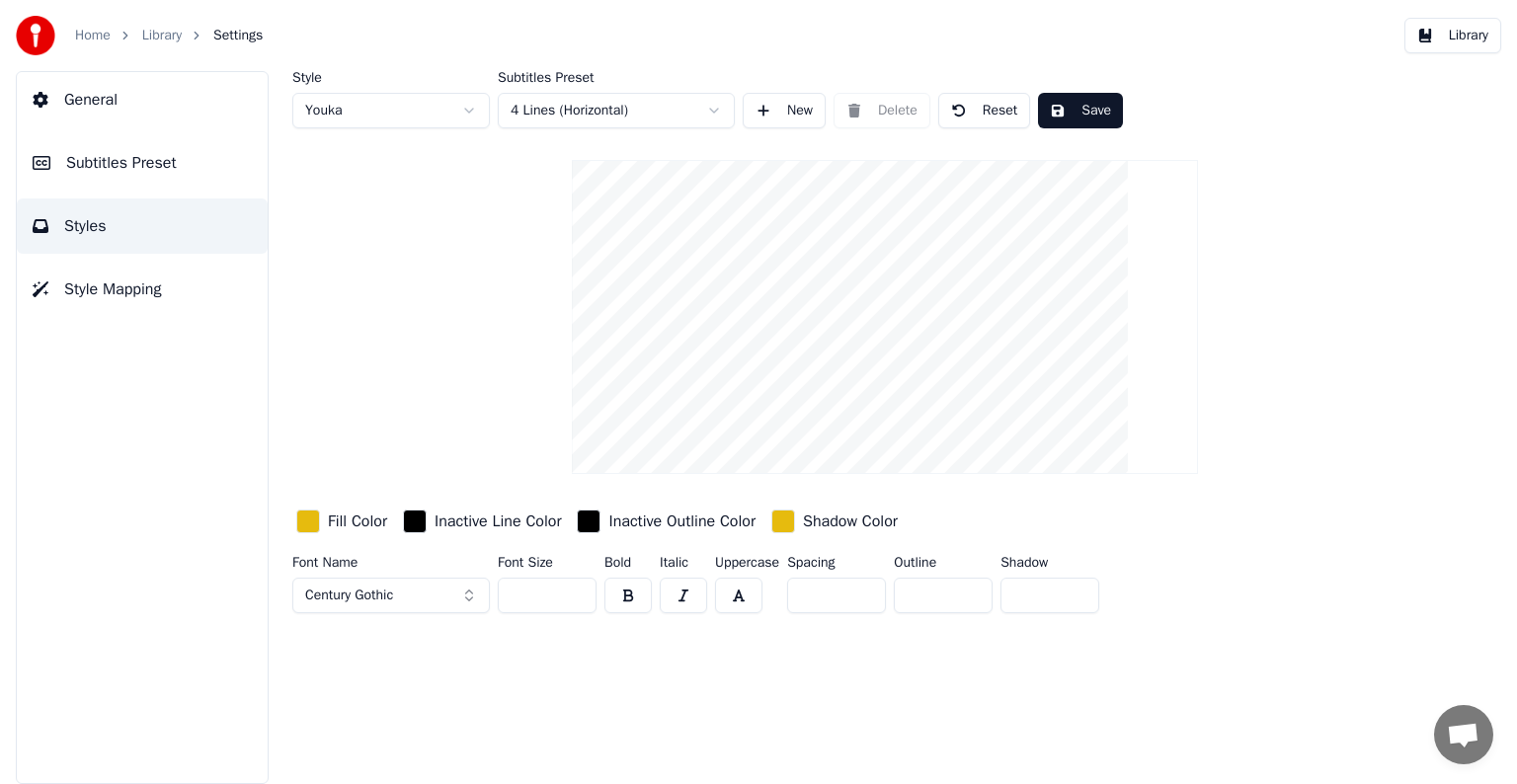 click at bounding box center (589, 521) 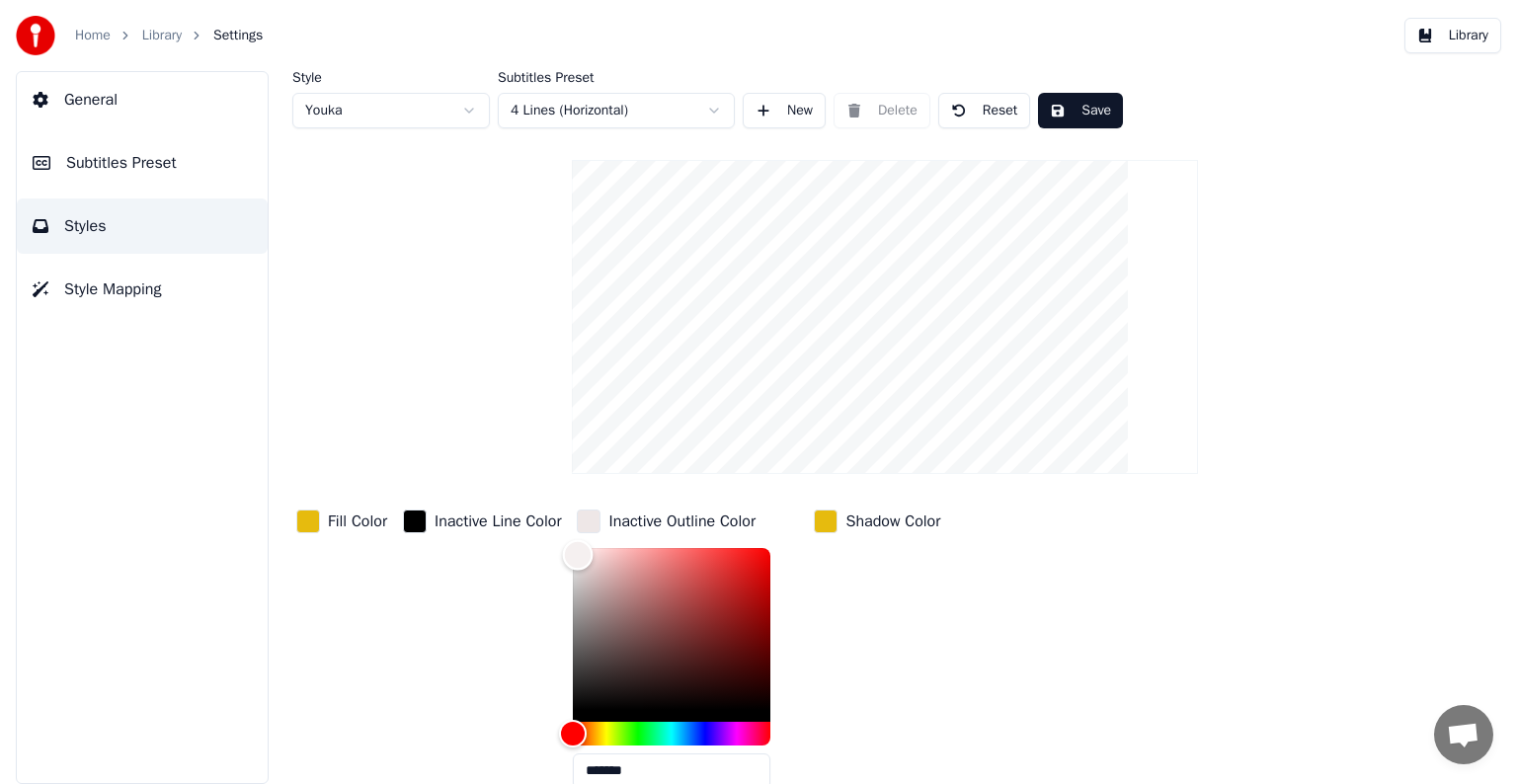 type on "*******" 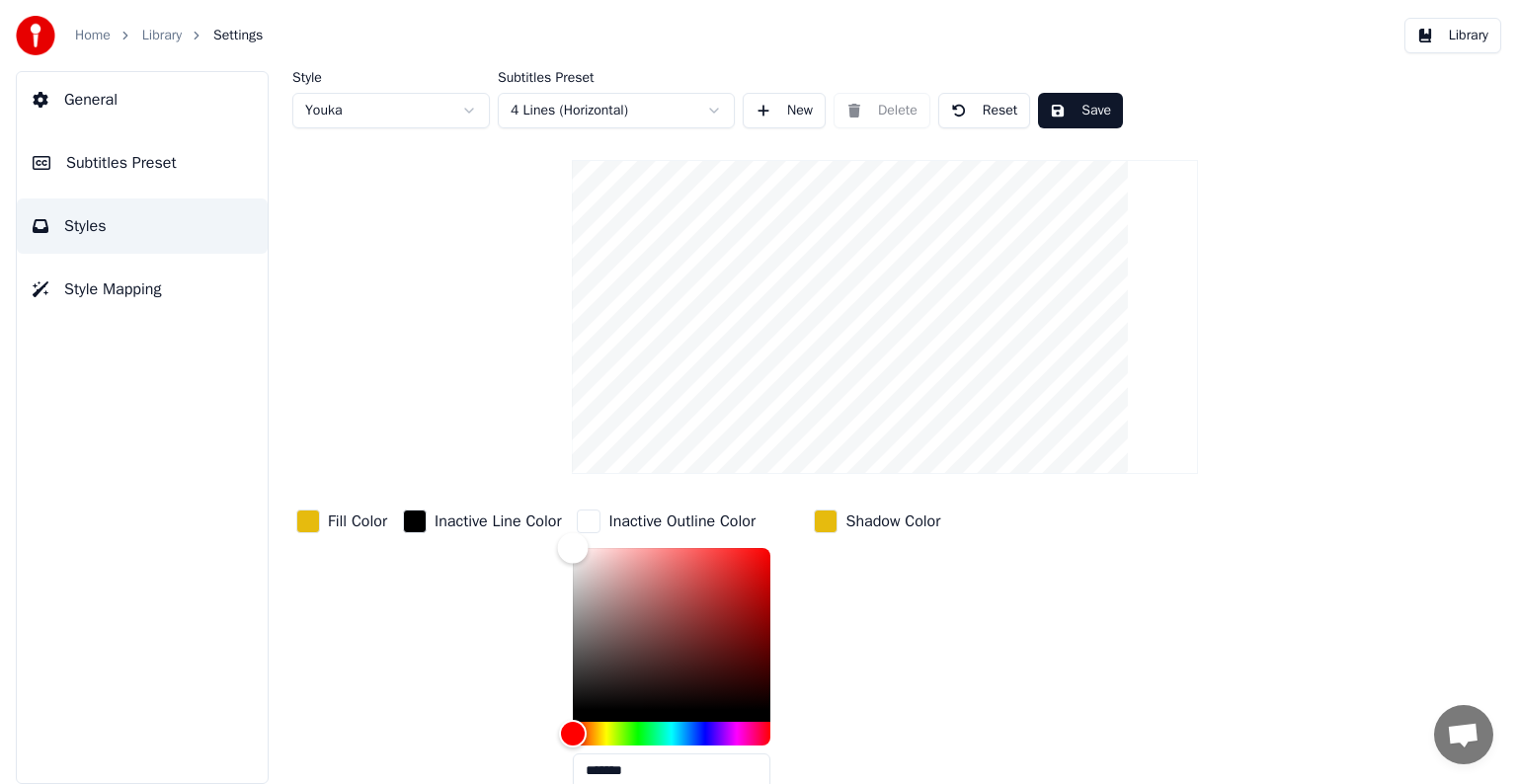 drag, startPoint x: 577, startPoint y: 546, endPoint x: 549, endPoint y: 500, distance: 53.851648 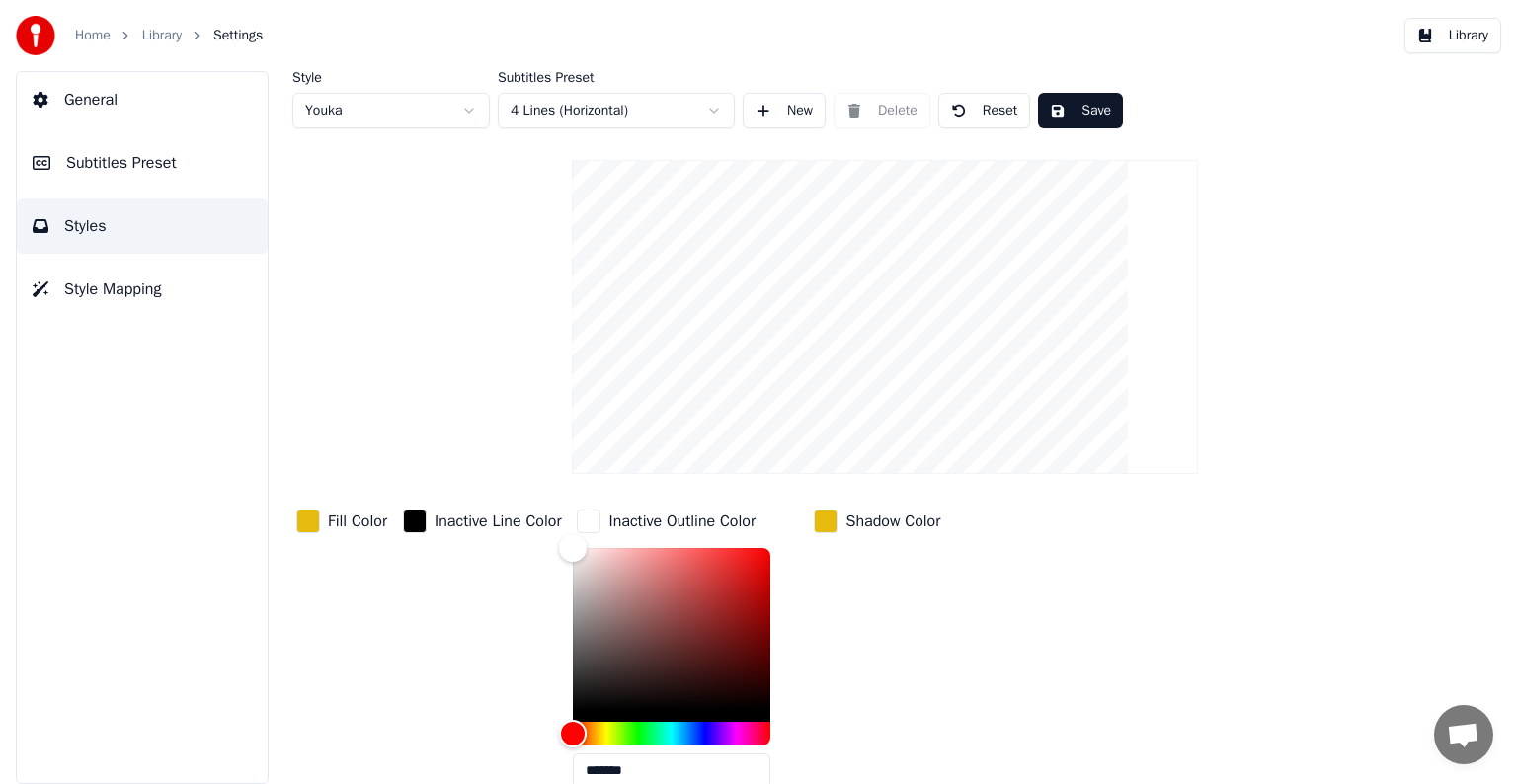 click at bounding box center [415, 521] 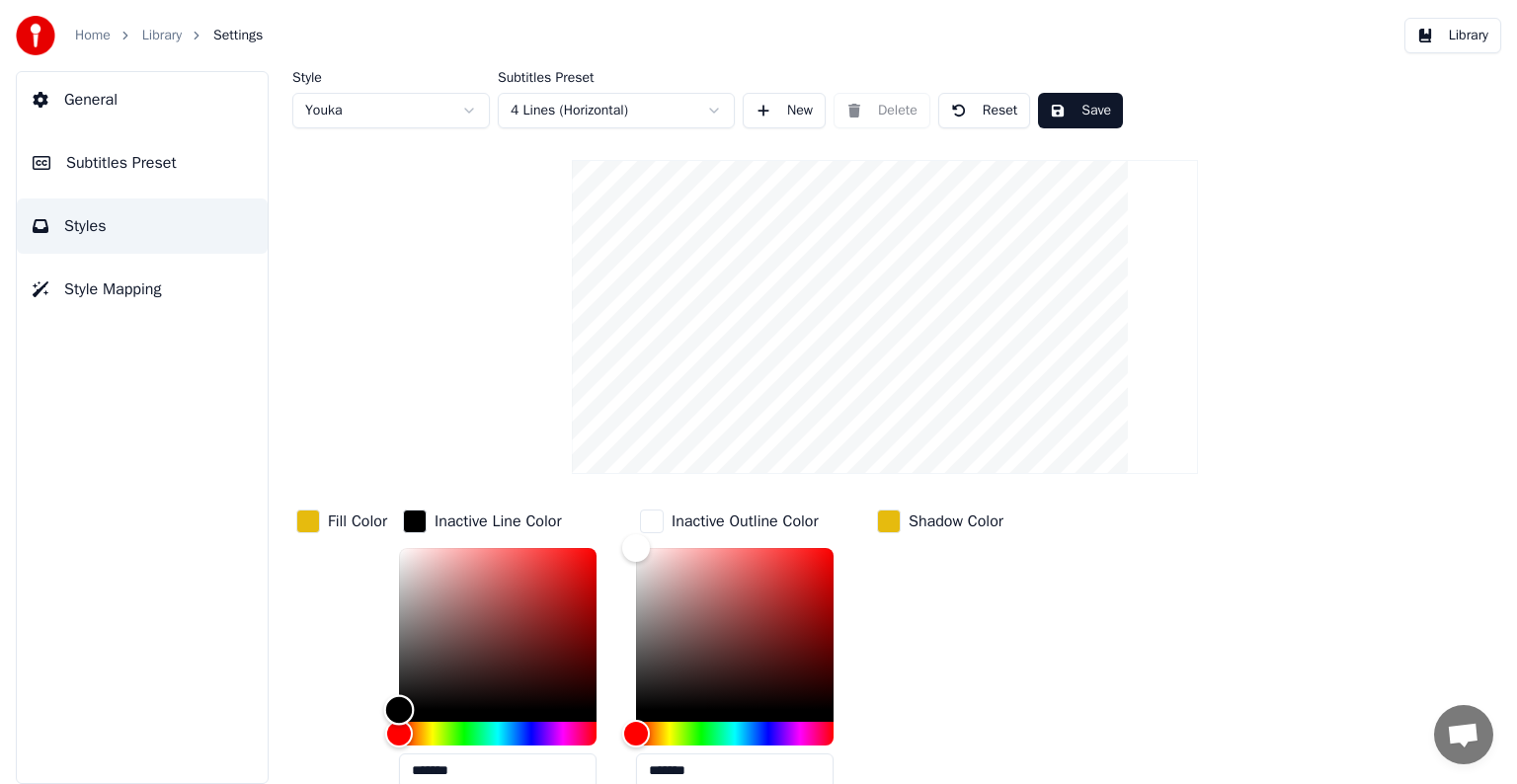 type on "*******" 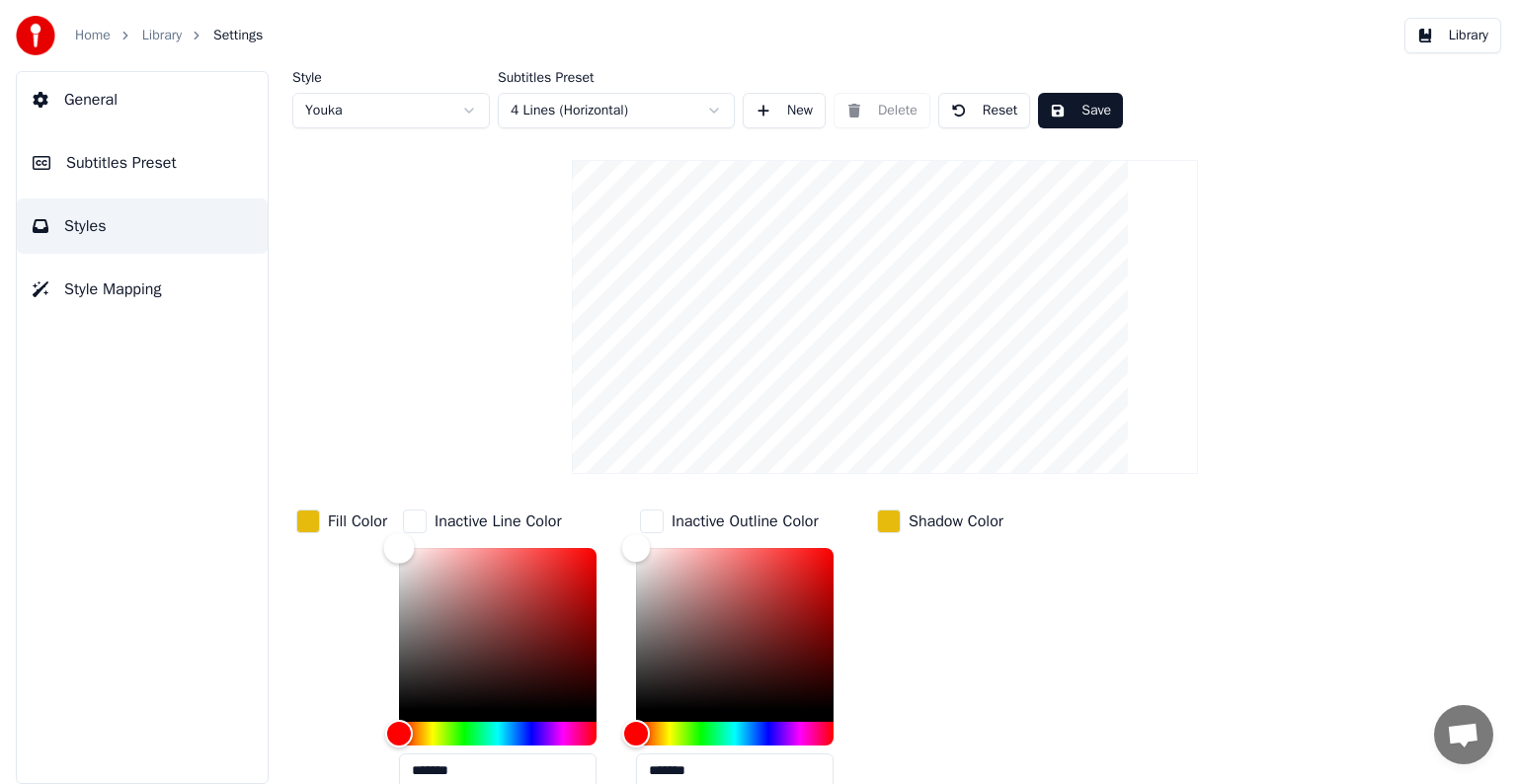 drag, startPoint x: 408, startPoint y: 570, endPoint x: 367, endPoint y: 483, distance: 96.17692 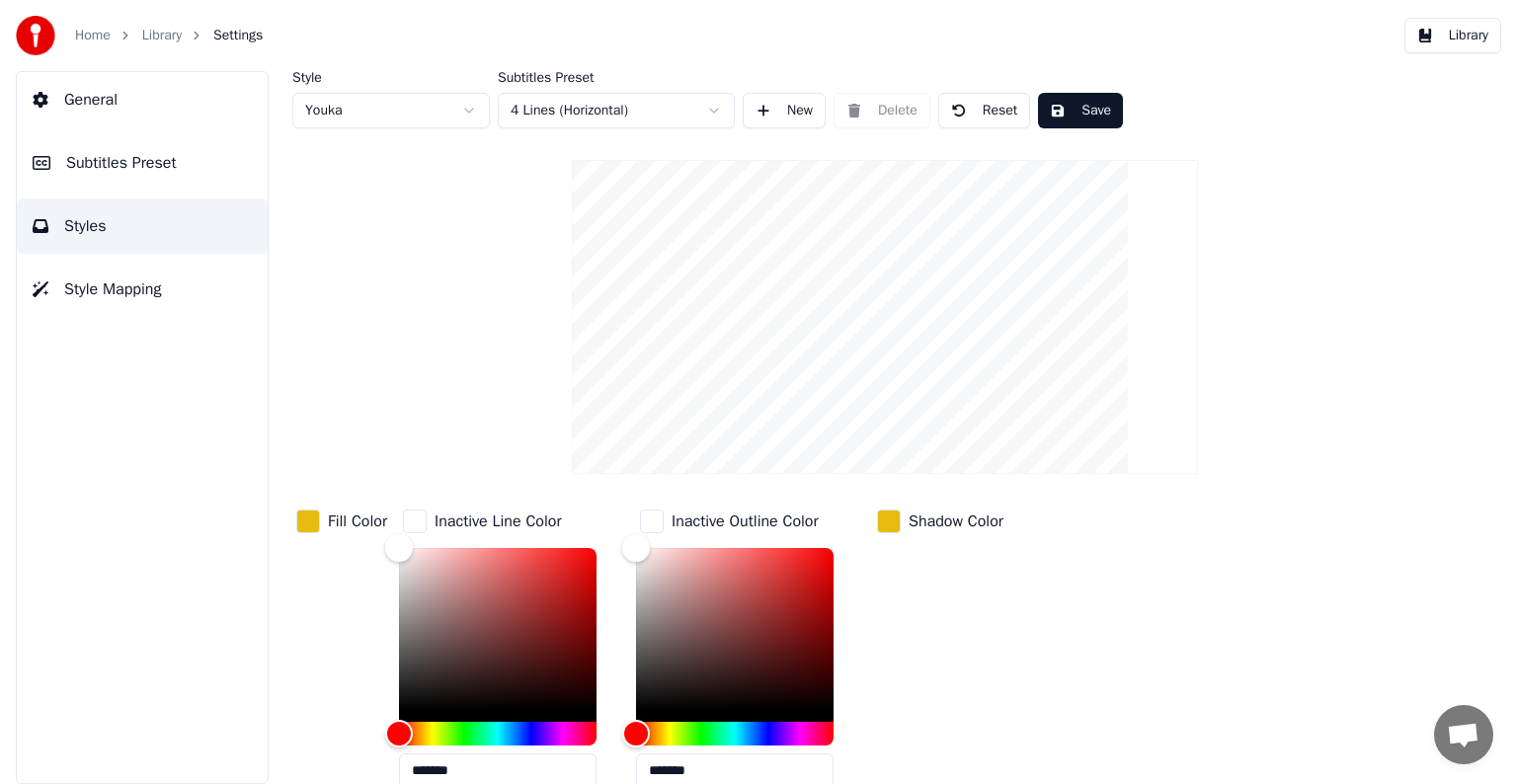 click at bounding box center (652, 521) 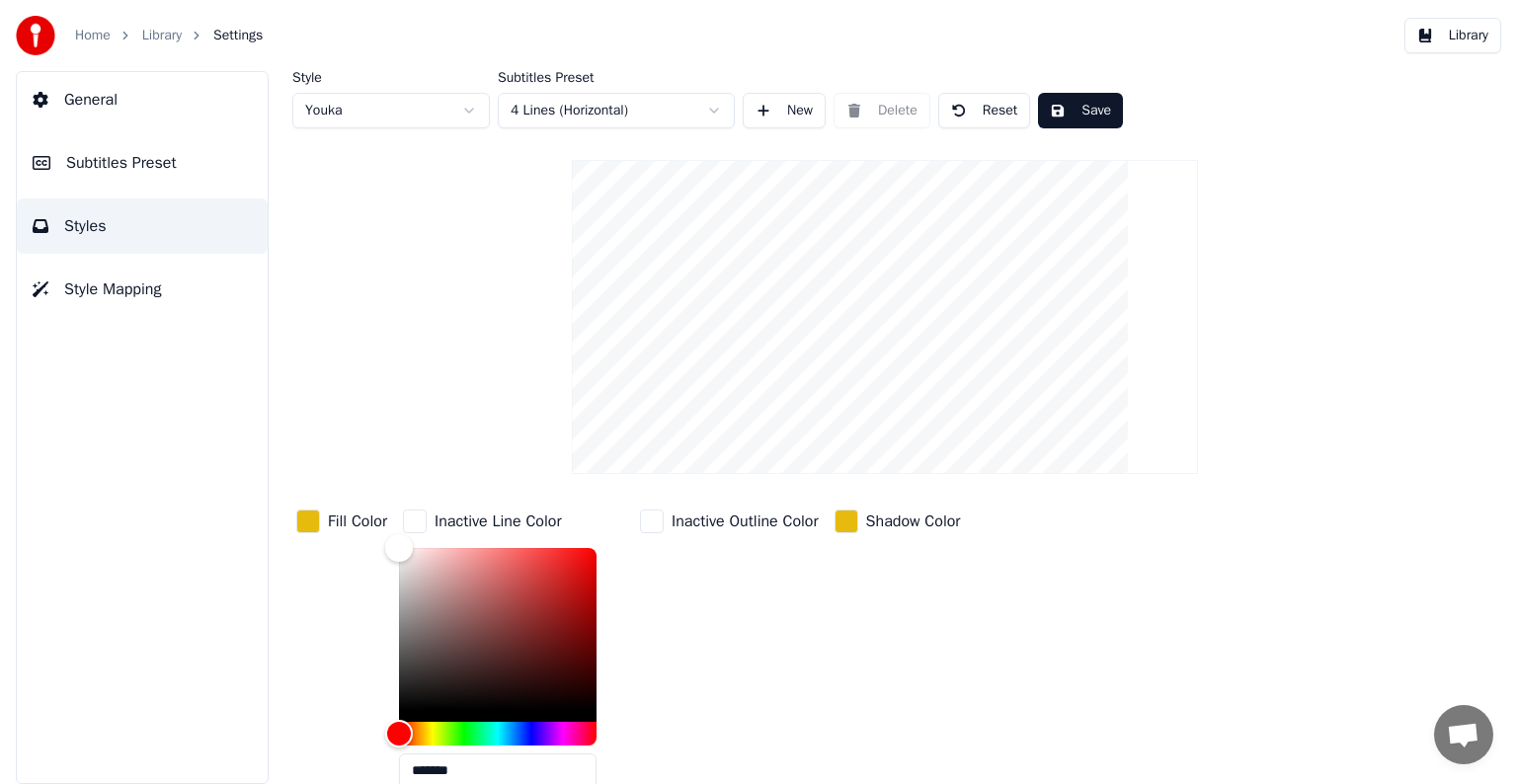 click at bounding box center (652, 521) 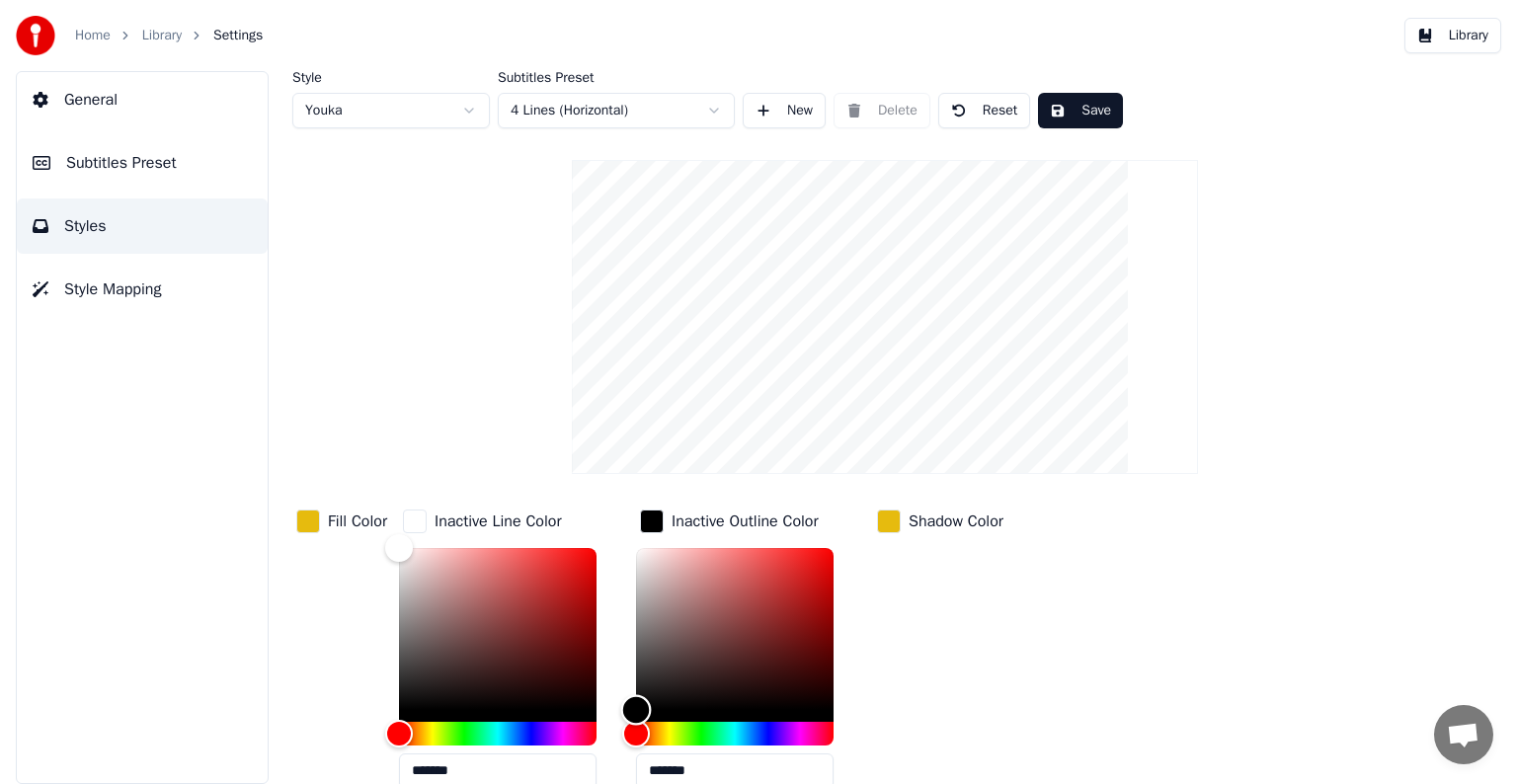 type on "*******" 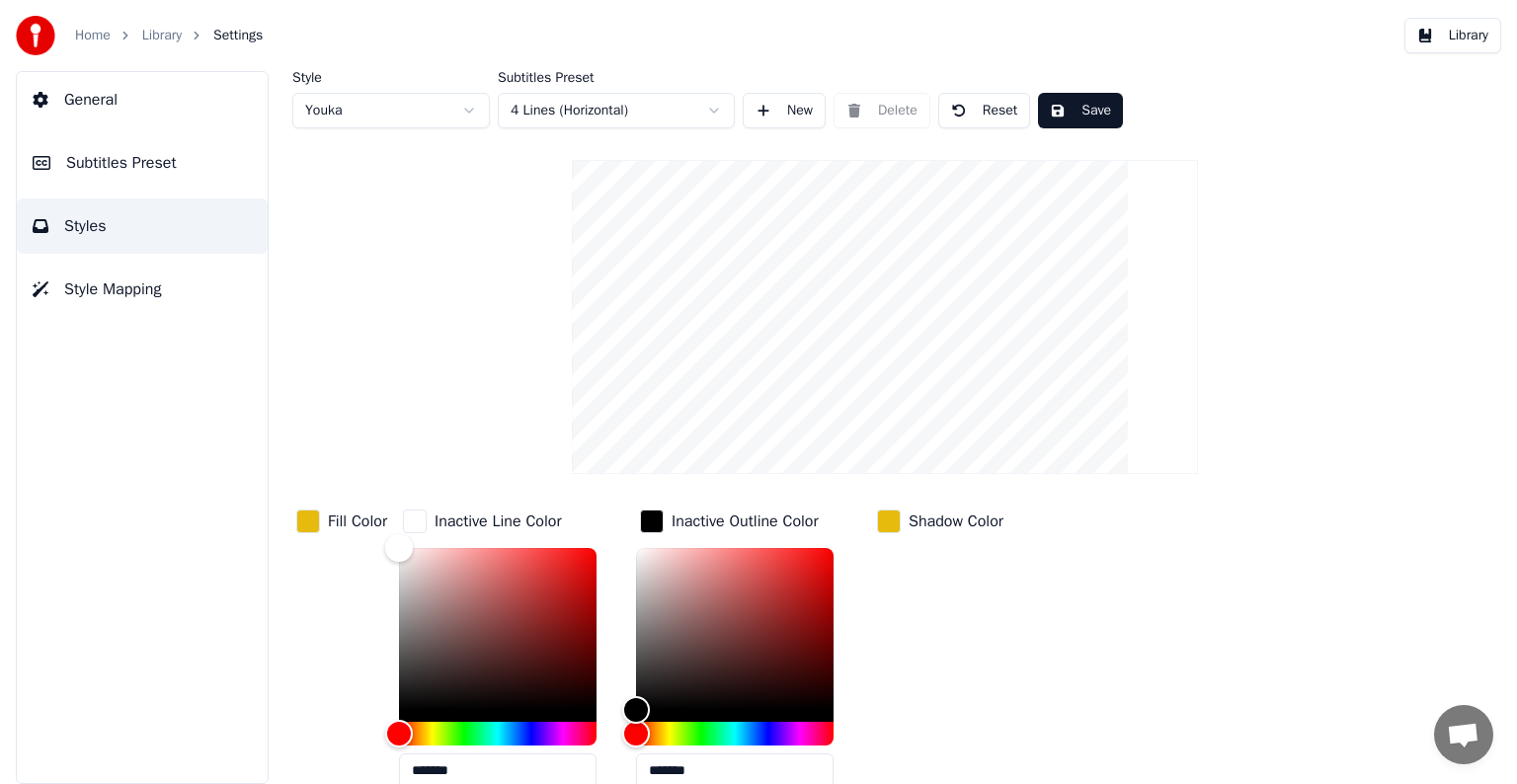 click on "Save" at bounding box center (1080, 111) 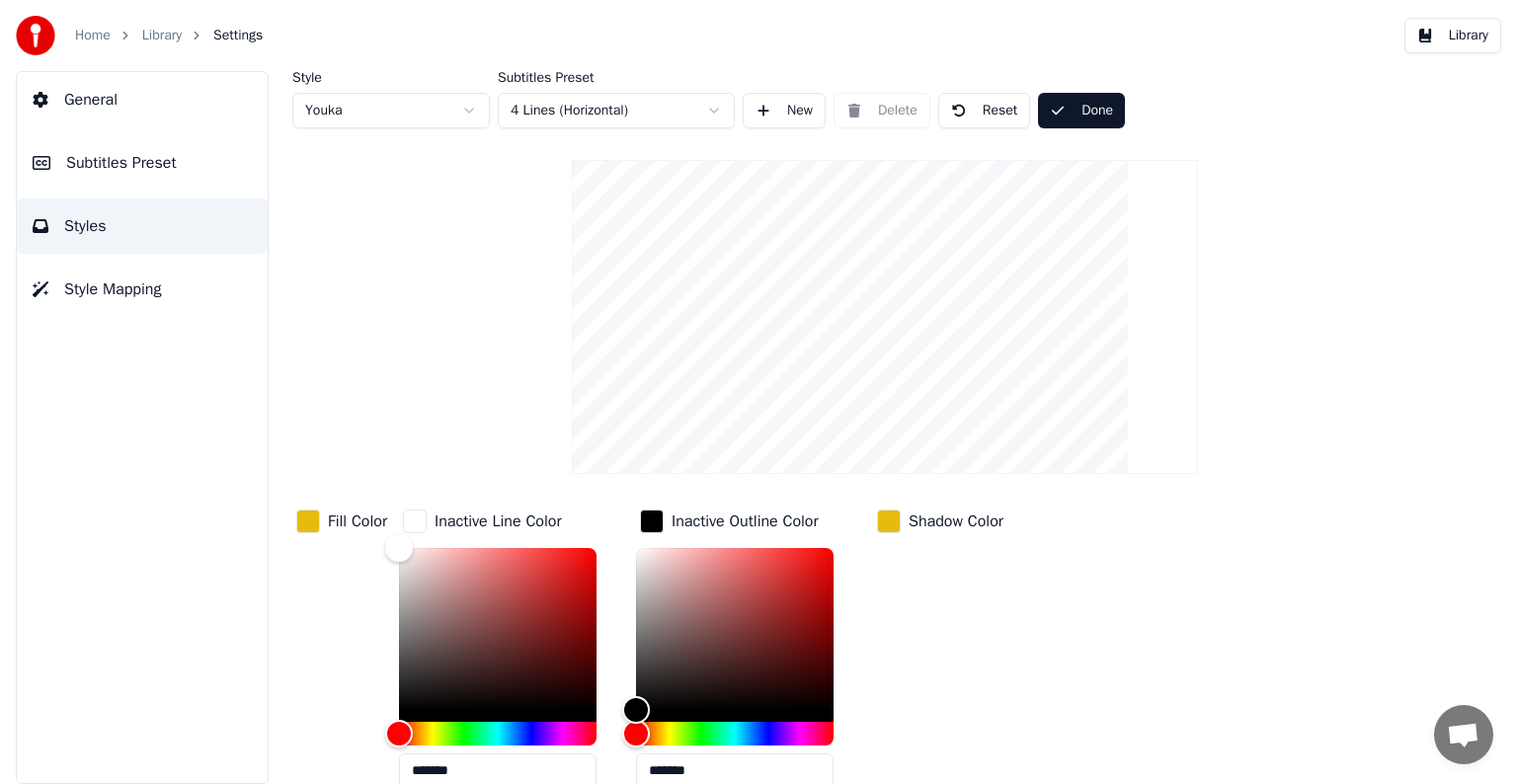 click on "Library" at bounding box center [162, 36] 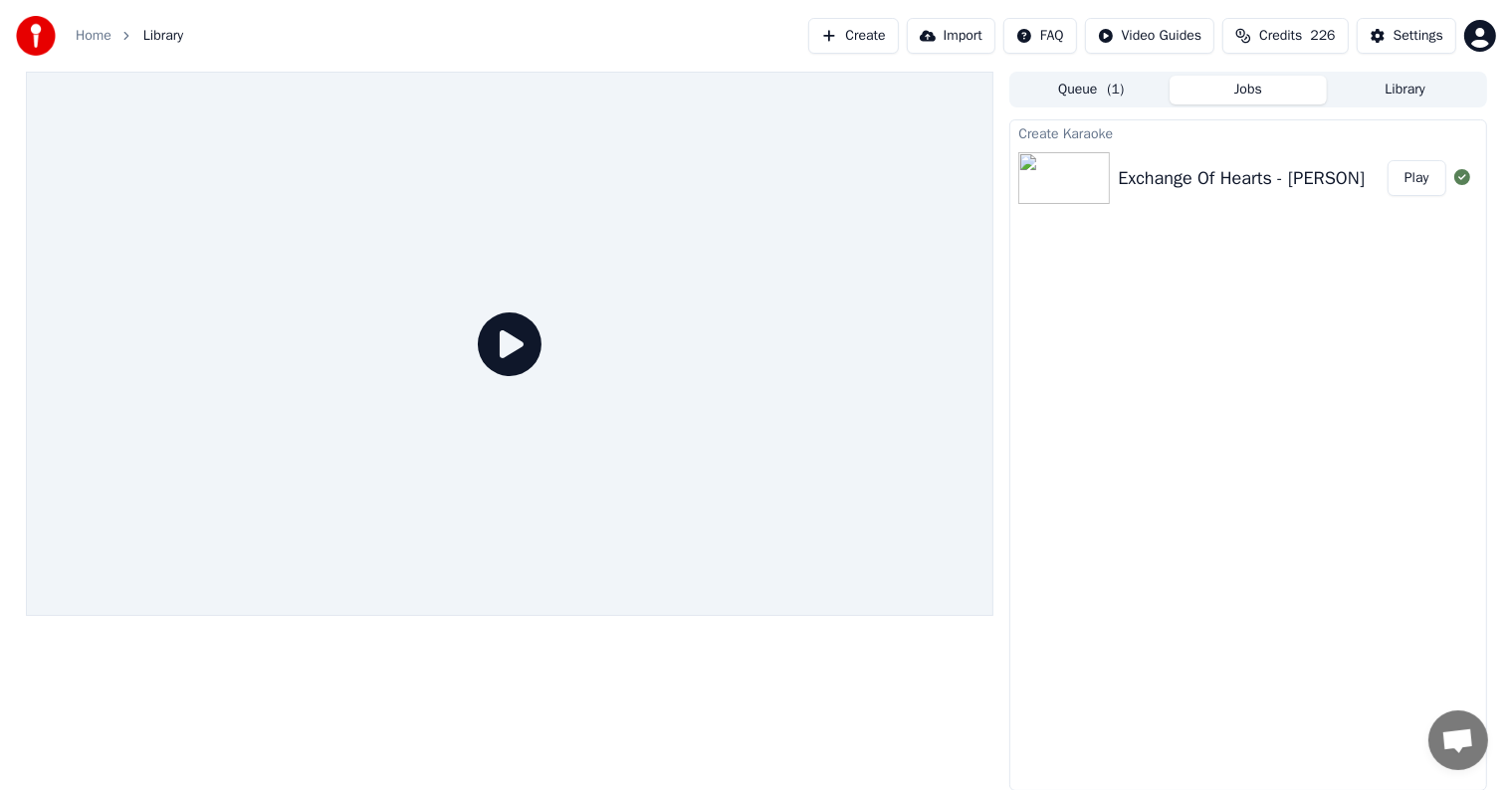 click on "Play" at bounding box center (1416, 178) 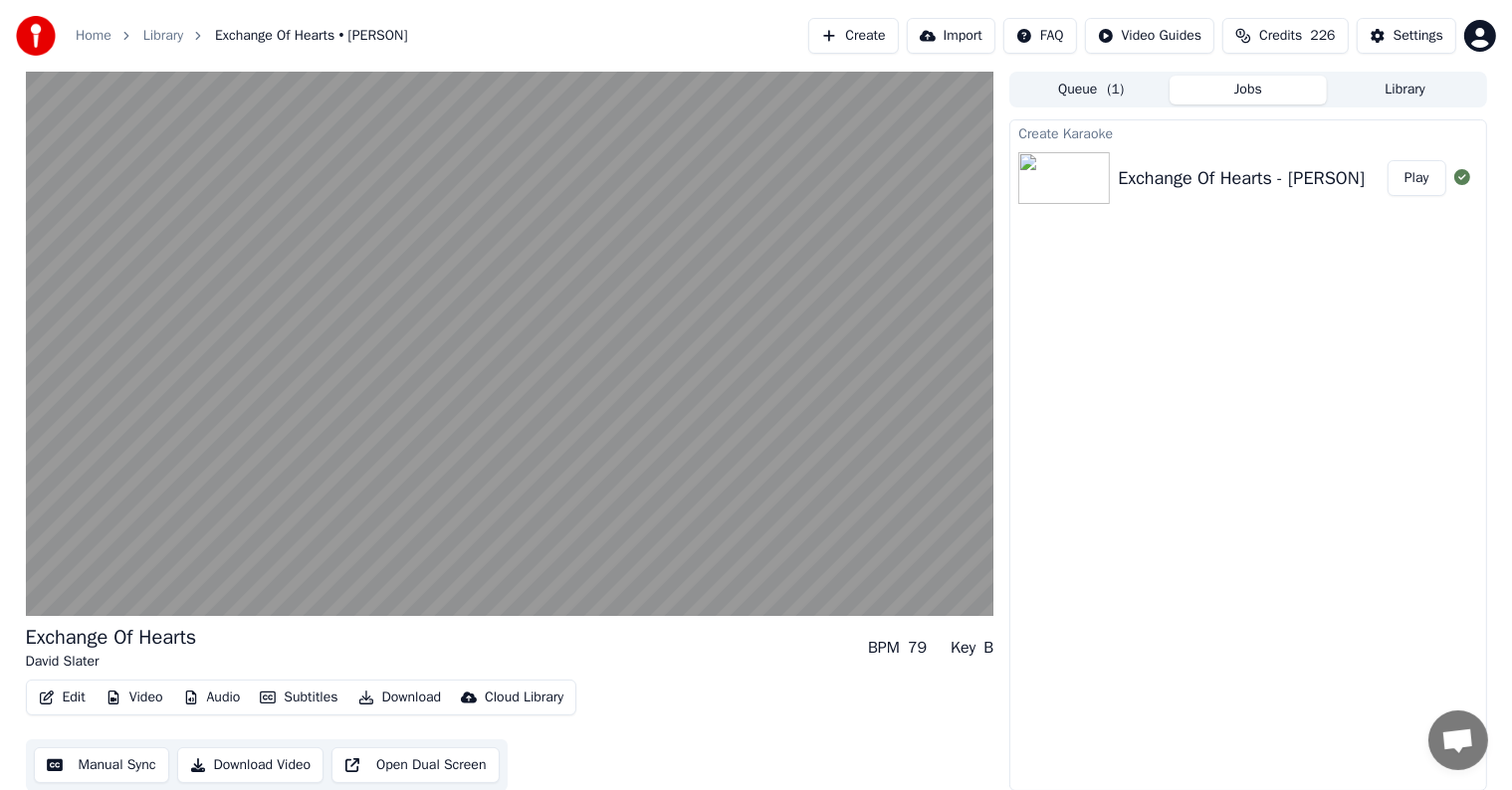 type 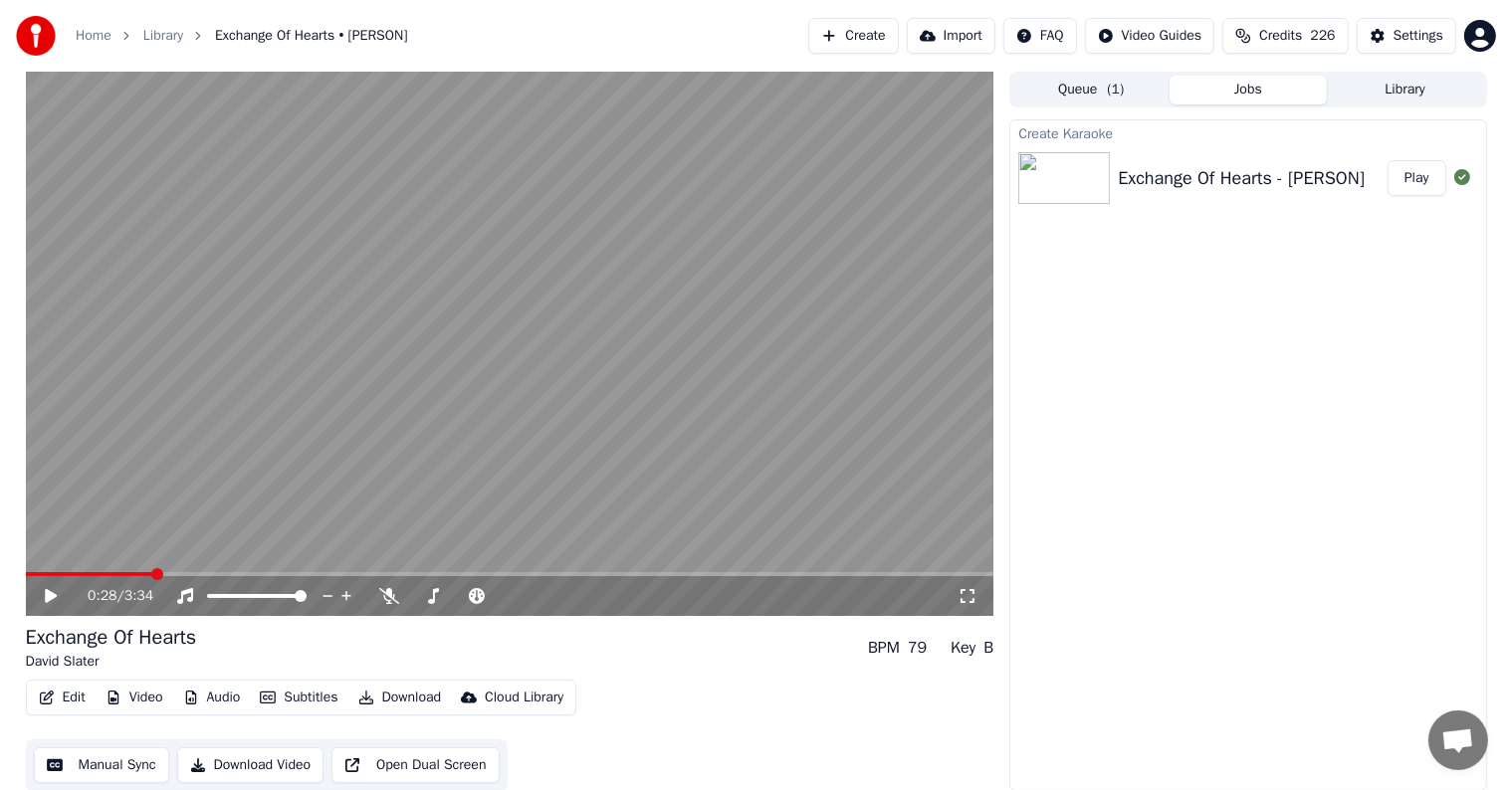 click on "Play" at bounding box center (1416, 178) 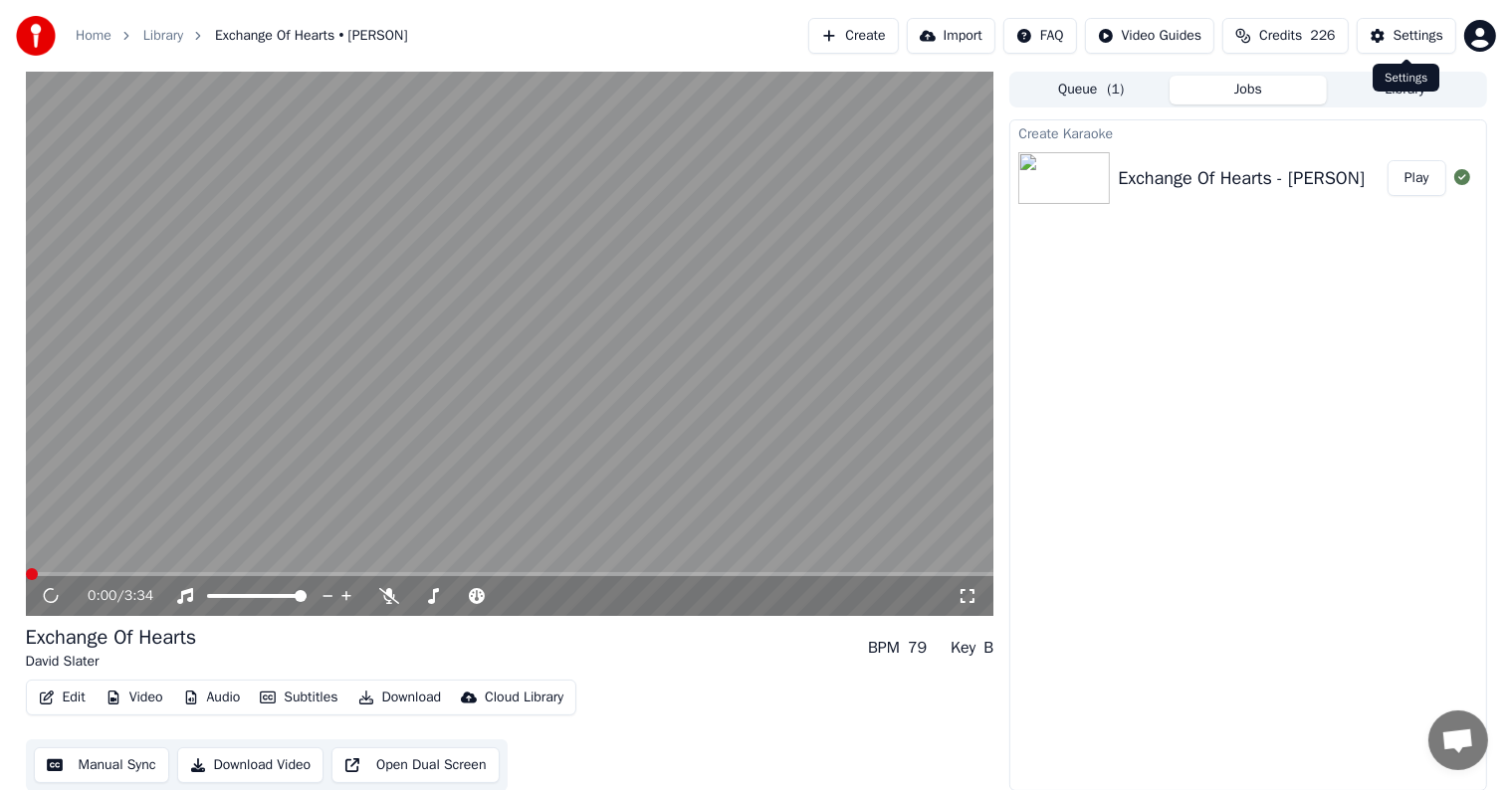click on "Settings" at bounding box center [1418, 36] 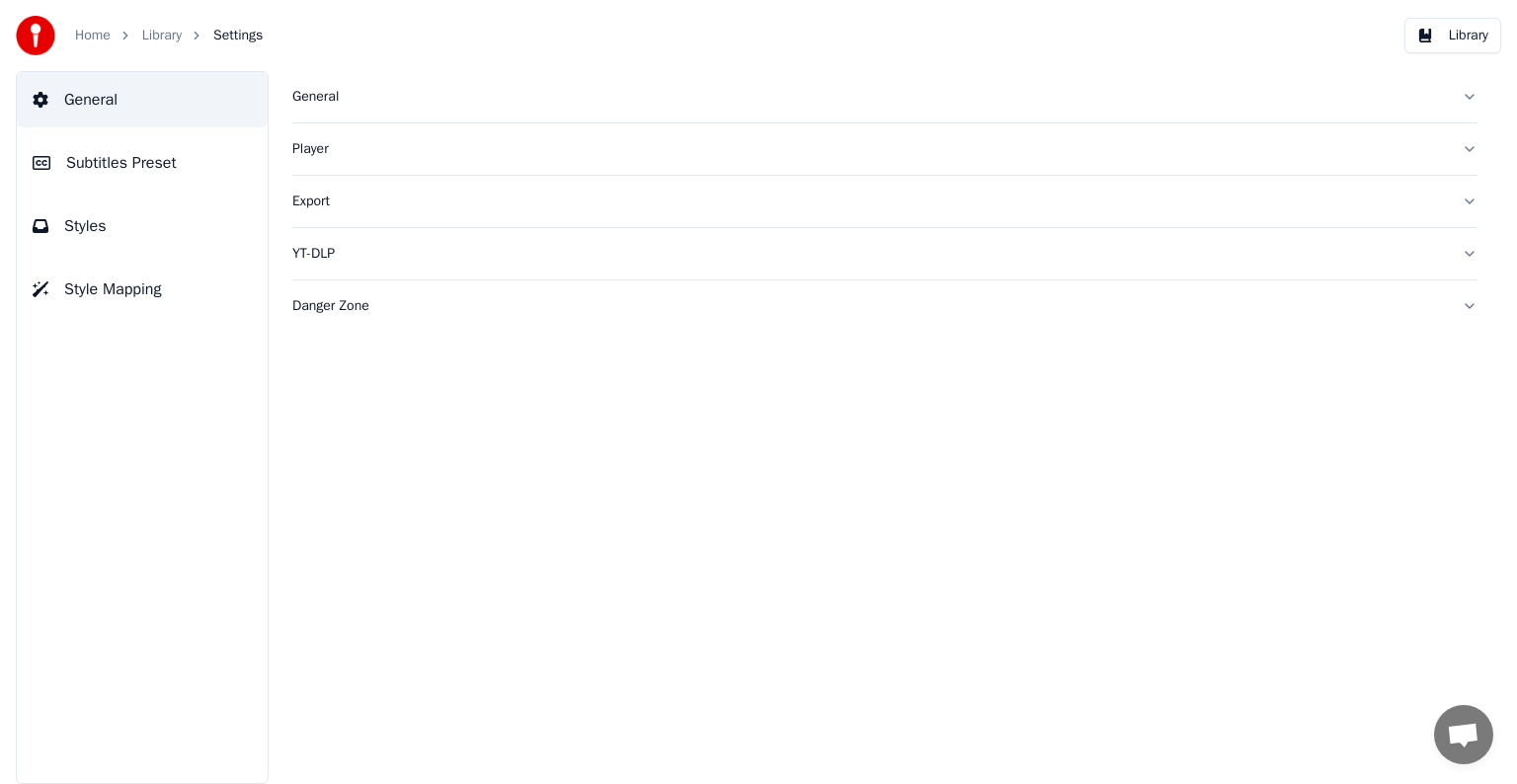 click on "Subtitles Preset" at bounding box center [142, 163] 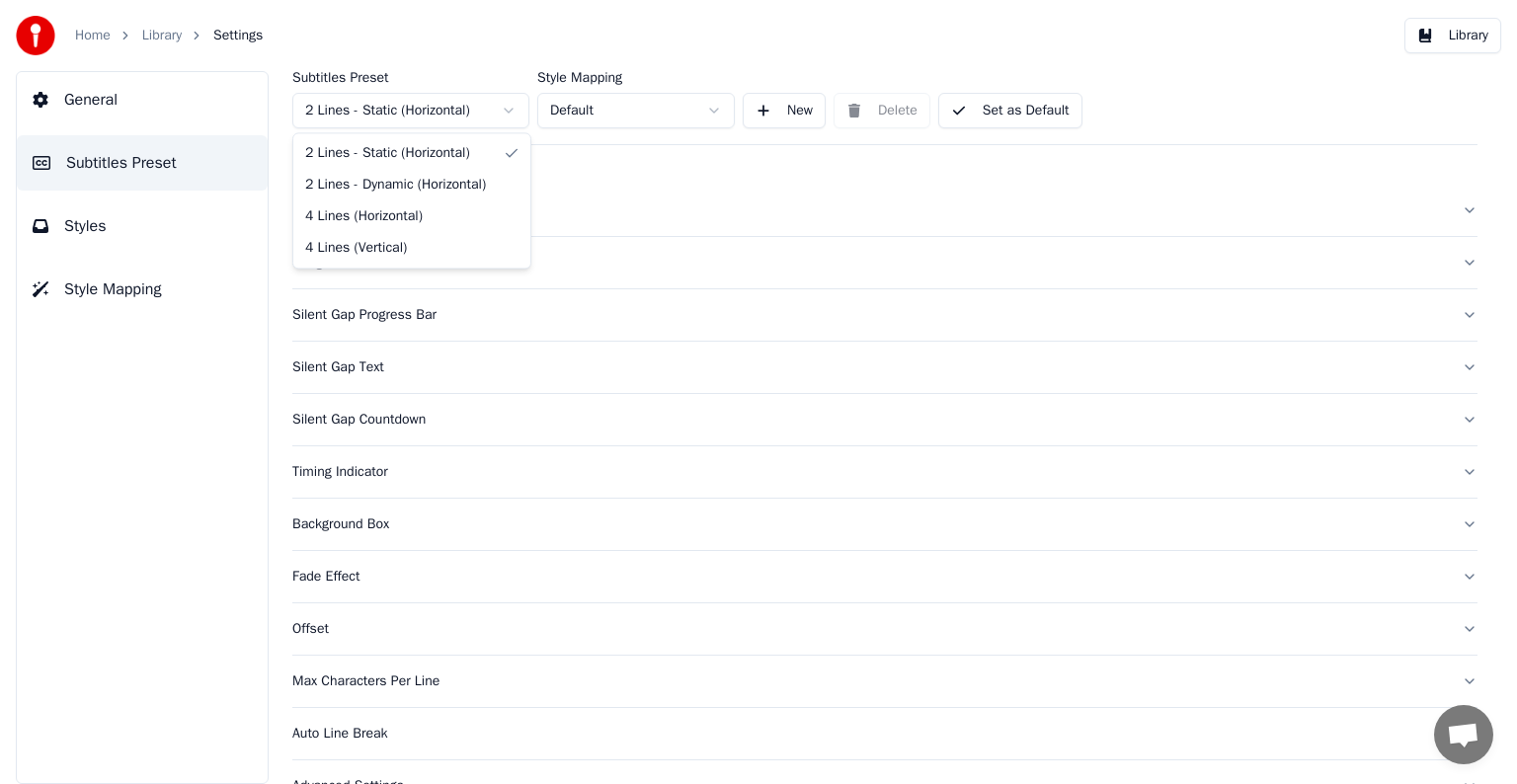 click on "Home Library Settings Library General Subtitles Preset Styles Style Mapping Subtitles Preset 2 Lines - Static (Horizontal) Style Mapping Default New Delete Set as Default General Song Title Silent Gap Progress Bar Silent Gap Text Silent Gap Countdown Timing Indicator Background Box Fade Effect Offset Max Characters Per Line Auto Line Break Advanced Settings 2 Lines - Static (Horizontal) 2 Lines - Dynamic (Horizontal) 4 Lines (Horizontal) 4 Lines (Vertical)" at bounding box center [758, 392] 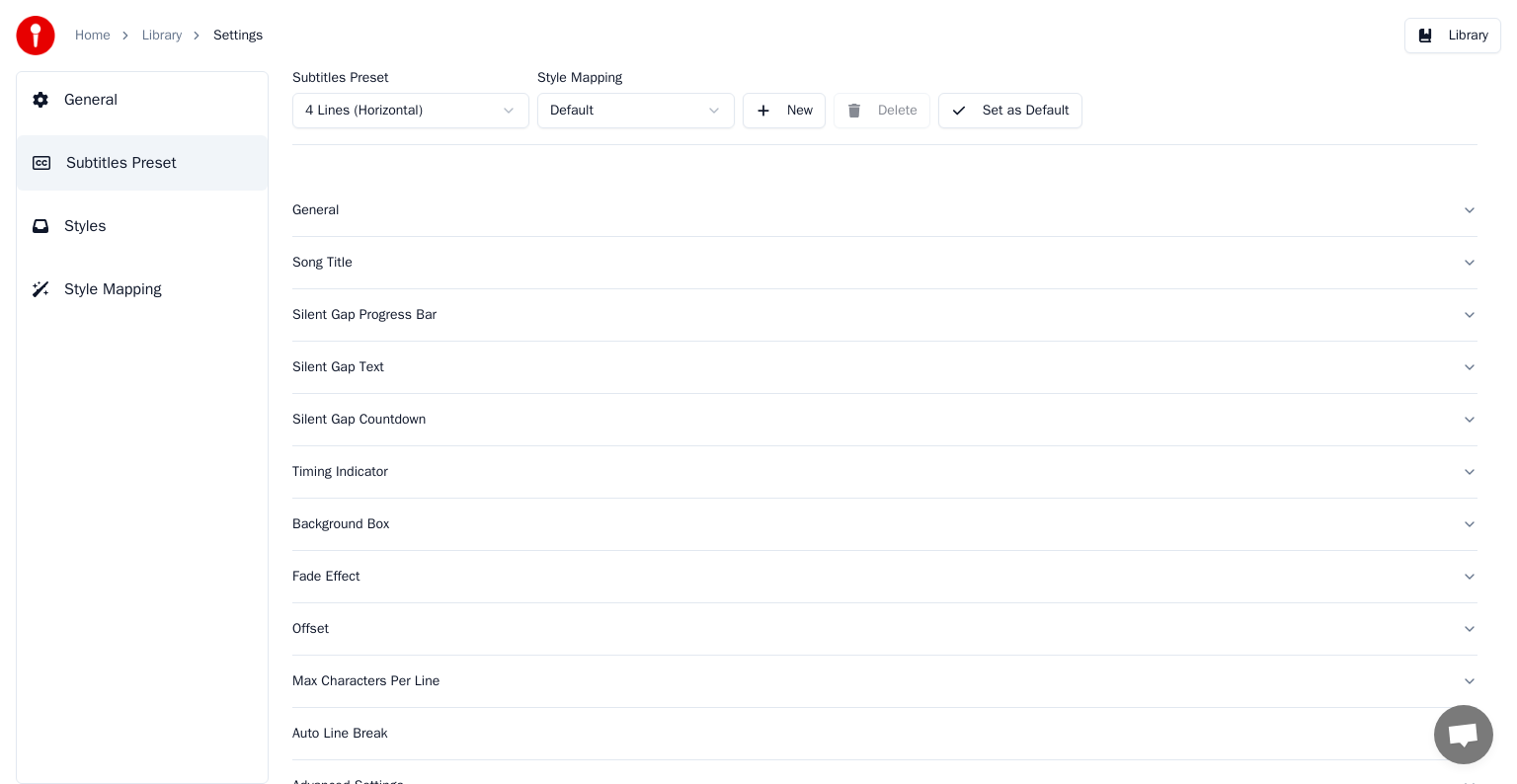 click on "Styles" at bounding box center (142, 226) 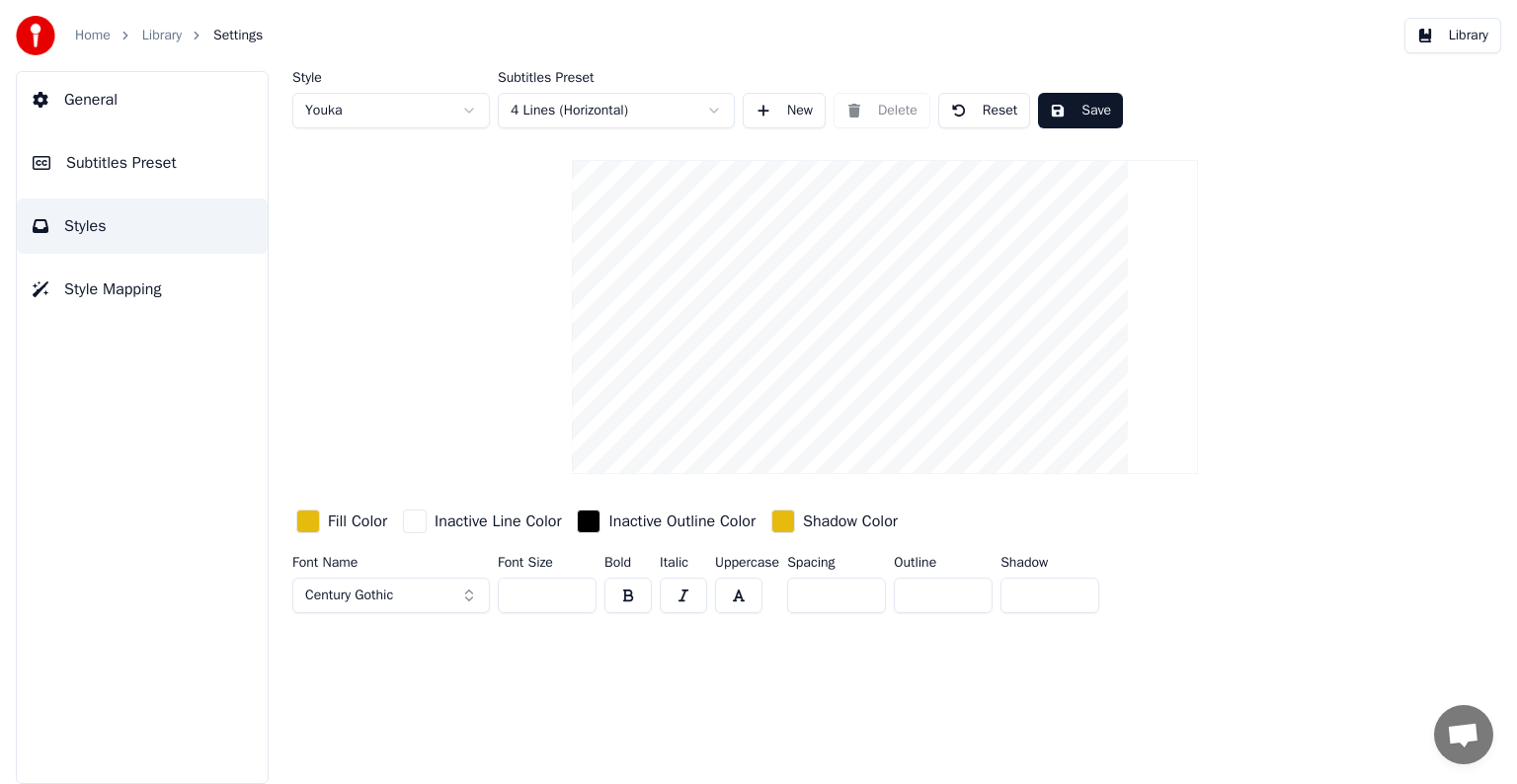 drag, startPoint x: 518, startPoint y: 590, endPoint x: 531, endPoint y: 591, distance: 13.038405 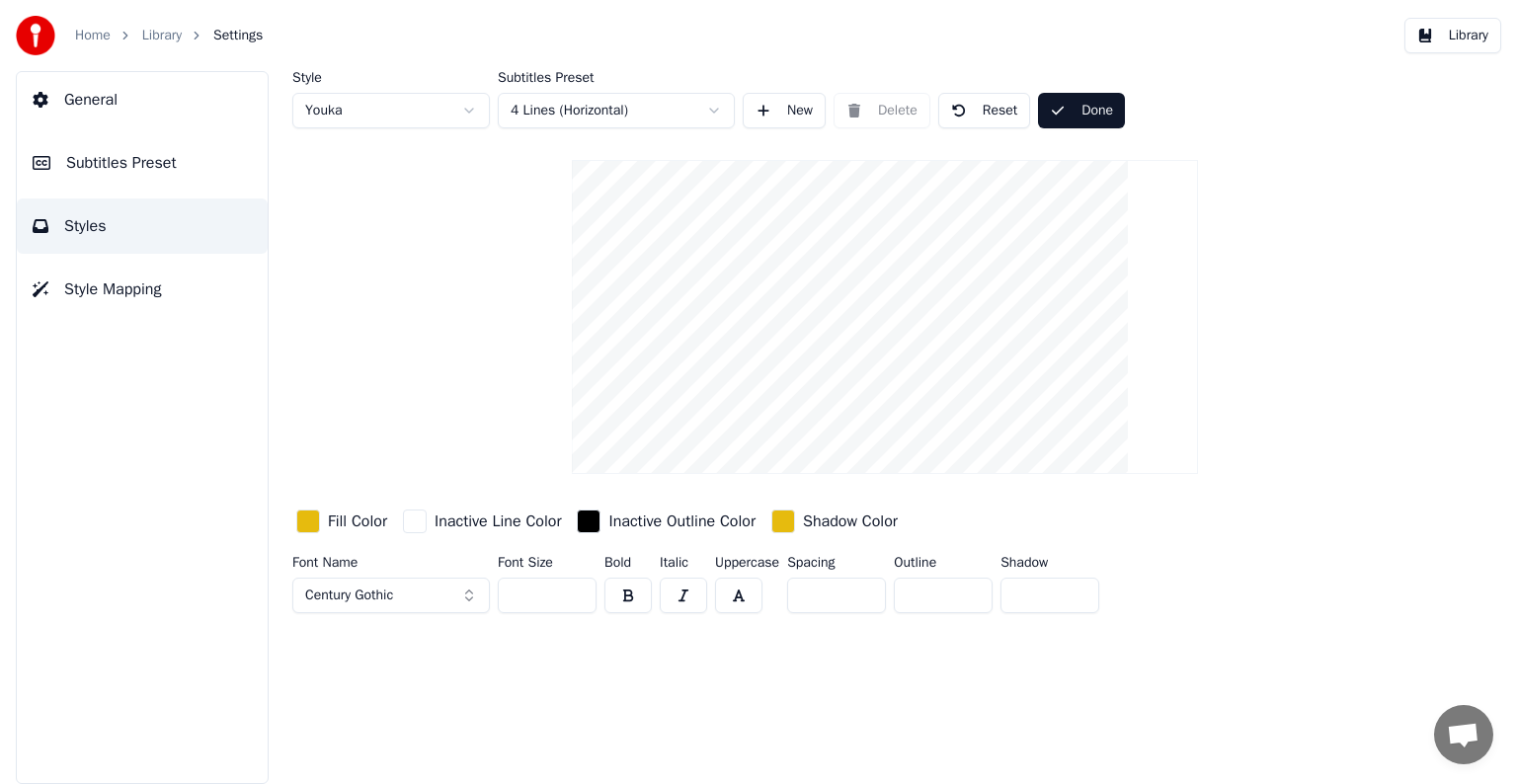 click on "Library" at bounding box center [162, 36] 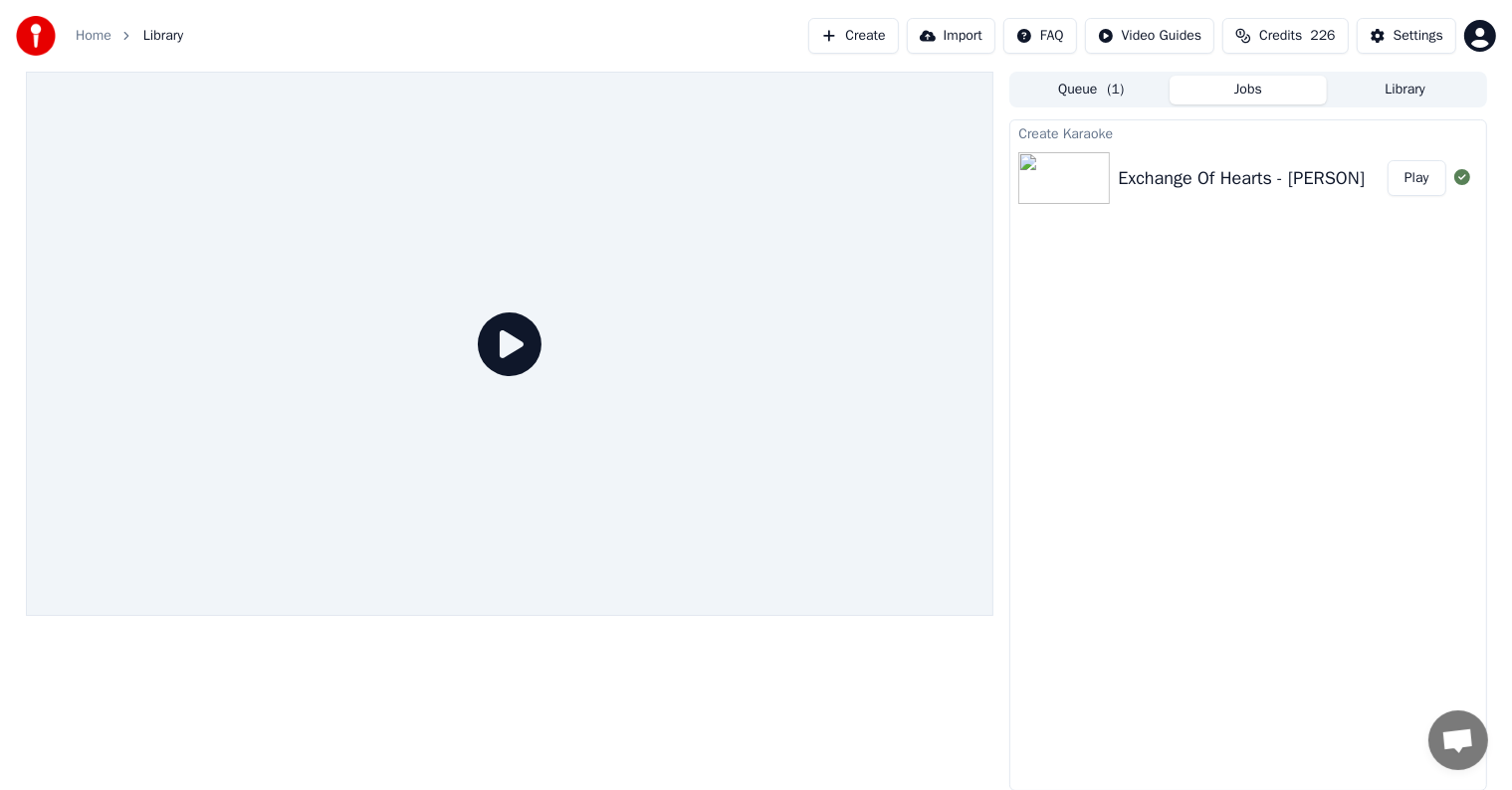 click on "Play" at bounding box center (1416, 178) 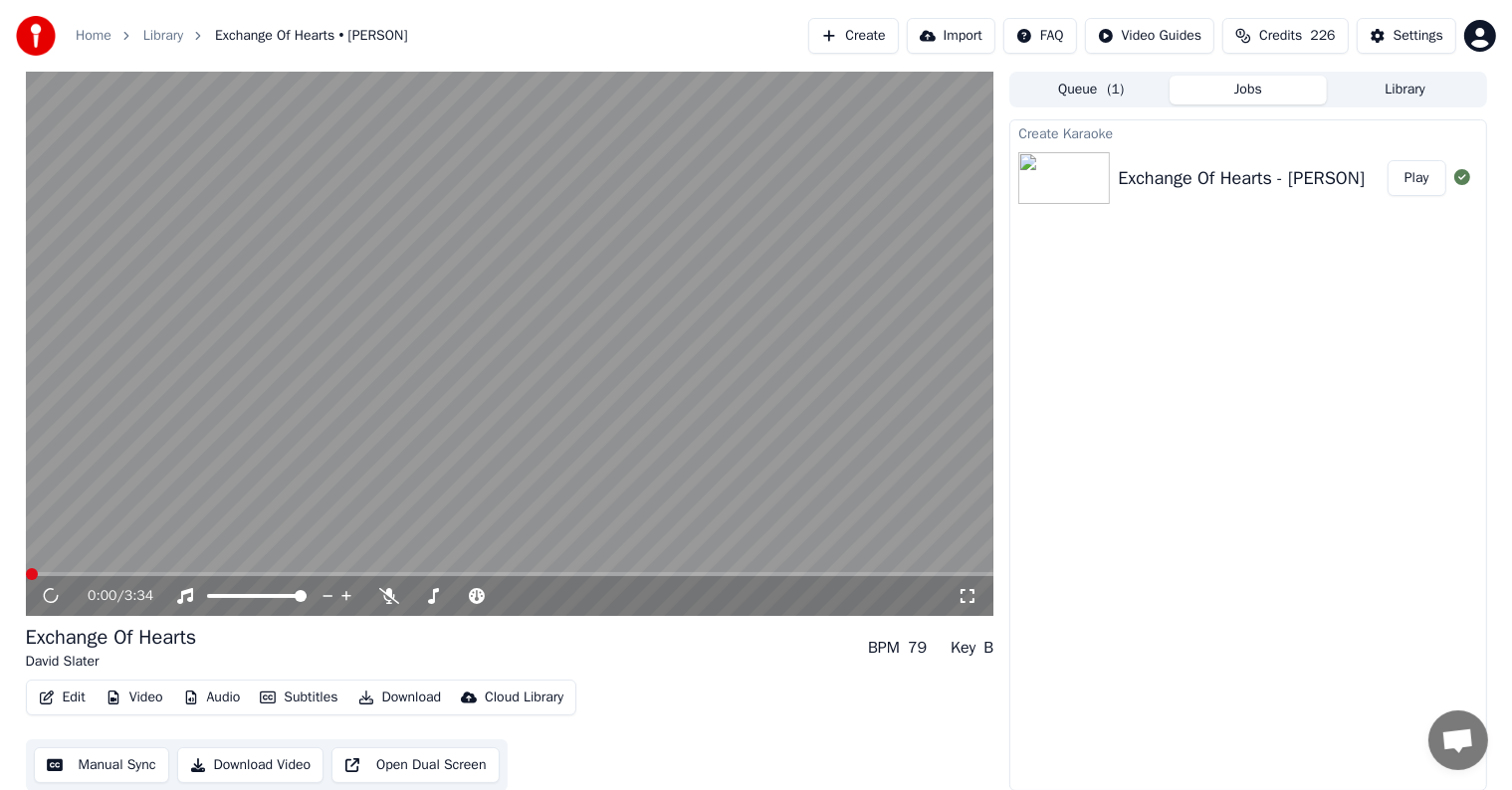 click at bounding box center [510, 574] 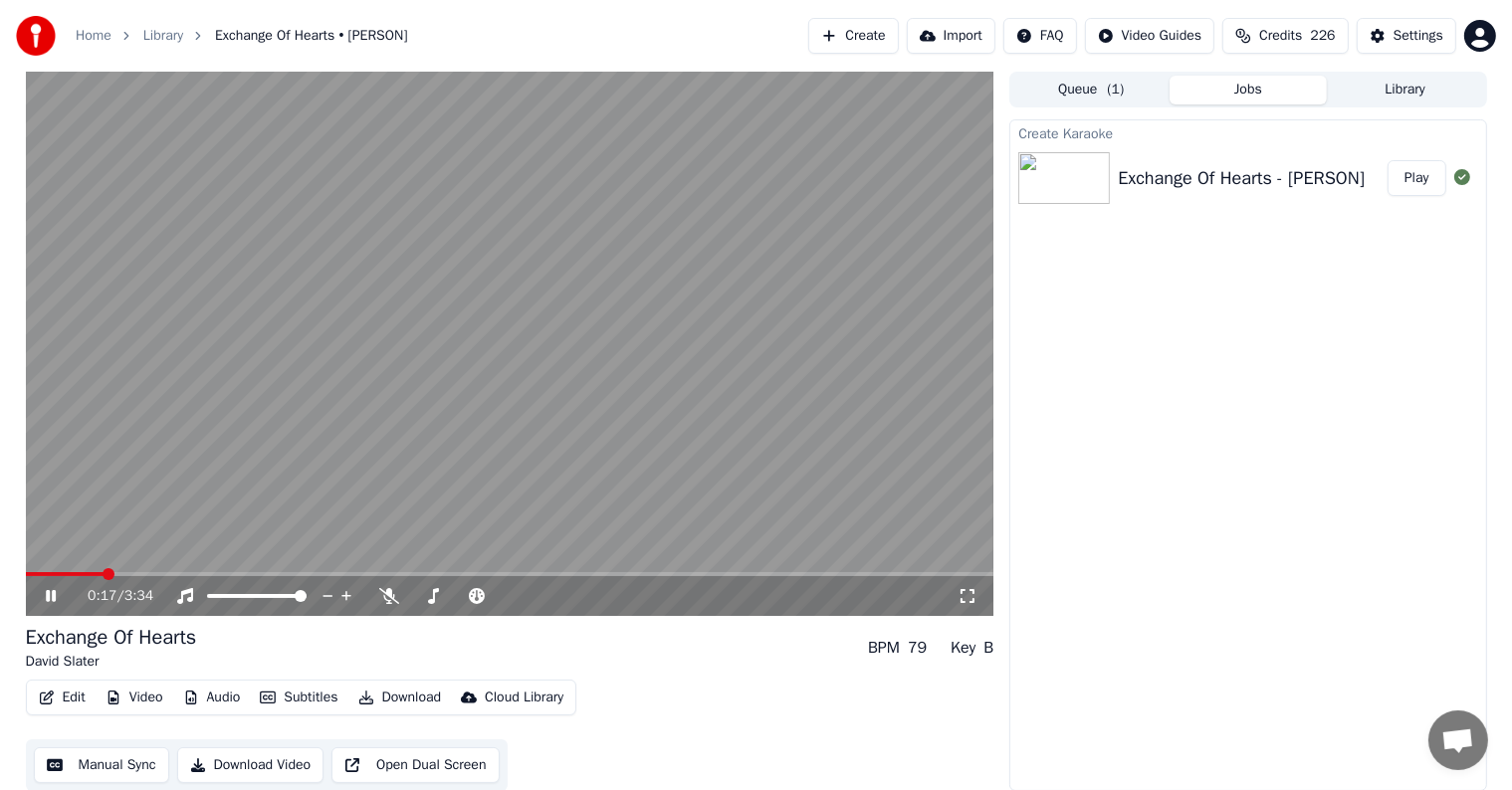 click 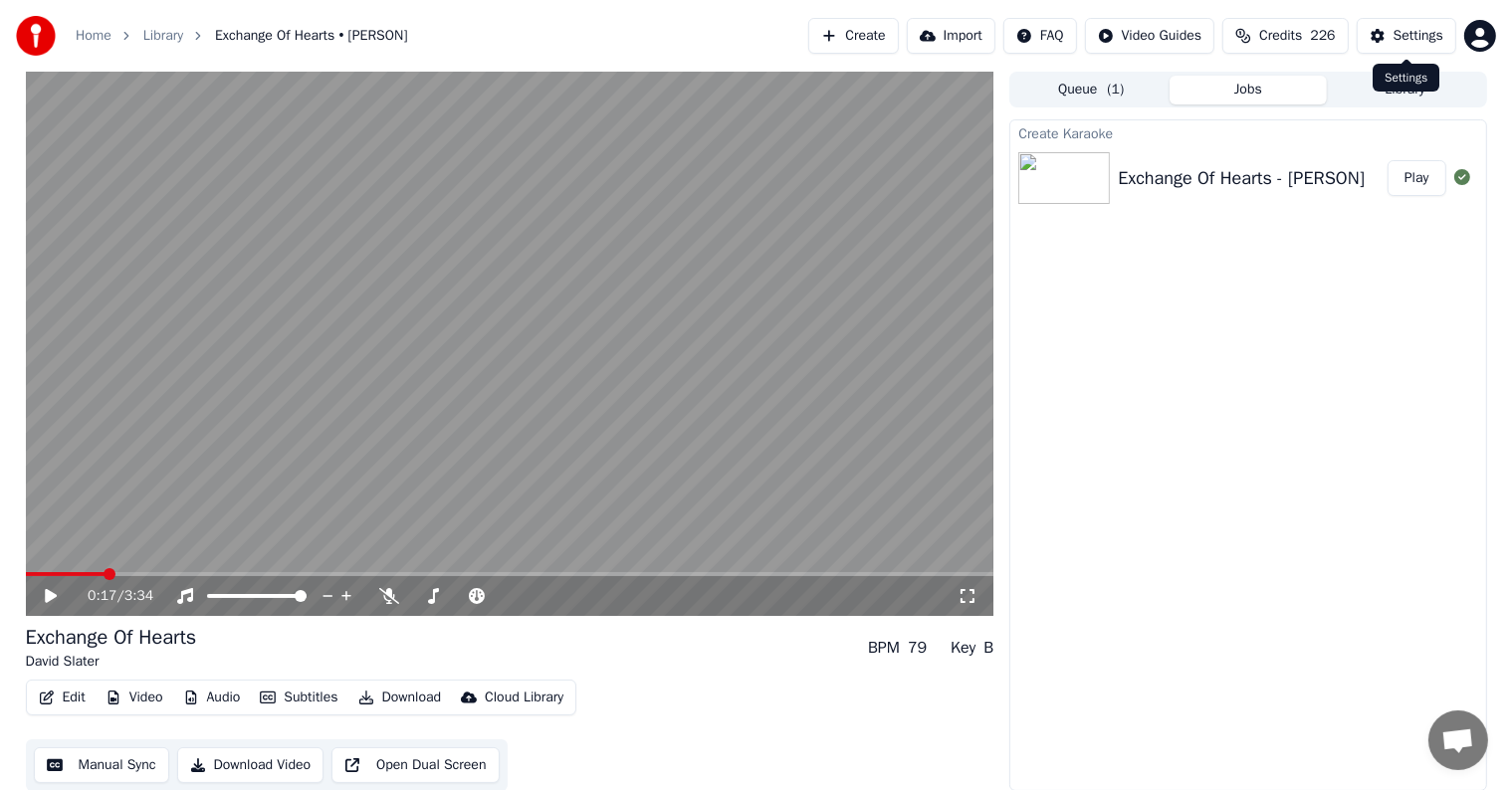 click on "Settings" at bounding box center (1406, 36) 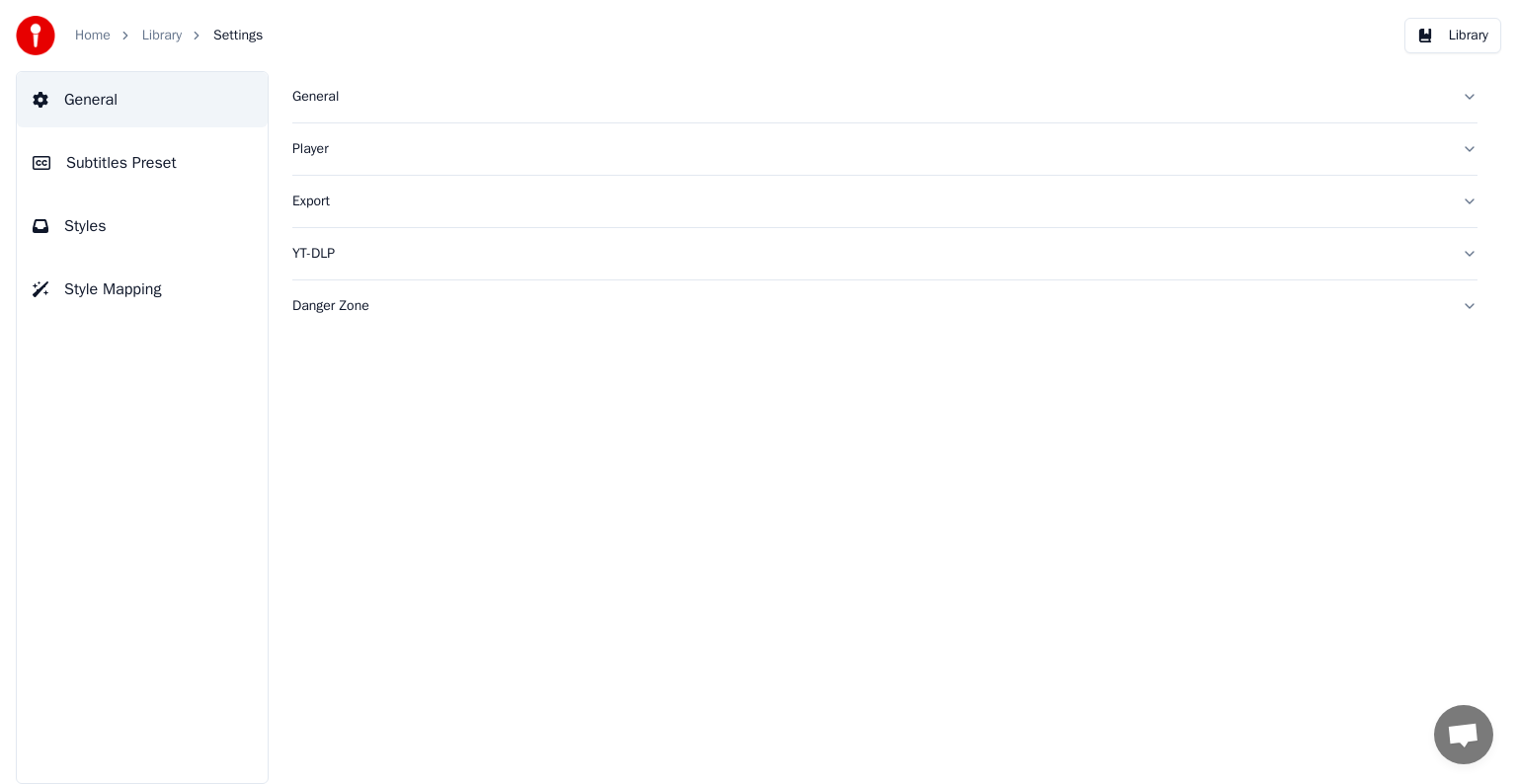 click on "Subtitles Preset" at bounding box center (121, 163) 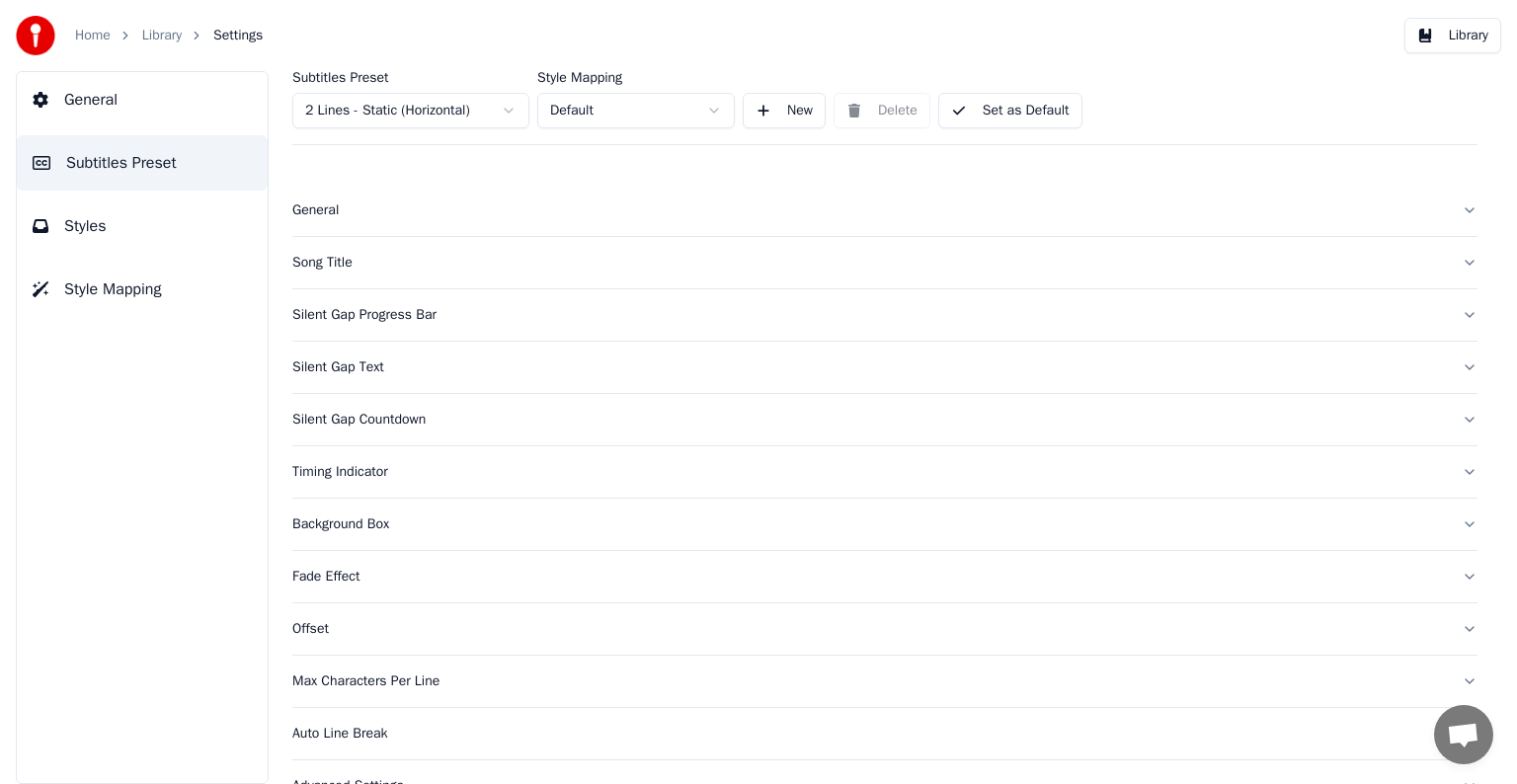 click on "Styles" at bounding box center [85, 226] 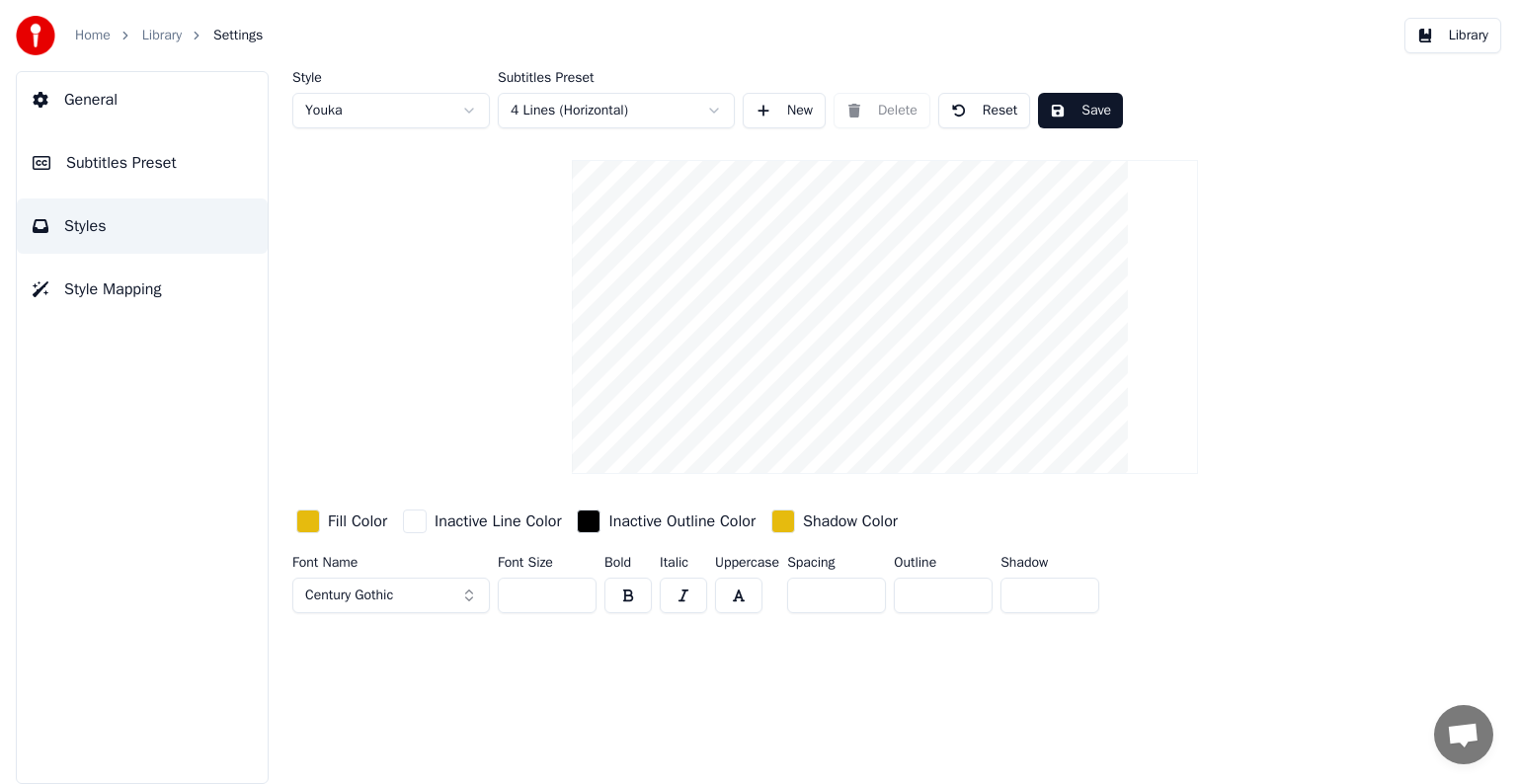 click on "Subtitles Preset" at bounding box center (121, 163) 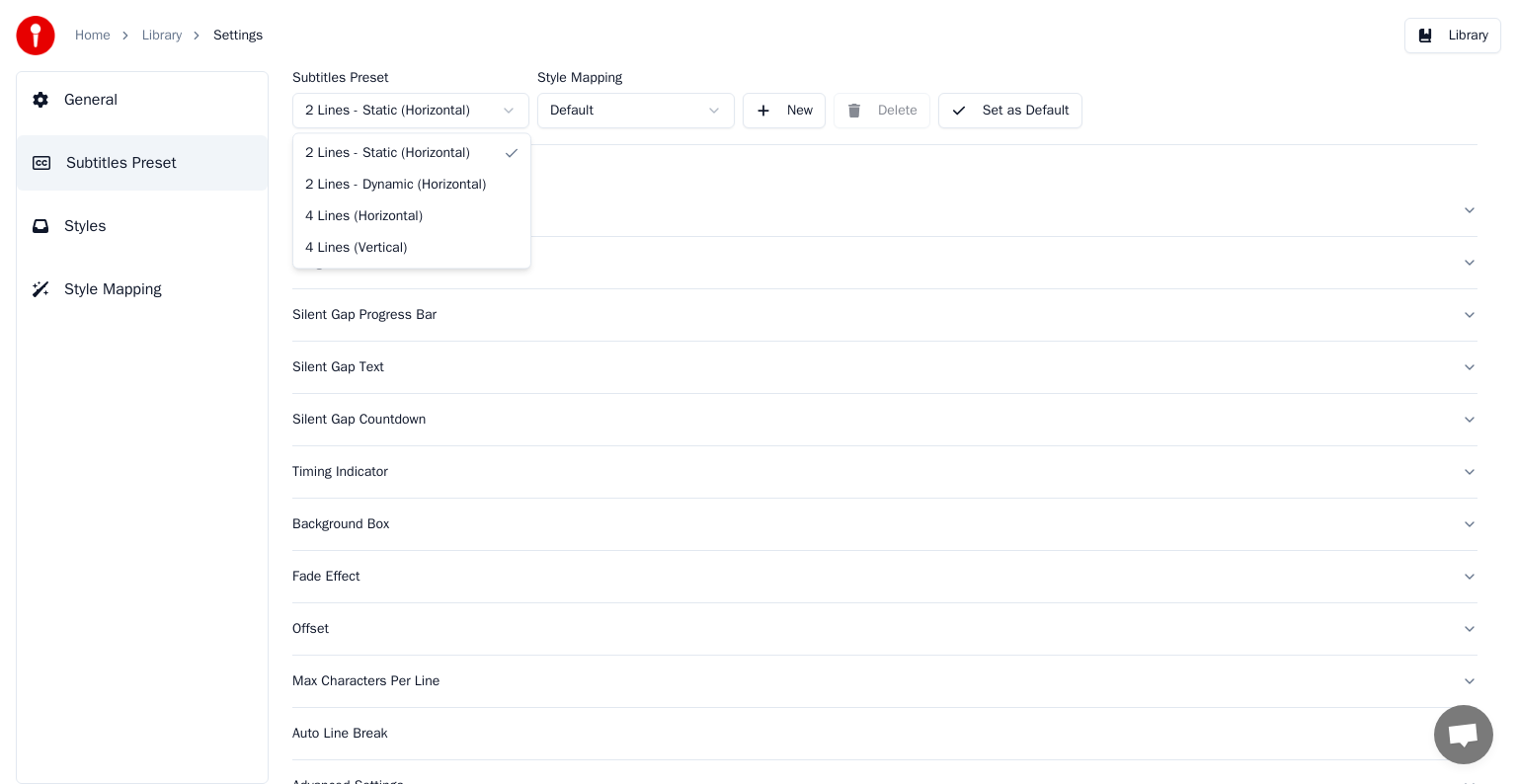 click on "Home Library Settings Library General Subtitles Preset Styles Style Mapping Subtitles Preset 2 Lines - Static (Horizontal) Style Mapping Default New Delete Set as Default General Song Title Silent Gap Progress Bar Silent Gap Text Silent Gap Countdown Timing Indicator Background Box Fade Effect Offset Max Characters Per Line Auto Line Break Advanced Settings 2 Lines - Static (Horizontal) 2 Lines - Dynamic (Horizontal) 4 Lines (Horizontal) 4 Lines (Vertical)" at bounding box center [758, 392] 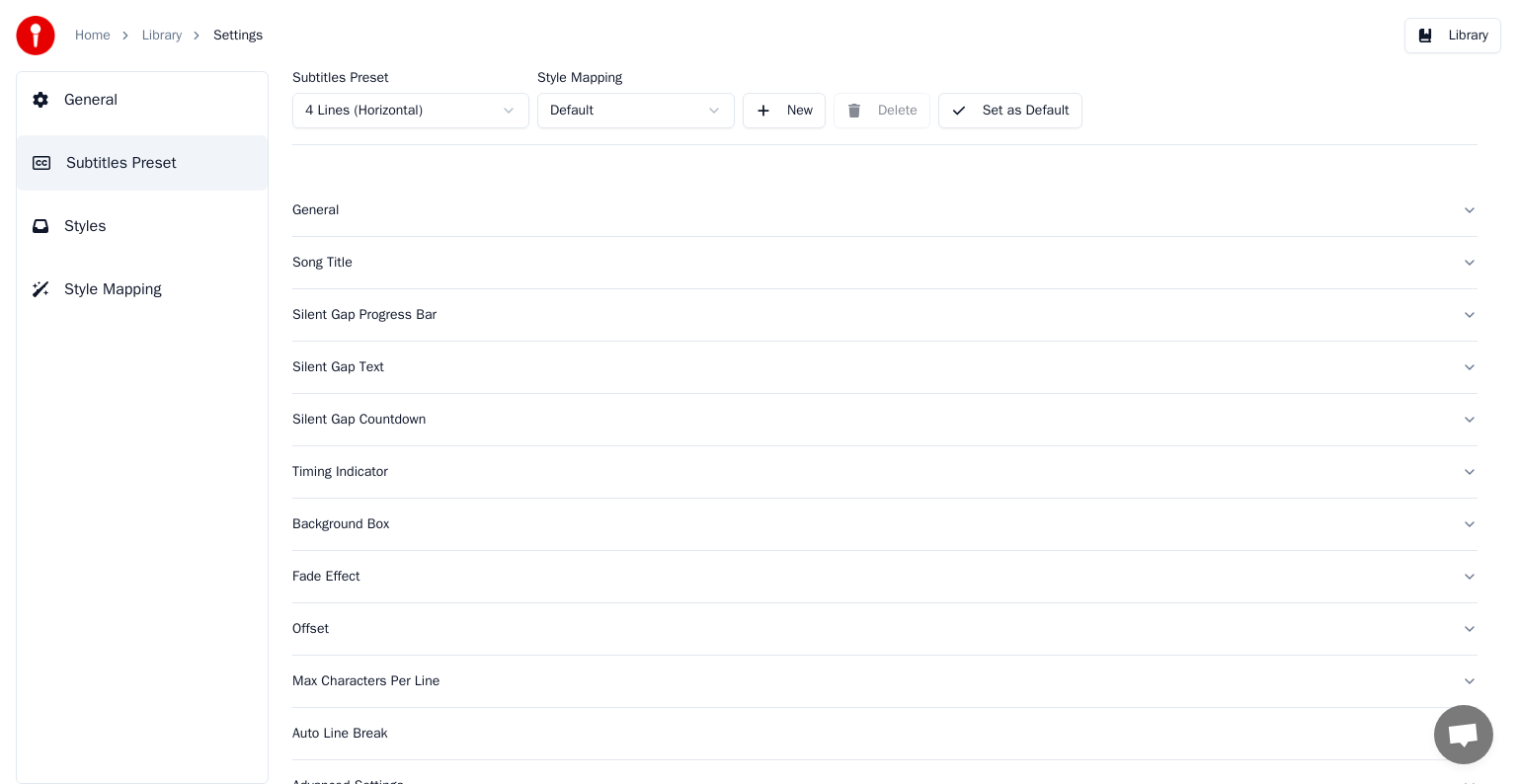 click on "Styles" at bounding box center (85, 226) 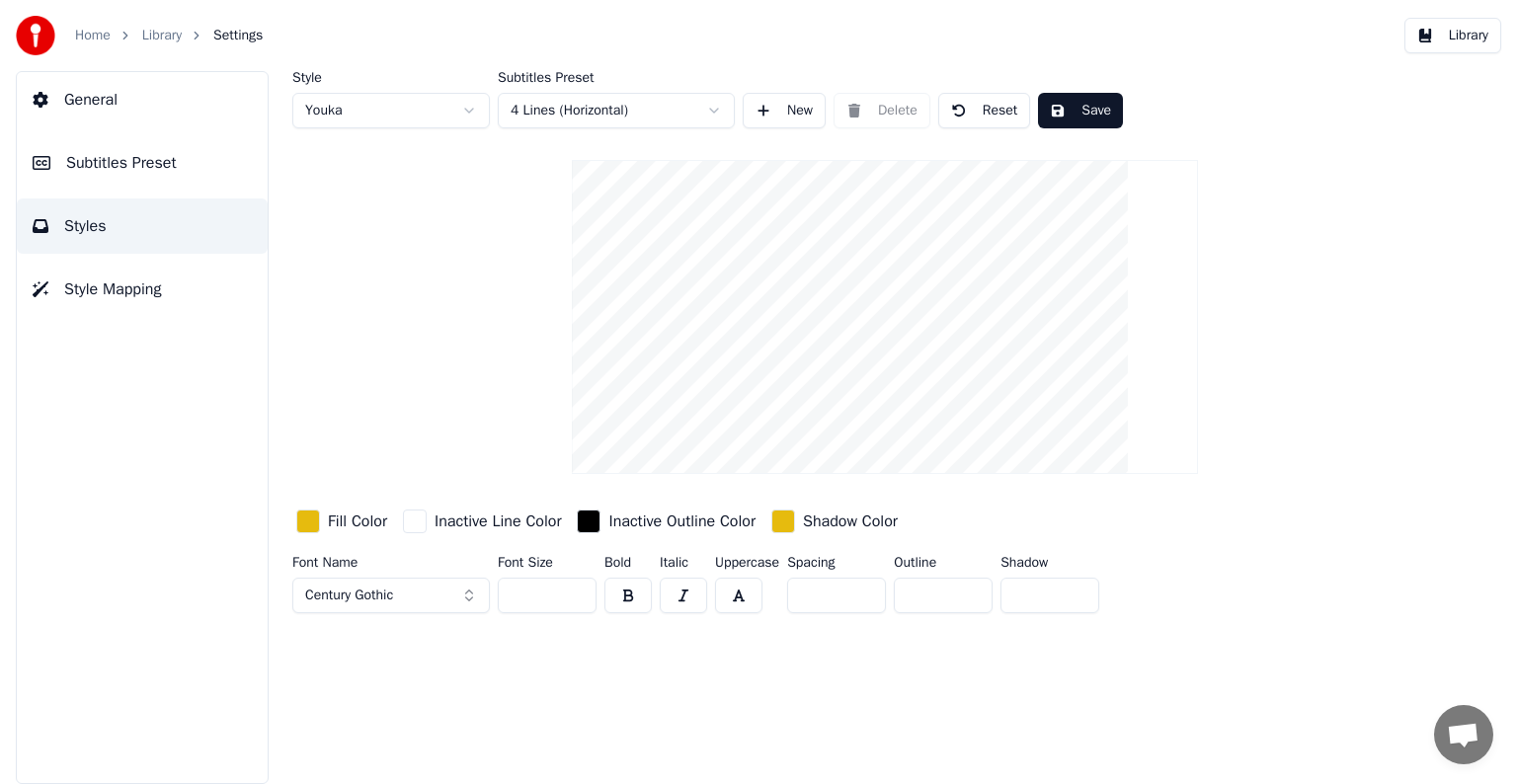 click on "*" at bounding box center [837, 595] 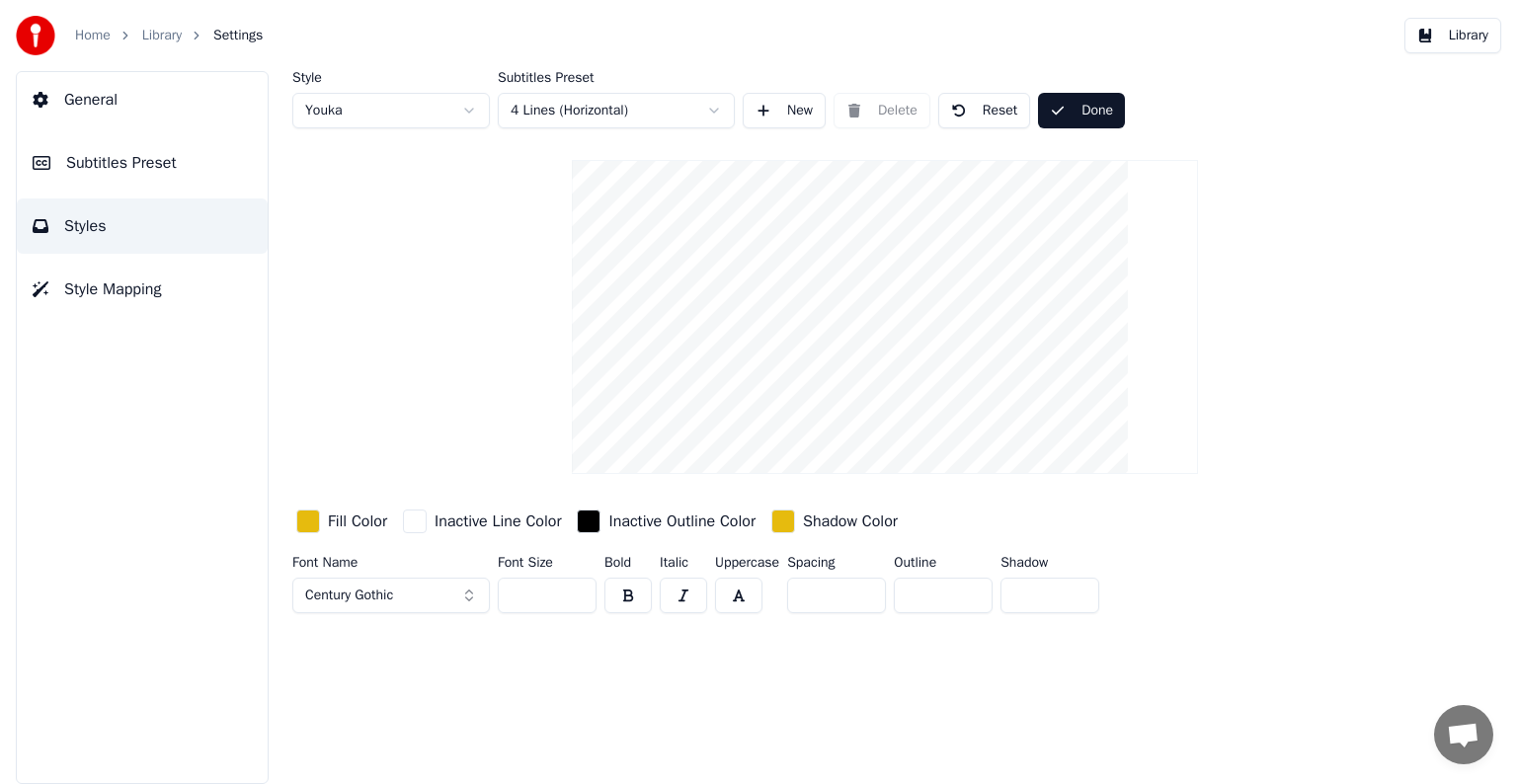 click on "Library" at bounding box center [162, 36] 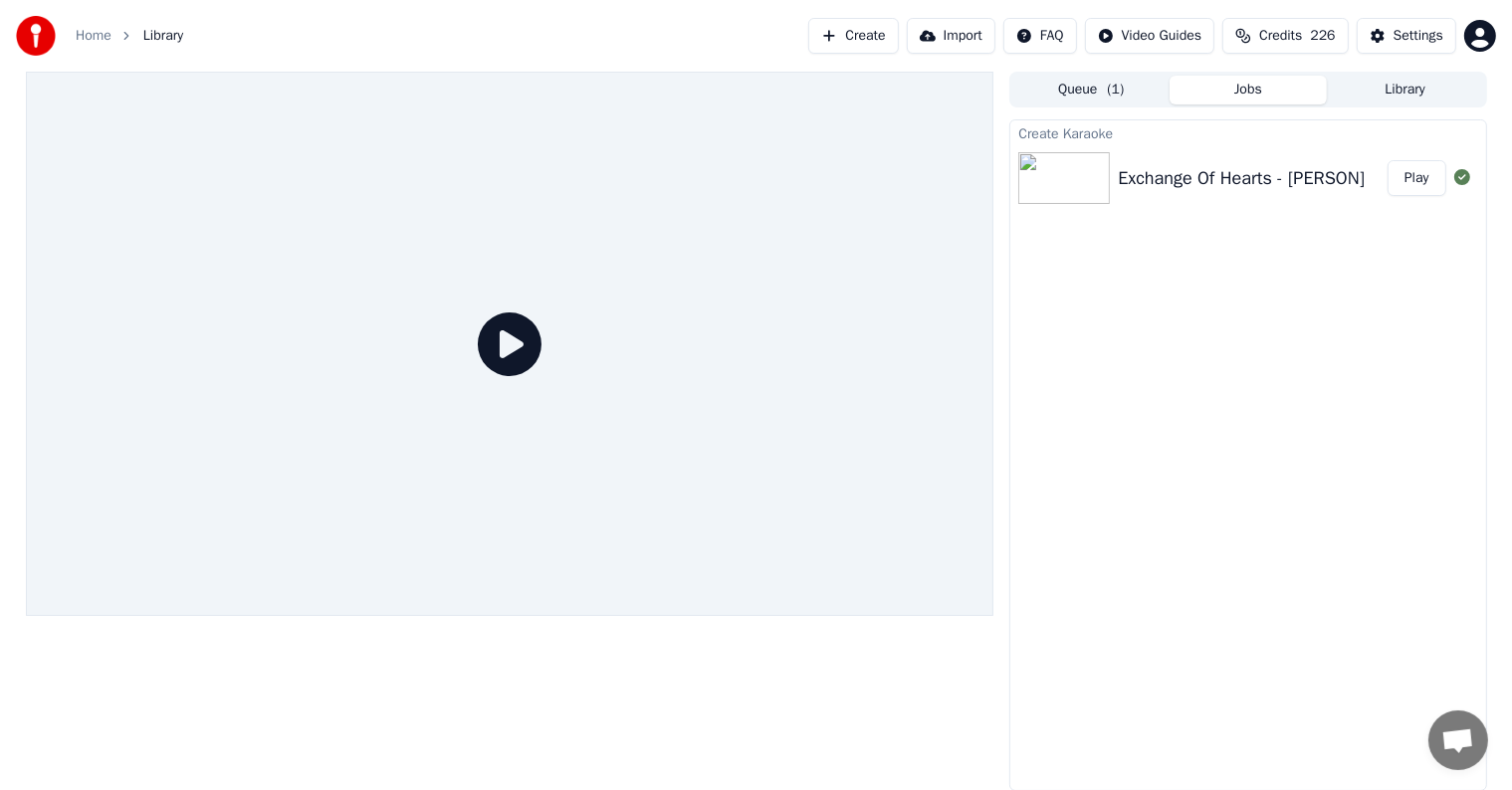 click on "Play" at bounding box center (1416, 178) 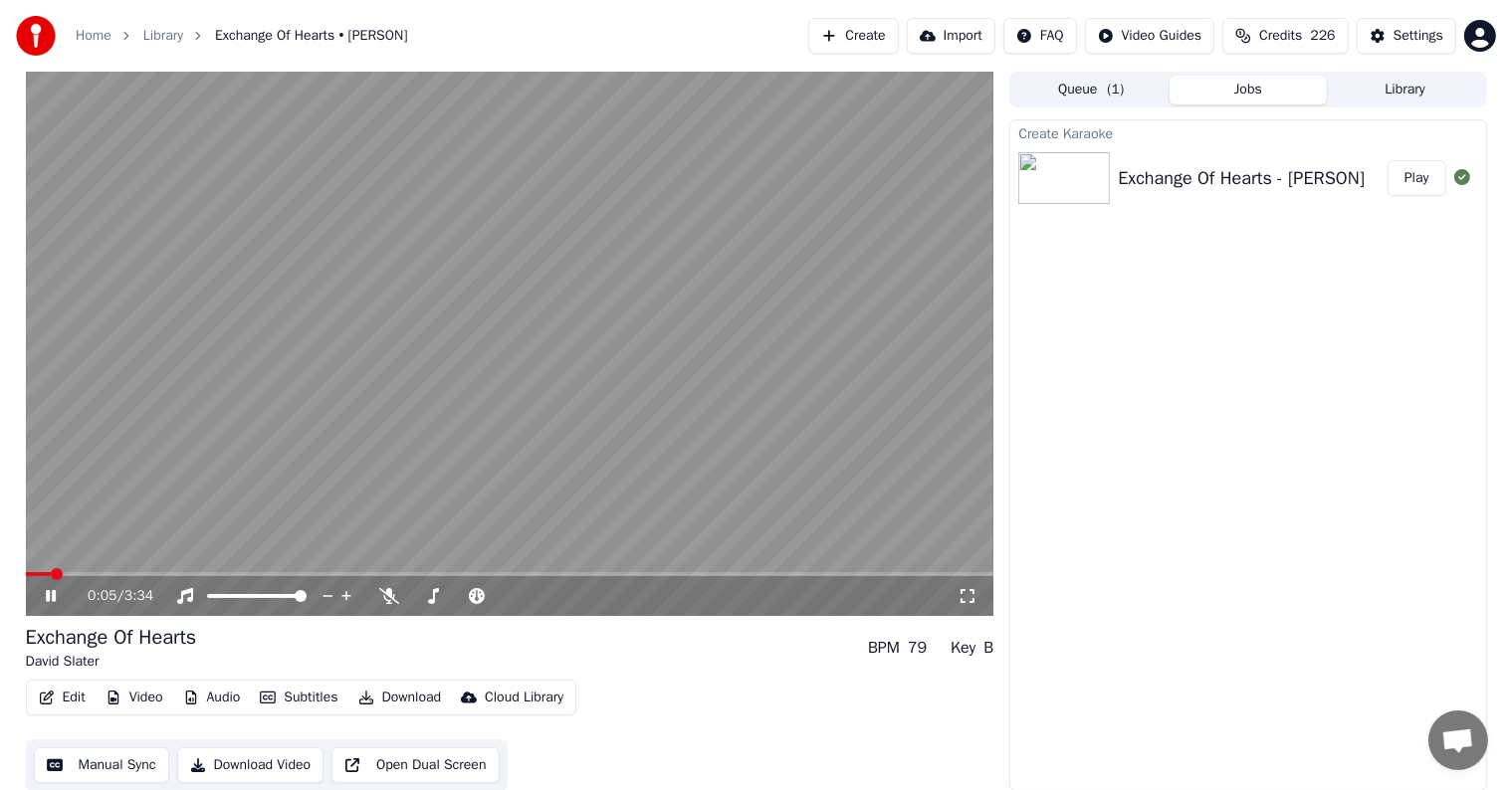 click at bounding box center (510, 574) 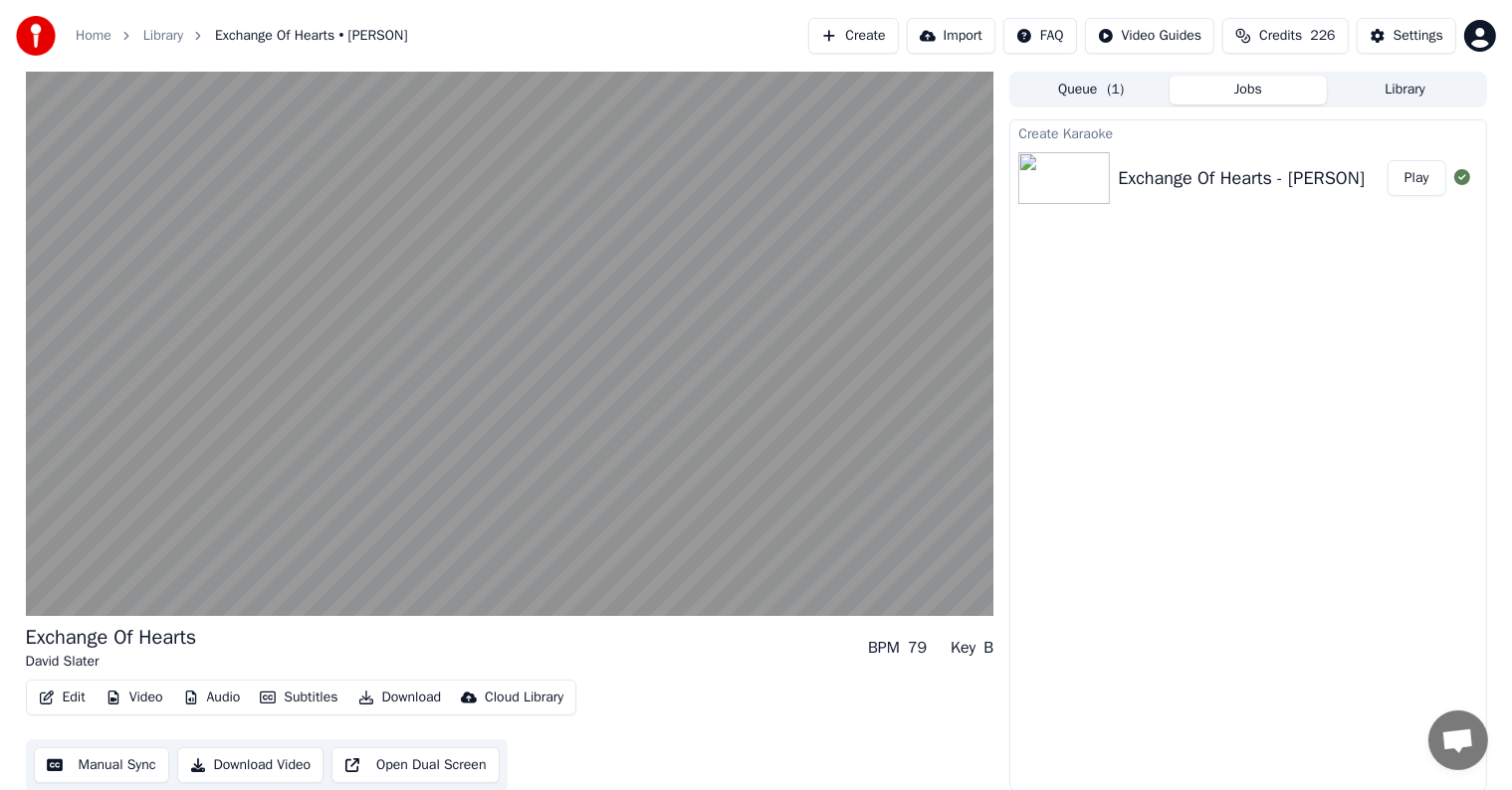 scroll, scrollTop: 1, scrollLeft: 0, axis: vertical 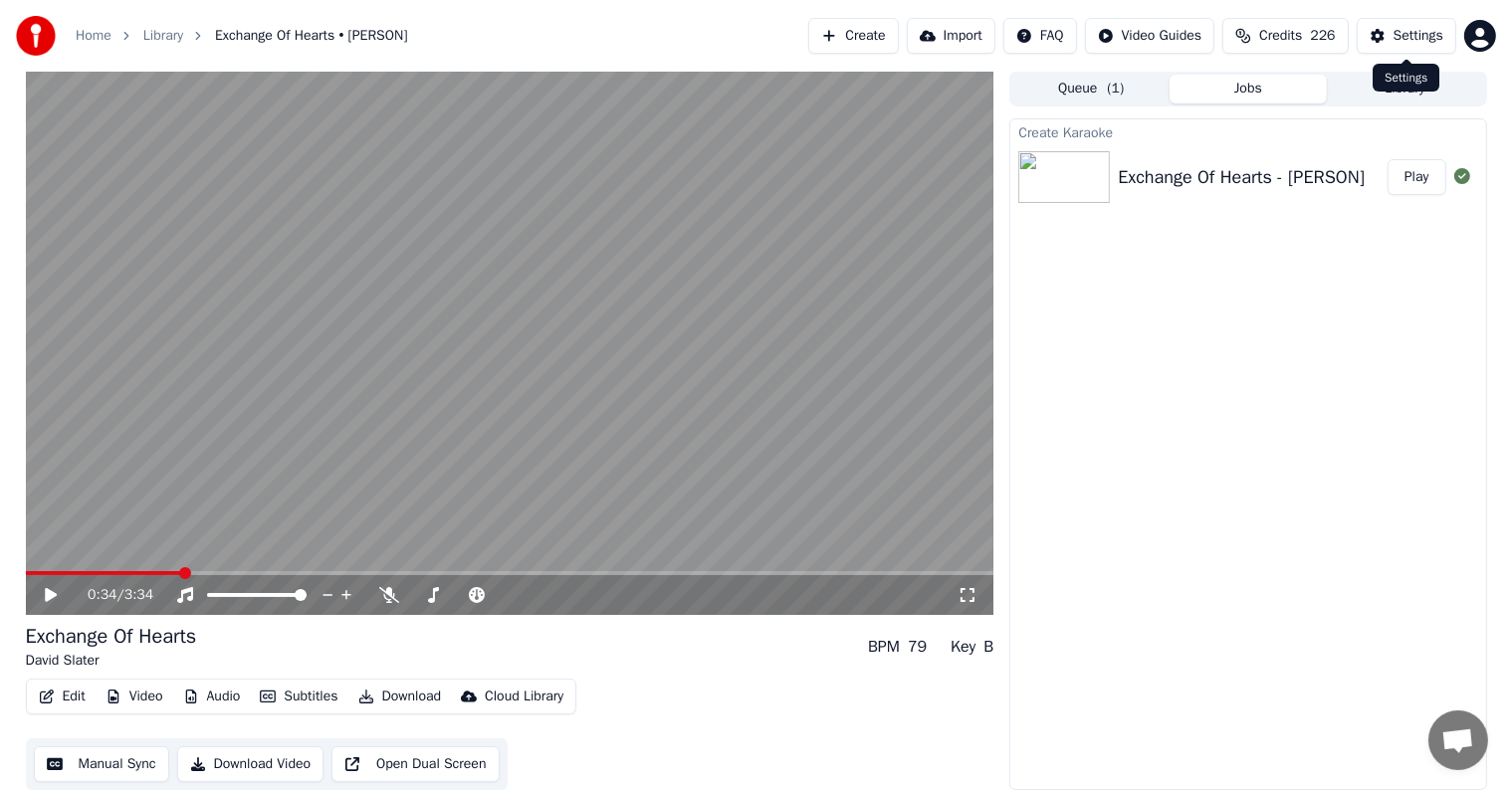 click on "Settings" at bounding box center (1418, 36) 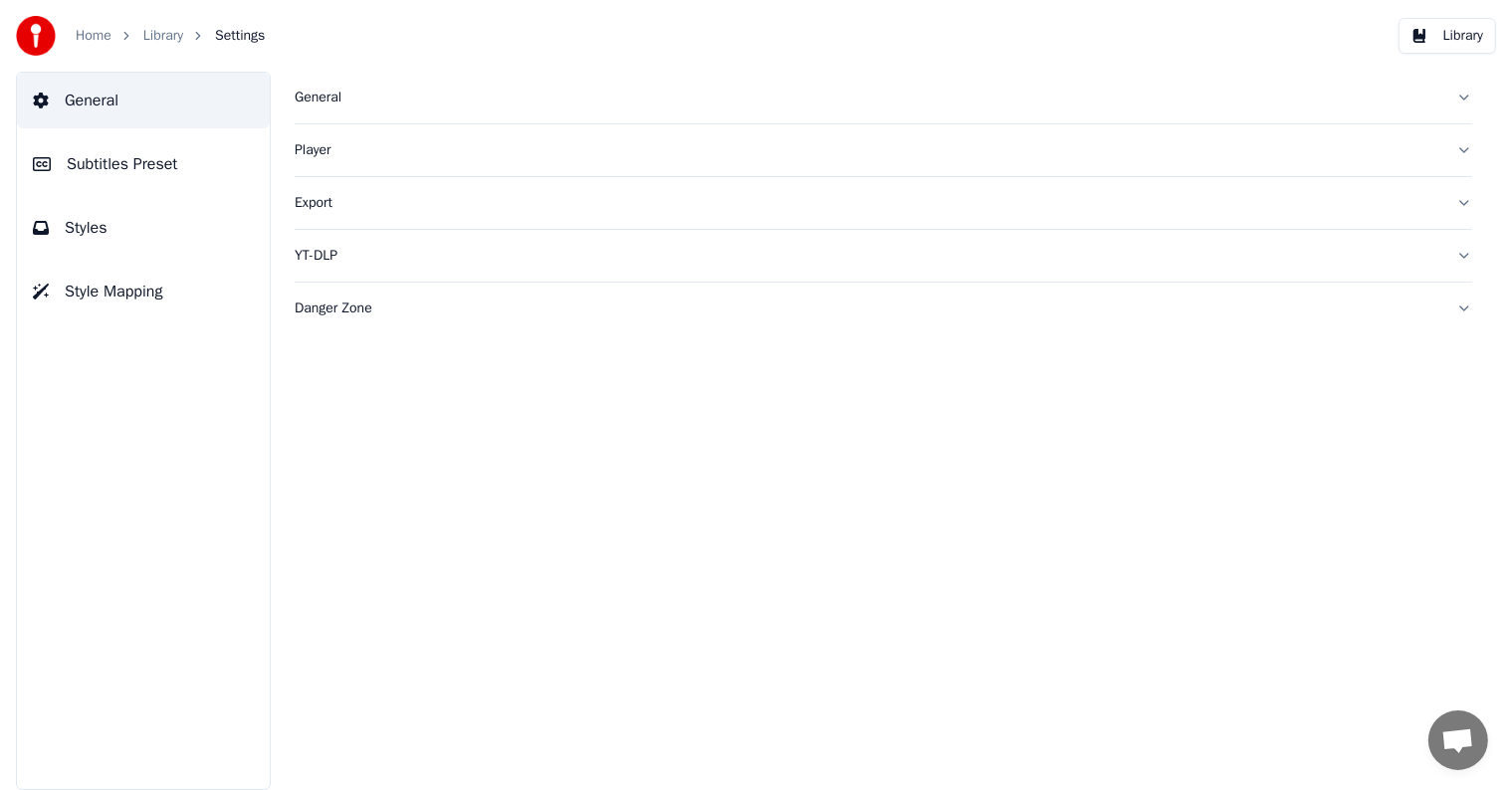 scroll, scrollTop: 0, scrollLeft: 0, axis: both 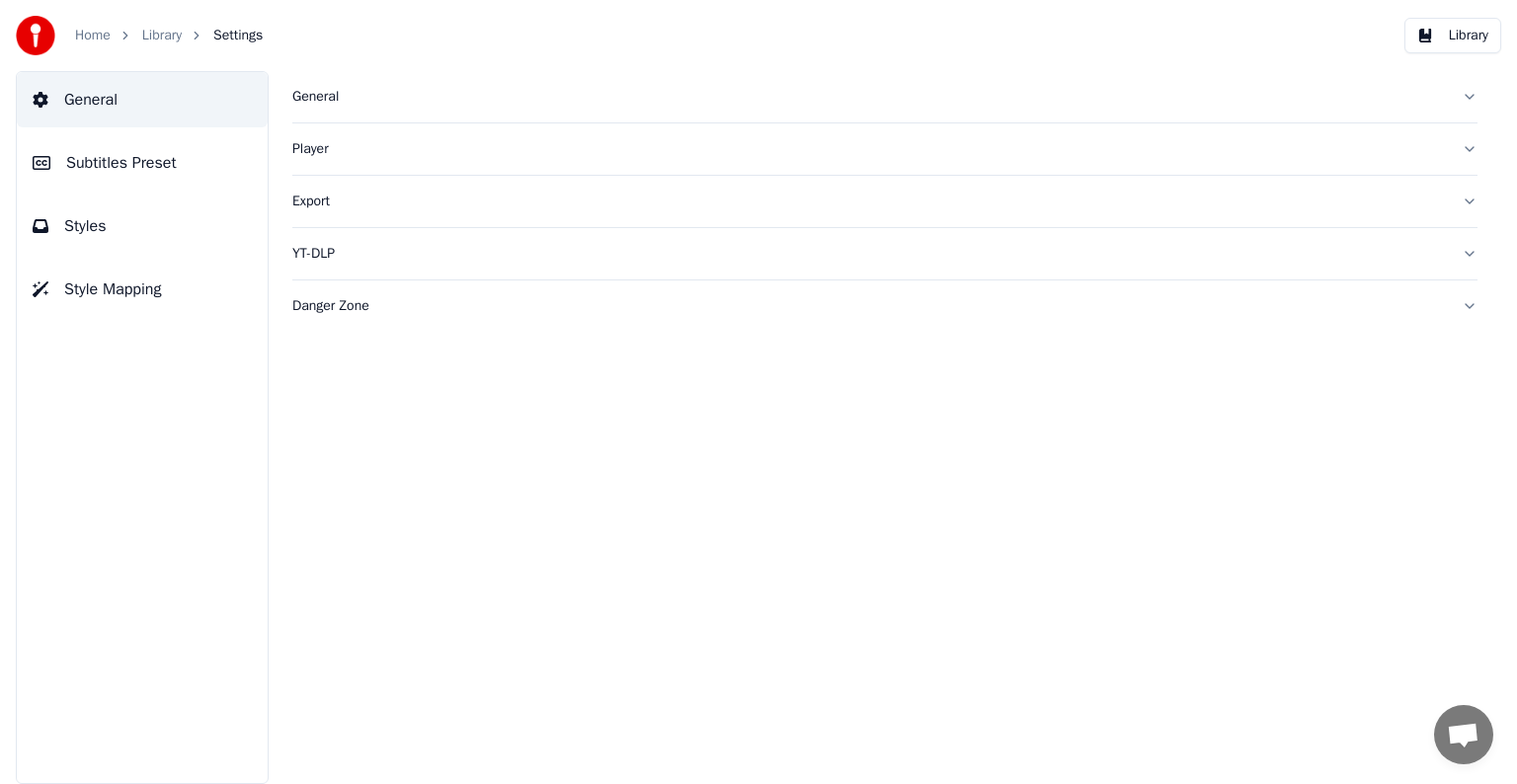 click on "Subtitles Preset" at bounding box center [121, 163] 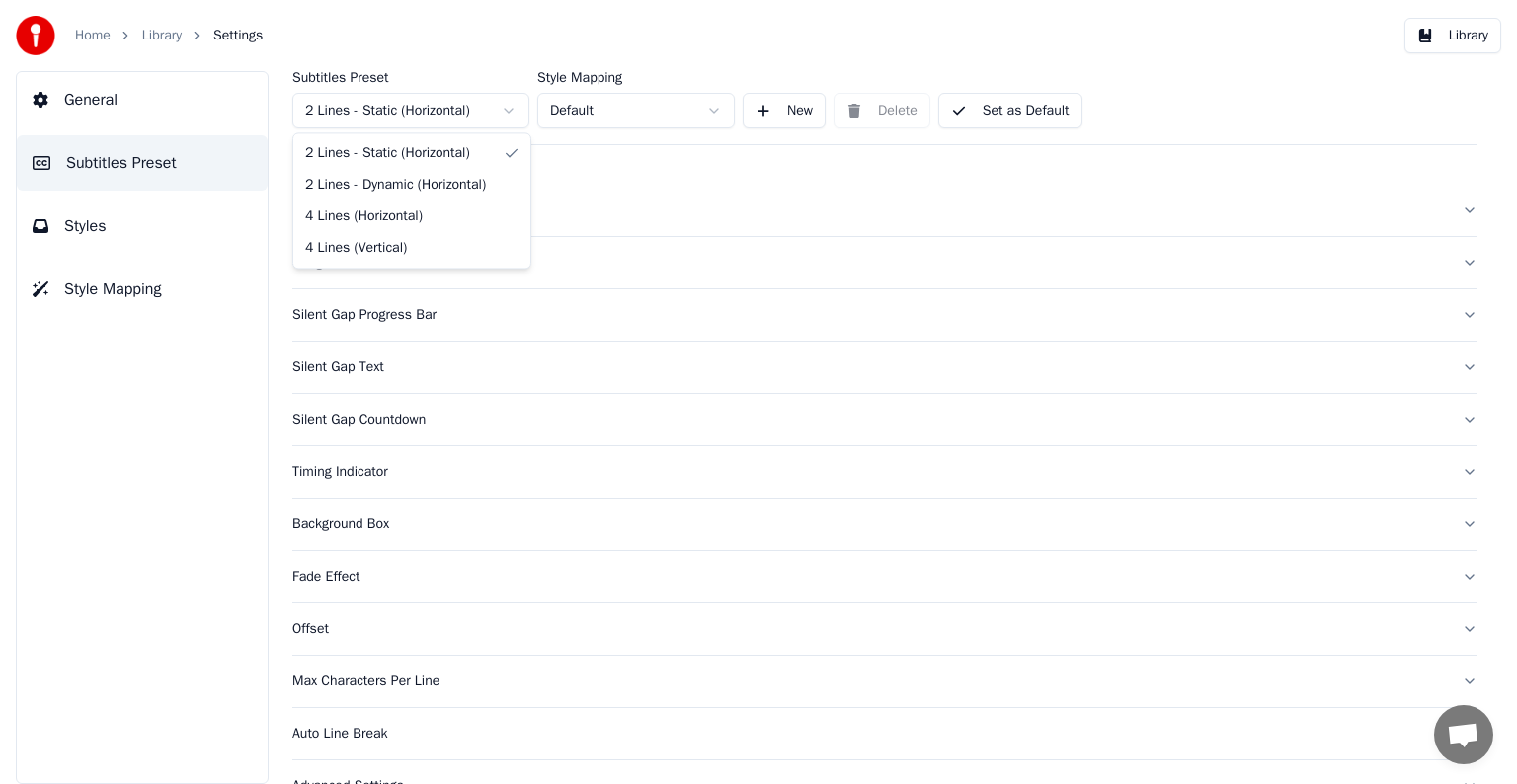 click on "Home Library Settings Library General Subtitles Preset Styles Style Mapping Subtitles Preset 2 Lines - Static (Horizontal) Style Mapping Default New Delete Set as Default General Song Title Silent Gap Progress Bar Silent Gap Text Silent Gap Countdown Timing Indicator Background Box Fade Effect Offset Max Characters Per Line Auto Line Break Advanced Settings 2 Lines - Static (Horizontal) 2 Lines - Dynamic (Horizontal) 4 Lines (Horizontal) 4 Lines (Vertical)" at bounding box center (758, 392) 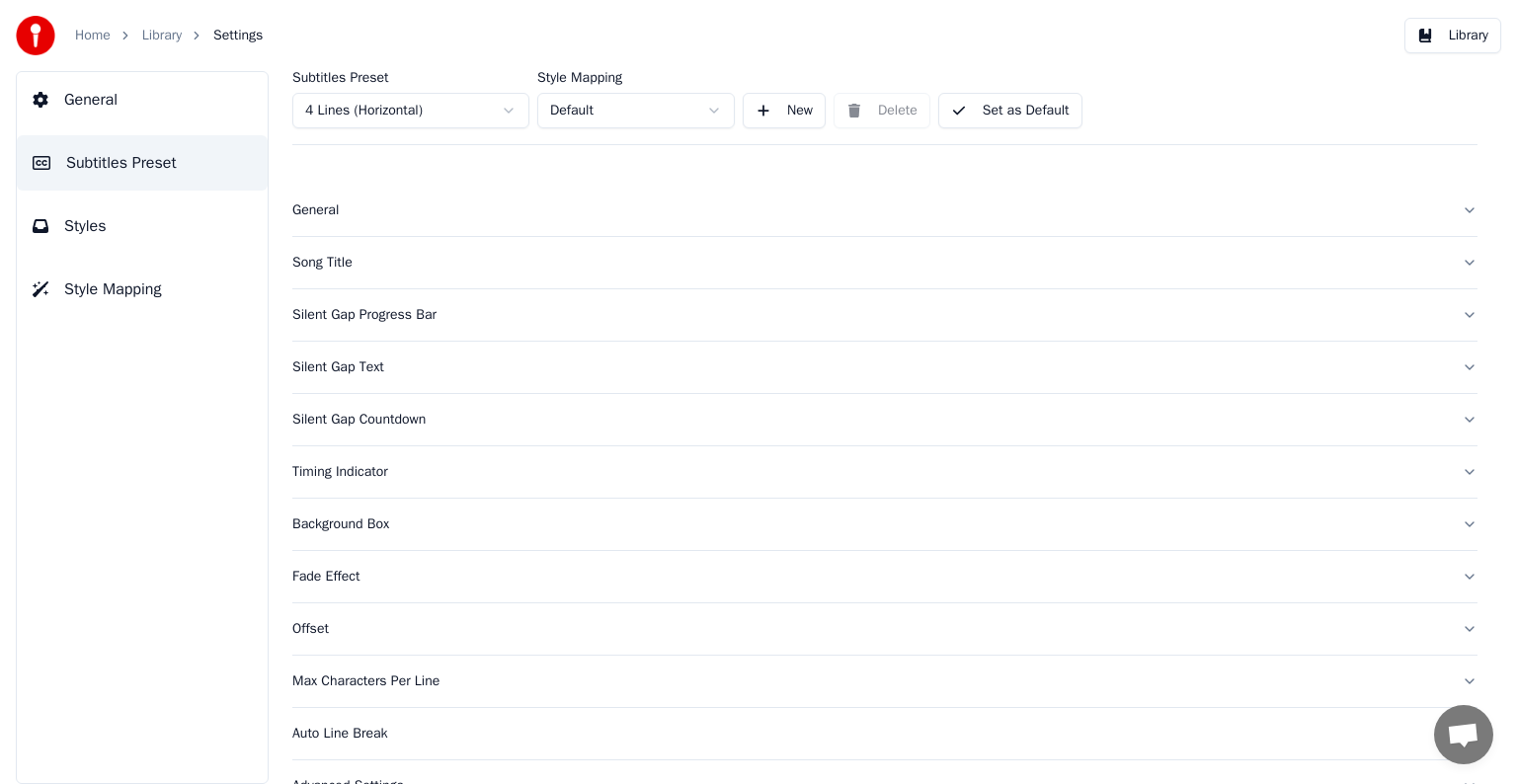 click on "Styles" at bounding box center [85, 226] 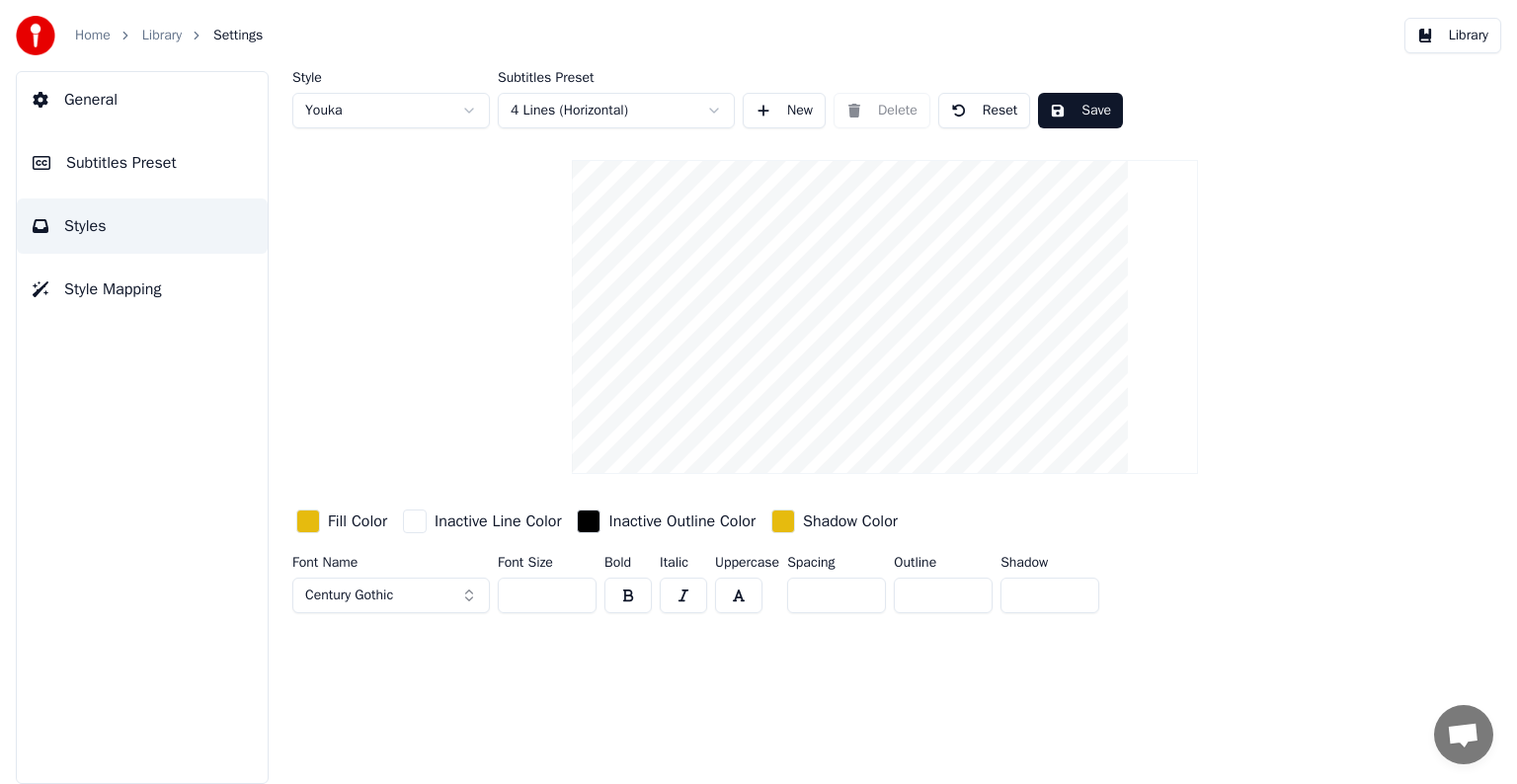 click on "Century Gothic" at bounding box center [349, 595] 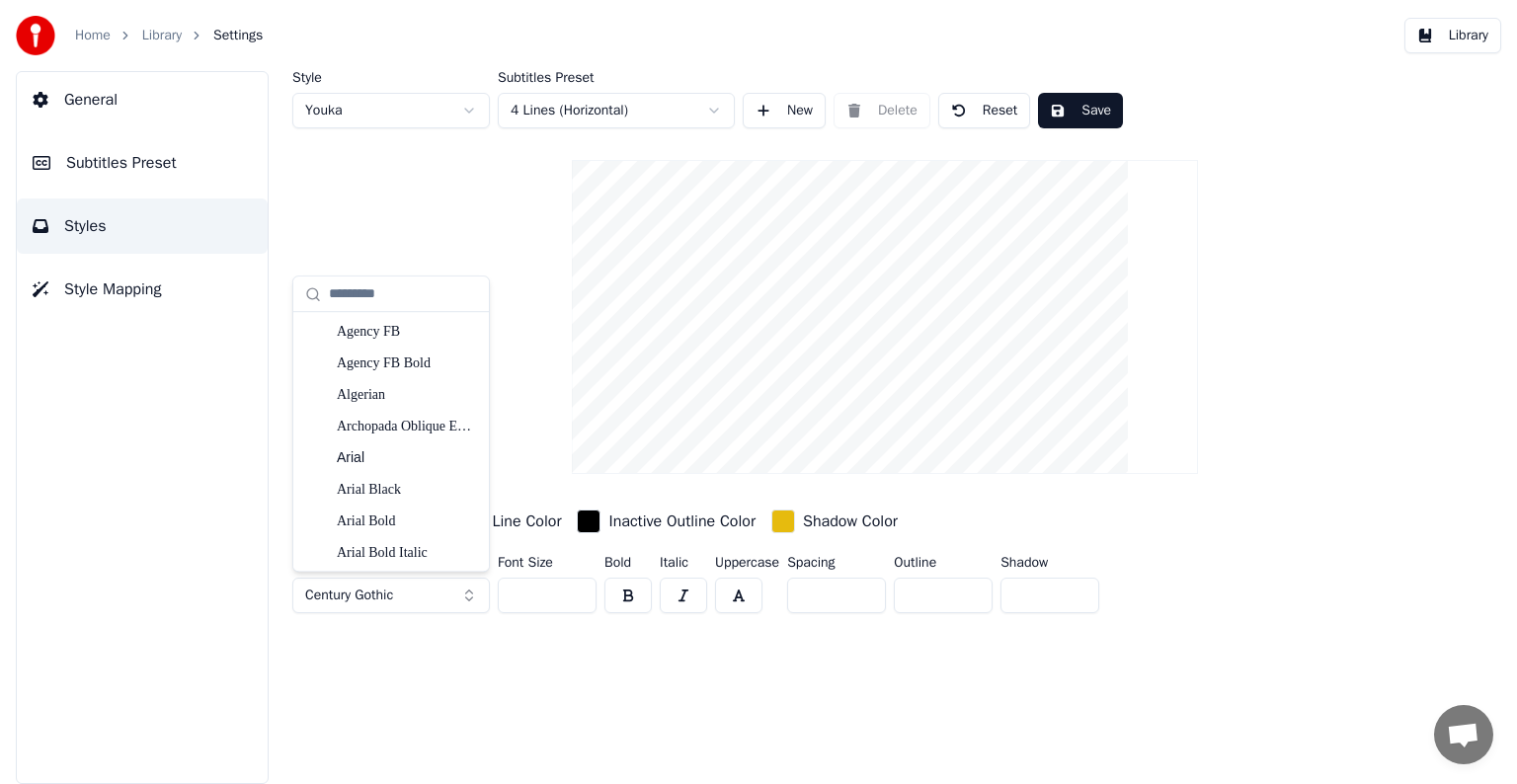 click at bounding box center (628, 595) 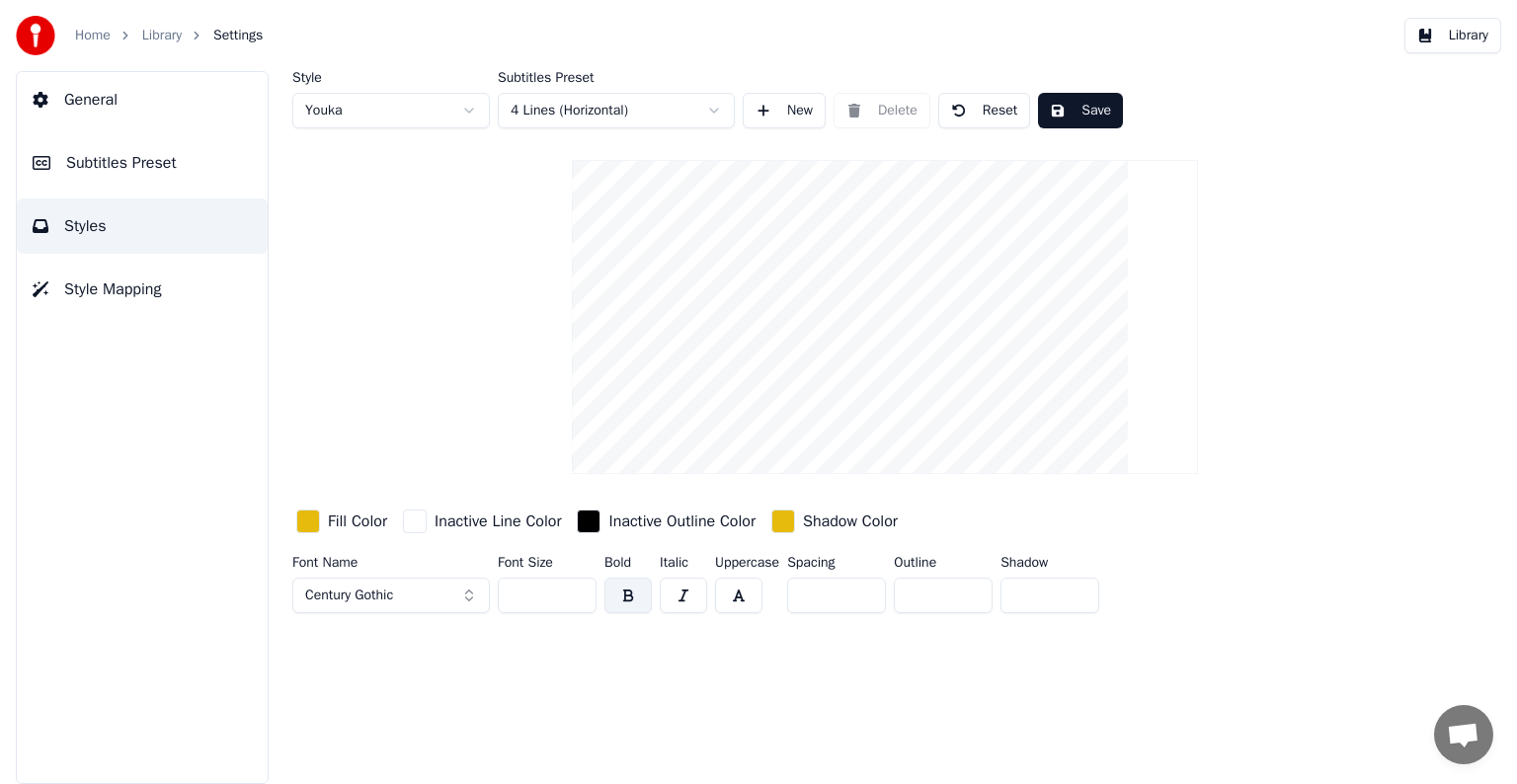 click at bounding box center (628, 595) 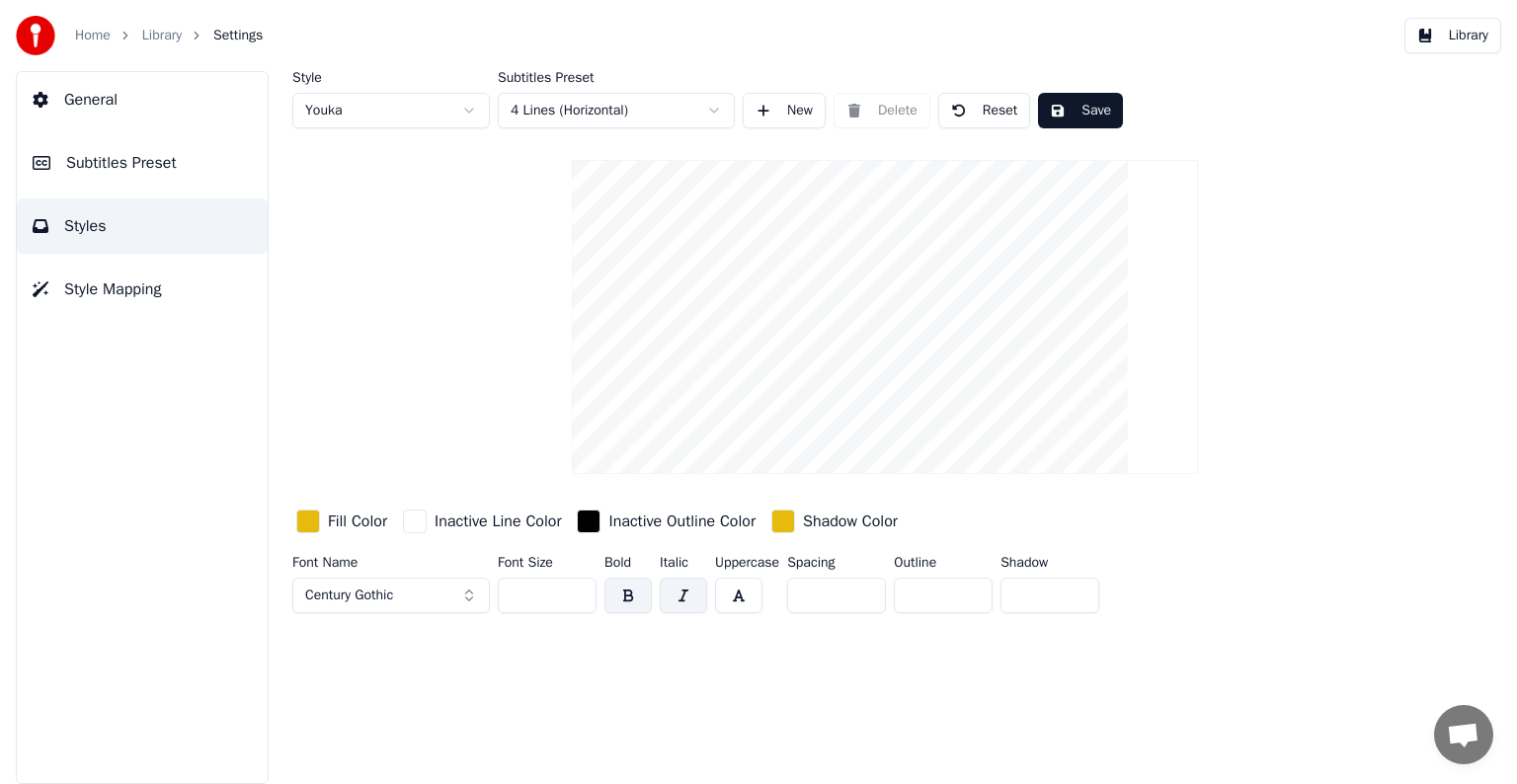 click at bounding box center (683, 595) 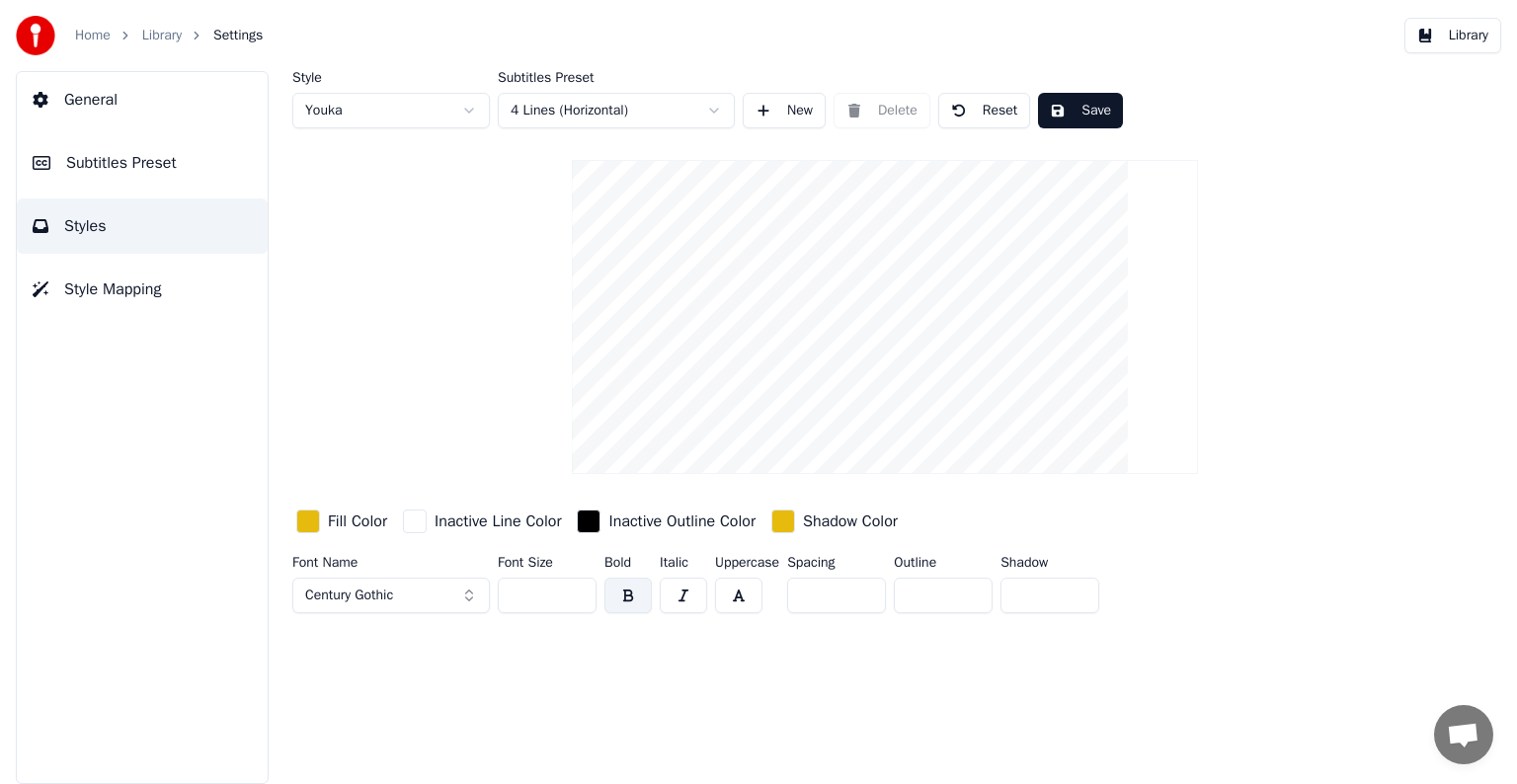 click at bounding box center [683, 595] 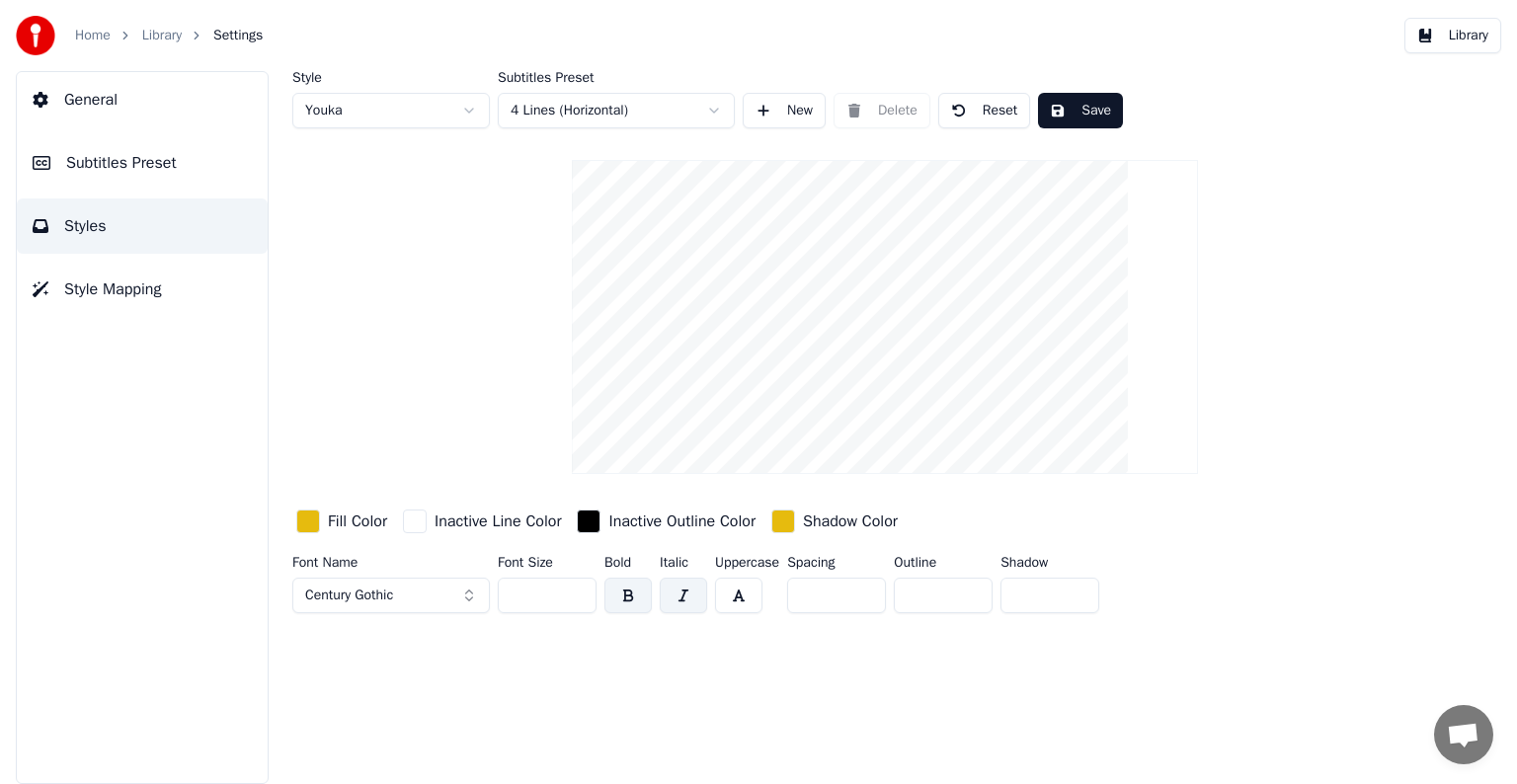 click at bounding box center (683, 595) 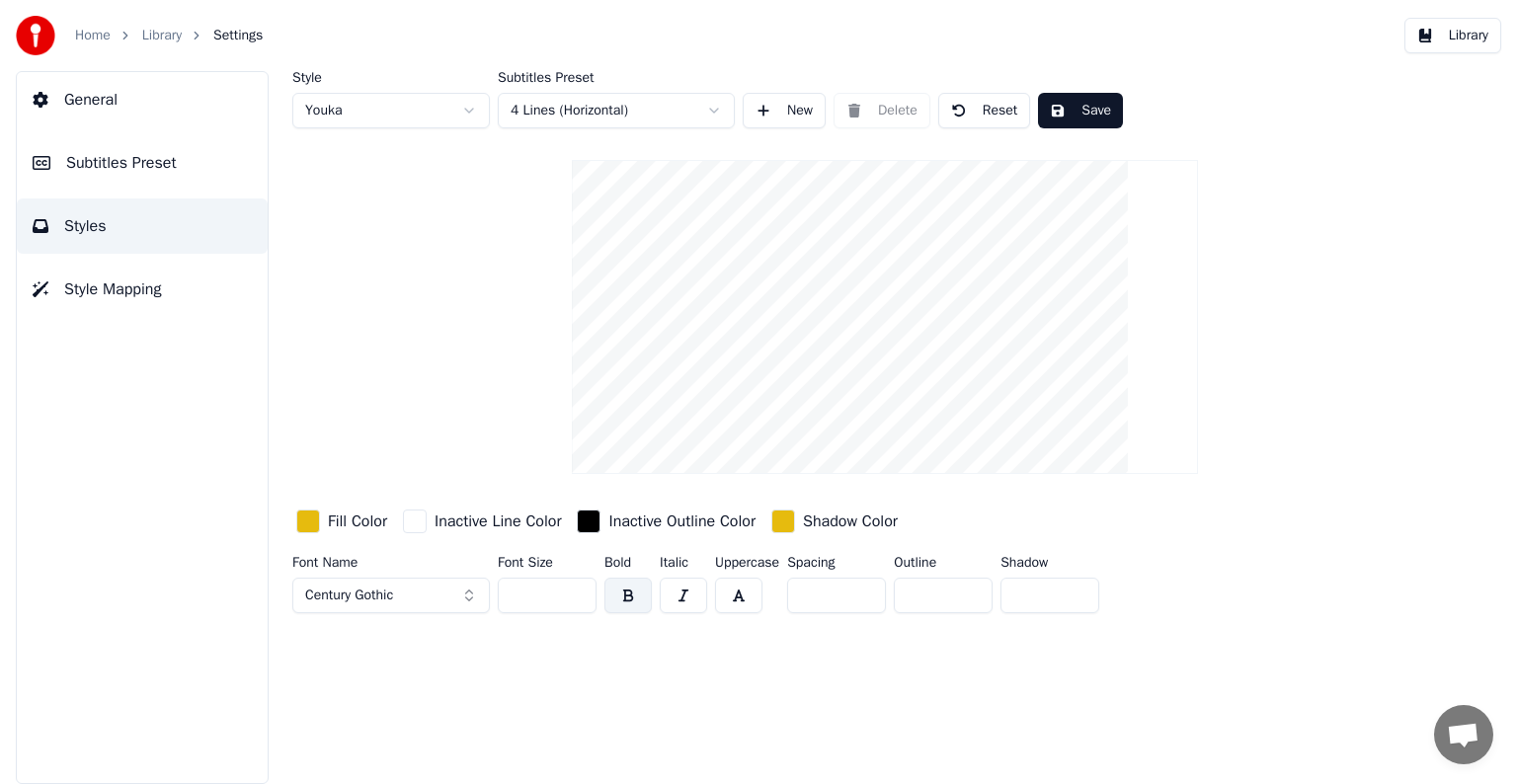 click at bounding box center (628, 595) 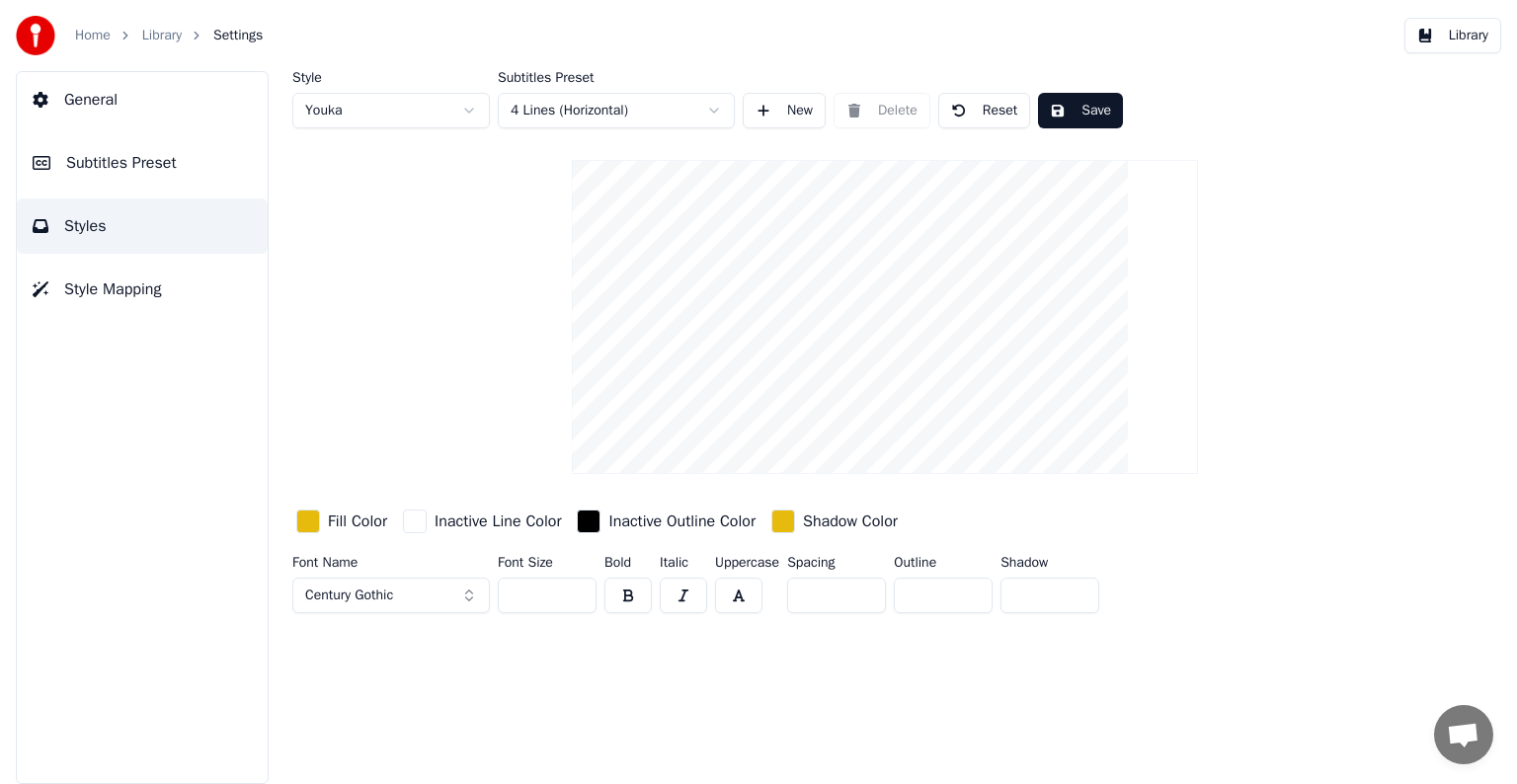 click at bounding box center (628, 595) 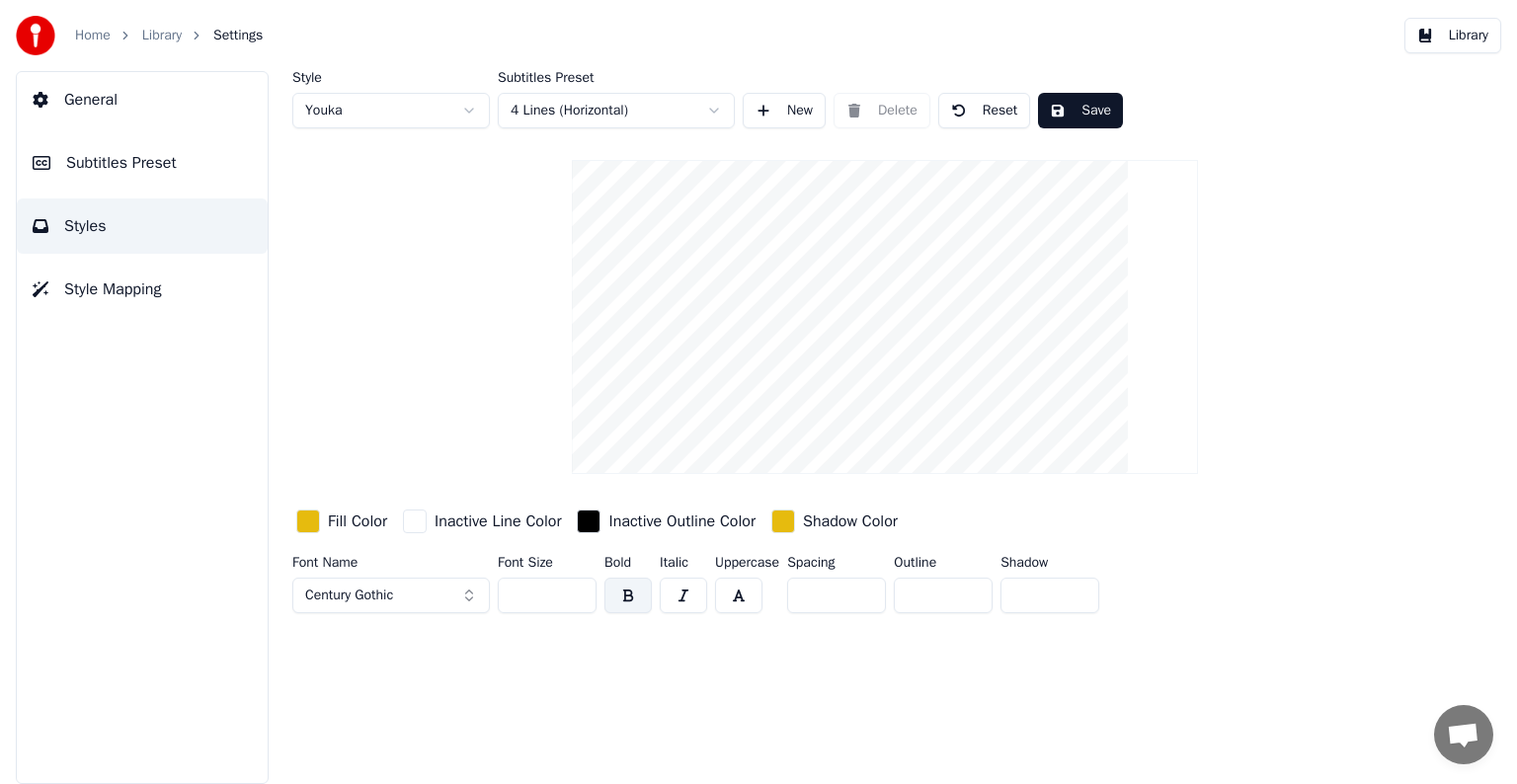 click on "Style Youka Subtitles Preset 4 Lines (Horizontal) New Delete Reset Save" at bounding box center [885, 100] 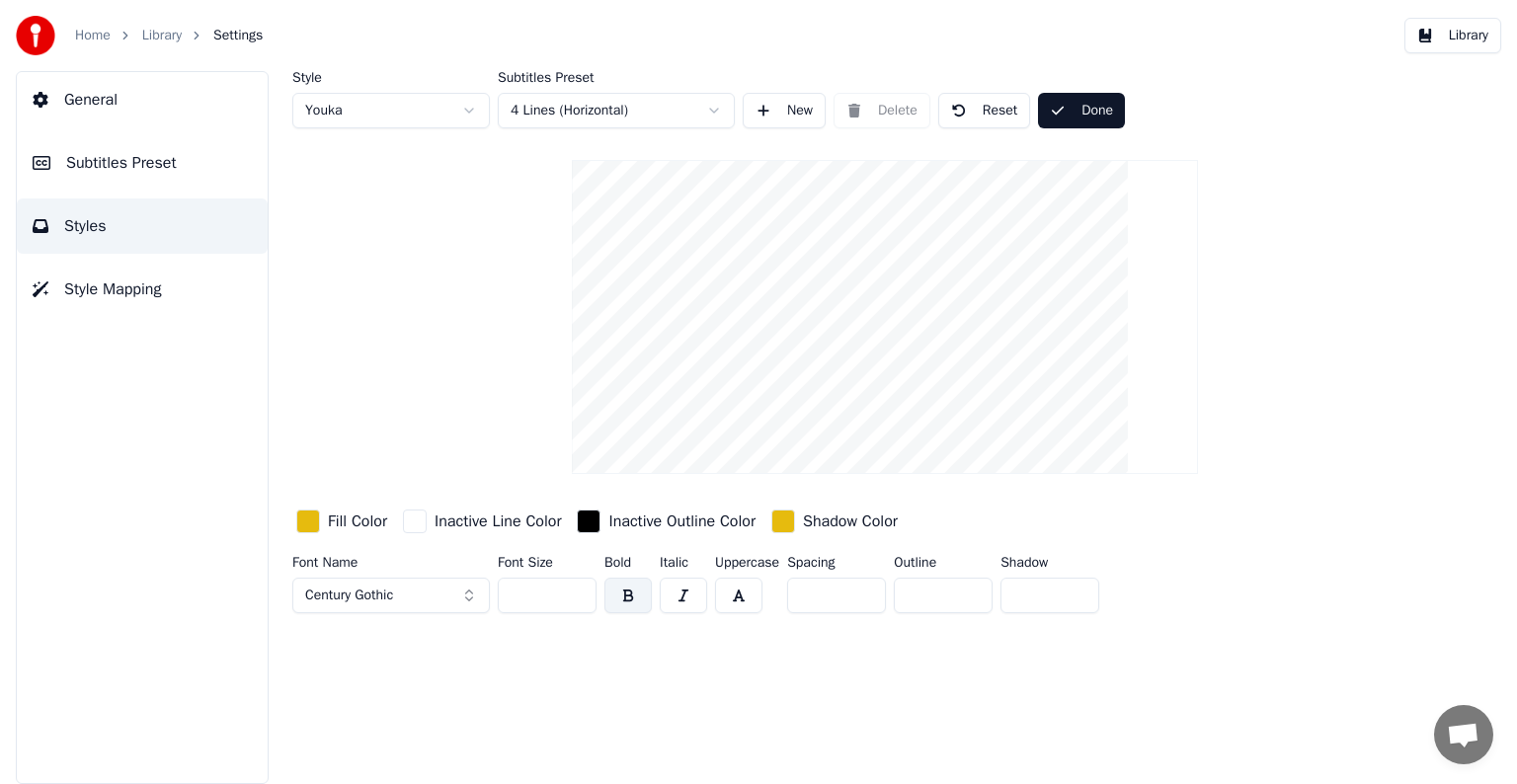 click on "Library" at bounding box center (162, 36) 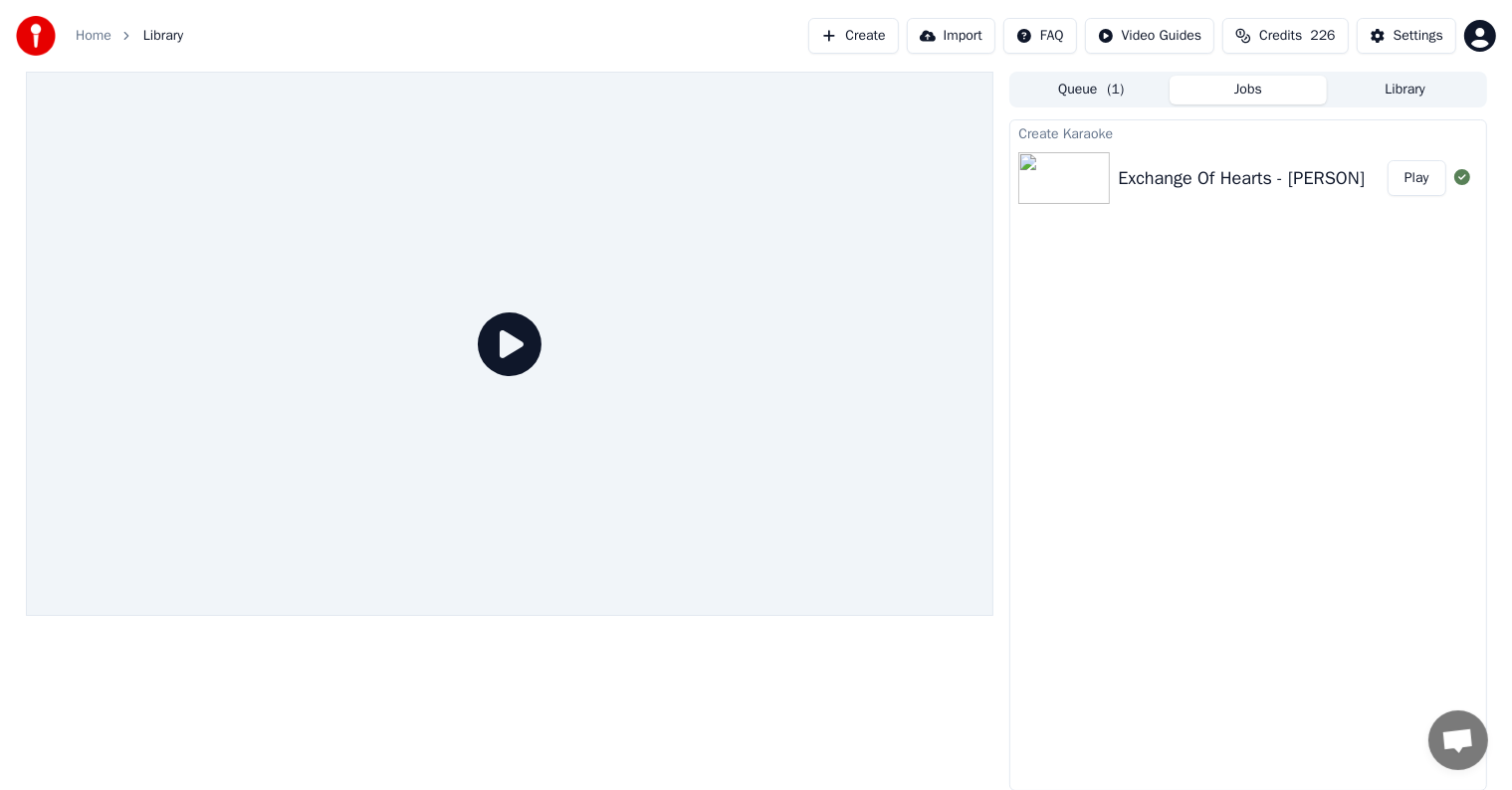 click on "Play" at bounding box center [1416, 178] 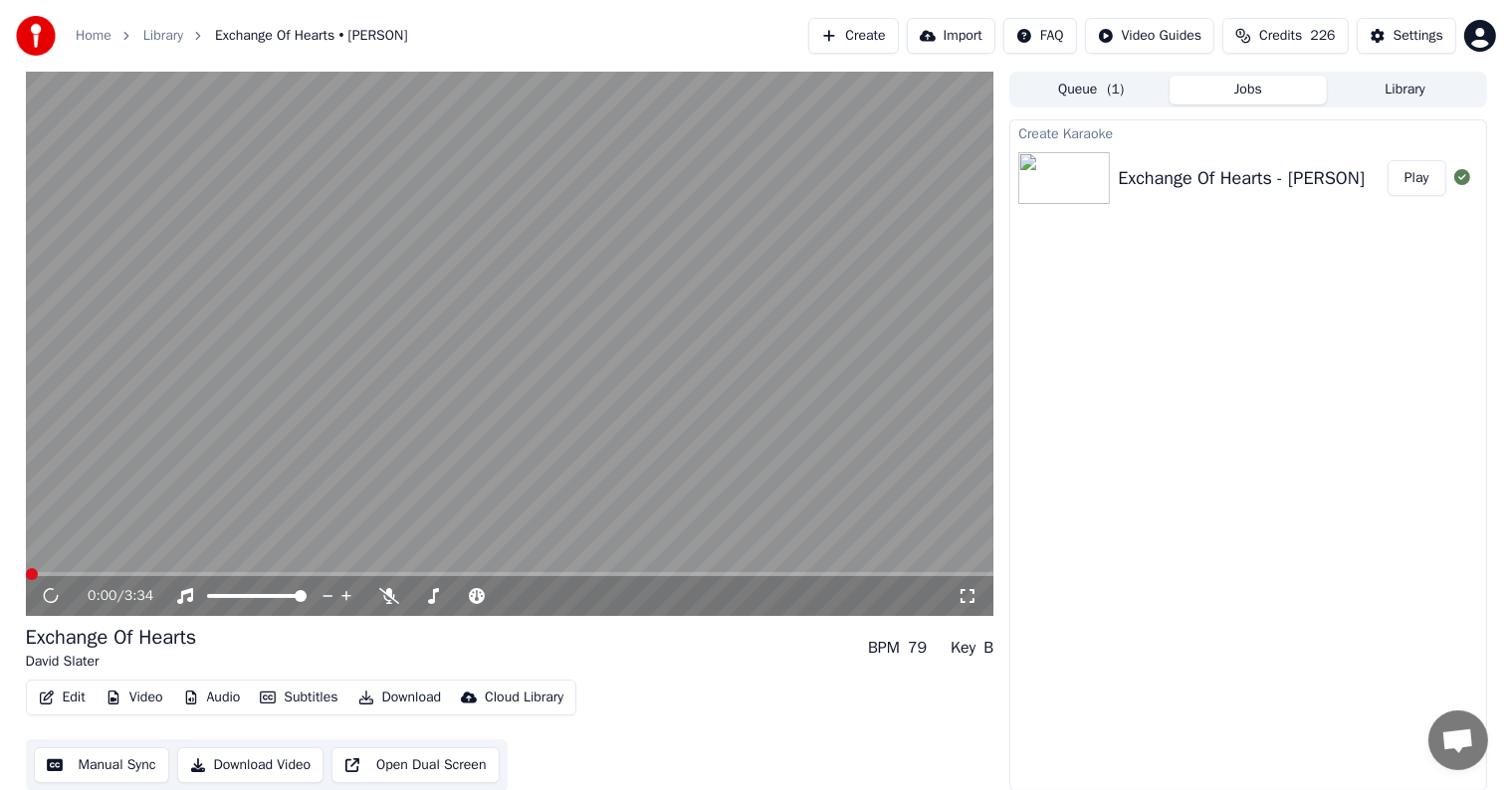 click at bounding box center (510, 574) 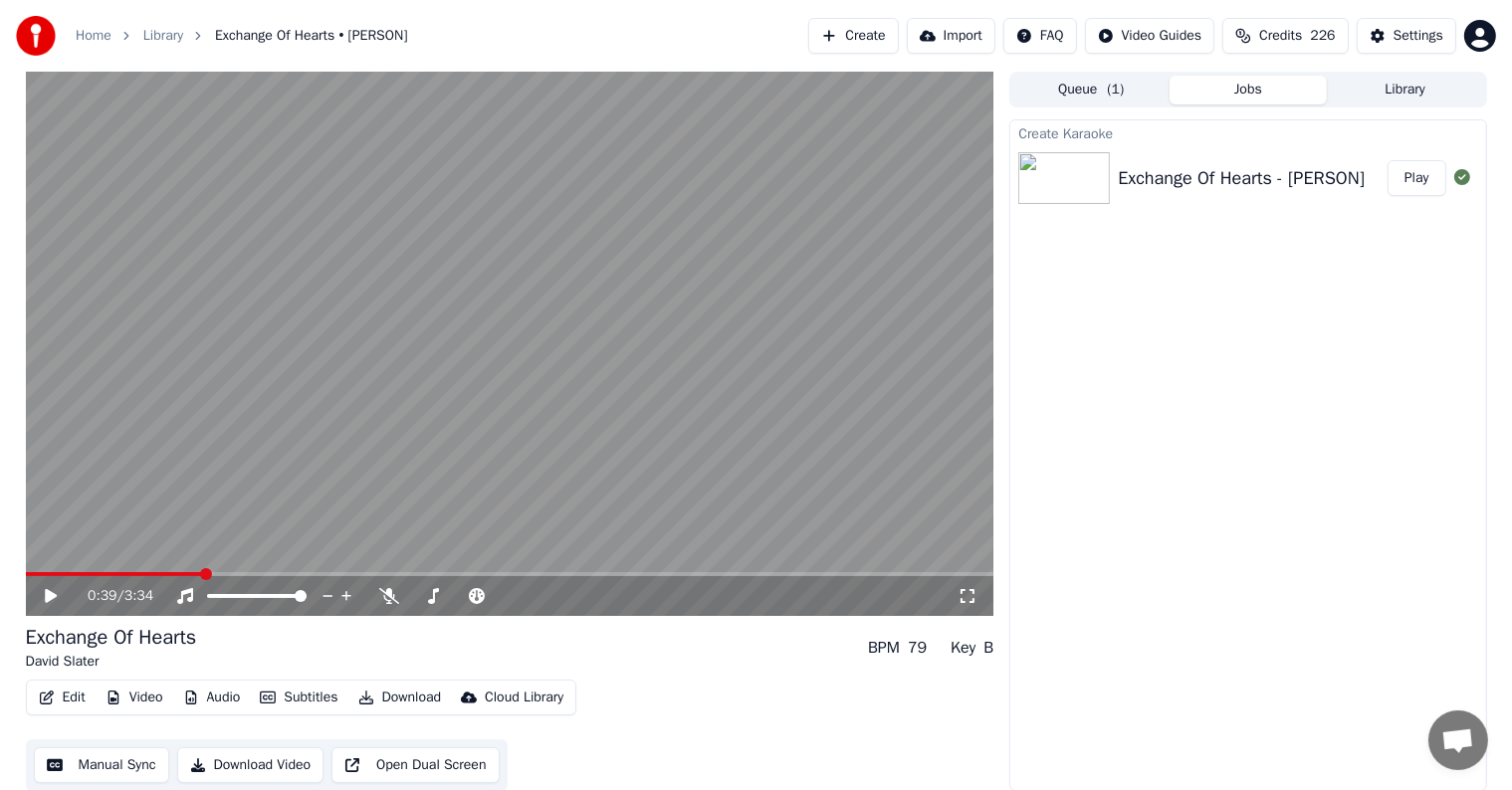 scroll, scrollTop: 1, scrollLeft: 0, axis: vertical 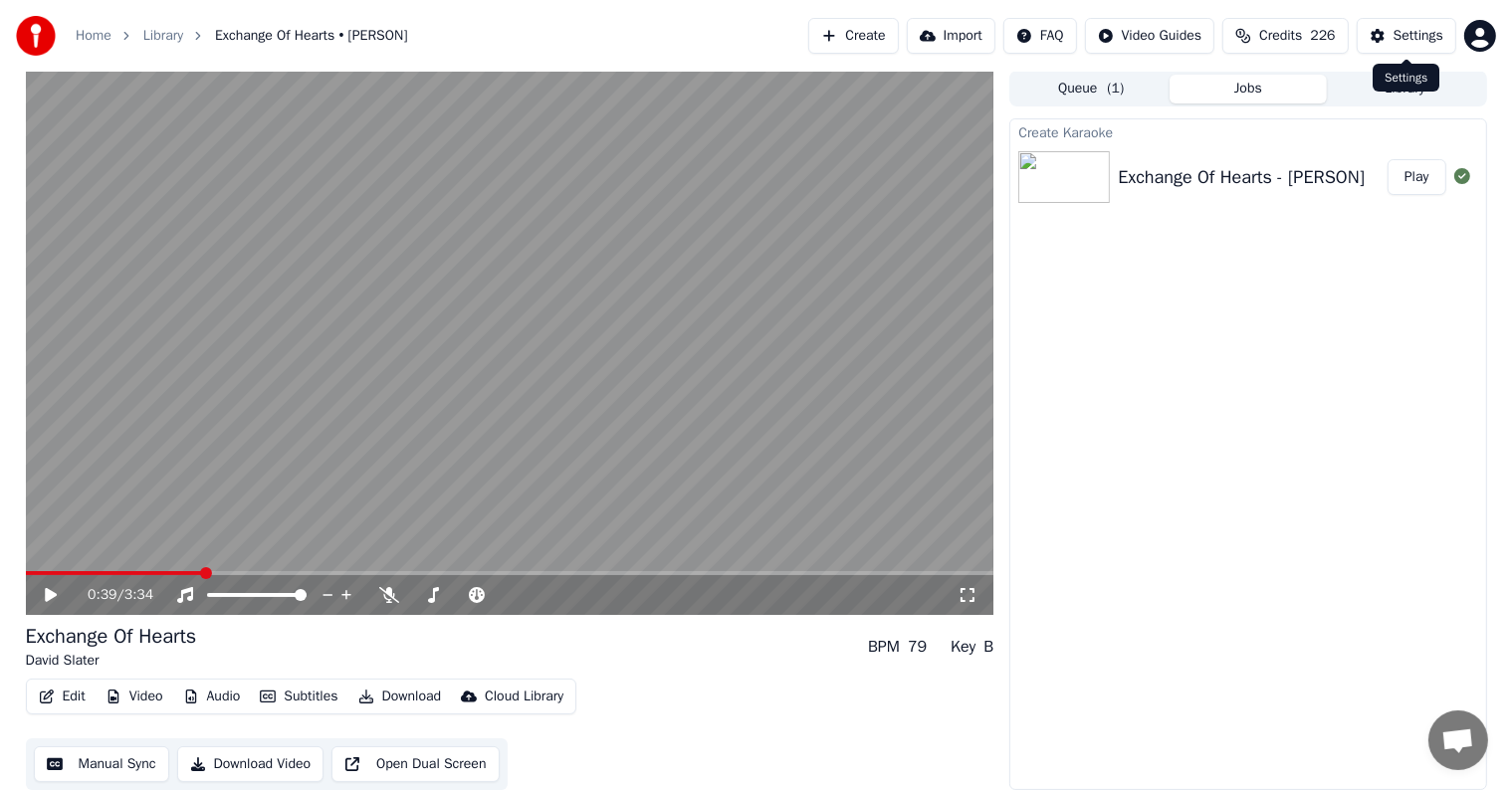 click on "Settings" at bounding box center [1418, 36] 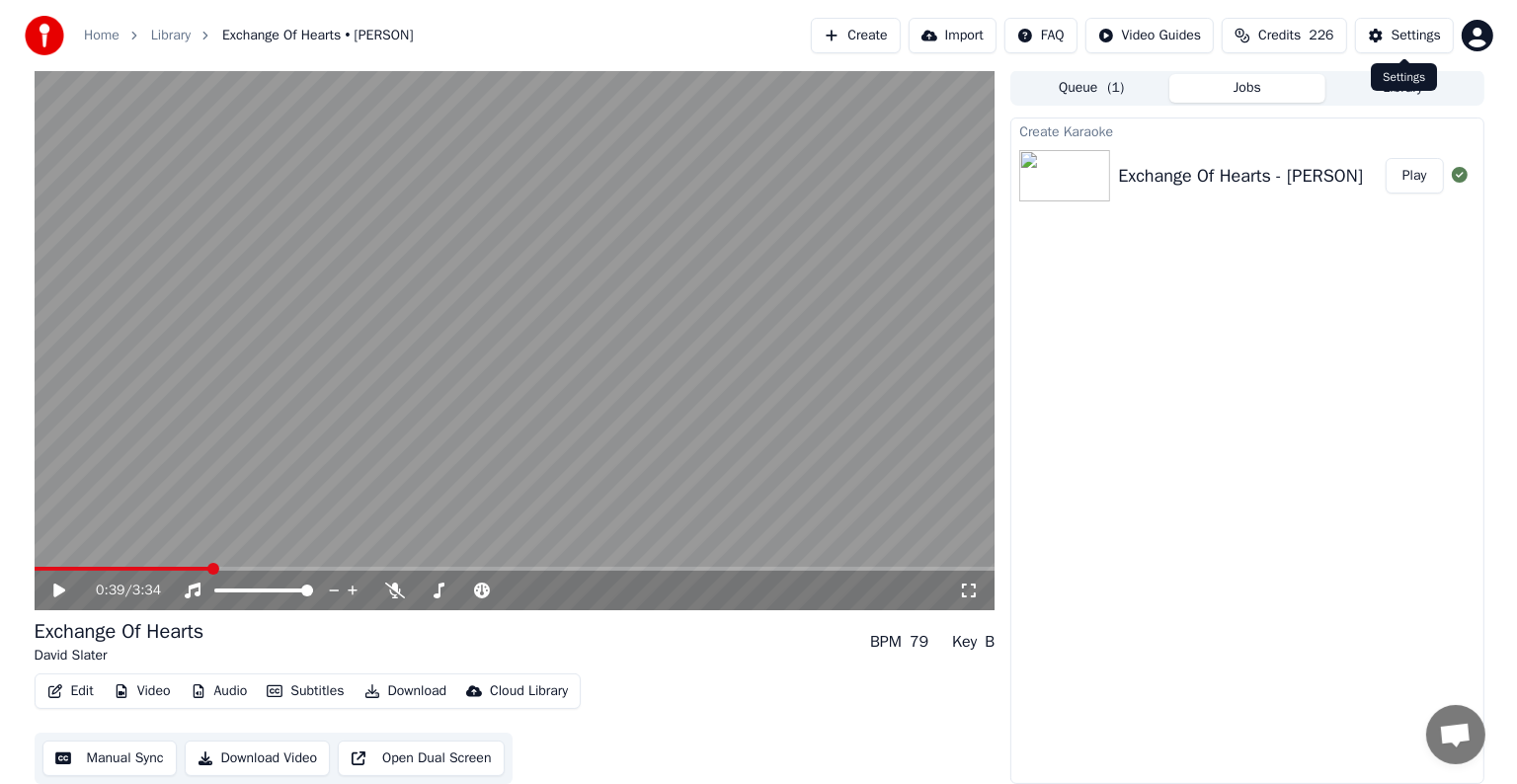 scroll, scrollTop: 0, scrollLeft: 0, axis: both 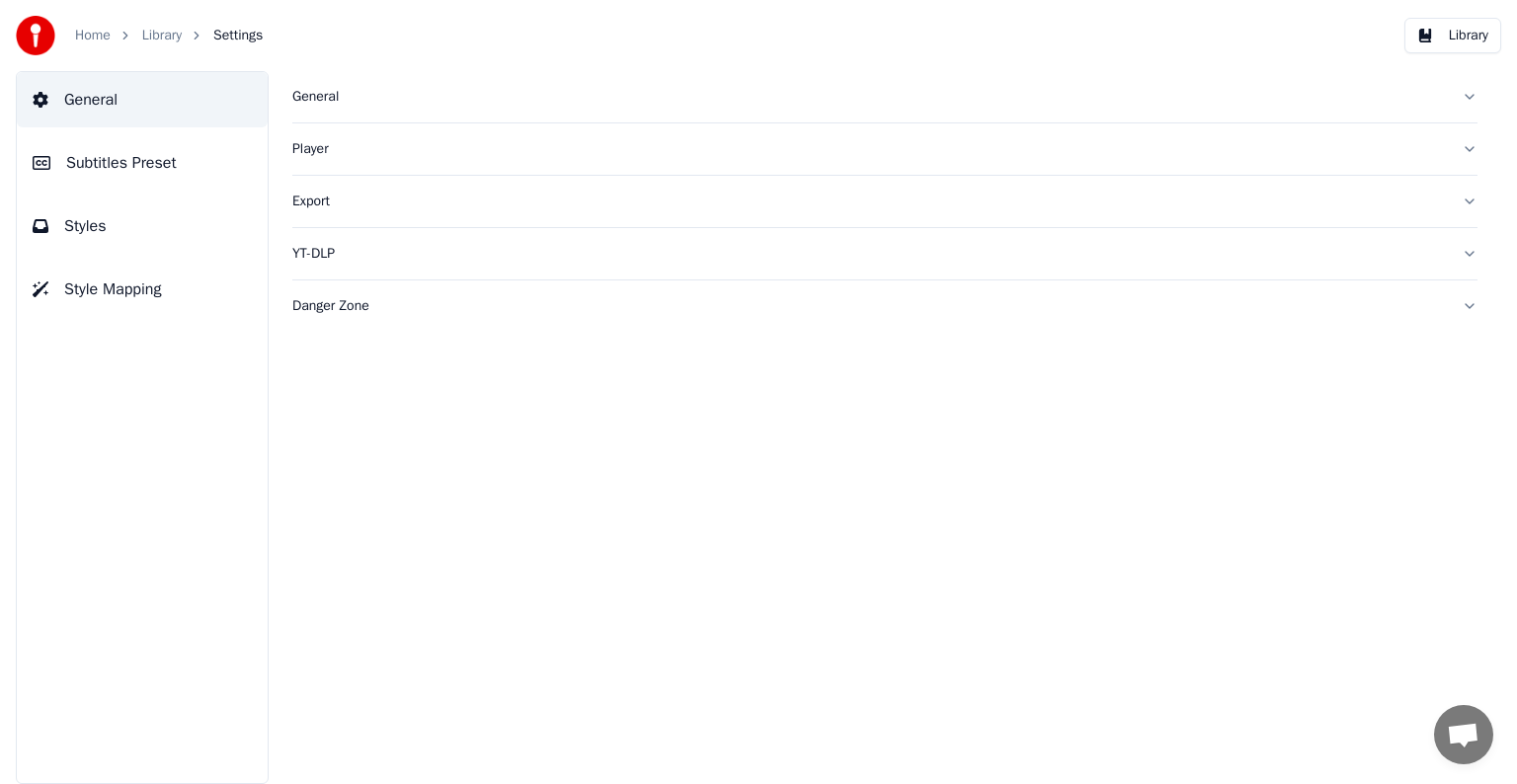 click on "Subtitles Preset" at bounding box center [121, 163] 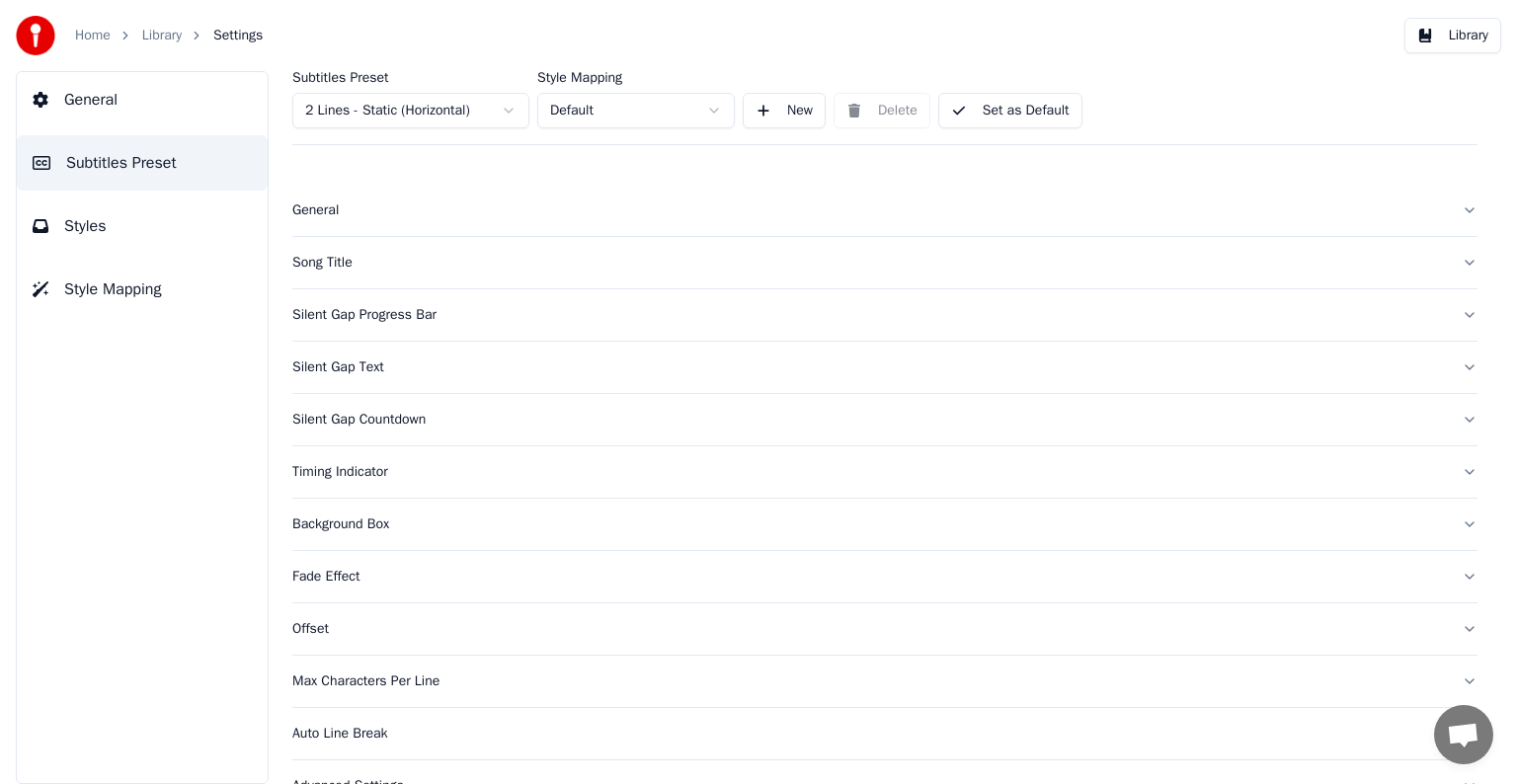 click on "Home Library Settings Library General Subtitles Preset Styles Style Mapping Subtitles Preset 2 Lines - Static (Horizontal) Style Mapping Default New Delete Set as Default General Song Title Silent Gap Progress Bar Silent Gap Text Silent Gap Countdown Timing Indicator Background Box Fade Effect Offset Max Characters Per Line Auto Line Break Advanced Settings" at bounding box center [758, 392] 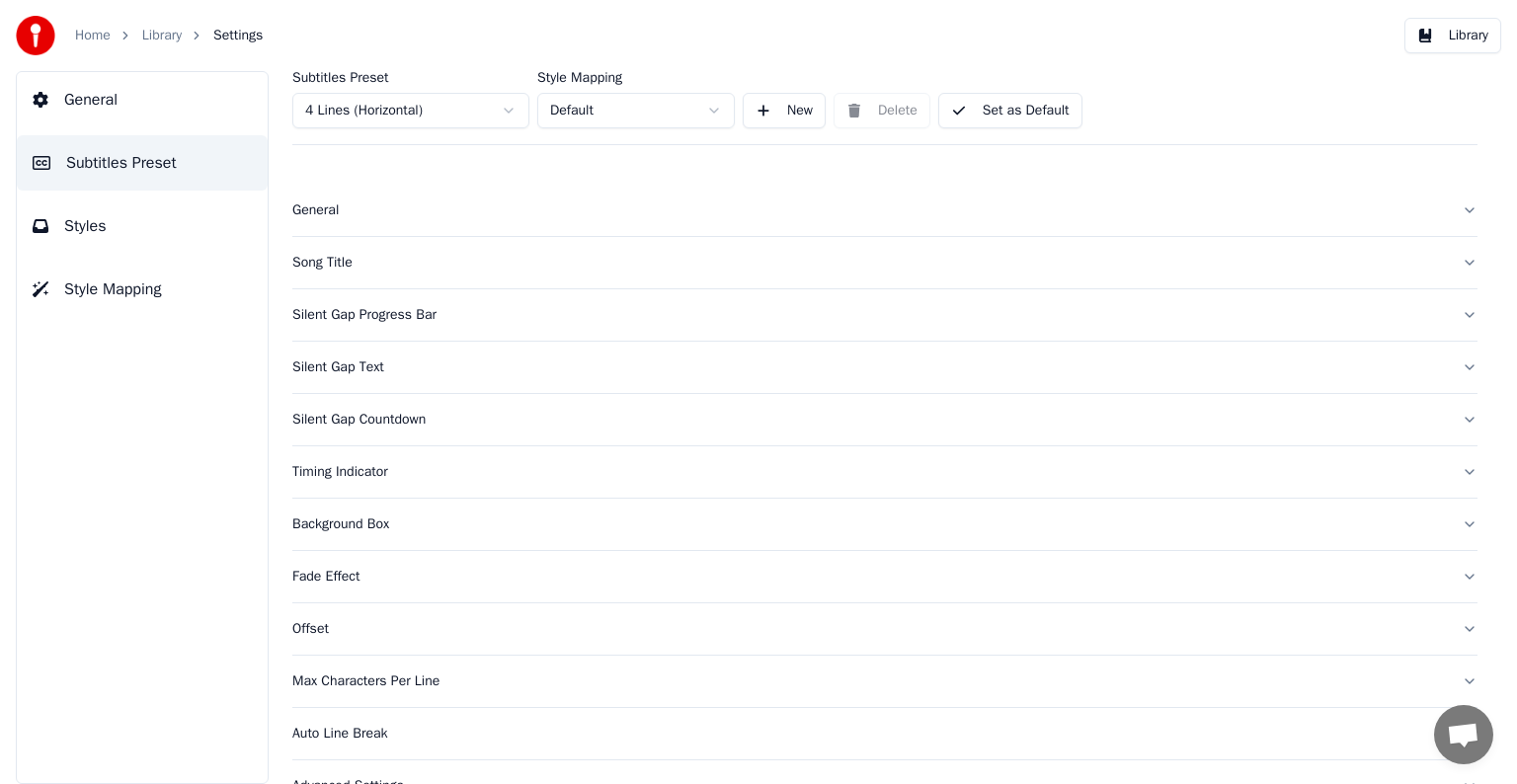 click on "Styles" at bounding box center (142, 226) 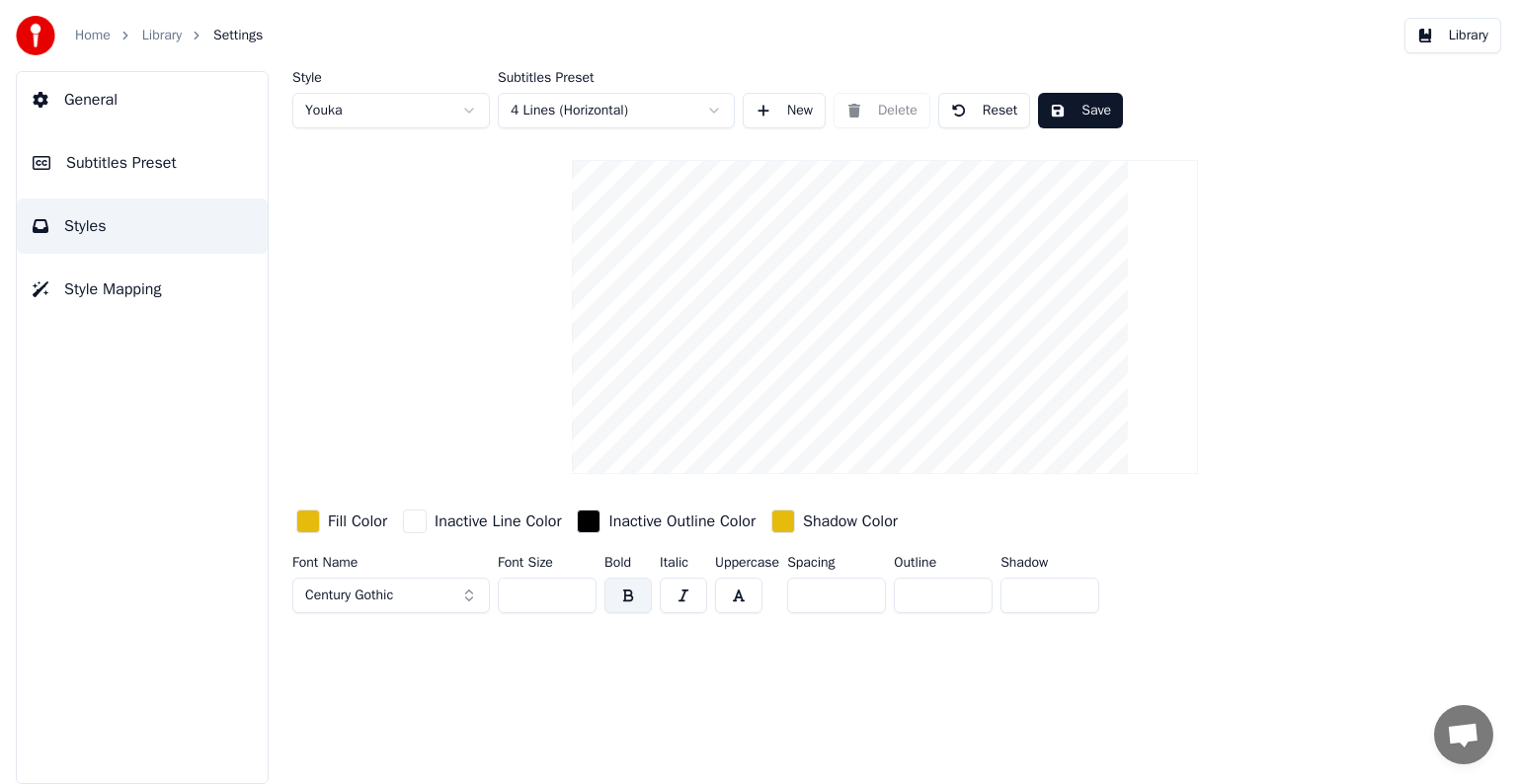 click on "Century Gothic" at bounding box center [391, 595] 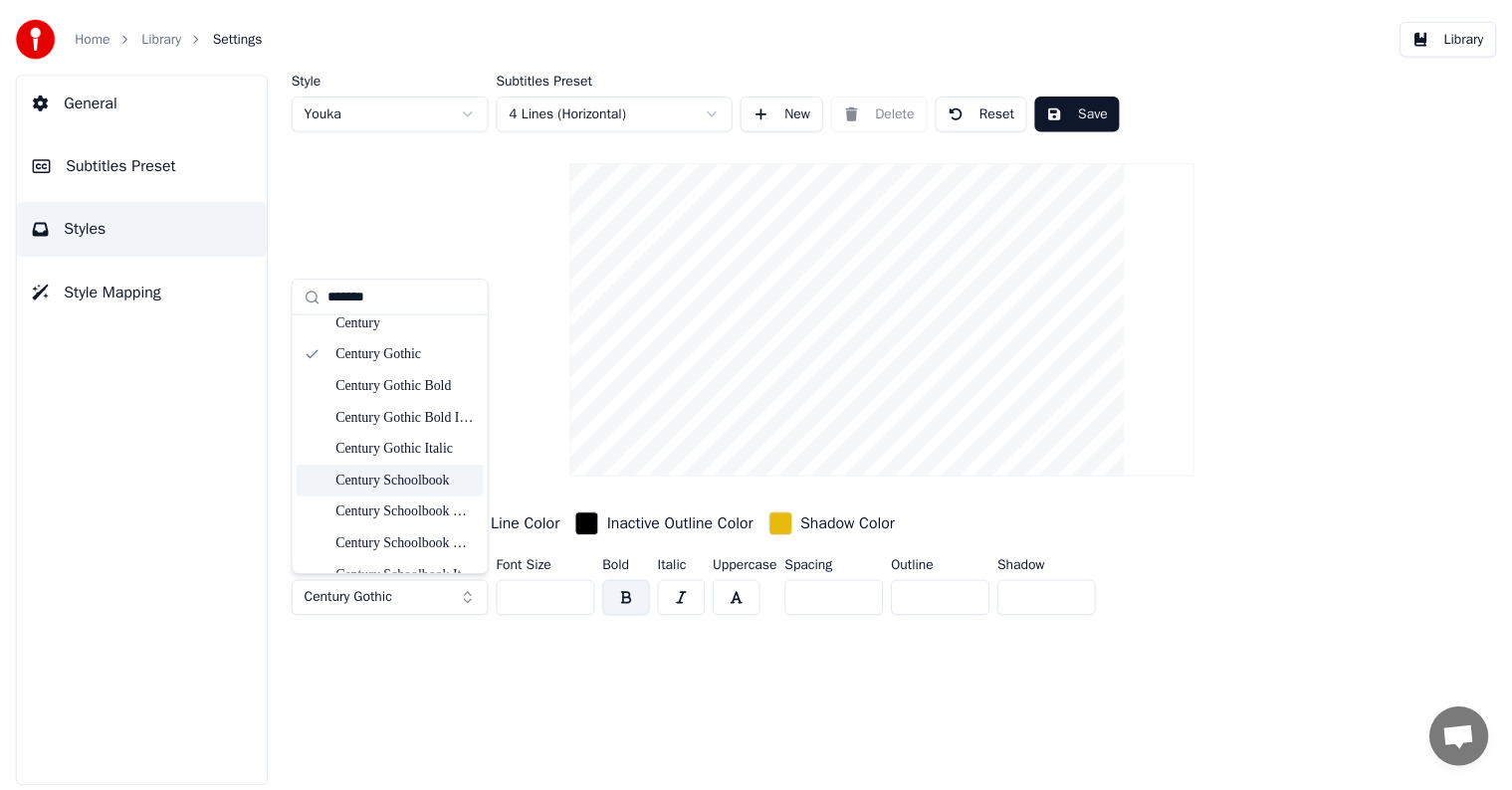 scroll, scrollTop: 0, scrollLeft: 0, axis: both 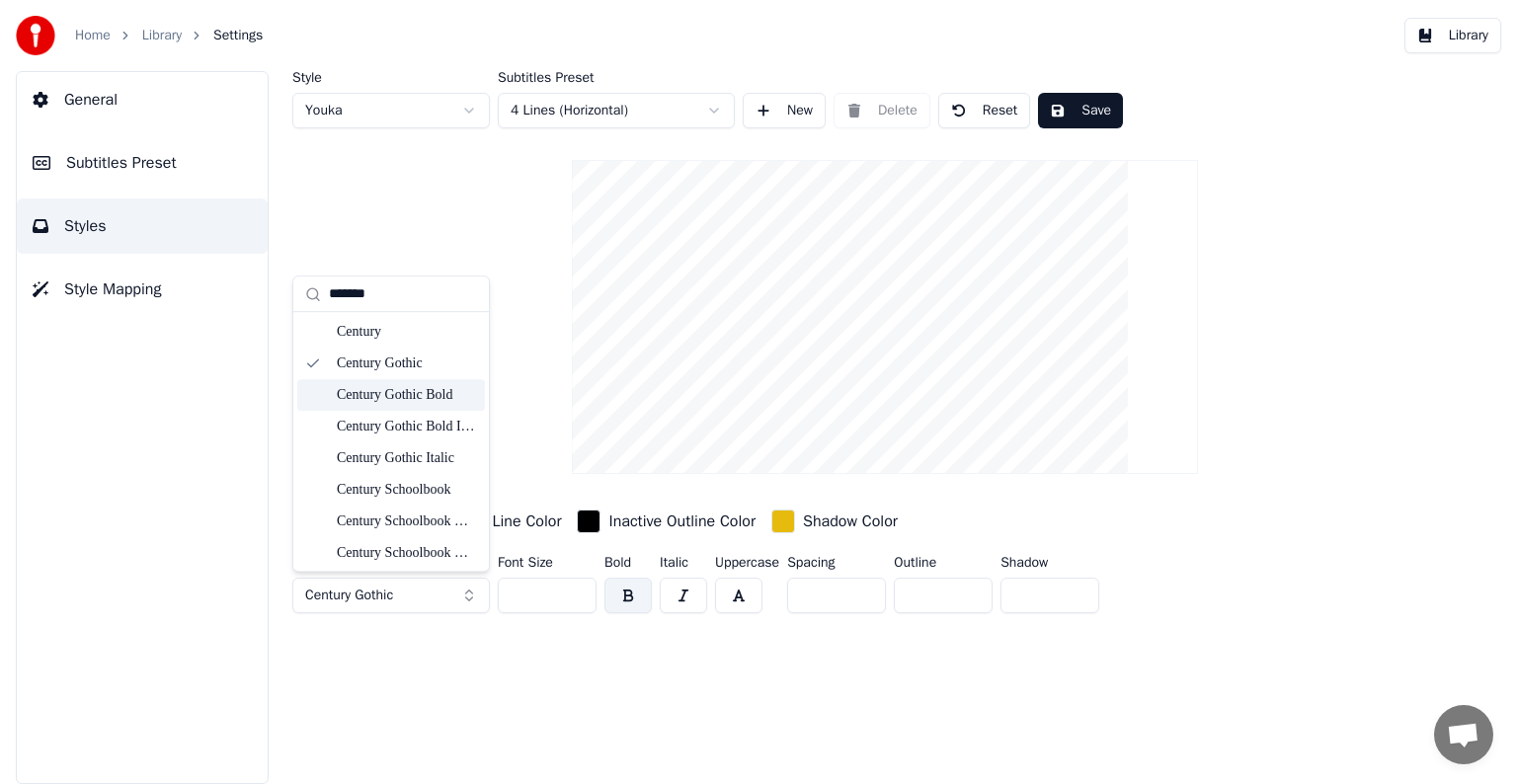 type on "*******" 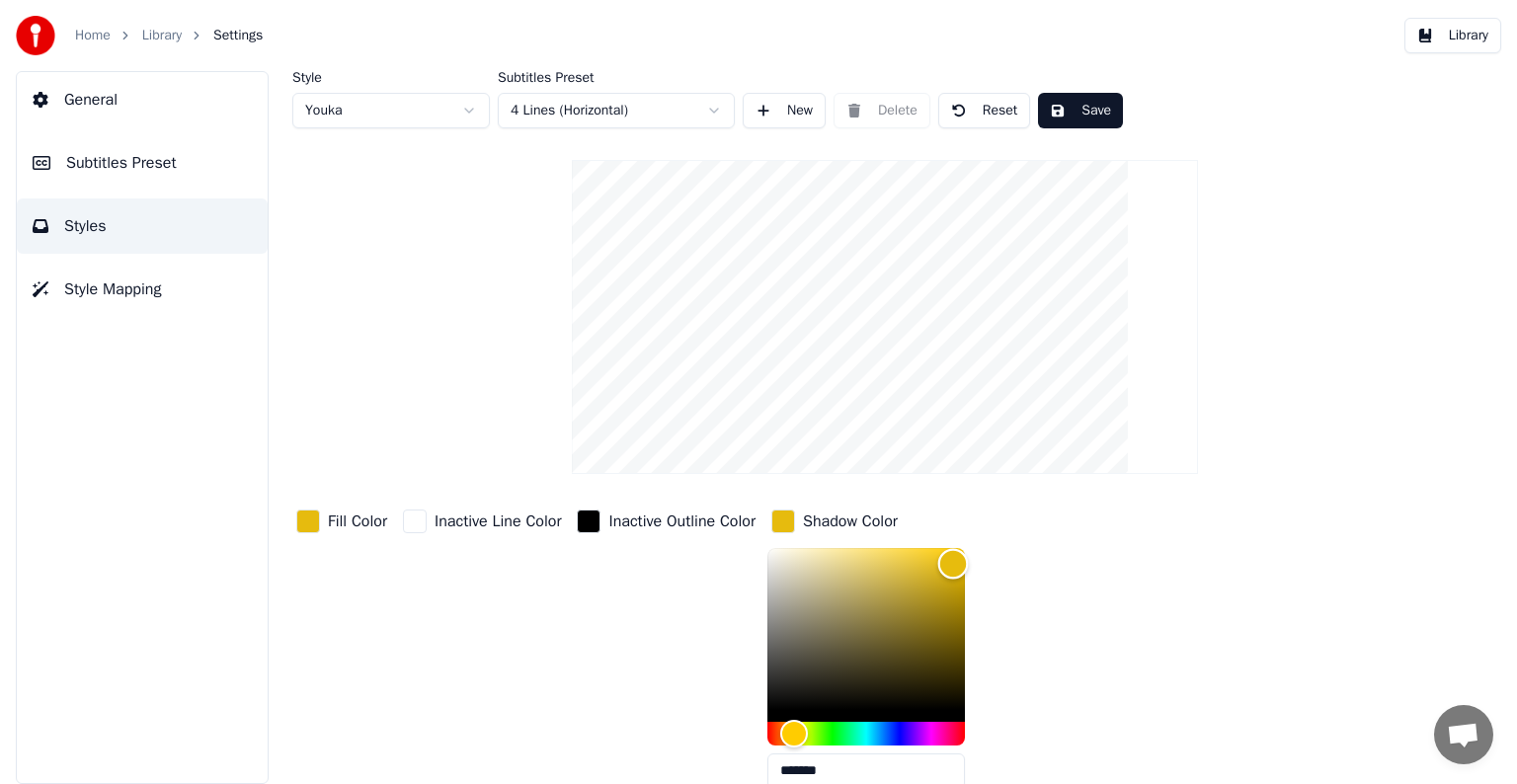 click at bounding box center (866, 629) 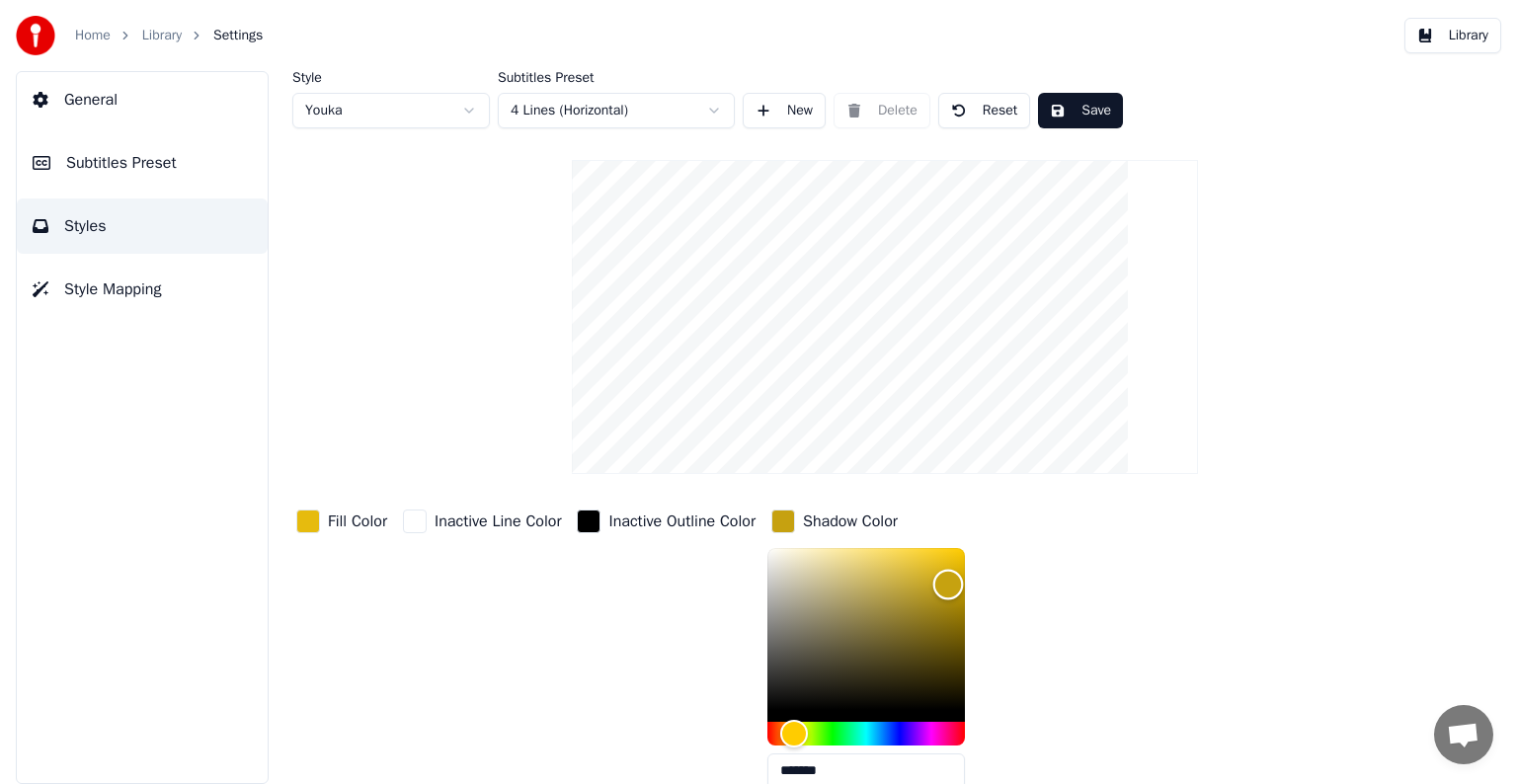 click at bounding box center (948, 584) 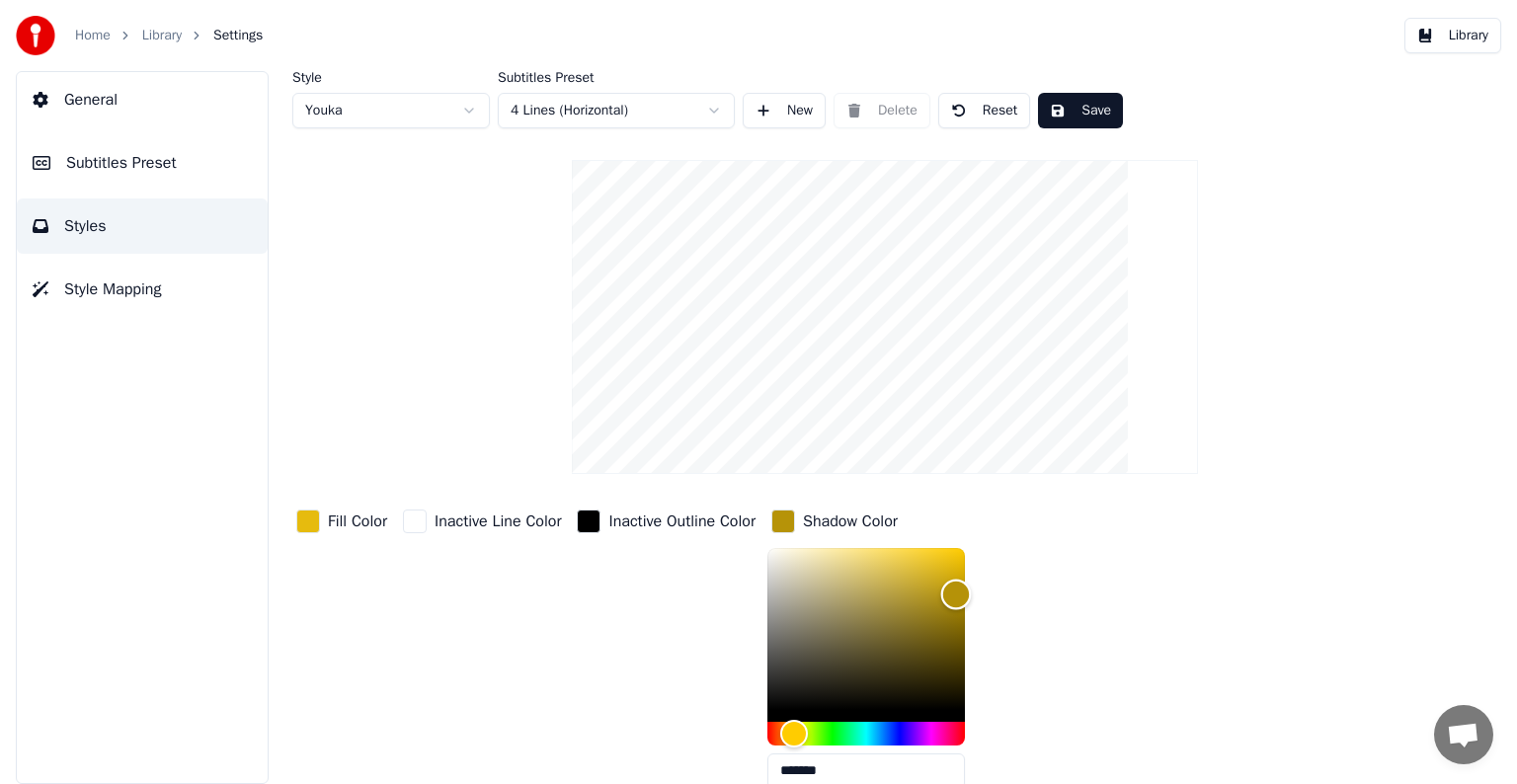 click at bounding box center (866, 629) 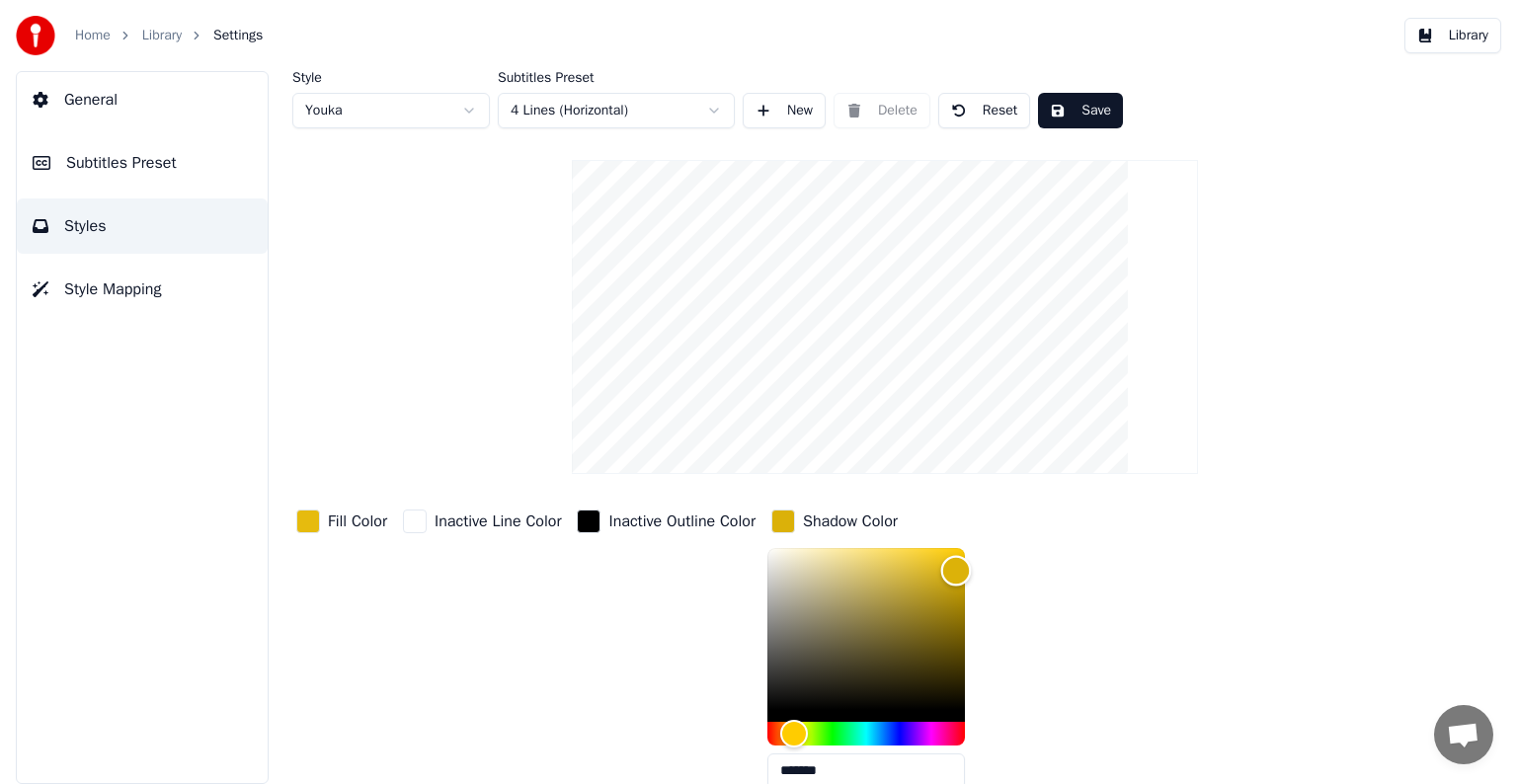 type on "*******" 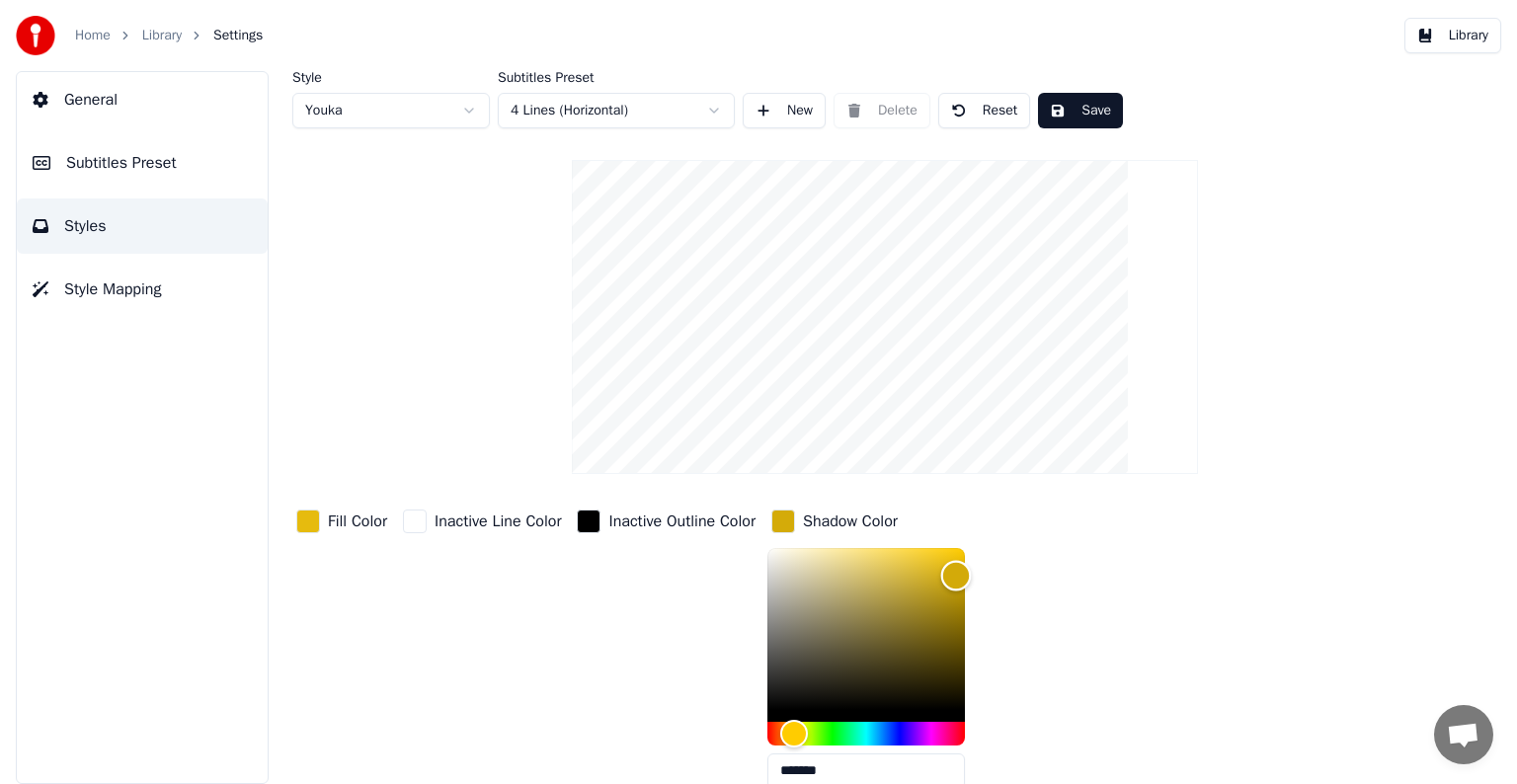 click at bounding box center (956, 575) 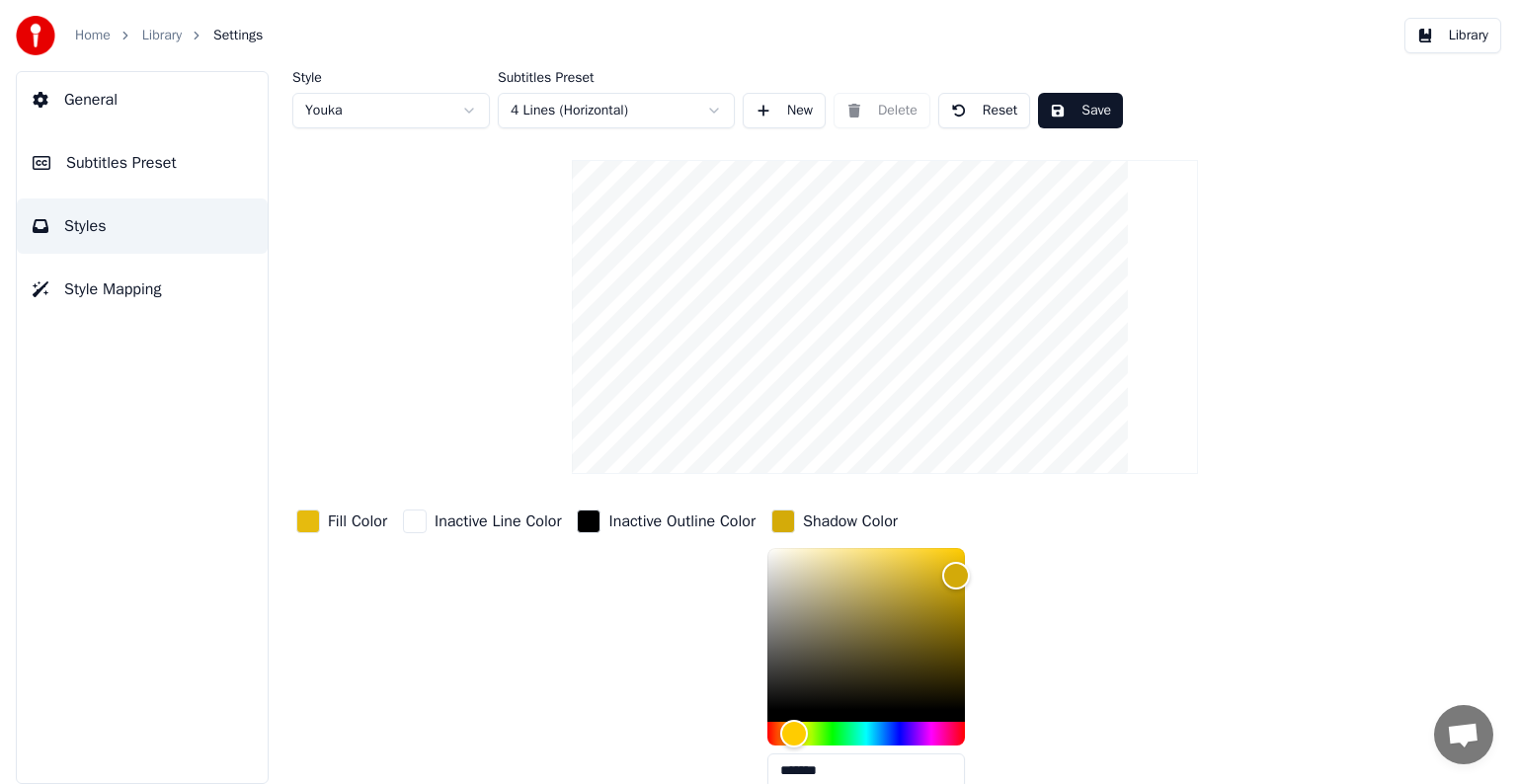 click on "Save" at bounding box center [1080, 111] 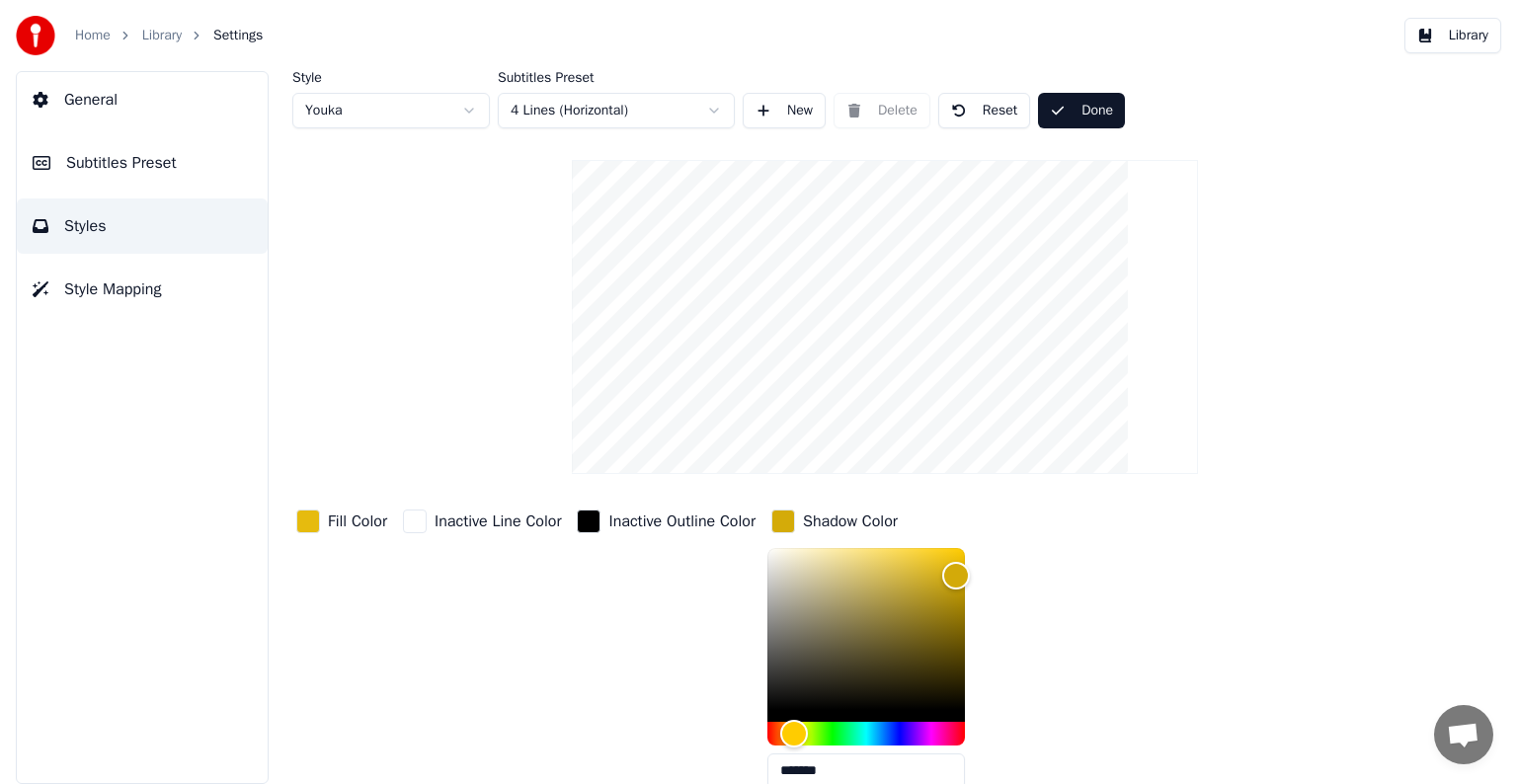 click on "Library" at bounding box center (162, 36) 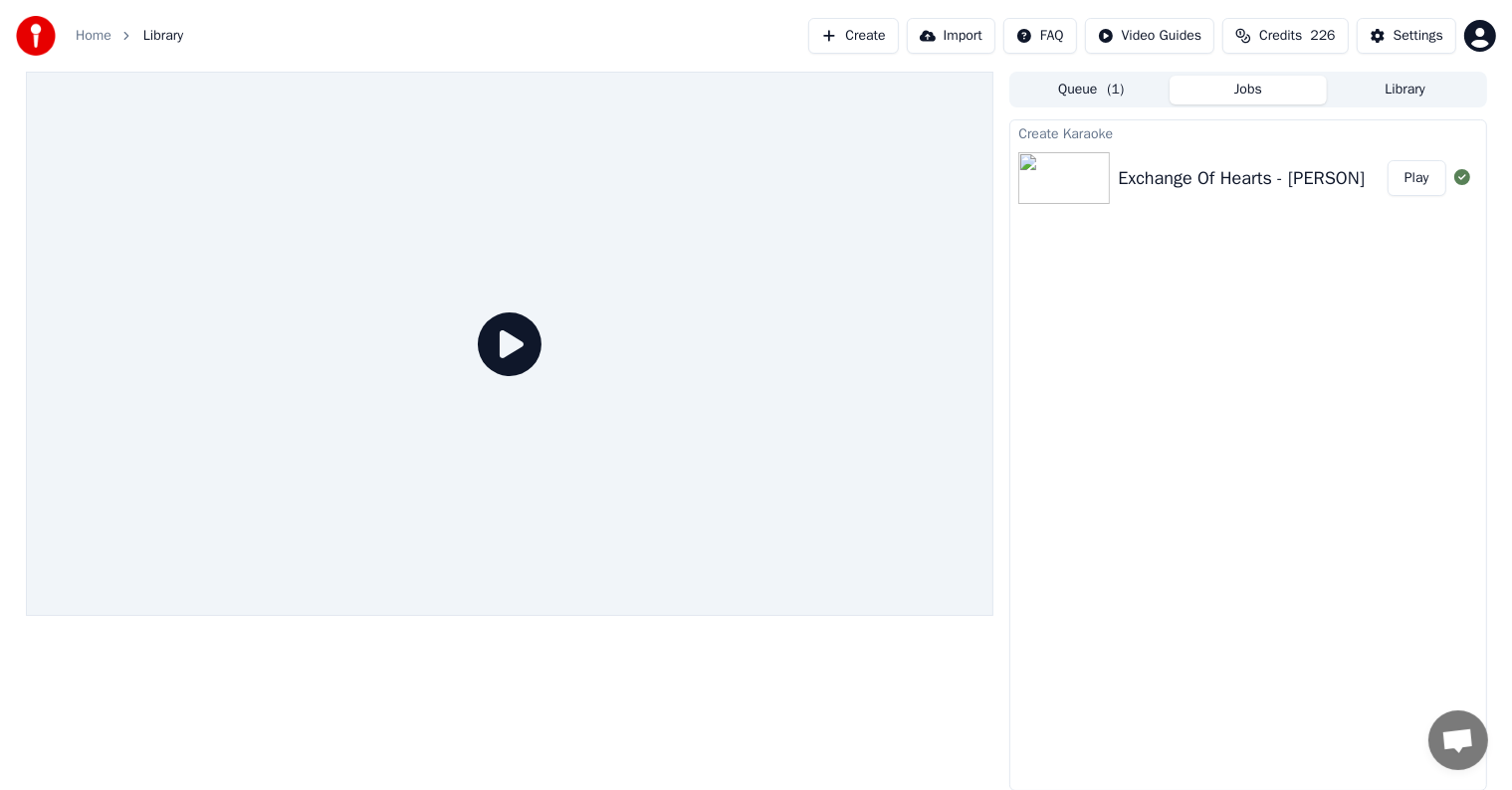 click on "Play" at bounding box center [1416, 178] 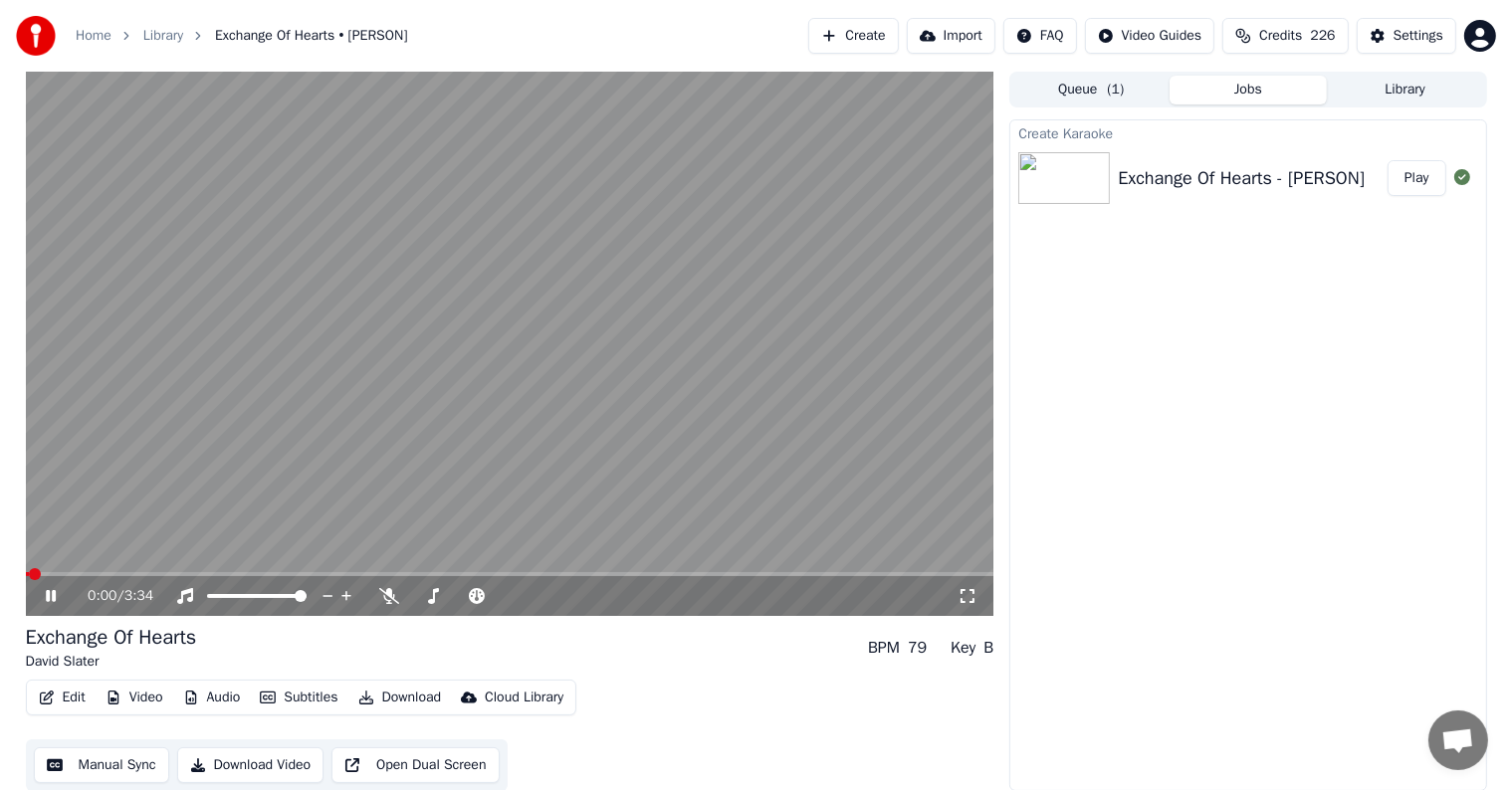 click at bounding box center [510, 343] 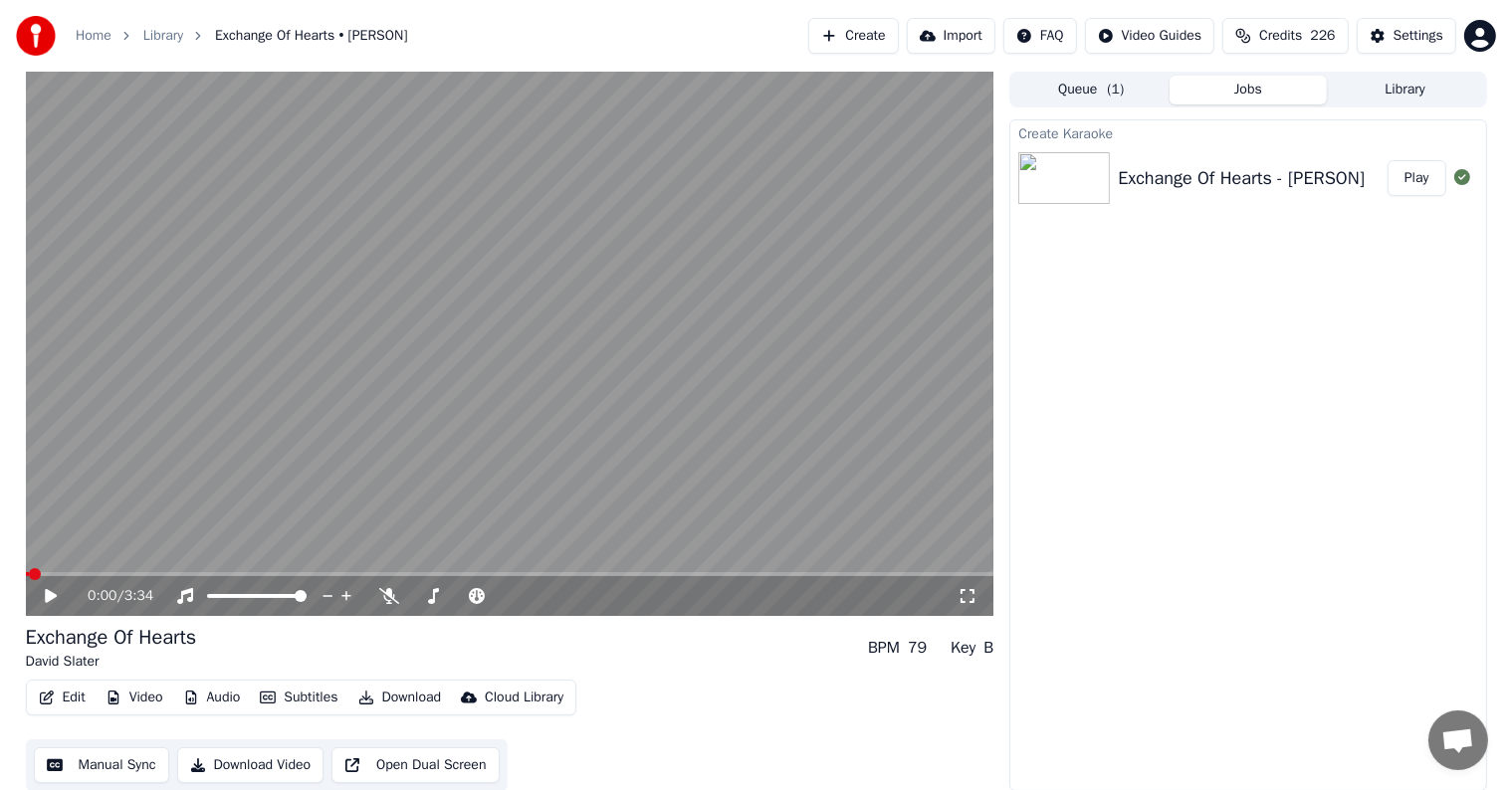 click at bounding box center [510, 343] 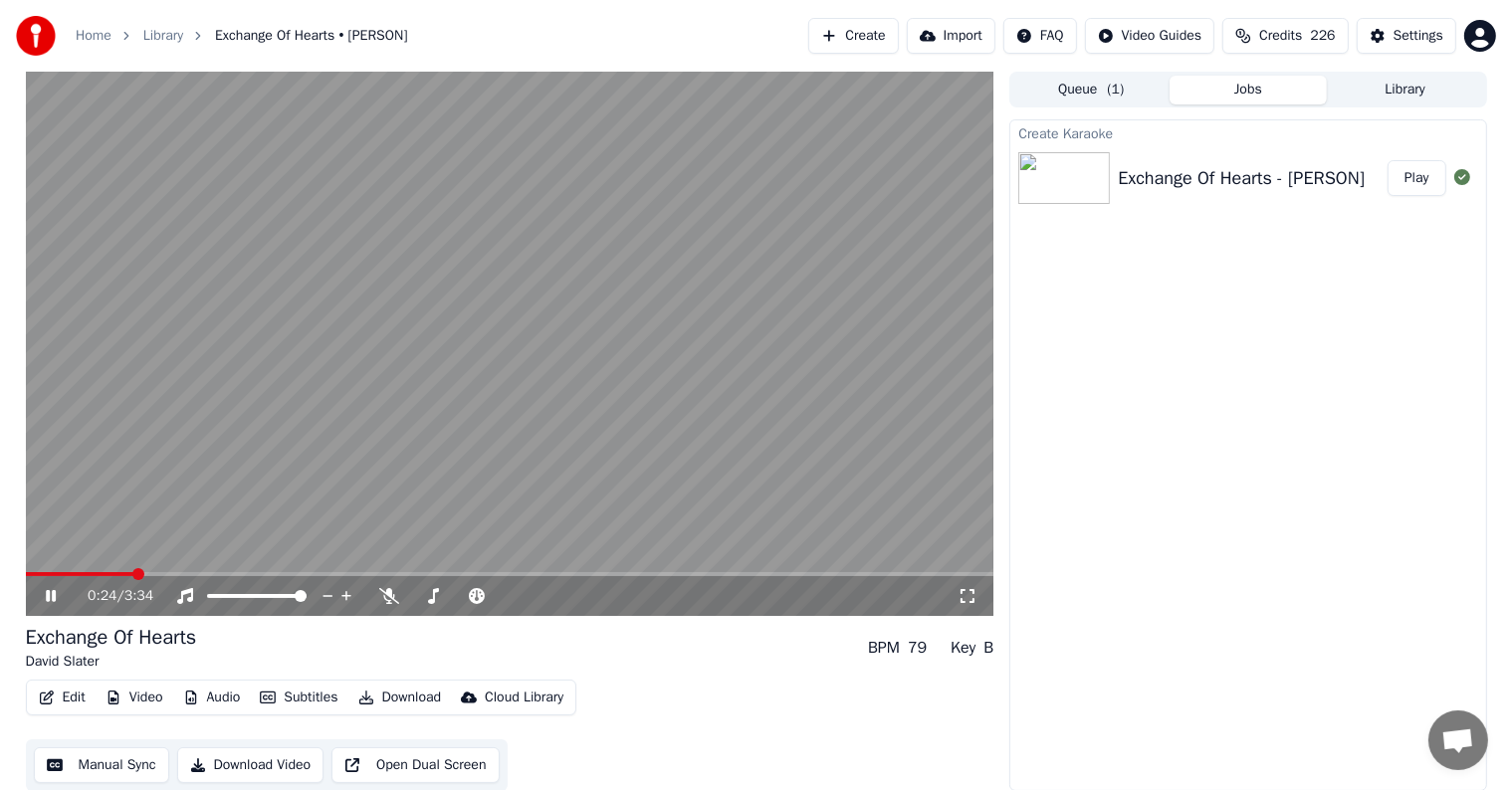 click at bounding box center (510, 574) 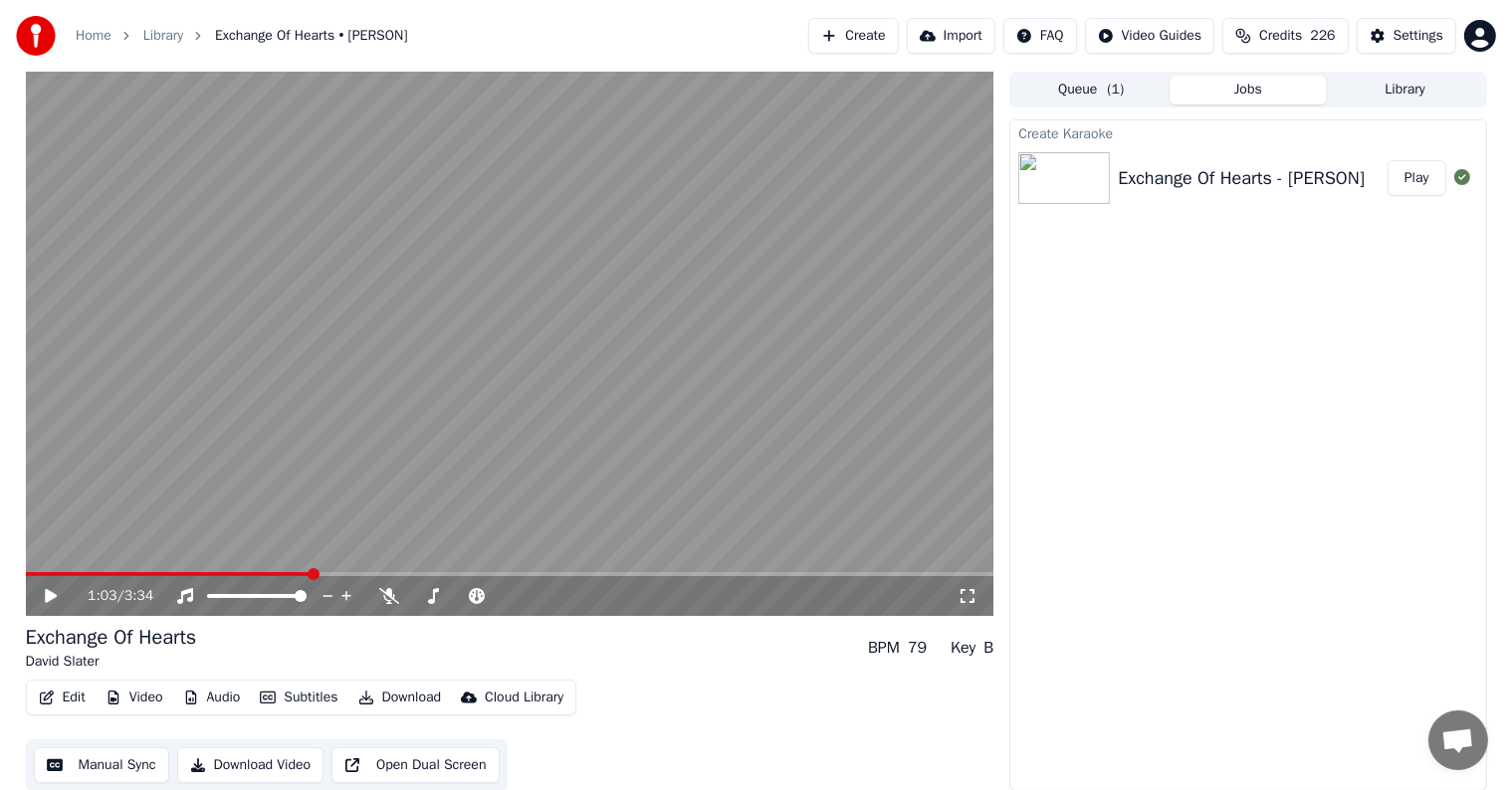 scroll, scrollTop: 1, scrollLeft: 0, axis: vertical 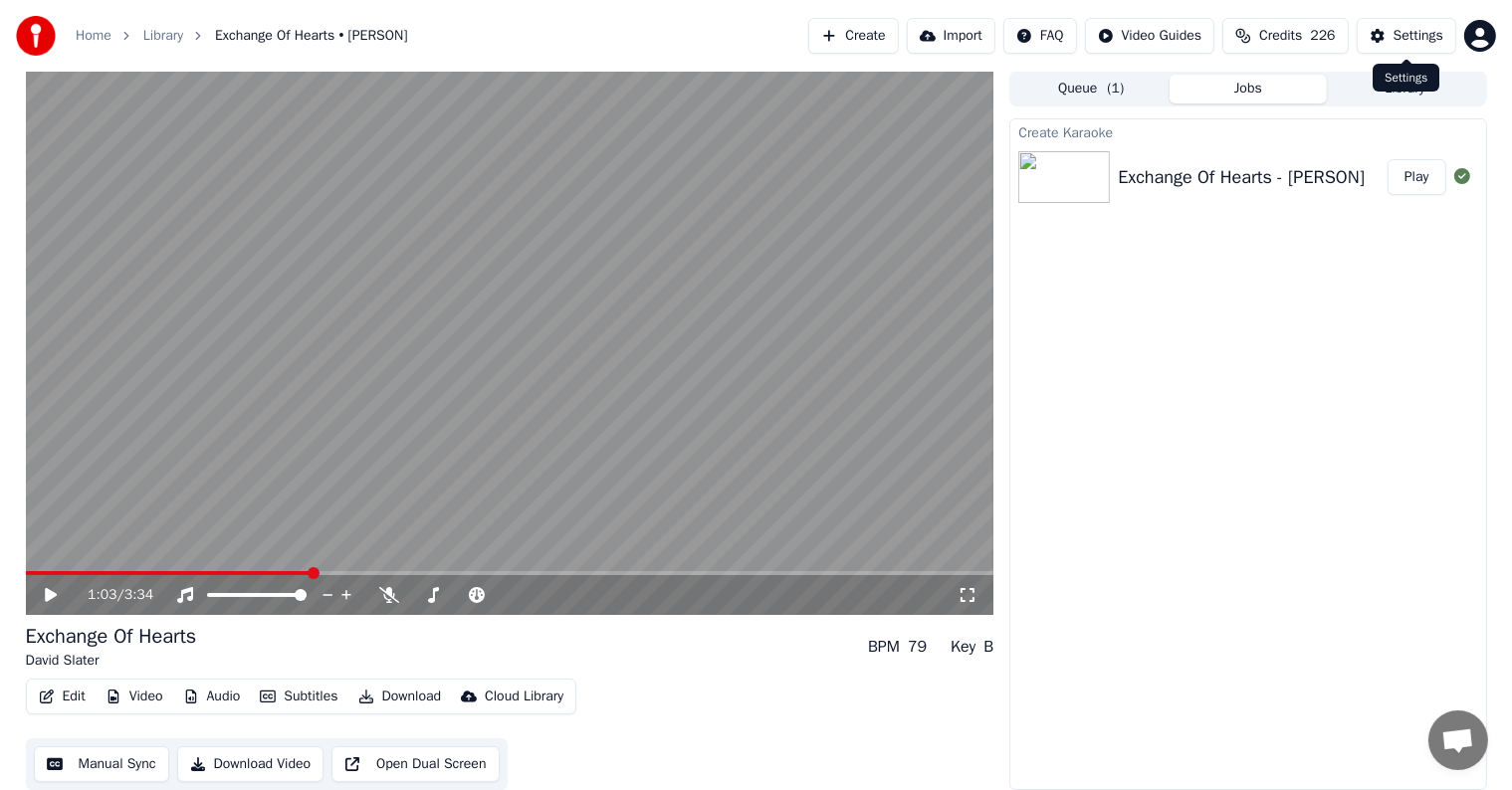click on "Settings" at bounding box center [1418, 36] 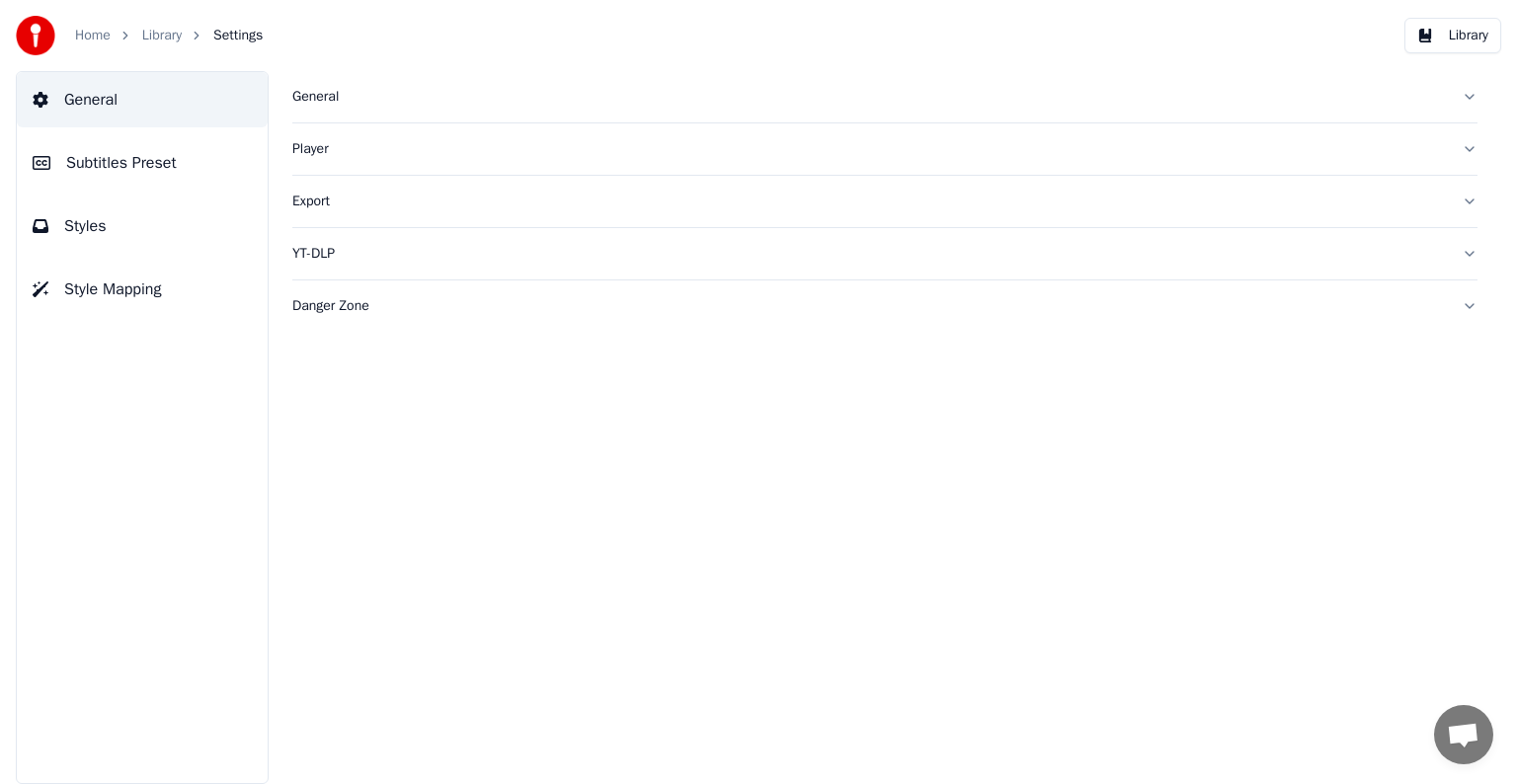 click on "Subtitles Preset" at bounding box center (142, 163) 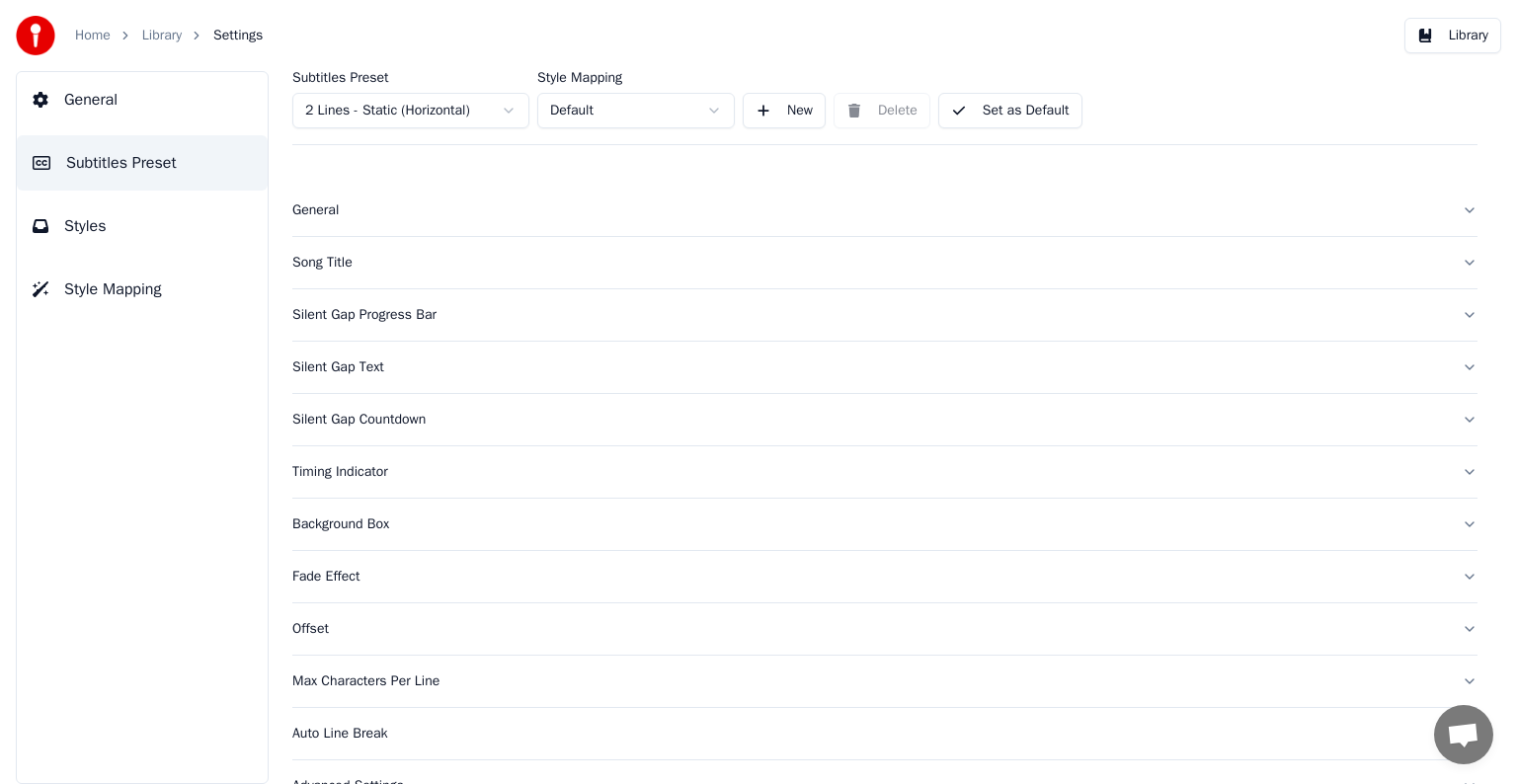 click on "Home Library Settings Library General Subtitles Preset Styles Style Mapping Subtitles Preset 2 Lines - Static (Horizontal) Style Mapping Default New Delete Set as Default General Song Title Silent Gap Progress Bar Silent Gap Text Silent Gap Countdown Timing Indicator Background Box Fade Effect Offset Max Characters Per Line Auto Line Break Advanced Settings" at bounding box center [758, 392] 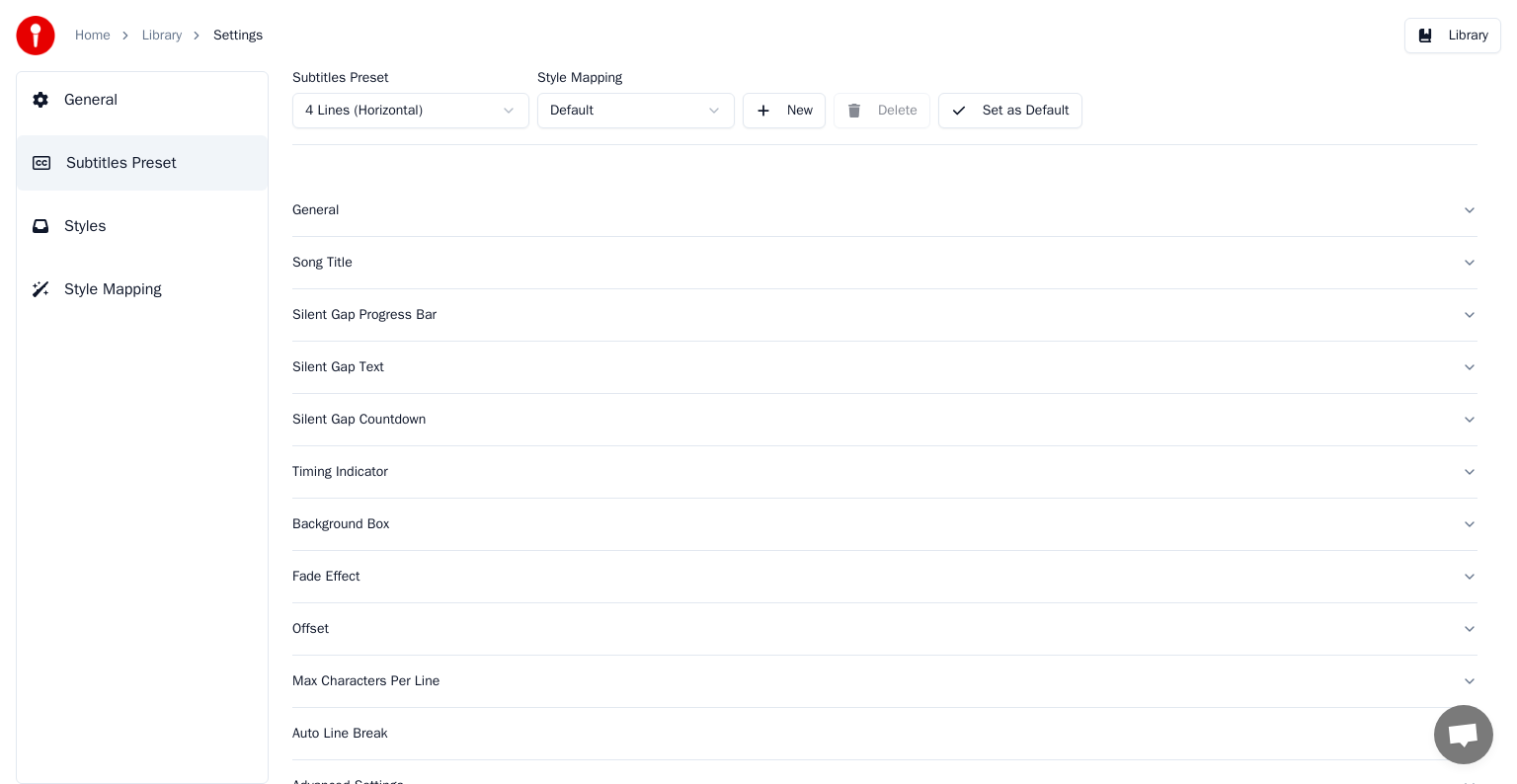click on "Styles" at bounding box center (142, 226) 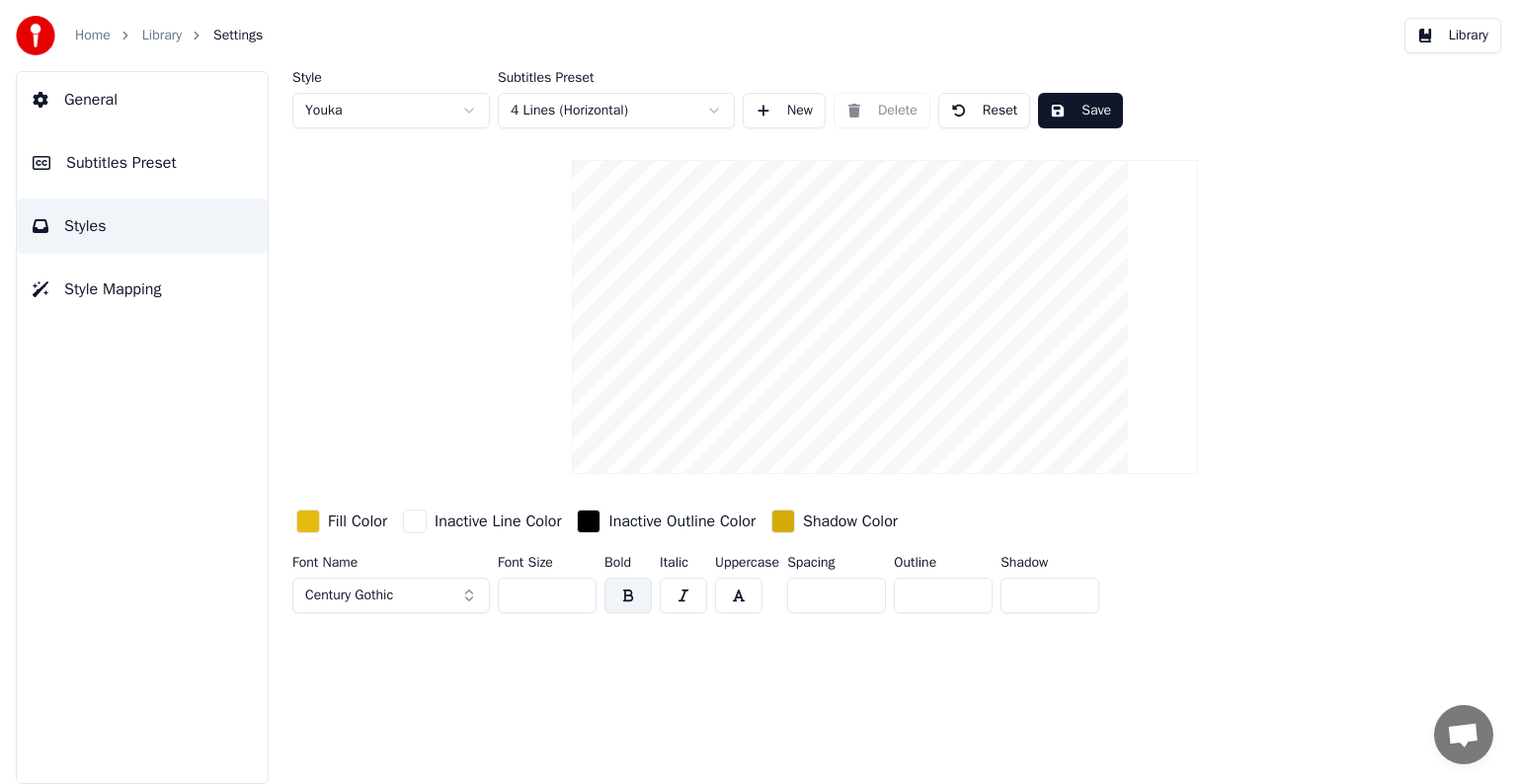 click at bounding box center (783, 521) 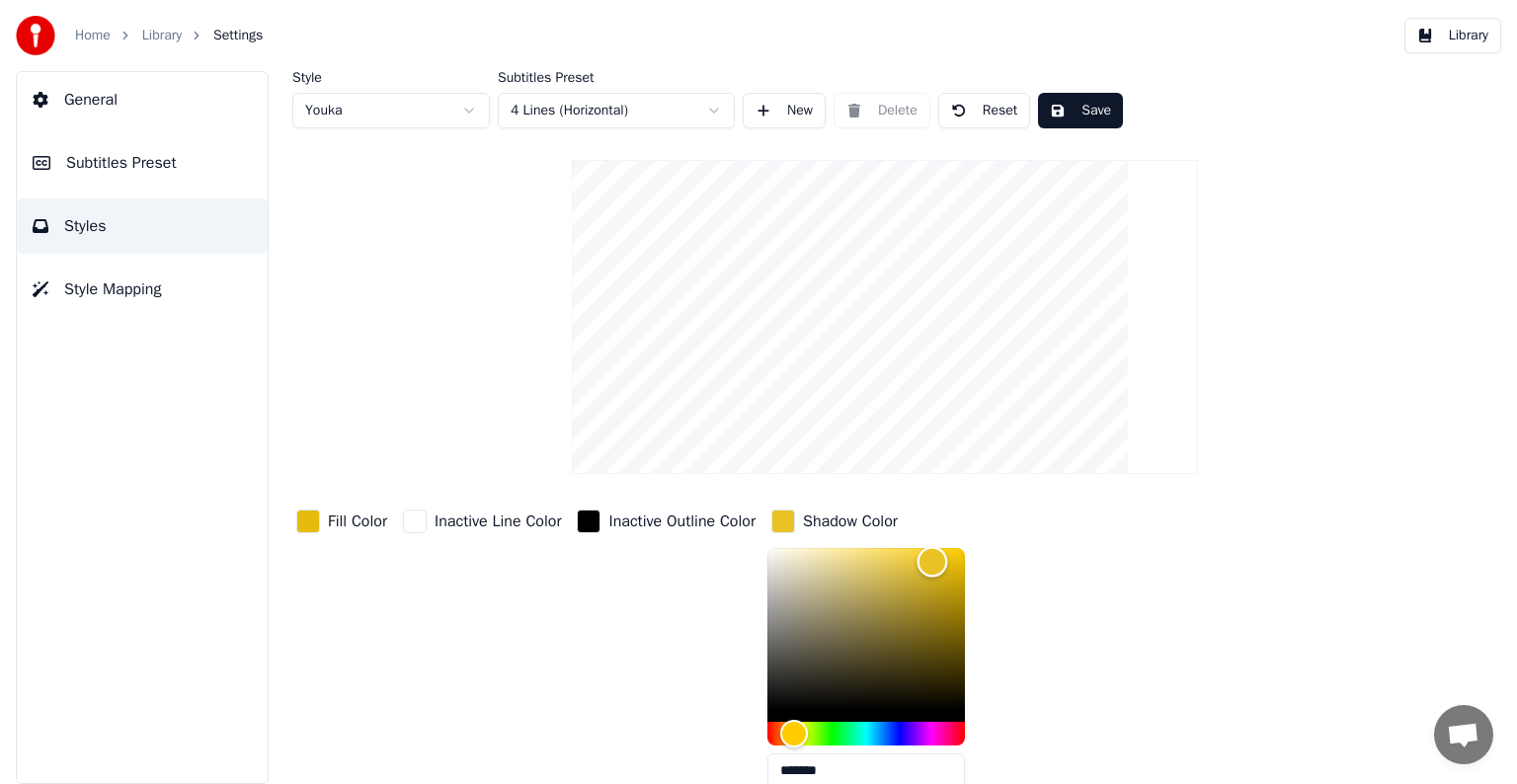 click at bounding box center (866, 629) 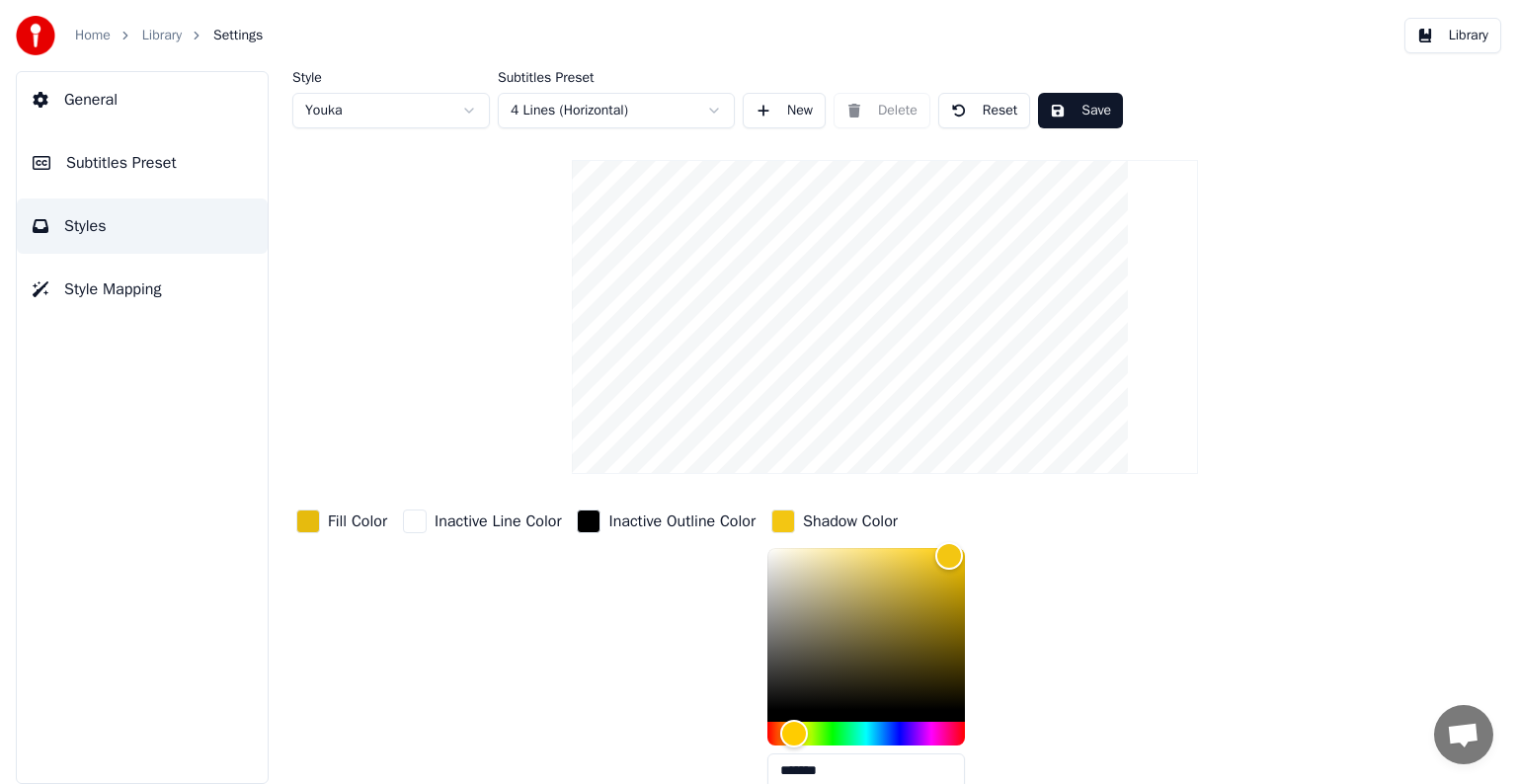click on "Save" at bounding box center (1080, 111) 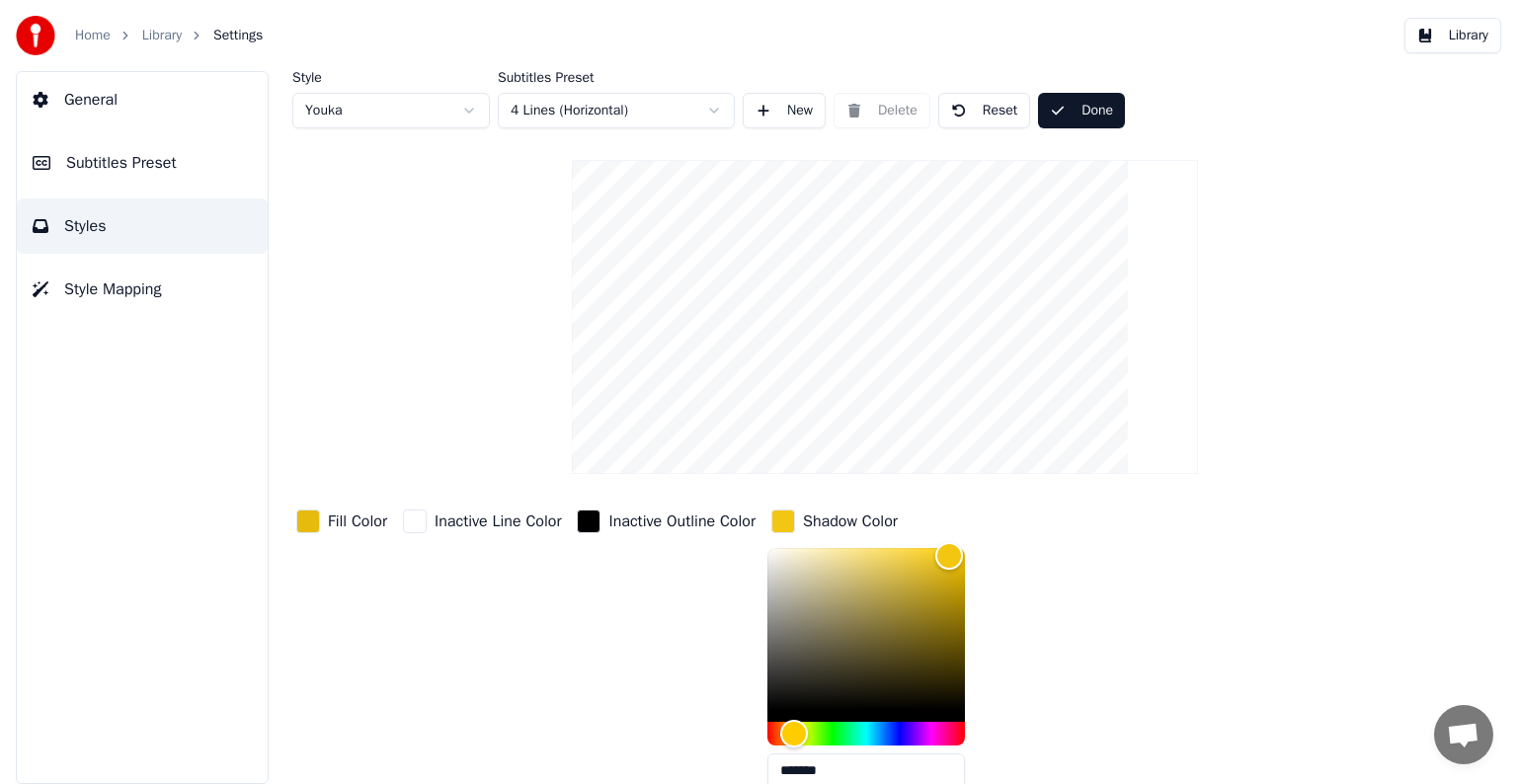 click on "Library" at bounding box center [162, 36] 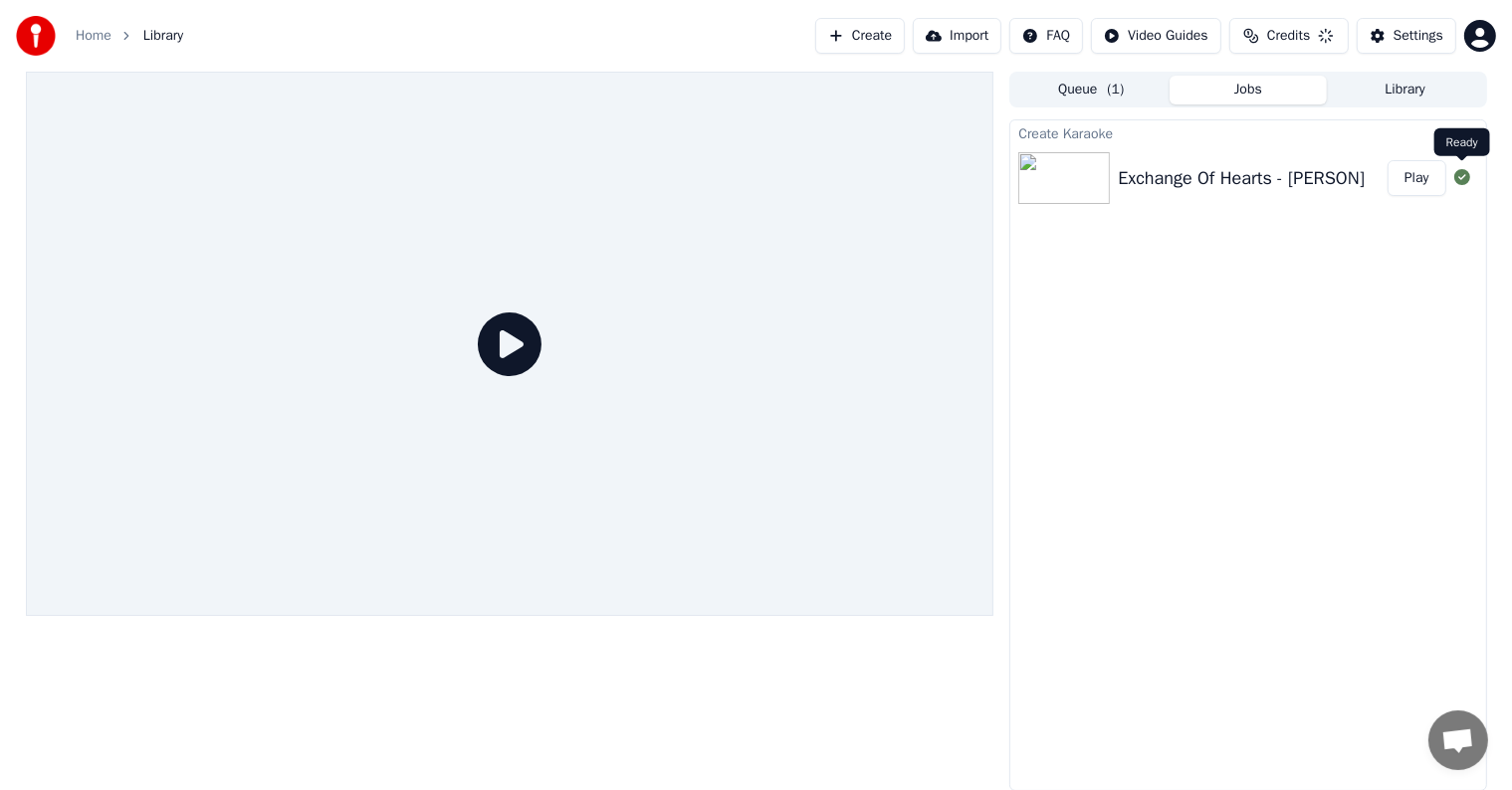 click on "Play" at bounding box center [1416, 178] 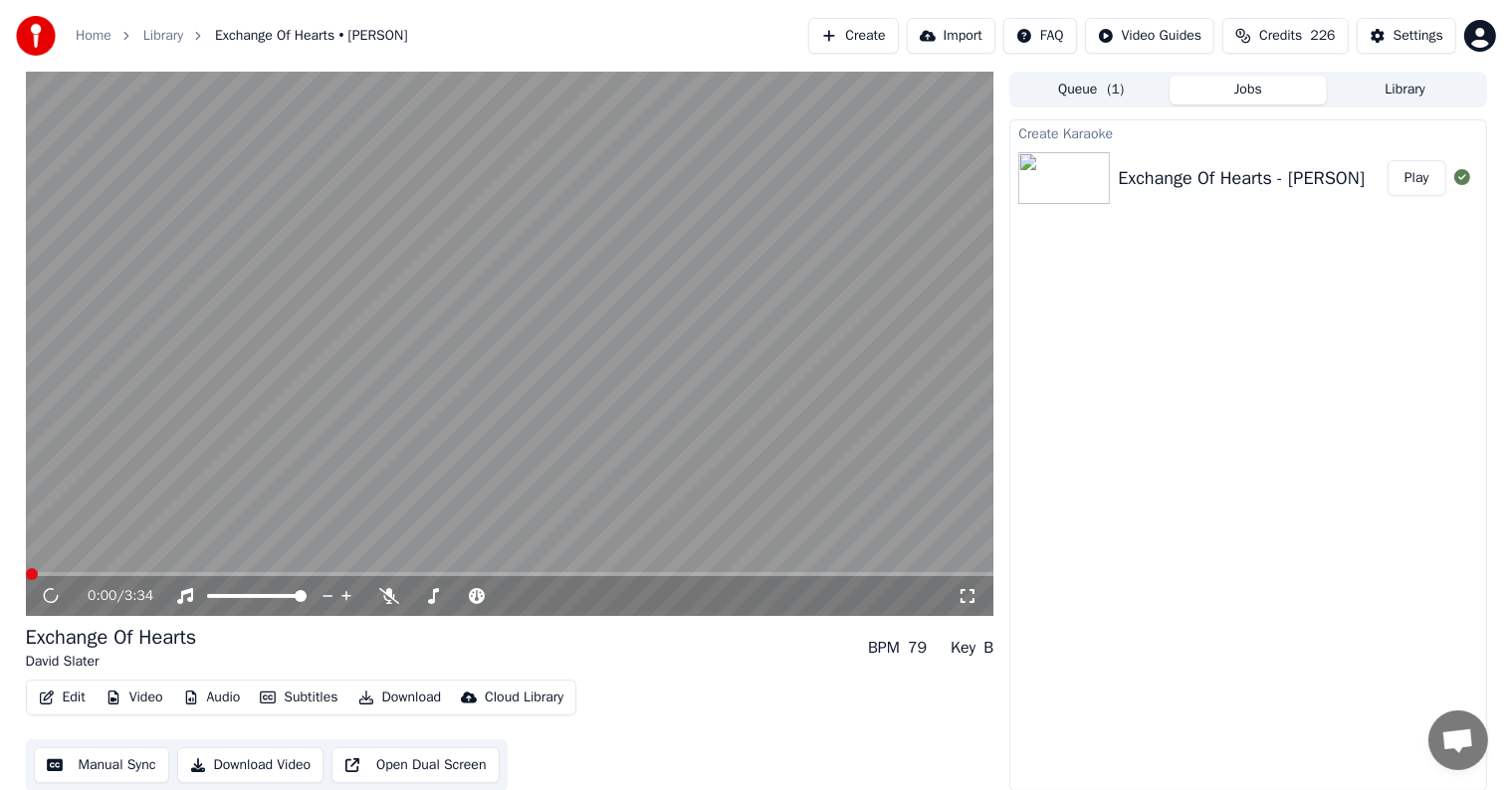click at bounding box center [510, 574] 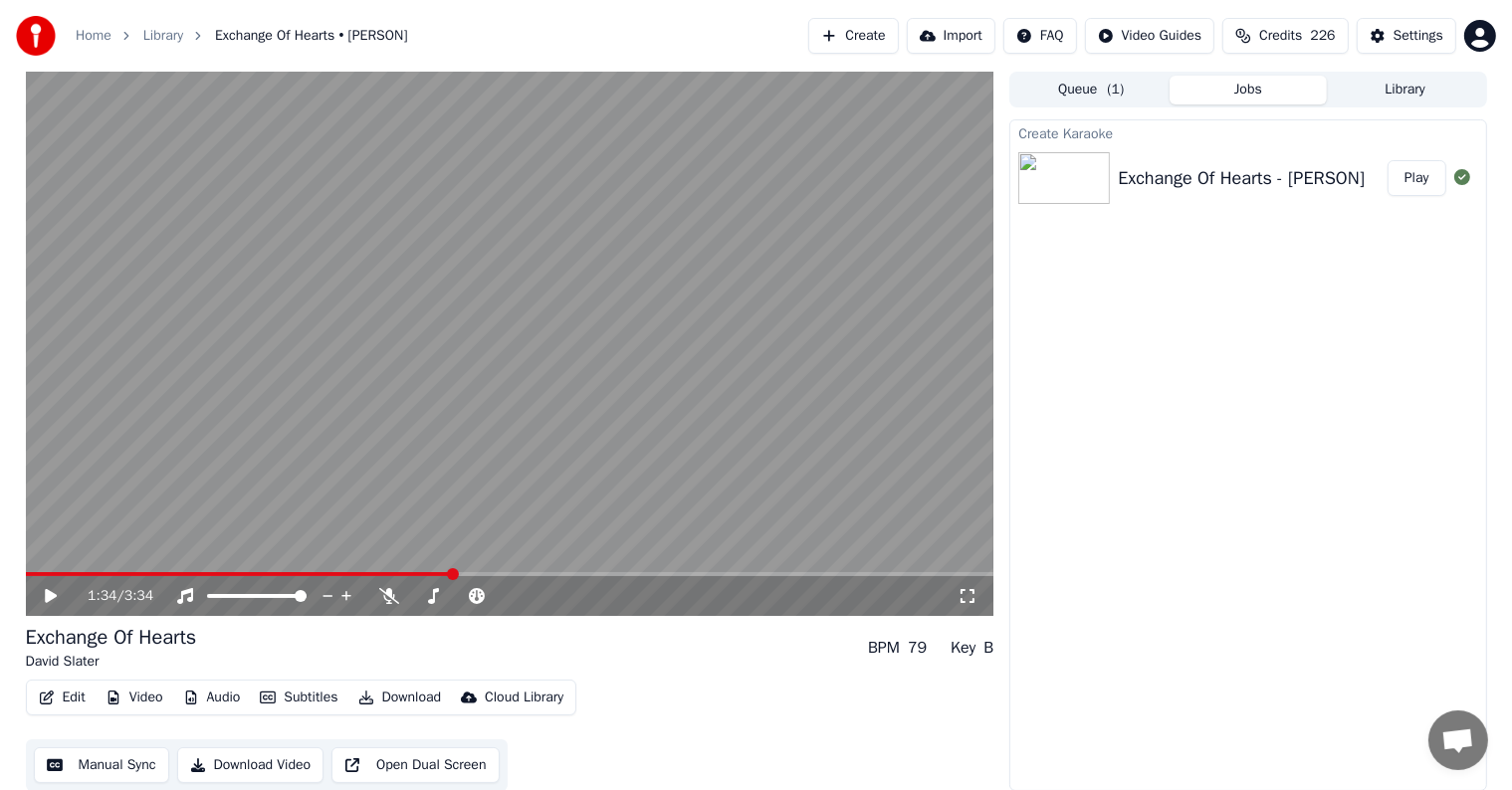 scroll, scrollTop: 1, scrollLeft: 0, axis: vertical 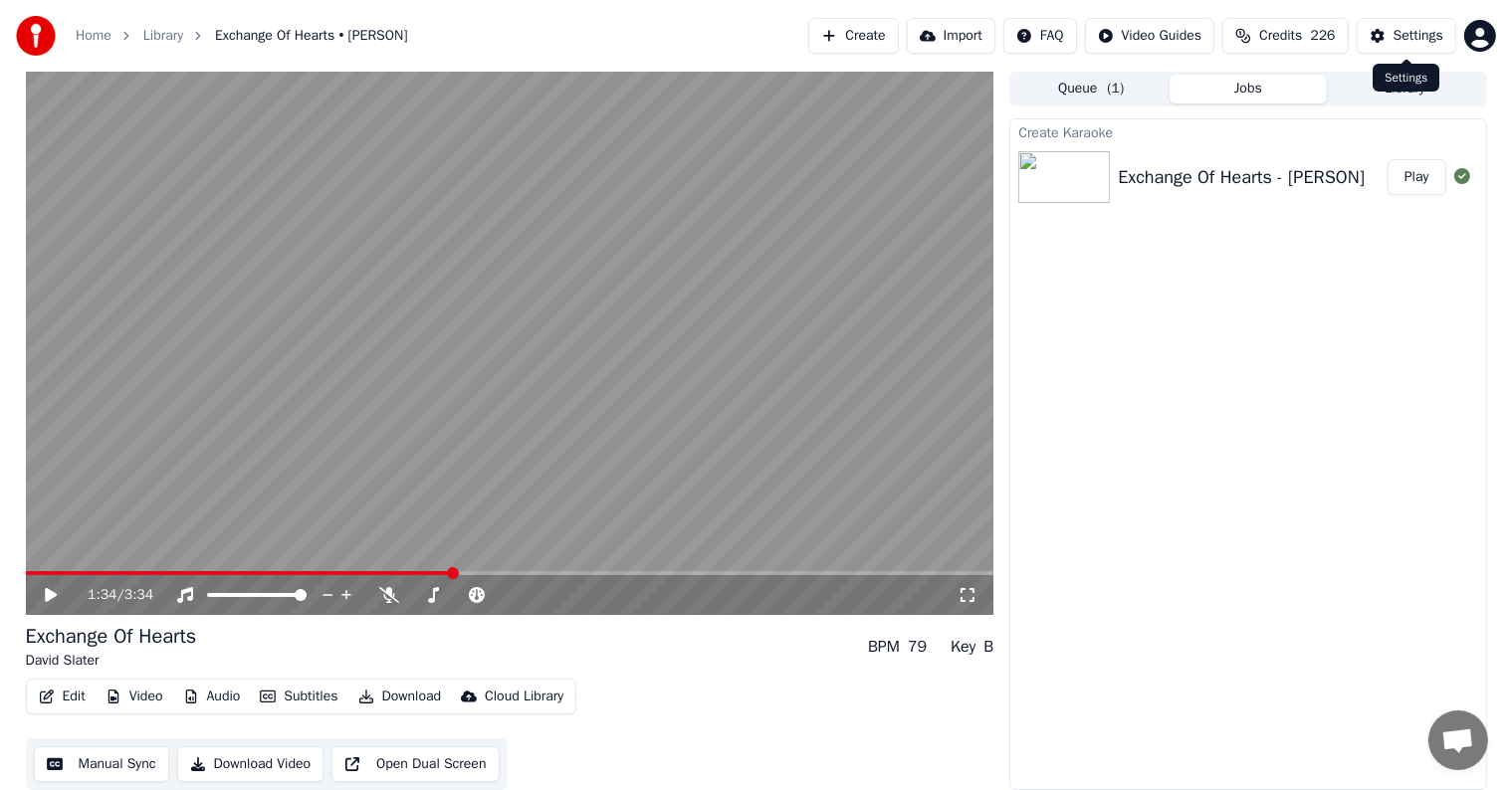 click on "Settings" at bounding box center [1418, 36] 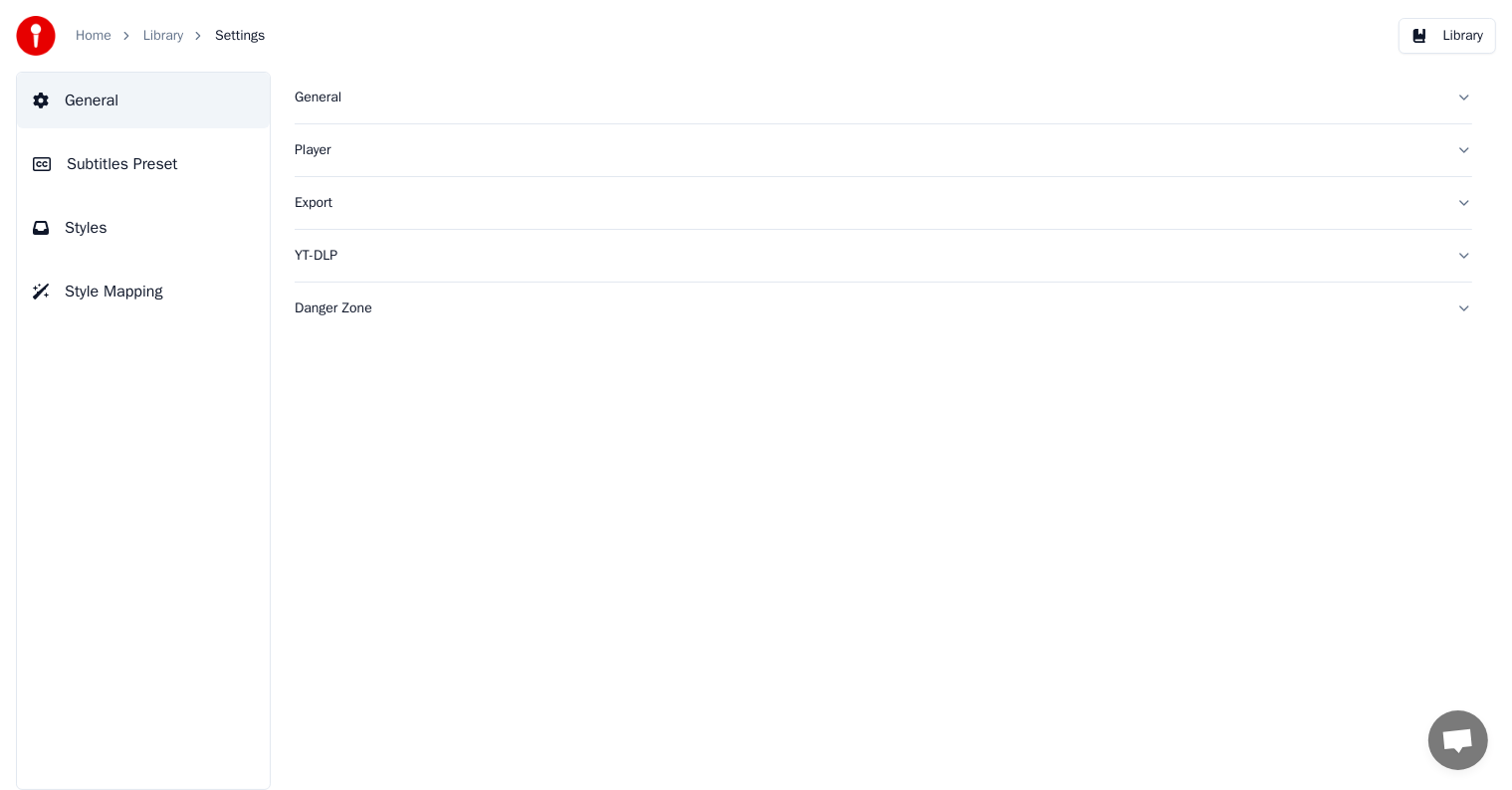 scroll, scrollTop: 0, scrollLeft: 0, axis: both 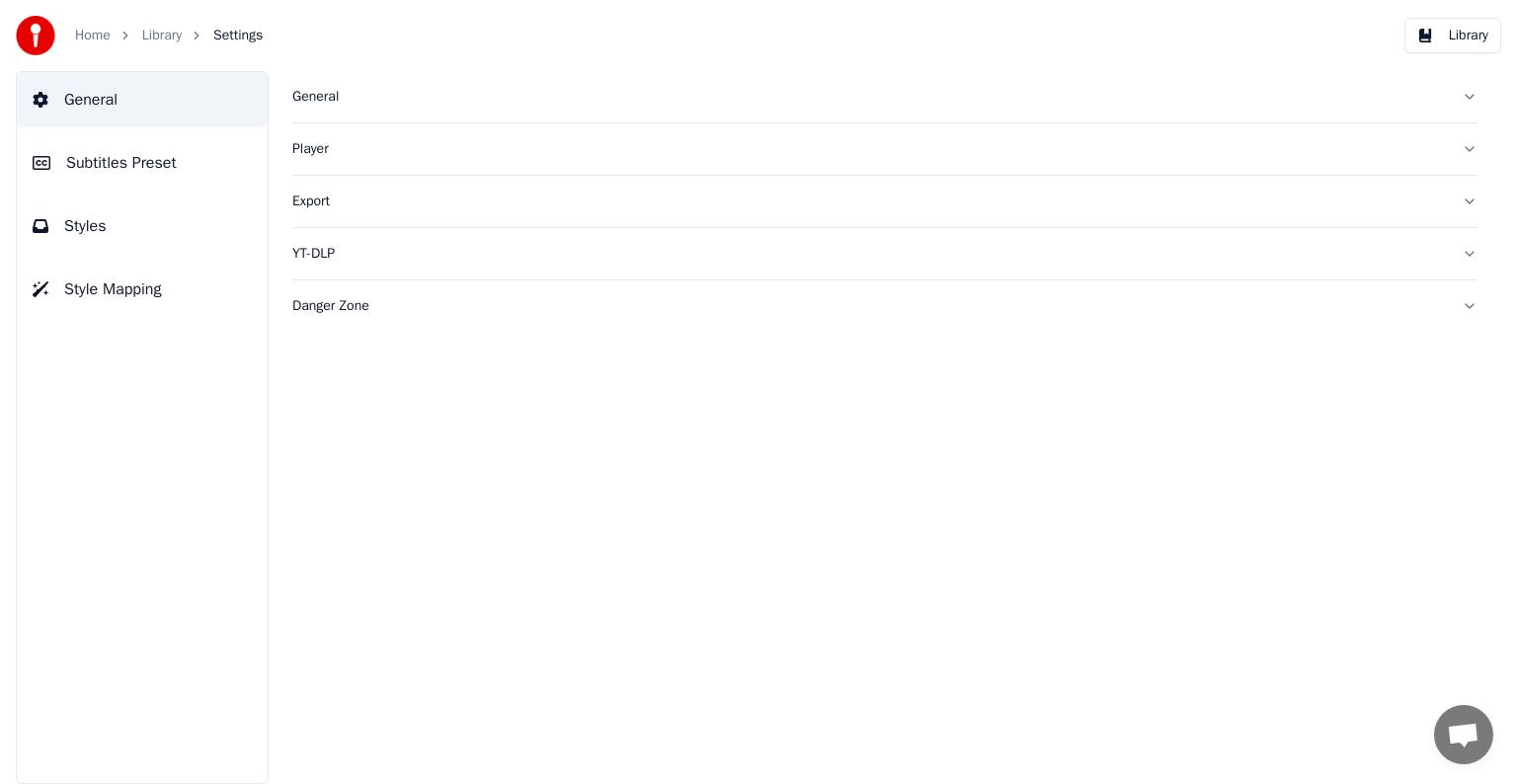 click on "Subtitles Preset" at bounding box center (121, 163) 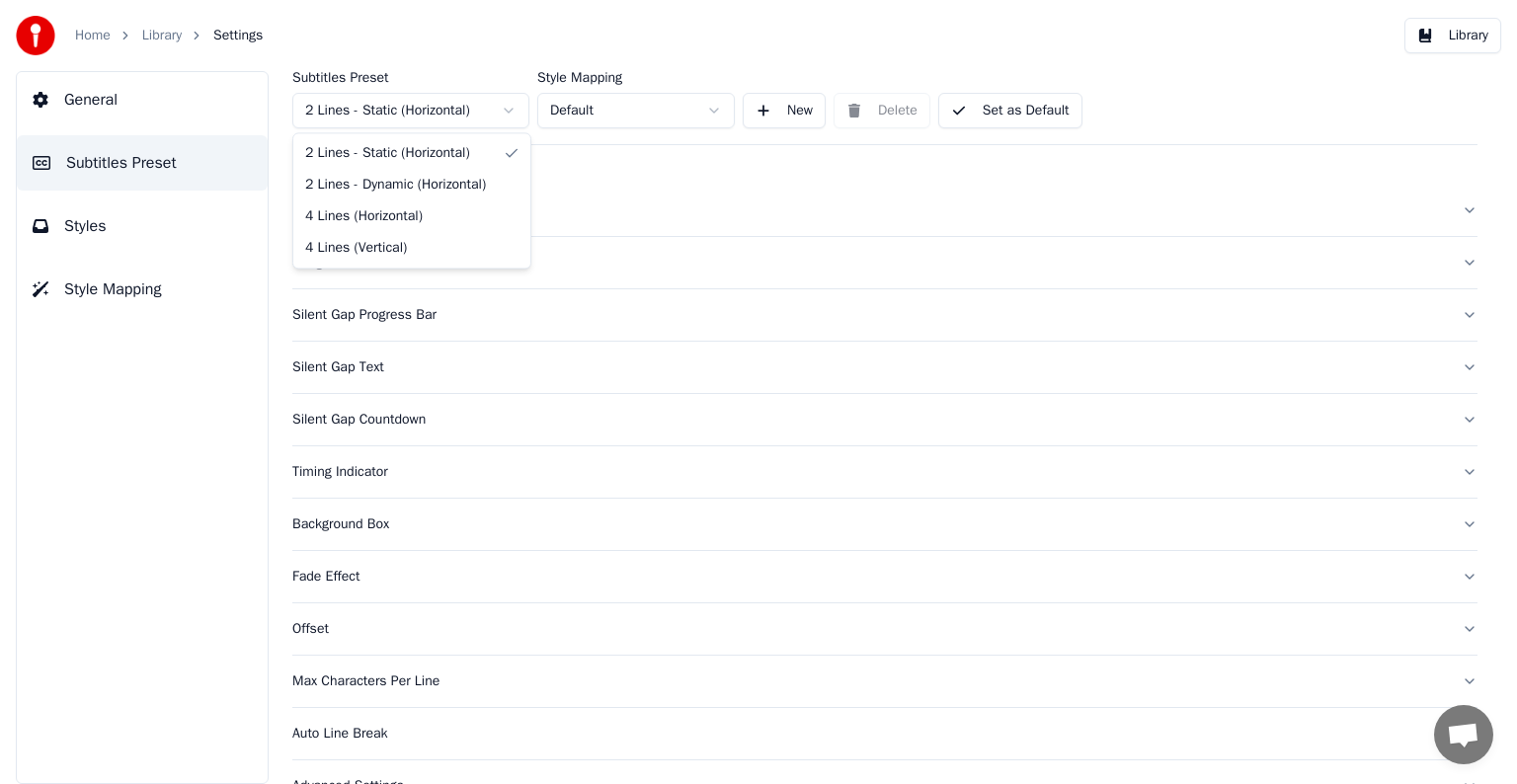 click on "Home Library Settings Library General Subtitles Preset Styles Style Mapping Subtitles Preset 2 Lines - Static (Horizontal) Style Mapping Default New Delete Set as Default General Song Title Silent Gap Progress Bar Silent Gap Text Silent Gap Countdown Timing Indicator Background Box Fade Effect Offset Max Characters Per Line Auto Line Break Advanced Settings 2 Lines - Static (Horizontal) 2 Lines - Dynamic (Horizontal) 4 Lines (Horizontal) 4 Lines (Vertical)" at bounding box center (758, 392) 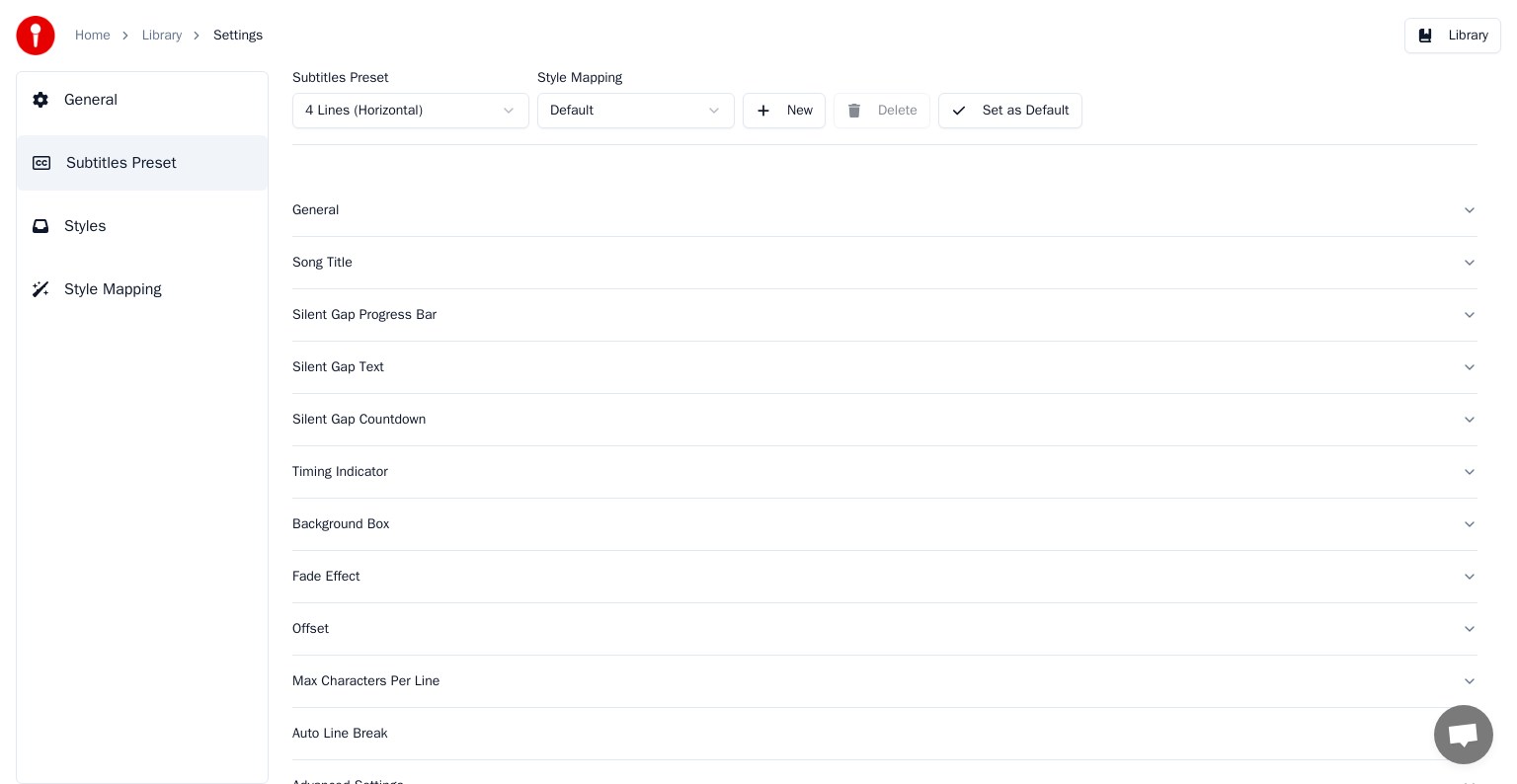 click on "Styles" at bounding box center (85, 226) 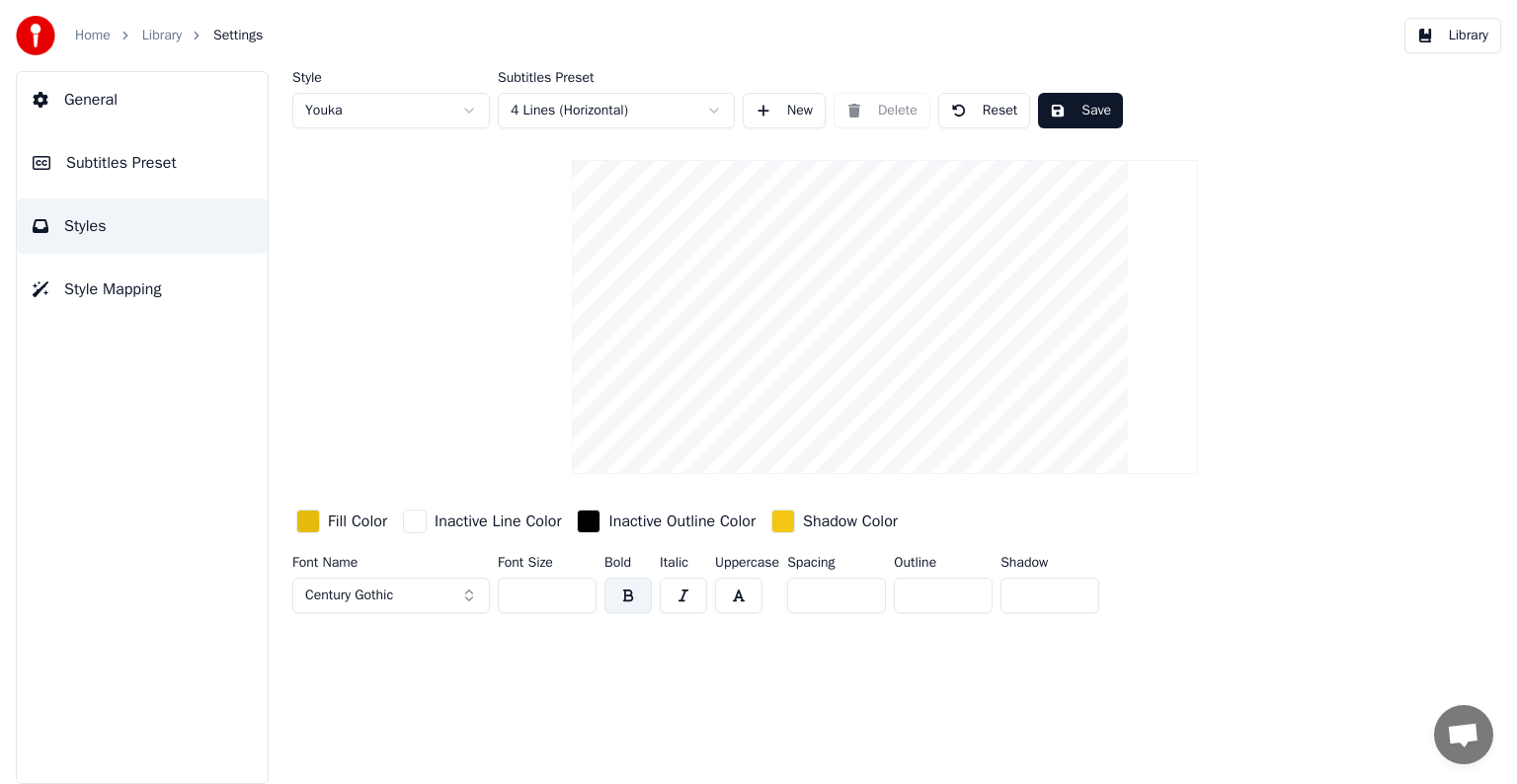 click on "***" at bounding box center (837, 595) 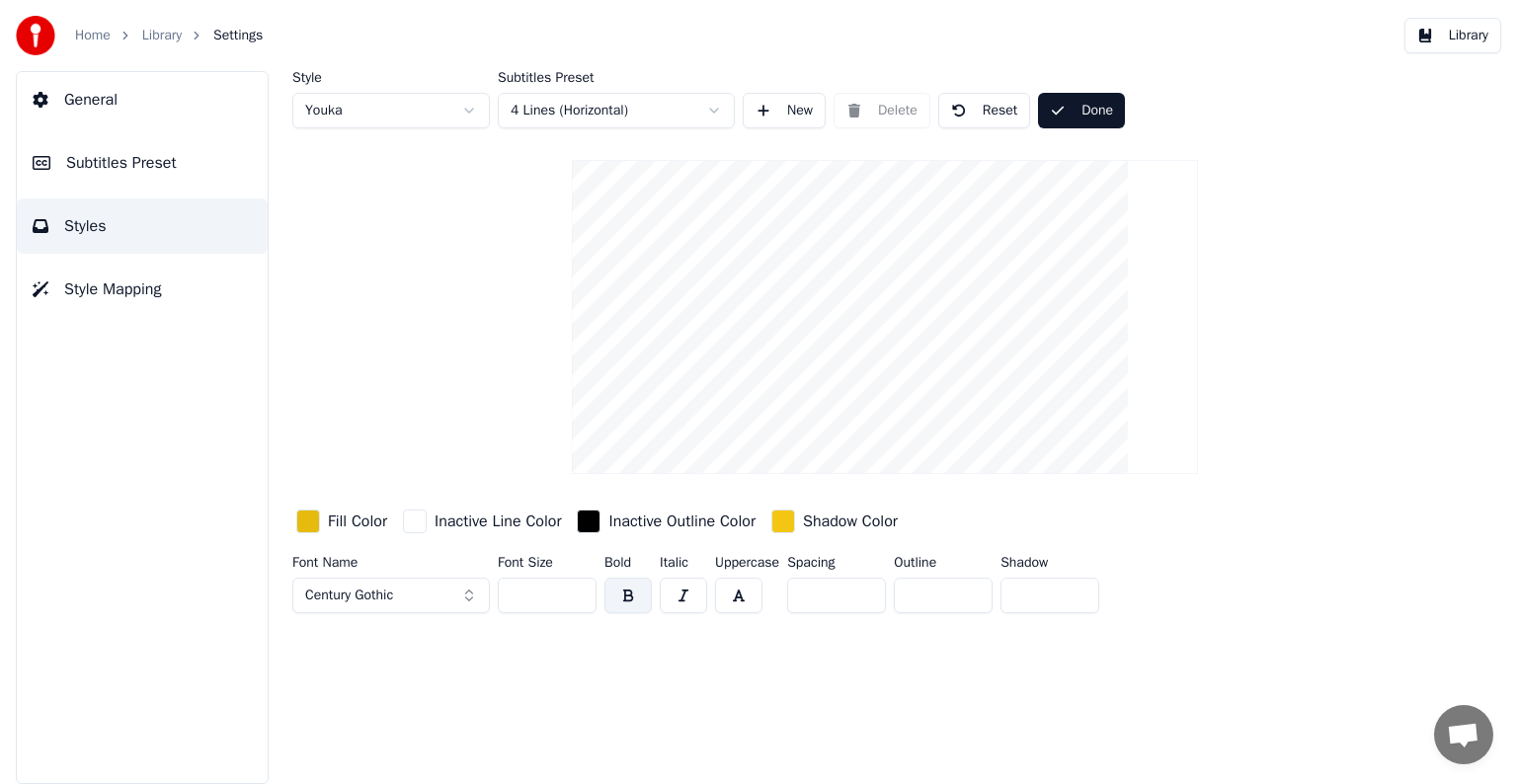 click on "Library" at bounding box center (162, 36) 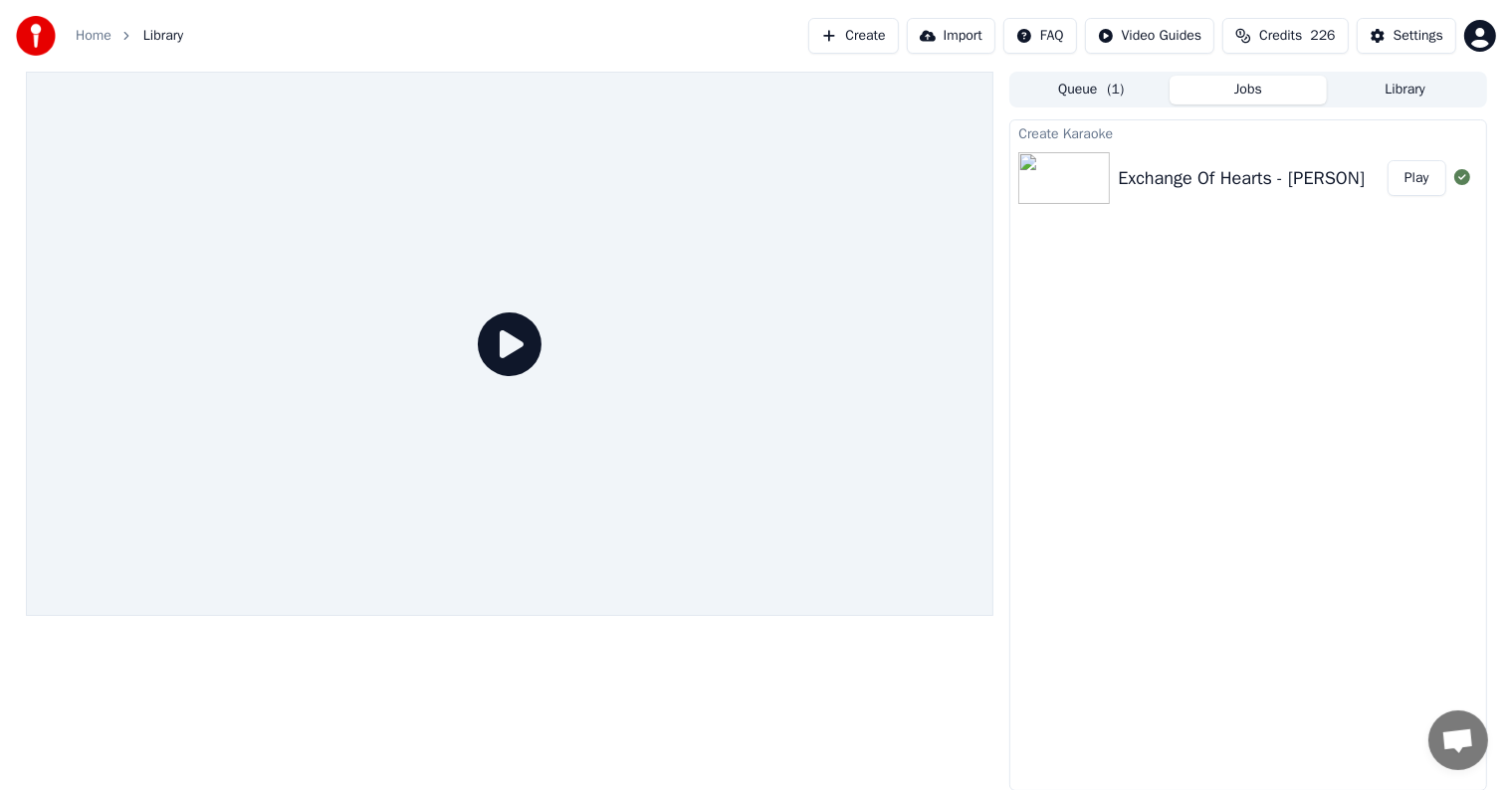 drag, startPoint x: 1437, startPoint y: 171, endPoint x: 1427, endPoint y: 172, distance: 10.049876 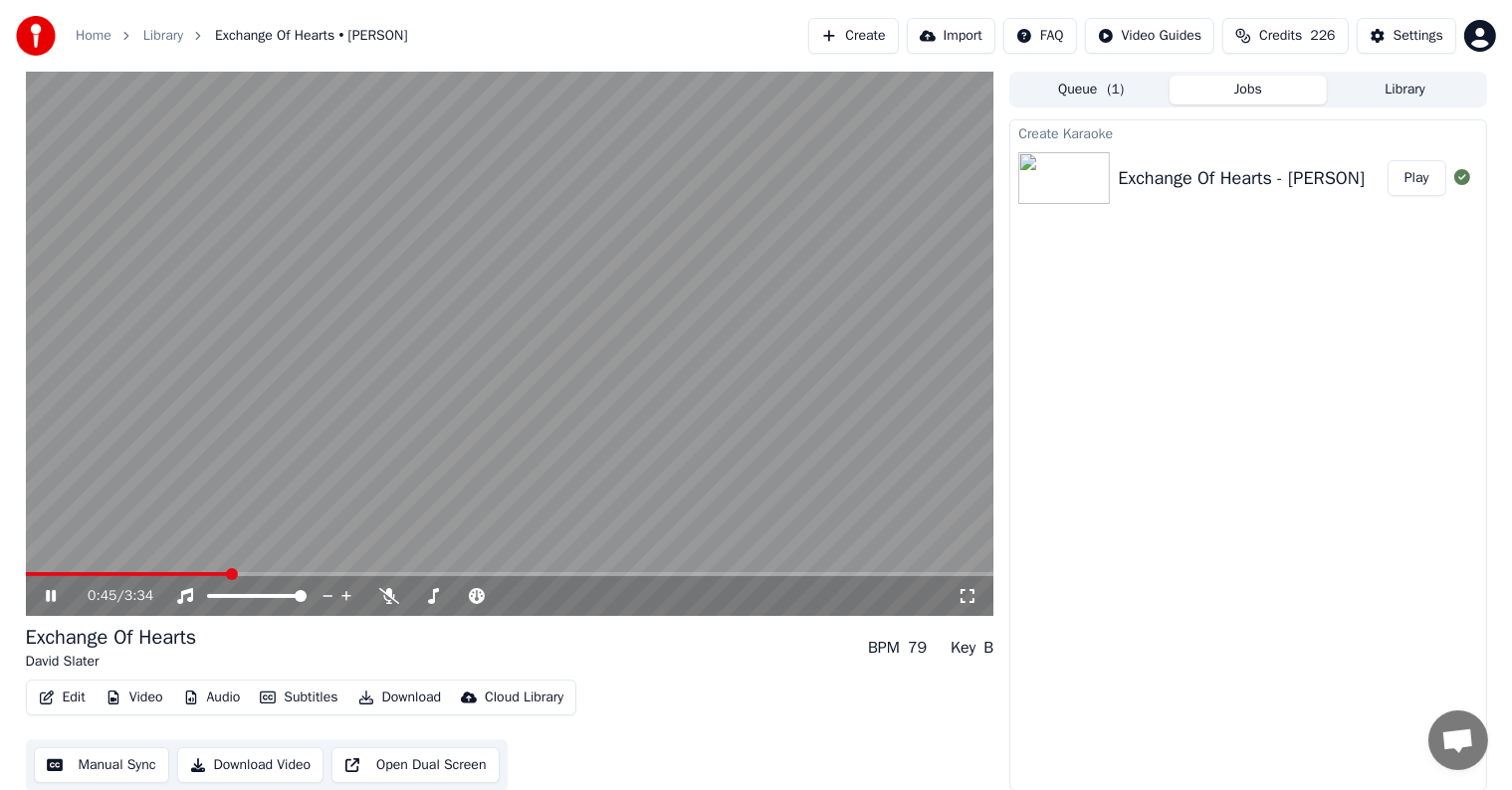 click at bounding box center (510, 574) 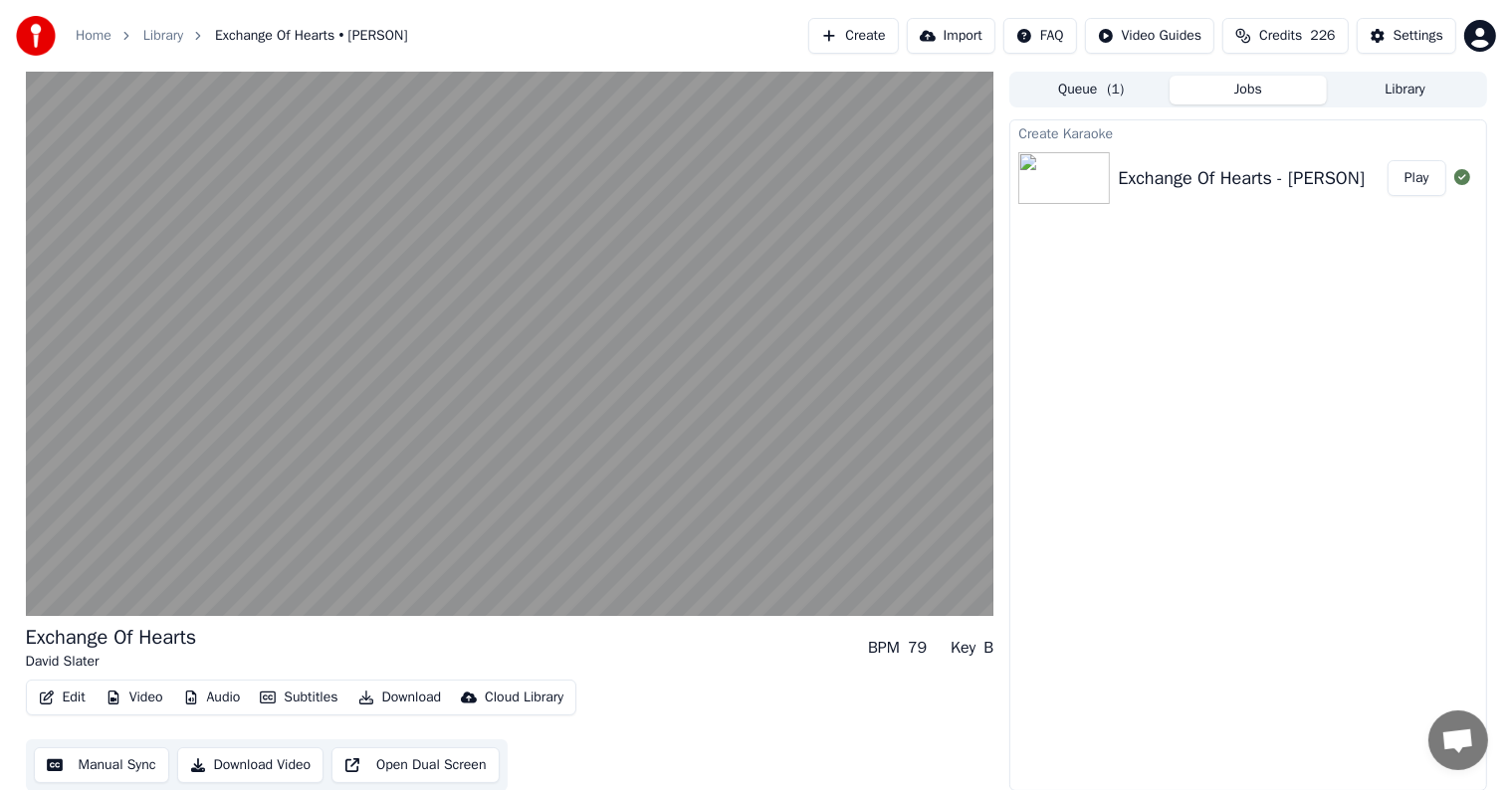 click on "Manual Sync" at bounding box center [102, 765] 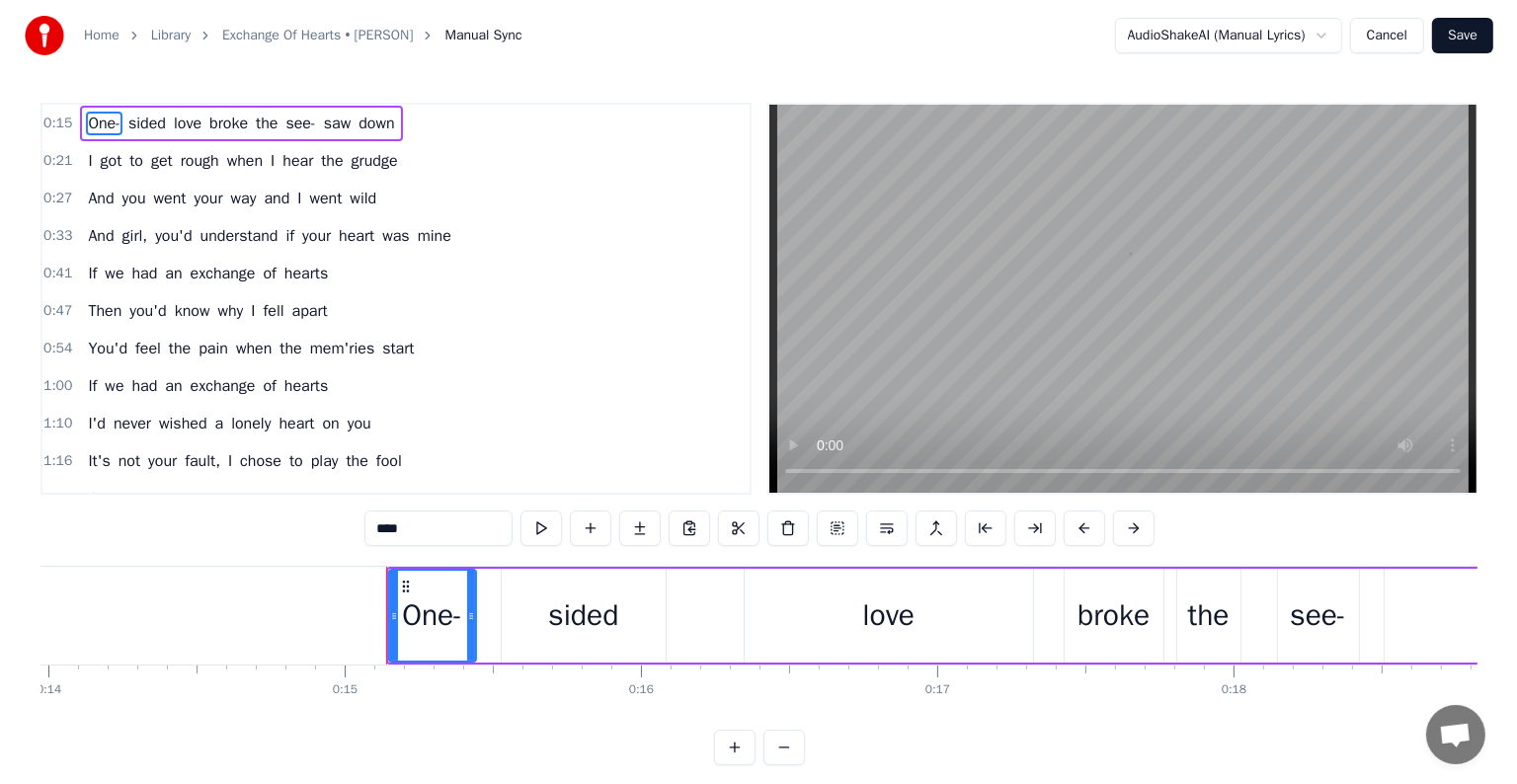 scroll, scrollTop: 0, scrollLeft: 4386, axis: horizontal 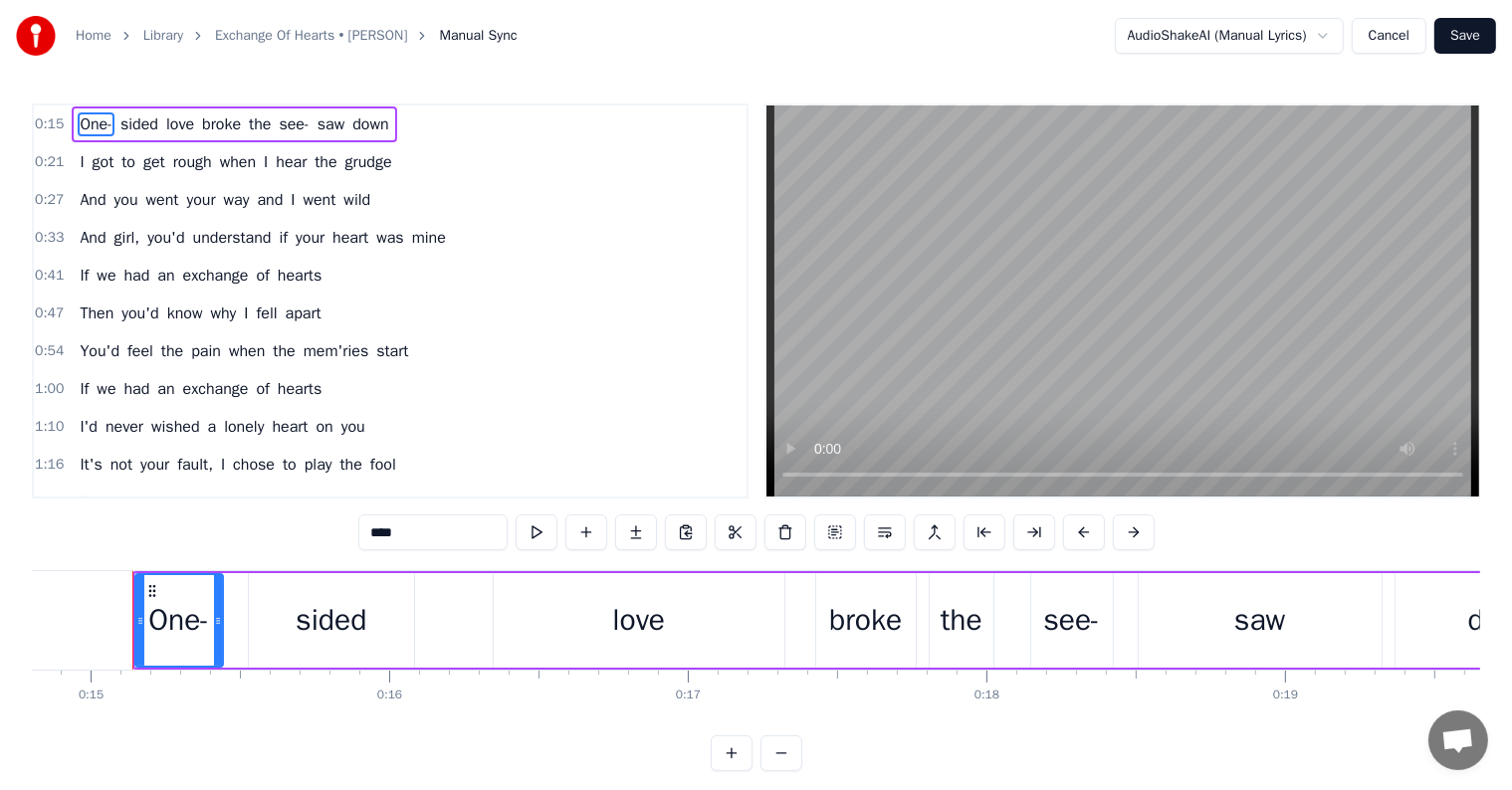 click on "Library" at bounding box center (163, 36) 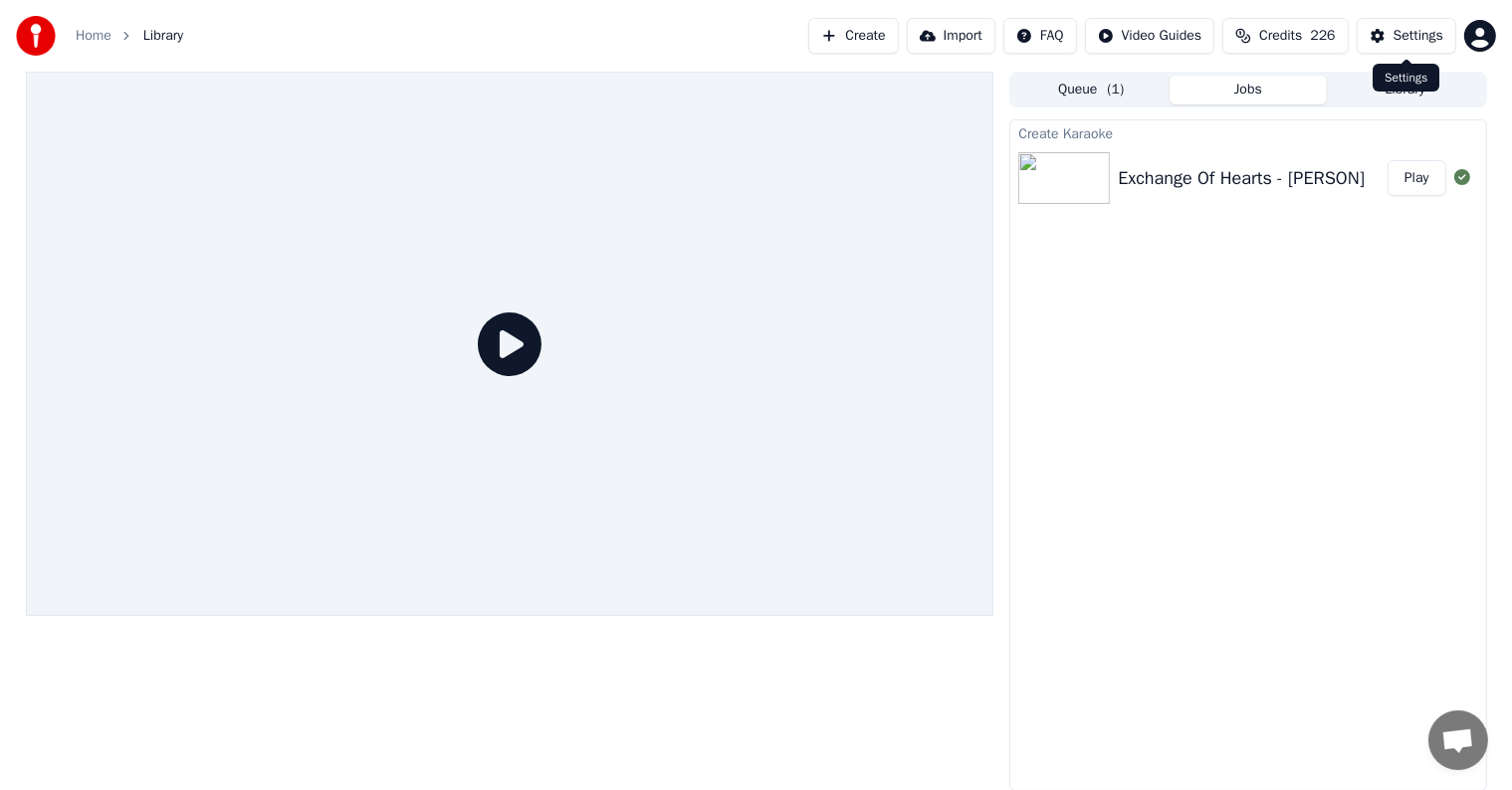 click on "Settings" at bounding box center (1418, 36) 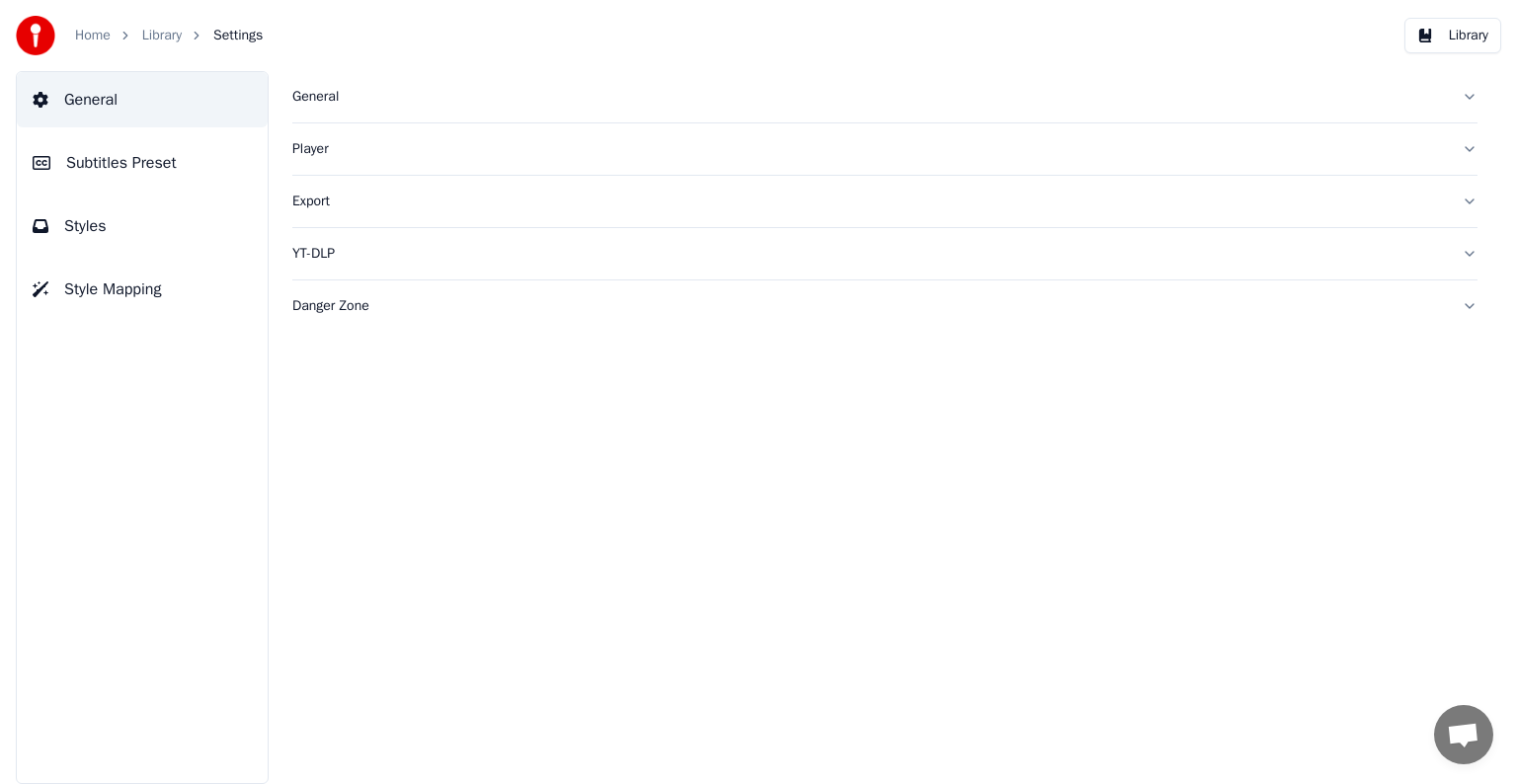 click on "Subtitles Preset" at bounding box center [121, 163] 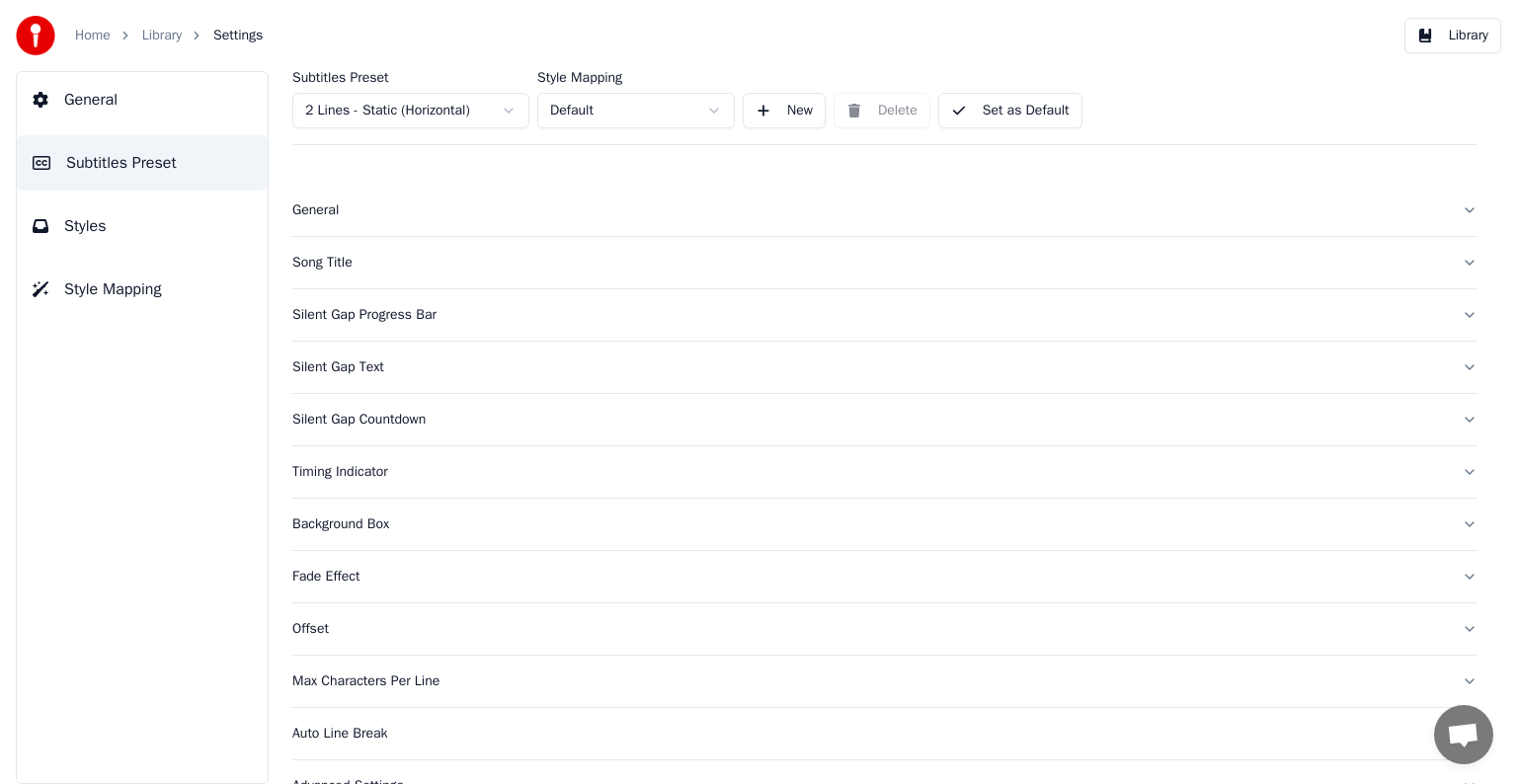 click on "Home Library Settings Library General Subtitles Preset Styles Style Mapping Subtitles Preset 2 Lines - Static (Horizontal) Style Mapping Default New Delete Set as Default General Song Title Silent Gap Progress Bar Silent Gap Text Silent Gap Countdown Timing Indicator Background Box Fade Effect Offset Max Characters Per Line Auto Line Break Advanced Settings" at bounding box center [758, 392] 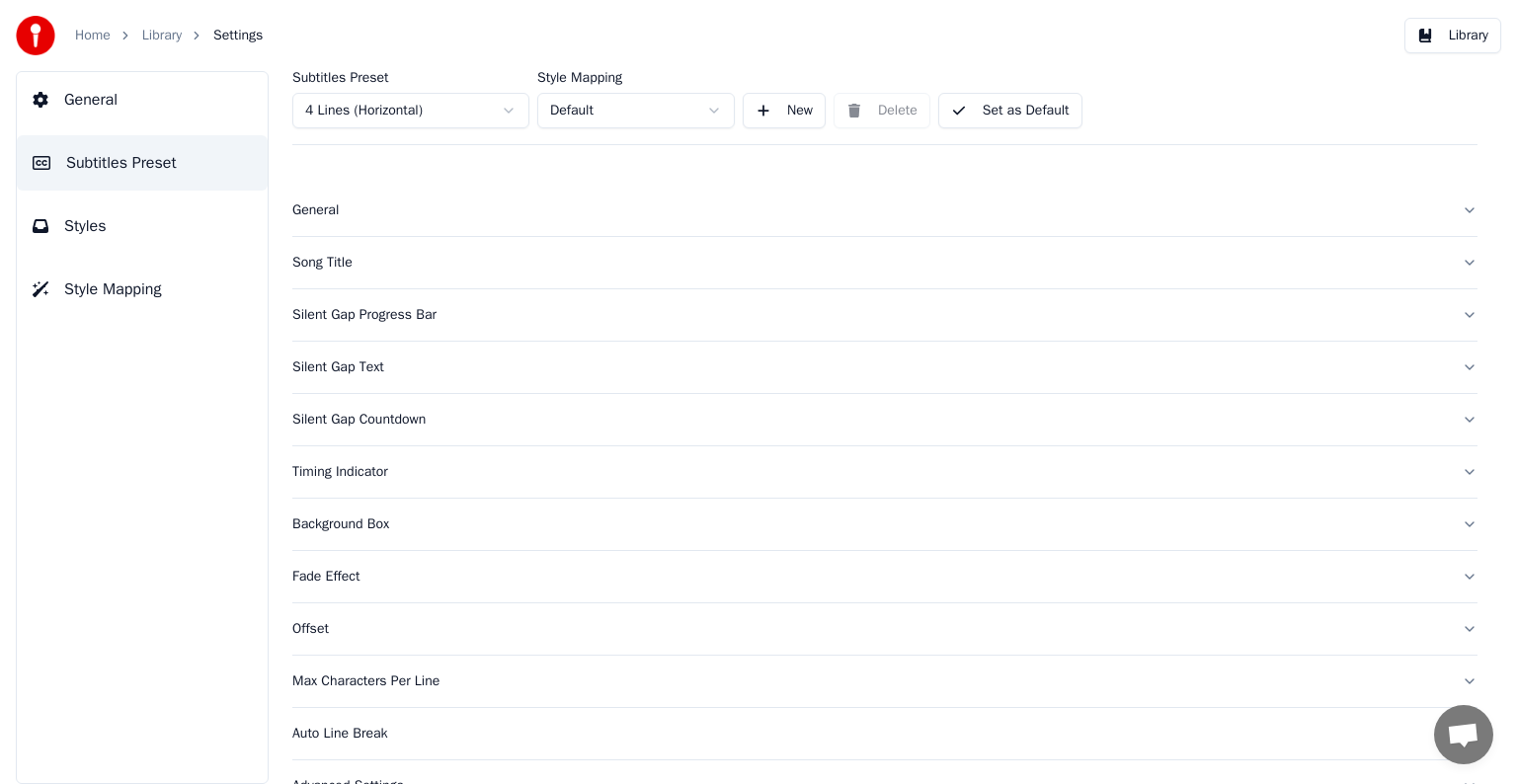 click on "Styles" at bounding box center [142, 226] 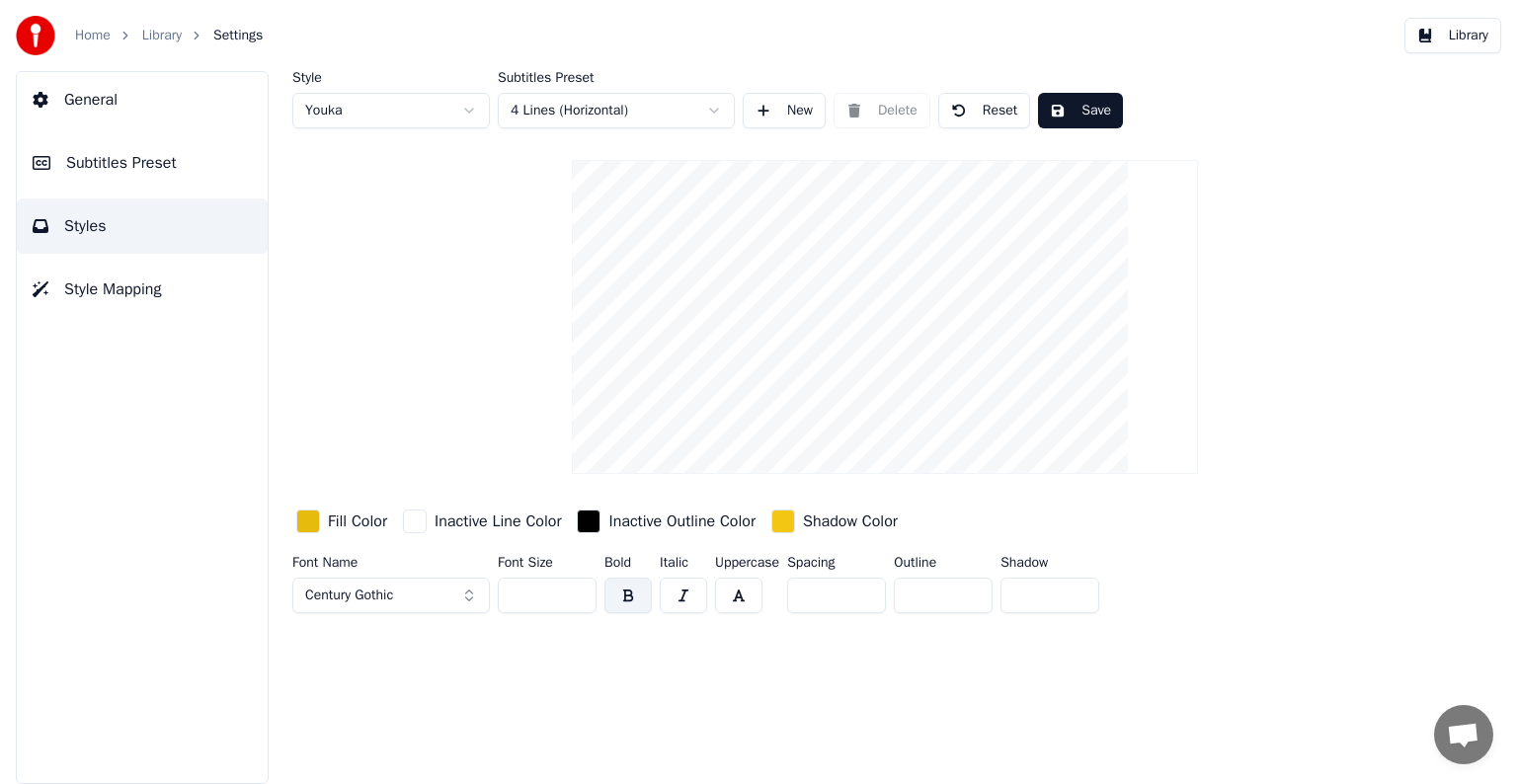 click on "Century Gothic" at bounding box center [349, 595] 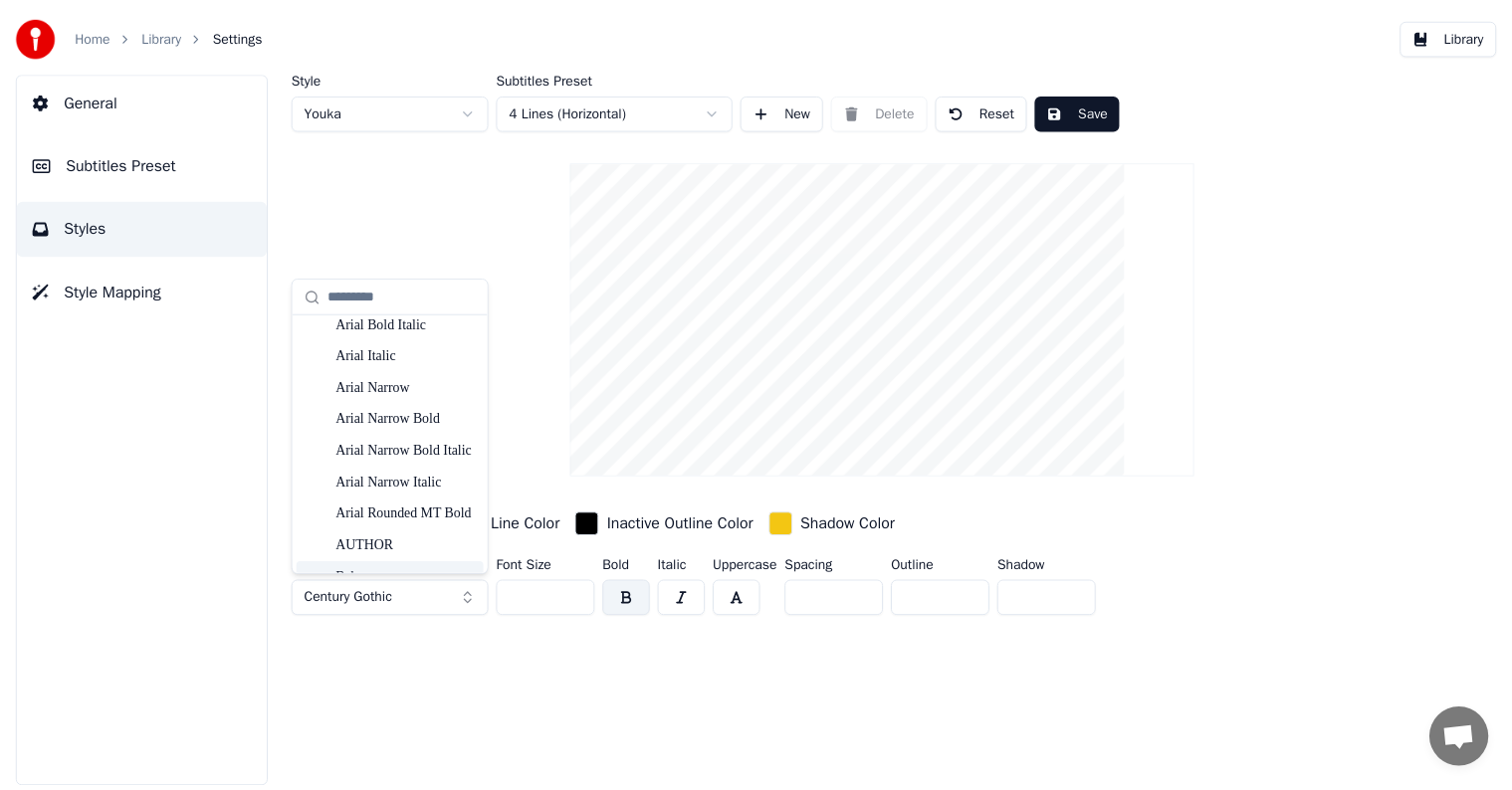 scroll, scrollTop: 199, scrollLeft: 0, axis: vertical 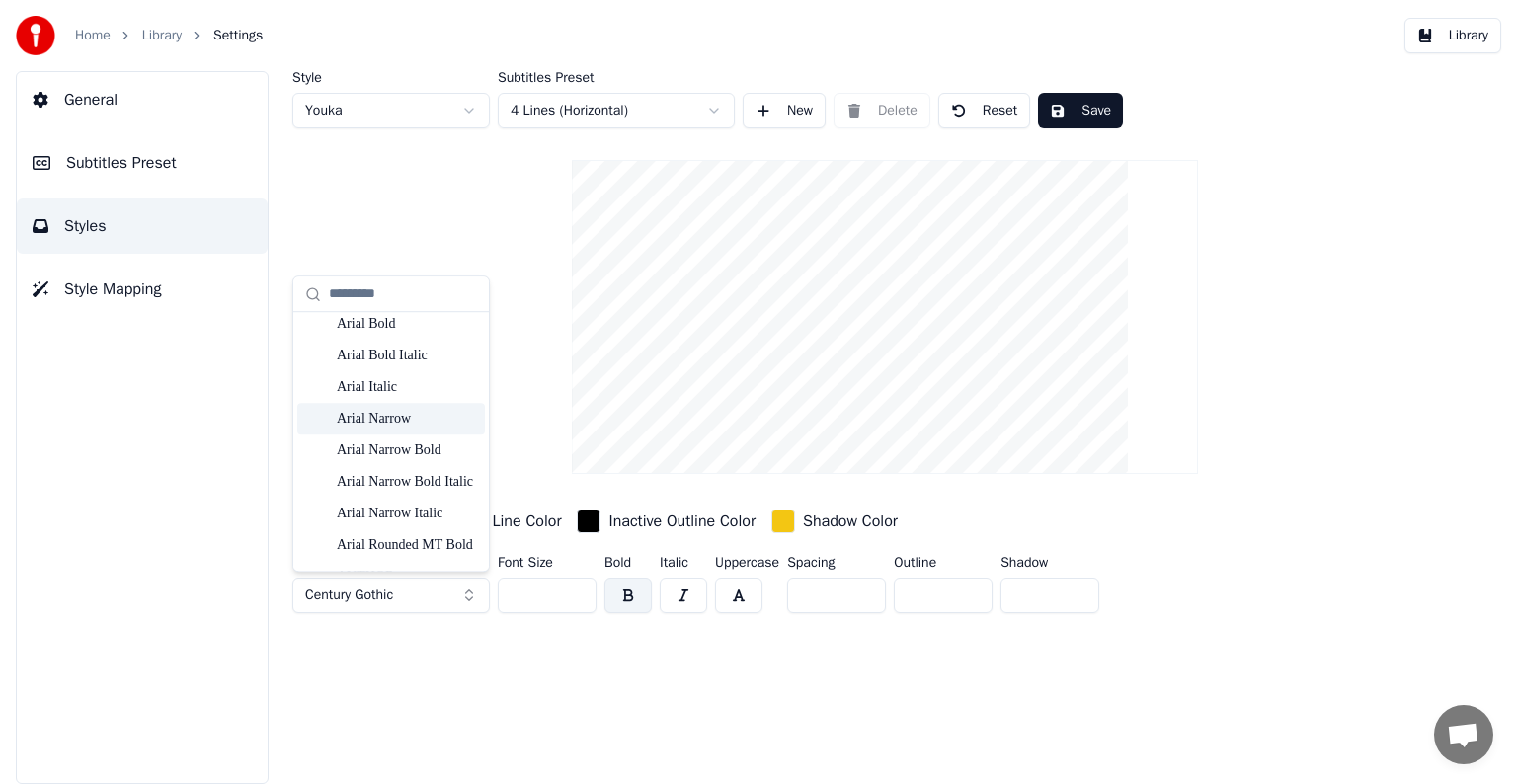 click on "Arial Narrow" at bounding box center [407, 419] 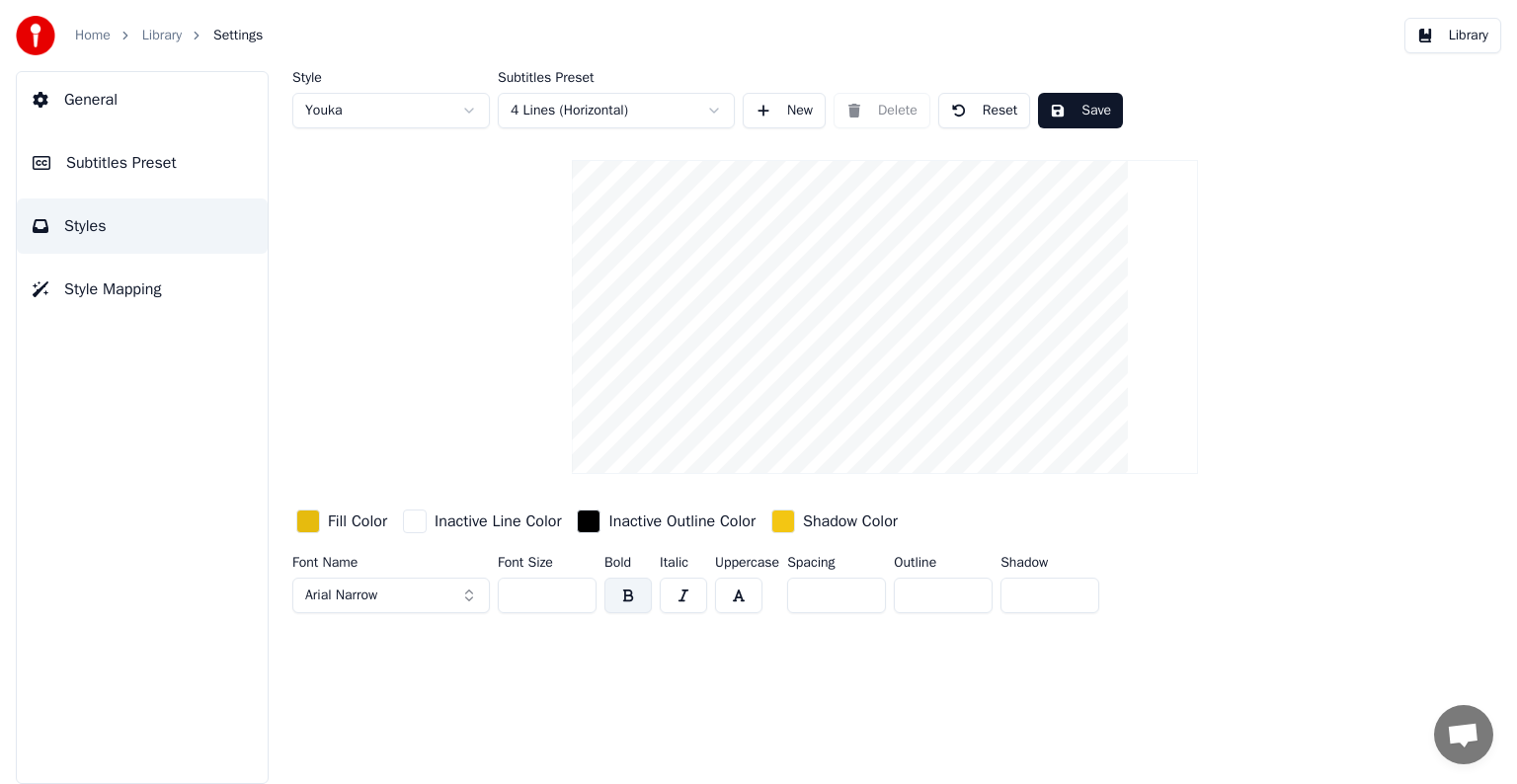 click on "Save" at bounding box center [1080, 111] 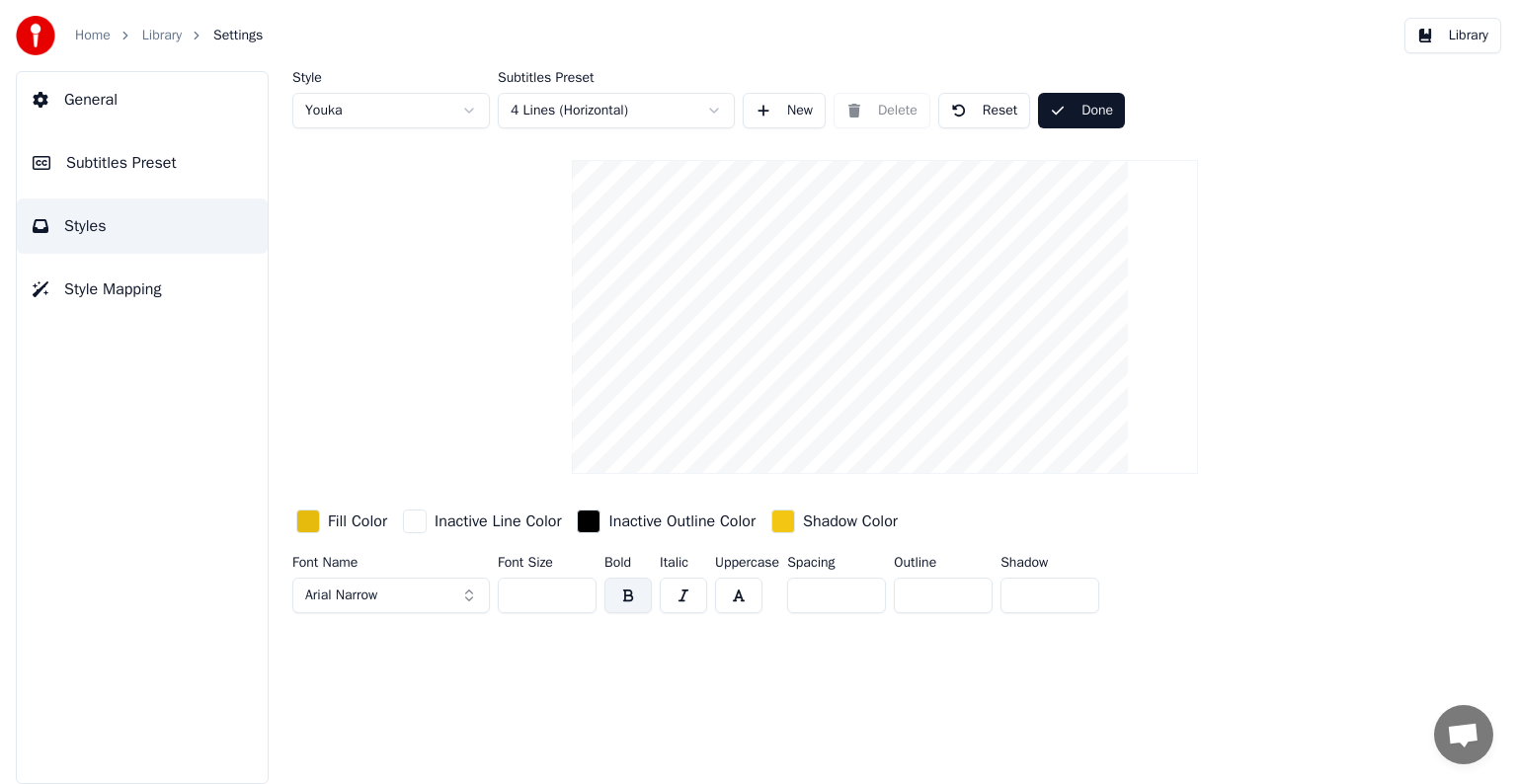click on "Library" at bounding box center [162, 36] 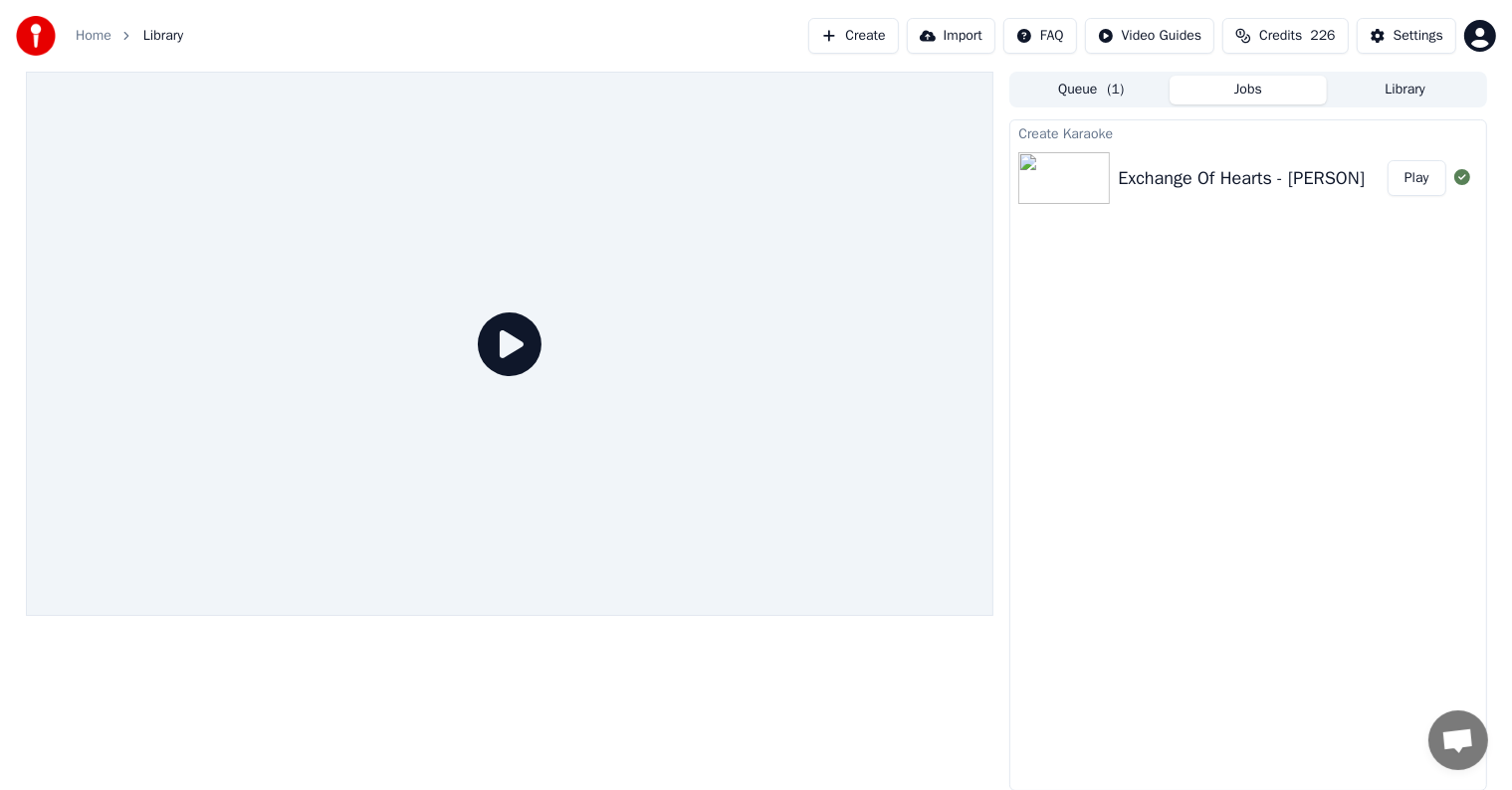 click on "Play" at bounding box center [1416, 178] 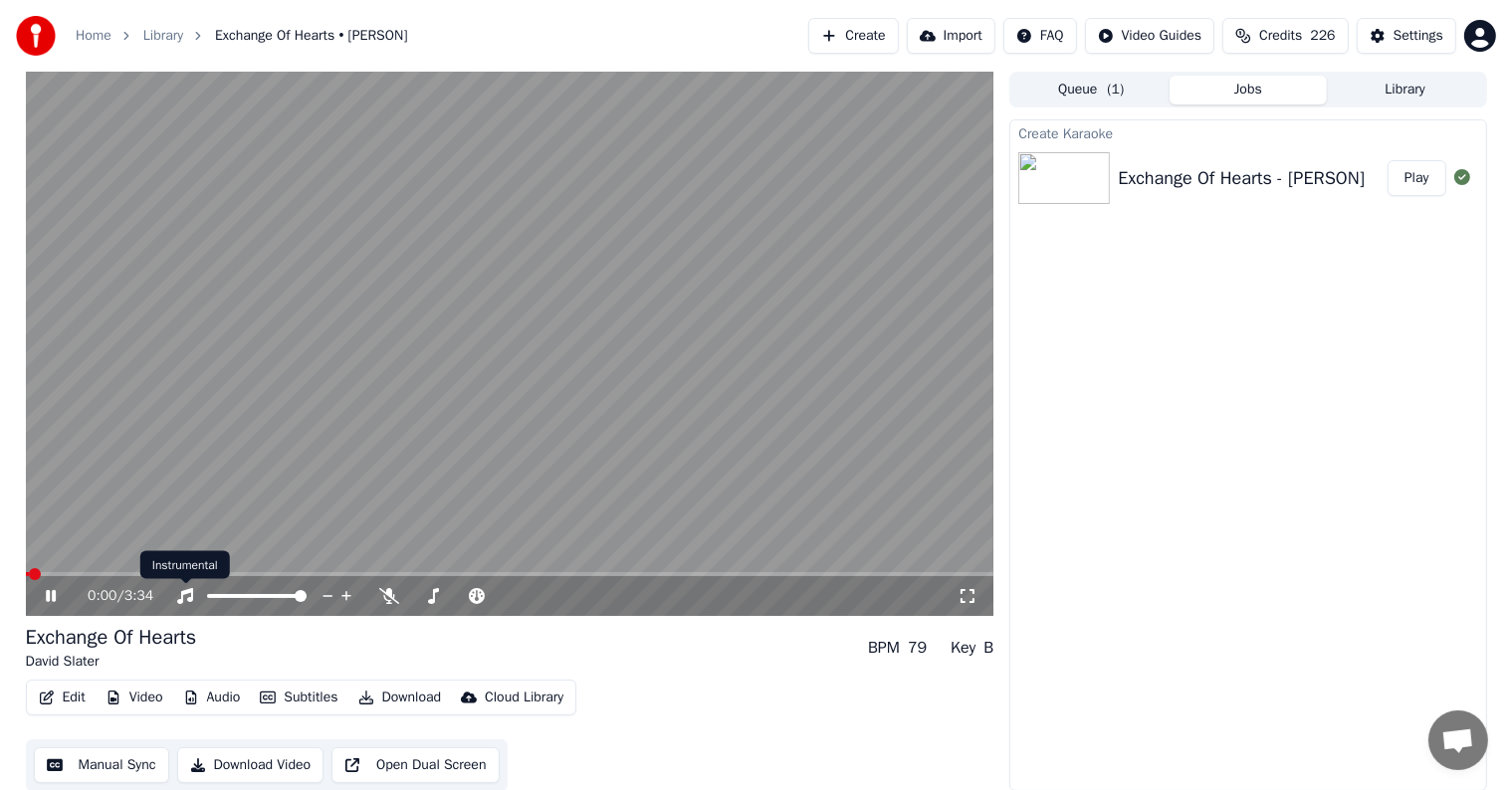 click at bounding box center [510, 574] 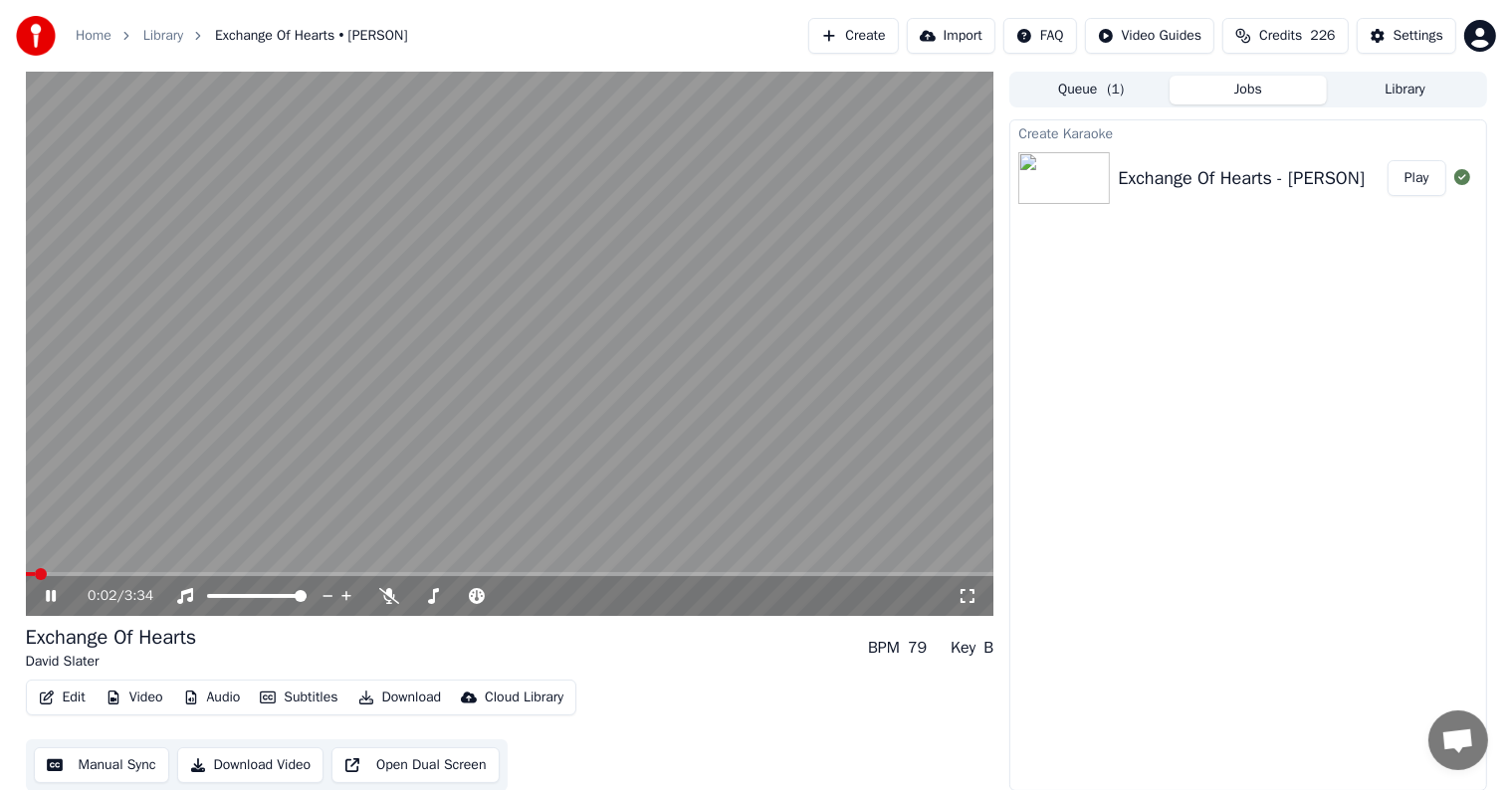 click at bounding box center [510, 343] 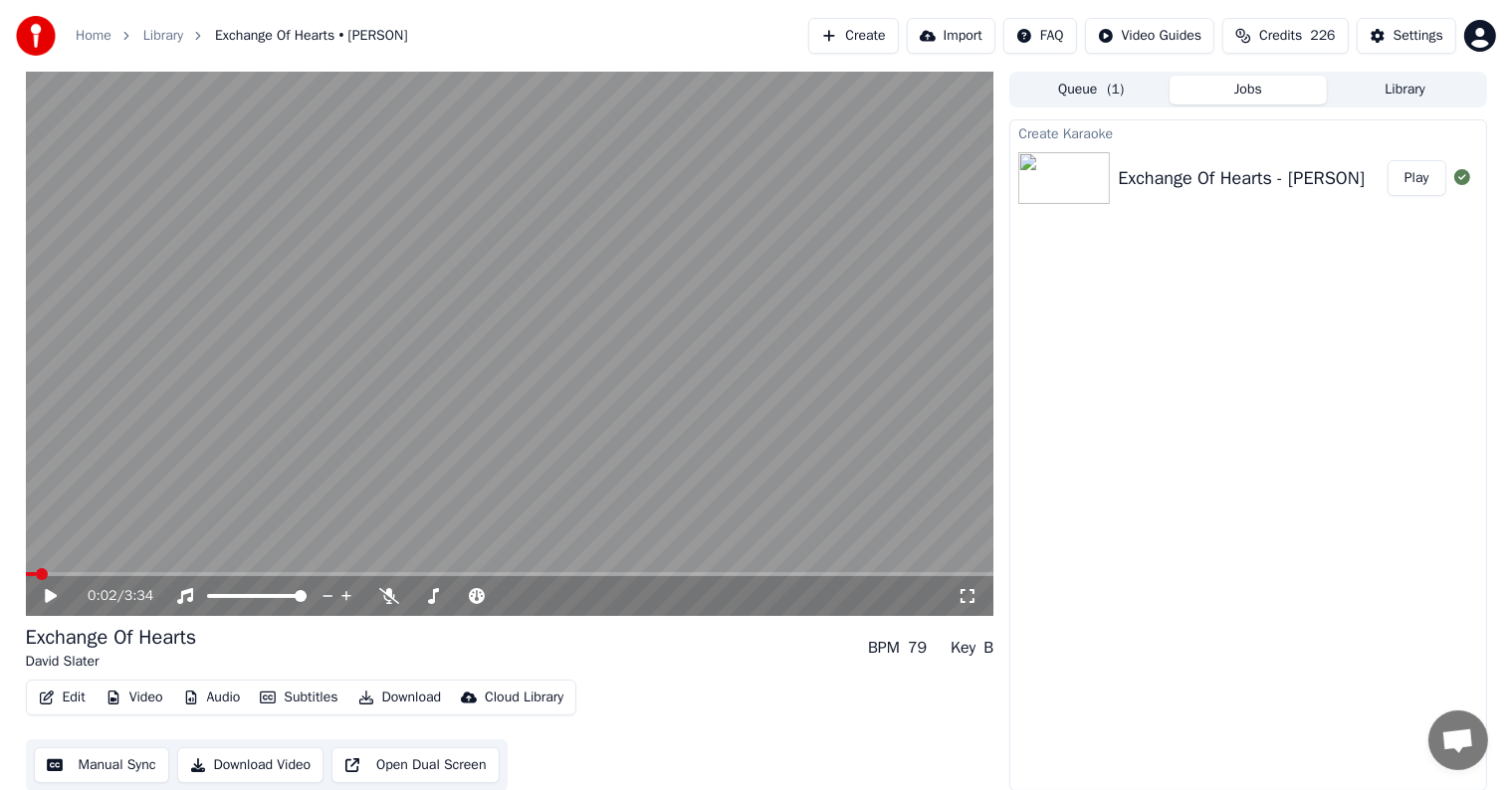 click at bounding box center (510, 574) 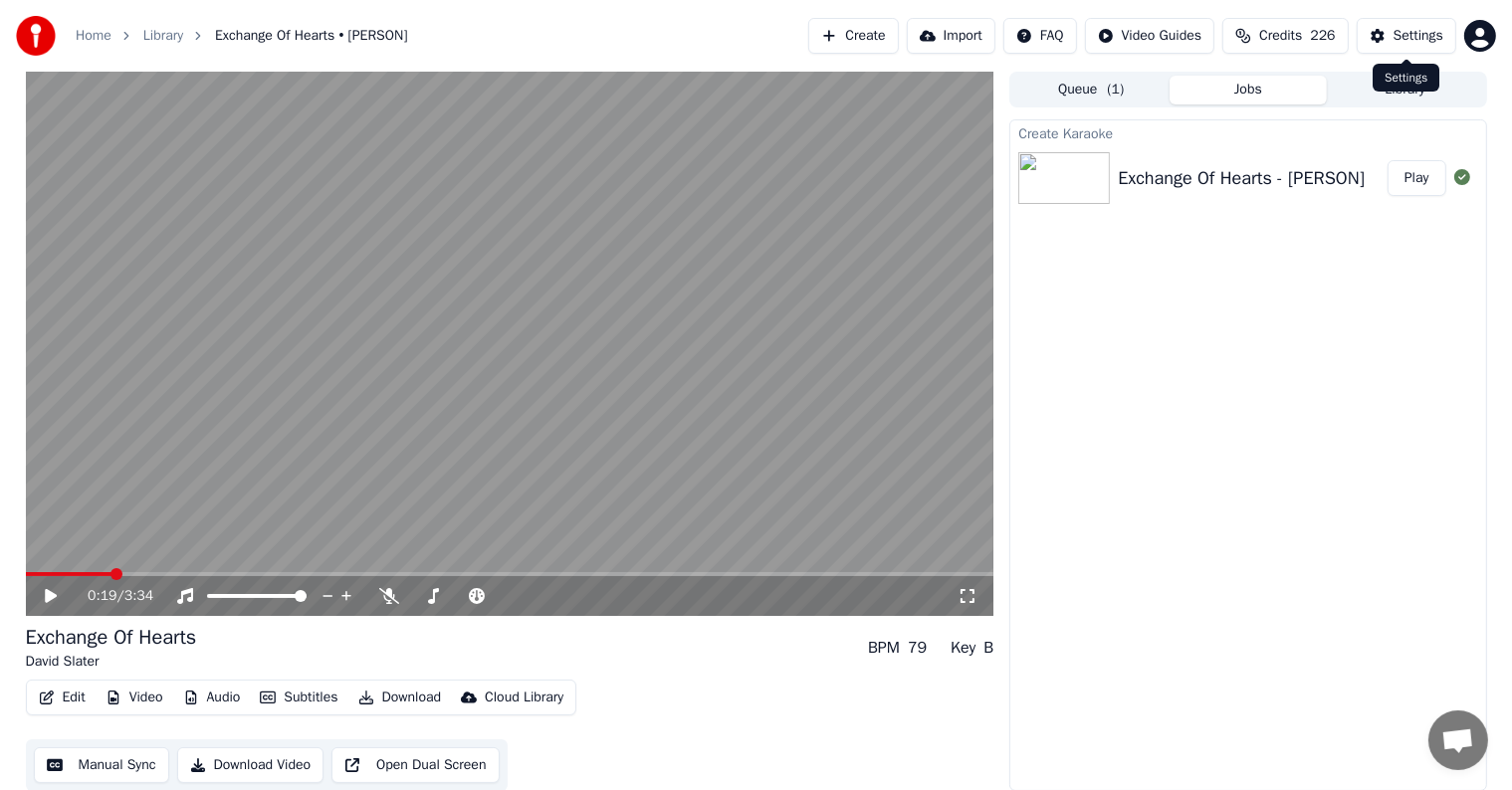 click on "Settings" at bounding box center (1418, 36) 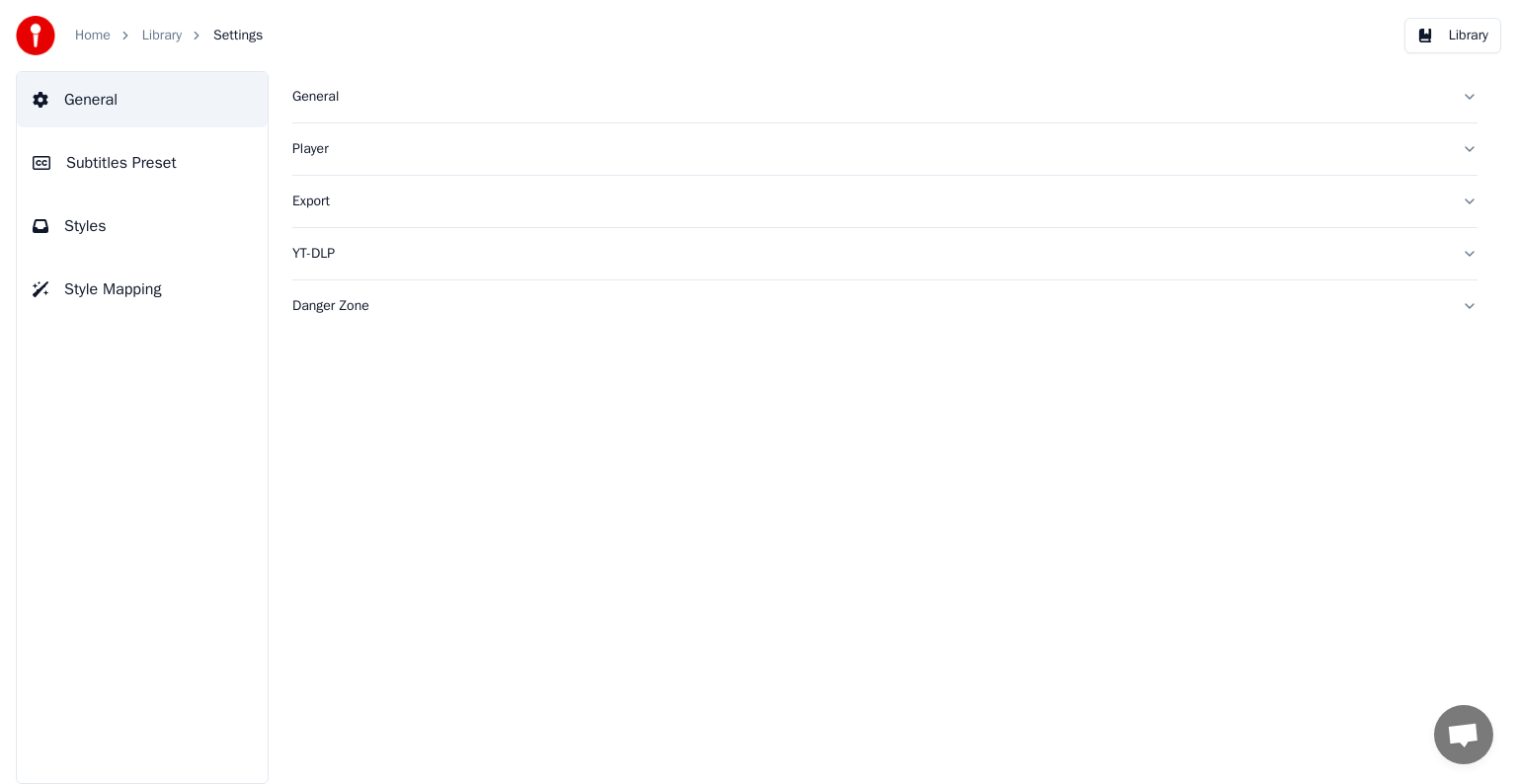click on "Subtitles Preset" at bounding box center (142, 163) 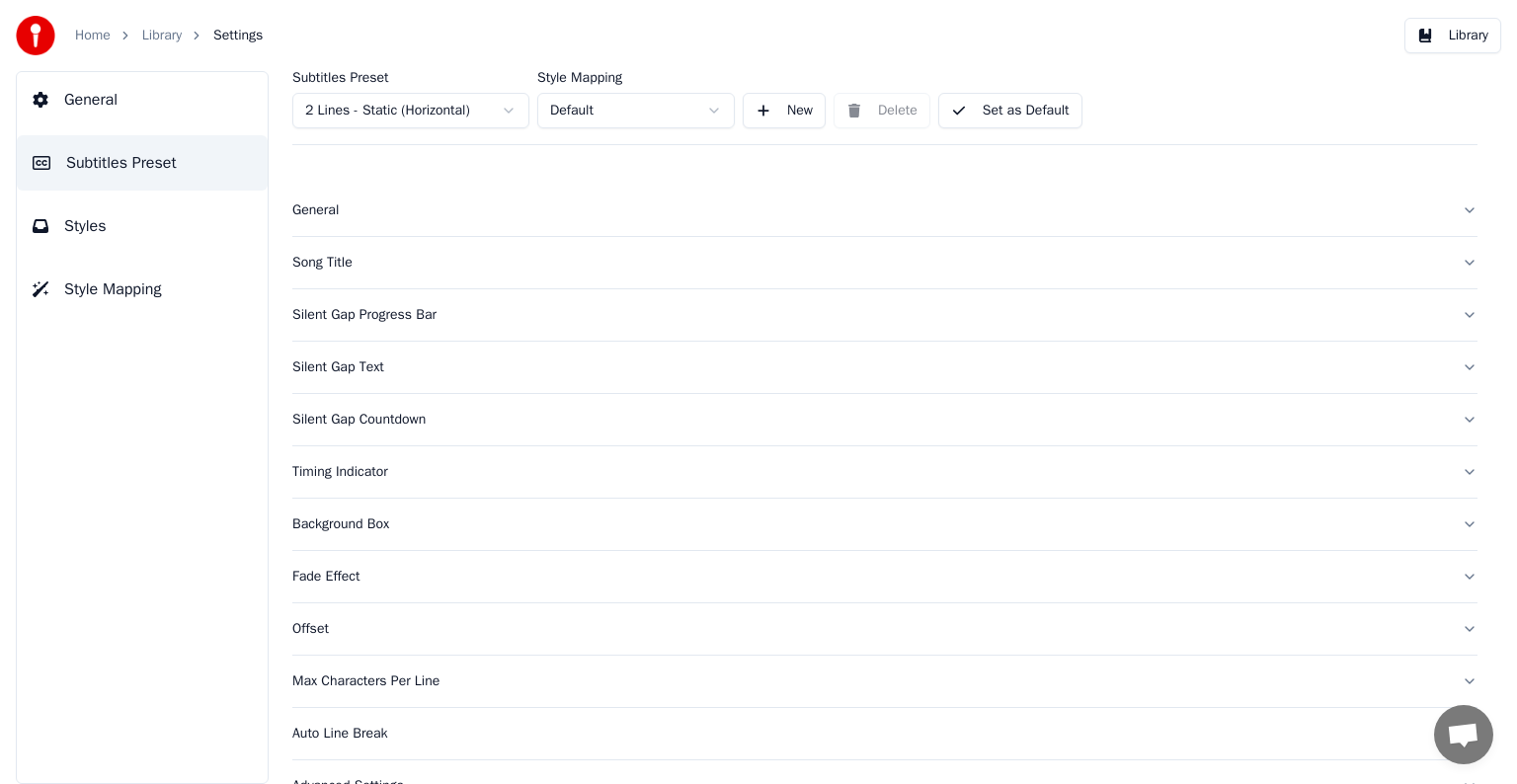 click on "Styles" at bounding box center (85, 226) 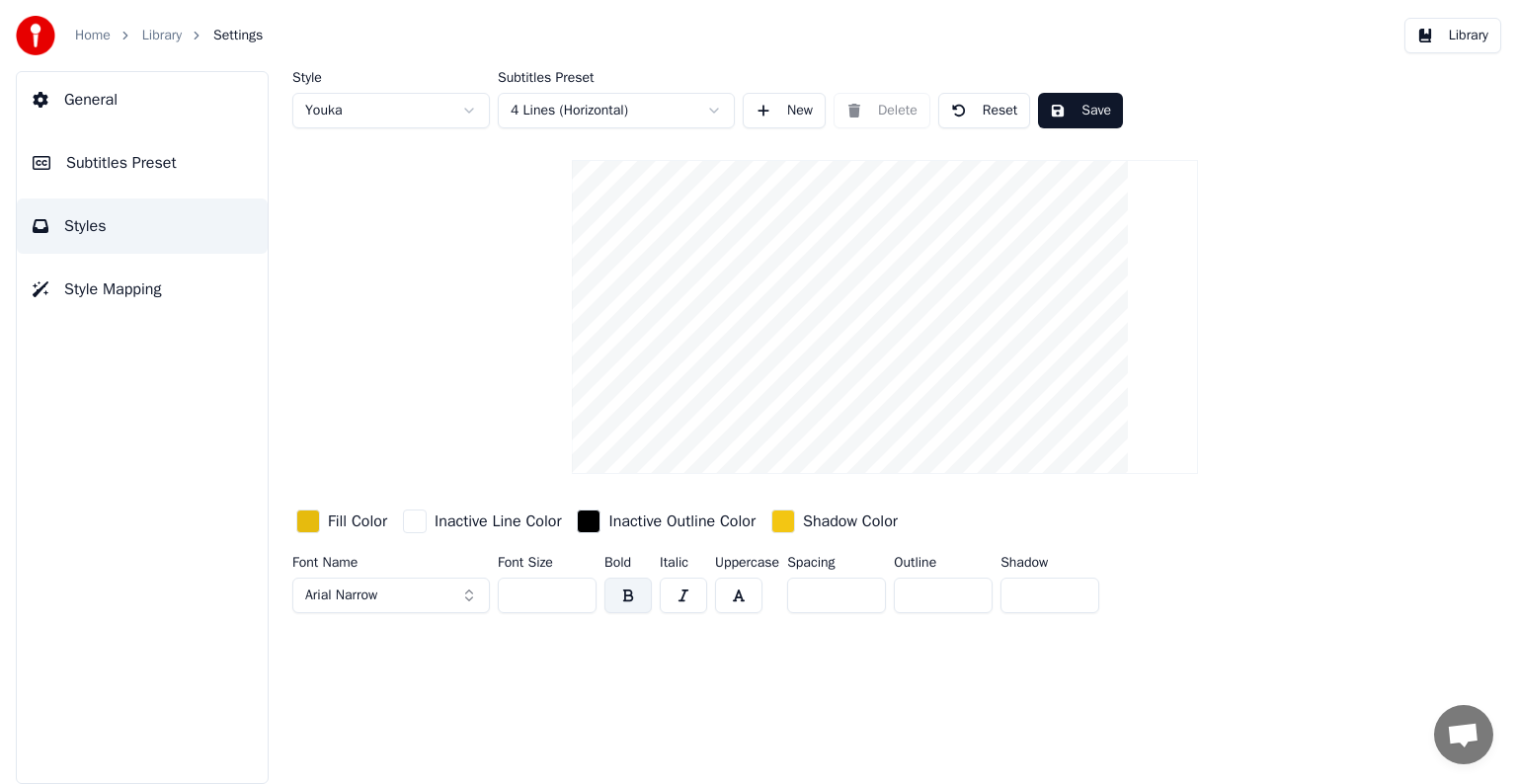 click on "Subtitles Preset" at bounding box center [142, 163] 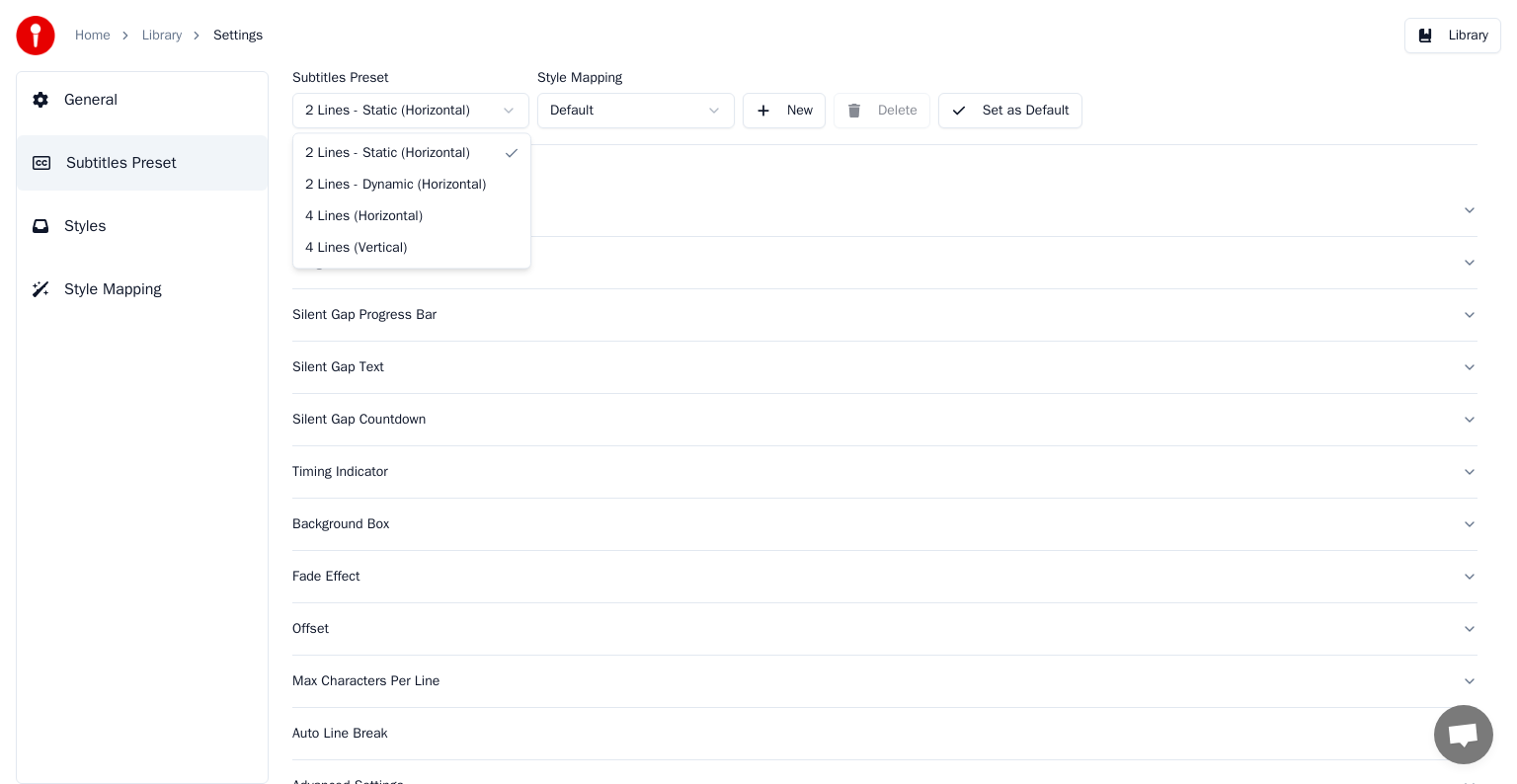 click on "Home Library Settings Library General Subtitles Preset Styles Style Mapping Subtitles Preset 2 Lines - Static (Horizontal) Style Mapping Default New Delete Set as Default General Song Title Silent Gap Progress Bar Silent Gap Text Silent Gap Countdown Timing Indicator Background Box Fade Effect Offset Max Characters Per Line Auto Line Break Advanced Settings 2 Lines - Static (Horizontal) 2 Lines - Dynamic (Horizontal) 4 Lines (Horizontal) 4 Lines (Vertical)" at bounding box center [758, 392] 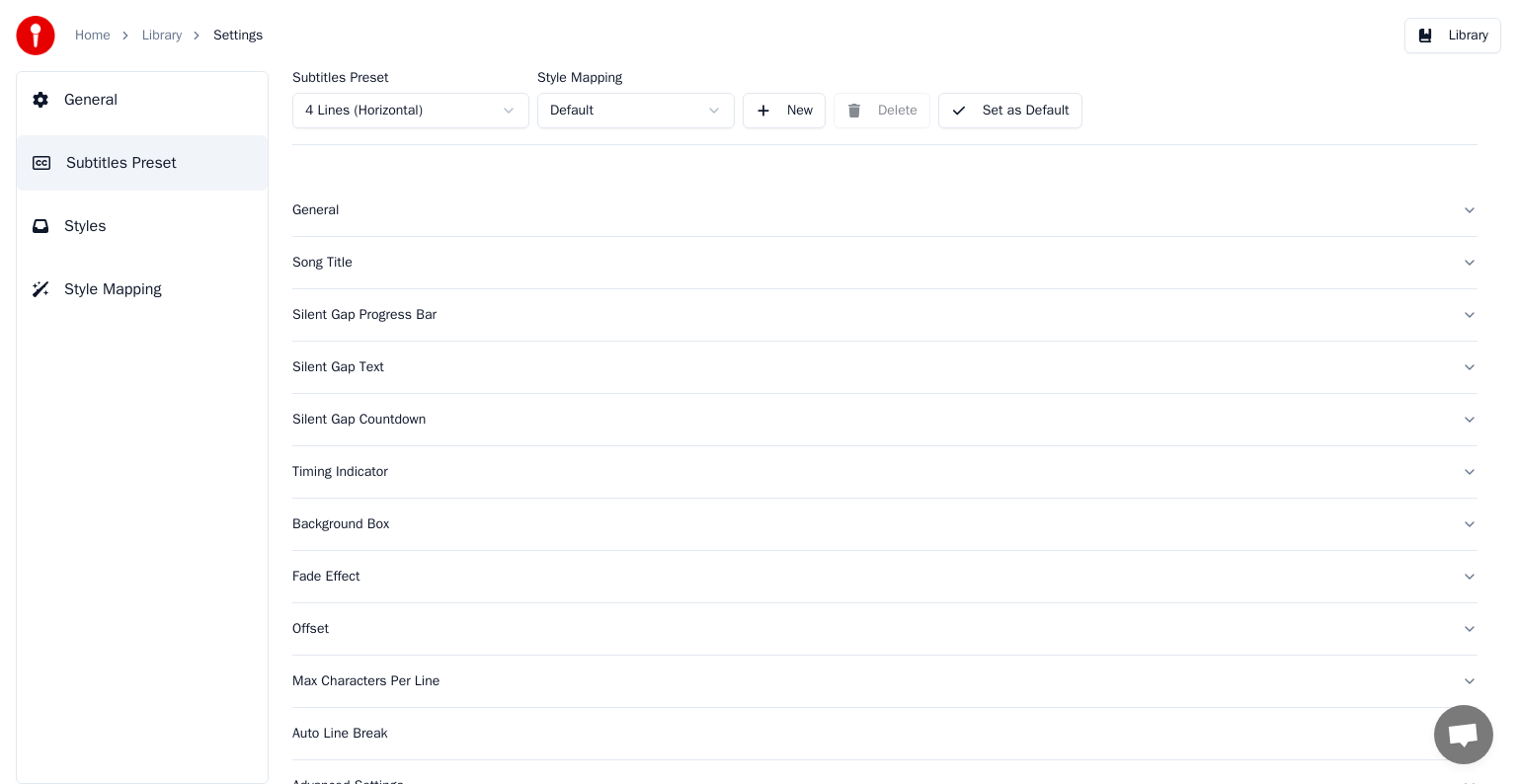 click on "Styles" at bounding box center [85, 226] 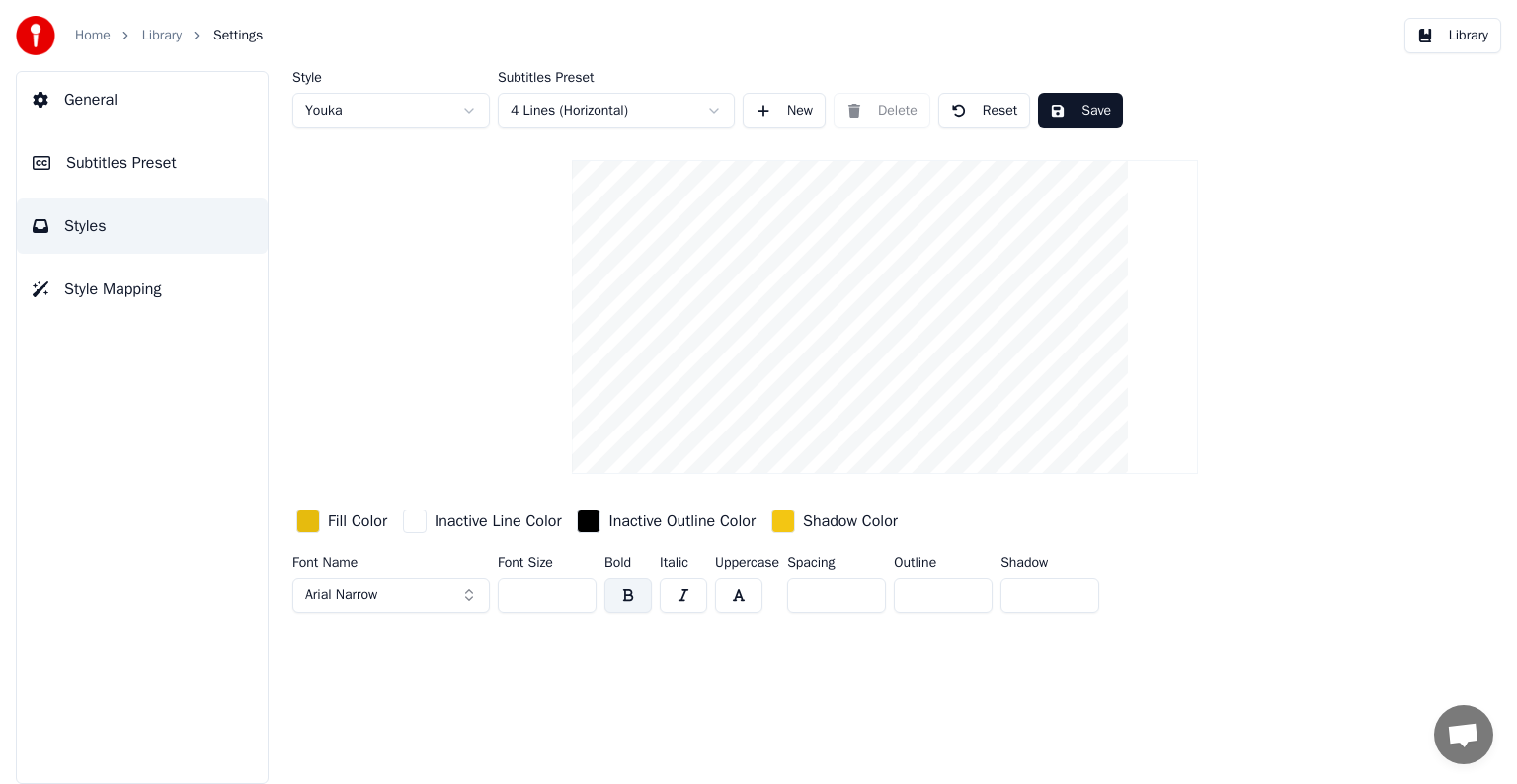 click on "Arial Narrow" at bounding box center (391, 595) 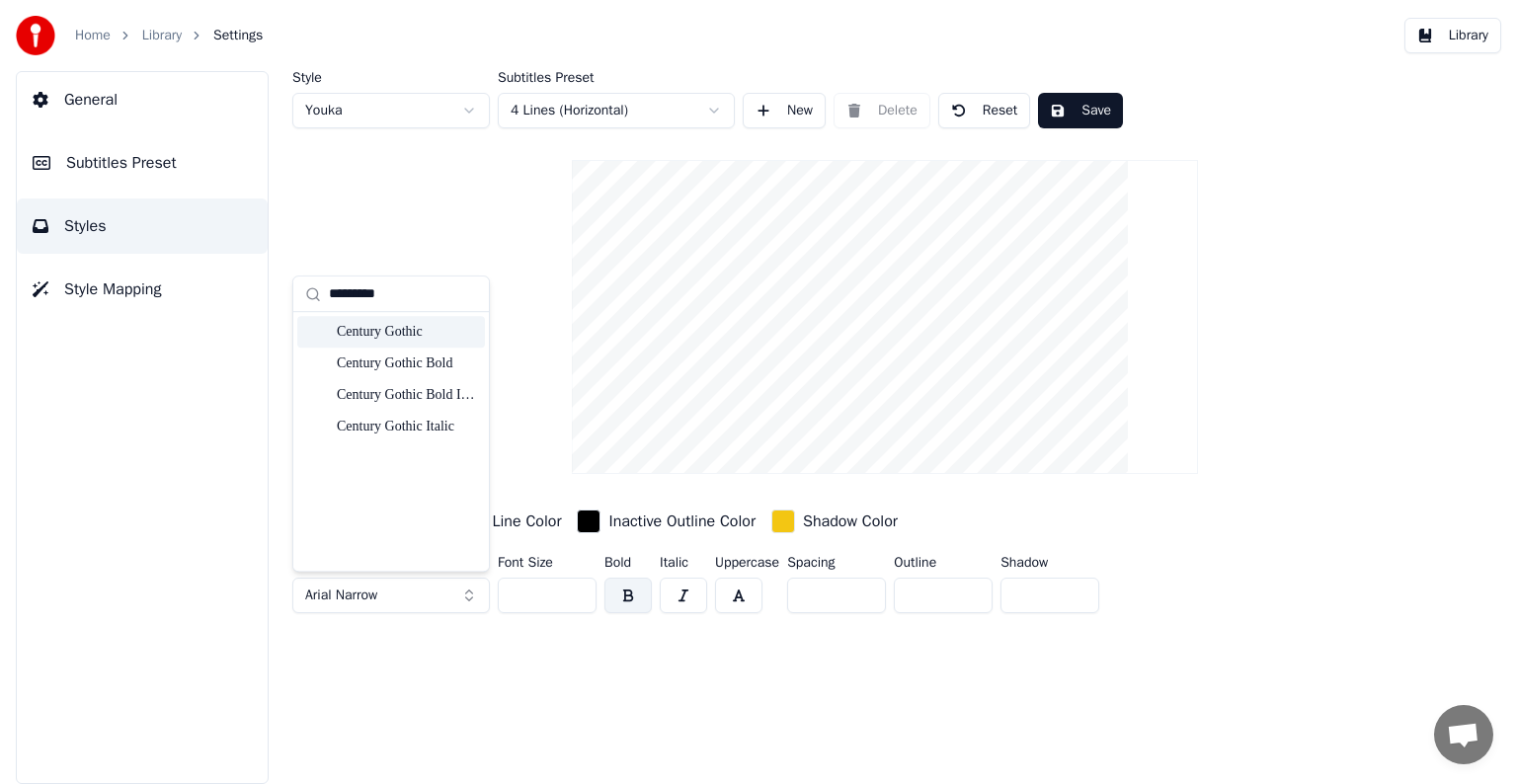 type on "*********" 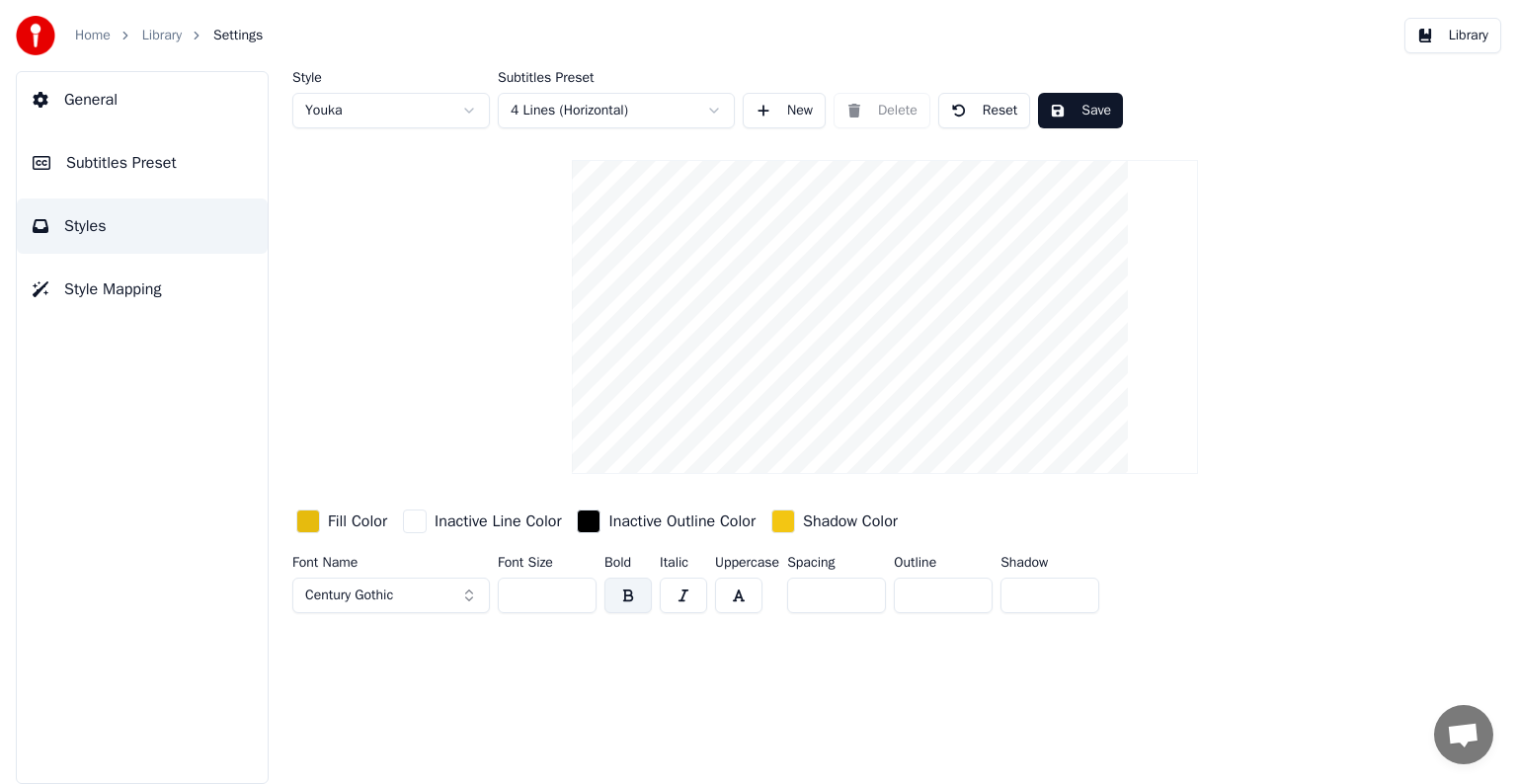 click on "*" at bounding box center [943, 595] 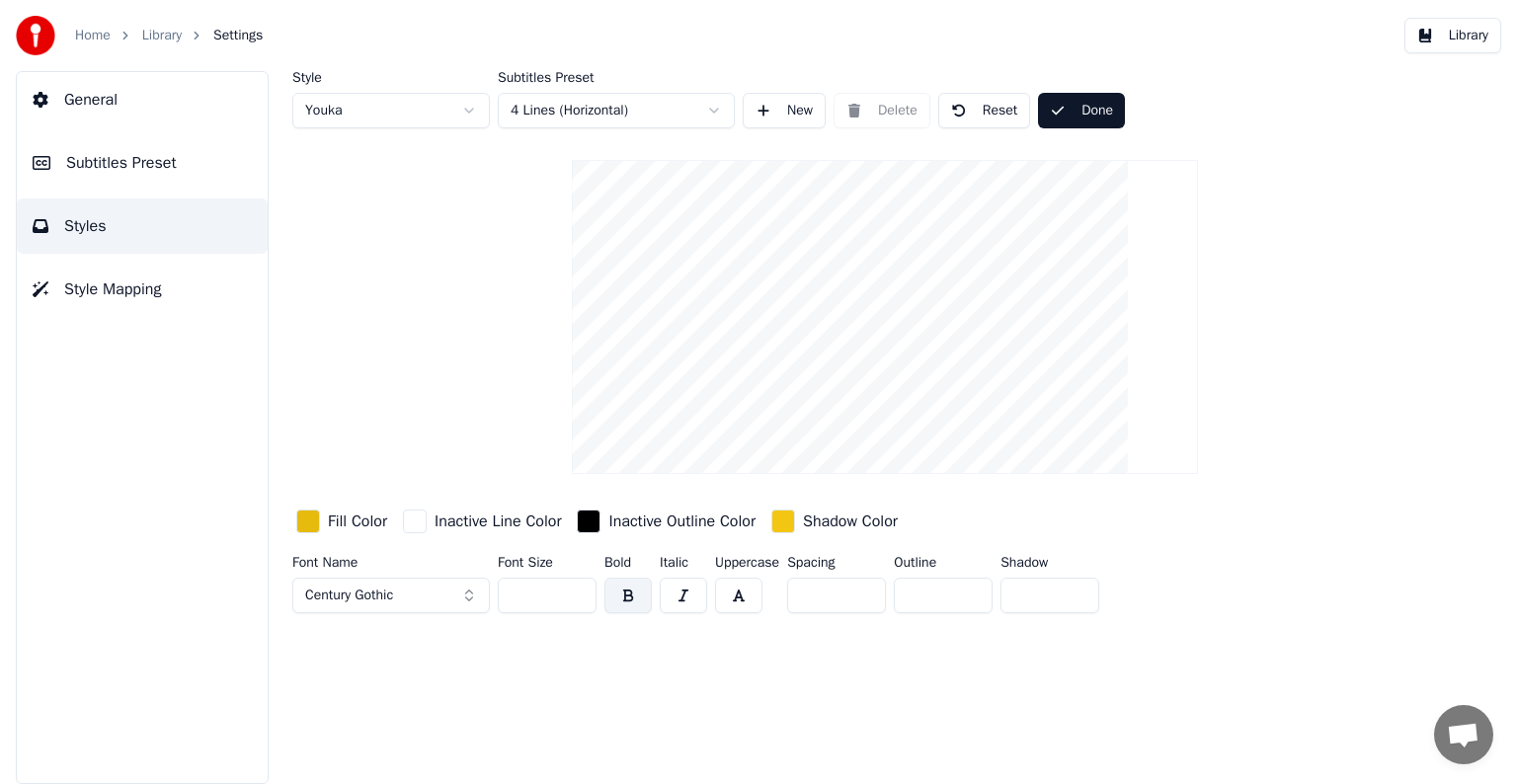 click on "Library" at bounding box center [162, 36] 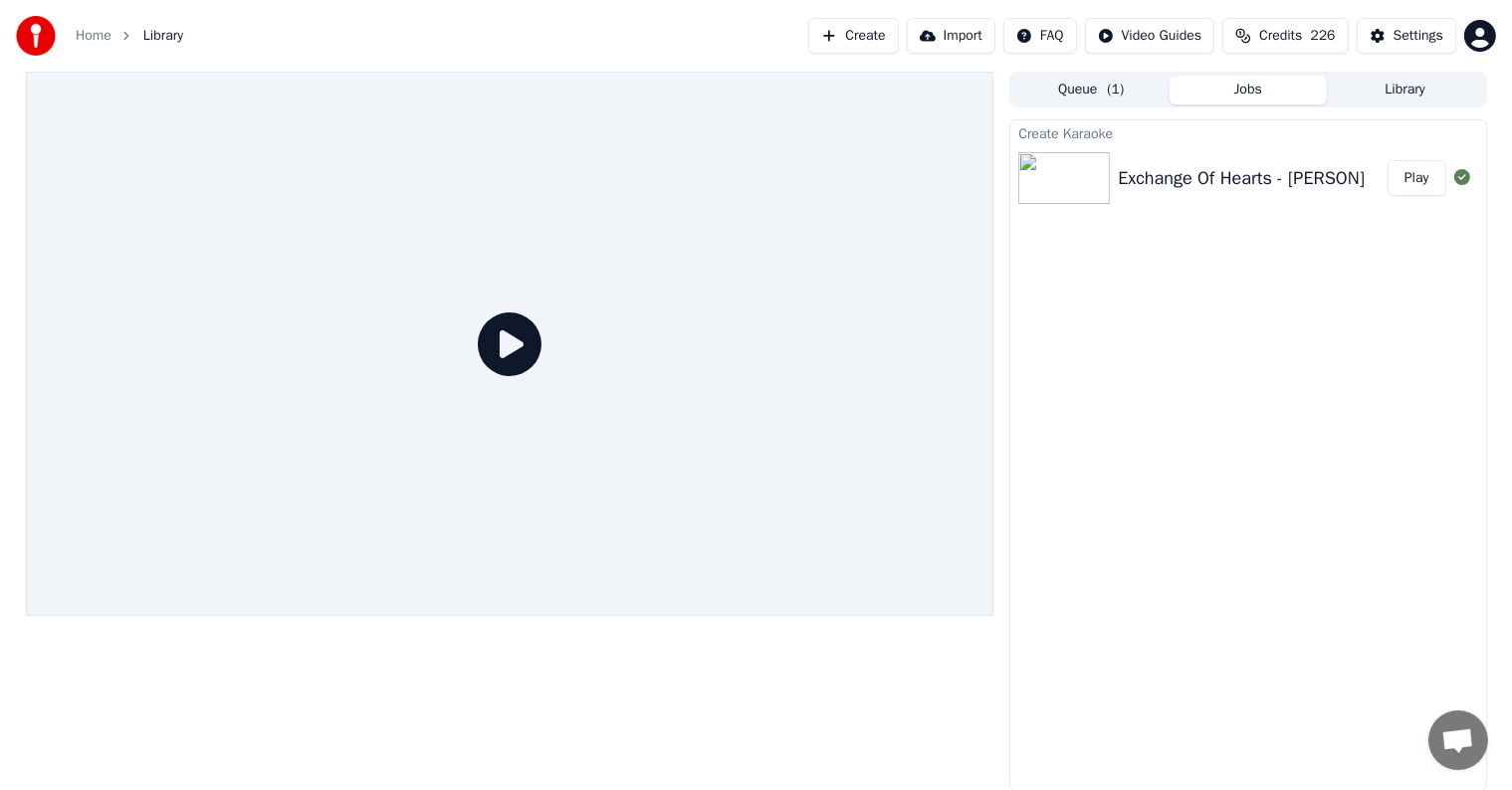 click on "Play" at bounding box center [1416, 178] 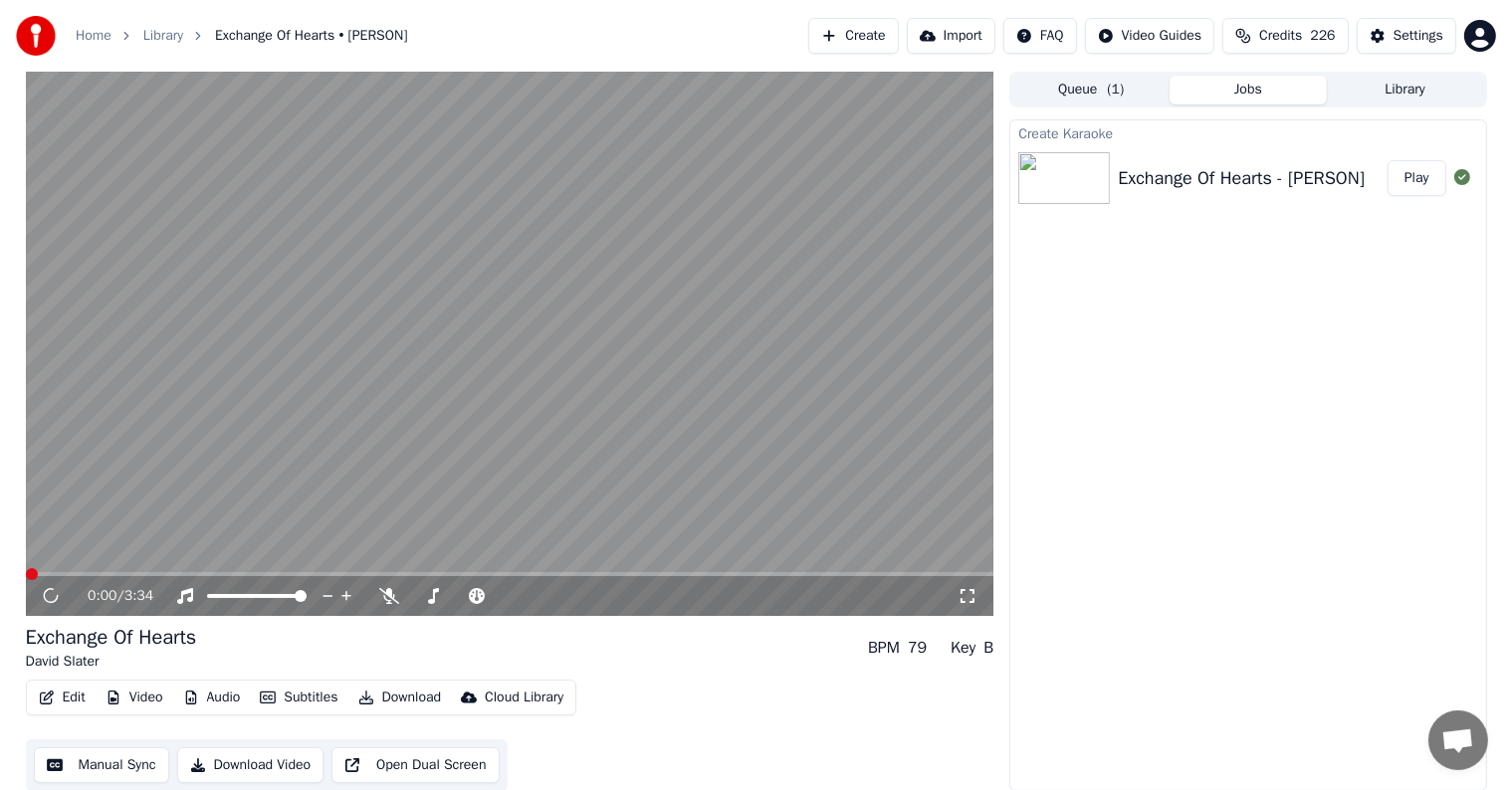 click at bounding box center [510, 574] 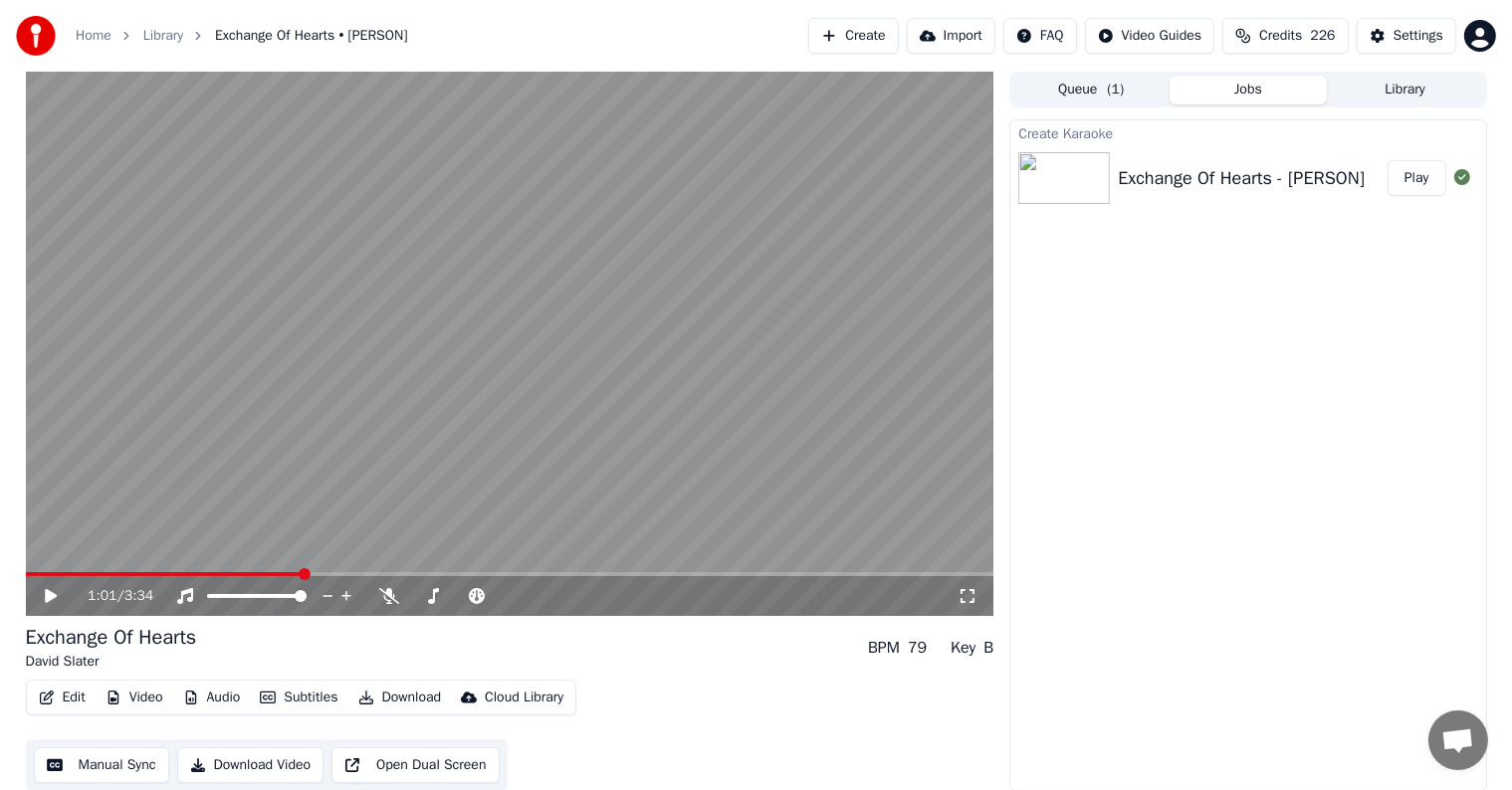 scroll, scrollTop: 1, scrollLeft: 0, axis: vertical 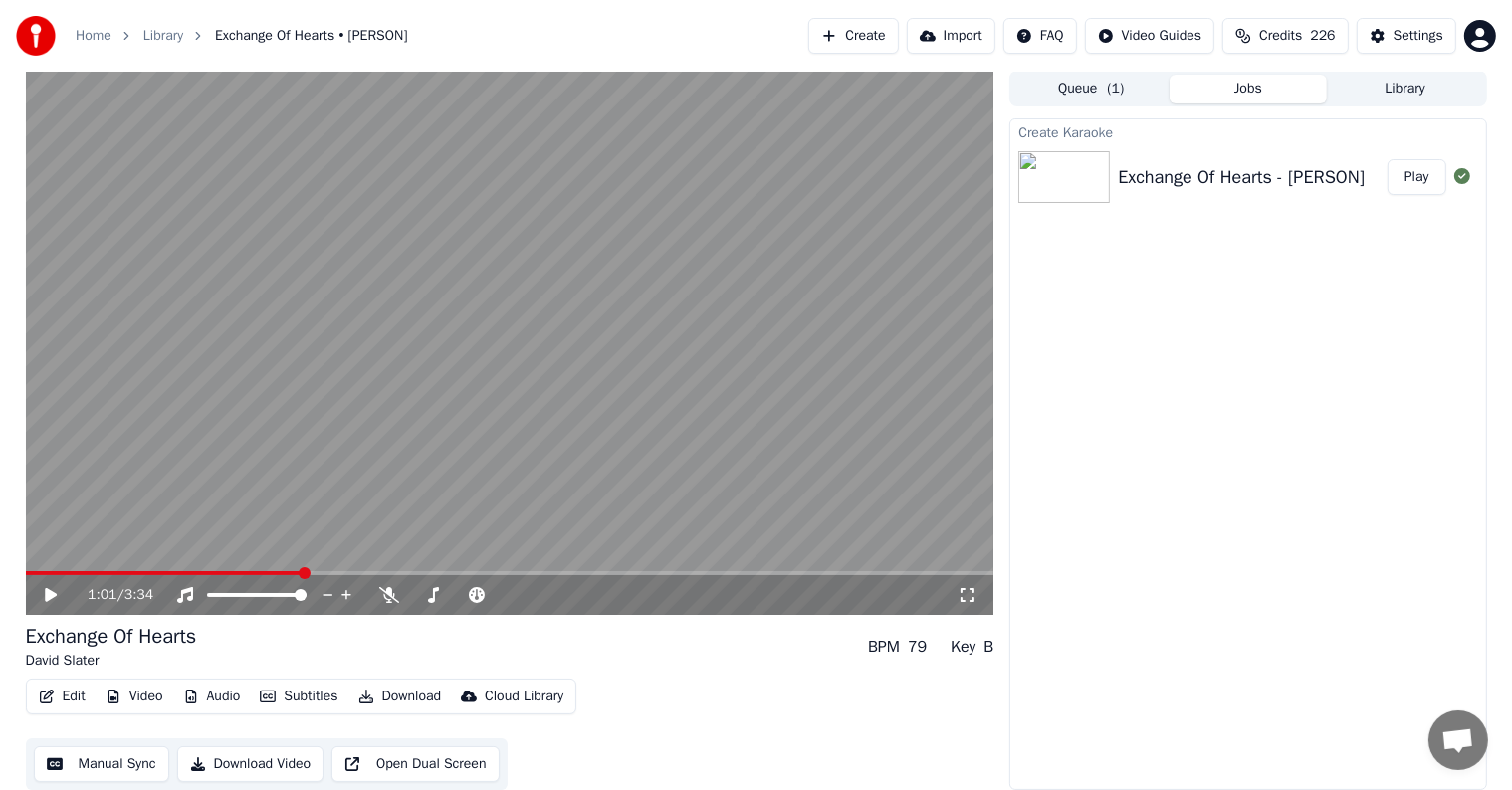 click on "Manual Sync" at bounding box center [102, 764] 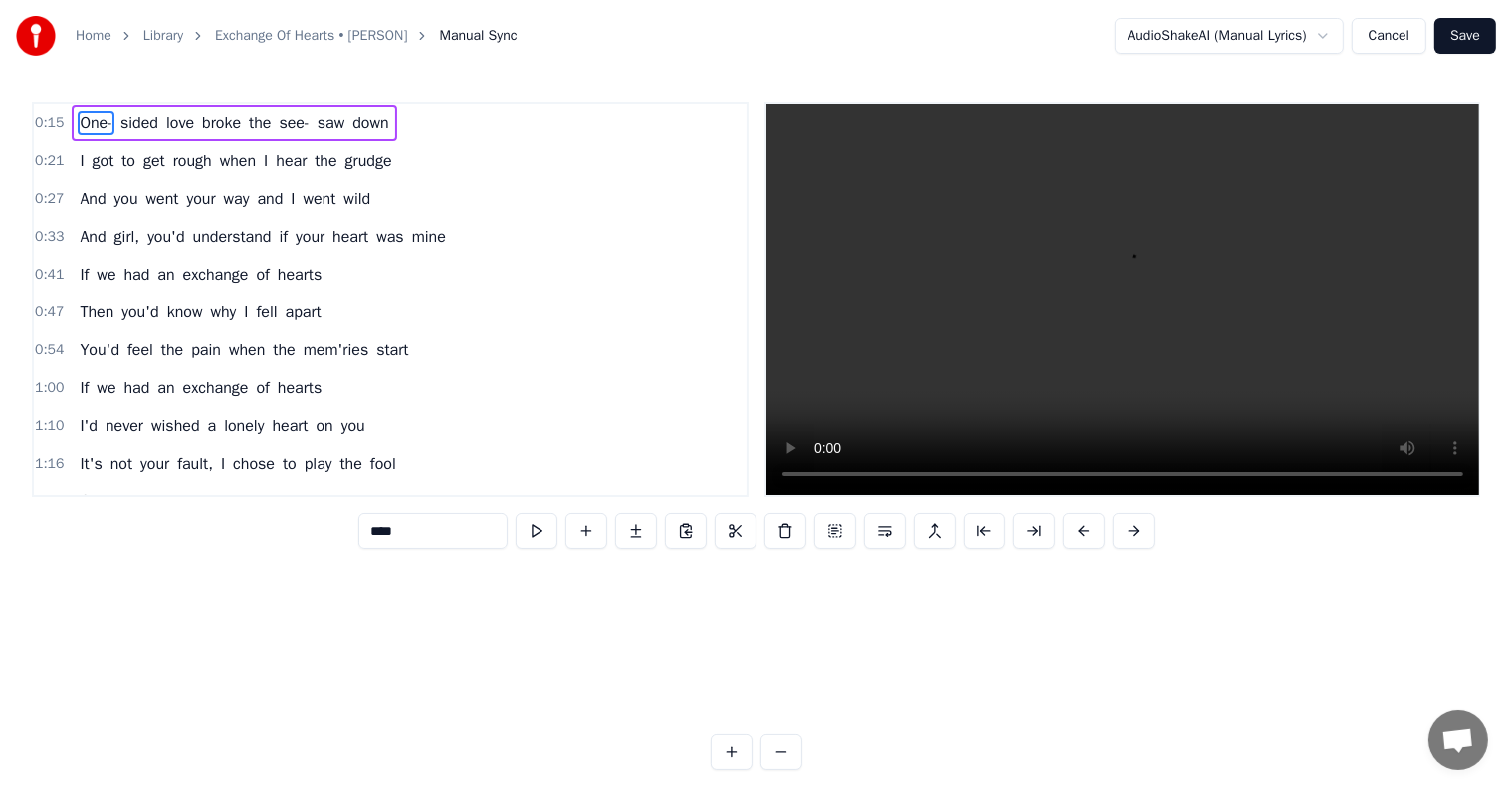 scroll, scrollTop: 0, scrollLeft: 0, axis: both 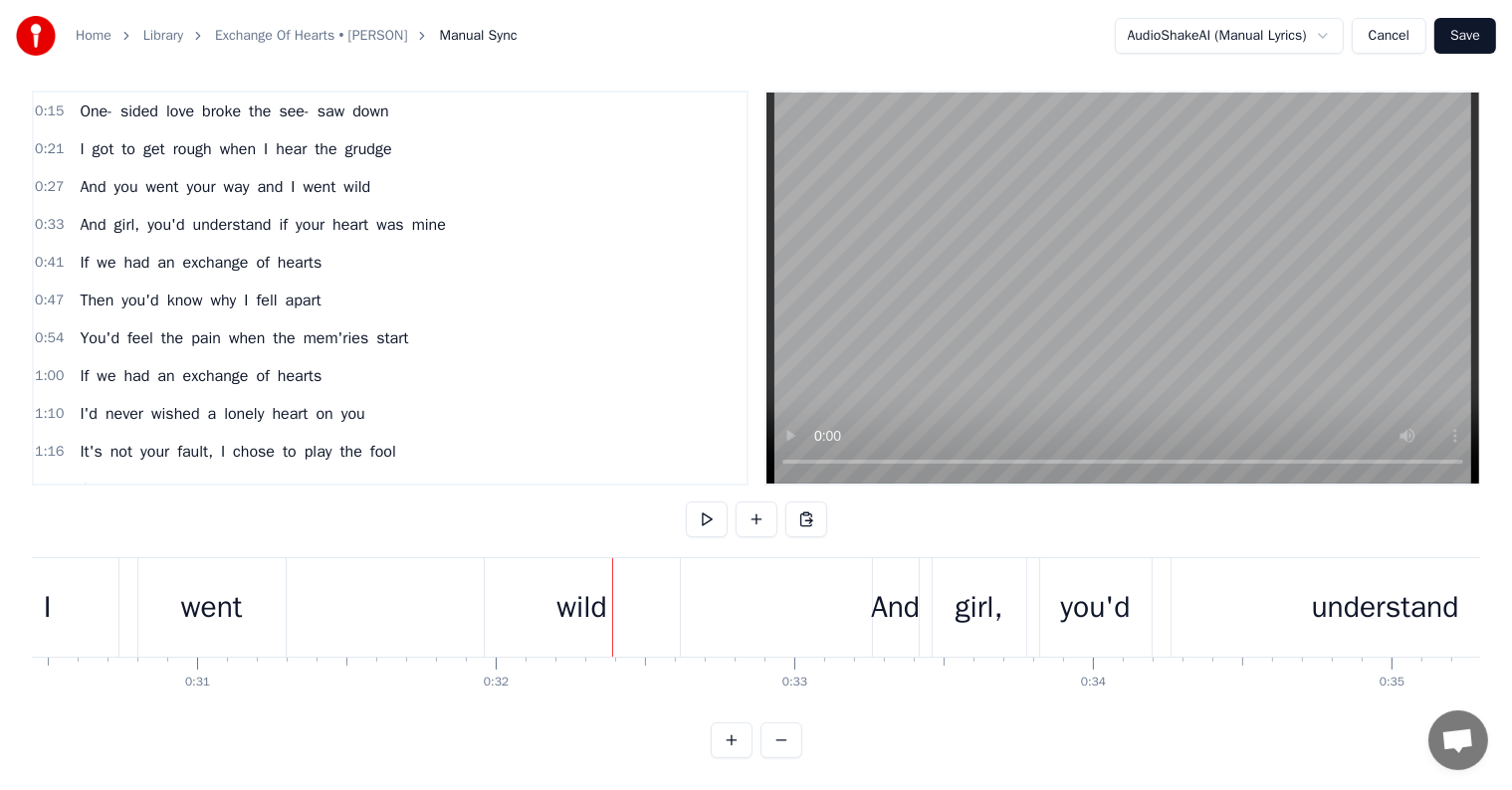 click on "went" at bounding box center (212, 607) 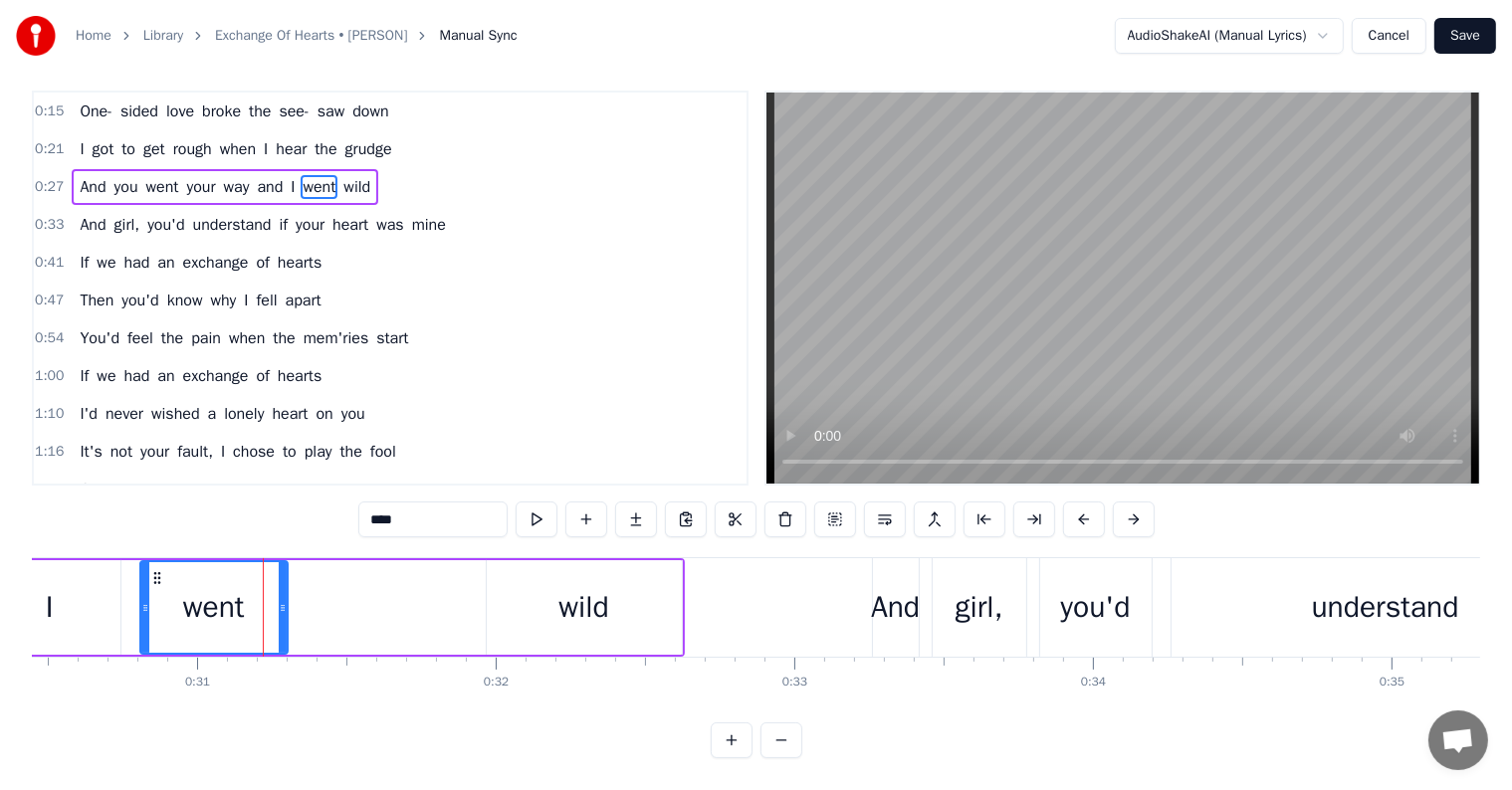 scroll, scrollTop: 0, scrollLeft: 0, axis: both 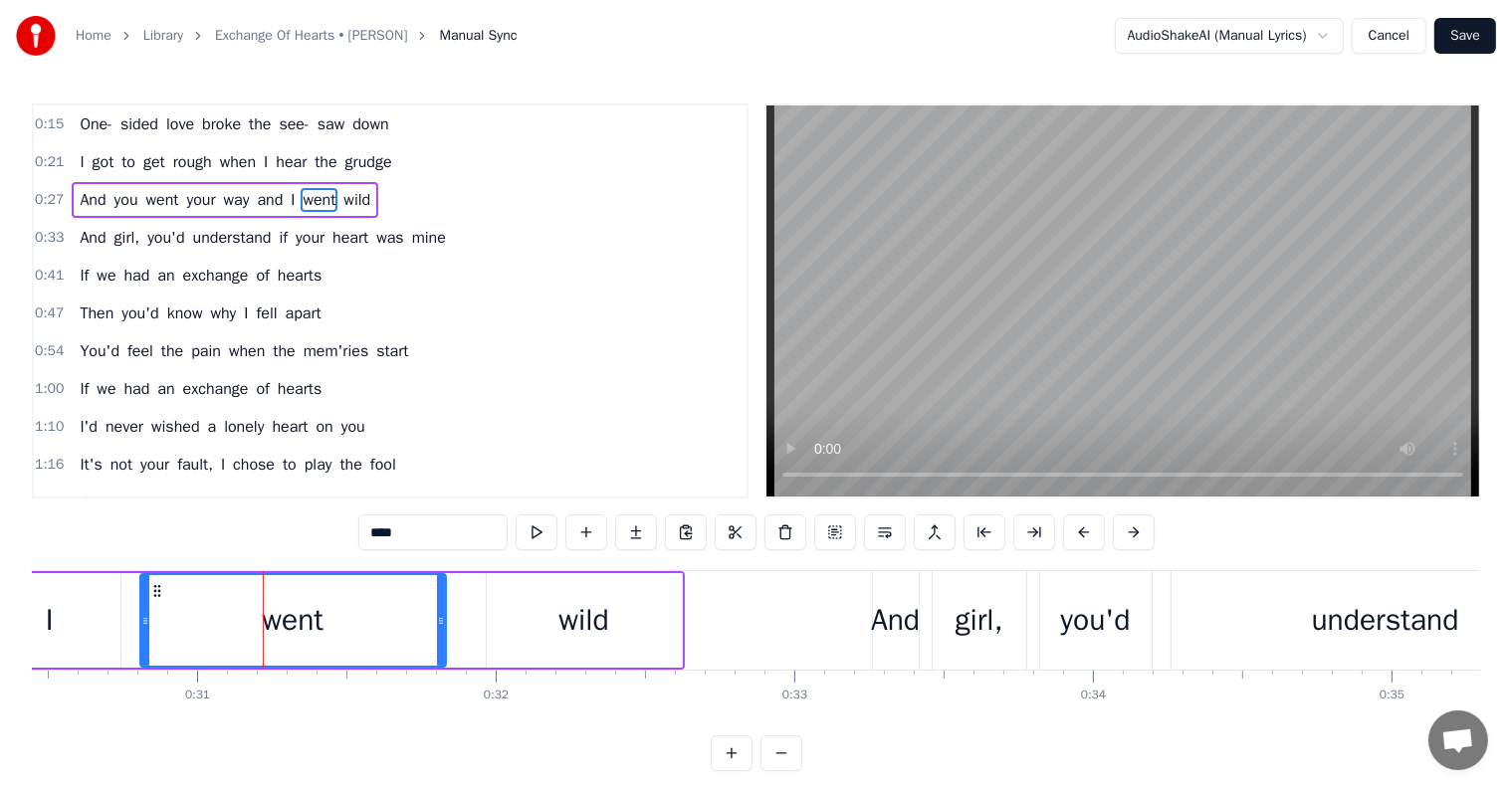 drag, startPoint x: 284, startPoint y: 606, endPoint x: 442, endPoint y: 622, distance: 158.80806 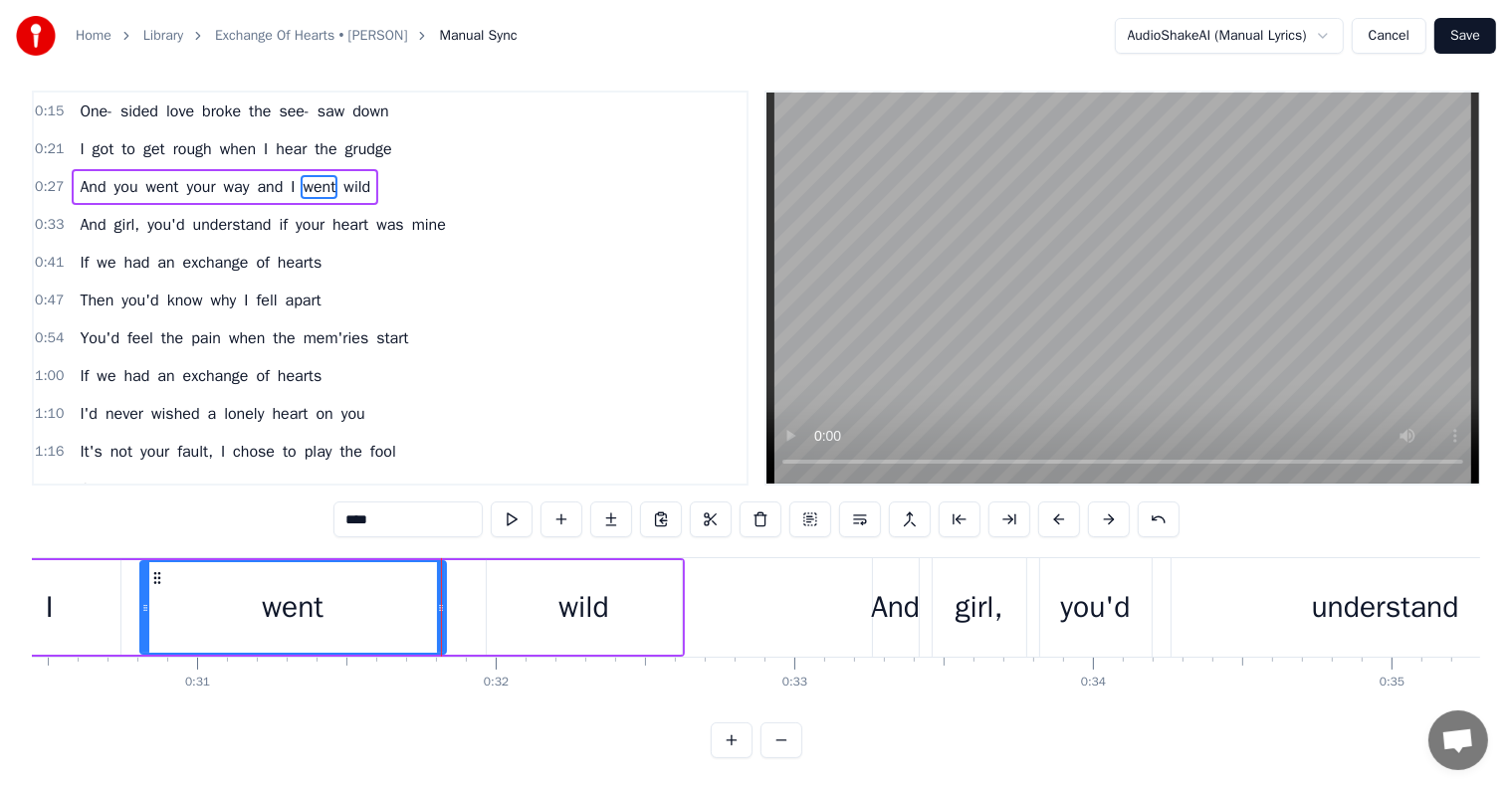 scroll, scrollTop: 30, scrollLeft: 0, axis: vertical 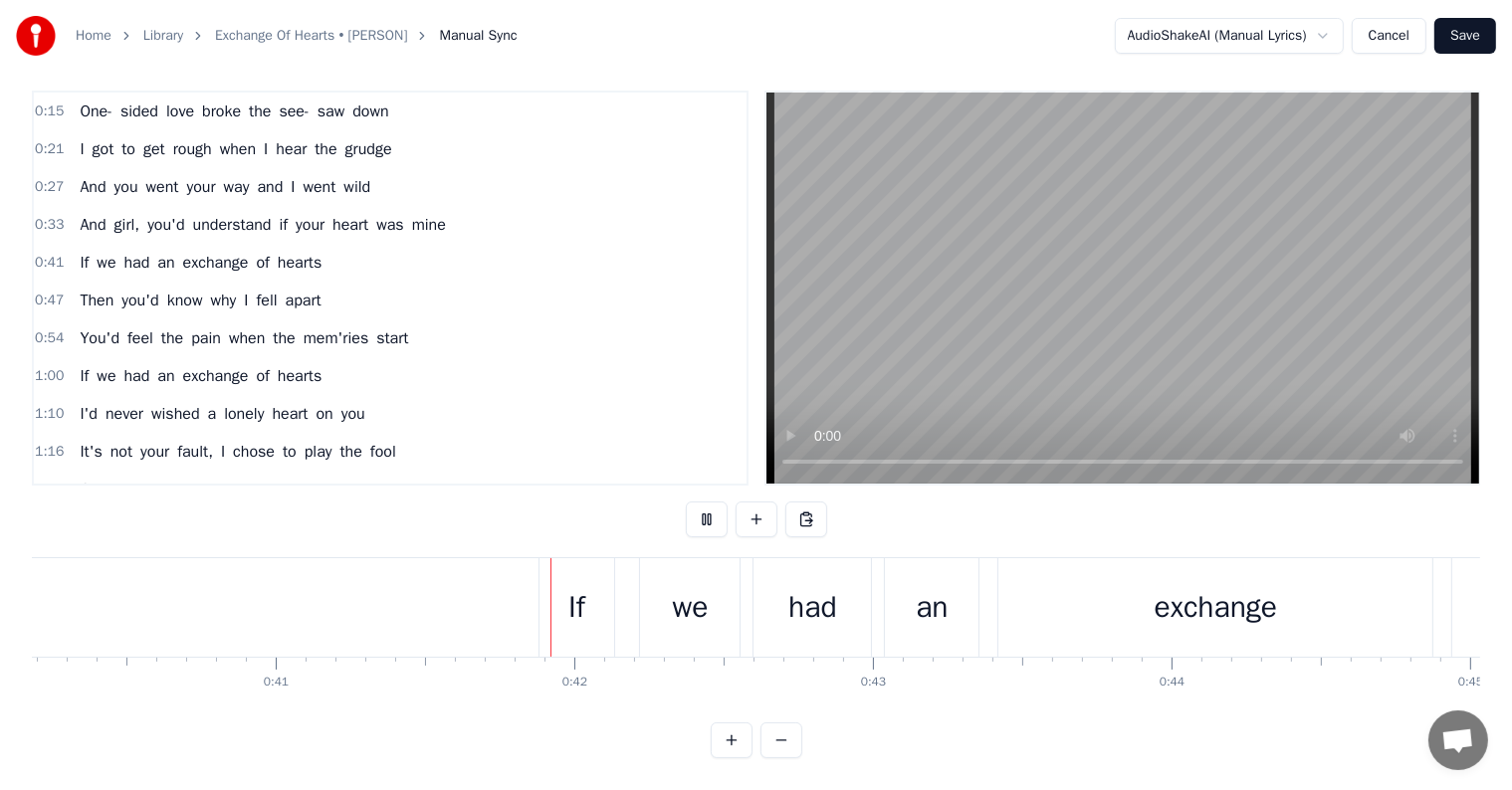 click on "If" at bounding box center (576, 607) 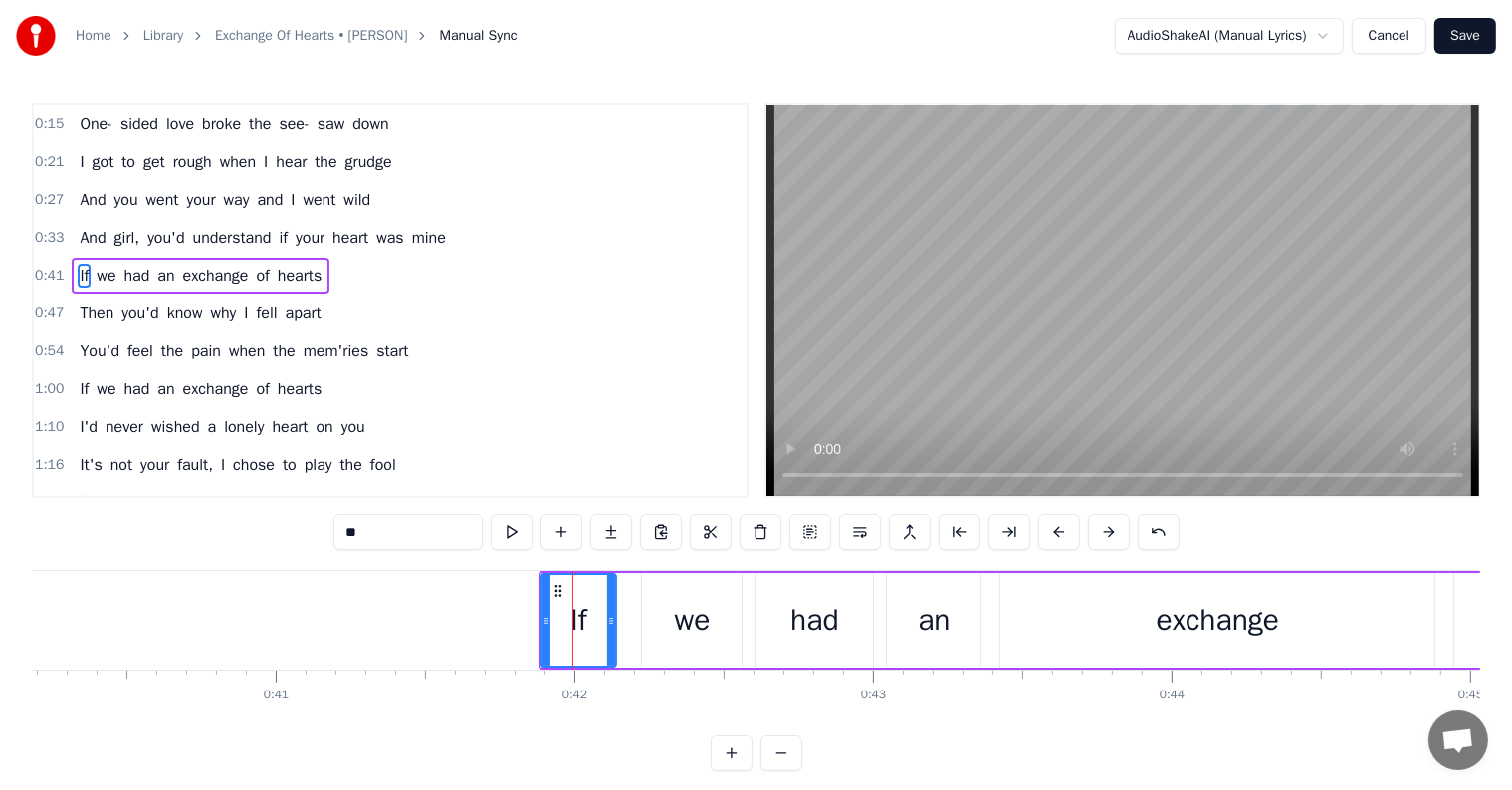 click on "exchange" at bounding box center (216, 276) 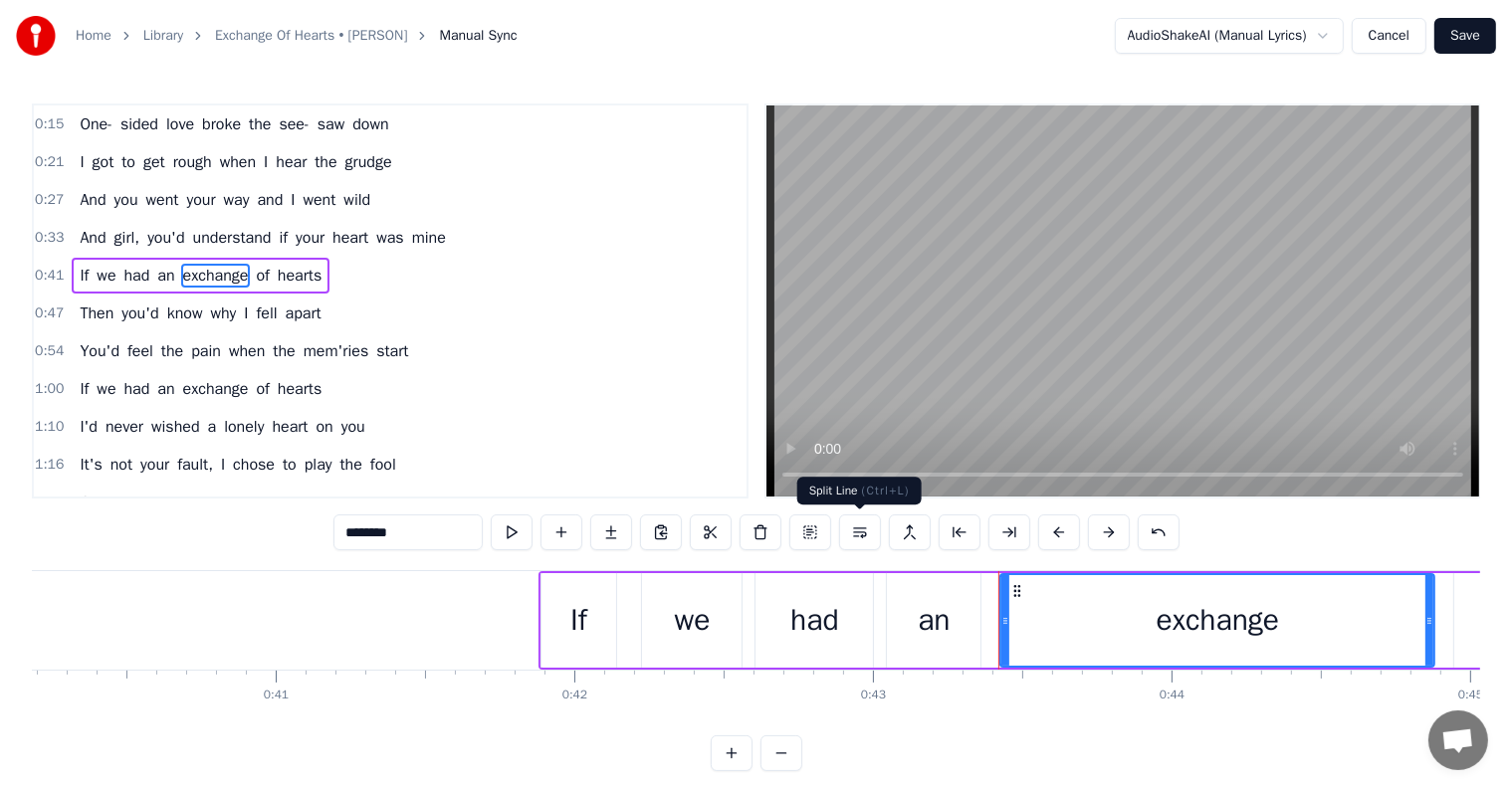 click at bounding box center (860, 532) 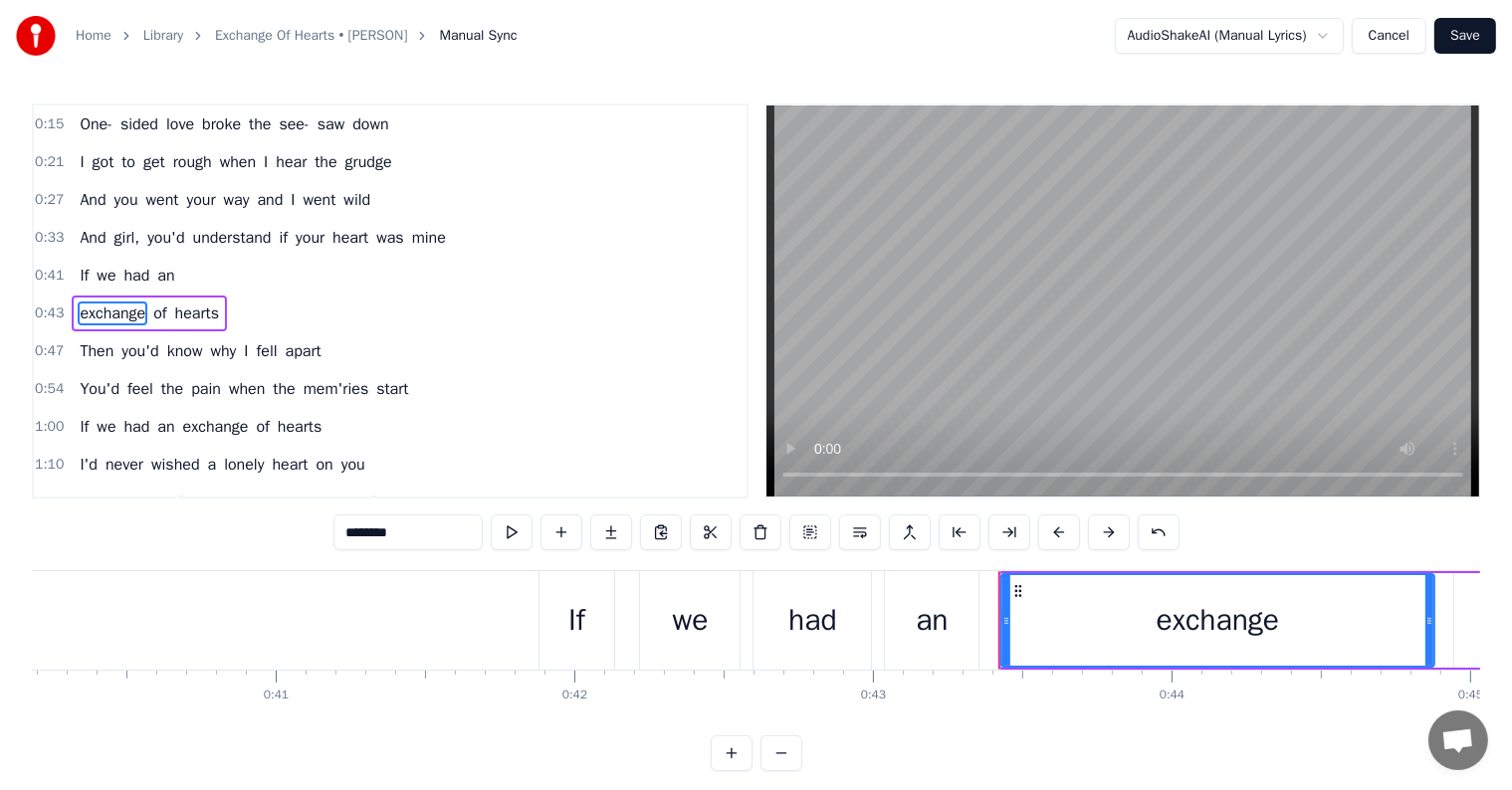 scroll, scrollTop: 5, scrollLeft: 0, axis: vertical 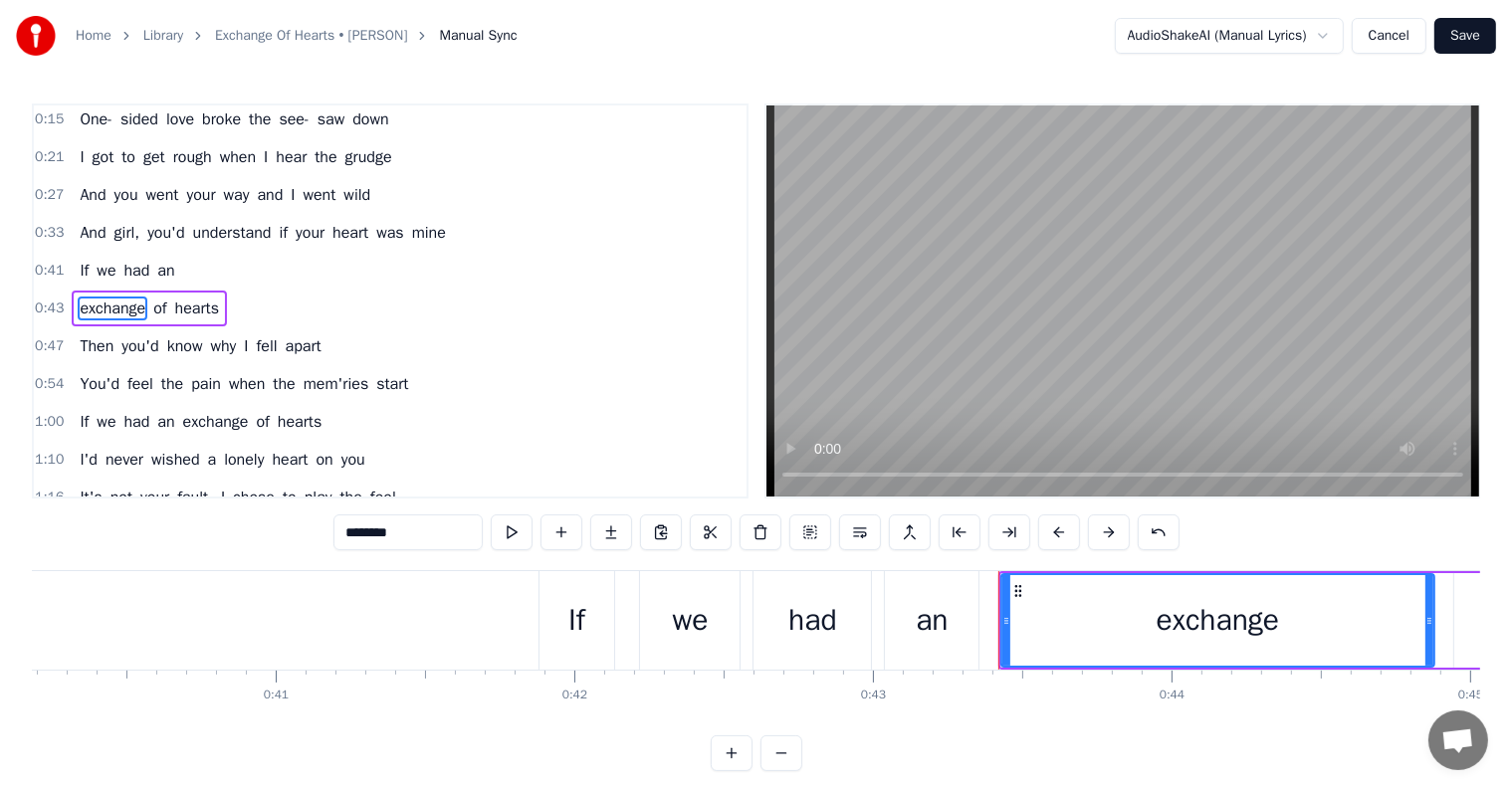 click on "0:41 If we had an" at bounding box center [390, 271] 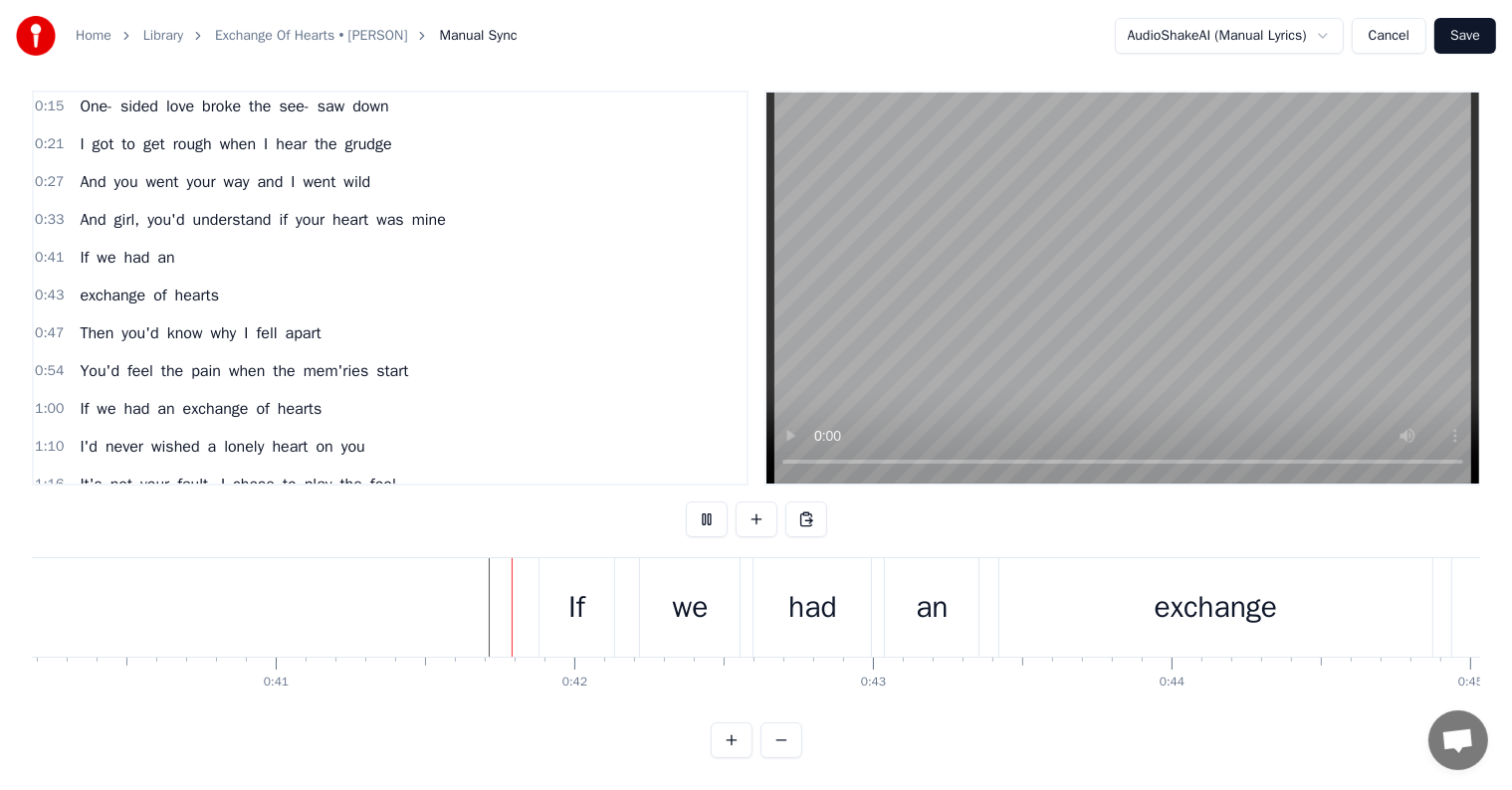 scroll, scrollTop: 30, scrollLeft: 0, axis: vertical 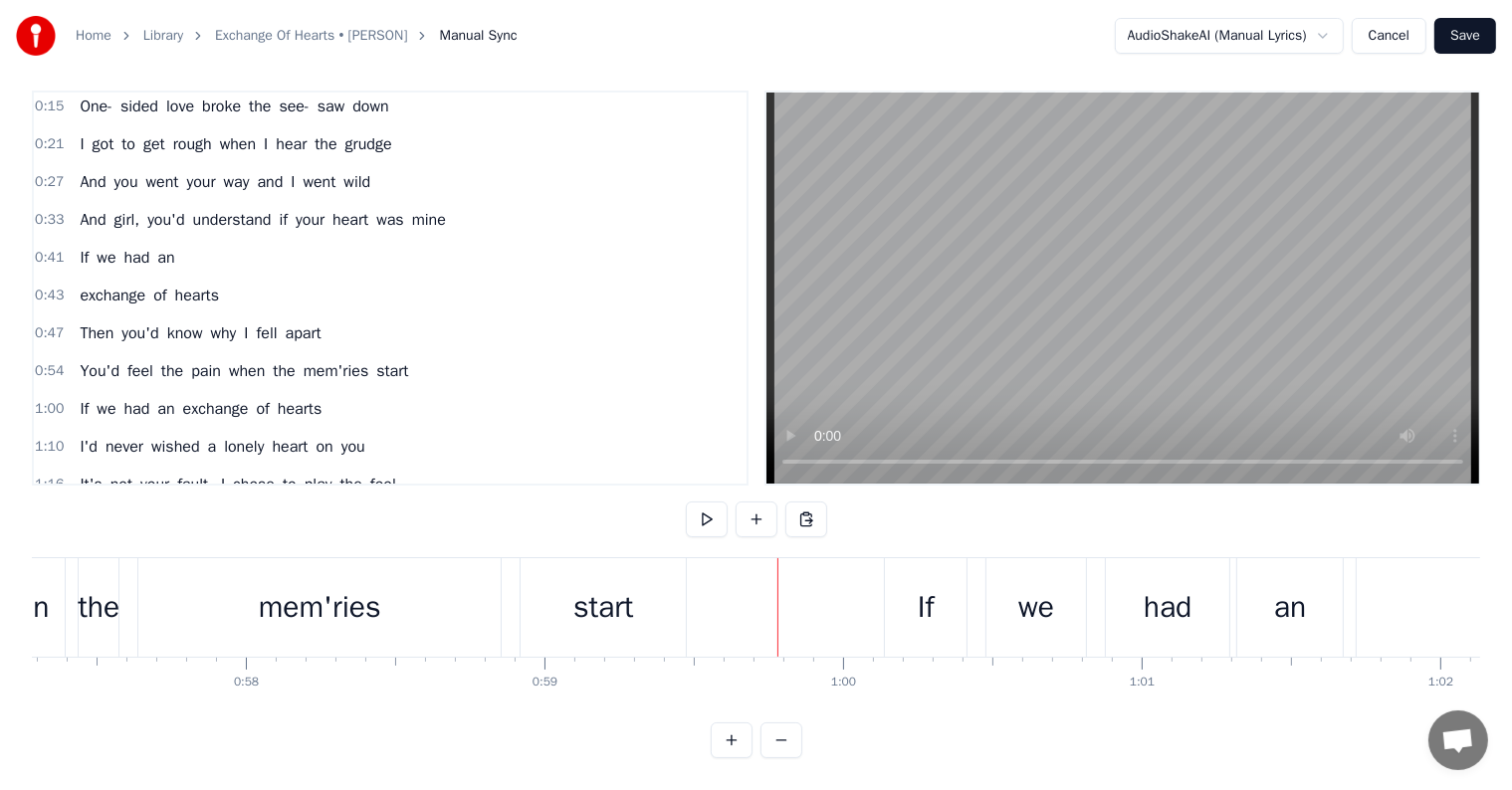click on "If" at bounding box center (926, 607) 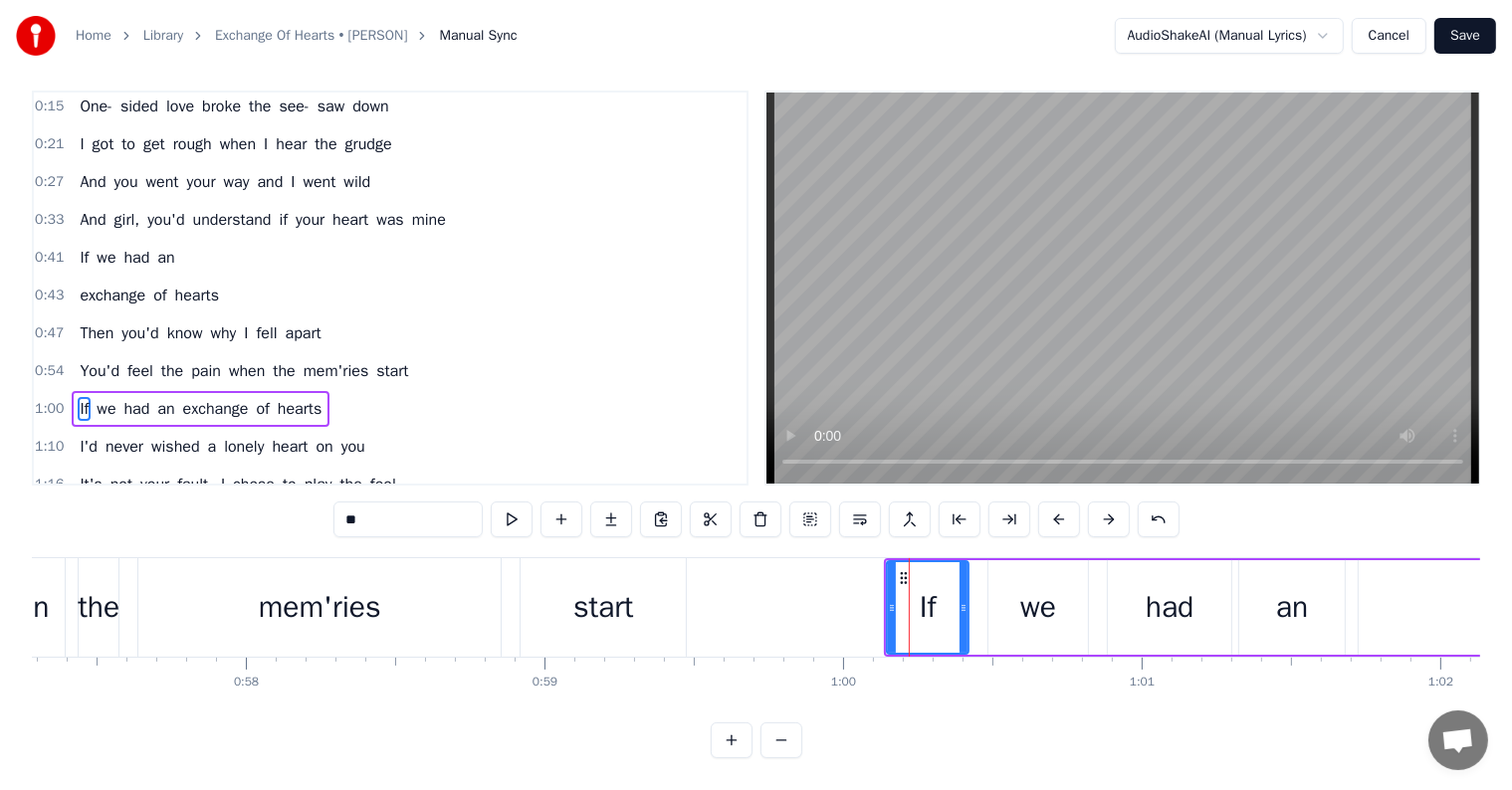 scroll, scrollTop: 0, scrollLeft: 0, axis: both 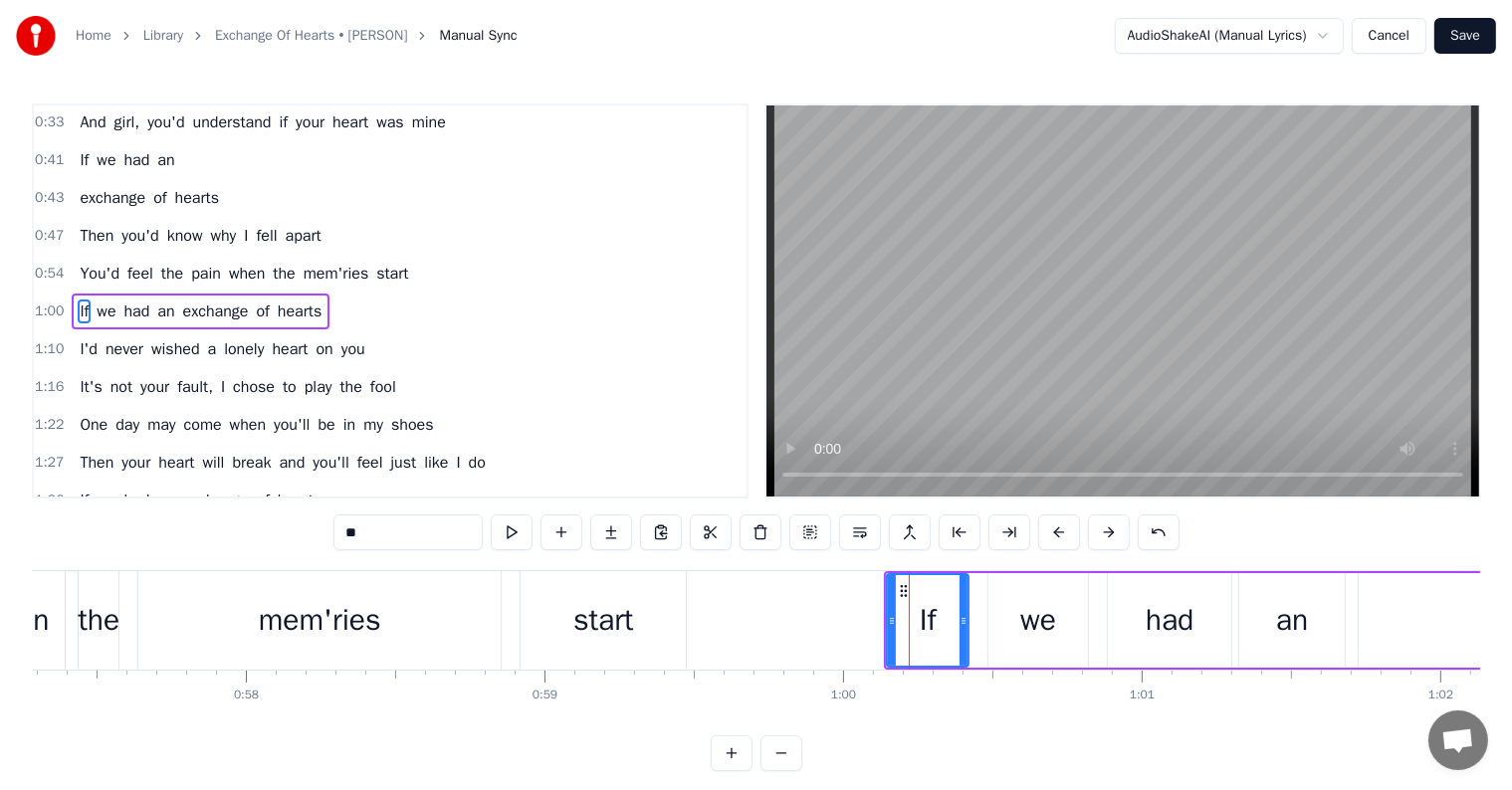 click on "exchange" at bounding box center [216, 311] 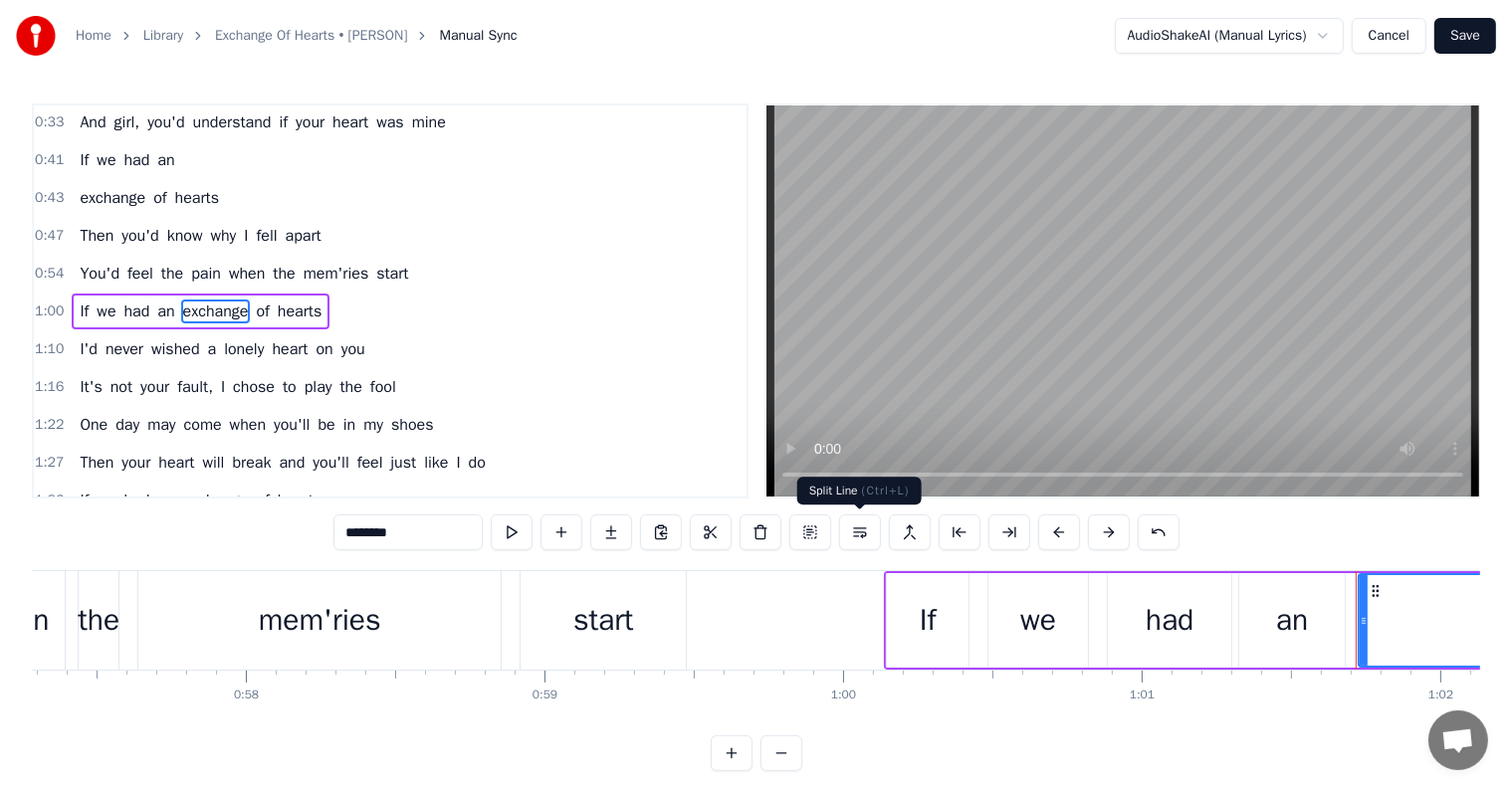 click at bounding box center (860, 532) 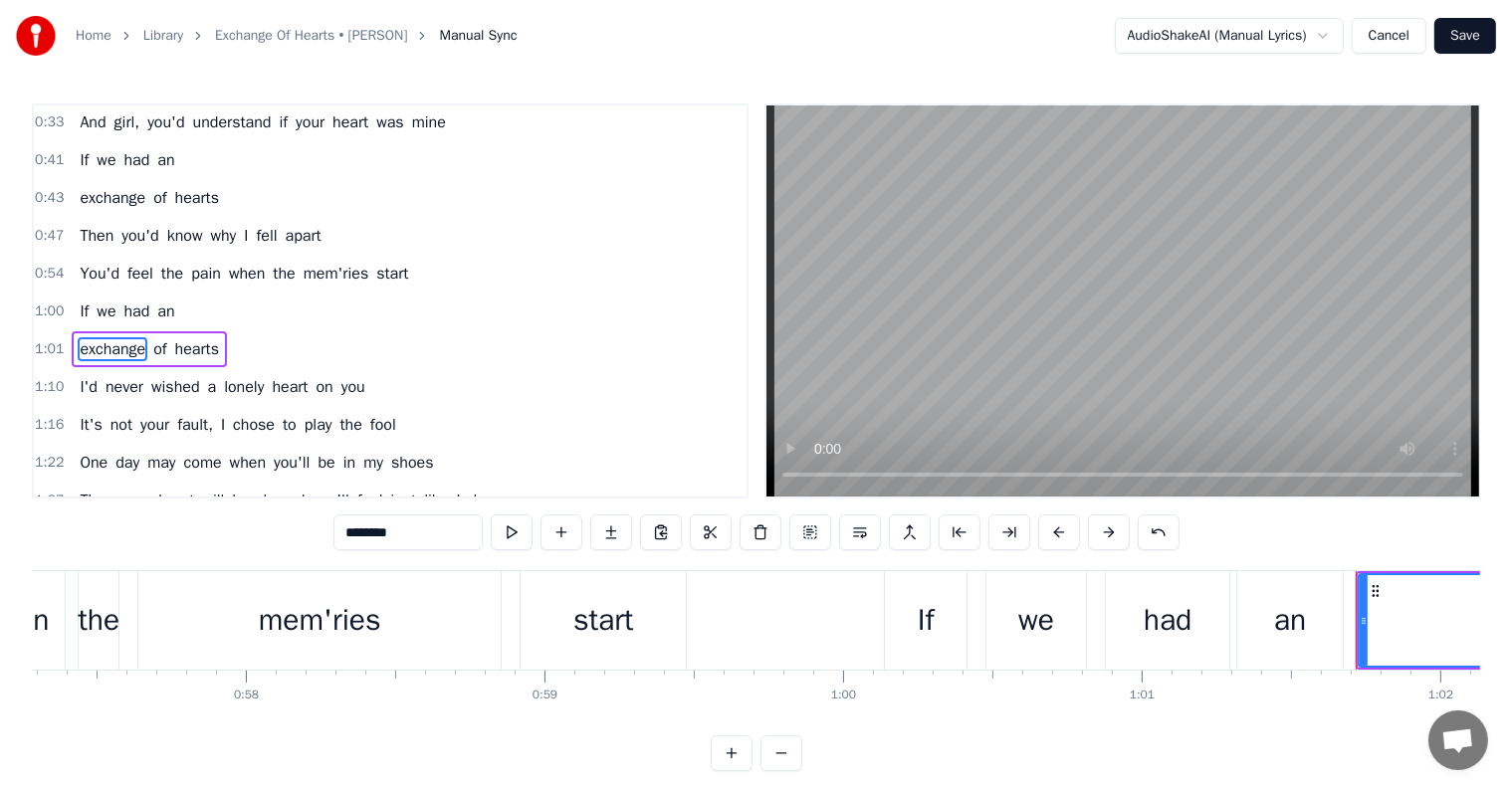 scroll, scrollTop: 151, scrollLeft: 0, axis: vertical 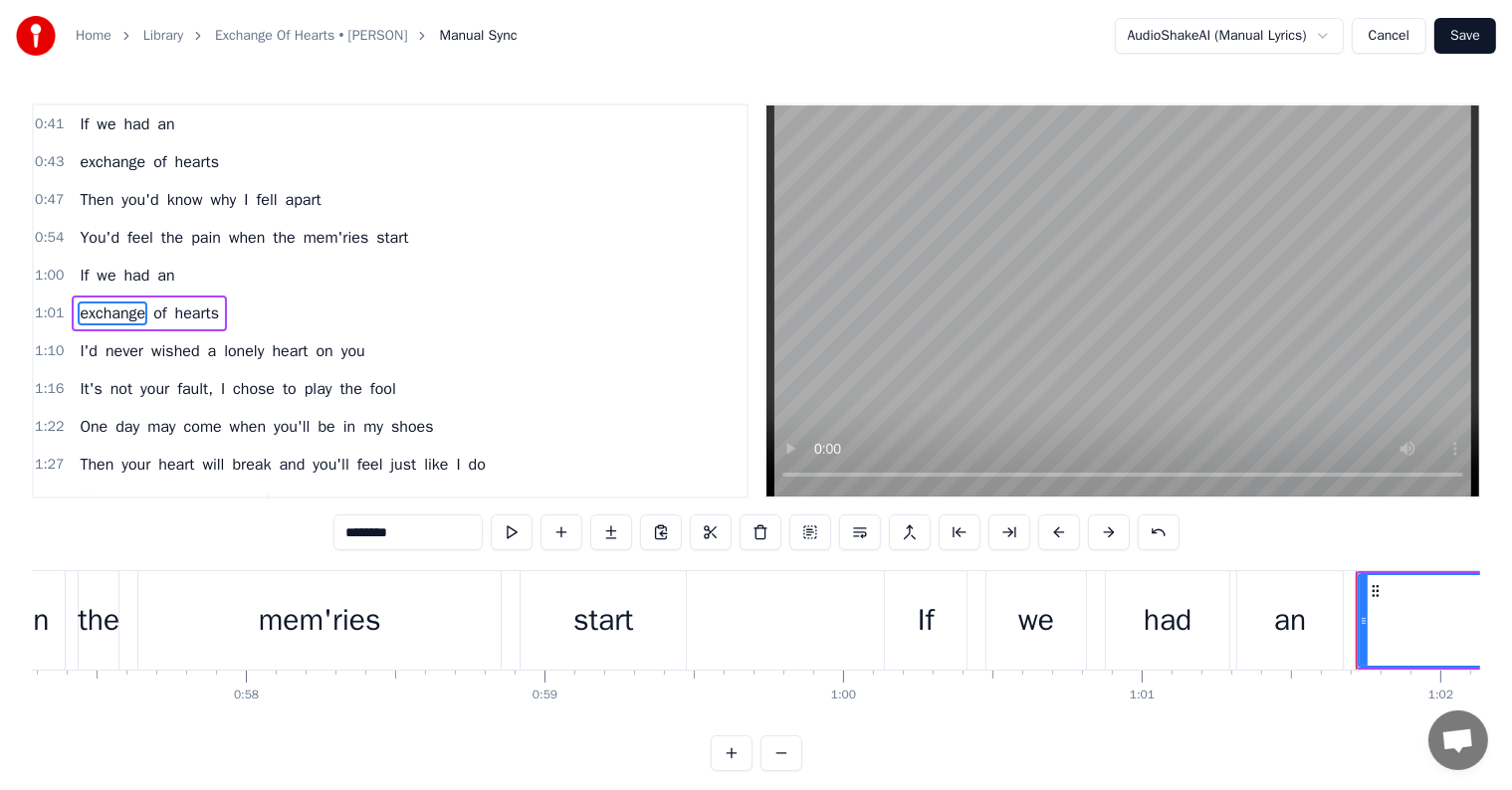 click on "1:00 If we had an" at bounding box center [390, 276] 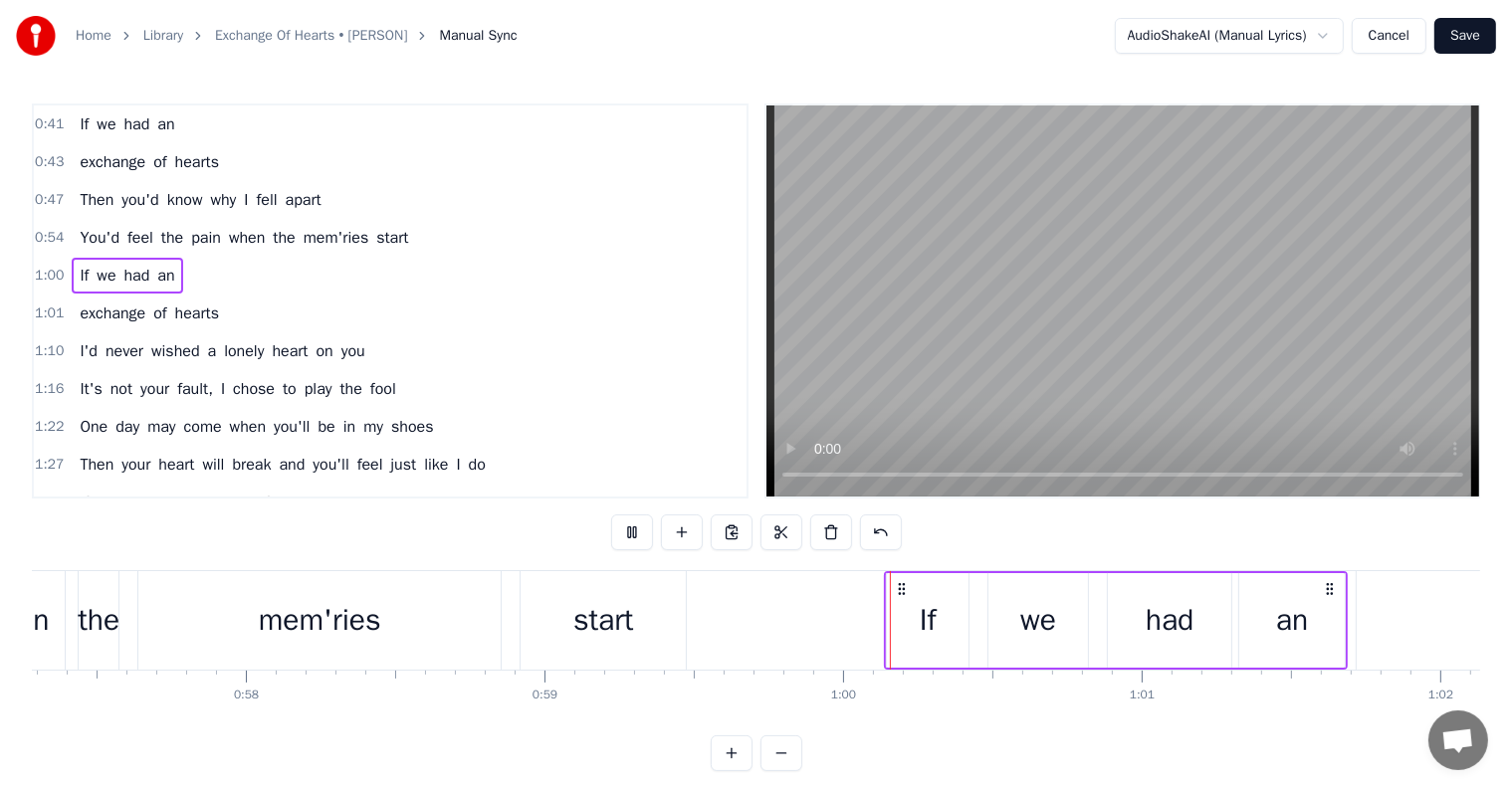 scroll, scrollTop: 494, scrollLeft: 0, axis: vertical 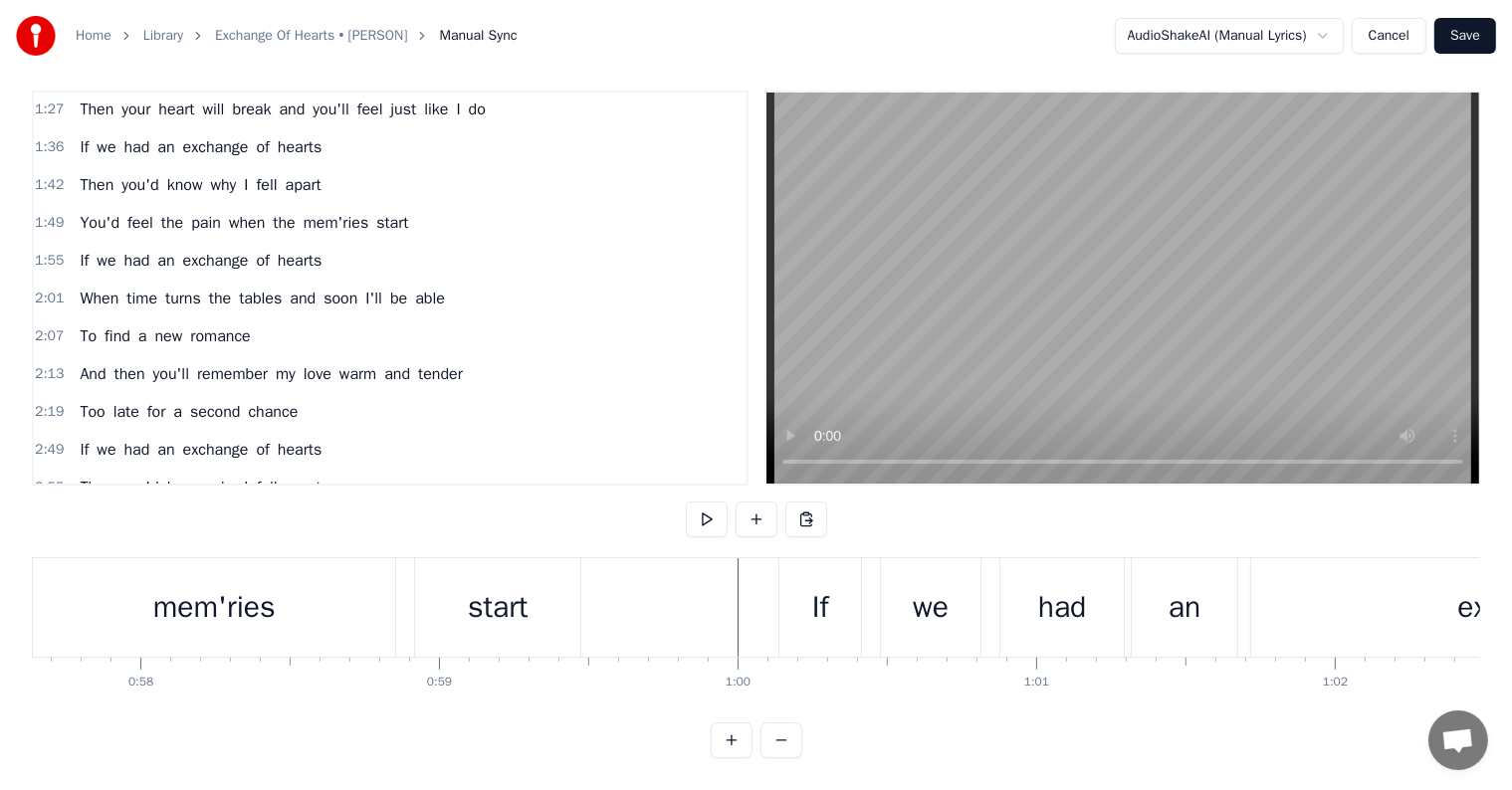 click at bounding box center [14882, 607] 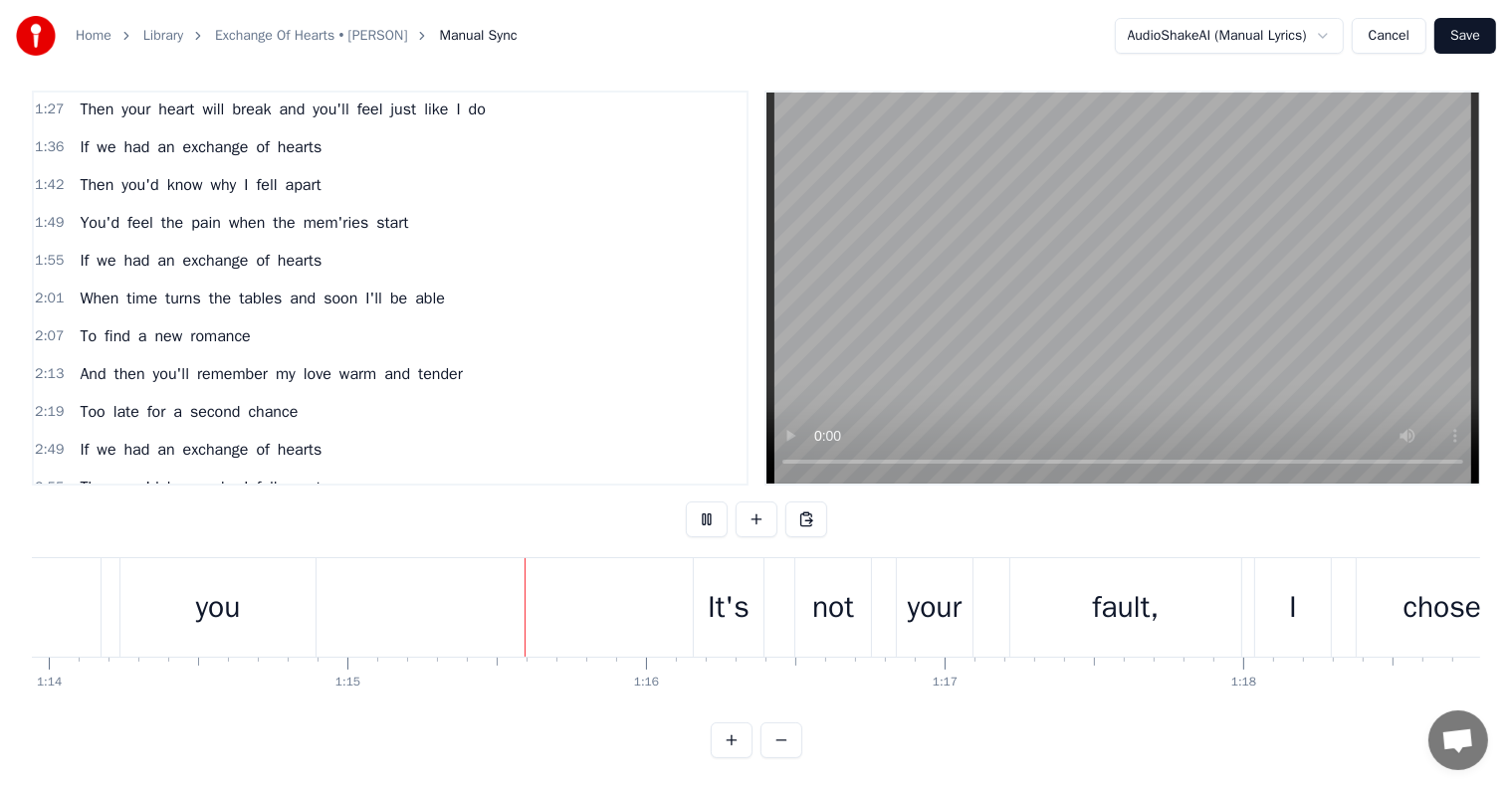 scroll, scrollTop: 0, scrollLeft: 22316, axis: horizontal 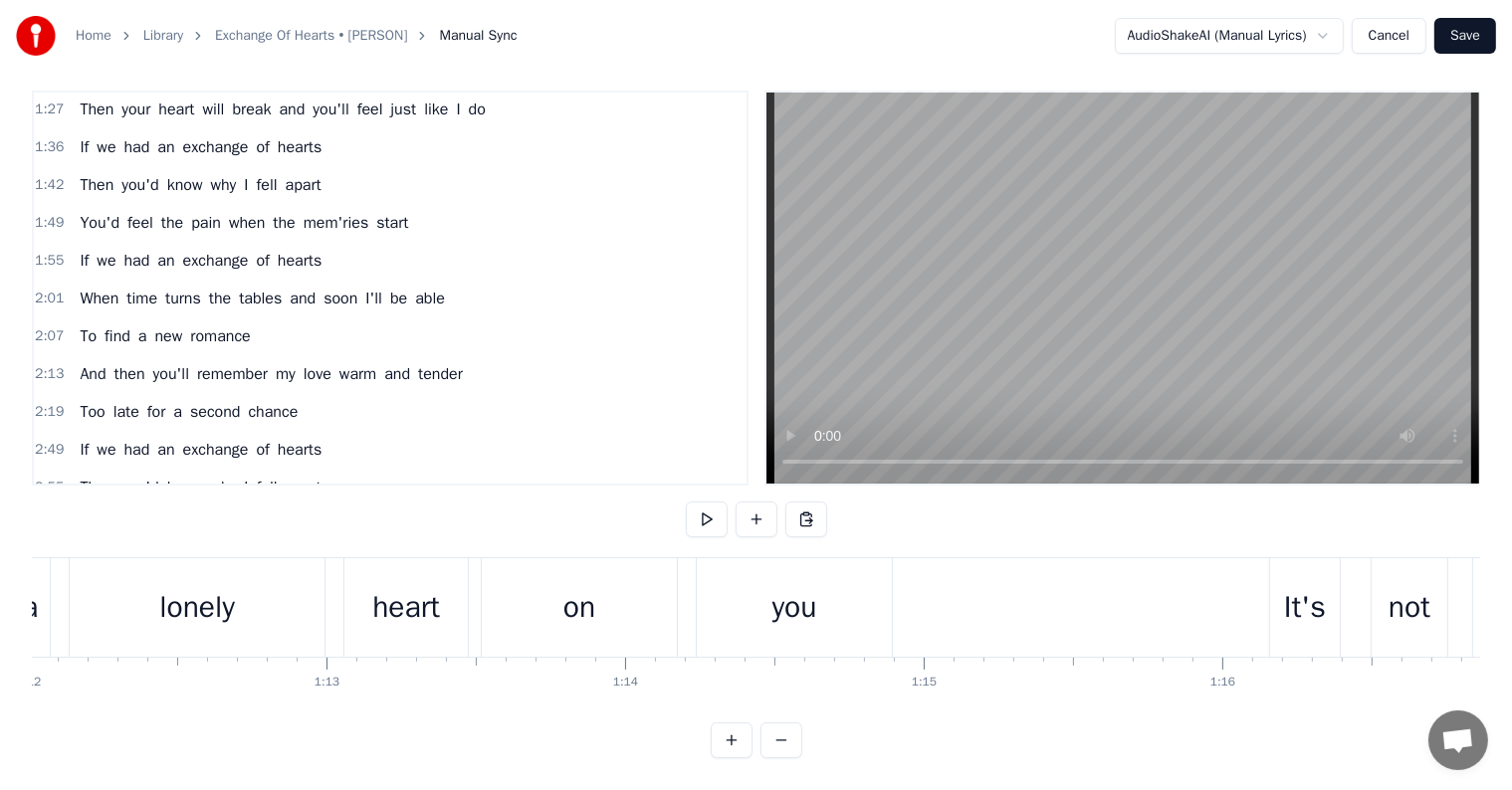 click on "you" at bounding box center (794, 607) 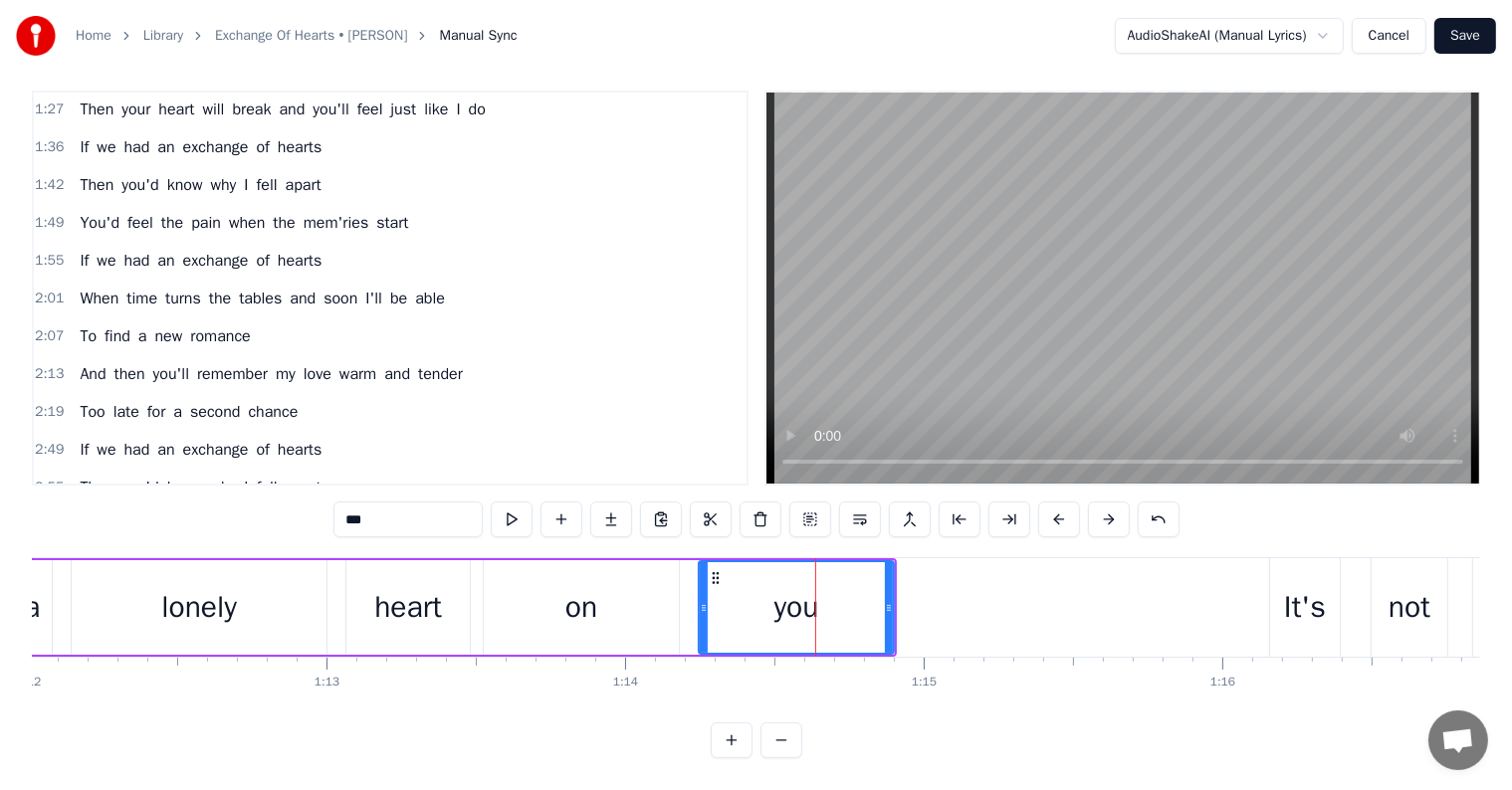scroll, scrollTop: 0, scrollLeft: 0, axis: both 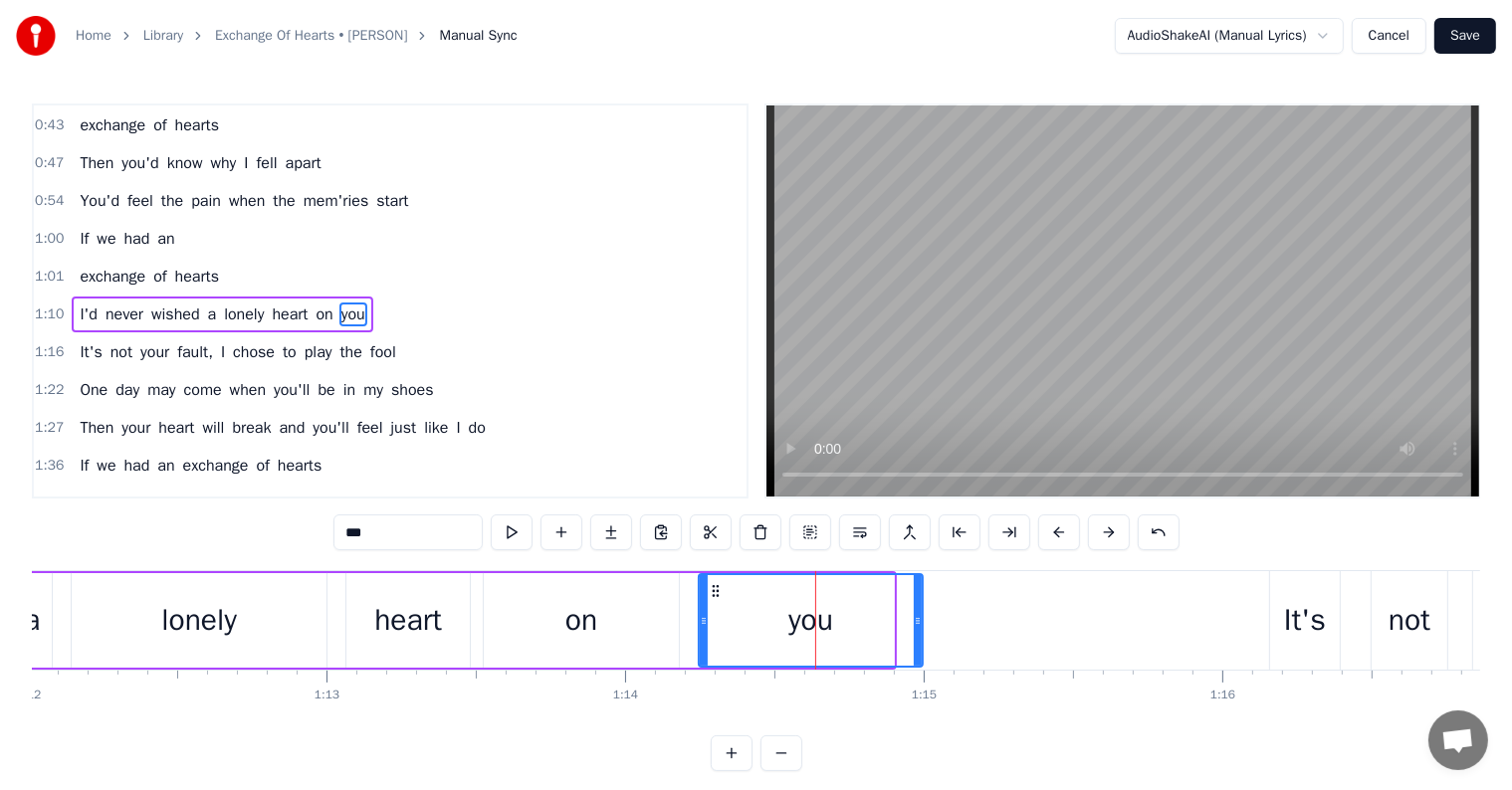 drag, startPoint x: 888, startPoint y: 619, endPoint x: 918, endPoint y: 624, distance: 30.413813 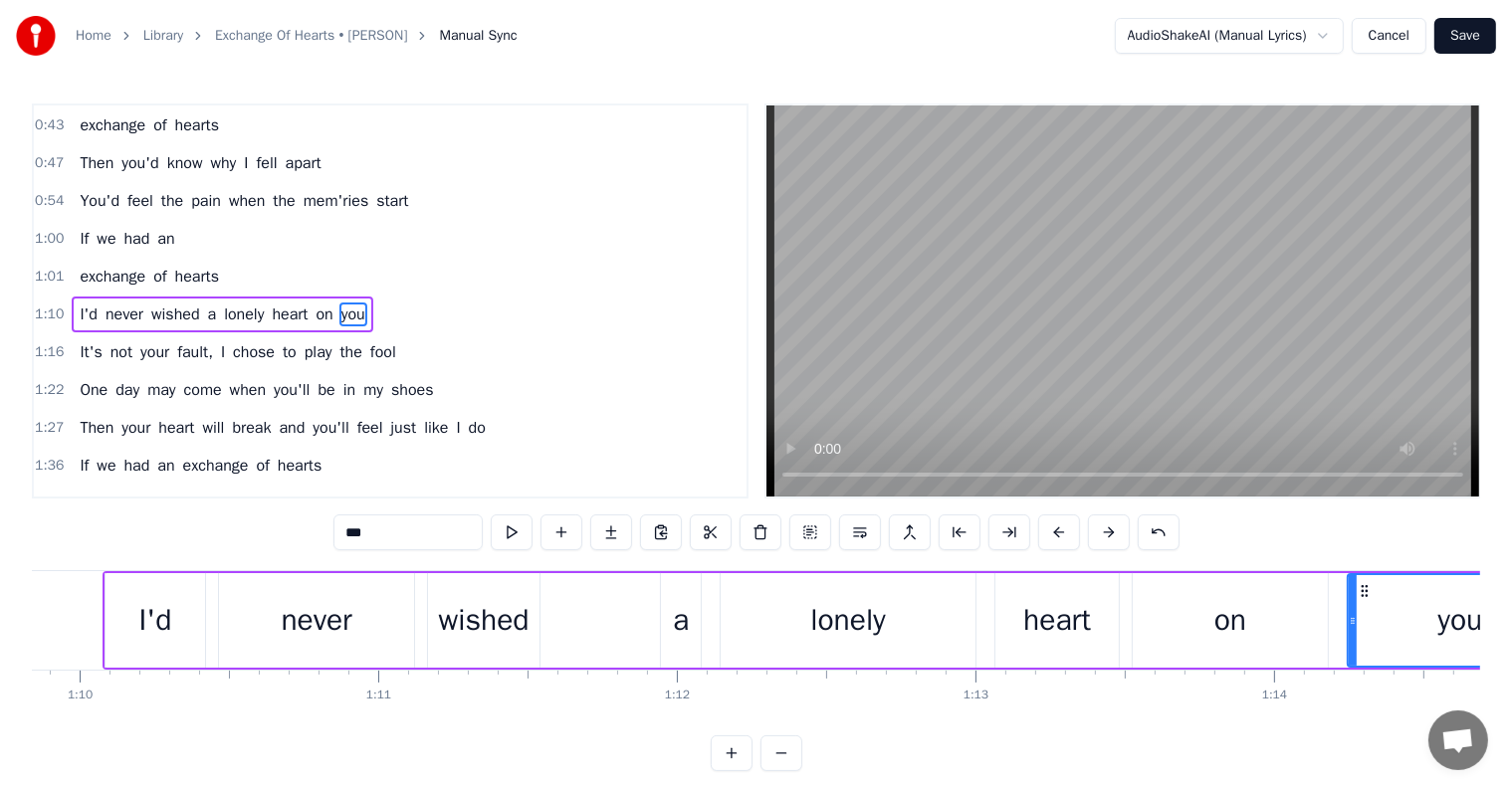 scroll, scrollTop: 0, scrollLeft: 20494, axis: horizontal 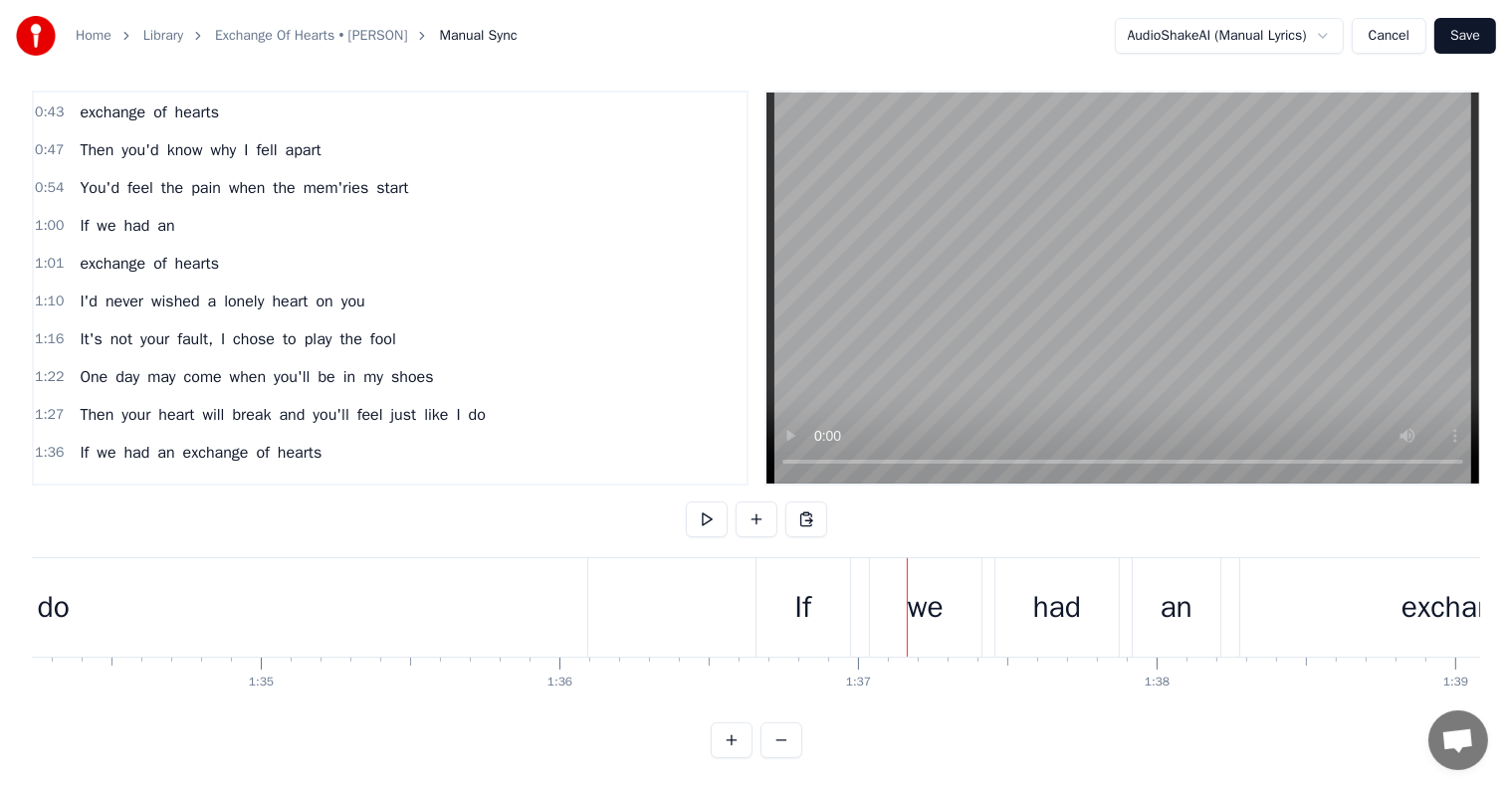 click on "we" at bounding box center [926, 607] 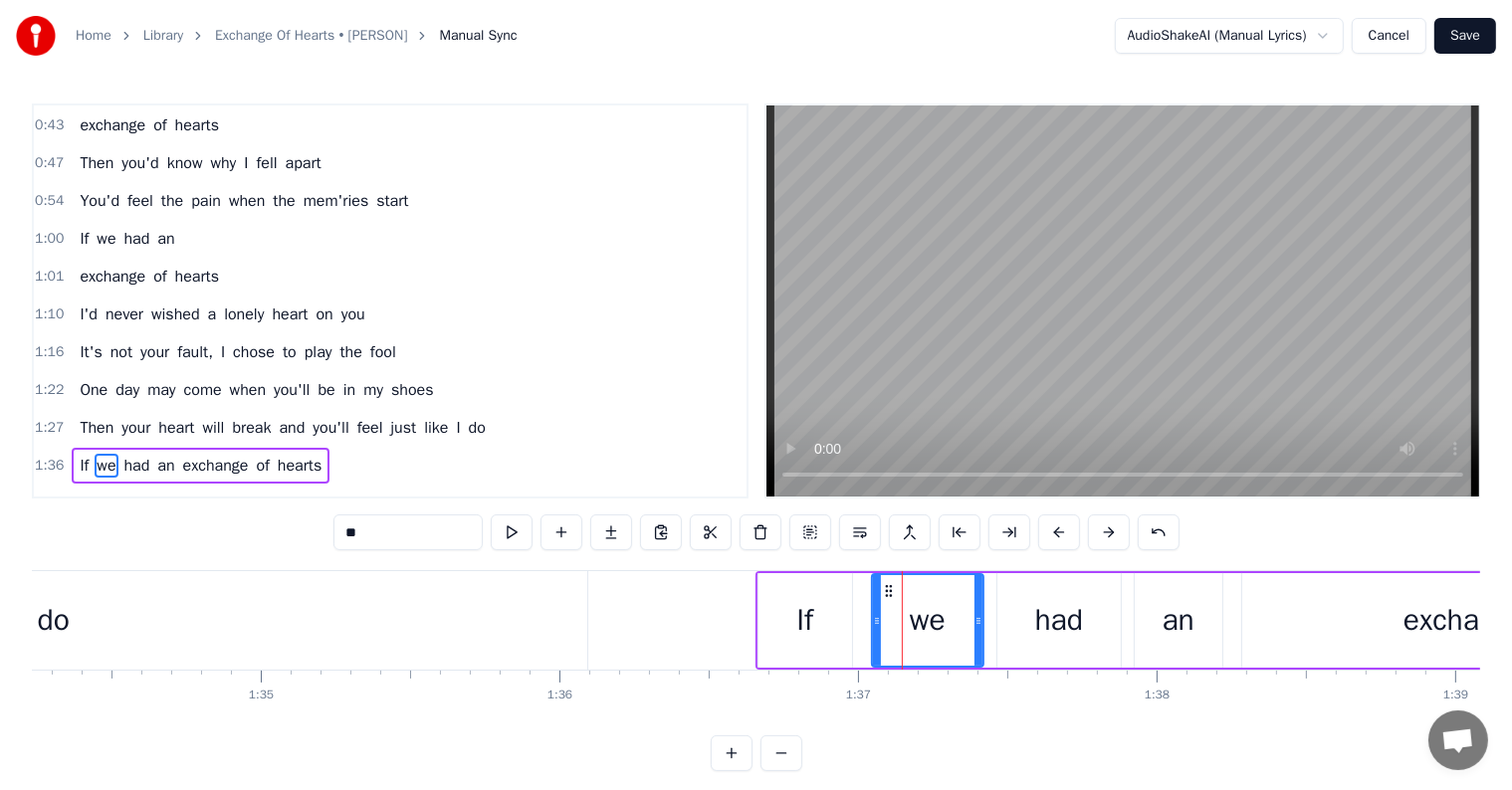 scroll, scrollTop: 334, scrollLeft: 0, axis: vertical 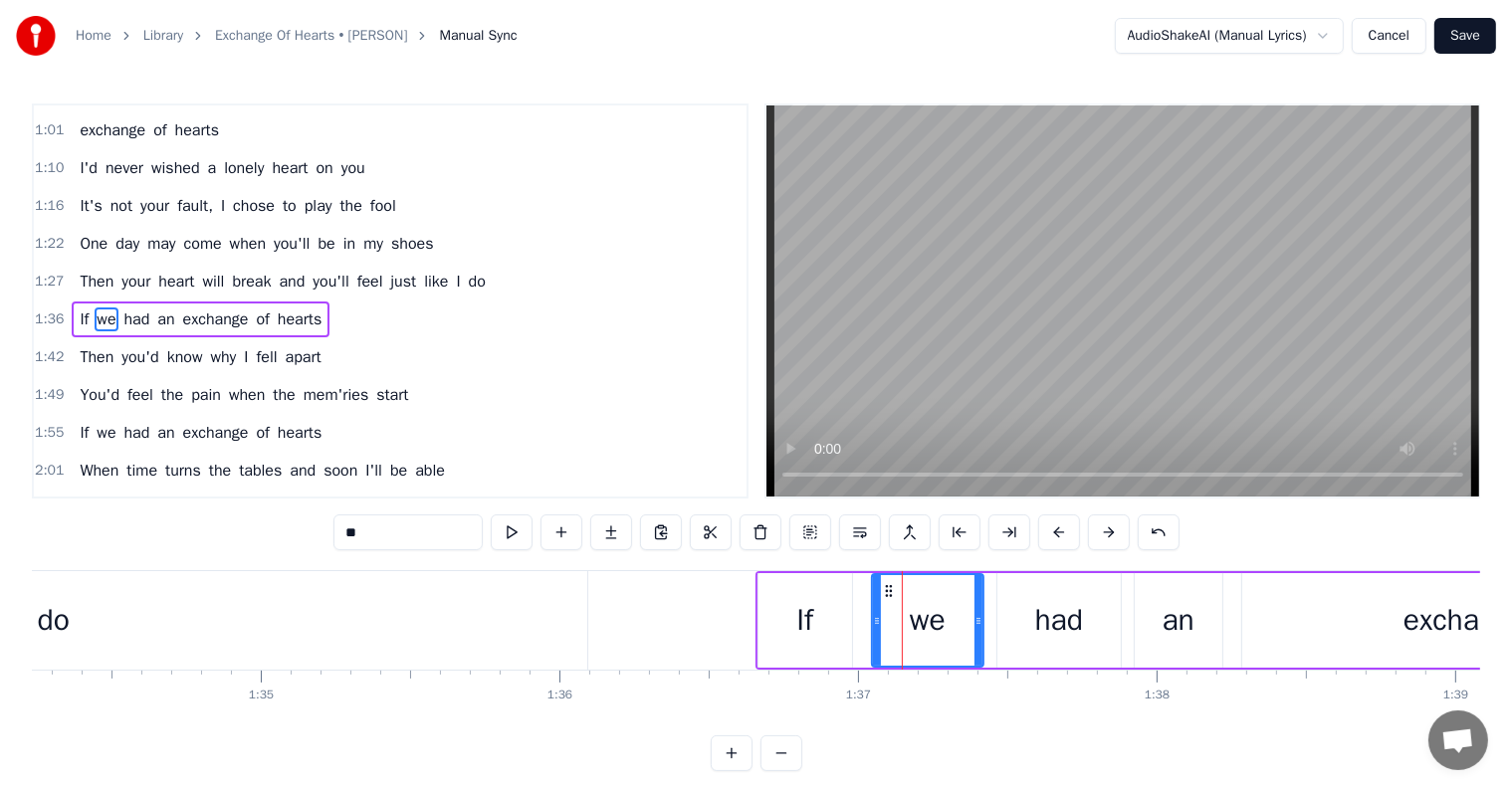 click on "exchange" at bounding box center [216, 319] 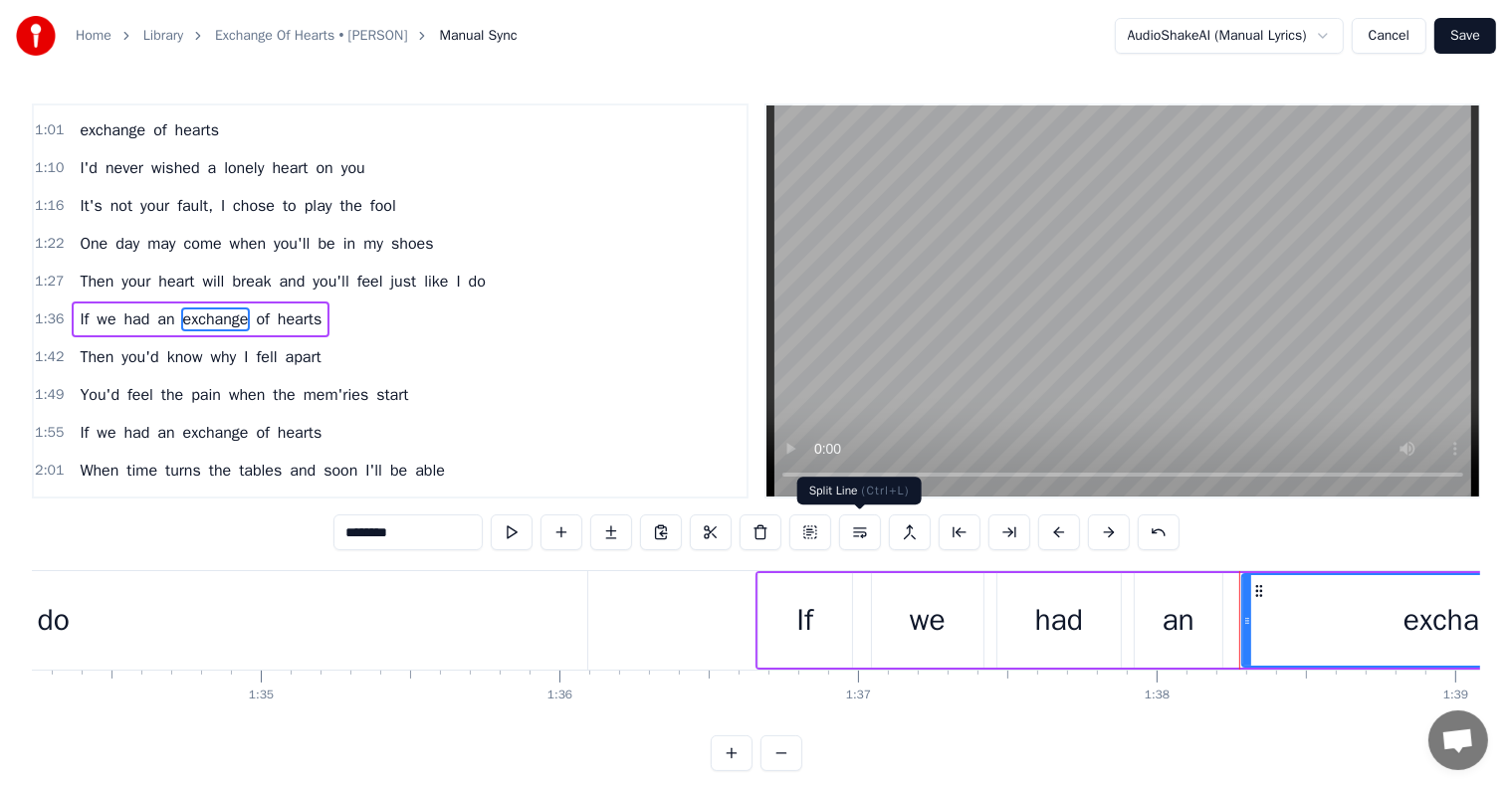 click at bounding box center (860, 532) 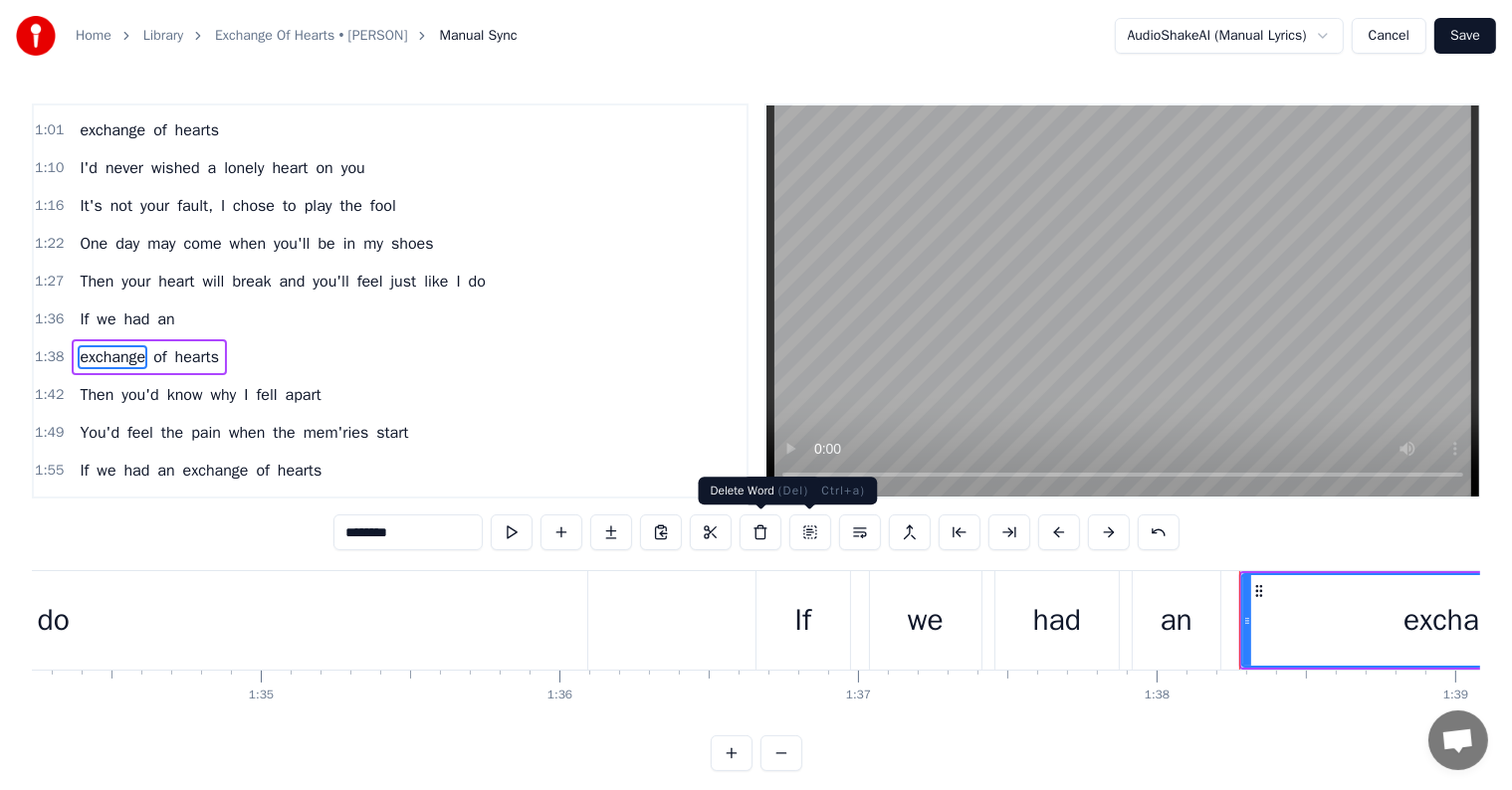 scroll, scrollTop: 371, scrollLeft: 0, axis: vertical 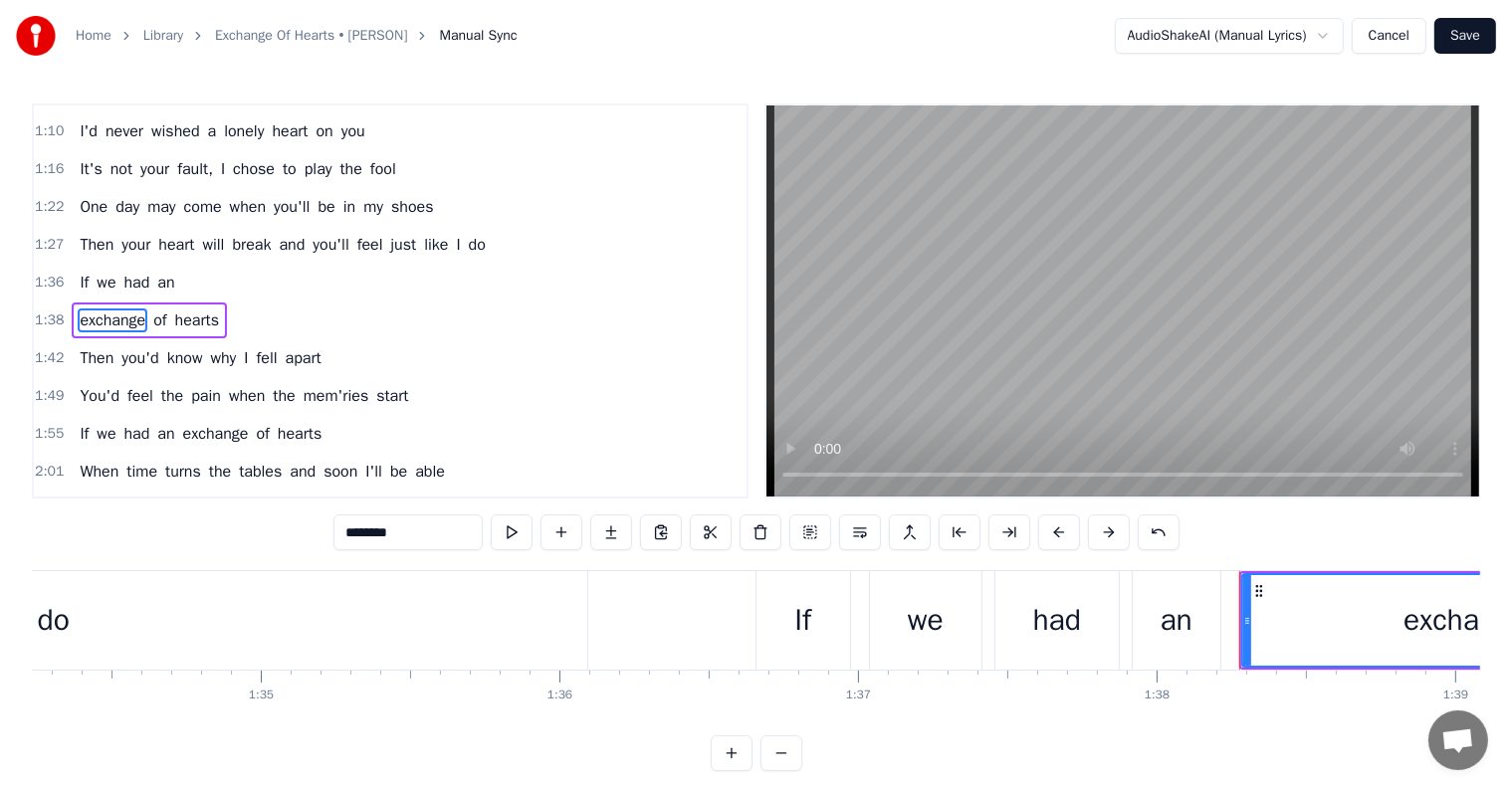 click on "1:36 If we had an" at bounding box center (390, 283) 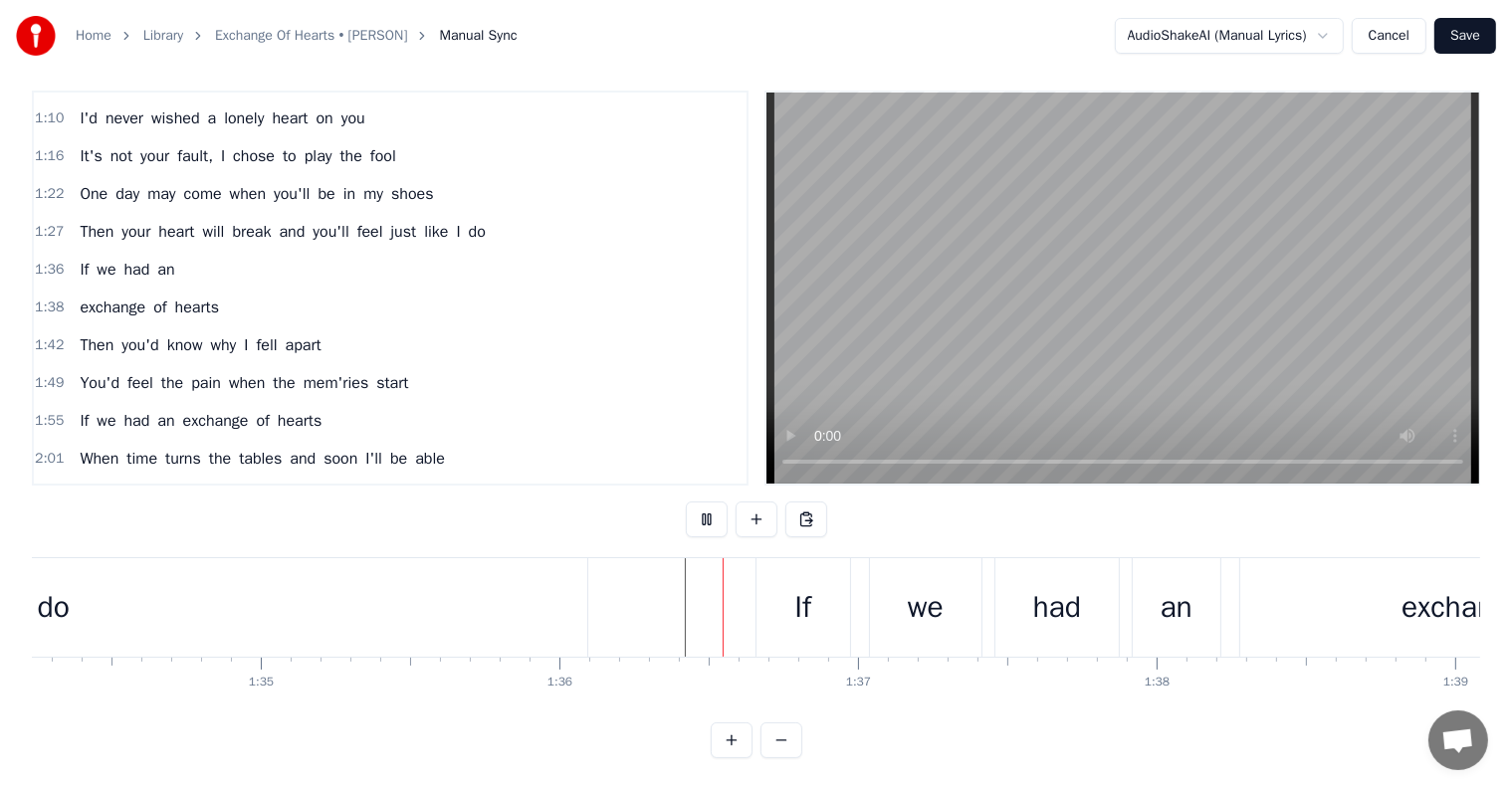 scroll, scrollTop: 30, scrollLeft: 0, axis: vertical 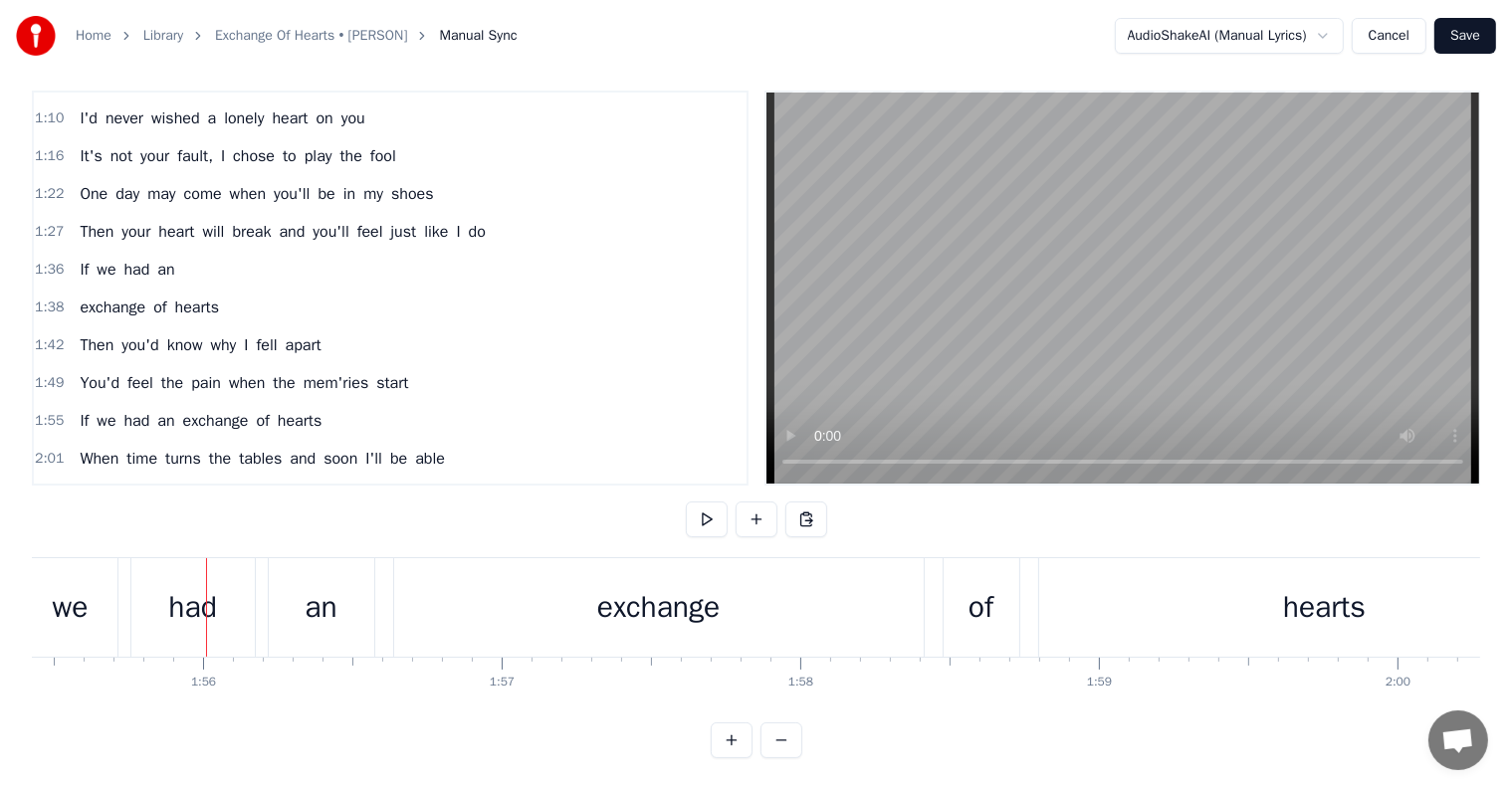 click on "had" at bounding box center (192, 607) 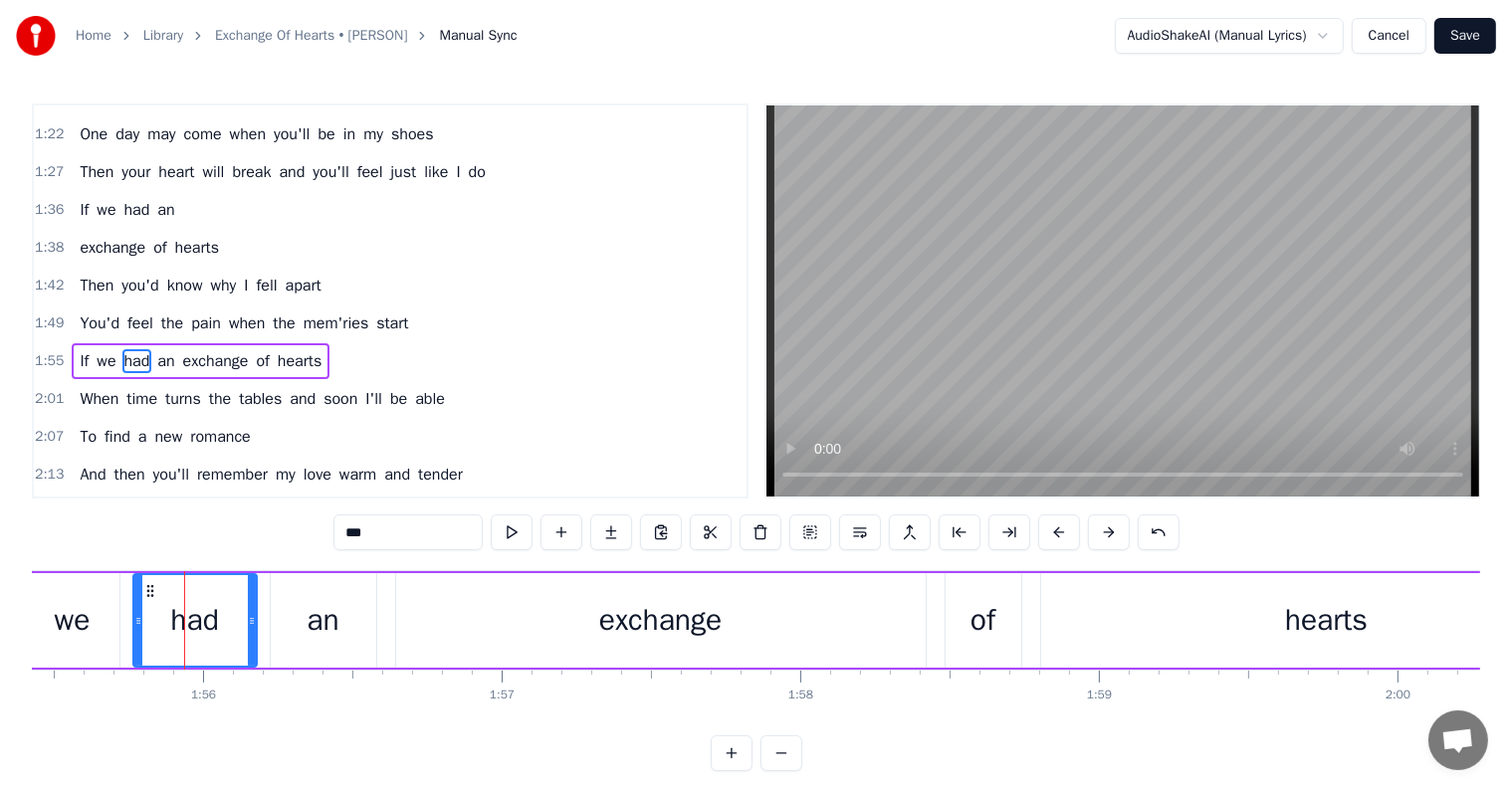 scroll, scrollTop: 482, scrollLeft: 0, axis: vertical 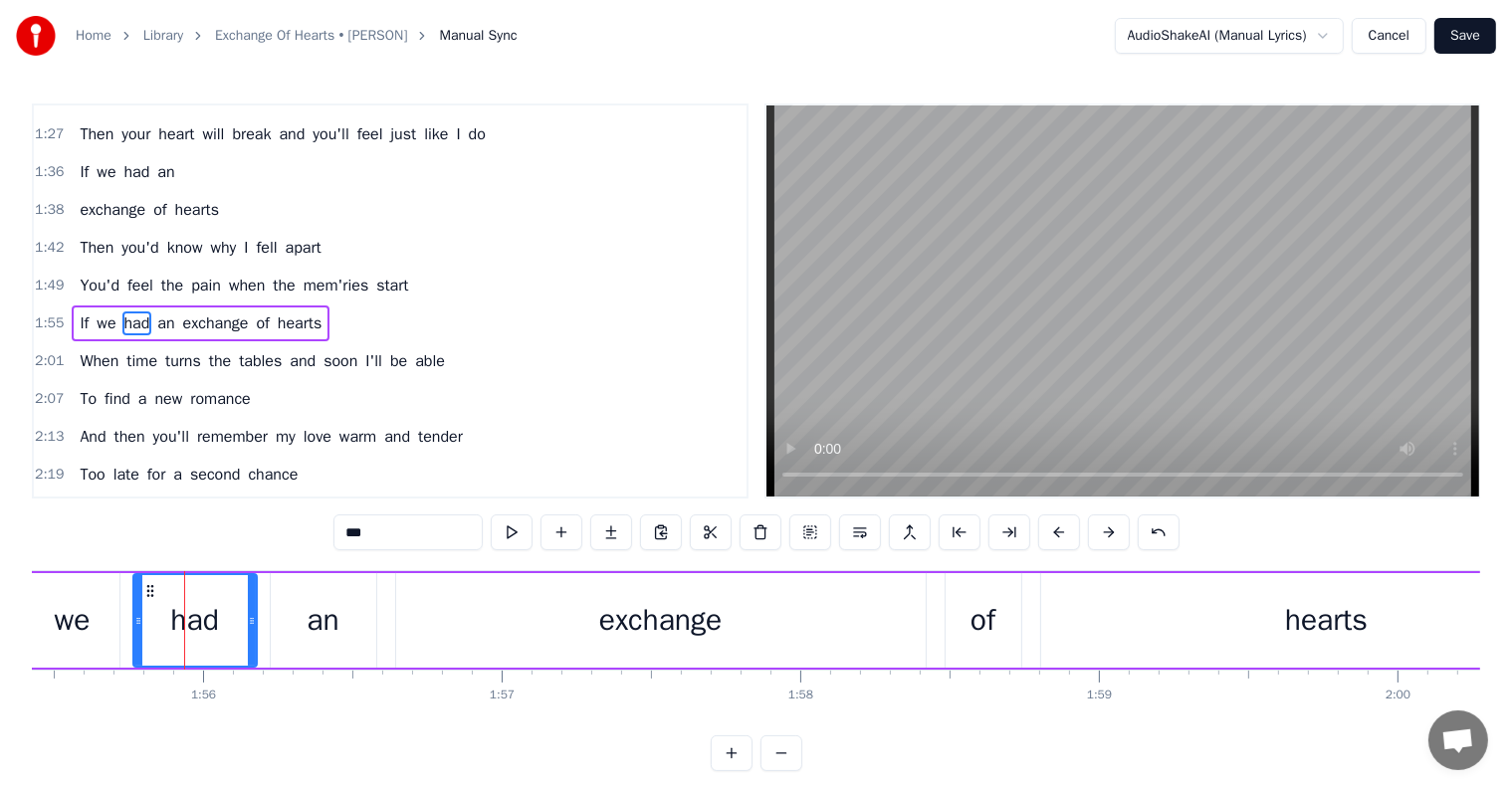 click on "exchange" at bounding box center [216, 323] 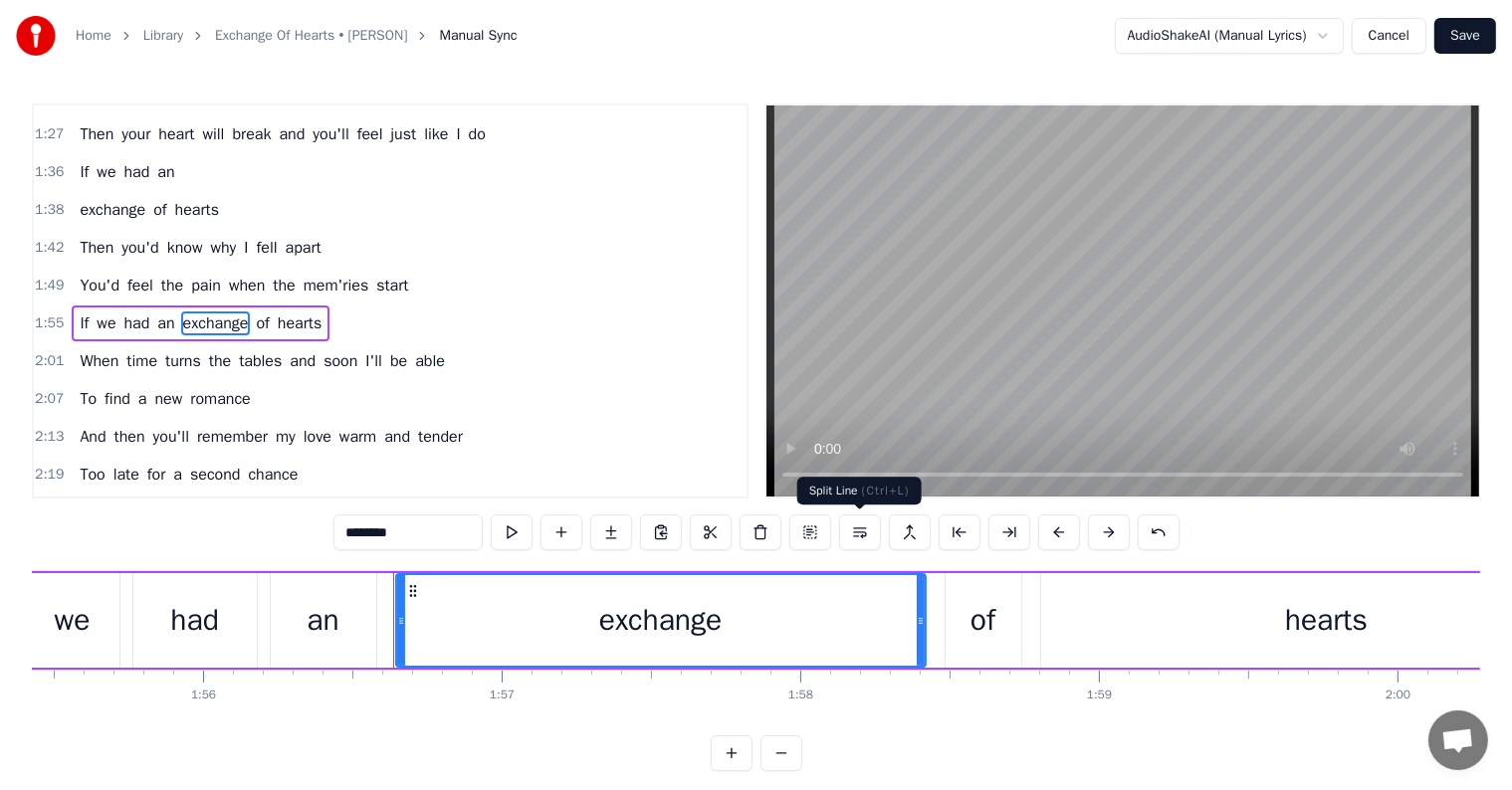 click at bounding box center (860, 532) 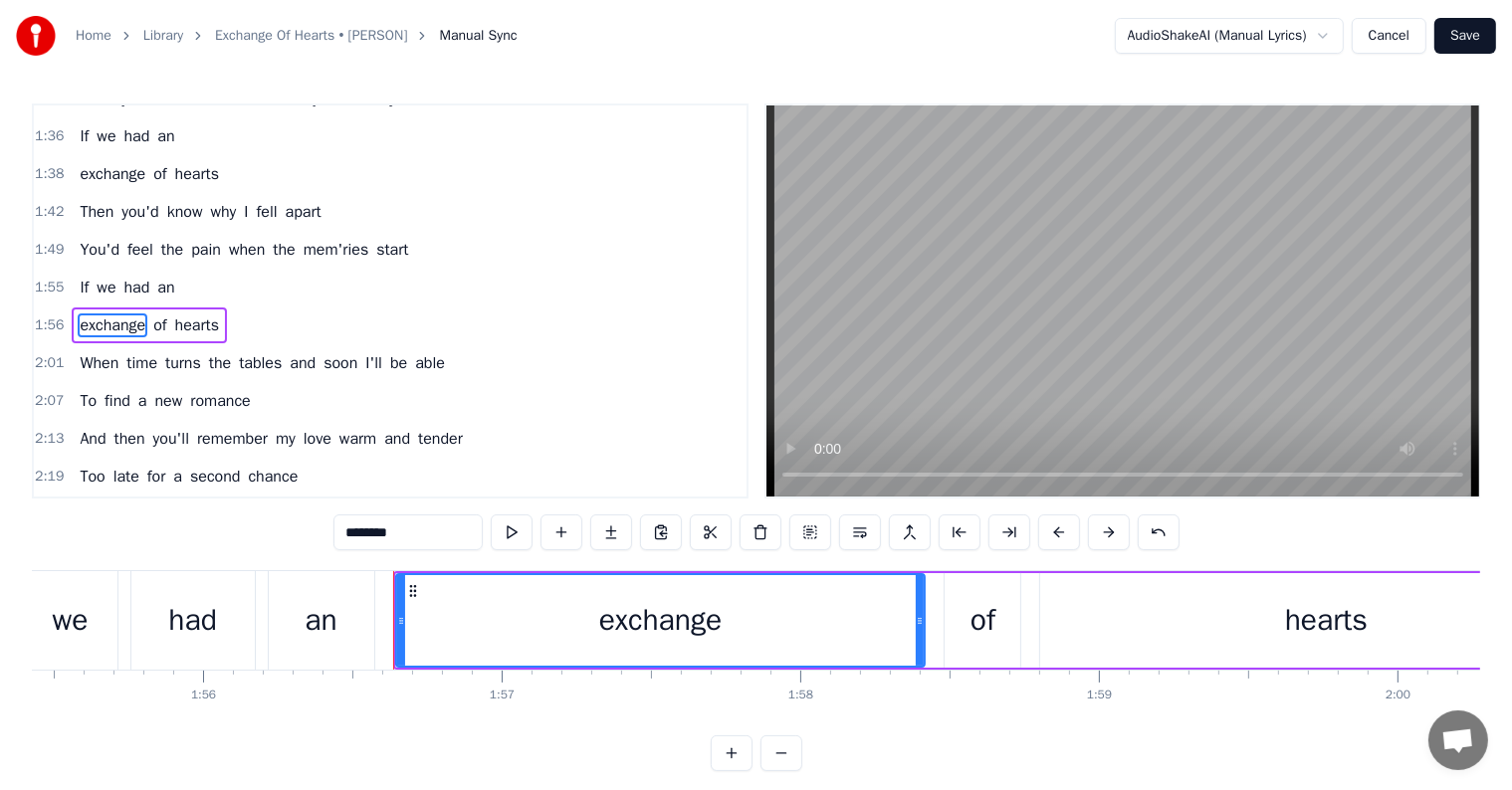 click on "1:55 If we had an" at bounding box center (390, 288) 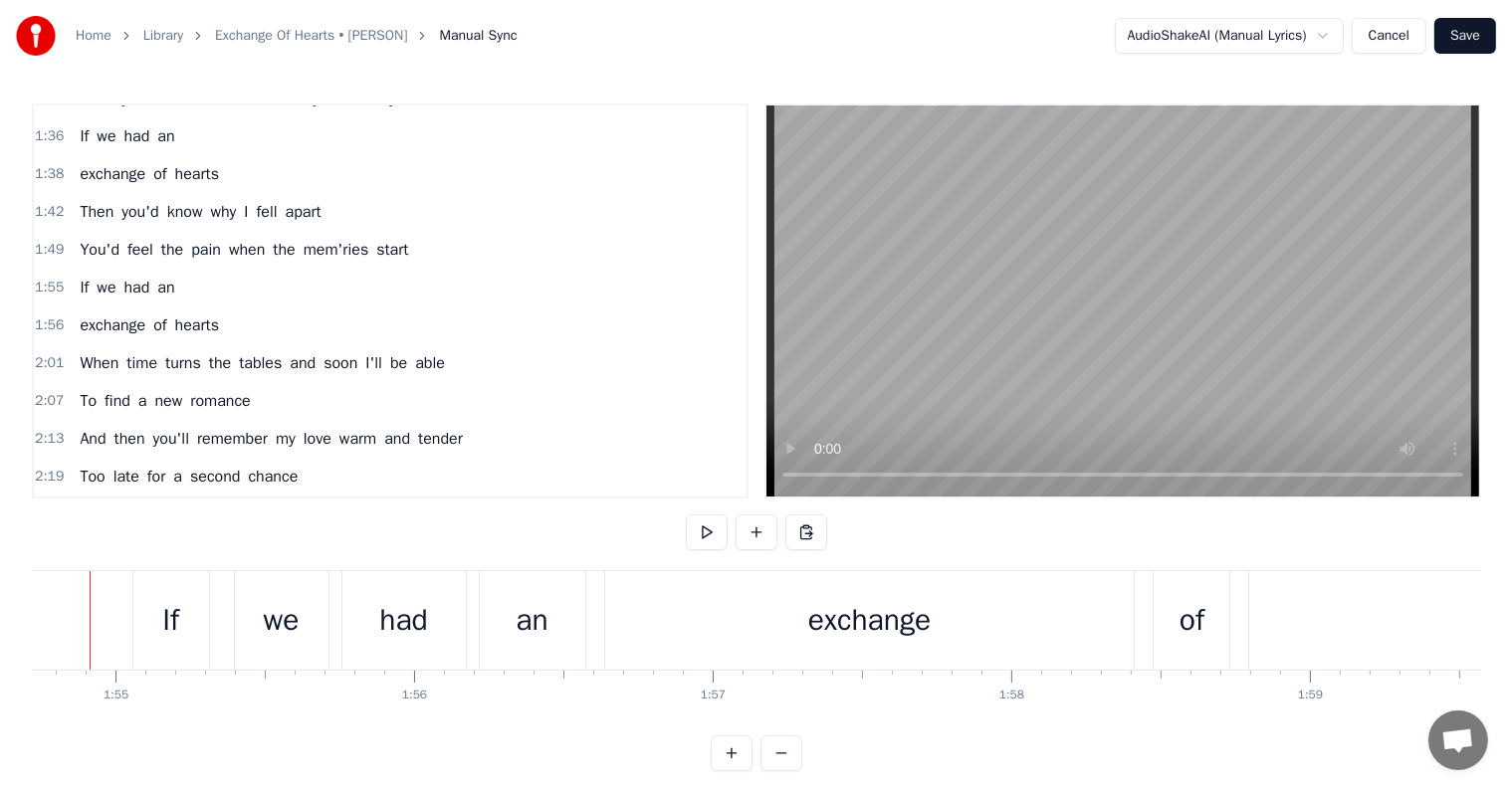scroll, scrollTop: 0, scrollLeft: 34215, axis: horizontal 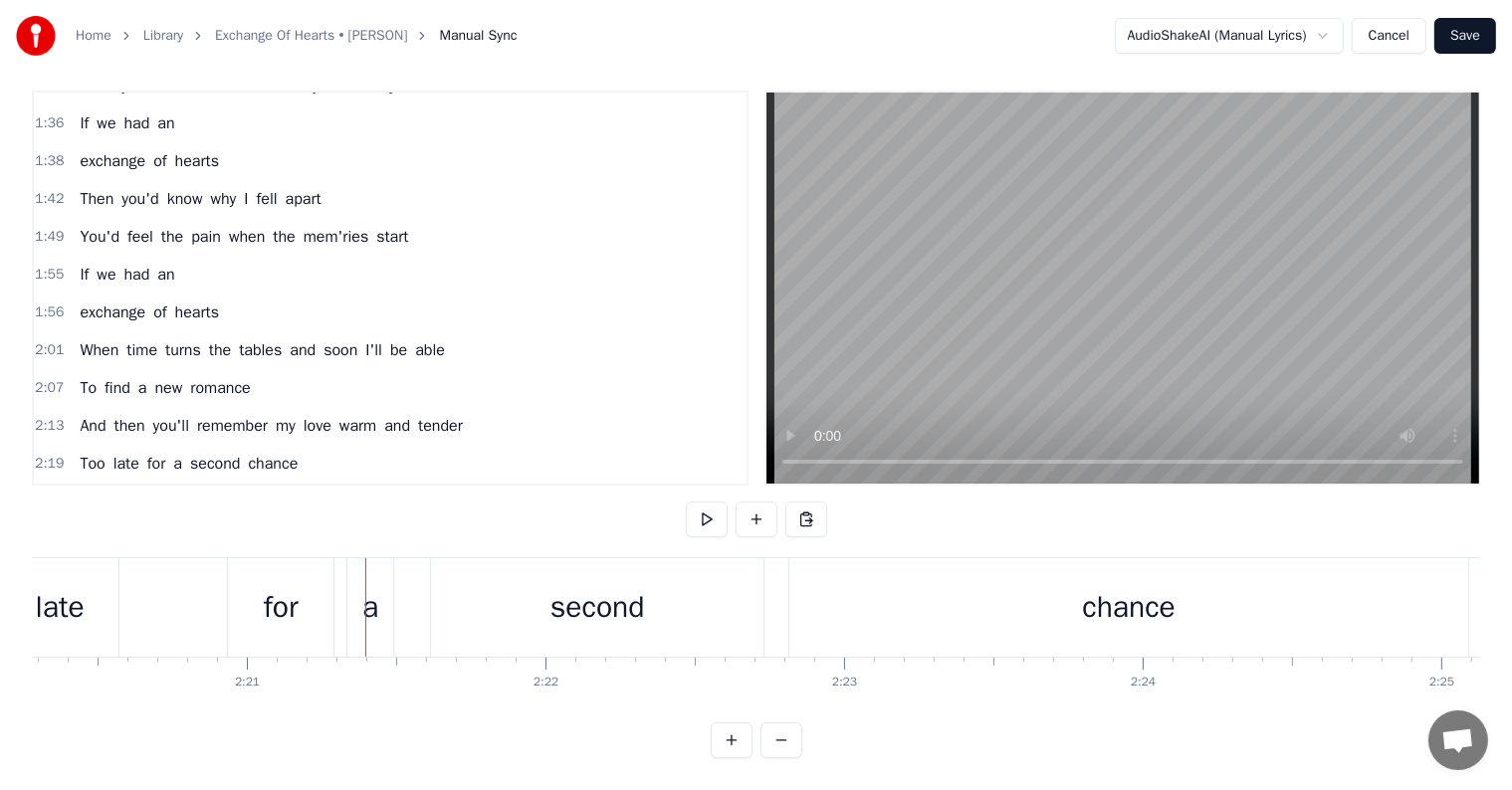 click on "second" at bounding box center (597, 607) 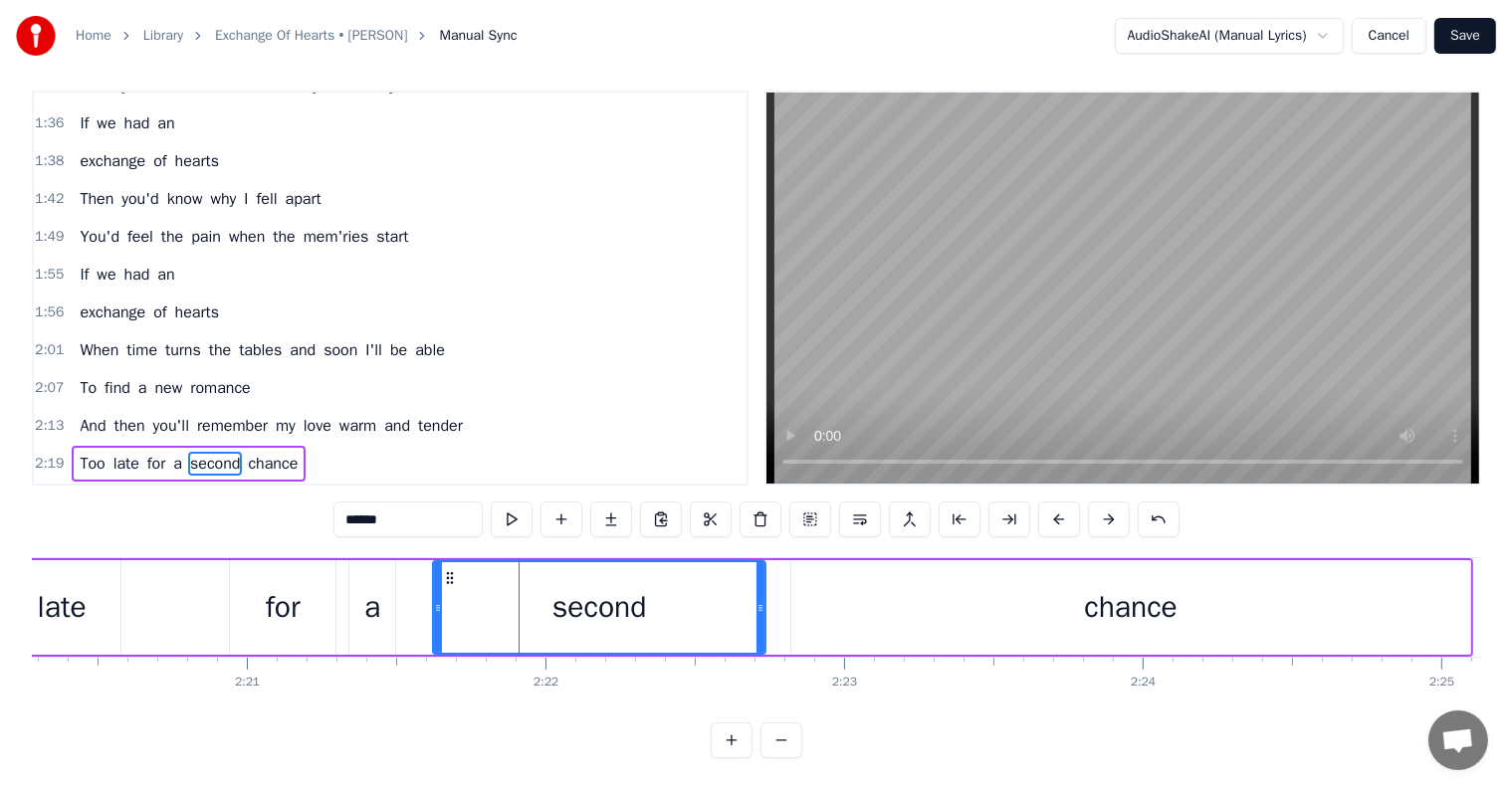 scroll, scrollTop: 0, scrollLeft: 0, axis: both 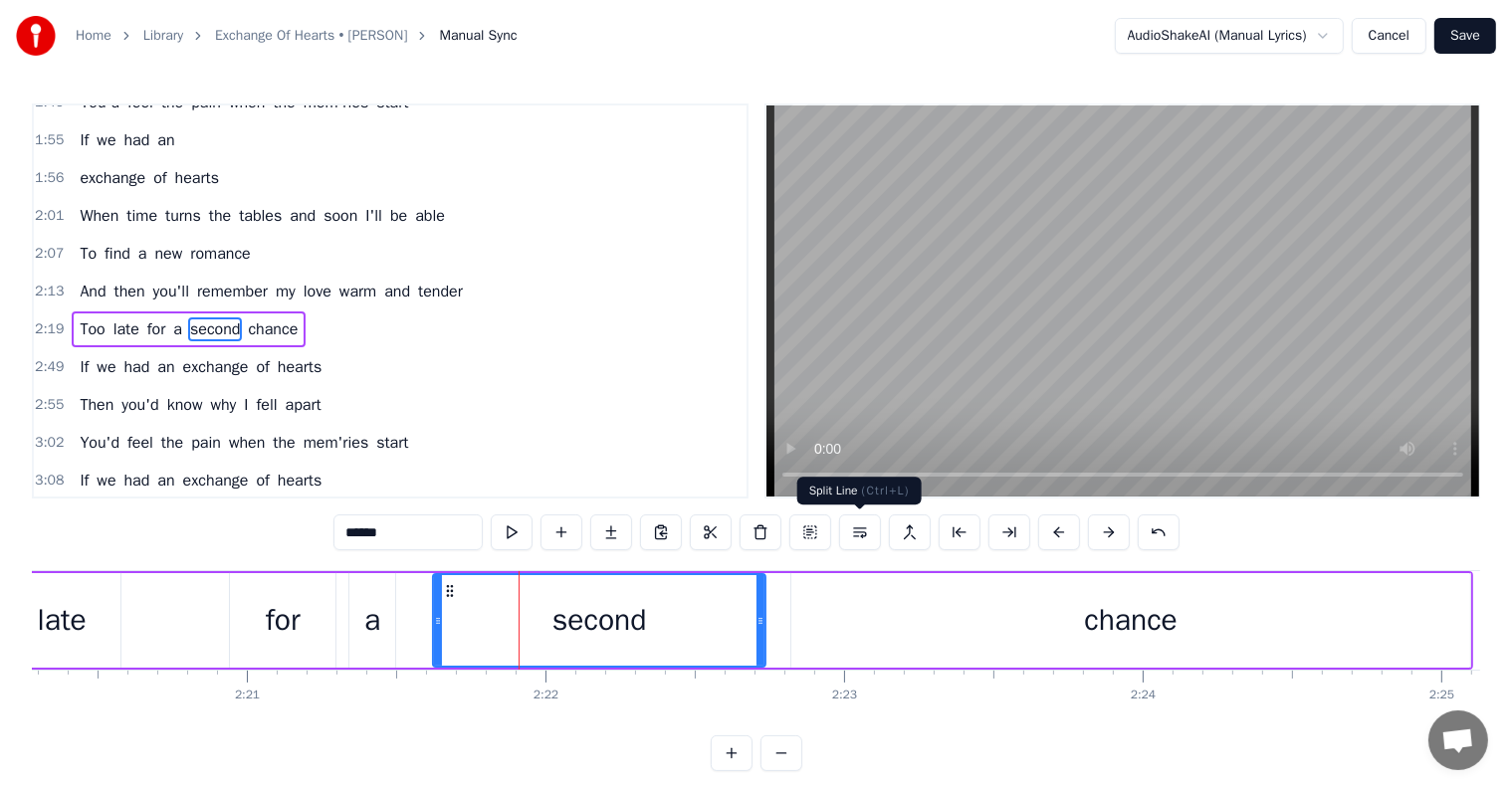 click at bounding box center (860, 532) 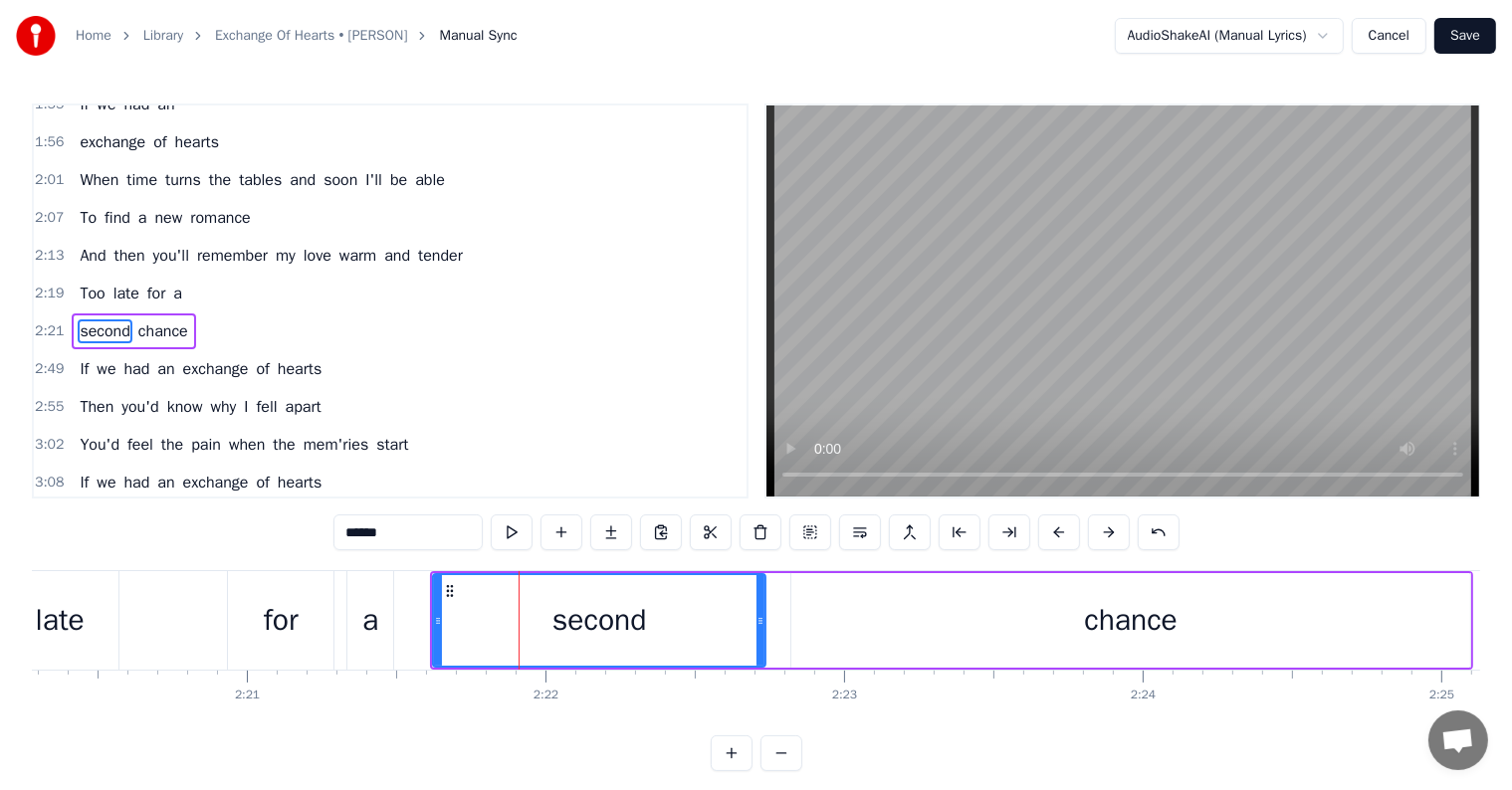 click on "2:13 And then you'll remember my love warm and tender" at bounding box center (390, 256) 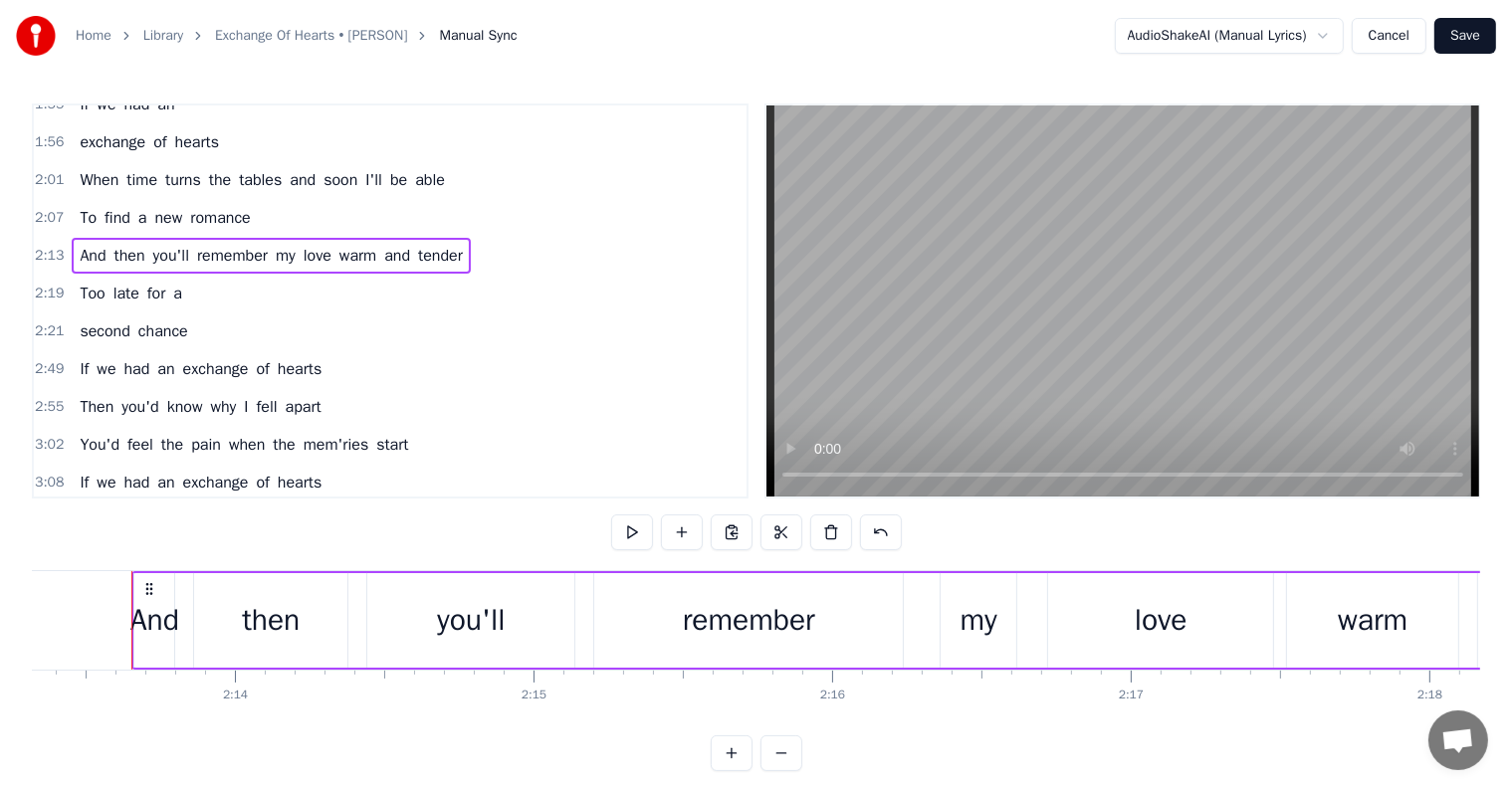 click on "1:56 exchange of hearts" at bounding box center [390, 142] 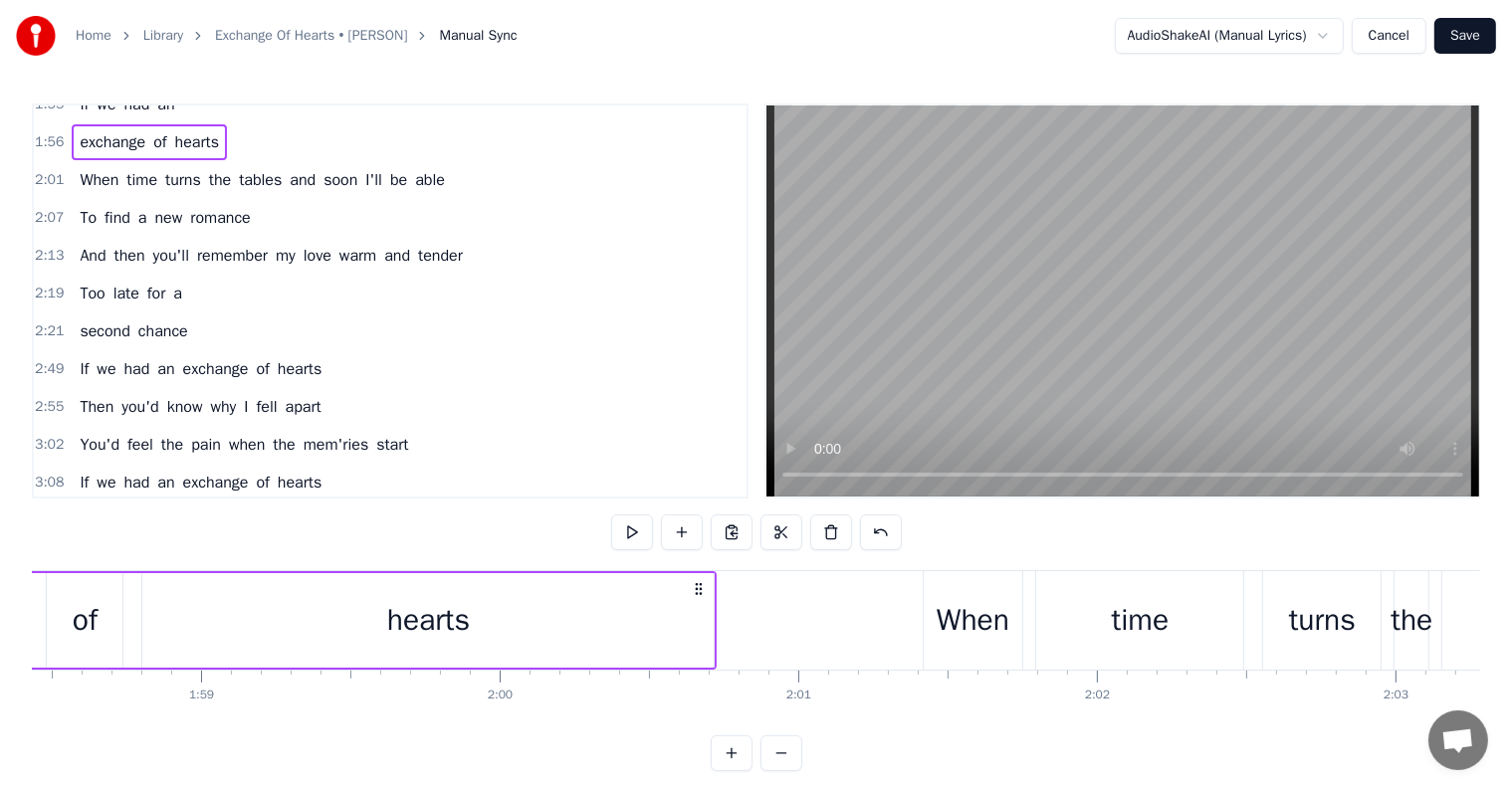scroll, scrollTop: 0, scrollLeft: 34729, axis: horizontal 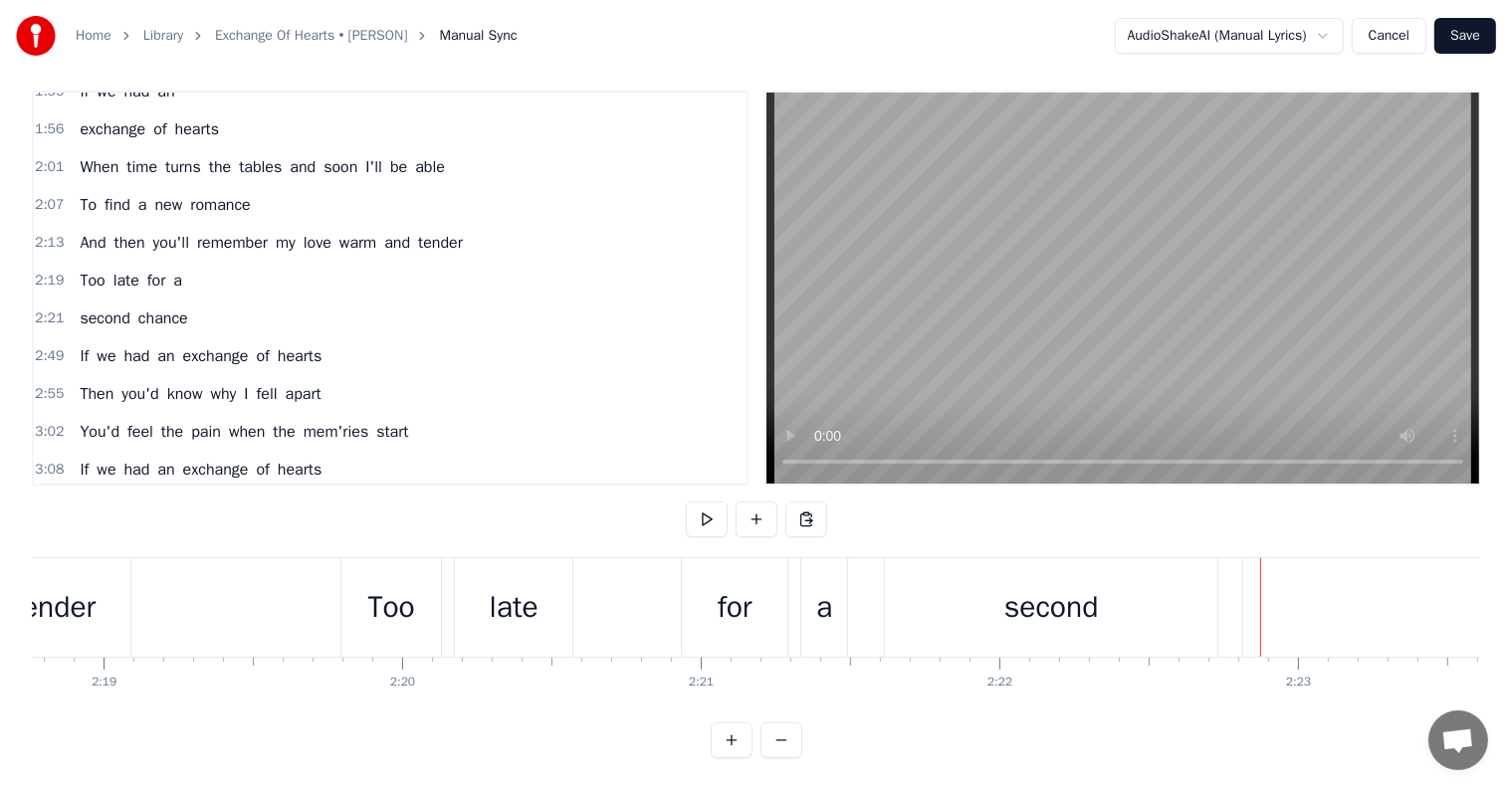 click on "a" at bounding box center (824, 607) 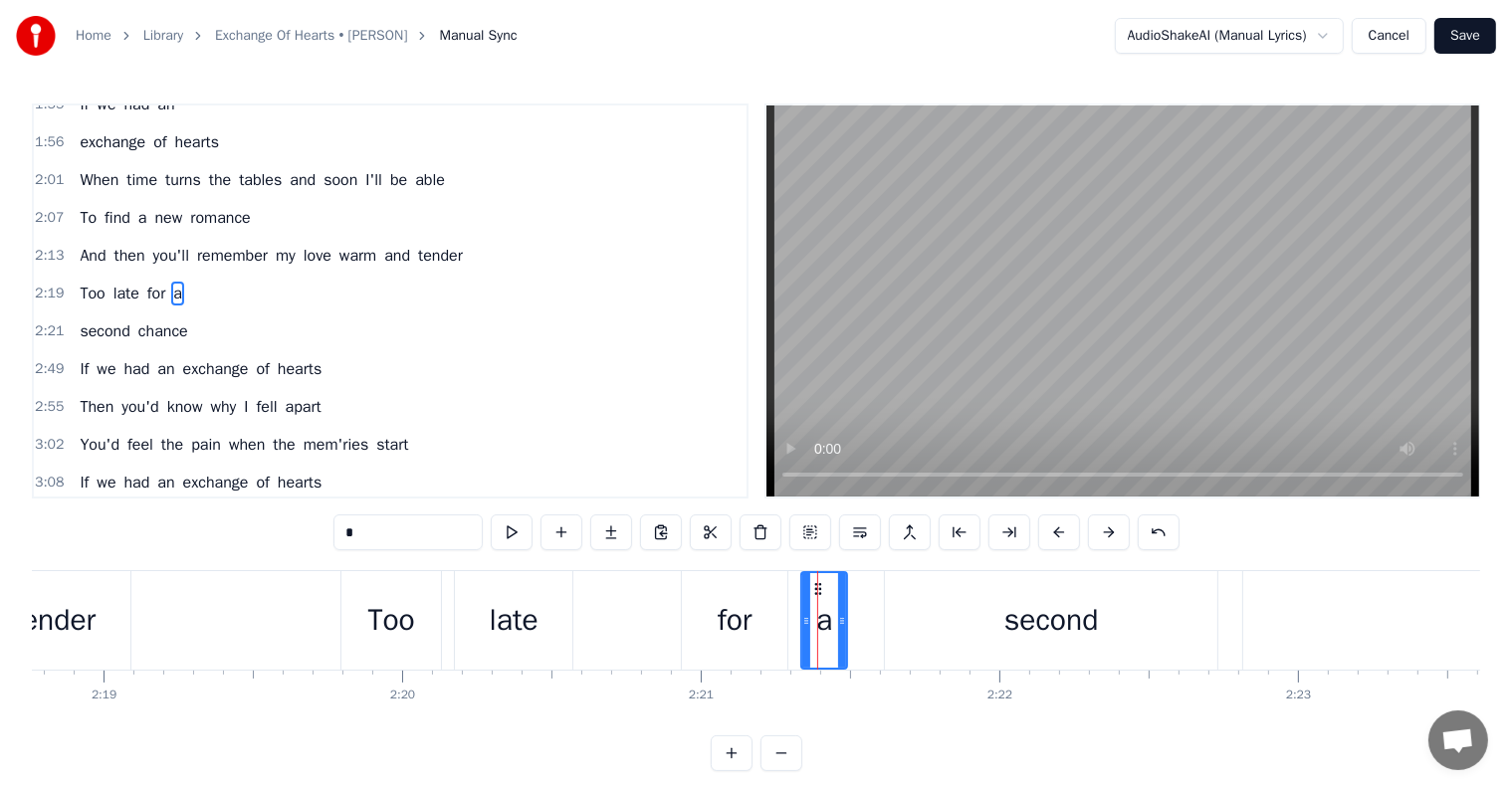 scroll, scrollTop: 665, scrollLeft: 0, axis: vertical 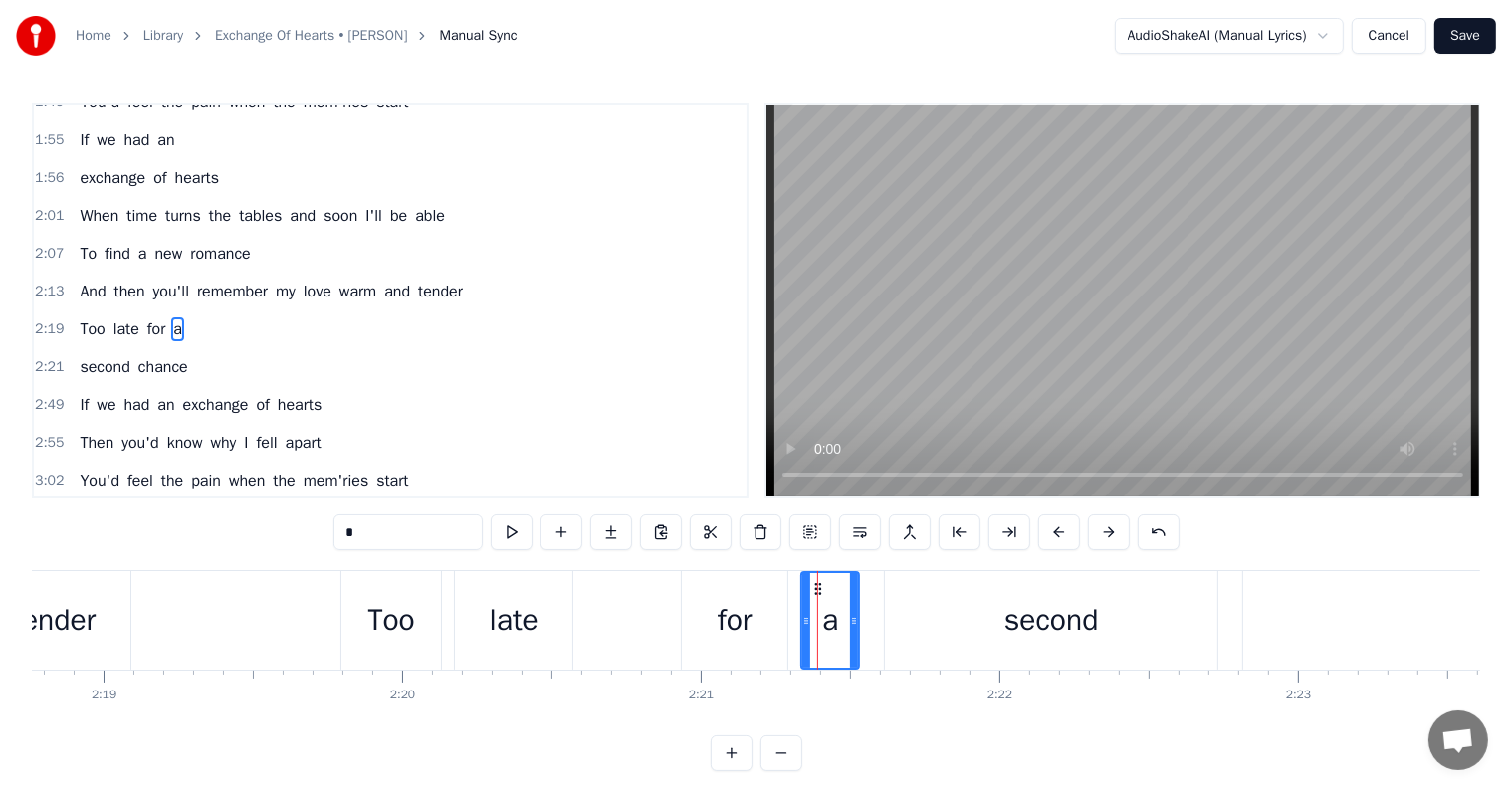 drag, startPoint x: 841, startPoint y: 614, endPoint x: 851, endPoint y: 619, distance: 11.18034 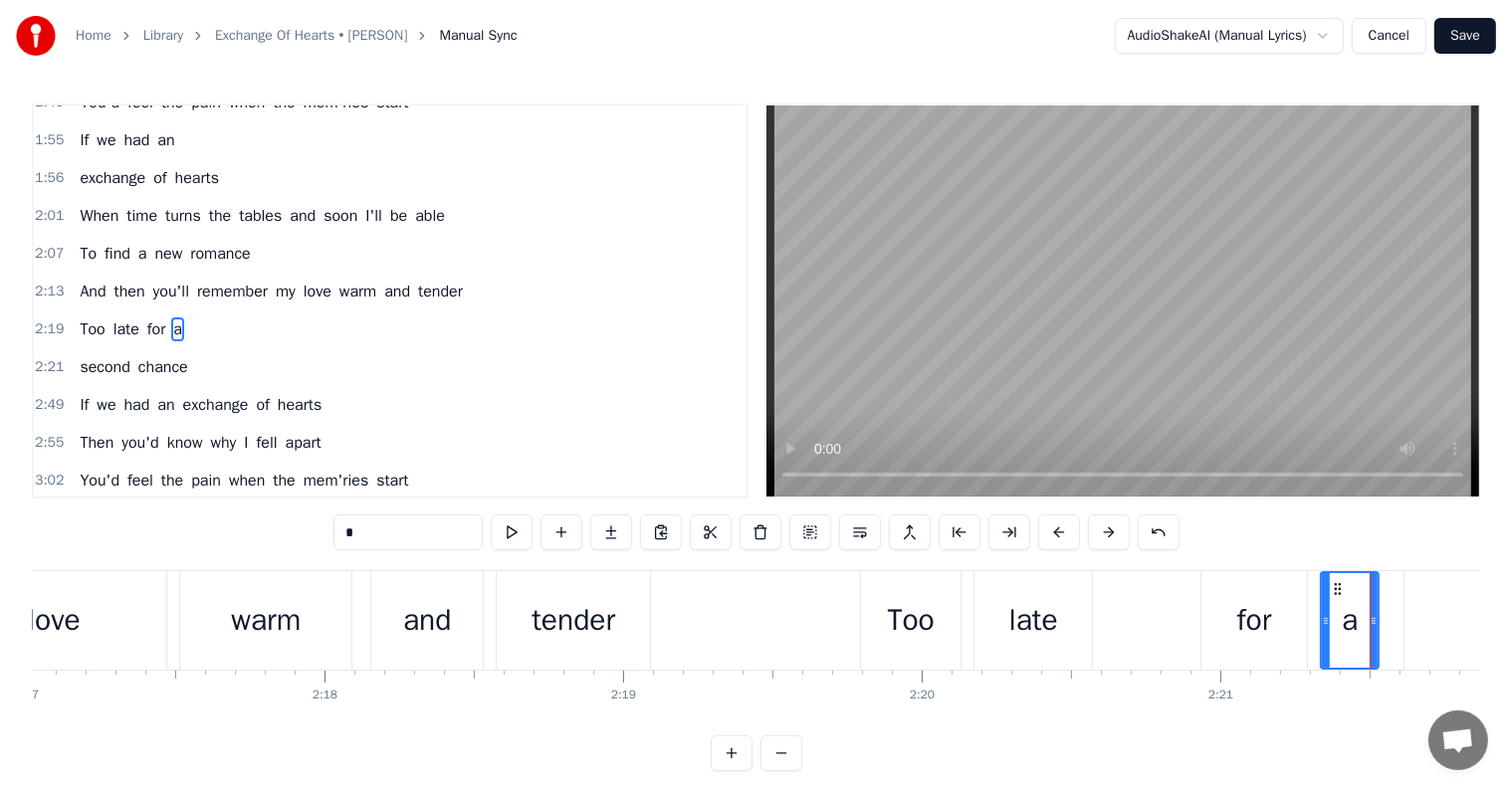 scroll, scrollTop: 0, scrollLeft: 40664, axis: horizontal 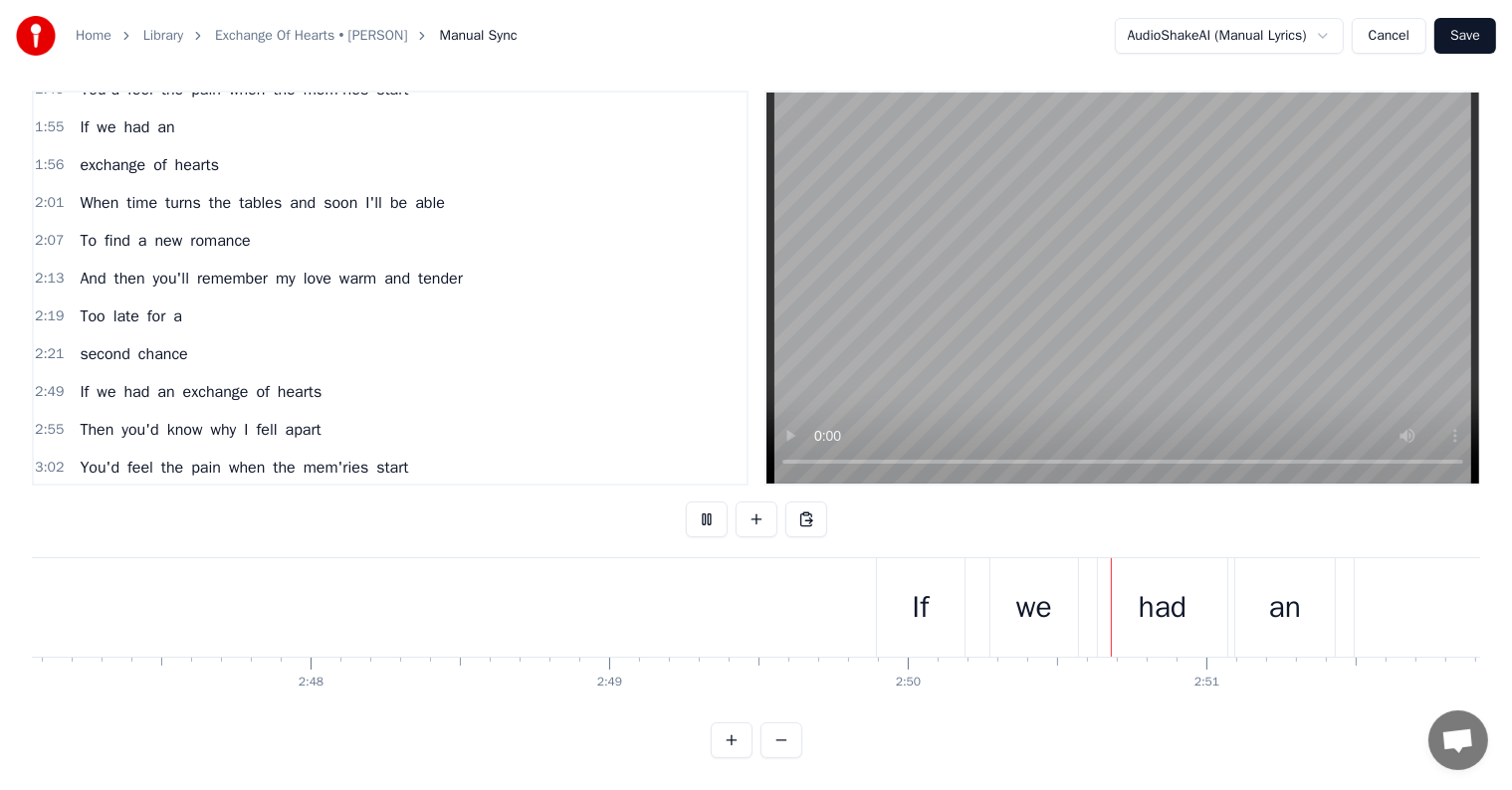 click on "If we had an exchange of hearts" at bounding box center [1627, 607] 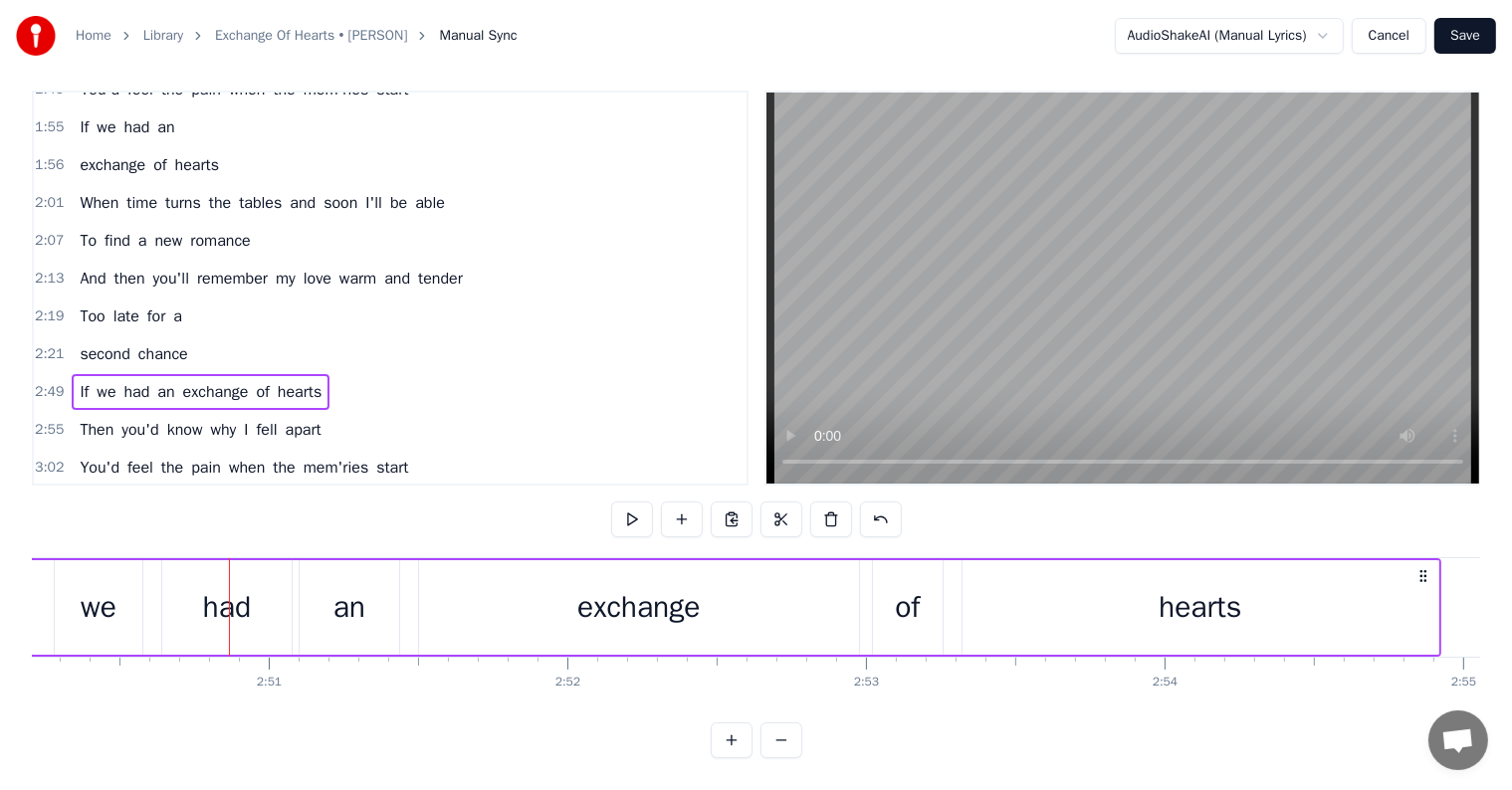 scroll, scrollTop: 0, scrollLeft: 50833, axis: horizontal 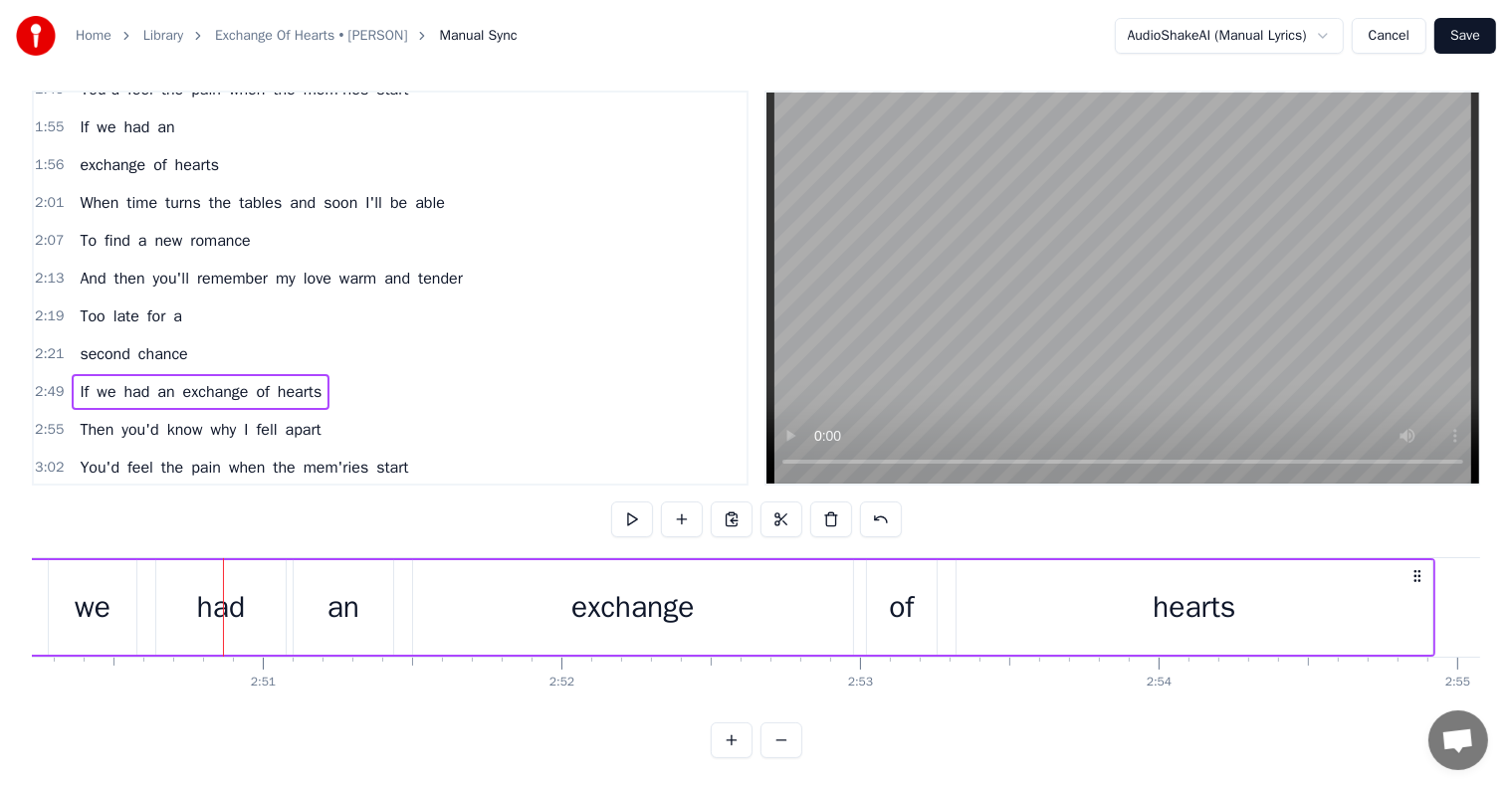 click on "exchange" at bounding box center (216, 392) 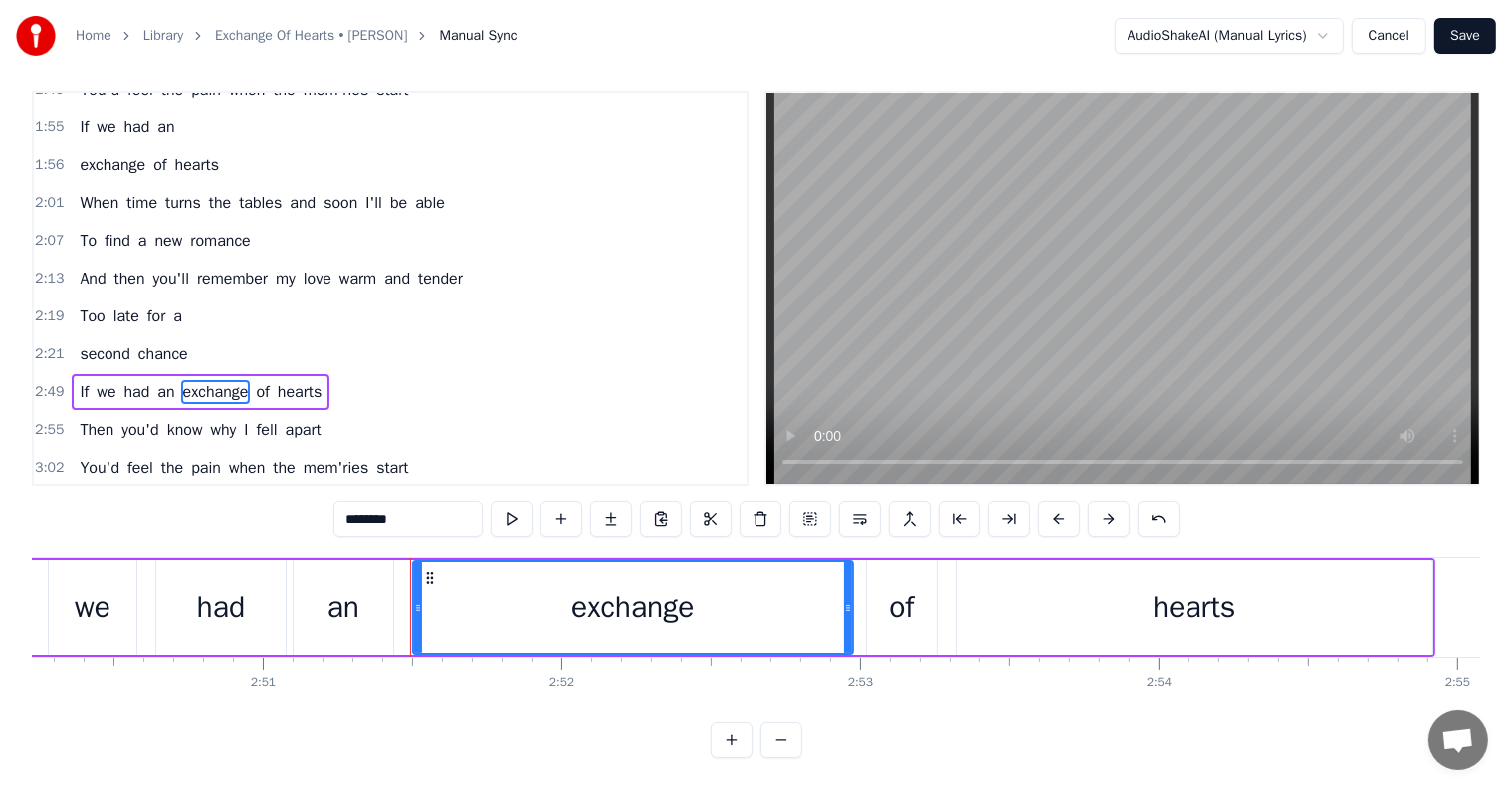 scroll, scrollTop: 0, scrollLeft: 0, axis: both 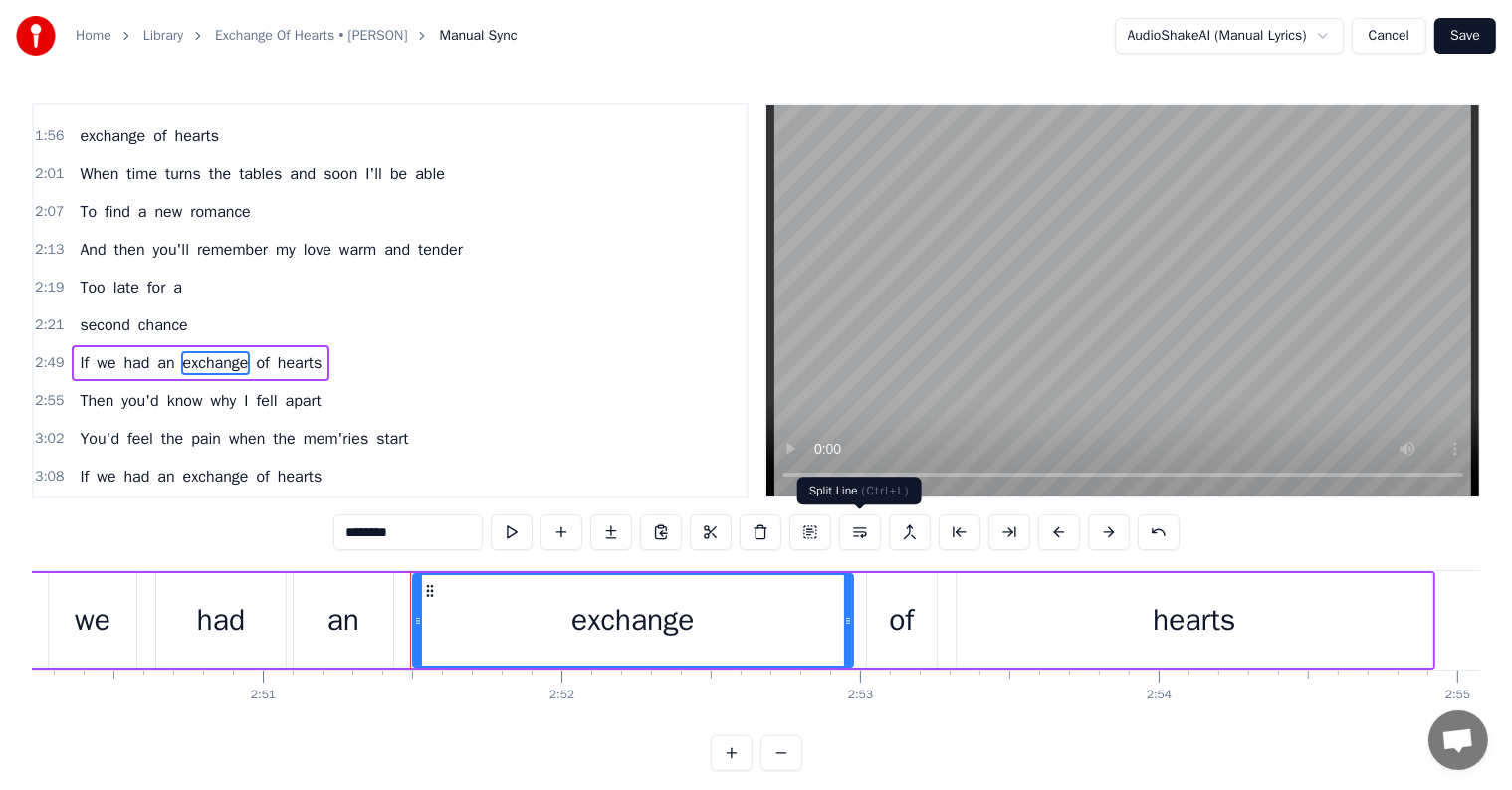 click at bounding box center [860, 532] 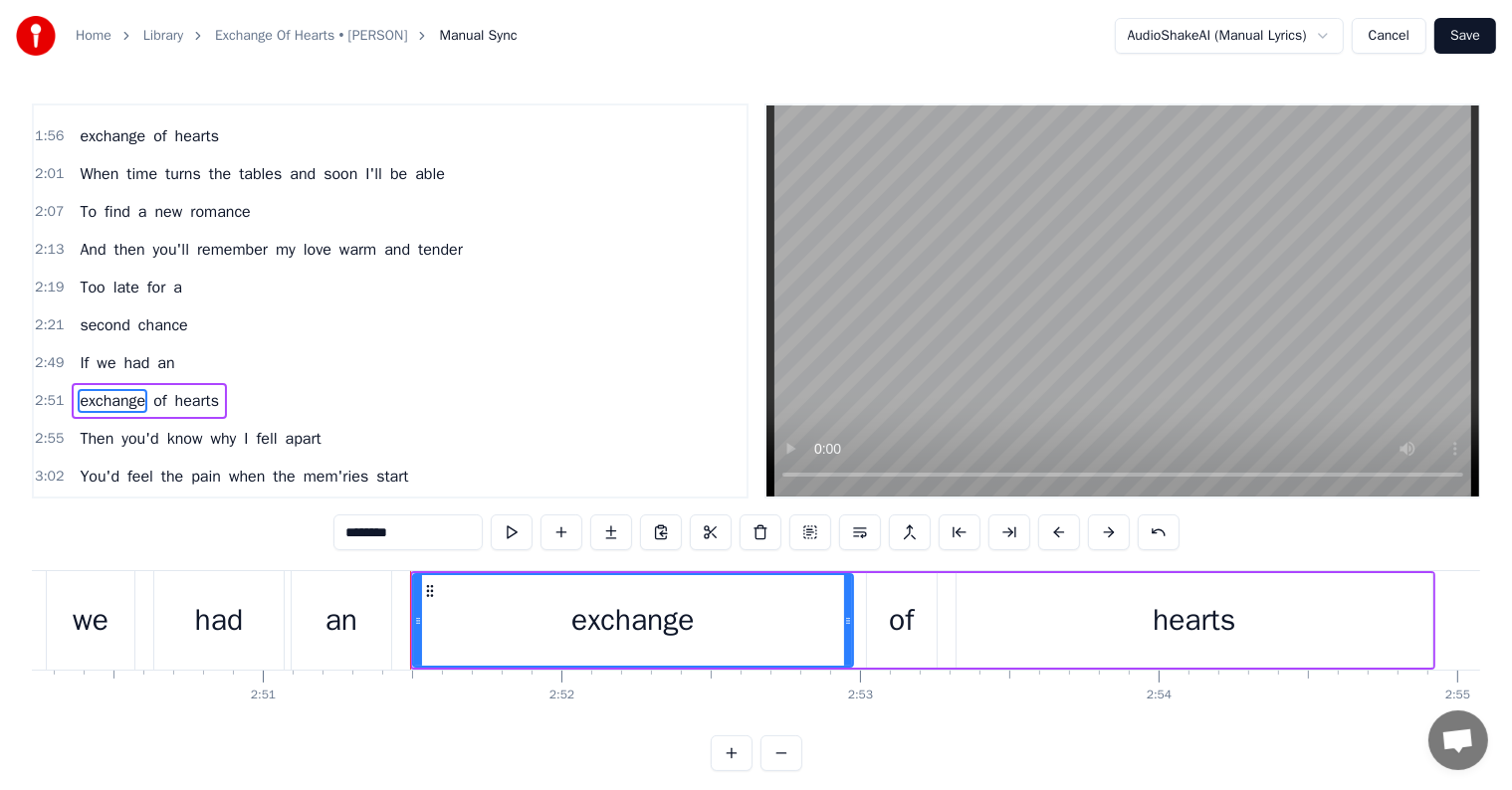 scroll, scrollTop: 743, scrollLeft: 0, axis: vertical 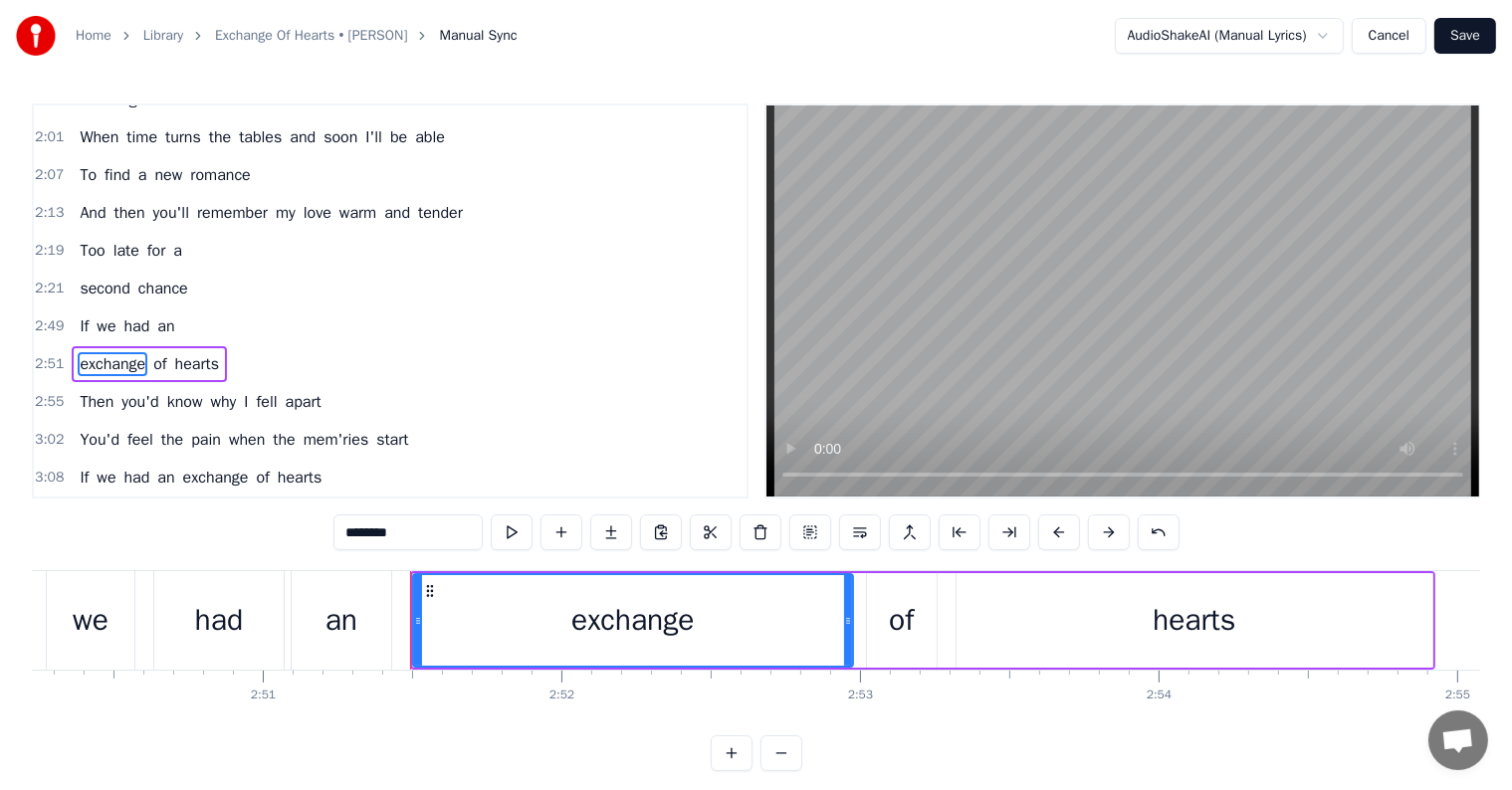 click on "2:21 second chance" at bounding box center (390, 289) 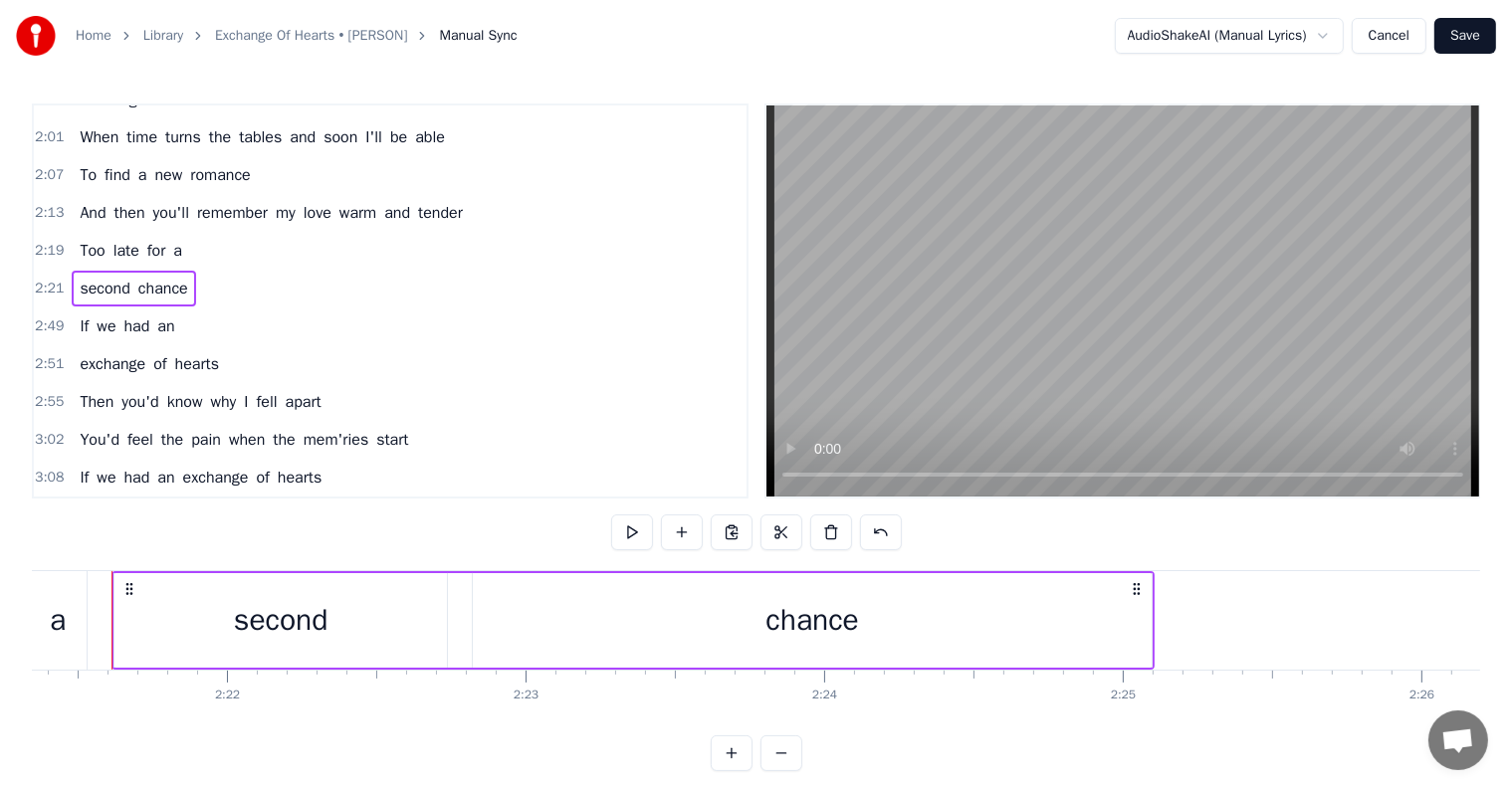 scroll, scrollTop: 0, scrollLeft: 42189, axis: horizontal 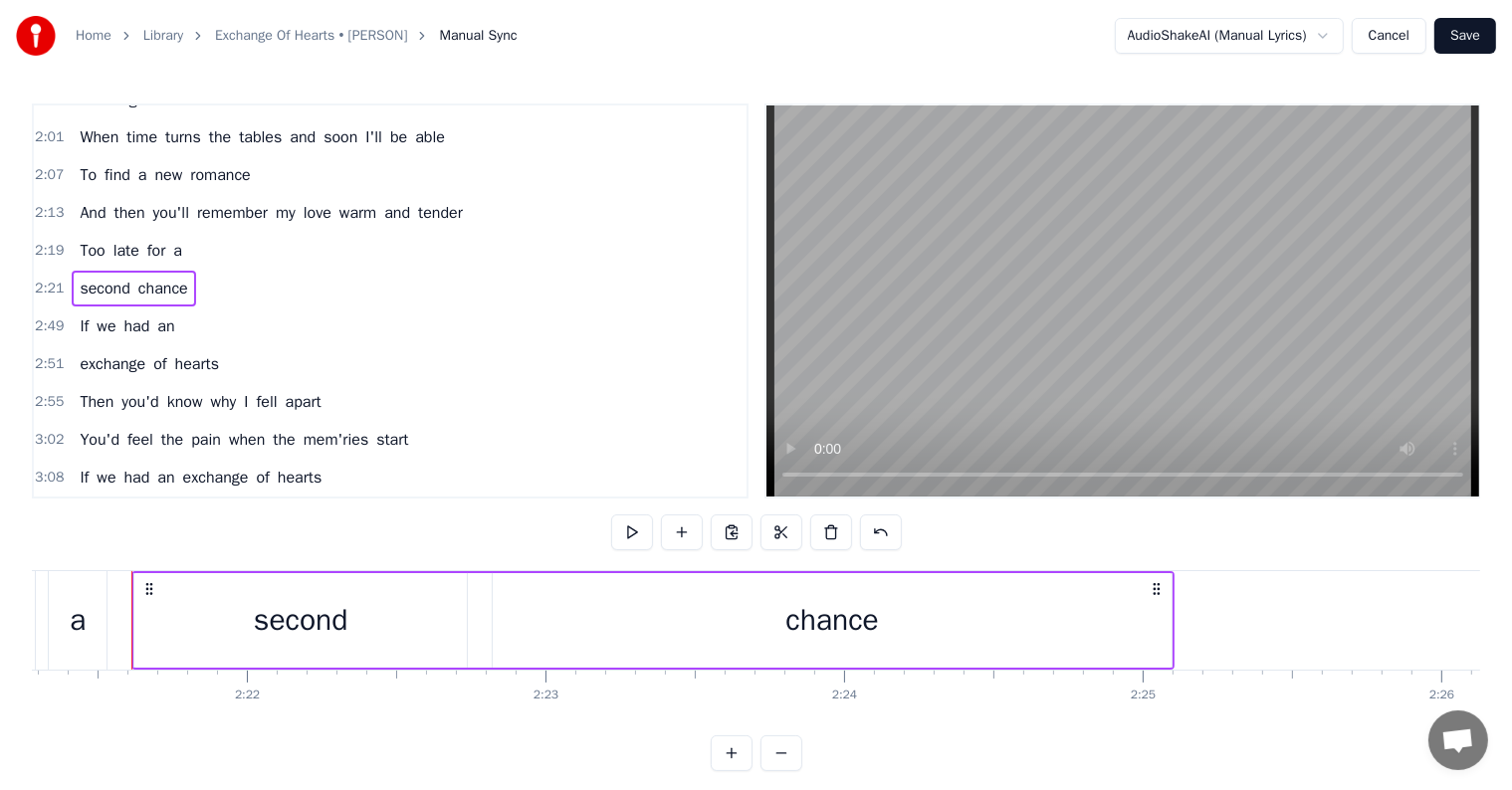 click on "2:49 If we had an" at bounding box center (390, 326) 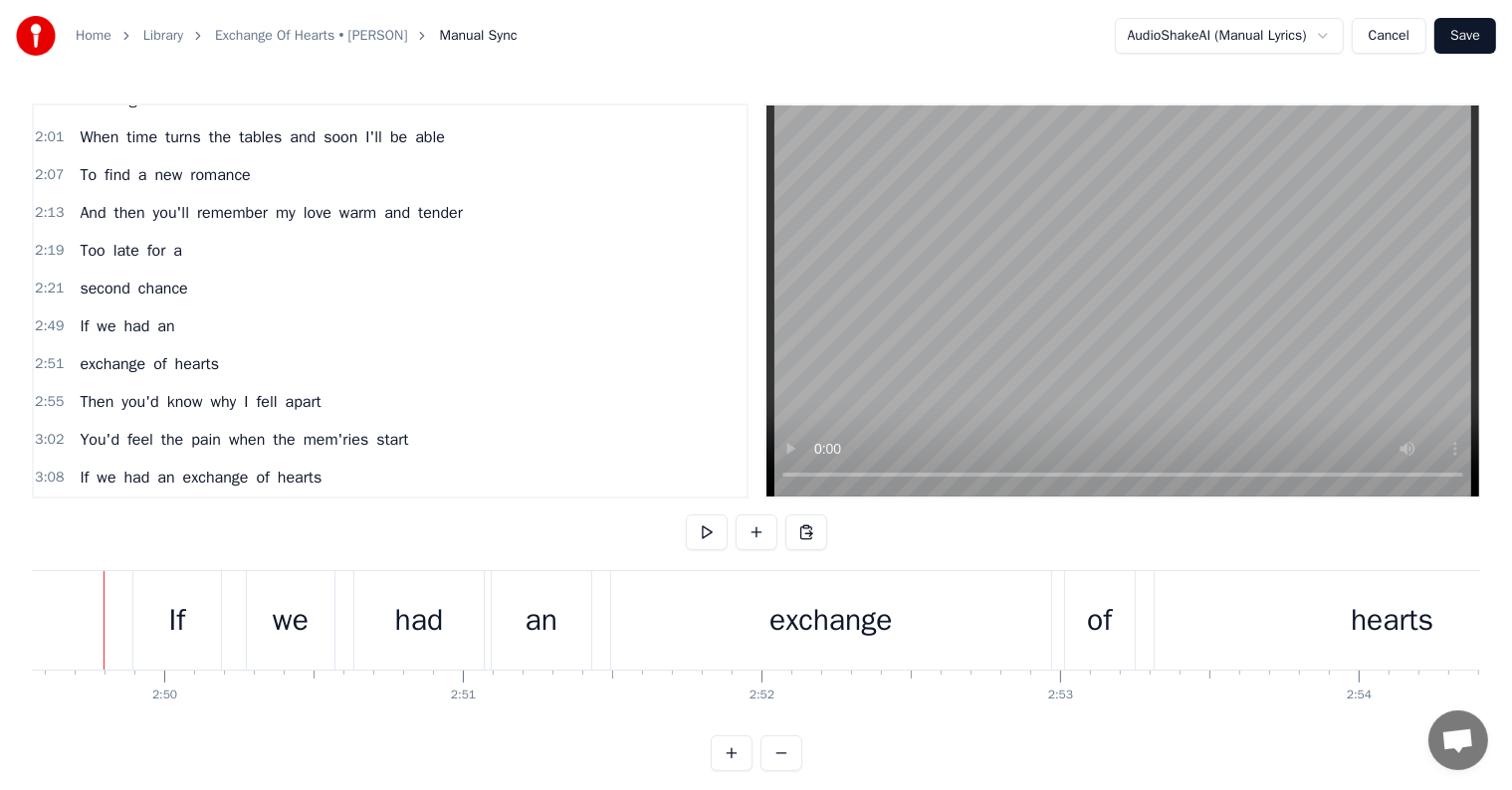 scroll, scrollTop: 0, scrollLeft: 50605, axis: horizontal 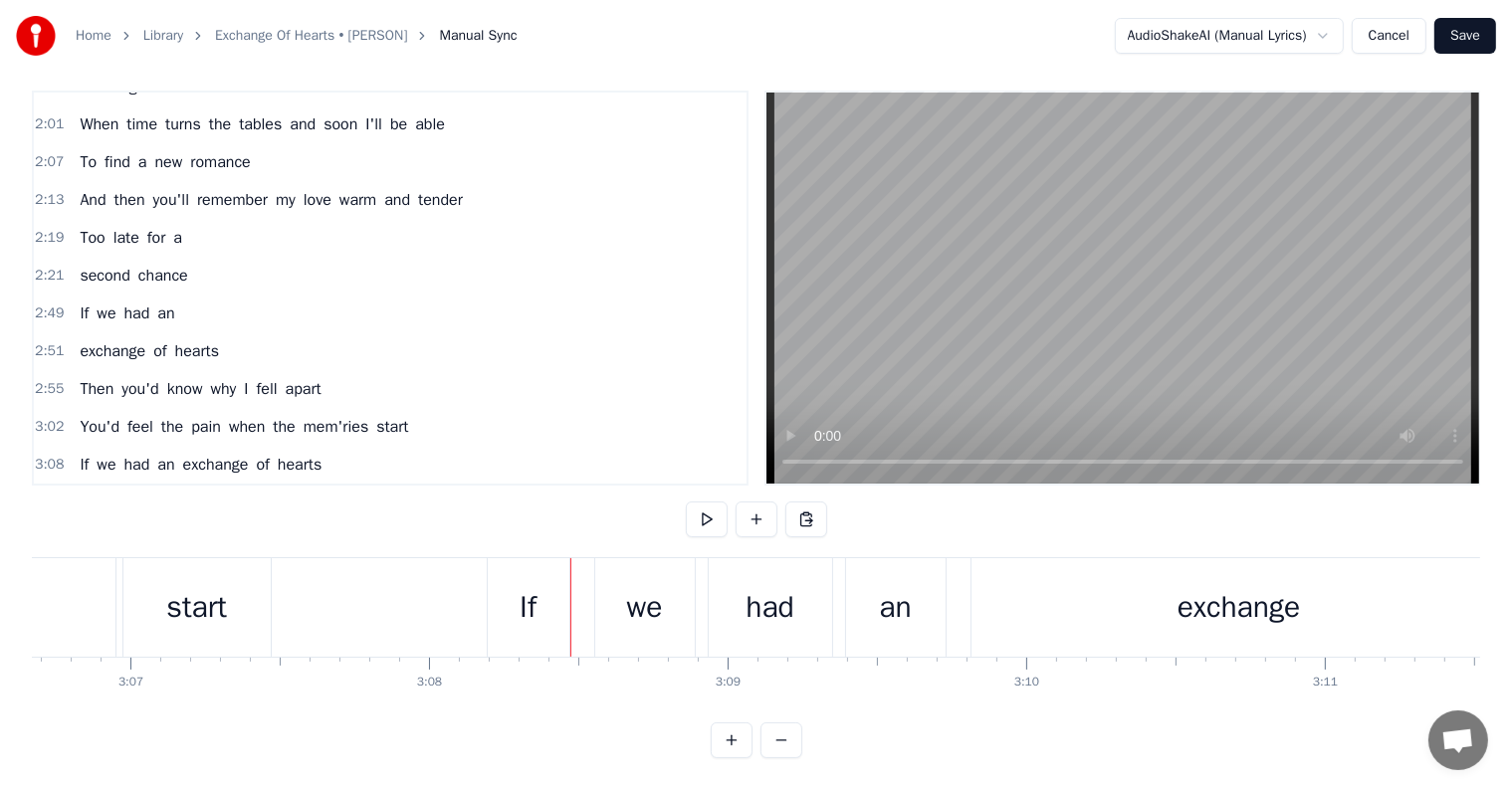 click on "If" at bounding box center (529, 607) 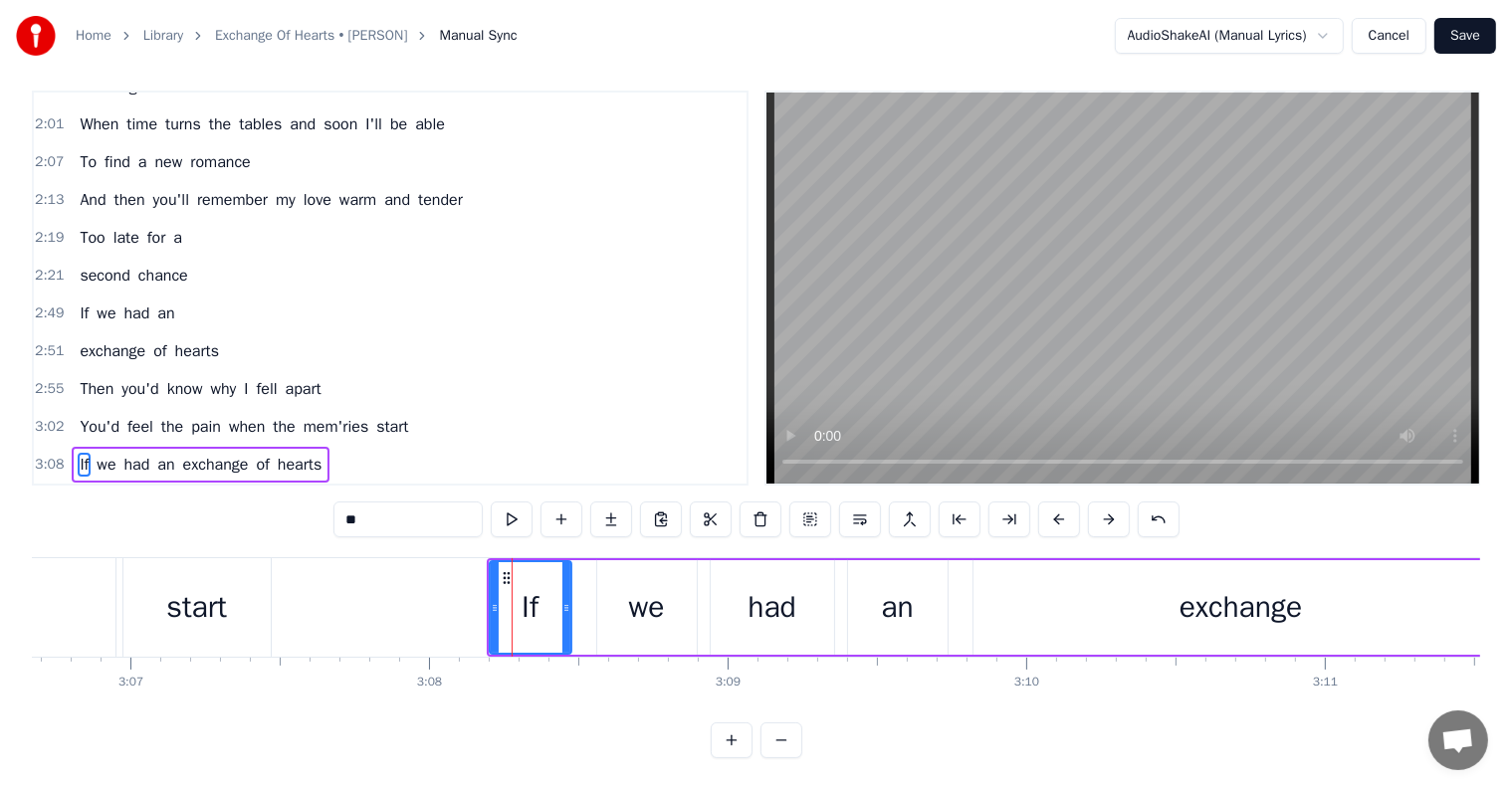 click on "exchange" at bounding box center (216, 465) 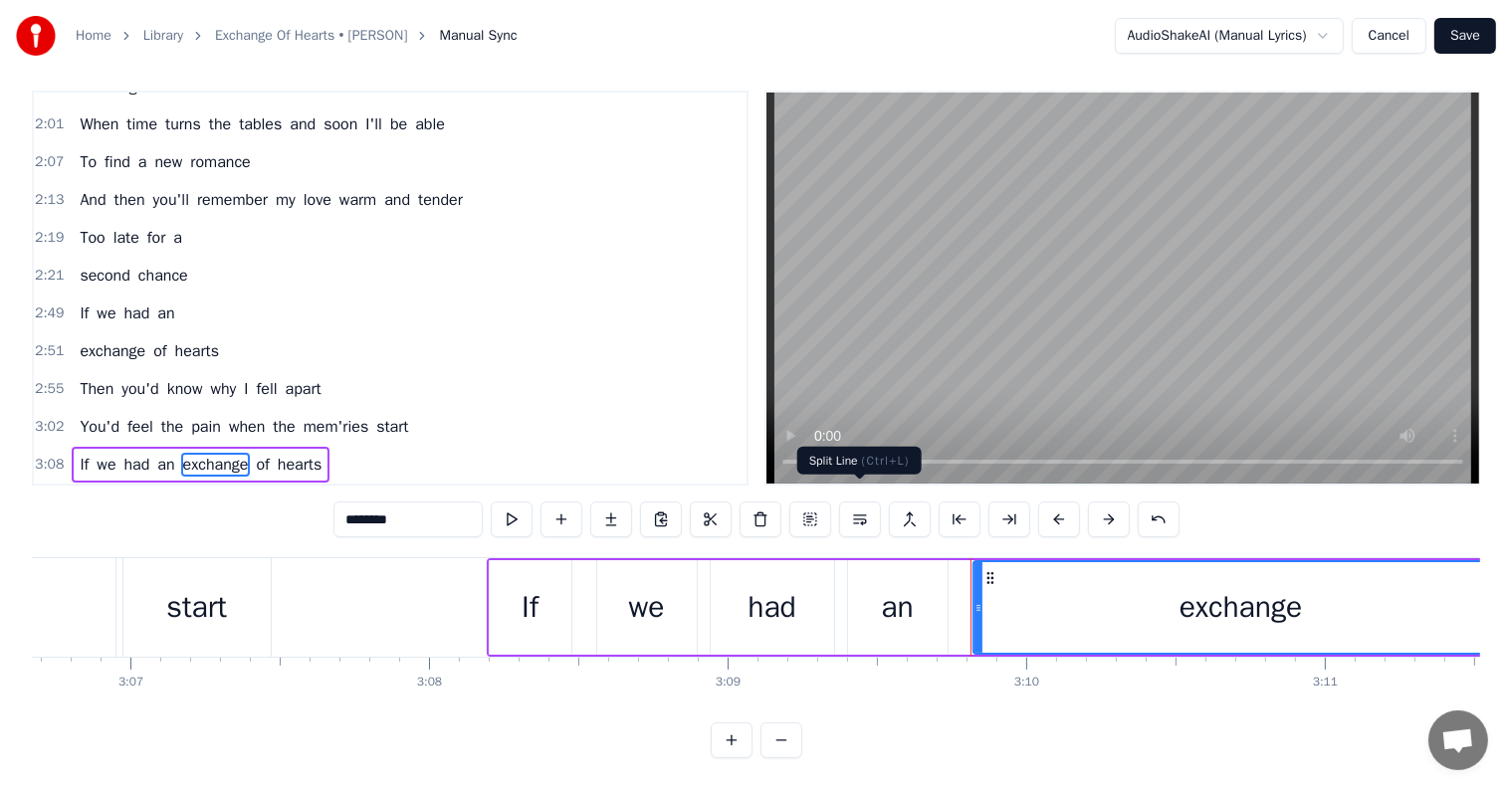 click at bounding box center [860, 519] 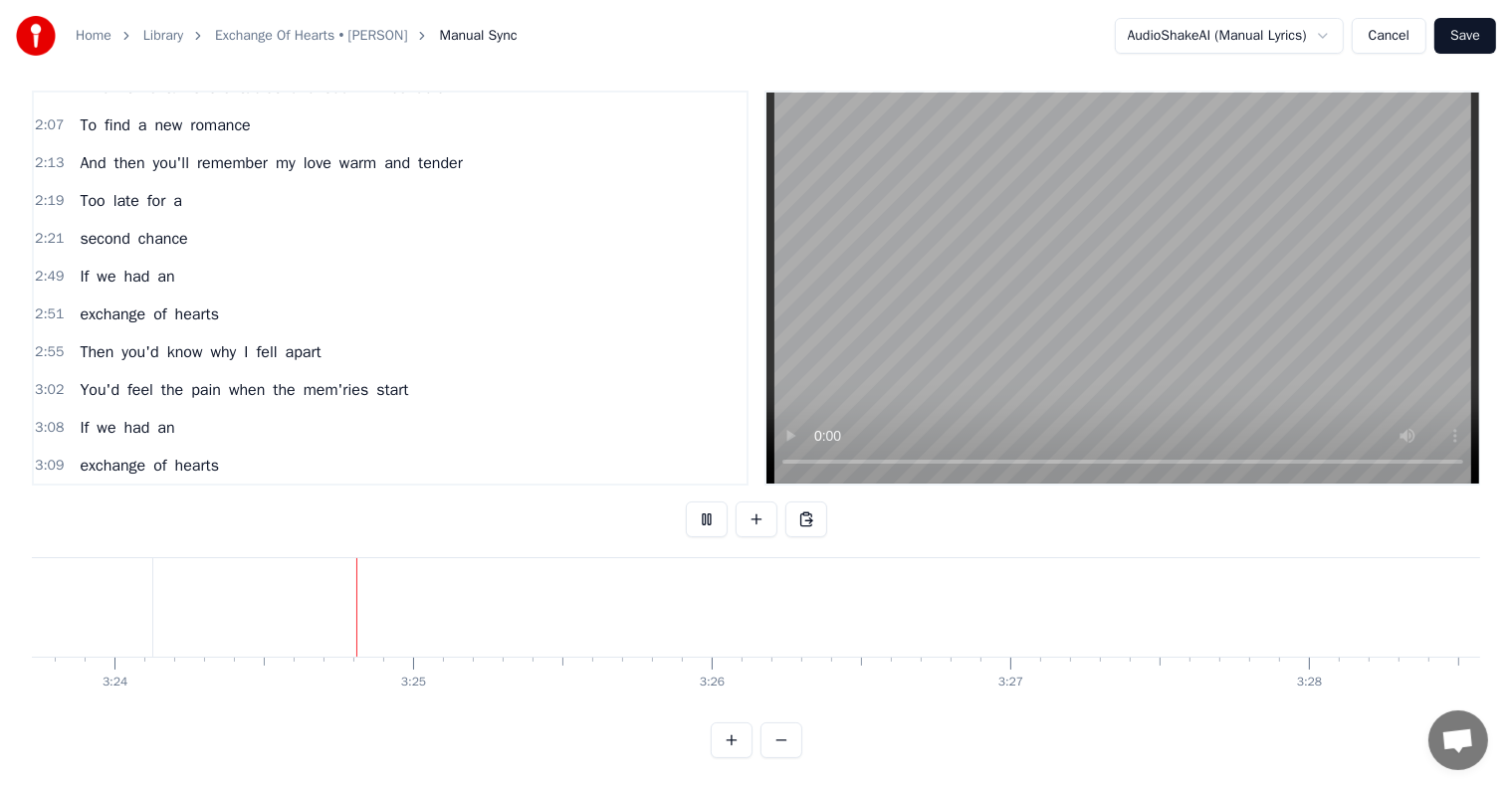 scroll, scrollTop: 0, scrollLeft: 60874, axis: horizontal 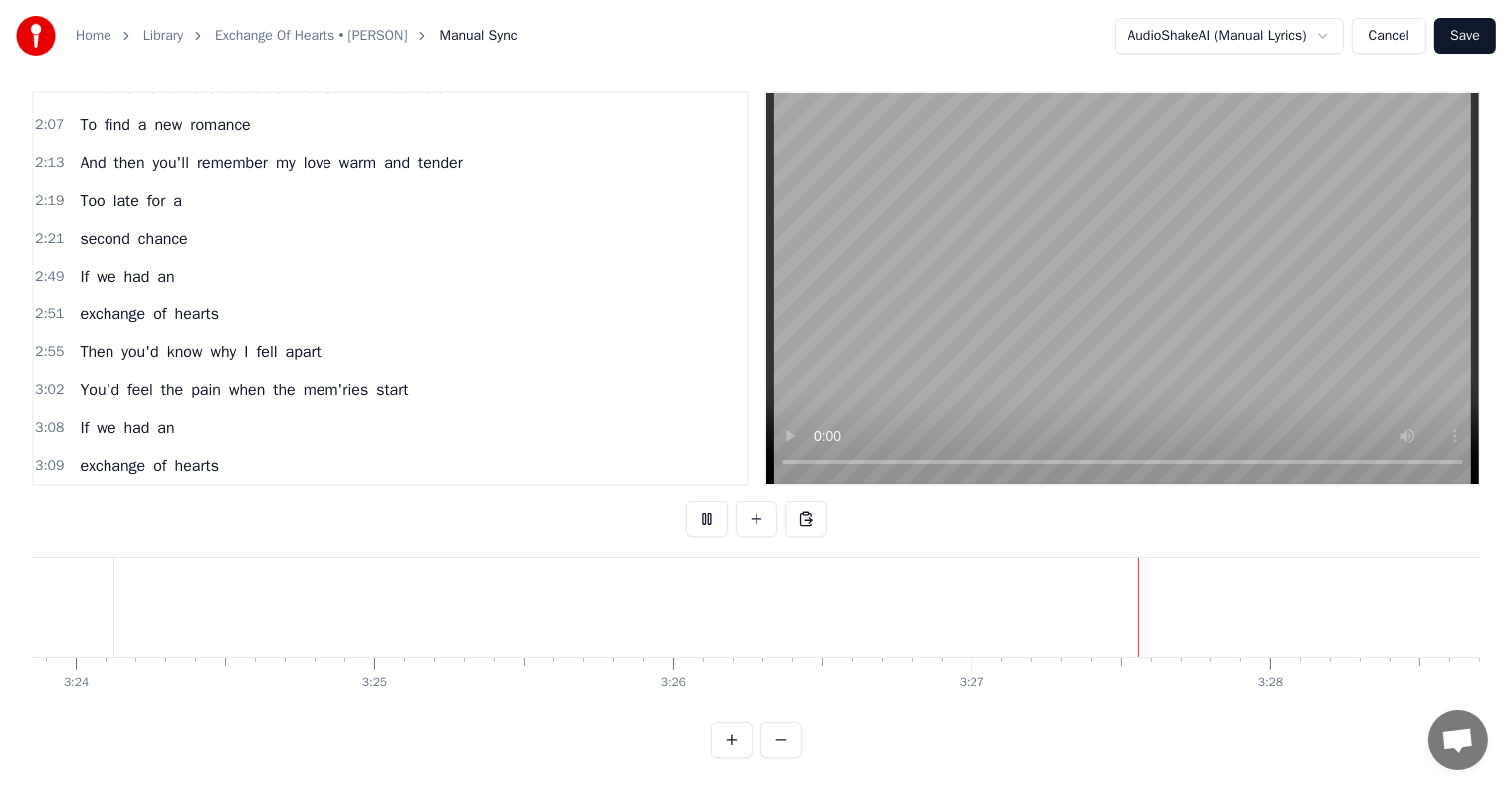 click on "Save" at bounding box center [1465, 36] 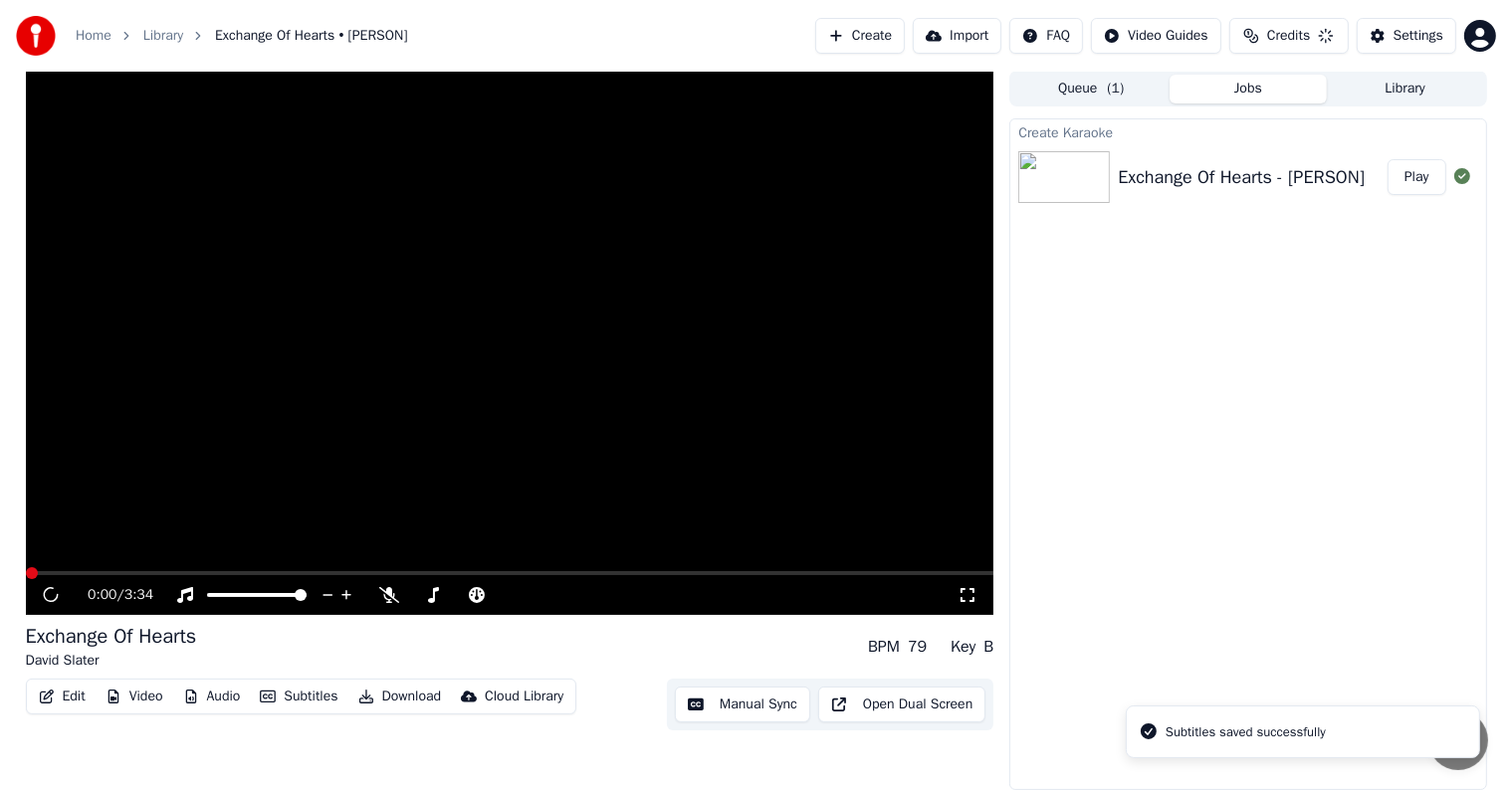 scroll, scrollTop: 1, scrollLeft: 0, axis: vertical 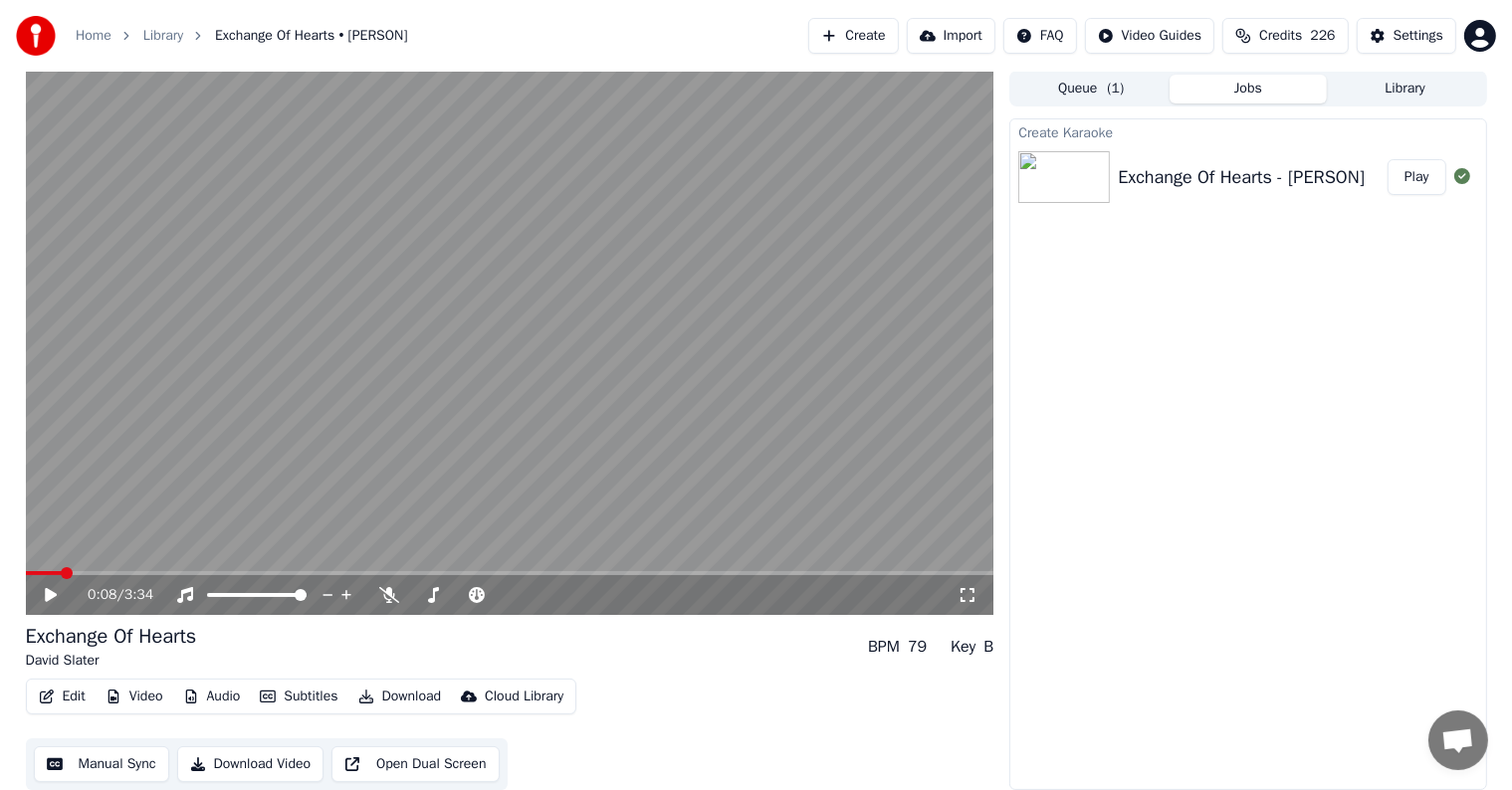 click at bounding box center (67, 573) 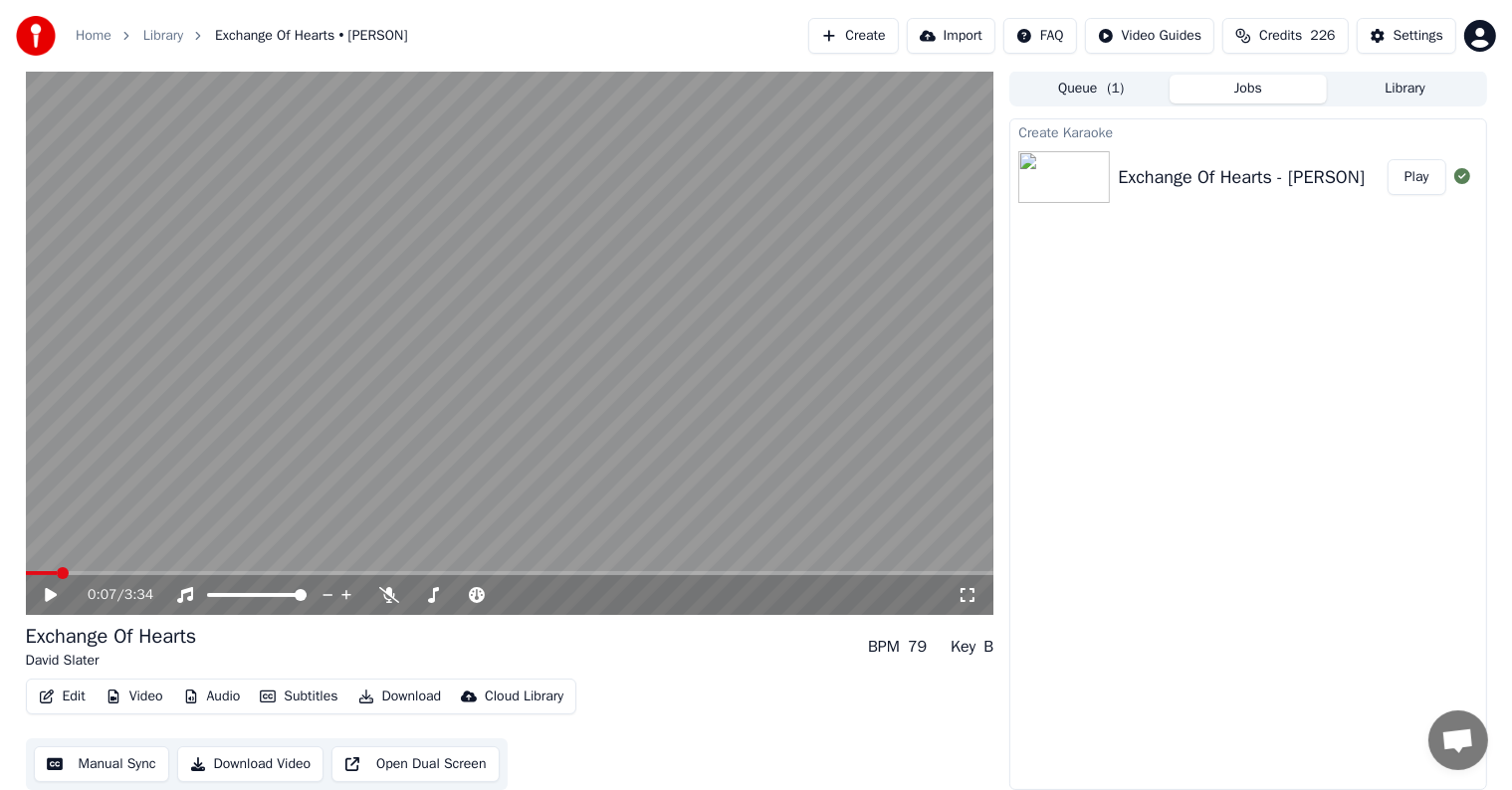 click at bounding box center (510, 342) 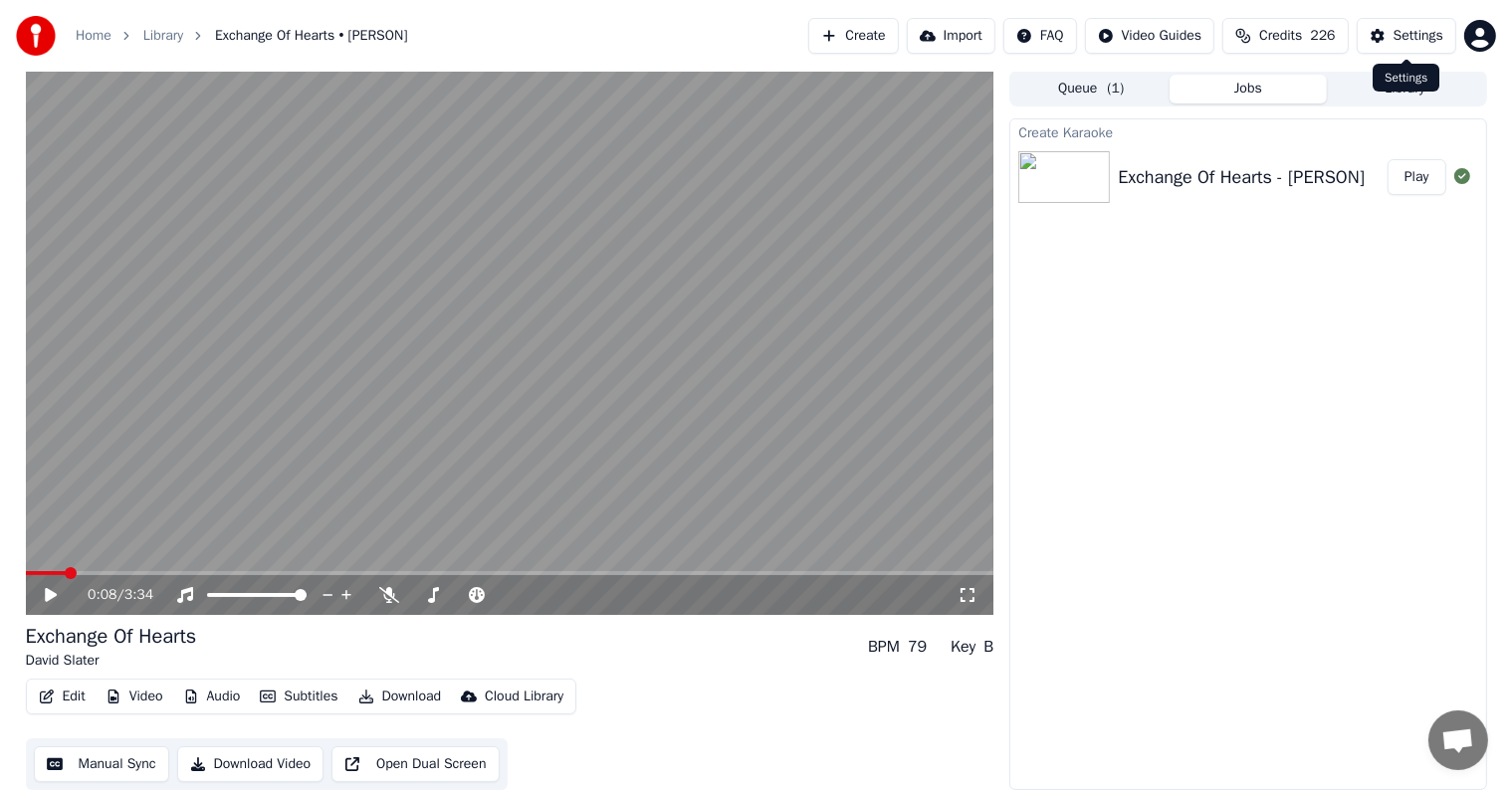 click on "Settings" at bounding box center [1406, 36] 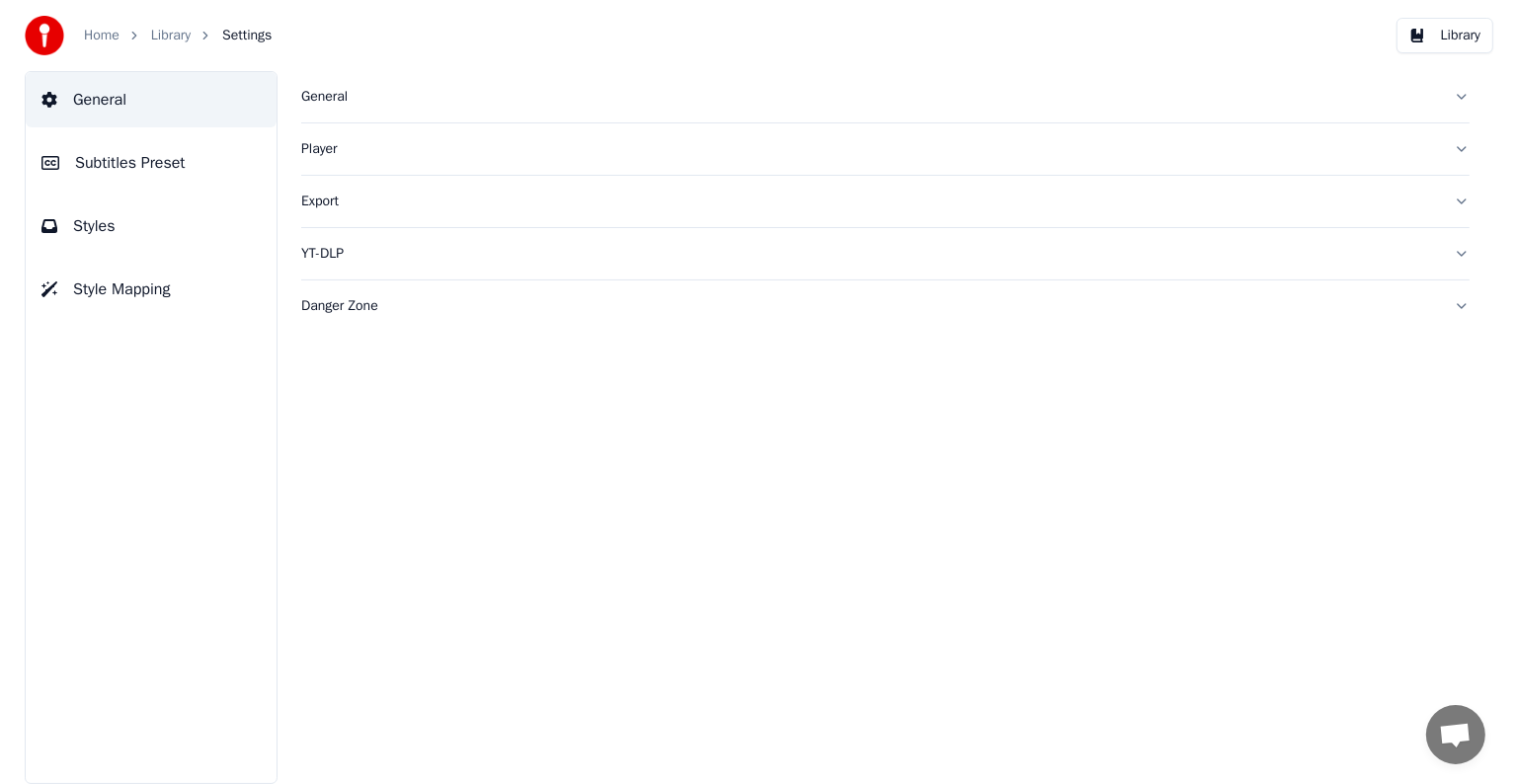 scroll, scrollTop: 0, scrollLeft: 0, axis: both 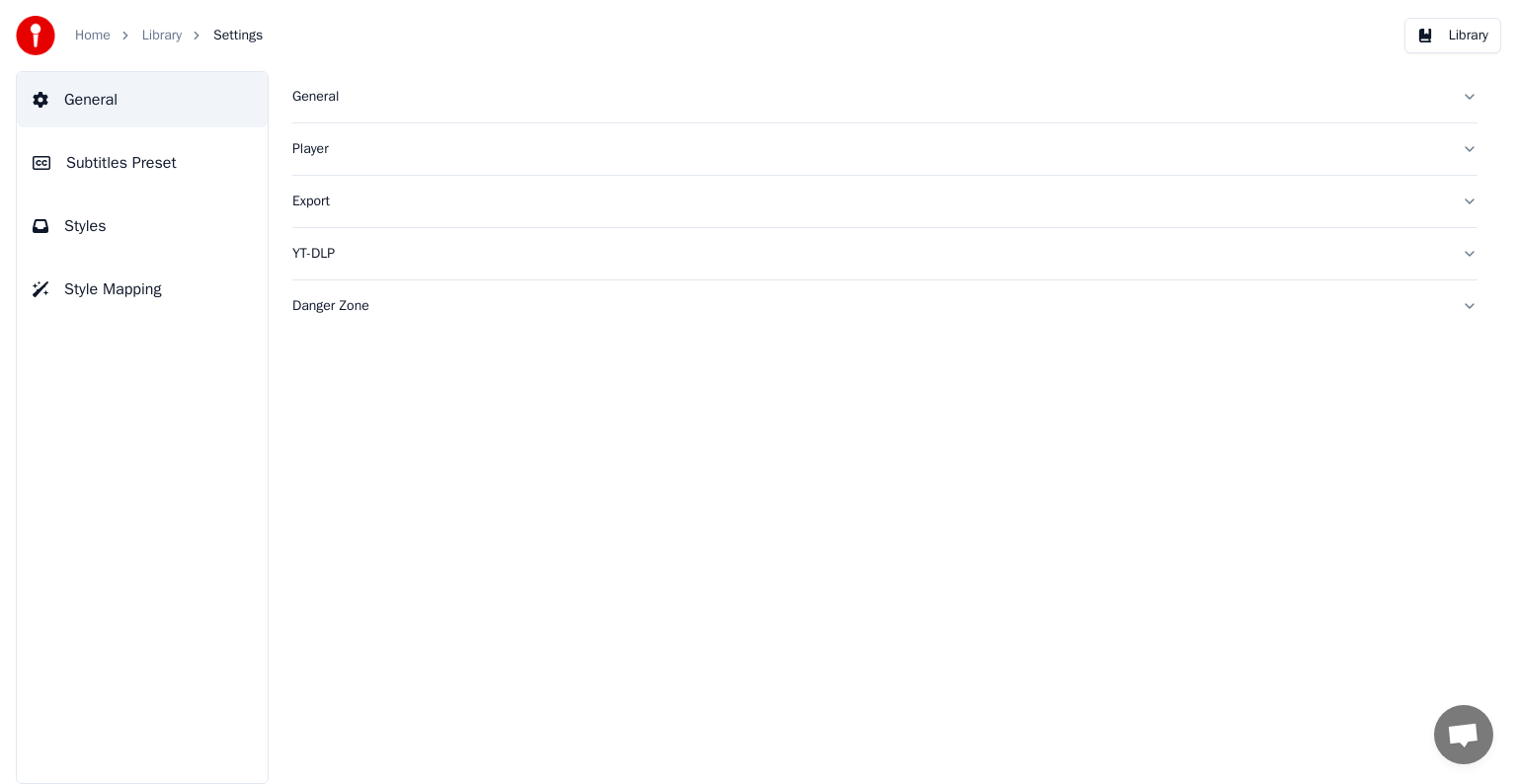 click on "Subtitles Preset" at bounding box center (121, 163) 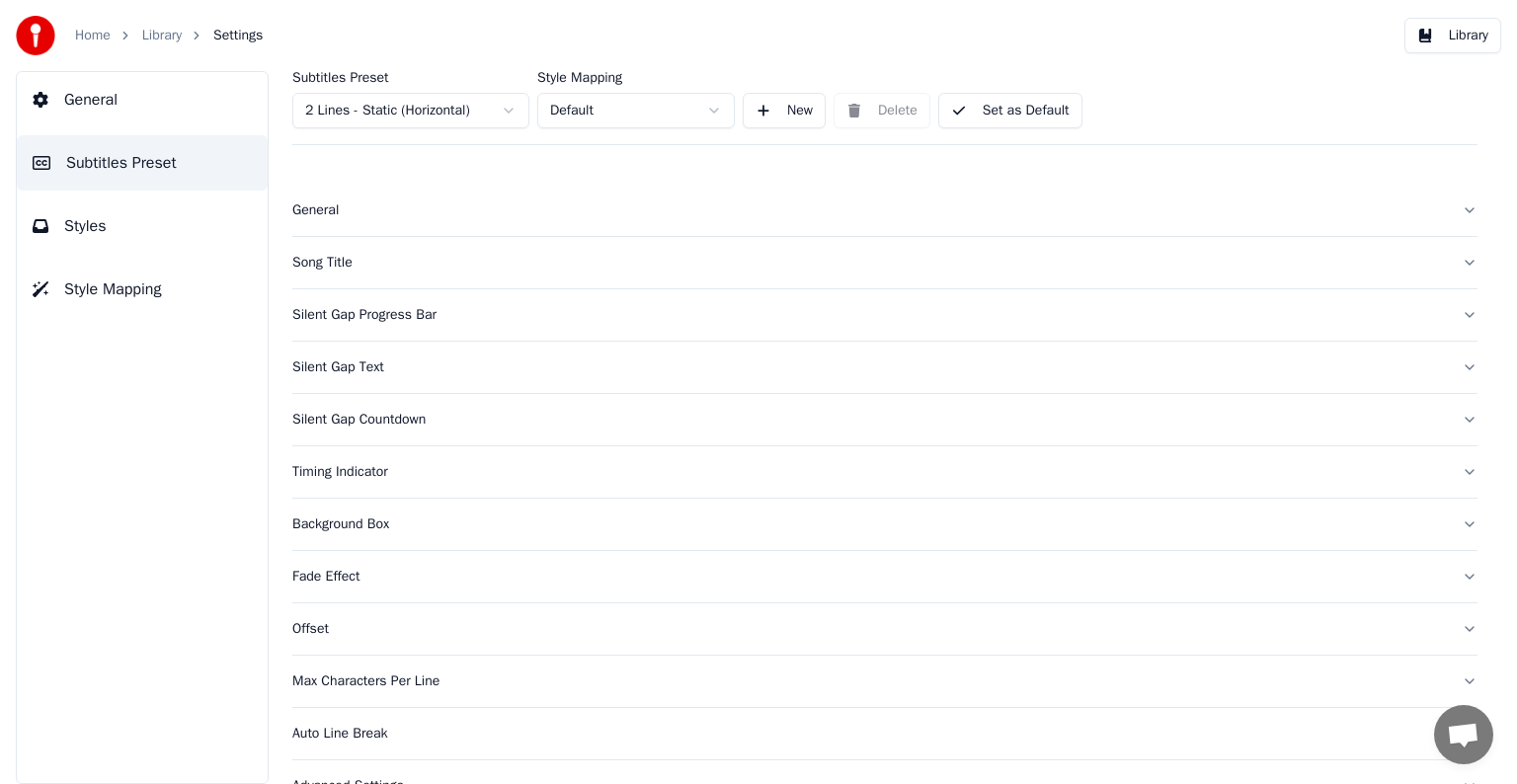 click on "Home Library Settings Library General Subtitles Preset Styles Style Mapping Subtitles Preset 2 Lines - Static (Horizontal) Style Mapping Default New Delete Set as Default General Song Title Silent Gap Progress Bar Silent Gap Text Silent Gap Countdown Timing Indicator Background Box Fade Effect Offset Max Characters Per Line Auto Line Break Advanced Settings" at bounding box center [758, 392] 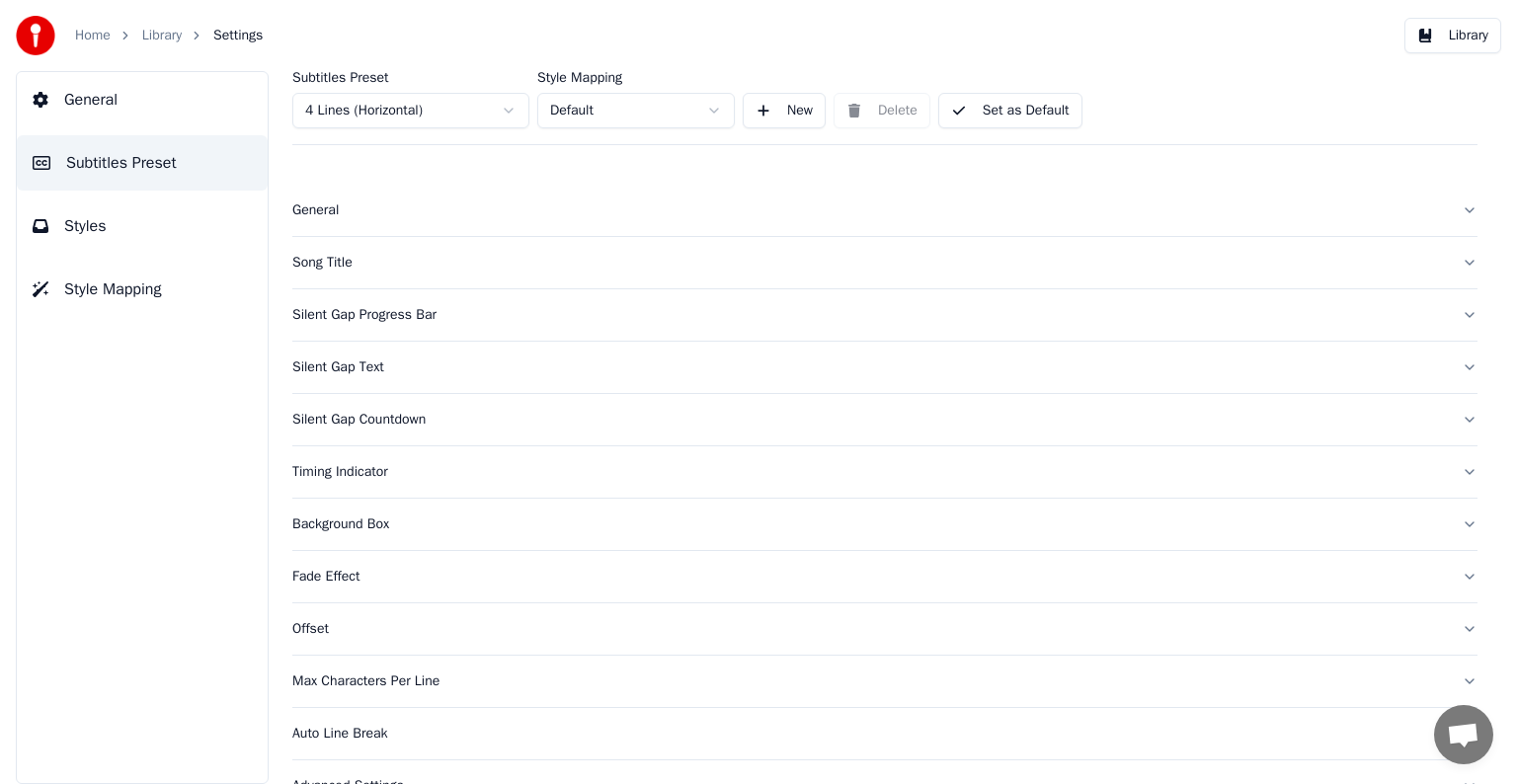 click on "Song Title" at bounding box center (869, 263) 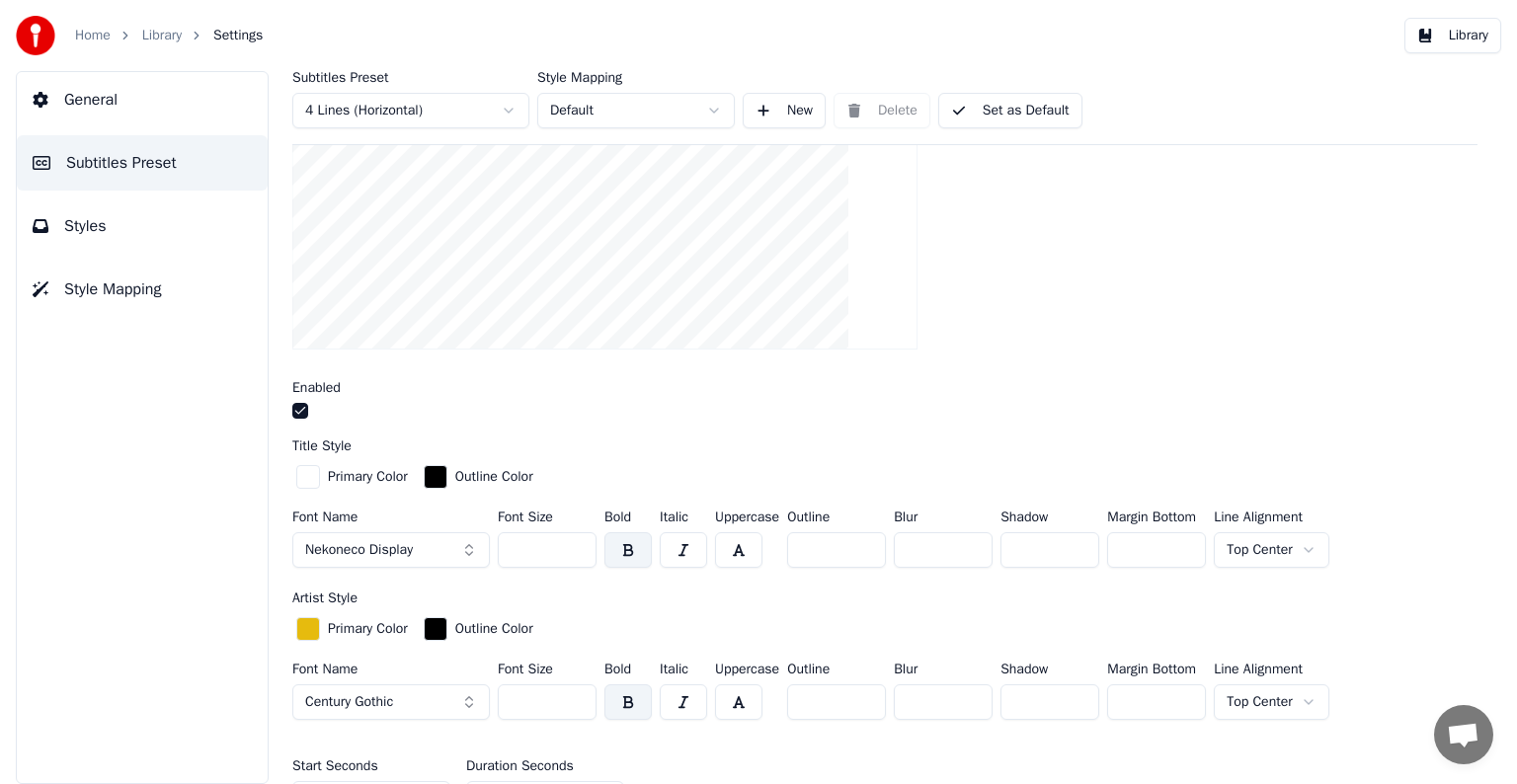scroll, scrollTop: 395, scrollLeft: 0, axis: vertical 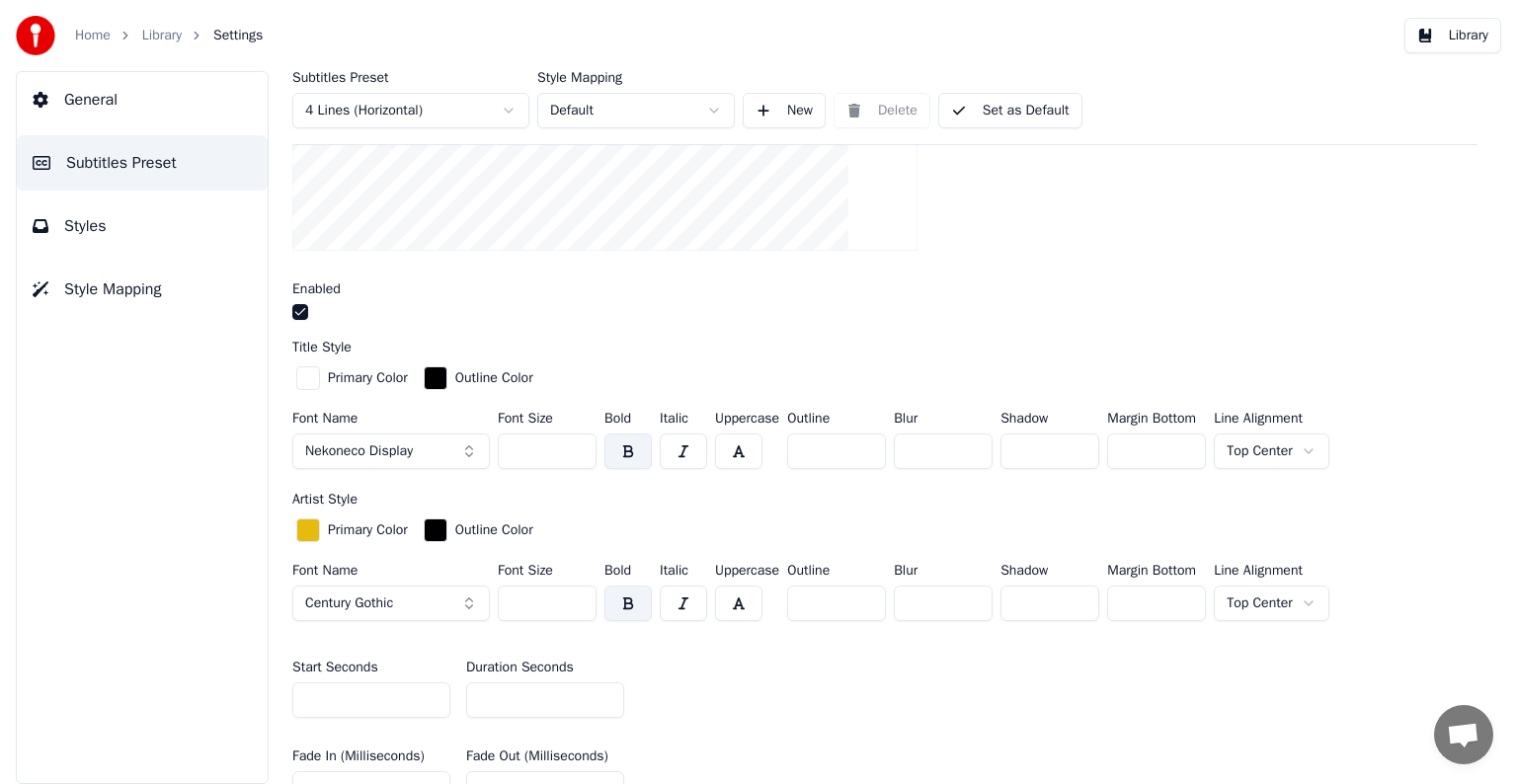 click at bounding box center [308, 378] 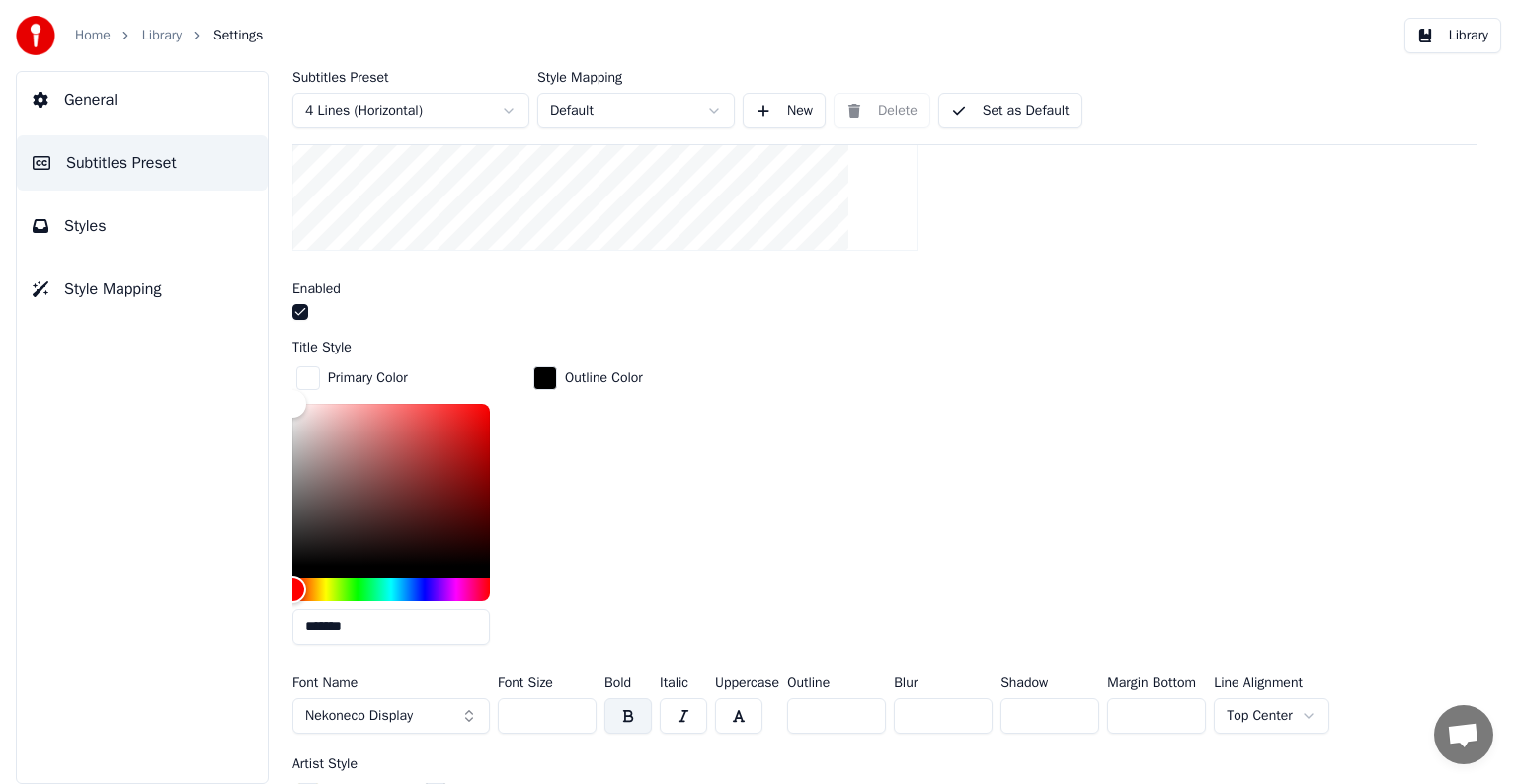 click on "Title Style Primary Color ******* Outline Color Font Name Nekoneco Display Font Size *** Bold Italic Uppercase Outline ** Blur * Shadow * Margin Bottom *** Line Alignment Top Center" at bounding box center (885, 541) 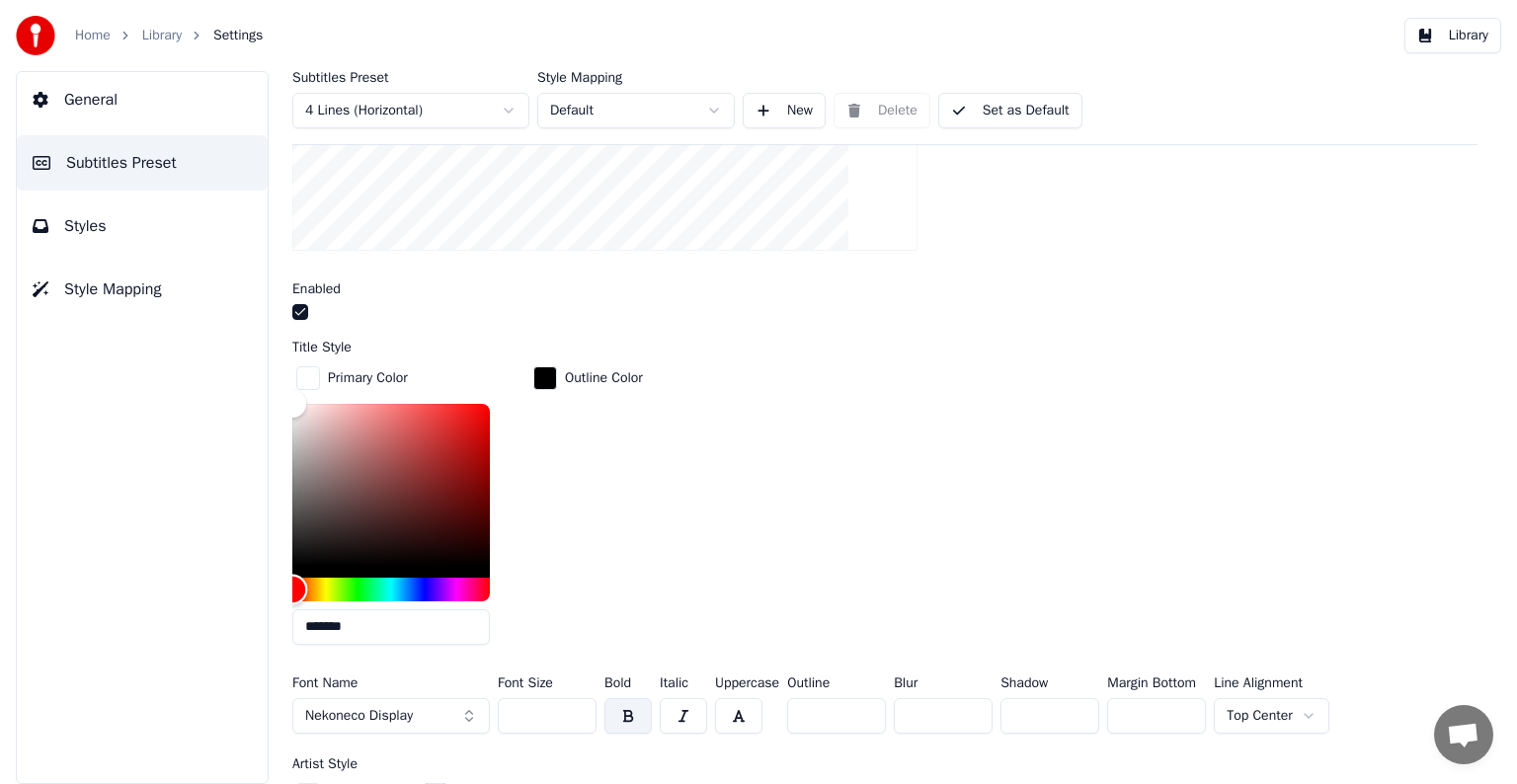 click at bounding box center (391, 589) 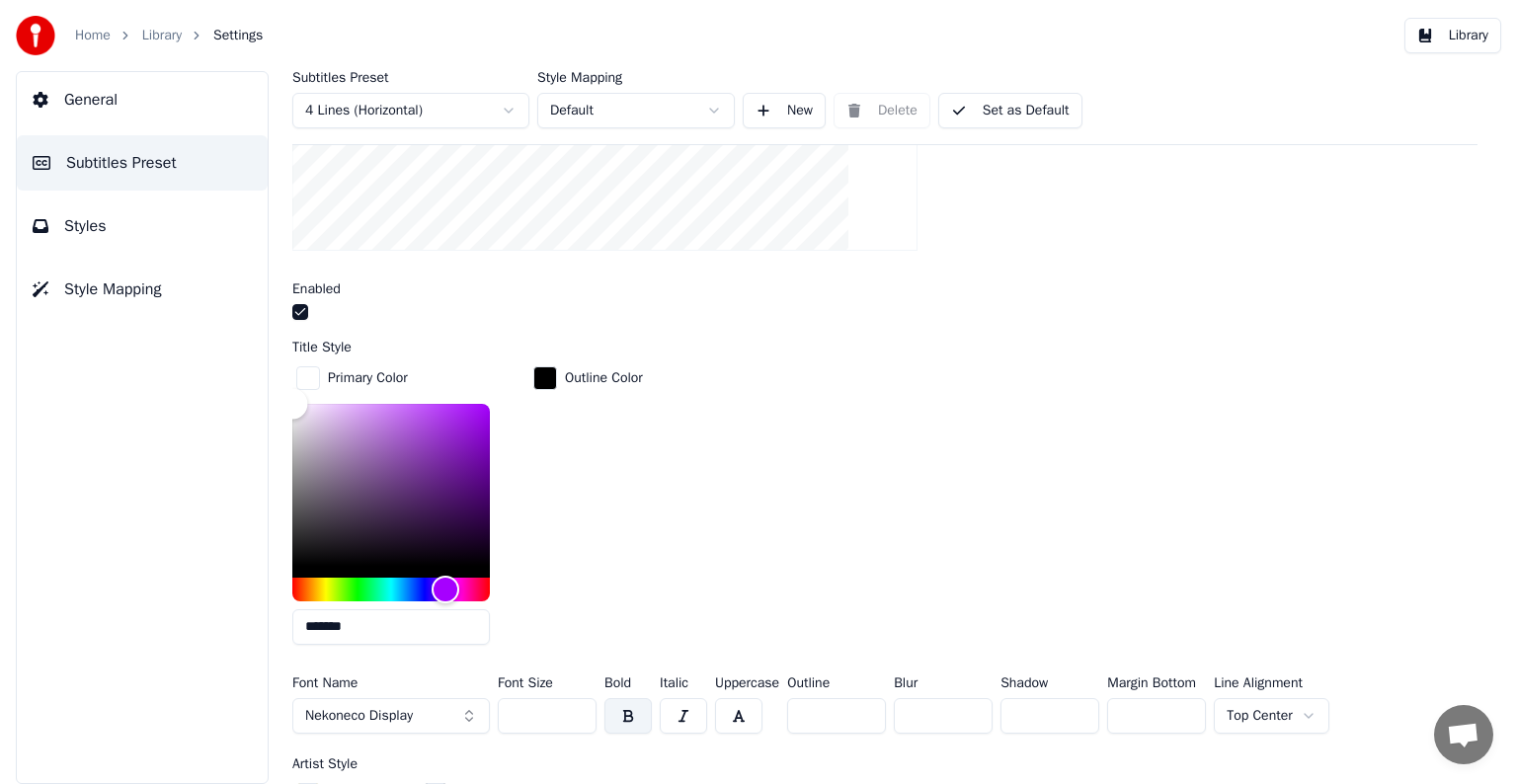 click at bounding box center [391, 485] 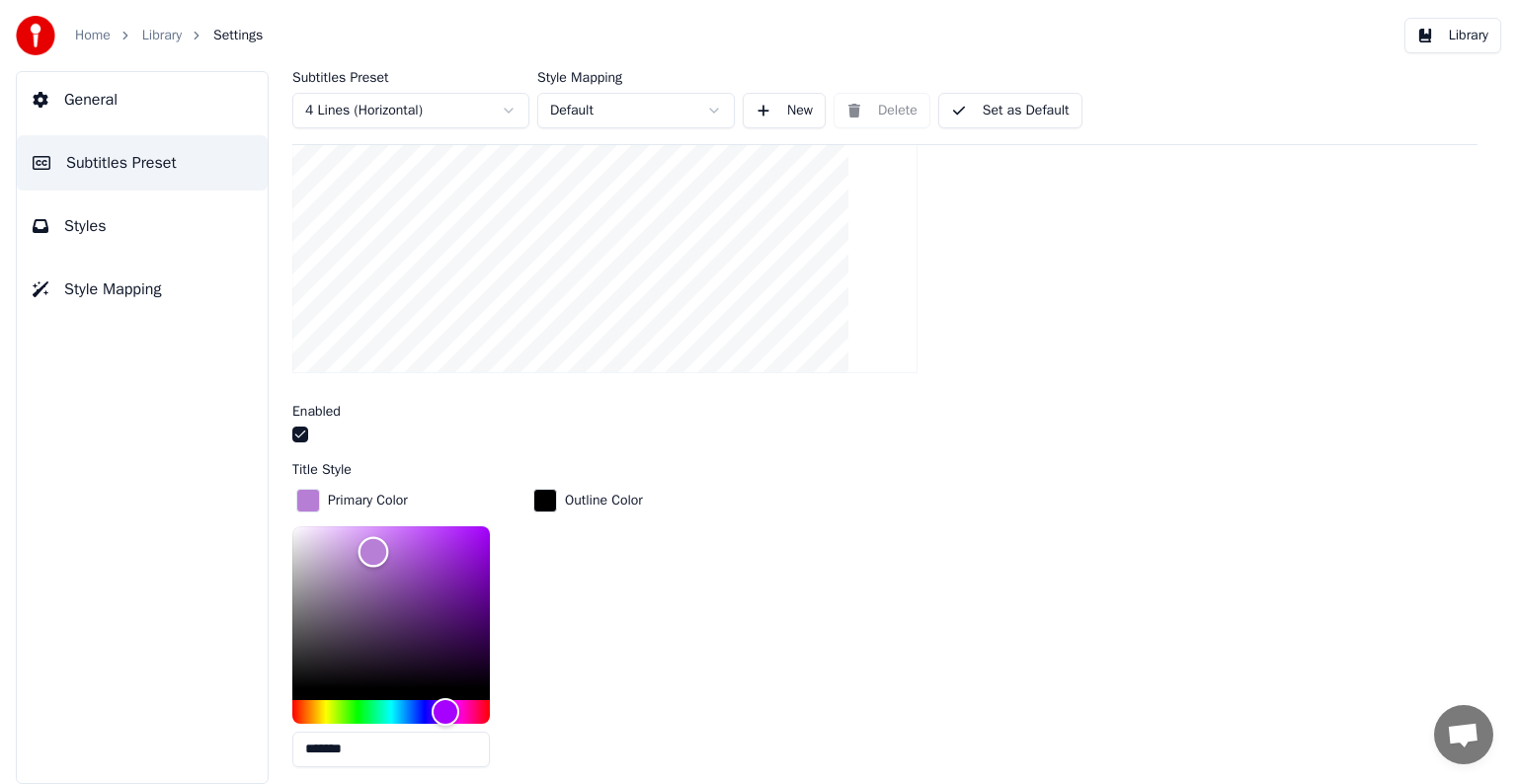 scroll, scrollTop: 197, scrollLeft: 0, axis: vertical 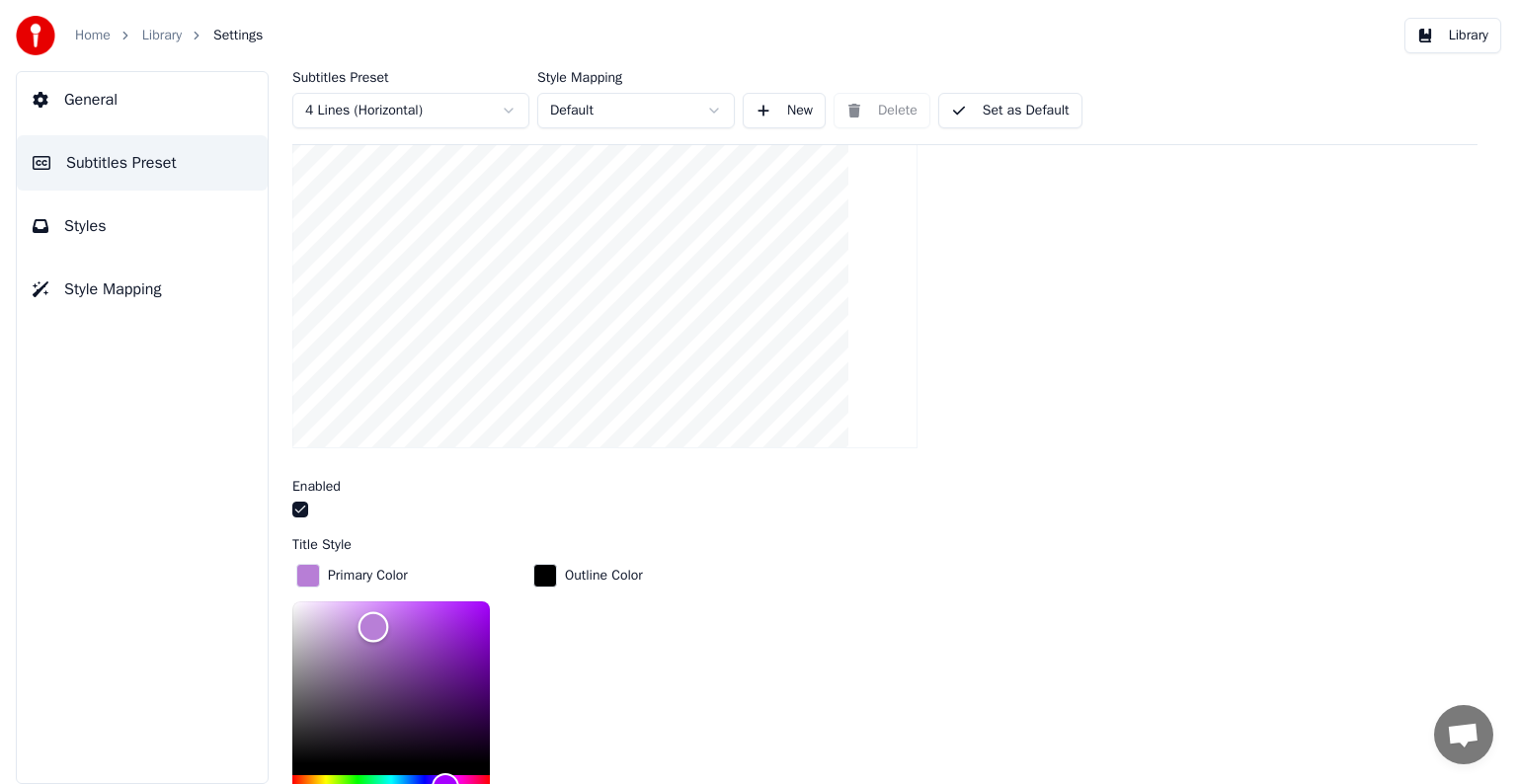 click at bounding box center (391, 682) 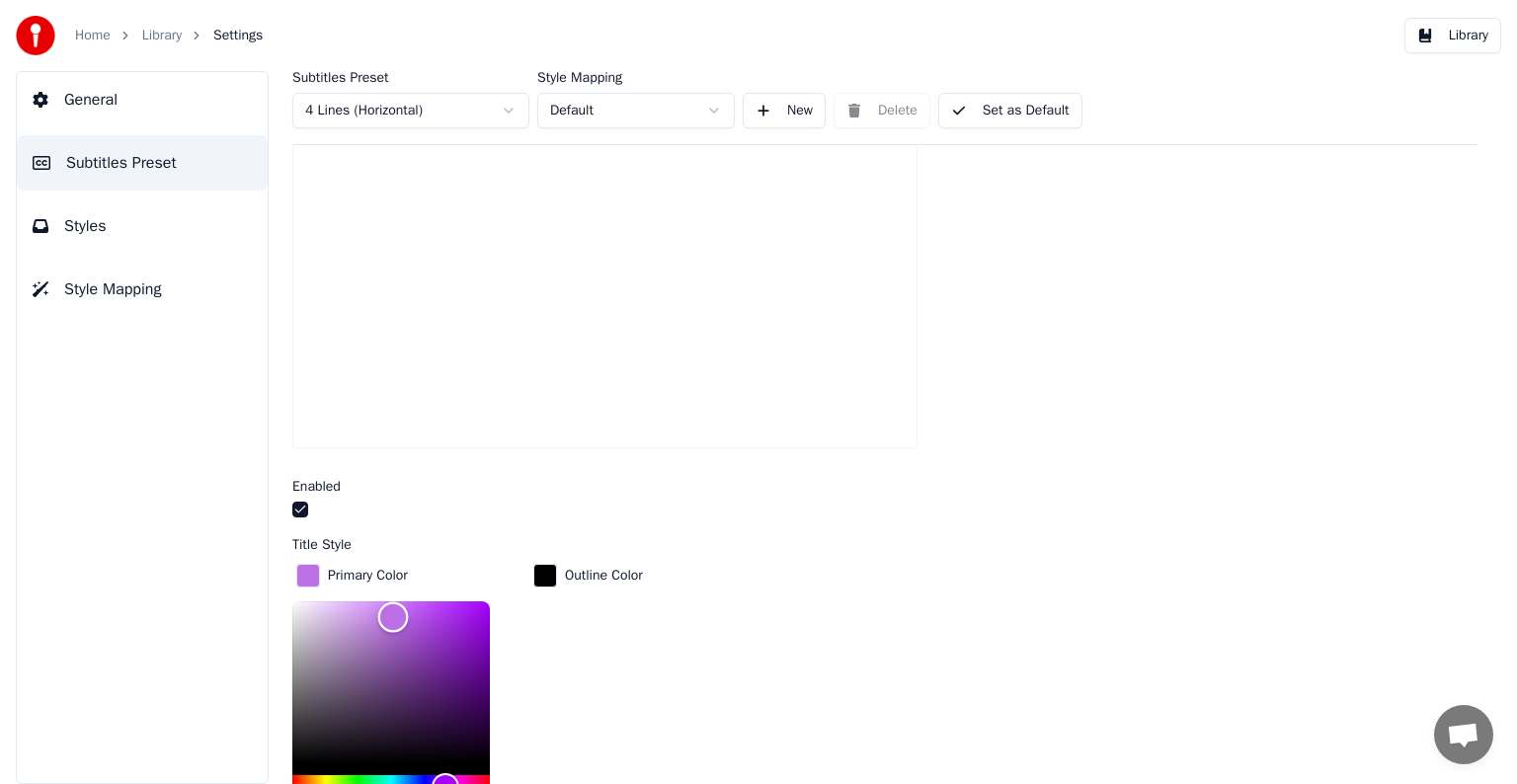 click at bounding box center [391, 682] 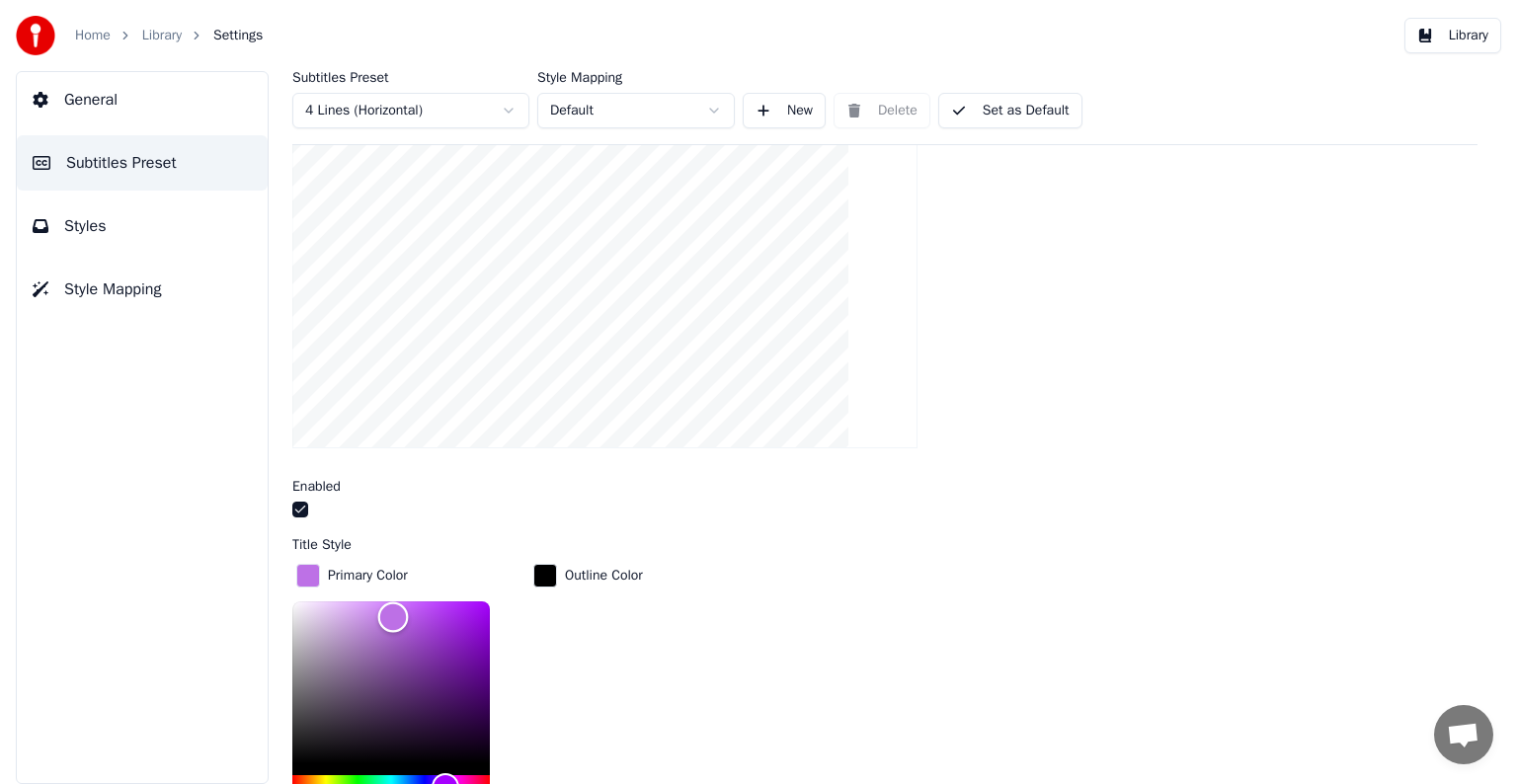 scroll, scrollTop: 99, scrollLeft: 0, axis: vertical 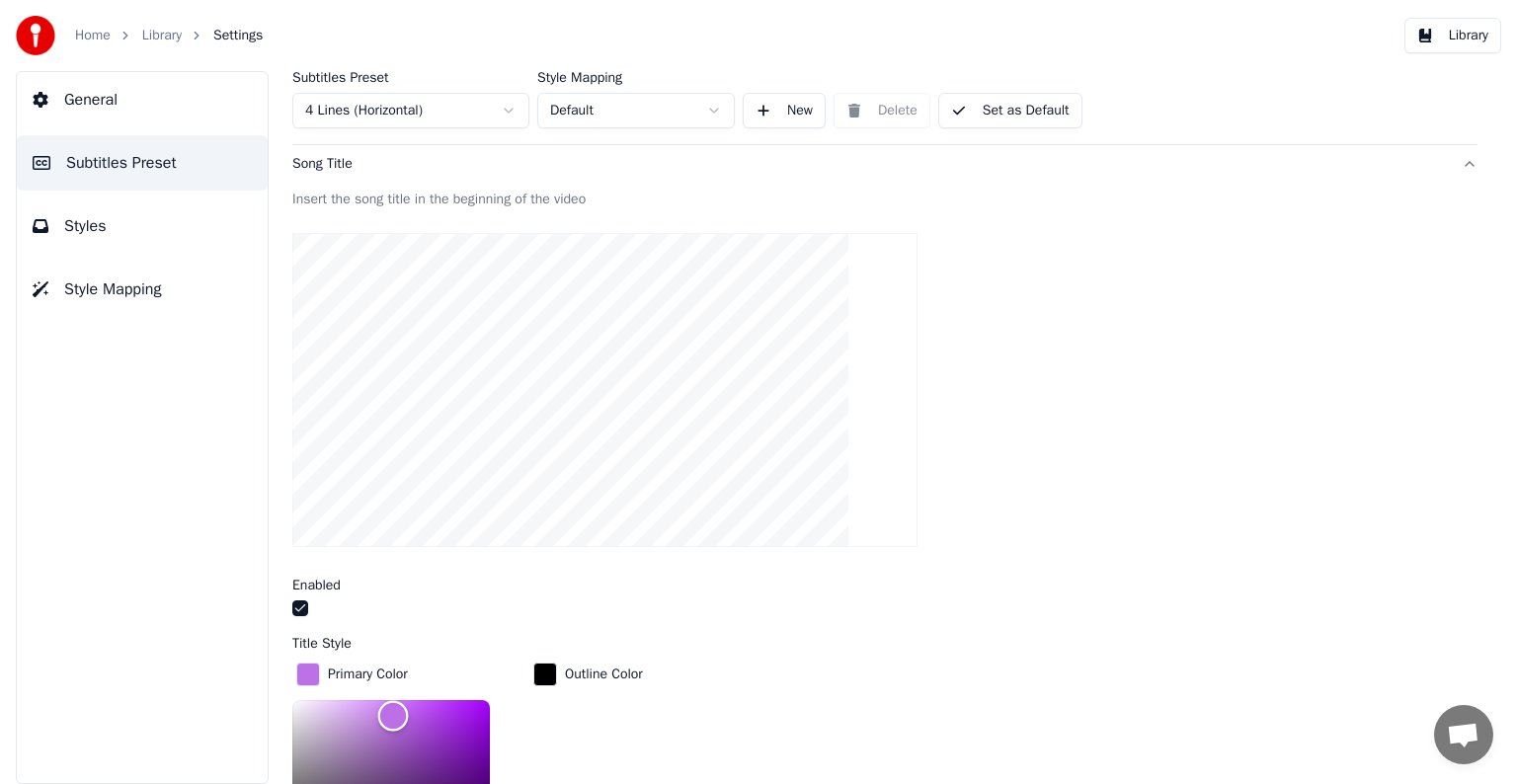 click at bounding box center (391, 781) 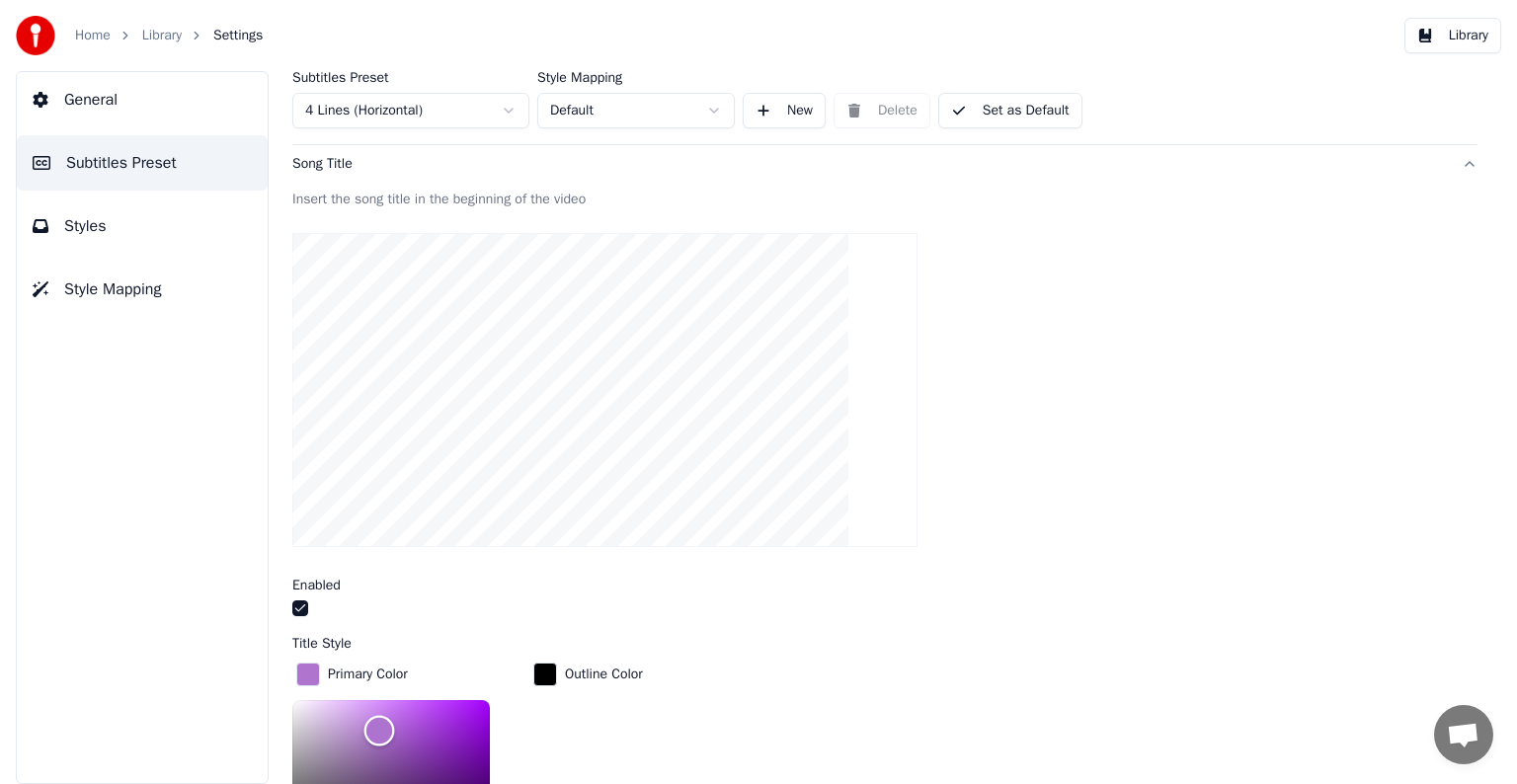 click at bounding box center [391, 781] 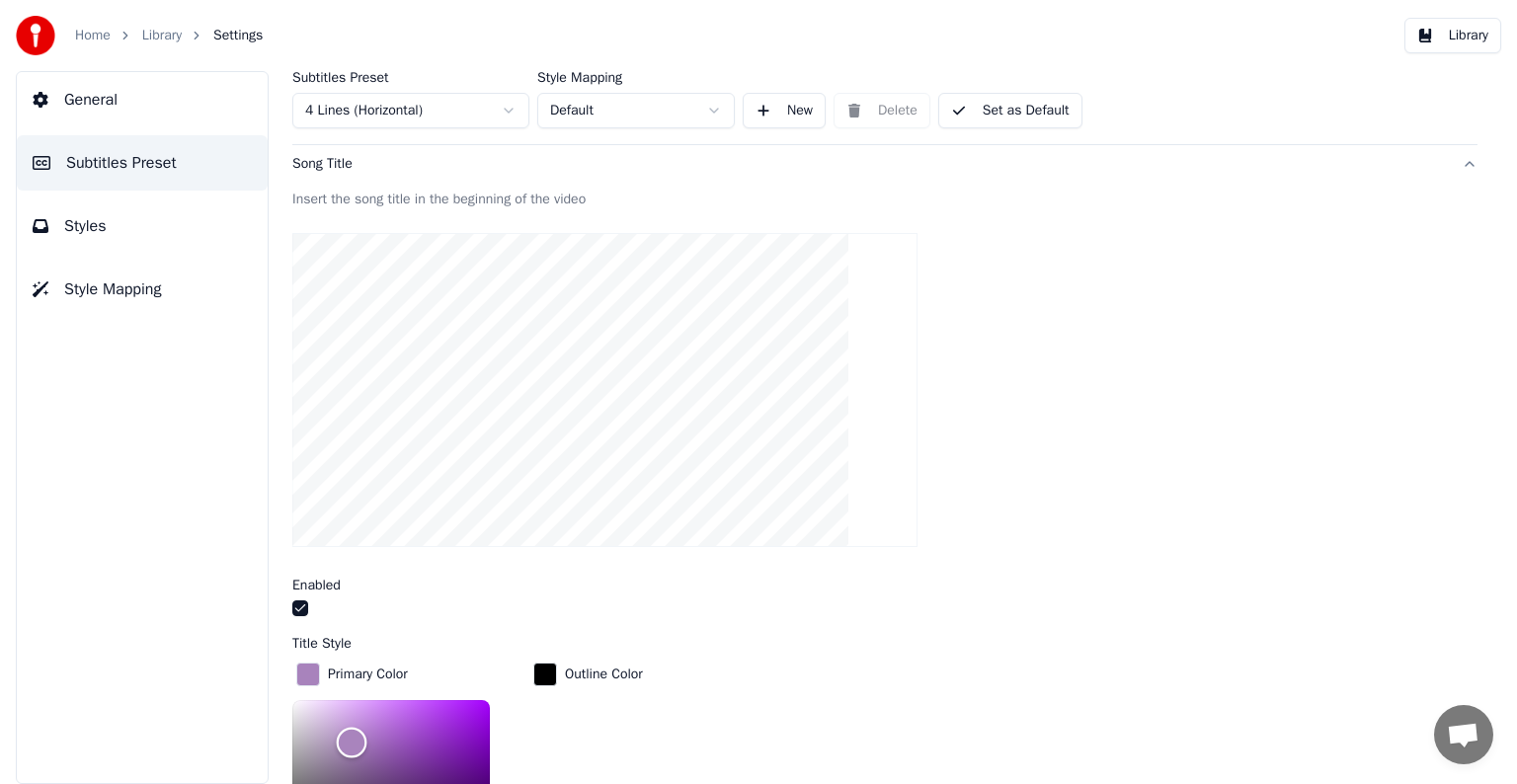 scroll, scrollTop: 296, scrollLeft: 0, axis: vertical 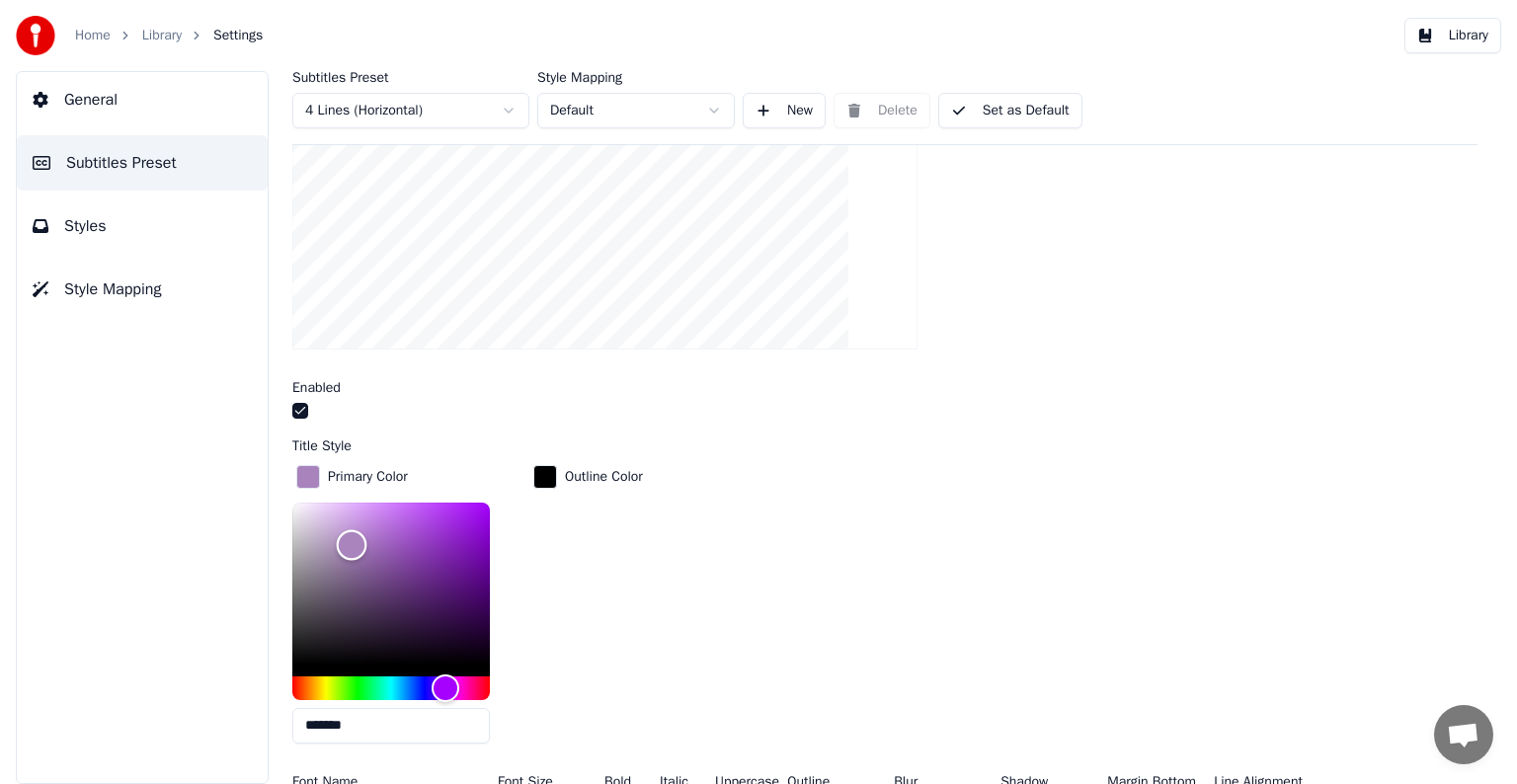 click at bounding box center (391, 584) 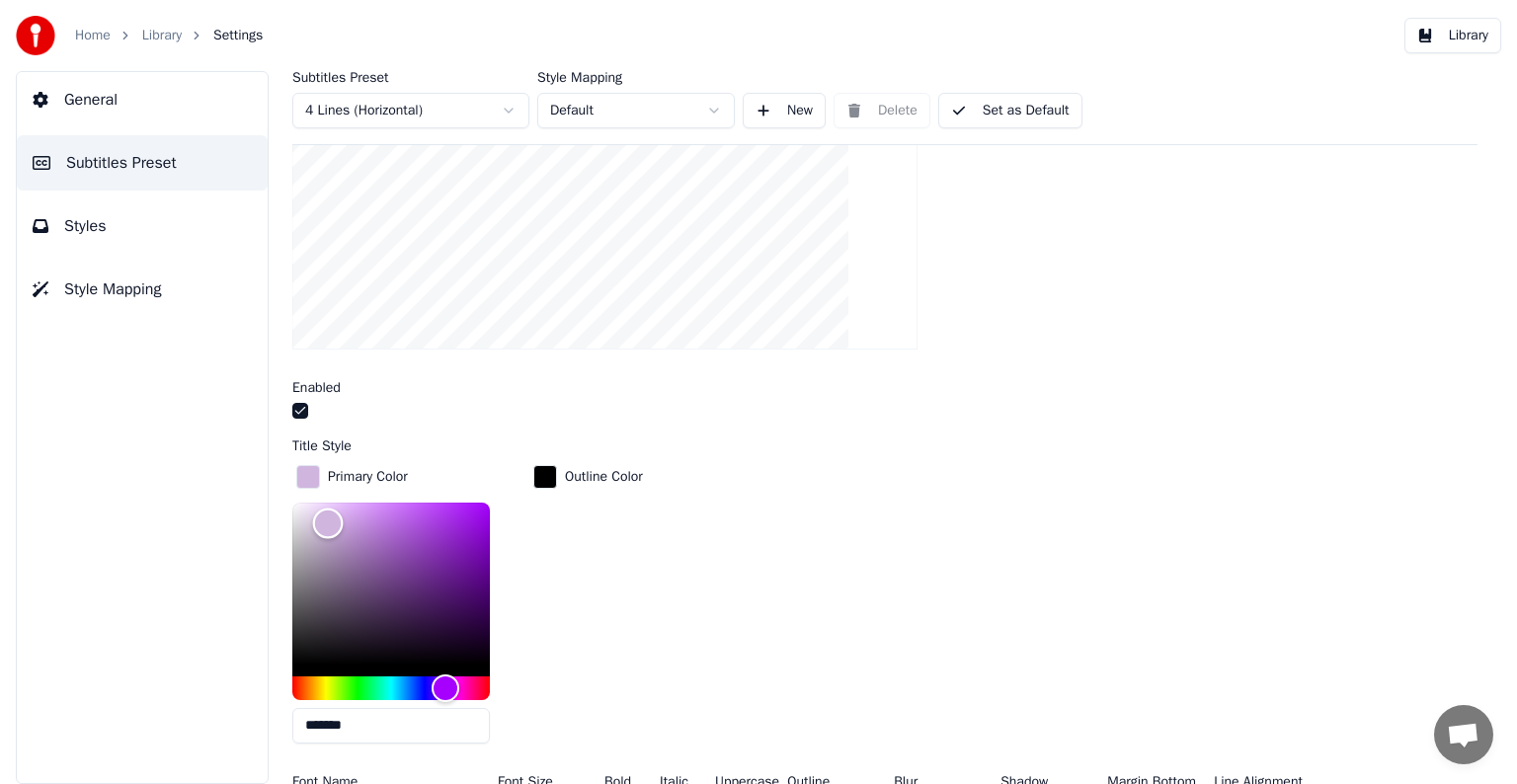 scroll, scrollTop: 197, scrollLeft: 0, axis: vertical 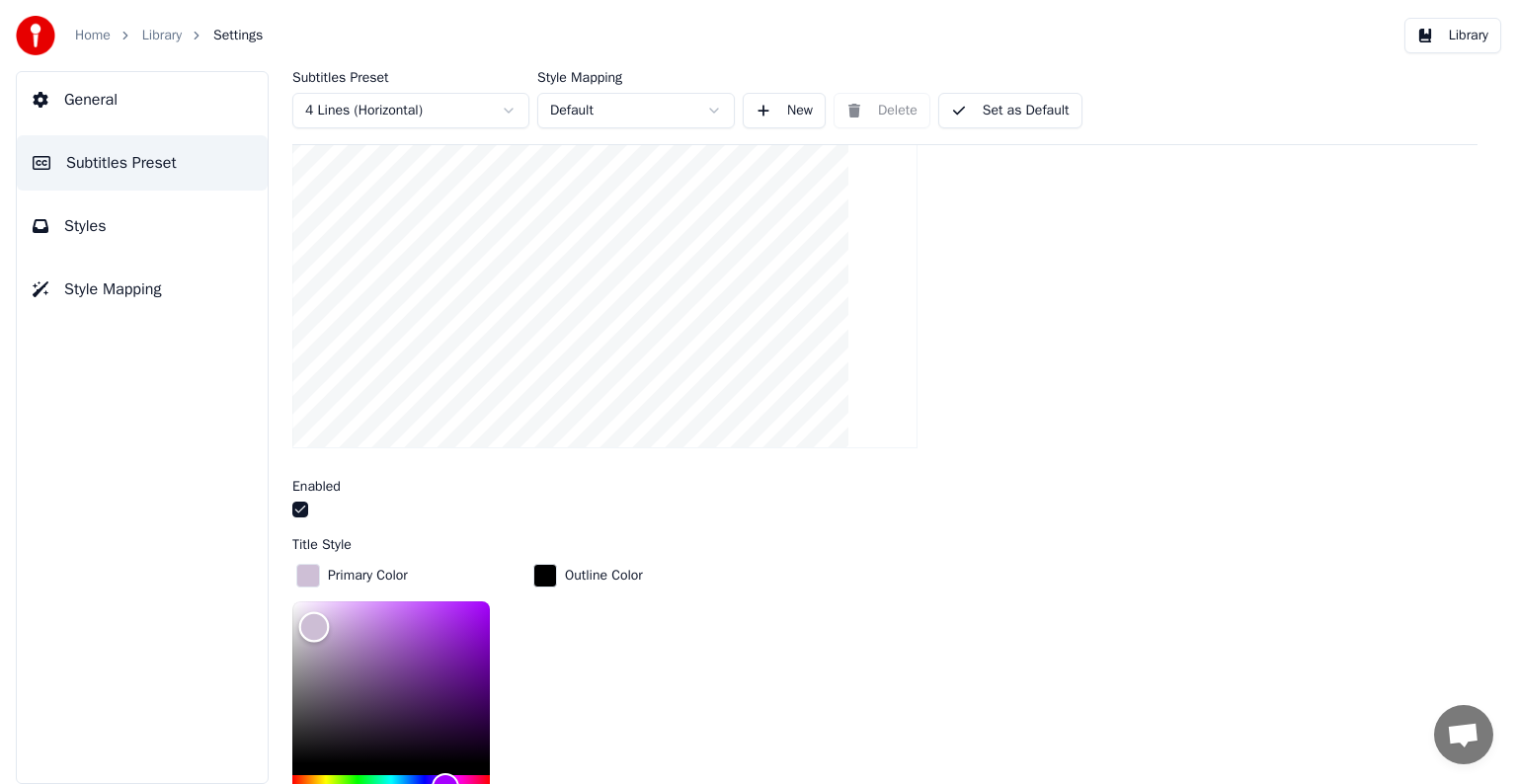 type on "*******" 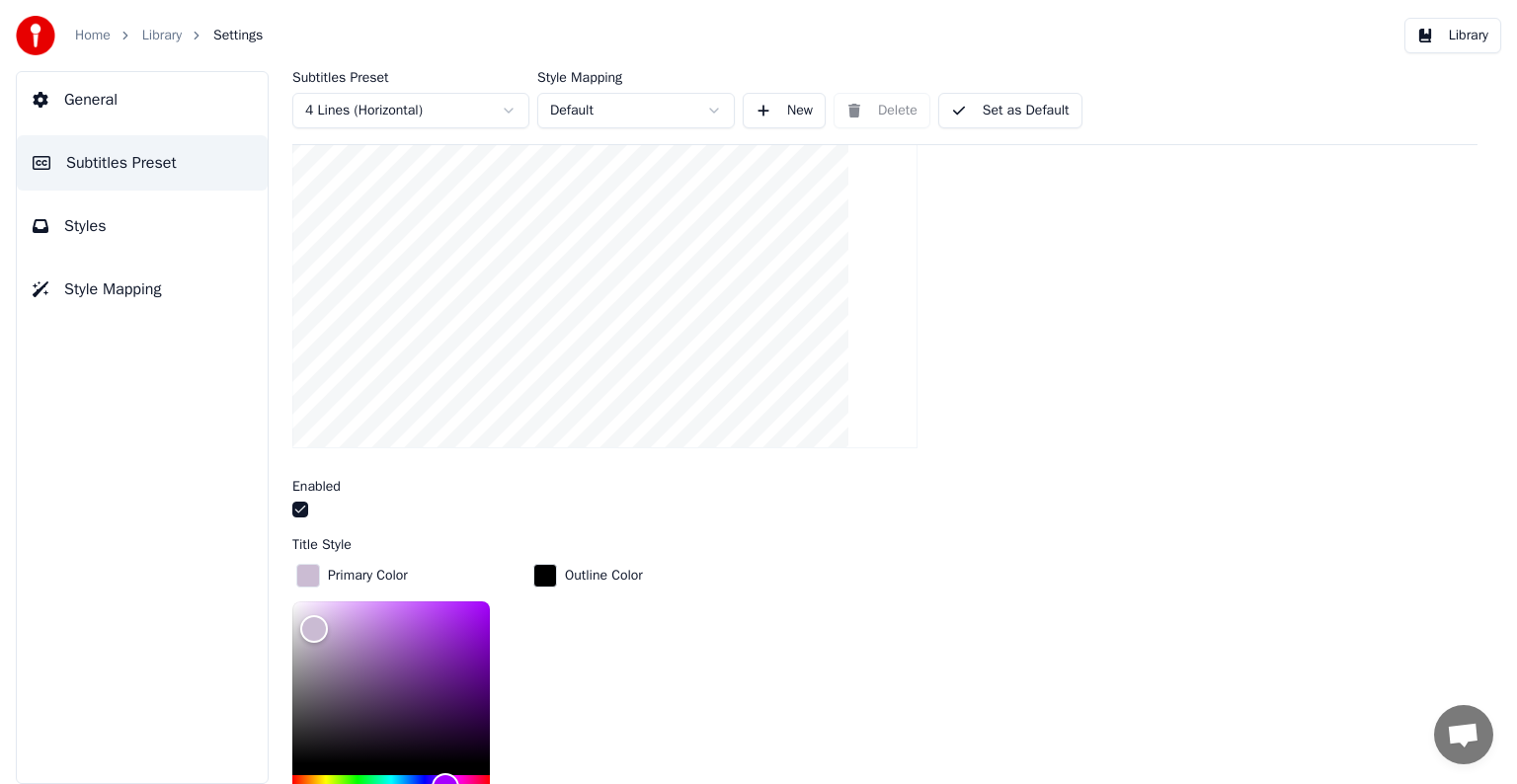 click on "Set as Default" at bounding box center [1010, 111] 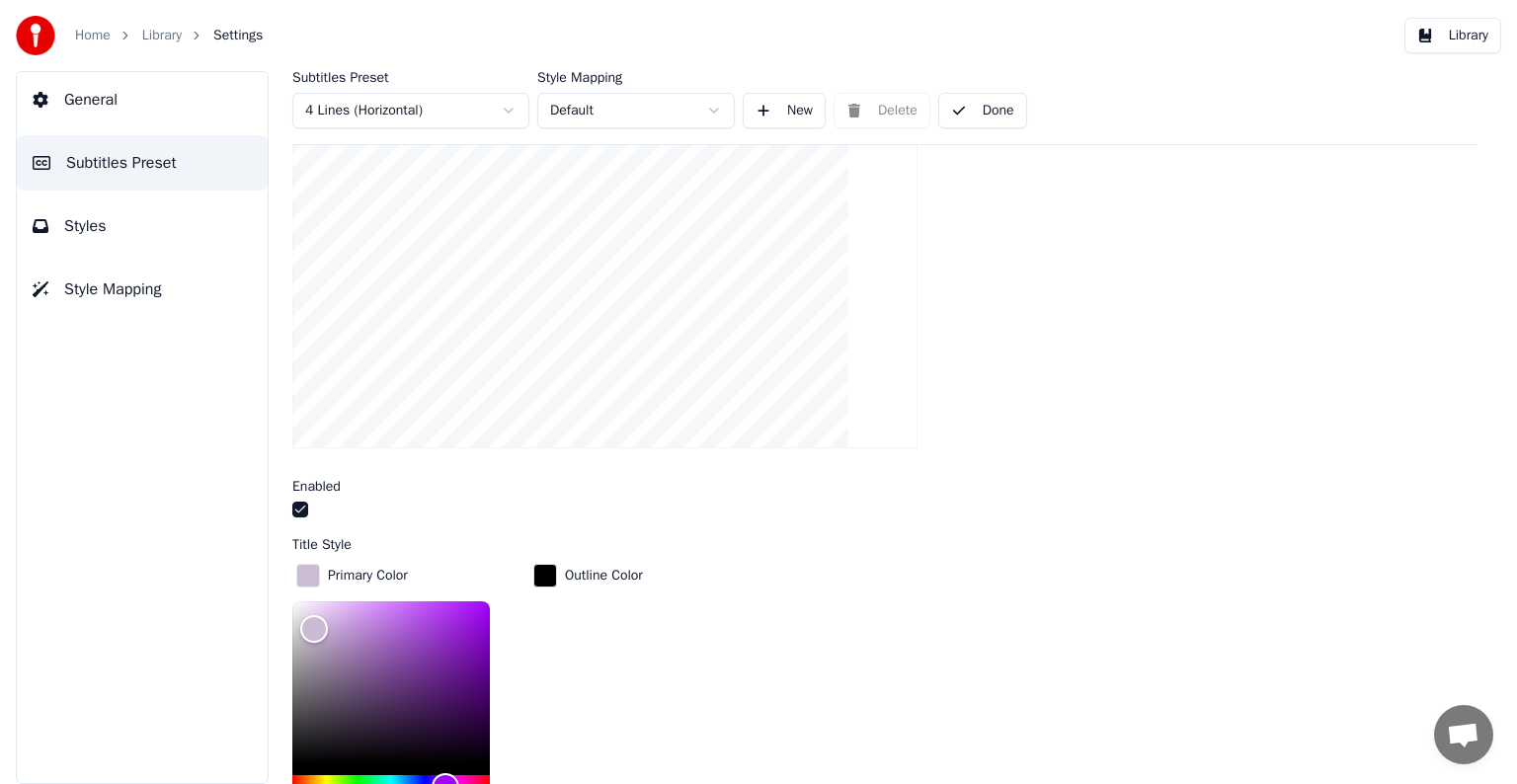 click on "Library" at bounding box center (162, 36) 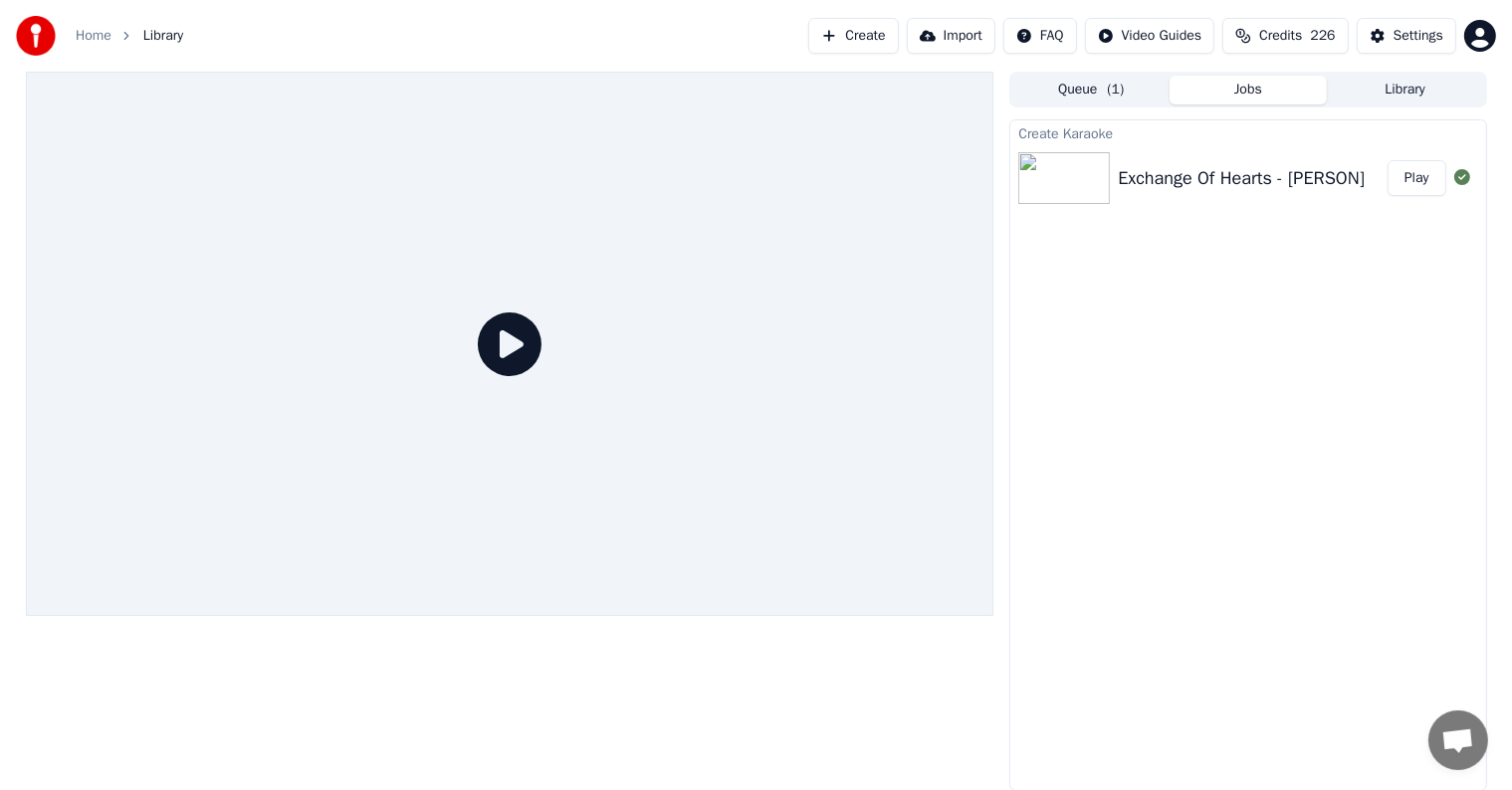 click on "Play" at bounding box center (1416, 178) 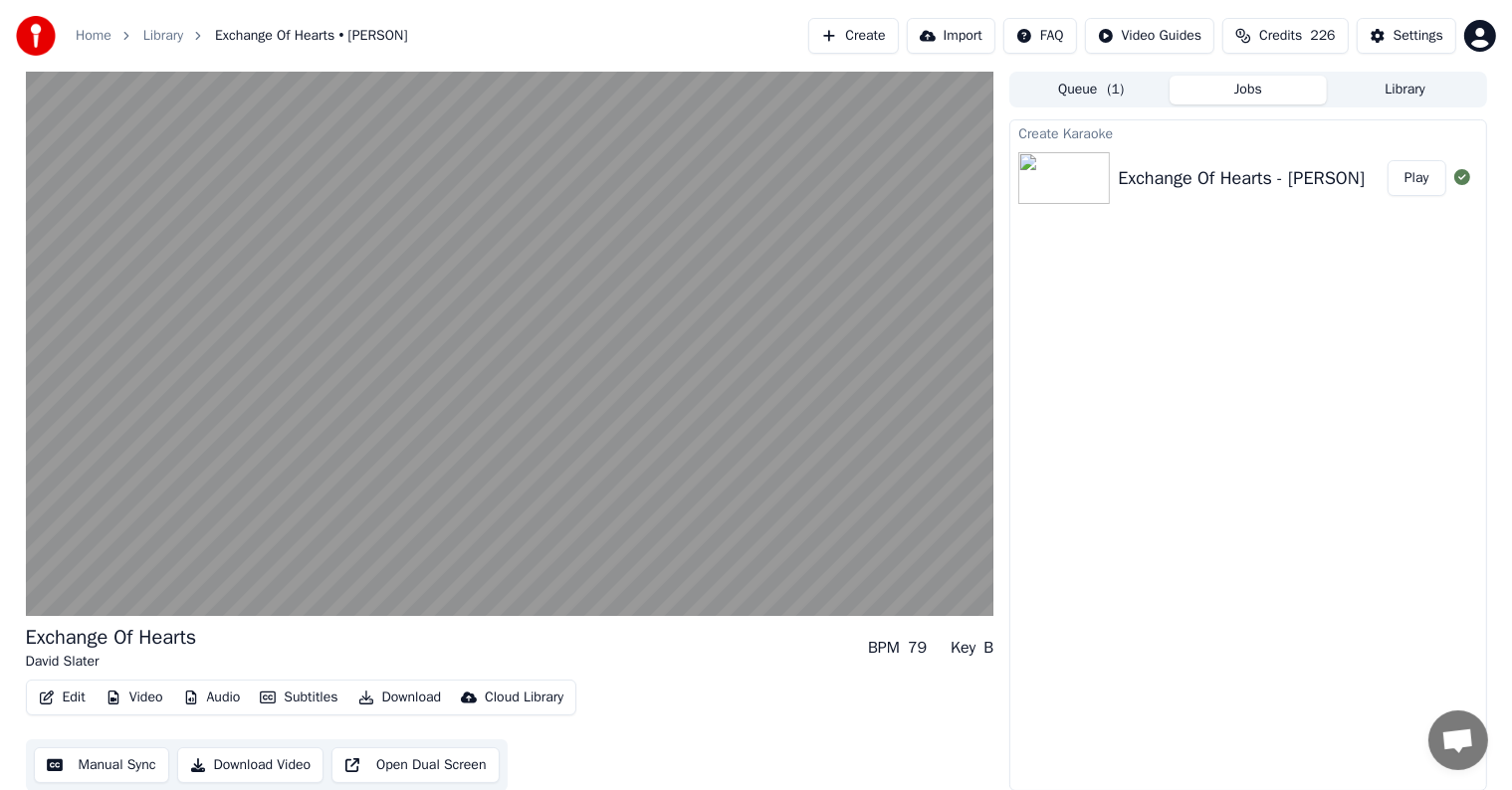 type 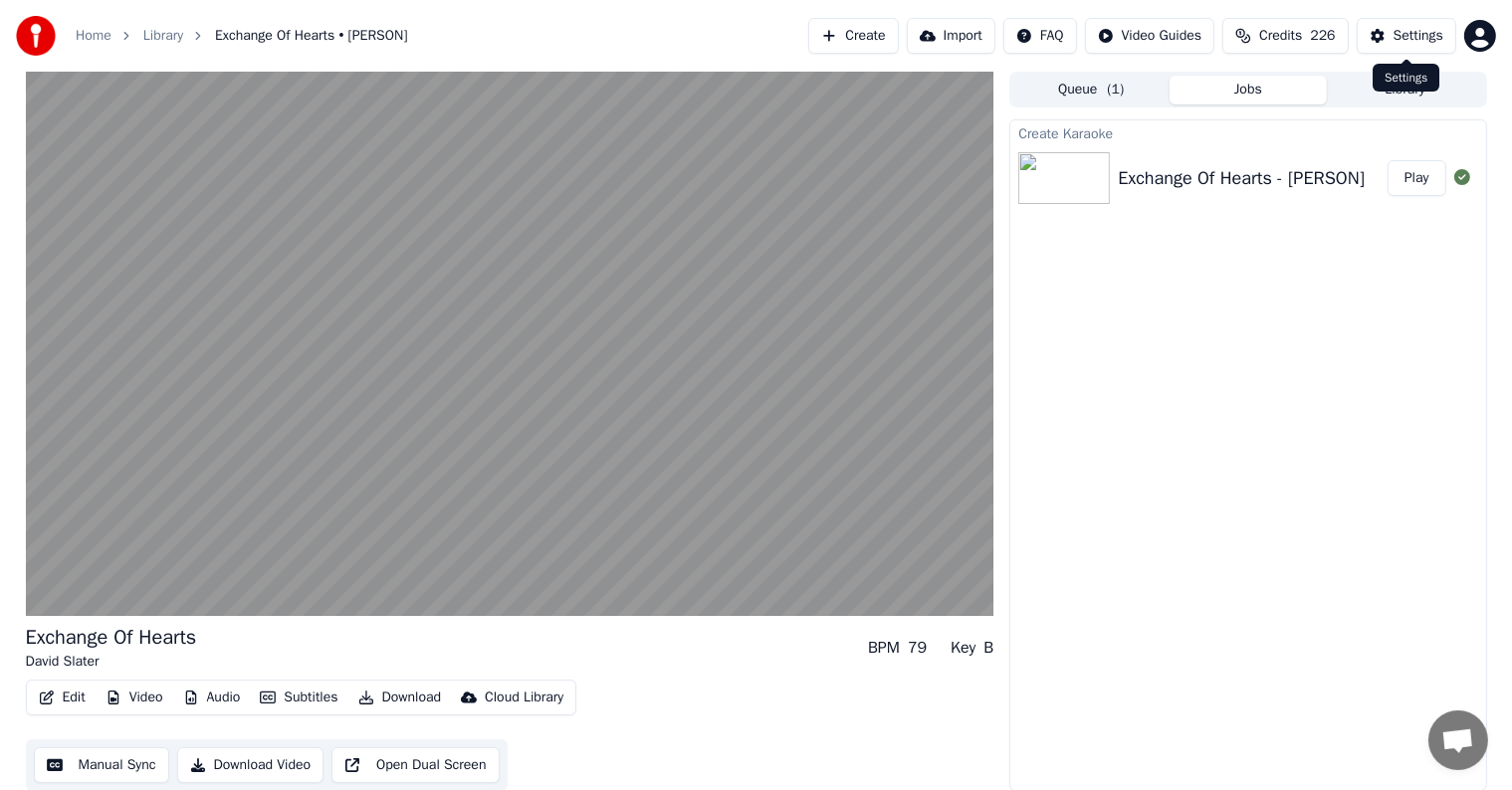 click on "Settings" at bounding box center [1418, 36] 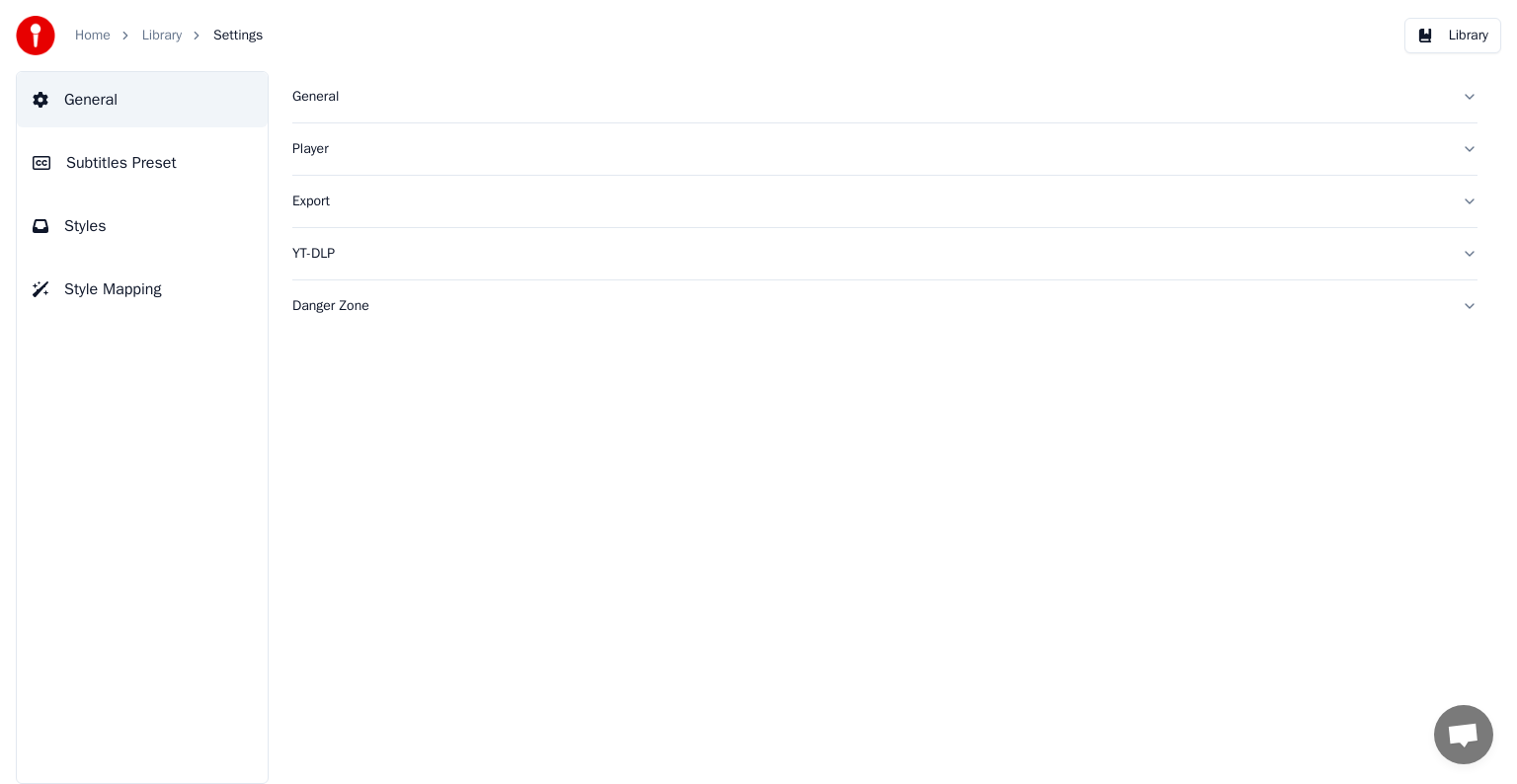 click on "Subtitles Preset" at bounding box center (121, 163) 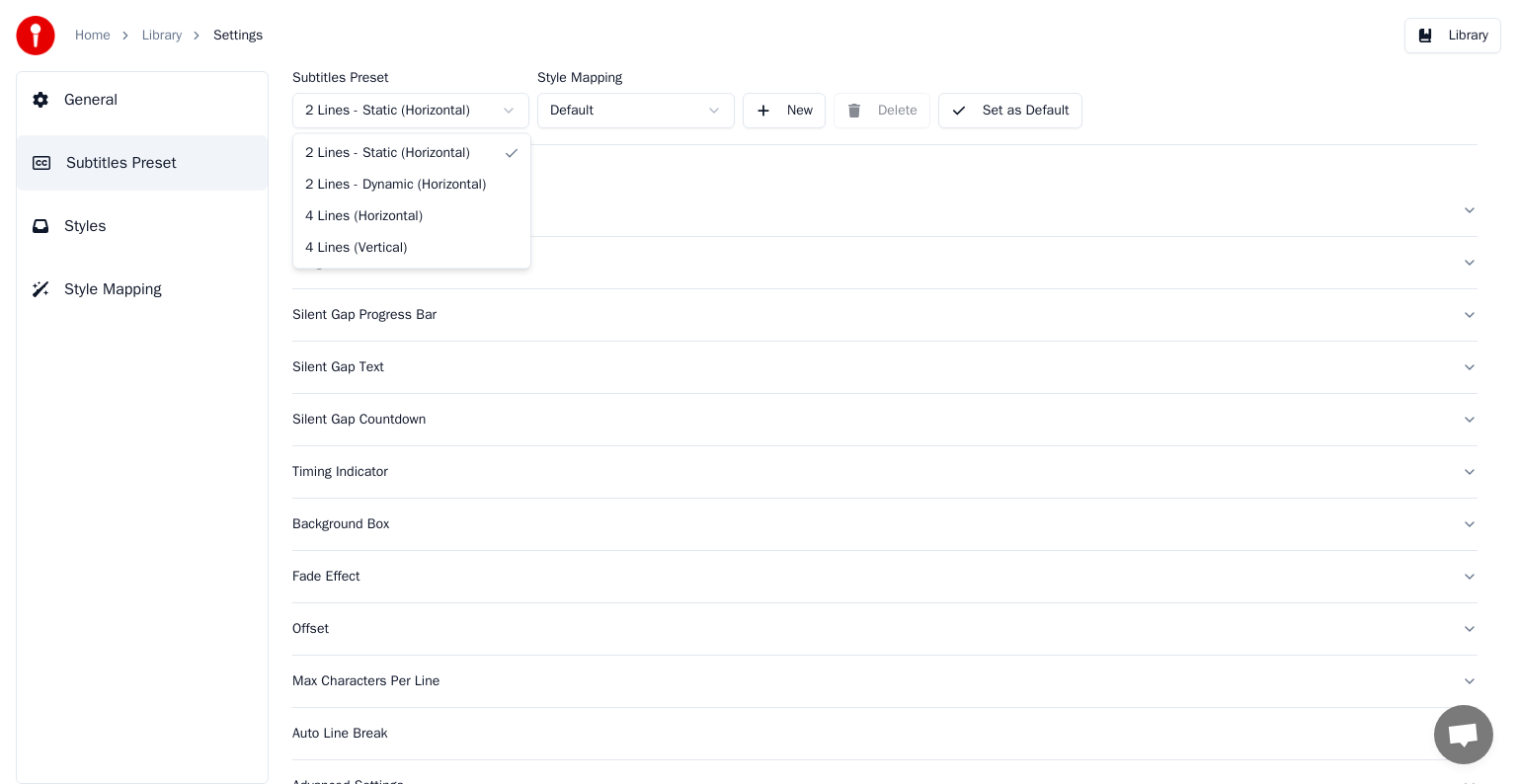 click on "Home Library Settings Library General Subtitles Preset Styles Style Mapping Subtitles Preset 2 Lines - Static (Horizontal) Style Mapping Default New Delete Set as Default General Song Title Silent Gap Progress Bar Silent Gap Text Silent Gap Countdown Timing Indicator Background Box Fade Effect Offset Max Characters Per Line Auto Line Break Advanced Settings 2 Lines - Static (Horizontal) 2 Lines - Dynamic (Horizontal) 4 Lines (Horizontal) 4 Lines (Vertical)" at bounding box center [758, 392] 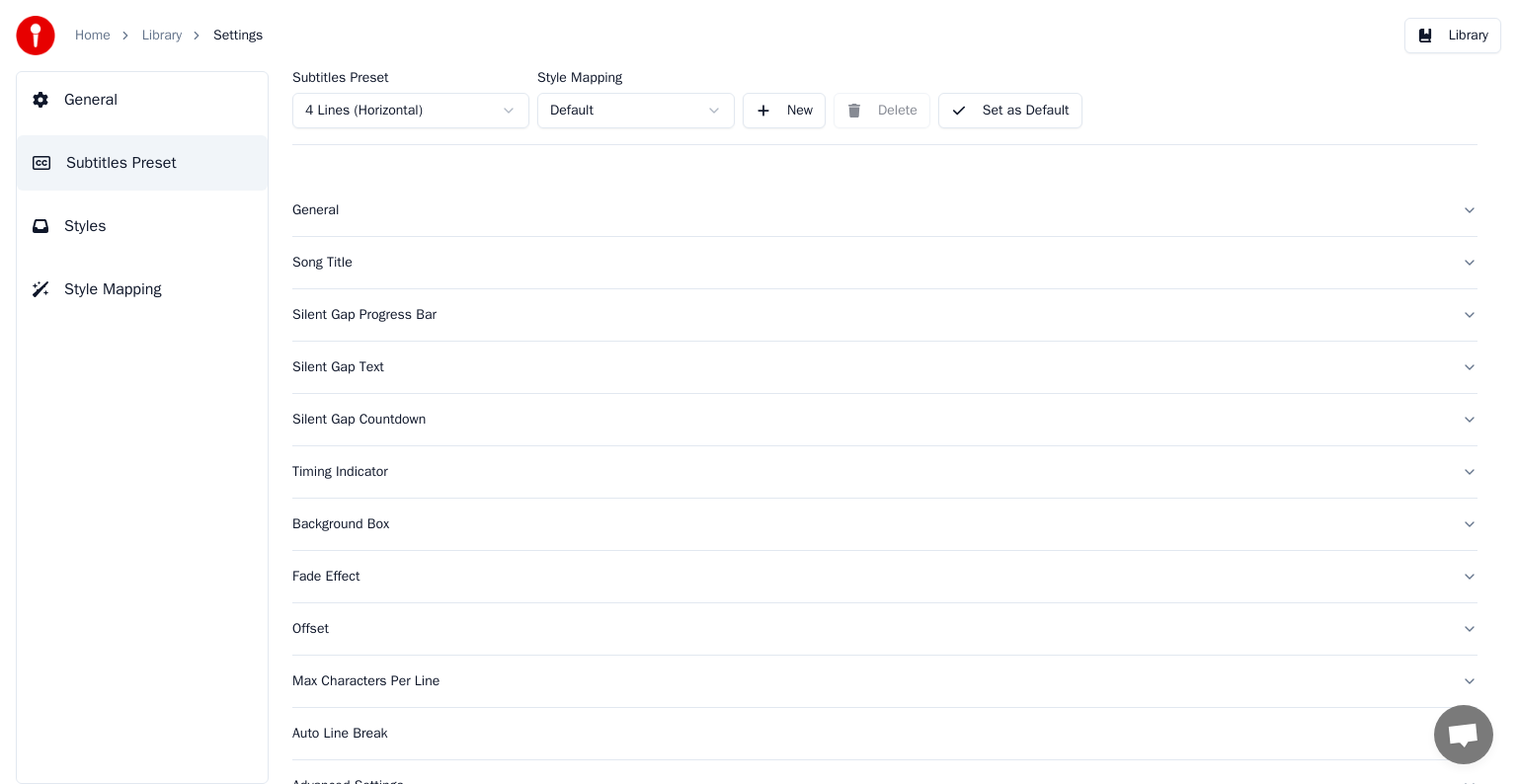 click on "Song Title" at bounding box center (869, 263) 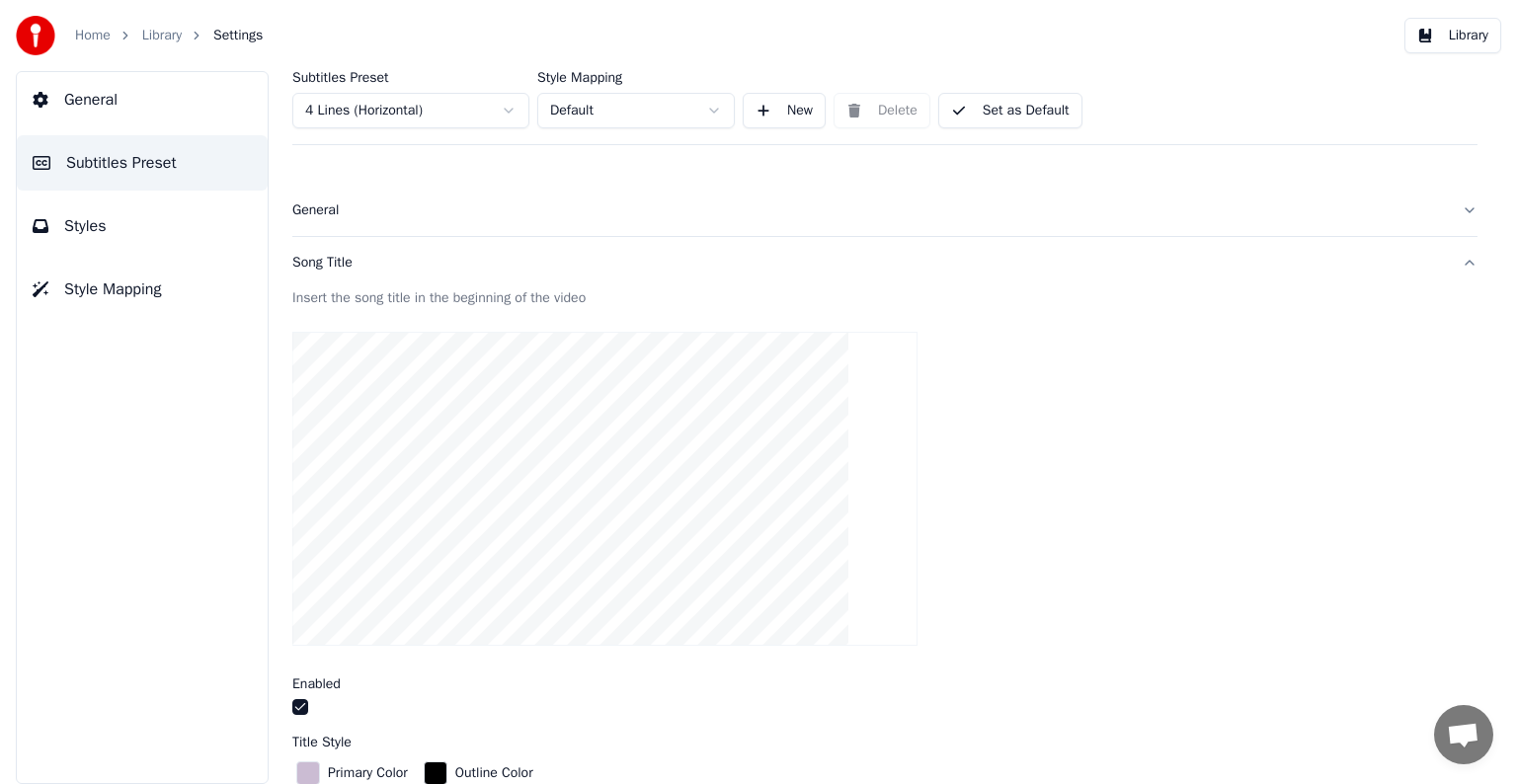 click at bounding box center (308, 773) 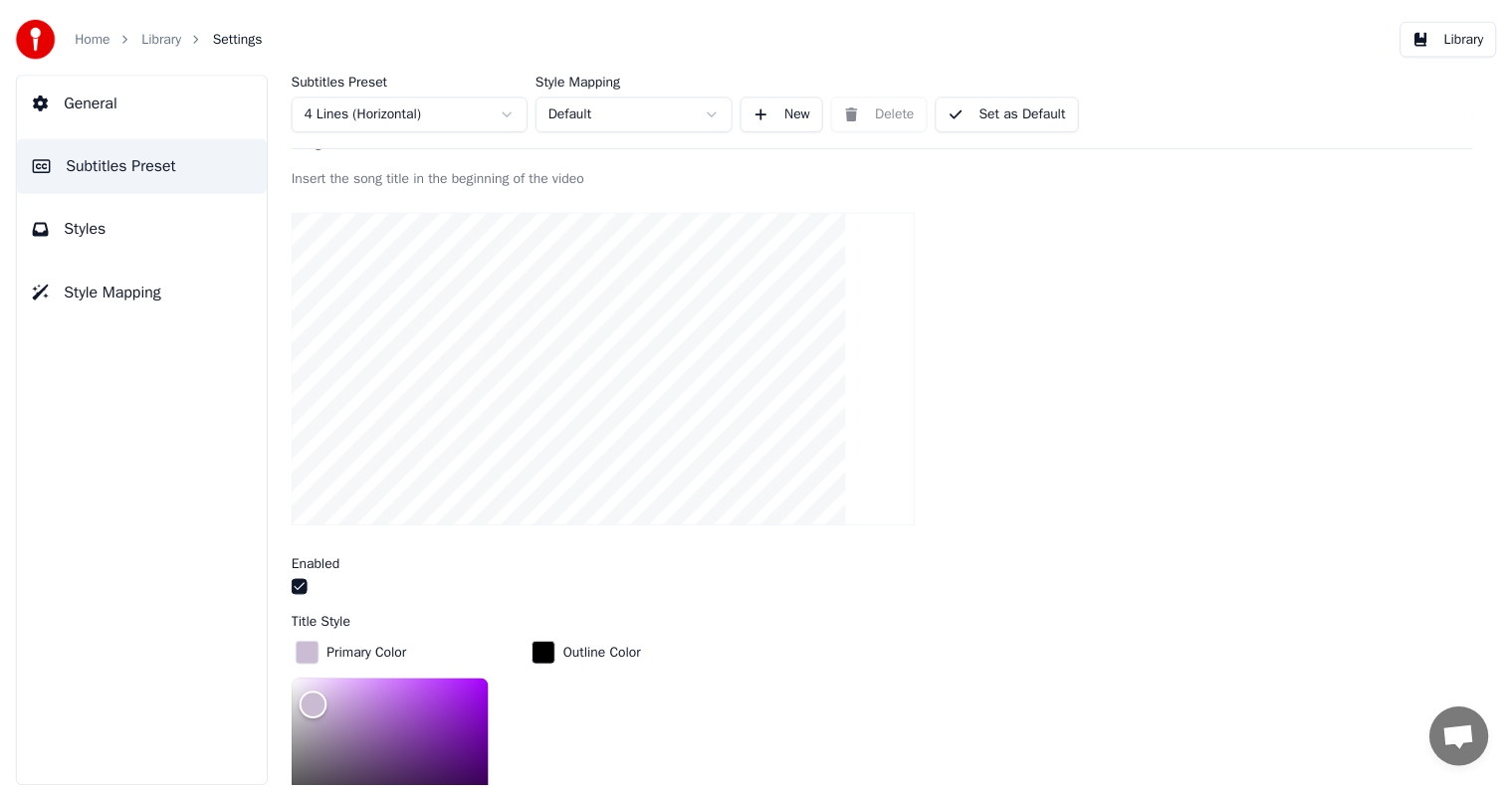 scroll, scrollTop: 298, scrollLeft: 0, axis: vertical 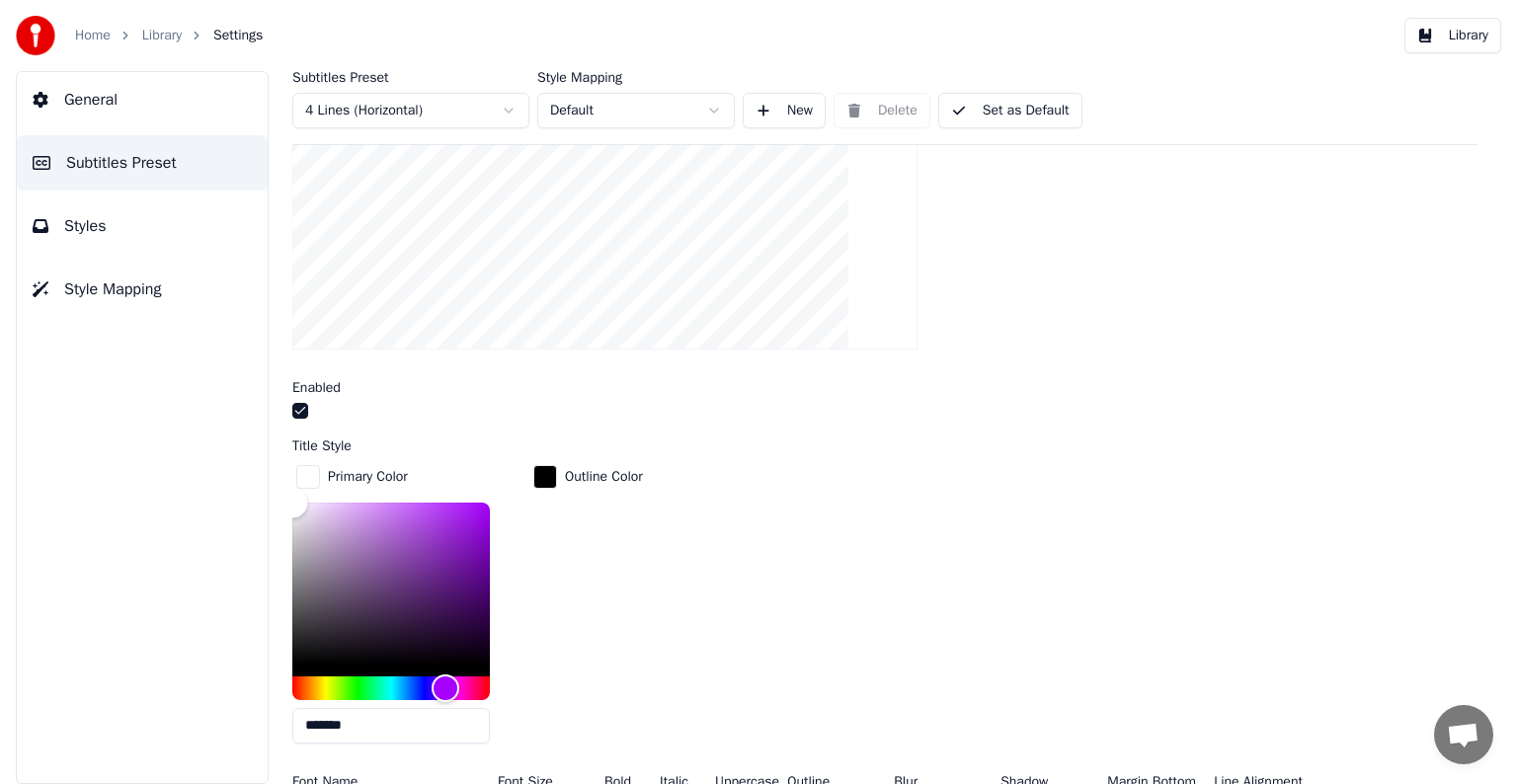 type on "*******" 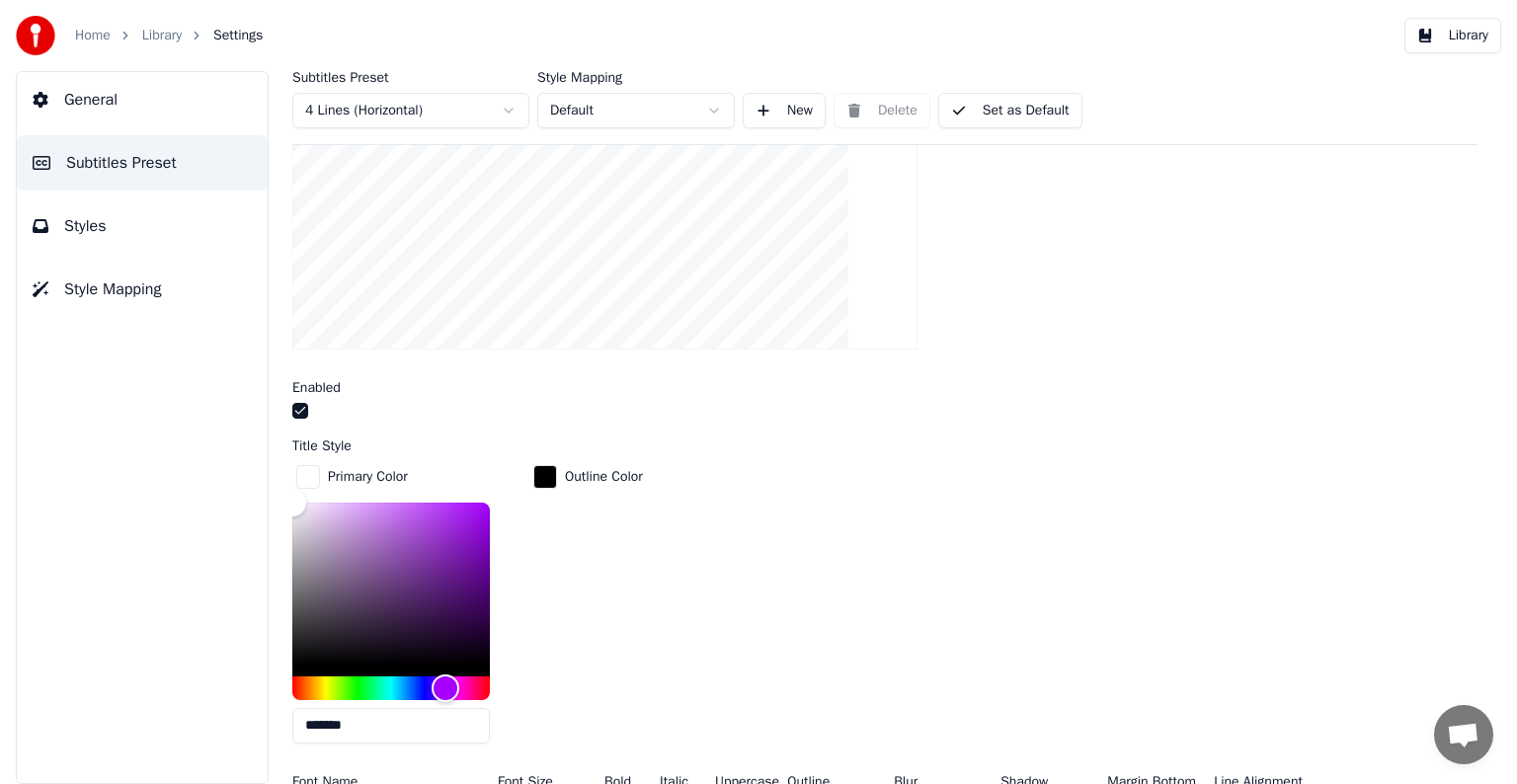 click on "Set as Default" at bounding box center (1010, 111) 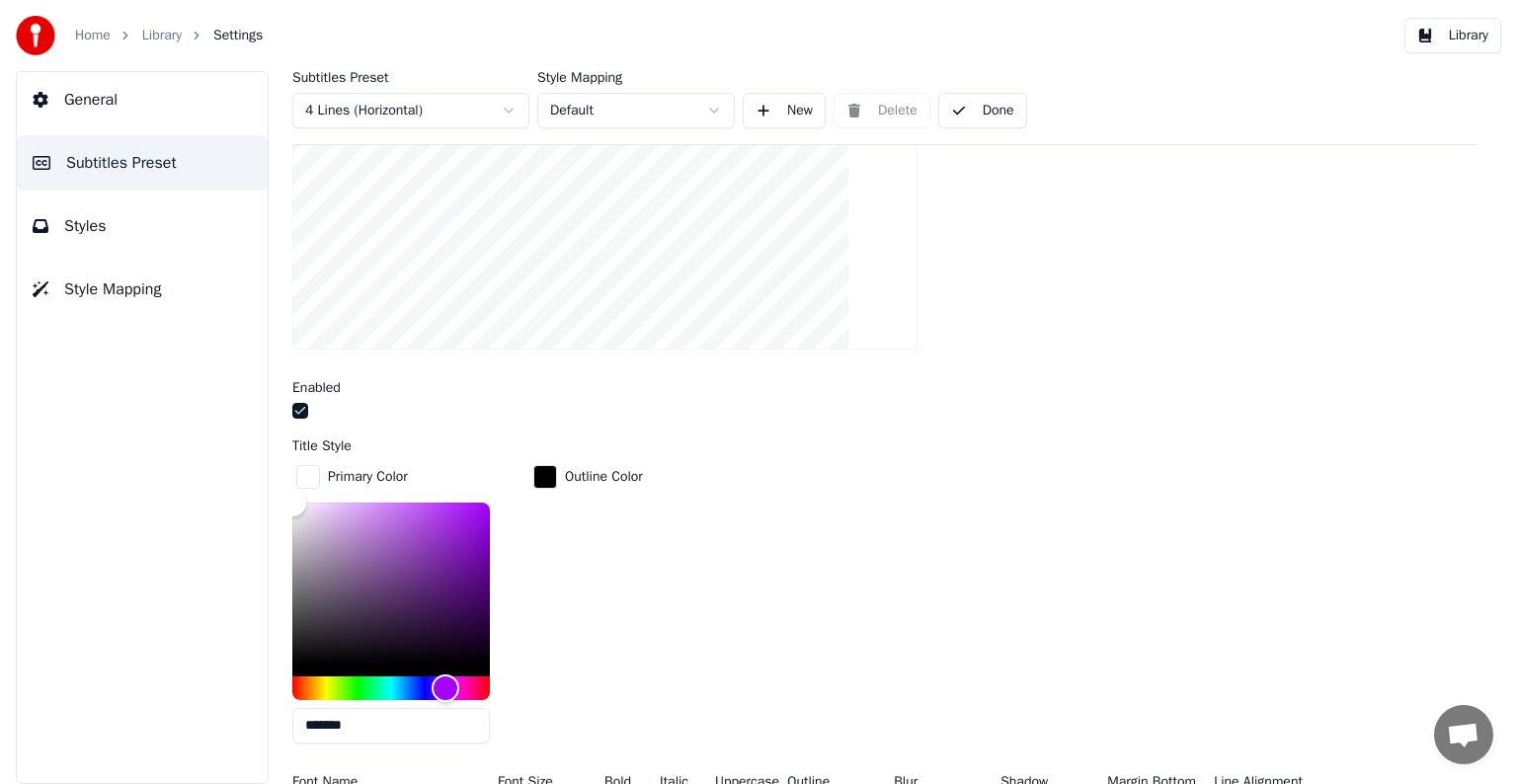 click on "Library" at bounding box center [162, 36] 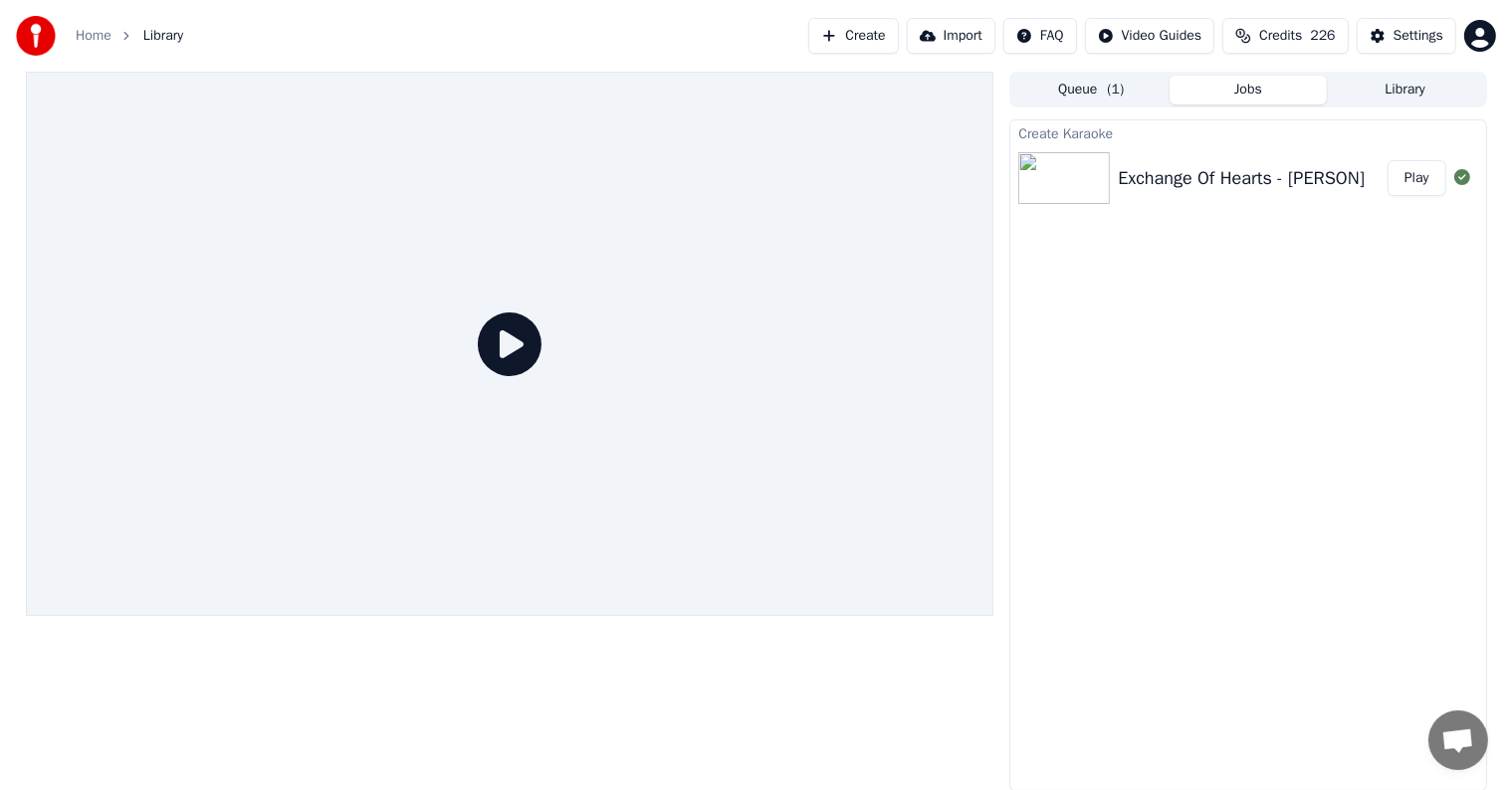 click on "Play" at bounding box center (1416, 178) 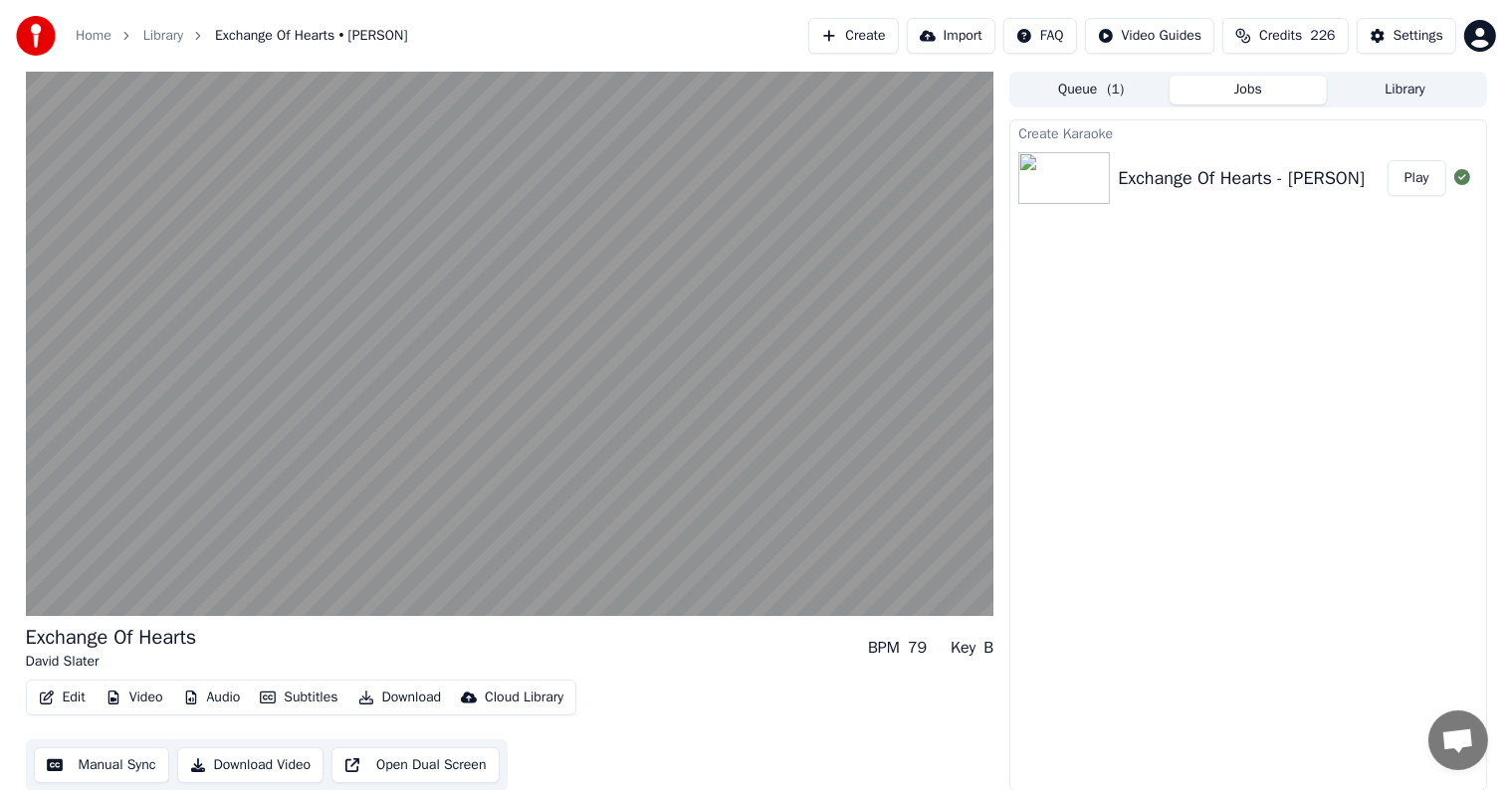 type 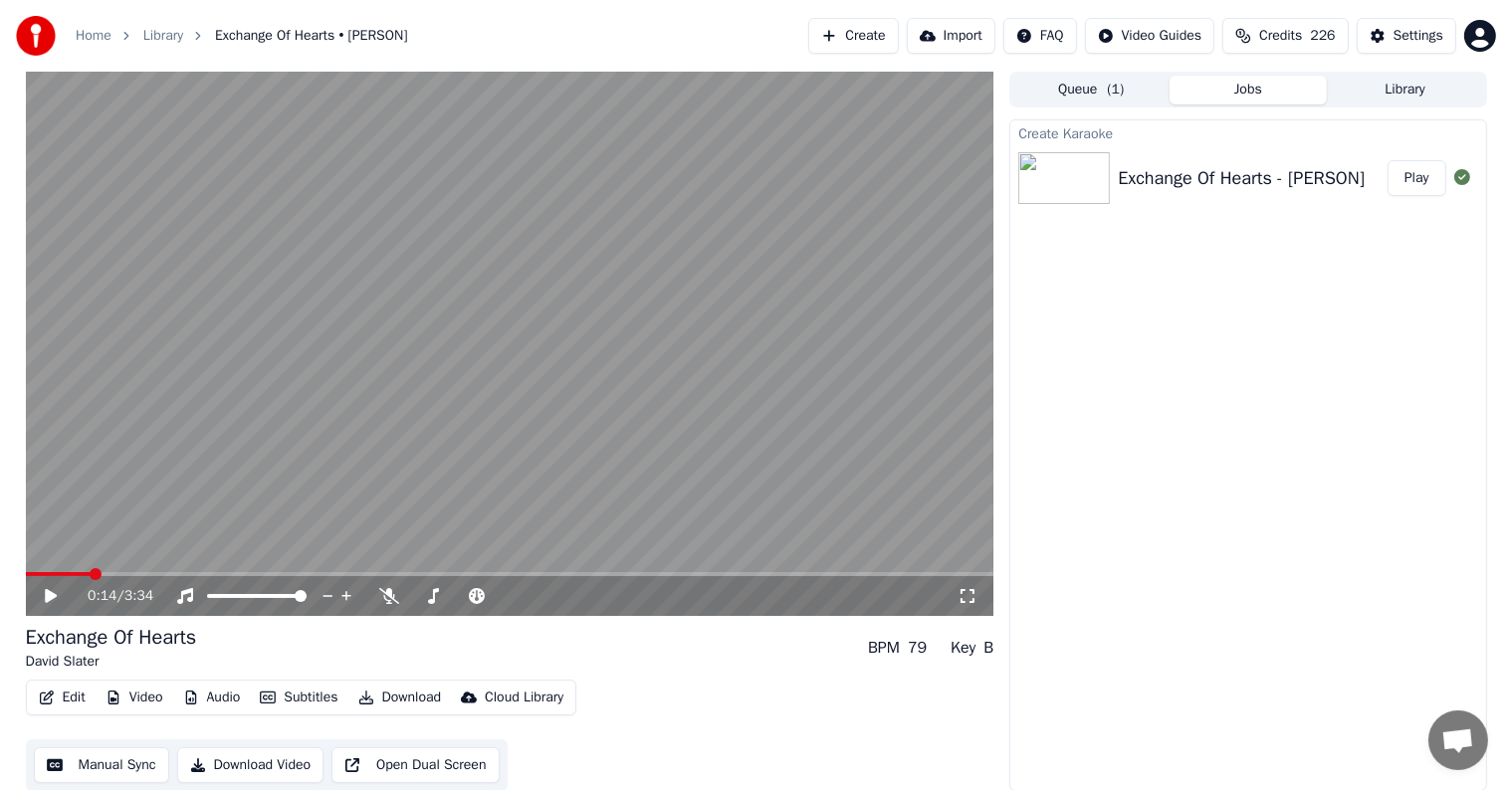 click on "Play" at bounding box center [1416, 178] 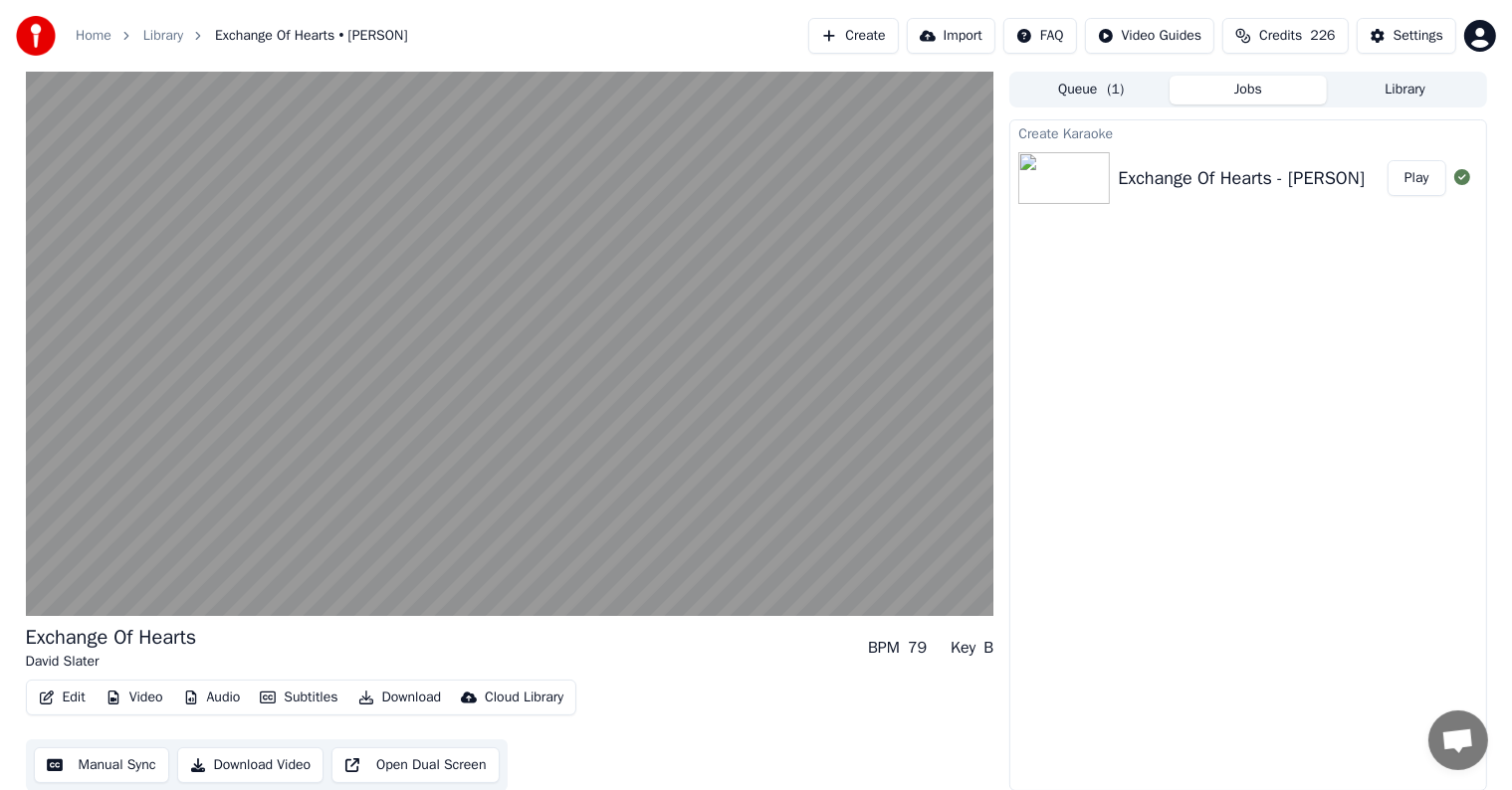 click on "Play" at bounding box center (1416, 178) 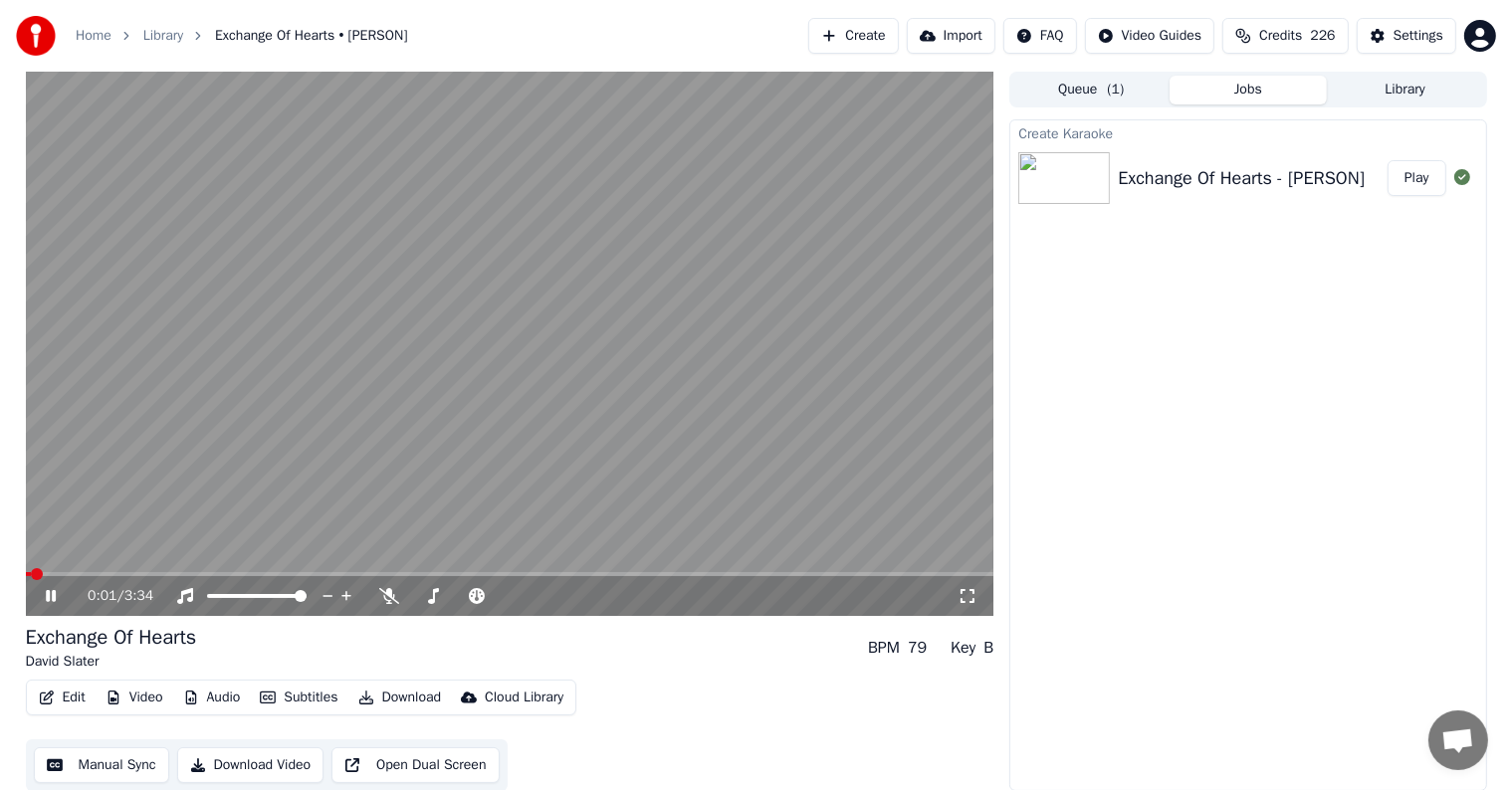 click at bounding box center [510, 574] 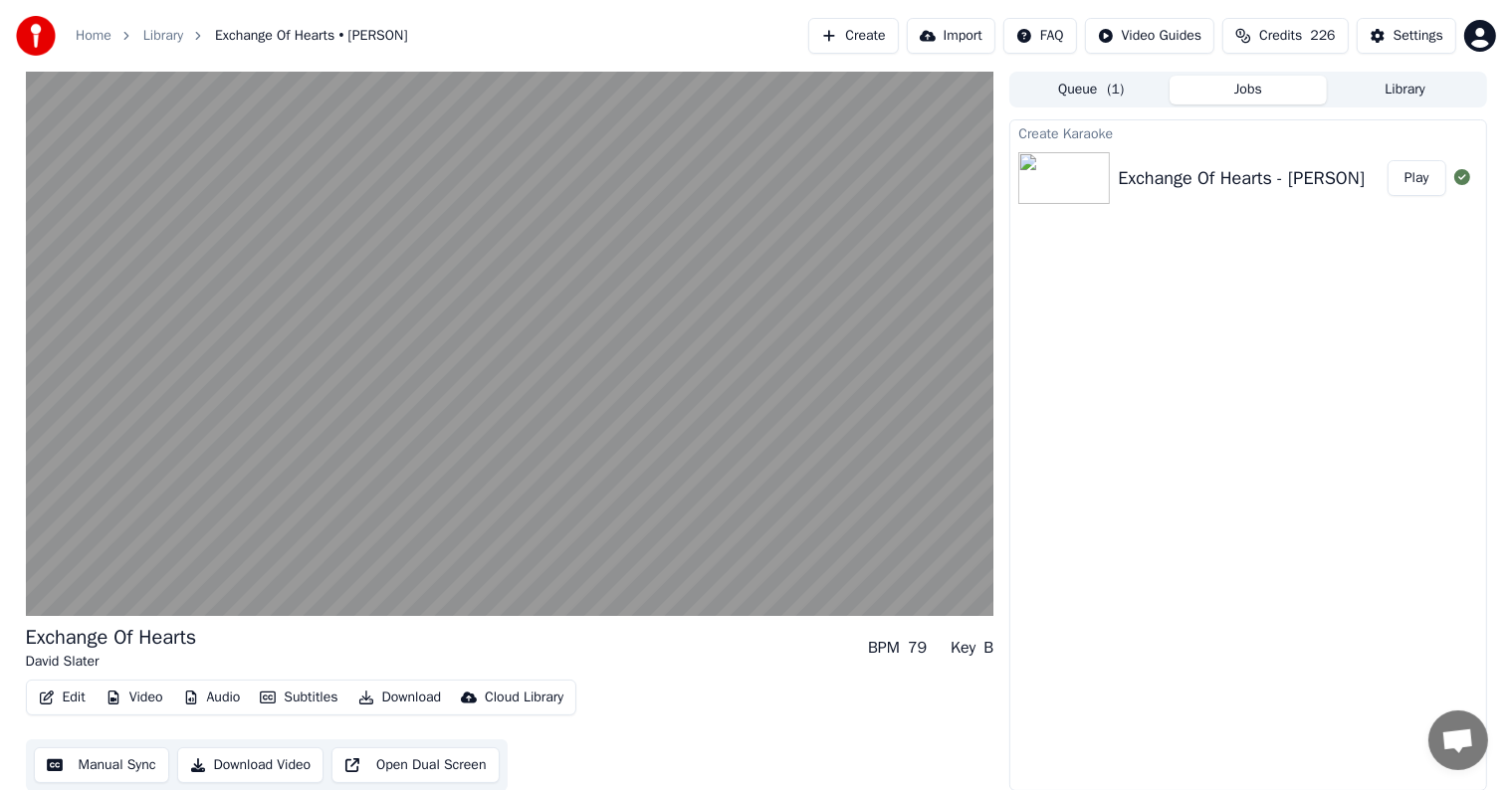 scroll, scrollTop: 1, scrollLeft: 0, axis: vertical 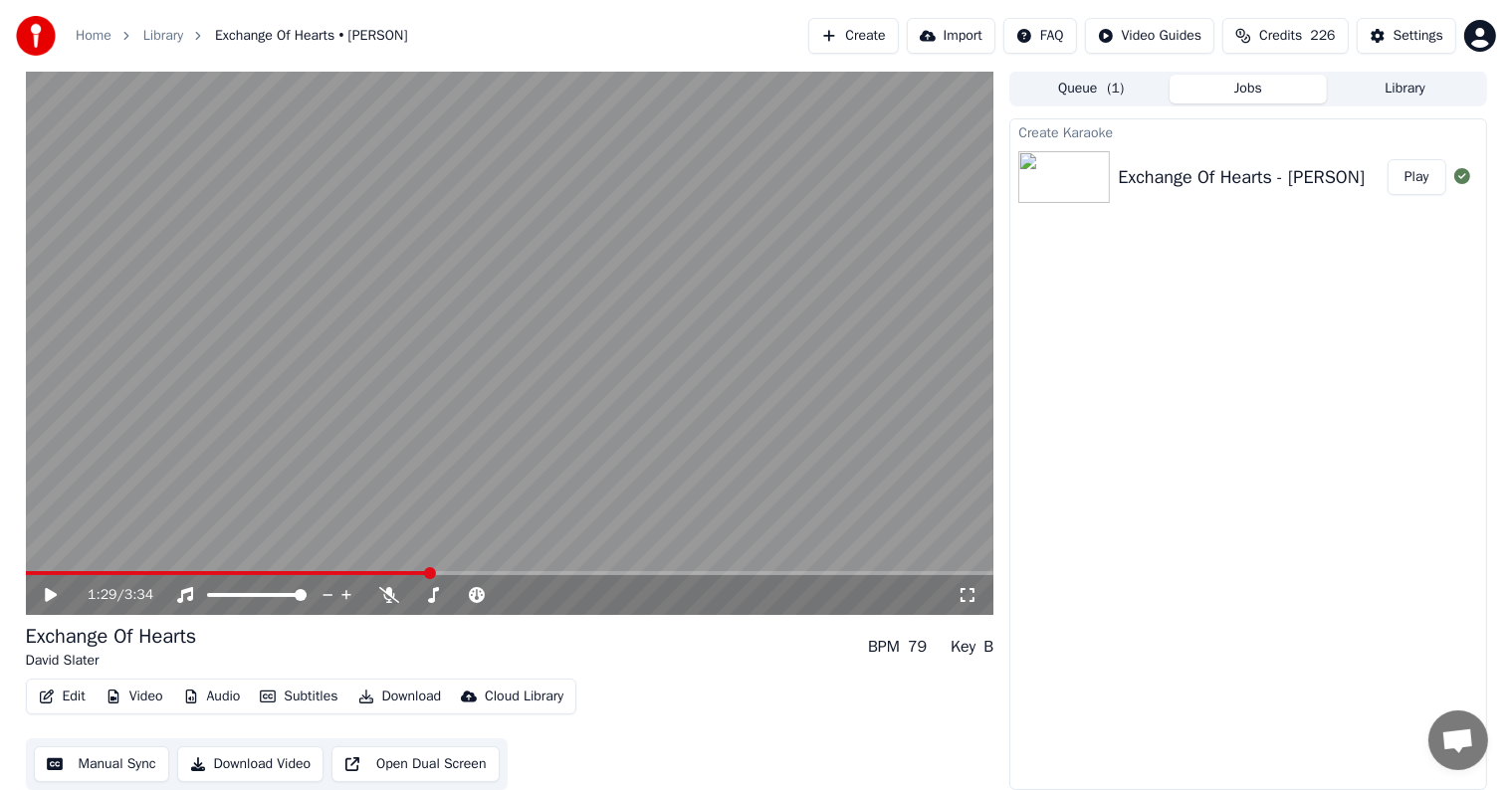 click on "Edit Video Audio Subtitles Download Cloud Library" at bounding box center [302, 696] 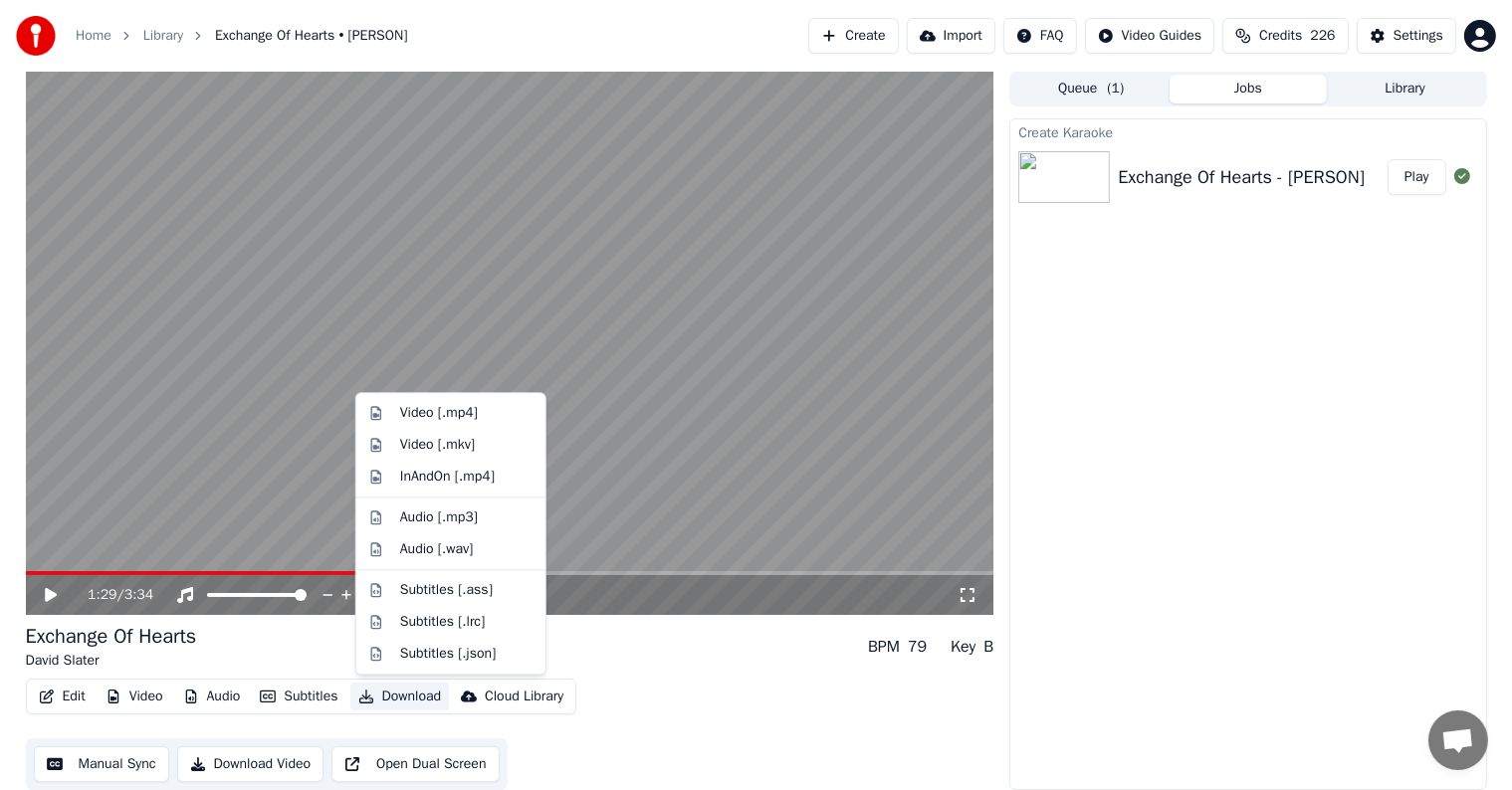 click on "Download" at bounding box center (400, 696) 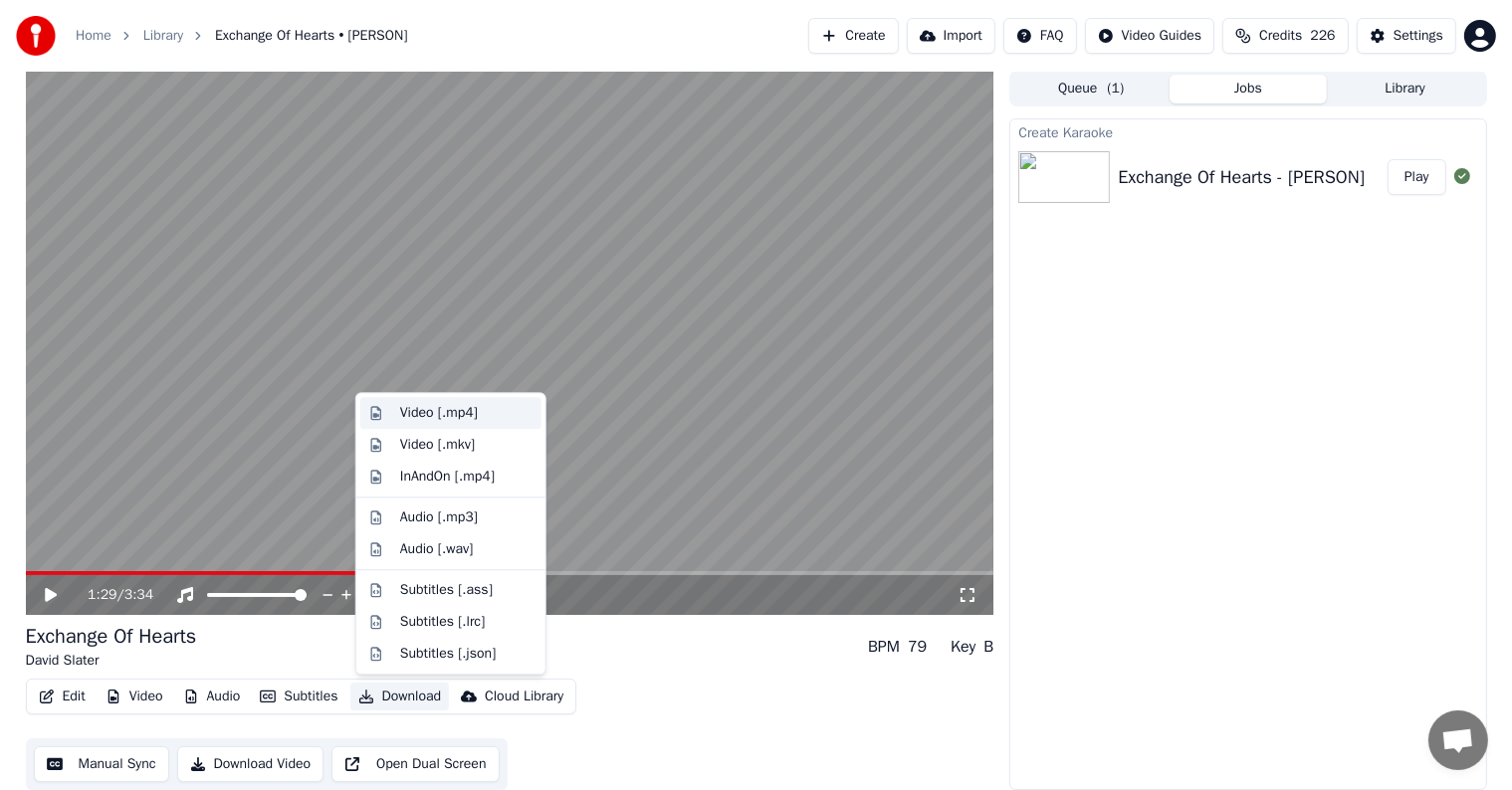 click on "Video [.mp4]" at bounding box center [451, 413] 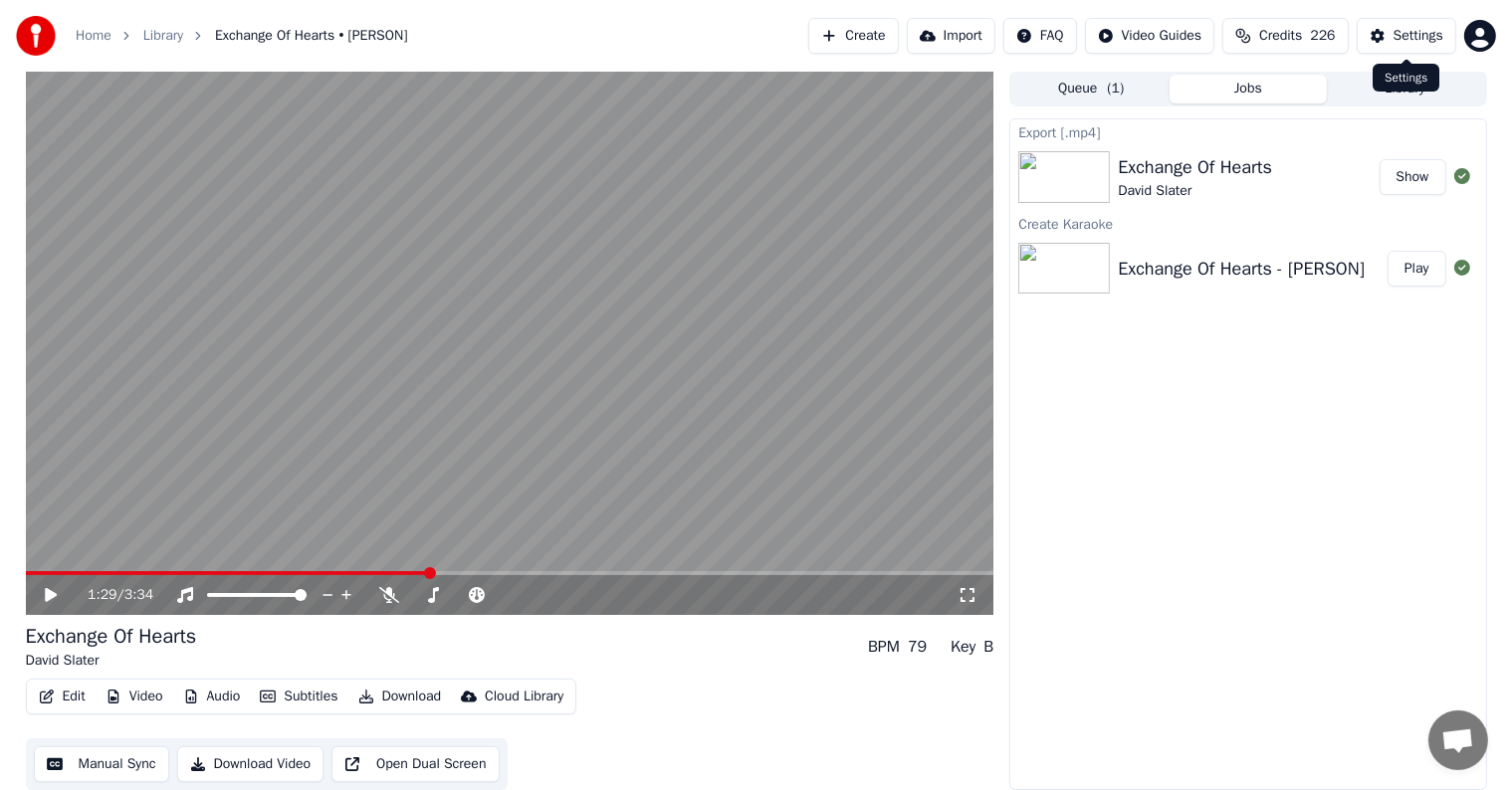 click on "Settings" at bounding box center [1418, 36] 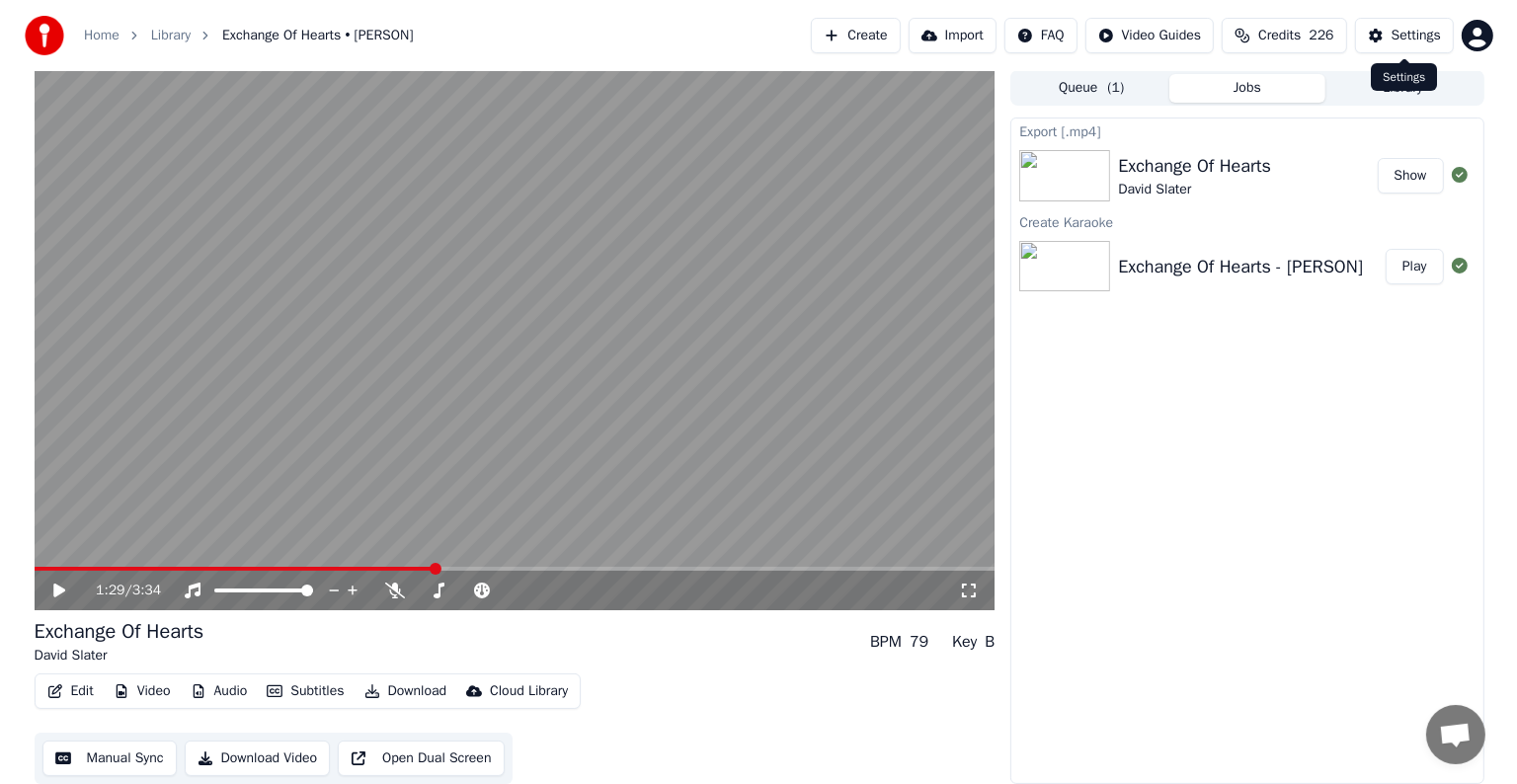 scroll, scrollTop: 0, scrollLeft: 0, axis: both 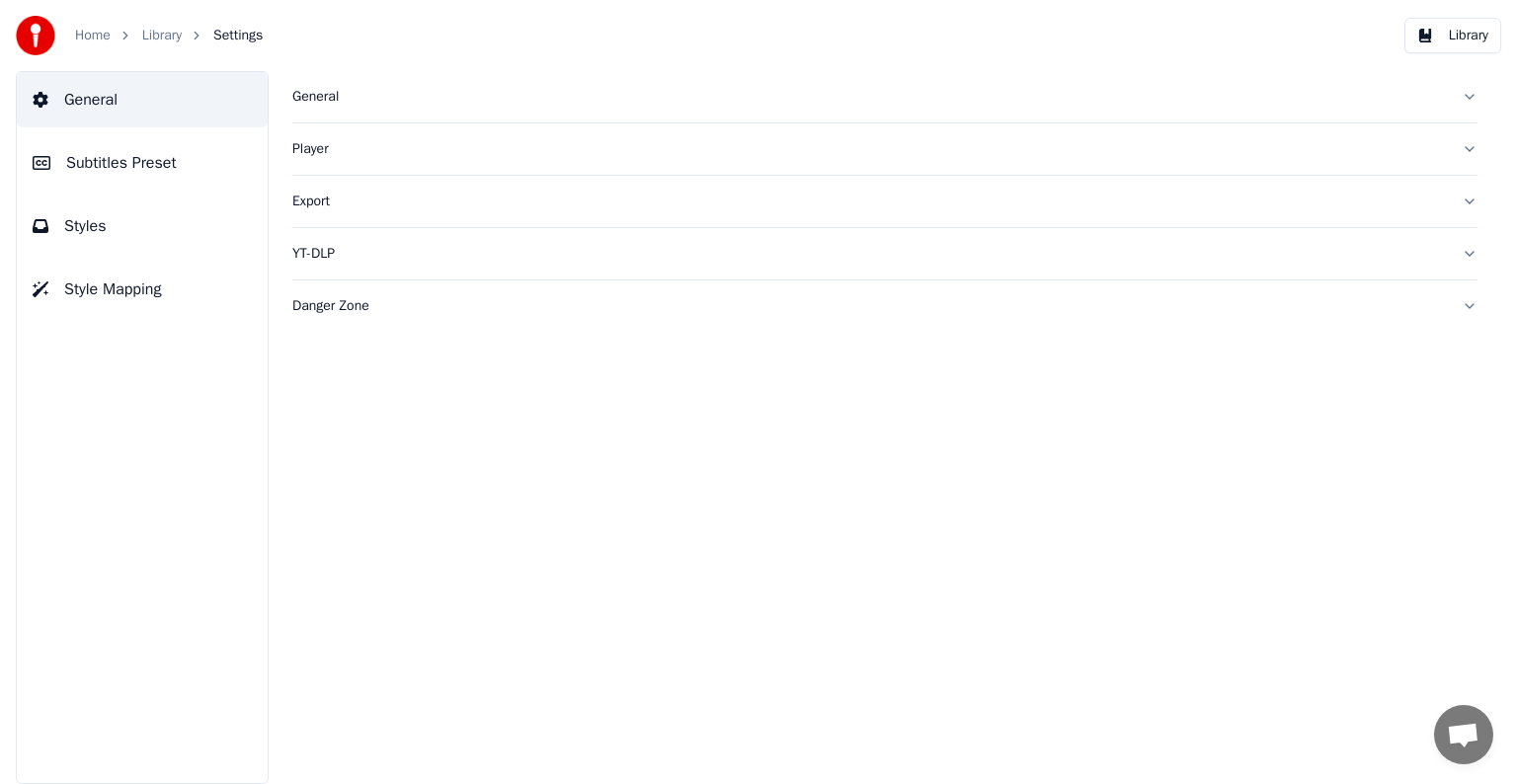 click on "Subtitles Preset" at bounding box center (121, 163) 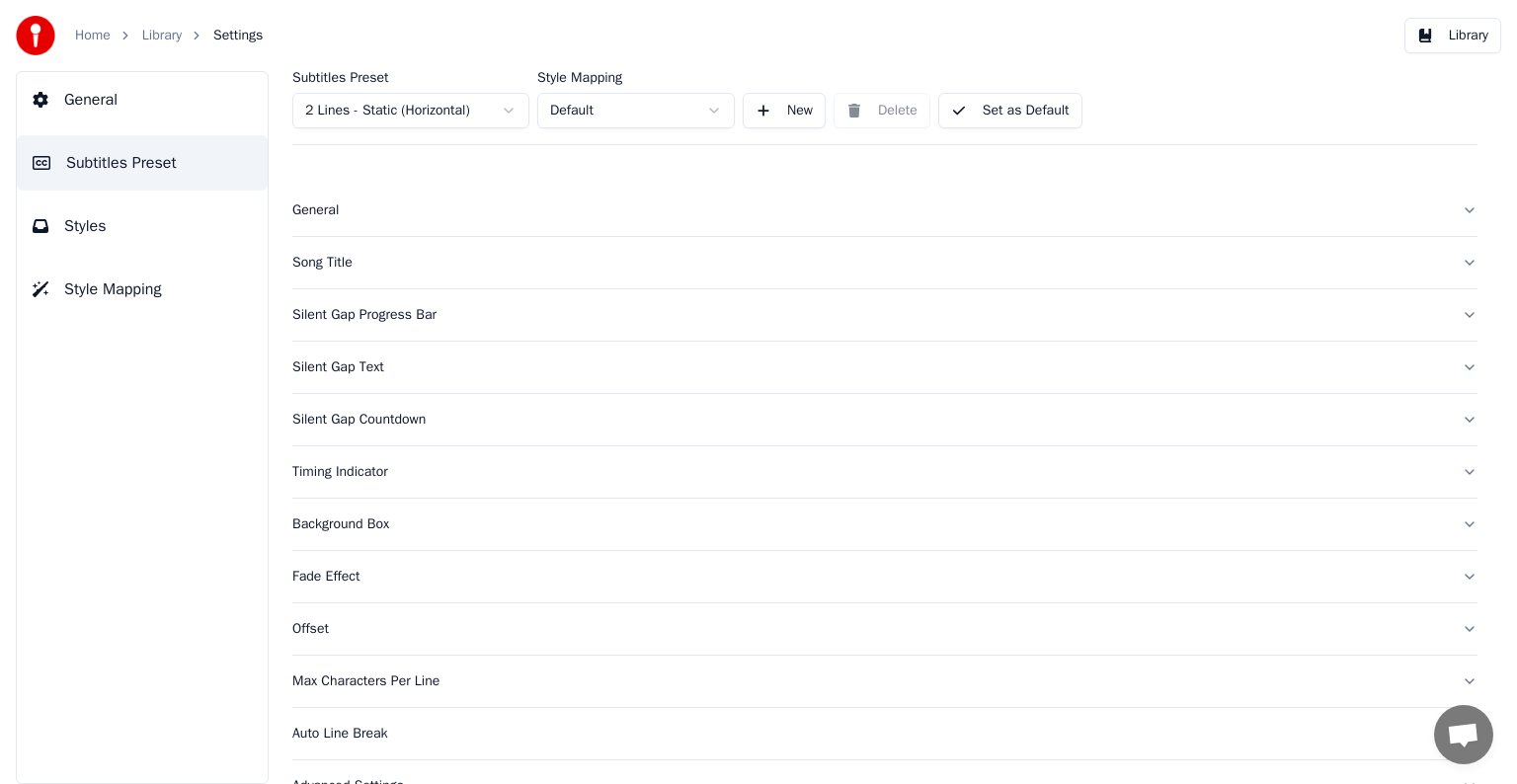 click on "Song Title" at bounding box center (869, 263) 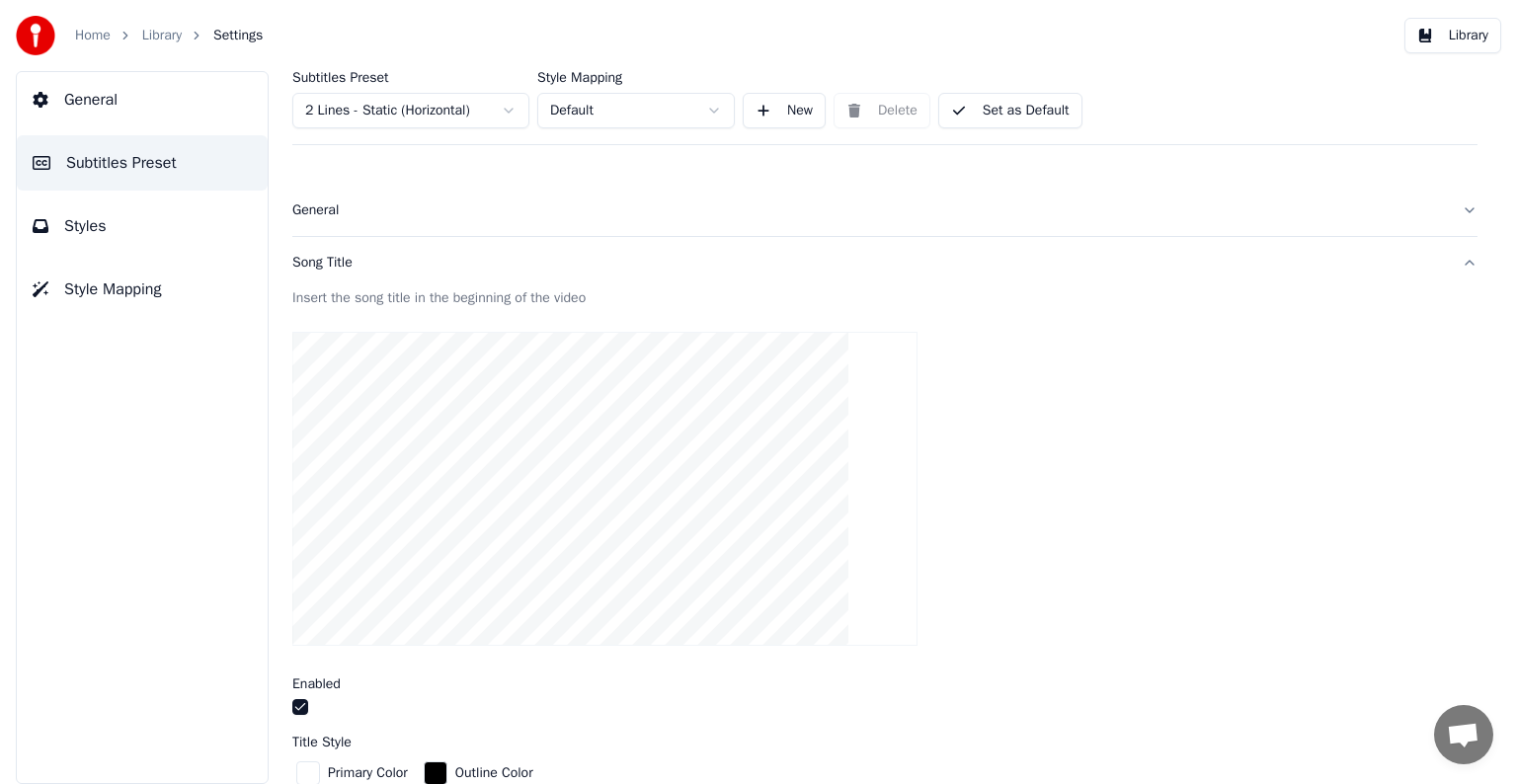 scroll, scrollTop: 296, scrollLeft: 0, axis: vertical 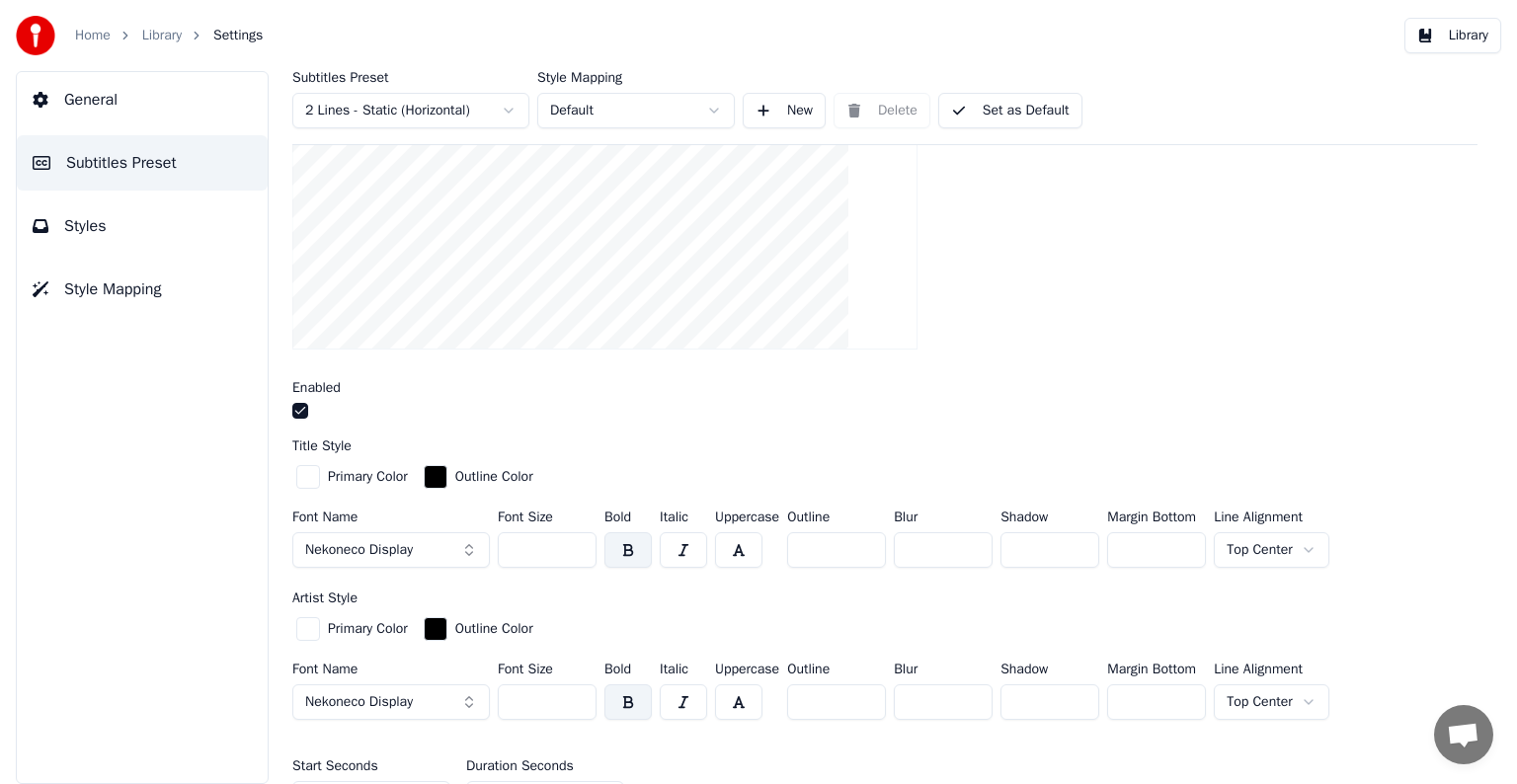 type 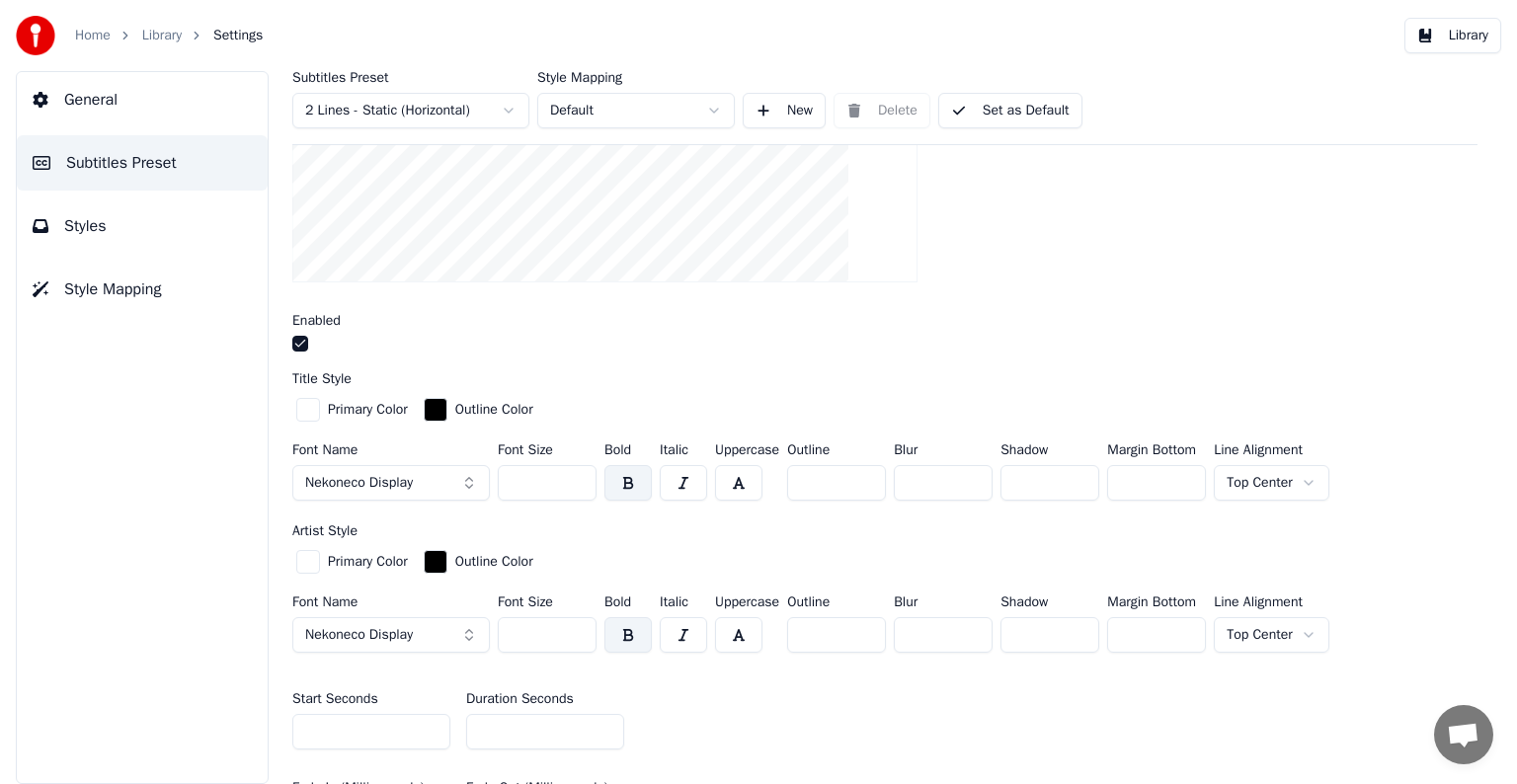 scroll, scrollTop: 395, scrollLeft: 0, axis: vertical 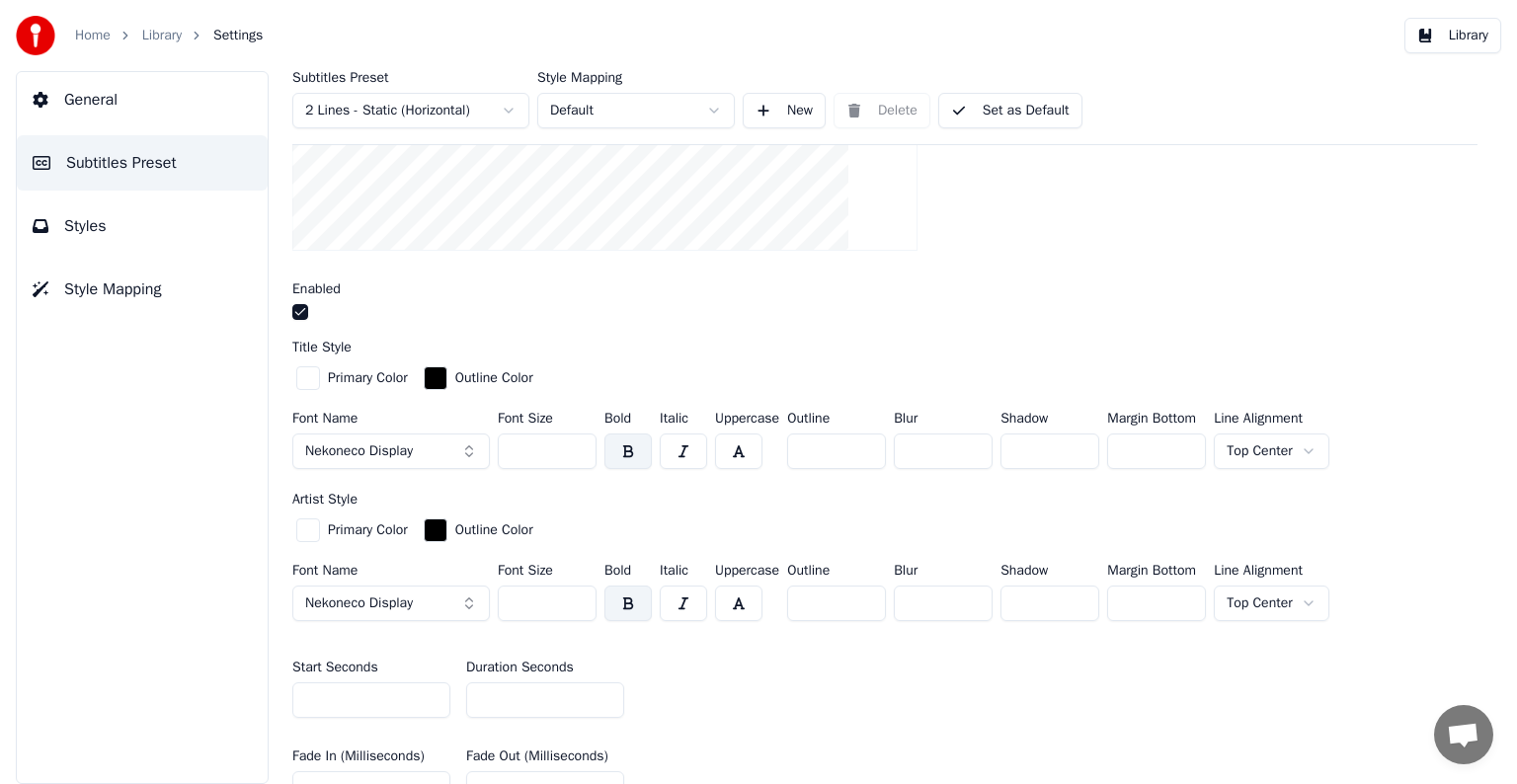 click at bounding box center [308, 530] 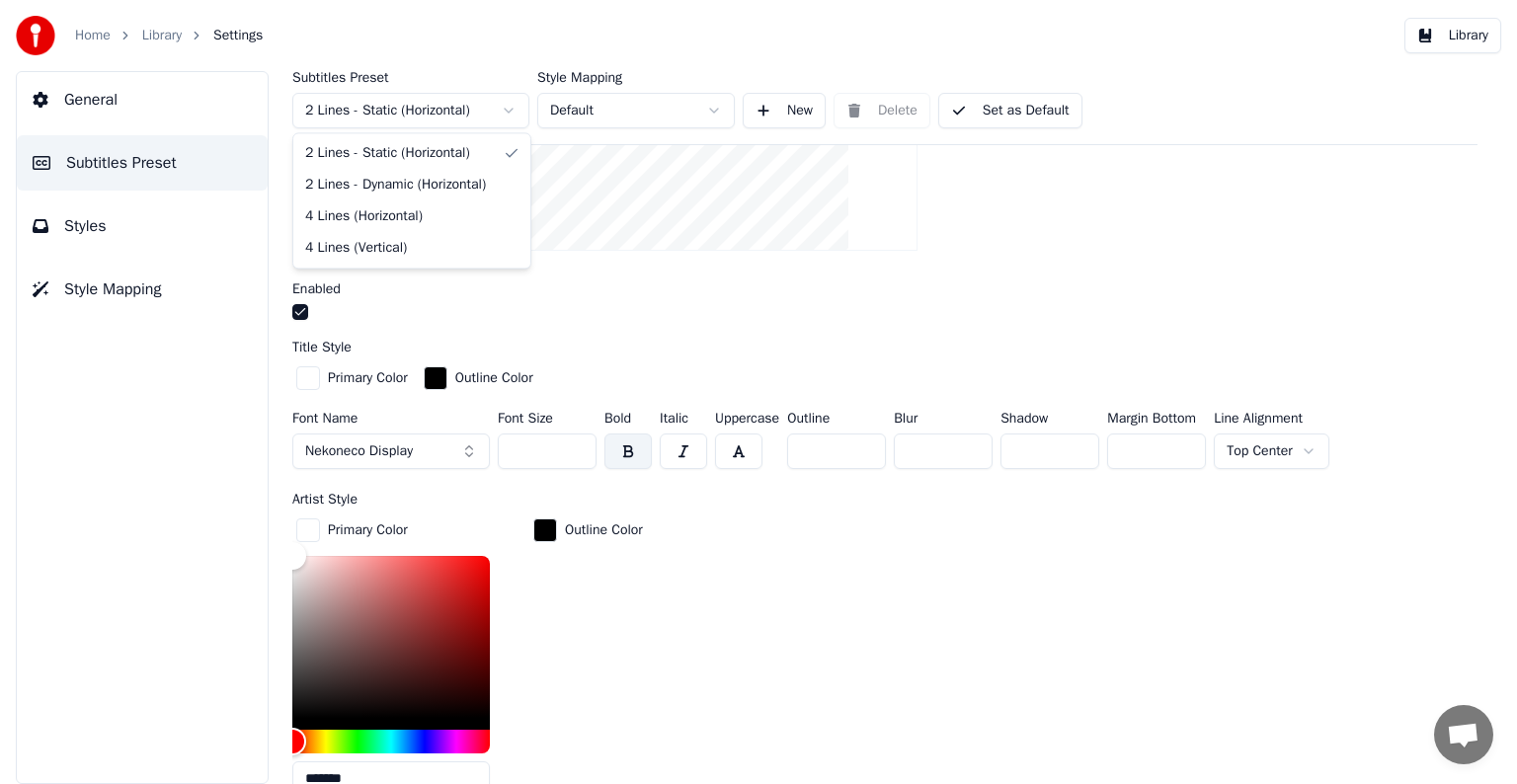 click on "Home Library Settings Library General Subtitles Preset Styles Style Mapping Subtitles Preset 2 Lines - Static (Horizontal) Style Mapping Default New Delete Set as Default General Song Title Insert the song title in the beginning of the video Enabled Title Style Primary Color Outline Color Font Name Nekoneco Display Font Size *** Bold Italic Uppercase Outline * Blur * Shadow * Margin Bottom *** Line Alignment Top Center Artist Style Primary Color ******* Outline Color Font Name Nekoneco Display Font Size *** Bold Italic Uppercase Outline * Blur * Shadow * Margin Bottom *** Line Alignment Top Center Start Seconds * Duration Seconds ** Fade In (Milliseconds) *** Fade Out (Milliseconds) **** Reset Silent Gap Progress Bar Silent Gap Text Silent Gap Countdown Timing Indicator Background Box Fade Effect Offset Max Characters Per Line Auto Line Break Advanced Settings 2 Lines - Static (Horizontal) 2 Lines - Dynamic (Horizontal) 4 Lines (Horizontal) 4 Lines (Vertical)" at bounding box center [758, 392] 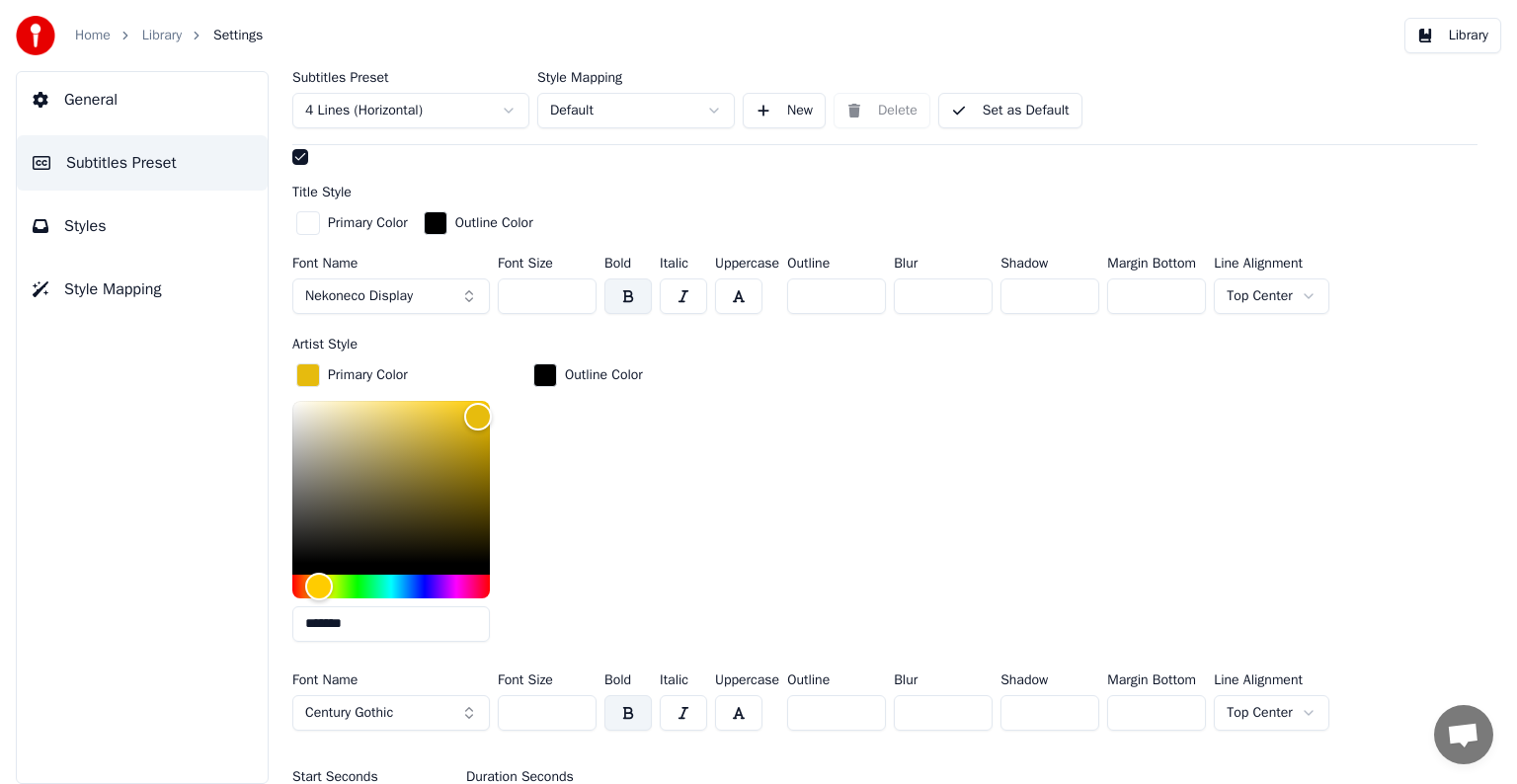 drag, startPoint x: 378, startPoint y: 774, endPoint x: 296, endPoint y: 770, distance: 82.0975 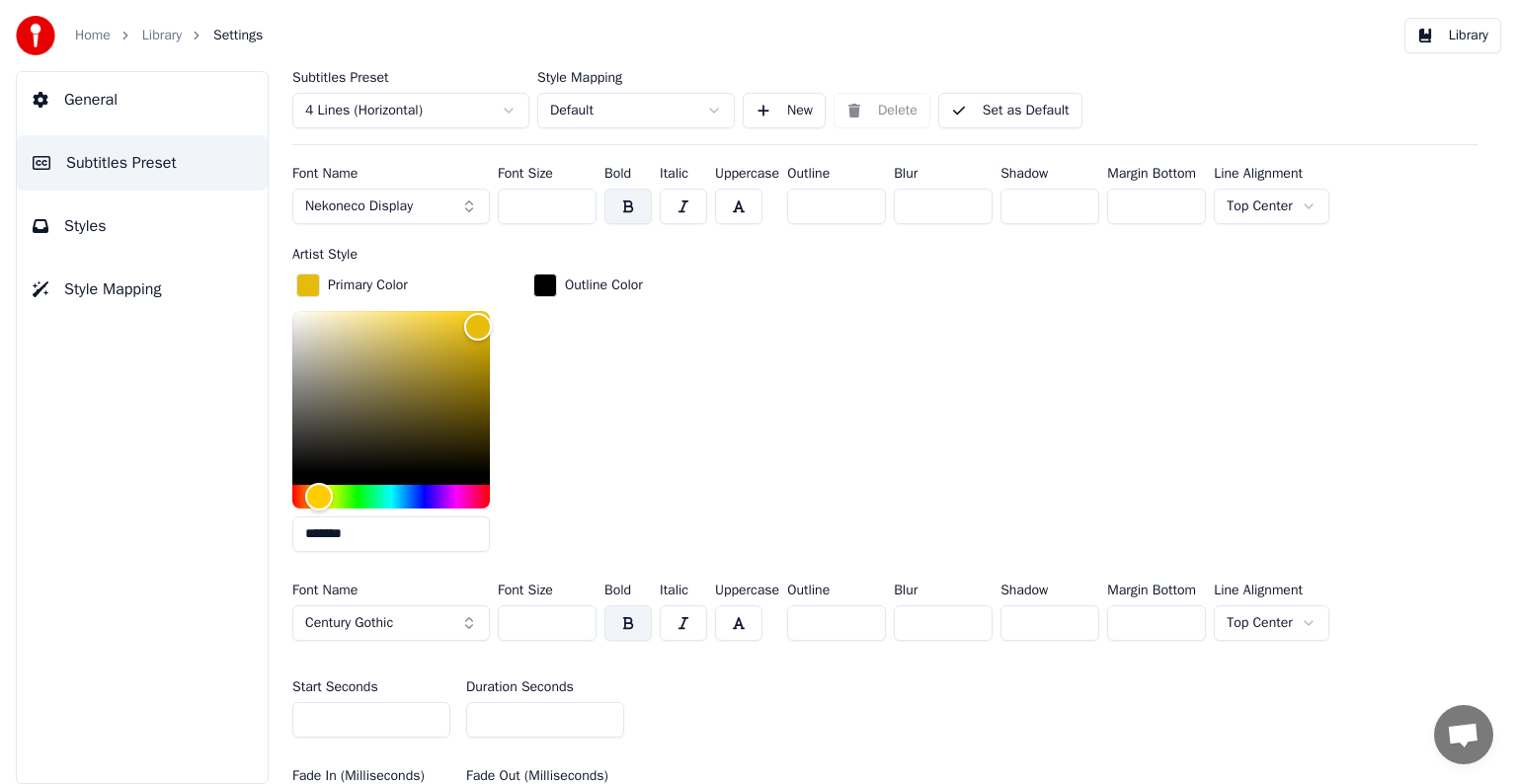 scroll, scrollTop: 653, scrollLeft: 0, axis: vertical 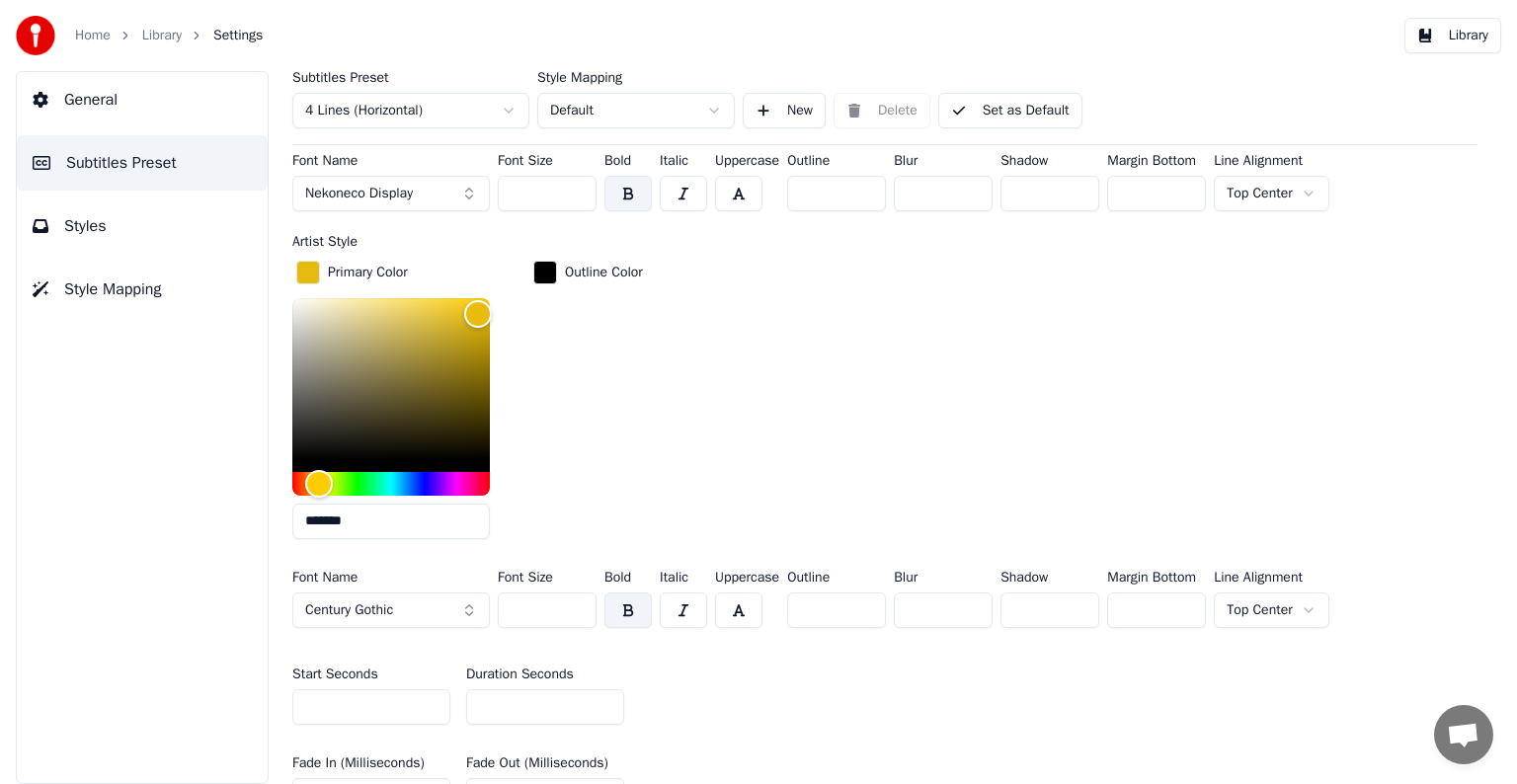 click on "Styles" at bounding box center (142, 226) 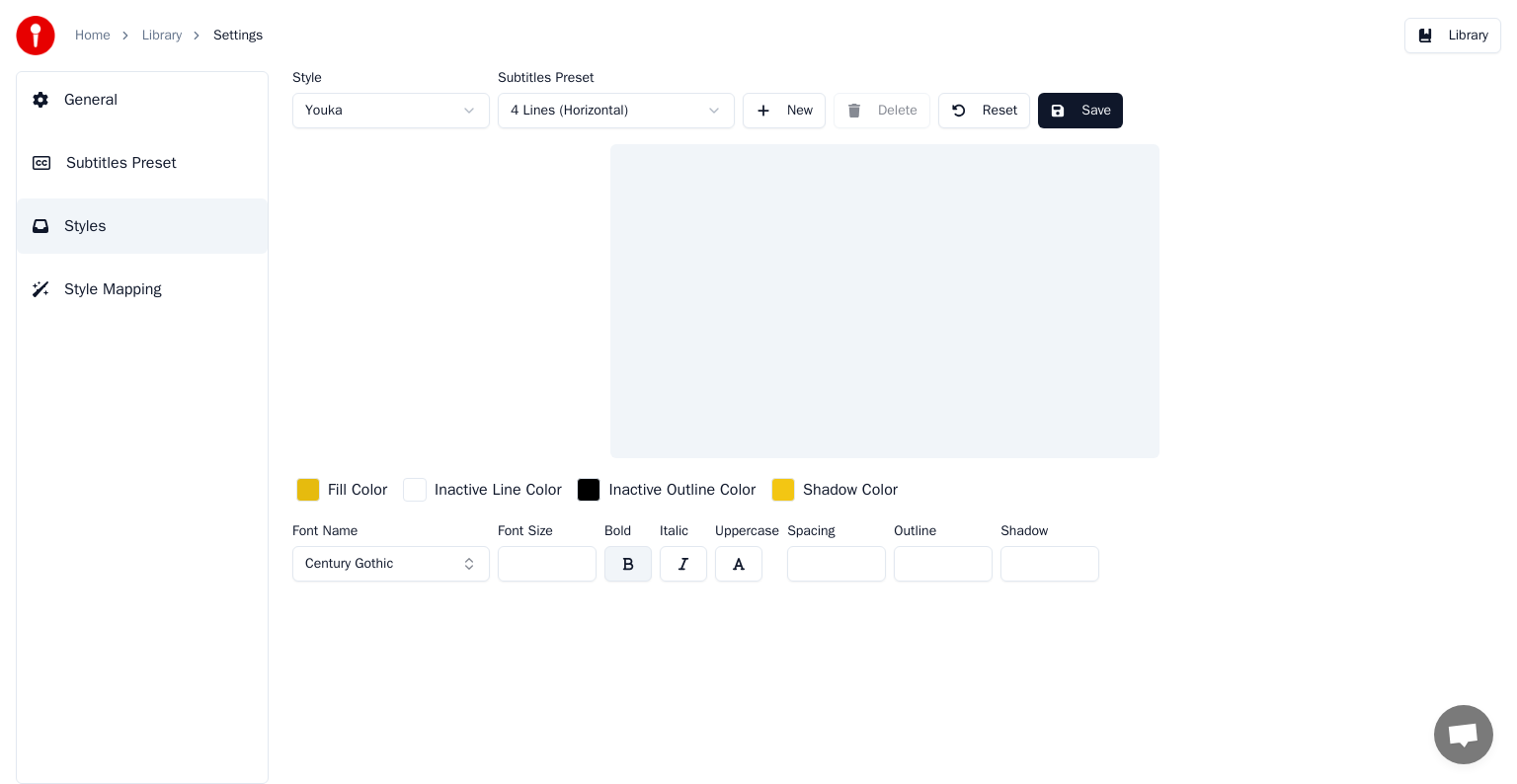 scroll, scrollTop: 0, scrollLeft: 0, axis: both 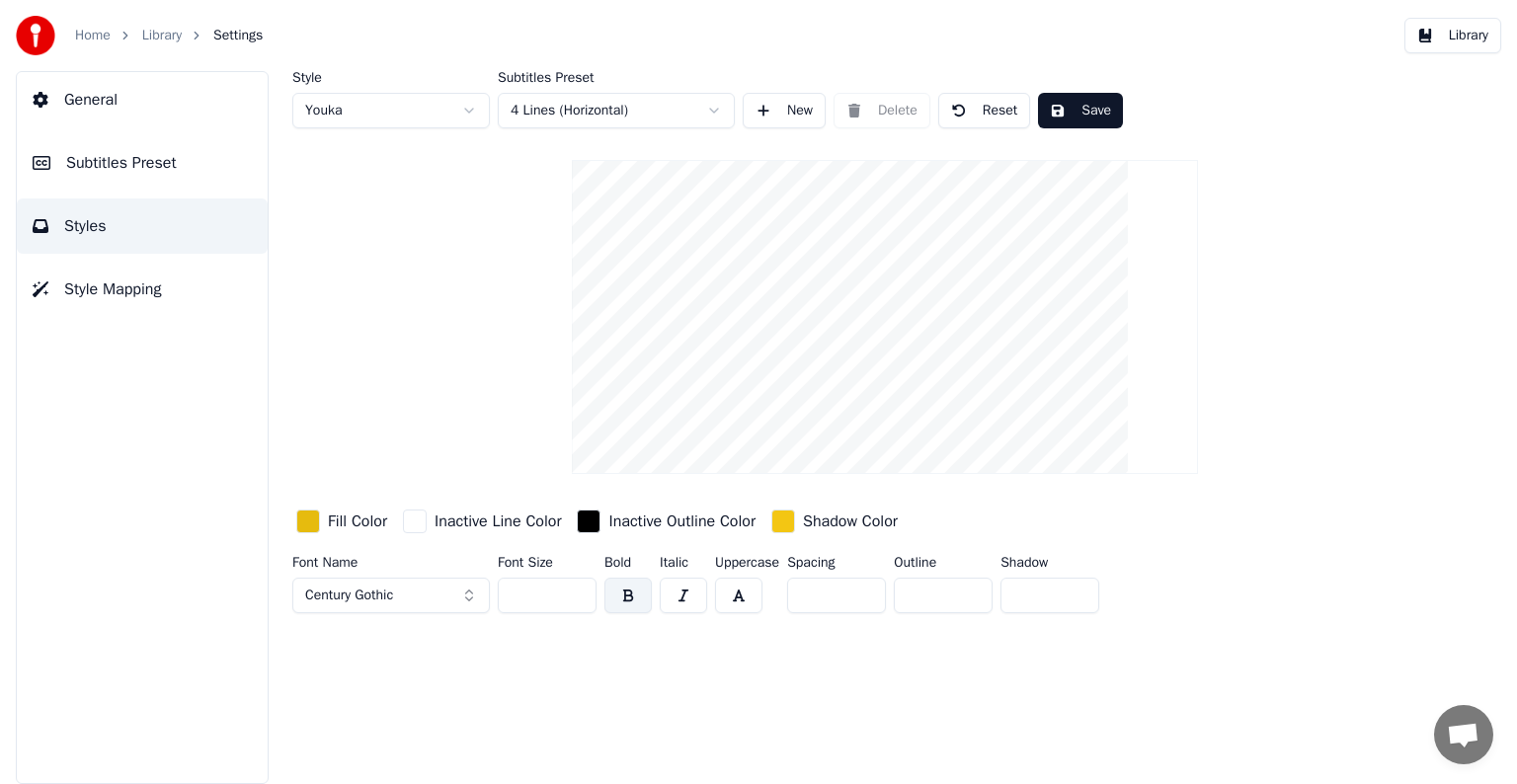 click at bounding box center [308, 521] 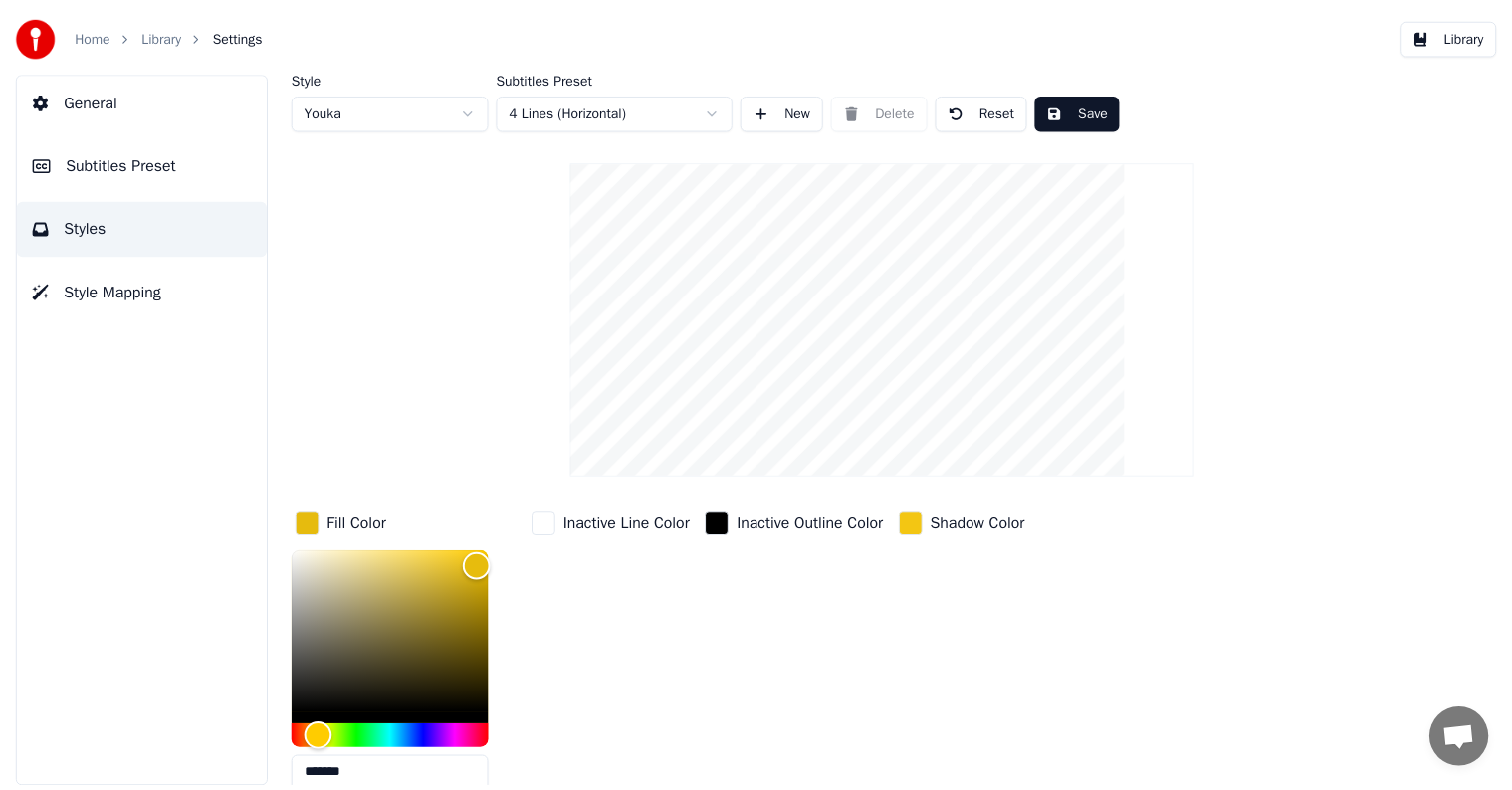 scroll, scrollTop: 0, scrollLeft: 0, axis: both 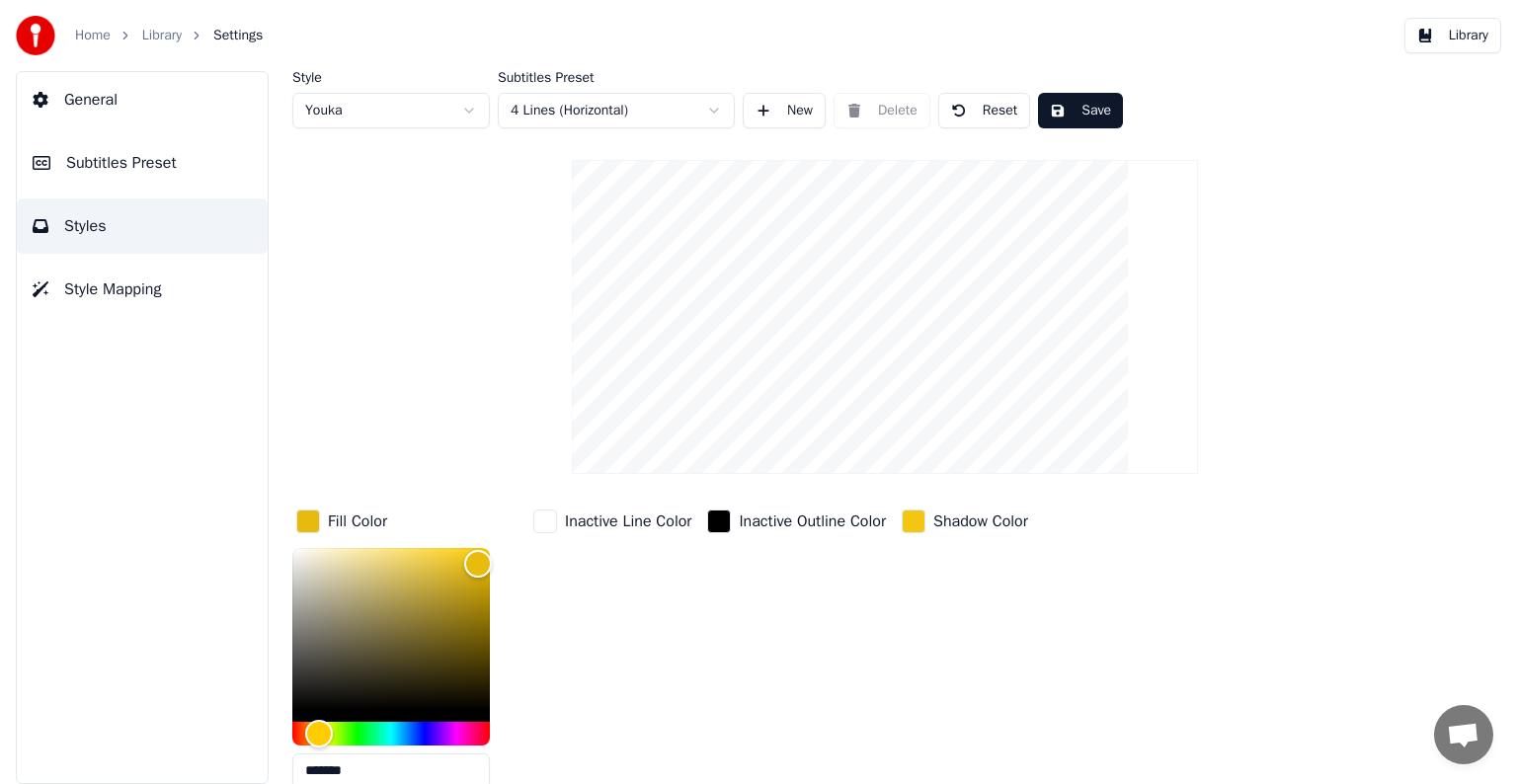 click on "Library" at bounding box center [162, 36] 